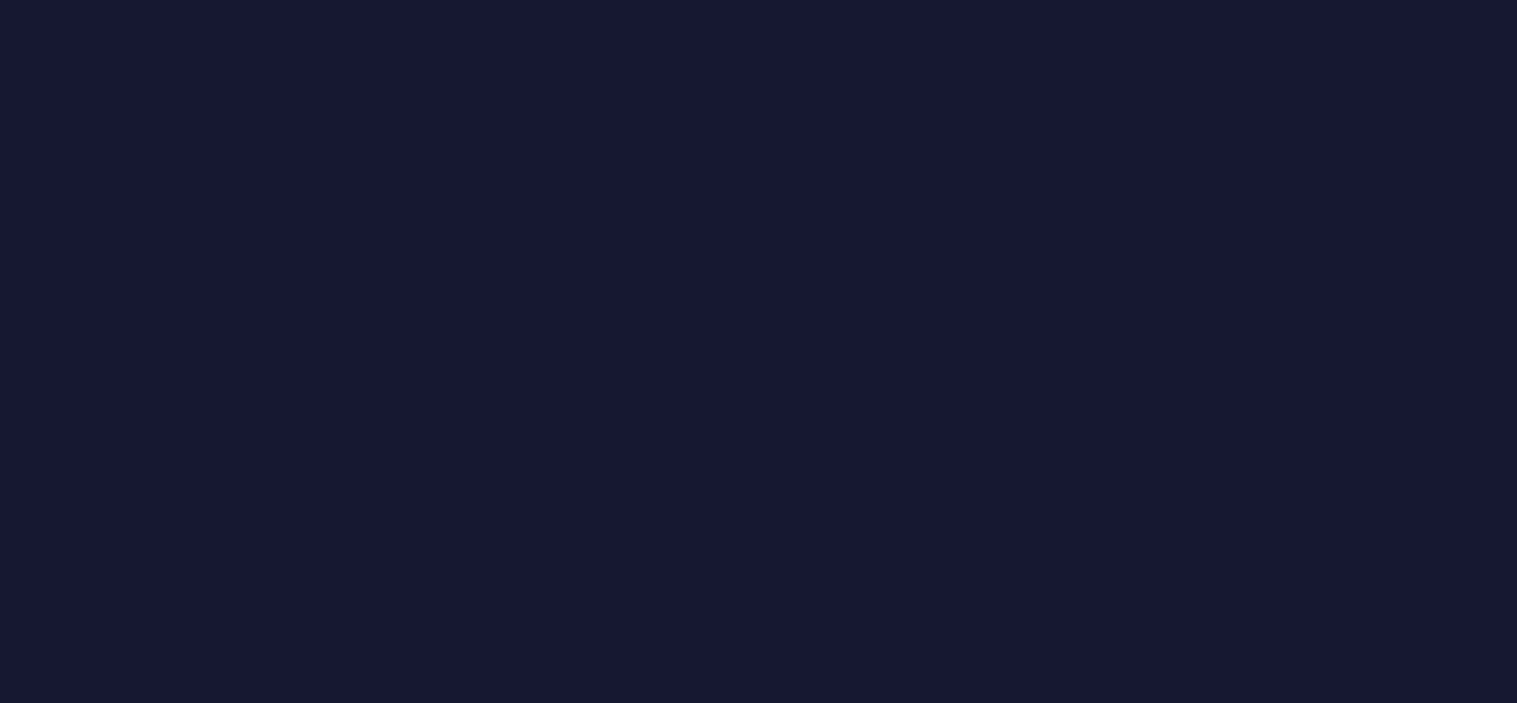 scroll, scrollTop: 0, scrollLeft: 0, axis: both 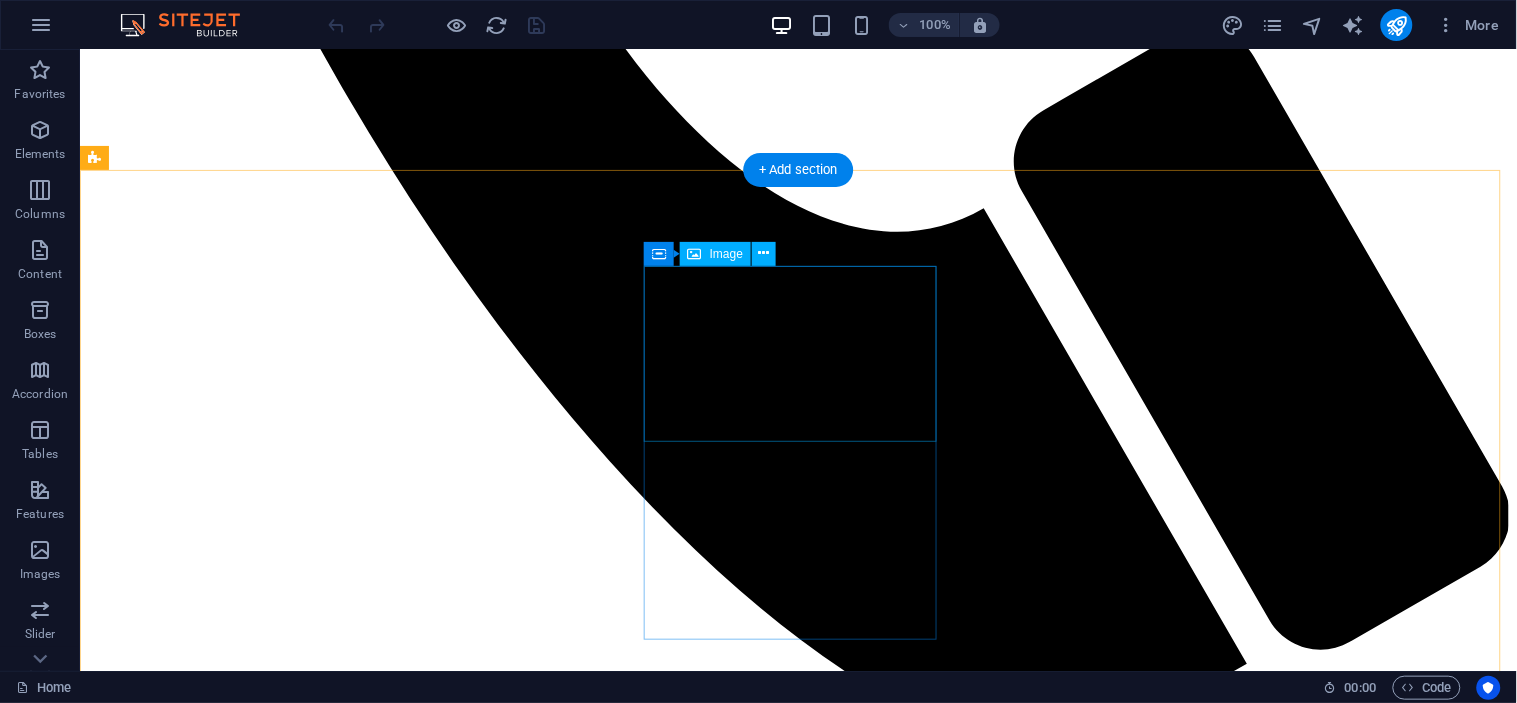 click at bounding box center (797, 4567) 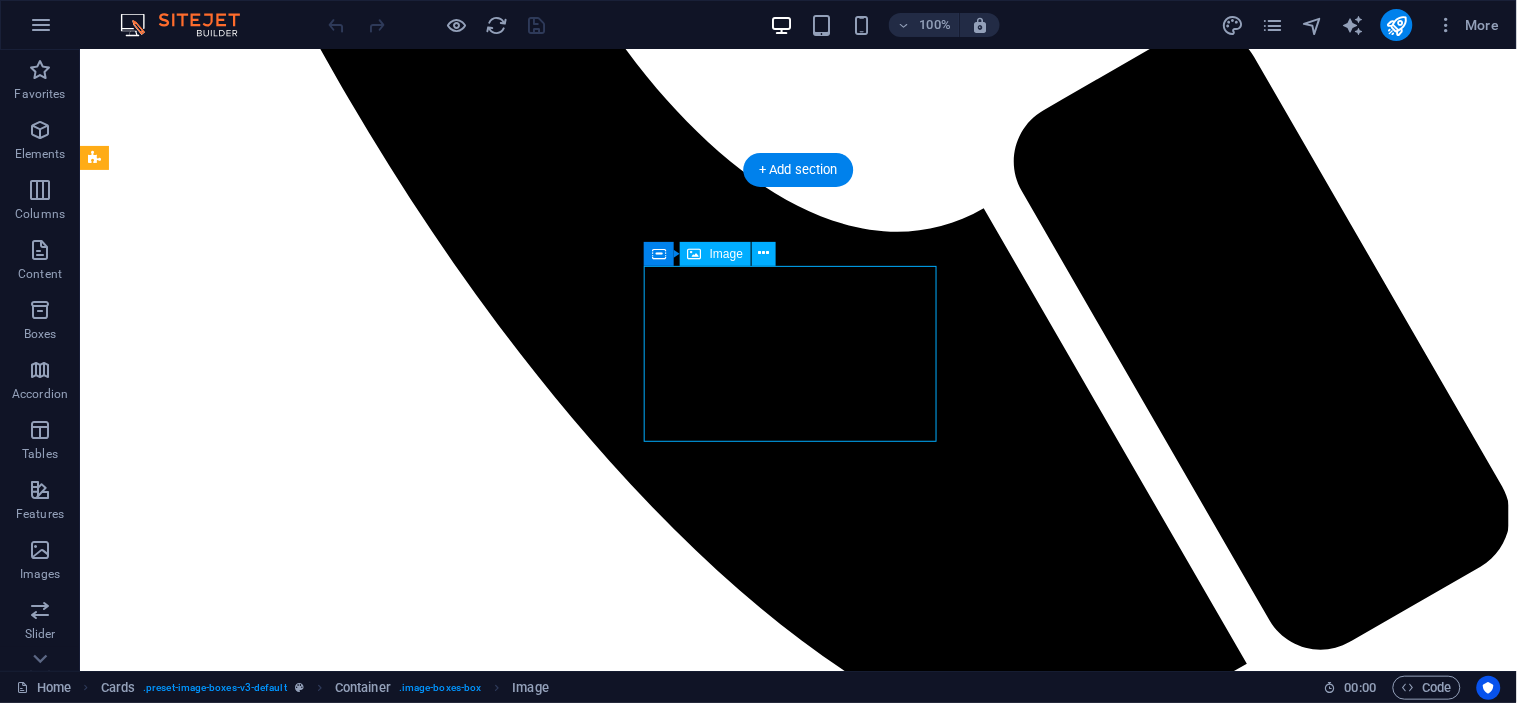 click at bounding box center [797, 4567] 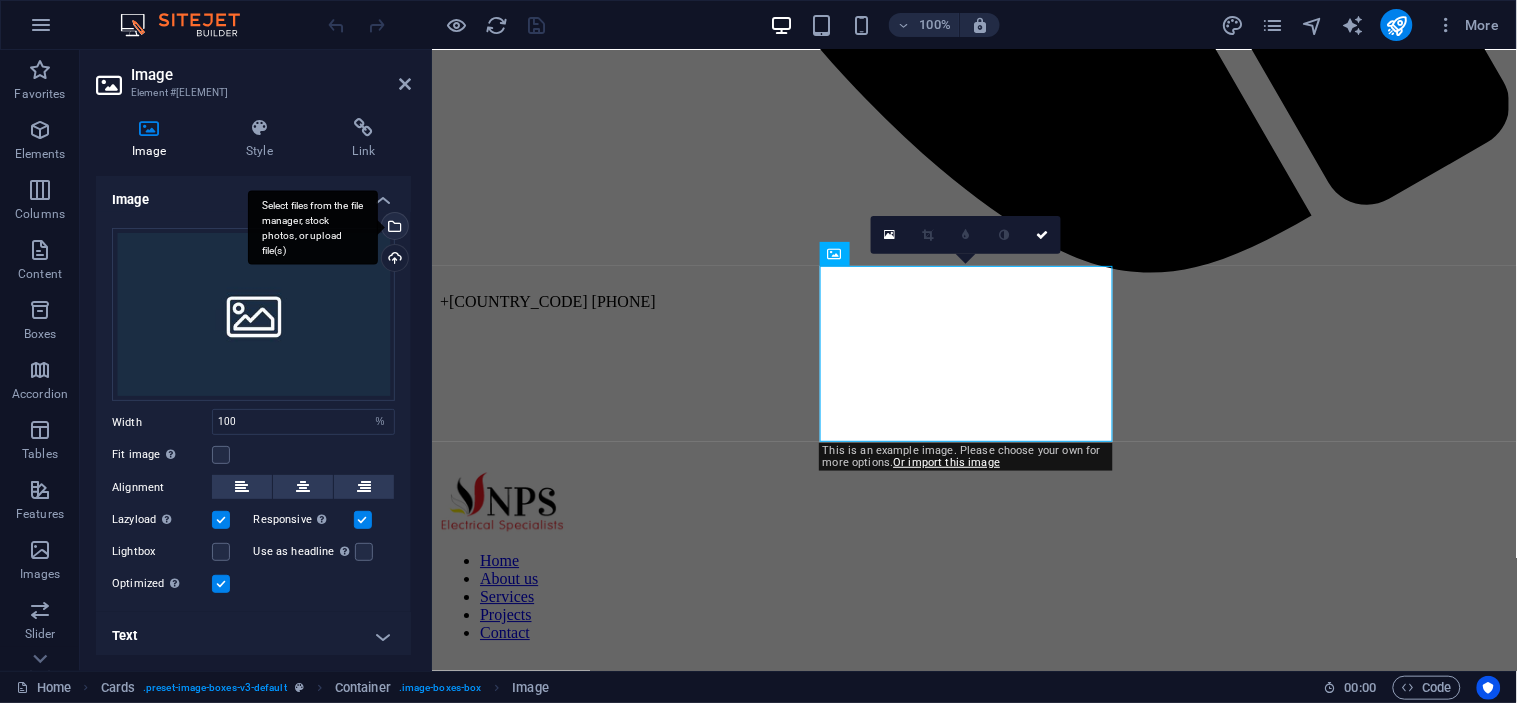 click on "Select files from the file manager, stock photos, or upload file(s)" at bounding box center [393, 228] 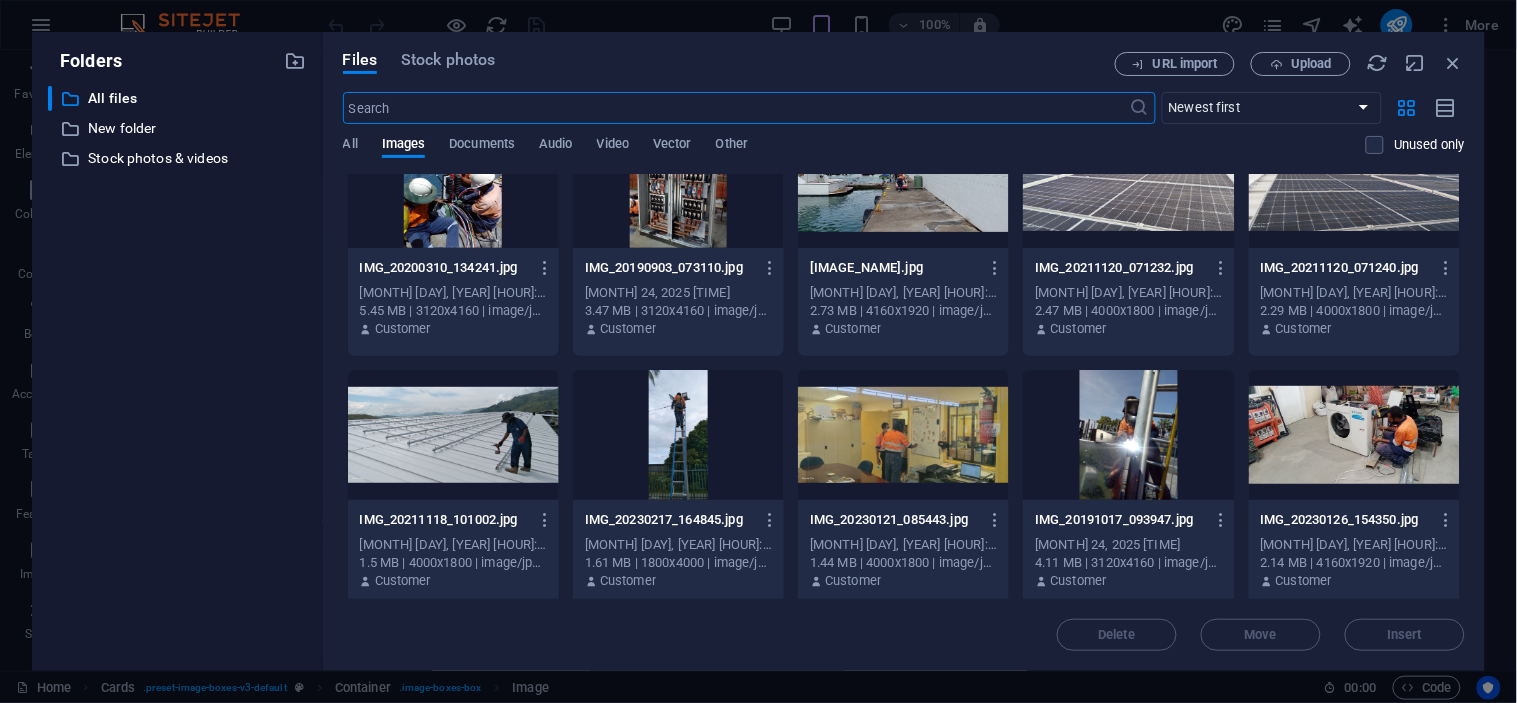 scroll, scrollTop: 3666, scrollLeft: 0, axis: vertical 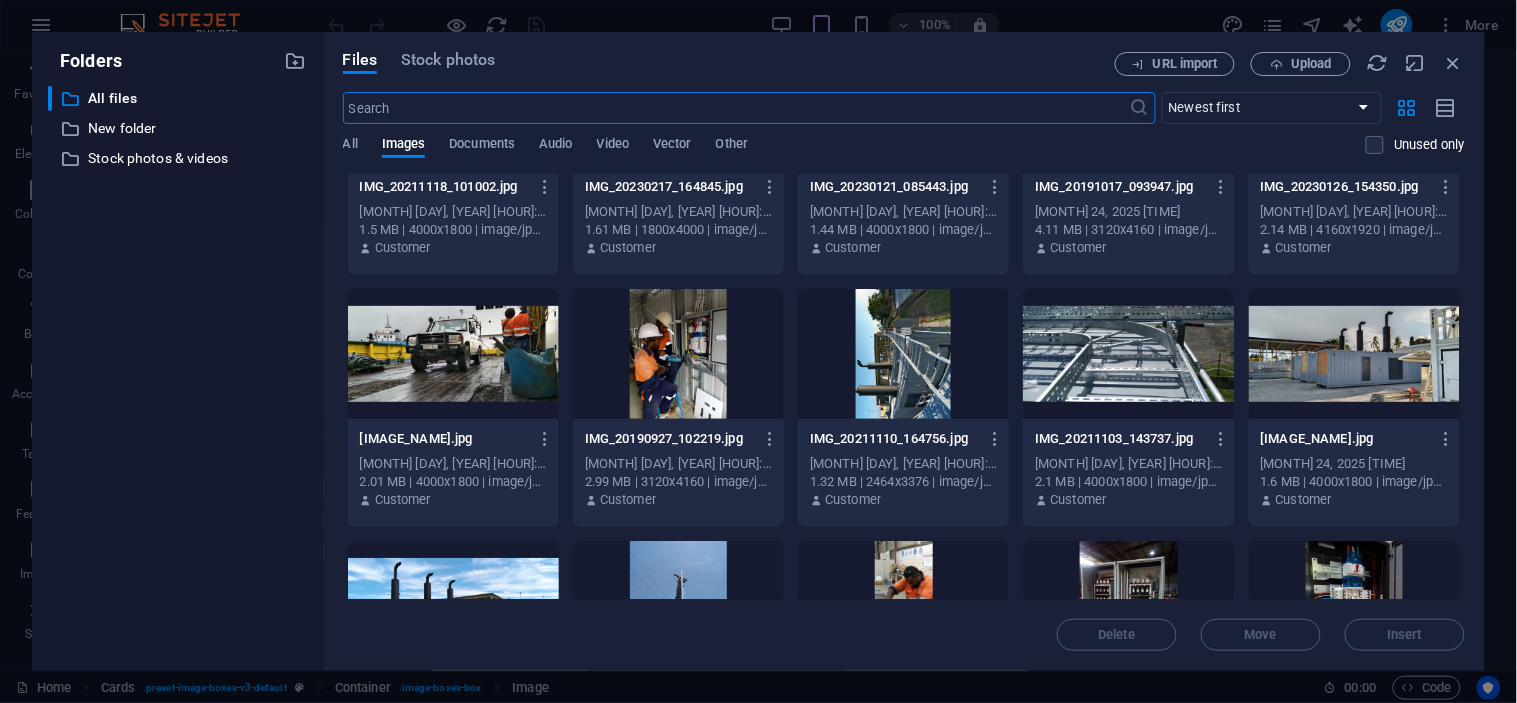 click at bounding box center (678, 354) 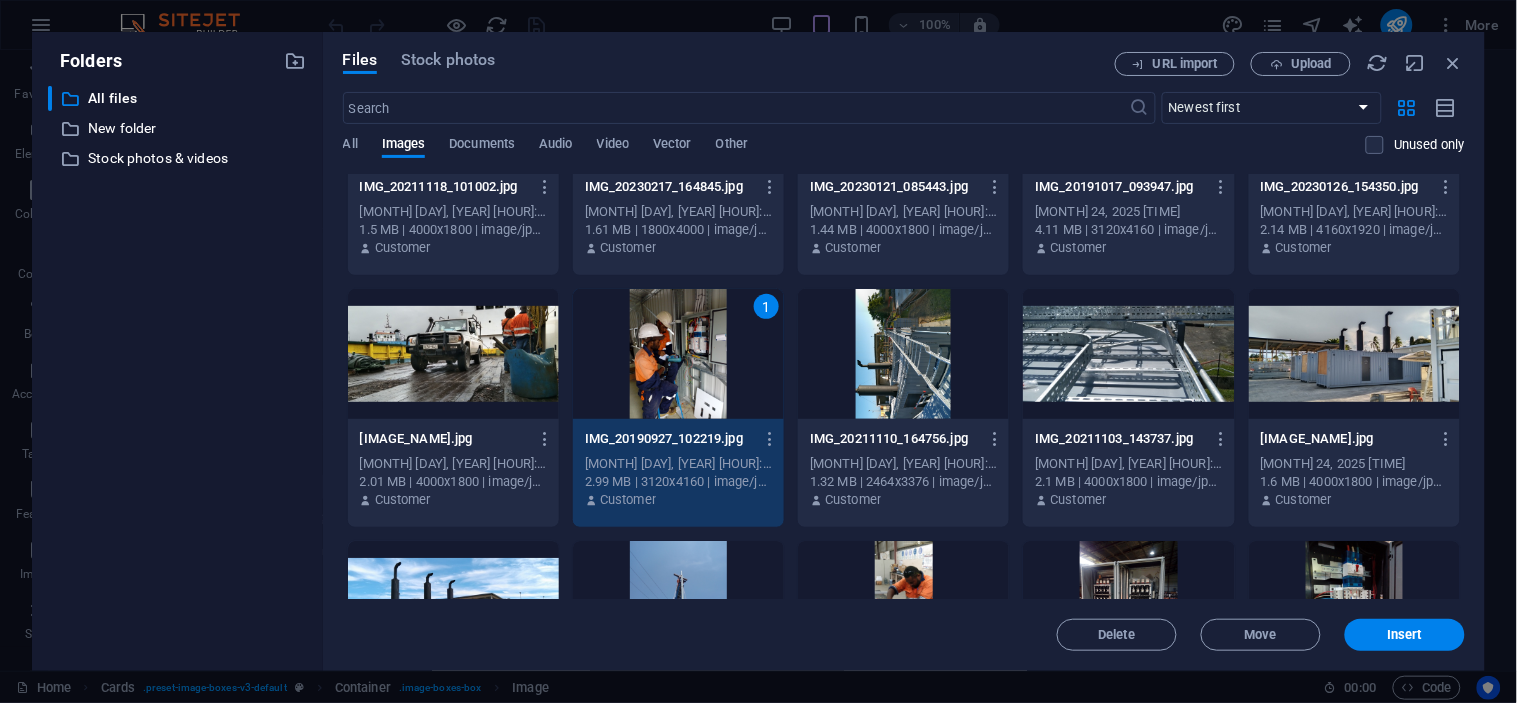 click on "1" at bounding box center [678, 354] 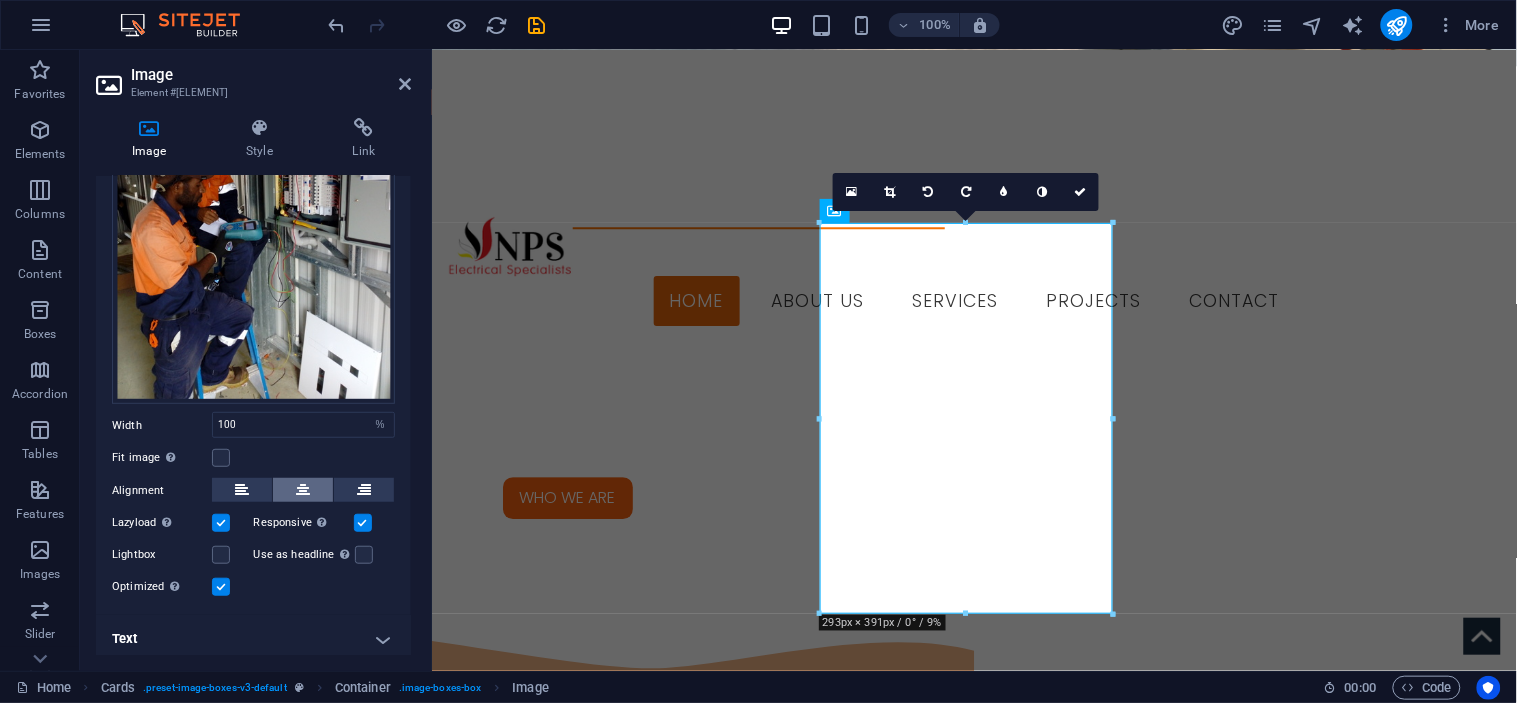 scroll, scrollTop: 200, scrollLeft: 0, axis: vertical 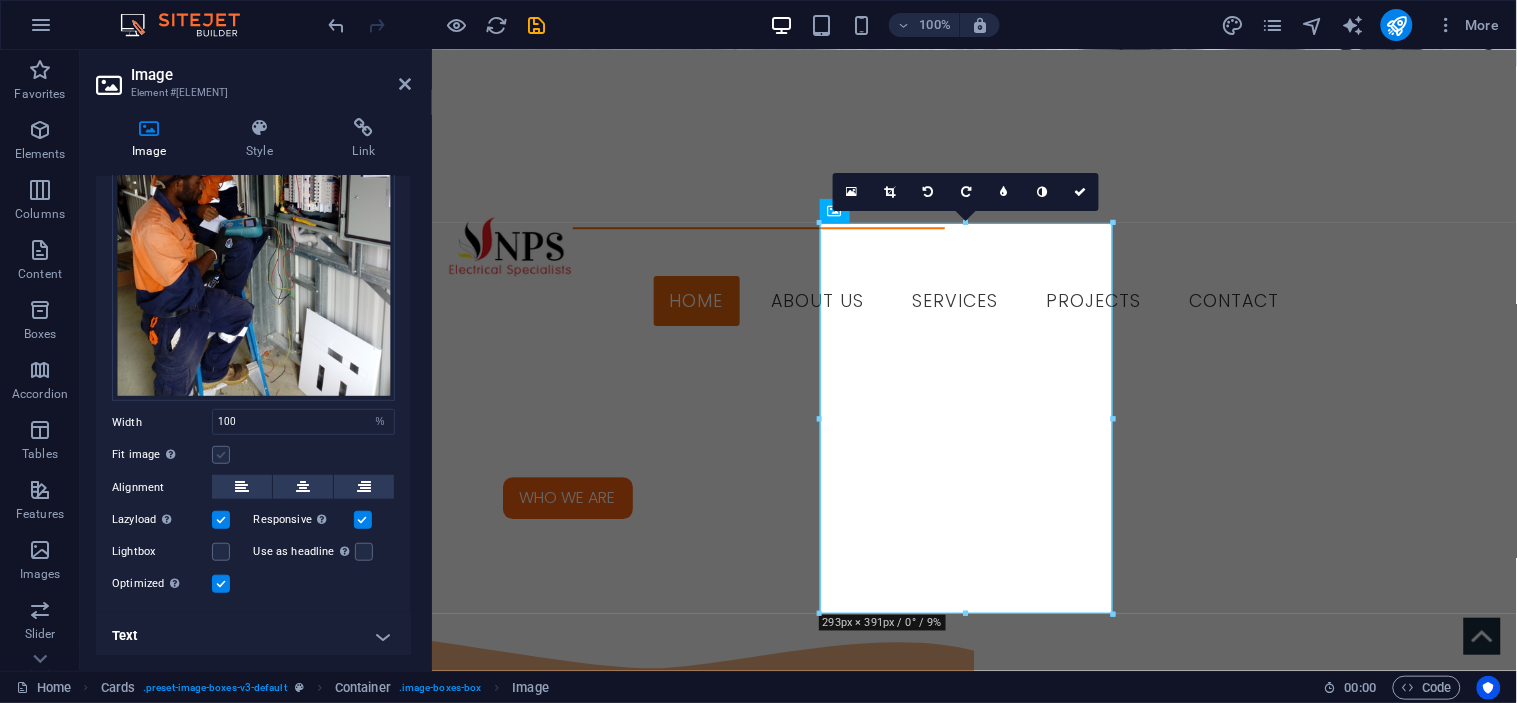 click at bounding box center [221, 455] 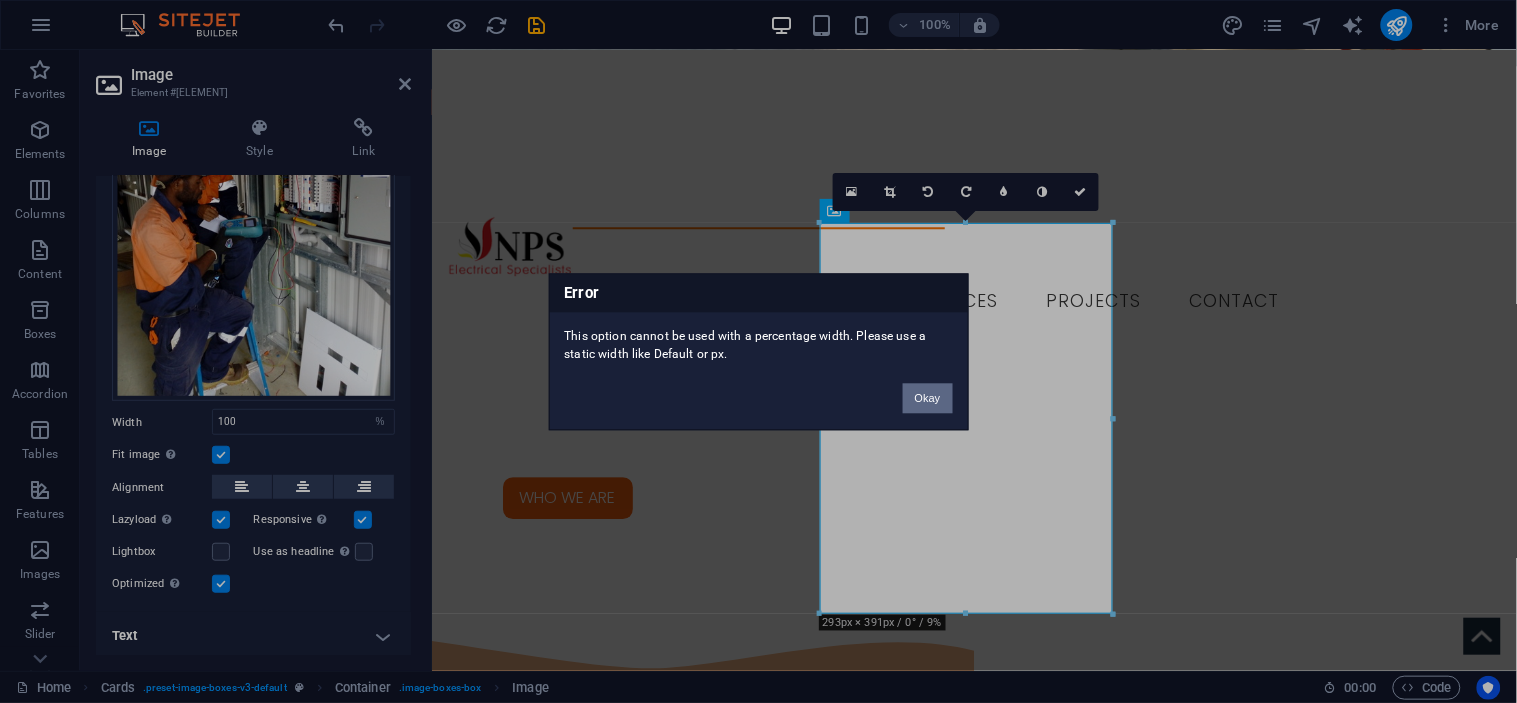 click on "Okay" at bounding box center [928, 398] 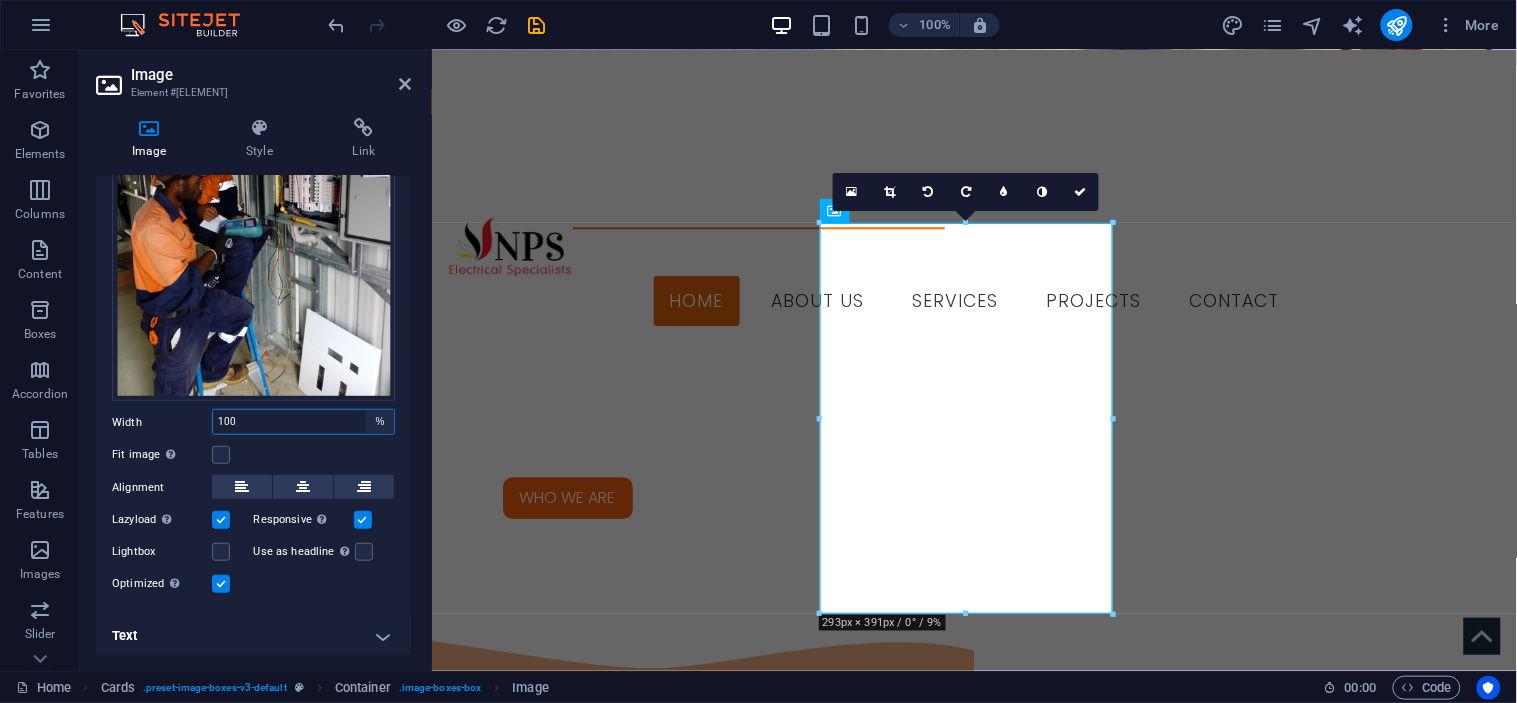 click on "Default auto px rem % em vh vw" at bounding box center (380, 422) 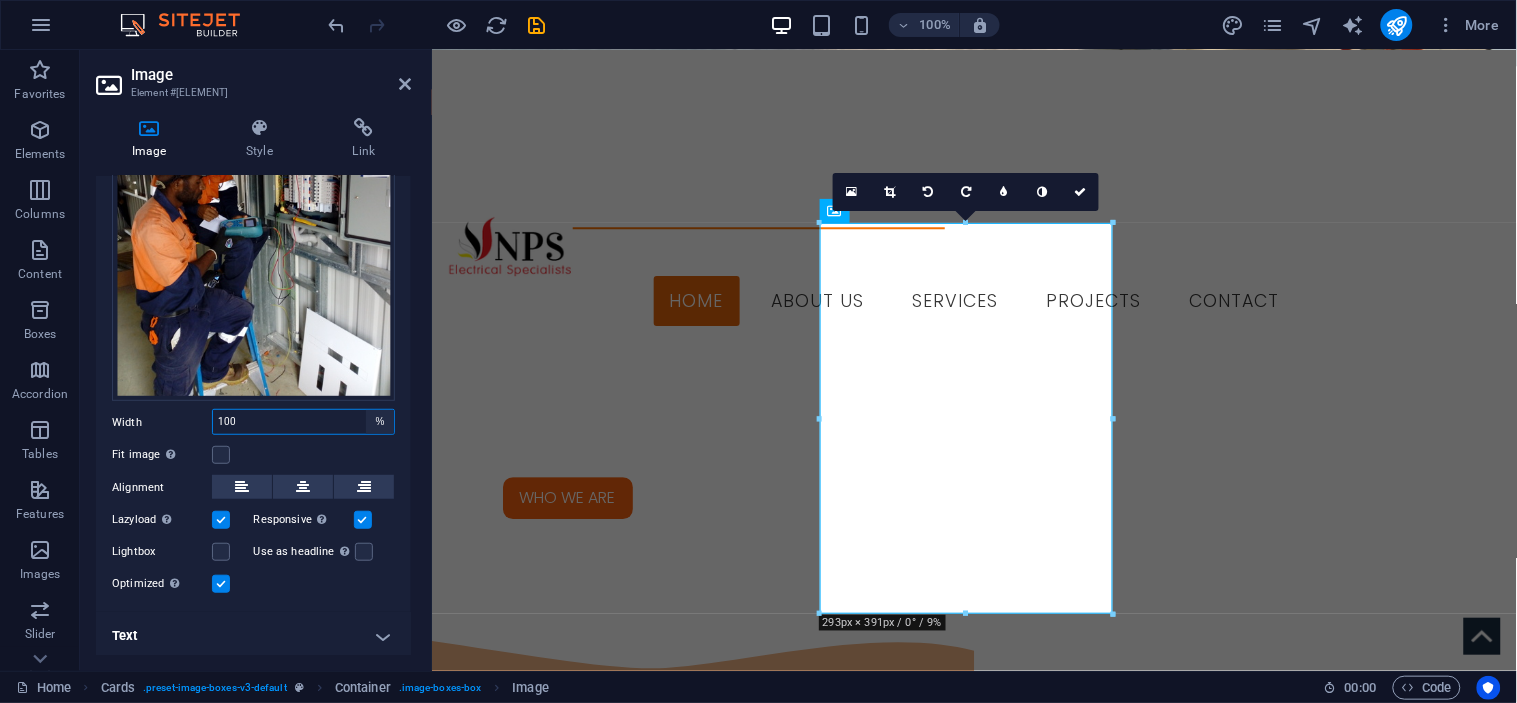 select on "default" 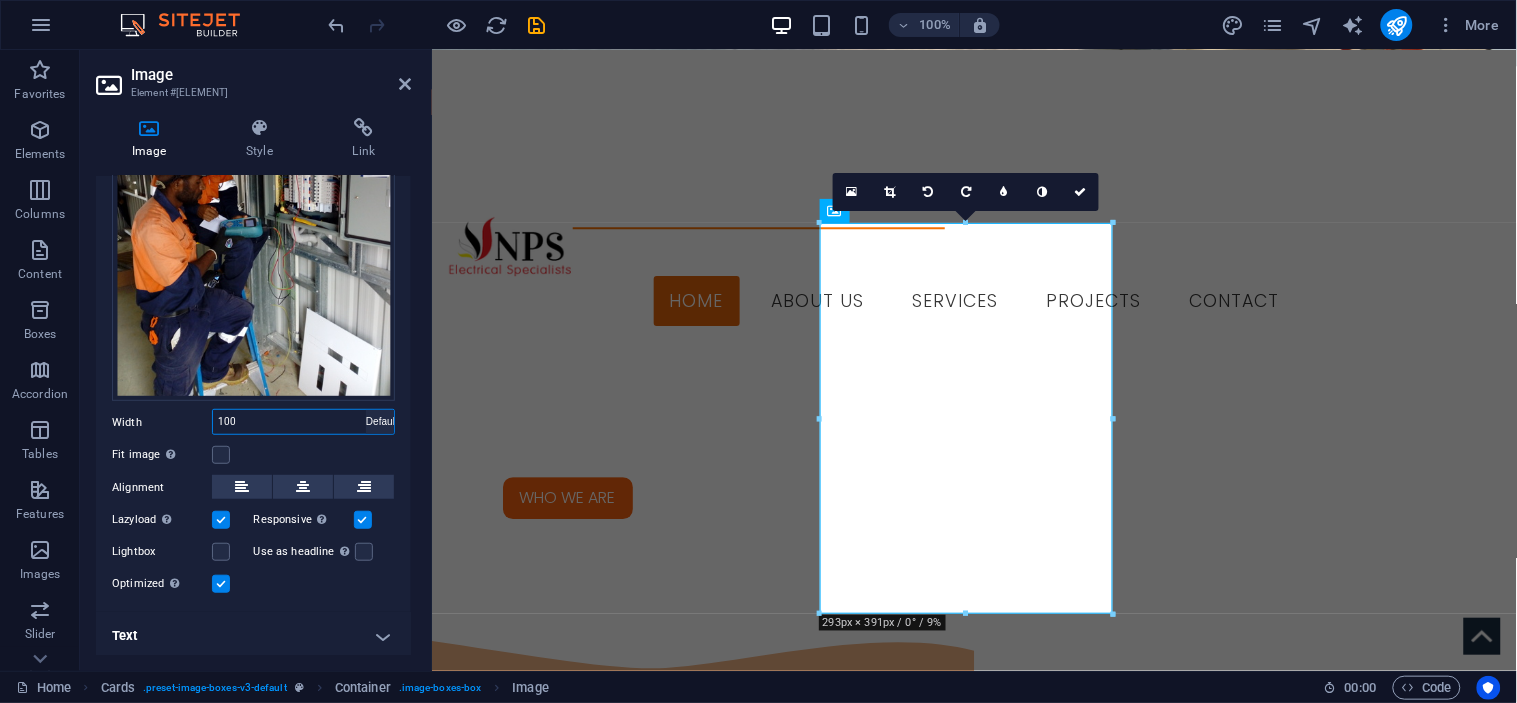 click on "Default auto px rem % em vh vw" at bounding box center (380, 422) 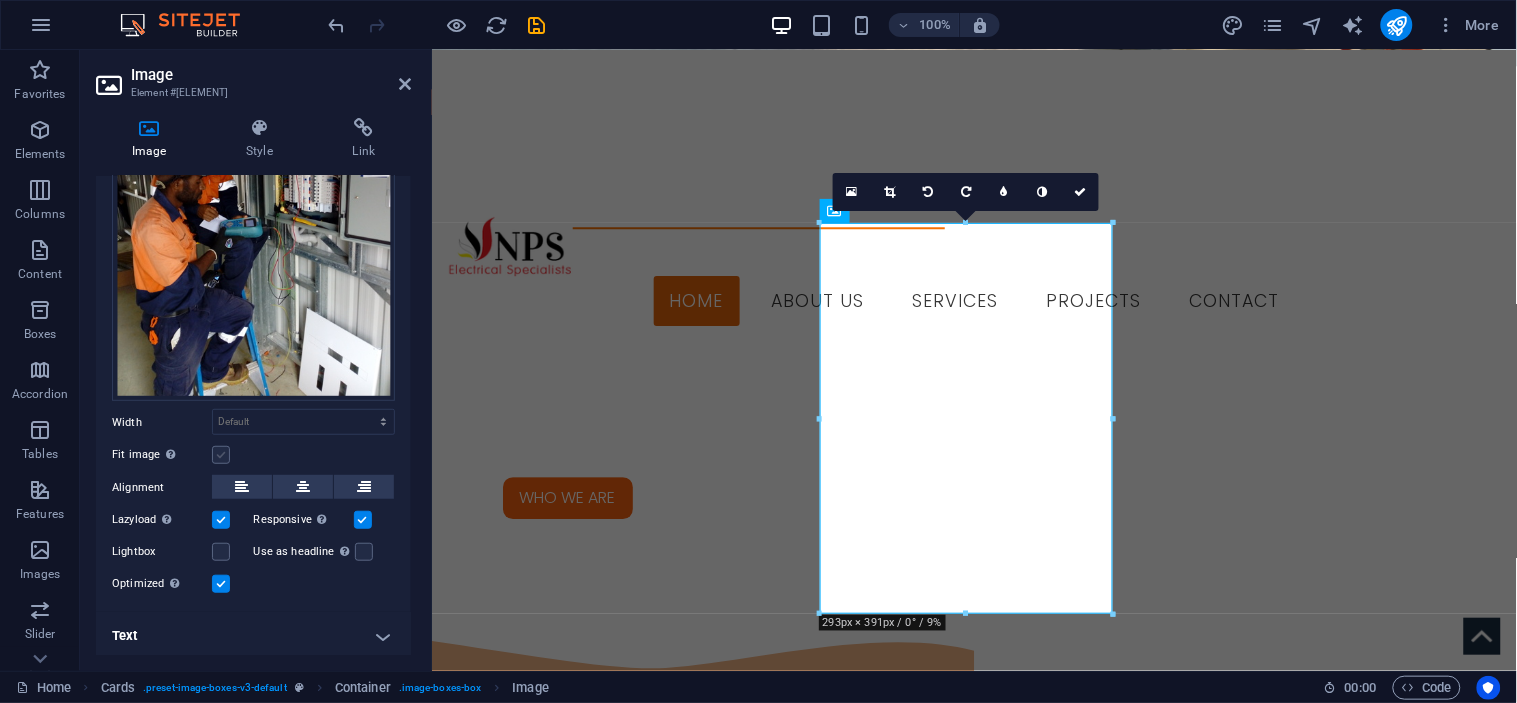 click at bounding box center (221, 455) 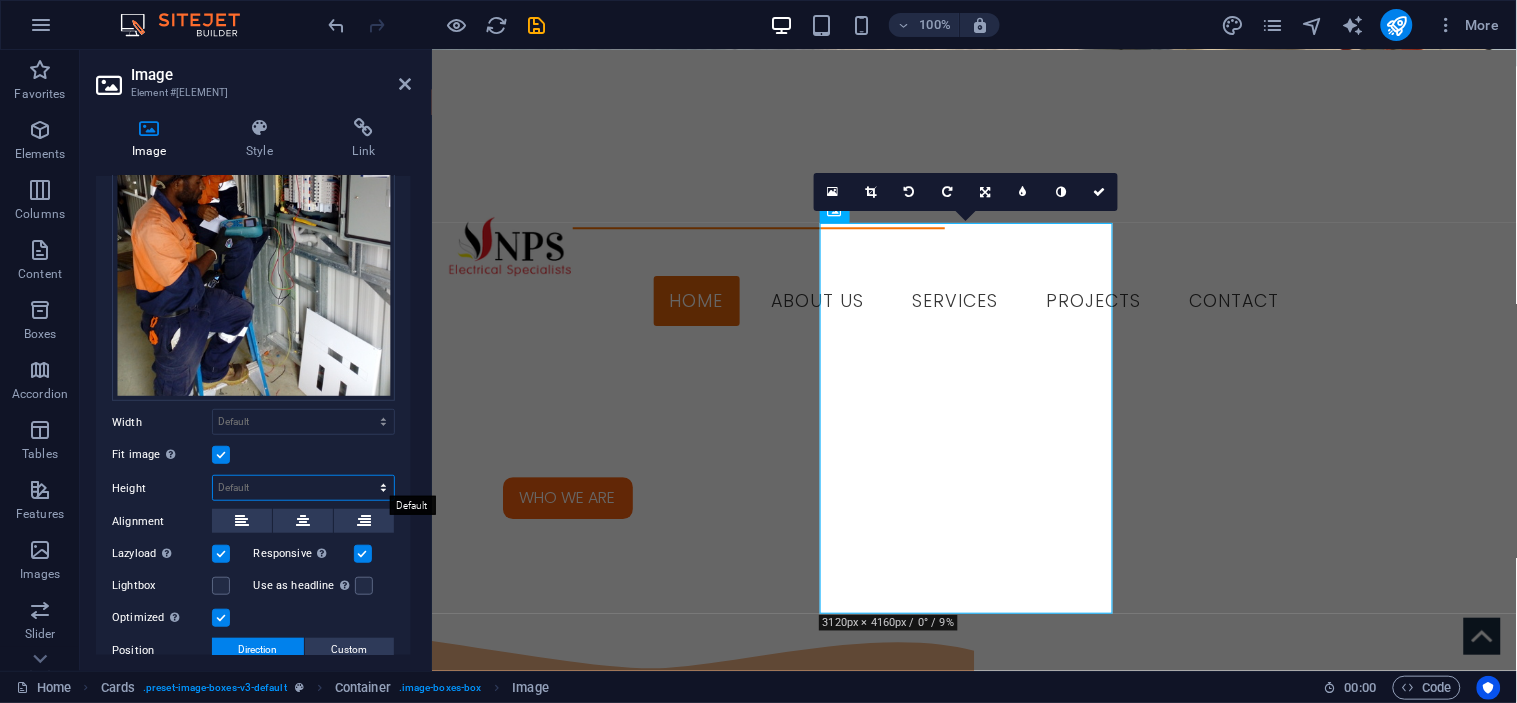 click on "Default auto px" at bounding box center (303, 488) 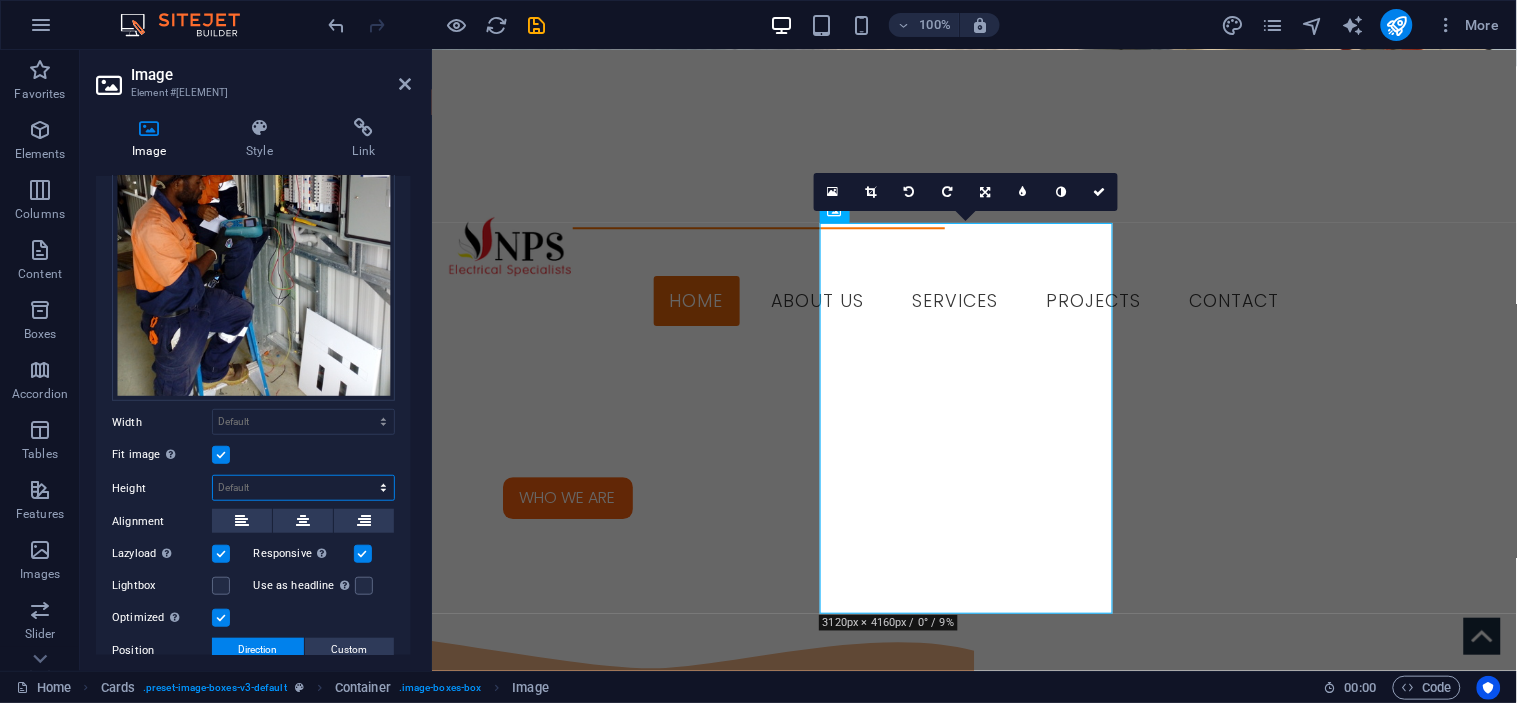 select on "px" 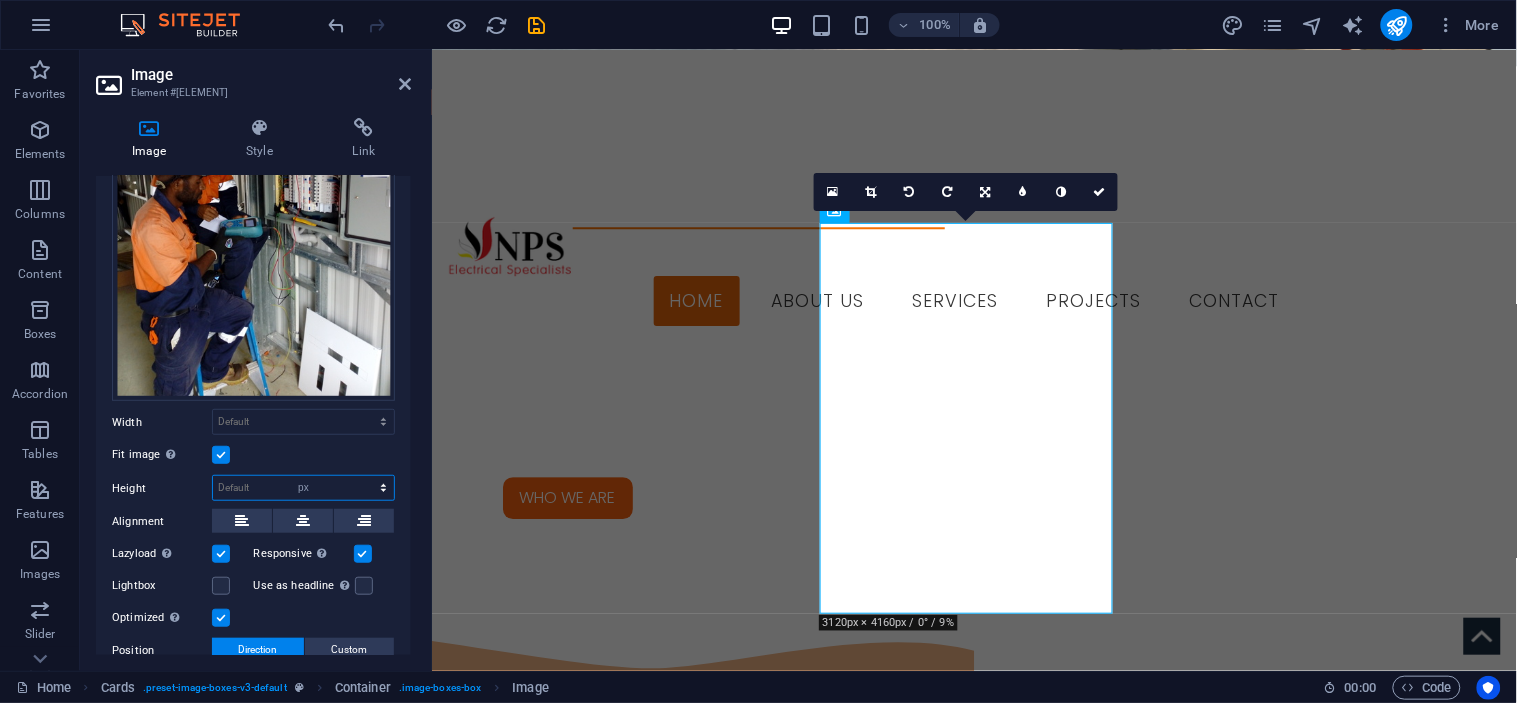 click on "Default auto px" at bounding box center (303, 488) 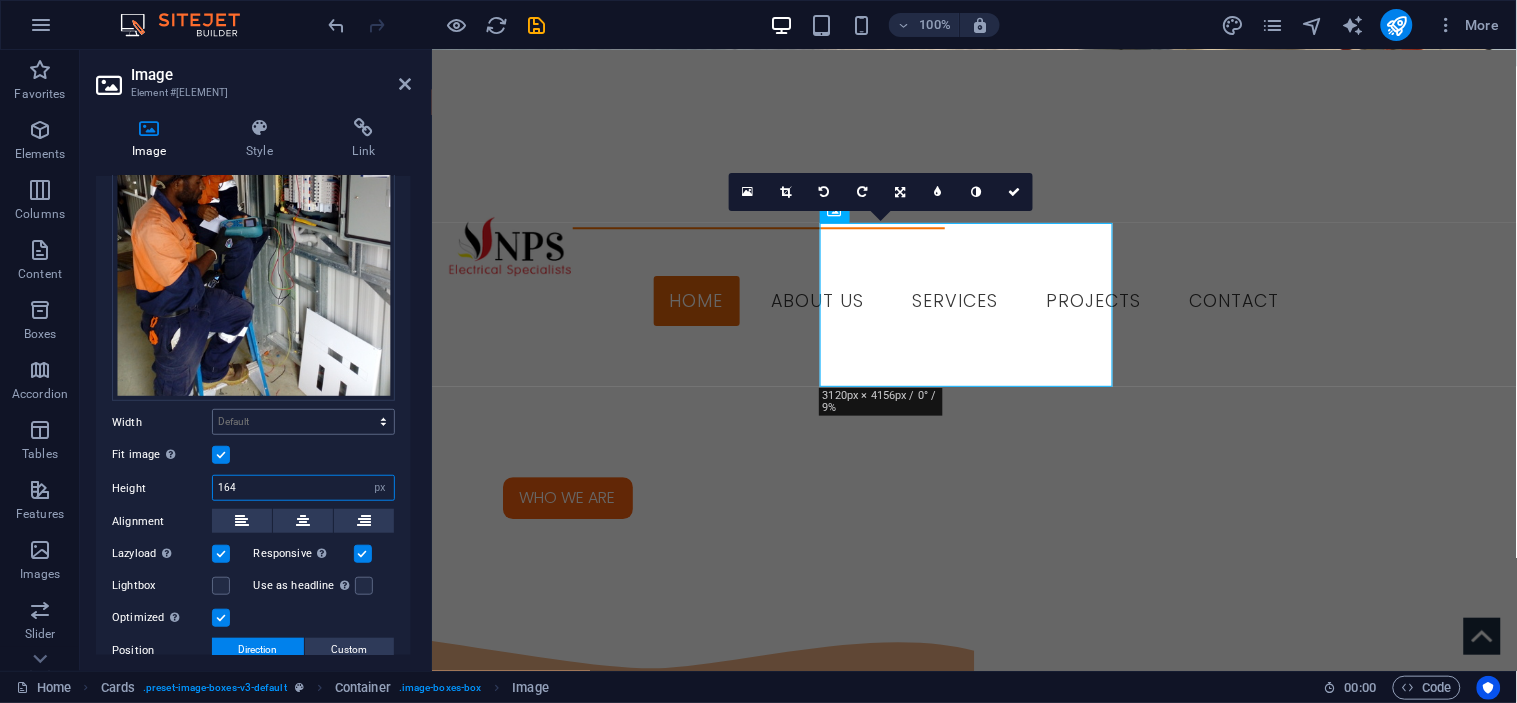 type on "164" 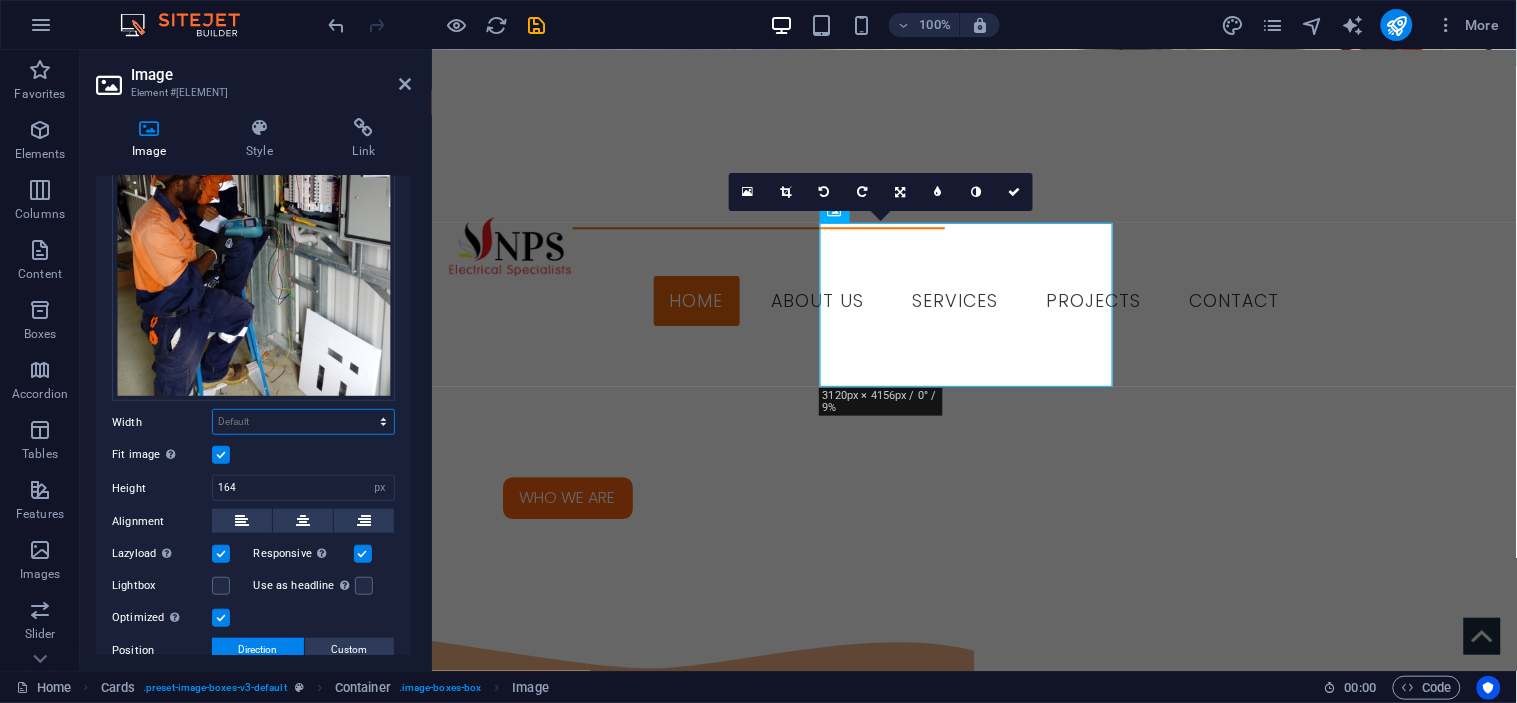 click on "Default auto px rem % em vh vw" at bounding box center (303, 422) 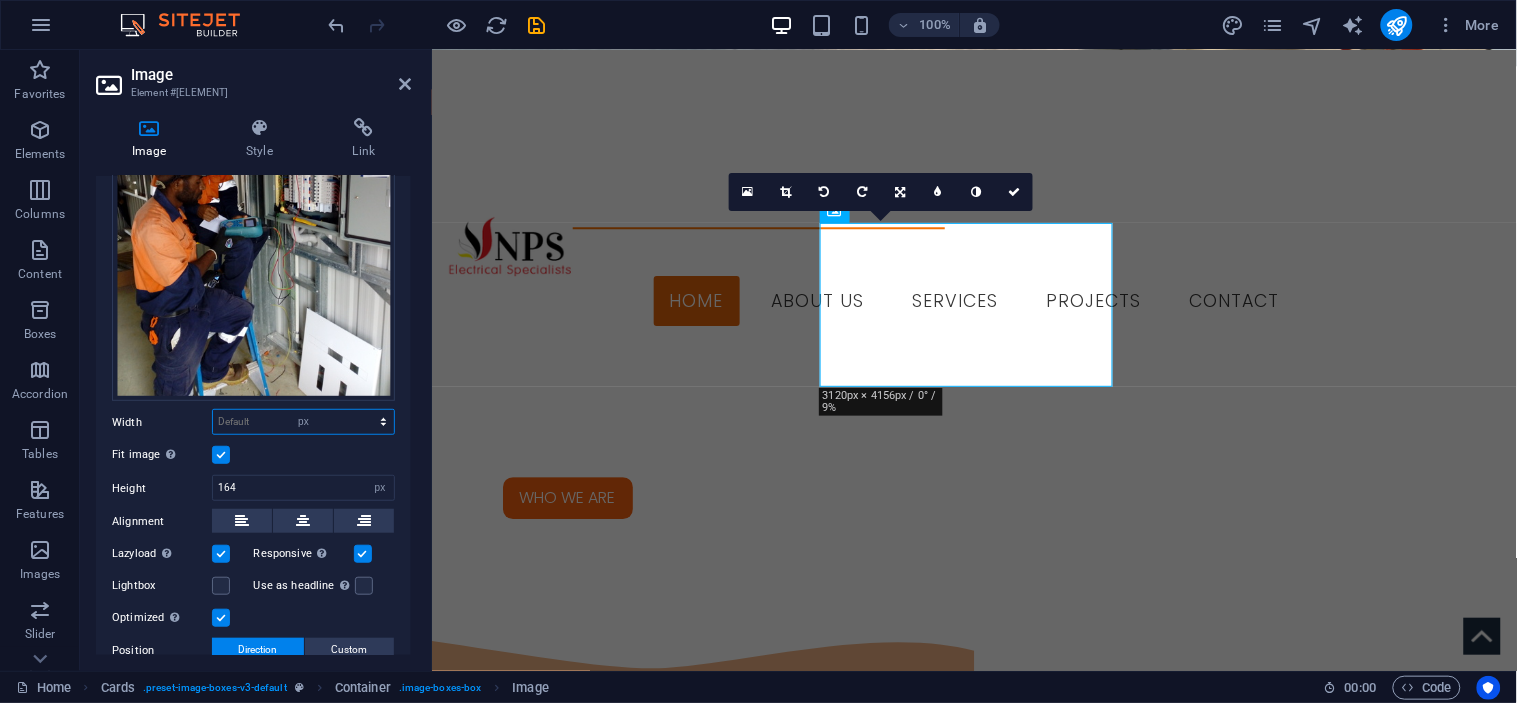 click on "Default auto px rem % em vh vw" at bounding box center [303, 422] 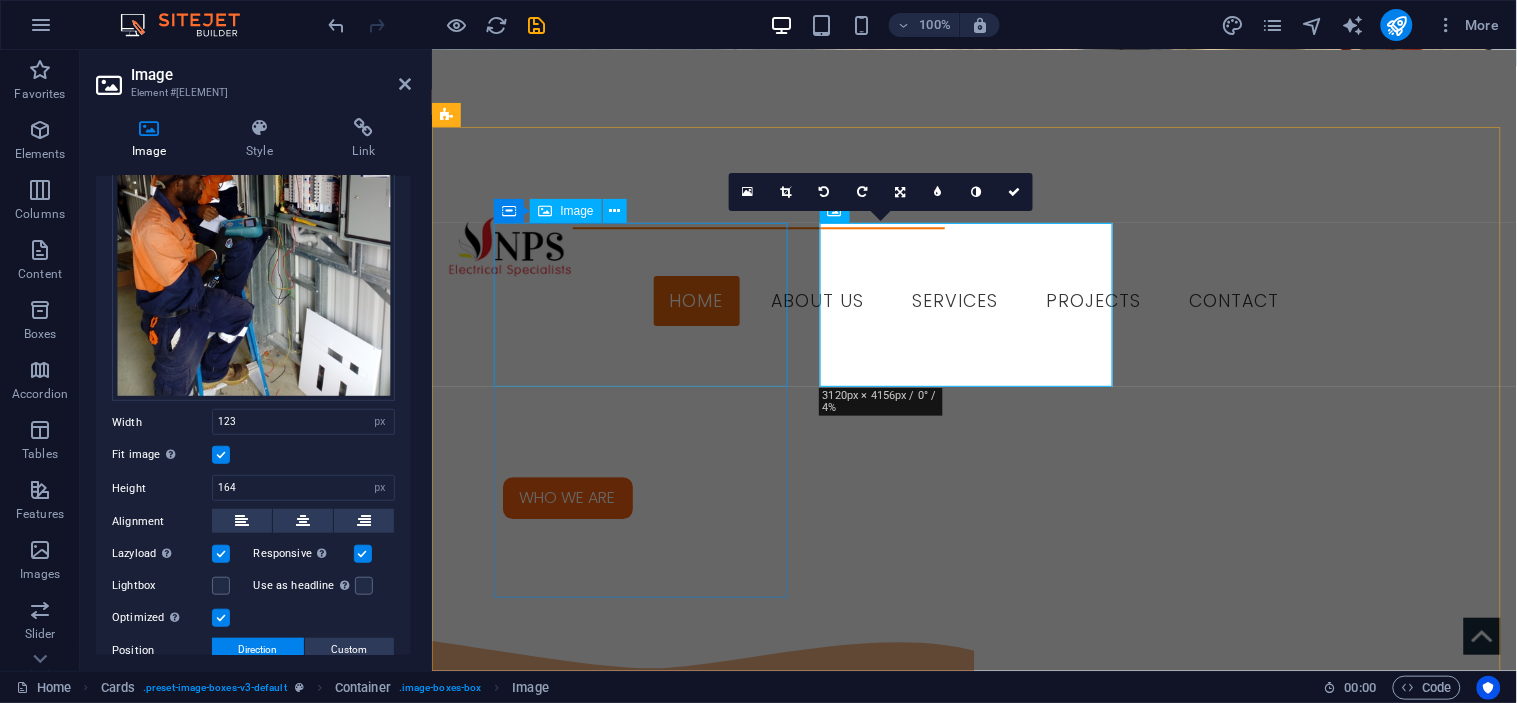 click at bounding box center [593, 2062] 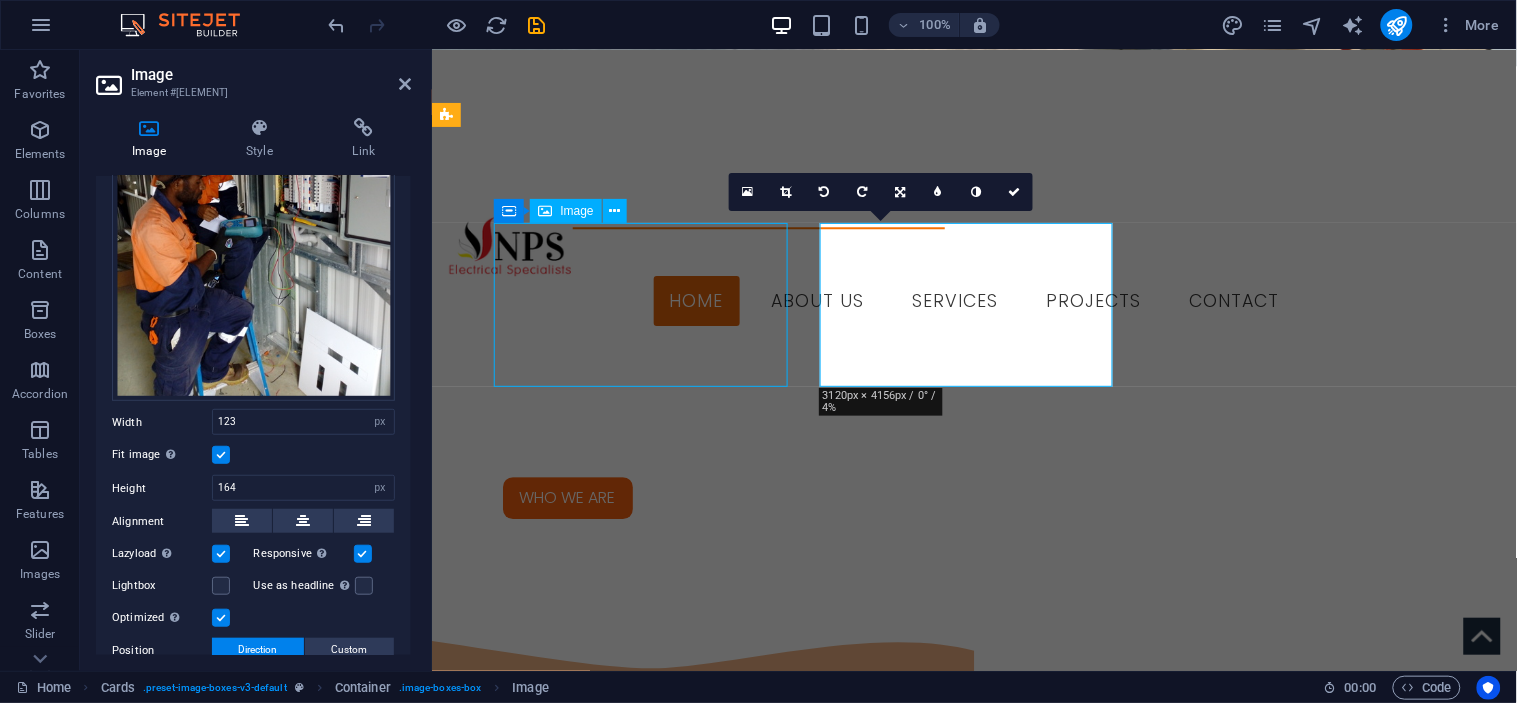 click at bounding box center [593, 2062] 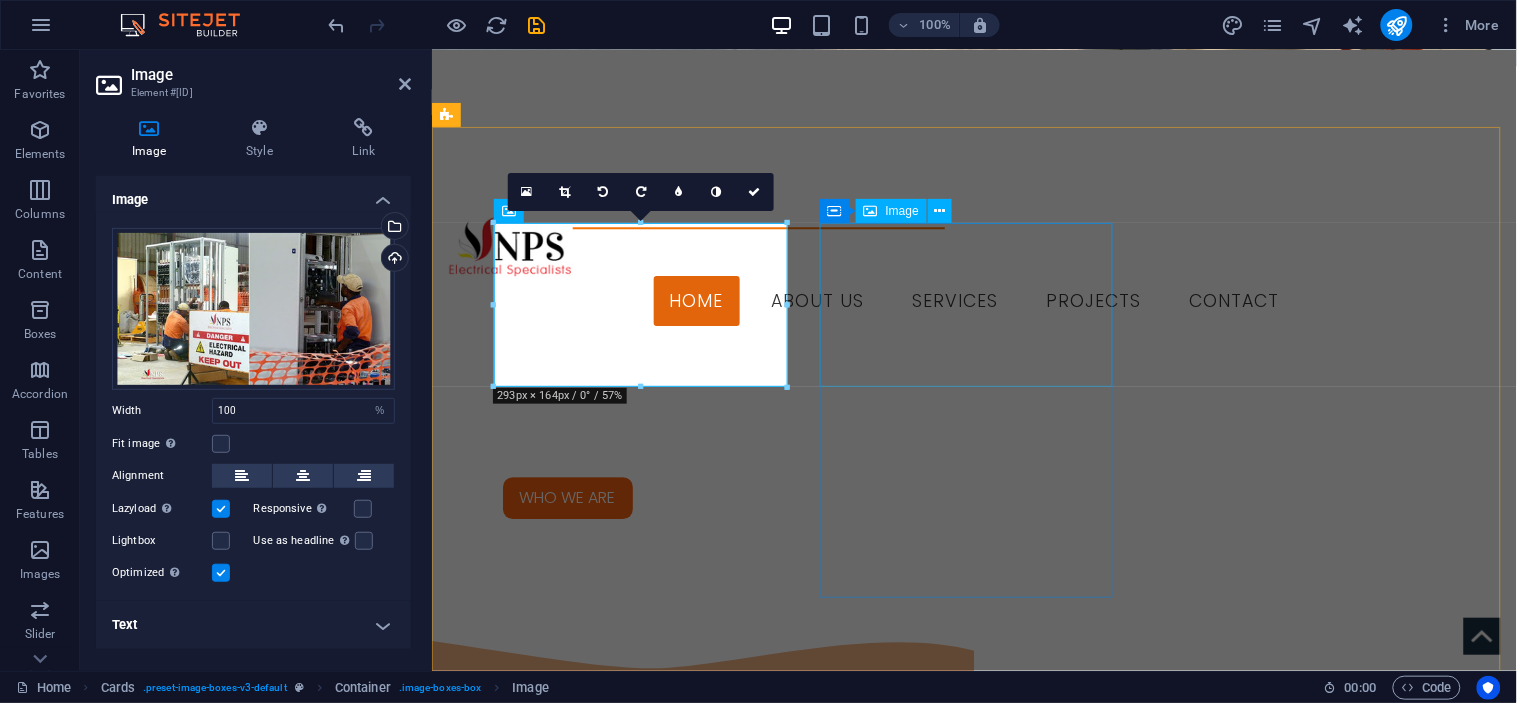 click at bounding box center [593, 2412] 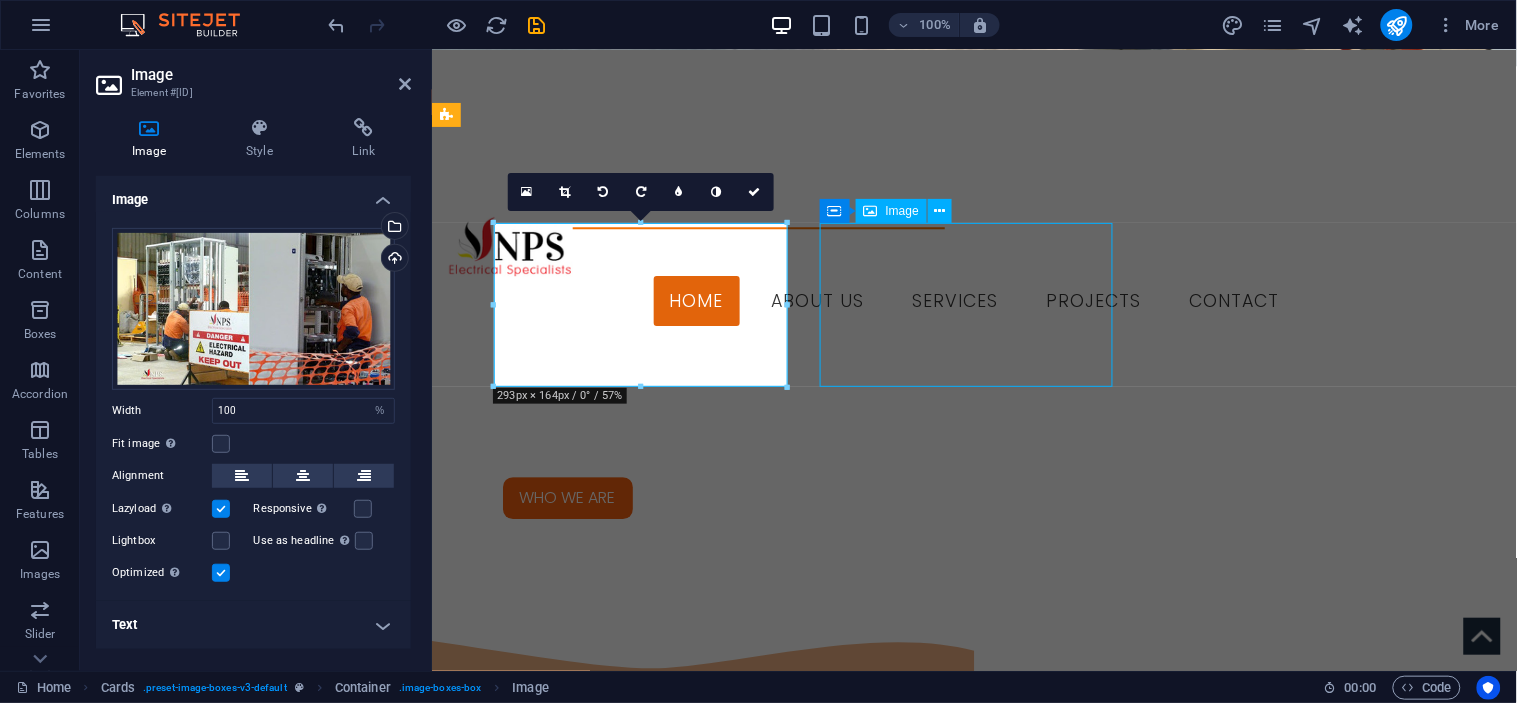 click at bounding box center (593, 2412) 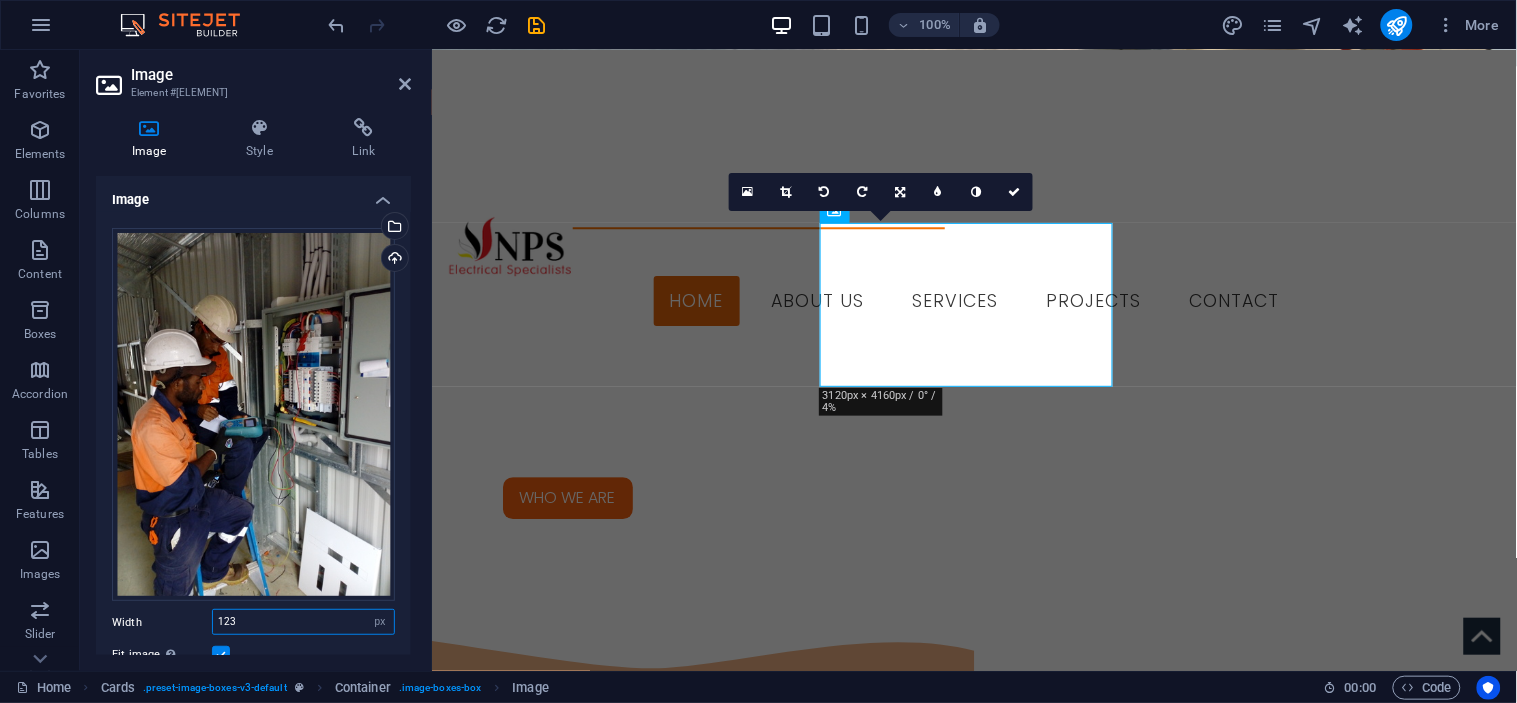 click on "123" at bounding box center (303, 622) 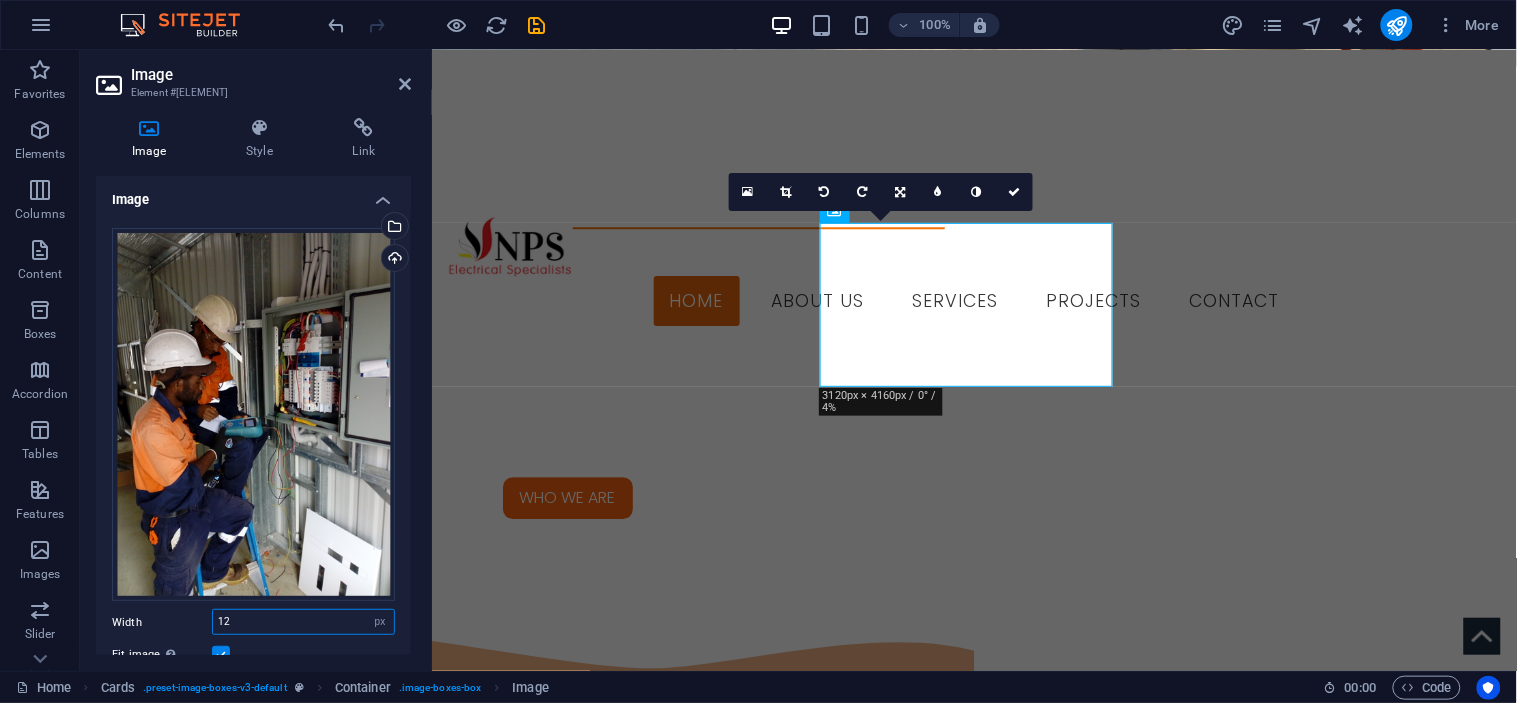 type on "1" 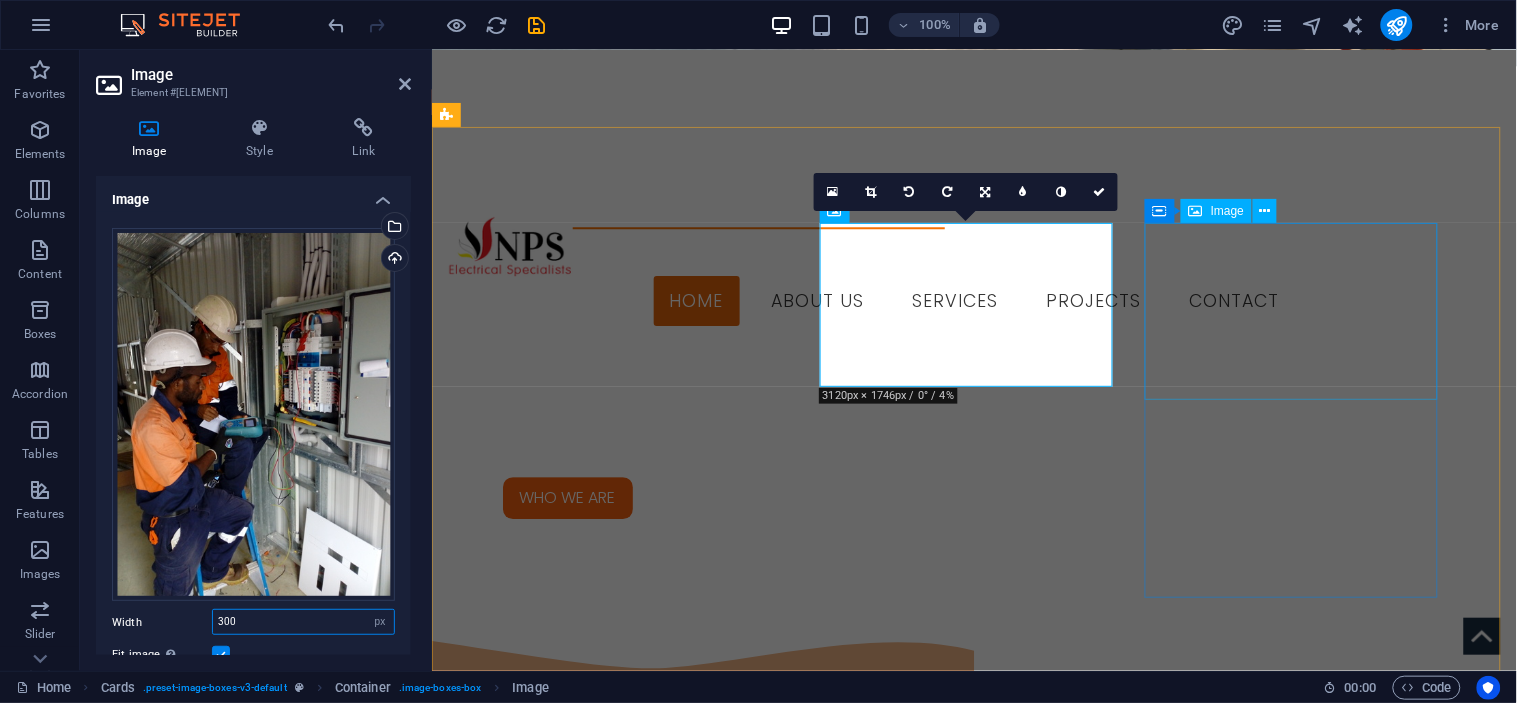 type on "300" 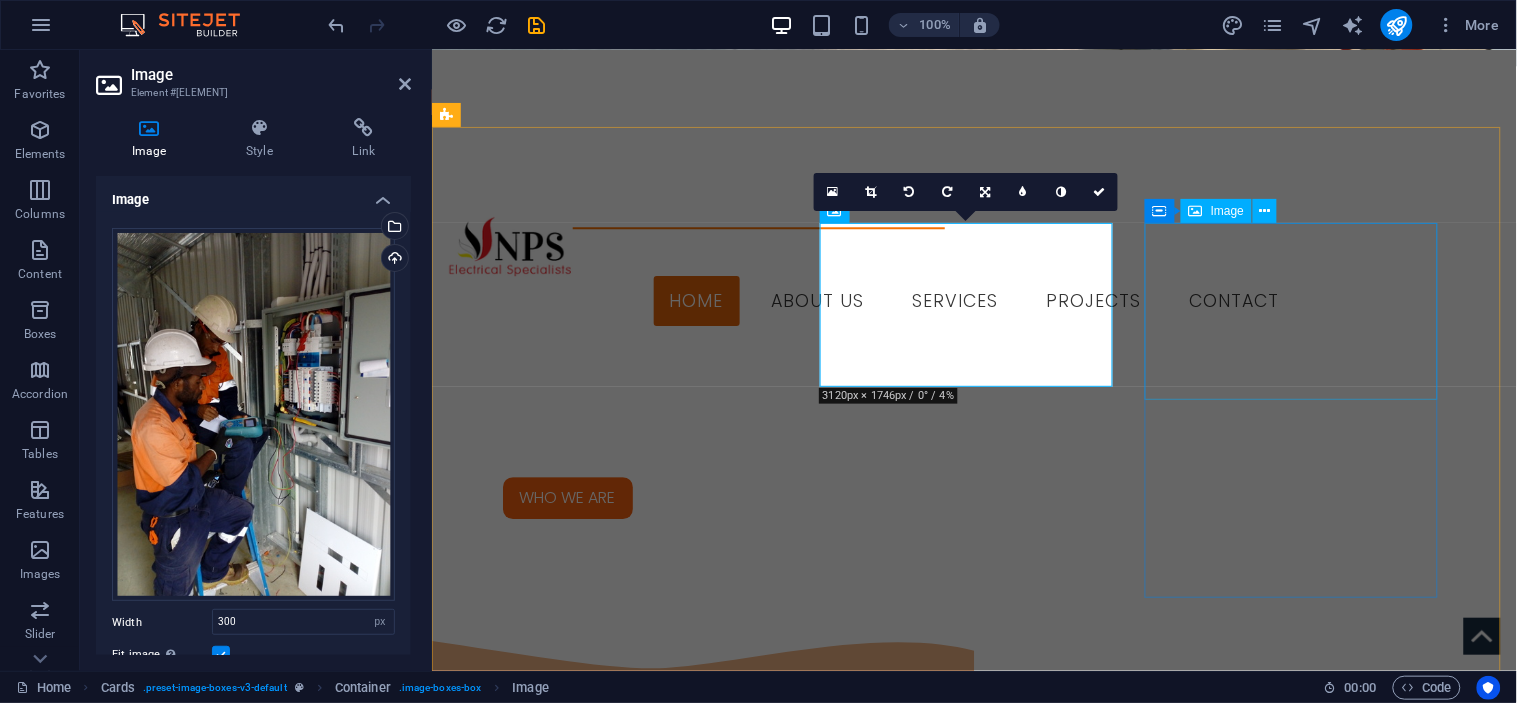 click at bounding box center (593, 2769) 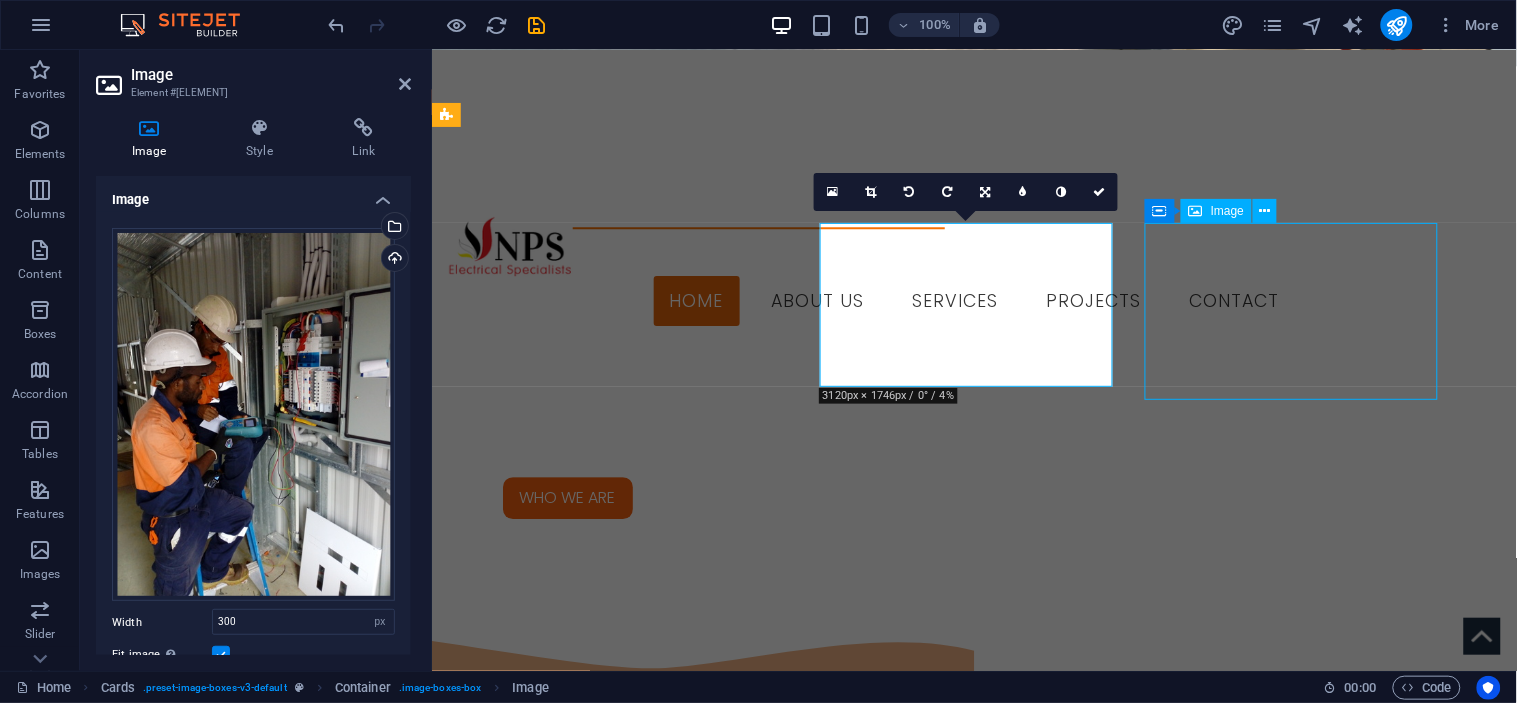click at bounding box center (593, 2769) 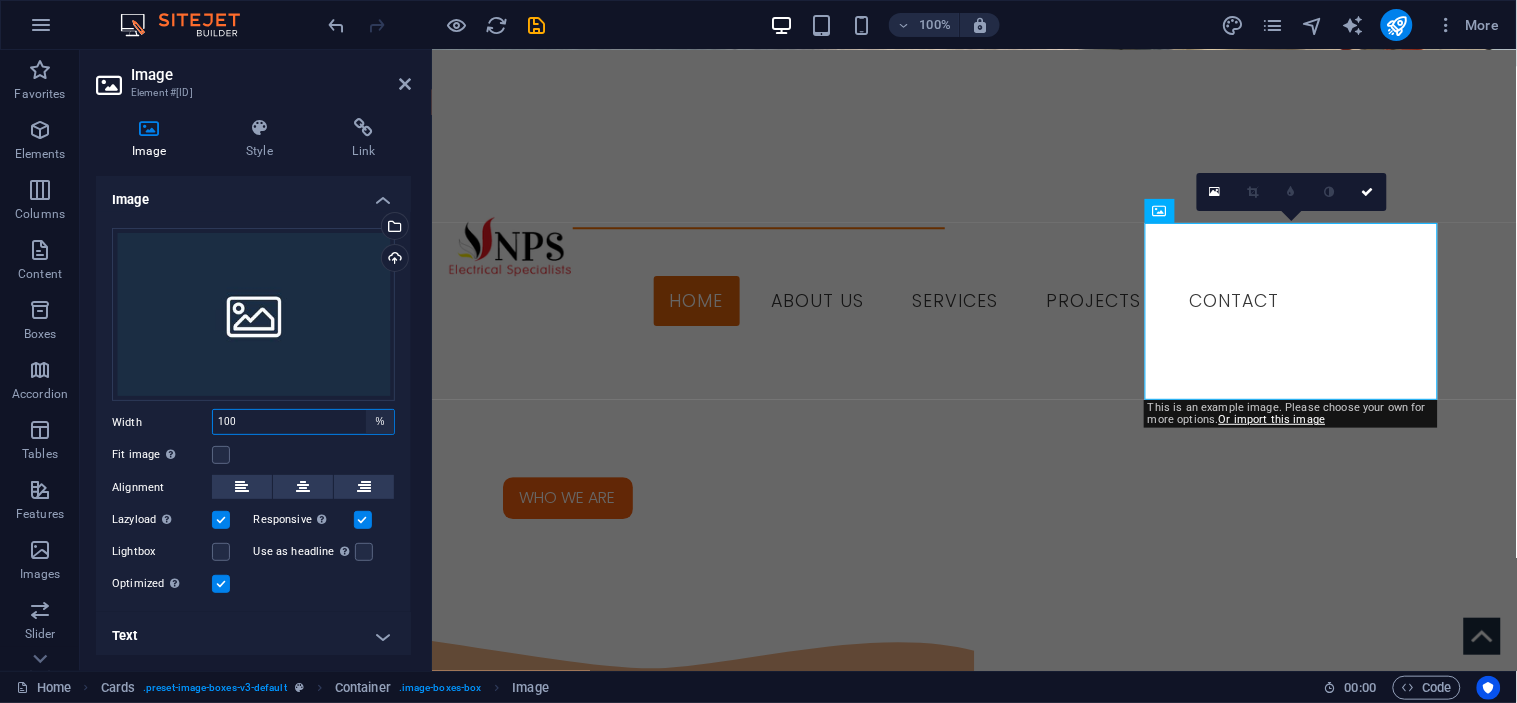 click on "Default auto px rem % em vh vw" at bounding box center [380, 422] 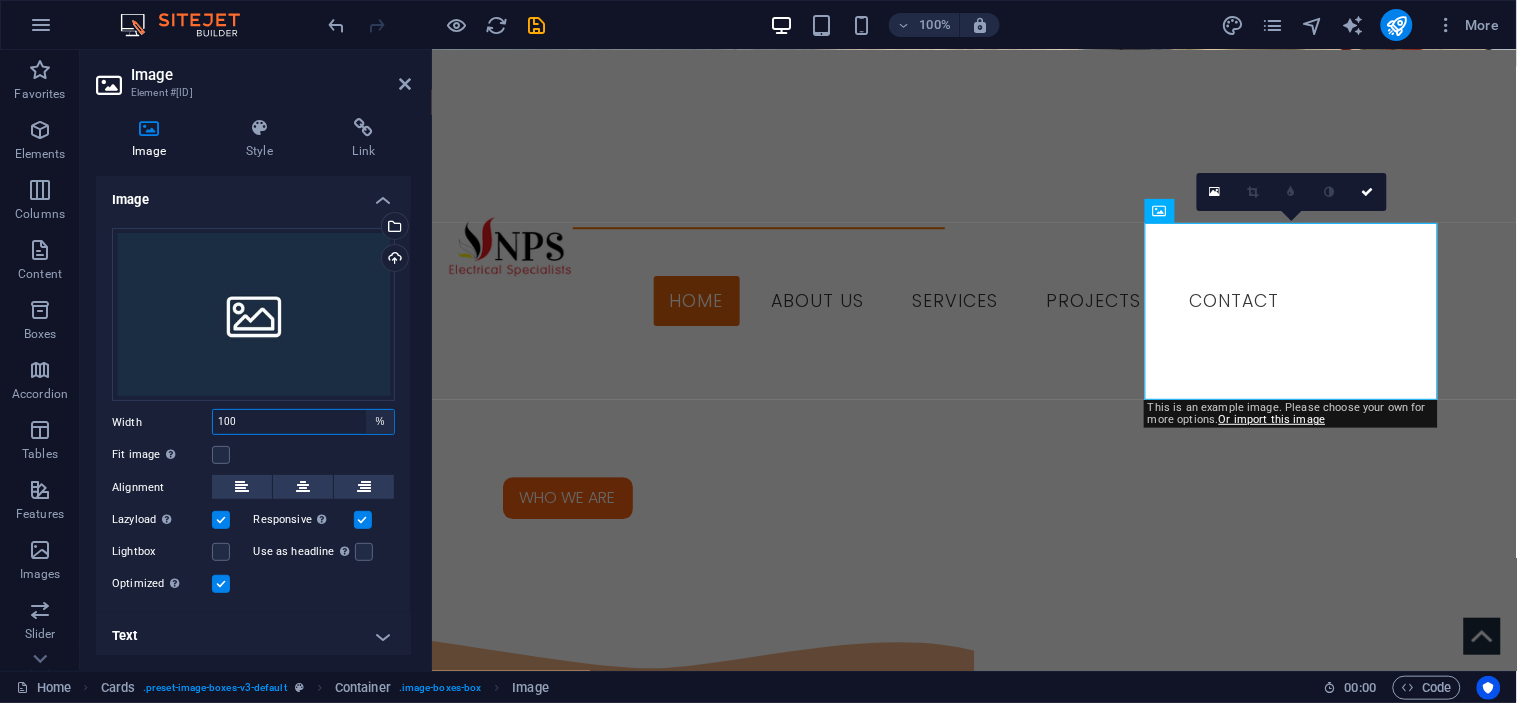 select on "px" 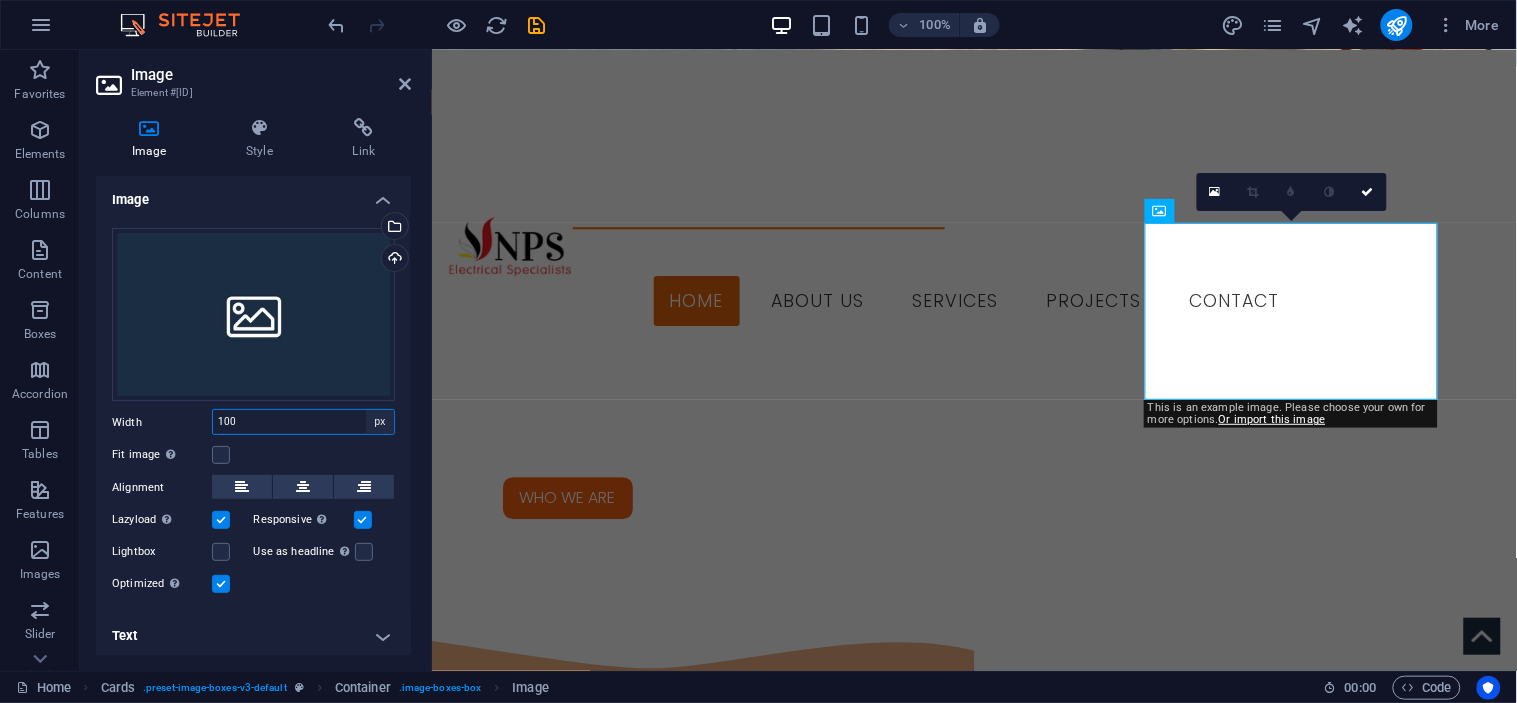 click on "Default auto px rem % em vh vw" at bounding box center (380, 422) 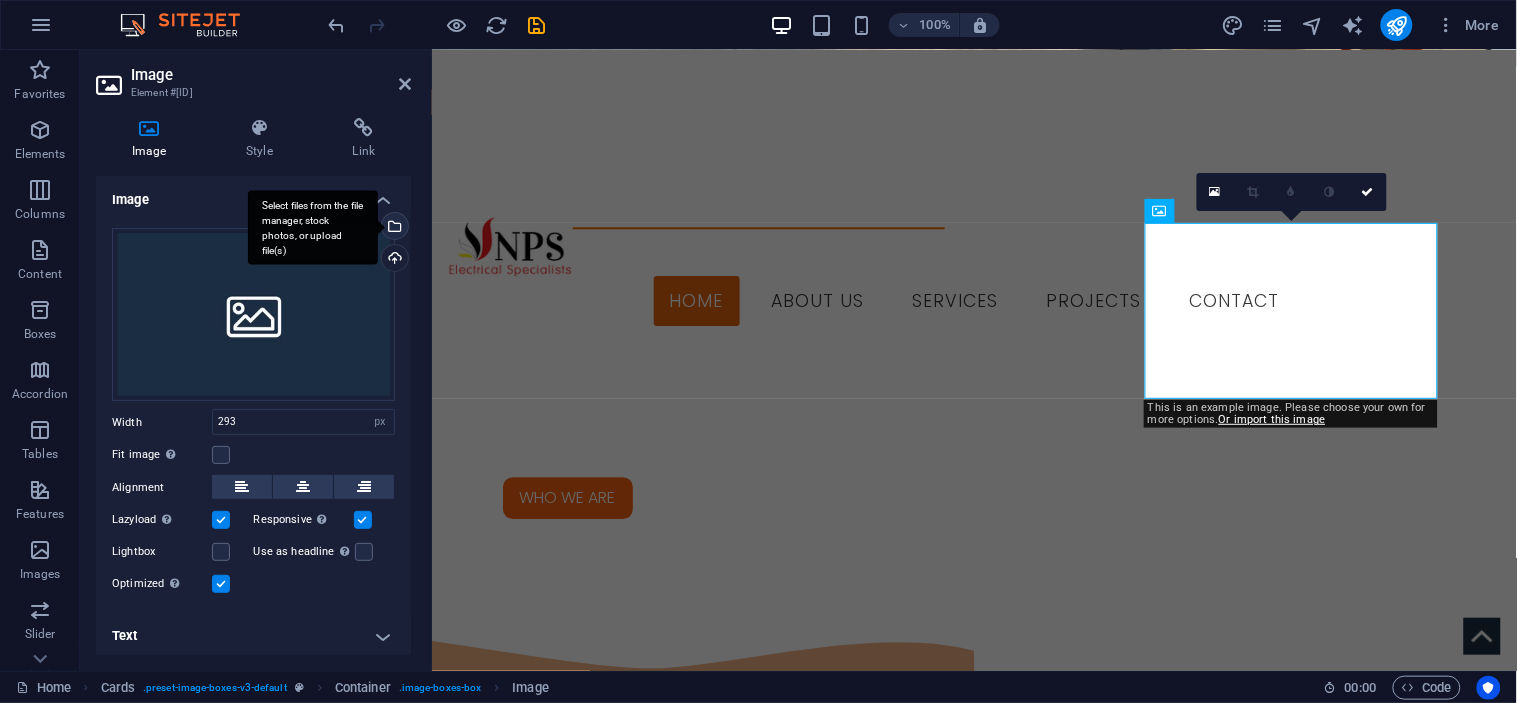 click on "Select files from the file manager, stock photos, or upload file(s)" at bounding box center (393, 228) 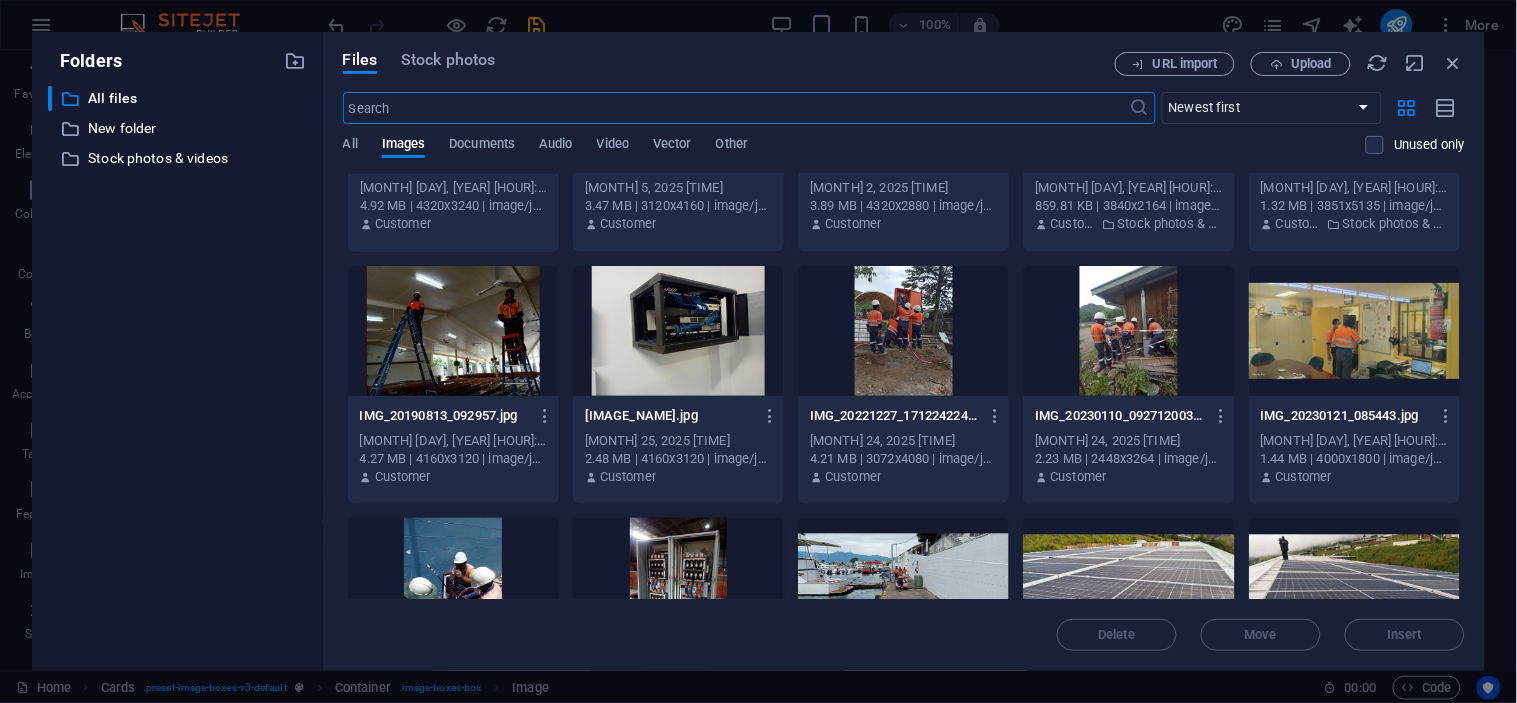 scroll, scrollTop: 2888, scrollLeft: 0, axis: vertical 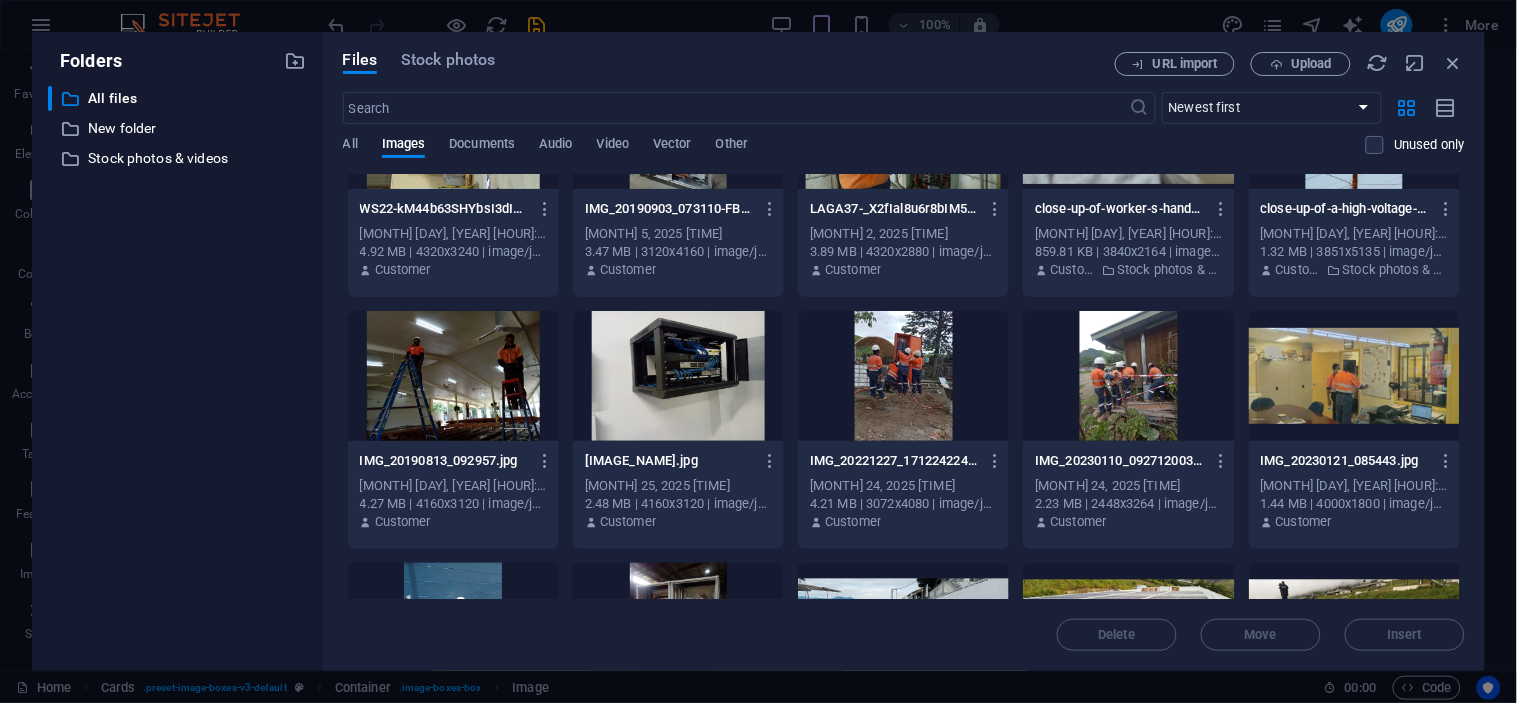 click at bounding box center [453, 376] 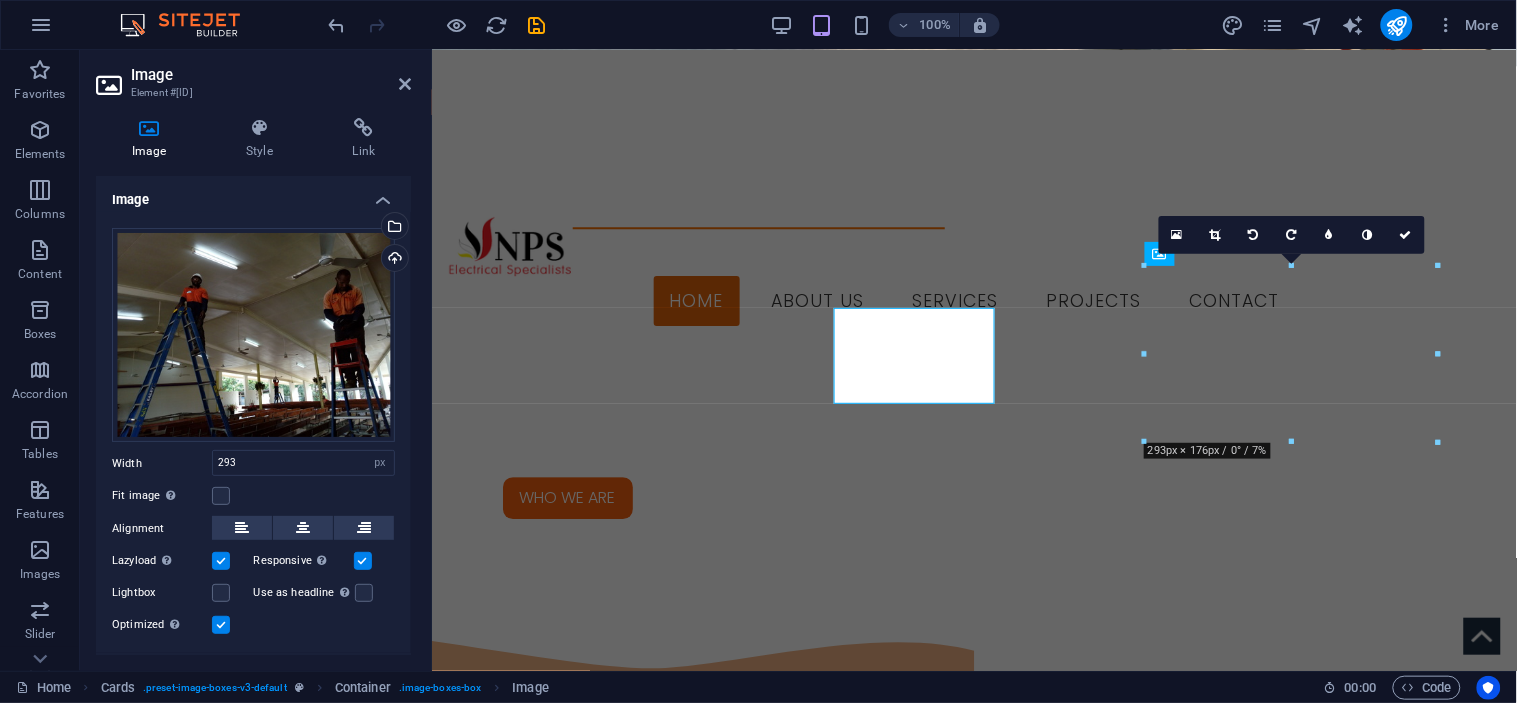 scroll, scrollTop: 1222, scrollLeft: 0, axis: vertical 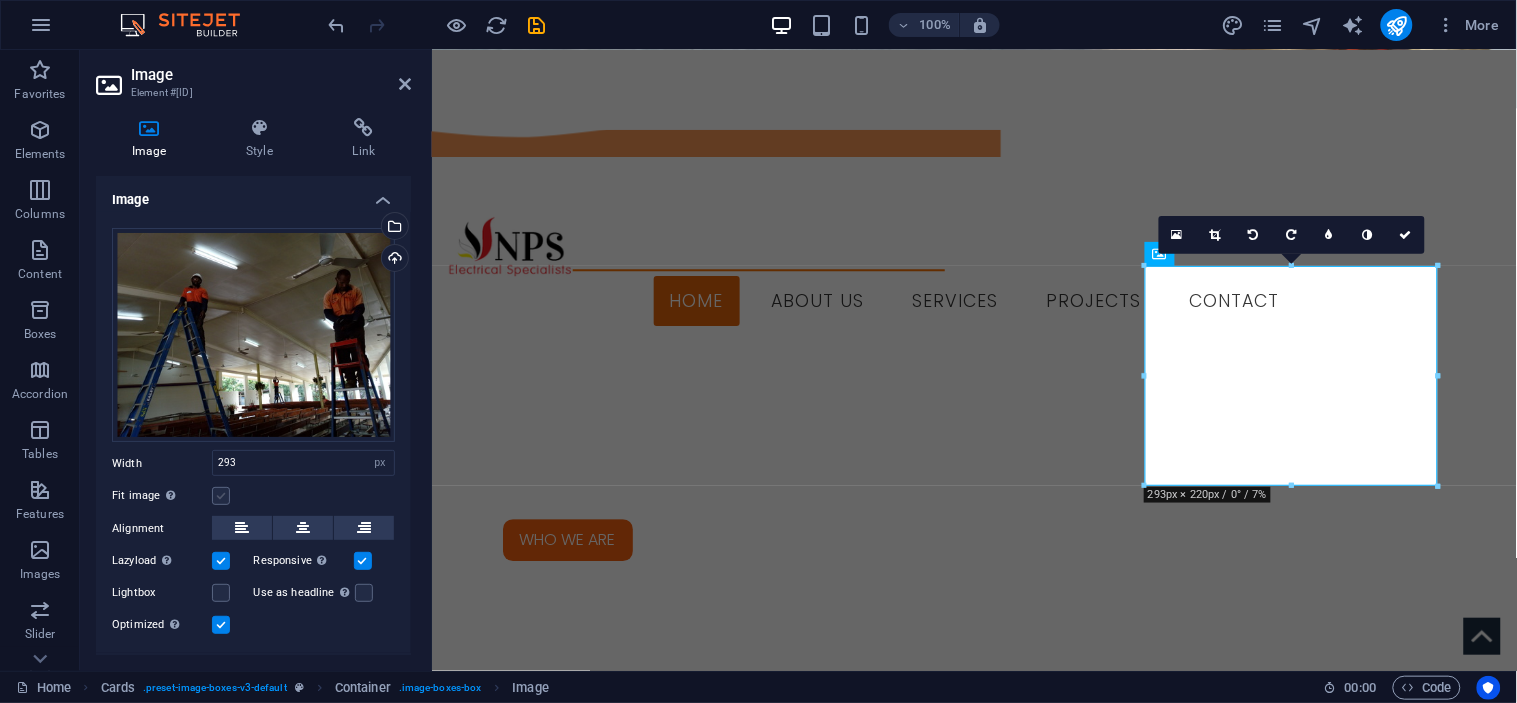 click at bounding box center (221, 496) 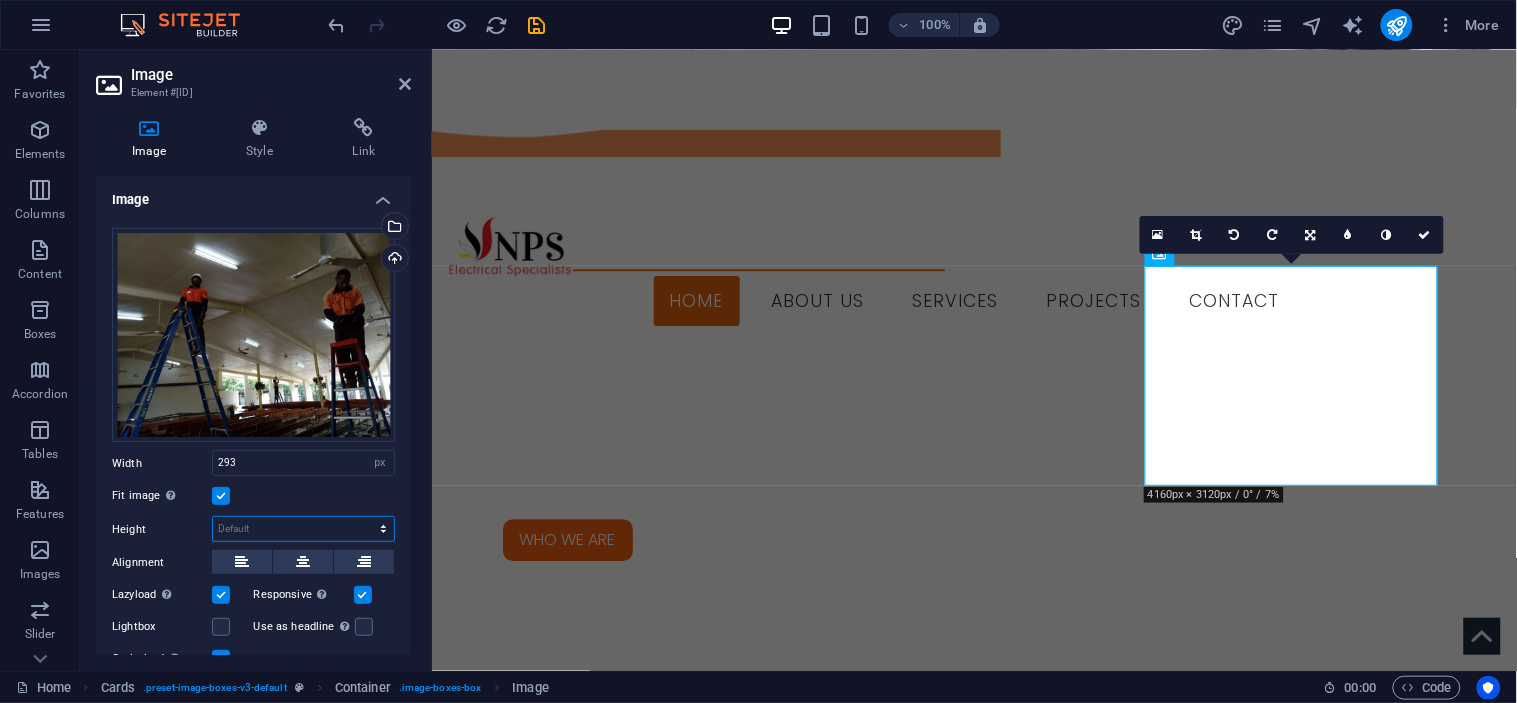 click on "Default auto px" at bounding box center [303, 529] 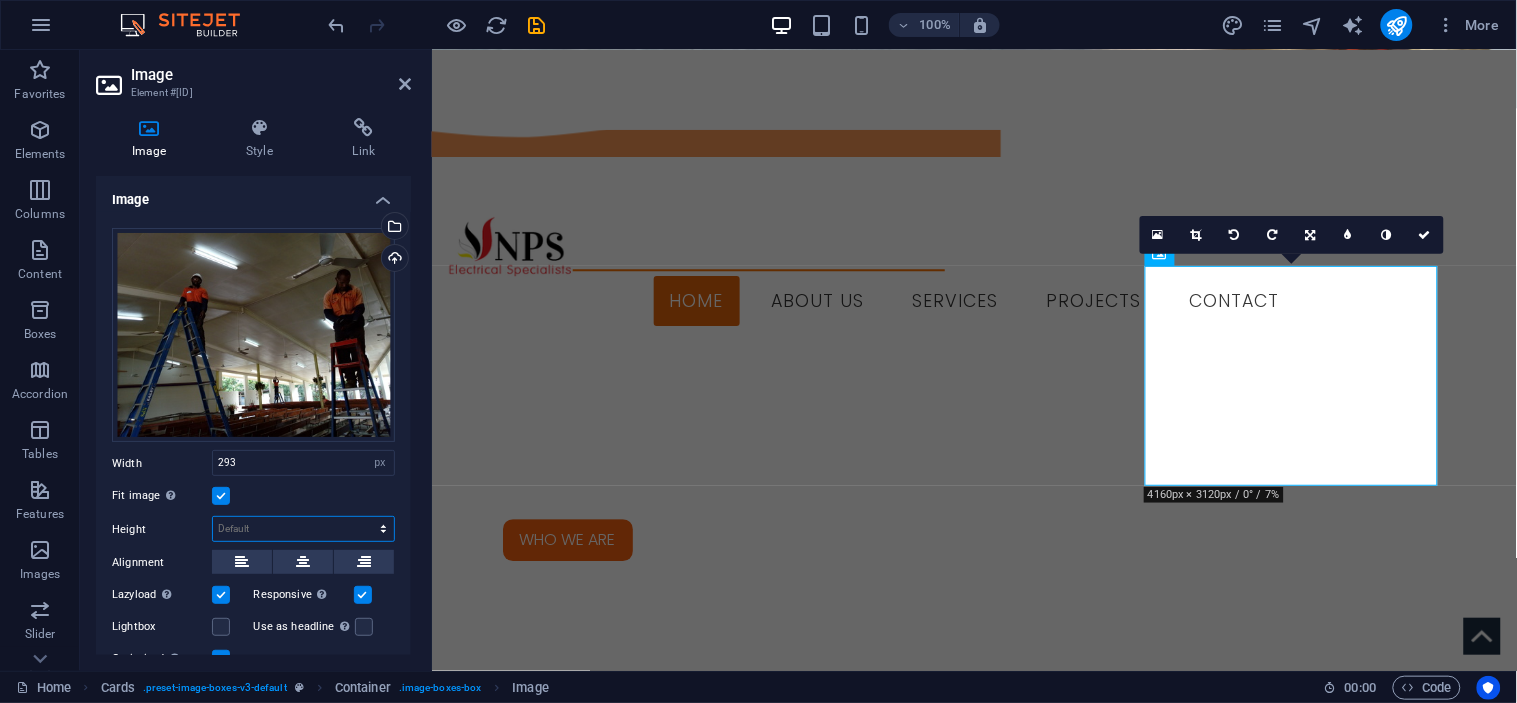 select on "px" 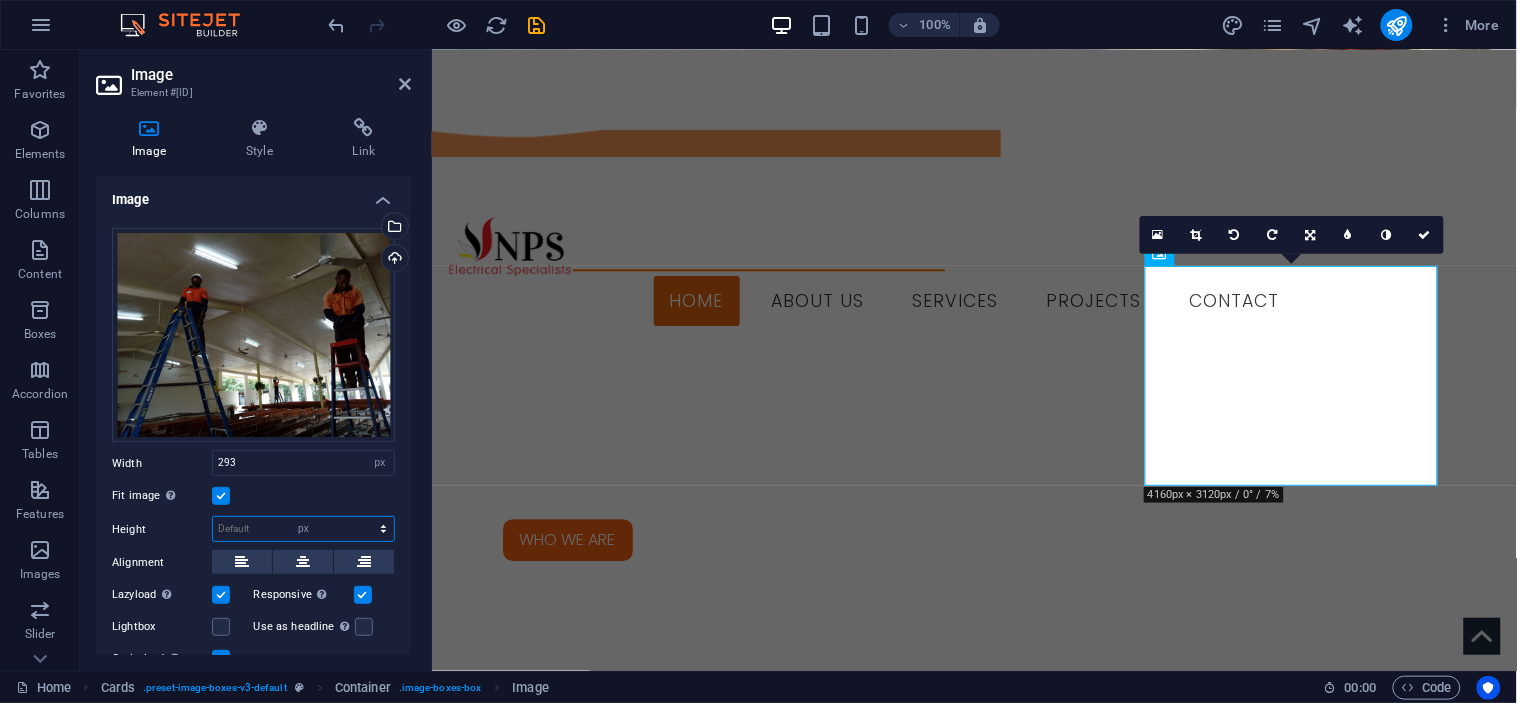 click on "Default auto px" at bounding box center [303, 529] 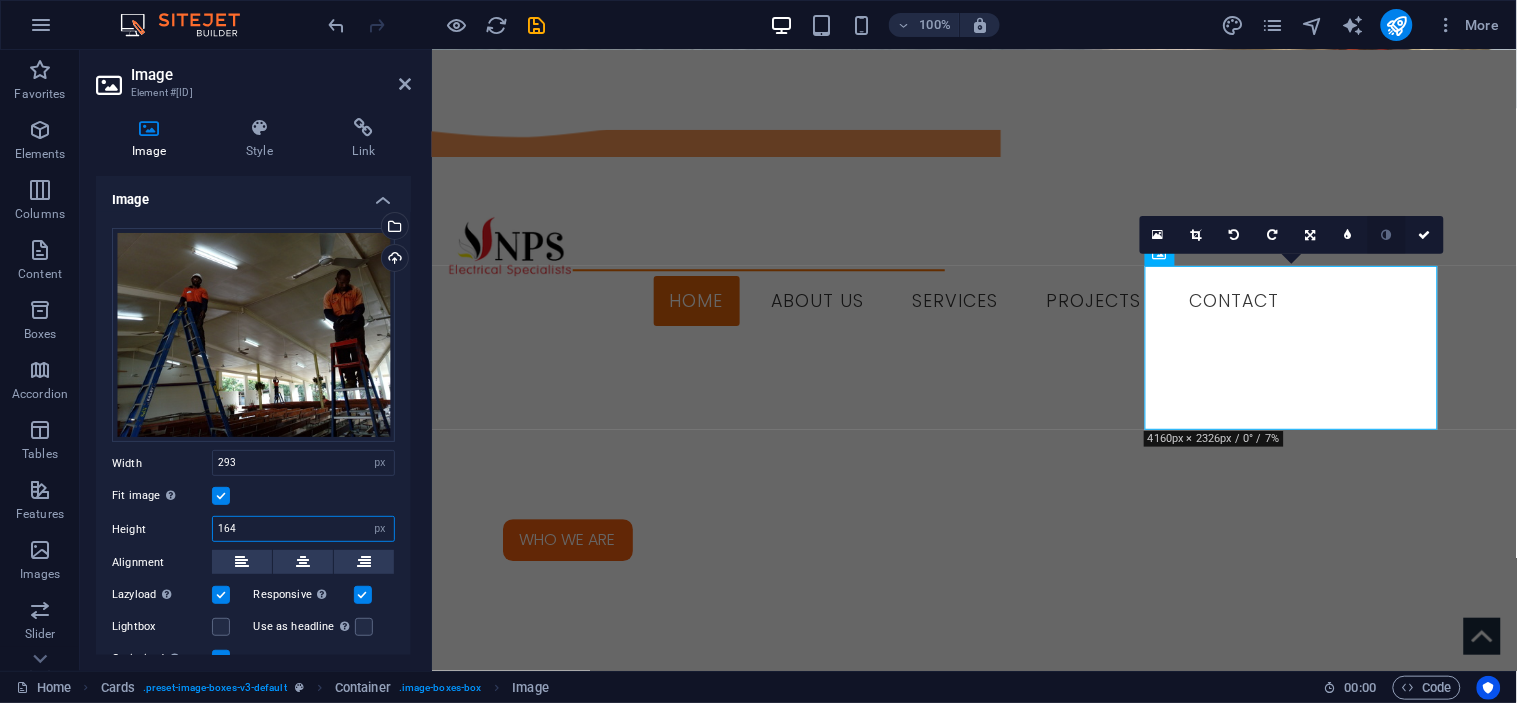 type on "164" 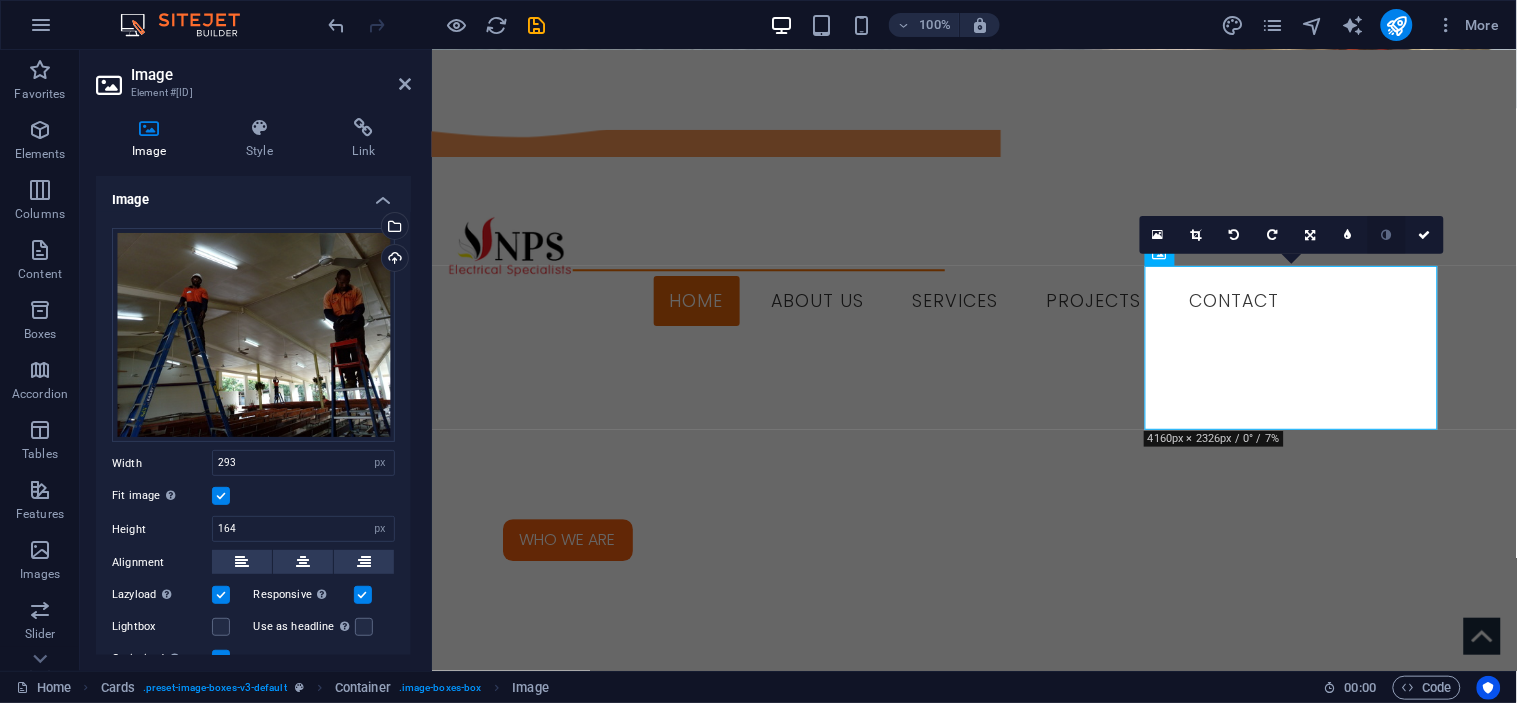 click at bounding box center [1386, 235] 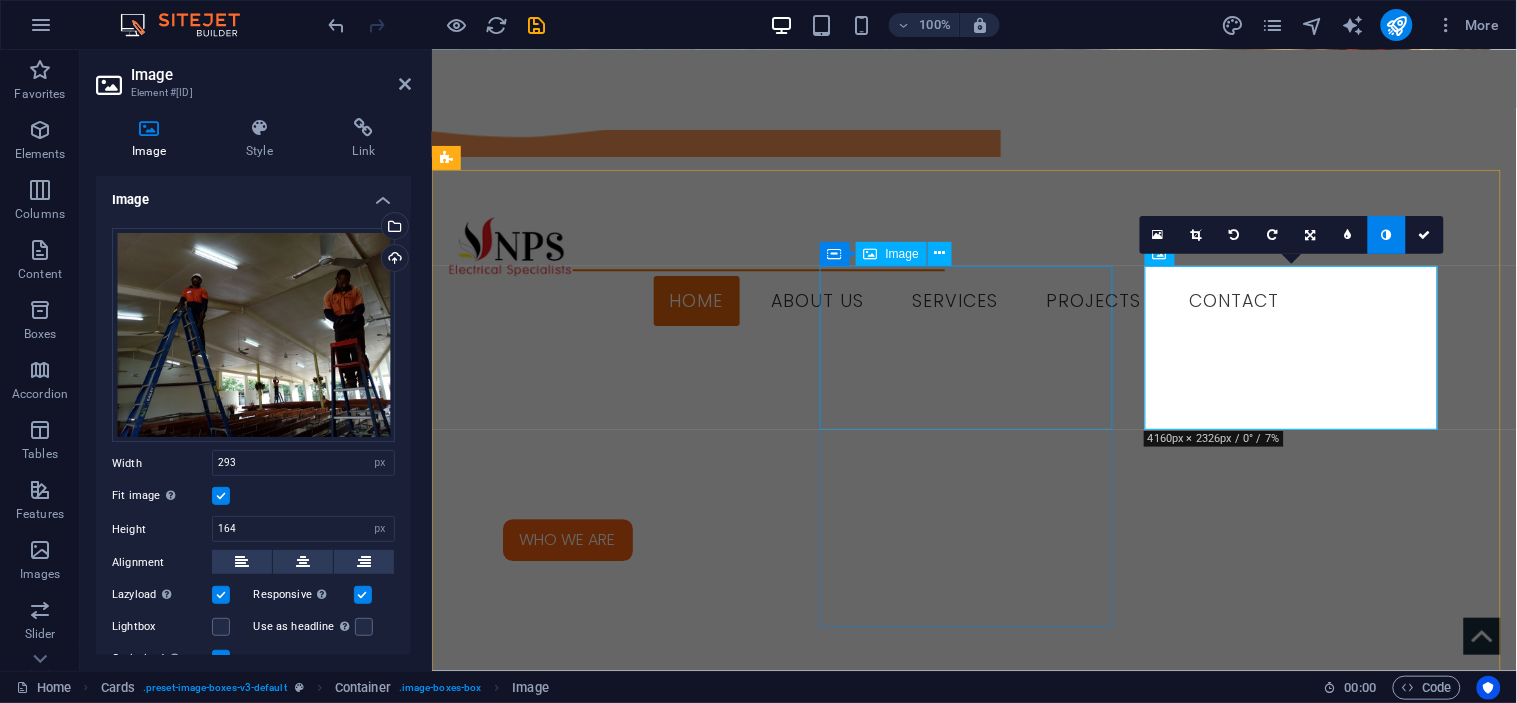 click at bounding box center [593, 2454] 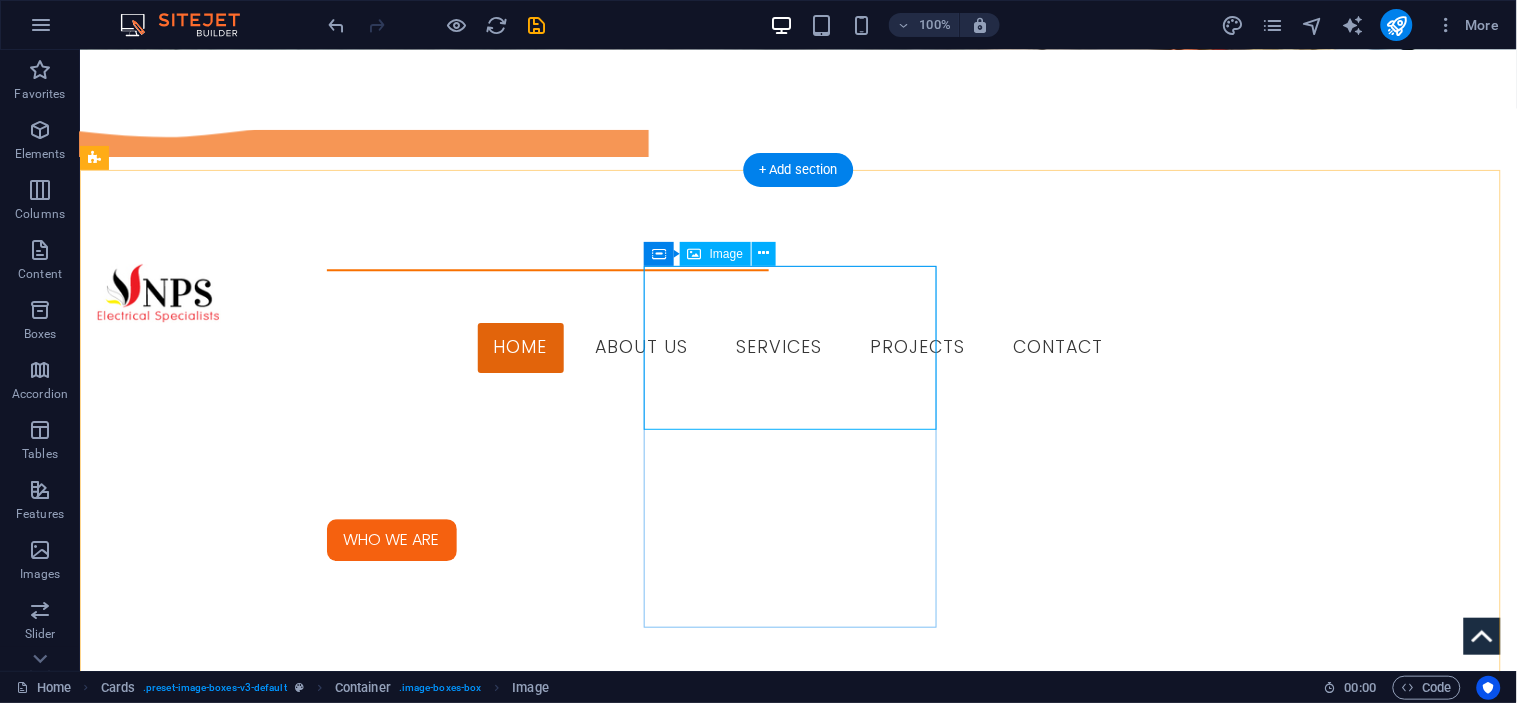 click at bounding box center (241, 2476) 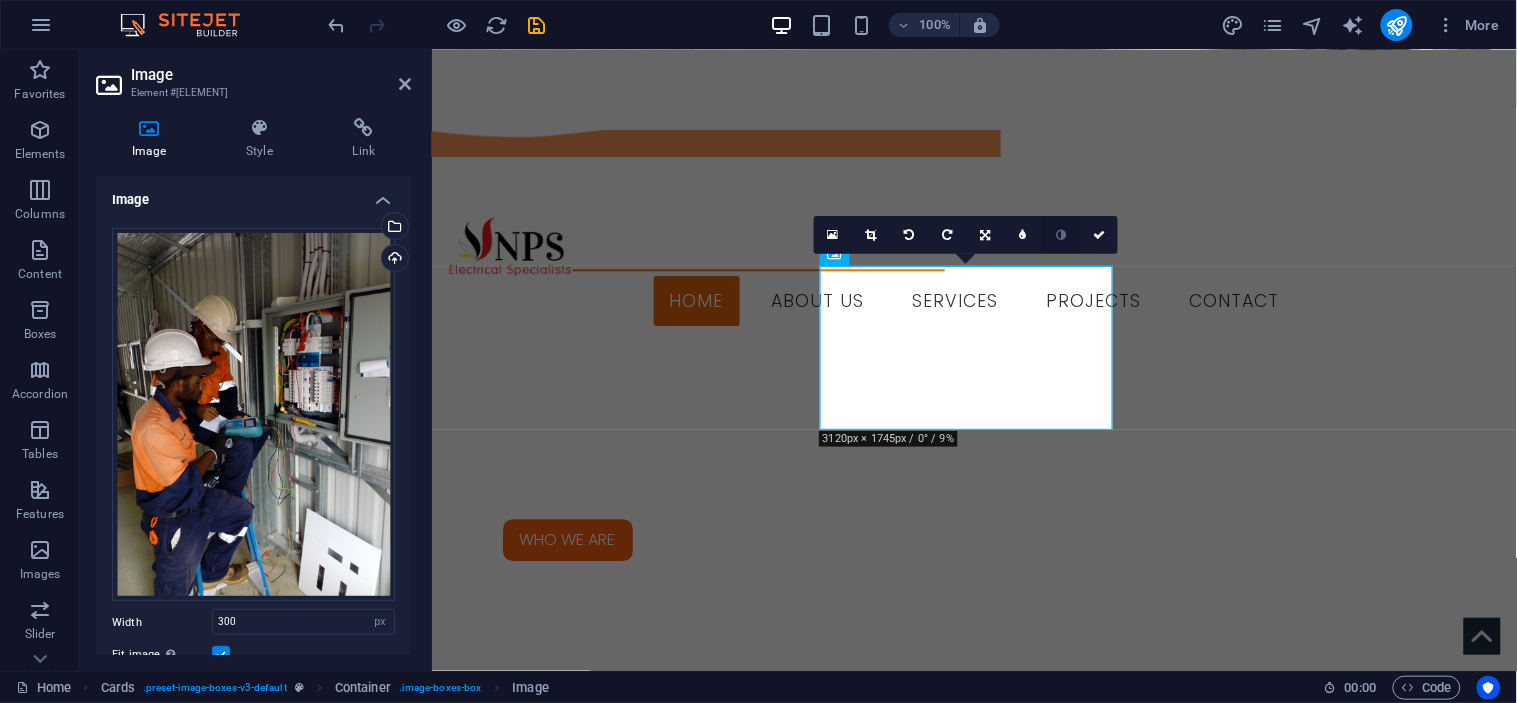 click at bounding box center [1061, 235] 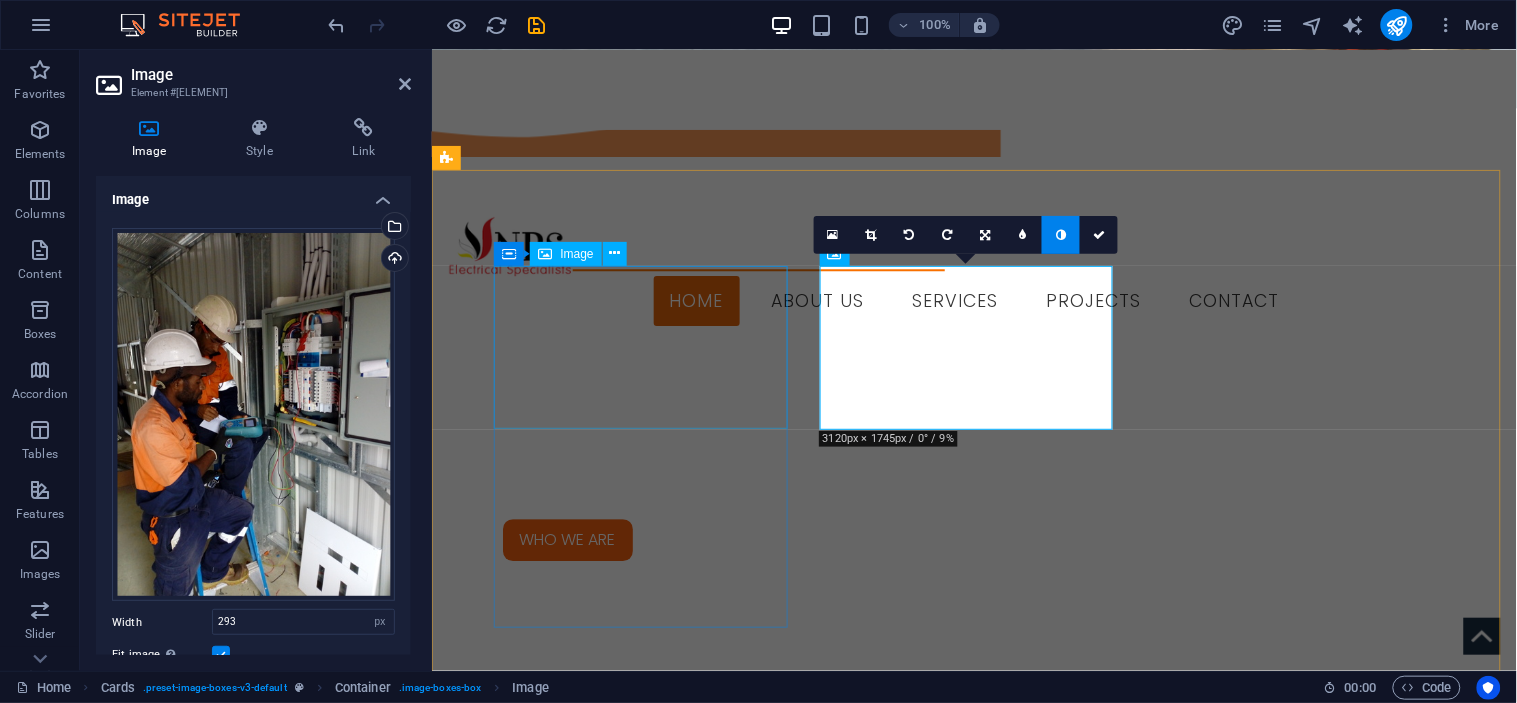 click at bounding box center (593, 2104) 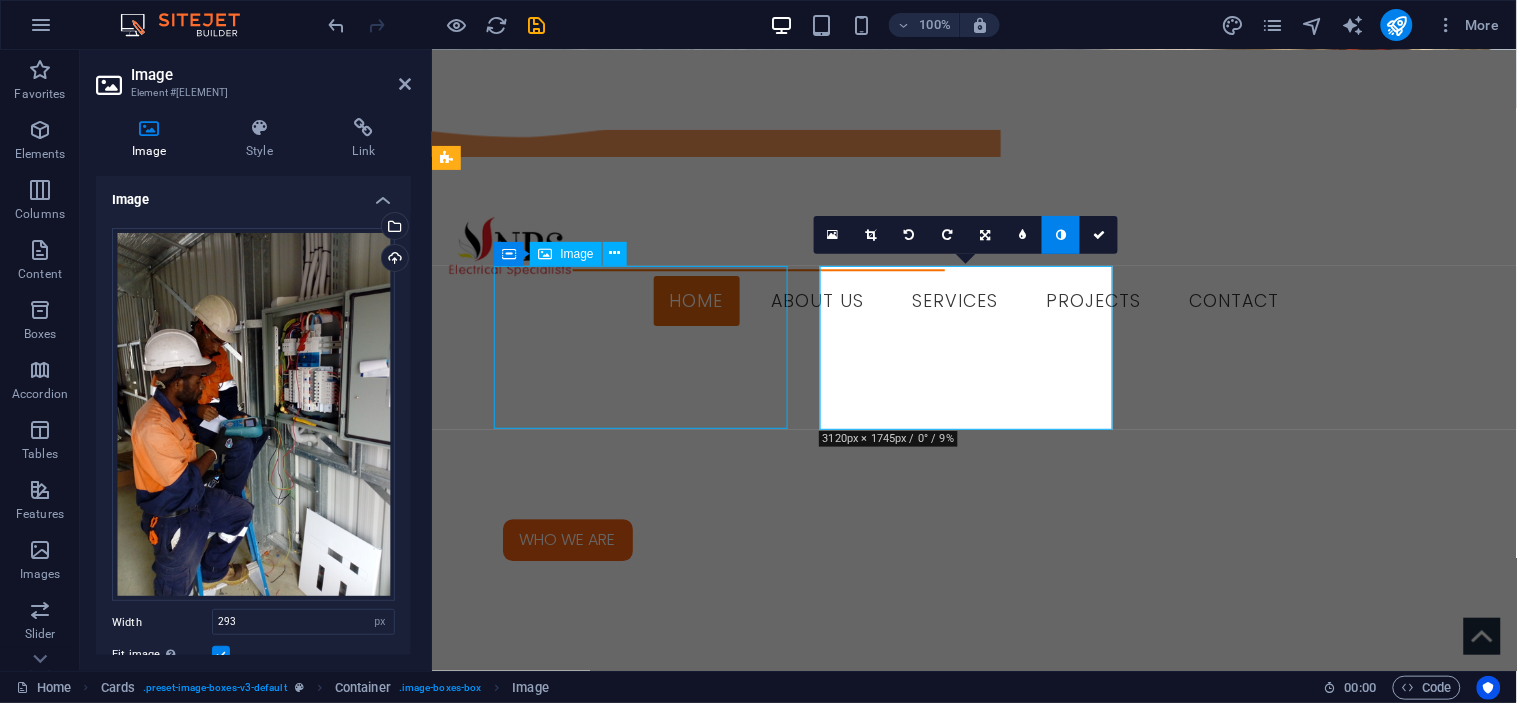 click at bounding box center [593, 2104] 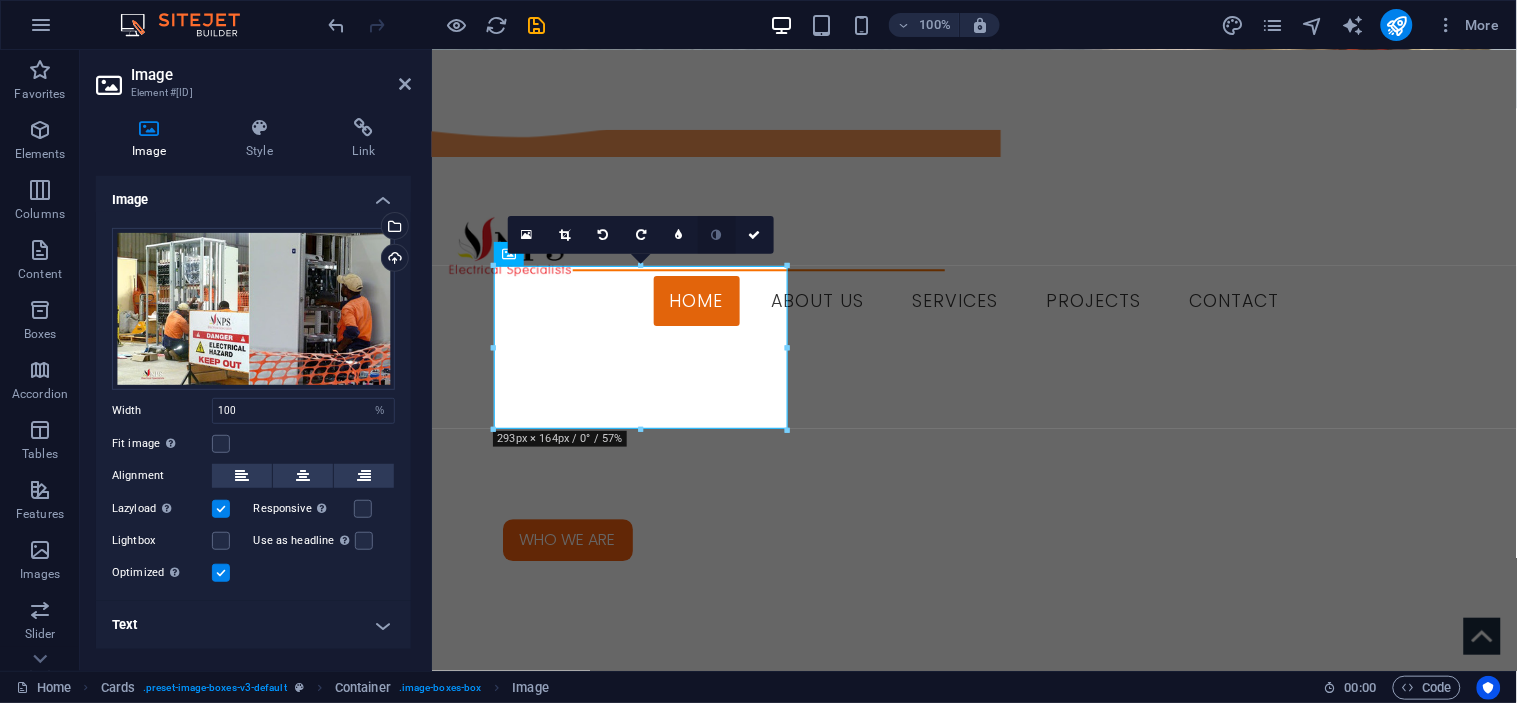 click at bounding box center [717, 235] 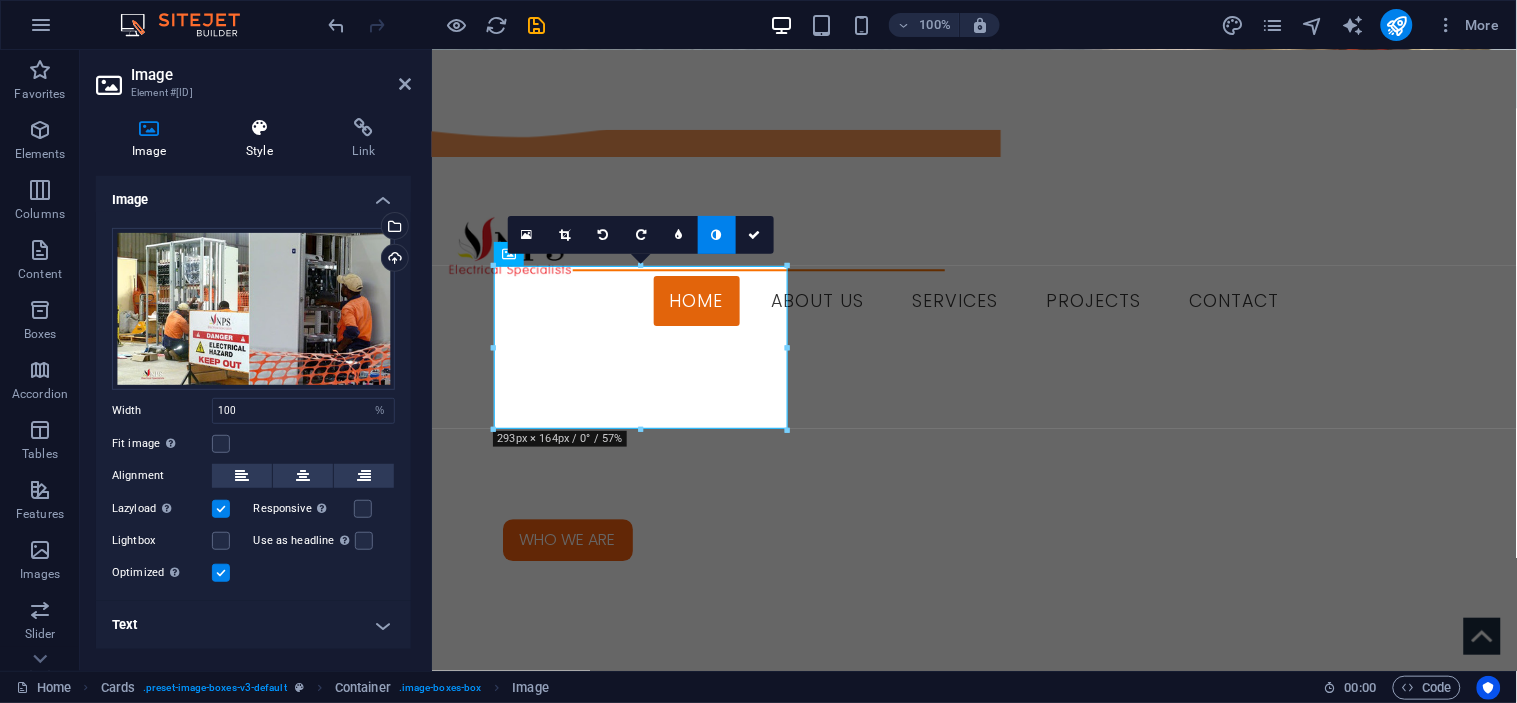 click at bounding box center [259, 128] 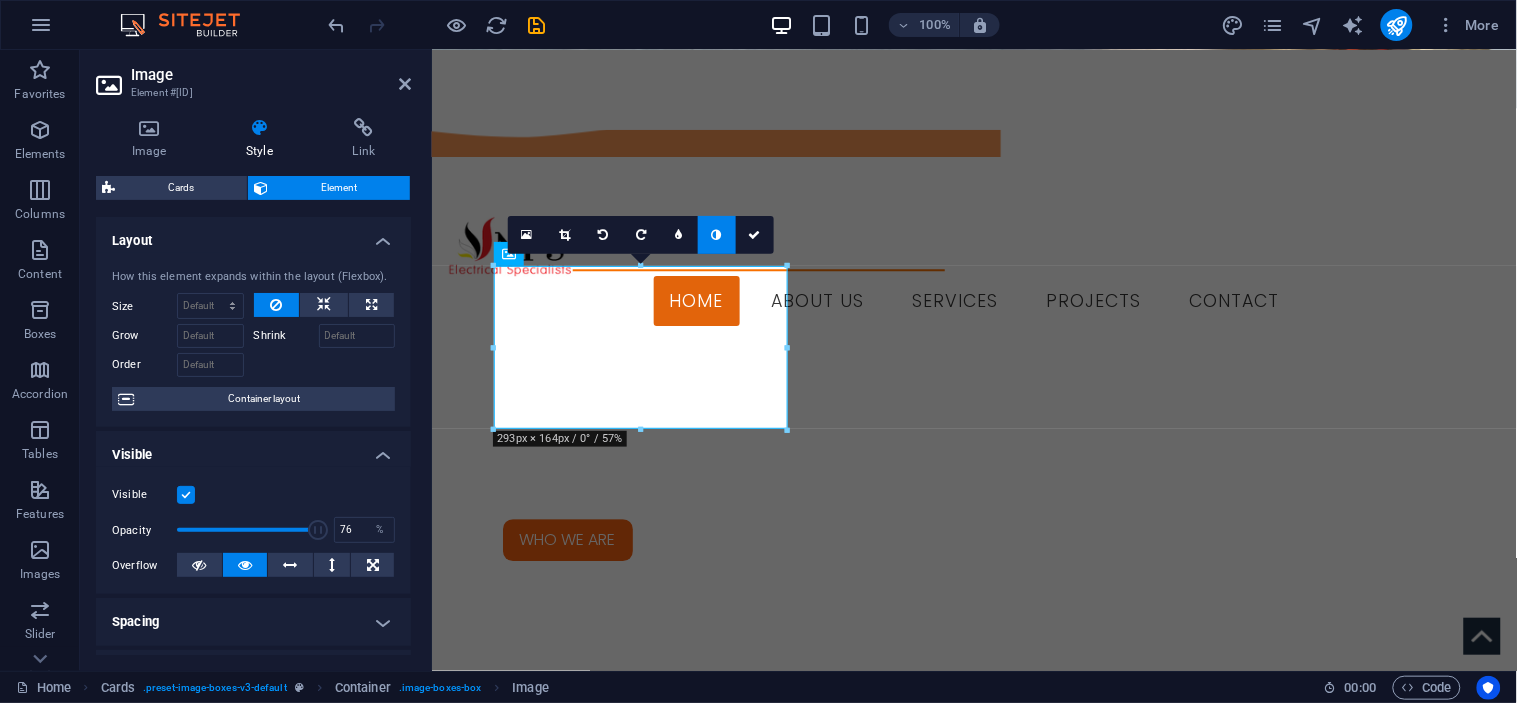 click at bounding box center [247, 530] 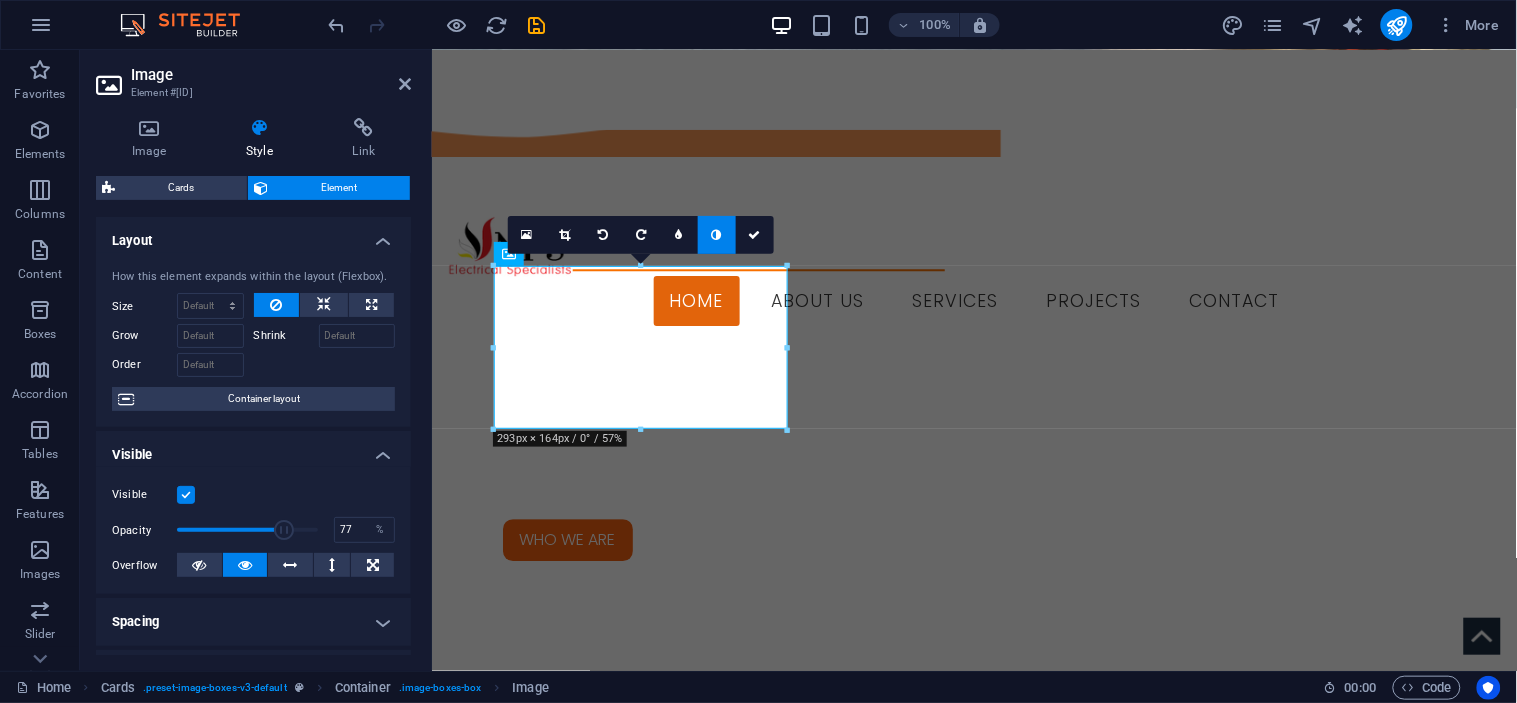 type on "79" 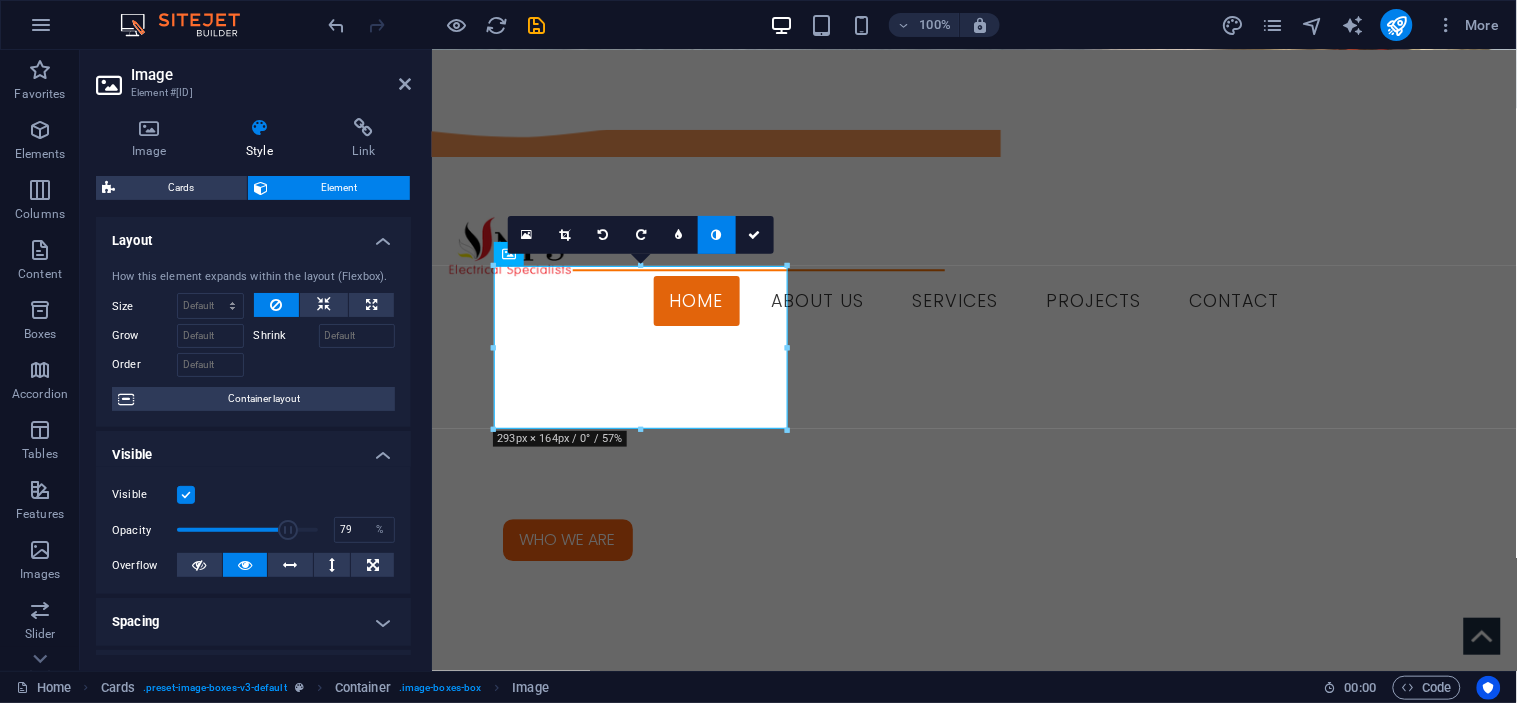click at bounding box center (288, 530) 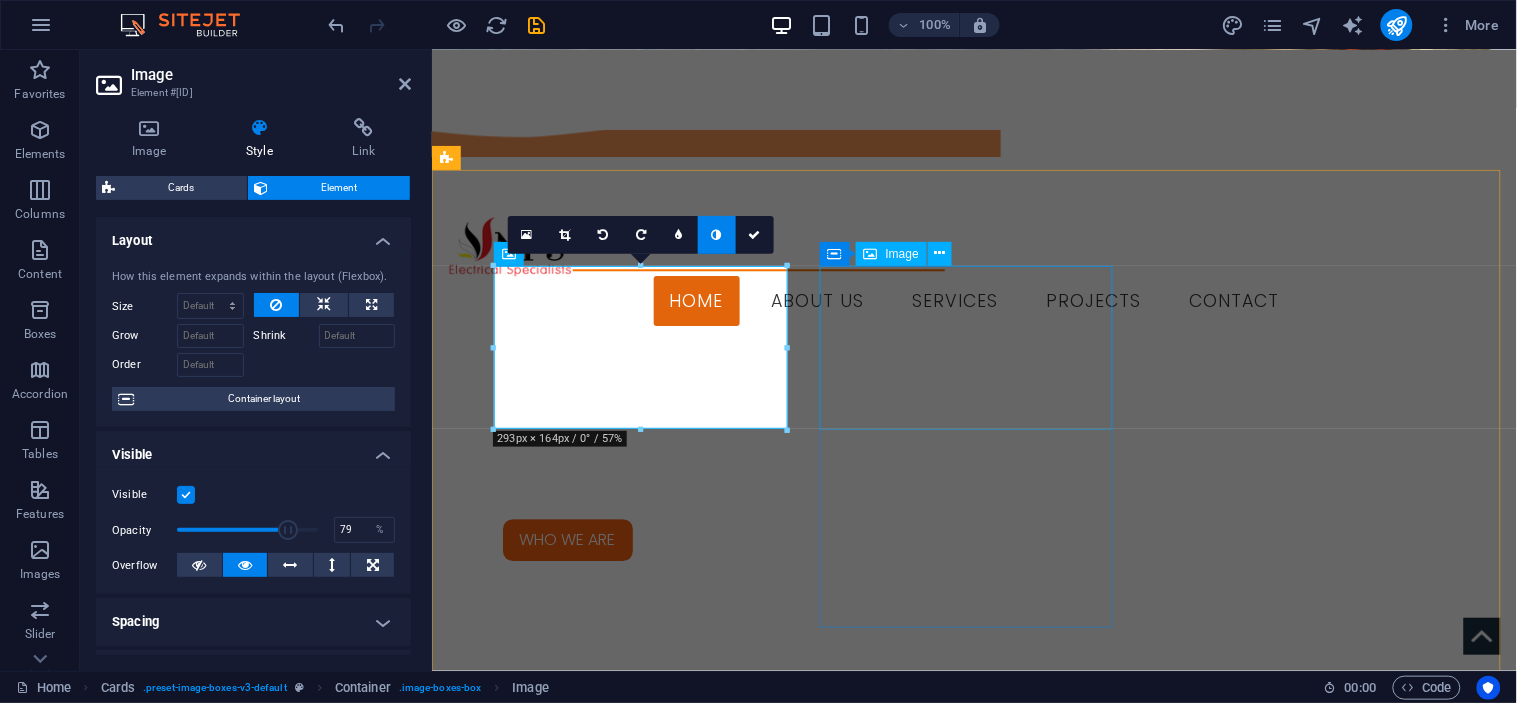click at bounding box center (593, 2454) 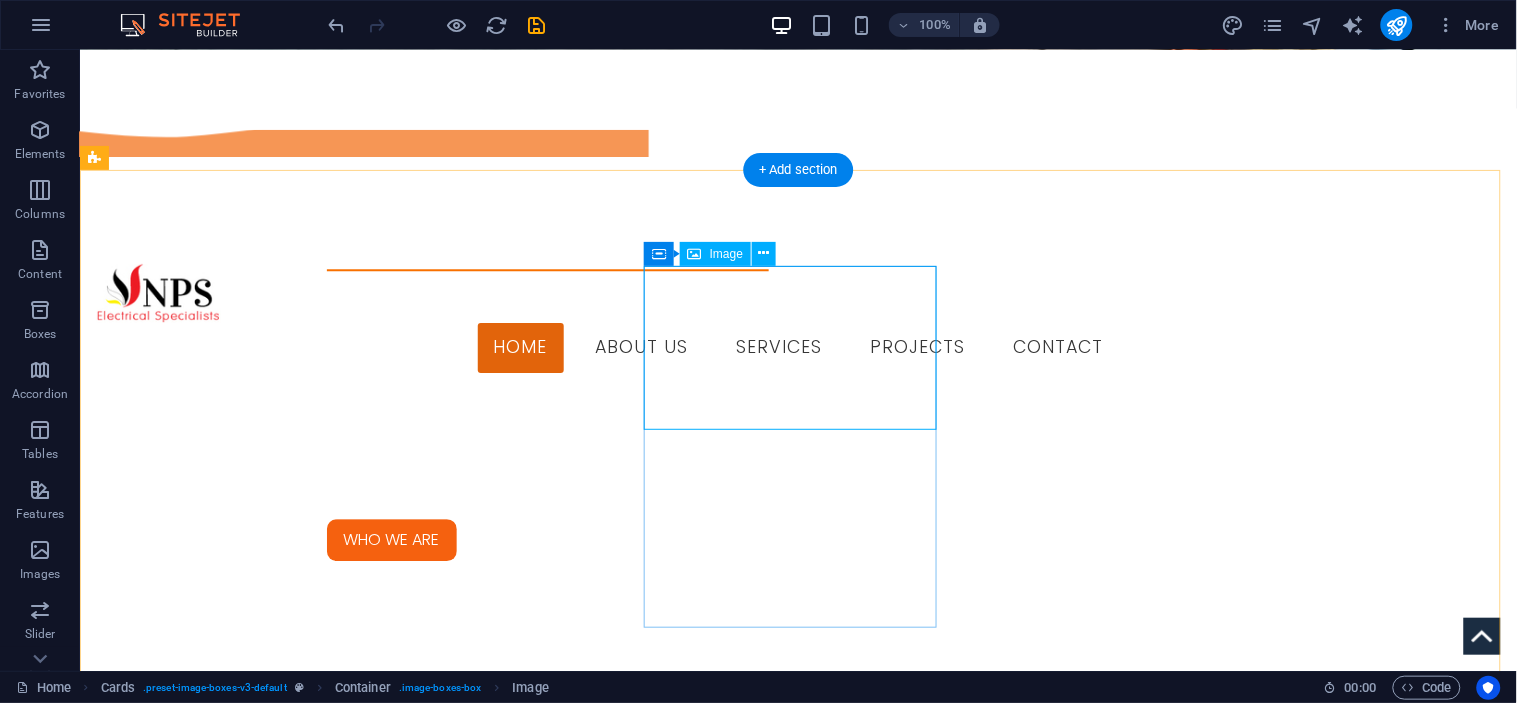 click at bounding box center (241, 2476) 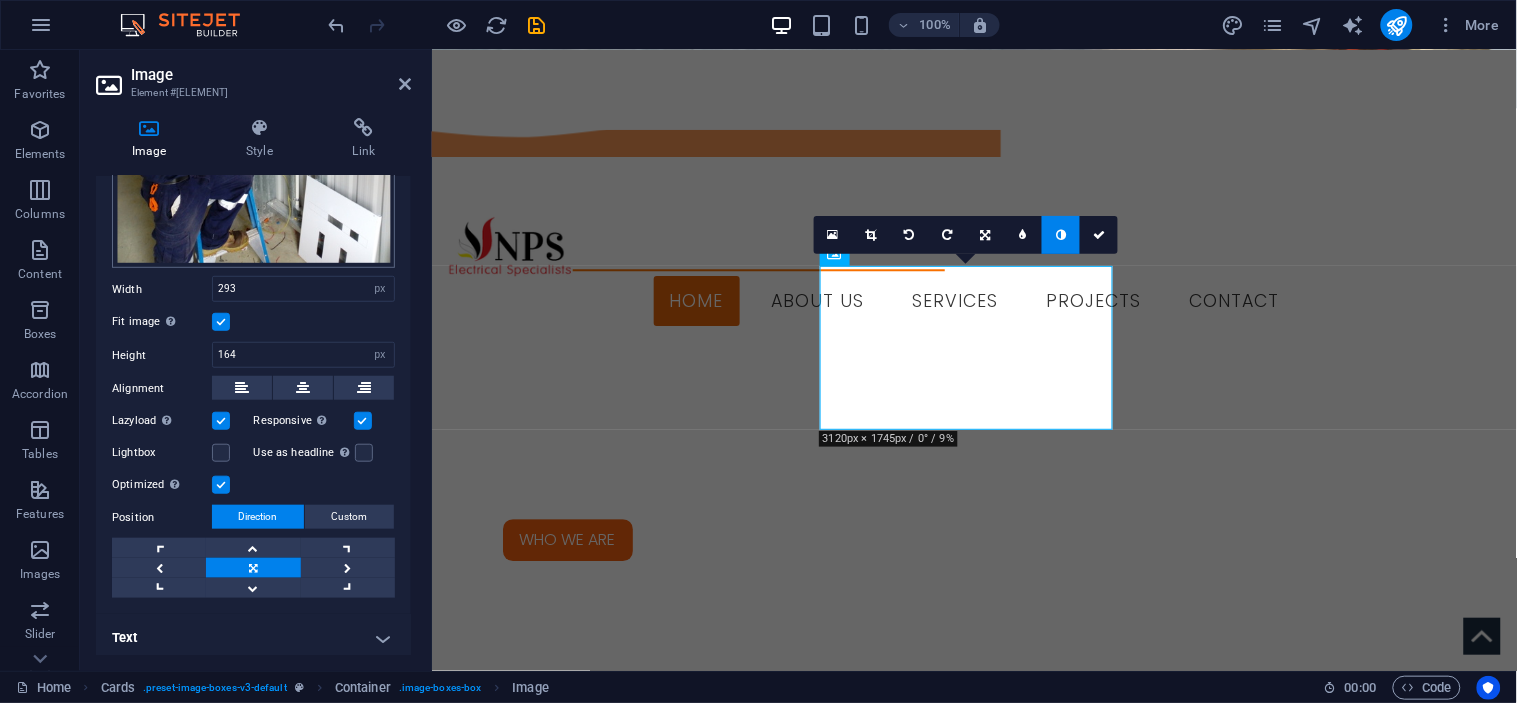 scroll, scrollTop: 335, scrollLeft: 0, axis: vertical 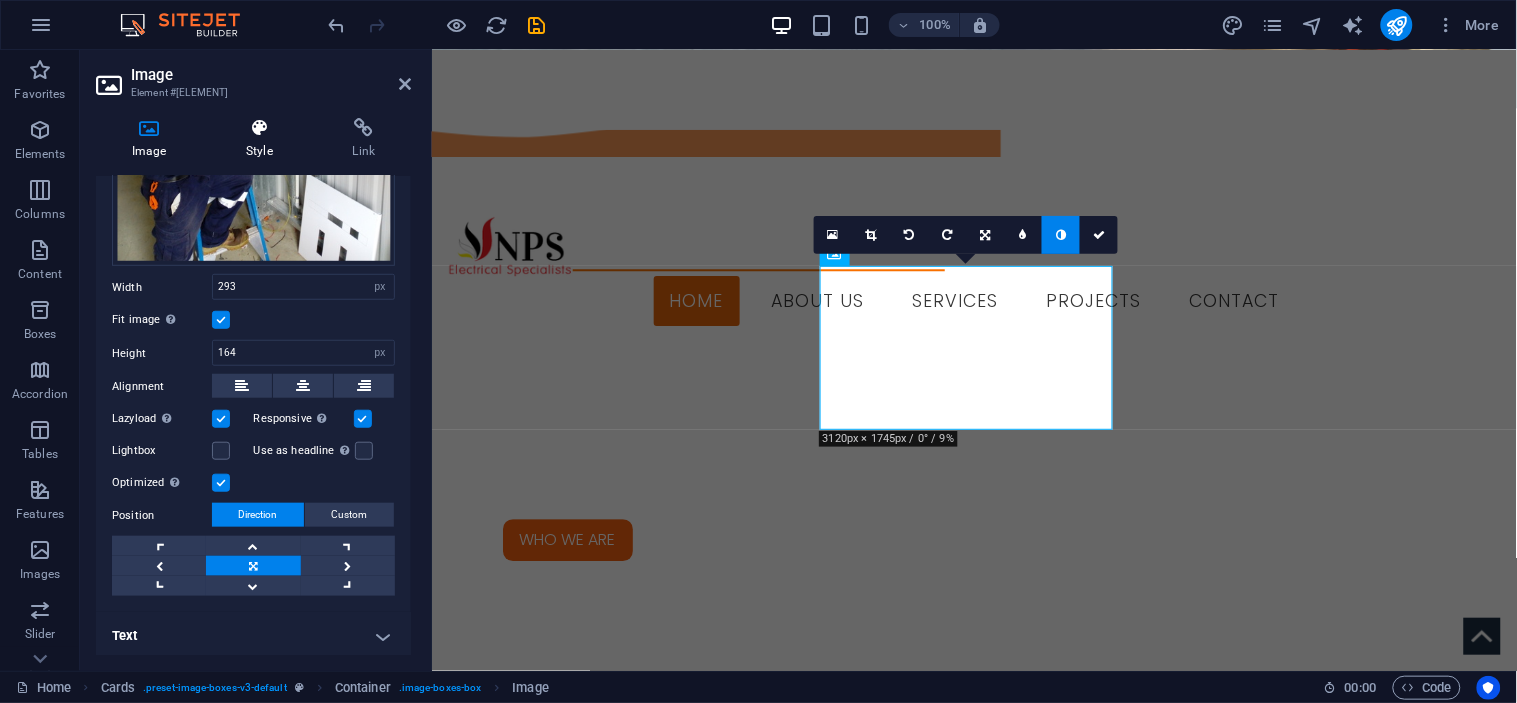 click on "Style" at bounding box center [263, 139] 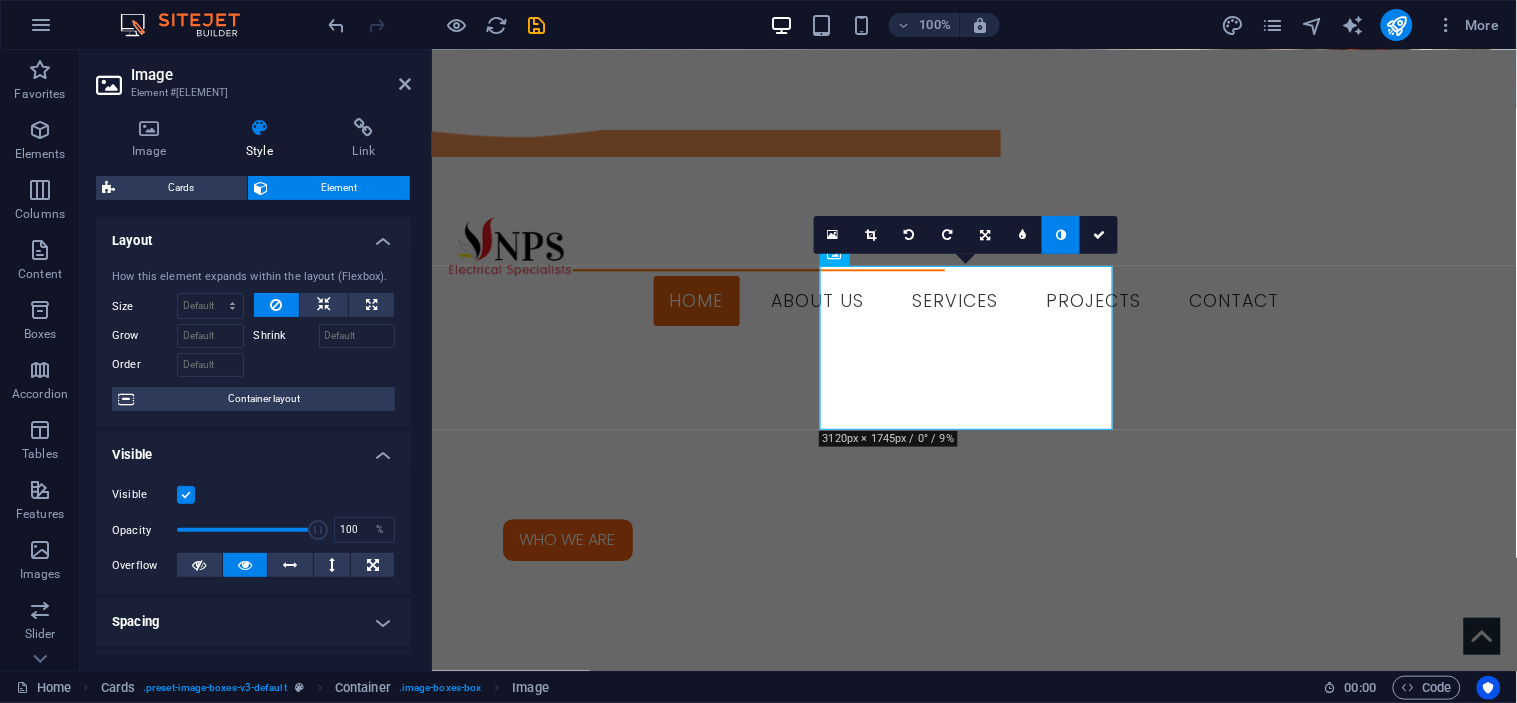 type on "79" 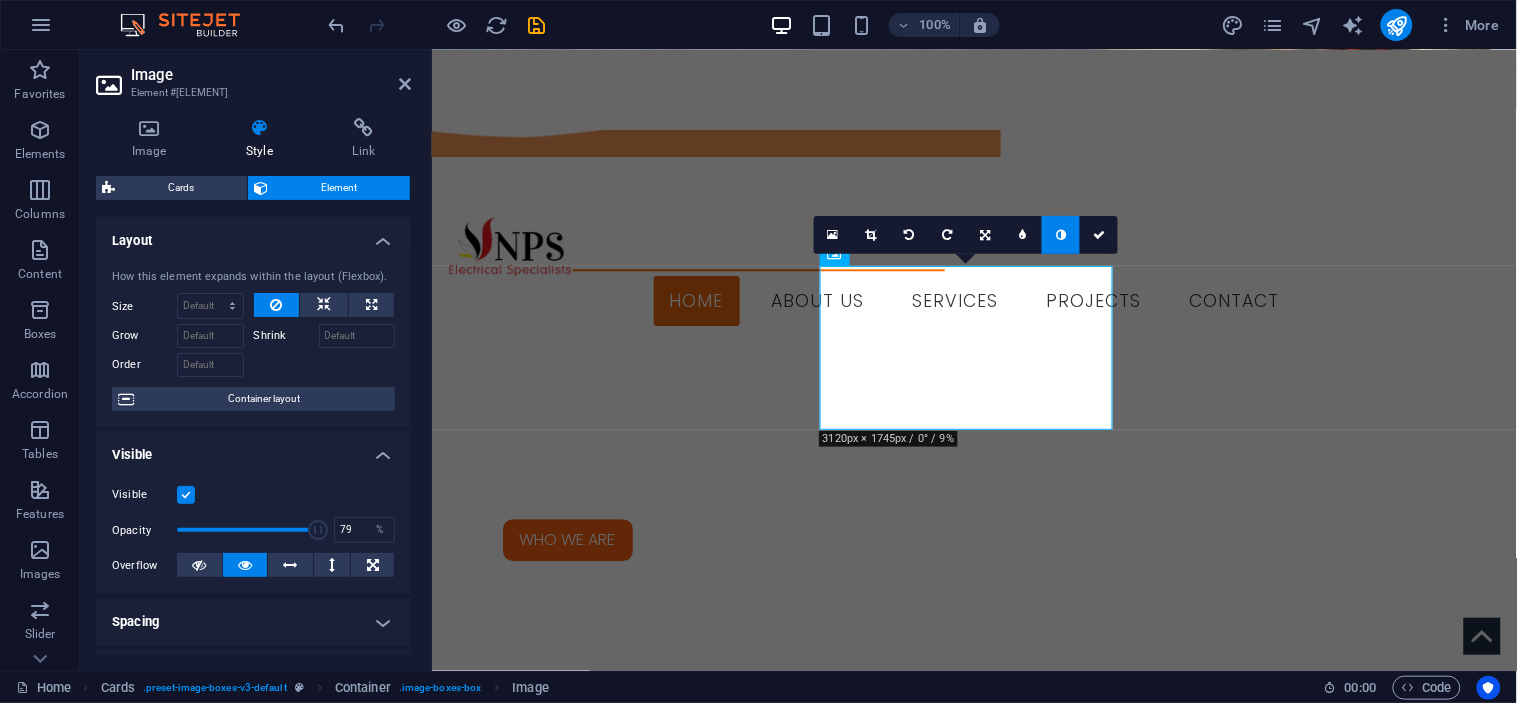 click at bounding box center [247, 530] 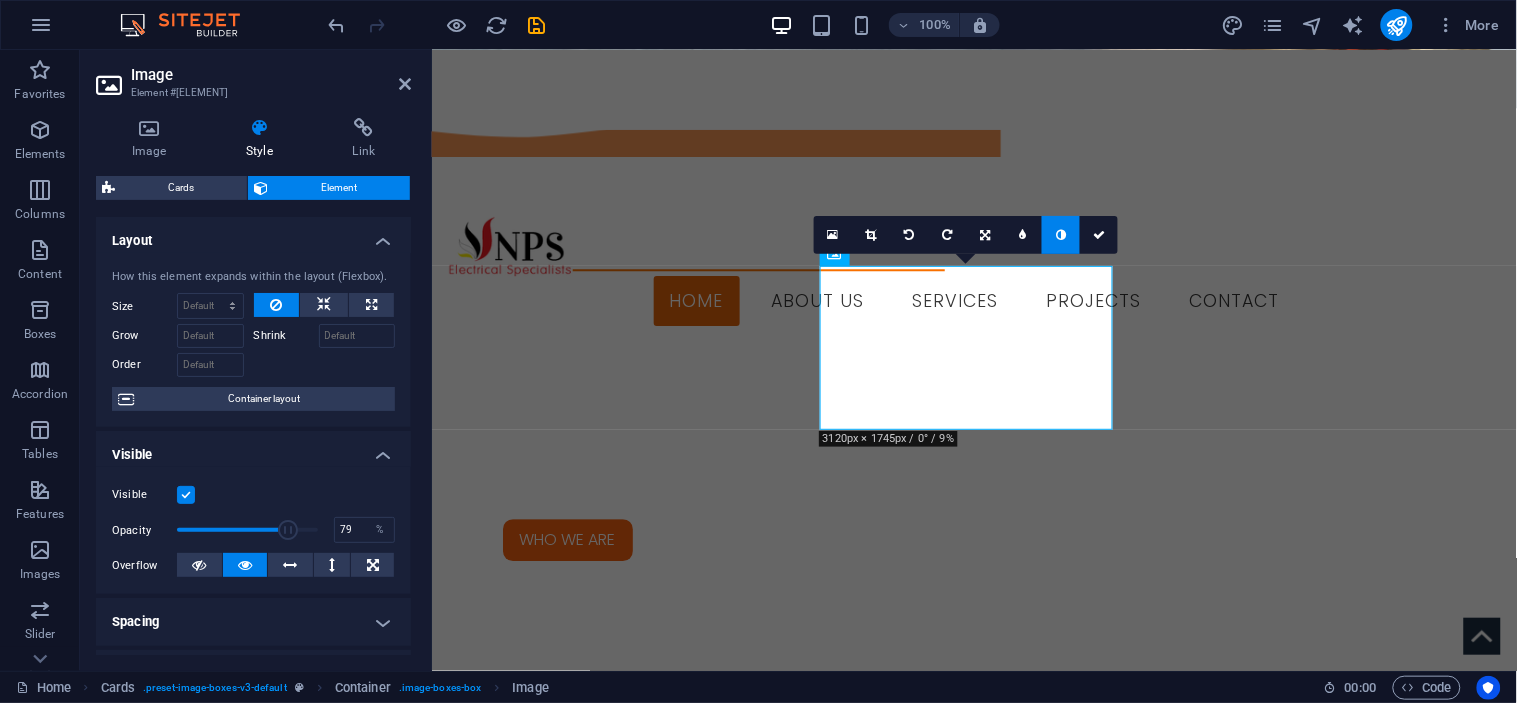 click at bounding box center (288, 530) 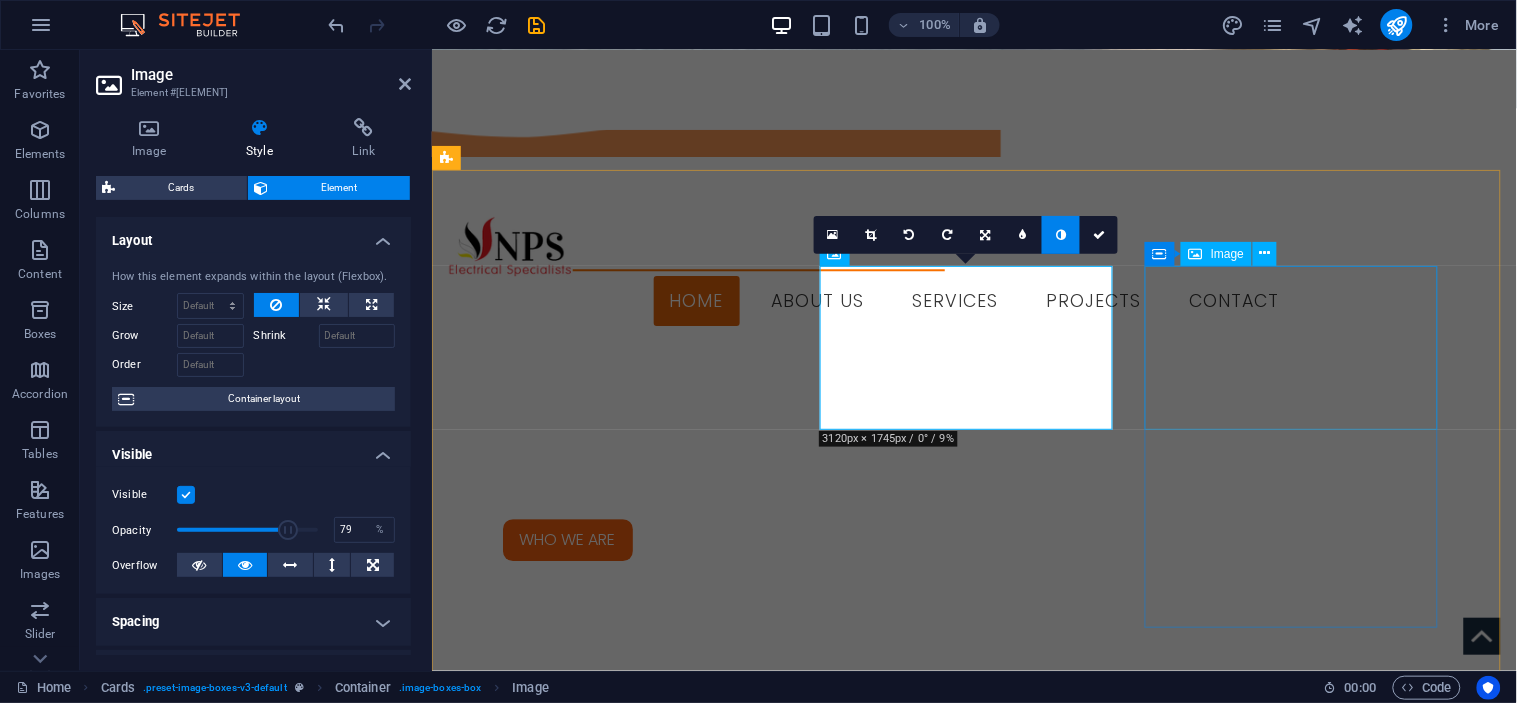 click at bounding box center (593, 2805) 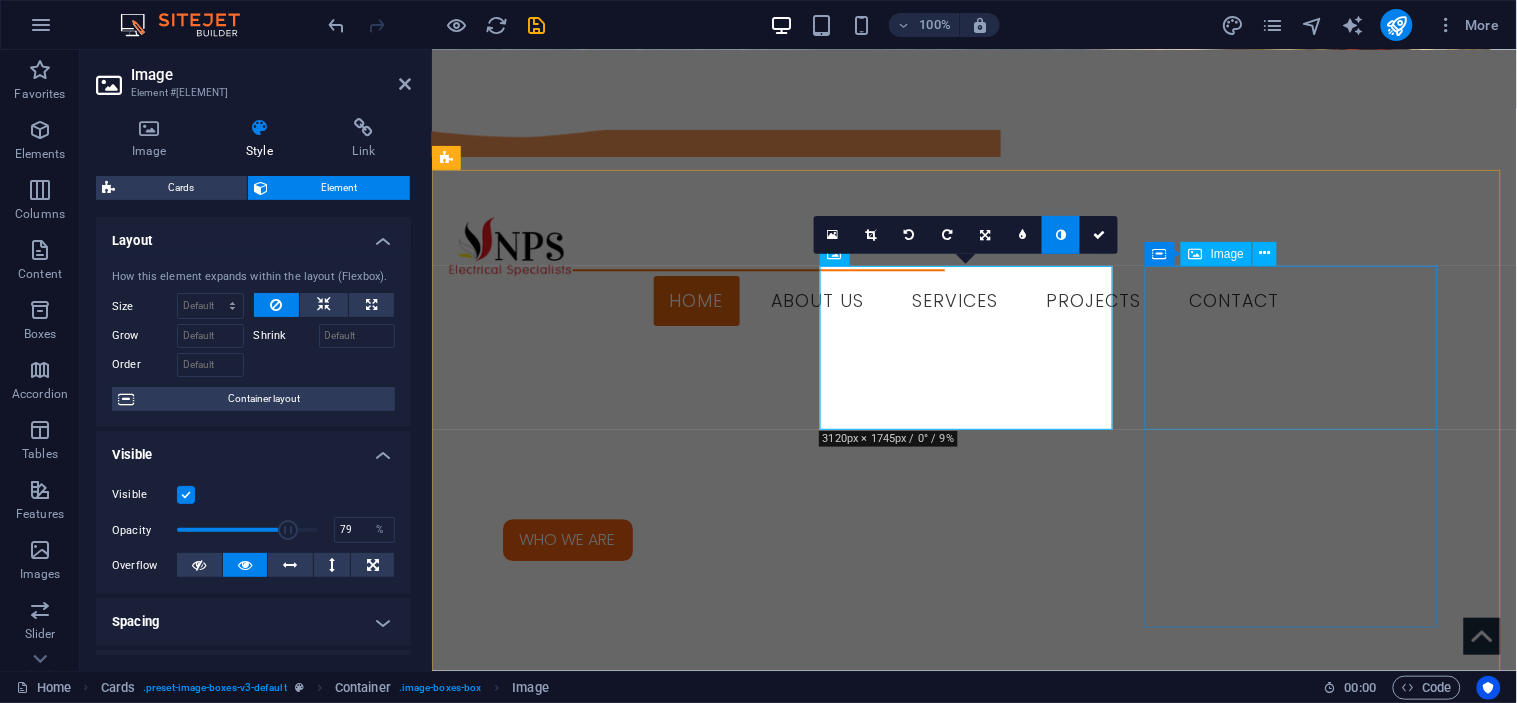 click at bounding box center (593, 2805) 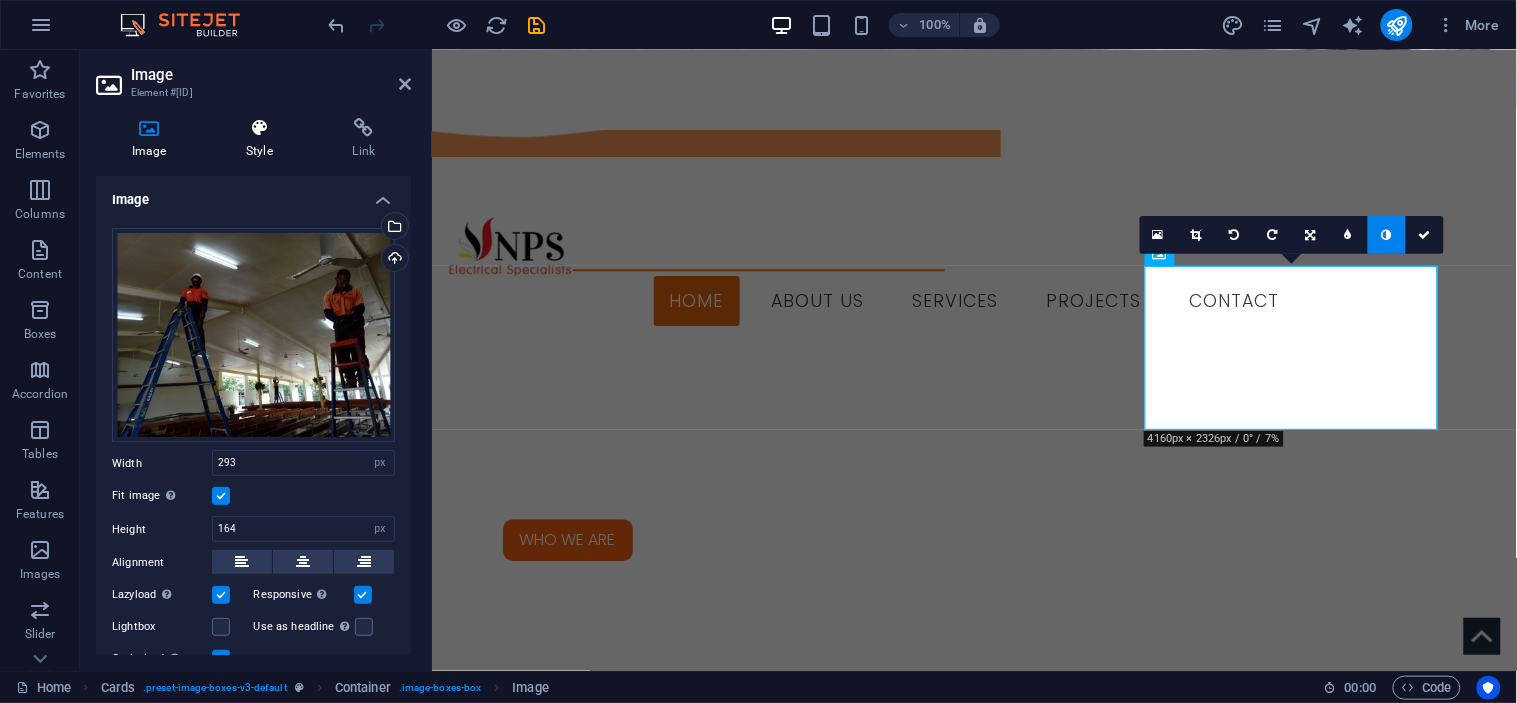 click at bounding box center [259, 128] 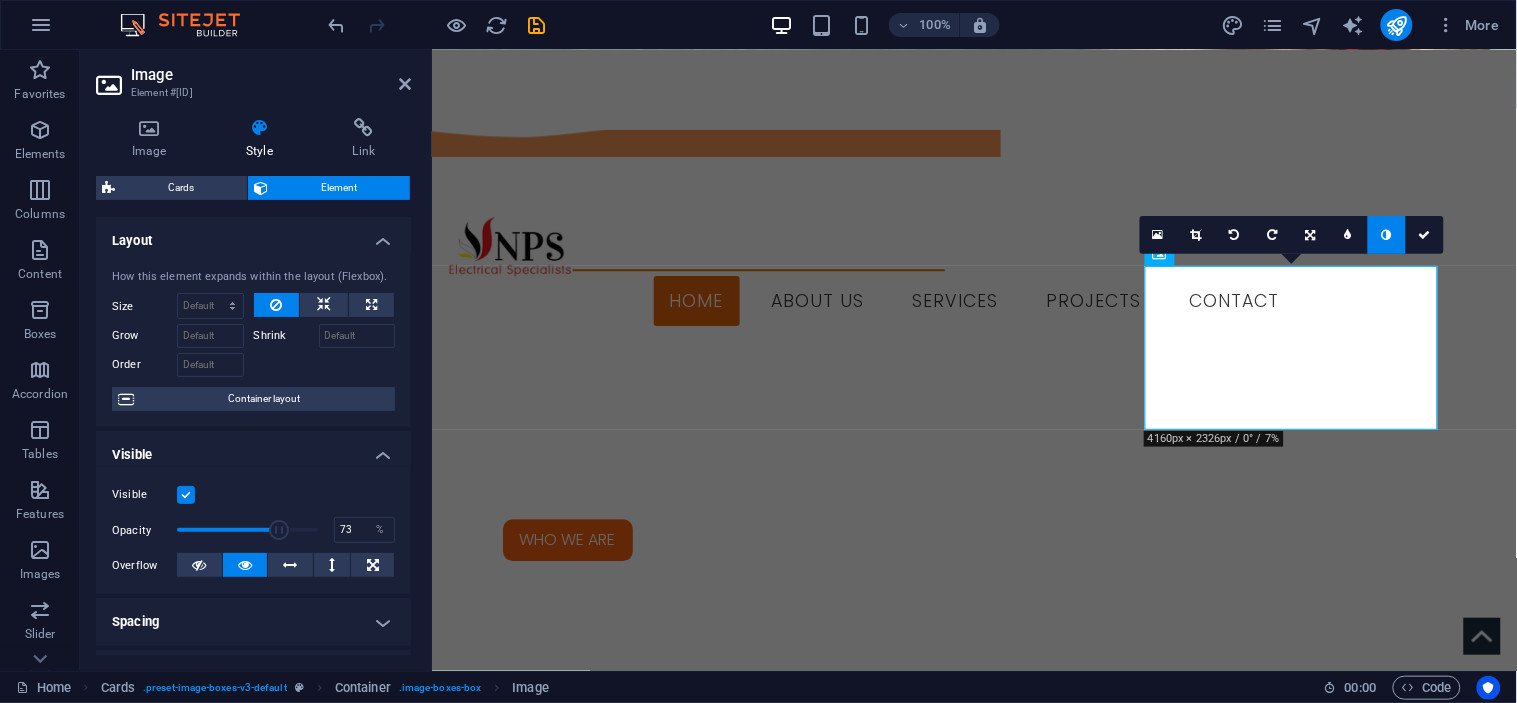 click at bounding box center [247, 530] 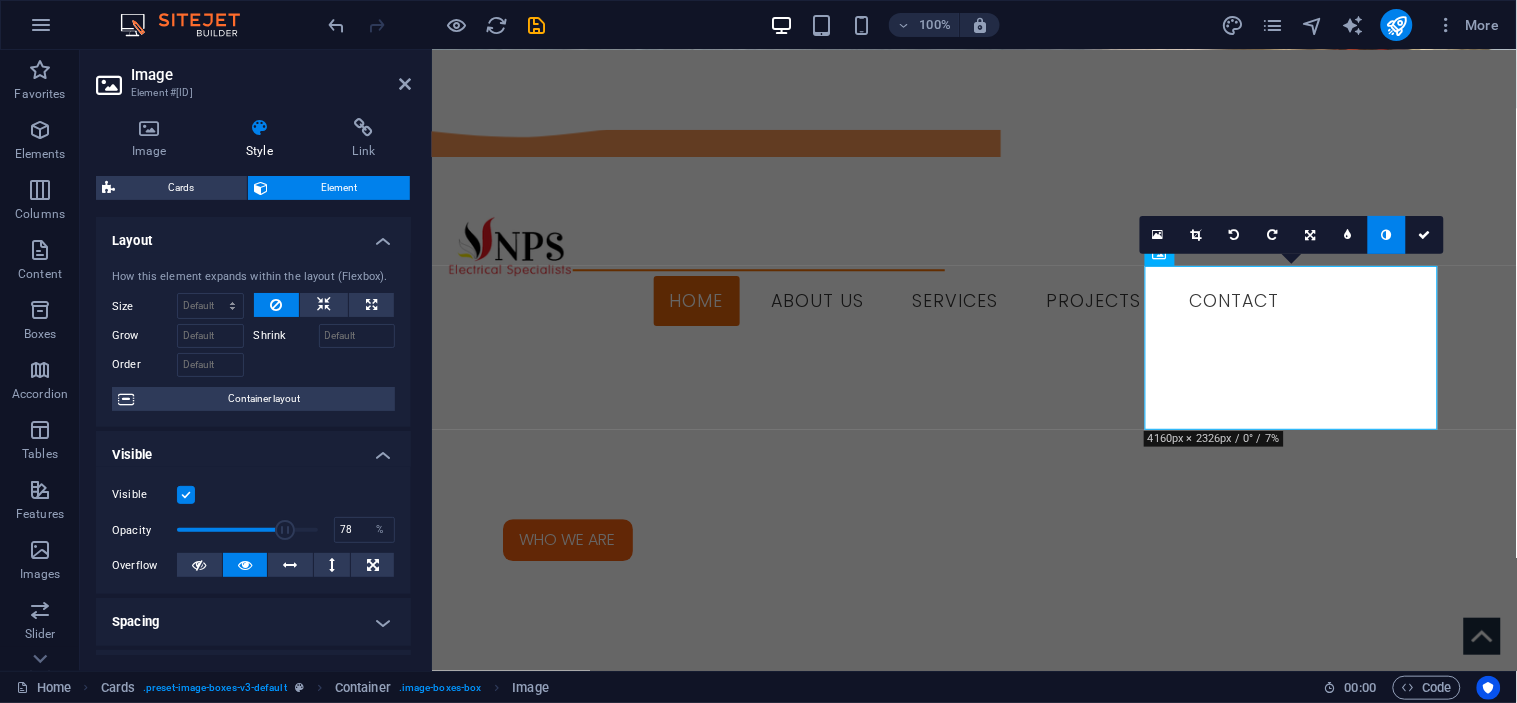 type on "79" 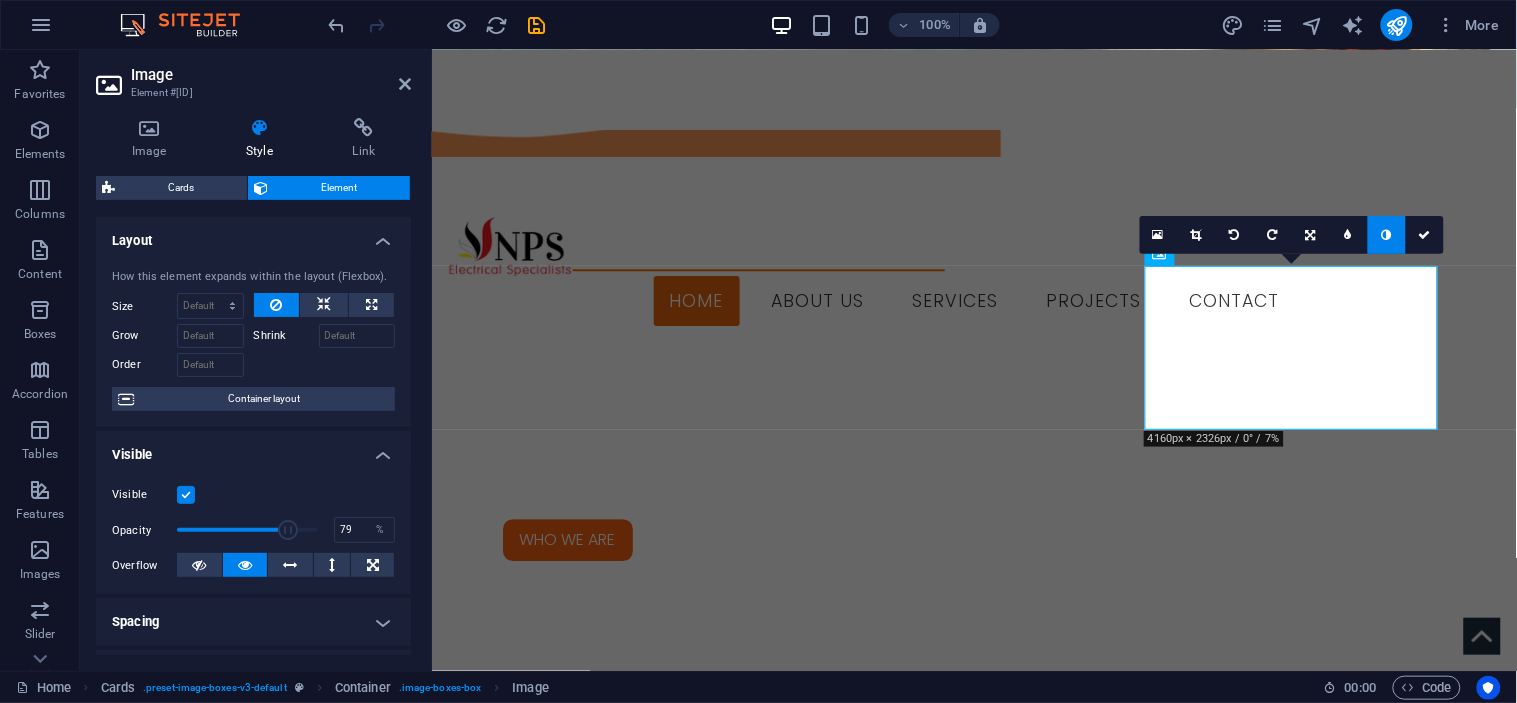 click at bounding box center [288, 530] 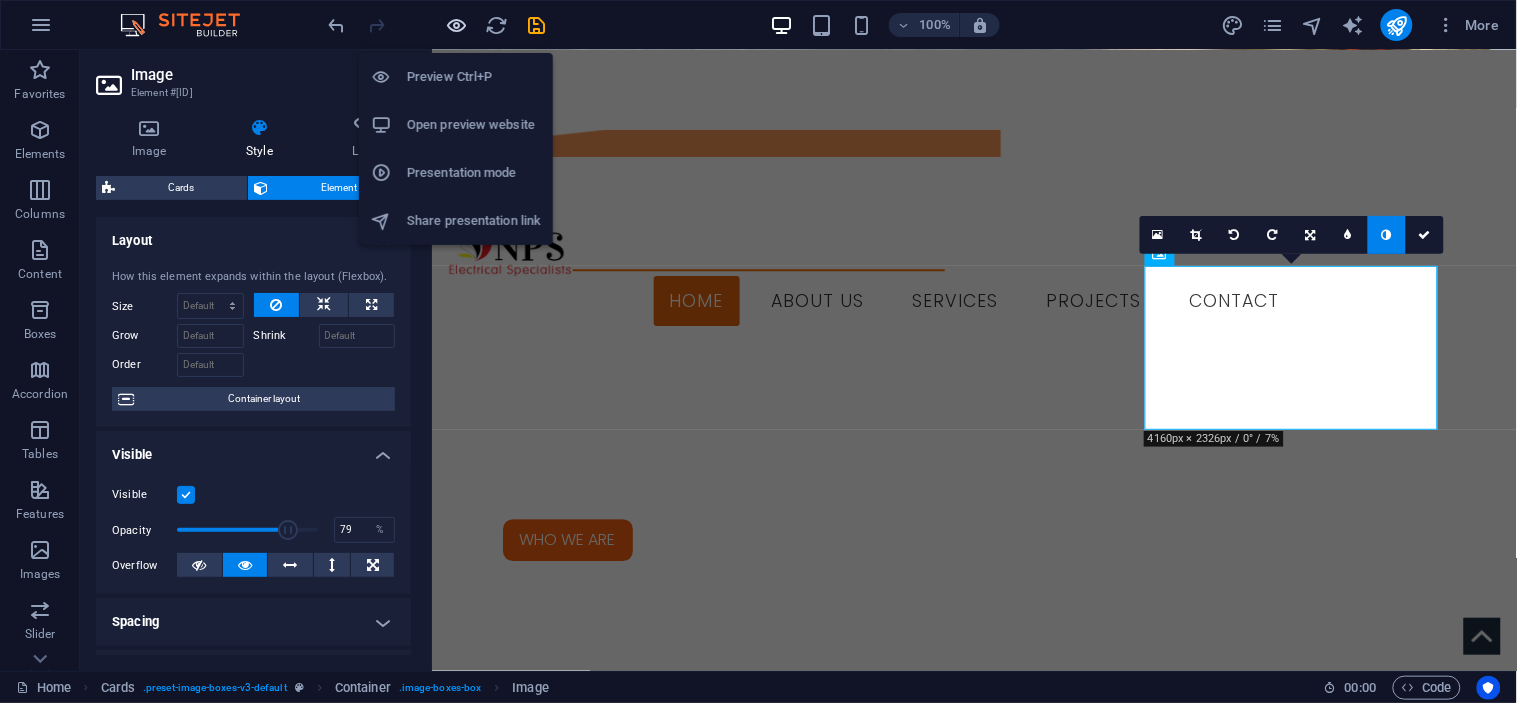 click at bounding box center (457, 25) 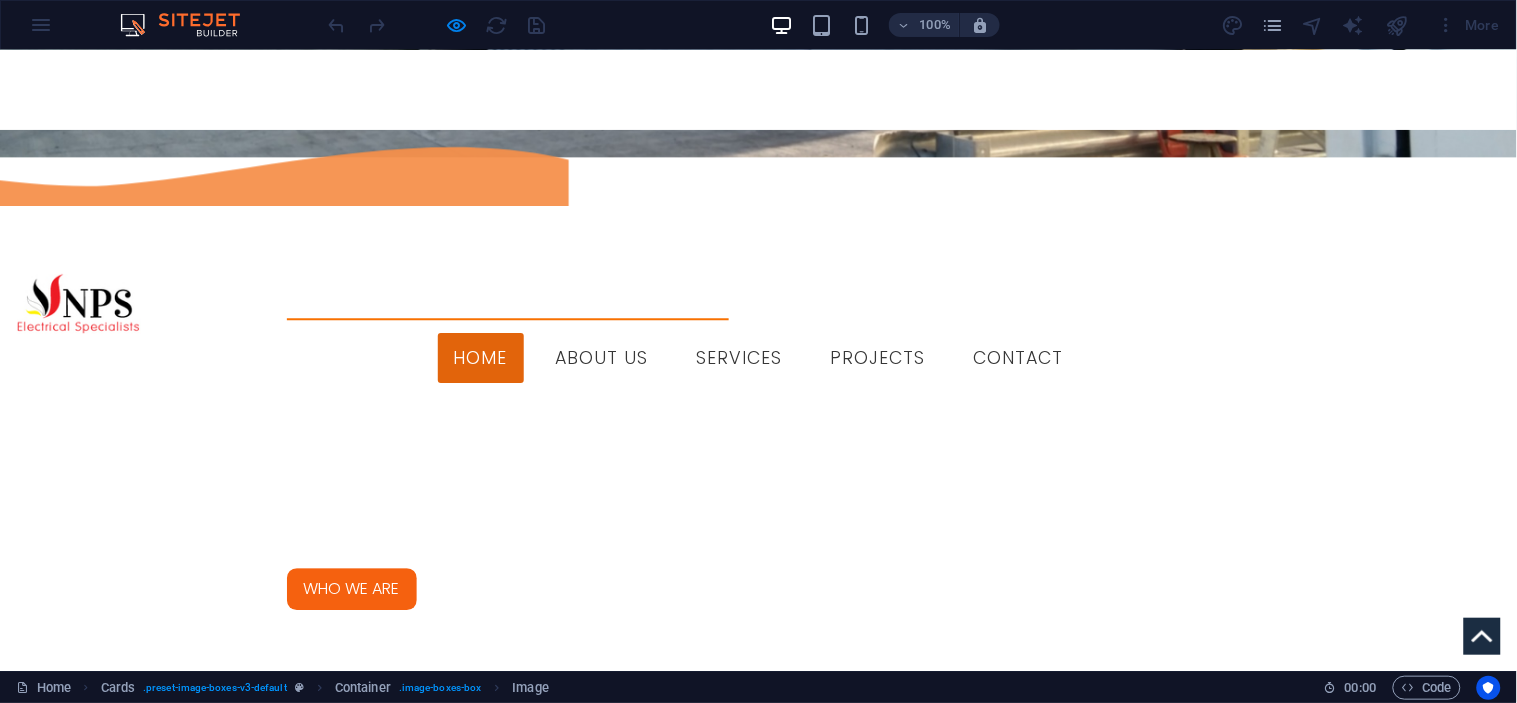 scroll, scrollTop: 1222, scrollLeft: 0, axis: vertical 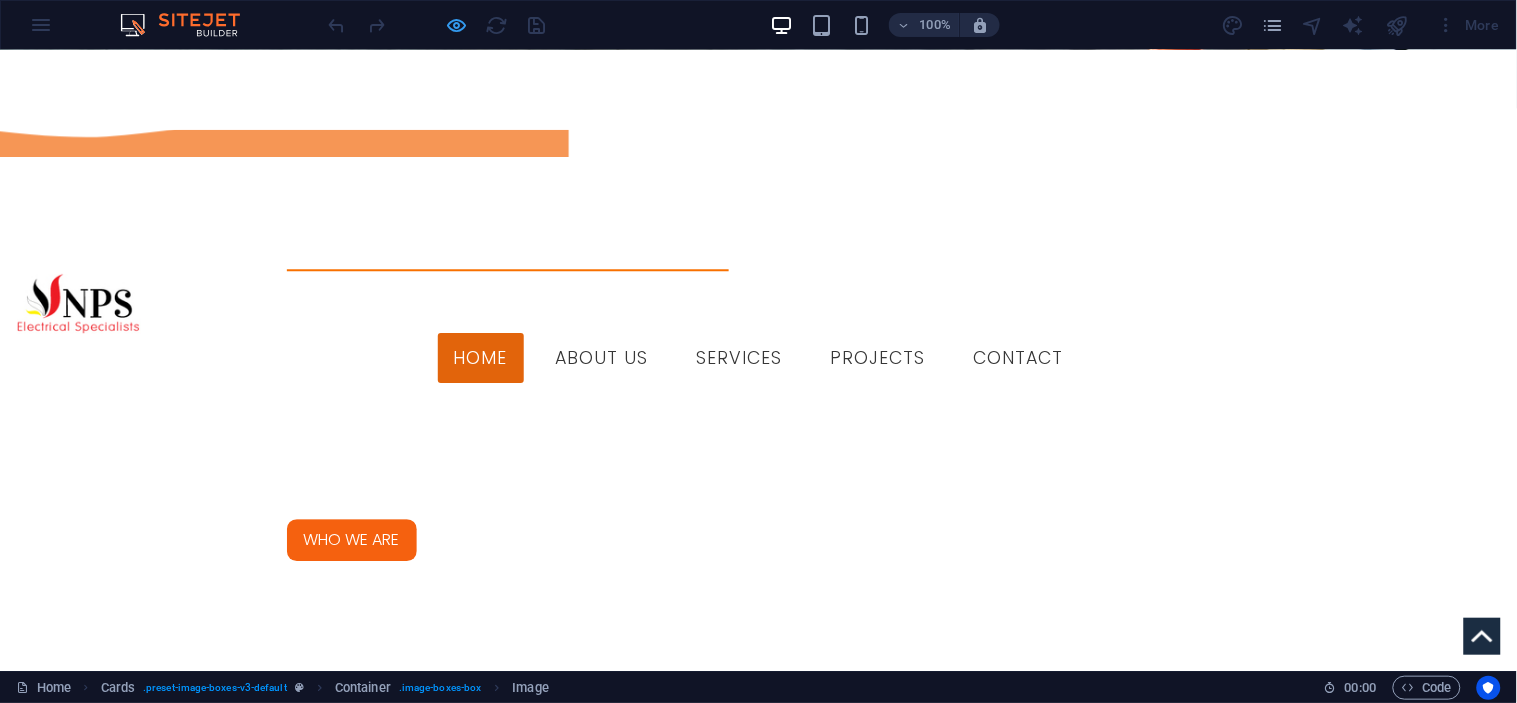 click at bounding box center (457, 25) 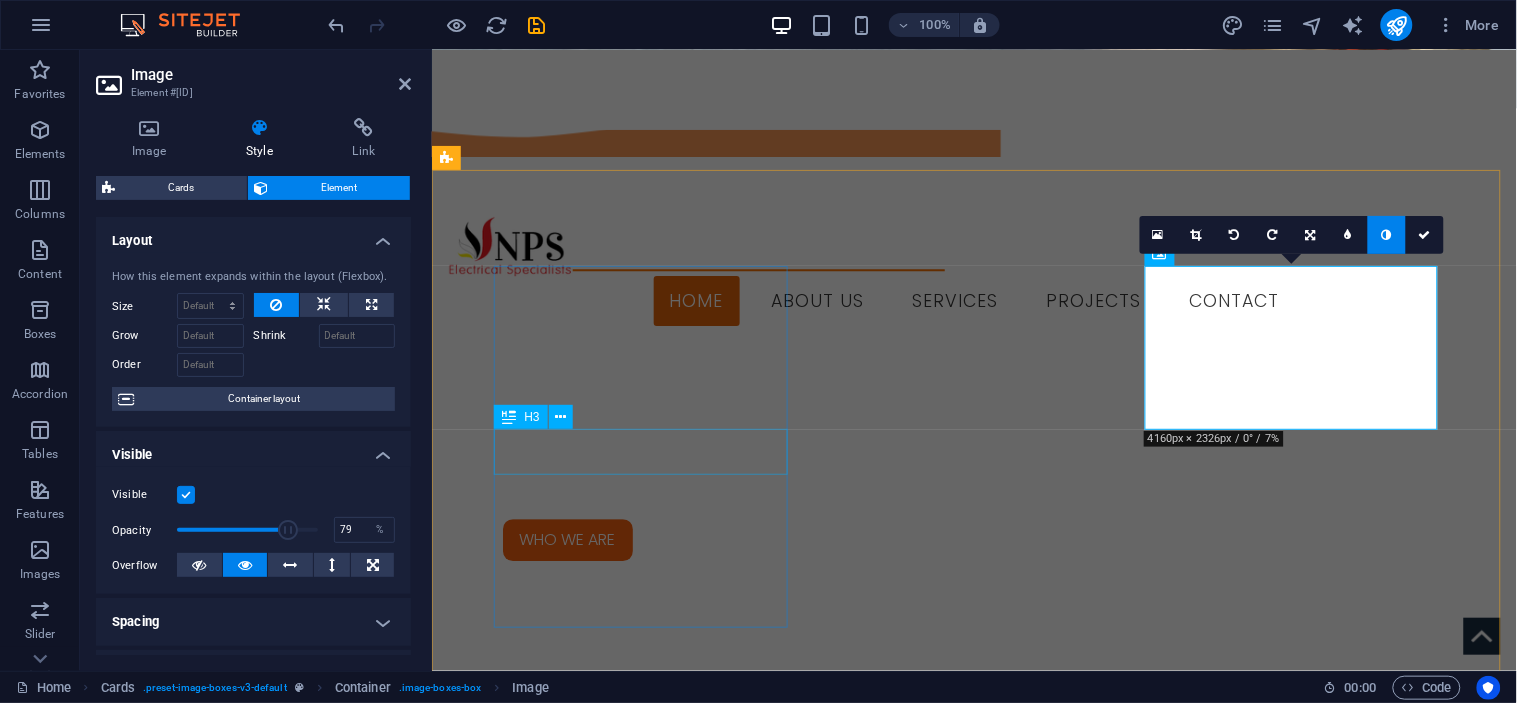 click on "Headline" at bounding box center (593, 2209) 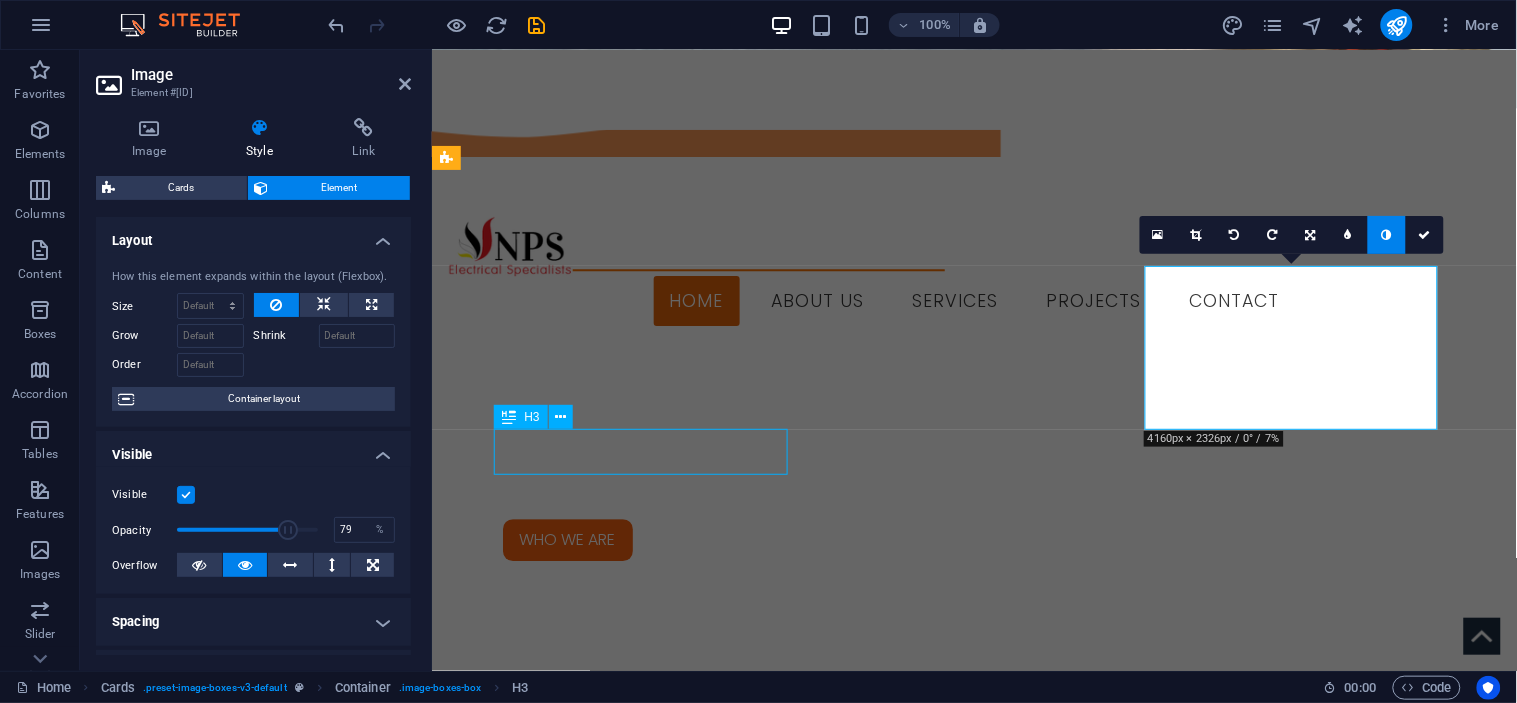 click on "Headline" at bounding box center (593, 2209) 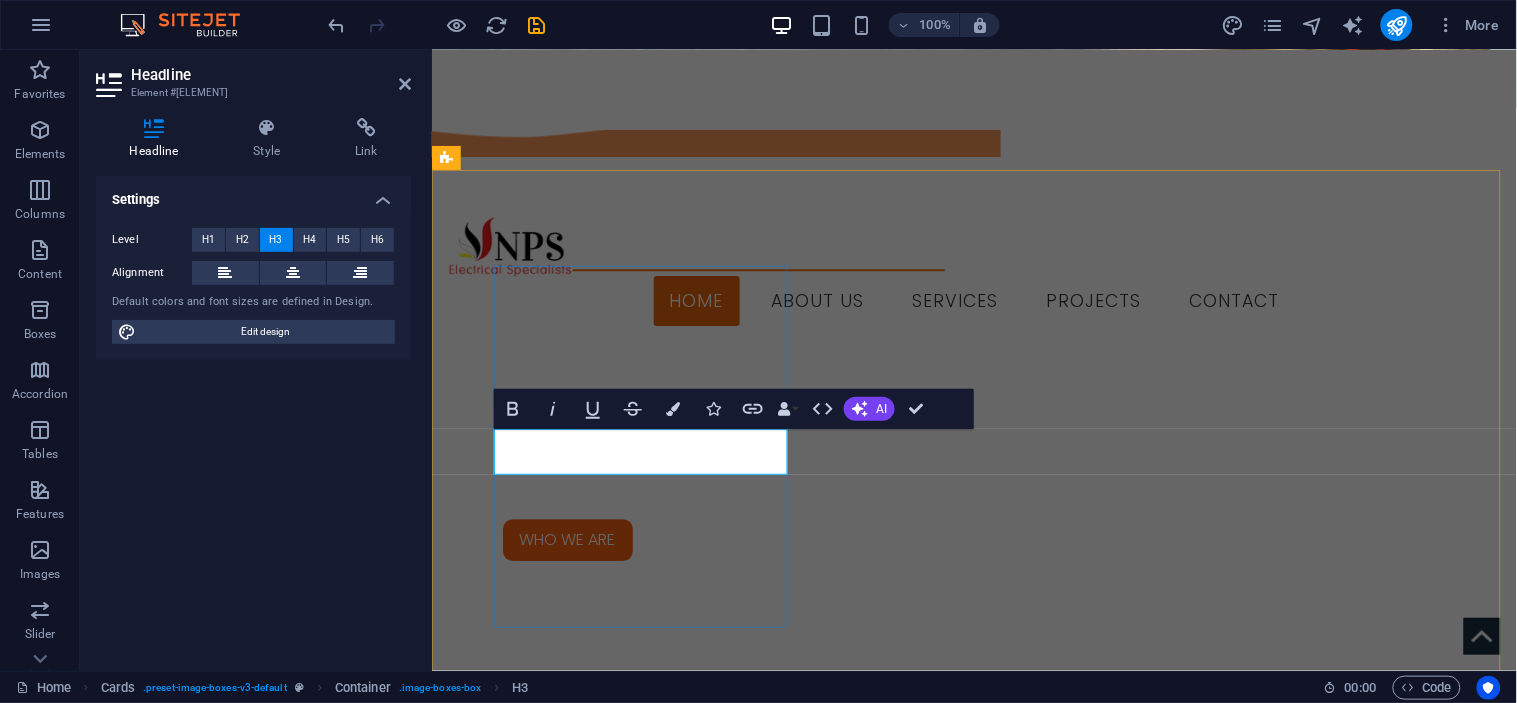 type 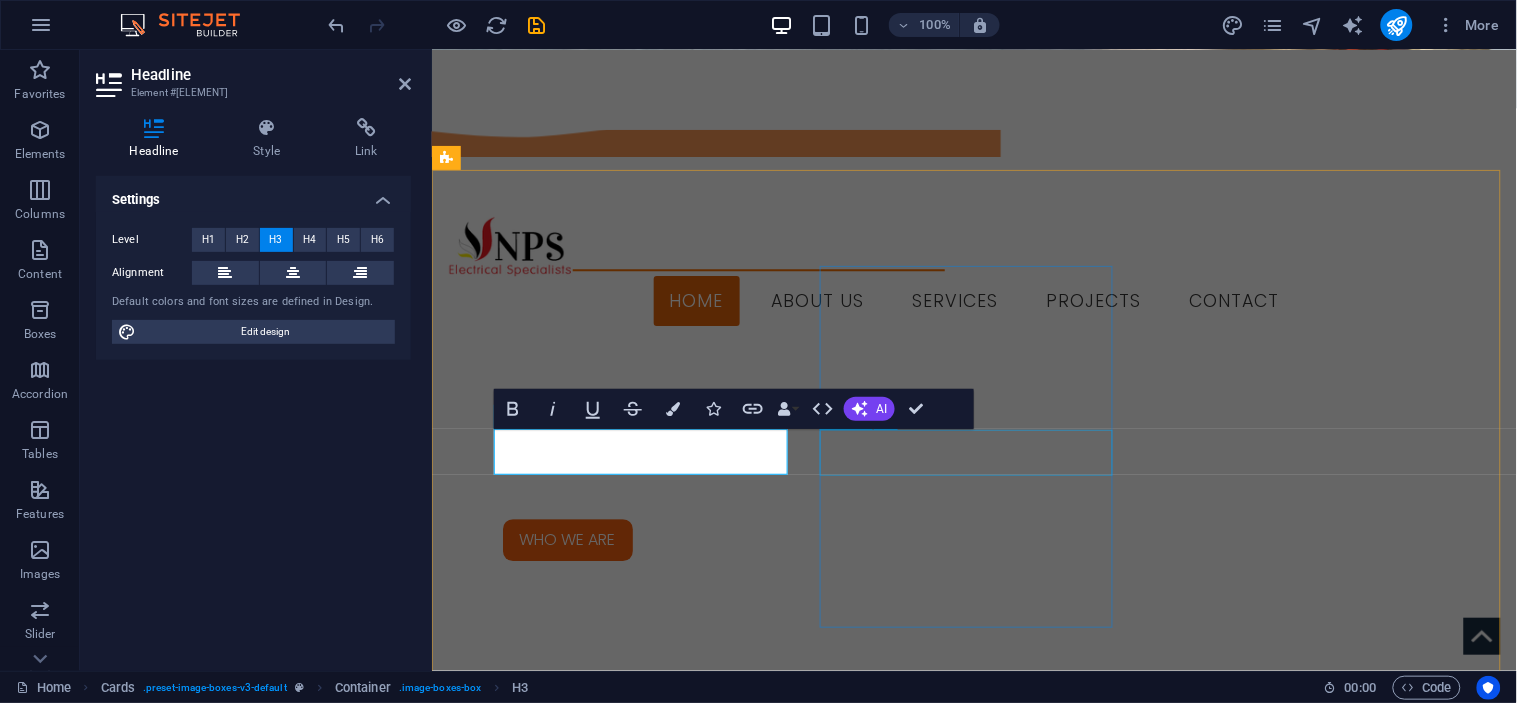 click on "Headline" at bounding box center (593, 2559) 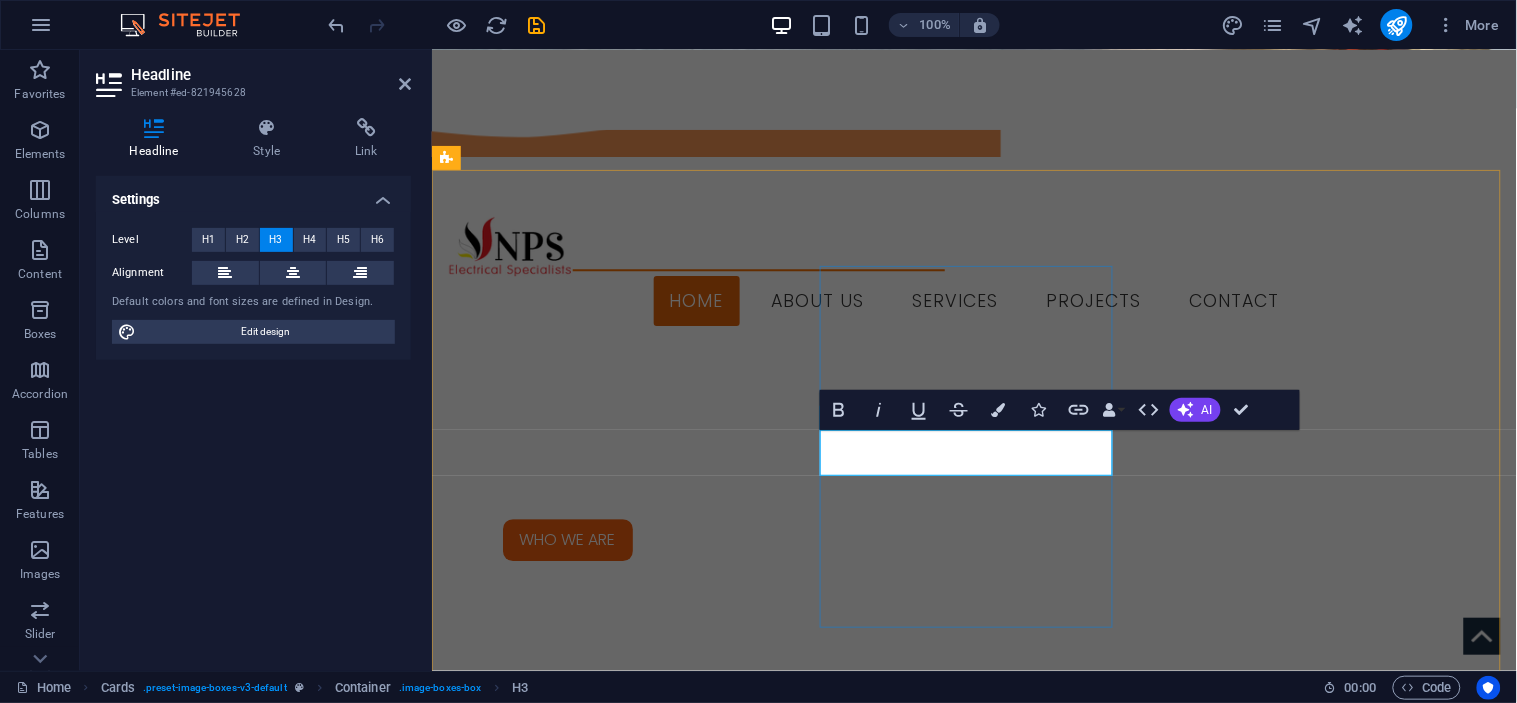 type 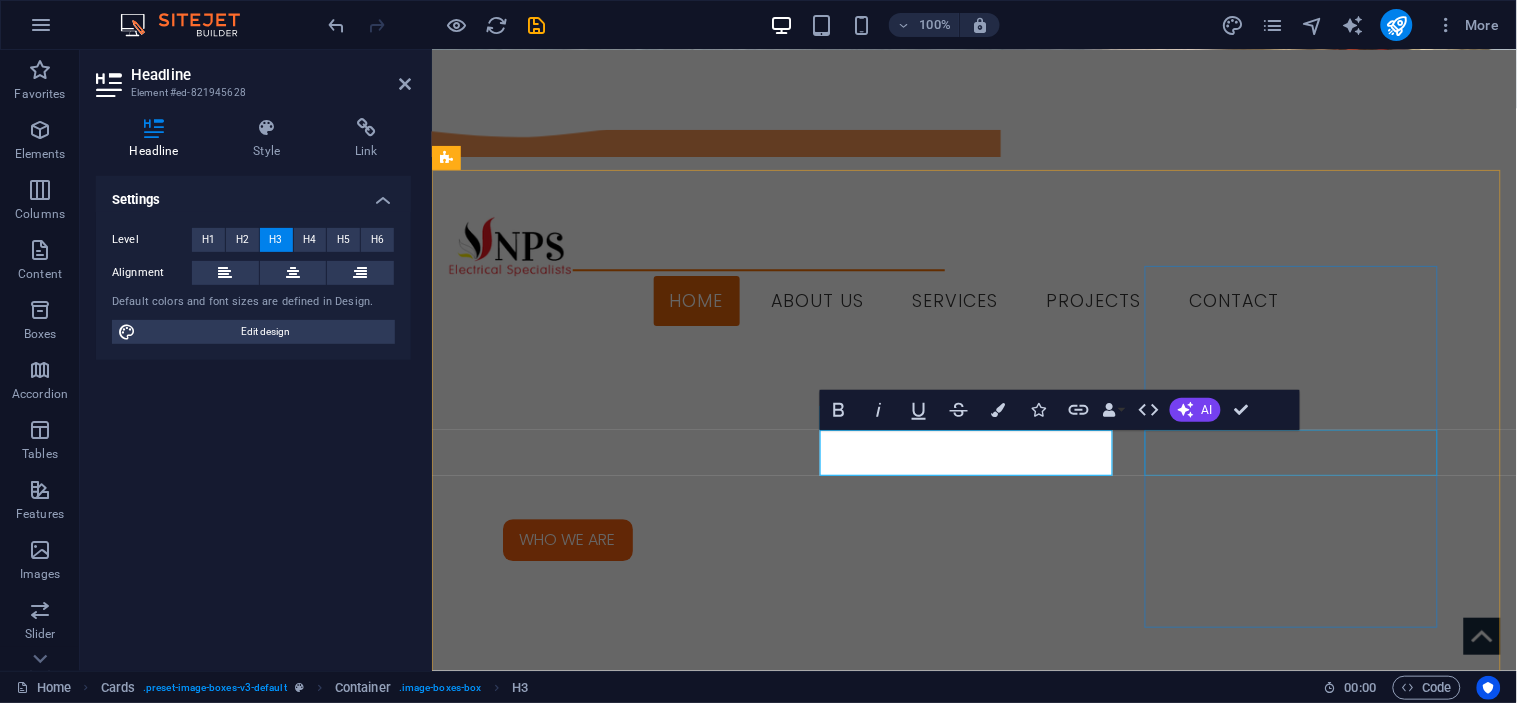 click on "Headline" at bounding box center (593, 2910) 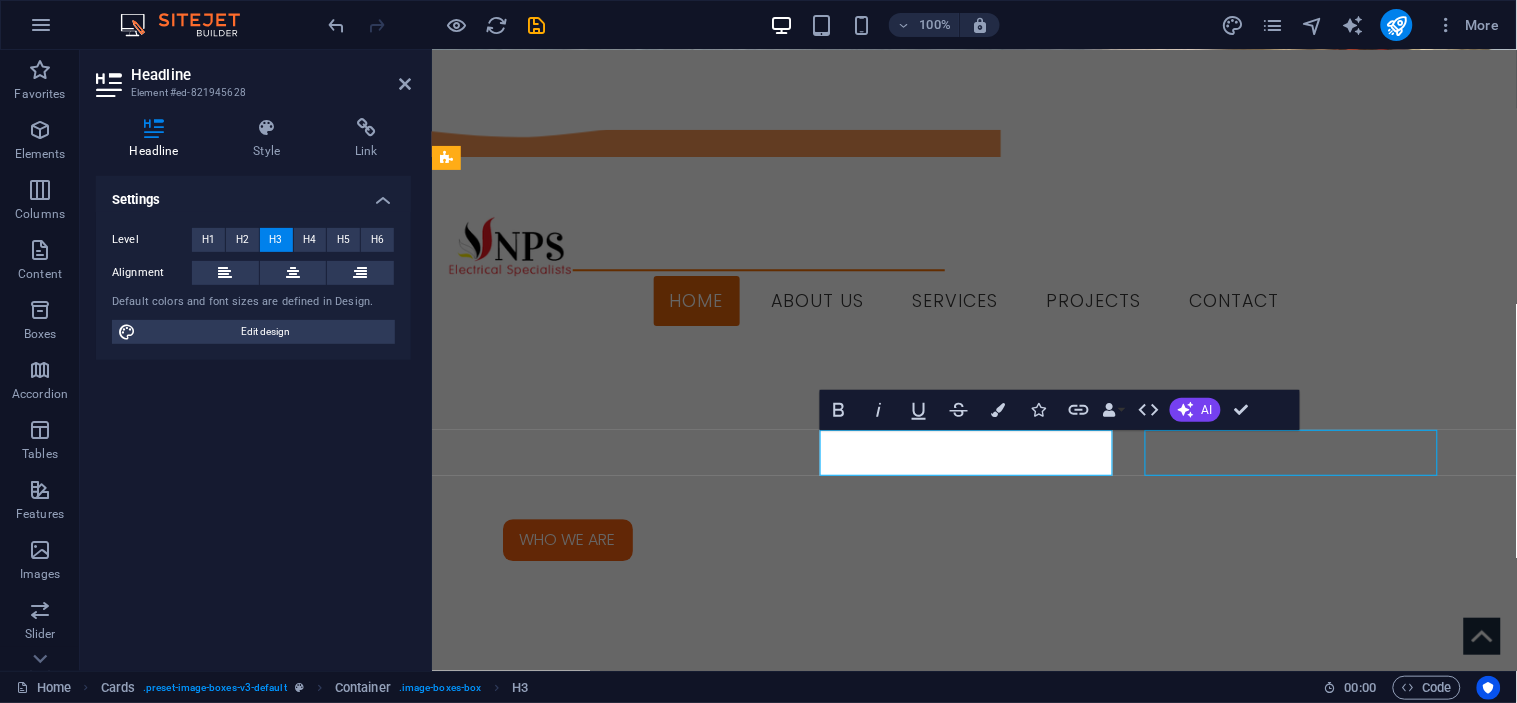 click on "Headline" at bounding box center [593, 2910] 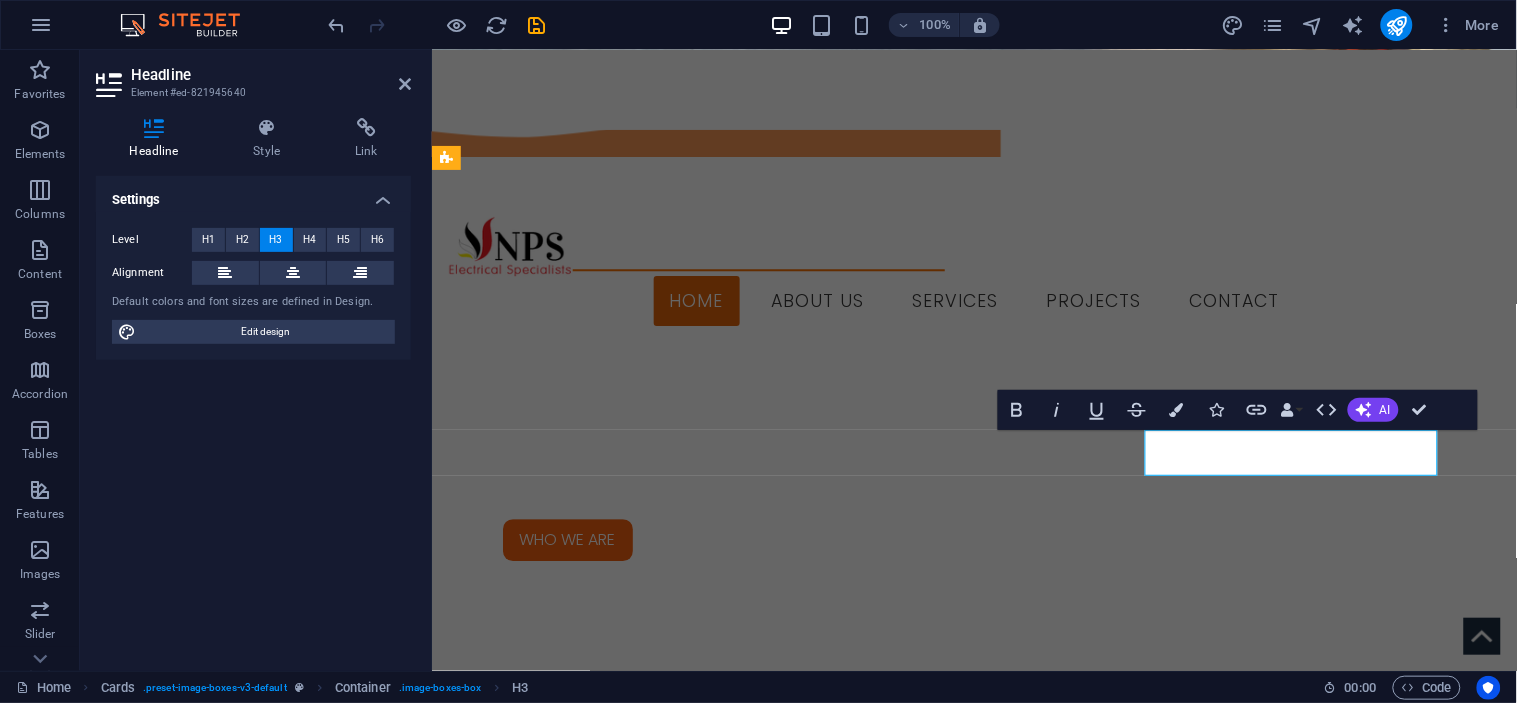 type 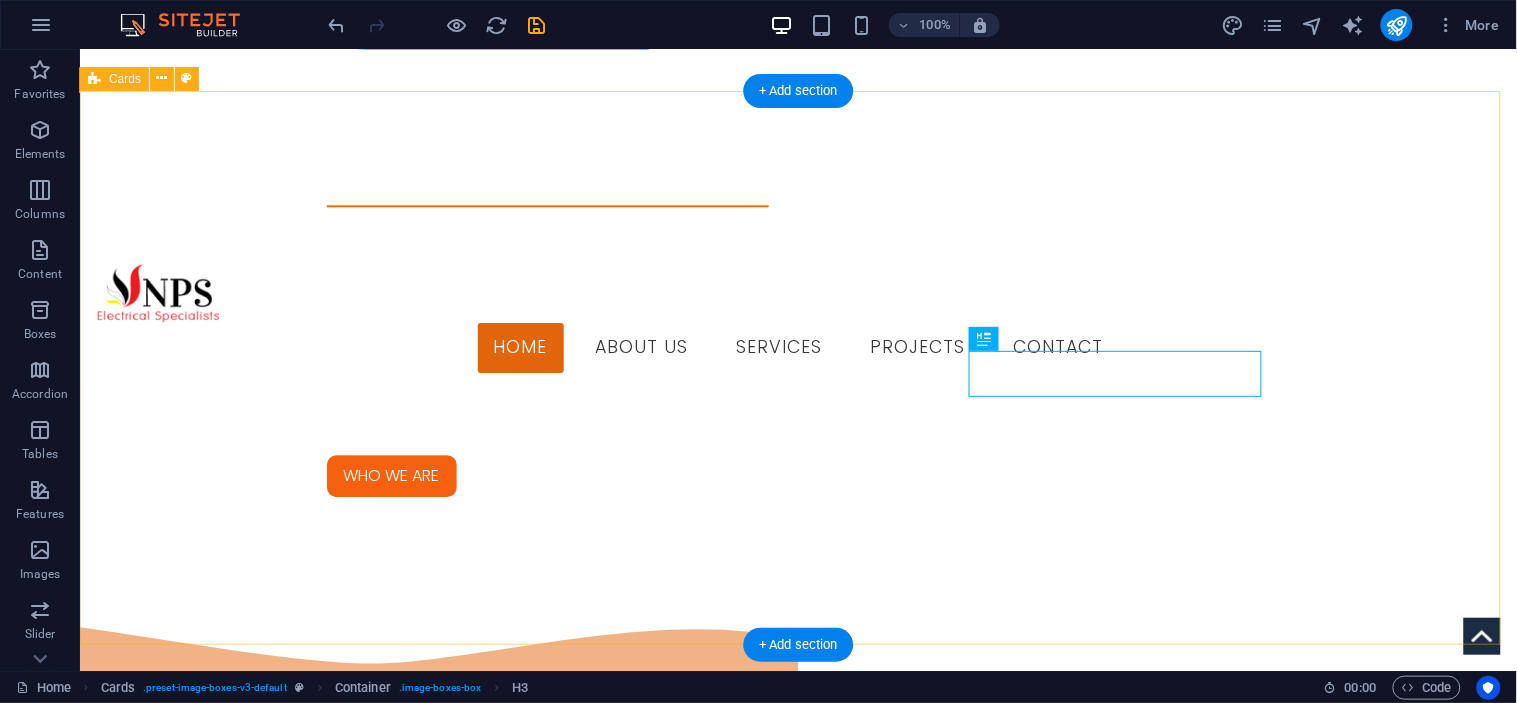 scroll, scrollTop: 1333, scrollLeft: 0, axis: vertical 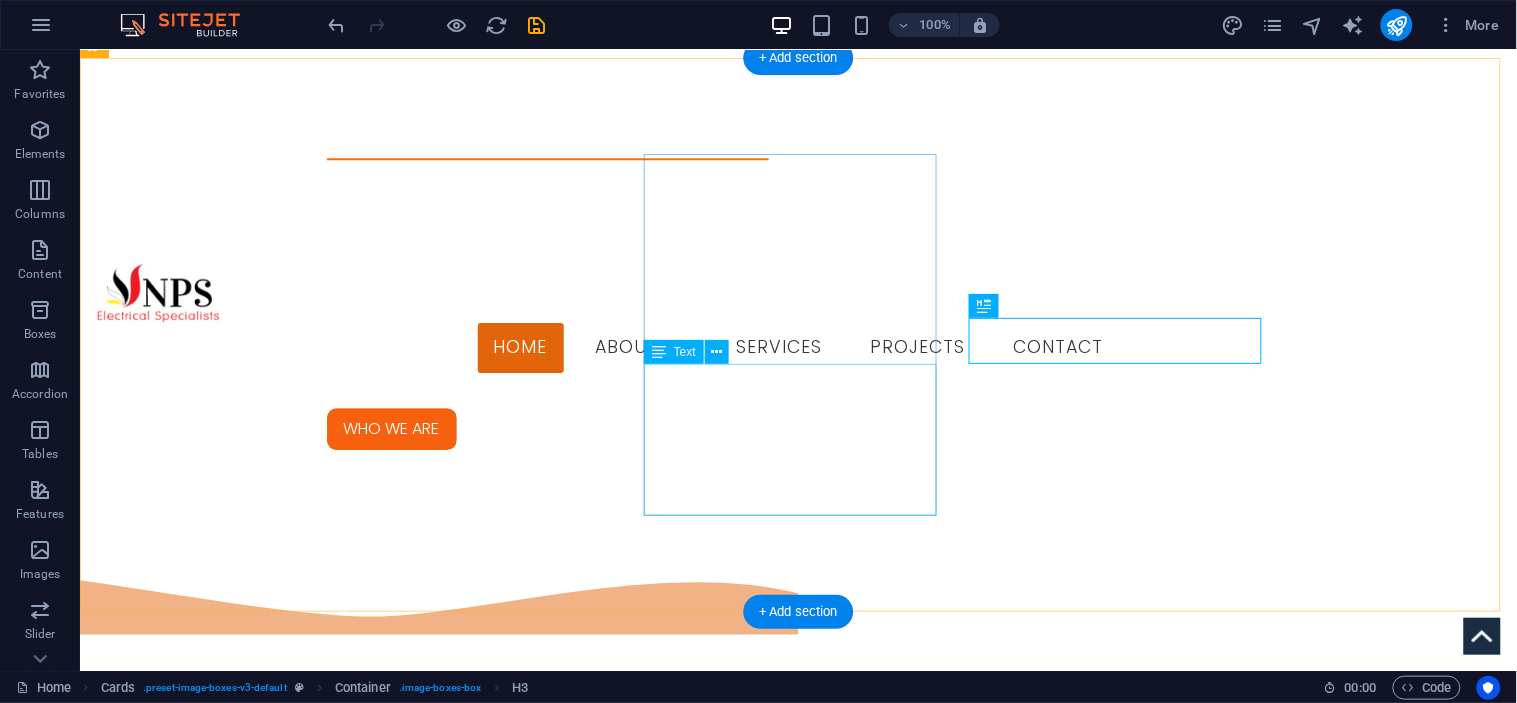 click on "Lorem ipsum dolor sit amet, consectetuer adipiscing elit. Aenean commodo ligula eget dolor. Lorem ipsum dolor sit amet." at bounding box center (241, 2555) 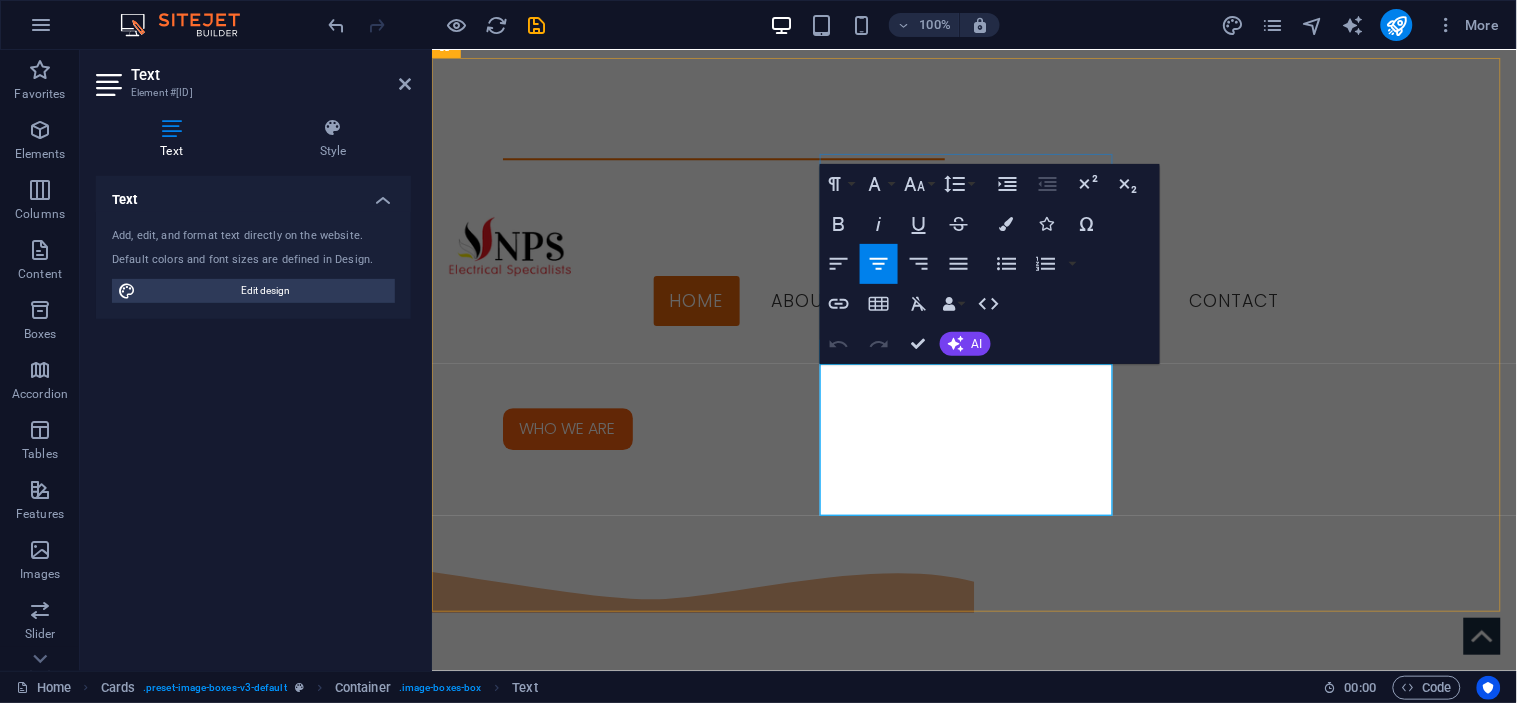 drag, startPoint x: 1046, startPoint y: 491, endPoint x: 843, endPoint y: 383, distance: 229.9413 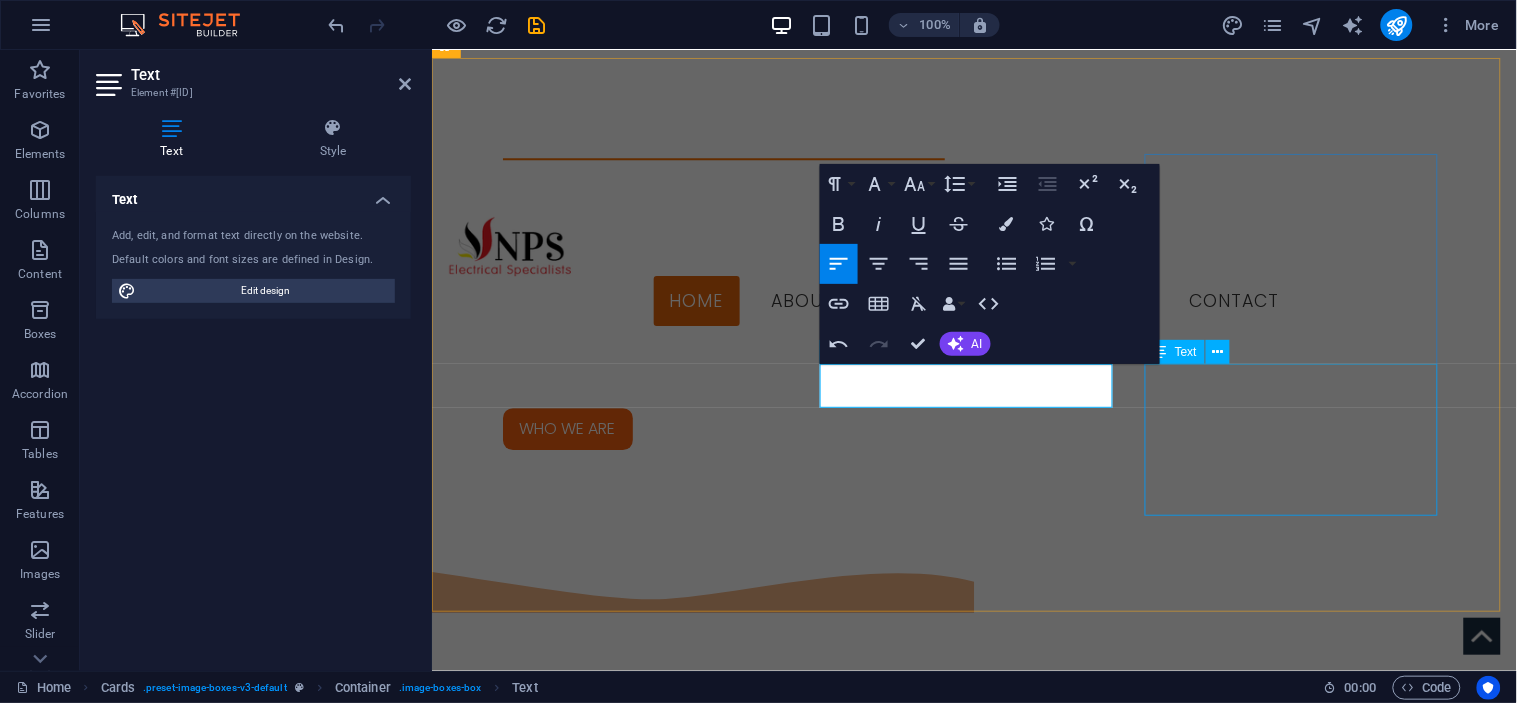 click on "Lorem ipsum dolor sit amet, consectetuer adipiscing elit. Aenean commodo ligula eget dolor. Lorem ipsum dolor sit amet." at bounding box center [593, 2803] 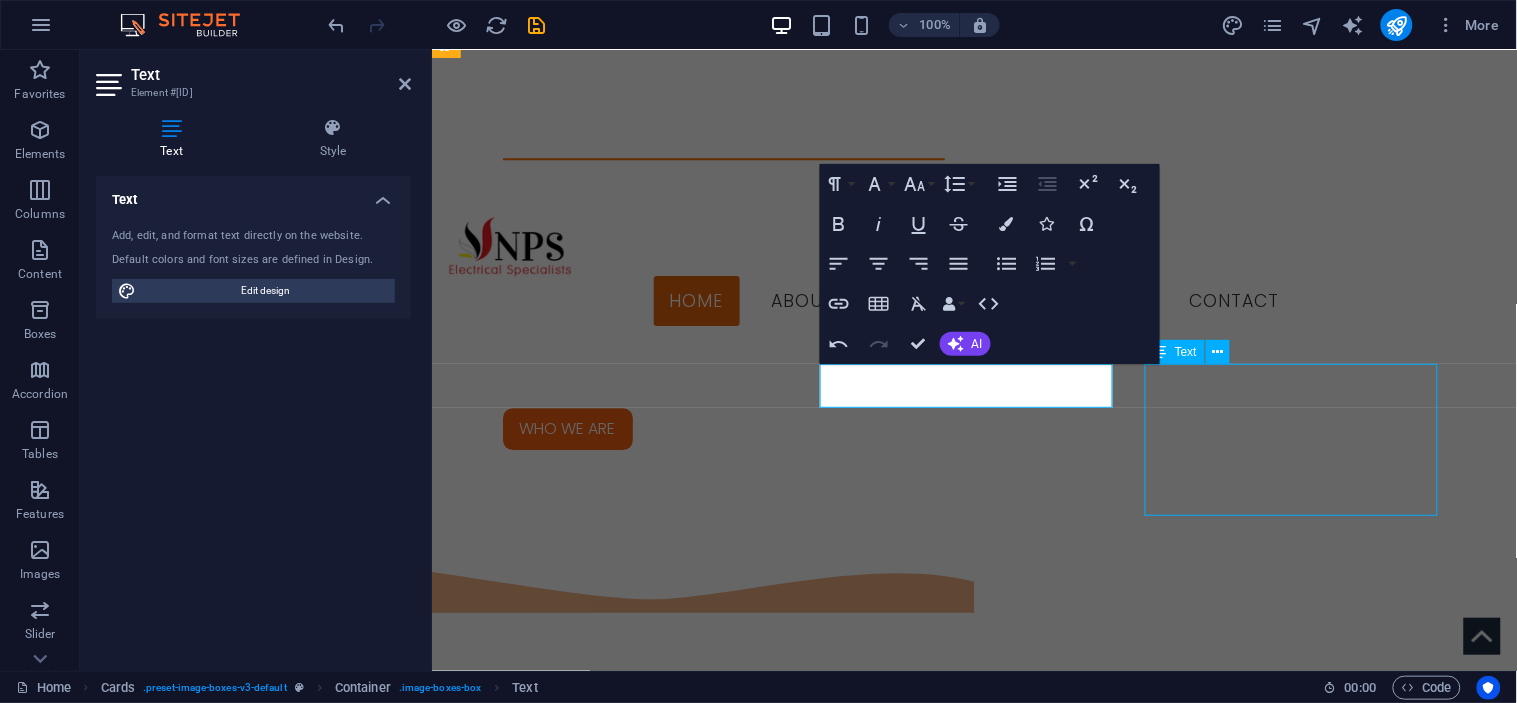 click on "Lorem ipsum dolor sit amet, consectetuer adipiscing elit. Aenean commodo ligula eget dolor. Lorem ipsum dolor sit amet." at bounding box center [593, 2803] 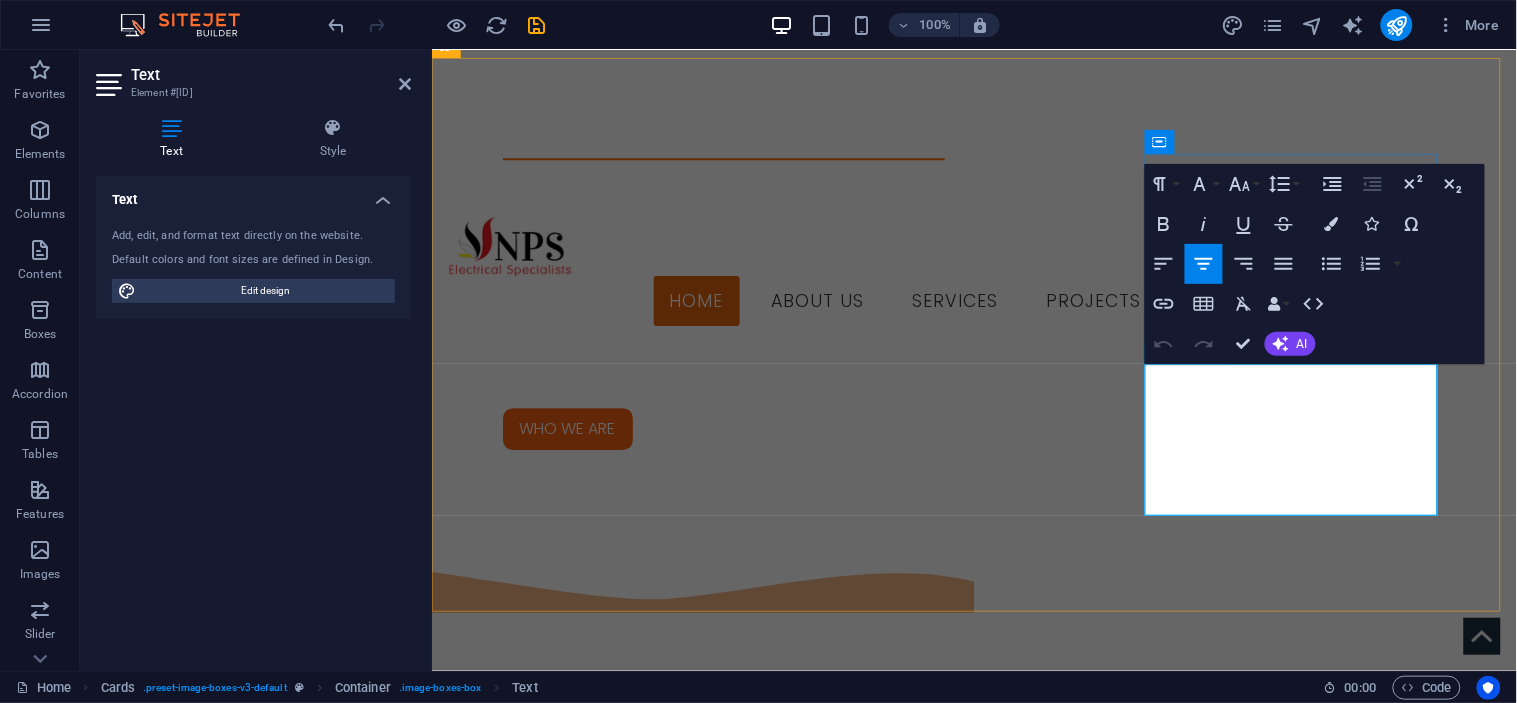 drag, startPoint x: 1349, startPoint y: 483, endPoint x: 1150, endPoint y: 374, distance: 226.89645 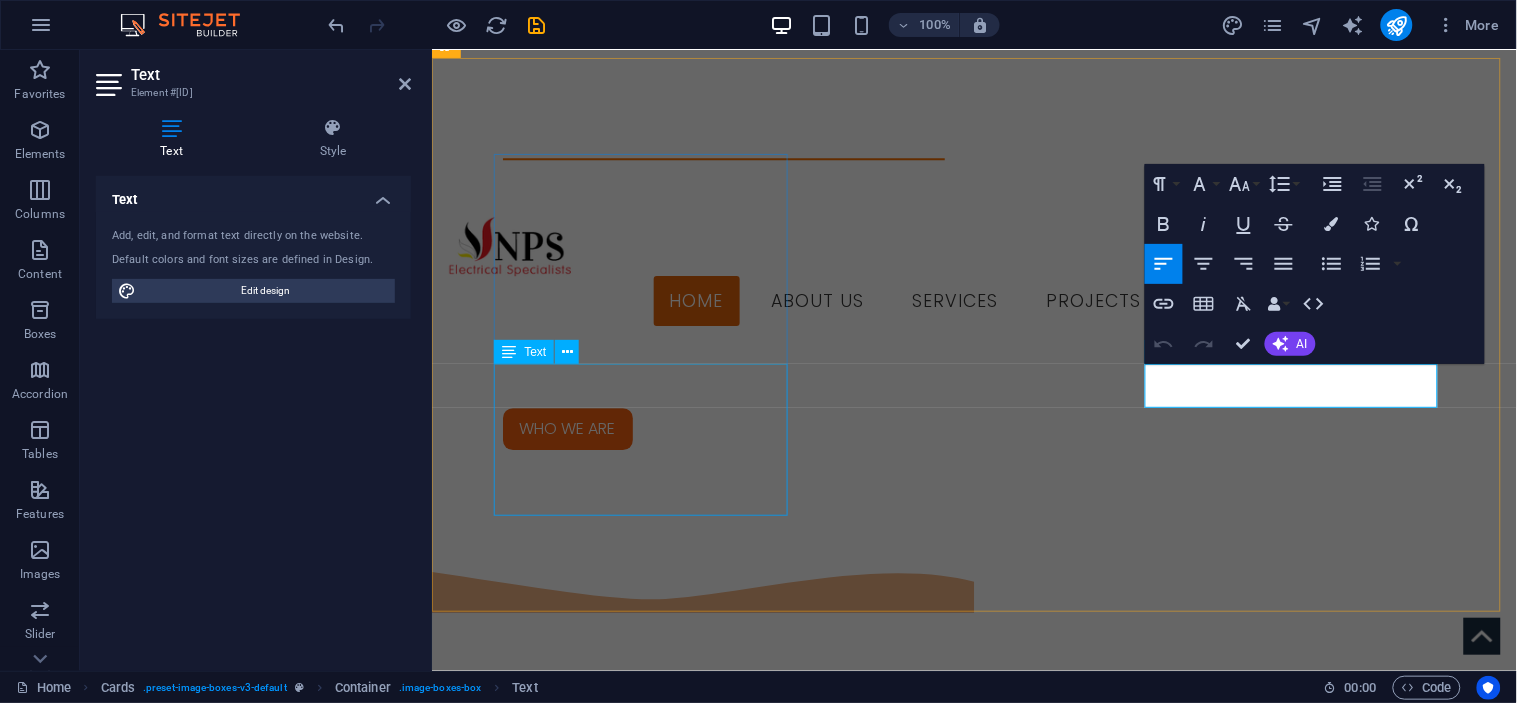 click on "Lorem ipsum dolor sit amet, consectetuer adipiscing elit. Aenean commodo ligula eget dolor. Lorem ipsum dolor sit amet." at bounding box center [593, 2183] 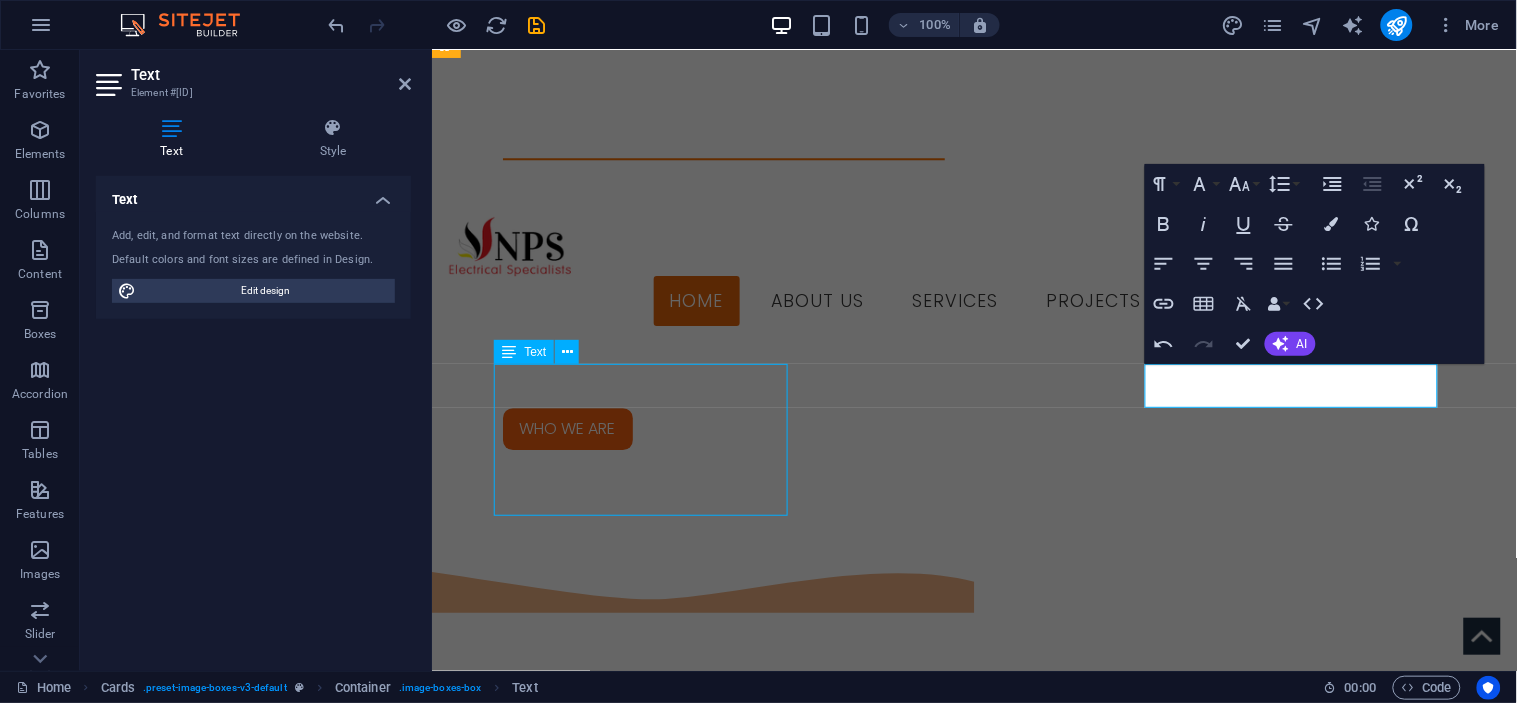 click on "Lorem ipsum dolor sit amet, consectetuer adipiscing elit. Aenean commodo ligula eget dolor. Lorem ipsum dolor sit amet." at bounding box center [593, 2183] 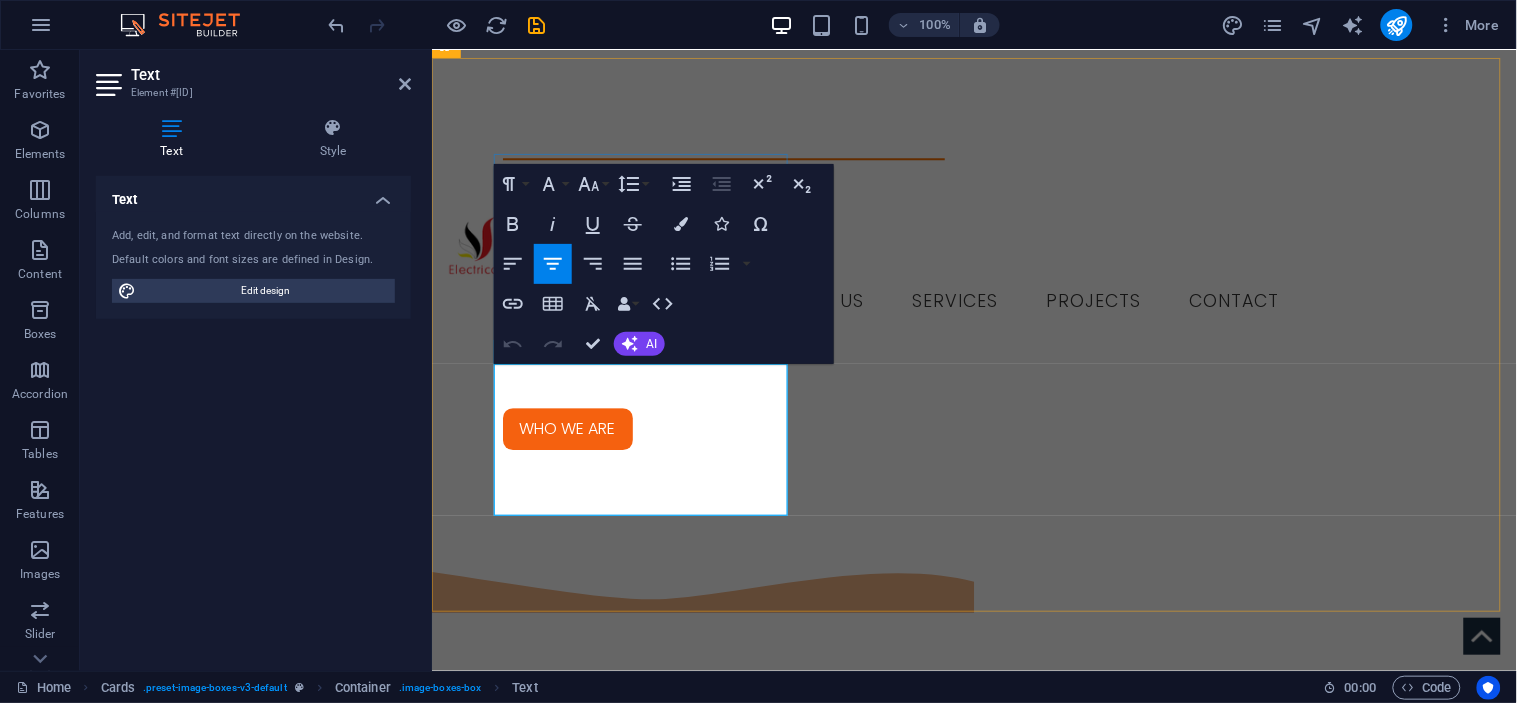 drag, startPoint x: 701, startPoint y: 490, endPoint x: 516, endPoint y: 374, distance: 218.3598 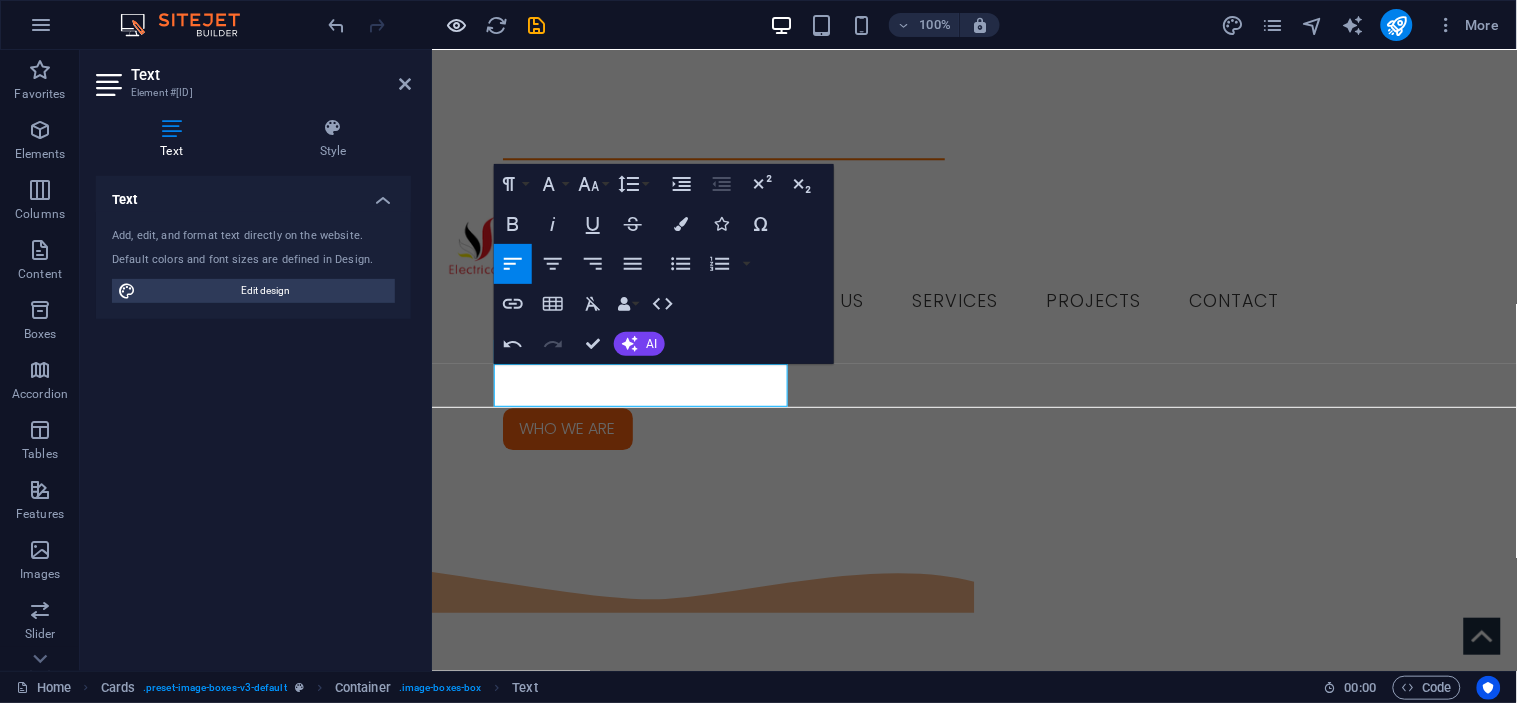 drag, startPoint x: 433, startPoint y: 21, endPoint x: 450, endPoint y: 23, distance: 17.117243 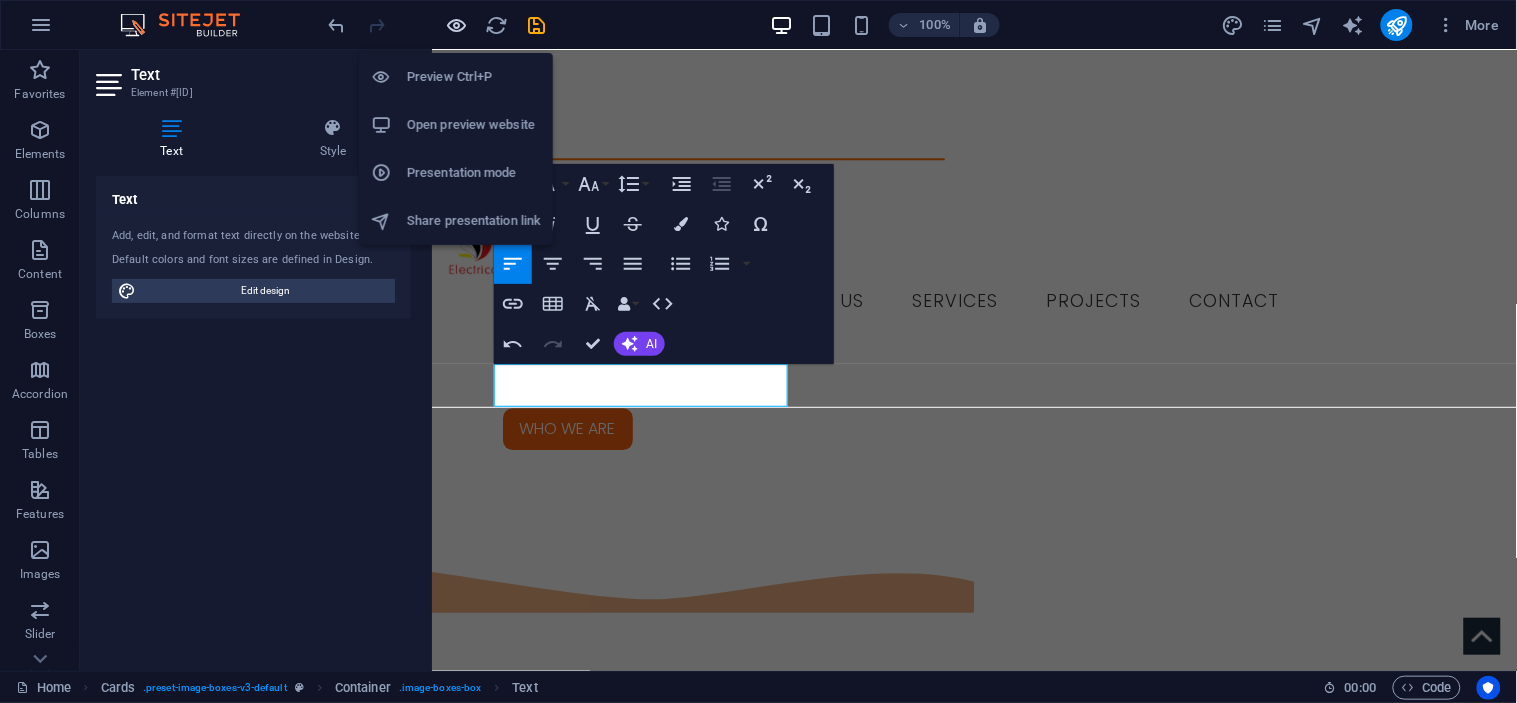click at bounding box center [457, 25] 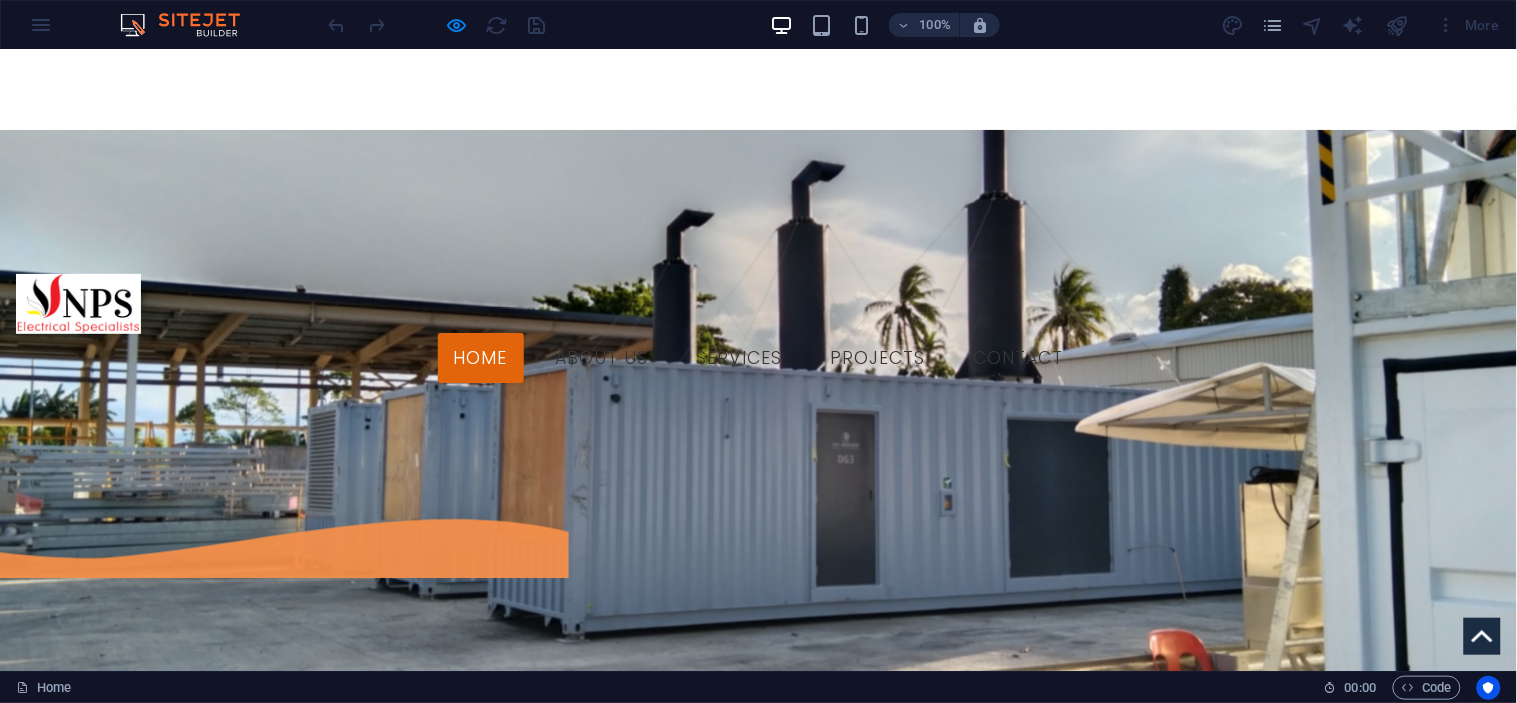 scroll, scrollTop: 1000, scrollLeft: 0, axis: vertical 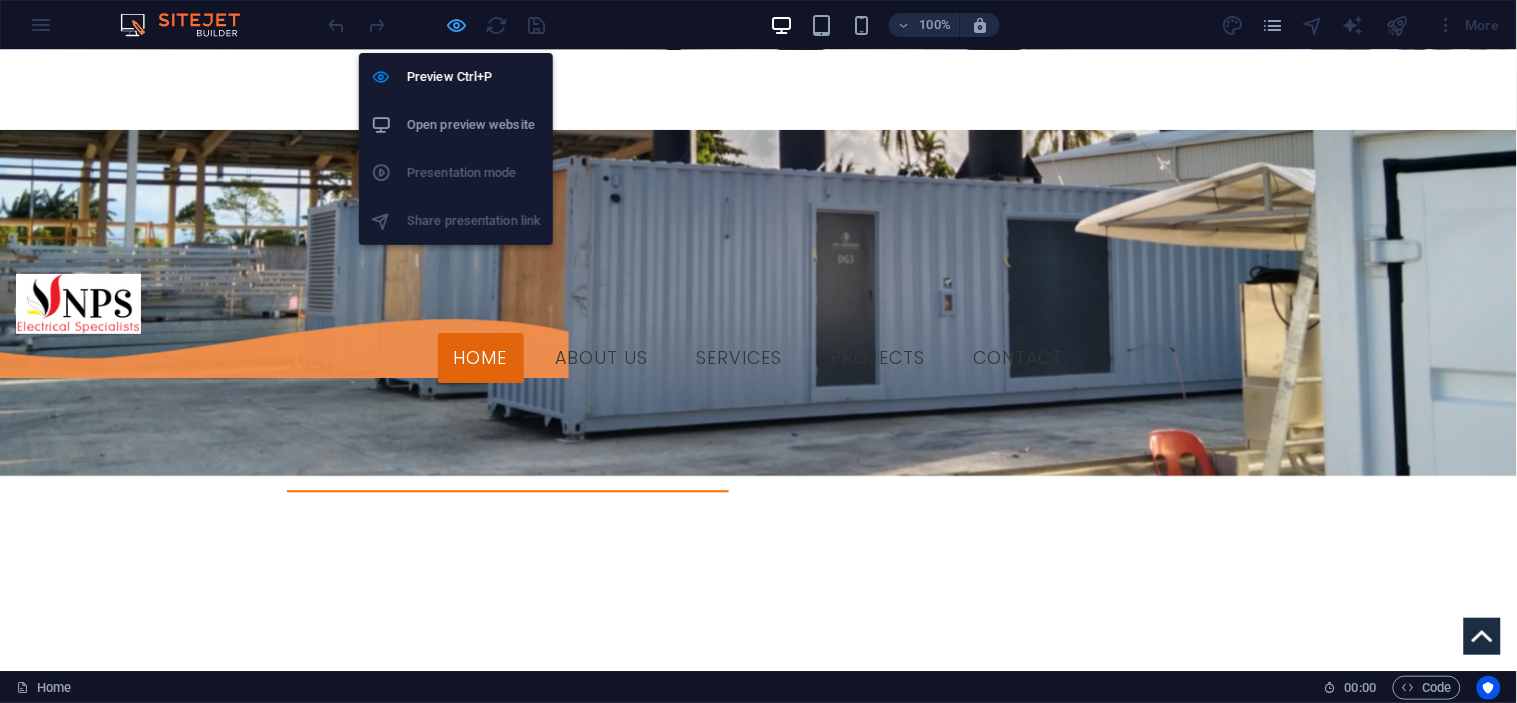 click at bounding box center [457, 25] 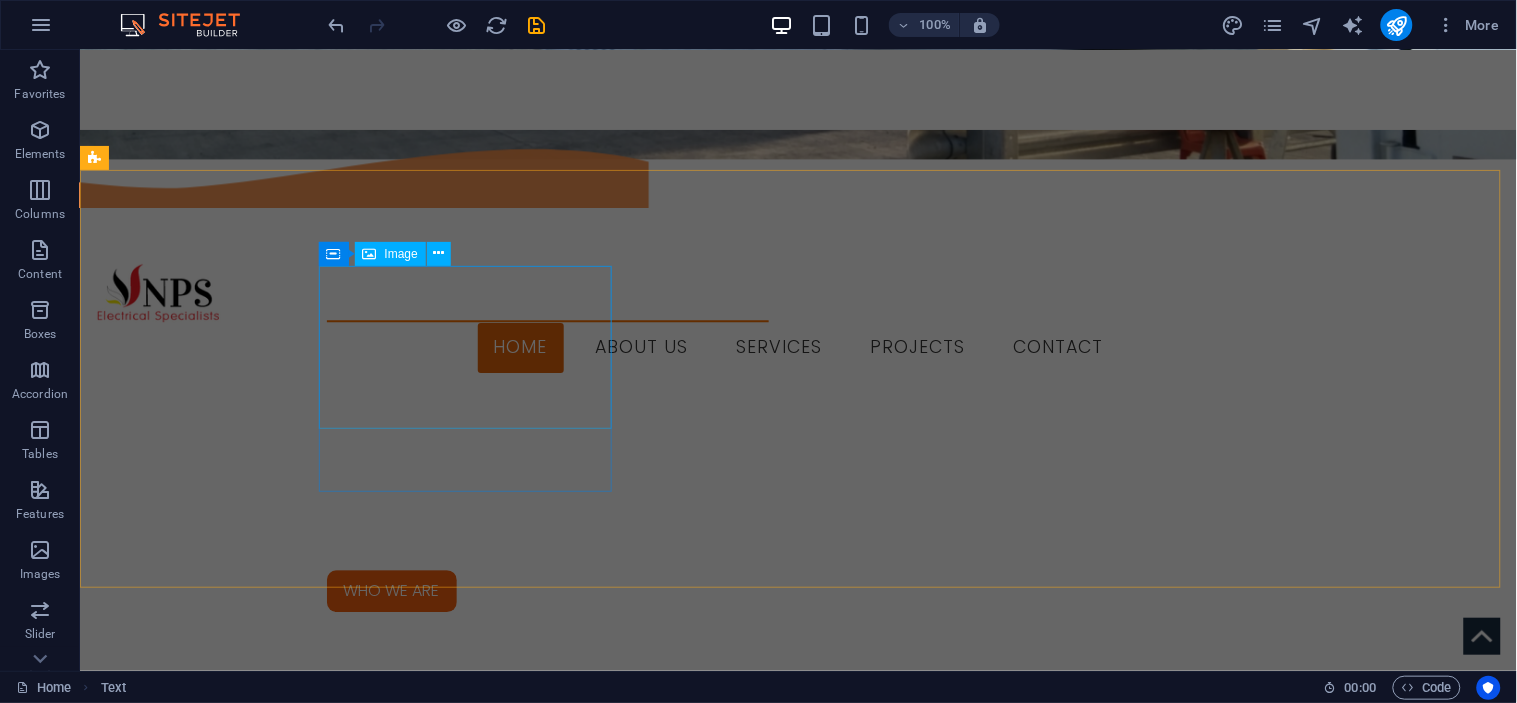 scroll, scrollTop: 1222, scrollLeft: 0, axis: vertical 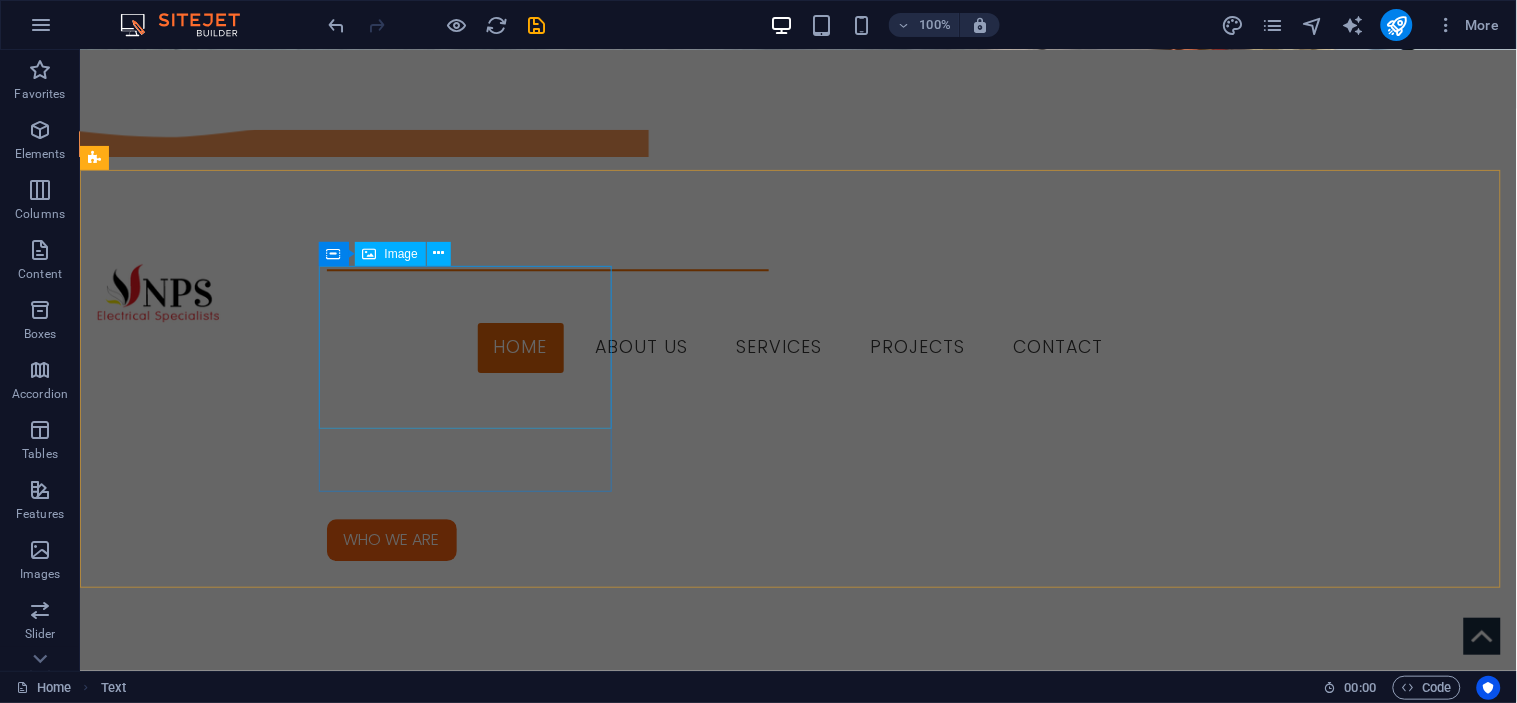 click at bounding box center [241, 2126] 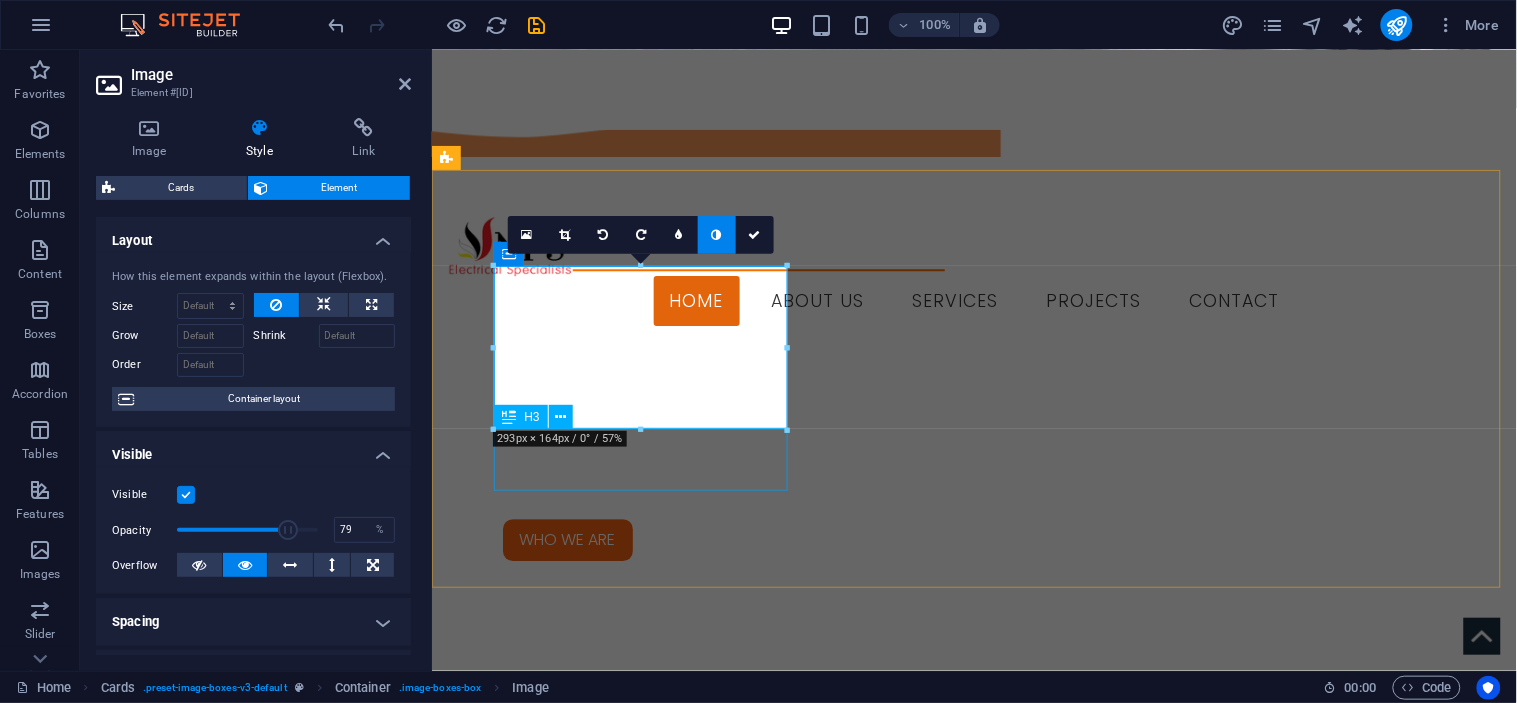 click on "INDUSTRIAL" at bounding box center (593, 2217) 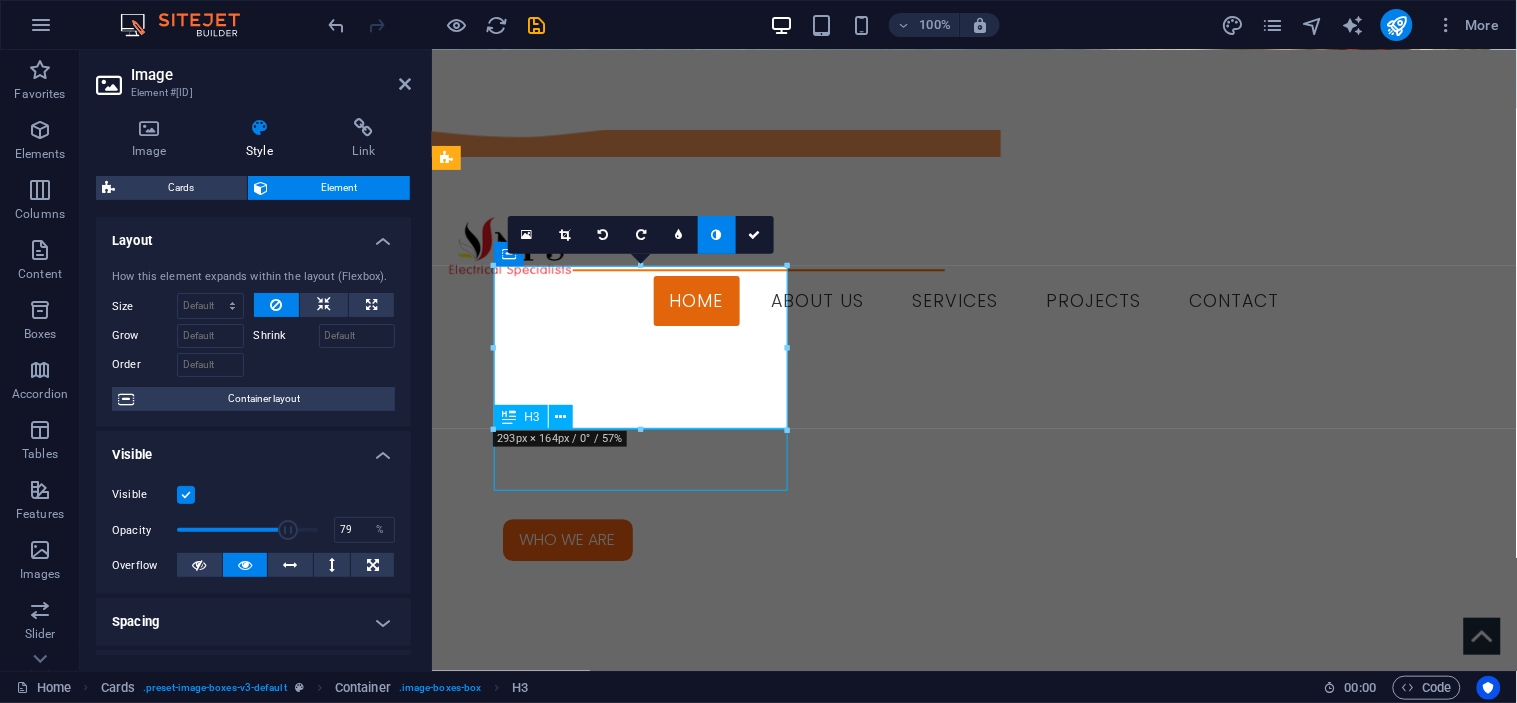 click on "INDUSTRIAL" at bounding box center [593, 2217] 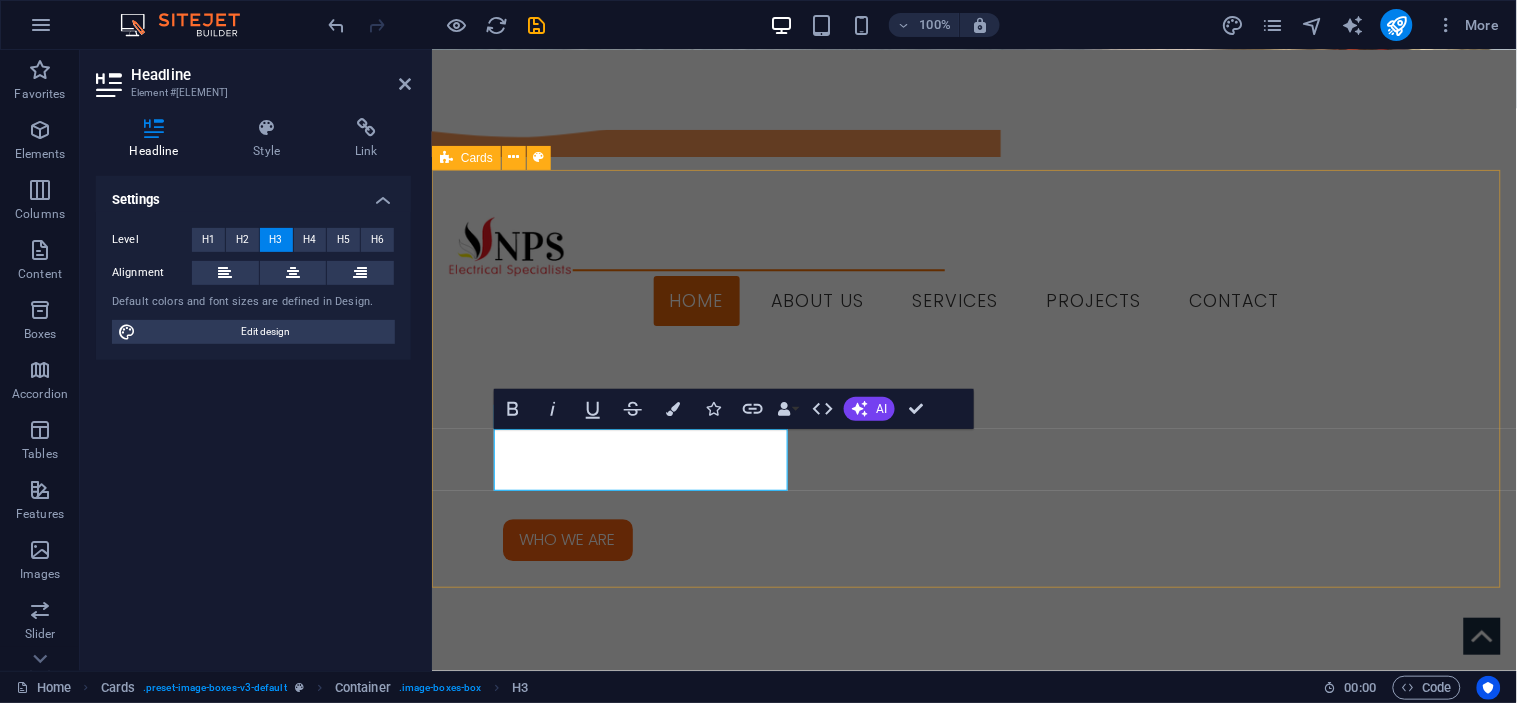 click on "INDUSTRIAL COMMERCIAL DOMESTIC" at bounding box center [973, 2377] 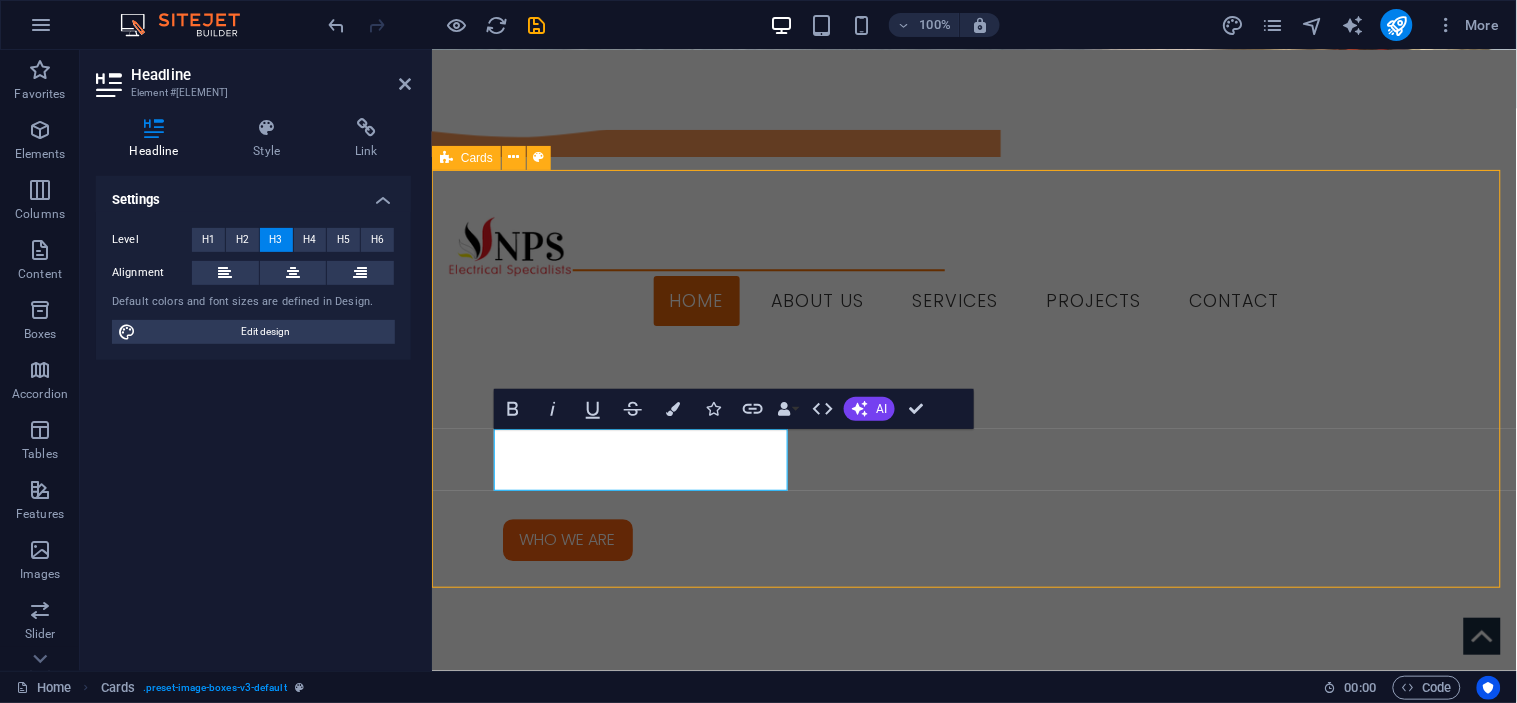 click on "INDUSTRIAL COMMERCIAL DOMESTIC" at bounding box center (973, 2377) 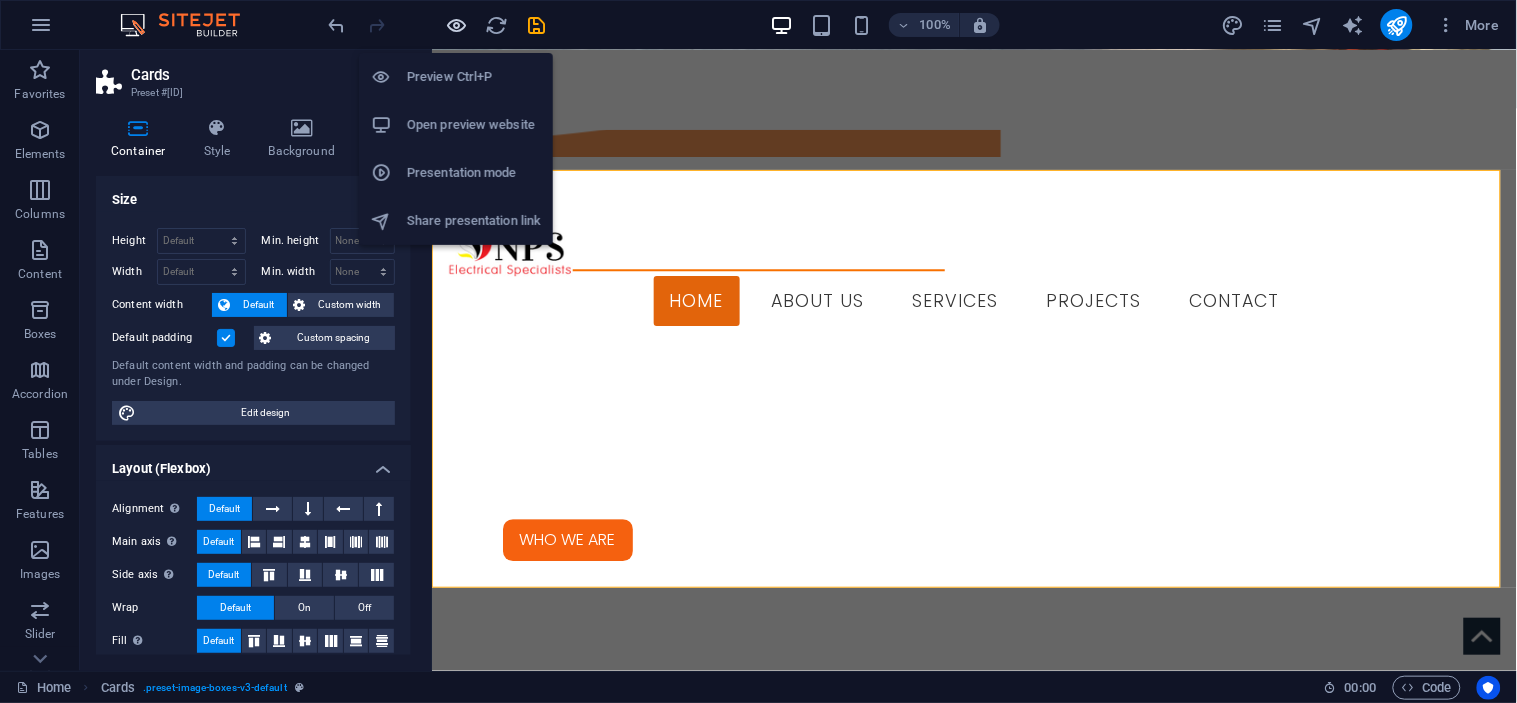 click at bounding box center [457, 25] 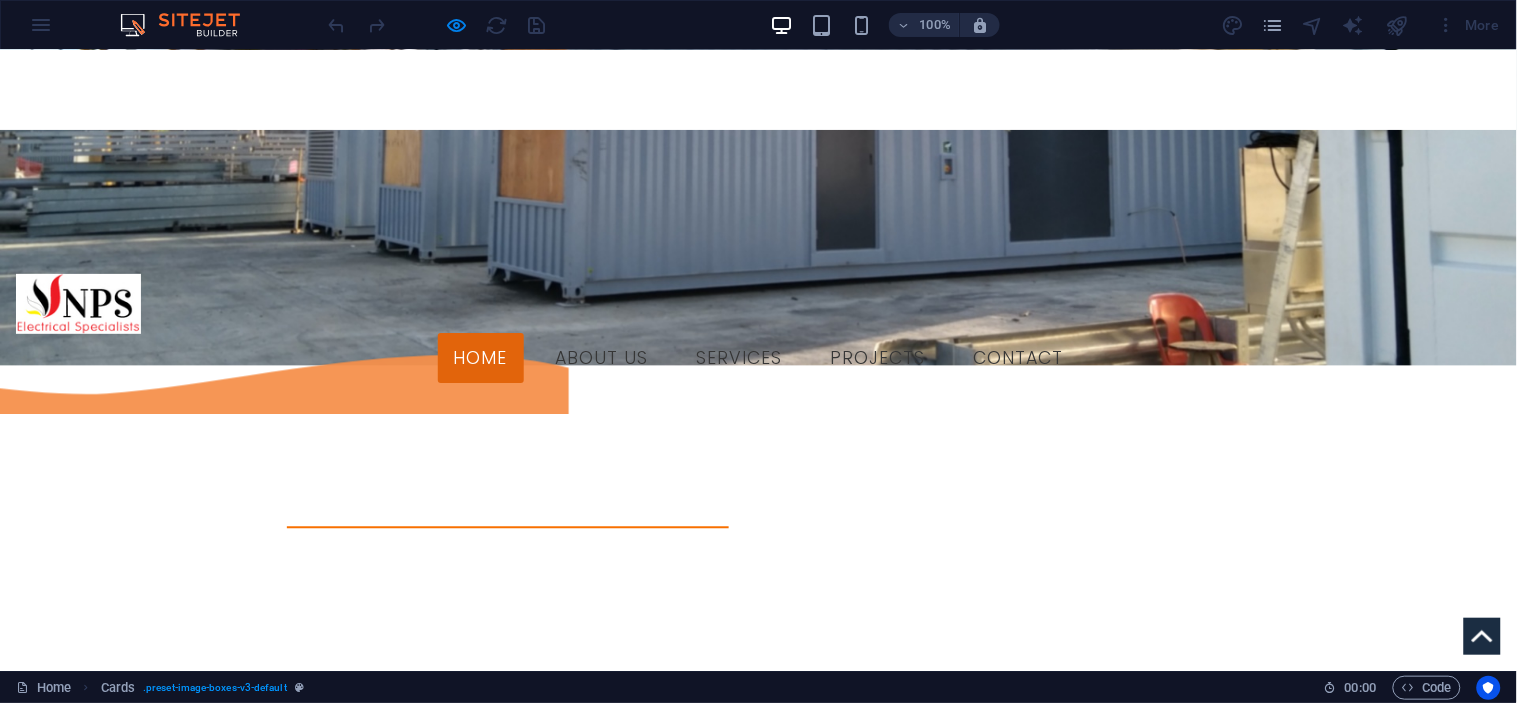 scroll, scrollTop: 777, scrollLeft: 0, axis: vertical 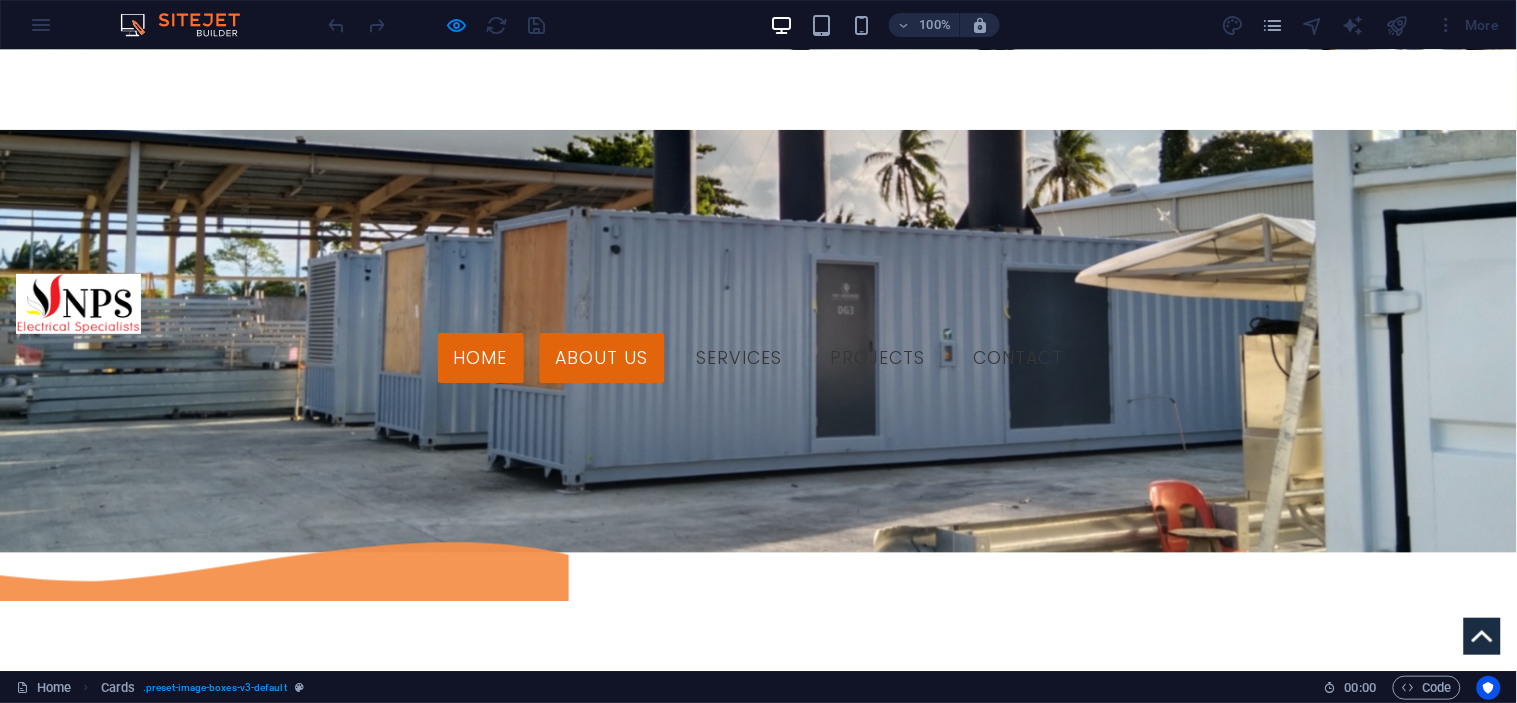 click on "About us" at bounding box center (602, 358) 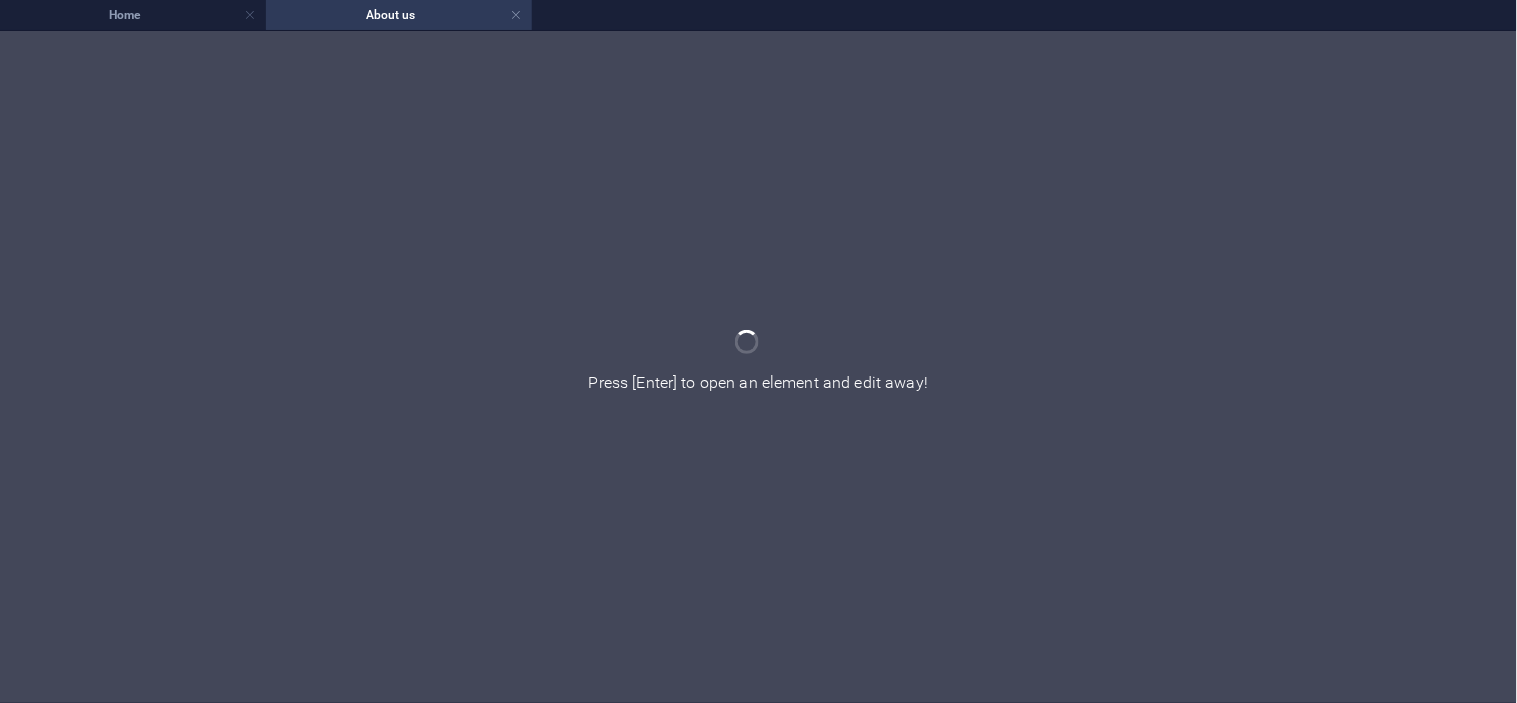scroll, scrollTop: 0, scrollLeft: 0, axis: both 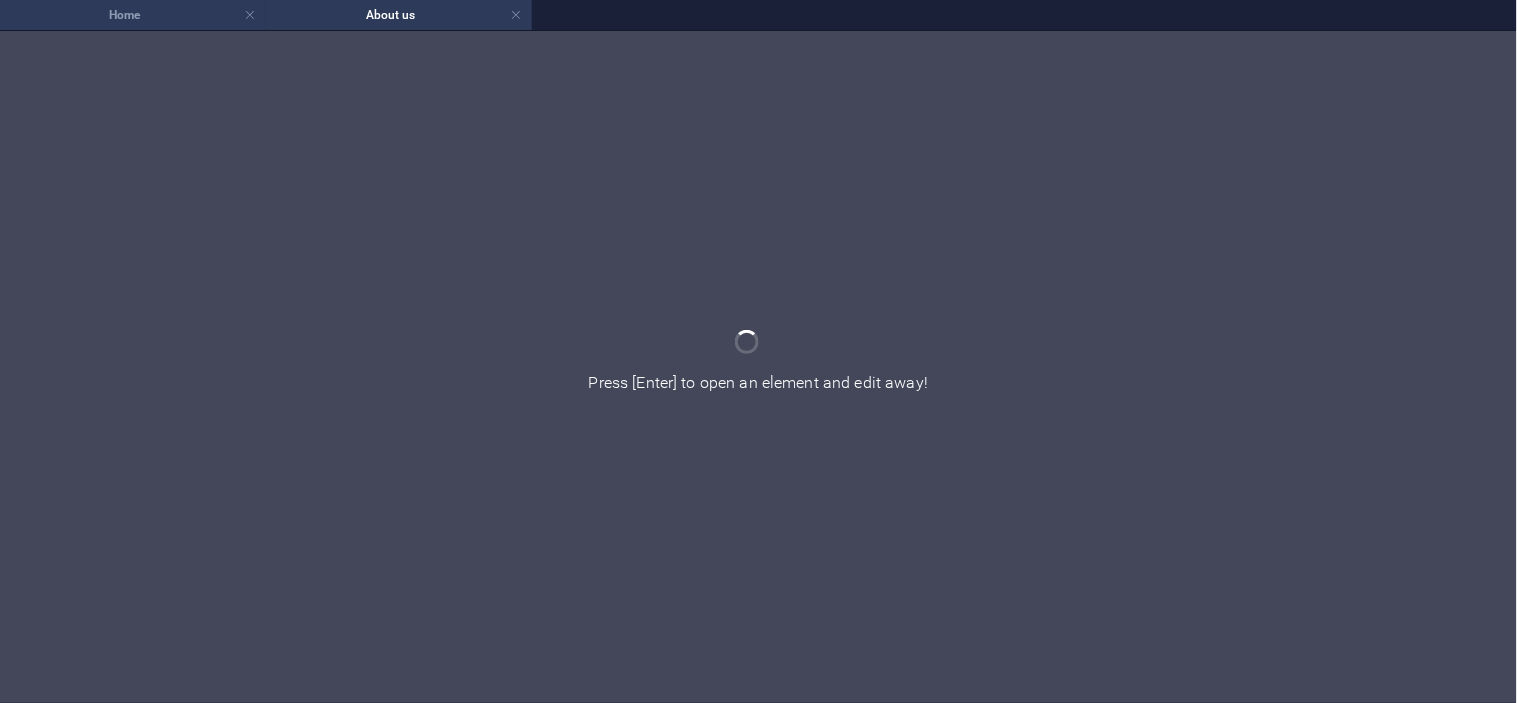 click on "Home" at bounding box center [133, 15] 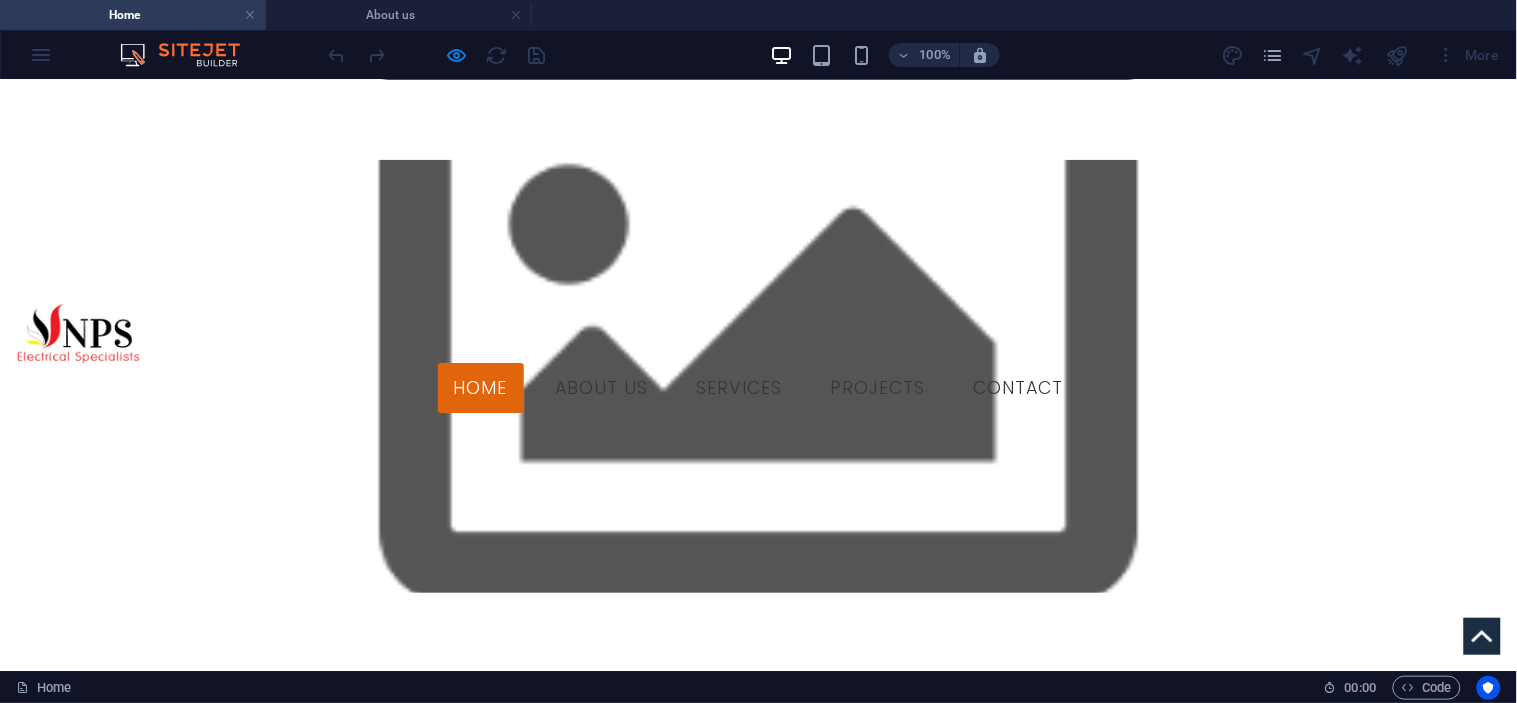 scroll, scrollTop: 591, scrollLeft: 0, axis: vertical 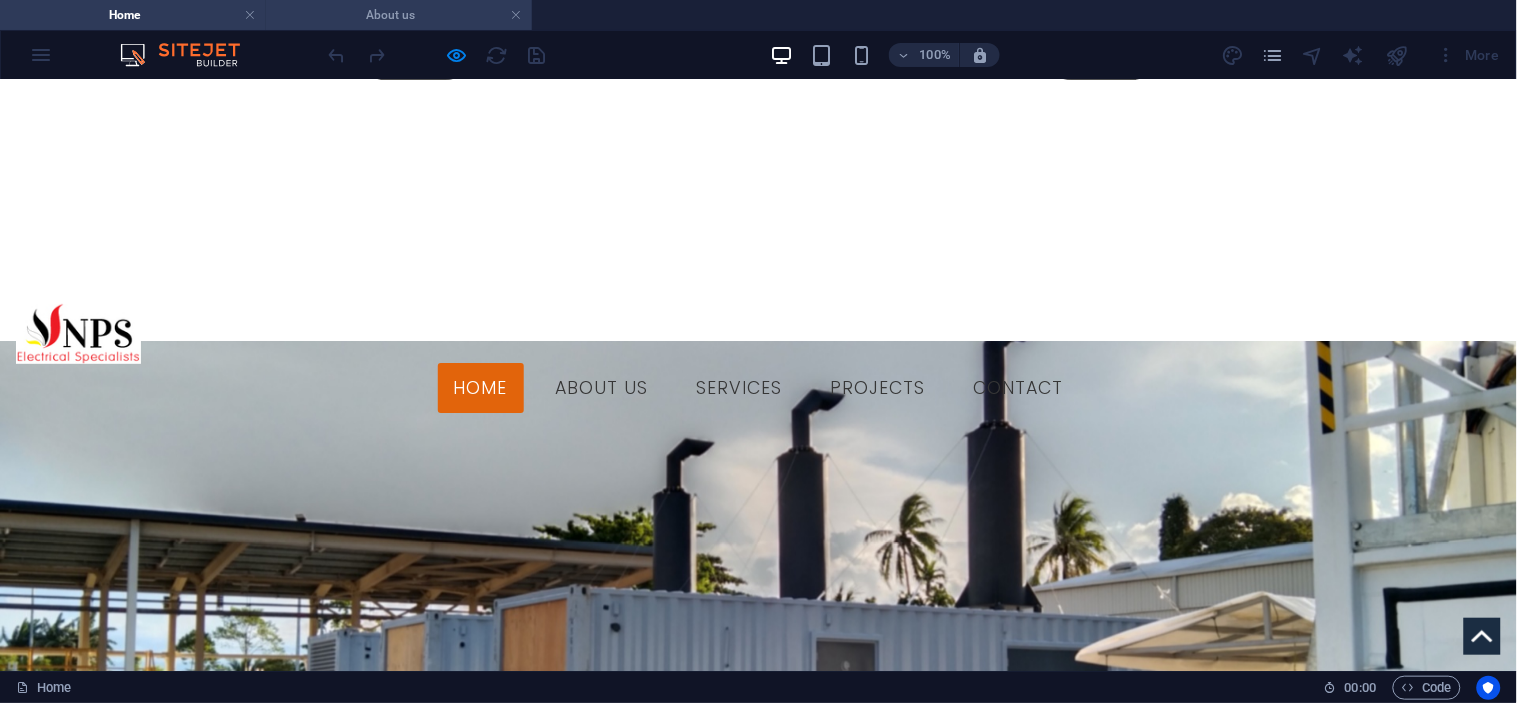 click on "About us" at bounding box center (399, 15) 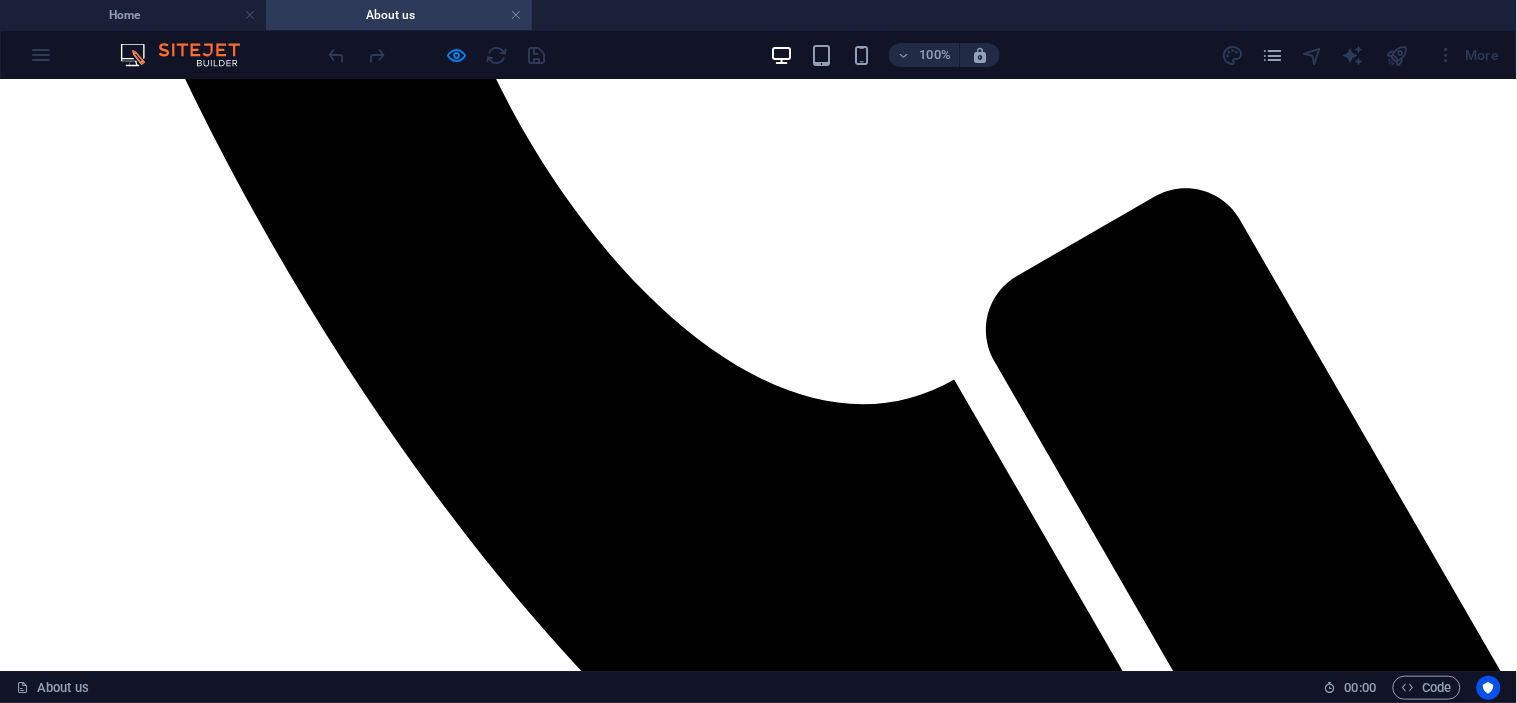 scroll, scrollTop: 1166, scrollLeft: 0, axis: vertical 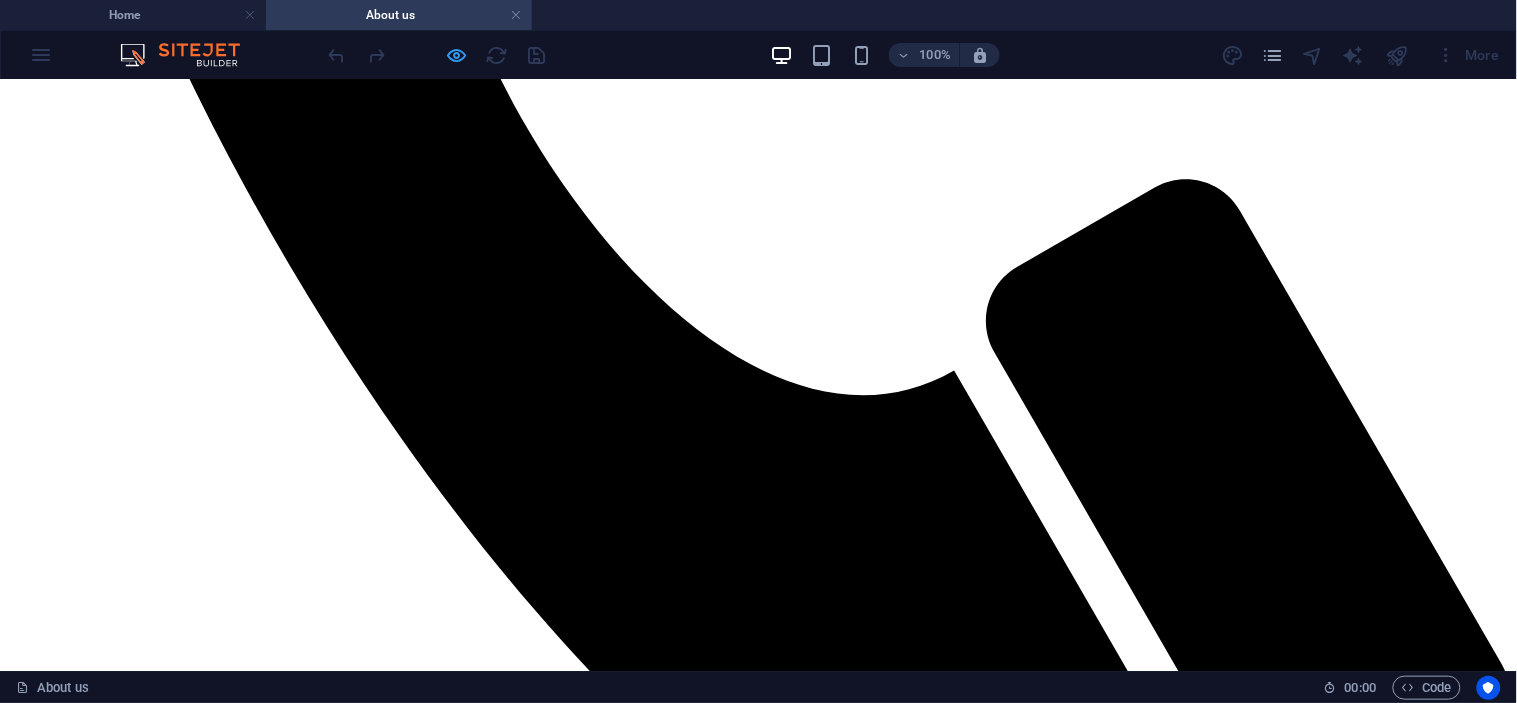 click at bounding box center [457, 55] 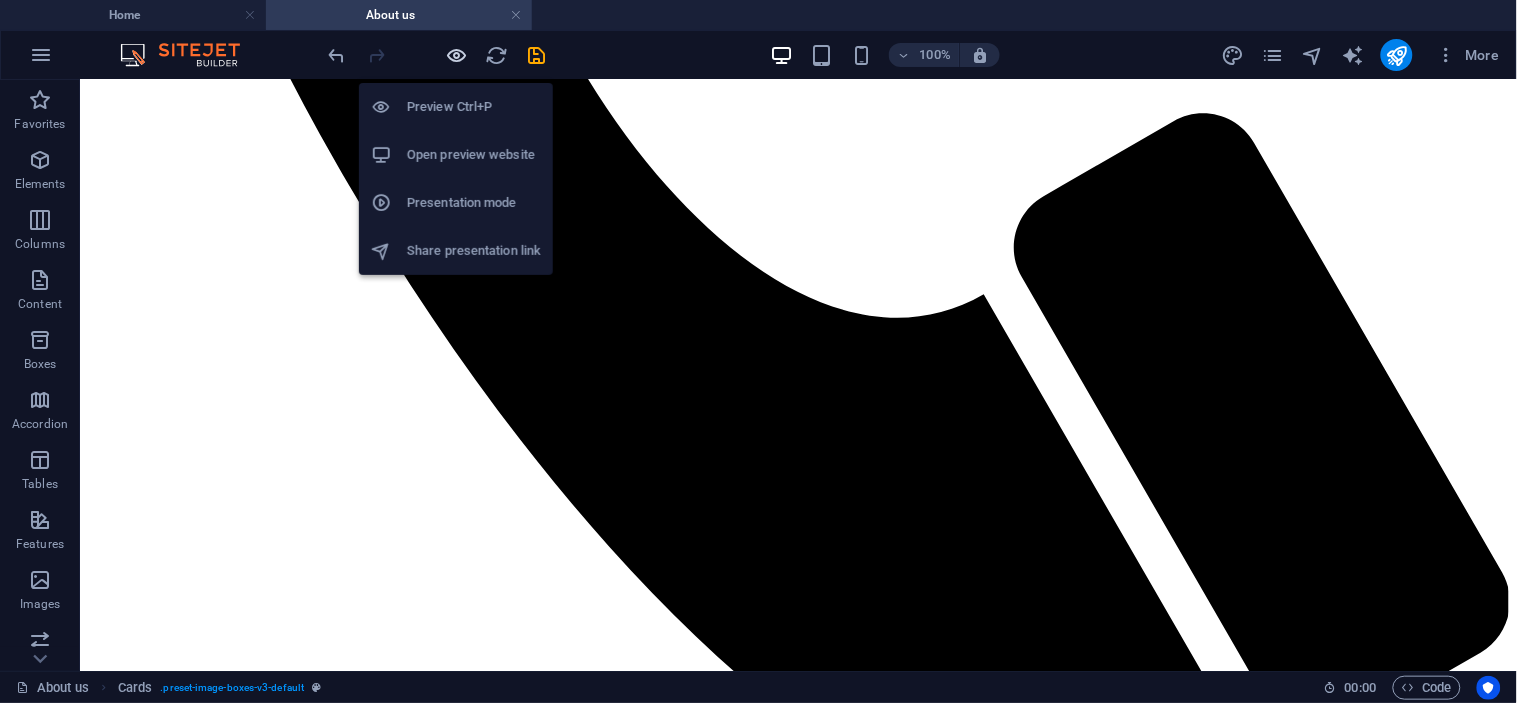 click at bounding box center (457, 55) 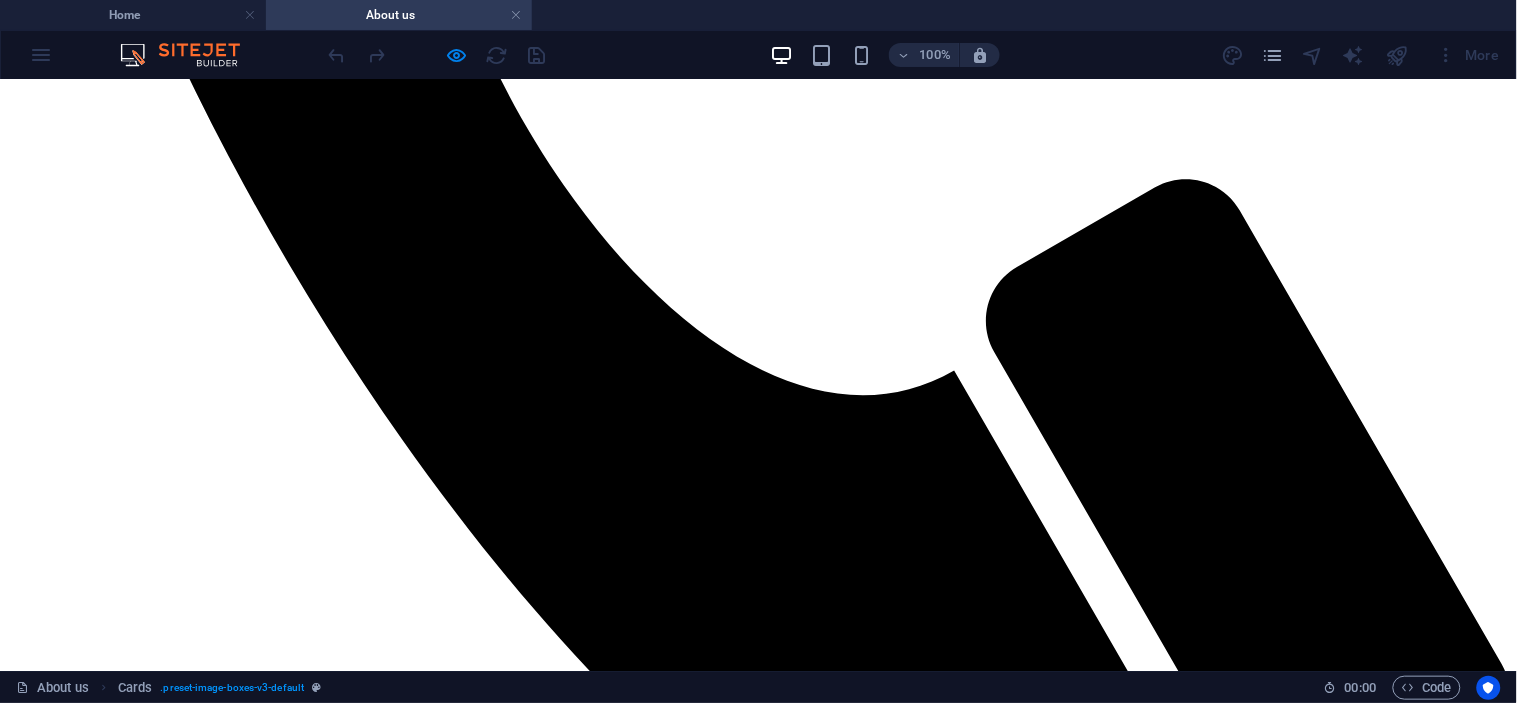click on "Services" at bounding box center [75, 1311] 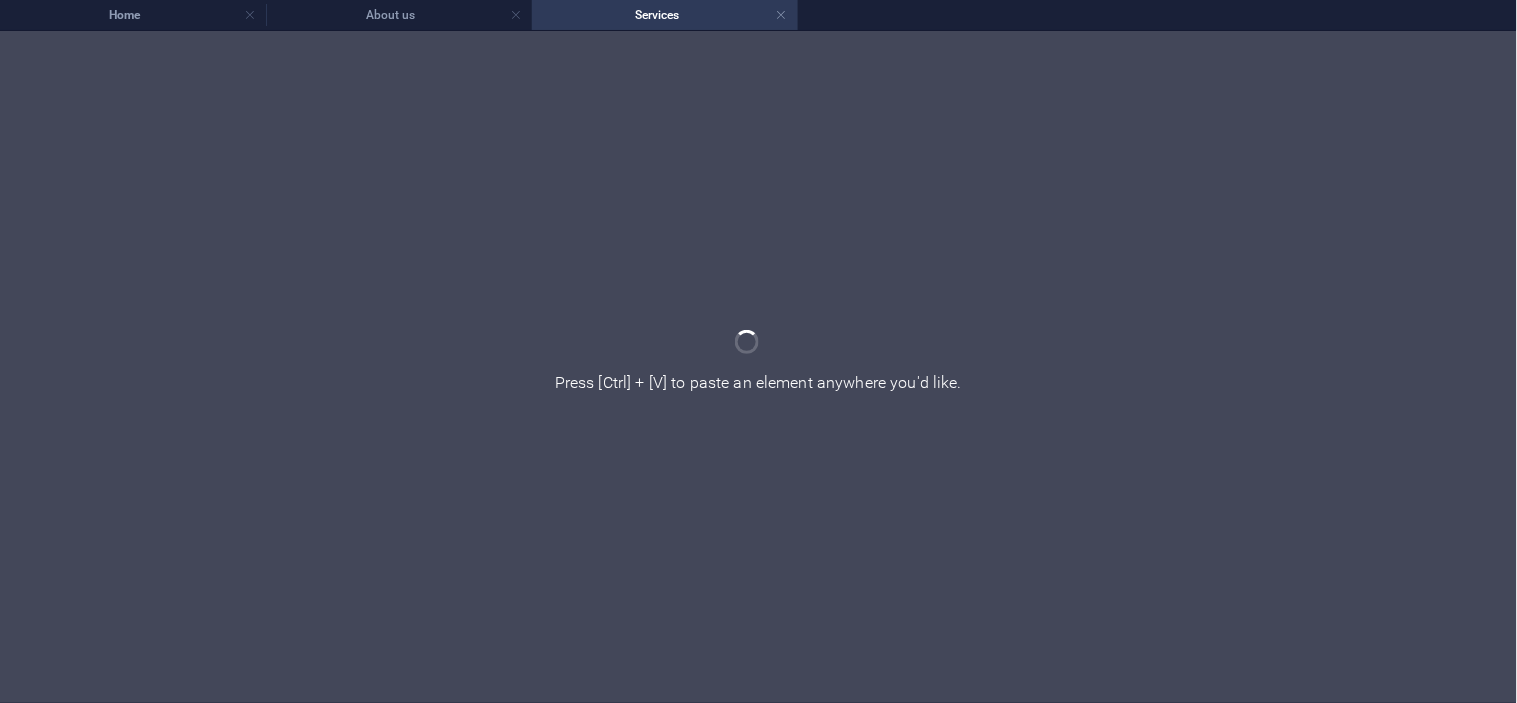 click at bounding box center [758, 367] 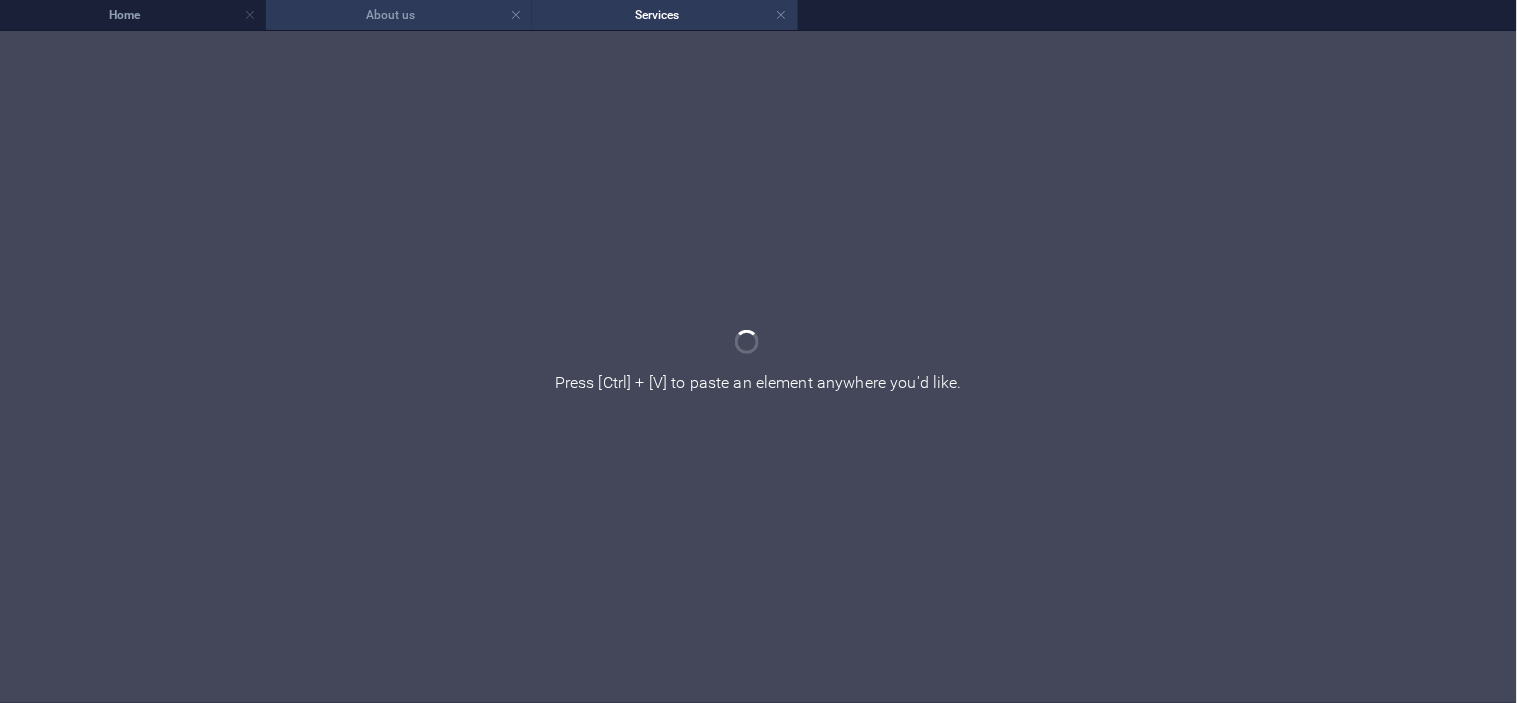 click on "About us" at bounding box center [399, 15] 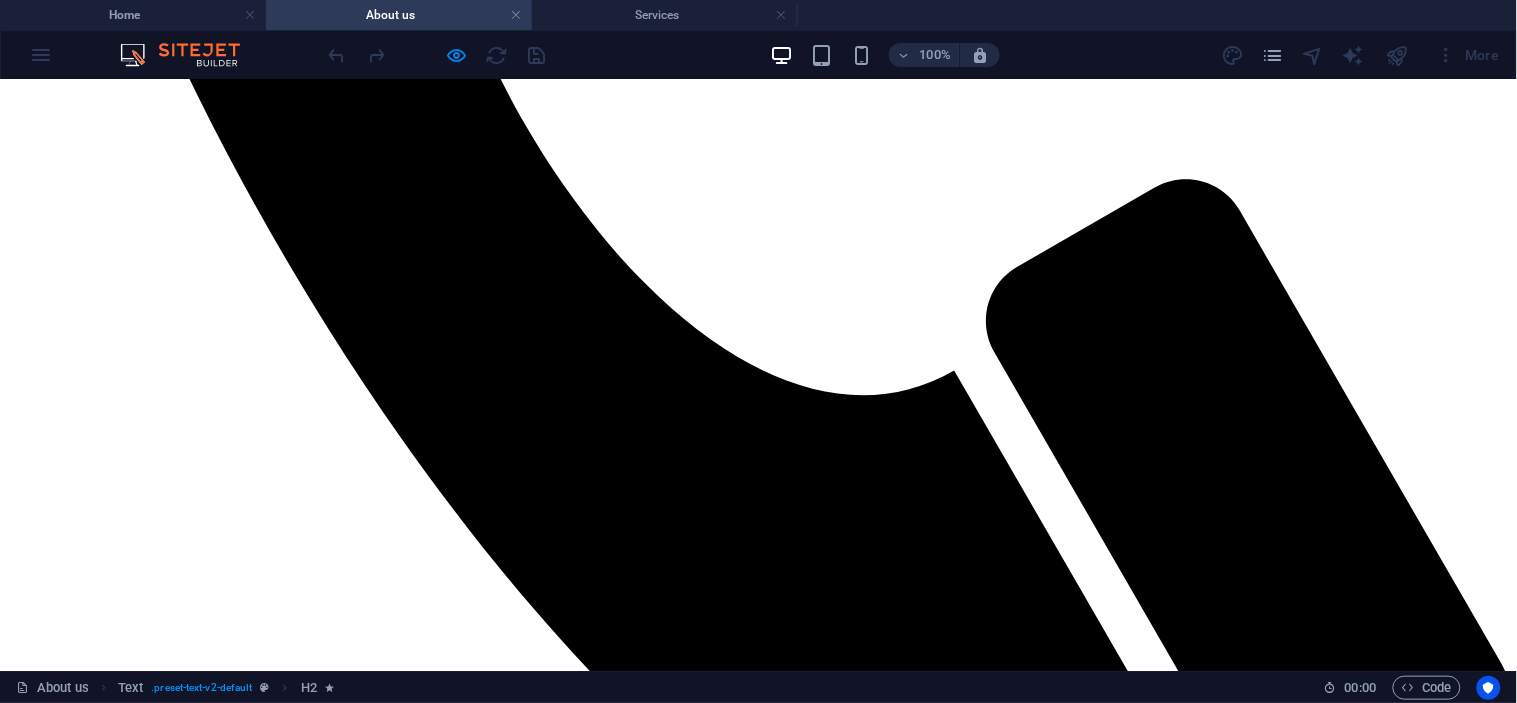 scroll, scrollTop: 0, scrollLeft: 0, axis: both 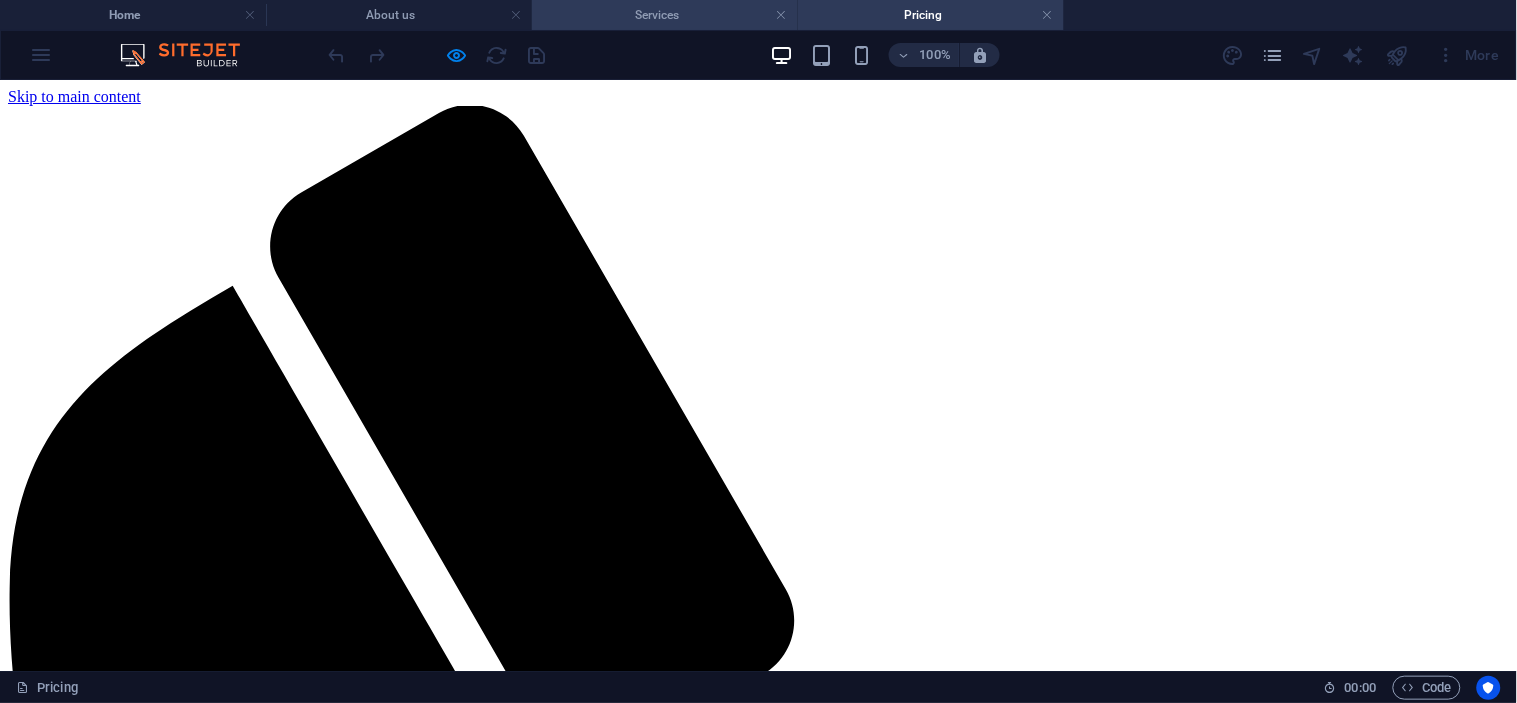 click on "Services" at bounding box center [665, 15] 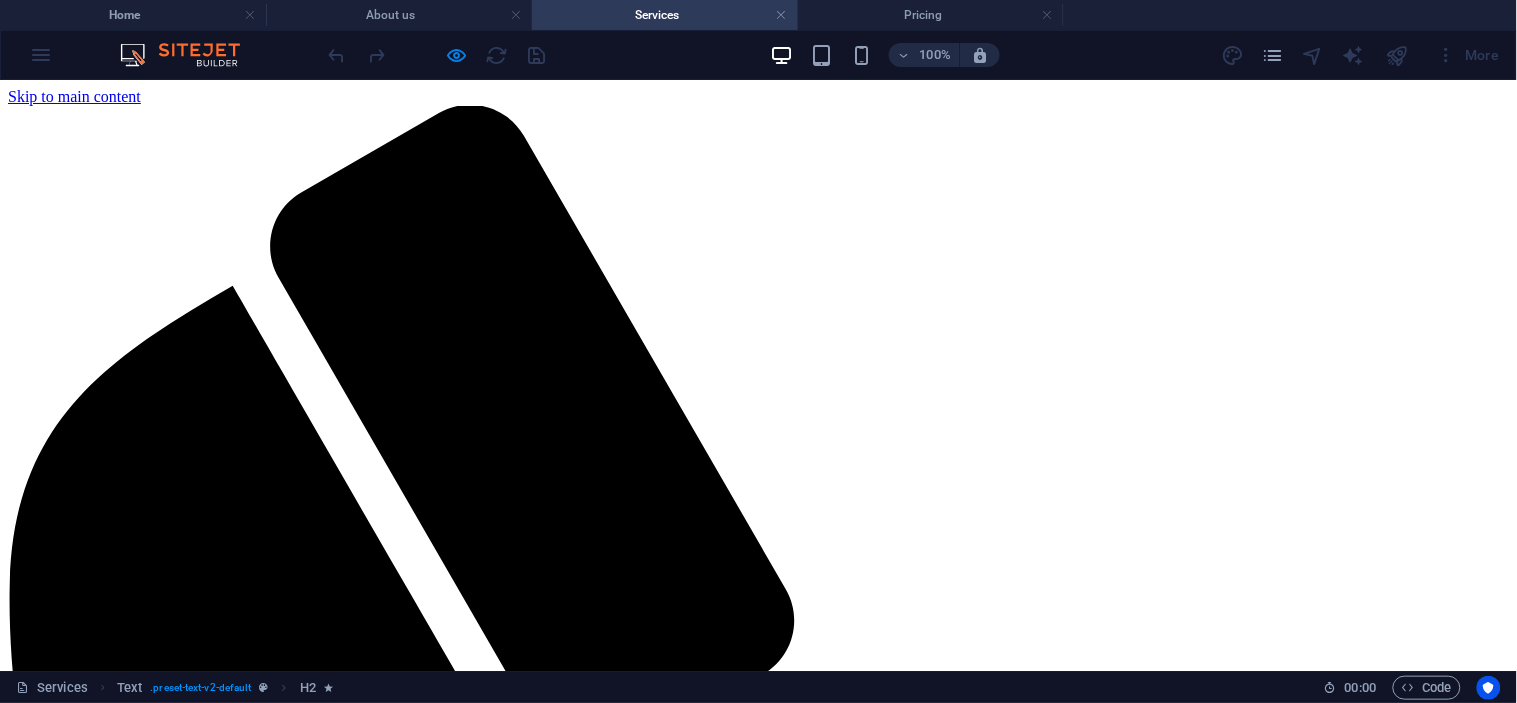 scroll, scrollTop: 643, scrollLeft: 0, axis: vertical 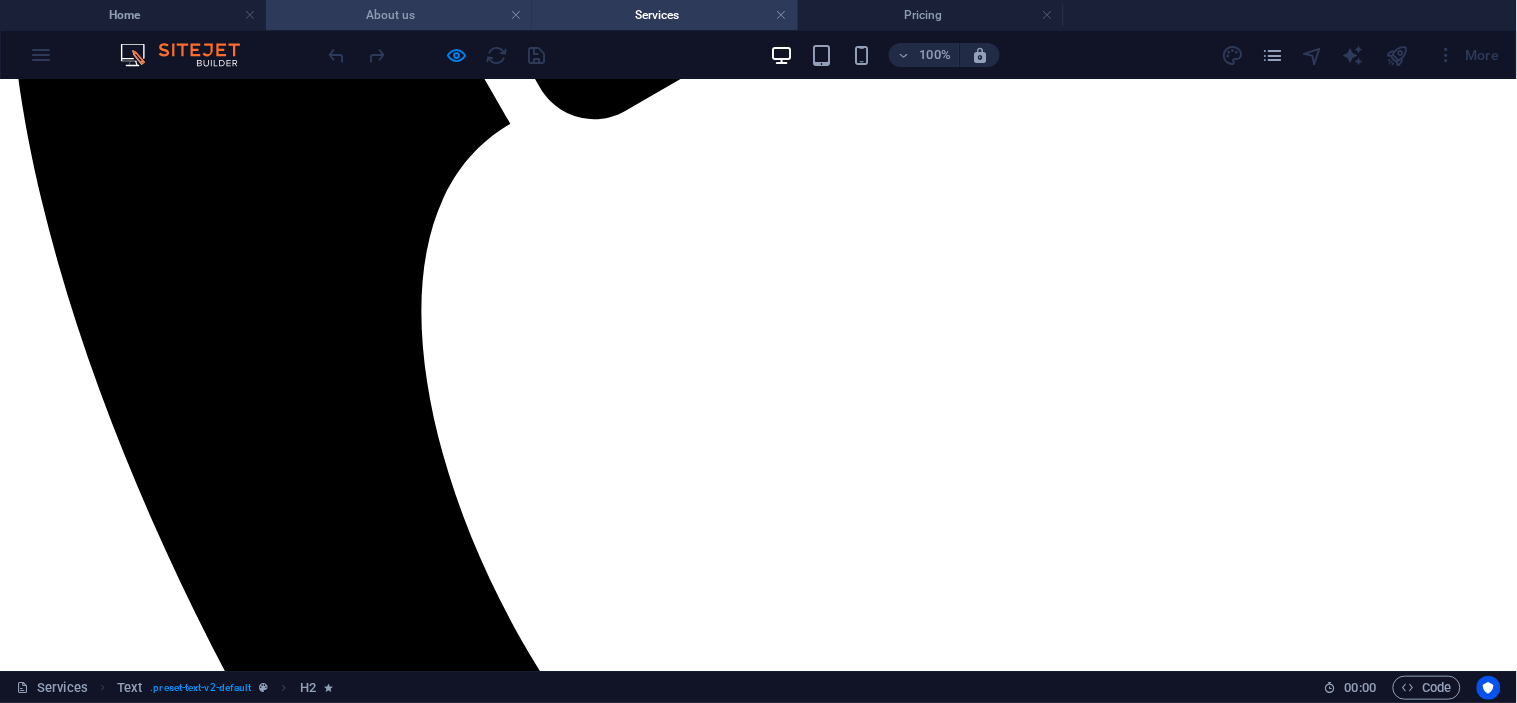 click on "About us" at bounding box center (399, 15) 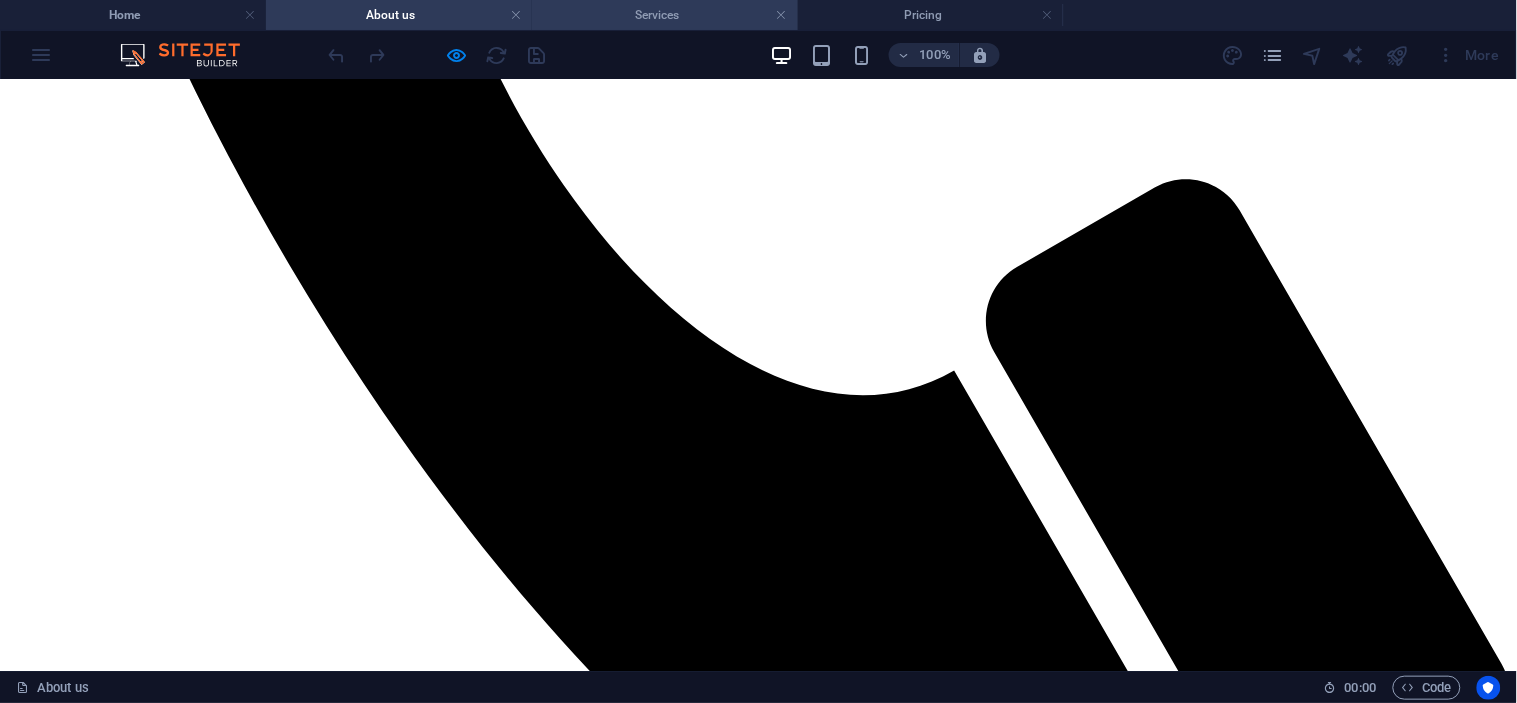 click on "Services" at bounding box center [665, 15] 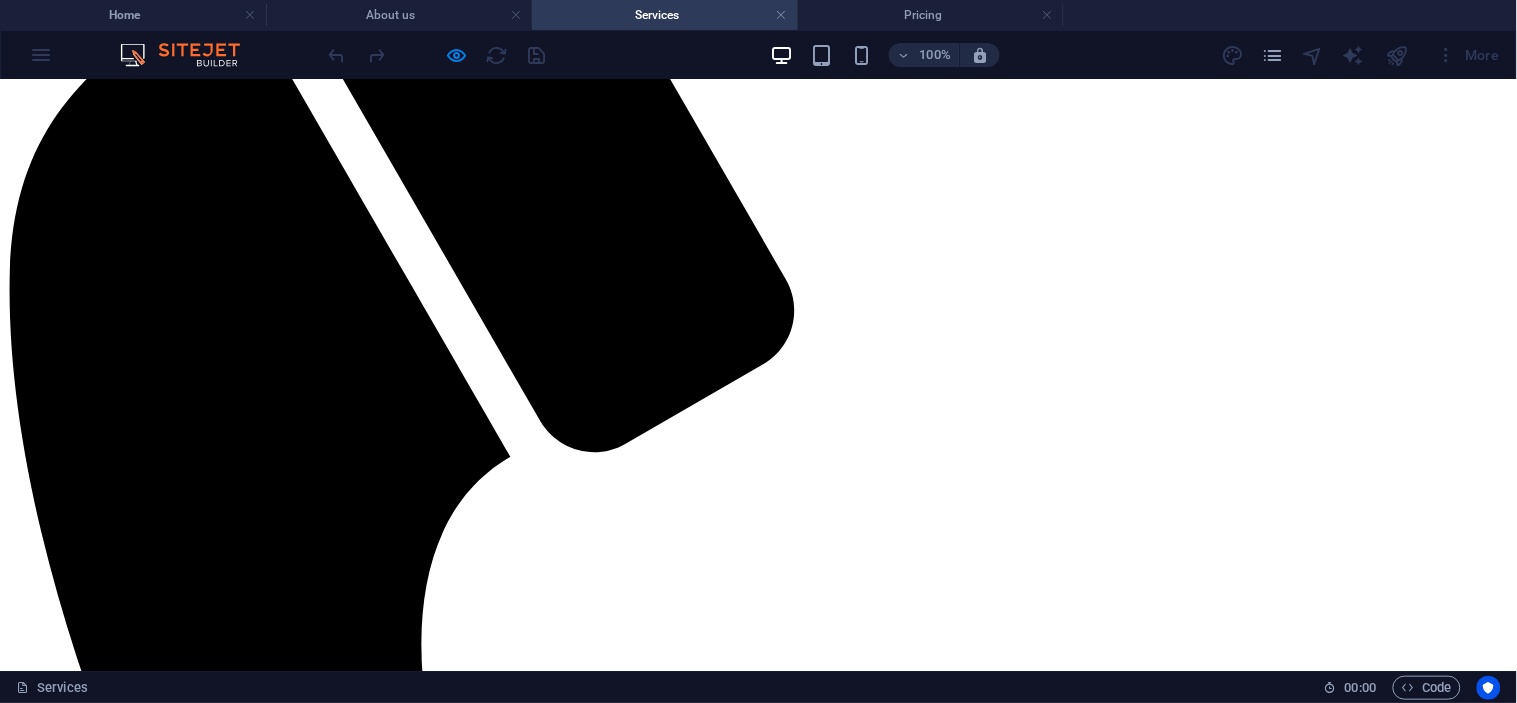click on "Drop content here or  Add elements  Paste clipboard" at bounding box center [758, 2776] 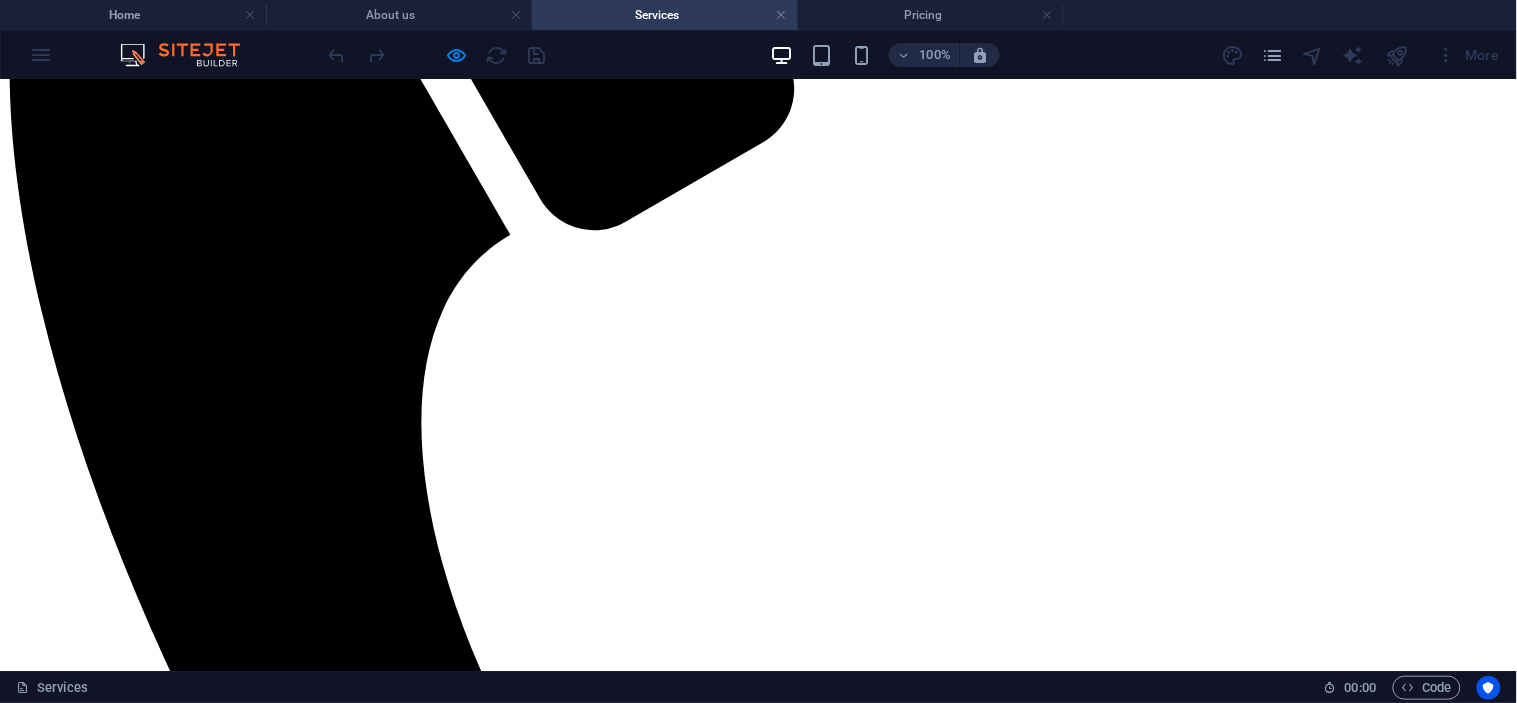 scroll, scrollTop: 198, scrollLeft: 0, axis: vertical 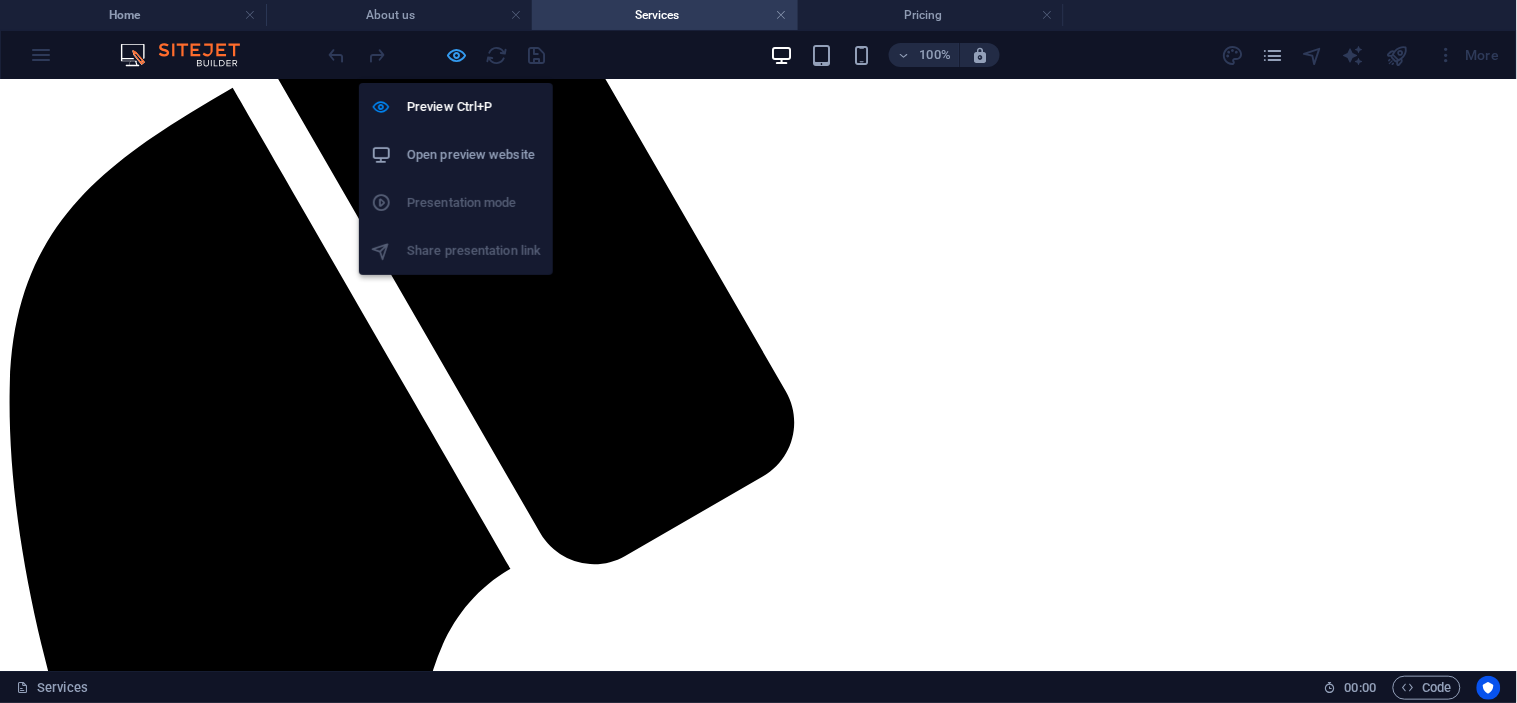 click at bounding box center [457, 55] 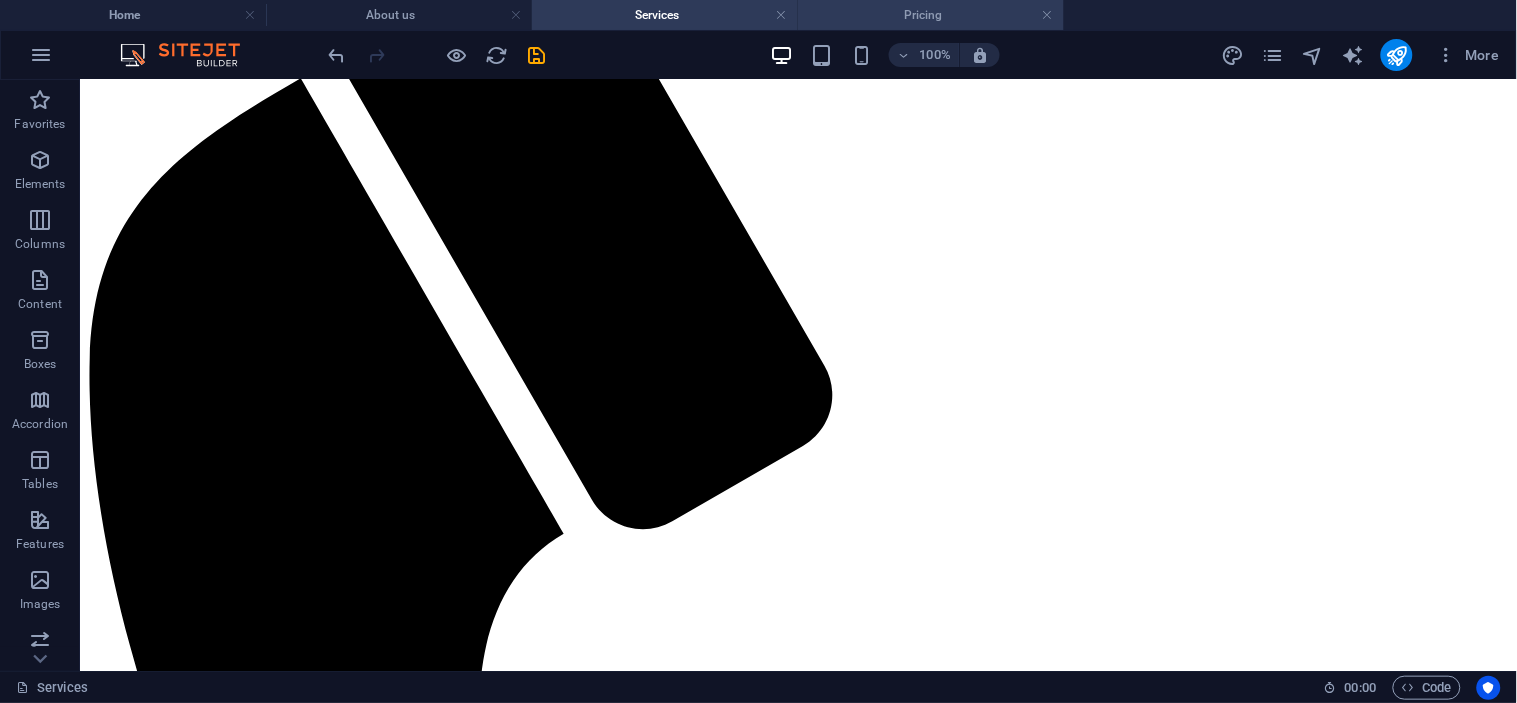 click on "Pricing" at bounding box center [931, 15] 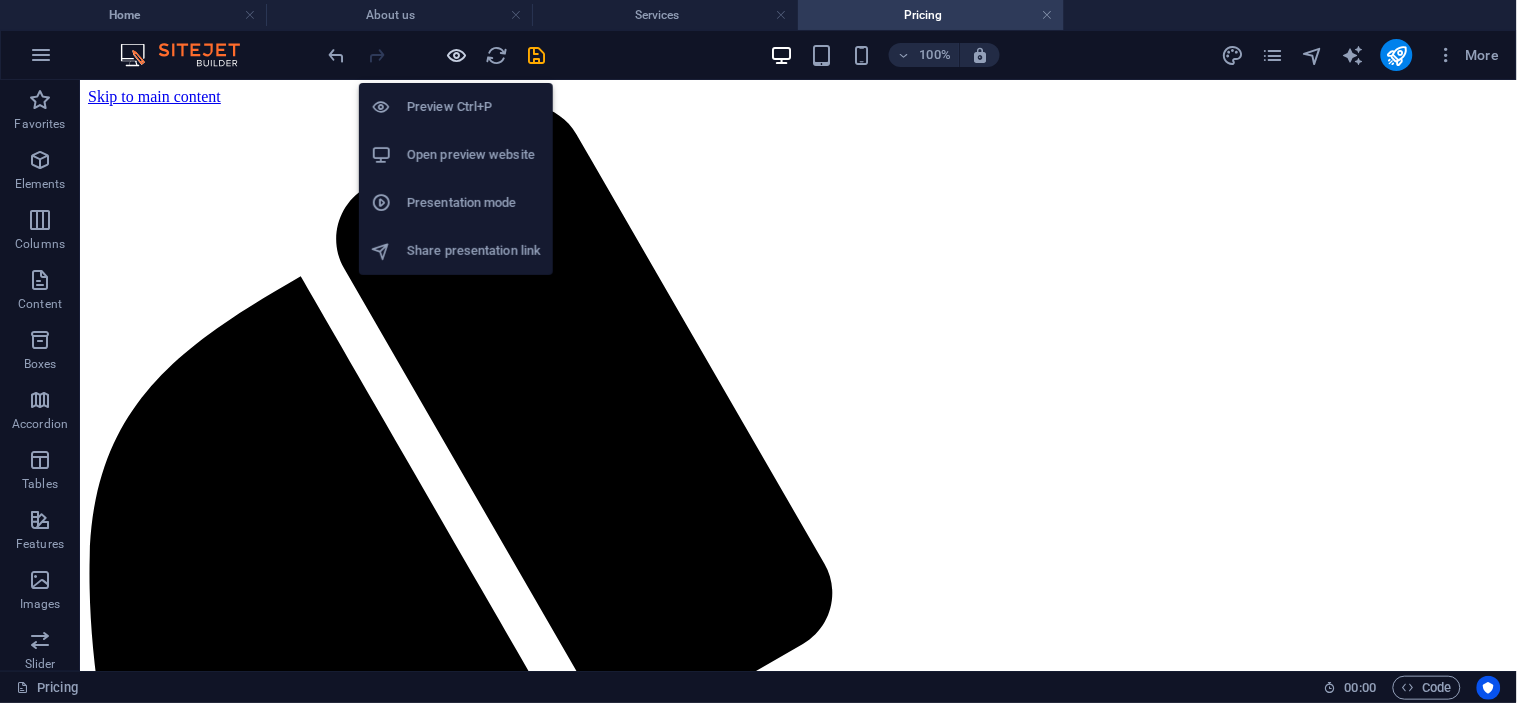 click at bounding box center (457, 55) 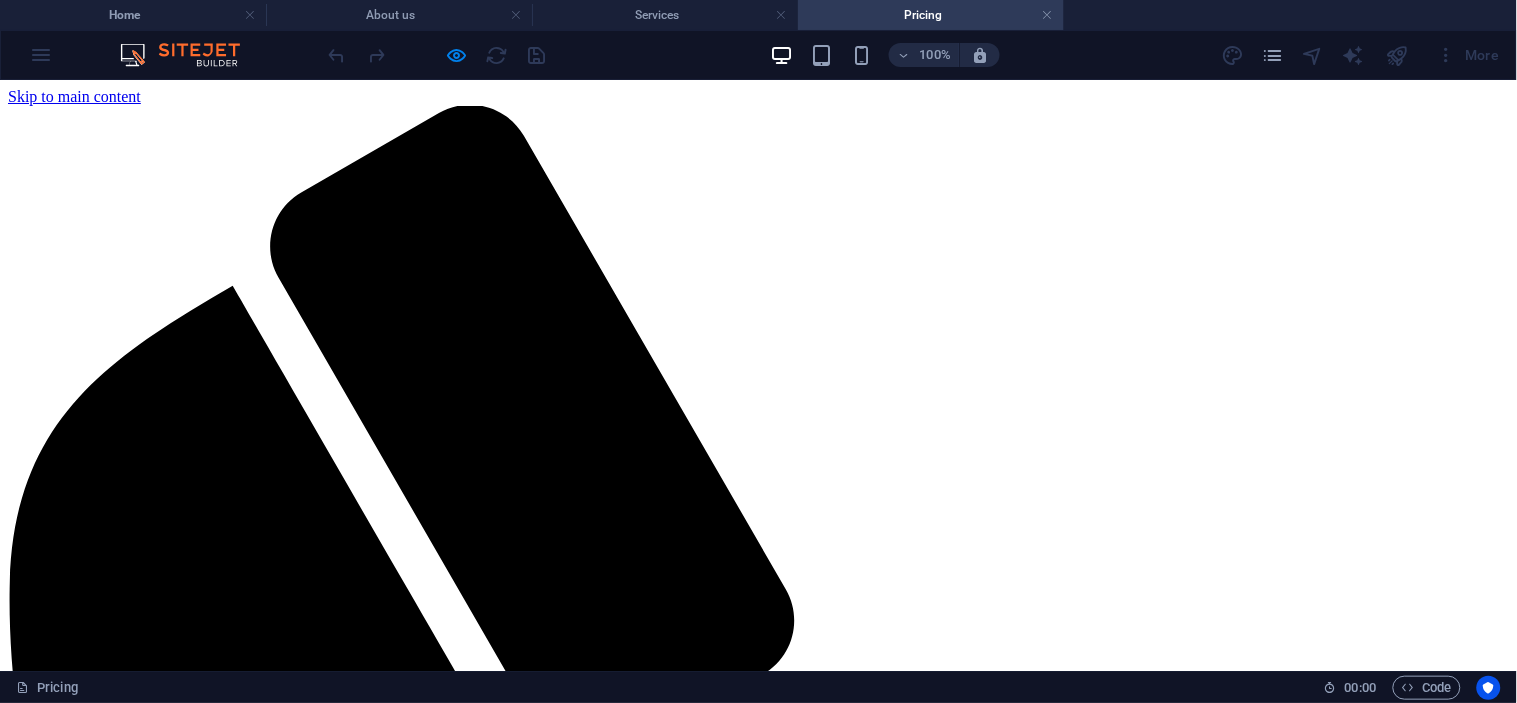 click on "Contact" at bounding box center (73, 2513) 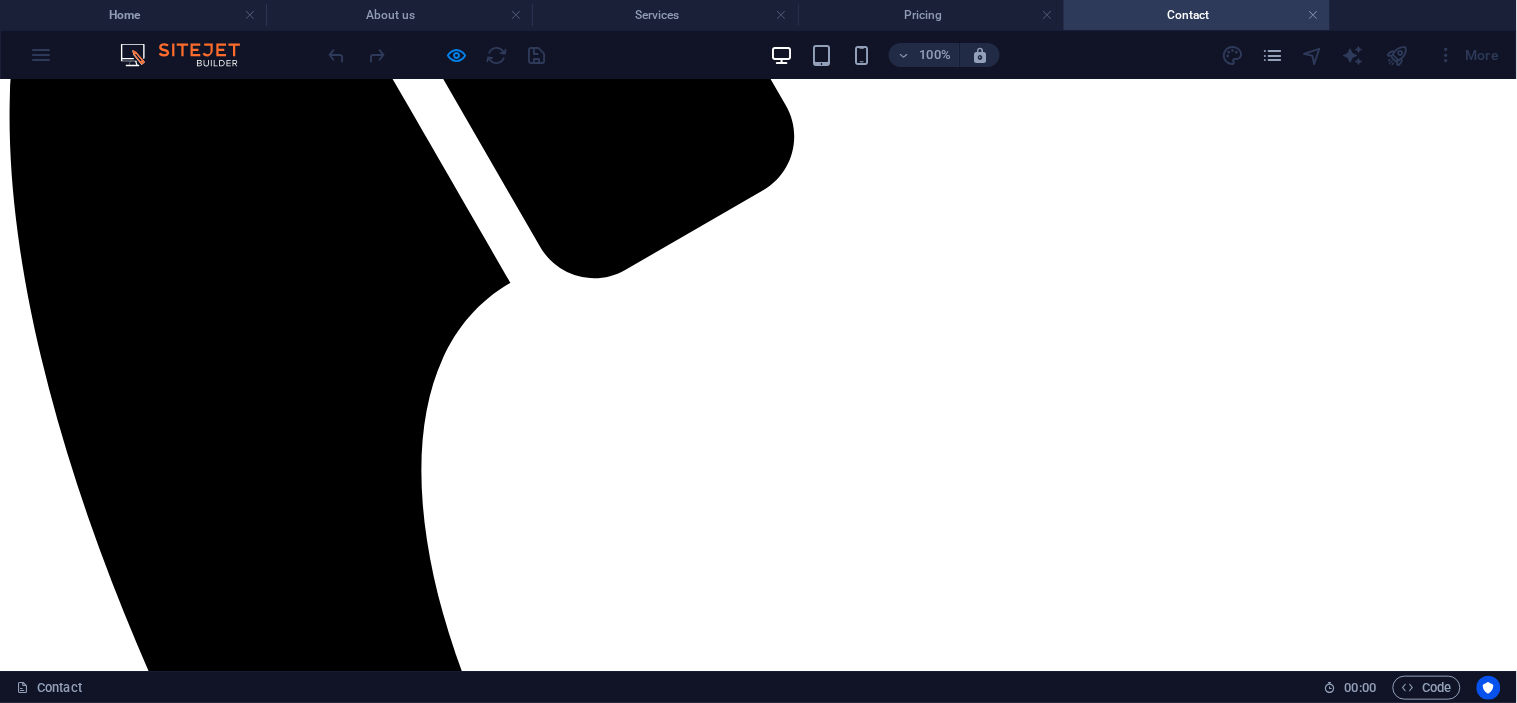 scroll, scrollTop: 476, scrollLeft: 0, axis: vertical 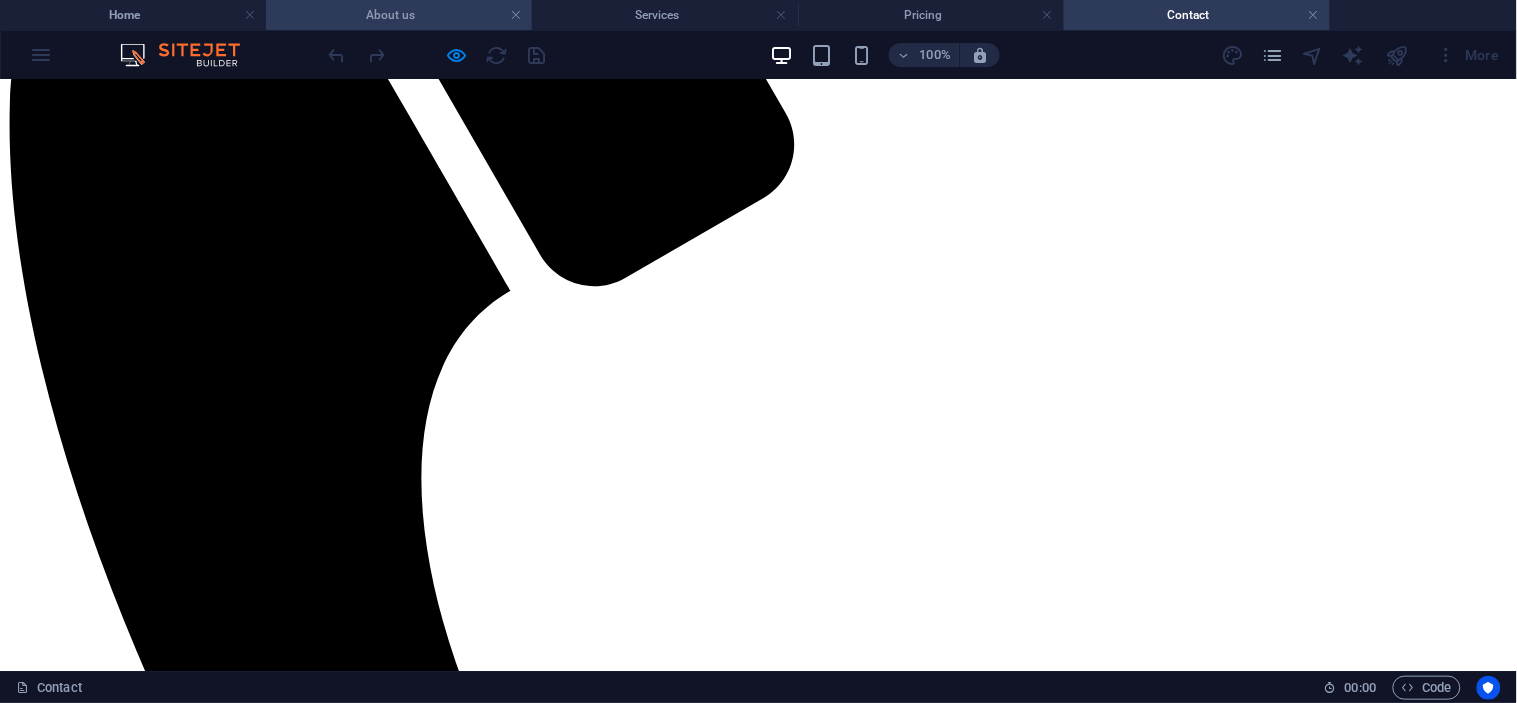 click on "About us" at bounding box center (399, 15) 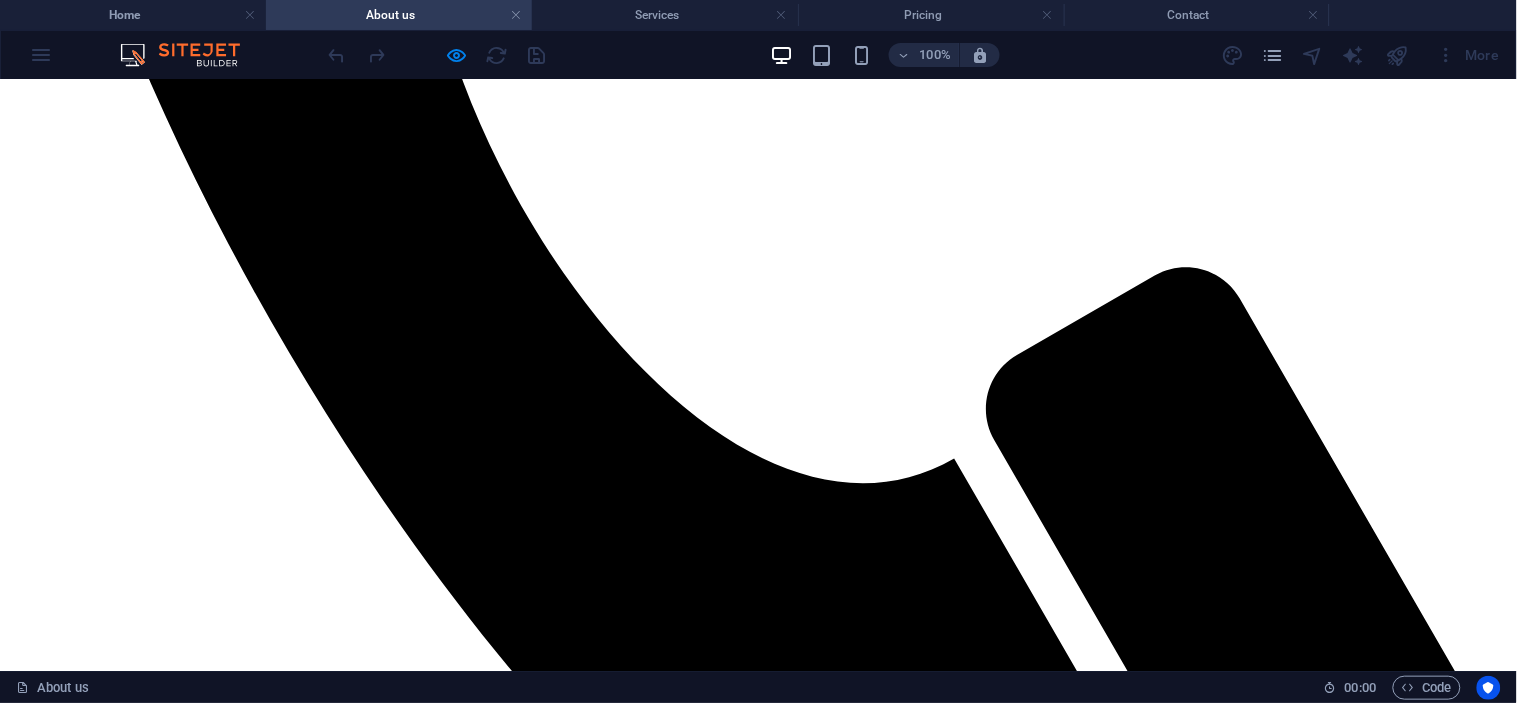 scroll, scrollTop: 1055, scrollLeft: 0, axis: vertical 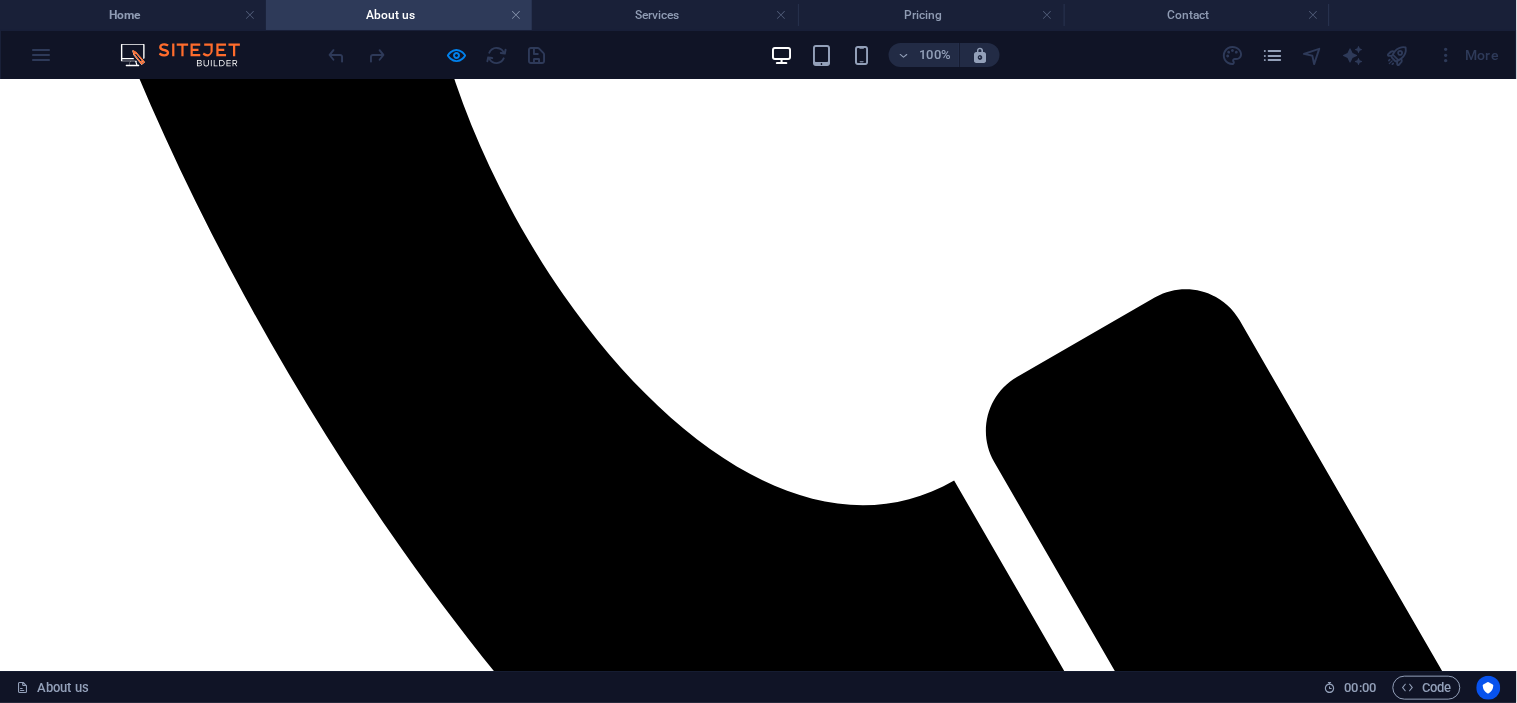 click on "Generators" at bounding box center (127, 4053) 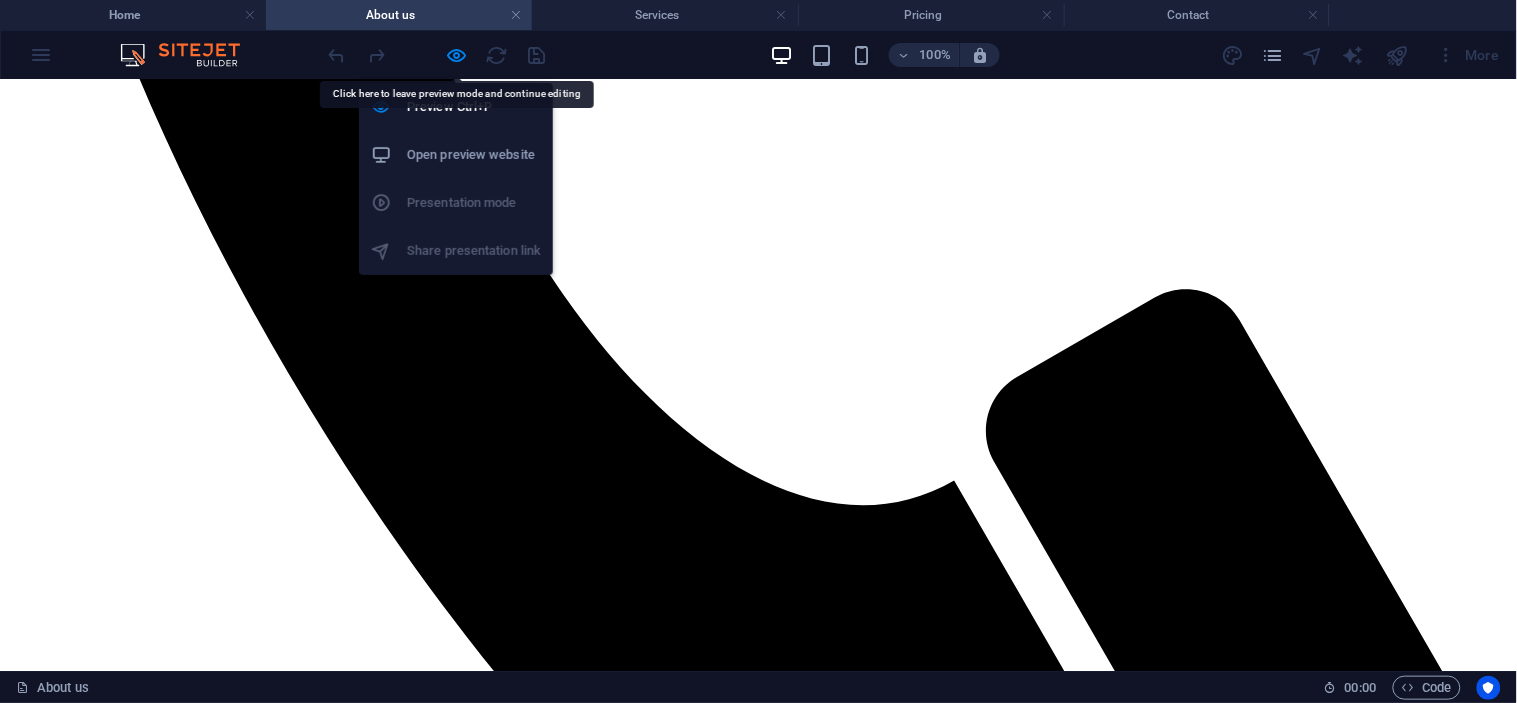 click on "Preview Ctrl+P Open preview website Presentation mode Share presentation link" at bounding box center (456, 171) 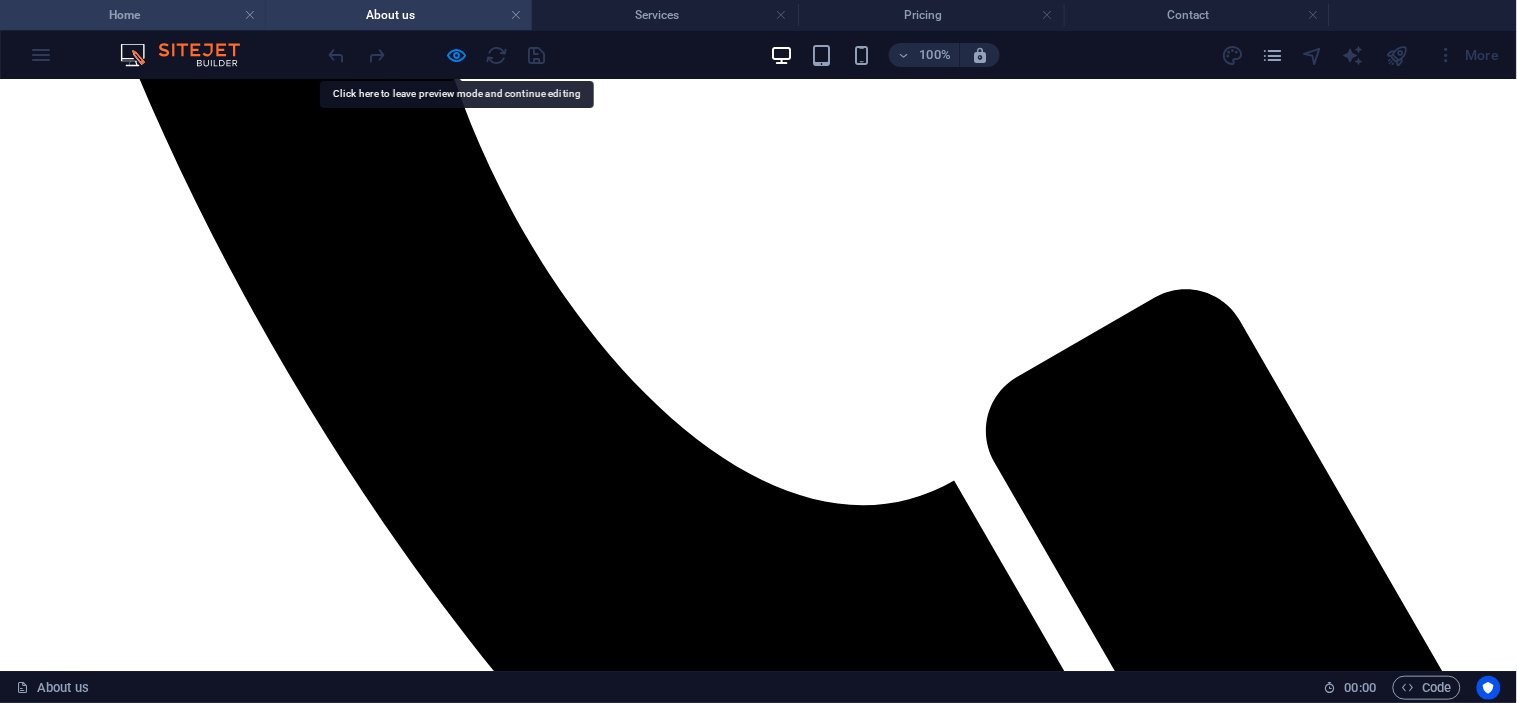 click on "Home" at bounding box center [133, 15] 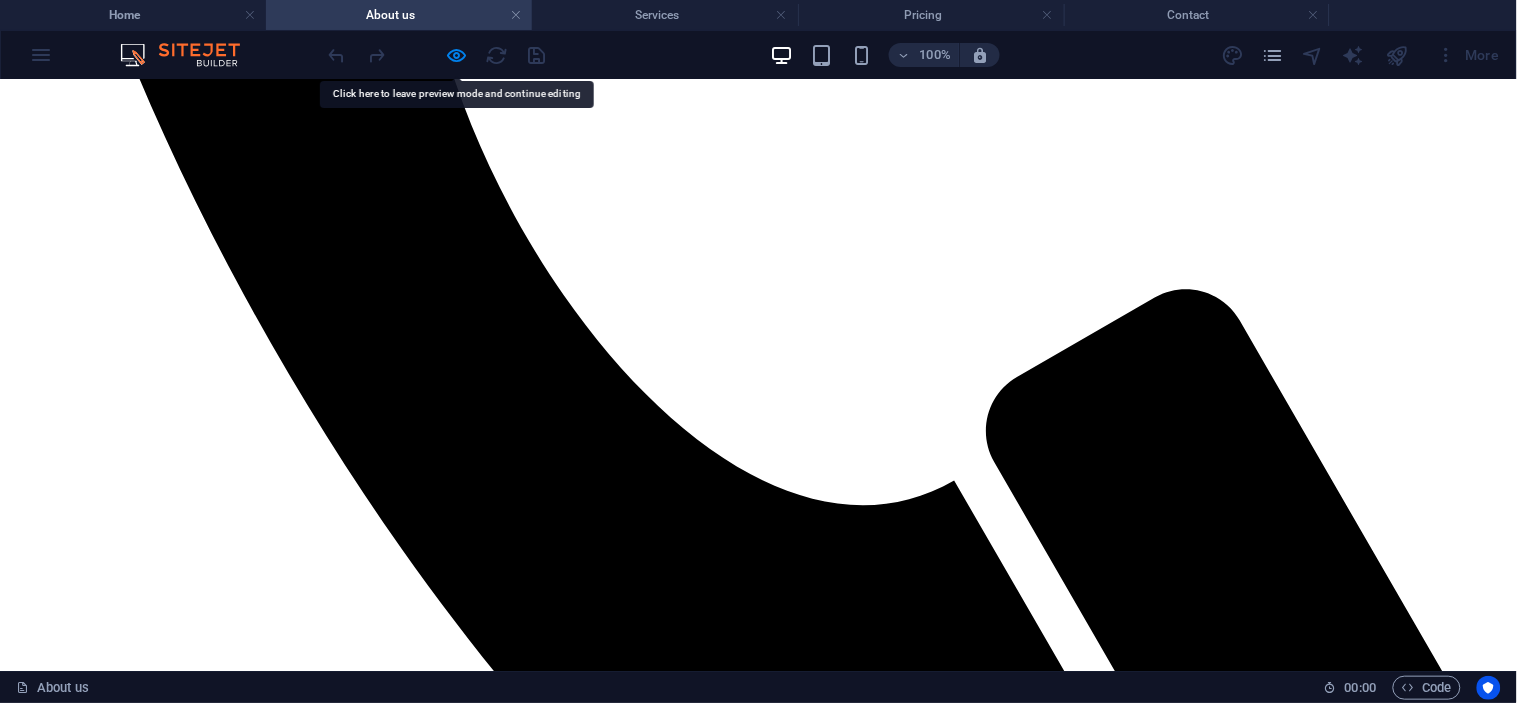 scroll, scrollTop: 0, scrollLeft: 0, axis: both 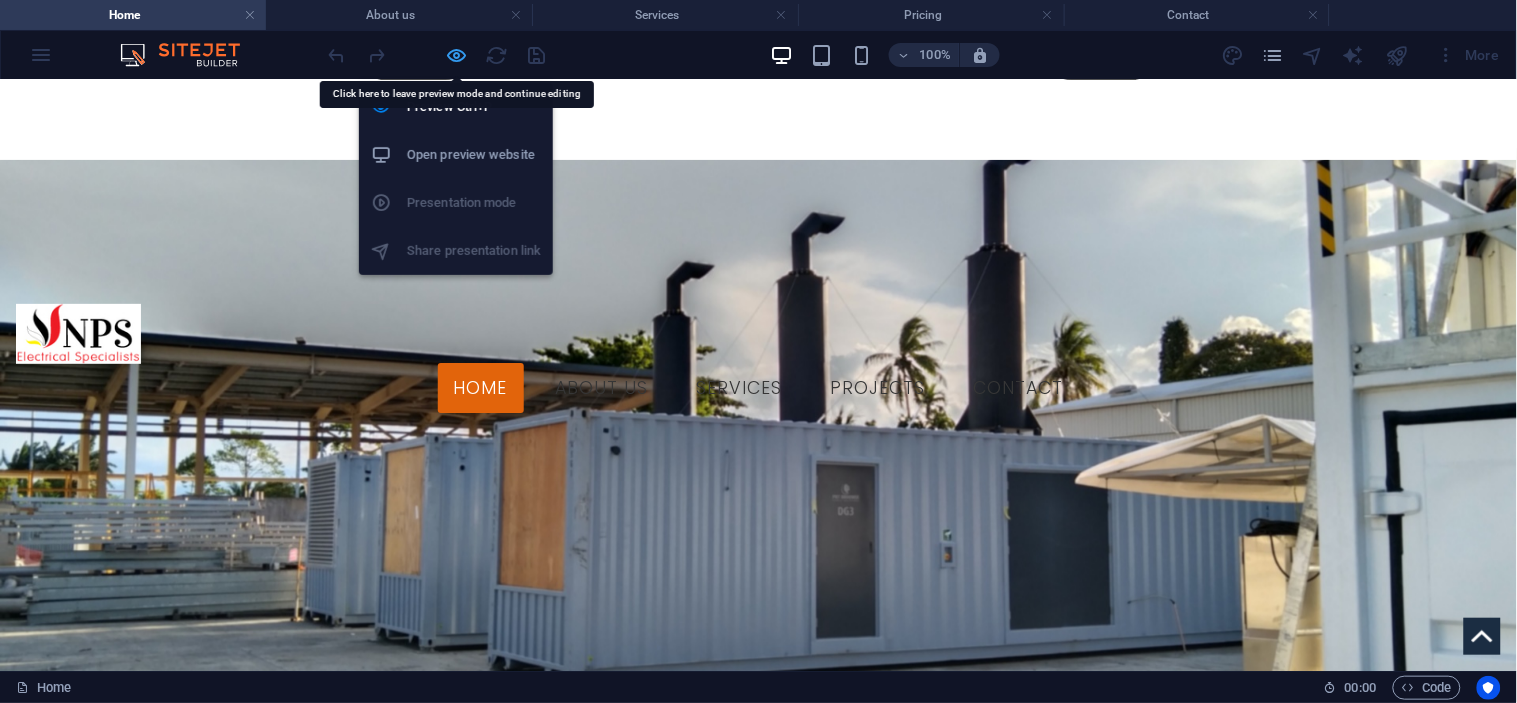 click at bounding box center [457, 55] 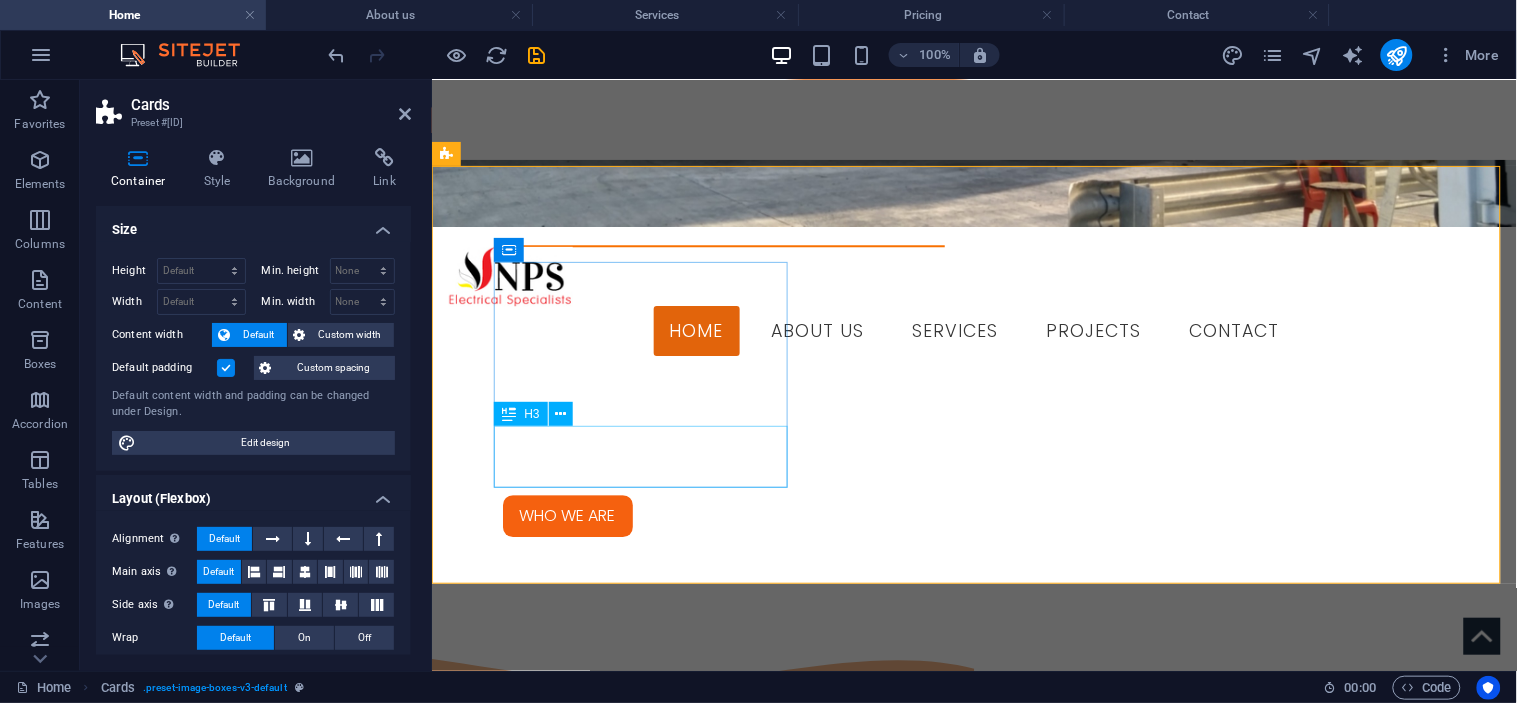 scroll, scrollTop: 1255, scrollLeft: 0, axis: vertical 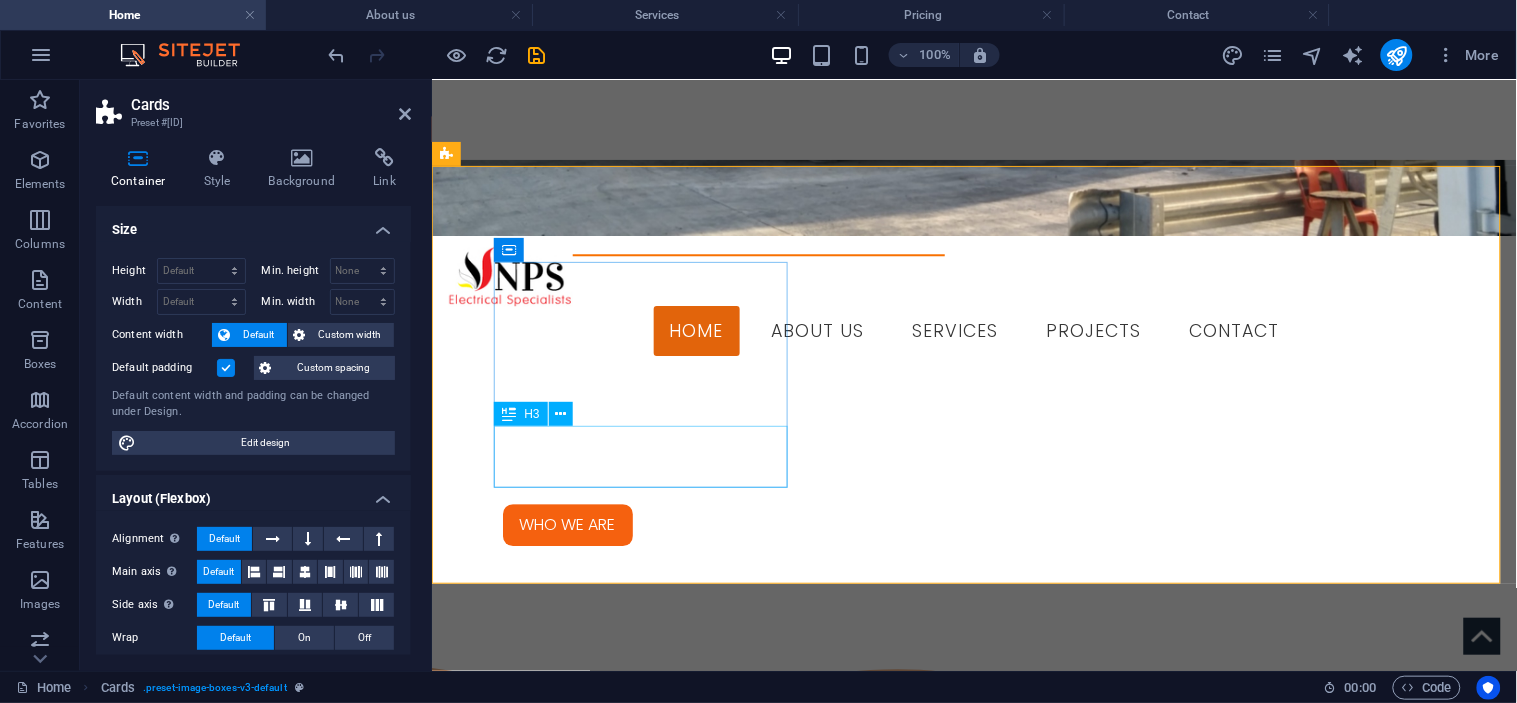 click on "INDUSTRIAL" at bounding box center (593, 2187) 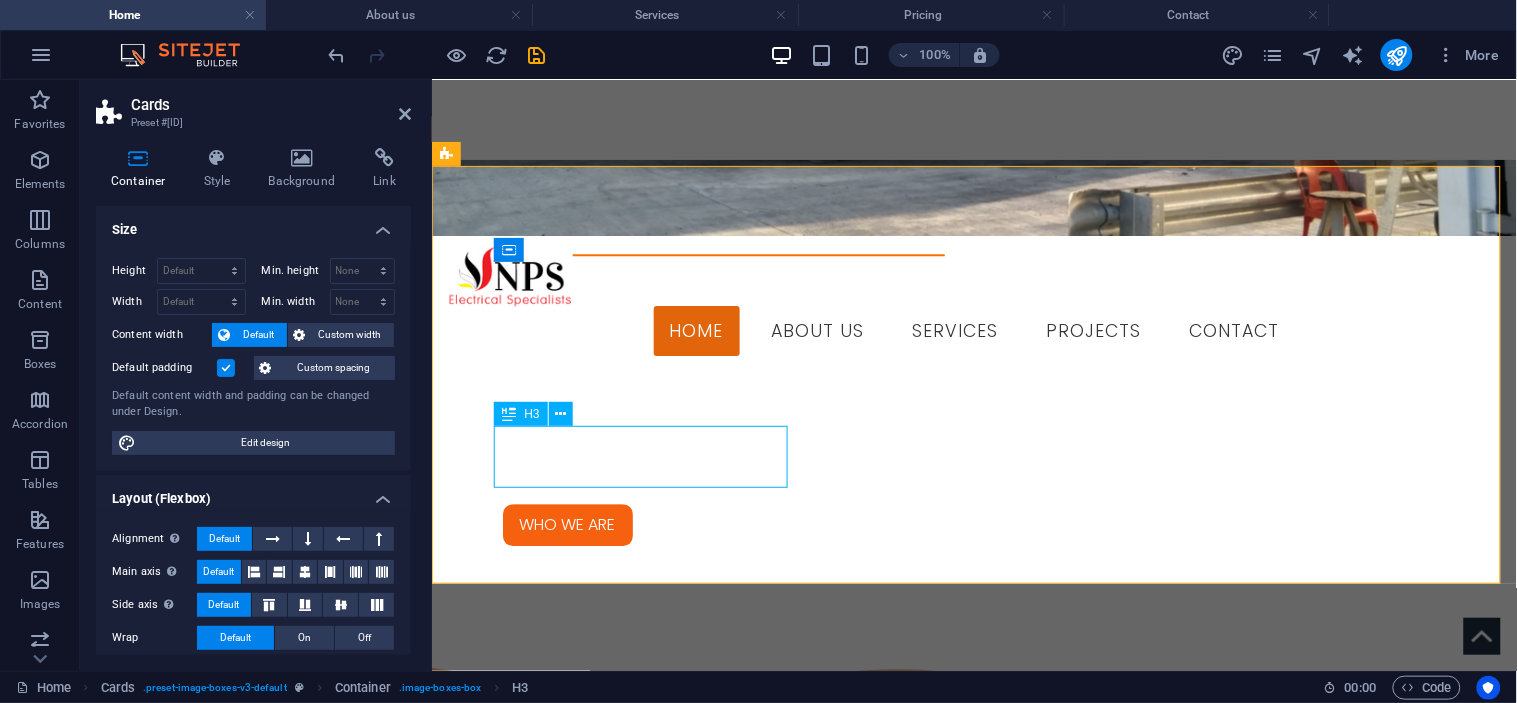 click on "INDUSTRIAL" at bounding box center (593, 2187) 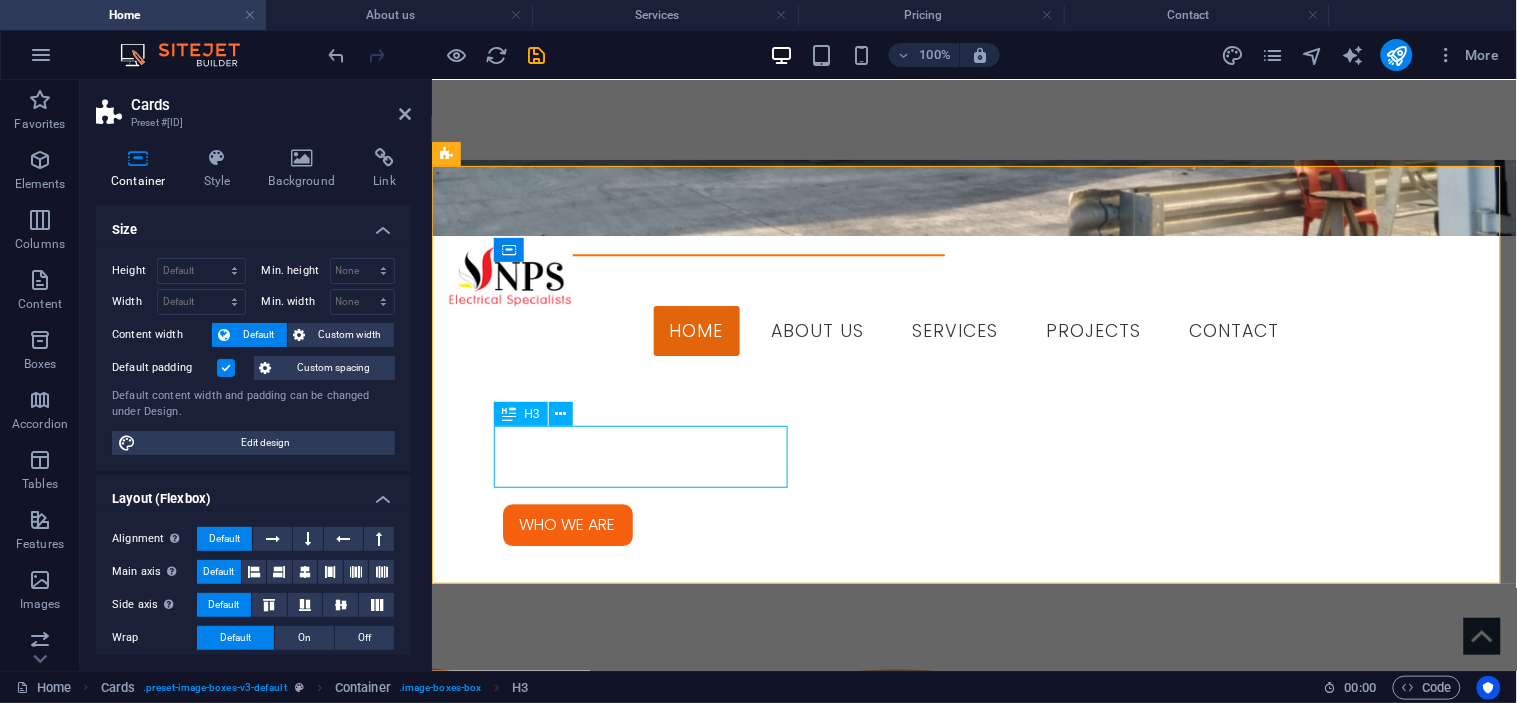 click on "INDUSTRIAL" at bounding box center [593, 2187] 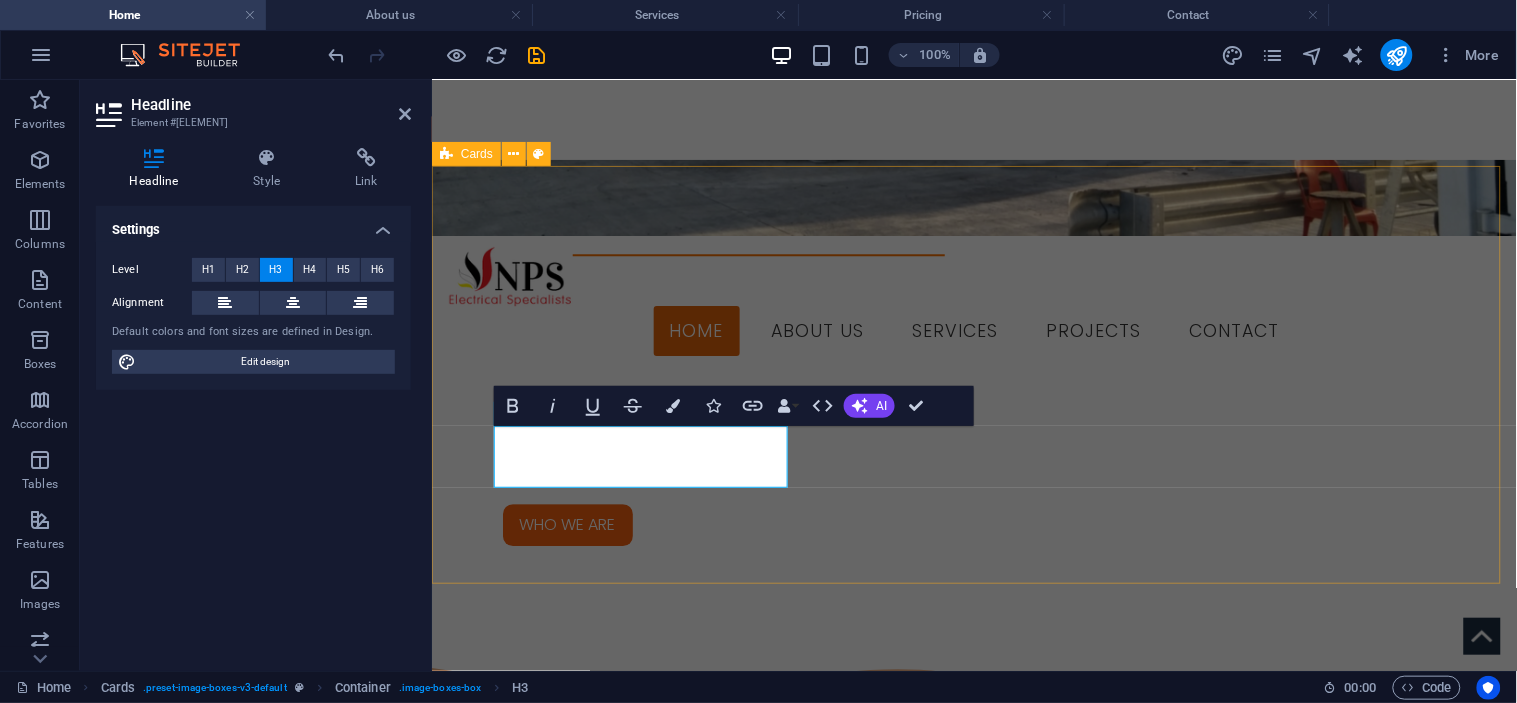 click on "INDUSTRIAL COMMERCIAL DOMESTIC" at bounding box center [973, 2347] 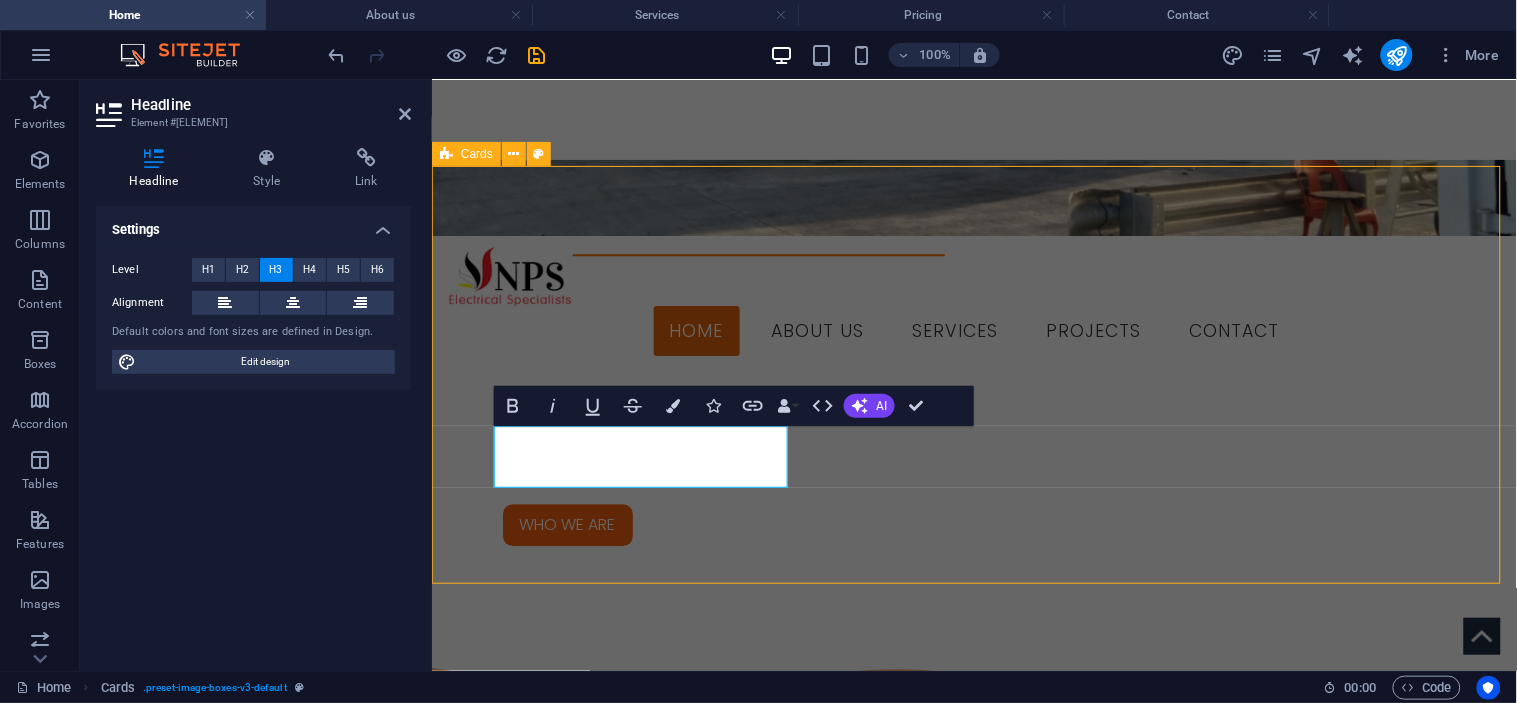 click on "INDUSTRIAL COMMERCIAL DOMESTIC" at bounding box center [973, 2347] 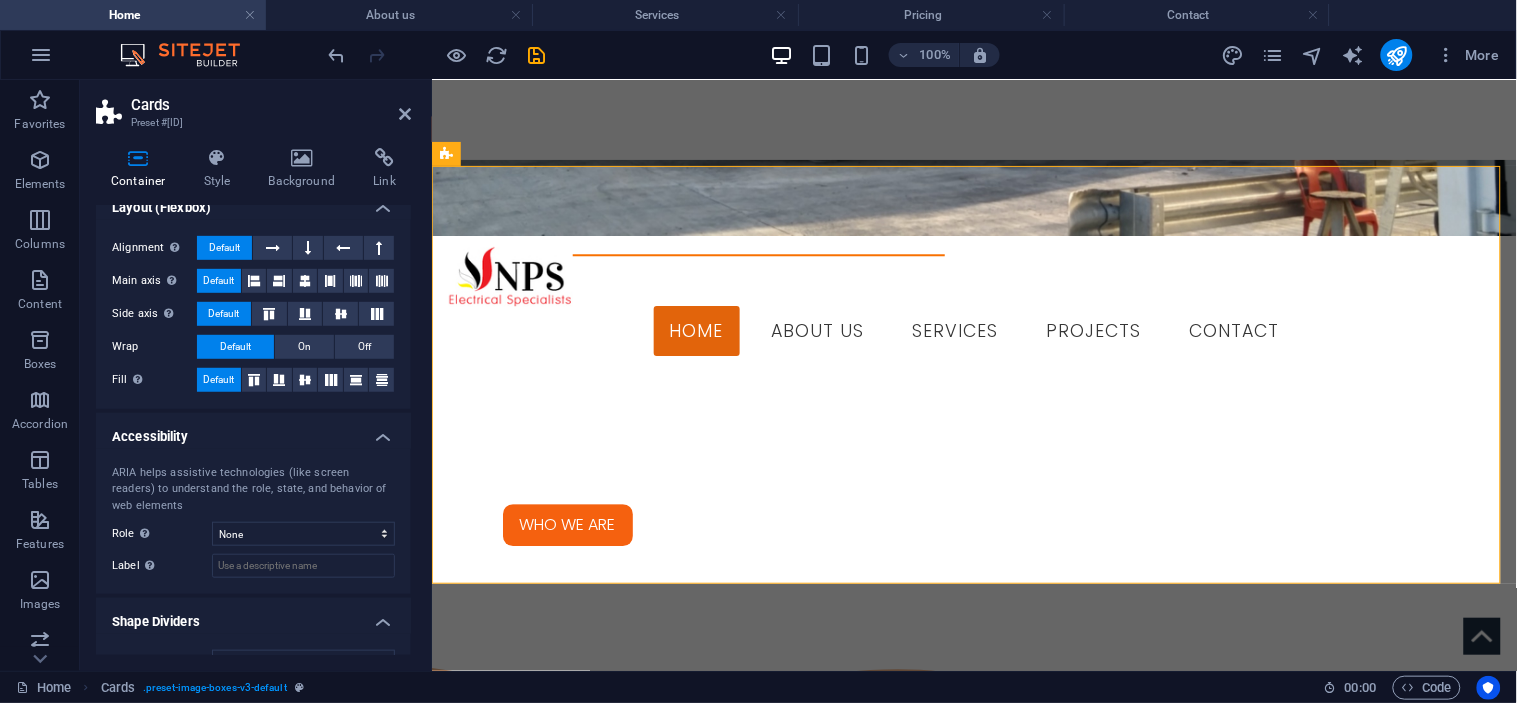scroll, scrollTop: 325, scrollLeft: 0, axis: vertical 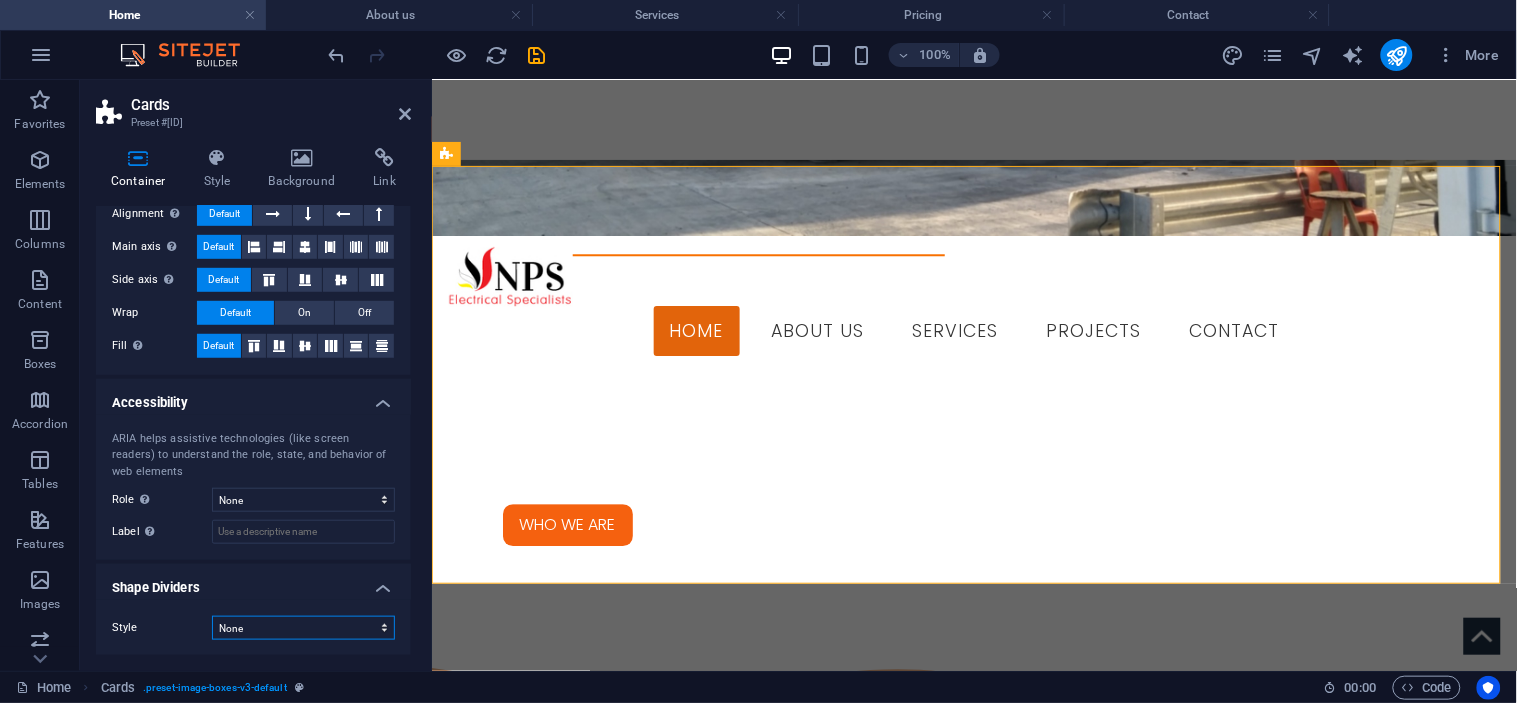 click on "None Triangle Square Diagonal Polygon 1 Polygon 2 Zigzag Multiple Zigzags Waves Multiple Waves Half Circle Circle Circle Shadow Blocks Hexagons Clouds Multiple Clouds Fan Pyramids Book Paint Drip Fire Shredded Paper Arrow" at bounding box center (303, 628) 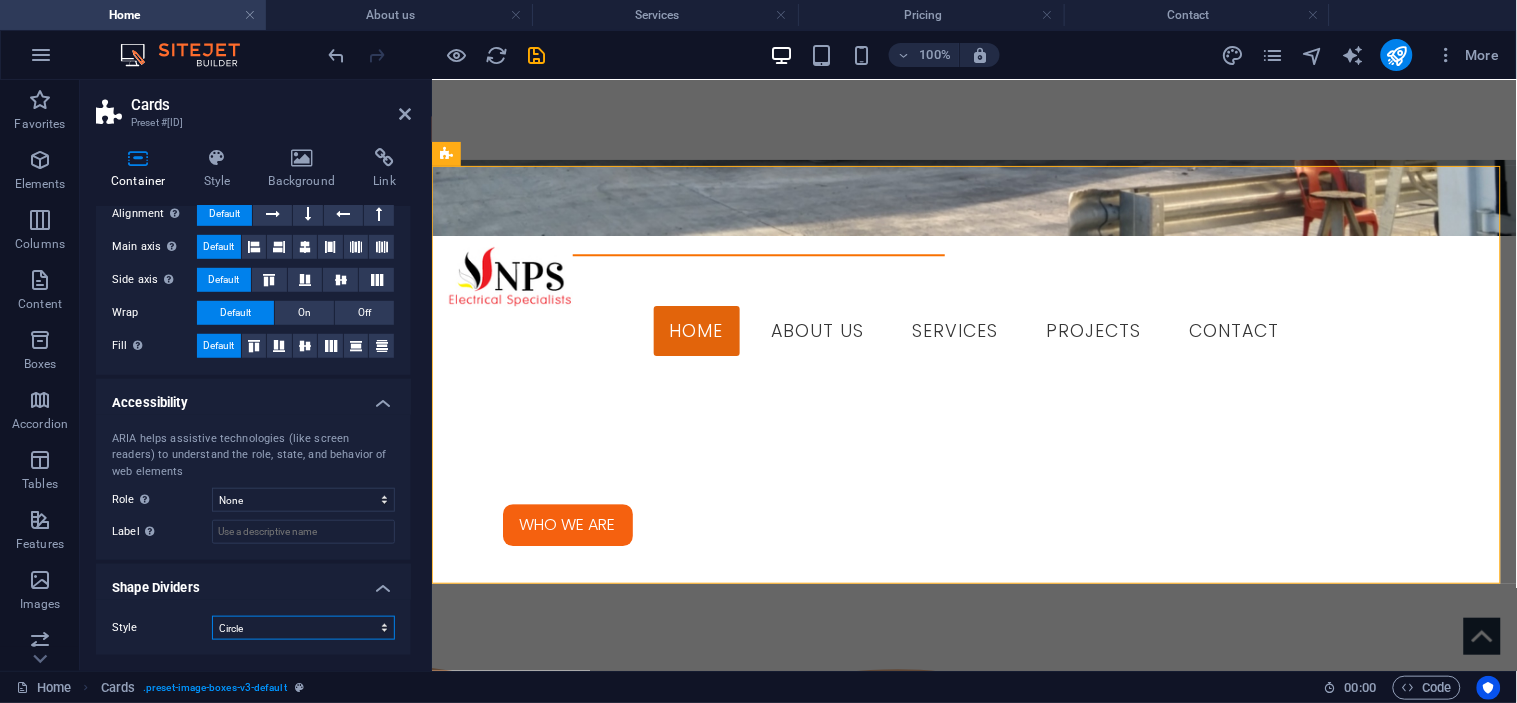click on "None Triangle Square Diagonal Polygon 1 Polygon 2 Zigzag Multiple Zigzags Waves Multiple Waves Half Circle Circle Circle Shadow Blocks Hexagons Clouds Multiple Clouds Fan Pyramids Book Paint Drip Fire Shredded Paper Arrow" at bounding box center (303, 628) 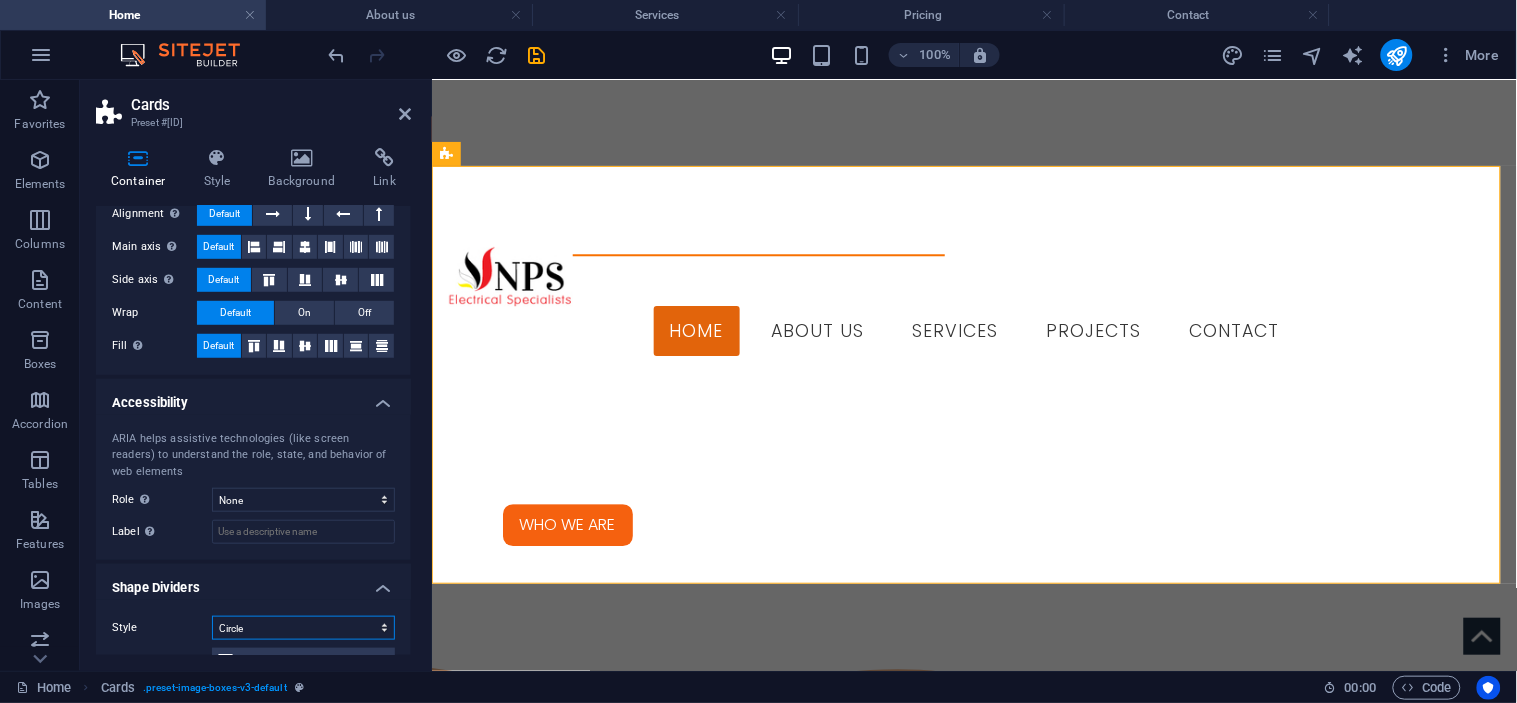 click on "None Triangle Square Diagonal Polygon 1 Polygon 2 Zigzag Multiple Zigzags Waves Multiple Waves Half Circle Circle Circle Shadow Blocks Hexagons Clouds Multiple Clouds Fan Pyramids Book Paint Drip Fire Shredded Paper Arrow" at bounding box center (303, 628) 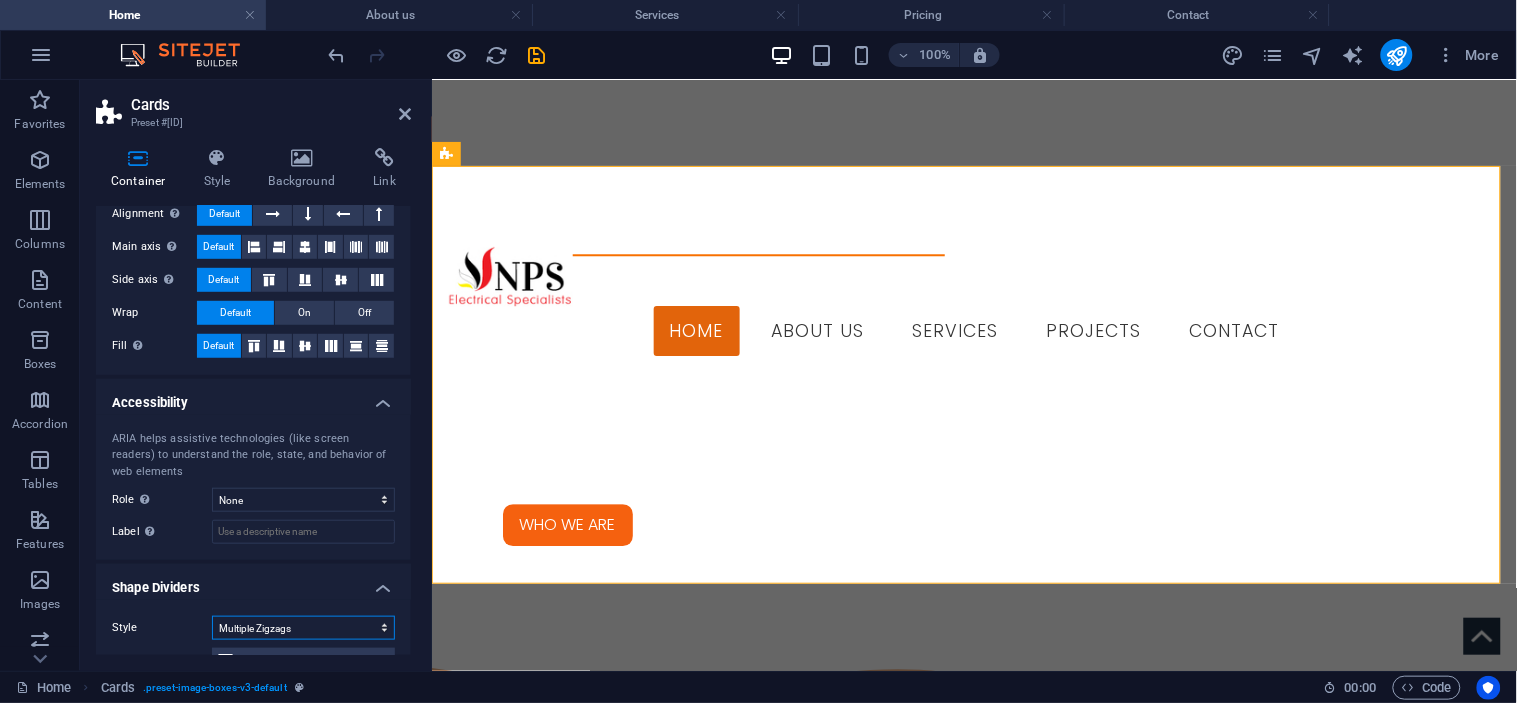 click on "None Triangle Square Diagonal Polygon 1 Polygon 2 Zigzag Multiple Zigzags Waves Multiple Waves Half Circle Circle Circle Shadow Blocks Hexagons Clouds Multiple Clouds Fan Pyramids Book Paint Drip Fire Shredded Paper Arrow" at bounding box center (303, 628) 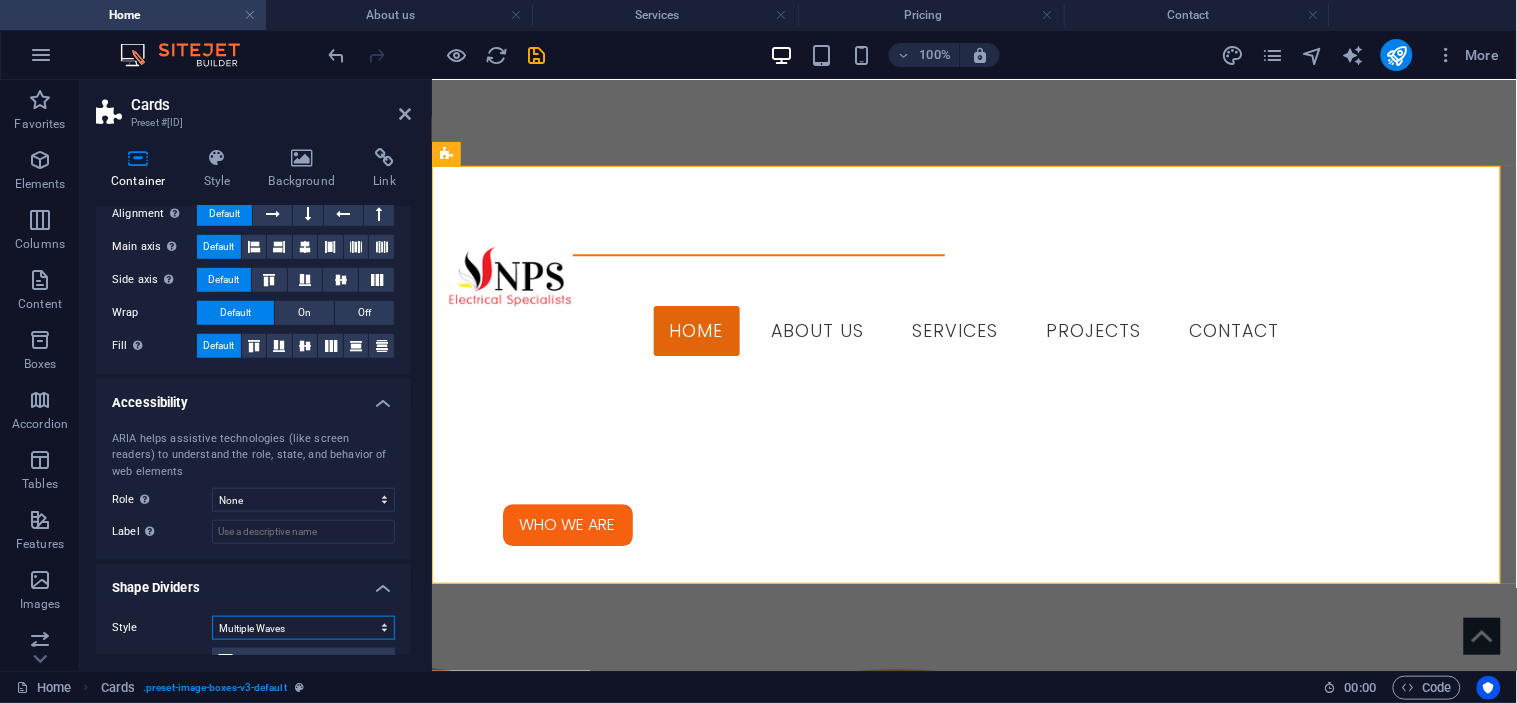 click on "None Triangle Square Diagonal Polygon 1 Polygon 2 Zigzag Multiple Zigzags Waves Multiple Waves Half Circle Circle Circle Shadow Blocks Hexagons Clouds Multiple Clouds Fan Pyramids Book Paint Drip Fire Shredded Paper Arrow" at bounding box center (303, 628) 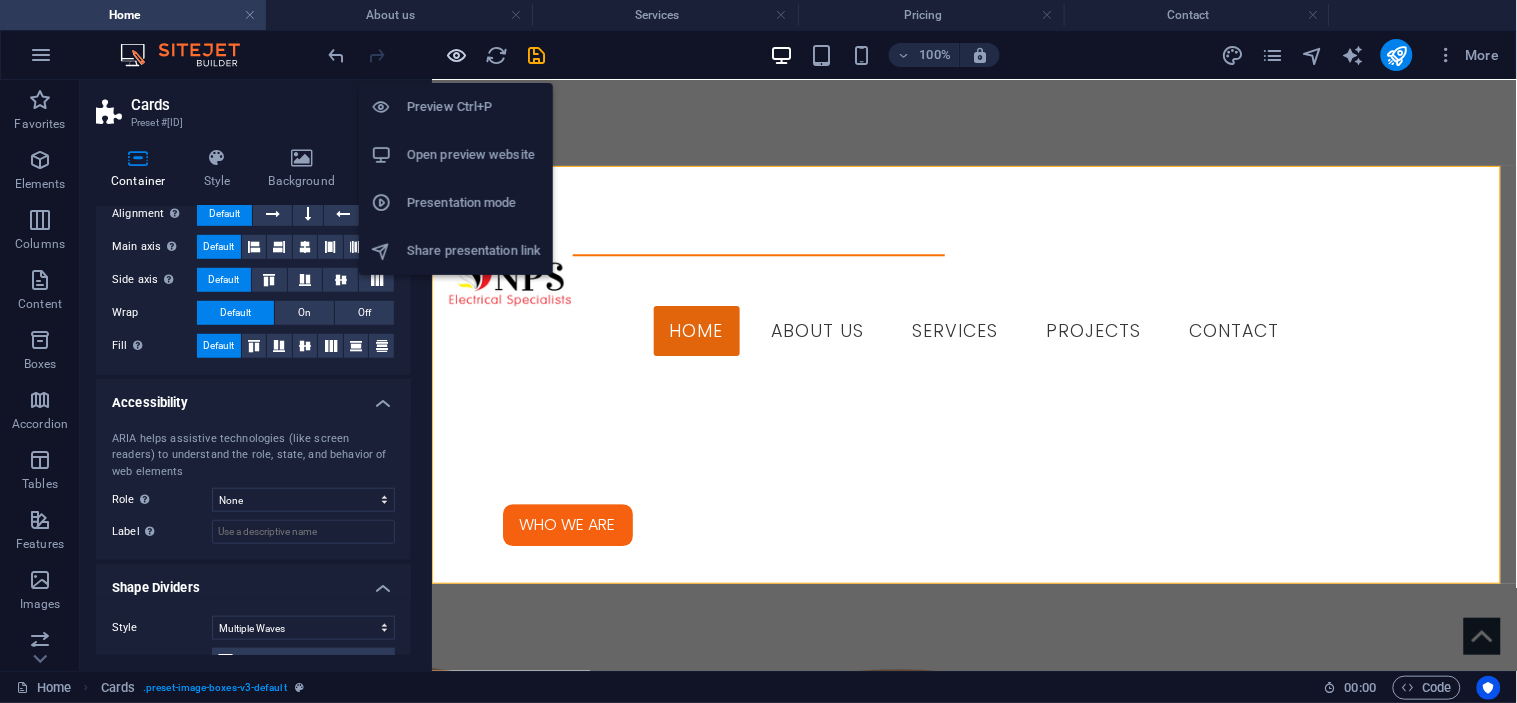 click at bounding box center [457, 55] 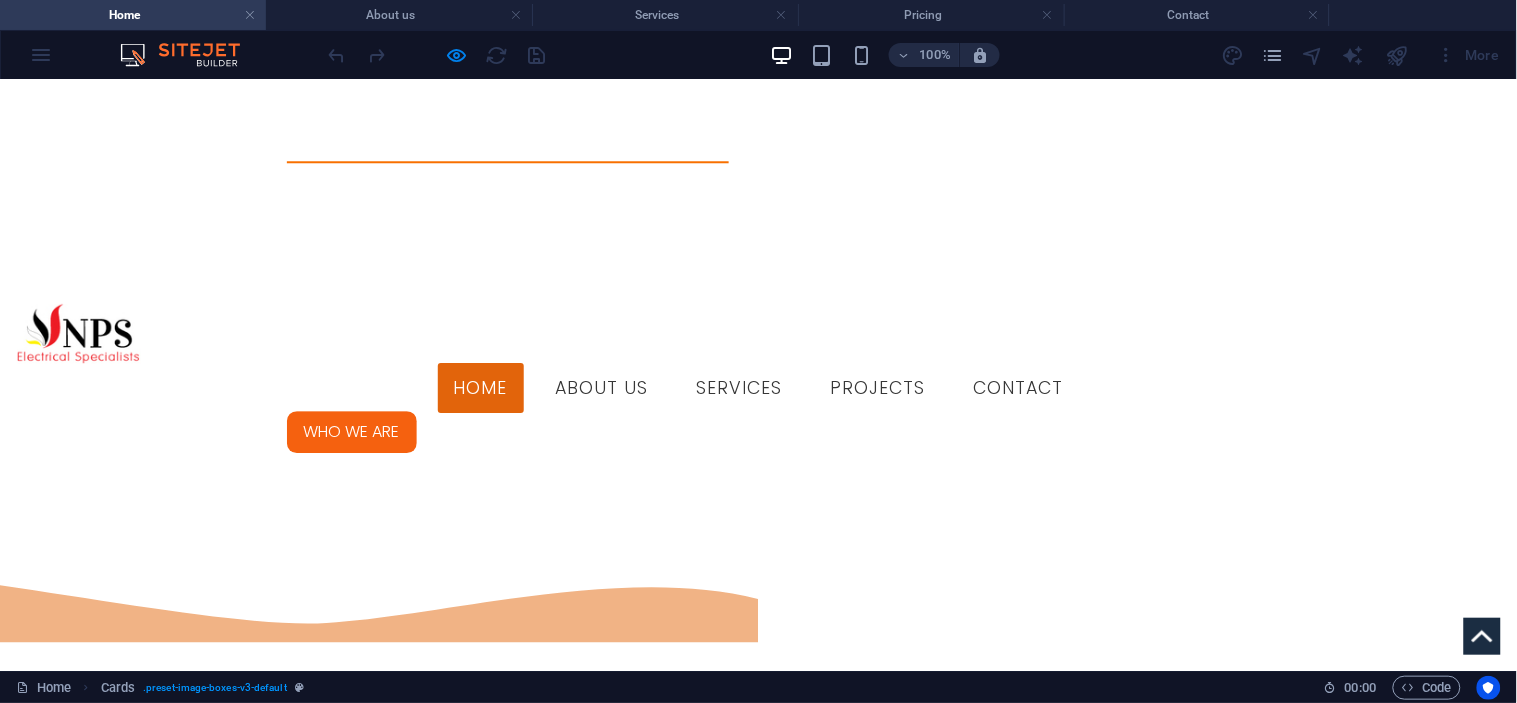 scroll, scrollTop: 1366, scrollLeft: 0, axis: vertical 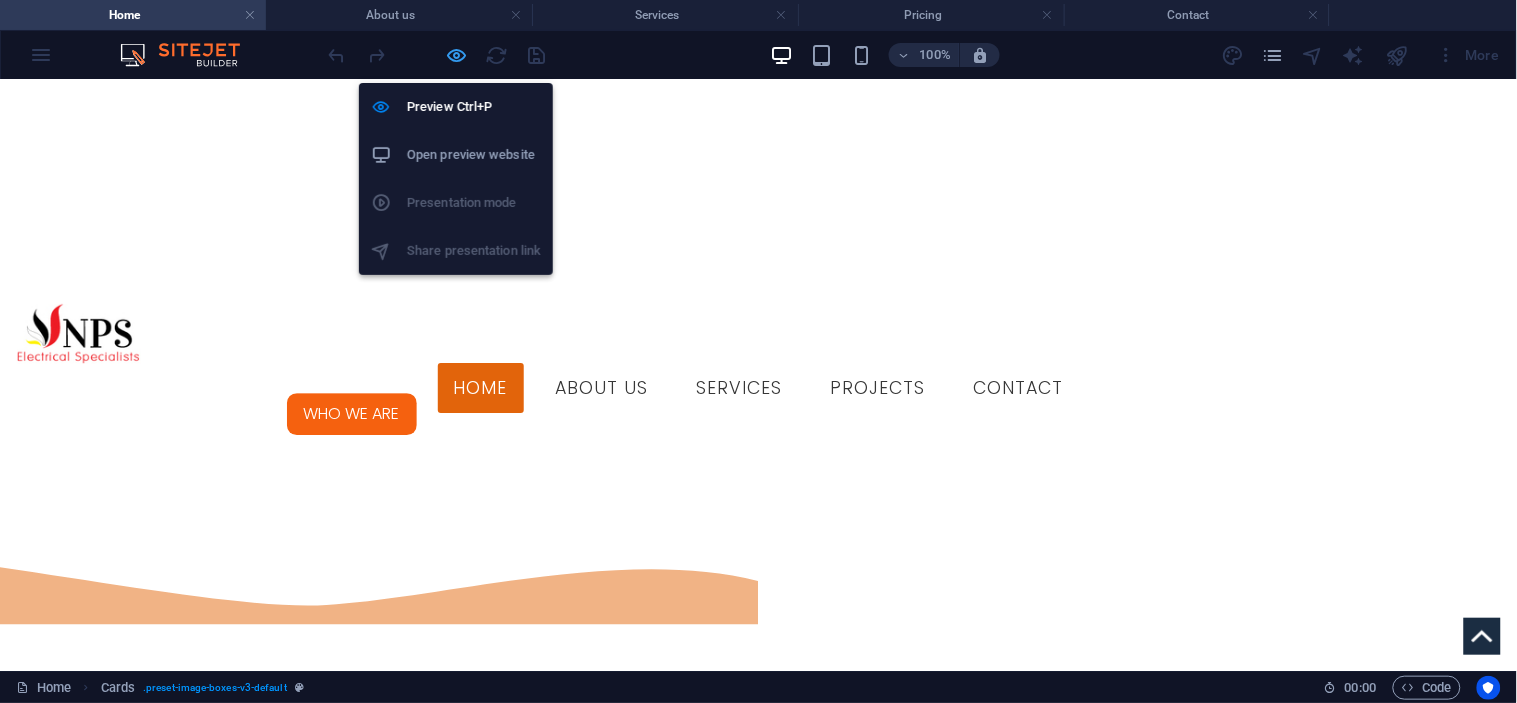 click at bounding box center [457, 55] 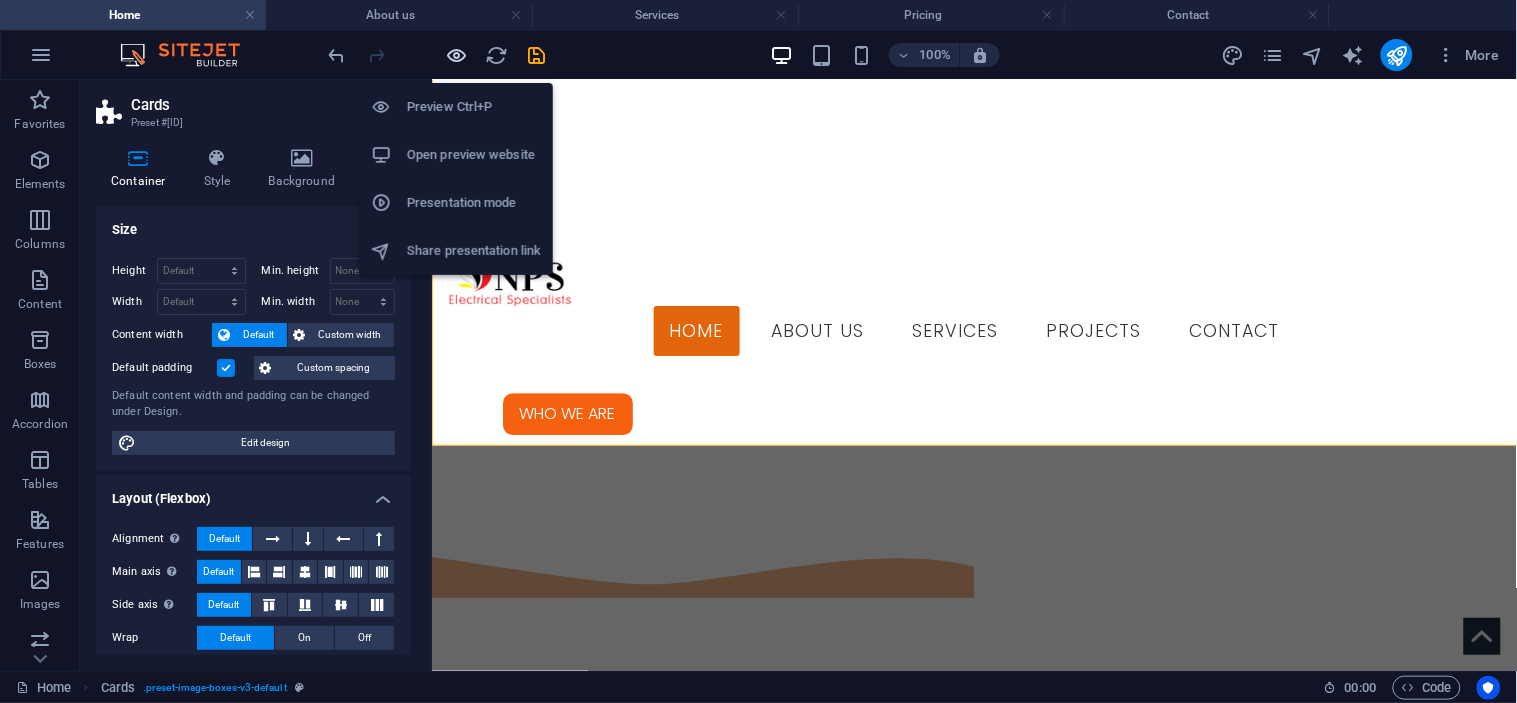 scroll, scrollTop: 1393, scrollLeft: 0, axis: vertical 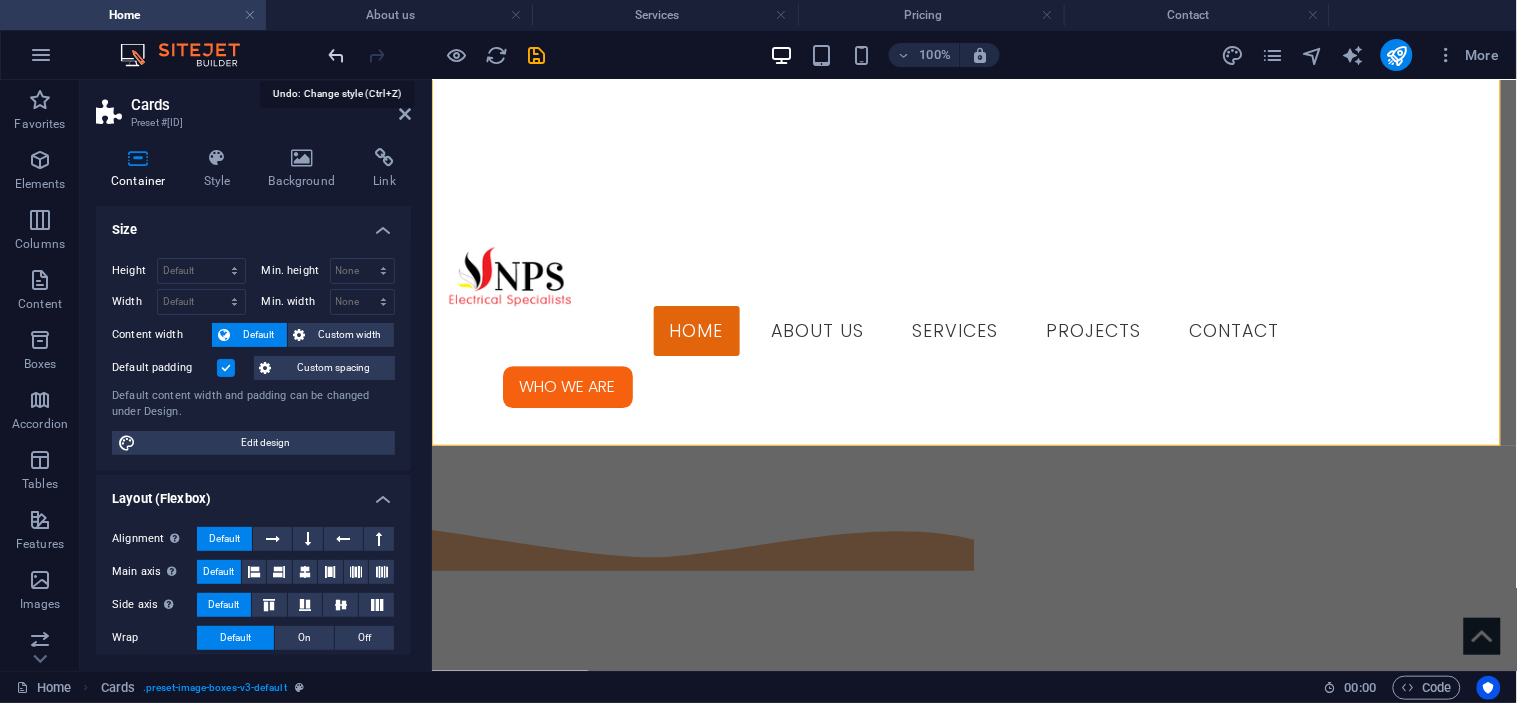 click at bounding box center [337, 55] 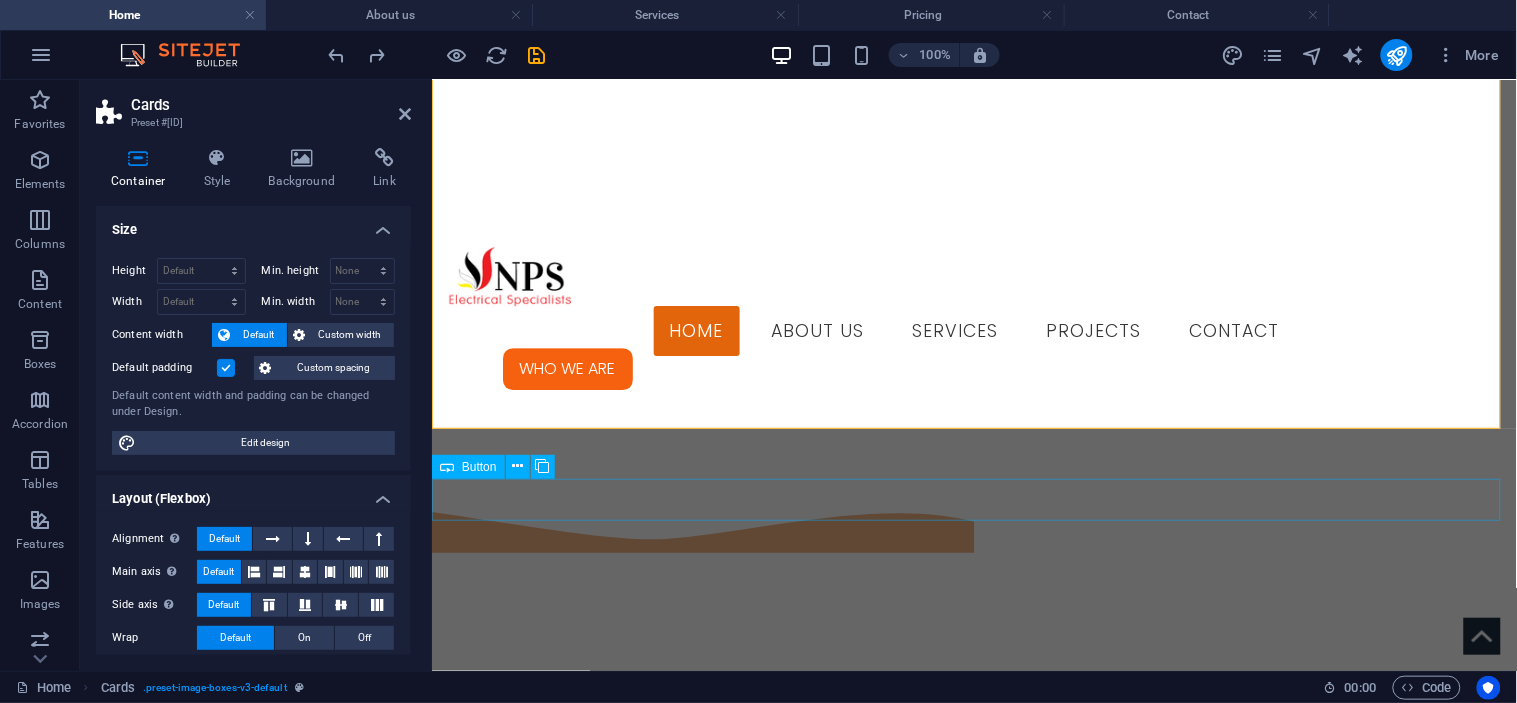 click on "contact us" at bounding box center [973, 2769] 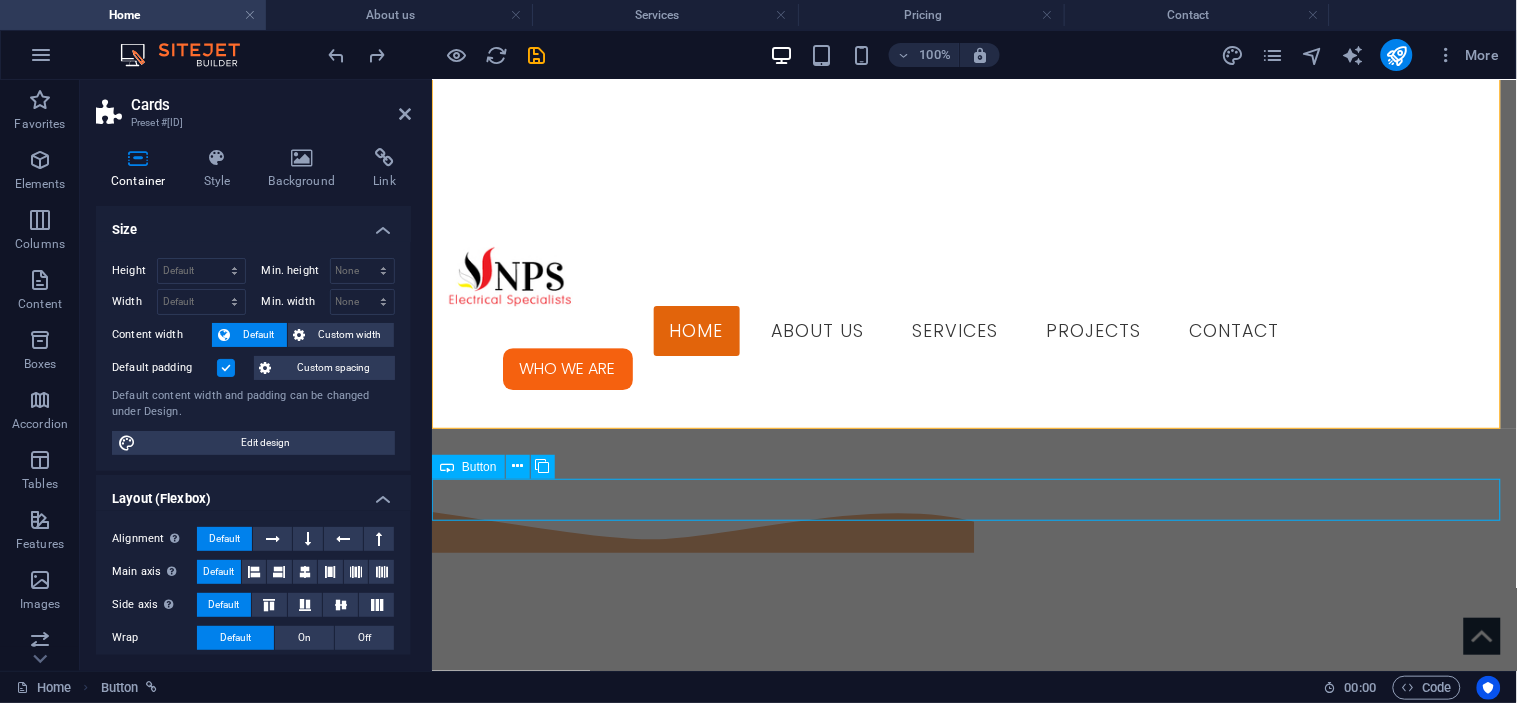 scroll, scrollTop: 1395, scrollLeft: 0, axis: vertical 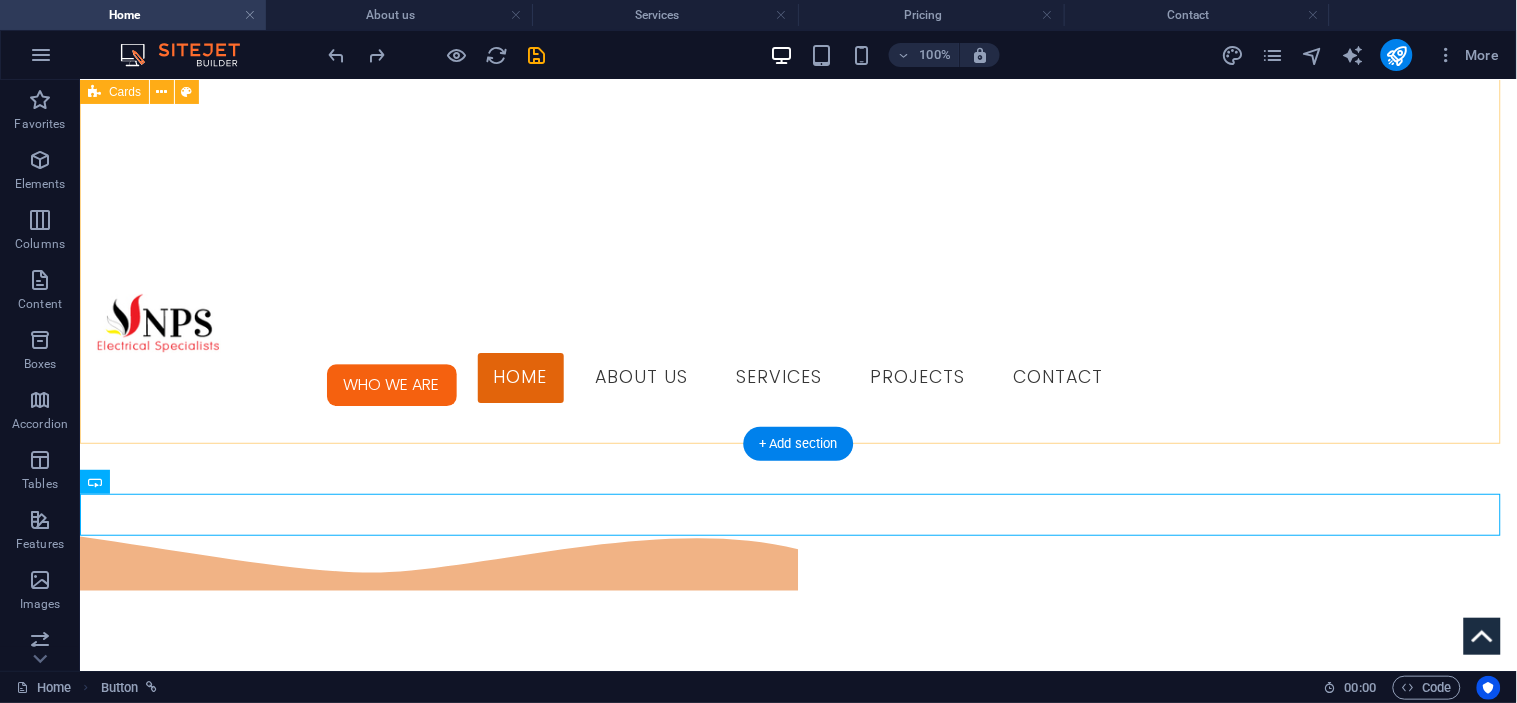 click on "INDUSTRIAL COMMERCIAL DOMESTIC" at bounding box center [797, 2265] 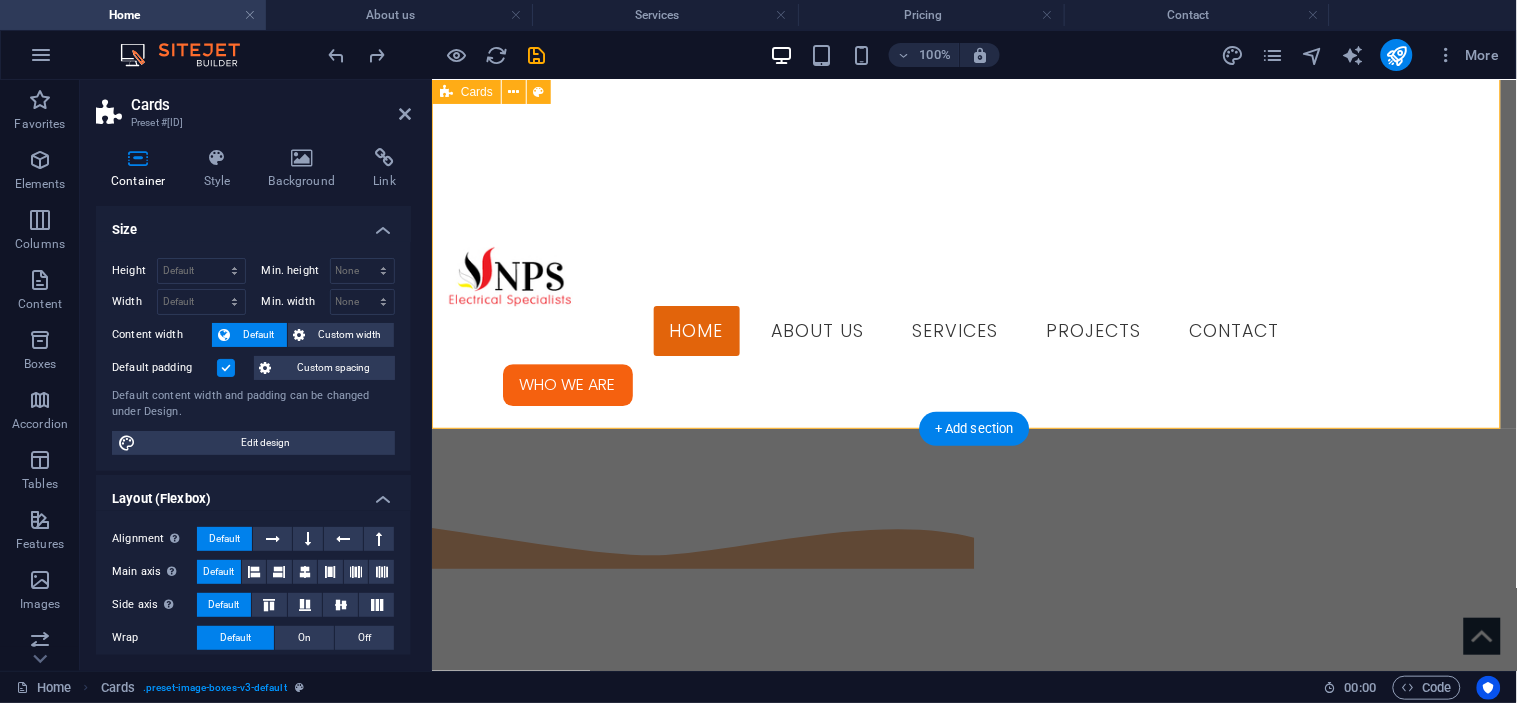 scroll, scrollTop: 1411, scrollLeft: 0, axis: vertical 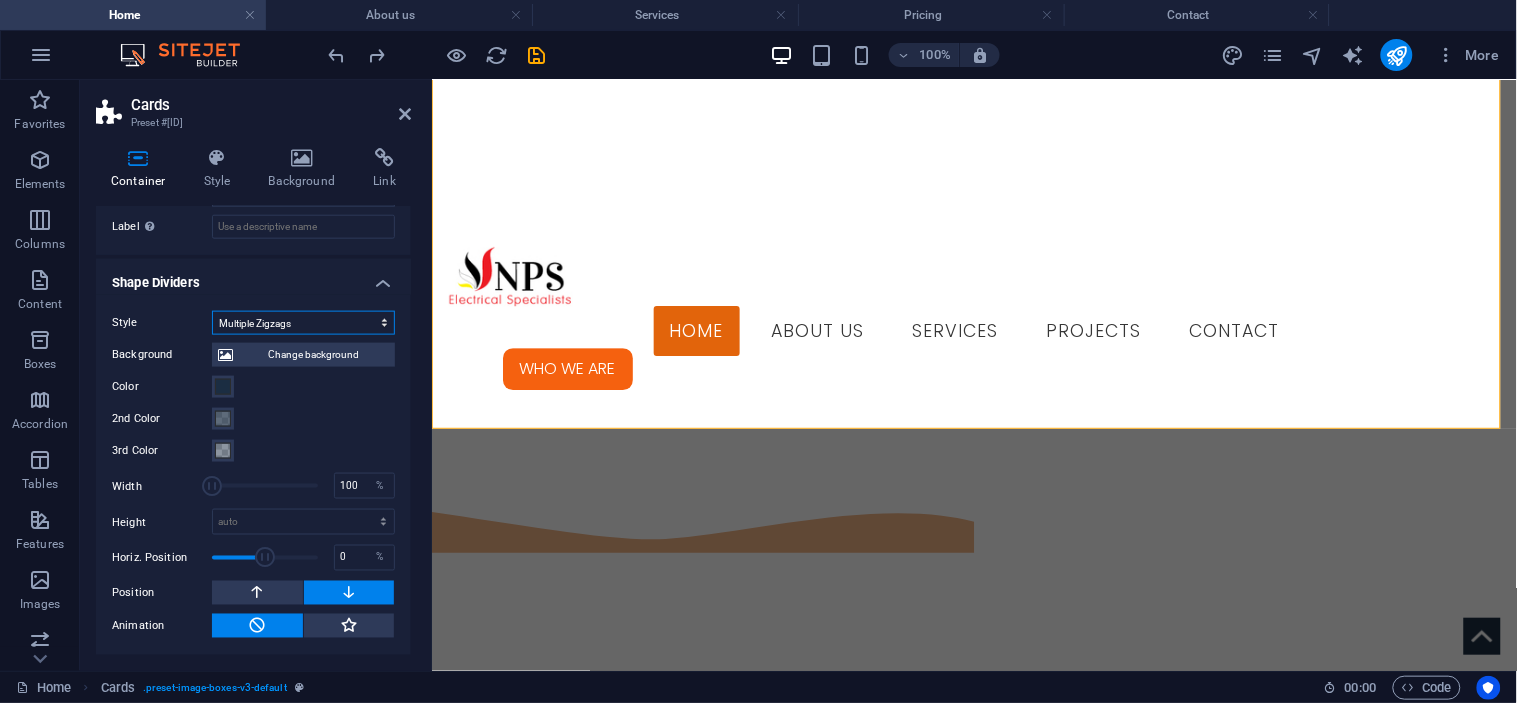 click on "None Triangle Square Diagonal Polygon 1 Polygon 2 Zigzag Multiple Zigzags Waves Multiple Waves Half Circle Circle Circle Shadow Blocks Hexagons Clouds Multiple Clouds Fan Pyramids Book Paint Drip Fire Shredded Paper Arrow" at bounding box center (303, 323) 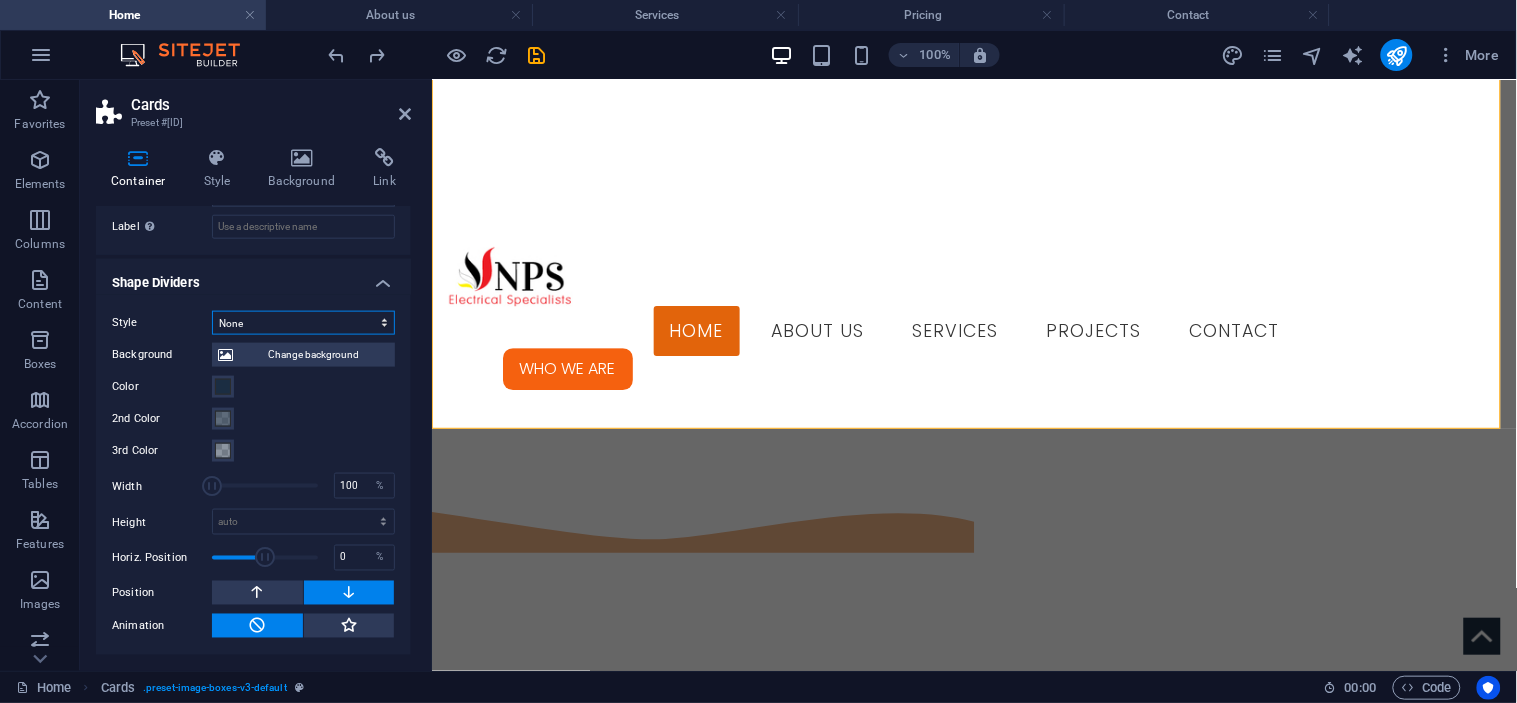 click on "None Triangle Square Diagonal Polygon 1 Polygon 2 Zigzag Multiple Zigzags Waves Multiple Waves Half Circle Circle Circle Shadow Blocks Hexagons Clouds Multiple Clouds Fan Pyramids Book Paint Drip Fire Shredded Paper Arrow" at bounding box center [303, 323] 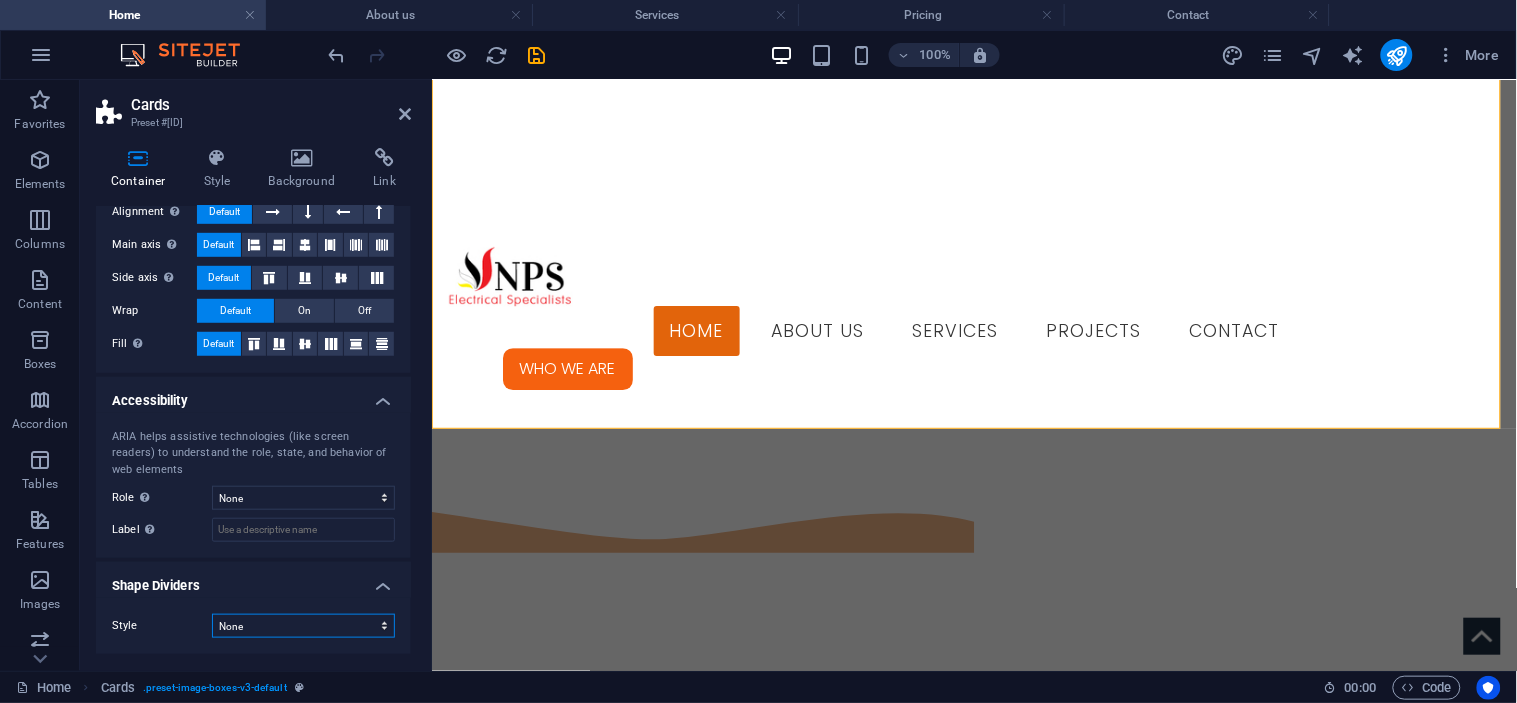 scroll, scrollTop: 325, scrollLeft: 0, axis: vertical 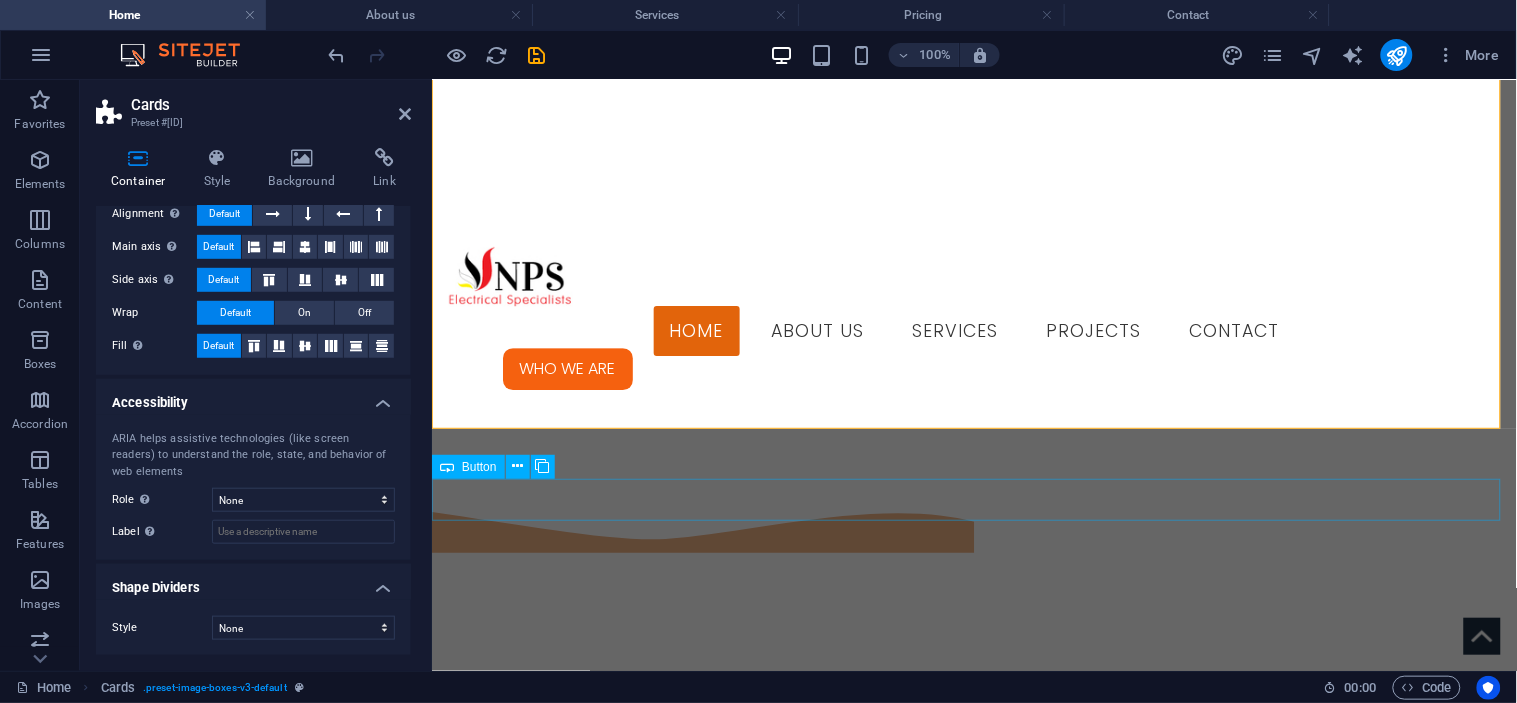 click on "contact us" at bounding box center (973, 2713) 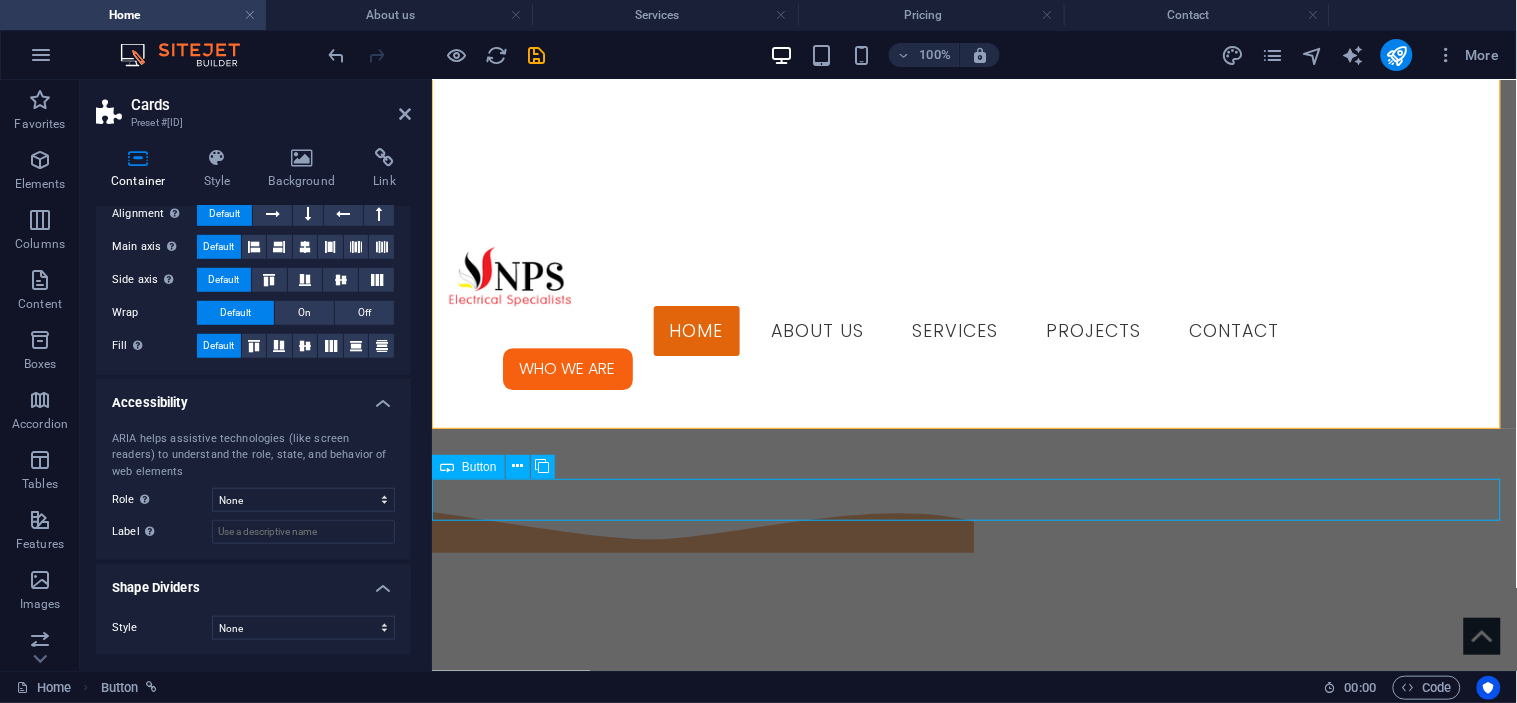 click on "contact us" at bounding box center [973, 2713] 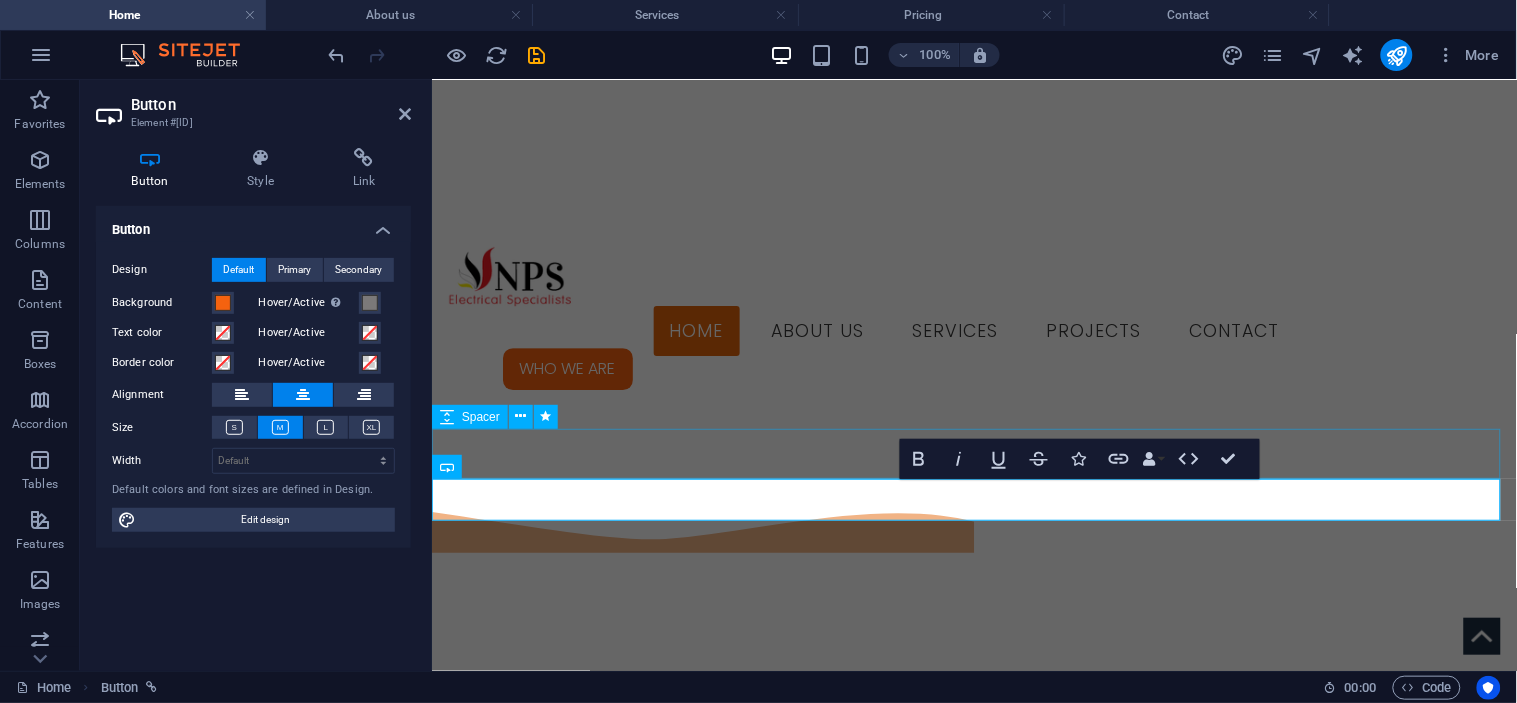 click at bounding box center (973, 2667) 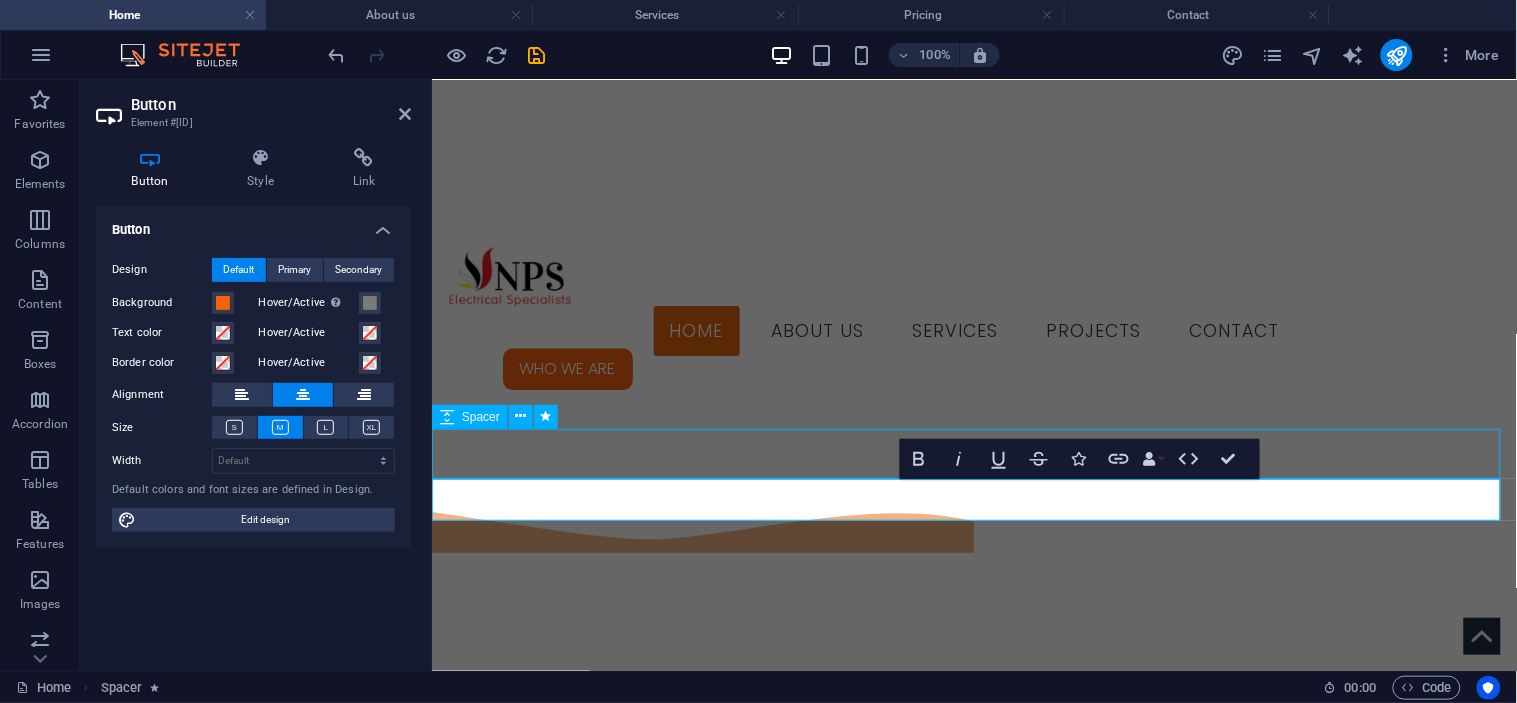 click at bounding box center [973, 2667] 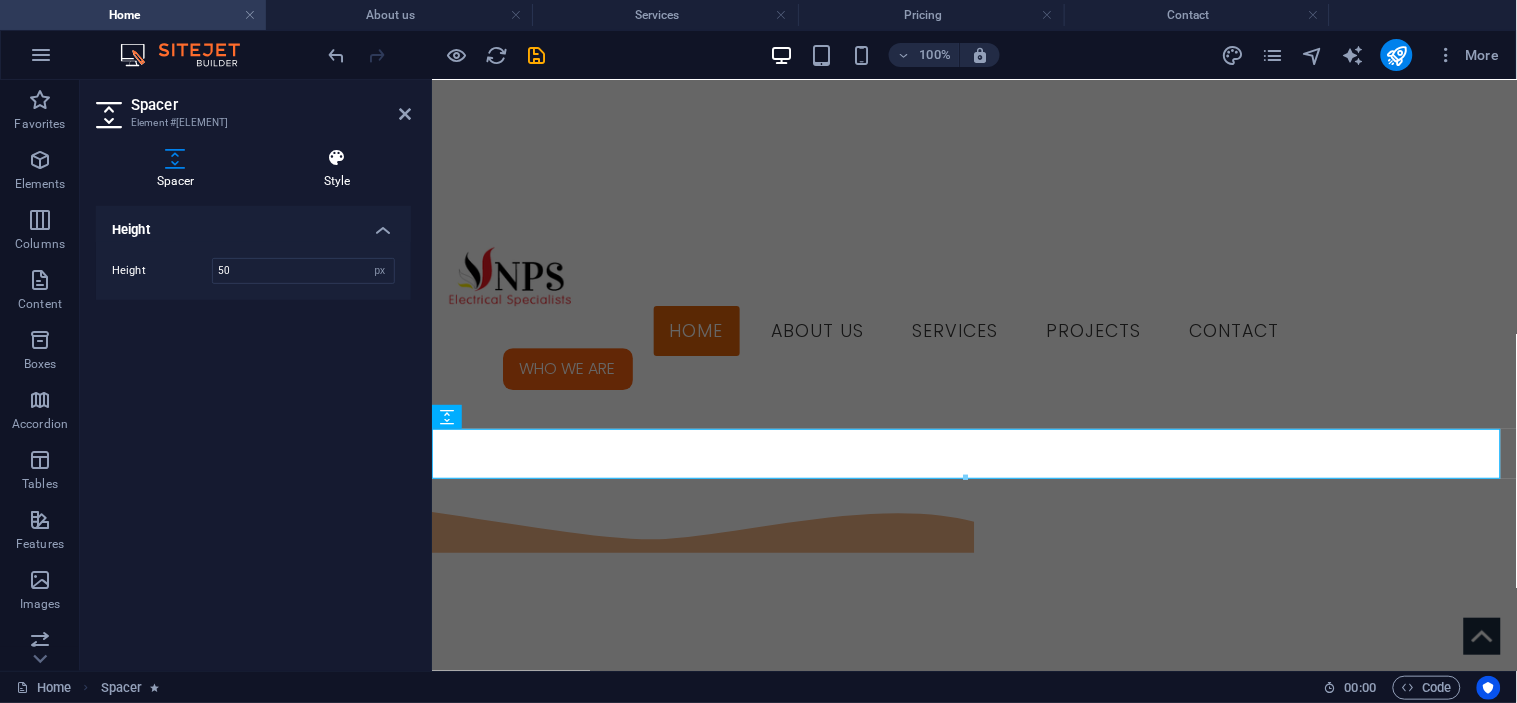 click on "Style" at bounding box center [337, 169] 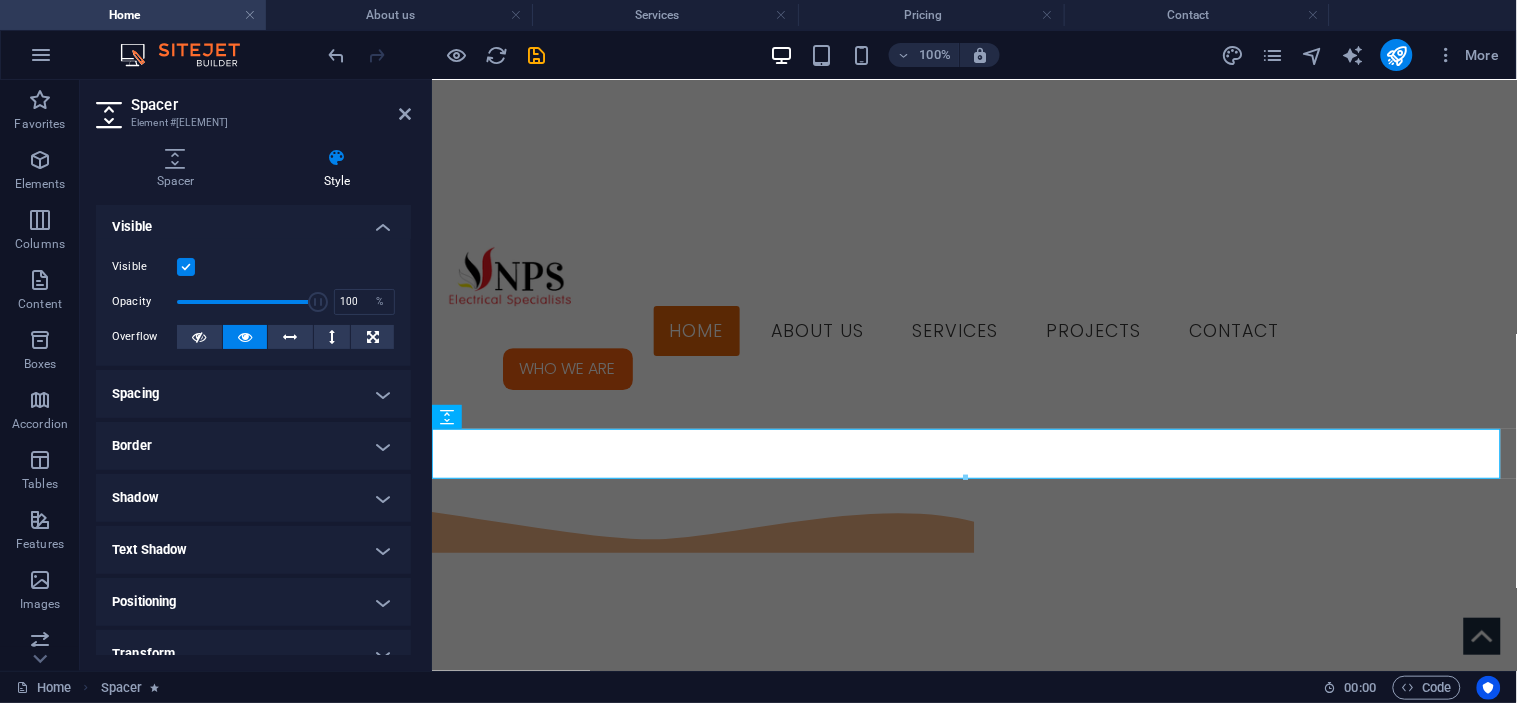 scroll, scrollTop: 0, scrollLeft: 0, axis: both 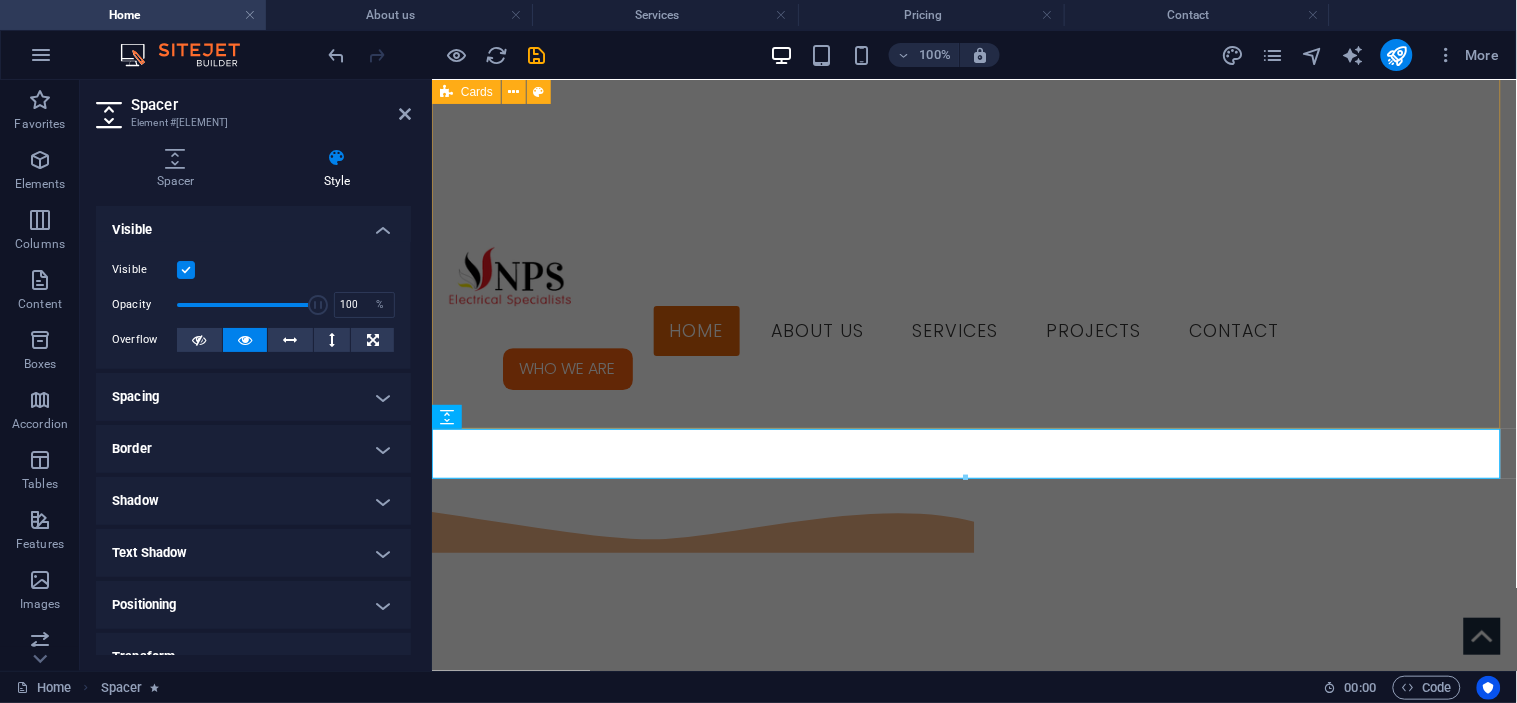 click on "INDUSTRIAL COMMERCIAL DOMESTIC" at bounding box center [973, 2191] 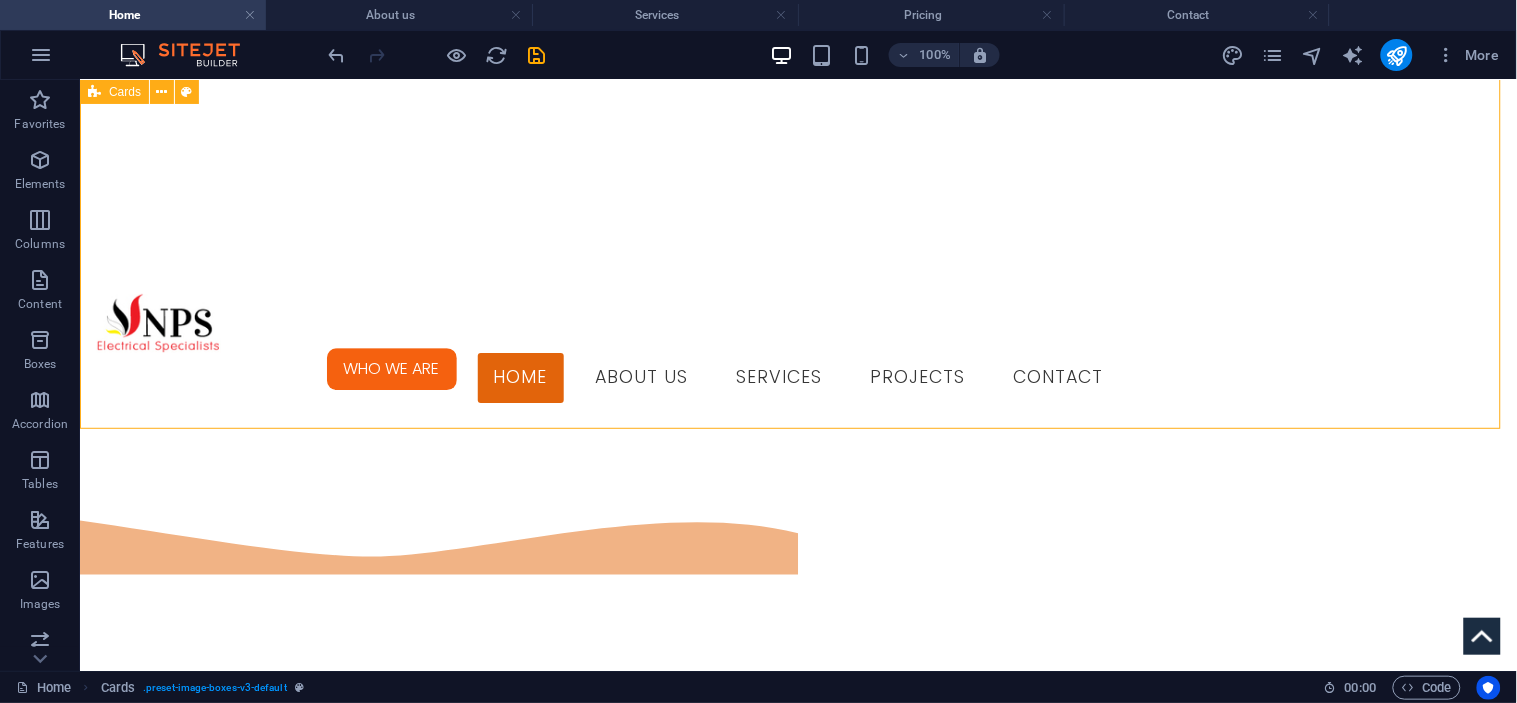 click on "INDUSTRIAL COMMERCIAL DOMESTIC" at bounding box center [797, 2213] 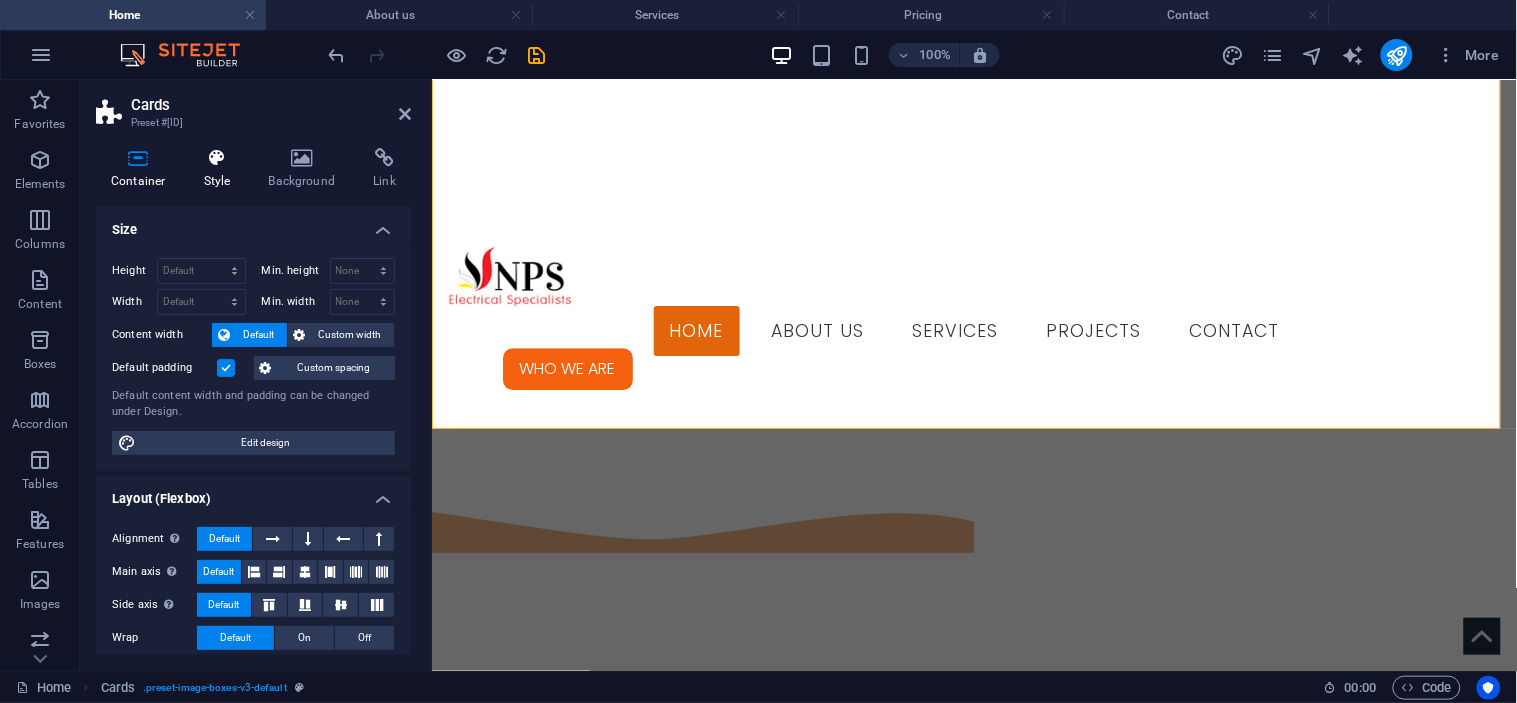 click at bounding box center [217, 158] 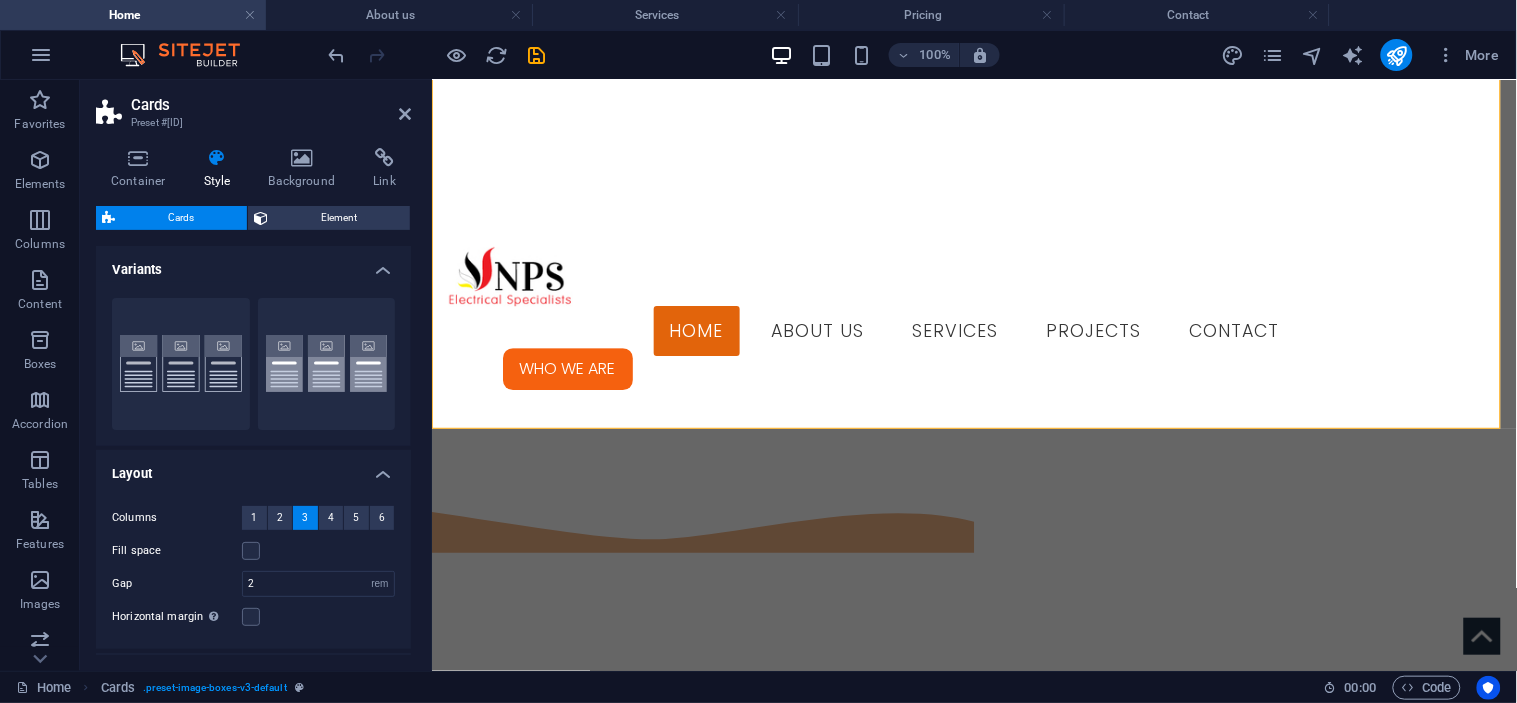 scroll, scrollTop: 0, scrollLeft: 0, axis: both 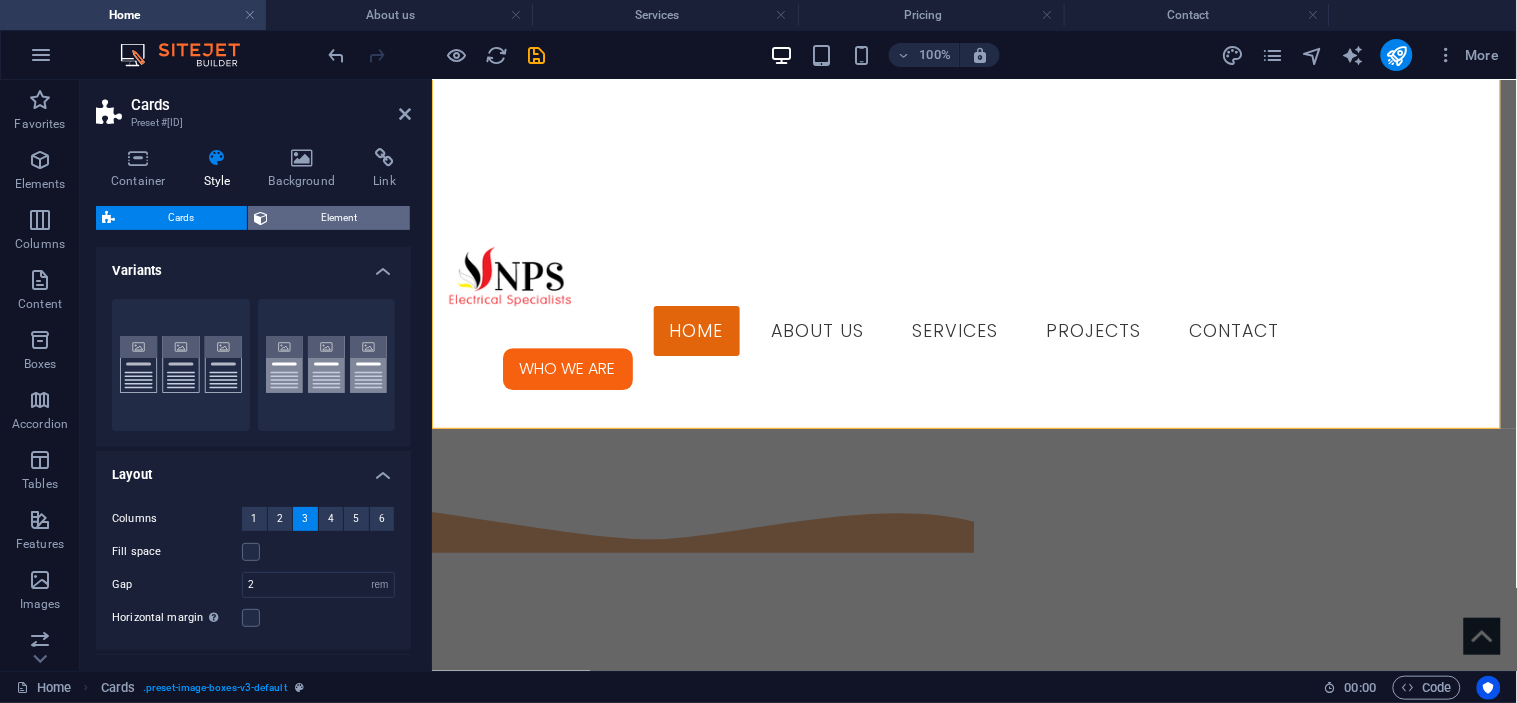 click on "Element" at bounding box center (339, 218) 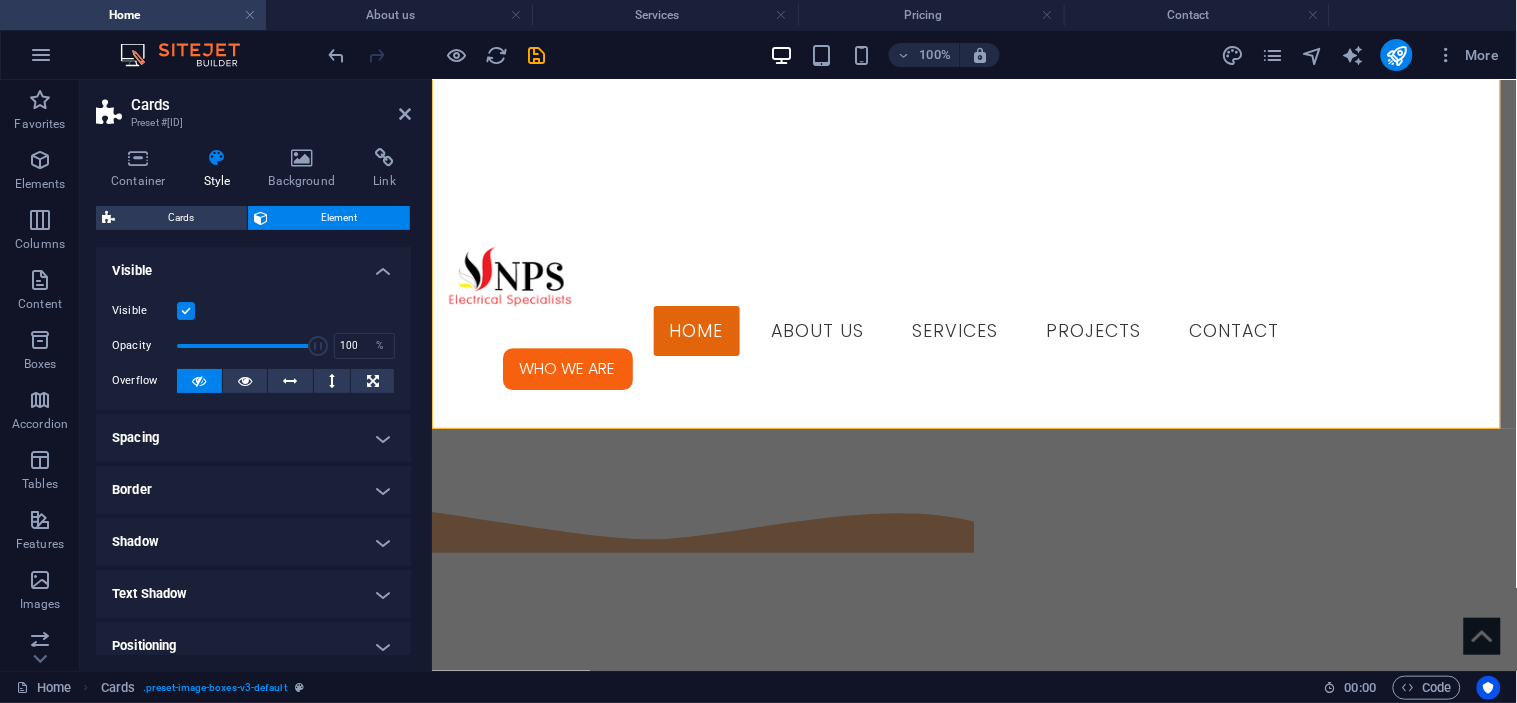 click on "Shadow" at bounding box center (253, 542) 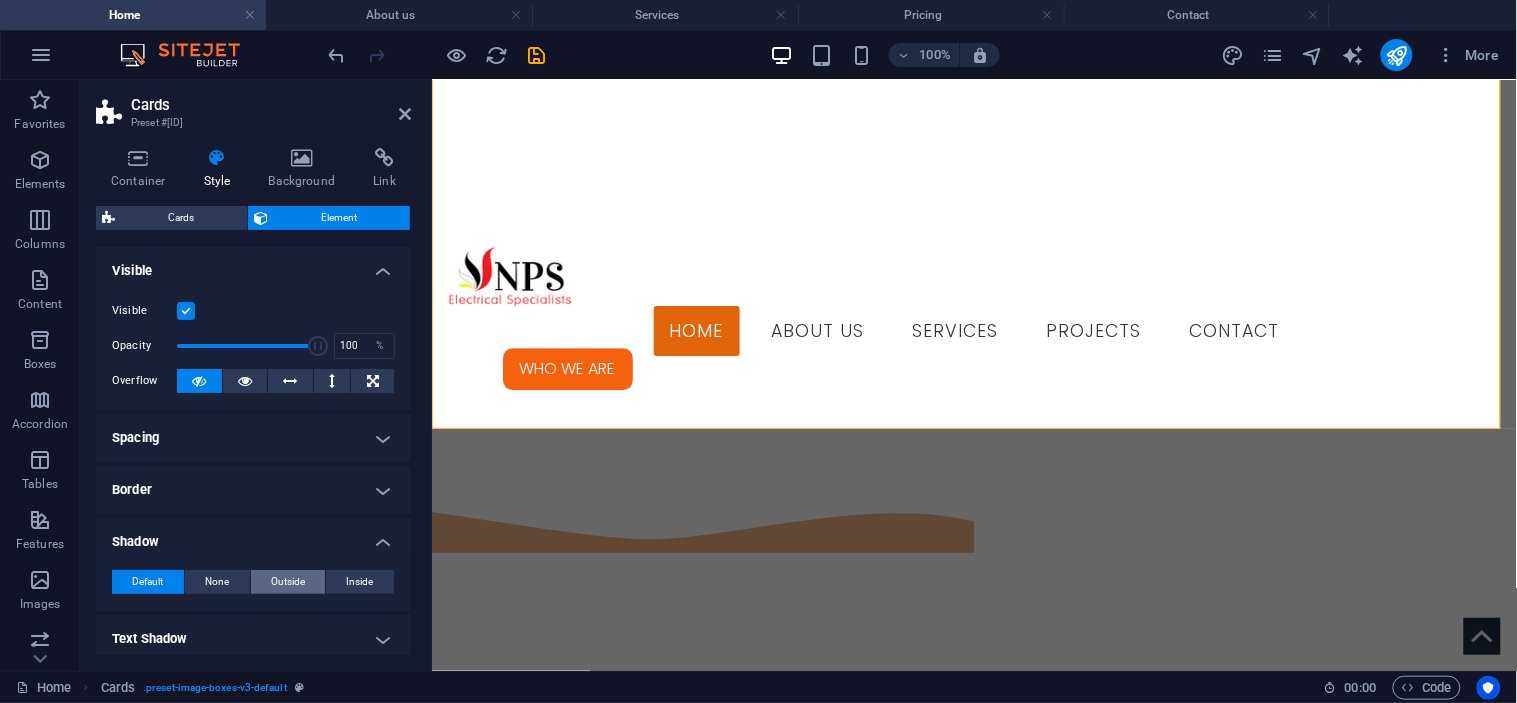 click on "Outside" at bounding box center [288, 582] 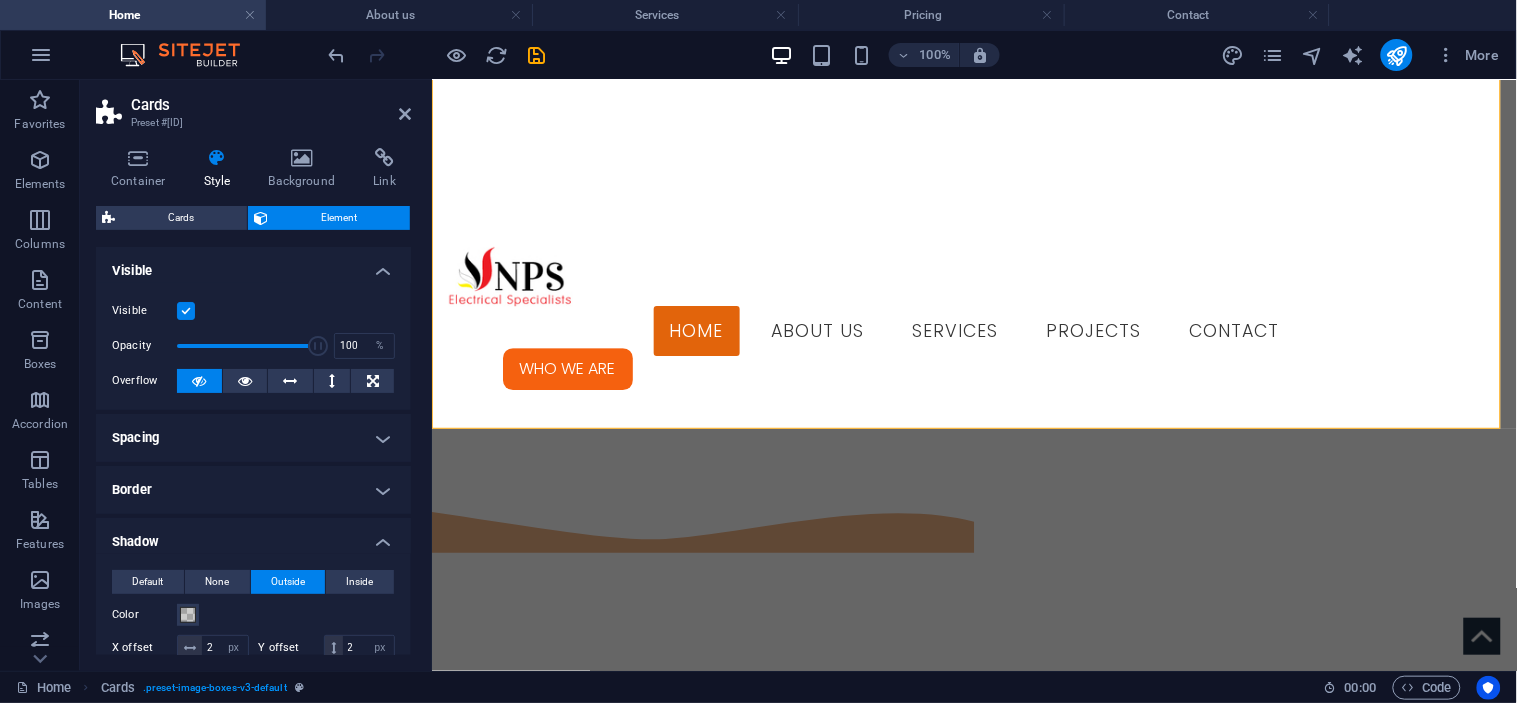 scroll, scrollTop: 222, scrollLeft: 0, axis: vertical 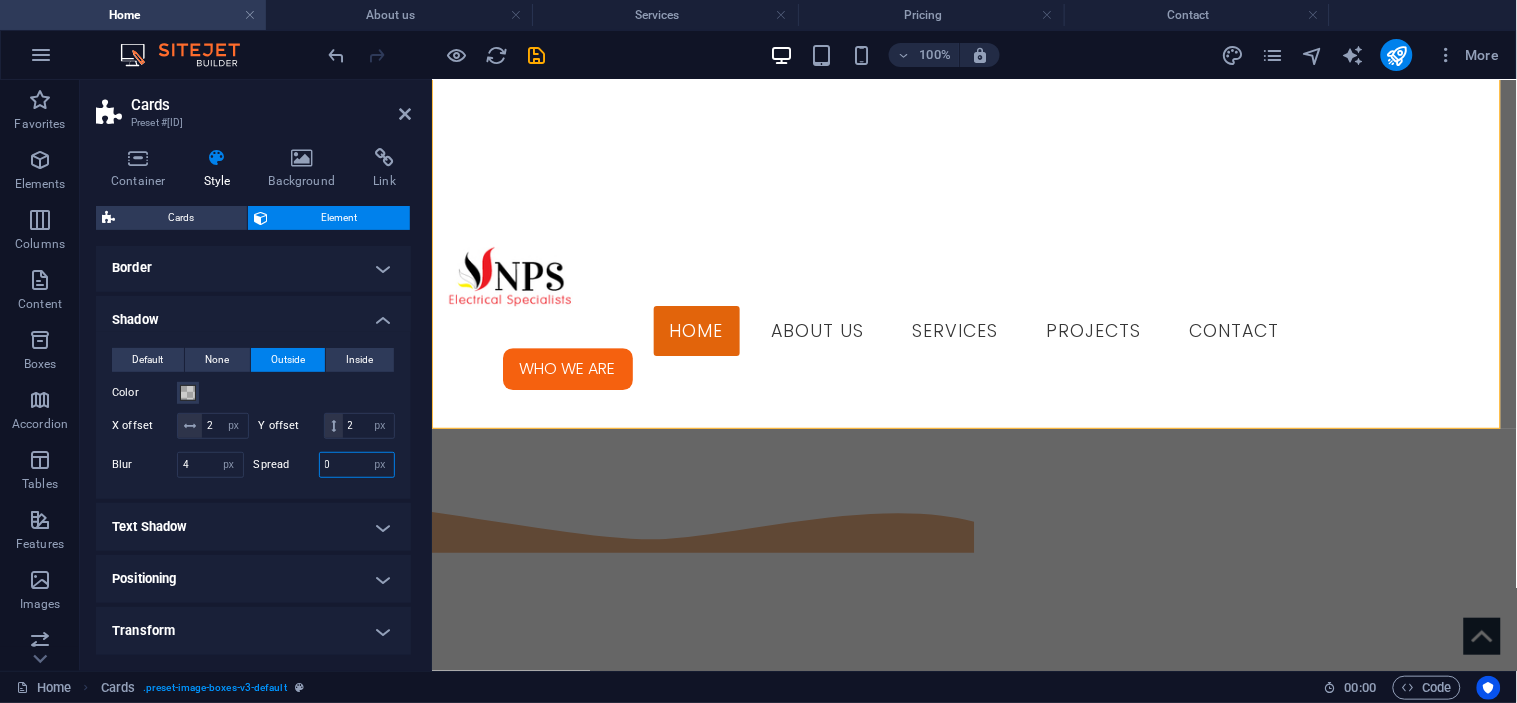 click on "0" at bounding box center [357, 465] 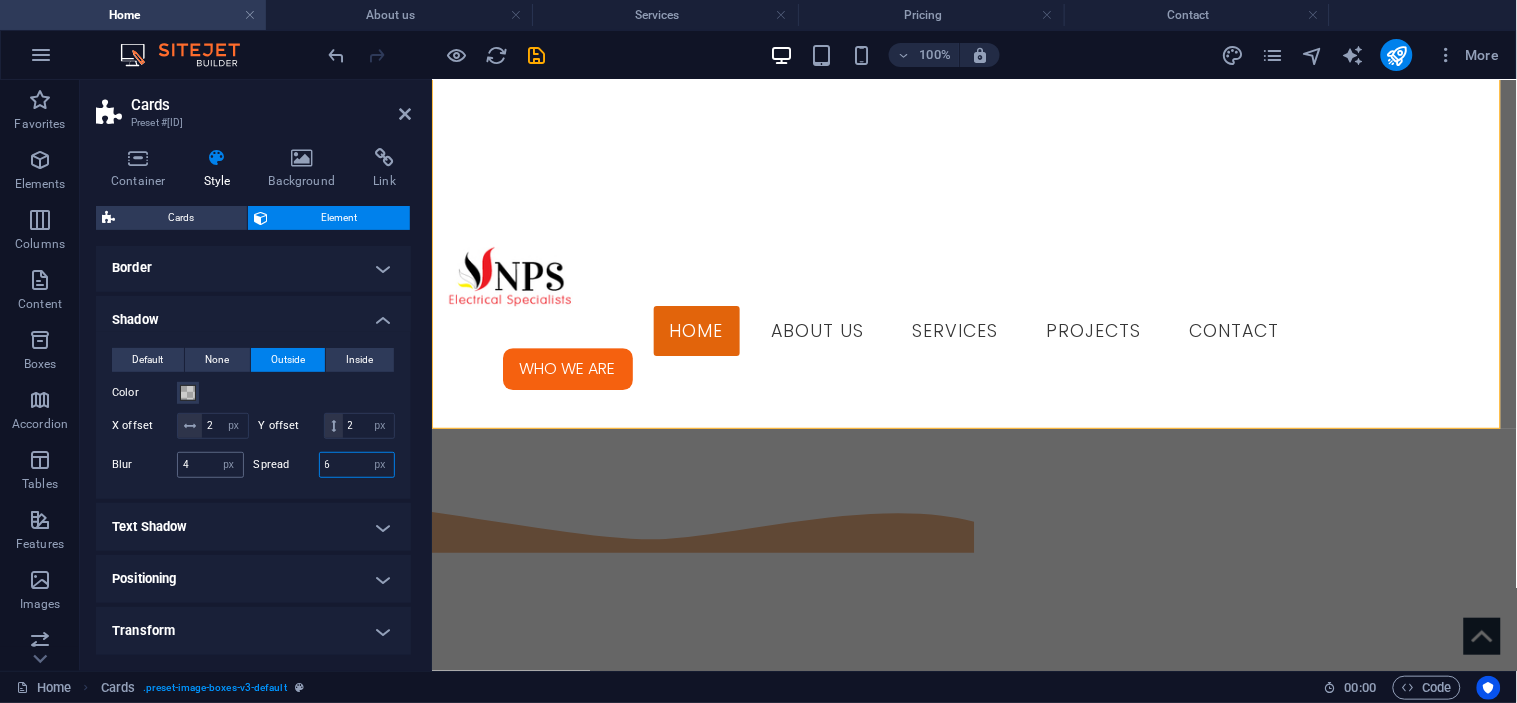 type on "6" 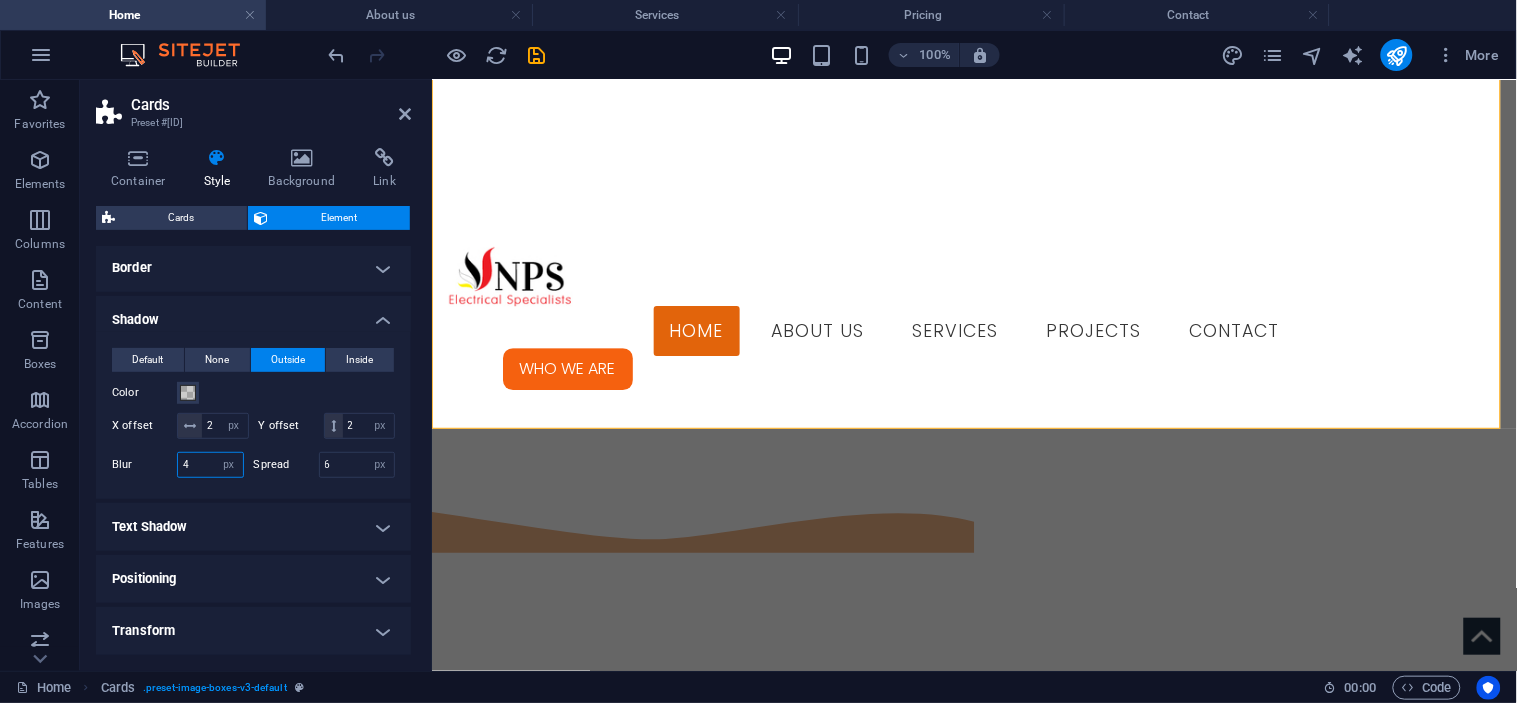 click on "4" at bounding box center [210, 465] 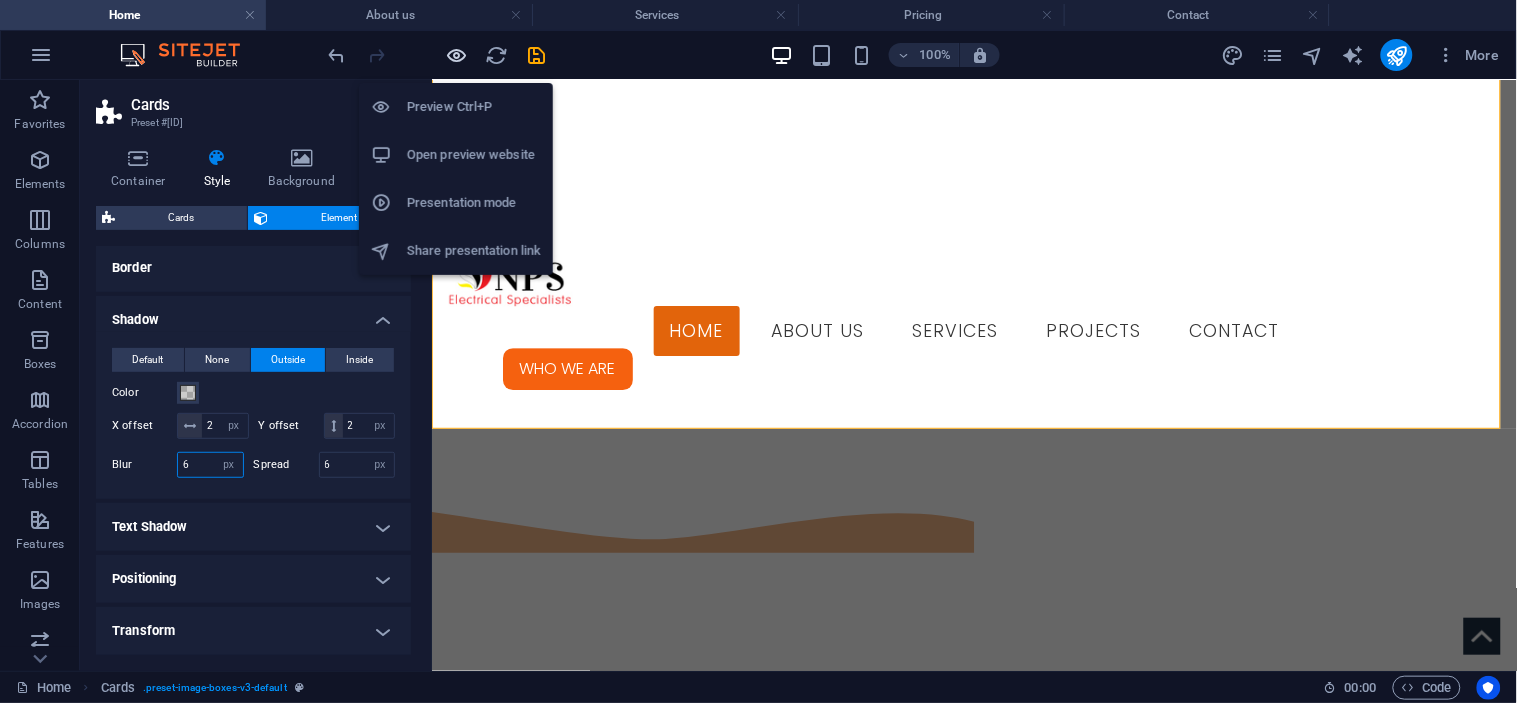 type on "6" 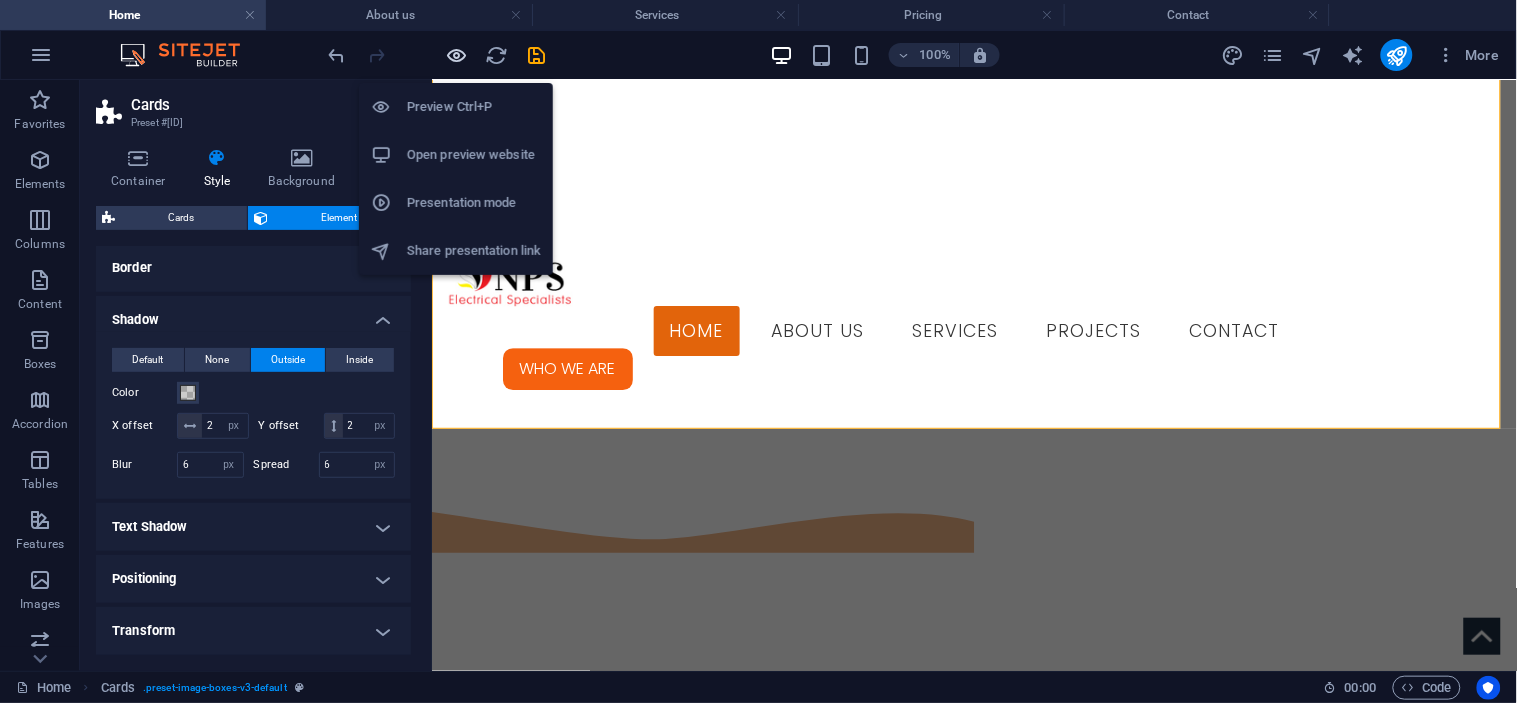 click at bounding box center (457, 55) 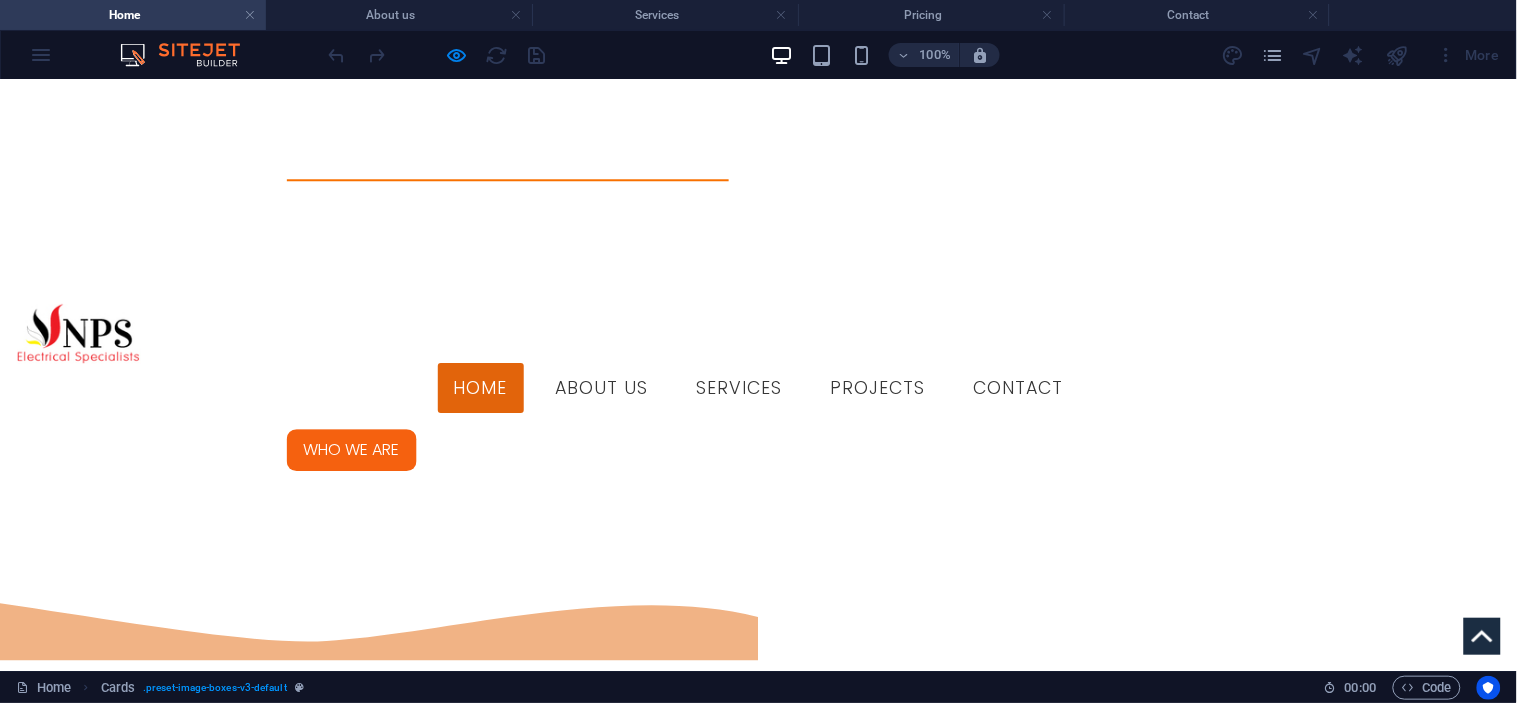 scroll, scrollTop: 1522, scrollLeft: 0, axis: vertical 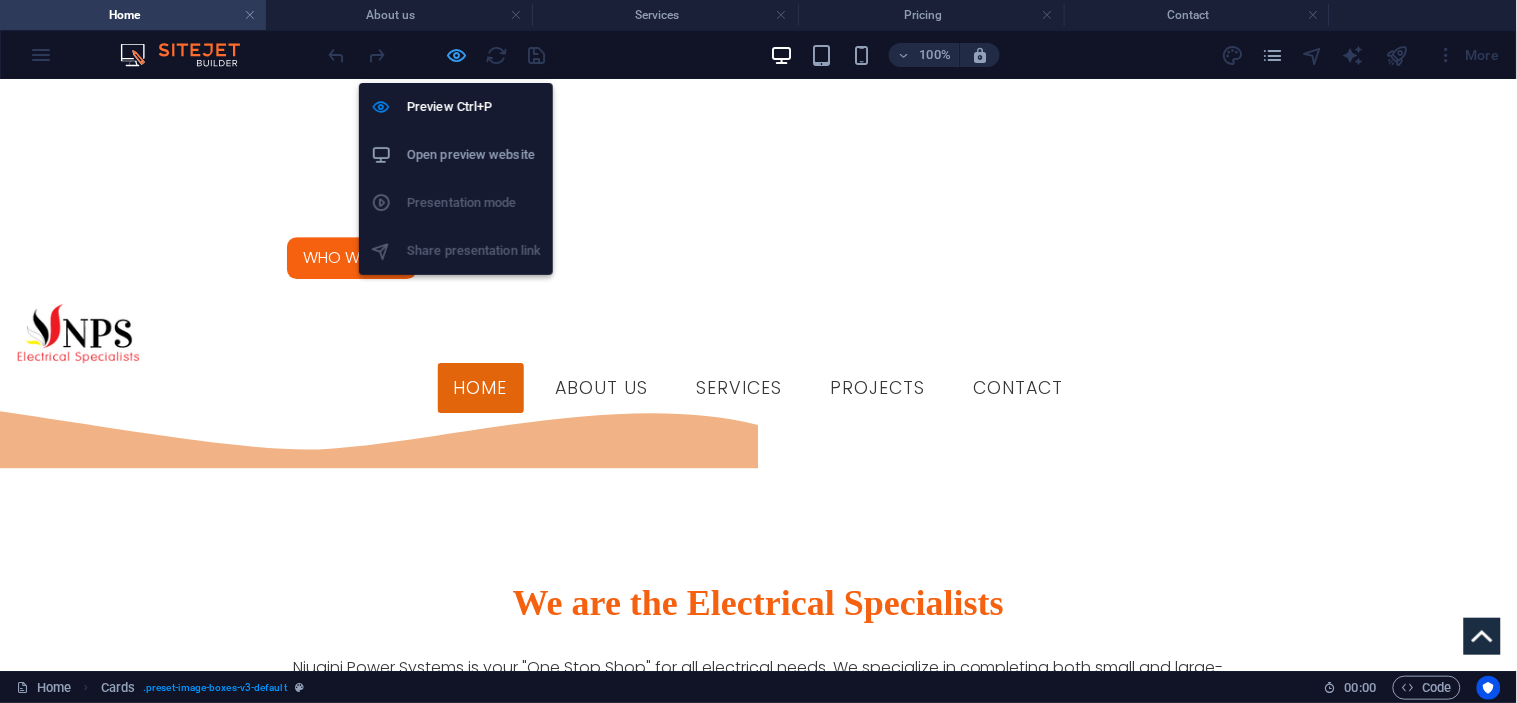 click at bounding box center (457, 55) 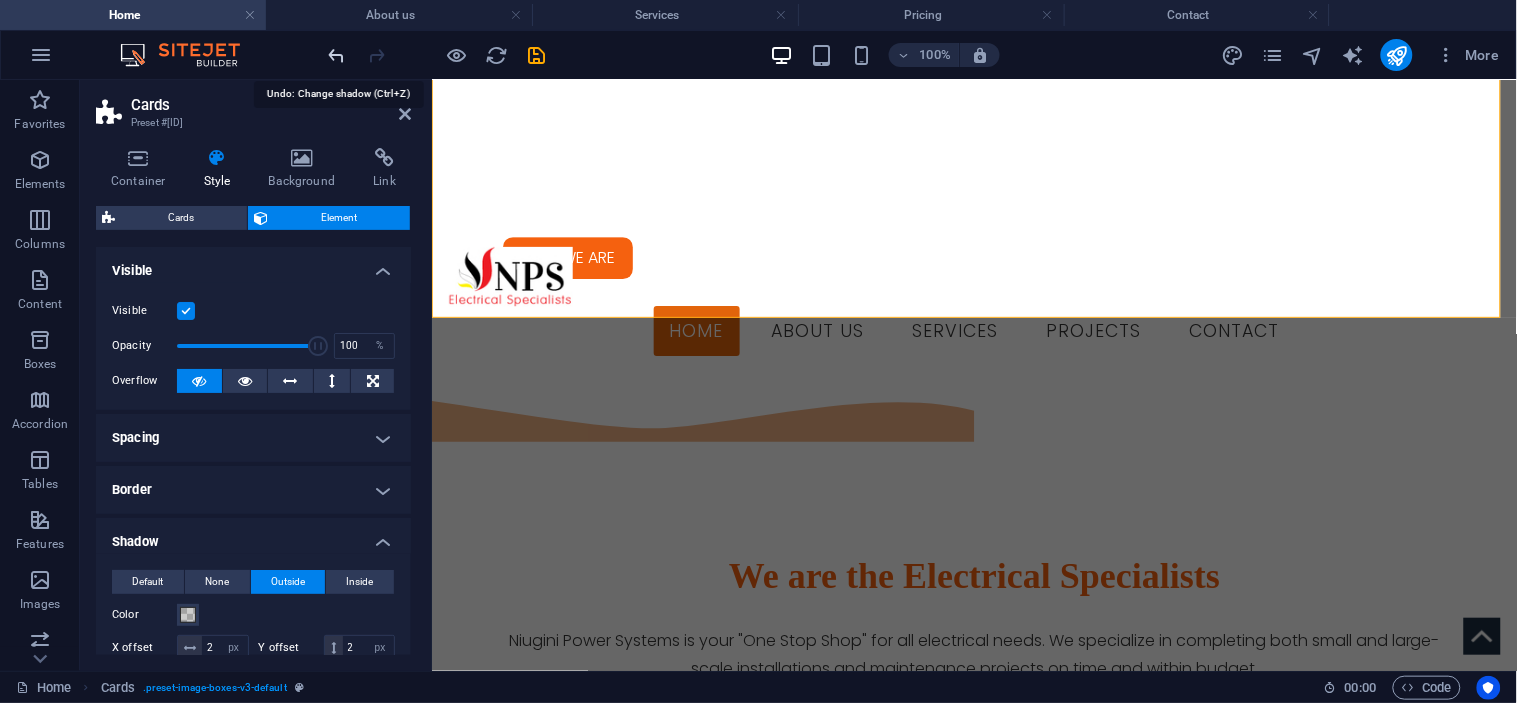 click at bounding box center [337, 55] 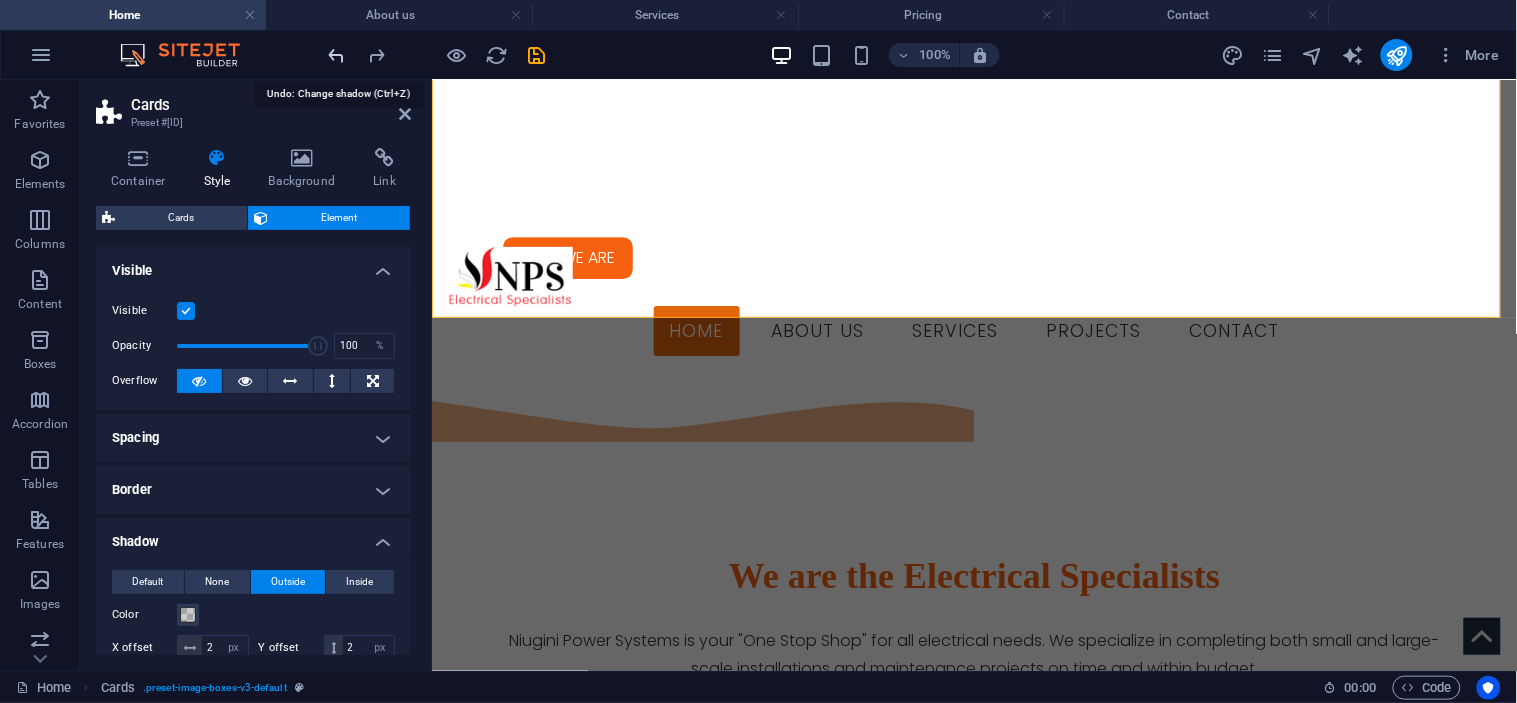 click at bounding box center (337, 55) 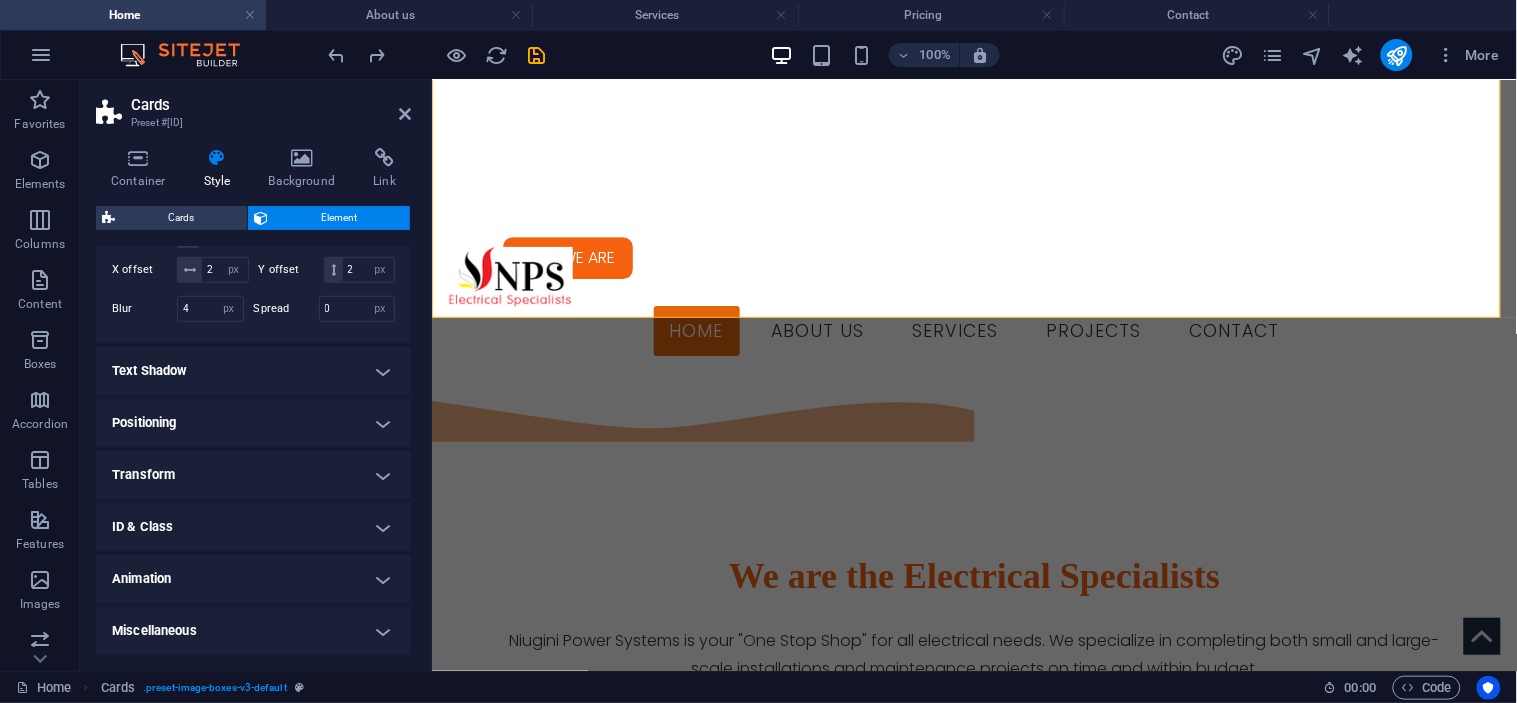 scroll, scrollTop: 403, scrollLeft: 0, axis: vertical 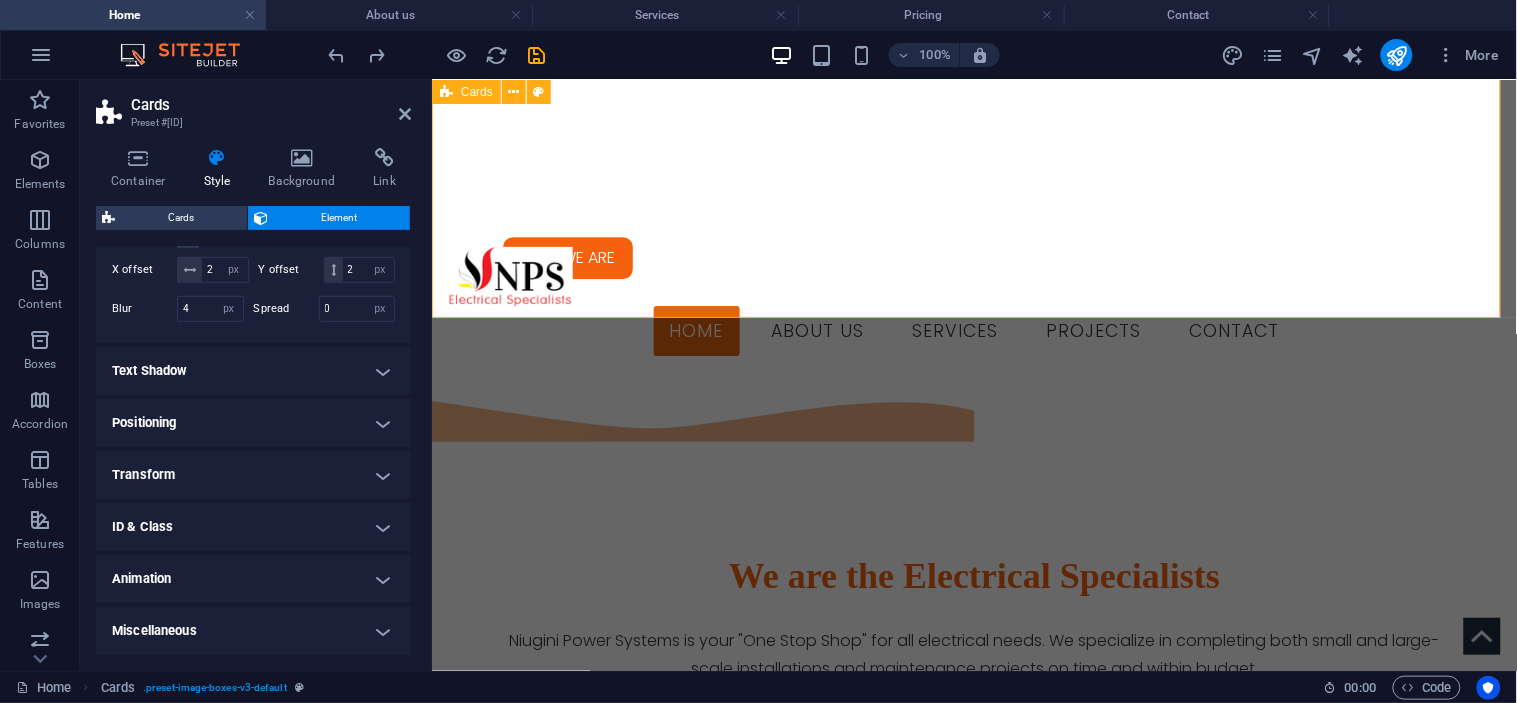 click on "INDUSTRIAL COMMERCIAL DOMESTIC" at bounding box center (973, 2080) 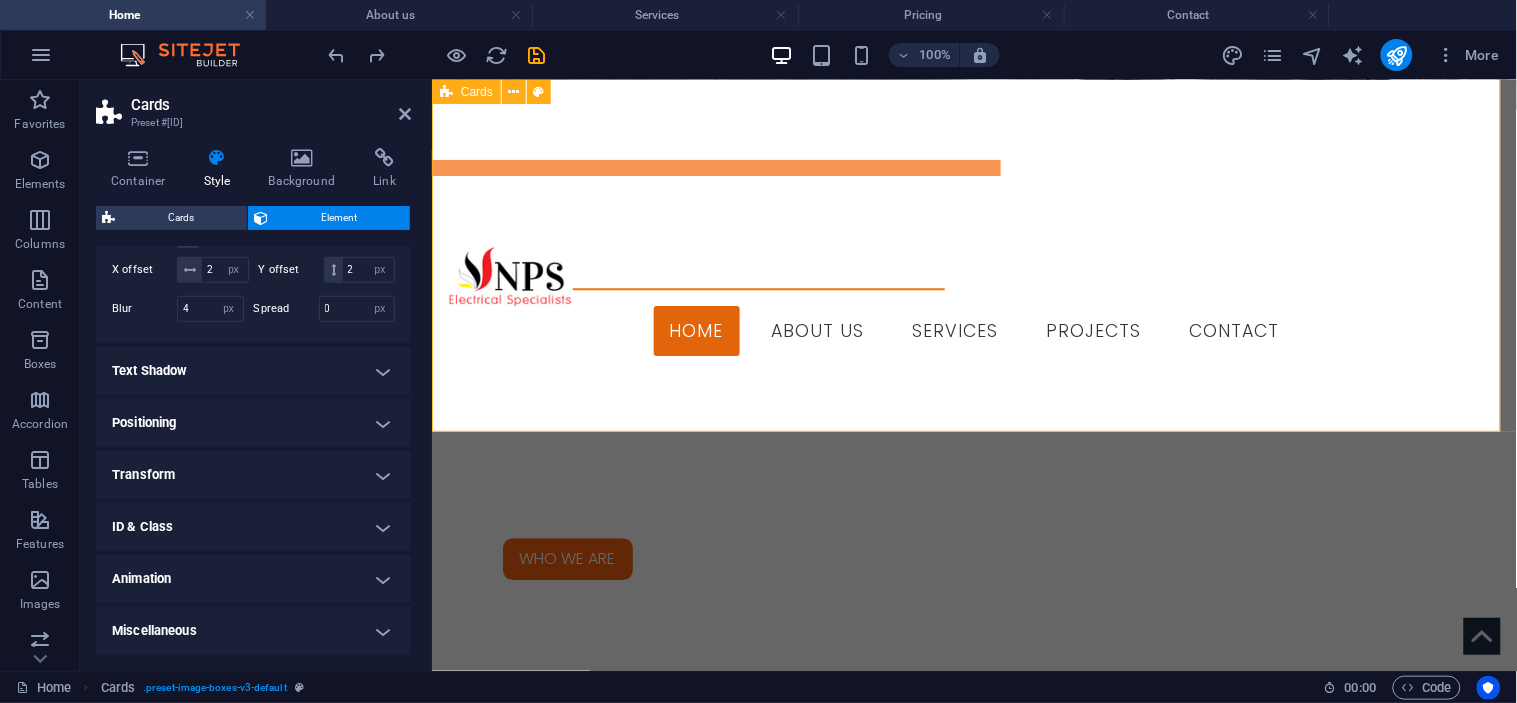 scroll, scrollTop: 1188, scrollLeft: 0, axis: vertical 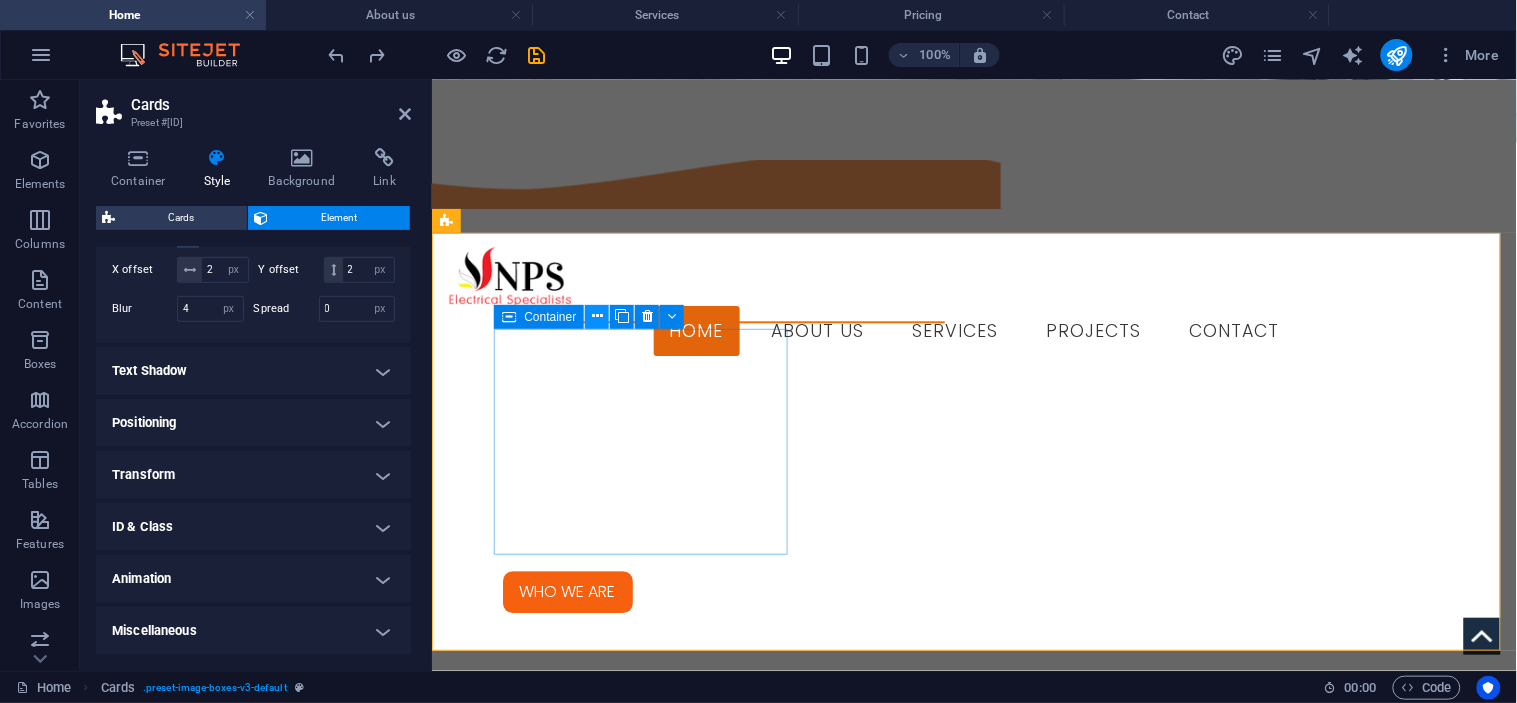 click at bounding box center (597, 317) 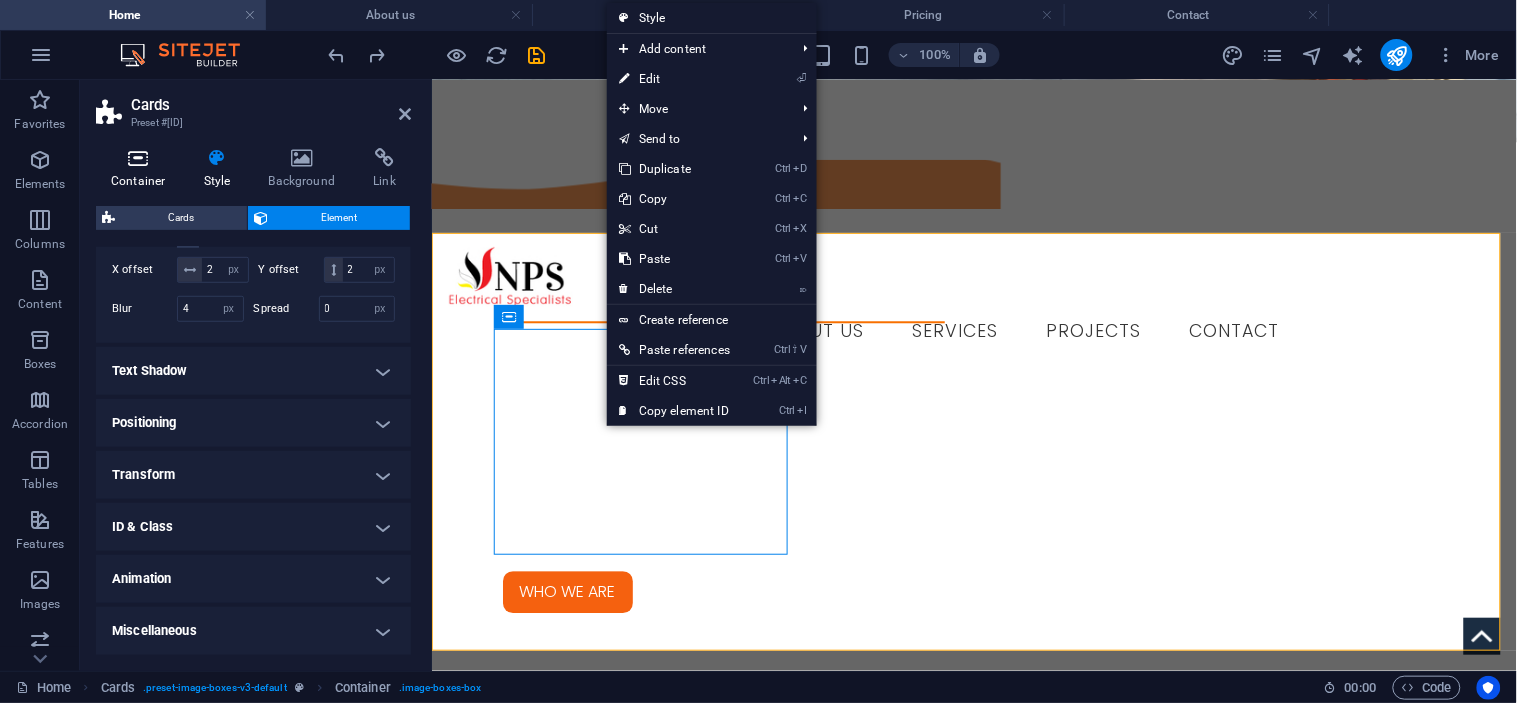 click on "Container" at bounding box center (142, 169) 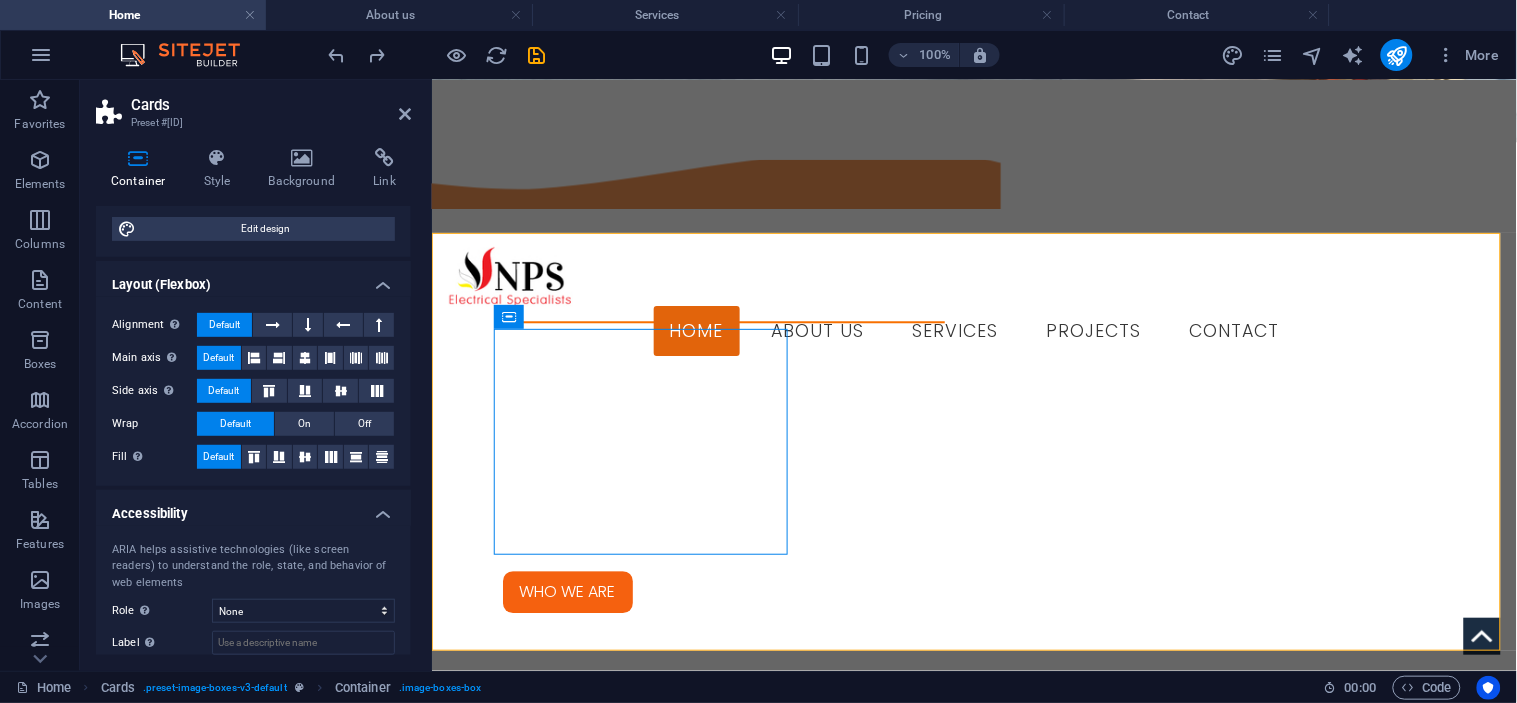 scroll, scrollTop: 325, scrollLeft: 0, axis: vertical 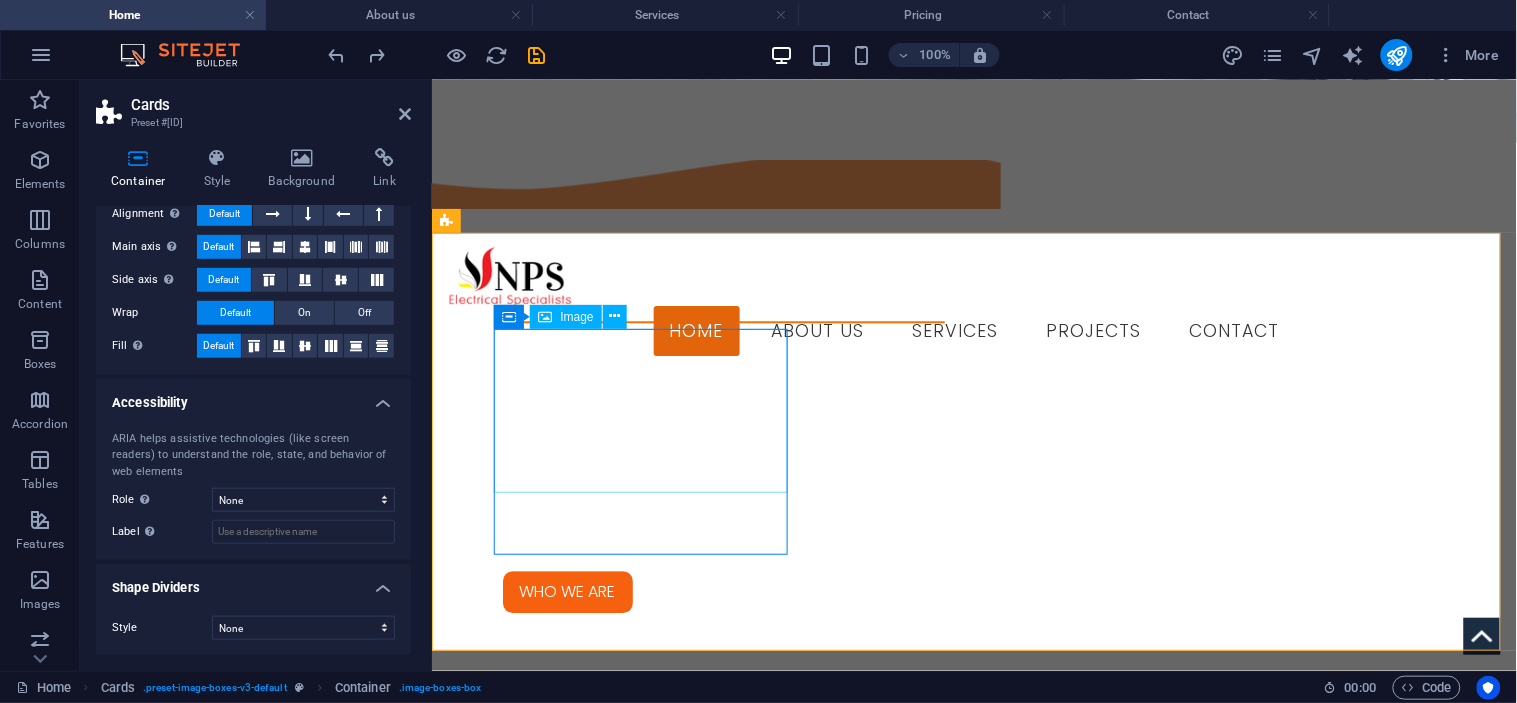click at bounding box center (593, 2141) 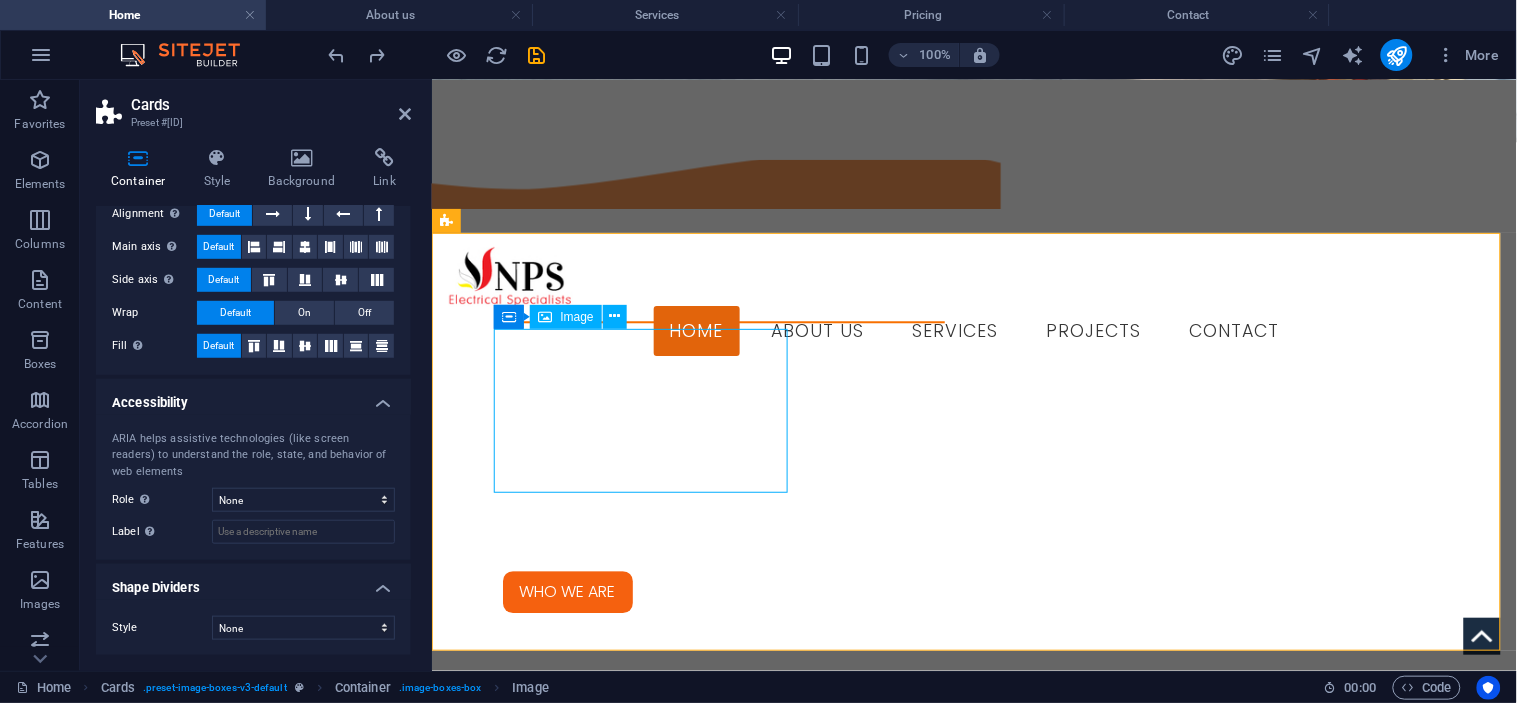 click at bounding box center (593, 2141) 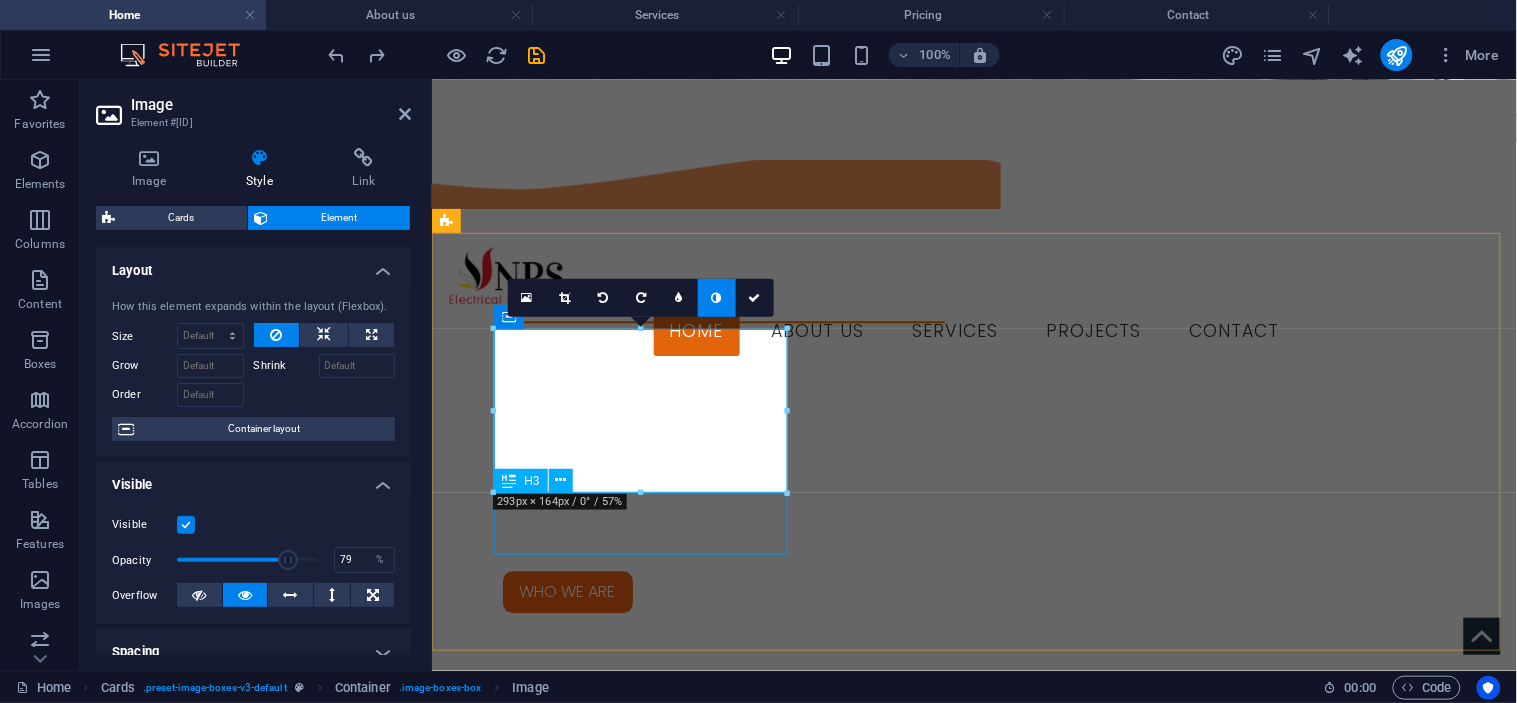 click on "INDUSTRIAL" at bounding box center (593, 2254) 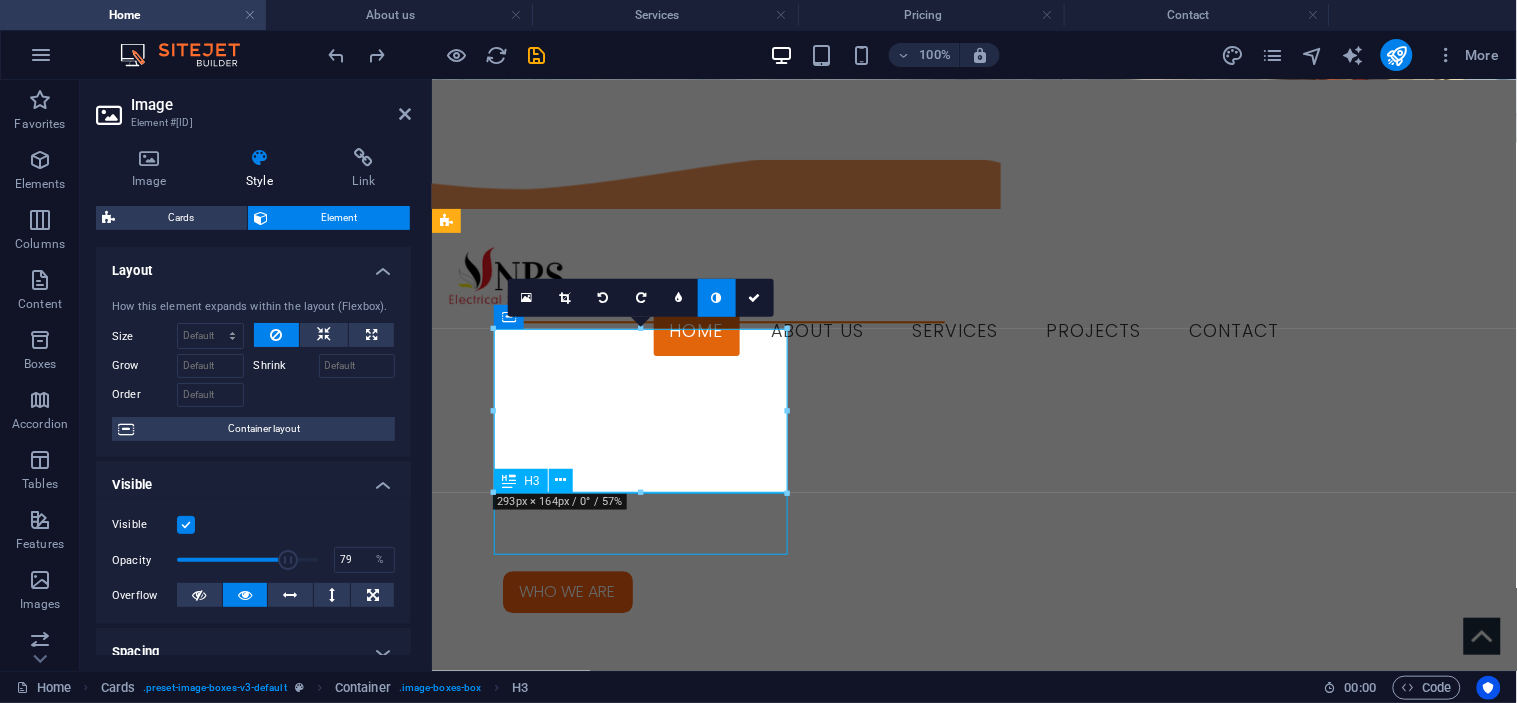 click on "INDUSTRIAL" at bounding box center (593, 2254) 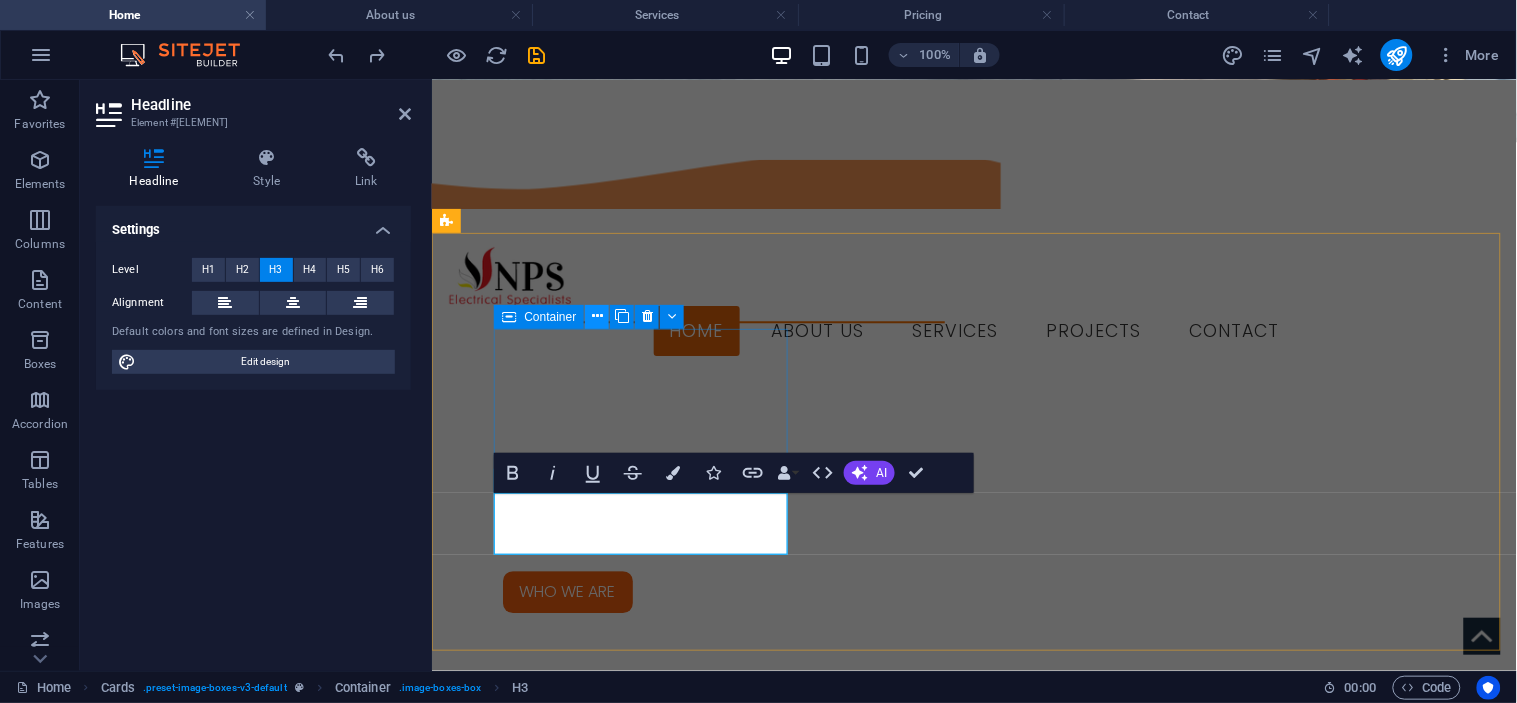 click at bounding box center [597, 316] 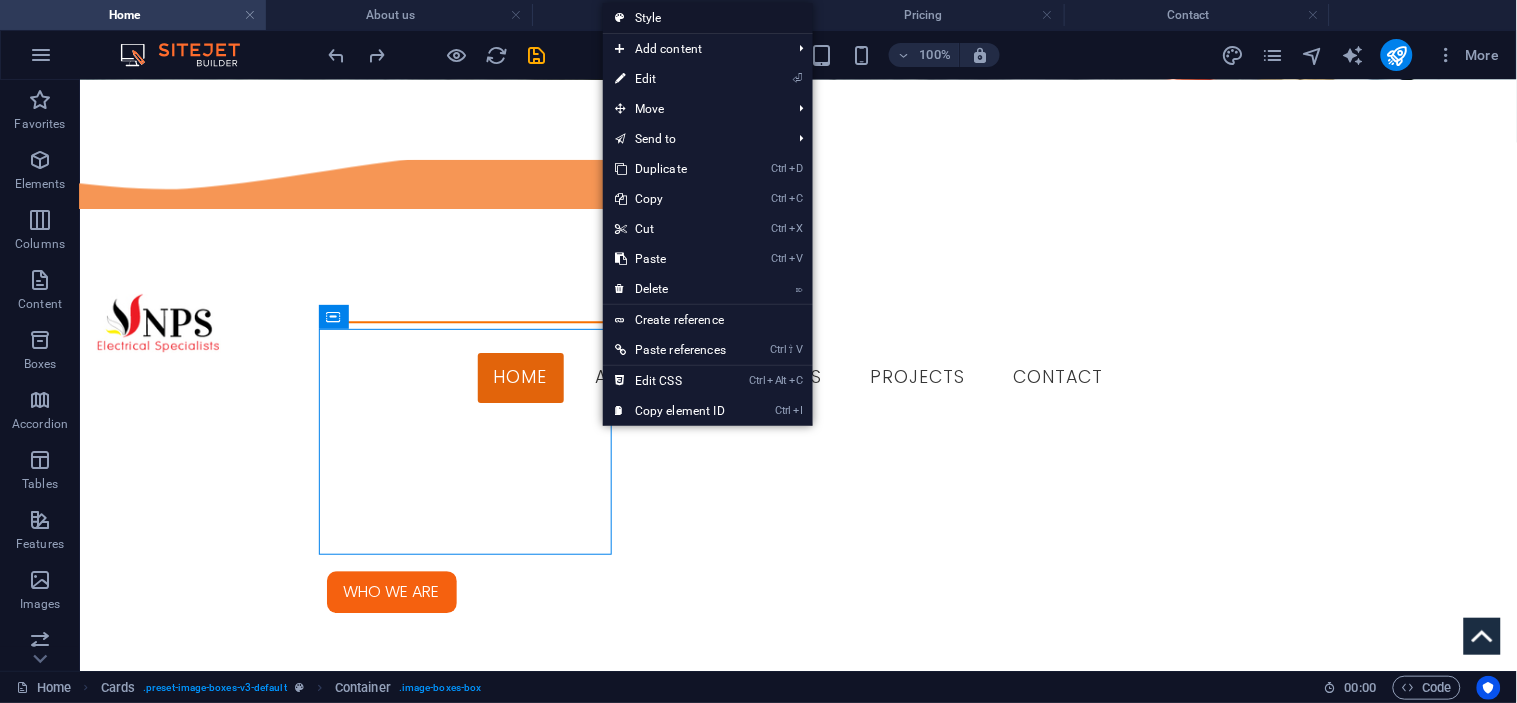 click on "Style" at bounding box center [708, 18] 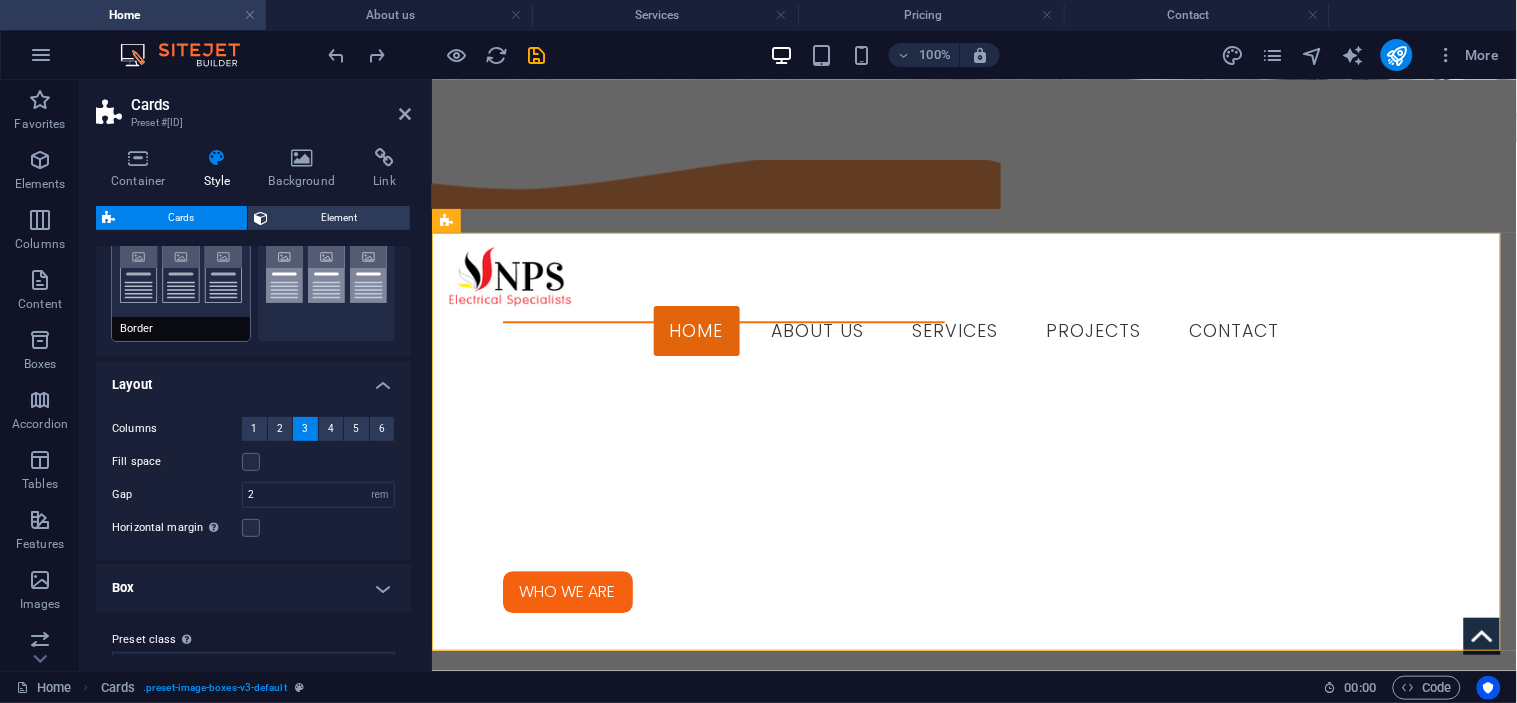 scroll, scrollTop: 125, scrollLeft: 0, axis: vertical 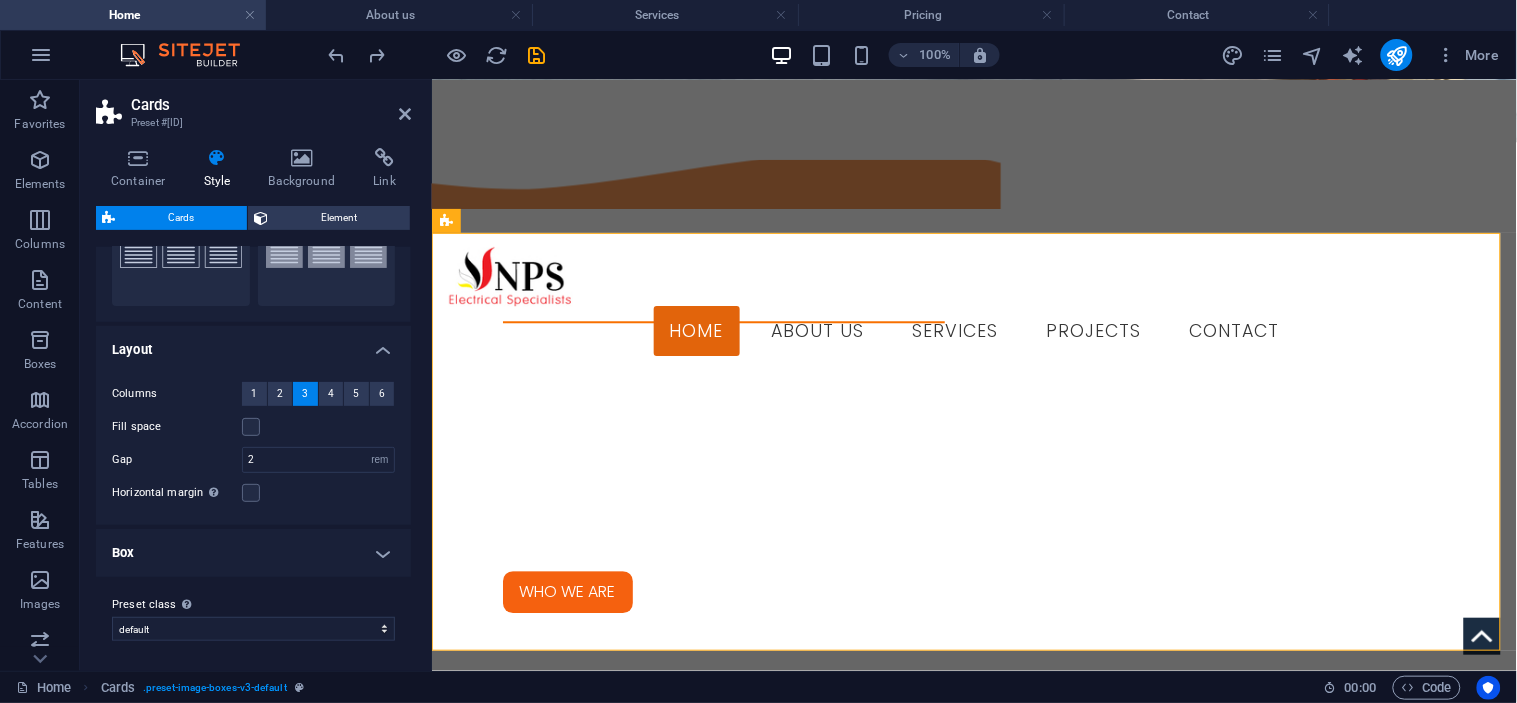 click on "Box" at bounding box center (253, 553) 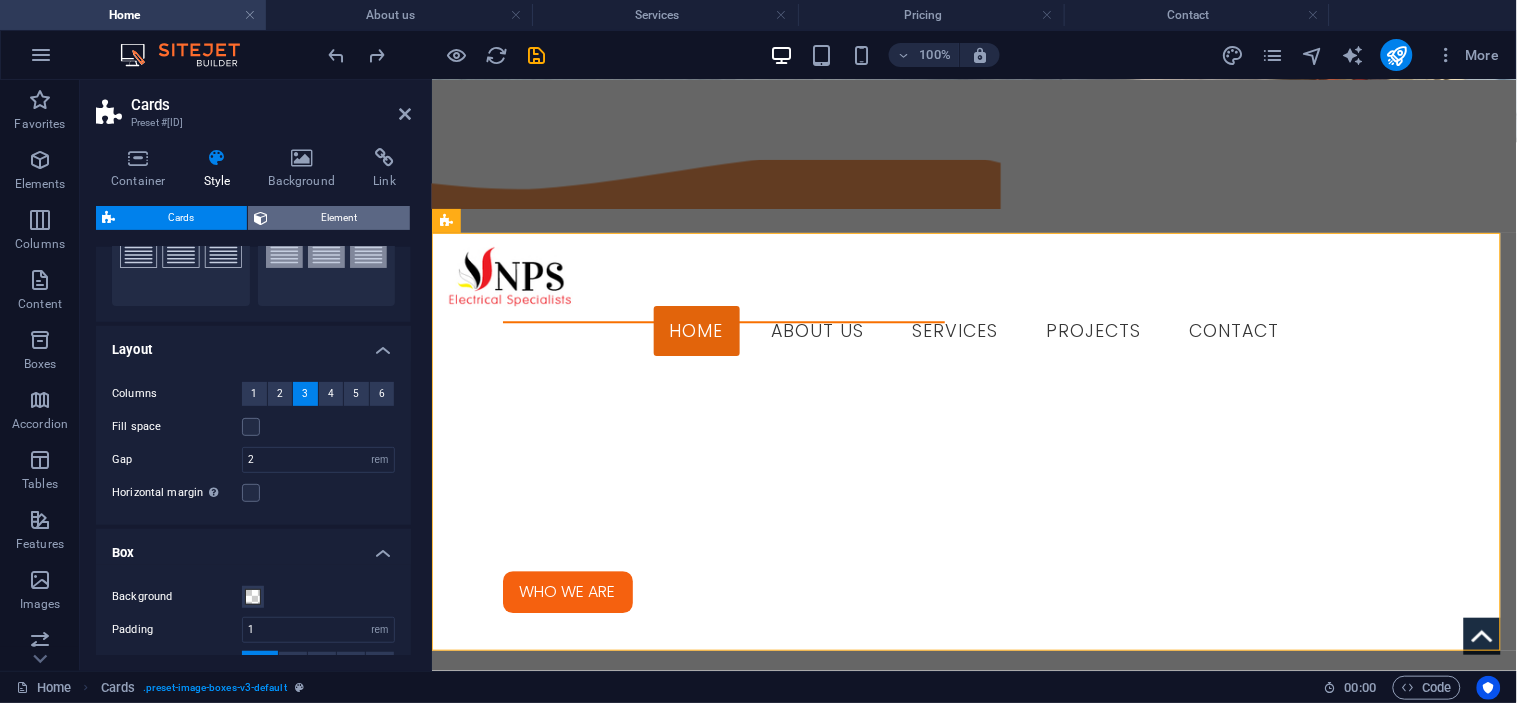 click on "Element" at bounding box center [339, 218] 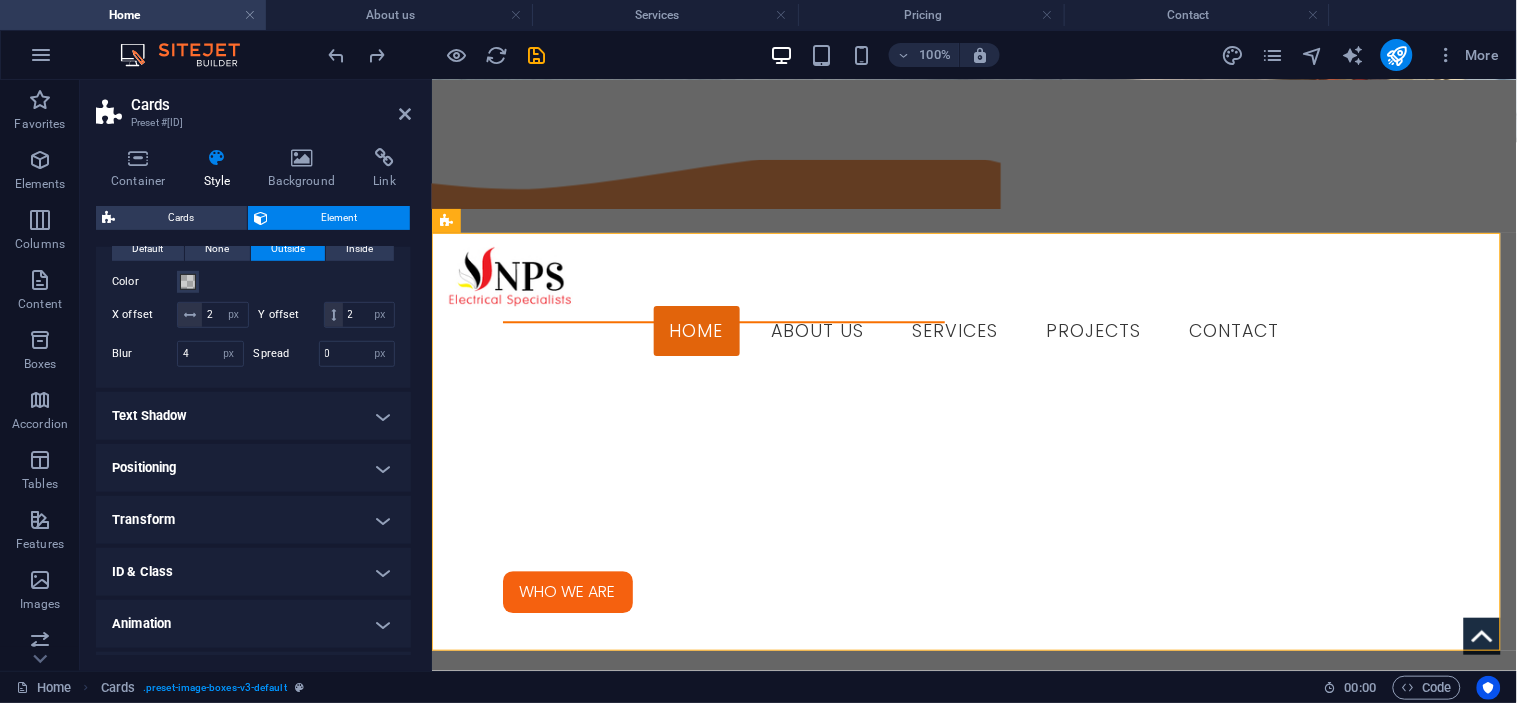 scroll, scrollTop: 222, scrollLeft: 0, axis: vertical 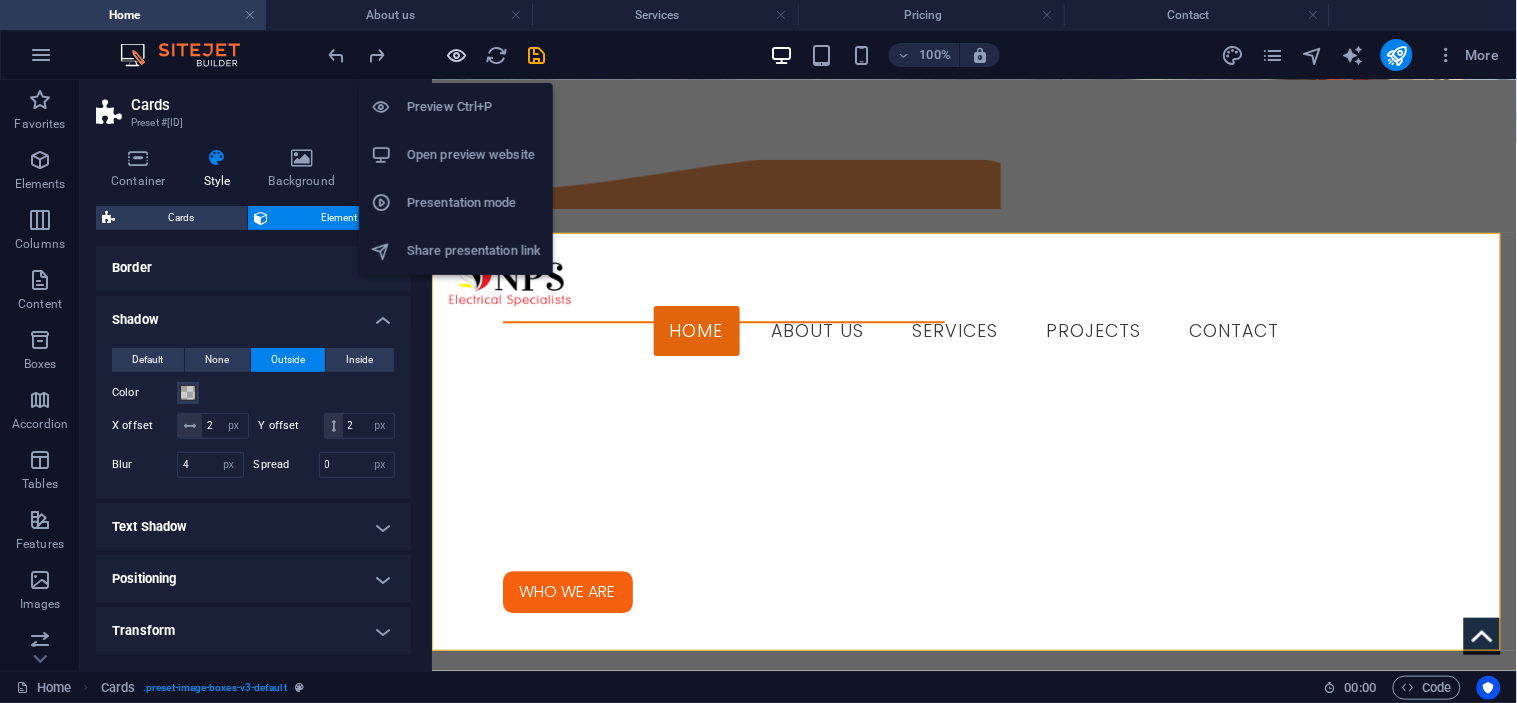 click at bounding box center (457, 55) 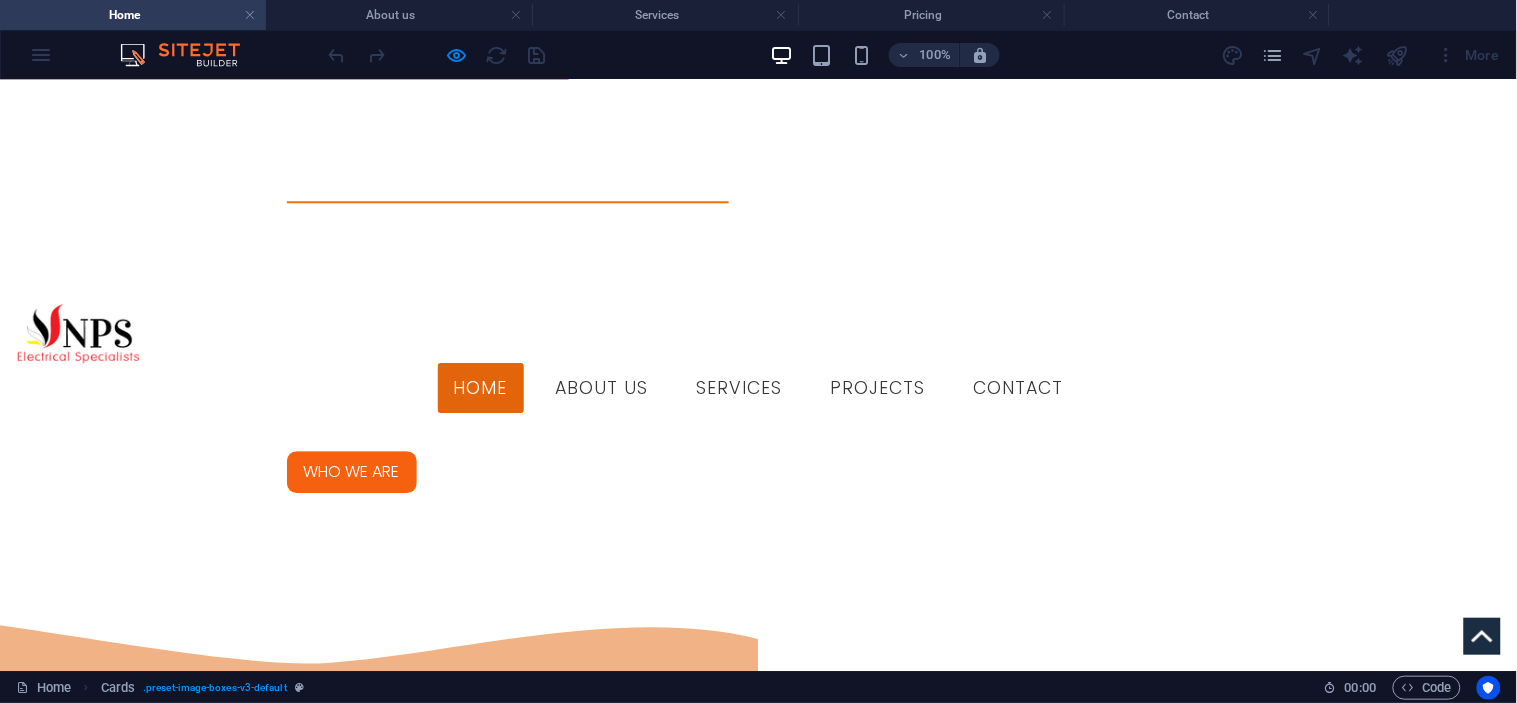 scroll, scrollTop: 1188, scrollLeft: 0, axis: vertical 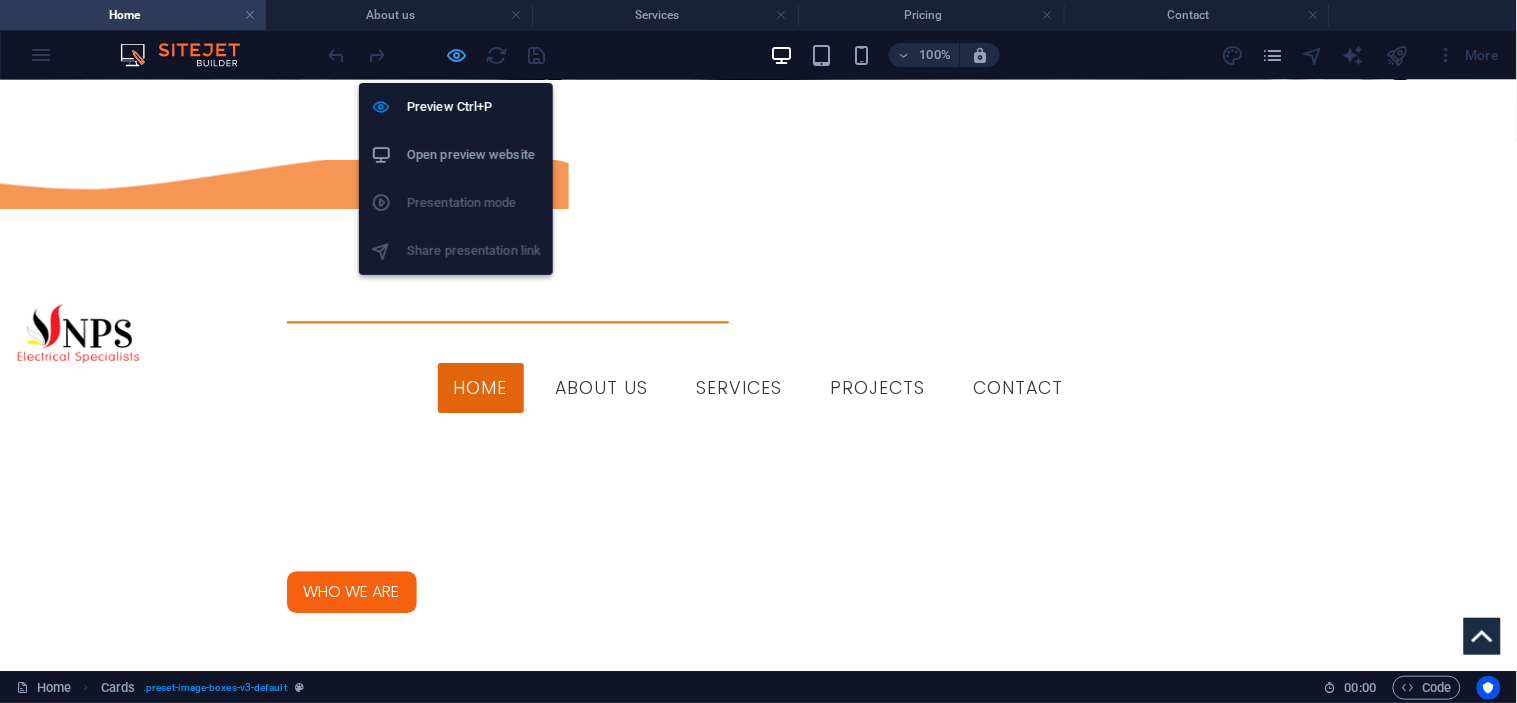 click at bounding box center [457, 55] 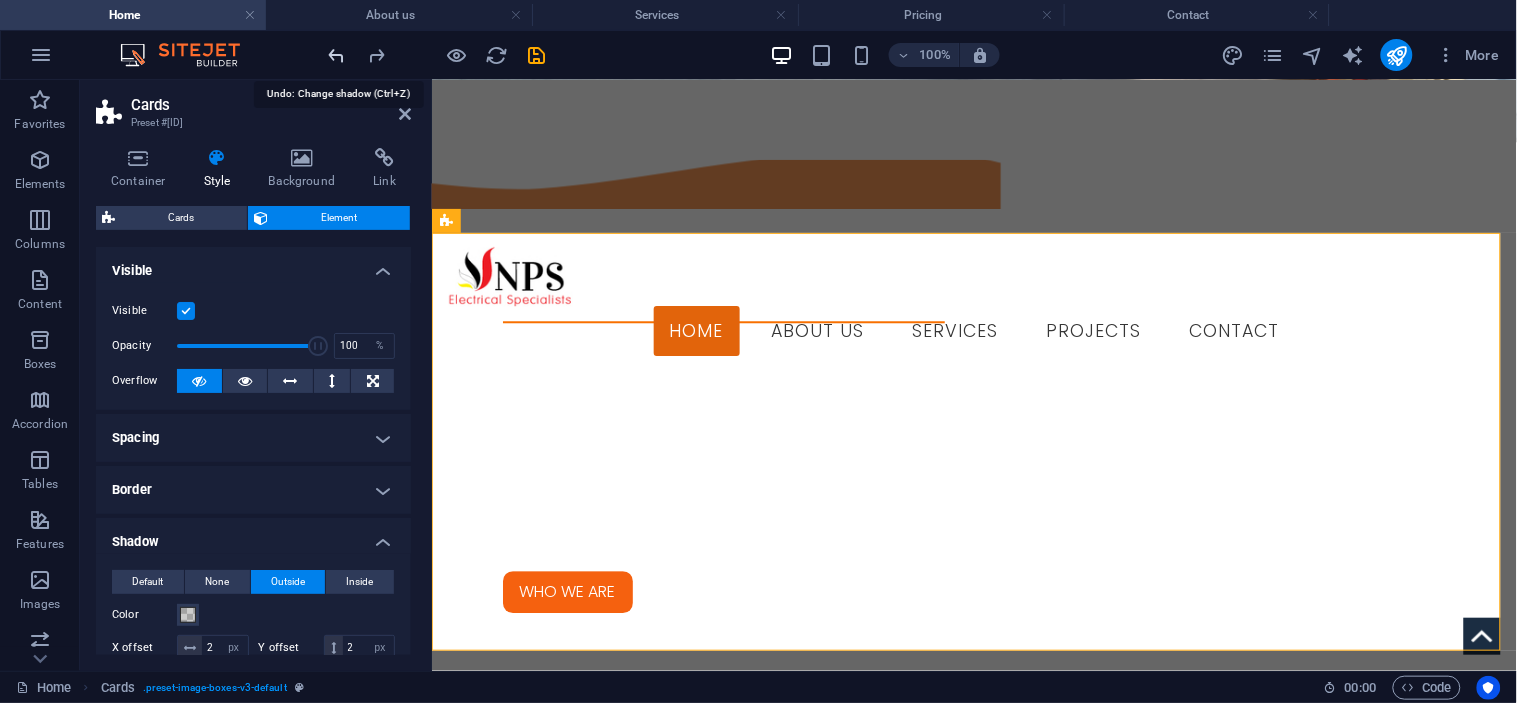 click at bounding box center [337, 55] 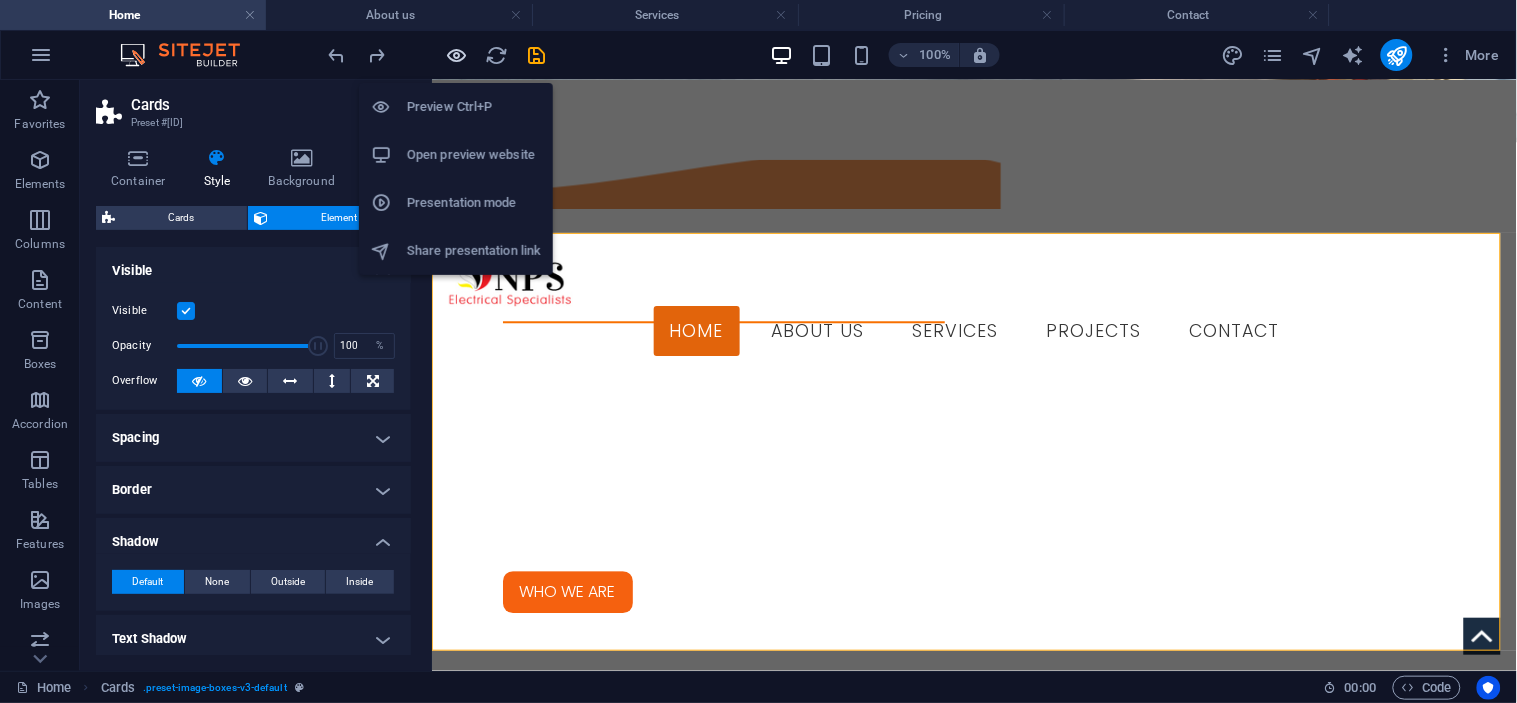click at bounding box center (457, 55) 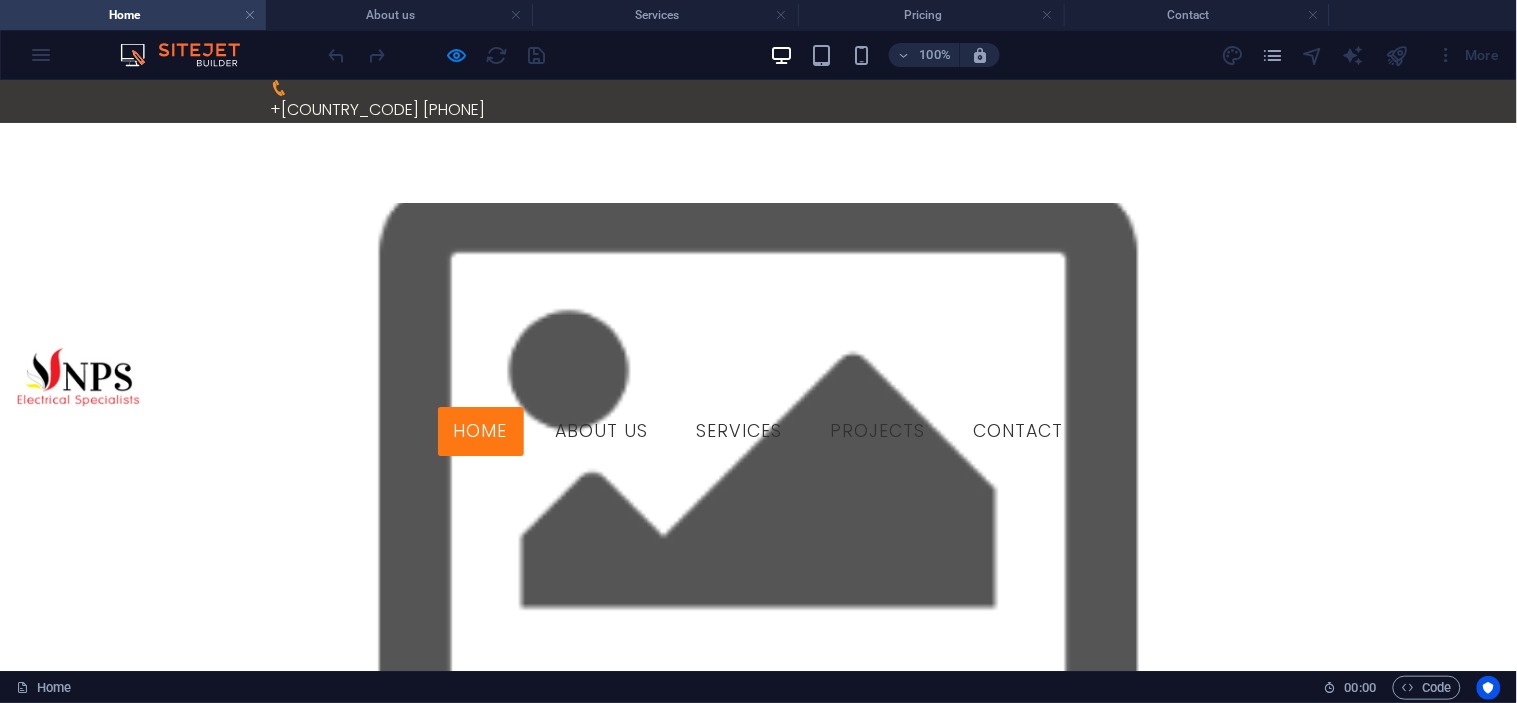 scroll, scrollTop: 444, scrollLeft: 0, axis: vertical 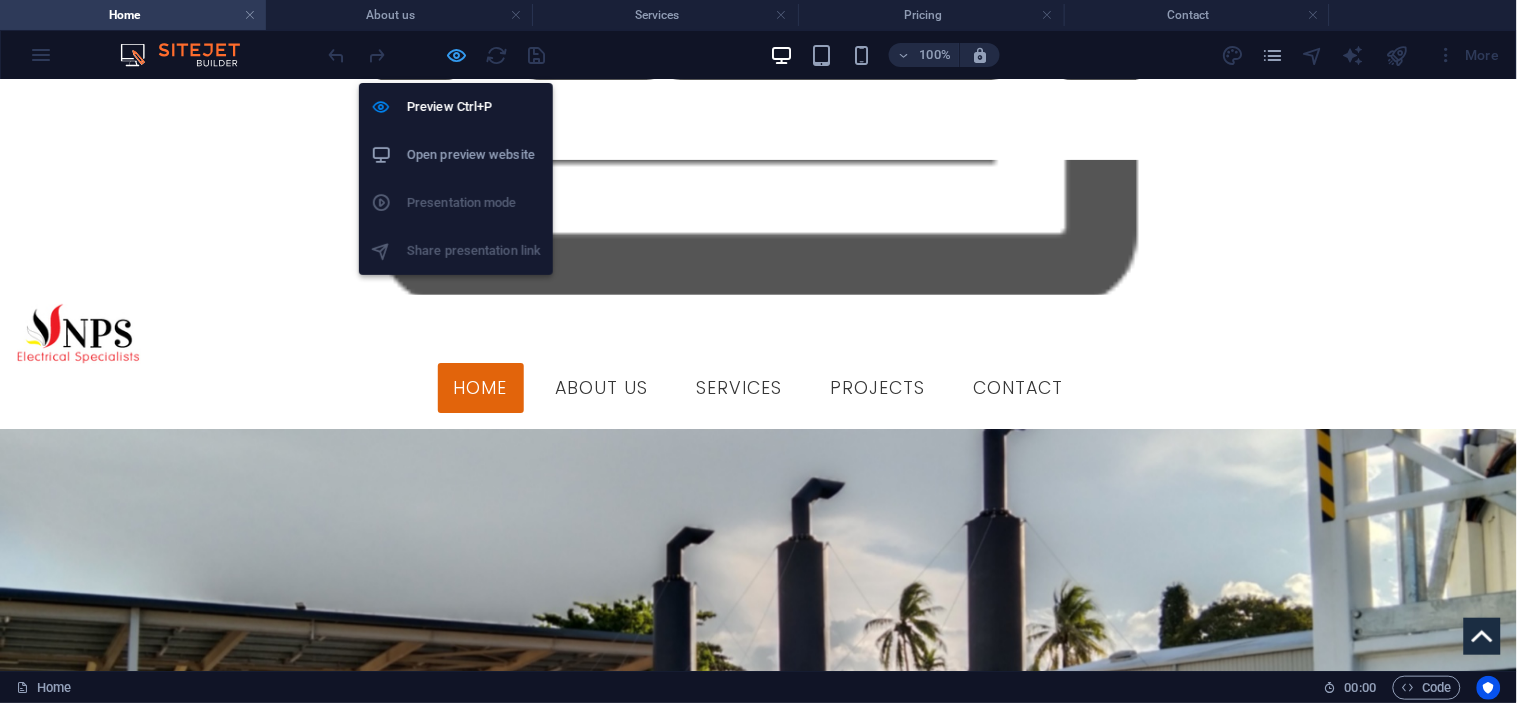 click at bounding box center [457, 55] 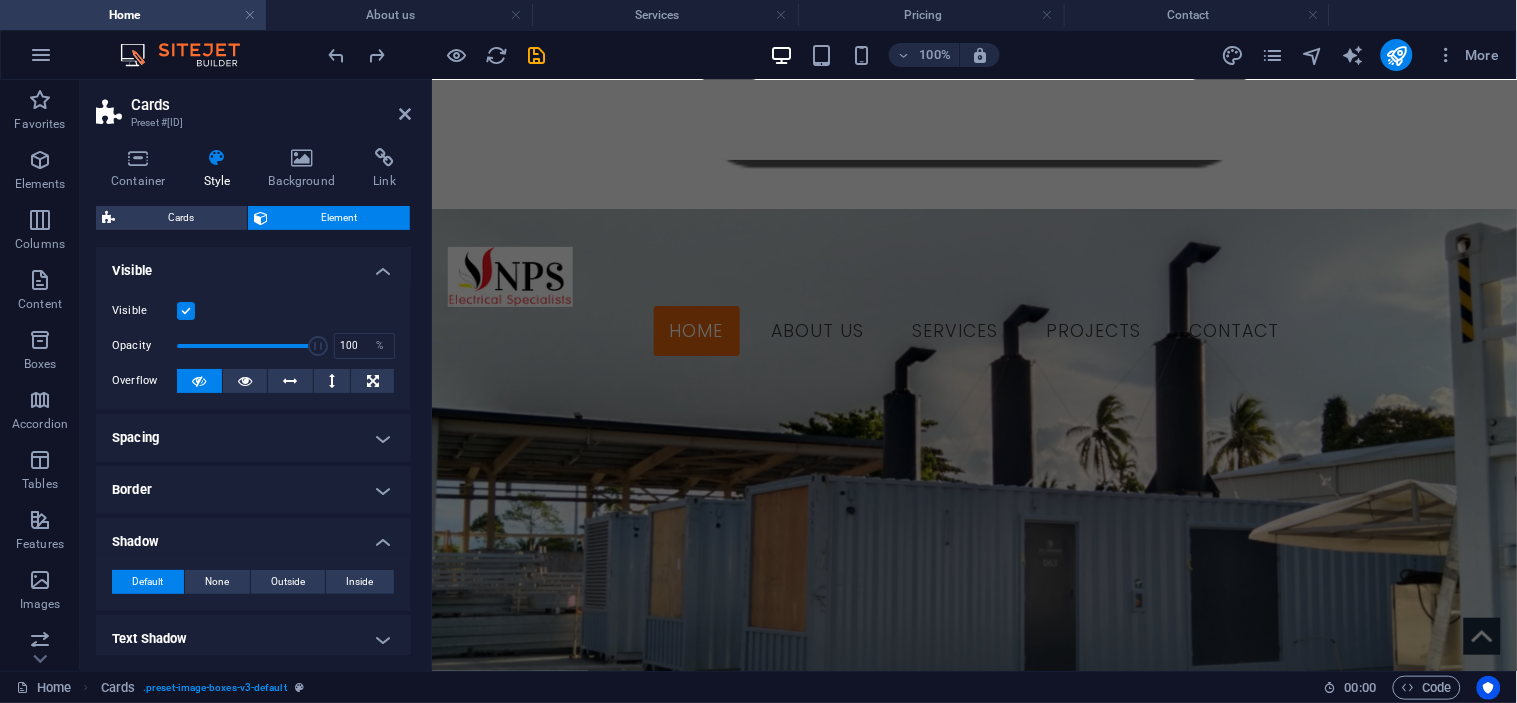 scroll, scrollTop: 477, scrollLeft: 0, axis: vertical 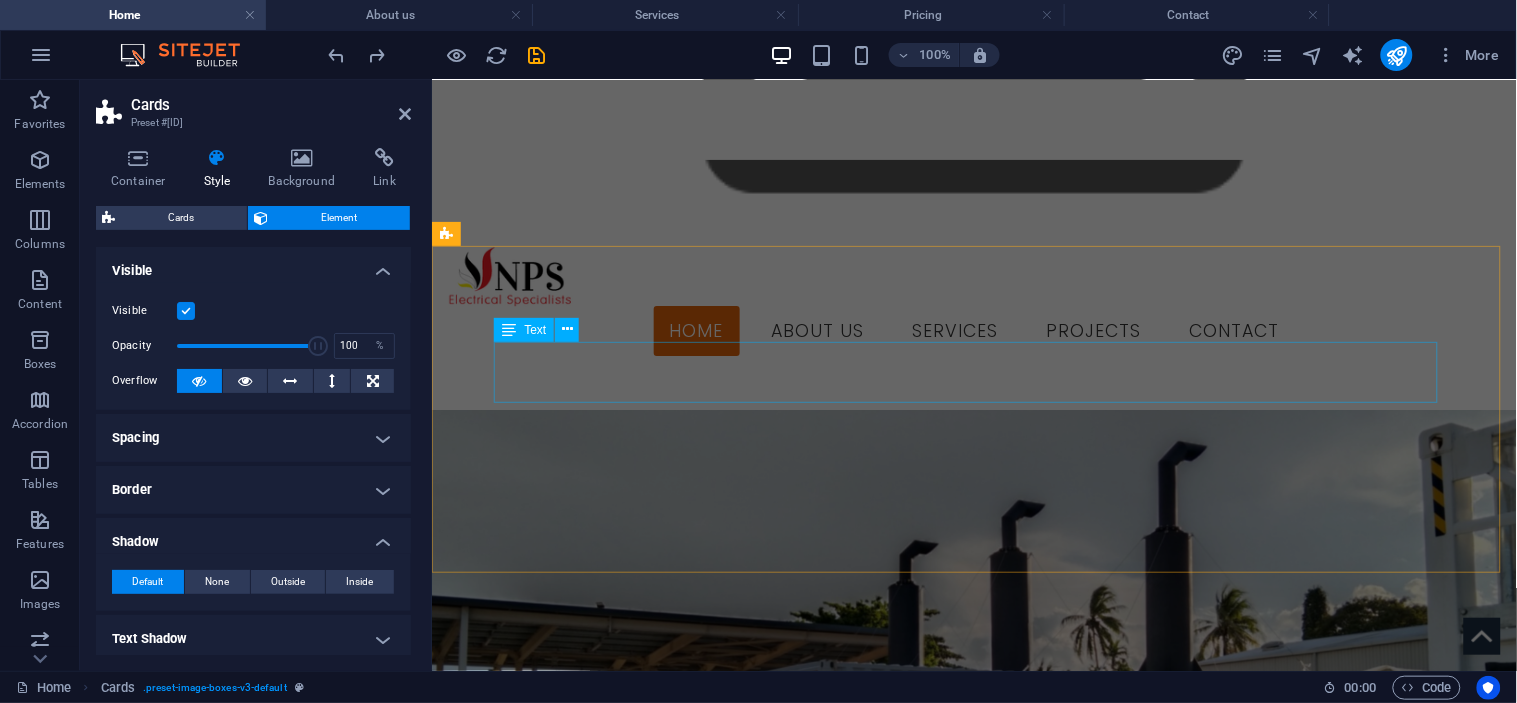 click on "We are the Electrical Specialists" at bounding box center [974, 1620] 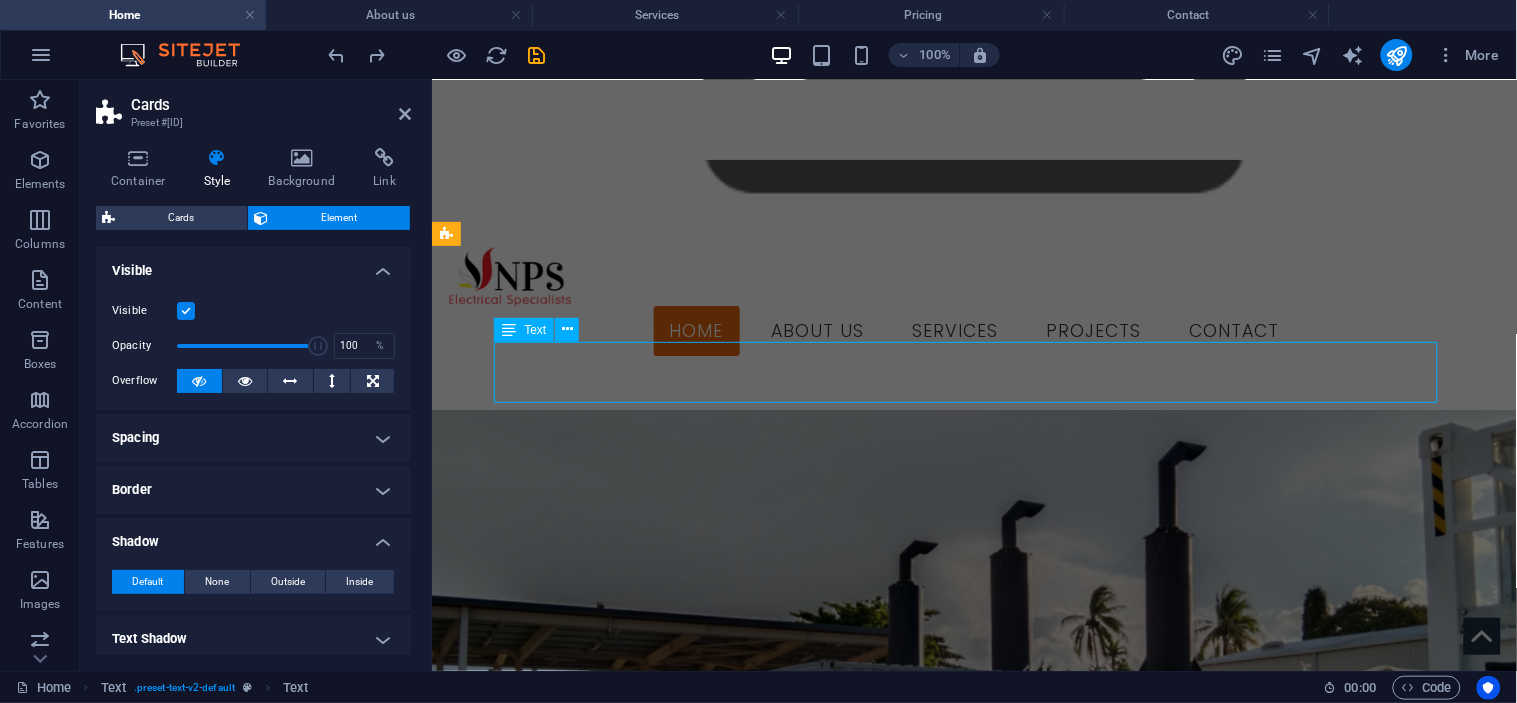 click on "We are the Electrical Specialists" at bounding box center (974, 1620) 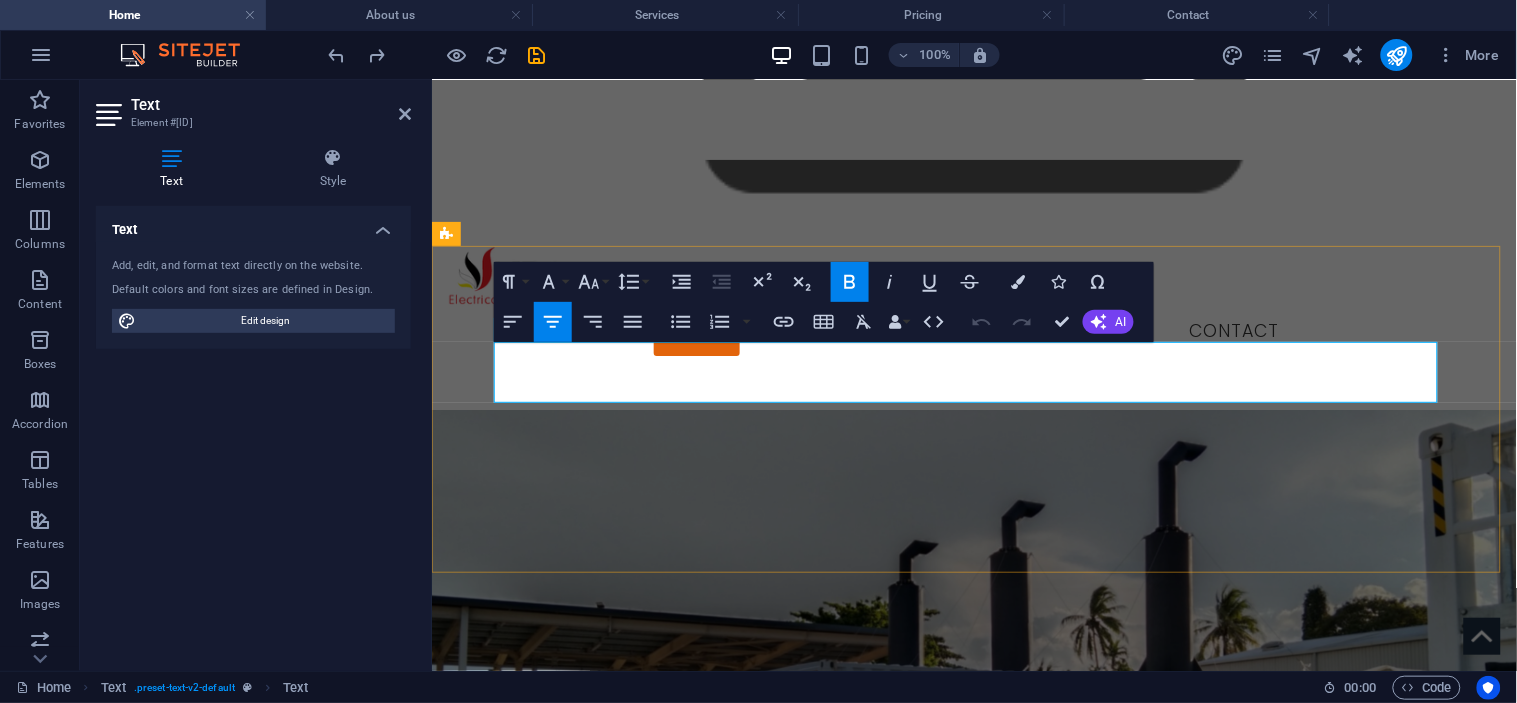 drag, startPoint x: 770, startPoint y: 375, endPoint x: 725, endPoint y: 370, distance: 45.276924 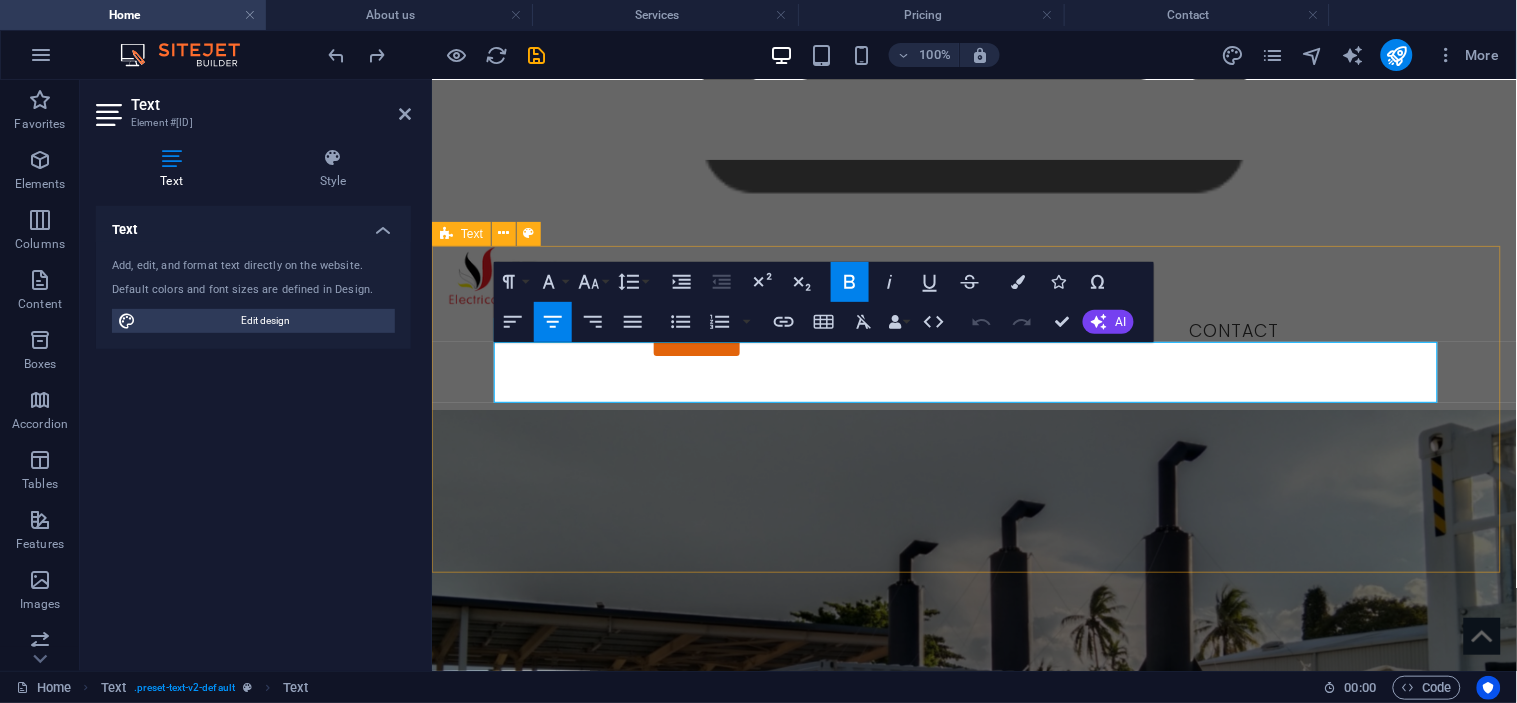 drag, startPoint x: 540, startPoint y: 521, endPoint x: 891, endPoint y: 520, distance: 351.00143 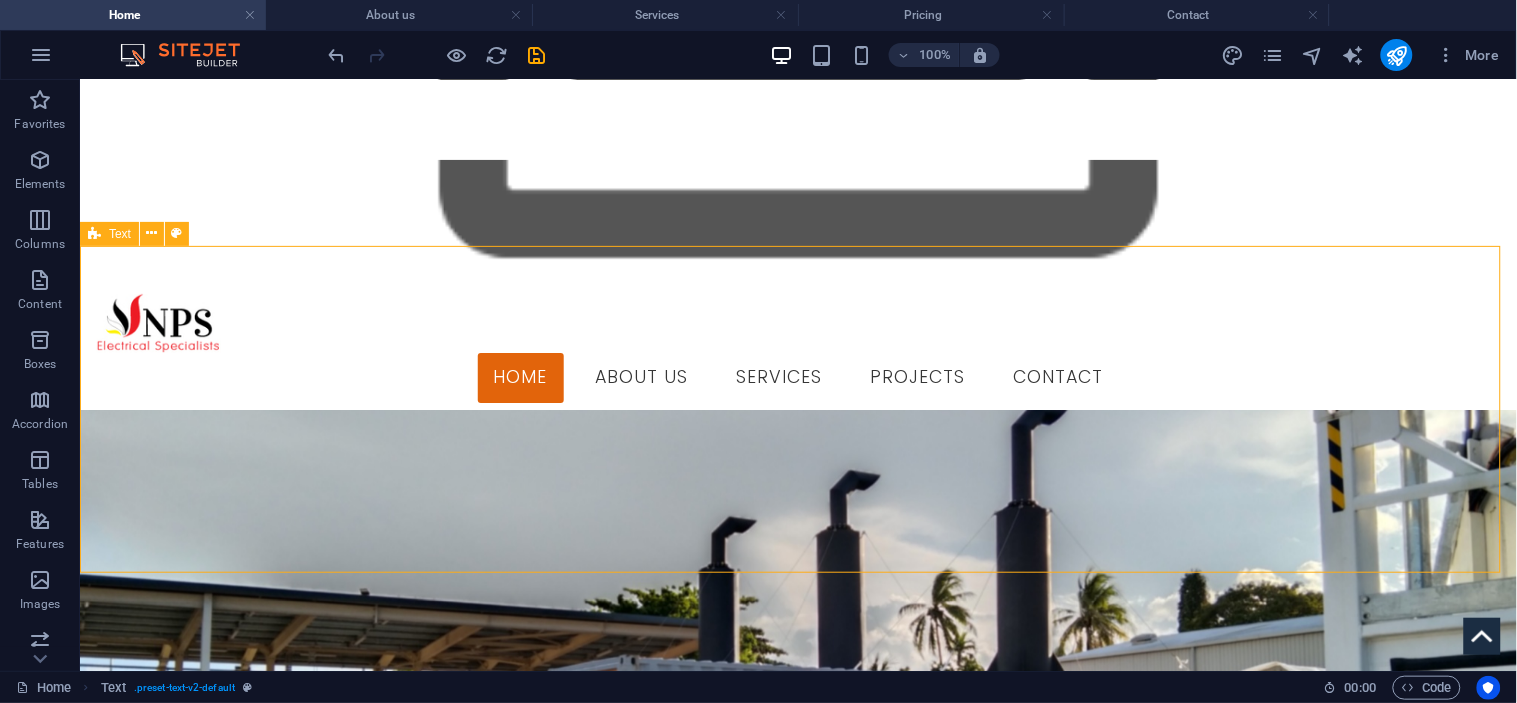 click on "We are the Electrical Specialists Niugini Power Systems is your "One Stop Shop" for all electrical needs. We specialize in completing both small and large-scale installations and maintenance projects on time and within budget." at bounding box center (797, 1631) 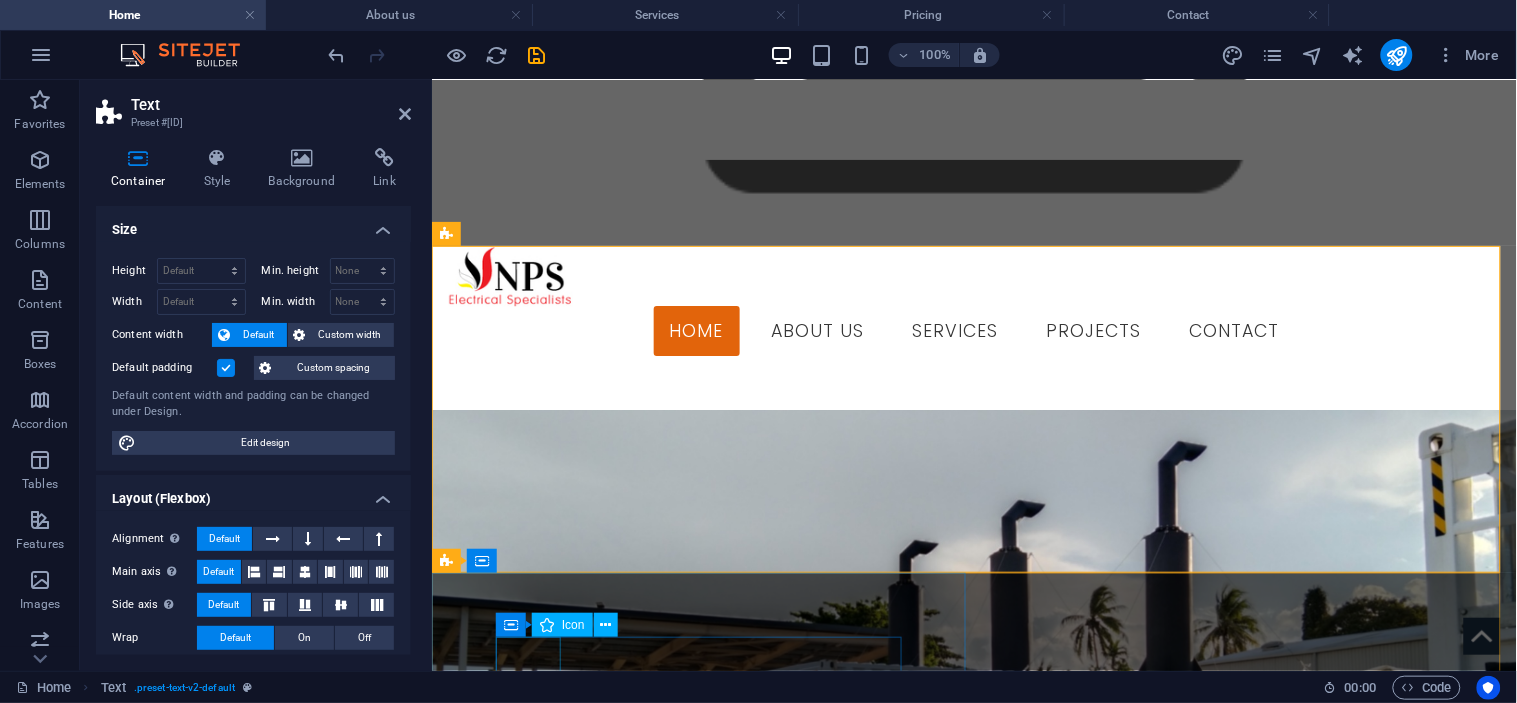 click at bounding box center [973, 2393] 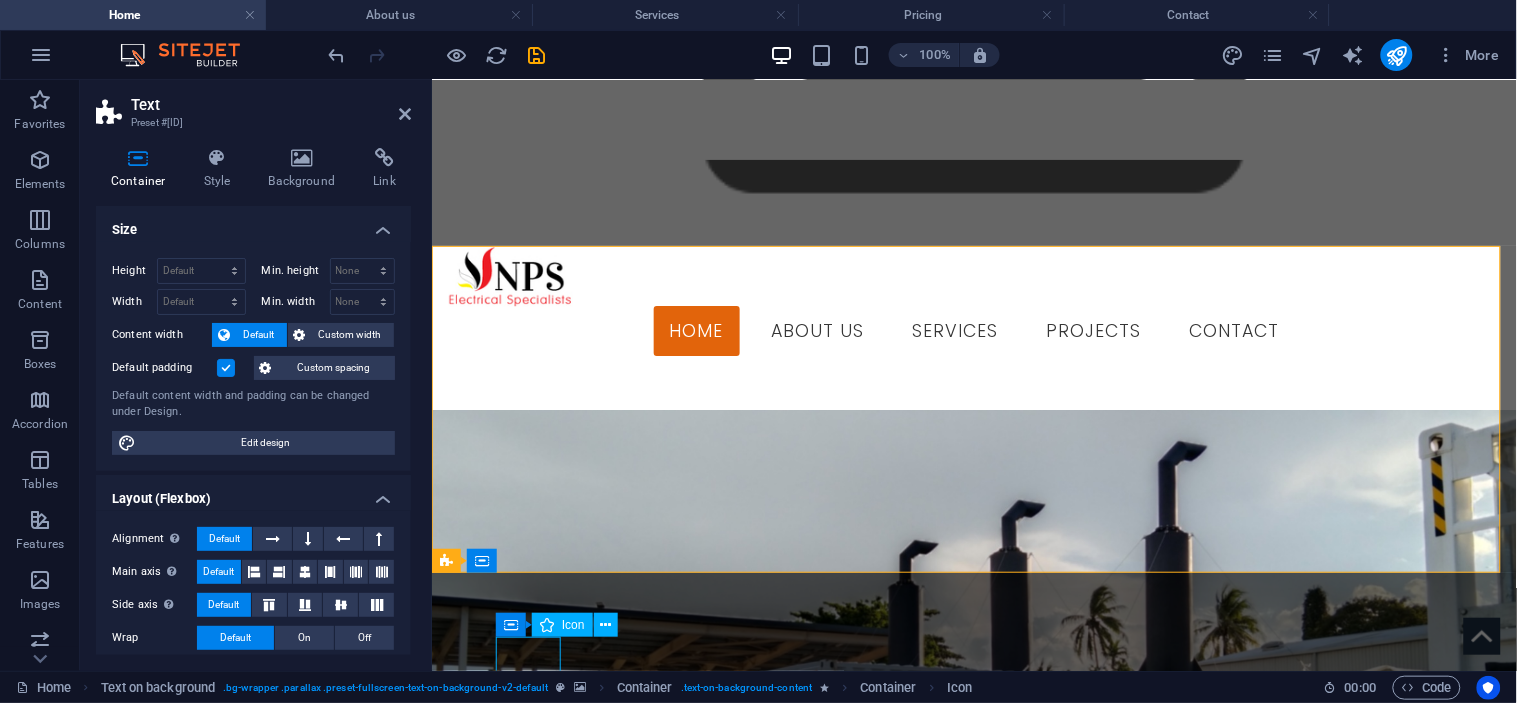 click at bounding box center [973, 2393] 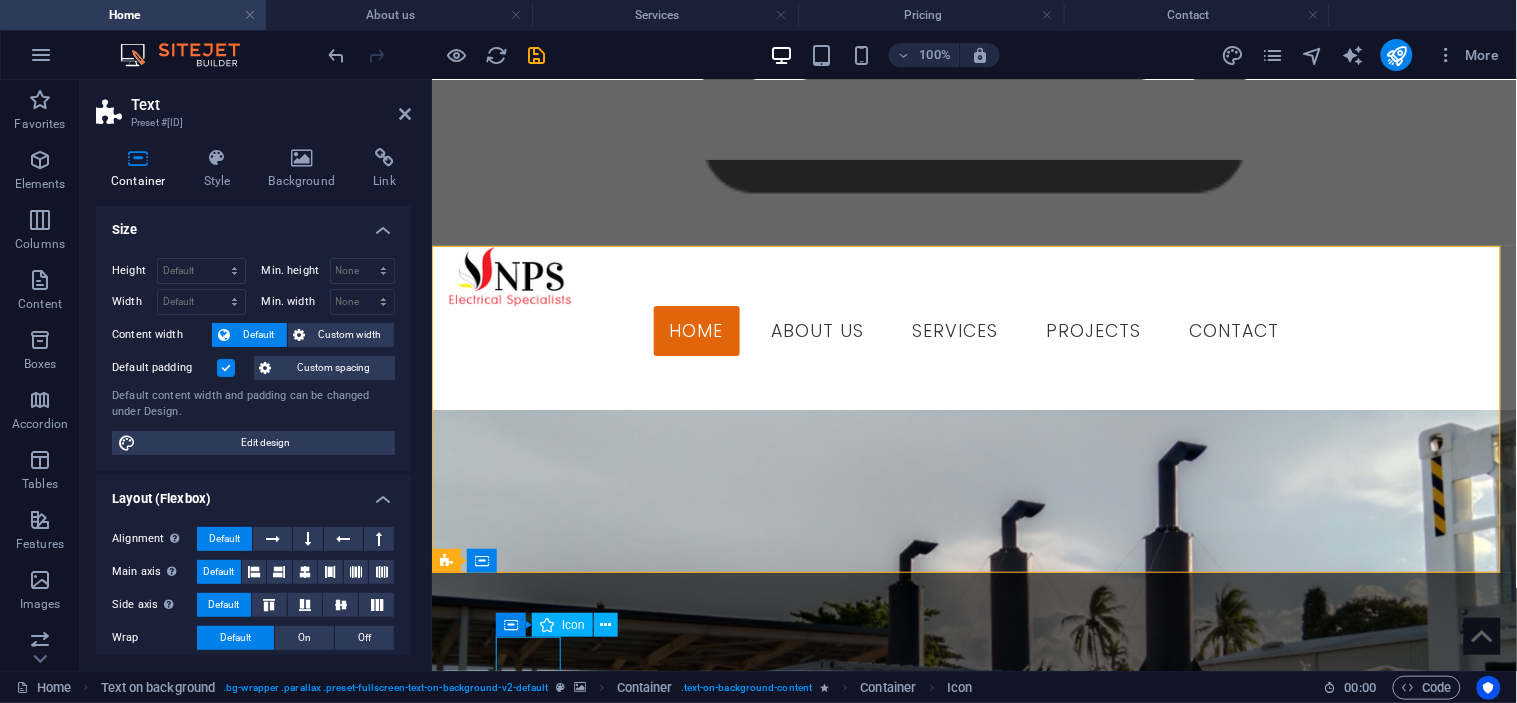select on "xMidYMid" 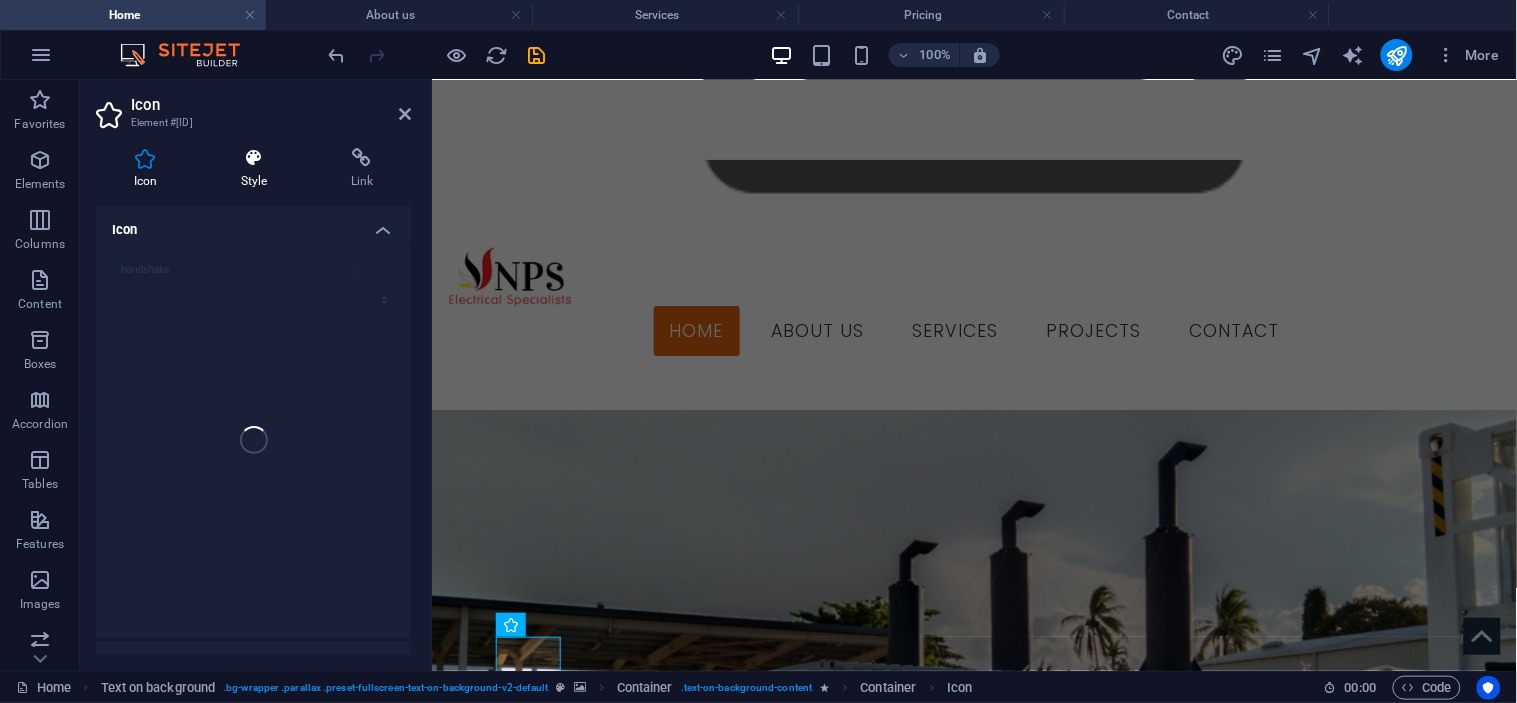 click on "Style" at bounding box center (258, 169) 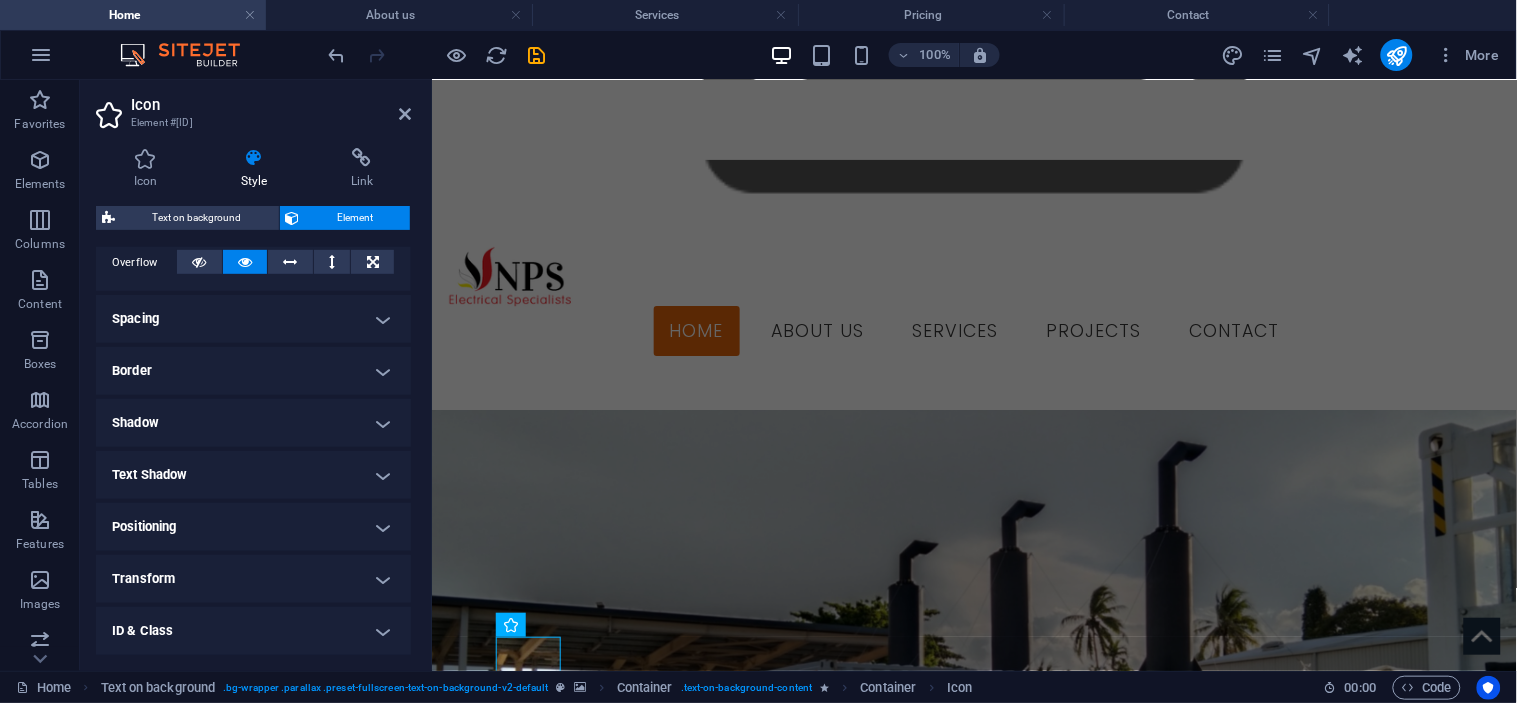 scroll, scrollTop: 436, scrollLeft: 0, axis: vertical 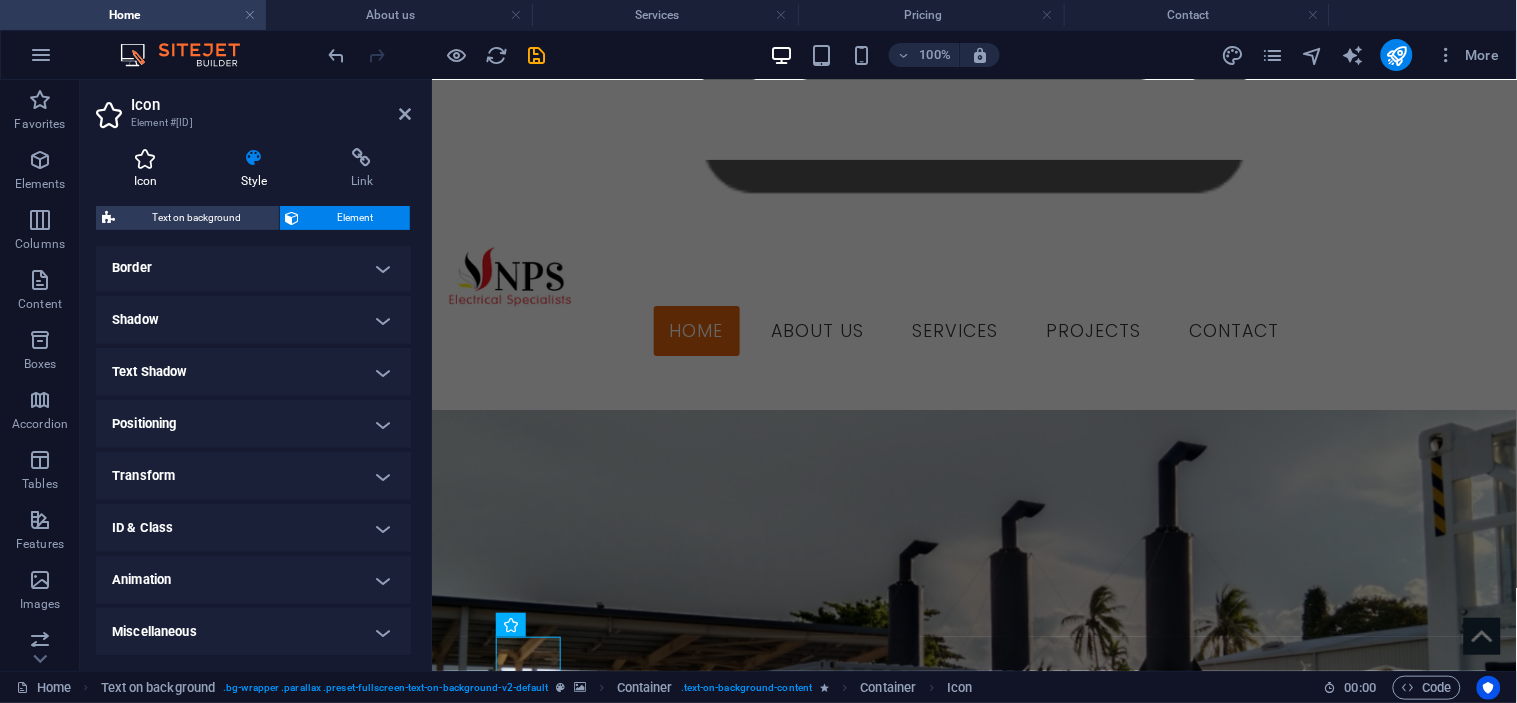 click at bounding box center [145, 158] 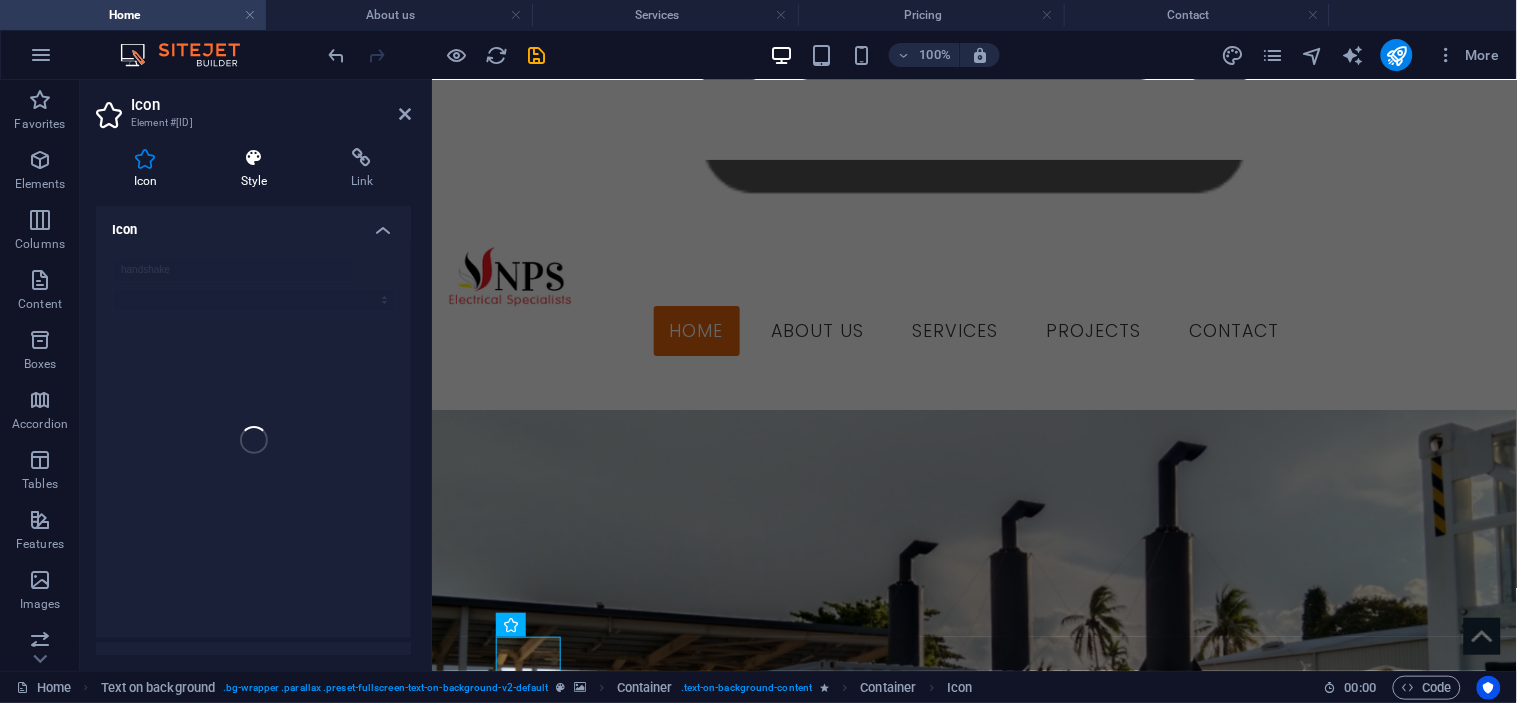 click at bounding box center [254, 158] 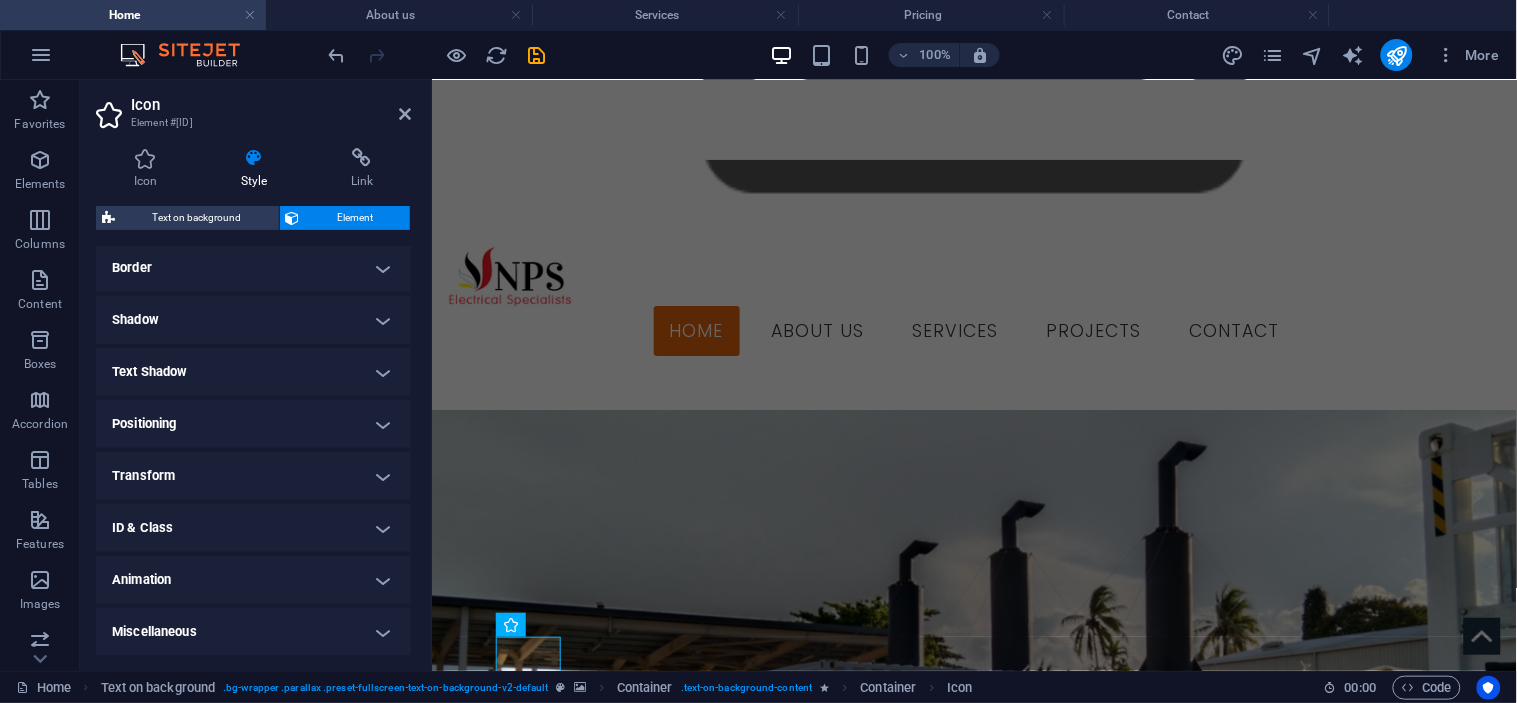 click on "Animation" at bounding box center [253, 580] 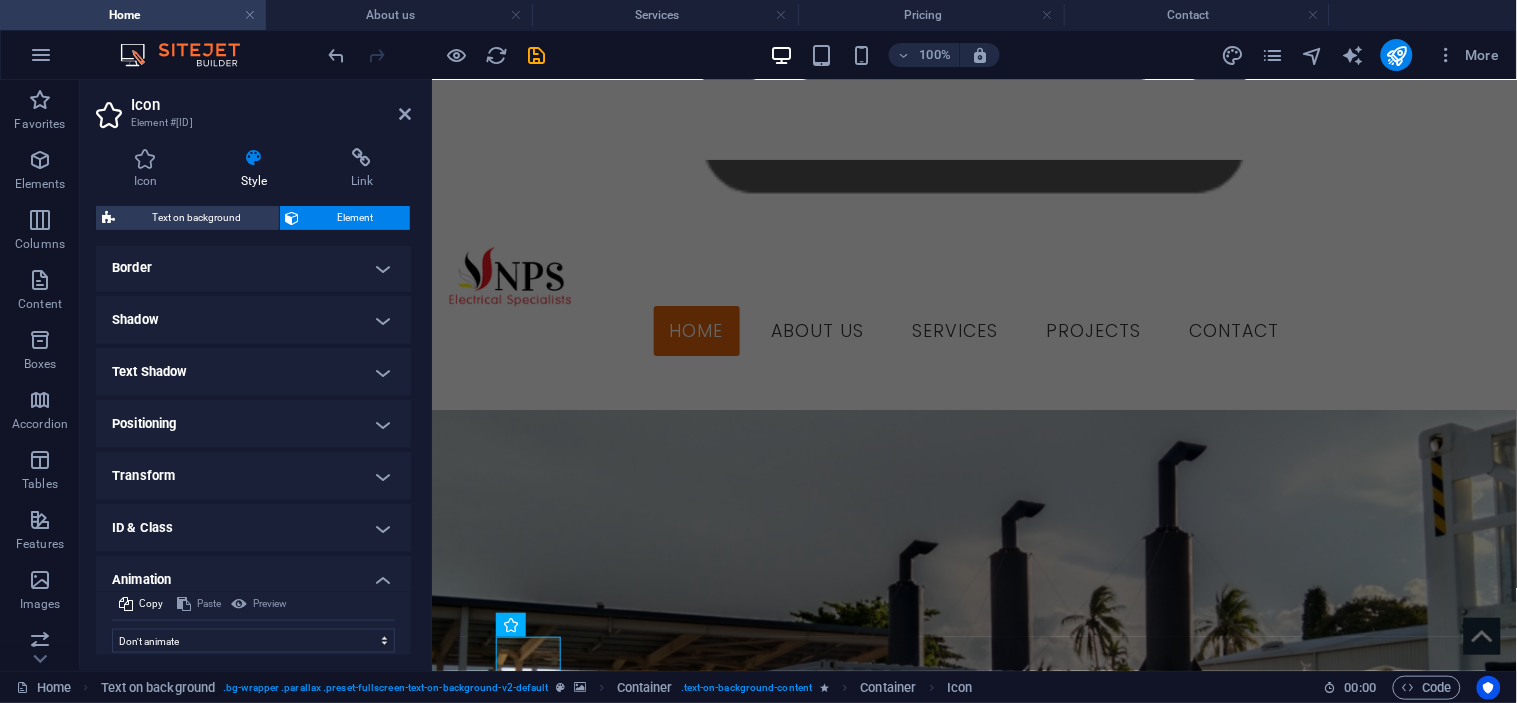 scroll, scrollTop: 501, scrollLeft: 0, axis: vertical 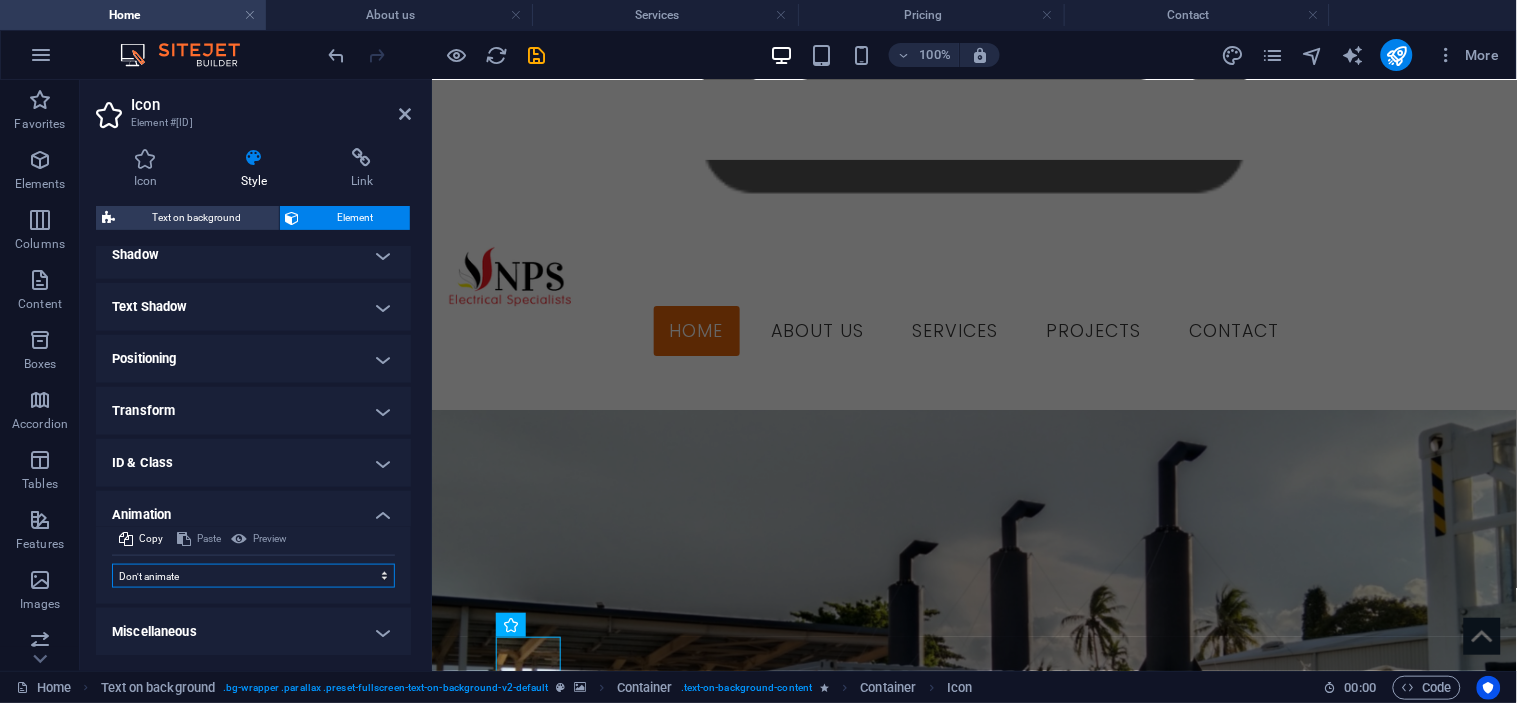 click on "Don't animate Show / Hide Slide up/down Zoom in/out Slide left to right Slide right to left Slide top to bottom Slide bottom to top Pulse Blink Open as overlay" at bounding box center [253, 576] 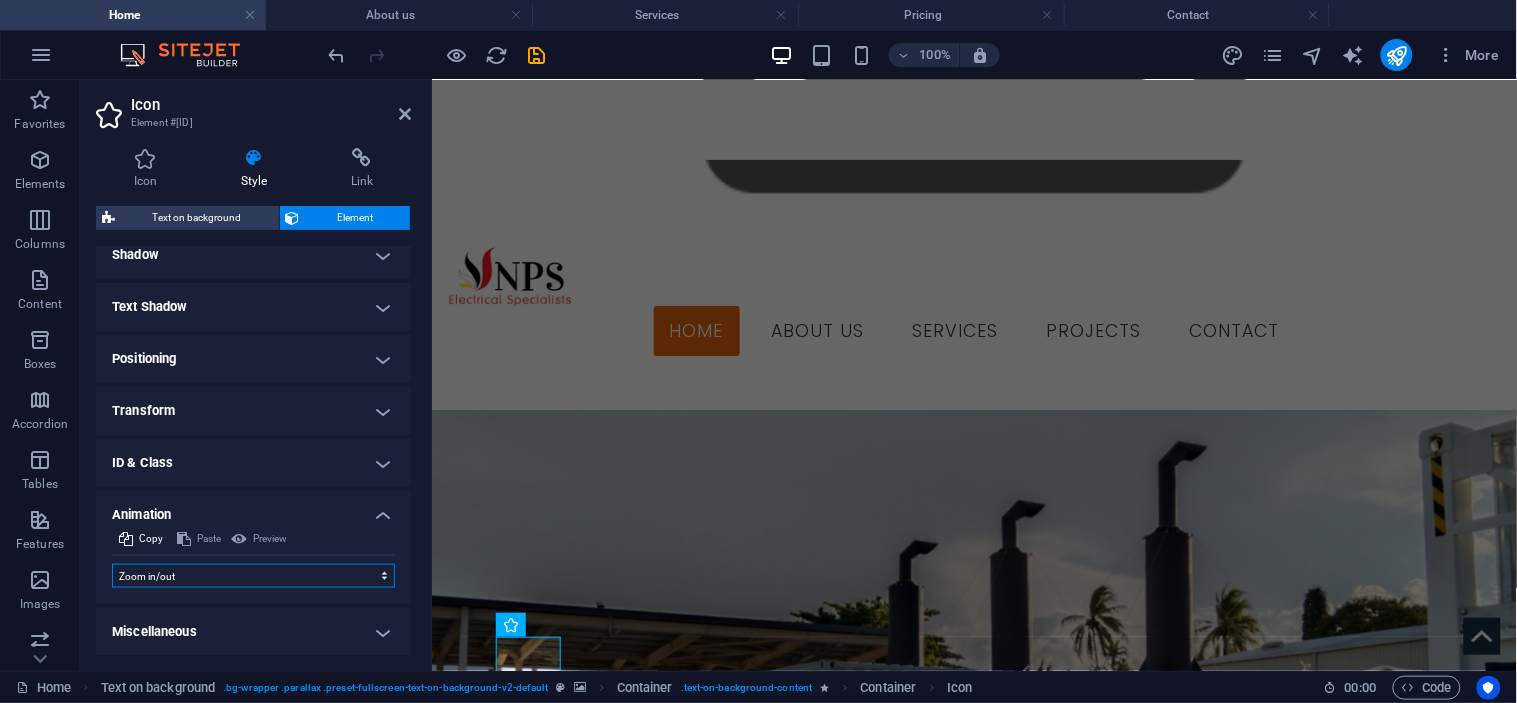 click on "Don't animate Show / Hide Slide up/down Zoom in/out Slide left to right Slide right to left Slide top to bottom Slide bottom to top Pulse Blink Open as overlay" at bounding box center [253, 576] 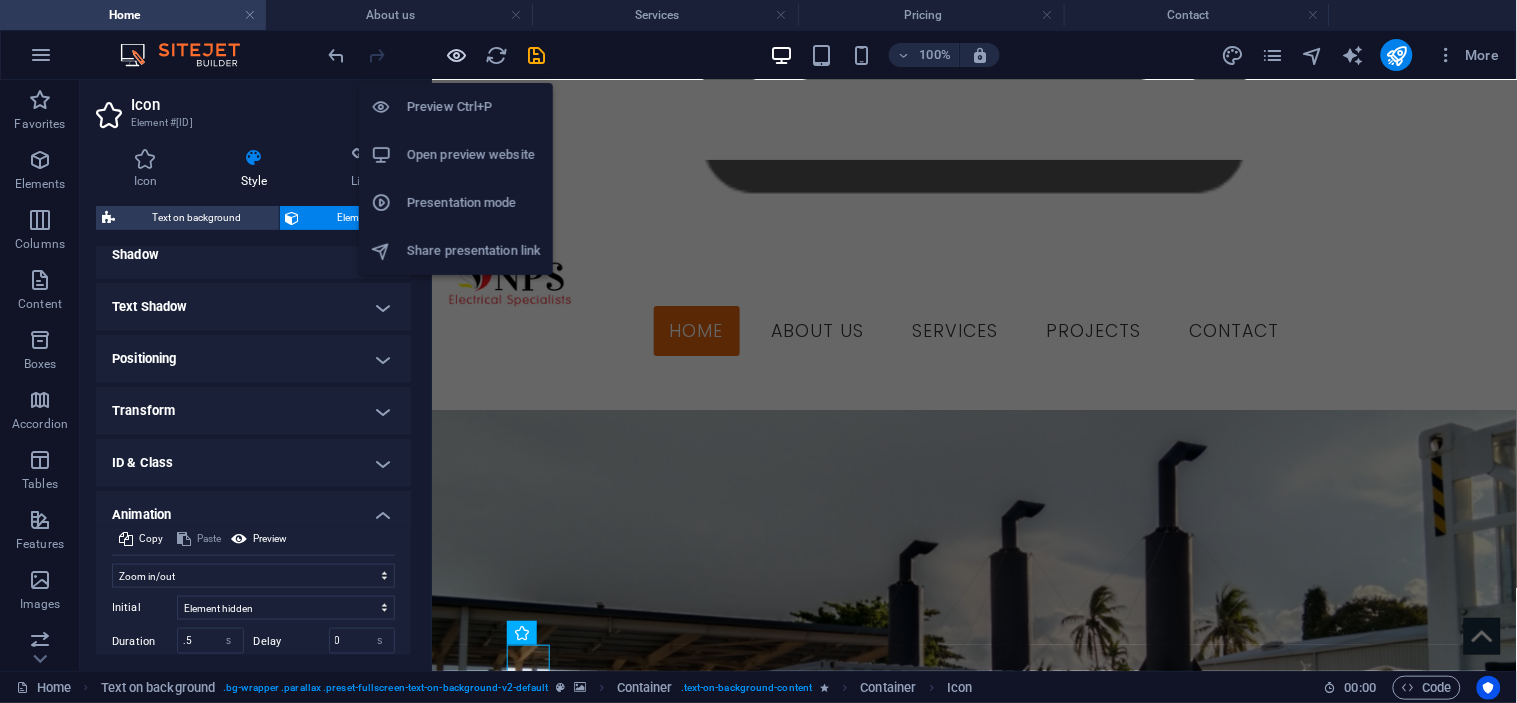 click at bounding box center (457, 55) 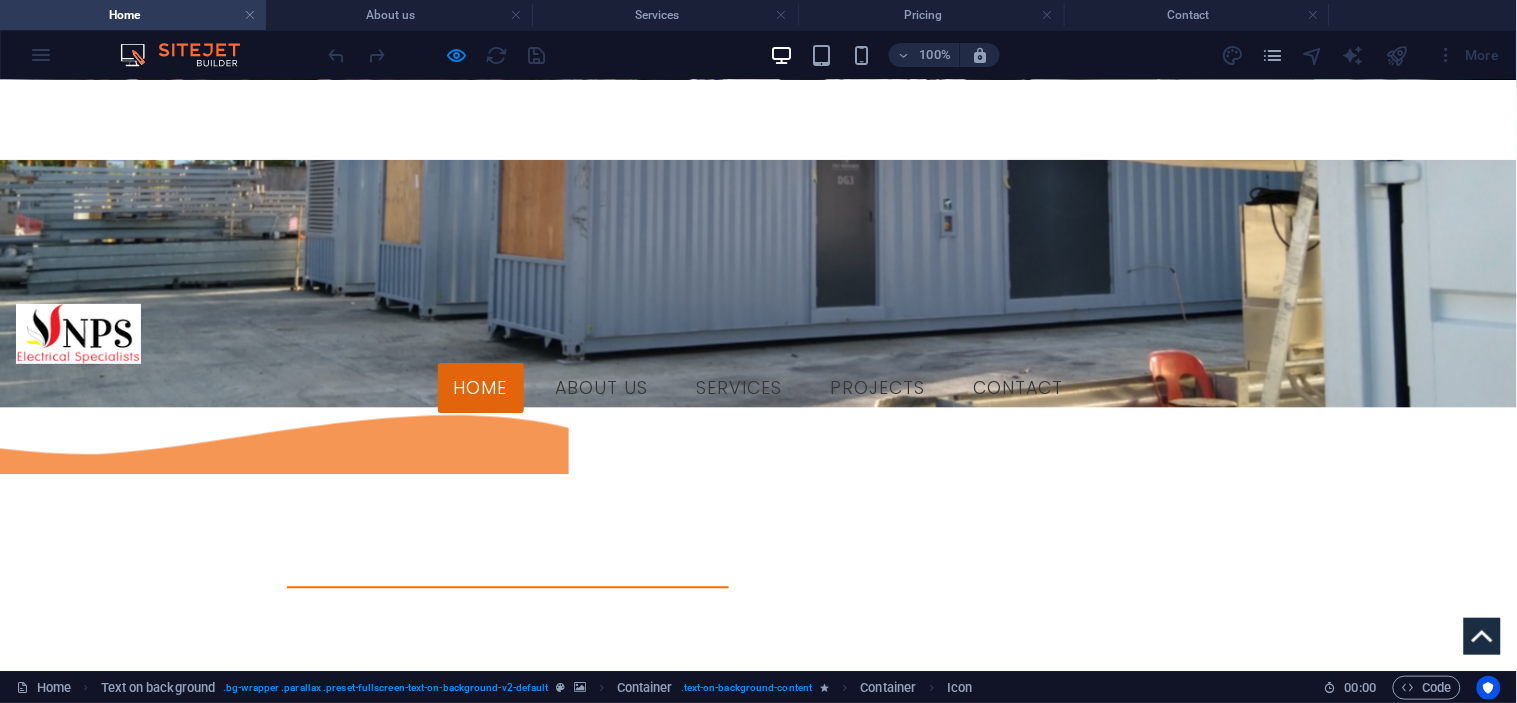 scroll, scrollTop: 700, scrollLeft: 0, axis: vertical 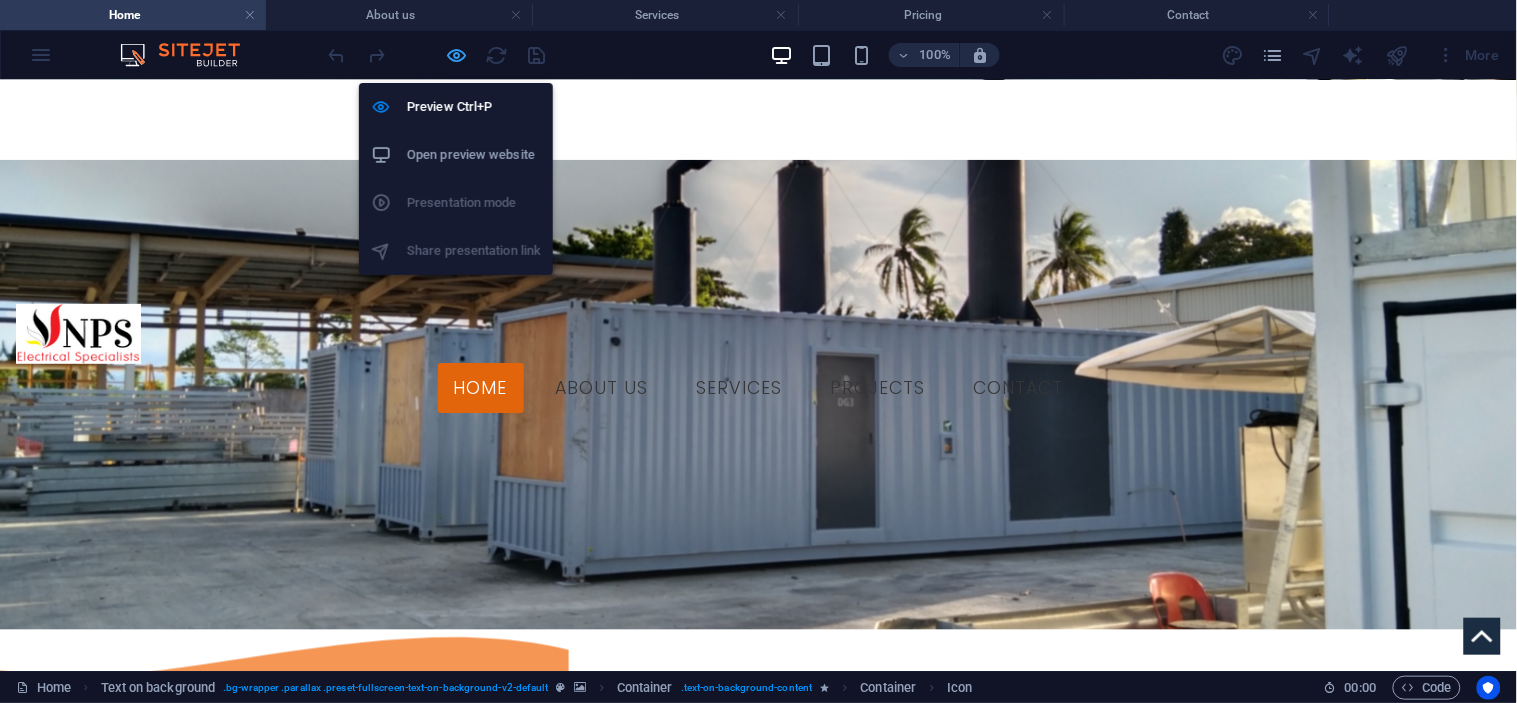 click at bounding box center [457, 55] 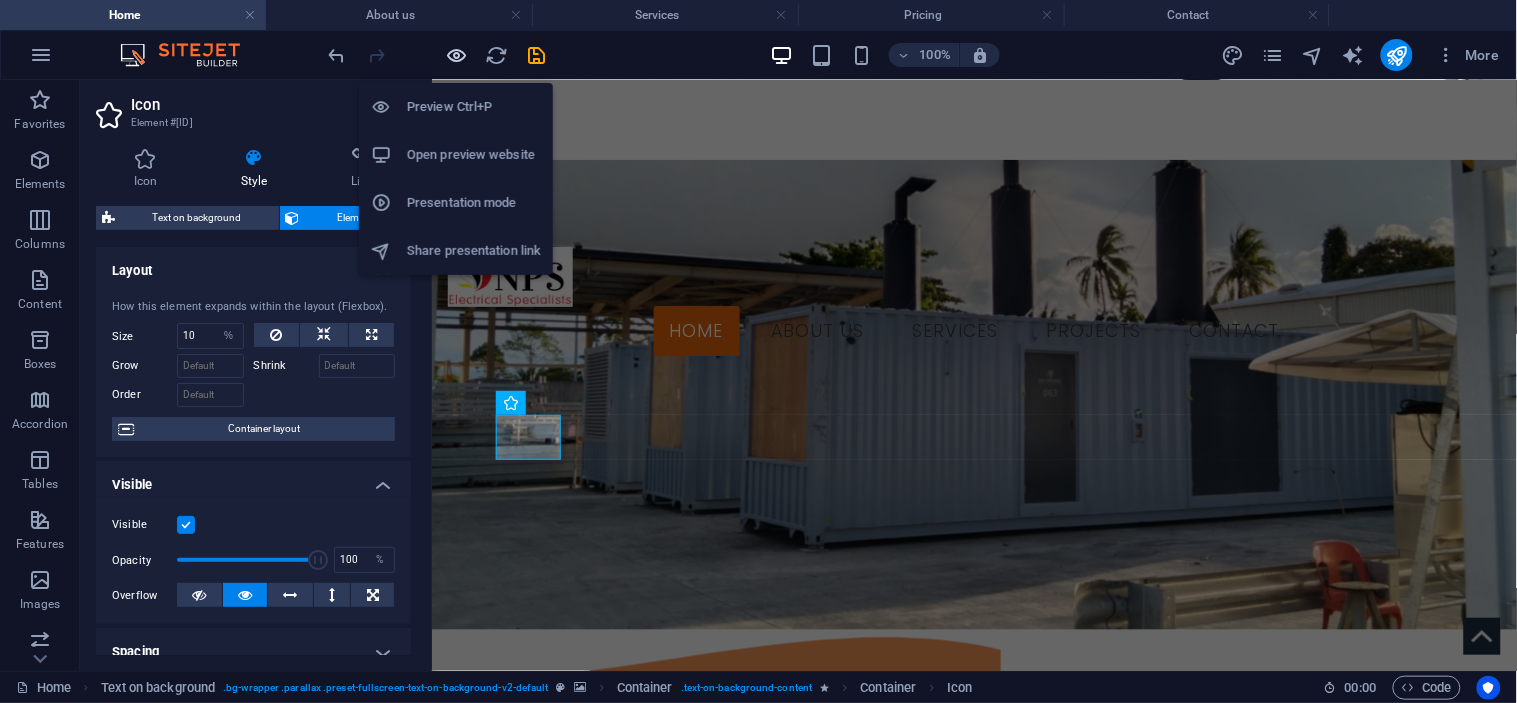 click at bounding box center [457, 55] 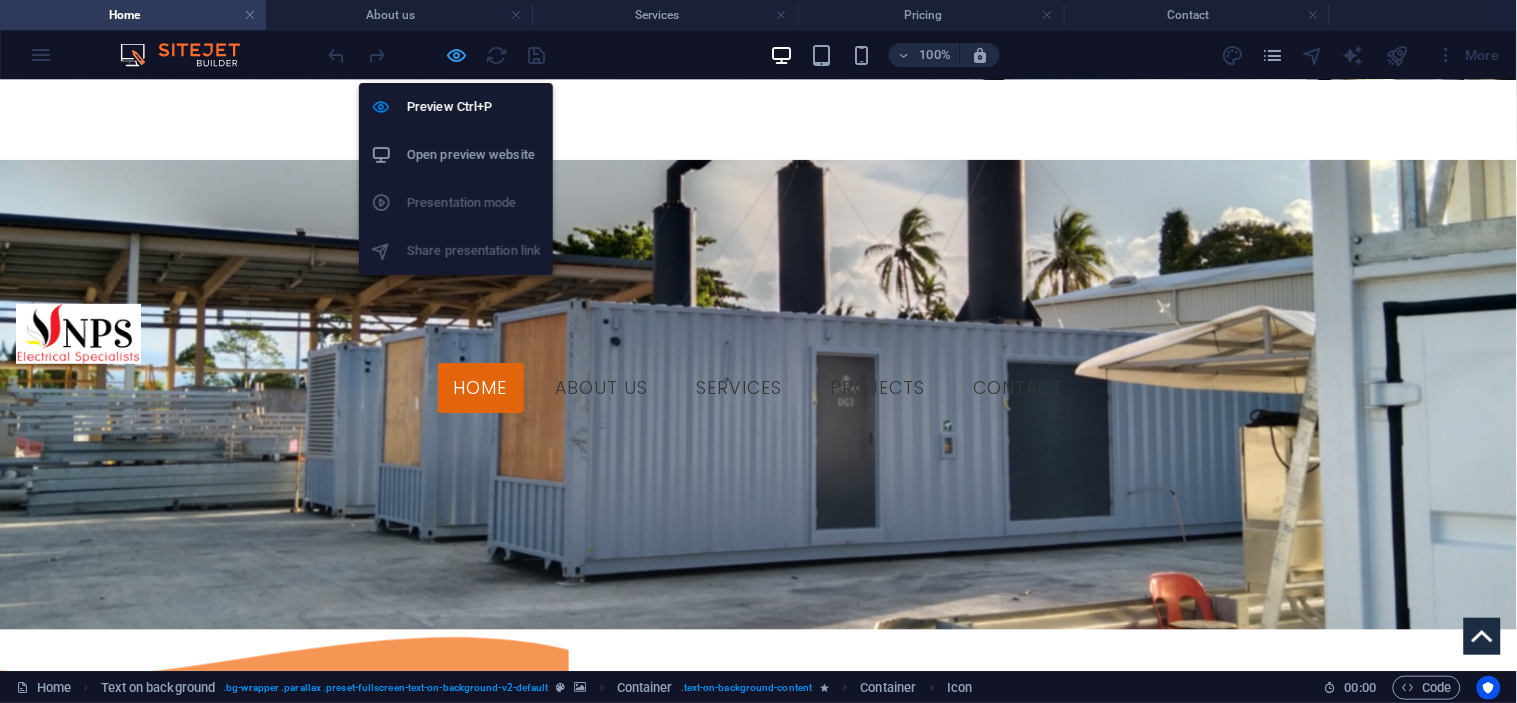 click at bounding box center [457, 55] 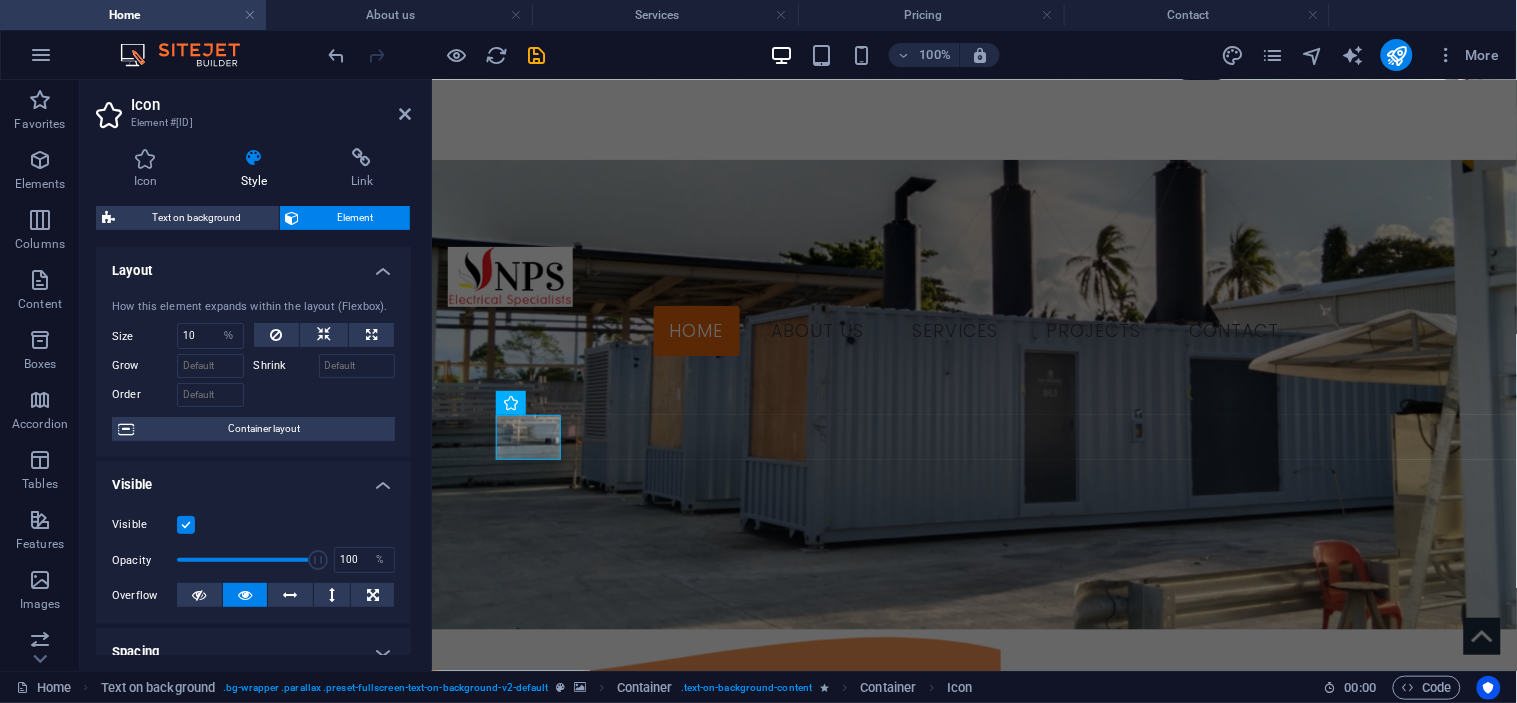 scroll, scrollTop: 333, scrollLeft: 0, axis: vertical 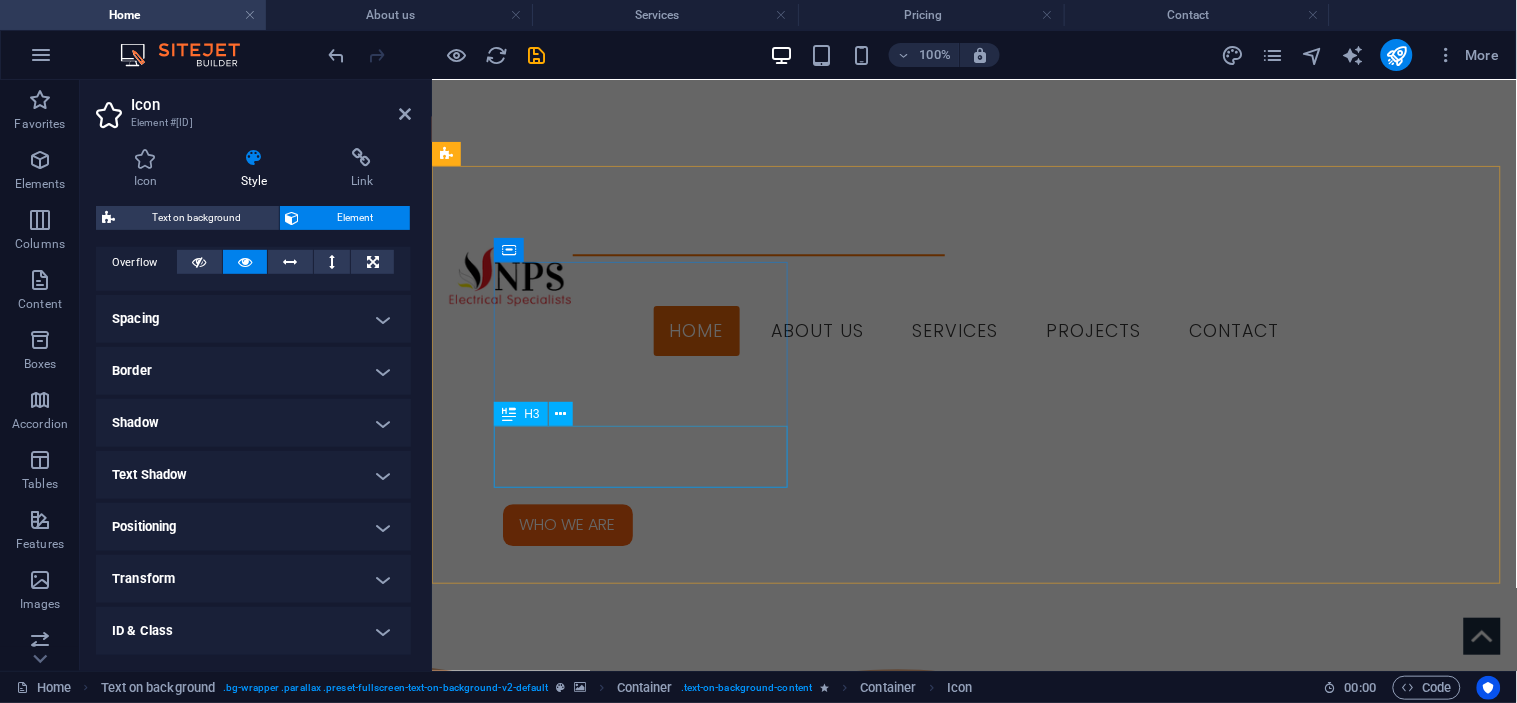 click on "INDUSTRIAL" at bounding box center [593, 2187] 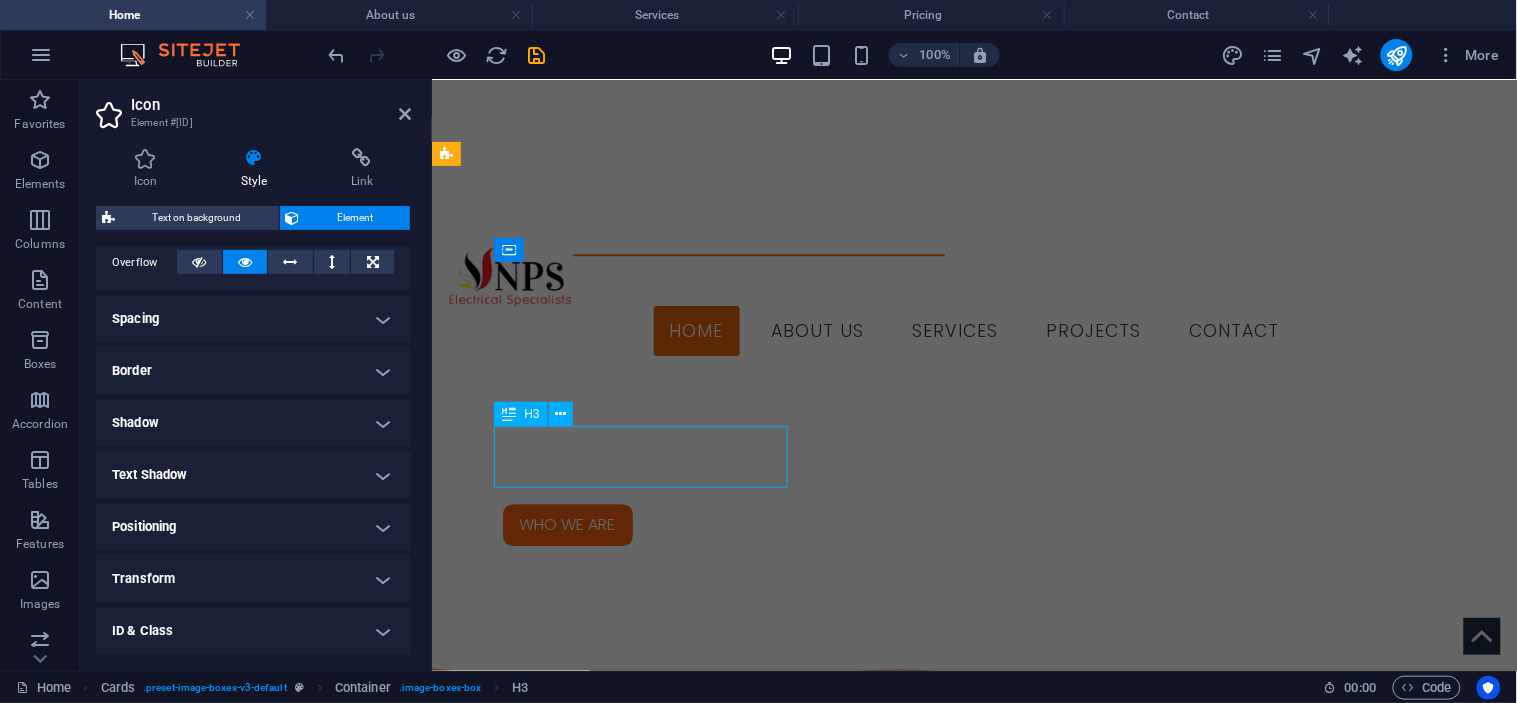 click on "INDUSTRIAL" at bounding box center [593, 2187] 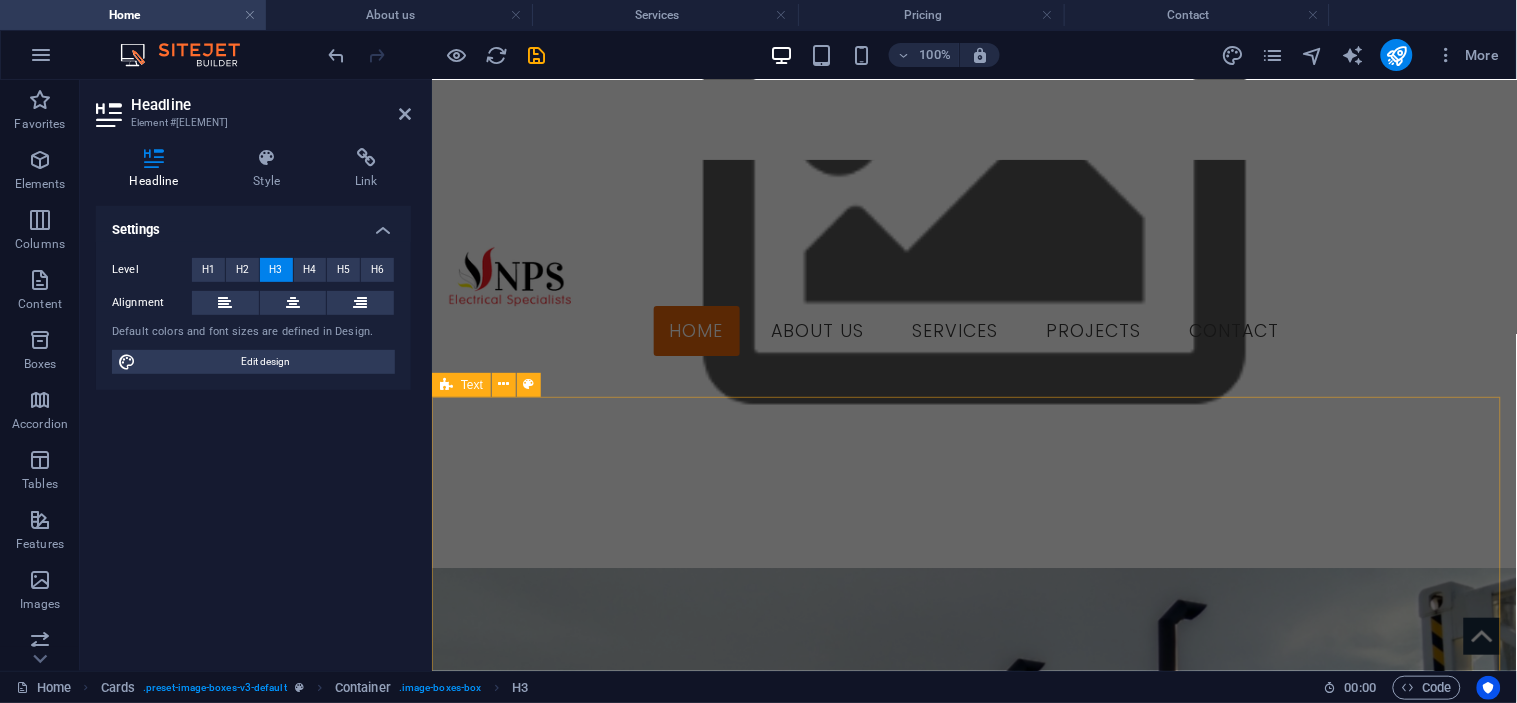 scroll, scrollTop: 366, scrollLeft: 0, axis: vertical 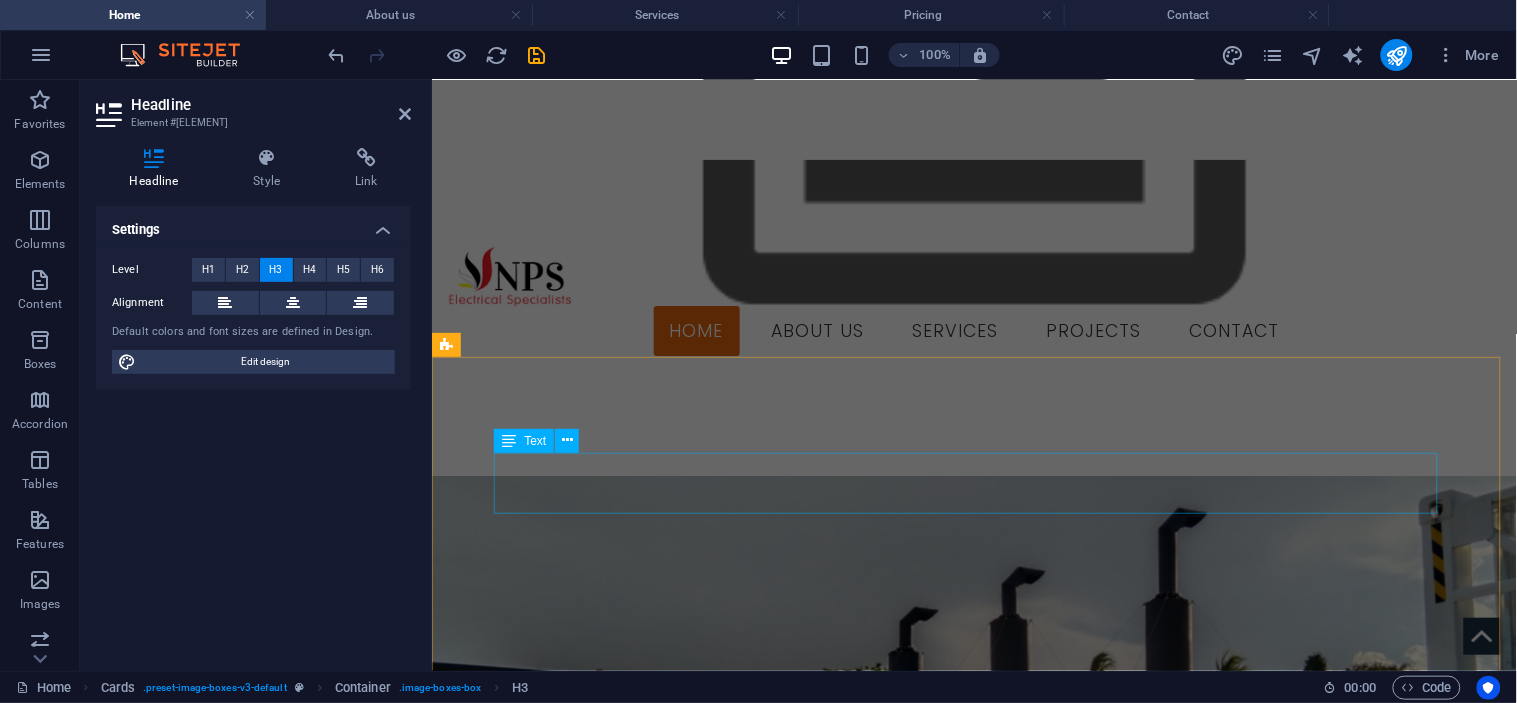 click on "We are the Electrical Specialists" at bounding box center [974, 1731] 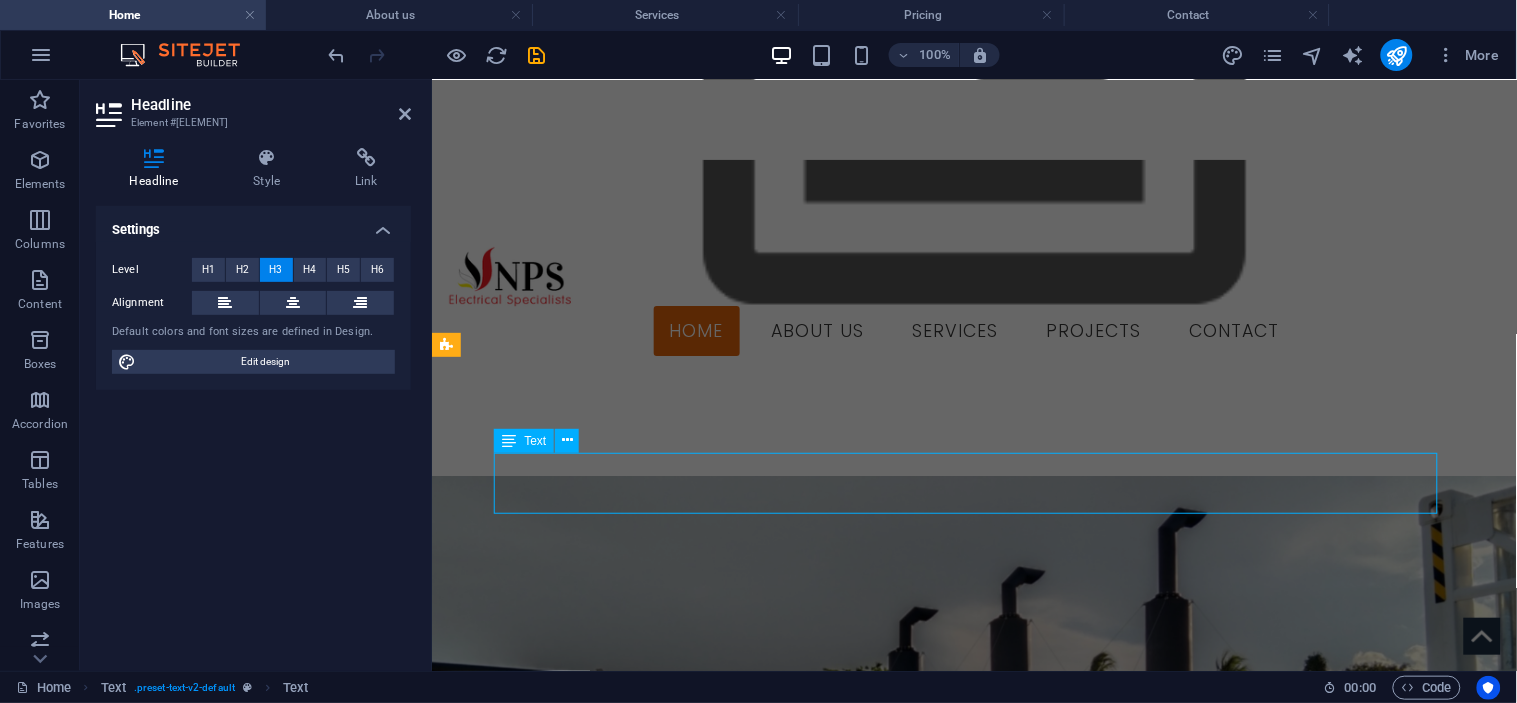 click on "We are the Electrical Specialists" at bounding box center [974, 1731] 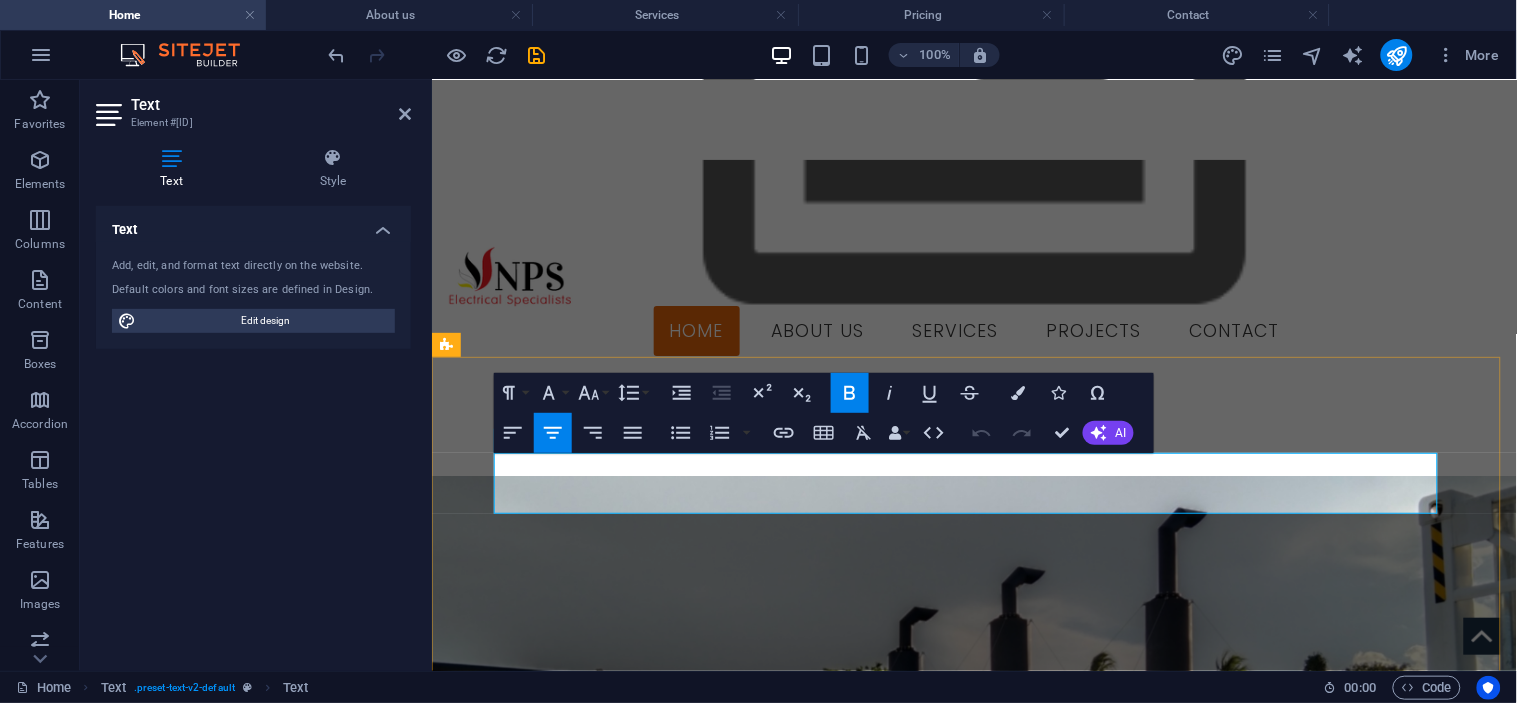 drag, startPoint x: 1239, startPoint y: 485, endPoint x: 696, endPoint y: 495, distance: 543.0921 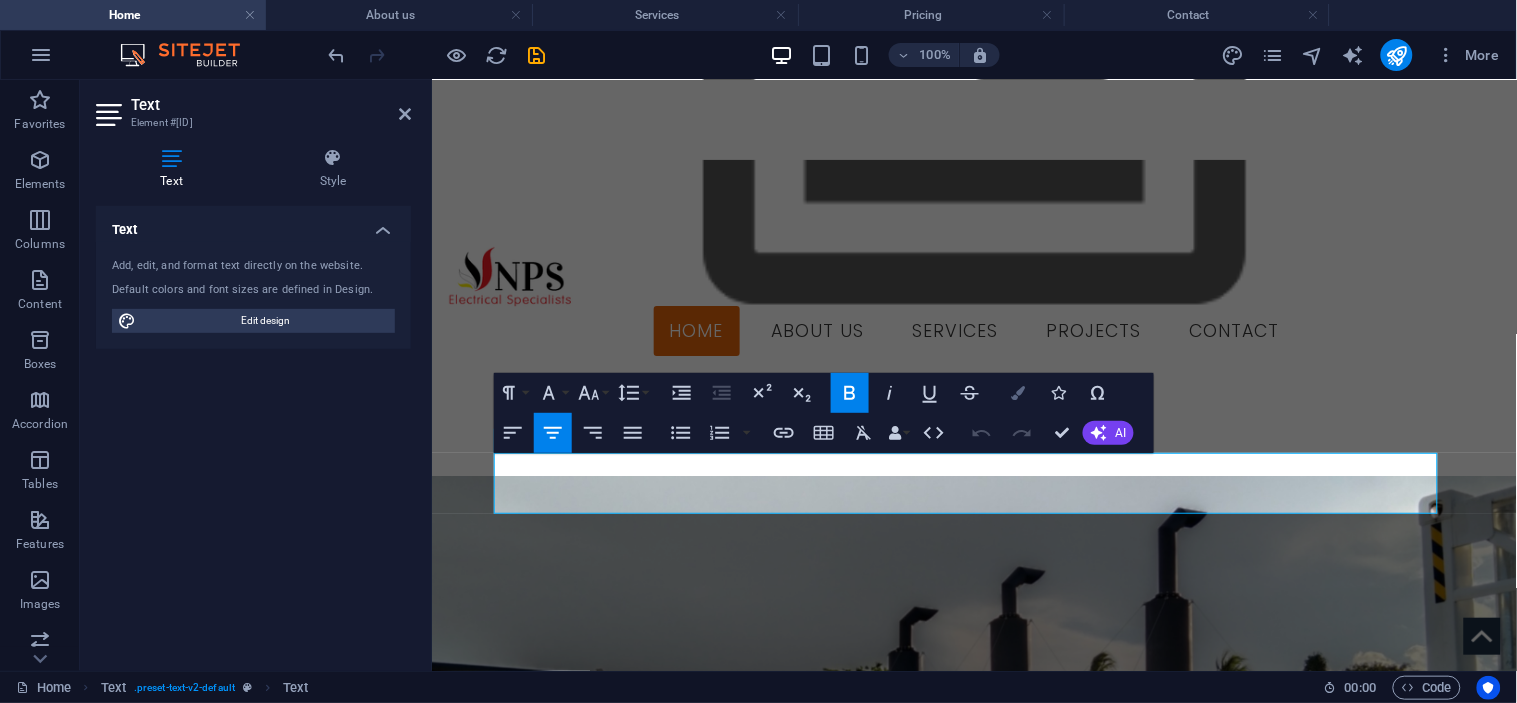click at bounding box center (1018, 393) 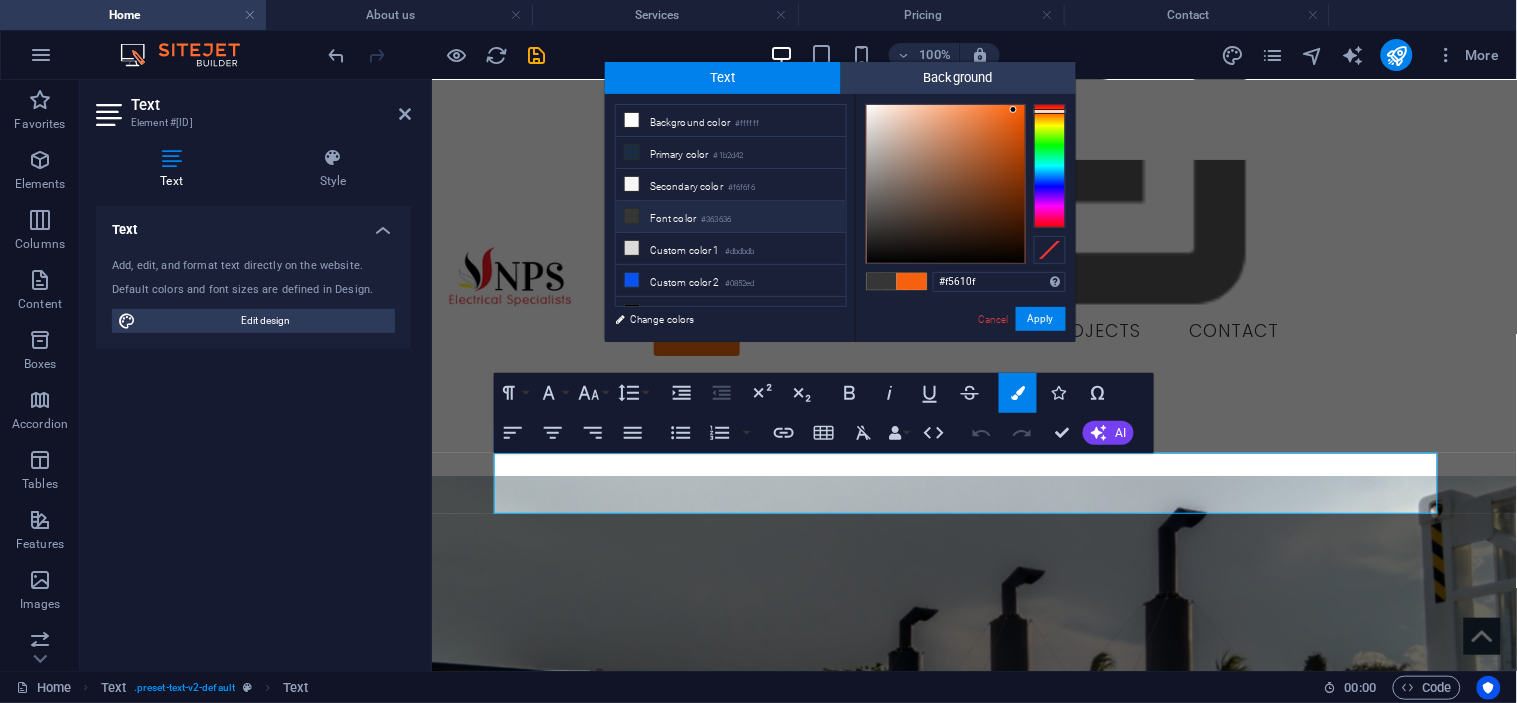 drag, startPoint x: 1007, startPoint y: 281, endPoint x: 925, endPoint y: 283, distance: 82.02438 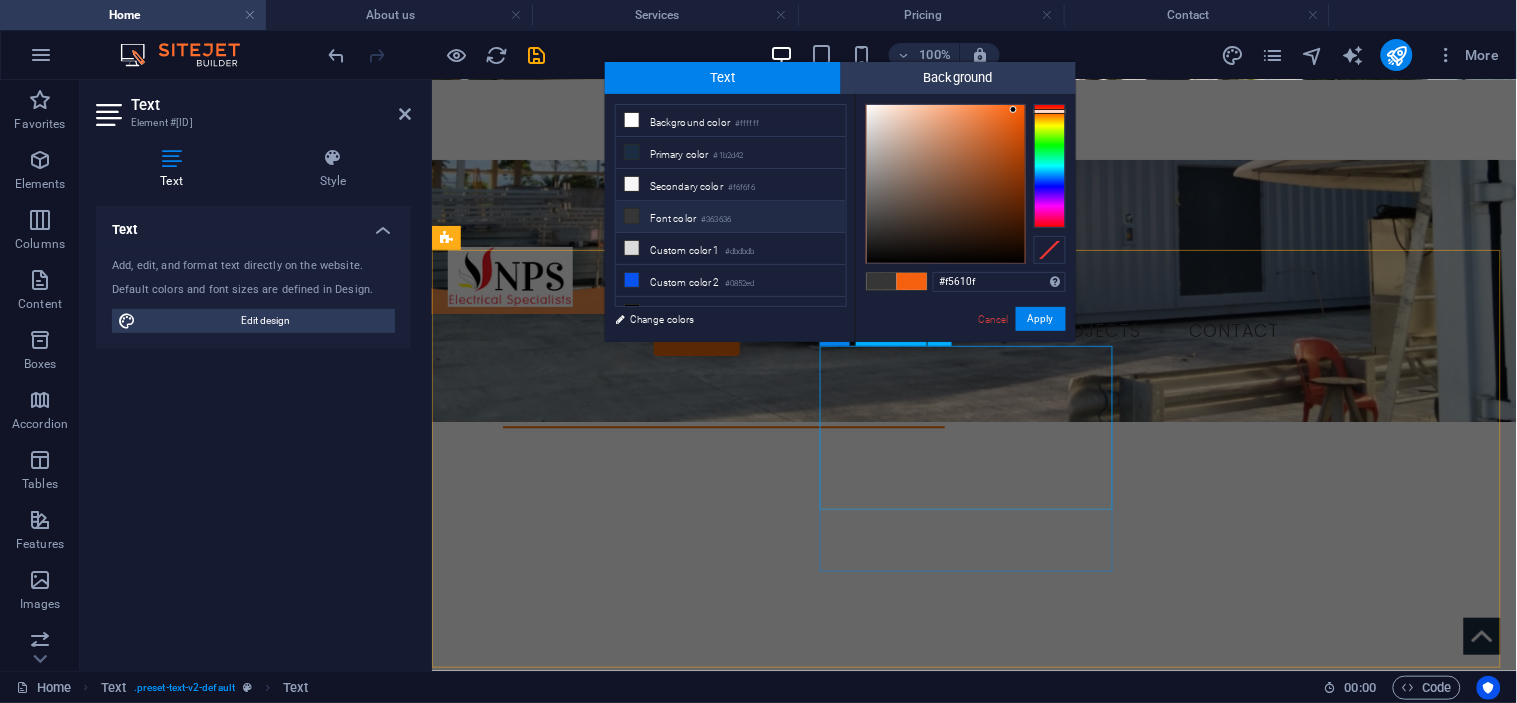 scroll, scrollTop: 1255, scrollLeft: 0, axis: vertical 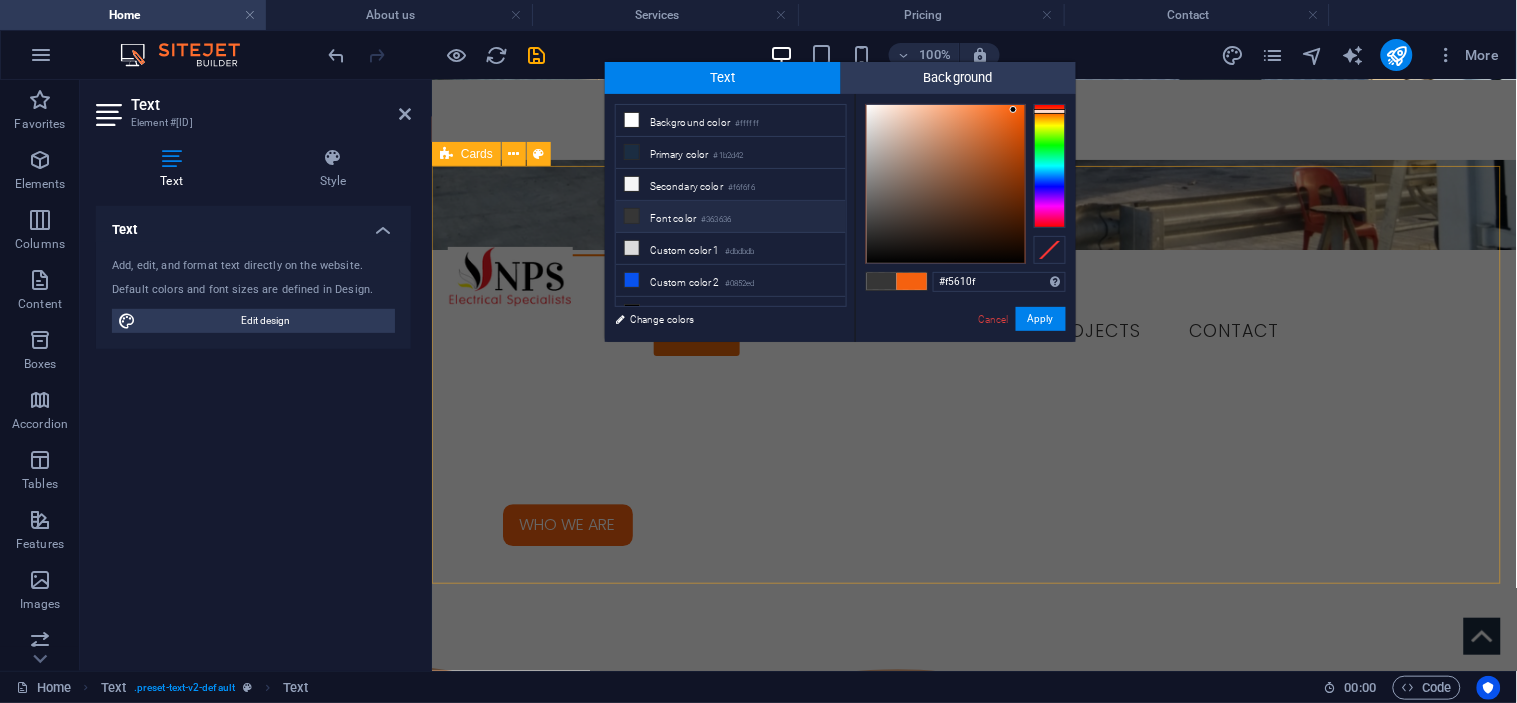 click on "INDUSTRIAL COMMERCIAL DOMESTIC" at bounding box center (973, 2347) 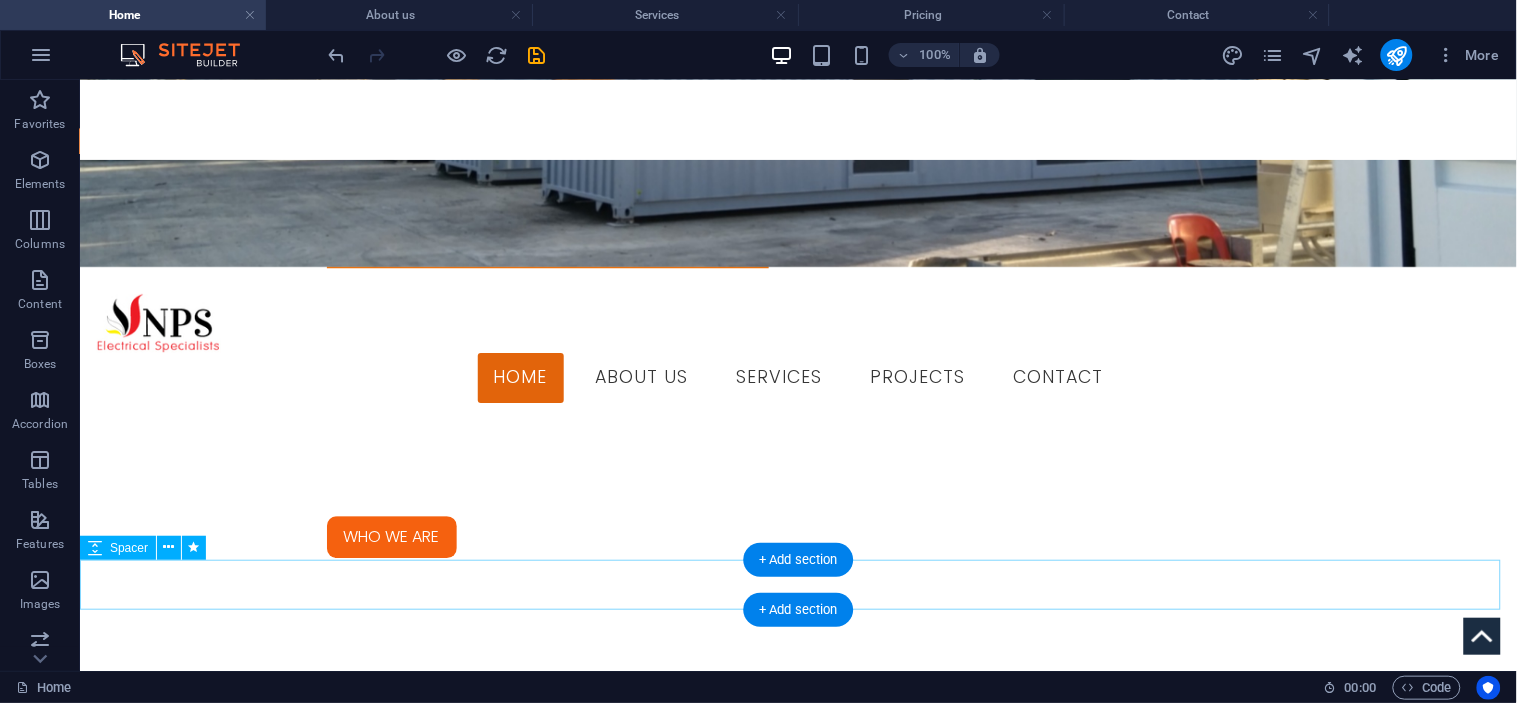 scroll, scrollTop: 1363, scrollLeft: 0, axis: vertical 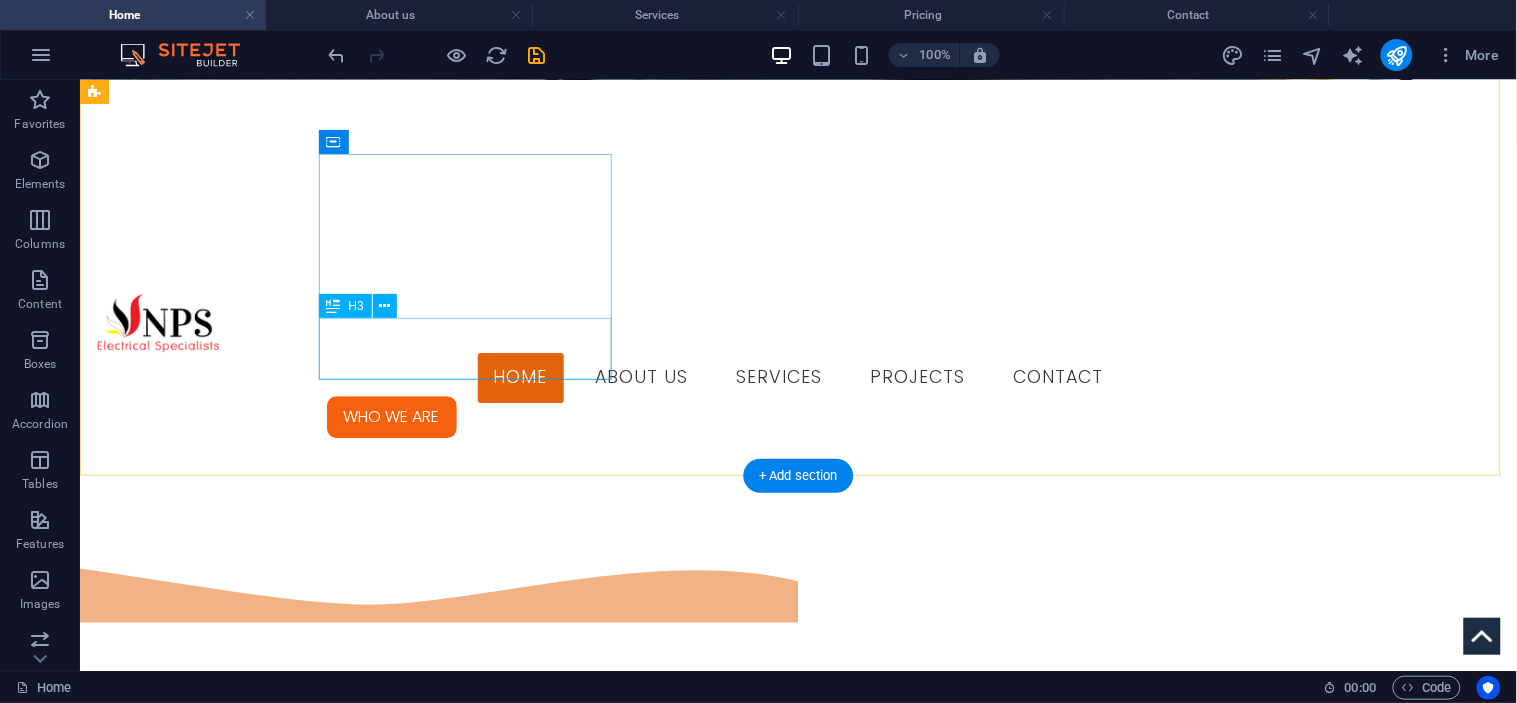 click on "INDUSTRIAL" at bounding box center (241, 2100) 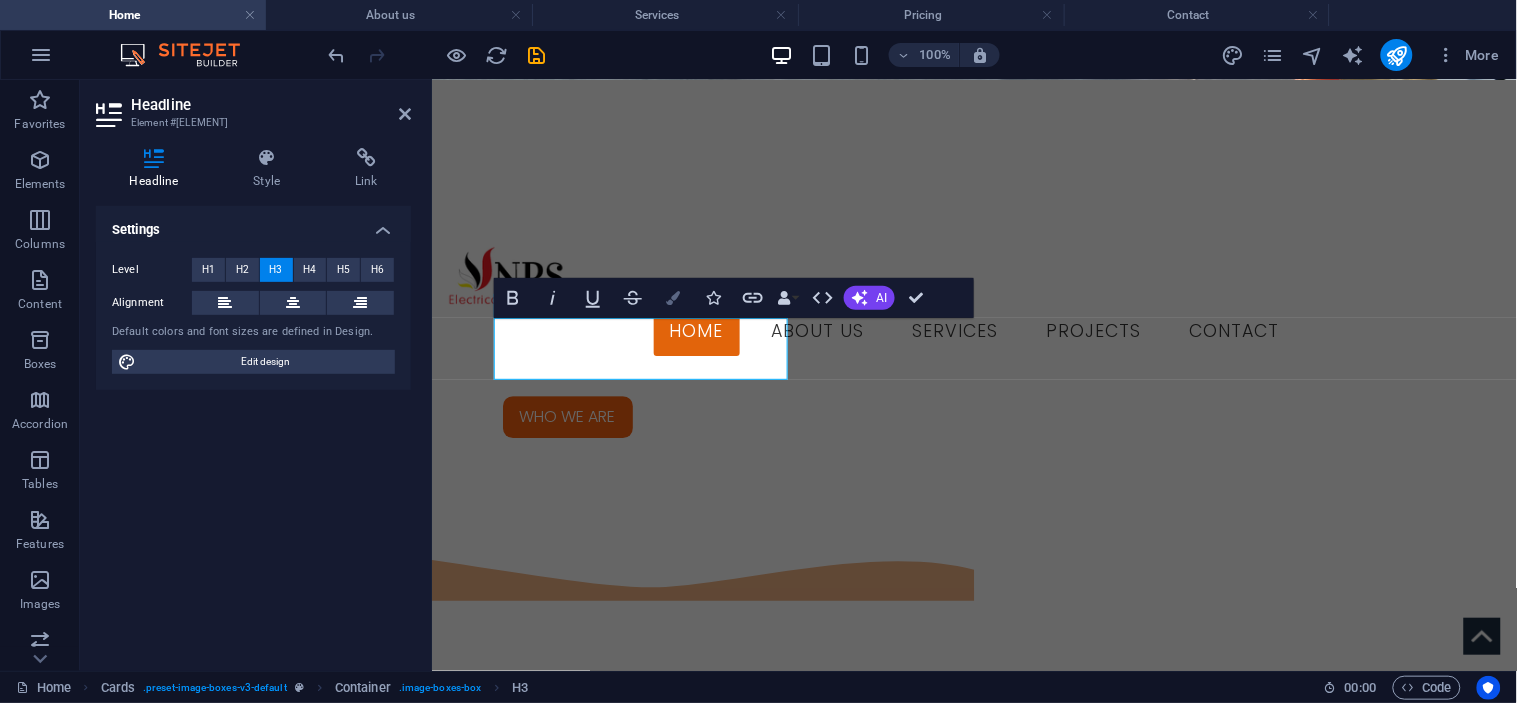 click at bounding box center [673, 298] 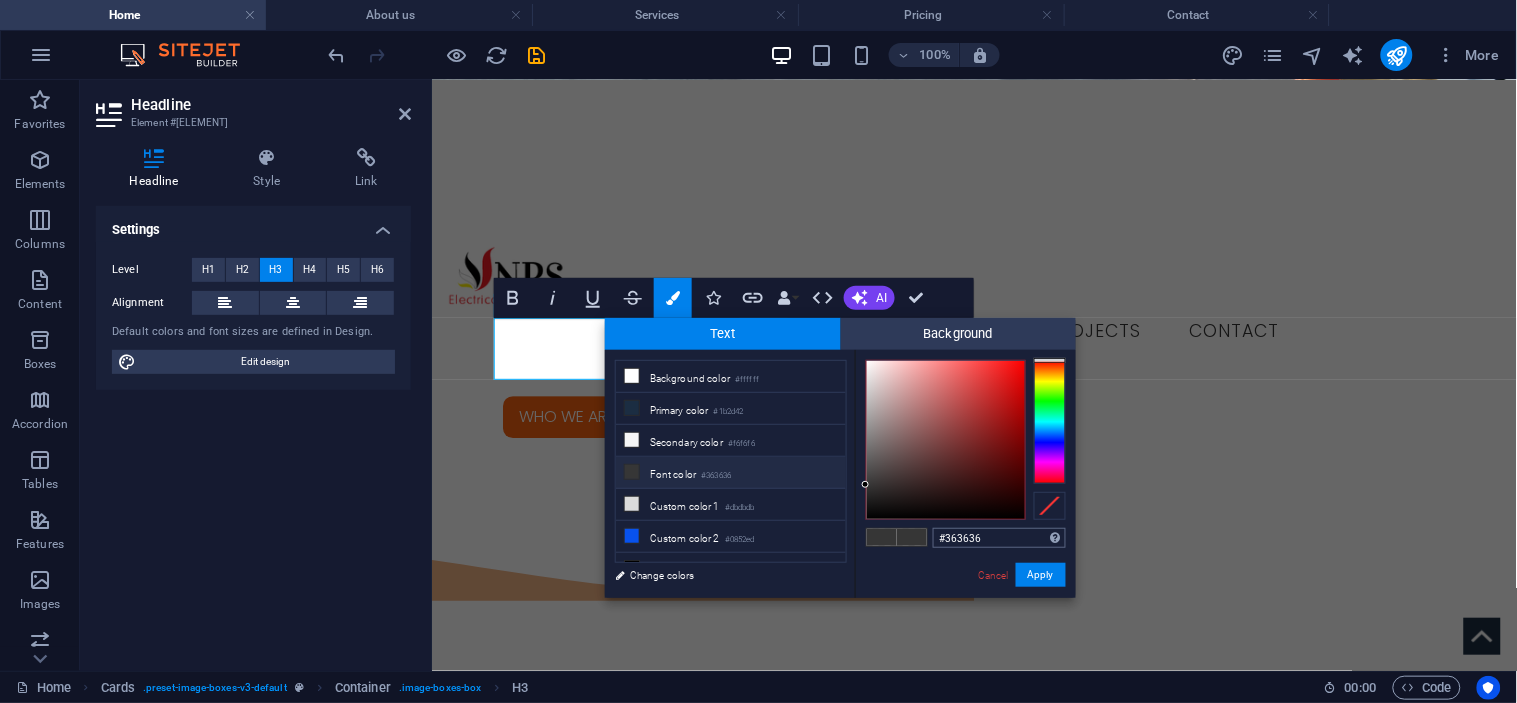 click on "#363636" at bounding box center [999, 538] 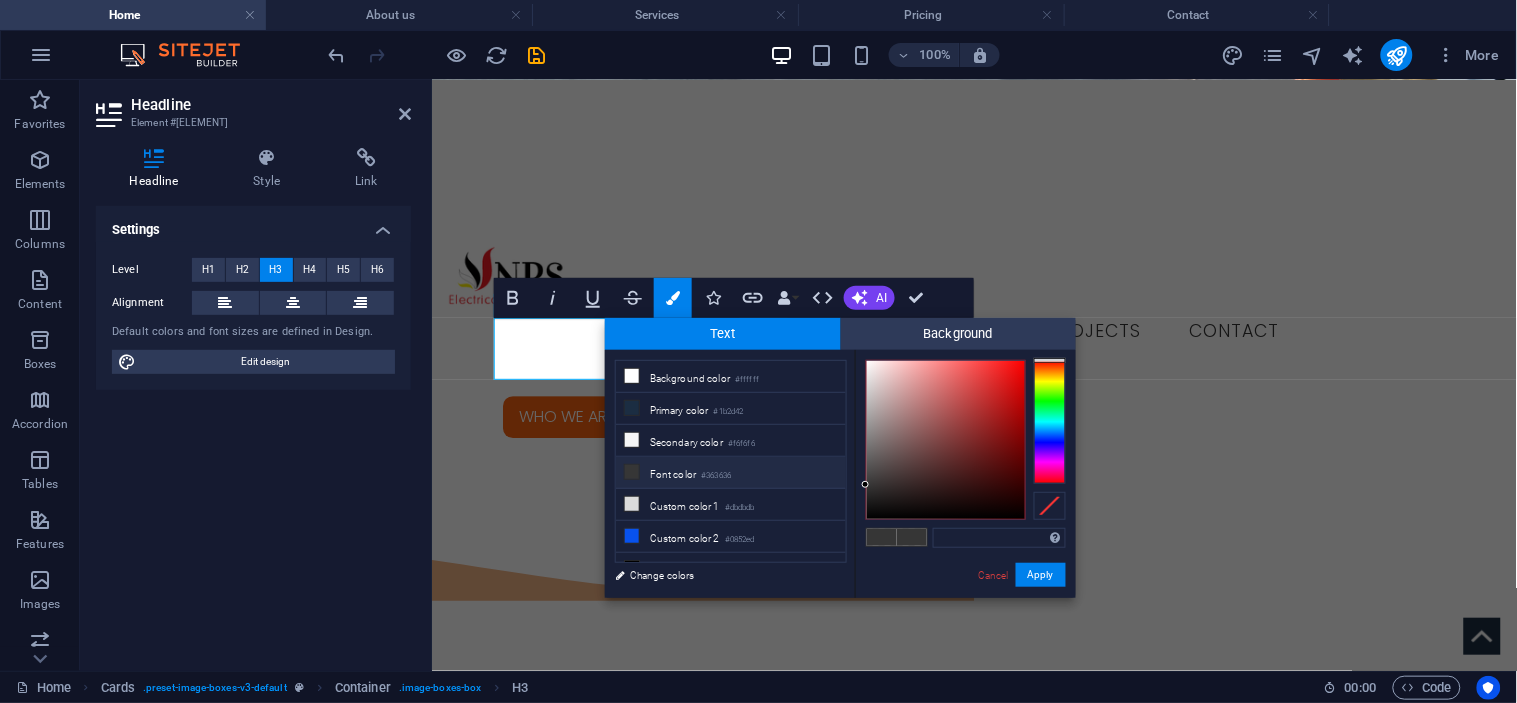 type on "#f5610f" 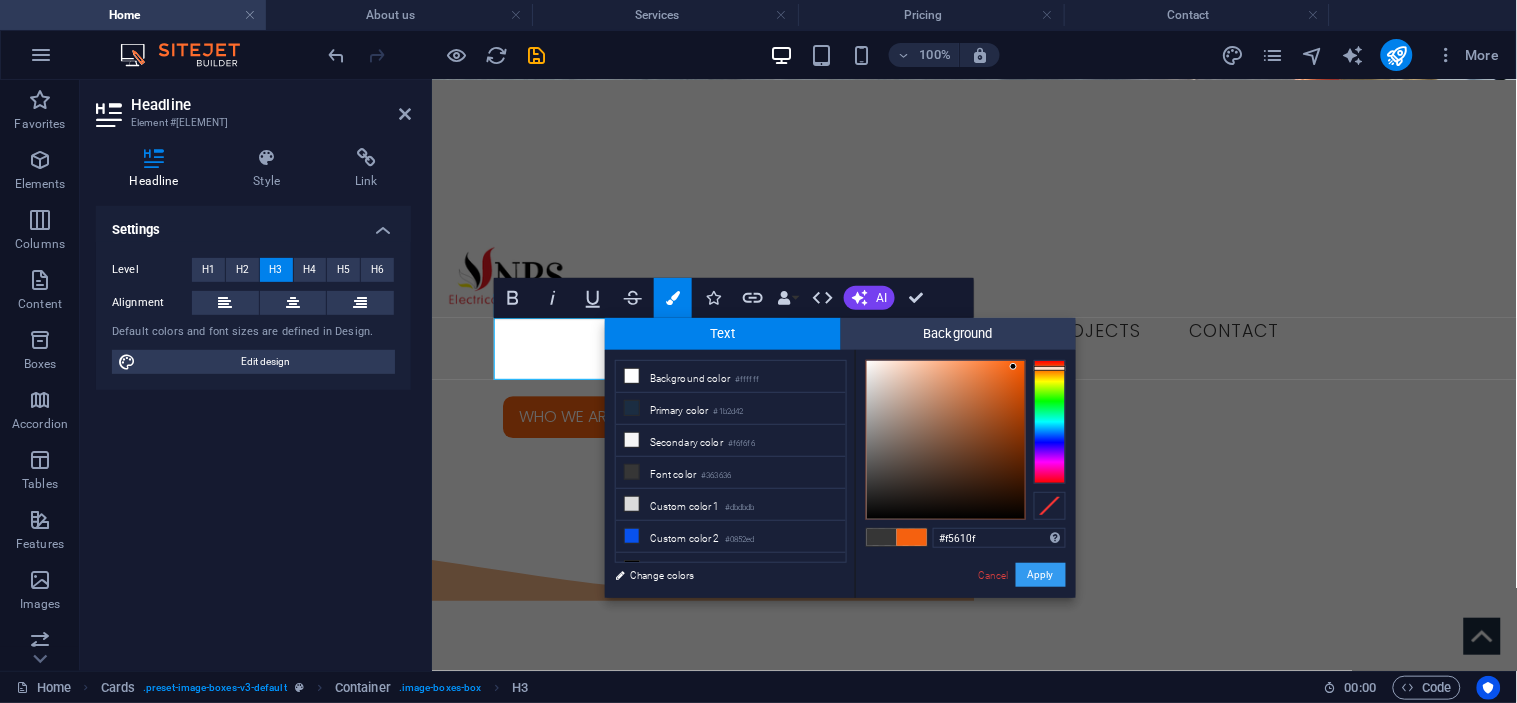 click on "Apply" at bounding box center (1041, 575) 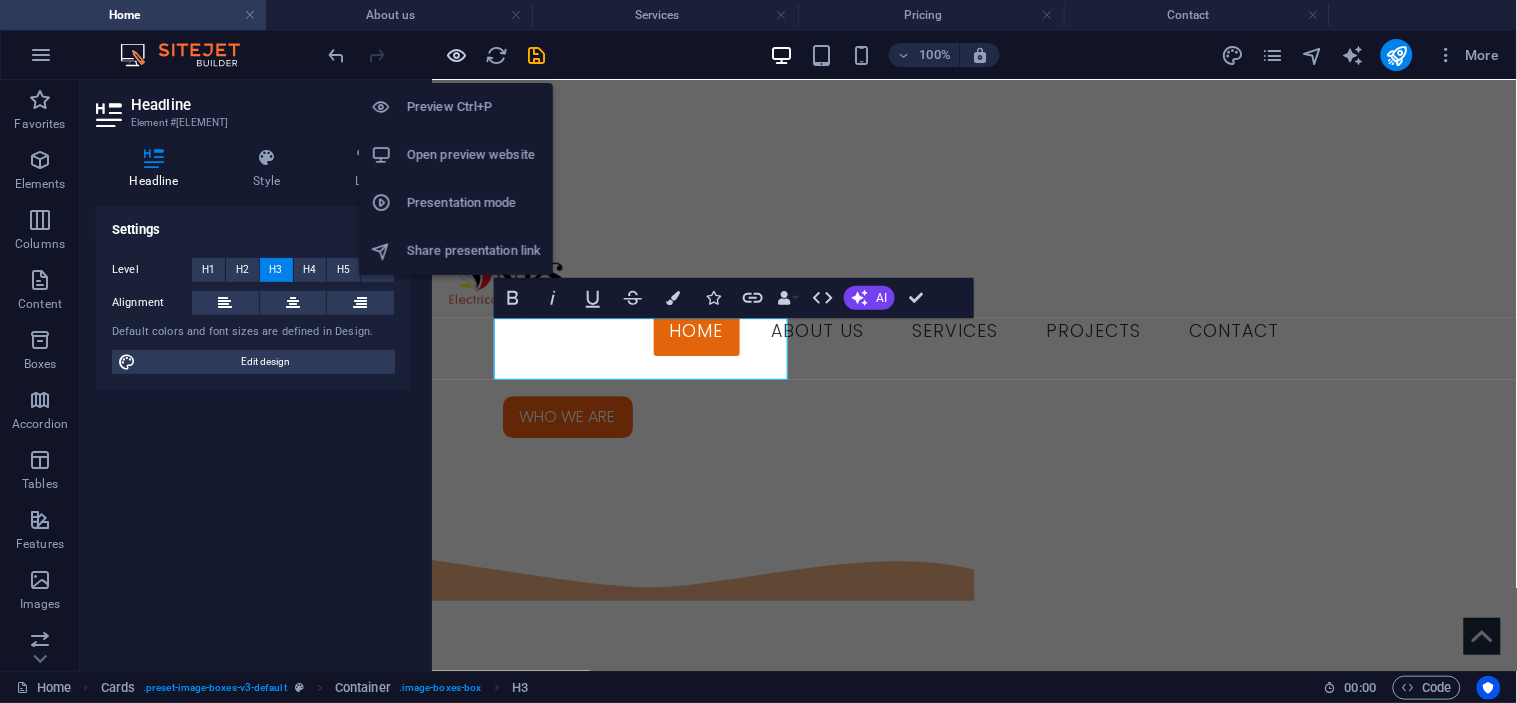 click at bounding box center [457, 55] 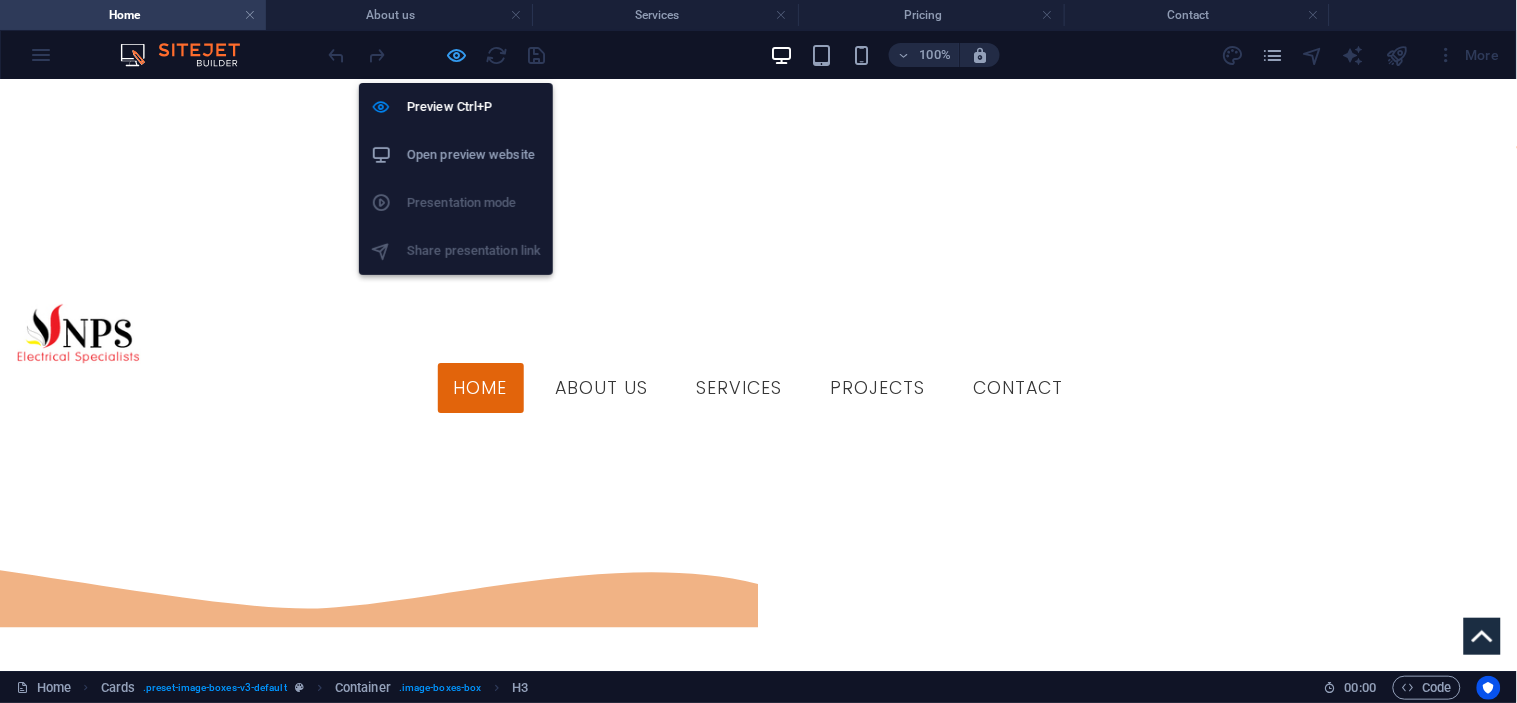 click at bounding box center (457, 55) 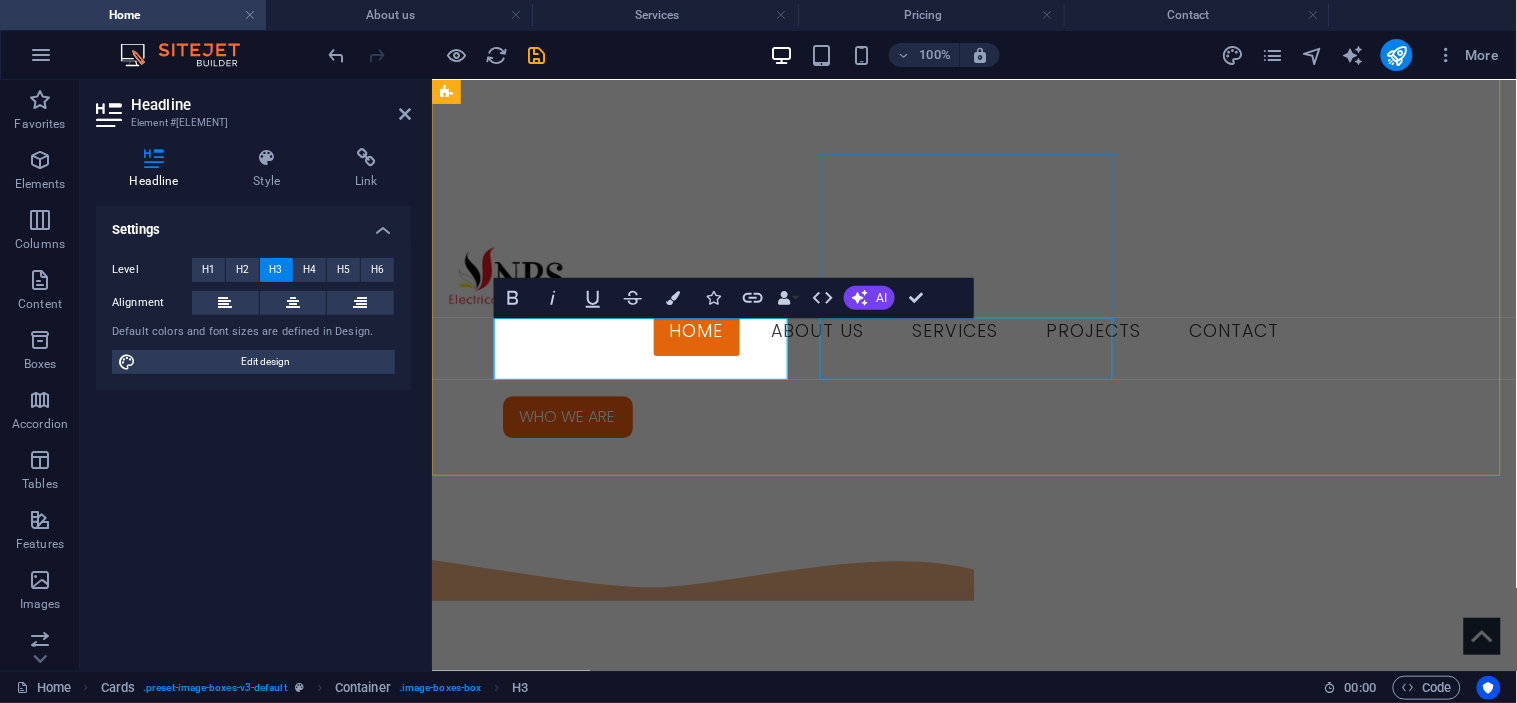 click on "COMMERCIAL" at bounding box center (593, 2321) 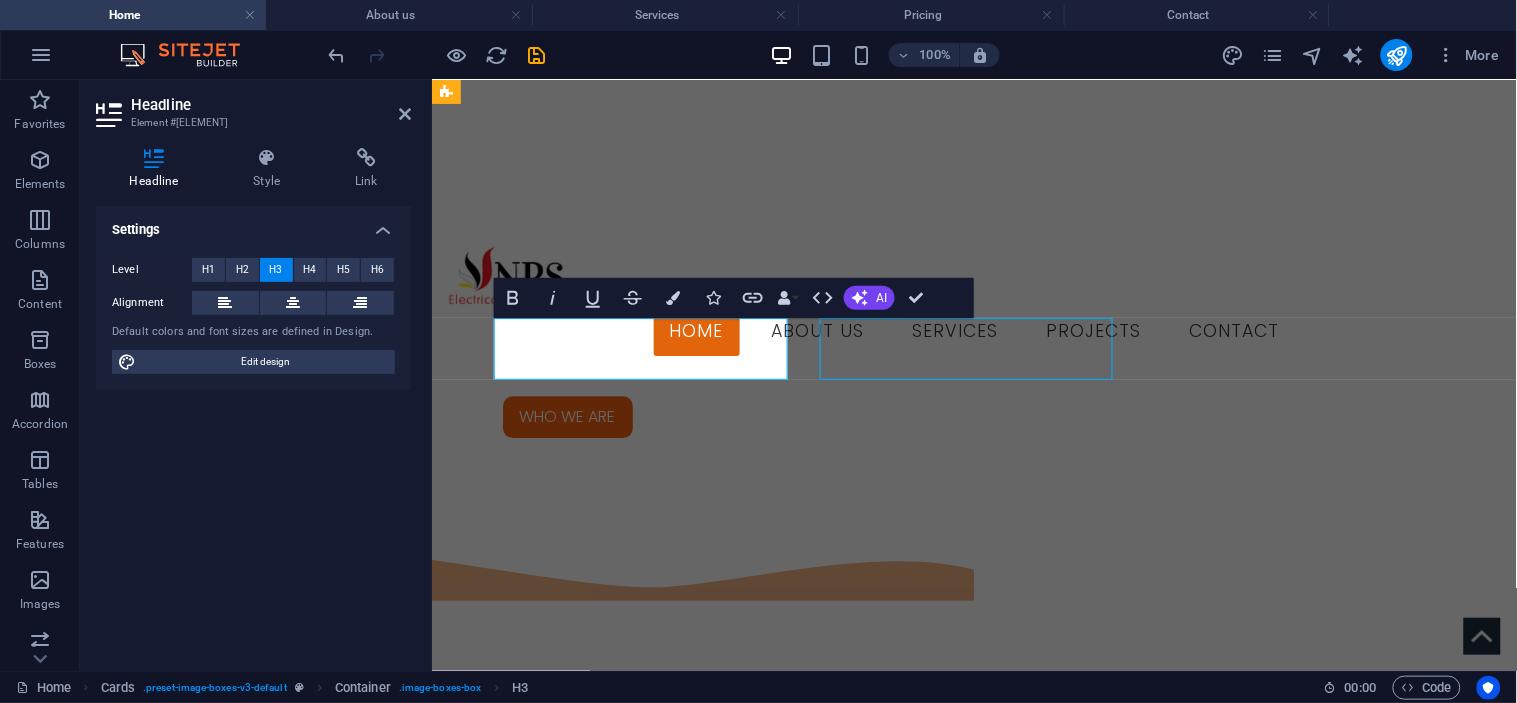 click on "COMMERCIAL" at bounding box center [593, 2321] 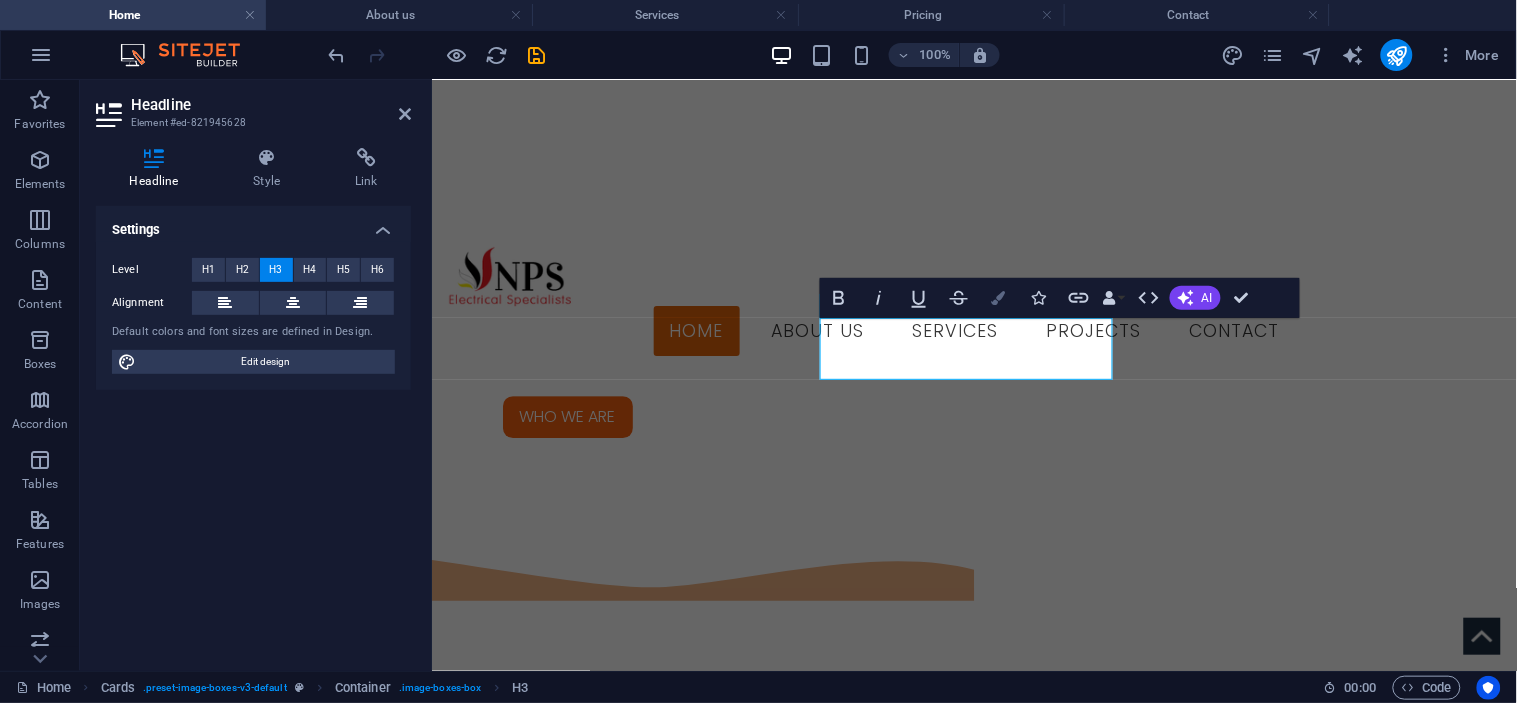click on "Colors" at bounding box center [999, 298] 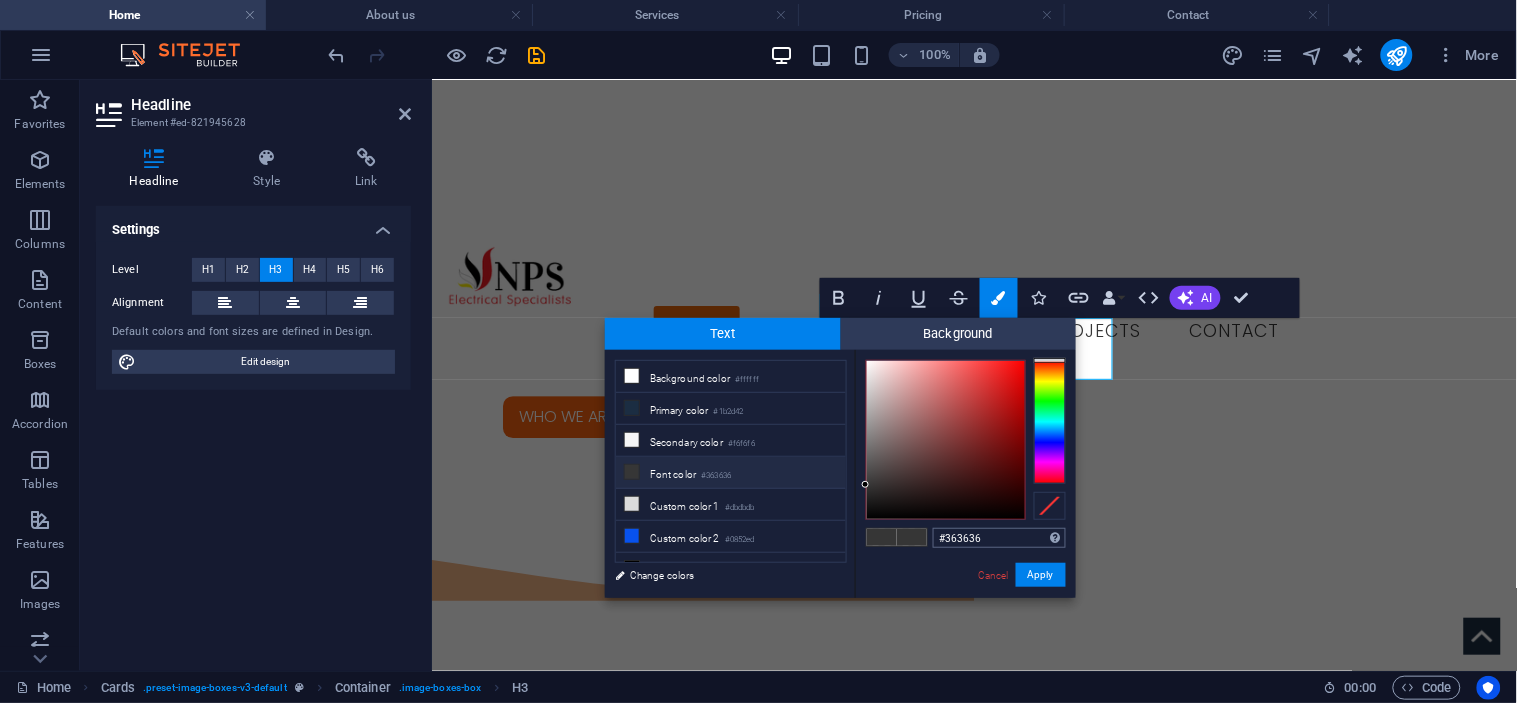 click on "#363636" at bounding box center [999, 538] 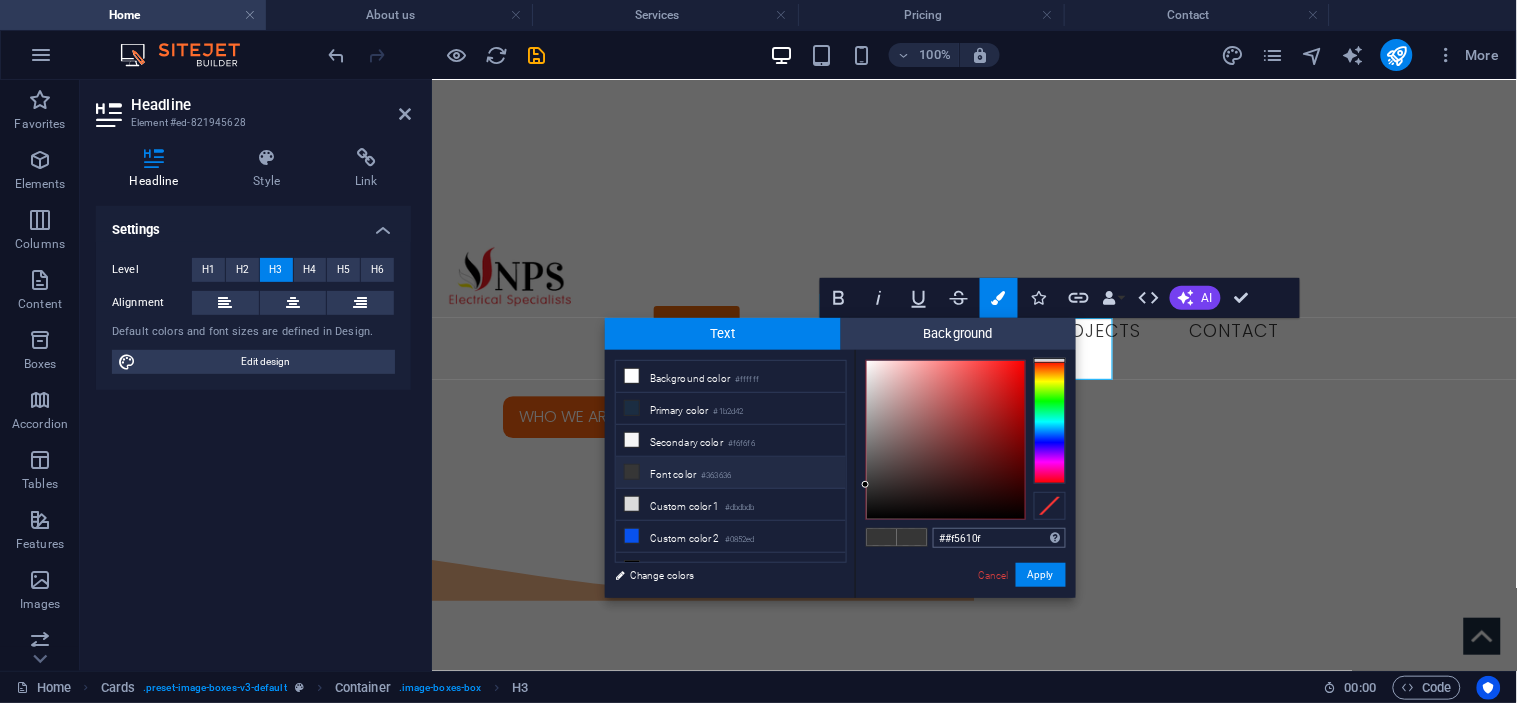 type on "#f5610f" 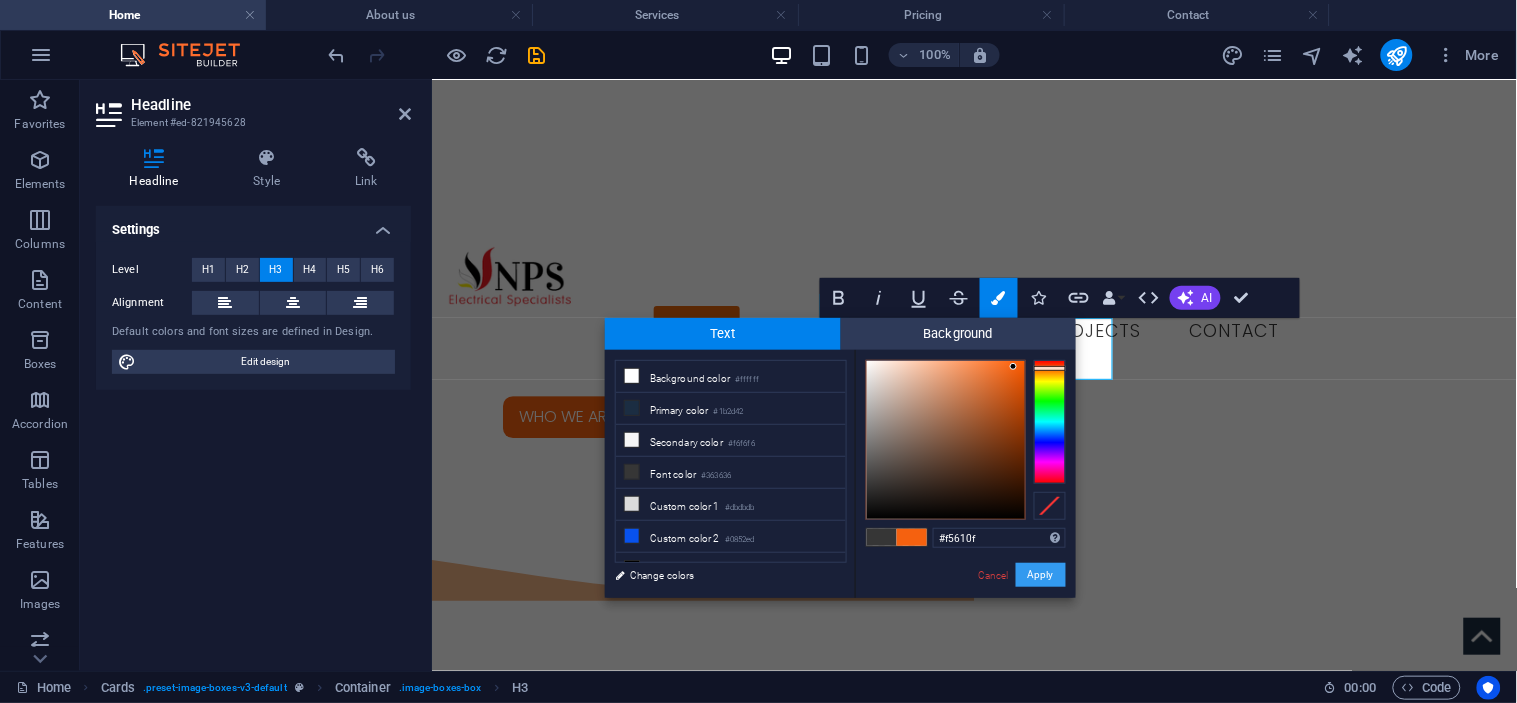 click on "Apply" at bounding box center [1041, 575] 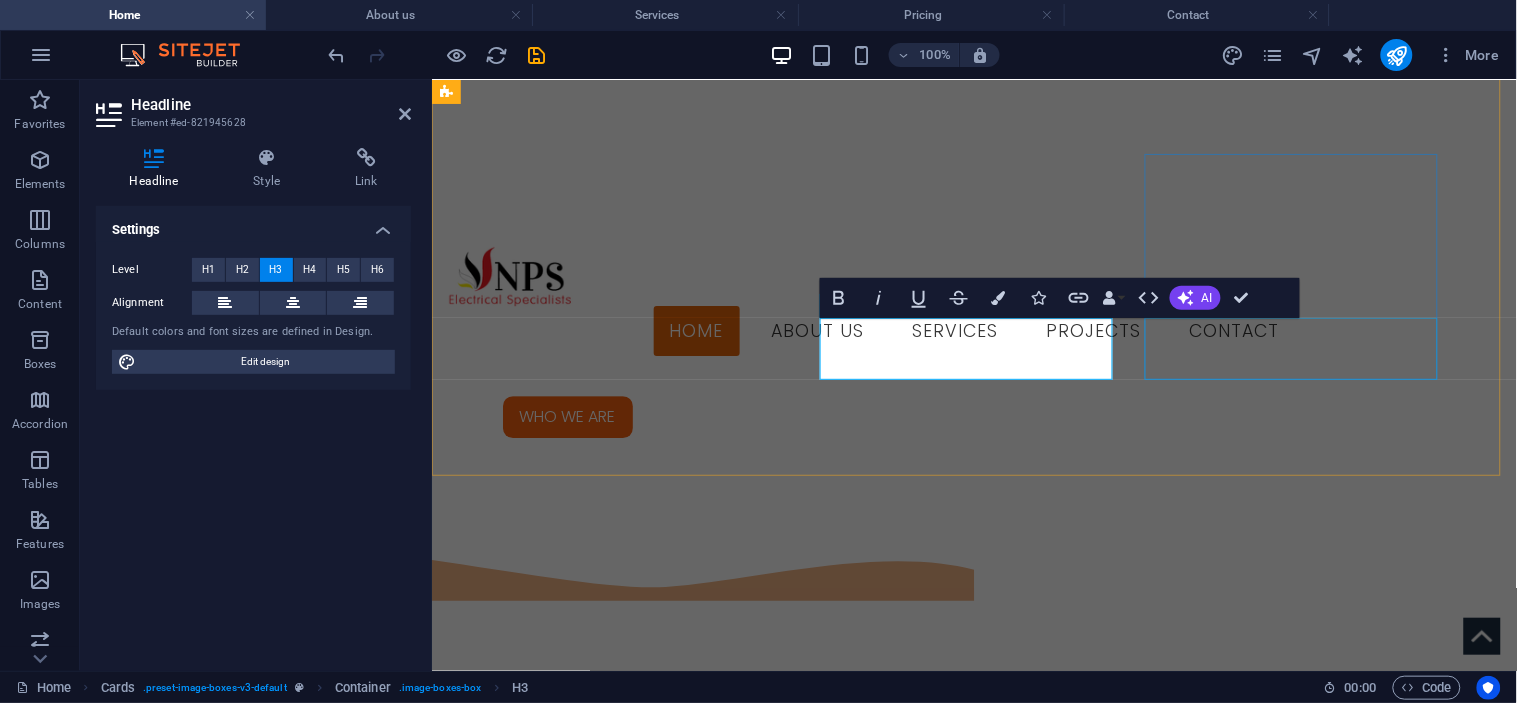 click on "DOMESTIC" at bounding box center (593, 2563) 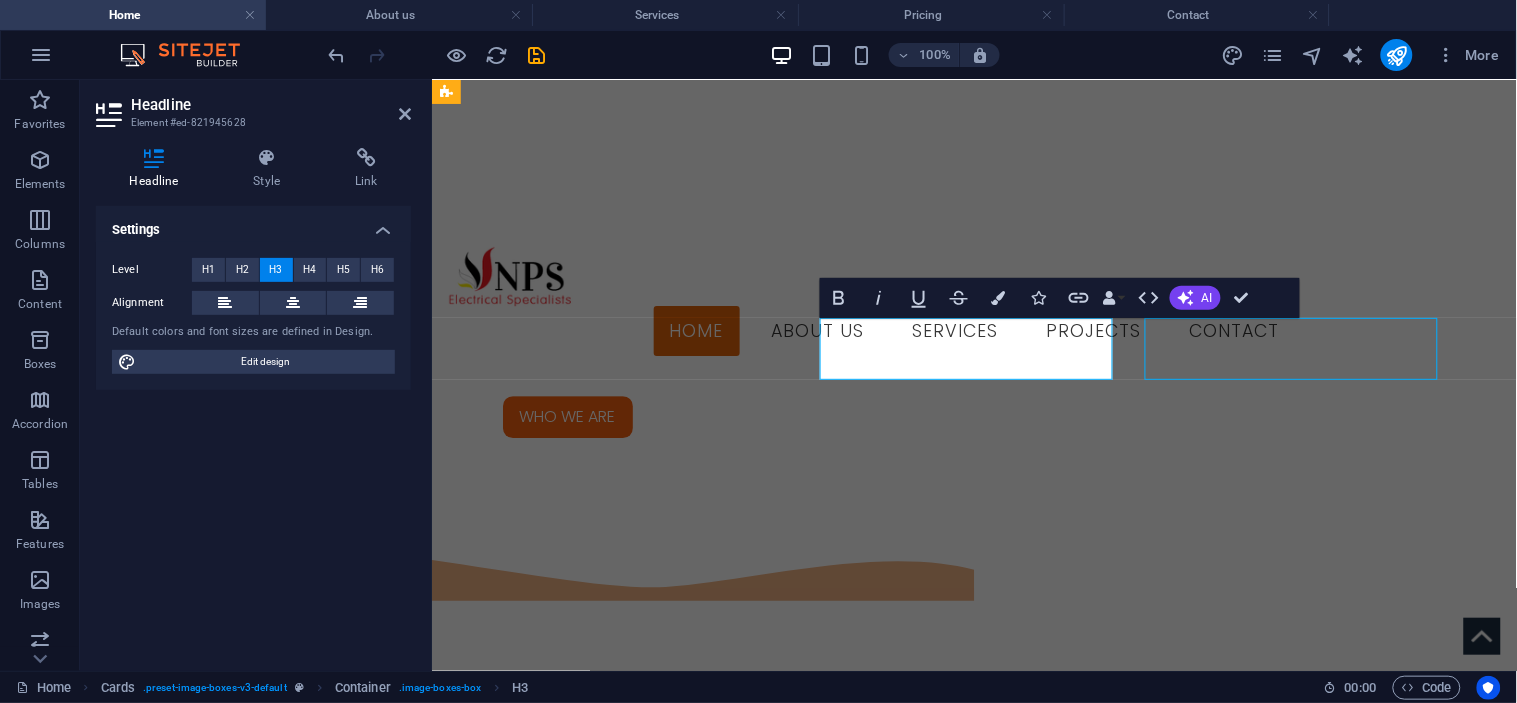 click on "DOMESTIC" at bounding box center (593, 2563) 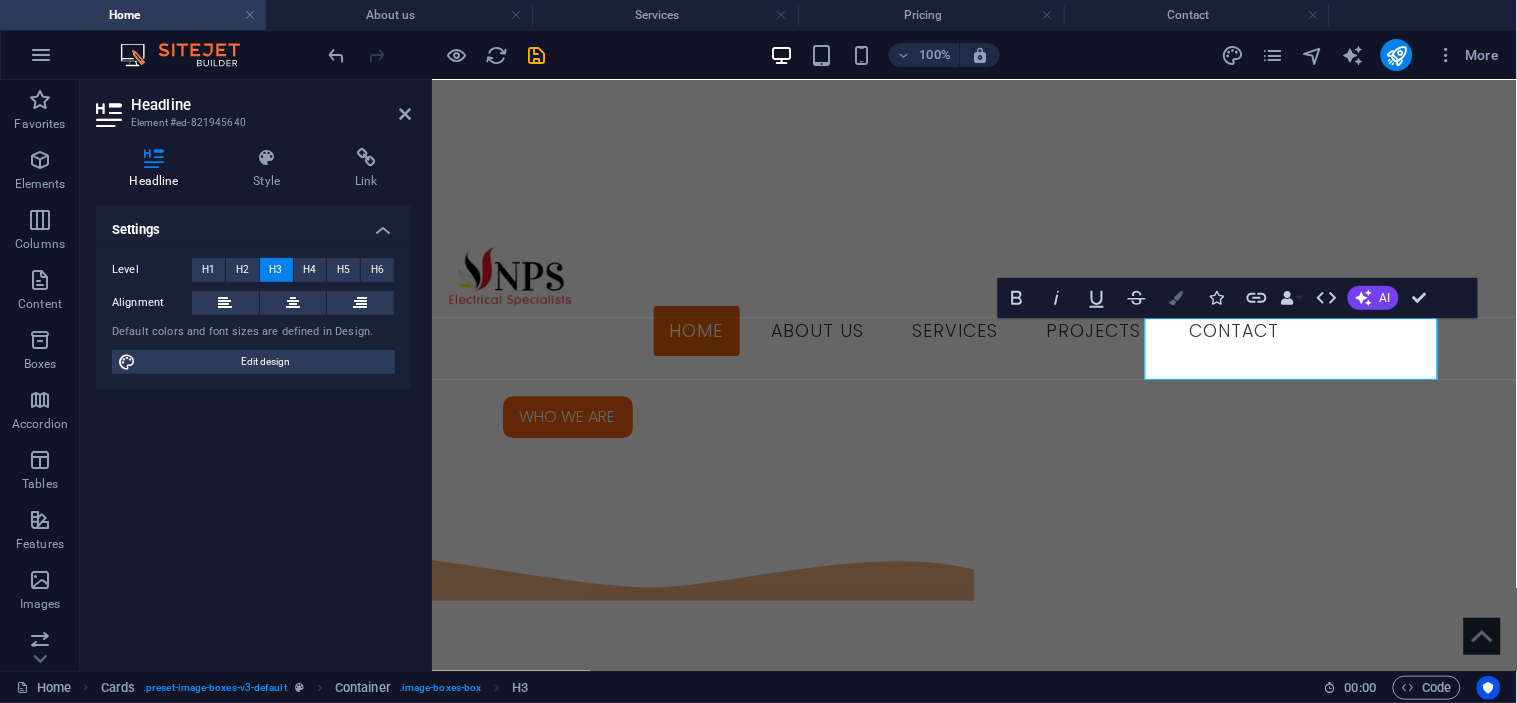 click at bounding box center [1177, 298] 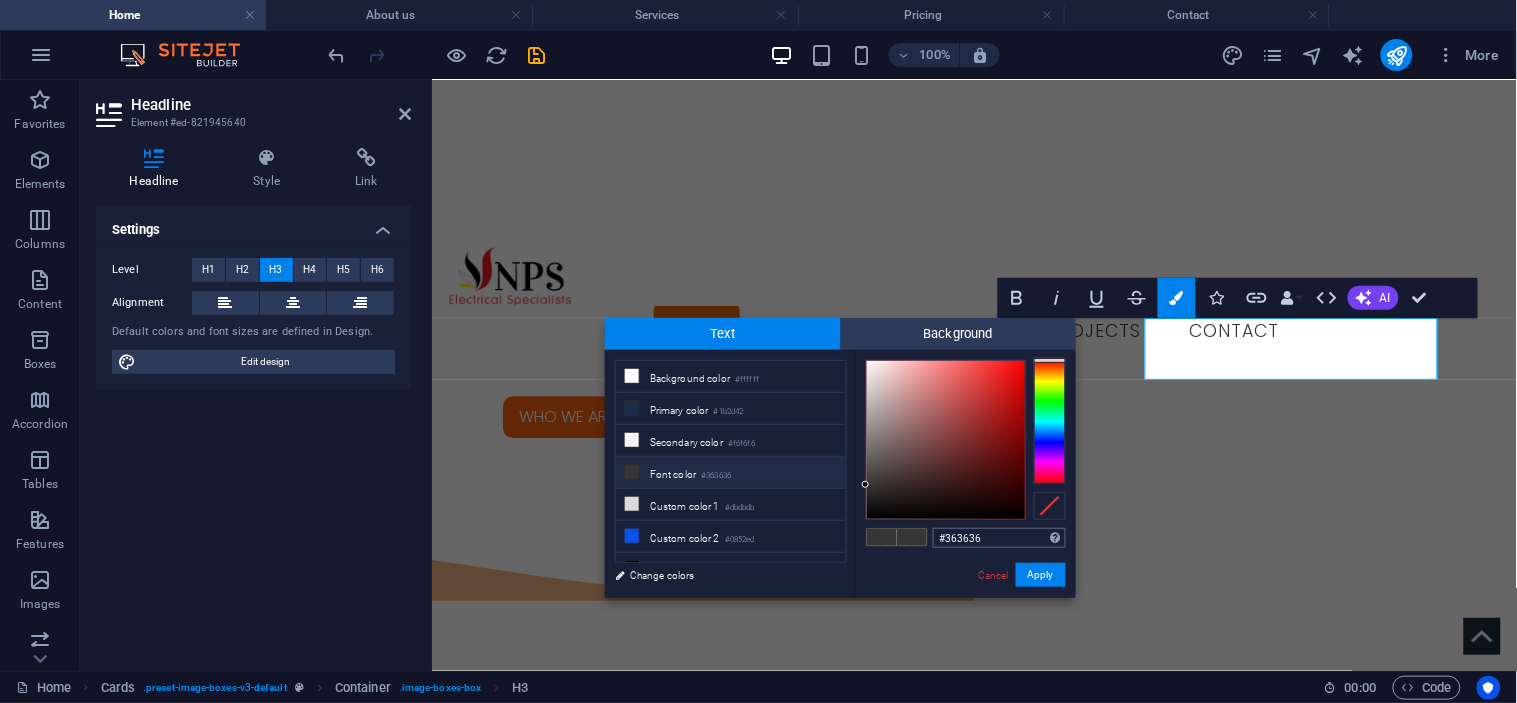 click on "#363636" at bounding box center [999, 538] 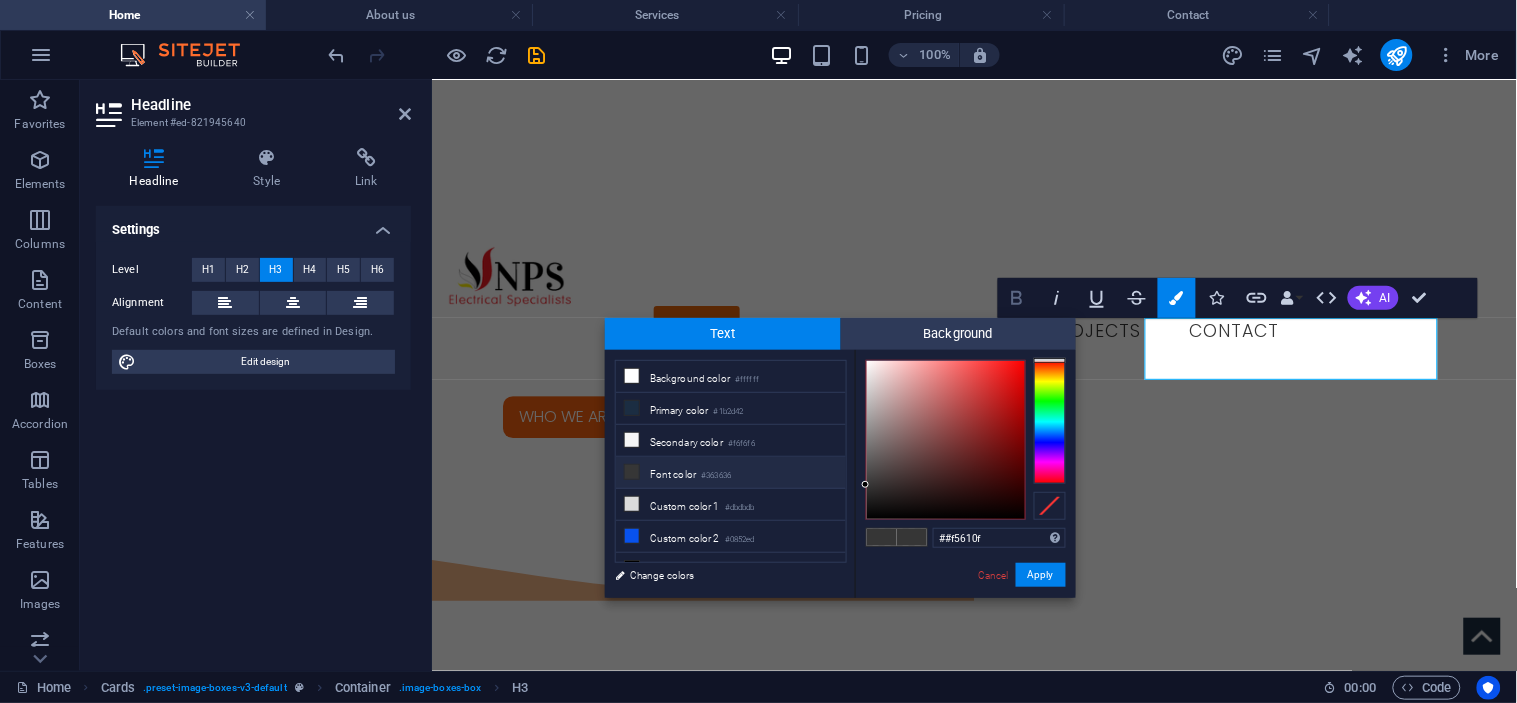 type on "#f5610f" 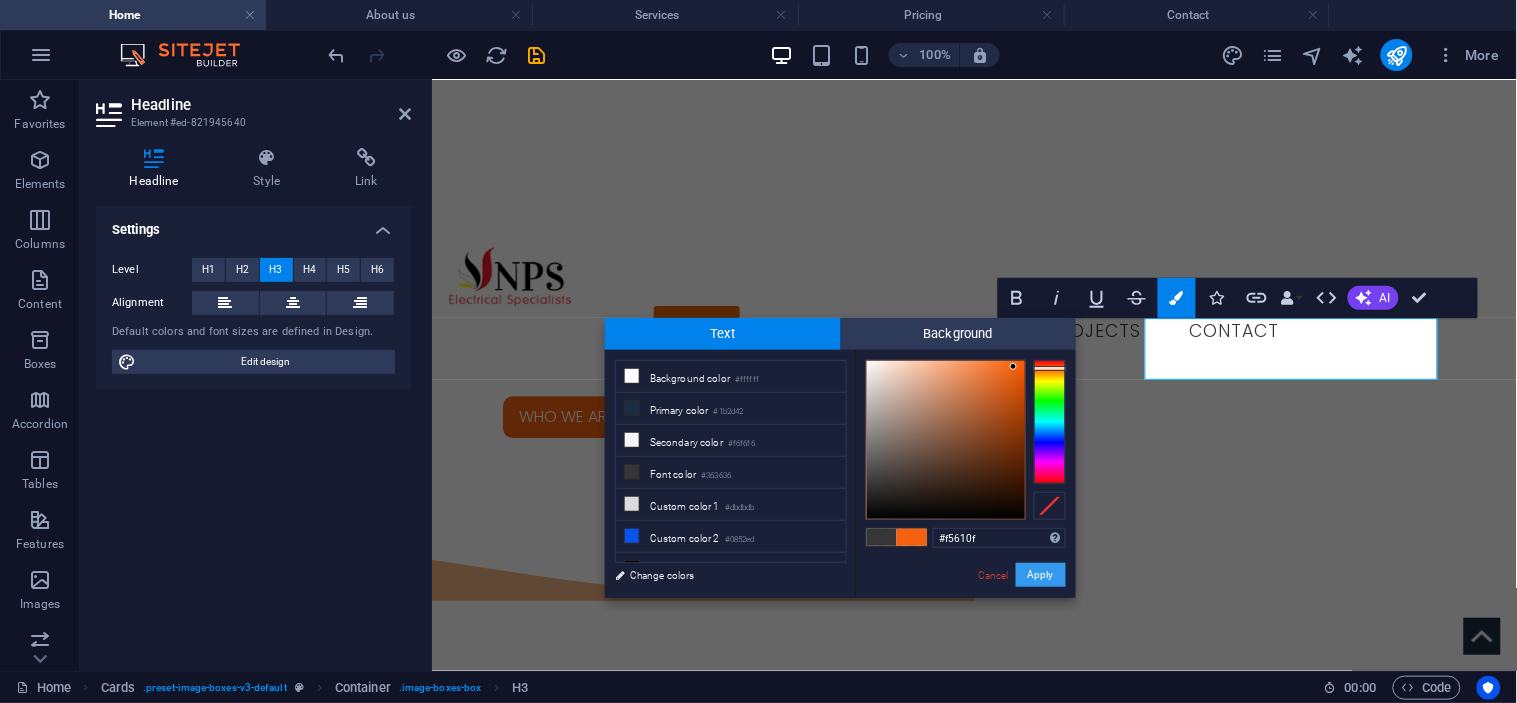 click on "Apply" at bounding box center (1041, 575) 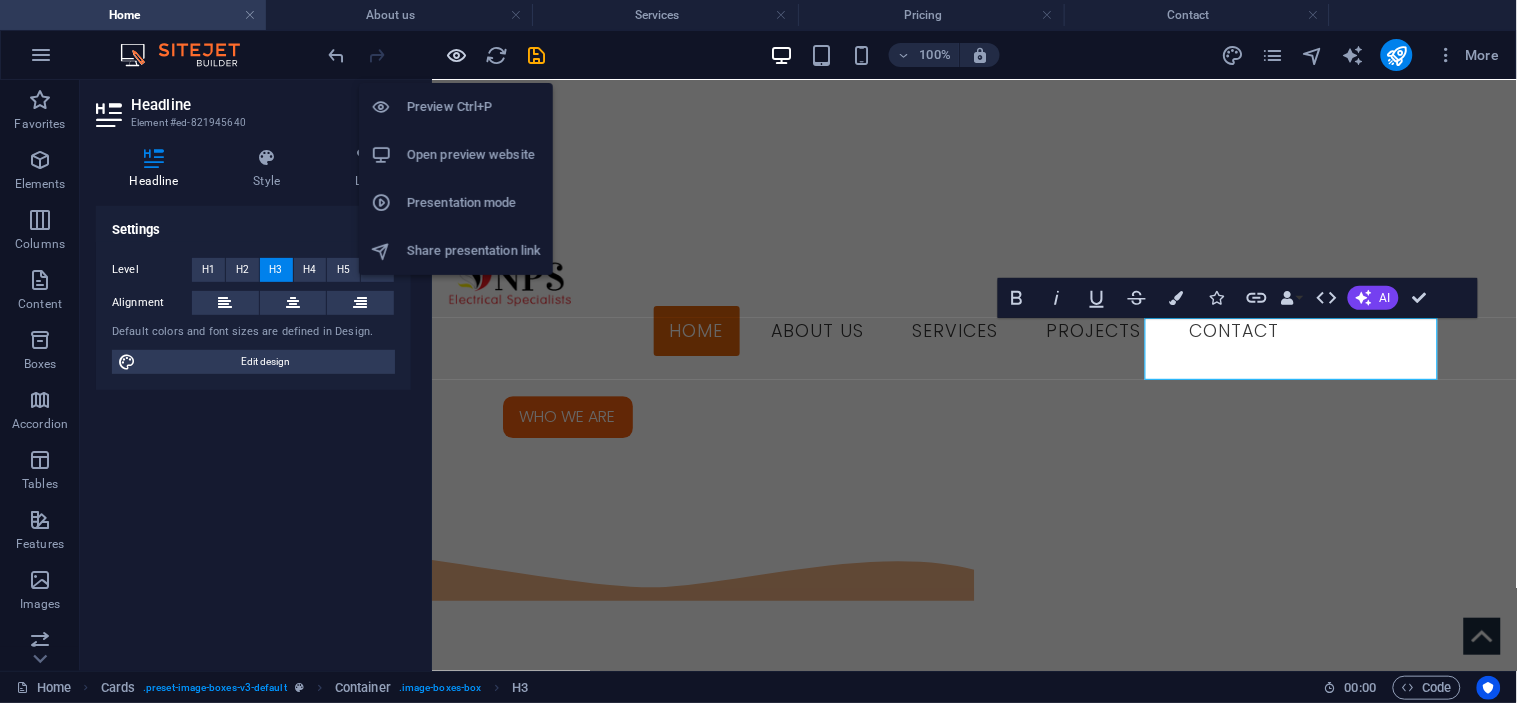 click at bounding box center (457, 55) 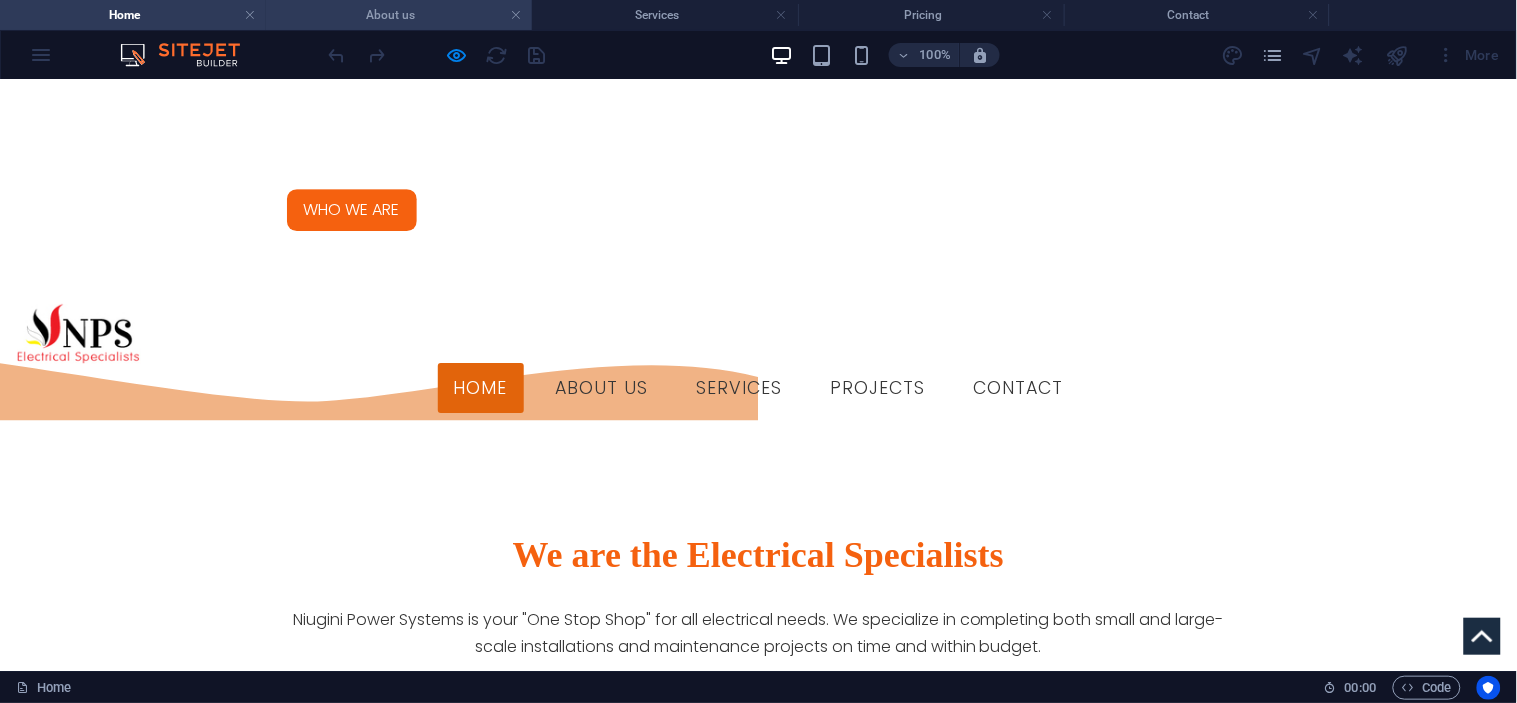 scroll, scrollTop: 1565, scrollLeft: 0, axis: vertical 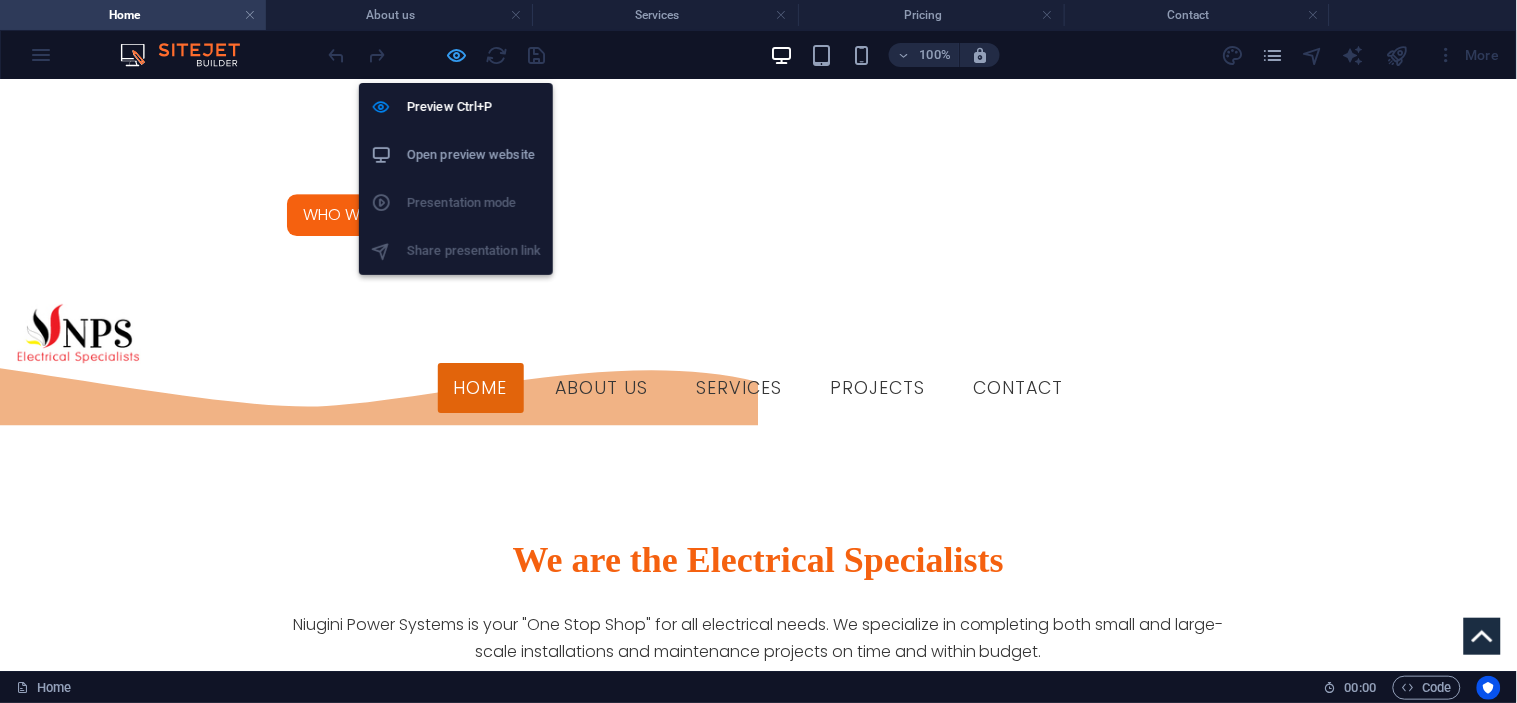 click at bounding box center (457, 55) 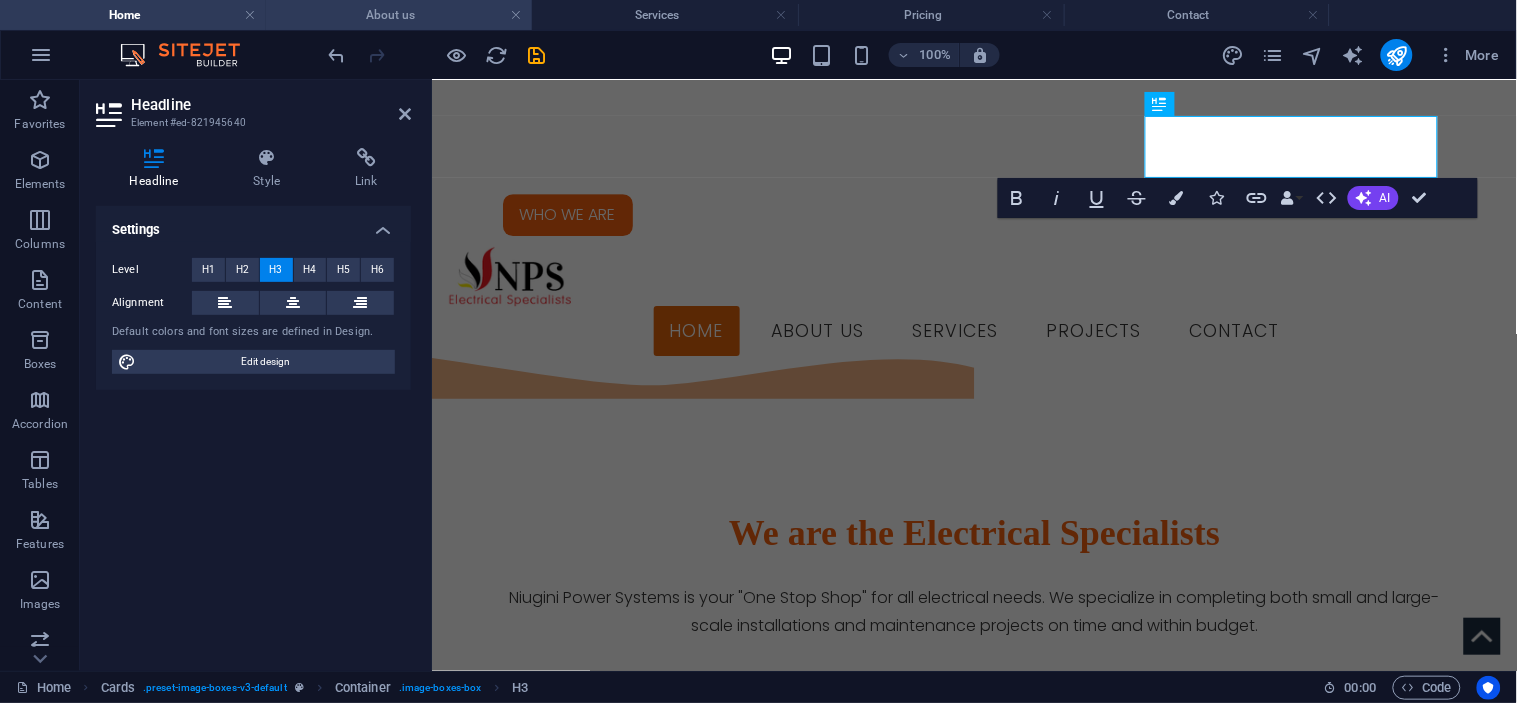 click on "About us" at bounding box center (399, 15) 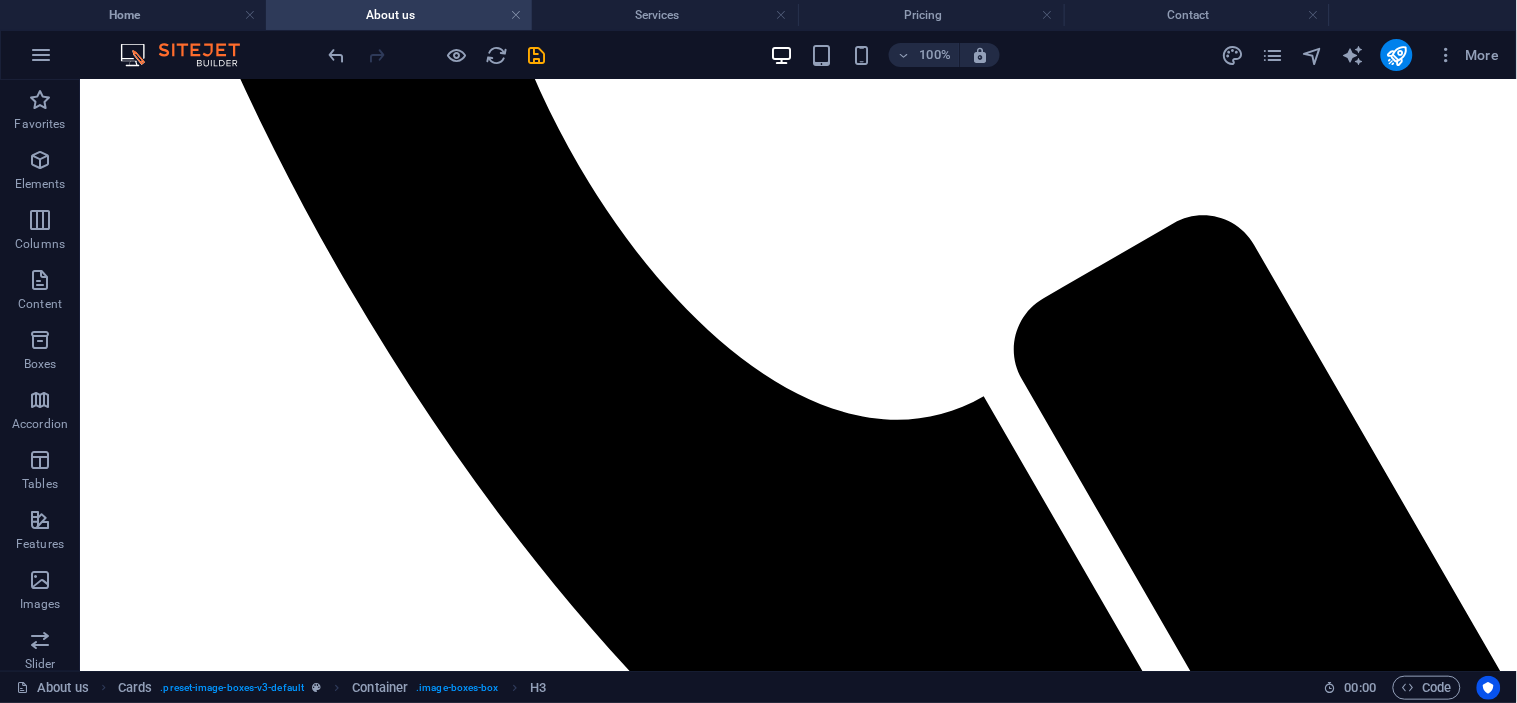 scroll, scrollTop: 1055, scrollLeft: 0, axis: vertical 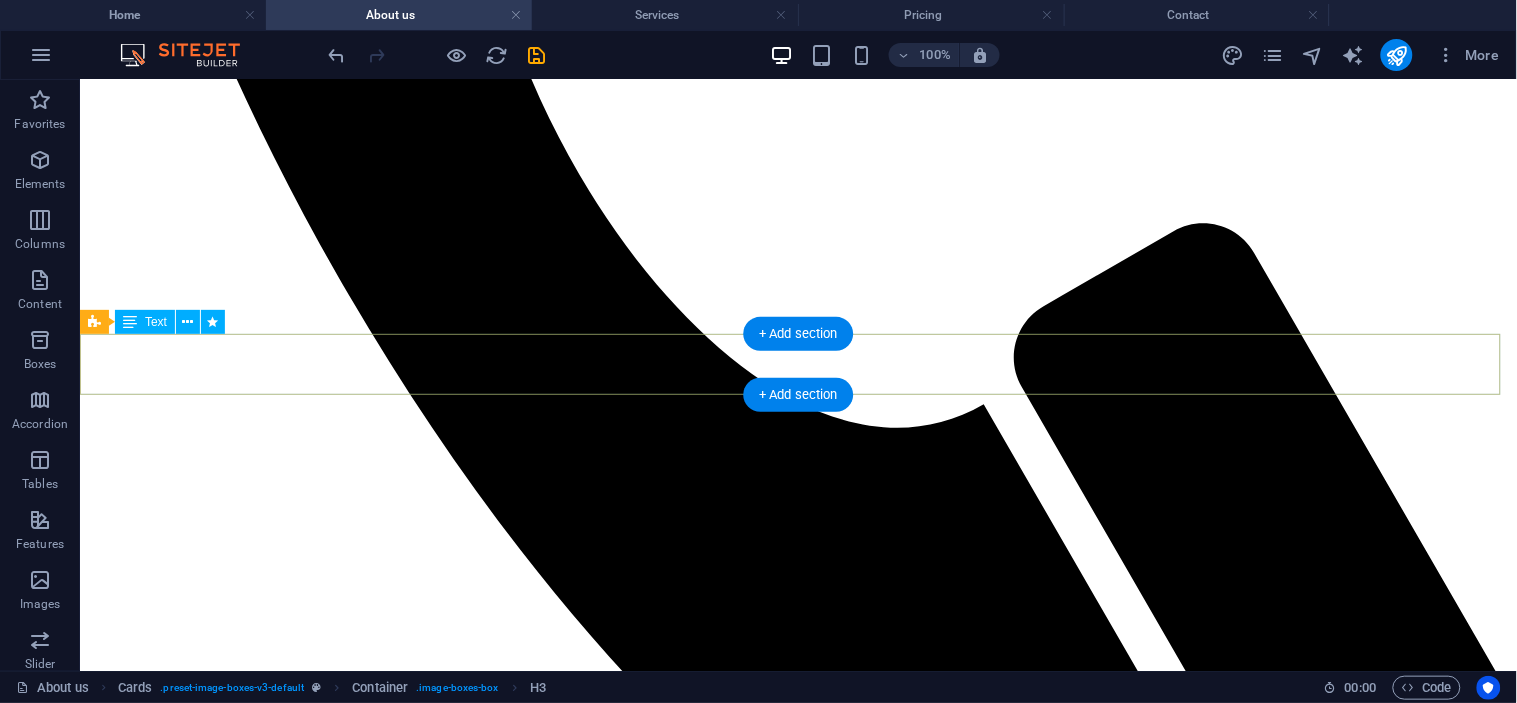 click on "What we Do" at bounding box center [797, 3203] 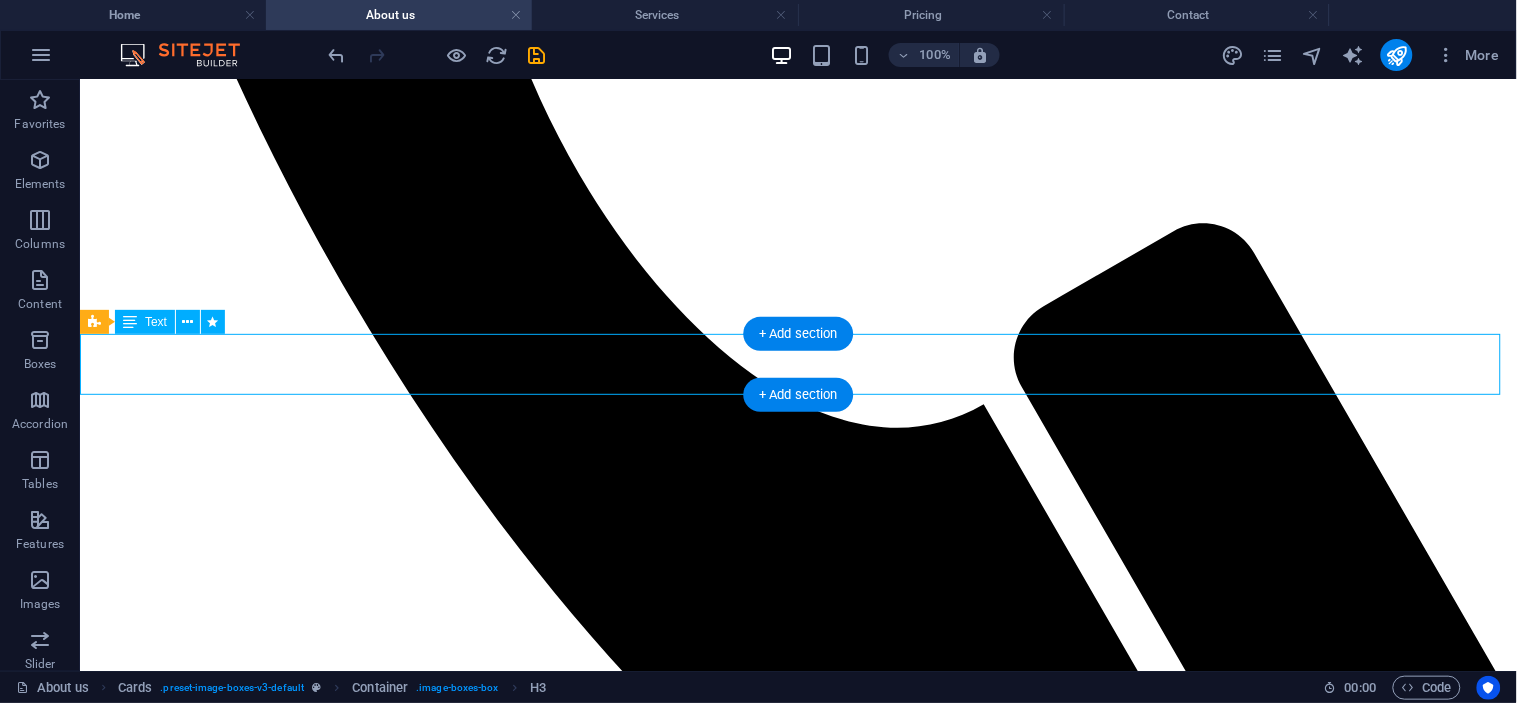 click on "What we Do" at bounding box center (797, 3203) 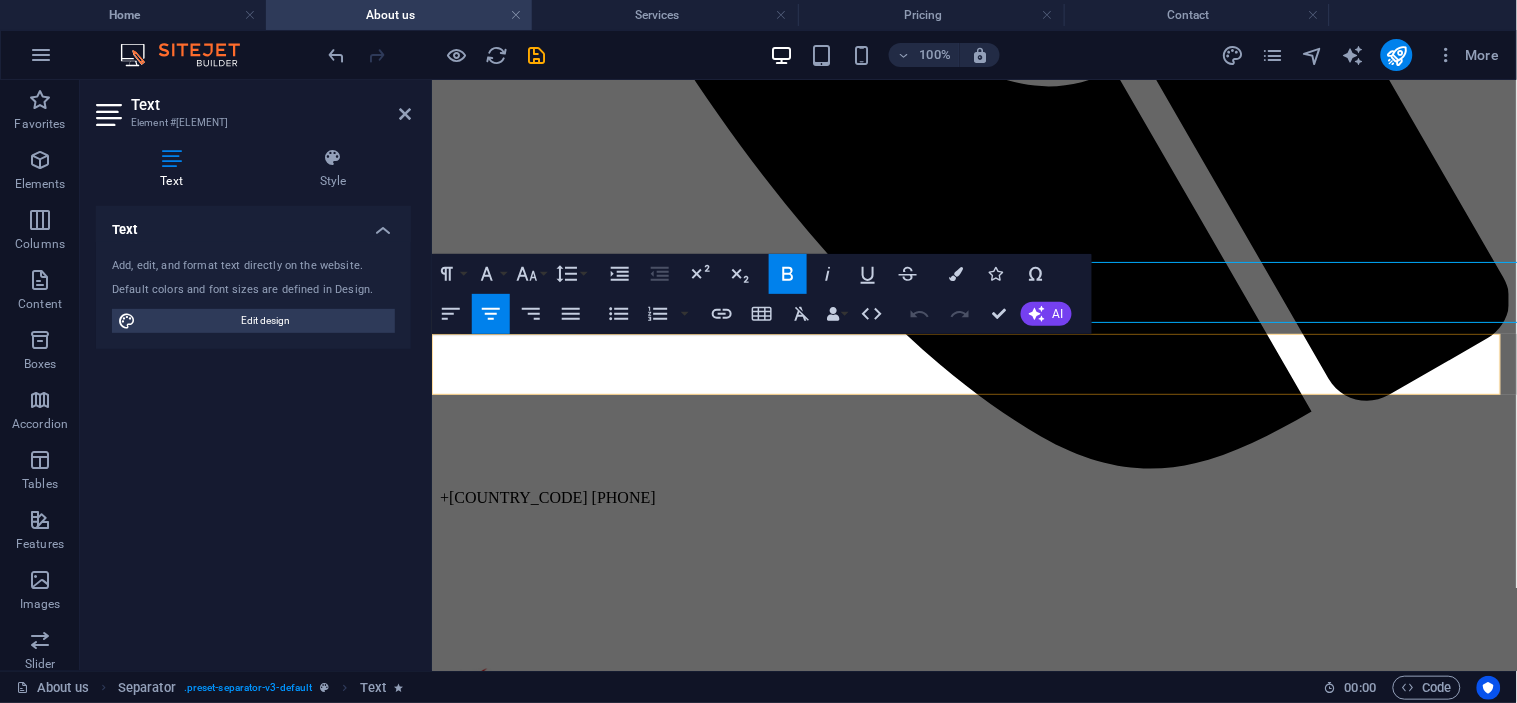 scroll, scrollTop: 1127, scrollLeft: 0, axis: vertical 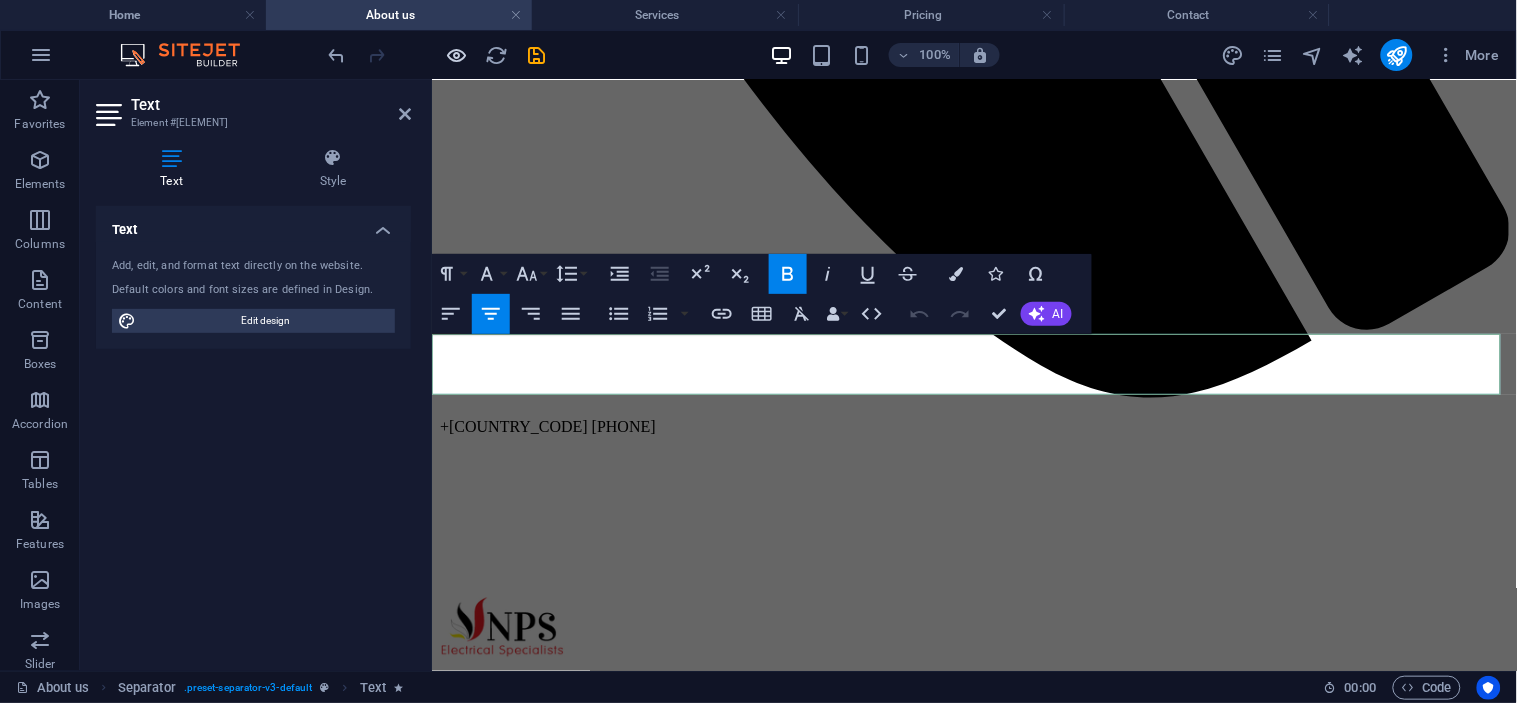 drag, startPoint x: 741, startPoint y: 291, endPoint x: 452, endPoint y: 53, distance: 374.38617 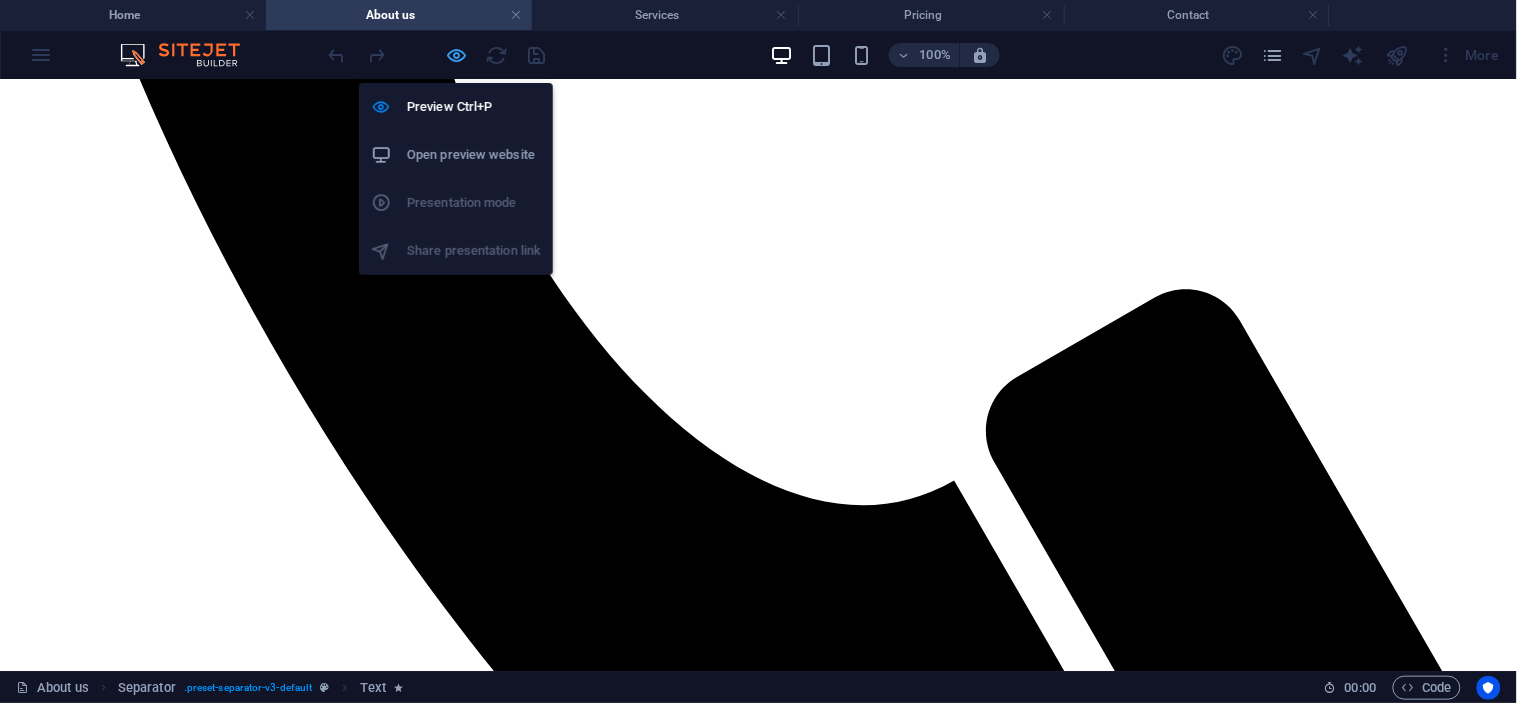 click at bounding box center (457, 55) 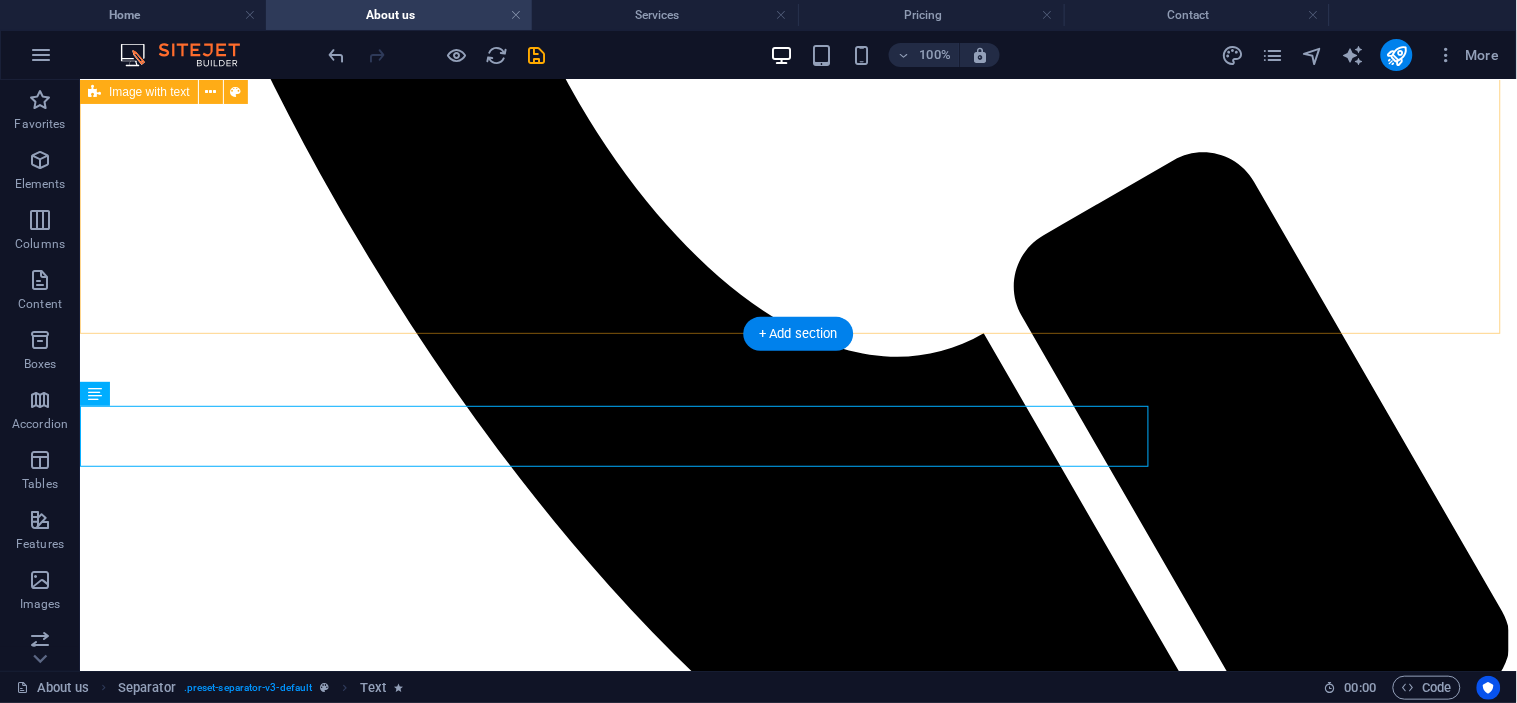 scroll, scrollTop: 1055, scrollLeft: 0, axis: vertical 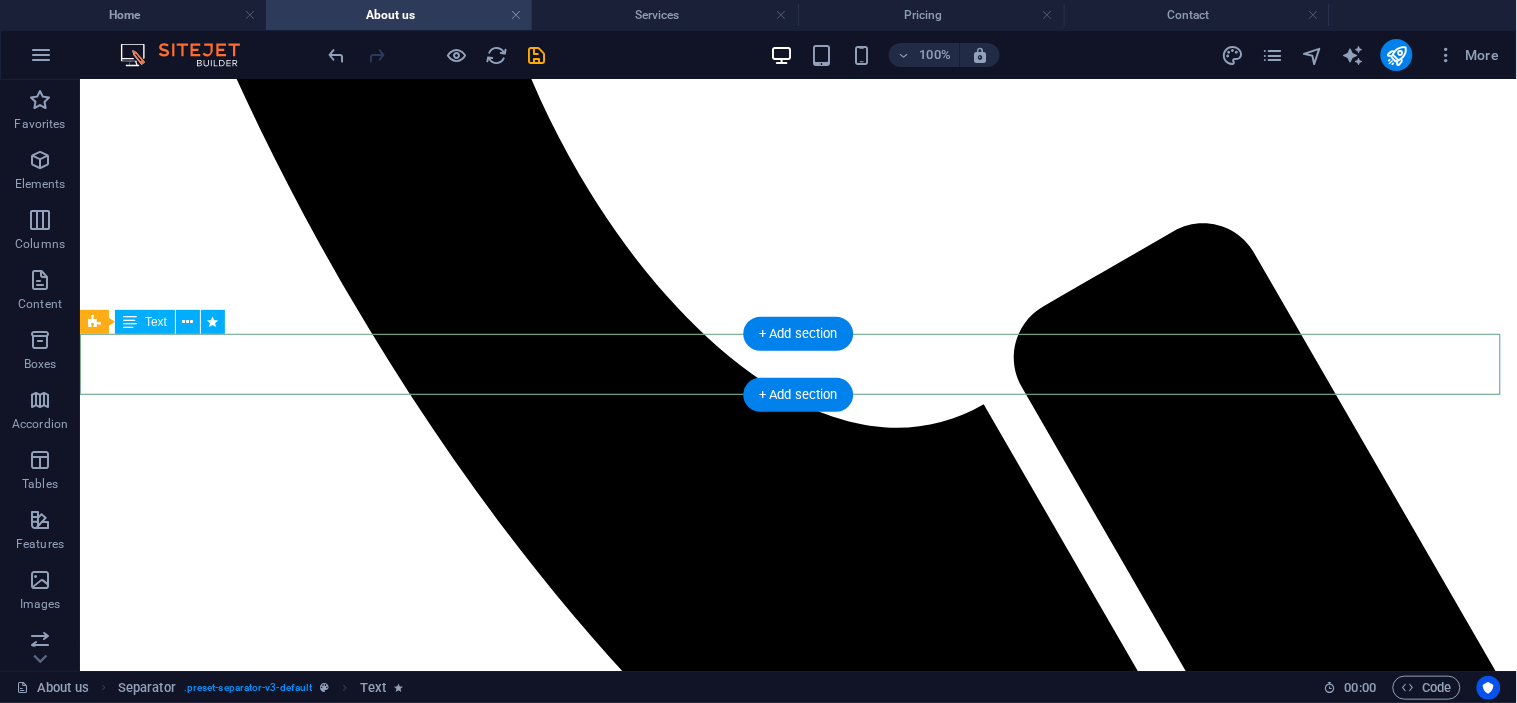 click on "What we Do" at bounding box center [797, 3203] 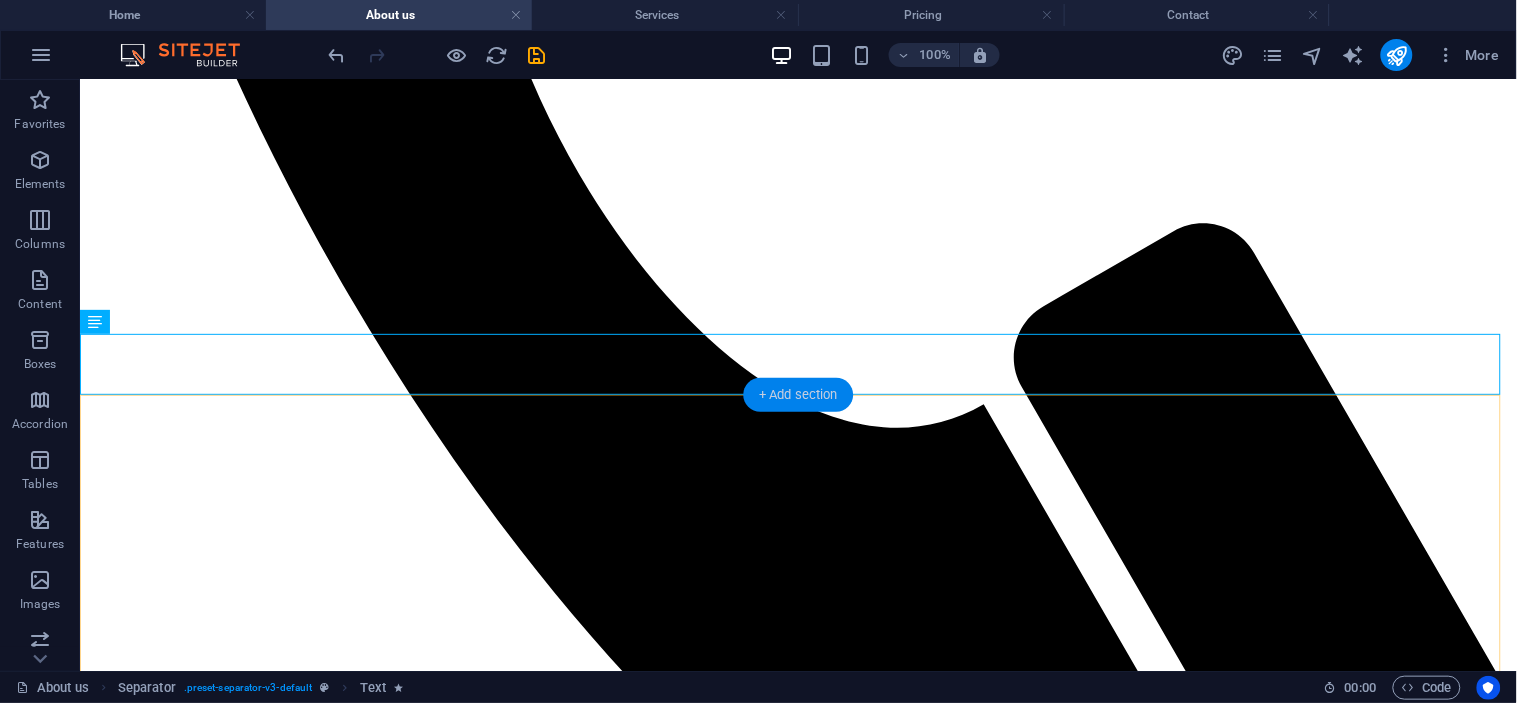 click on "+ Add section" at bounding box center (798, 395) 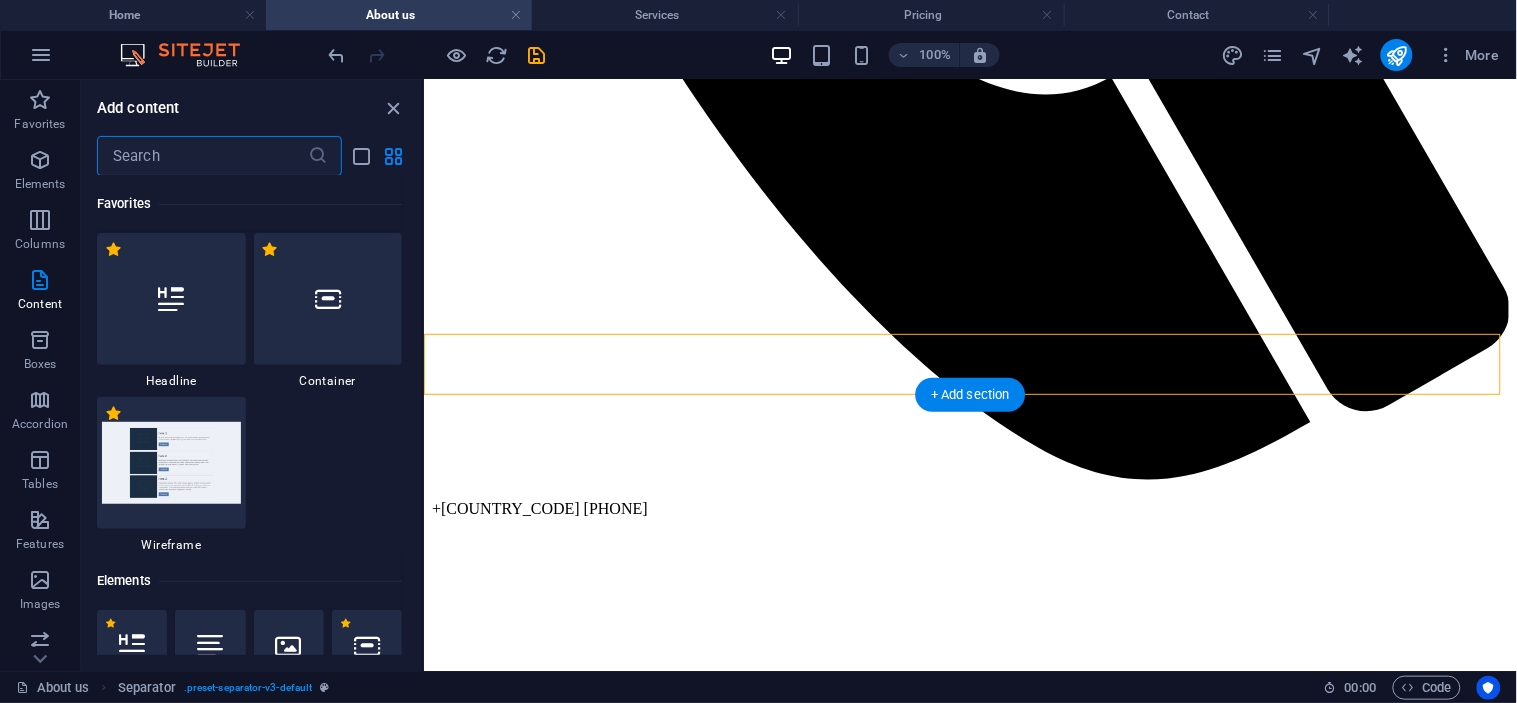 scroll, scrollTop: 1127, scrollLeft: 0, axis: vertical 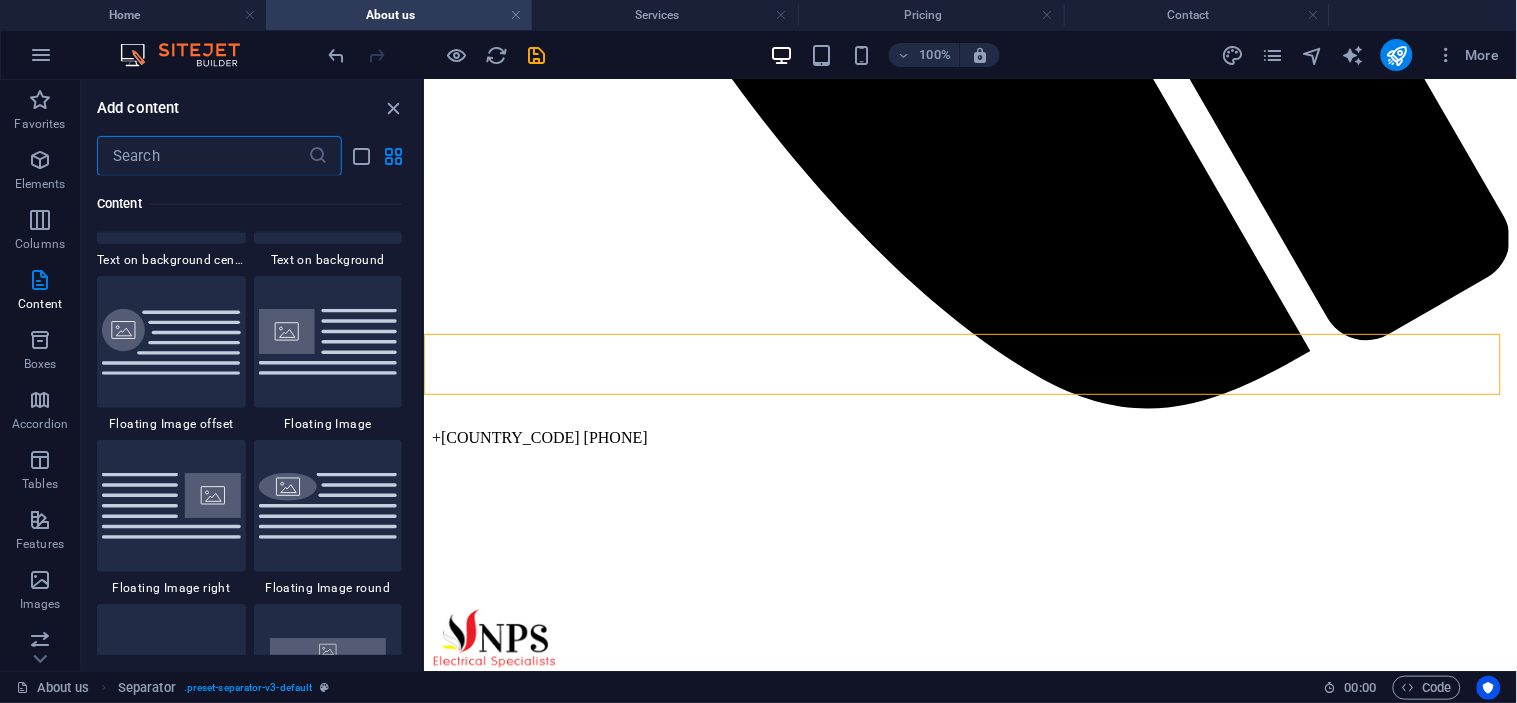 click at bounding box center [202, 156] 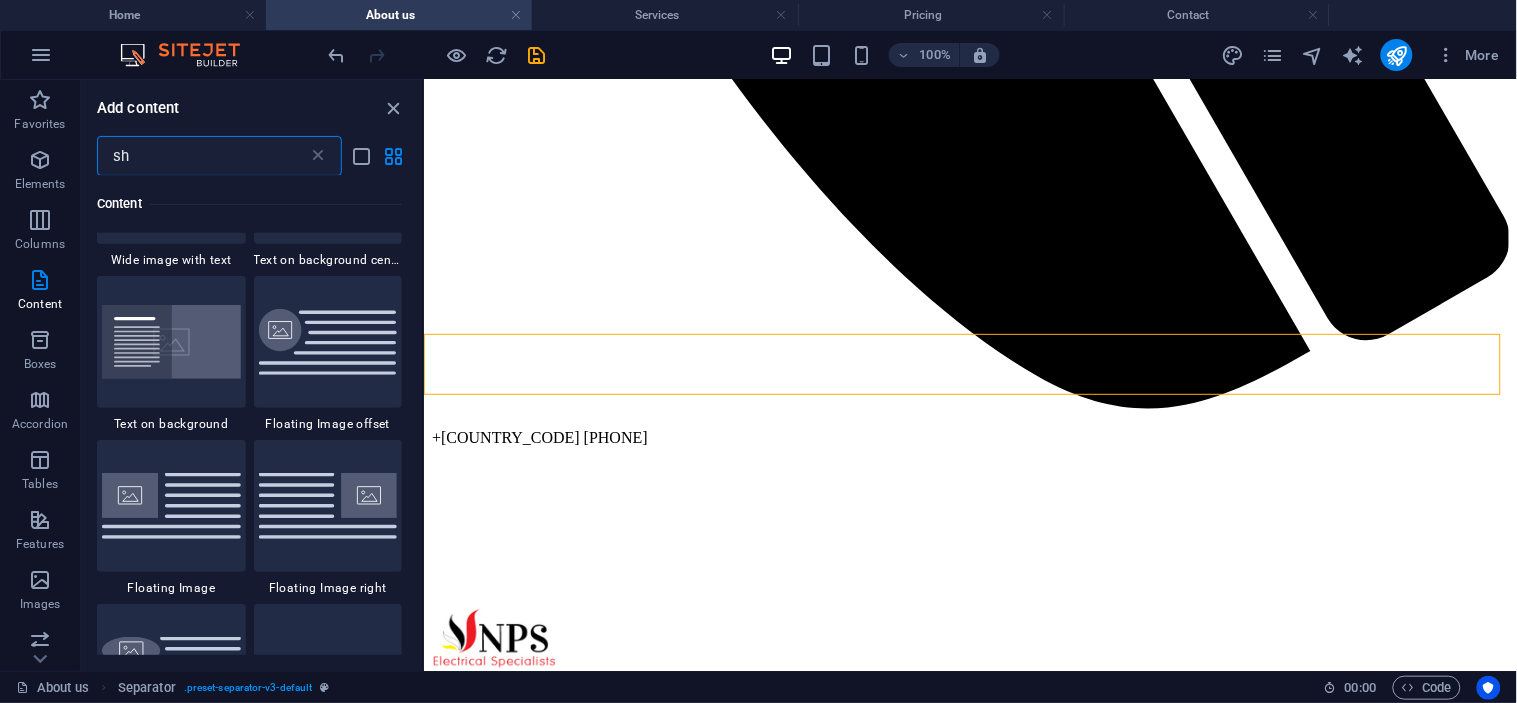 scroll, scrollTop: 0, scrollLeft: 0, axis: both 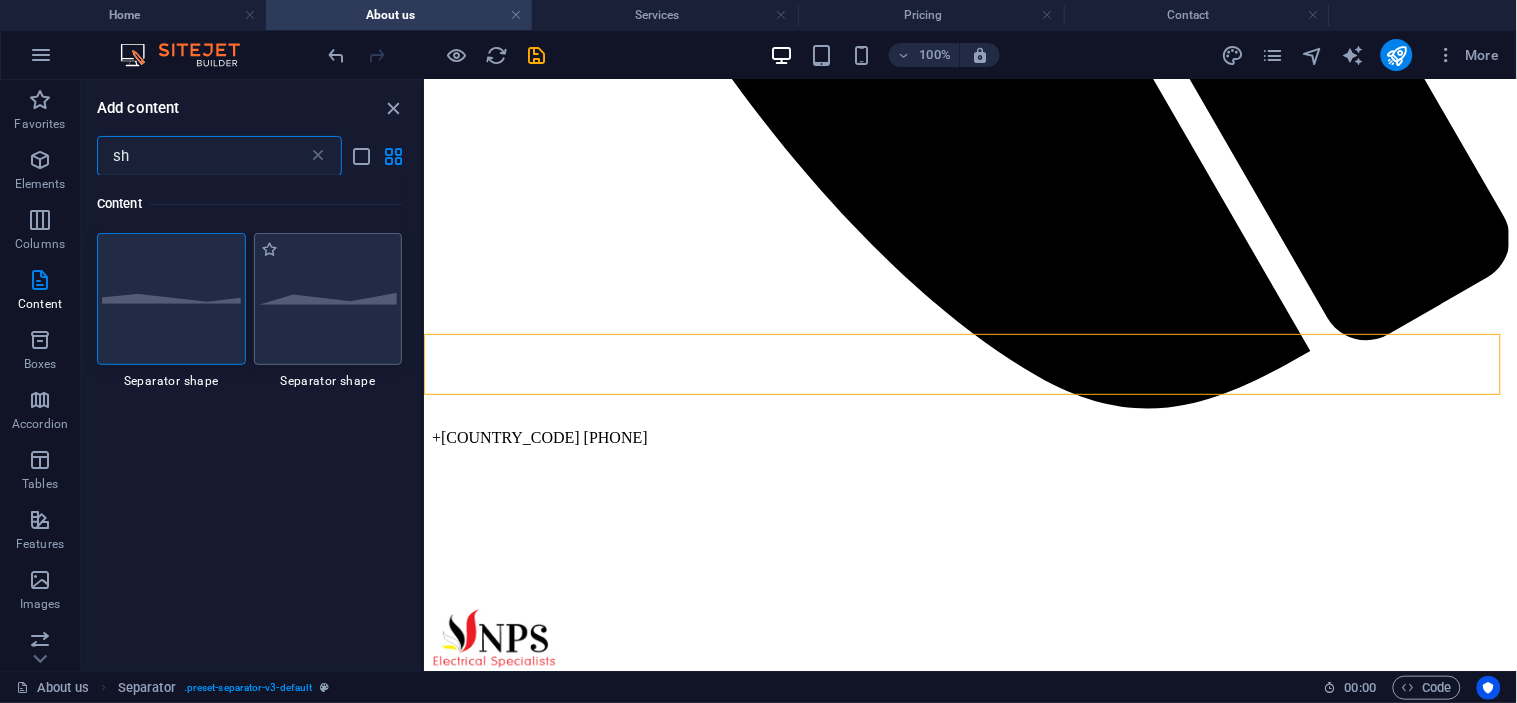 type on "sh" 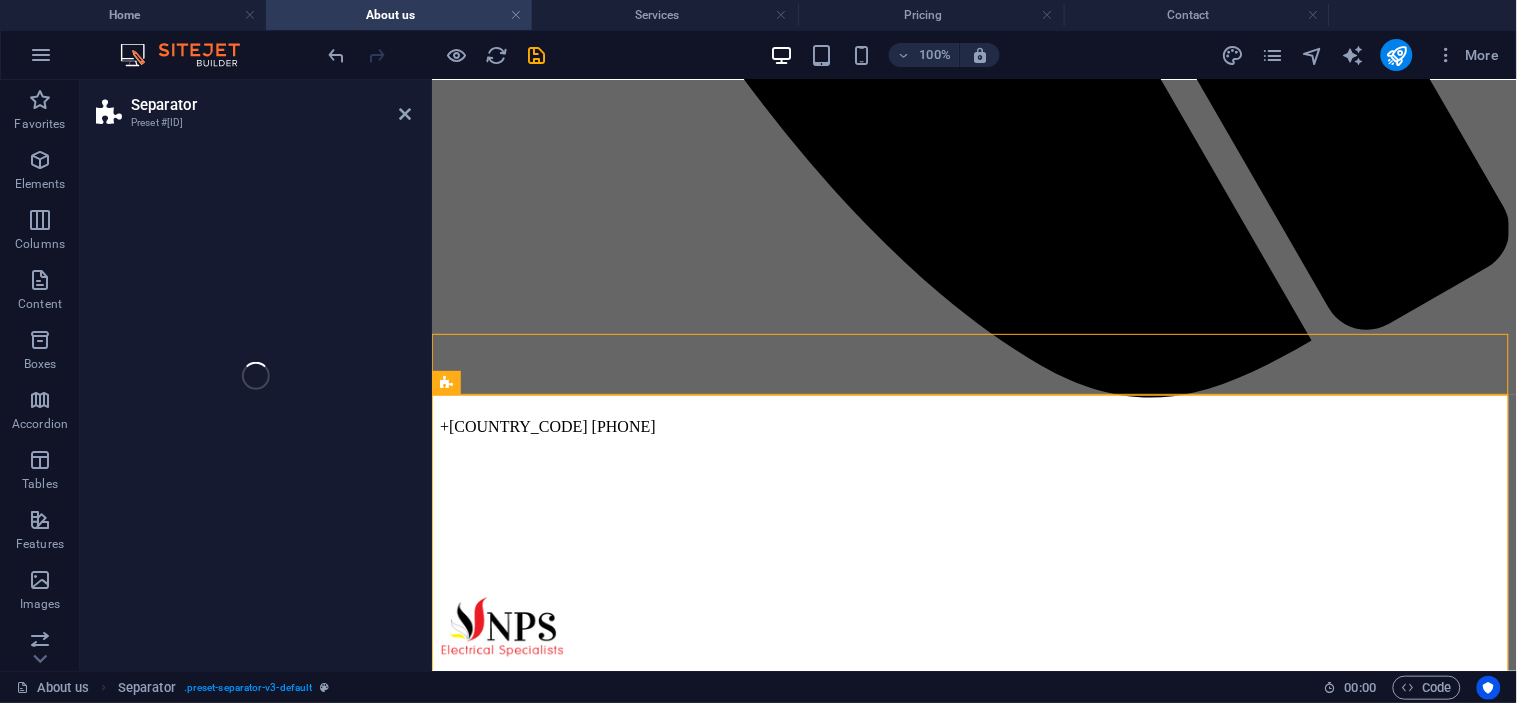 select on "polygon2" 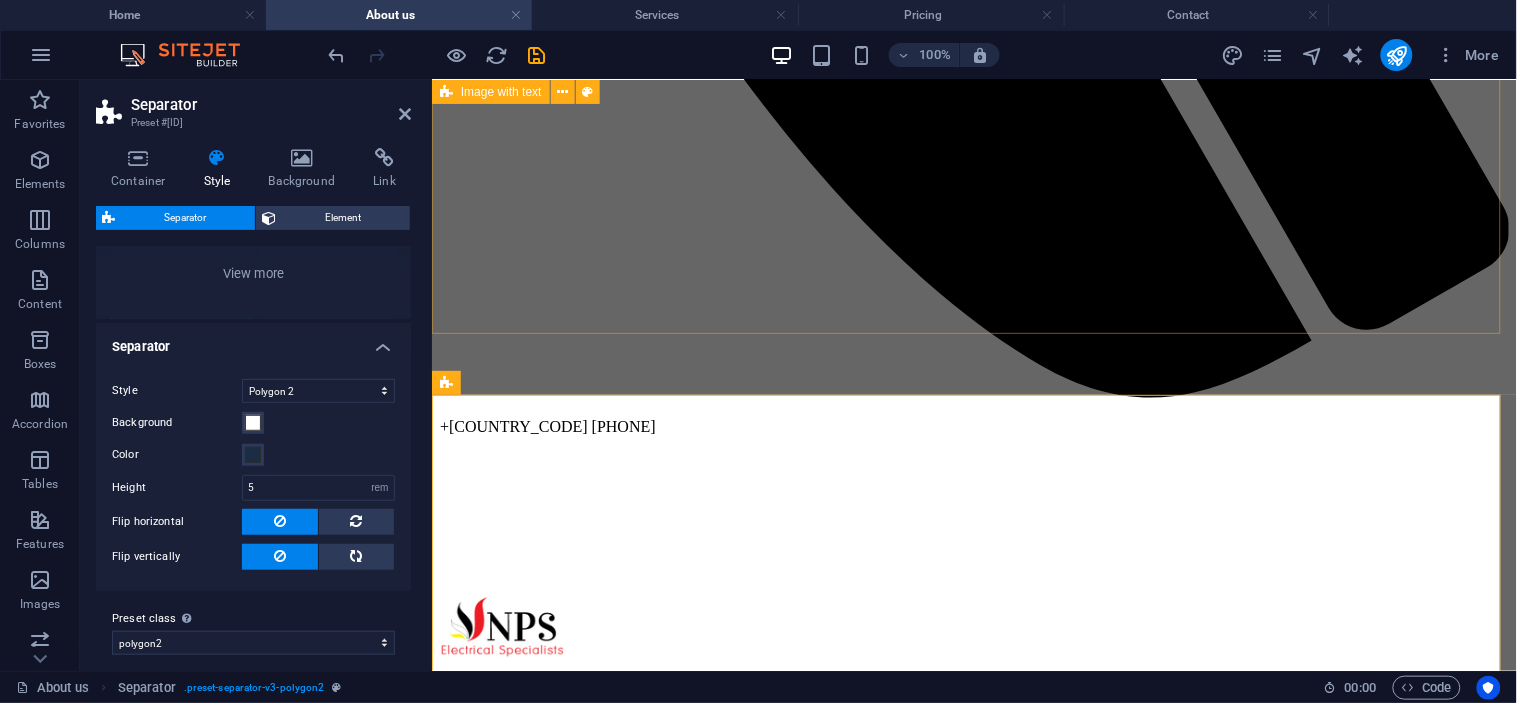 scroll, scrollTop: 276, scrollLeft: 0, axis: vertical 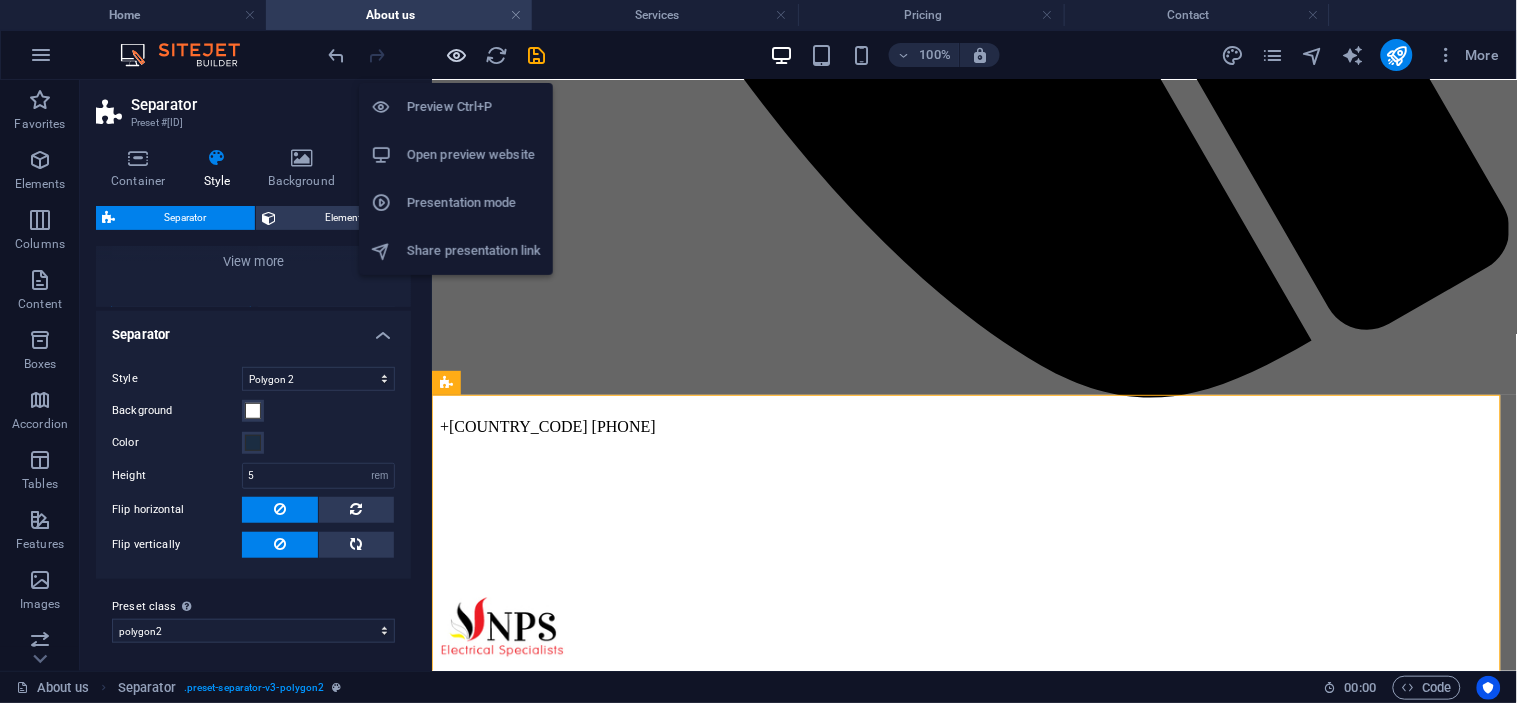 click at bounding box center [457, 55] 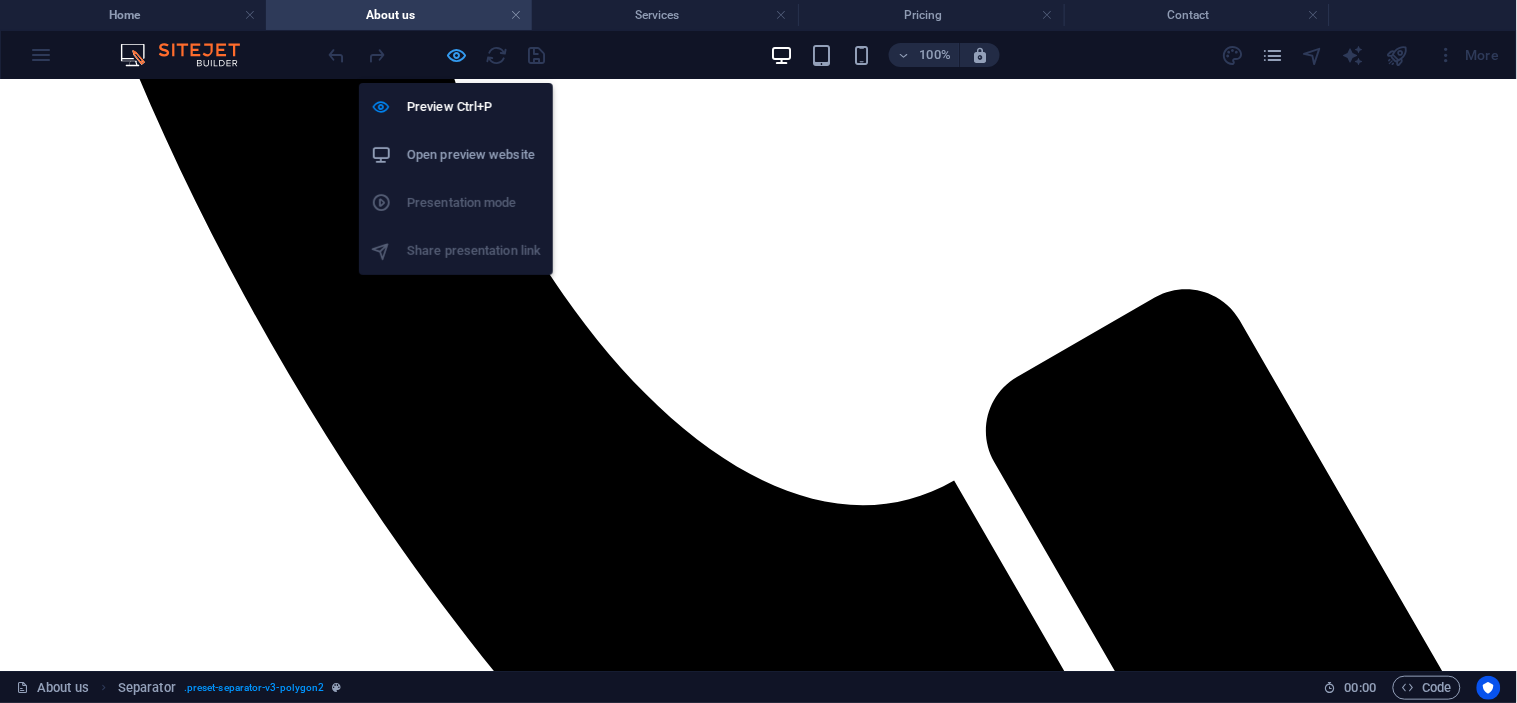 click at bounding box center (457, 55) 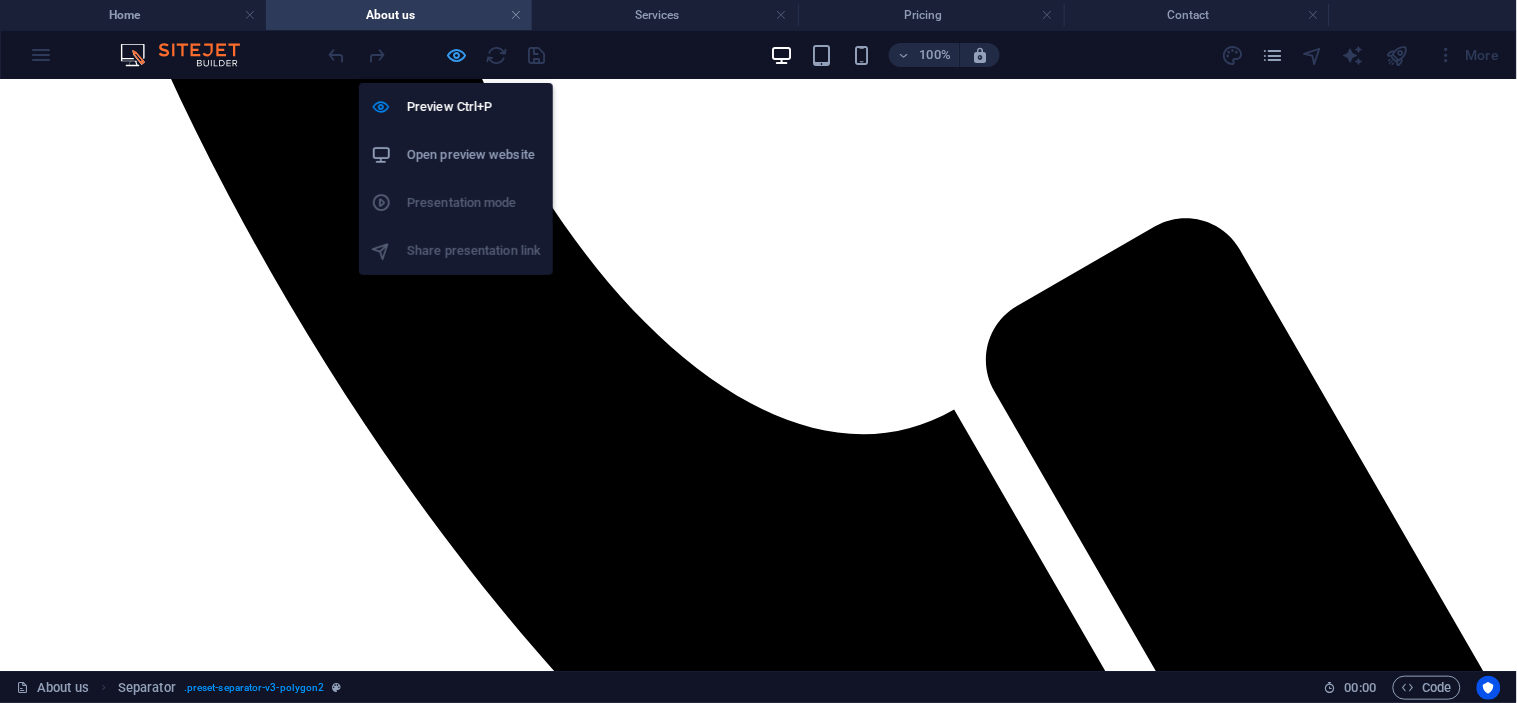 select on "polygon2" 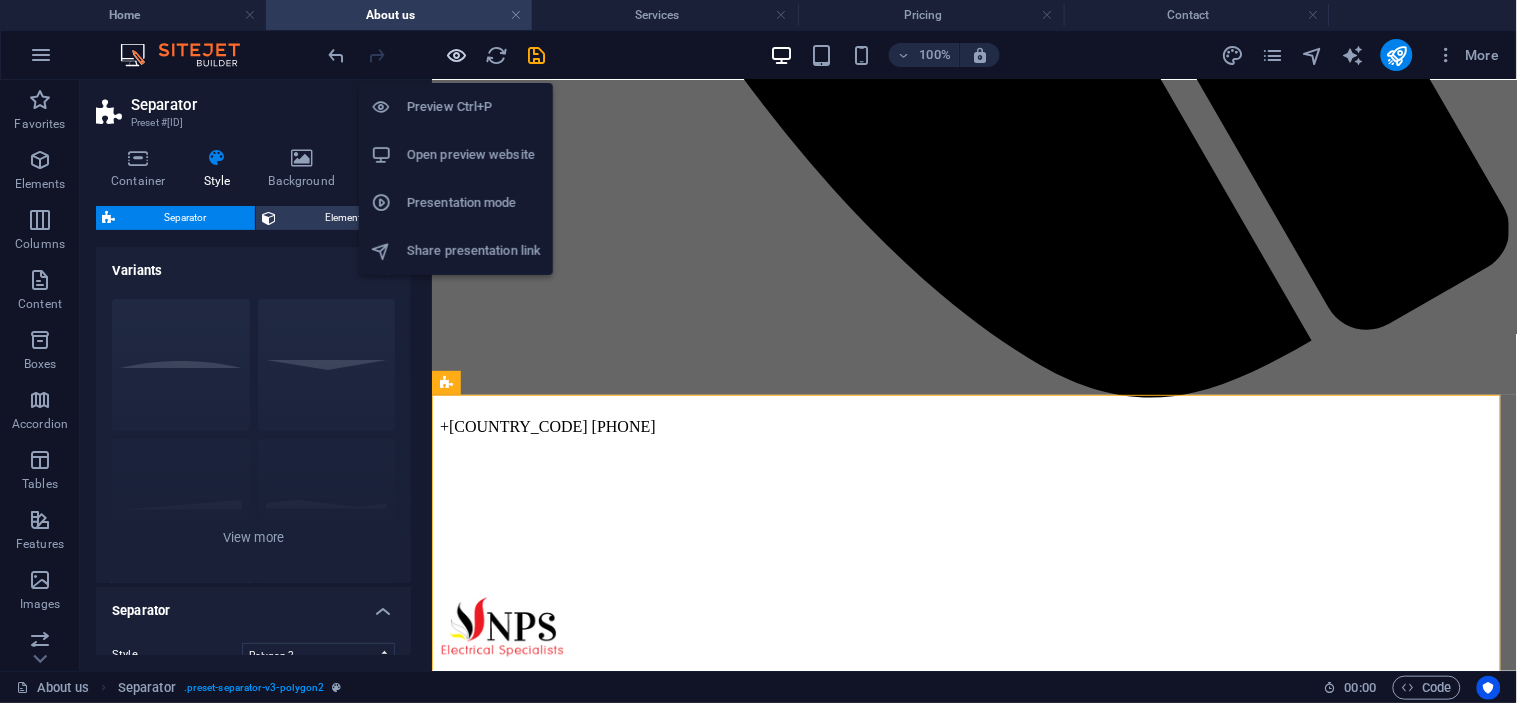click at bounding box center [457, 55] 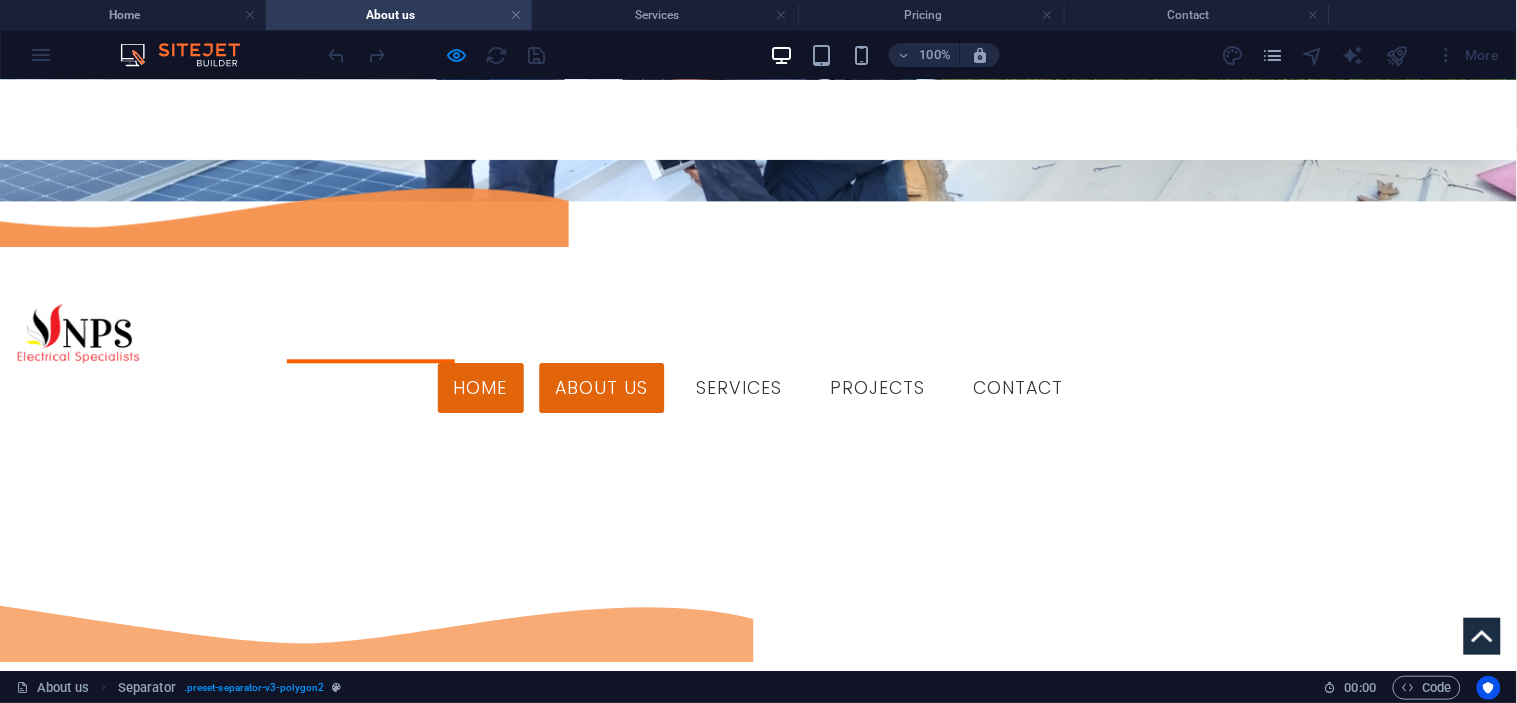 scroll, scrollTop: 1055, scrollLeft: 0, axis: vertical 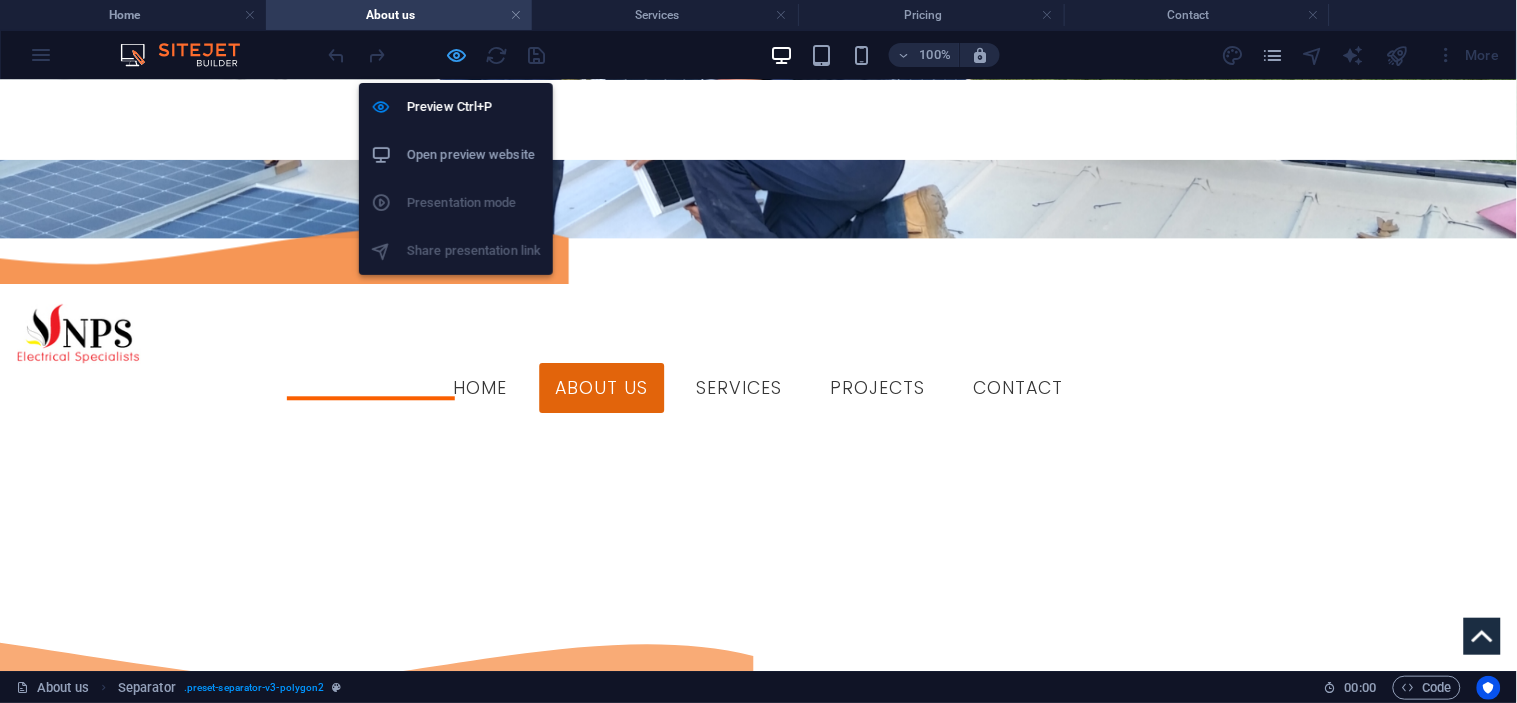 click at bounding box center [457, 55] 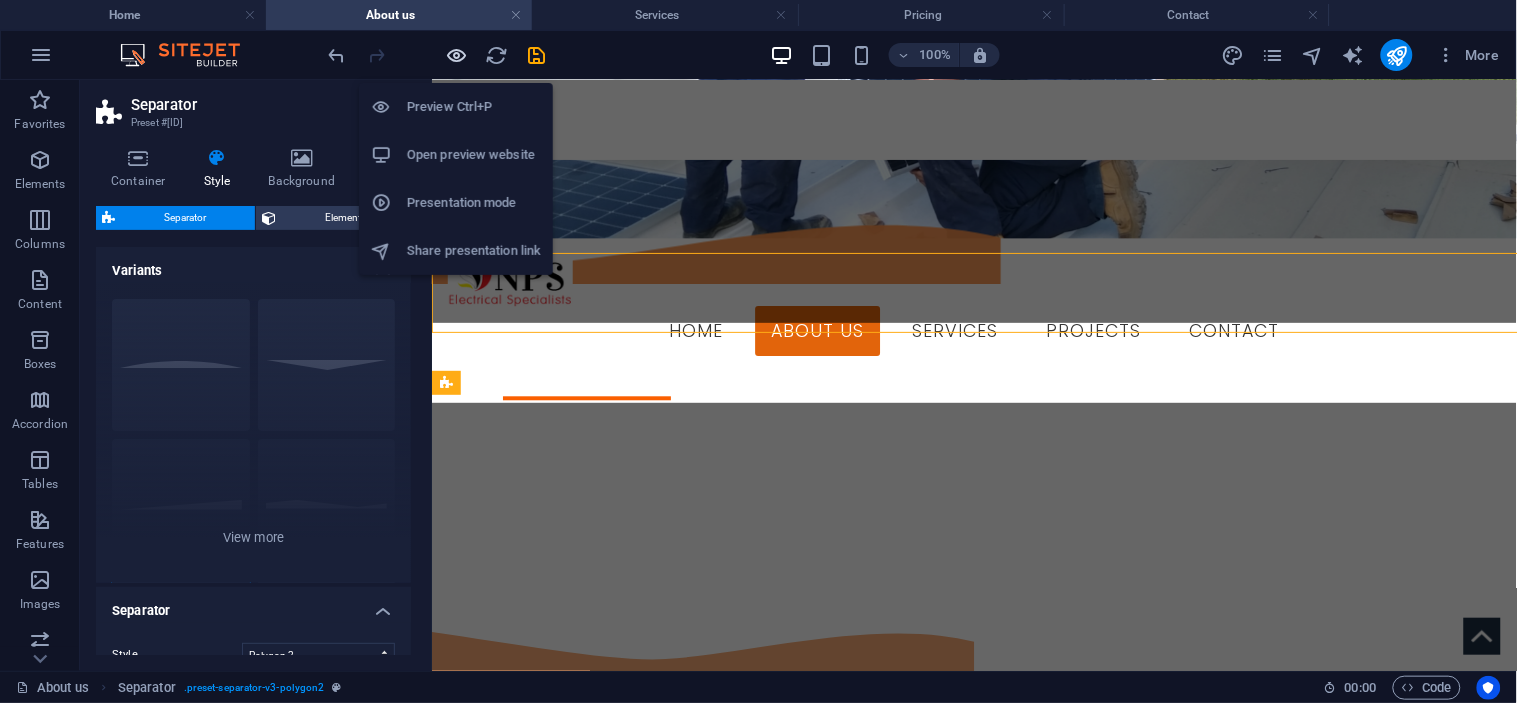 scroll, scrollTop: 1127, scrollLeft: 0, axis: vertical 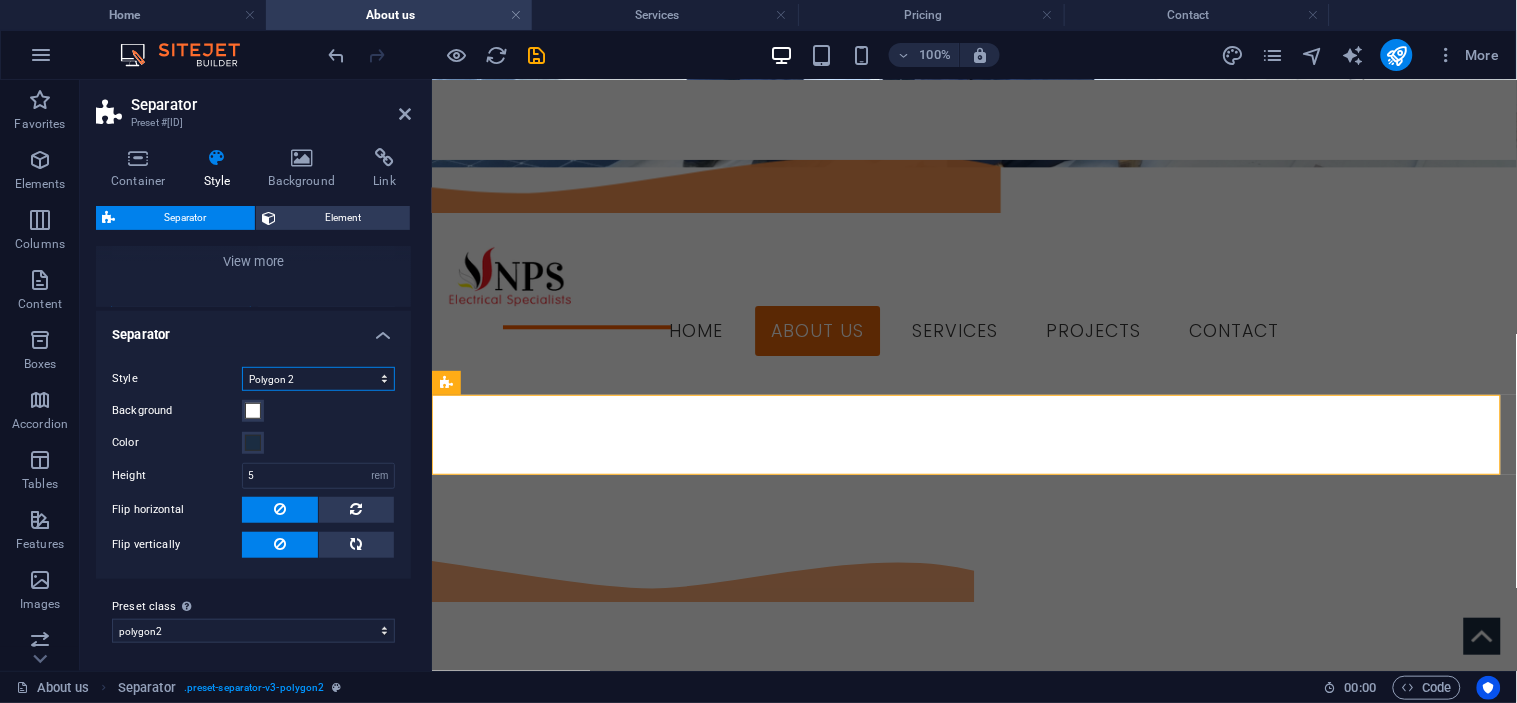 click on "Triangle Circle Diagonal Zigzag Polygon 1 Polygon 2 Square" at bounding box center (318, 379) 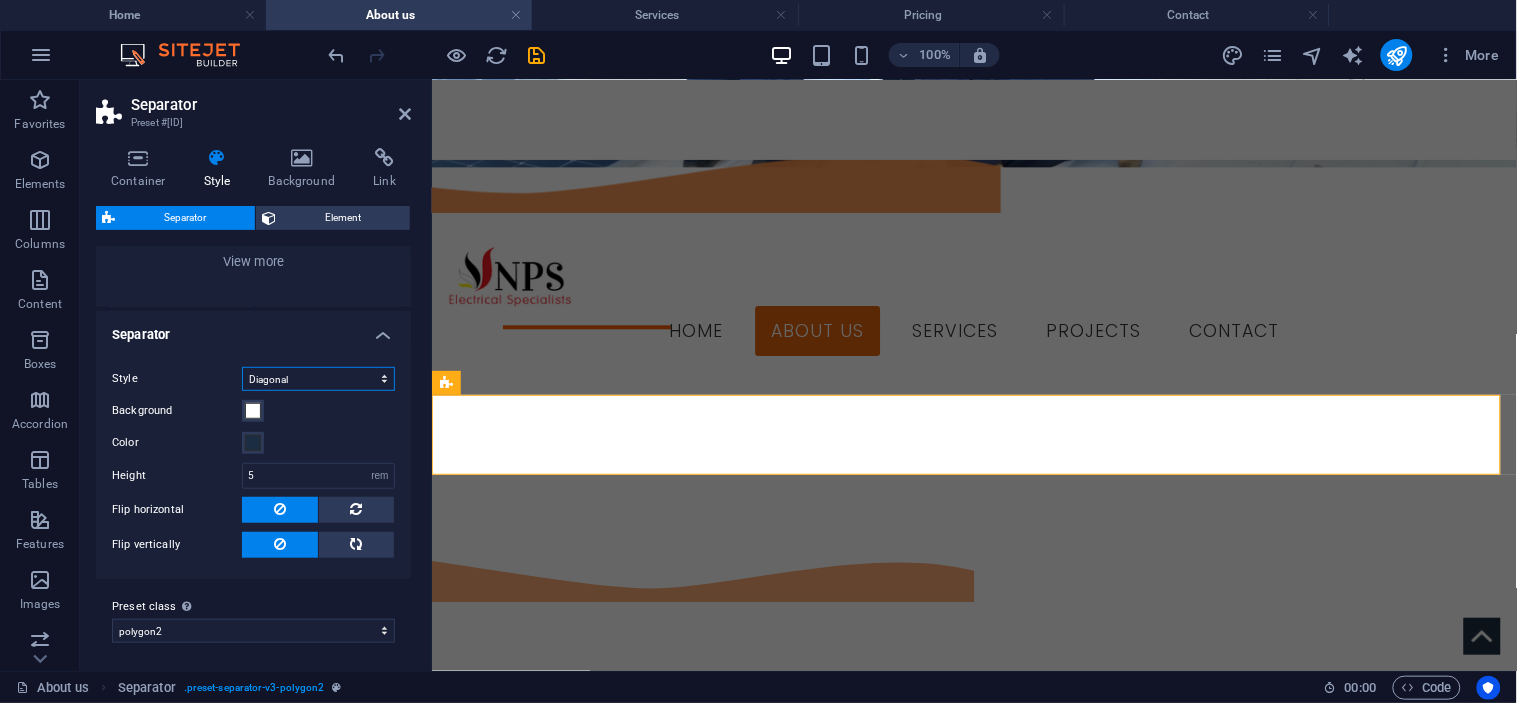 click on "Triangle Circle Diagonal Zigzag Polygon 1 Polygon 2 Square" at bounding box center (318, 379) 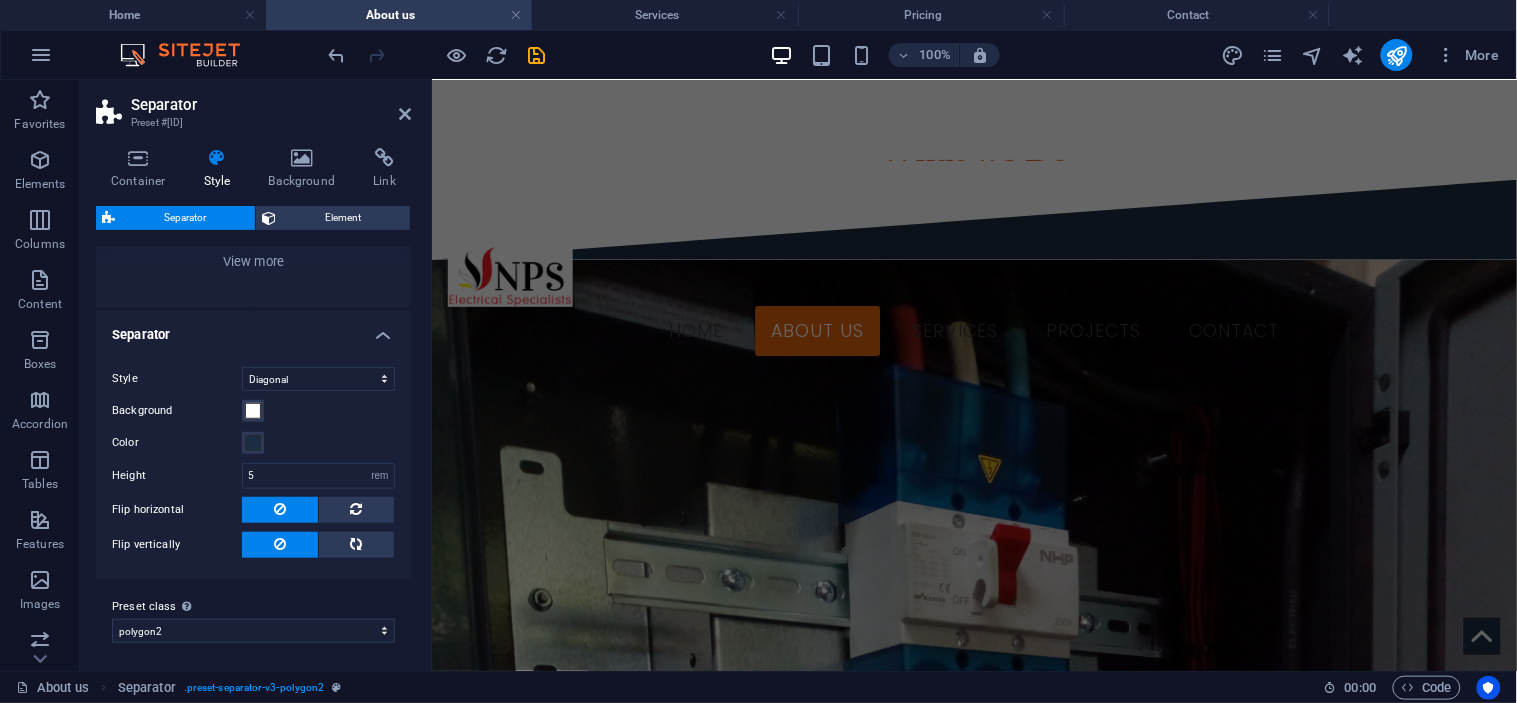 scroll, scrollTop: 2680, scrollLeft: 0, axis: vertical 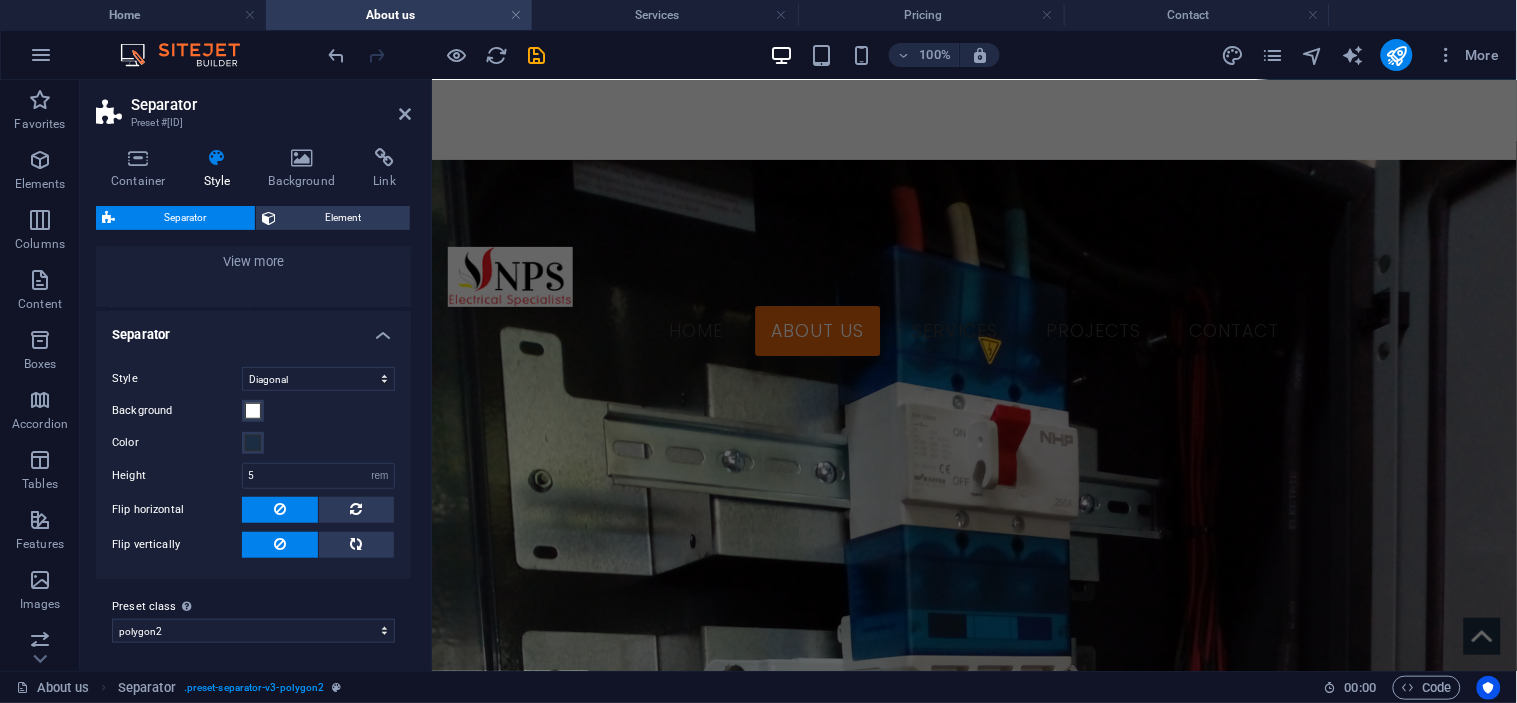 click at bounding box center [437, 55] 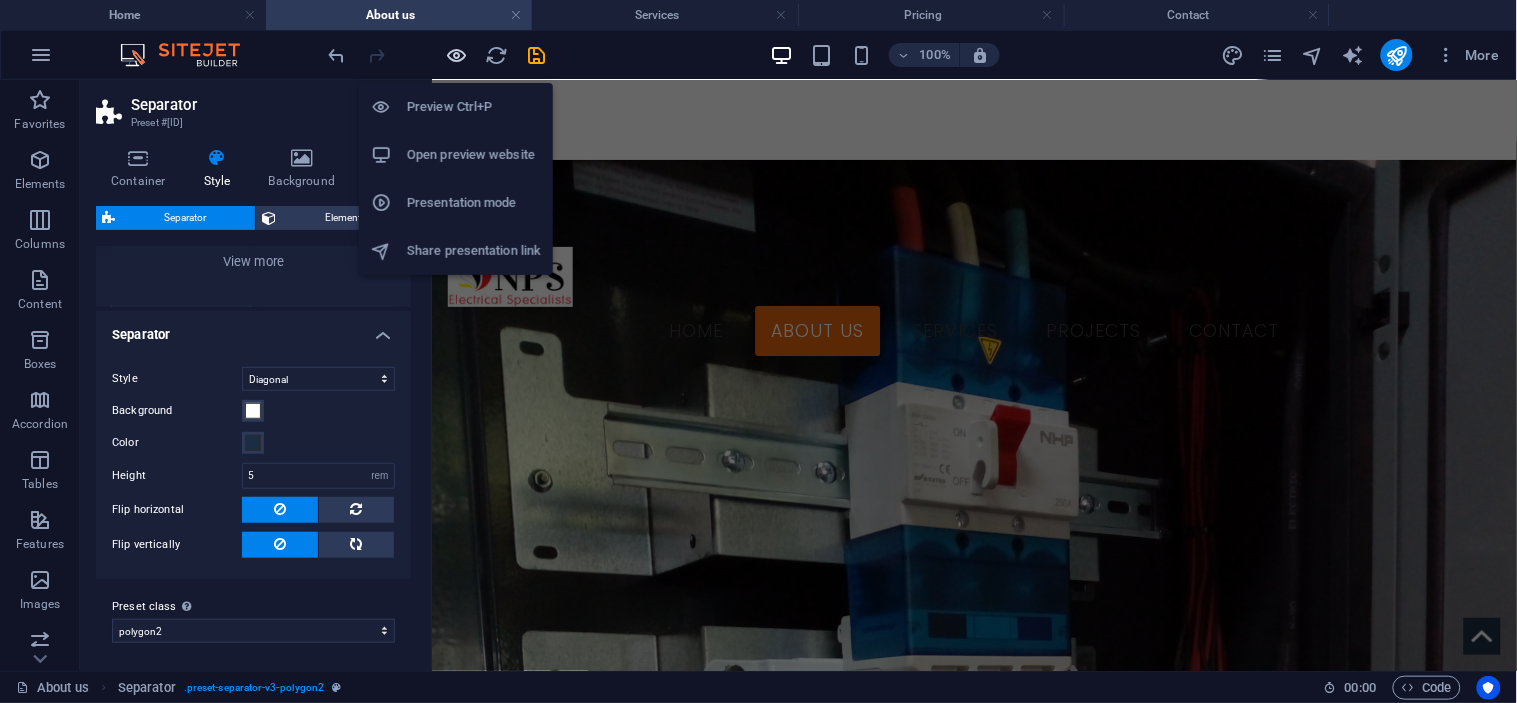 click at bounding box center [457, 55] 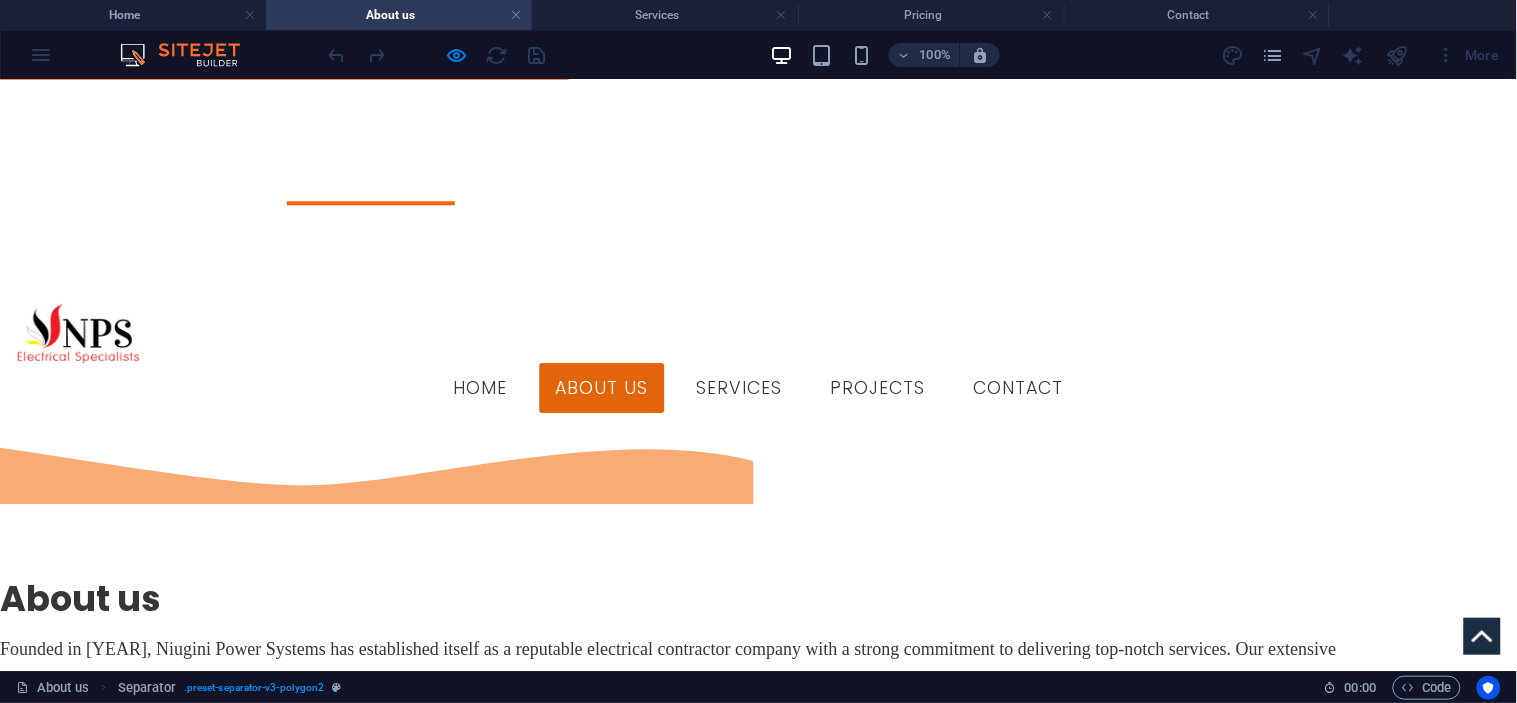 scroll, scrollTop: 1218, scrollLeft: 0, axis: vertical 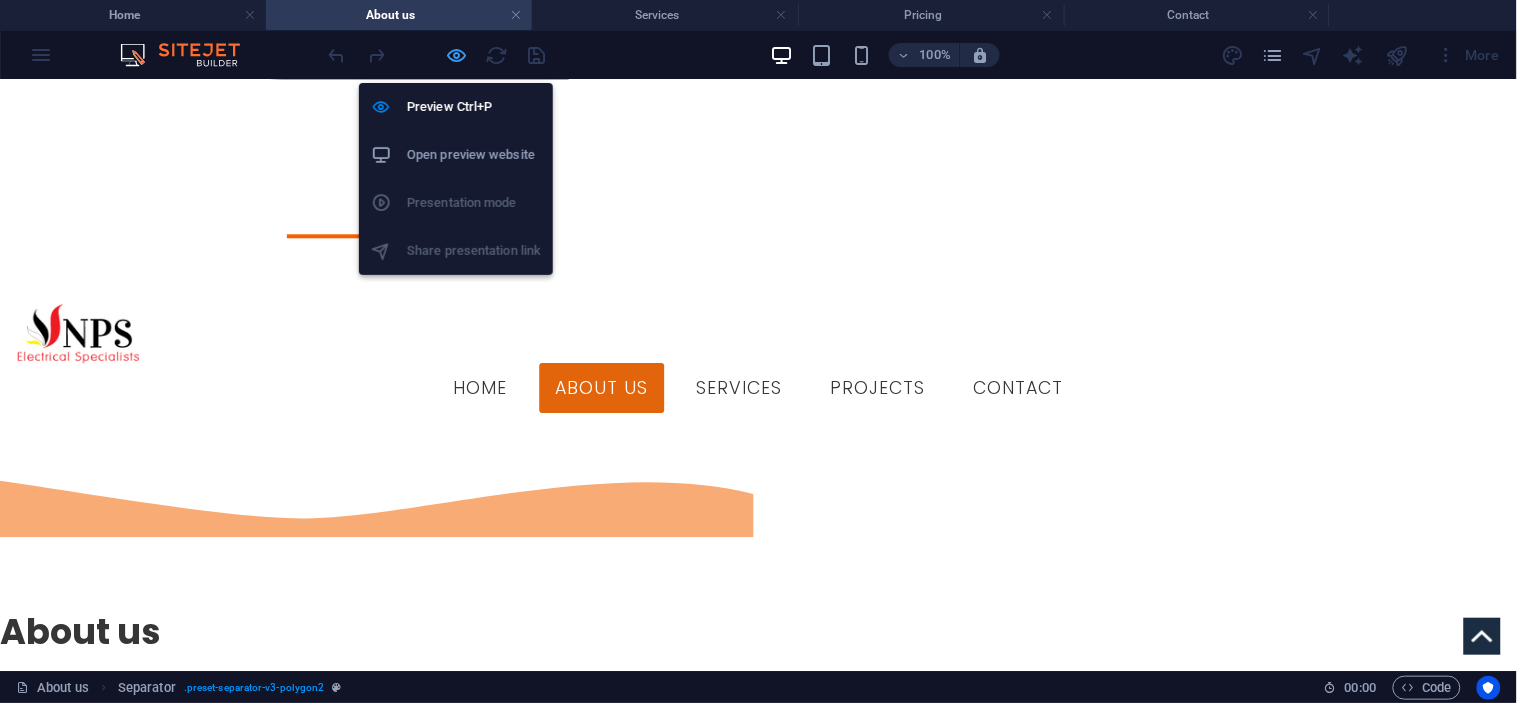 click at bounding box center (457, 55) 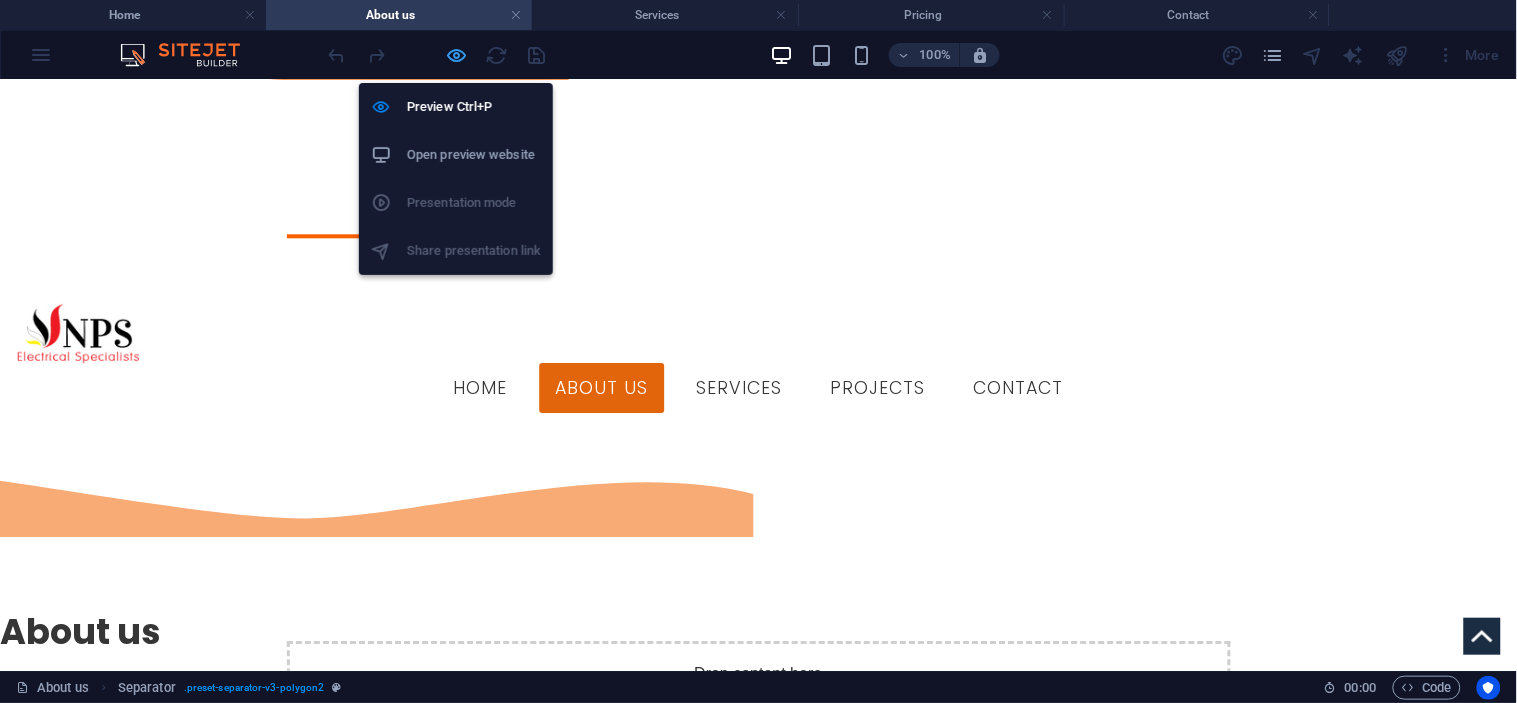 select on "diagonal" 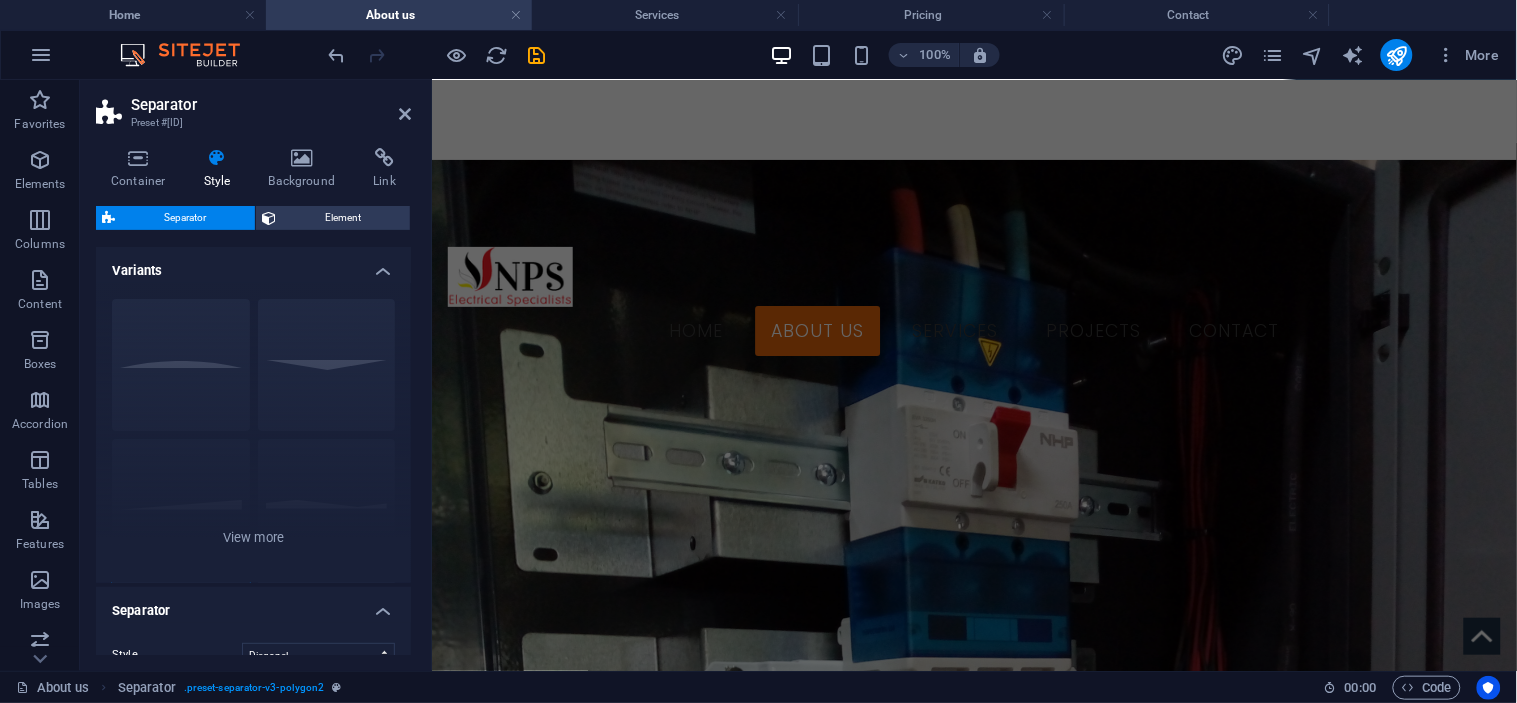 scroll, scrollTop: 2680, scrollLeft: 0, axis: vertical 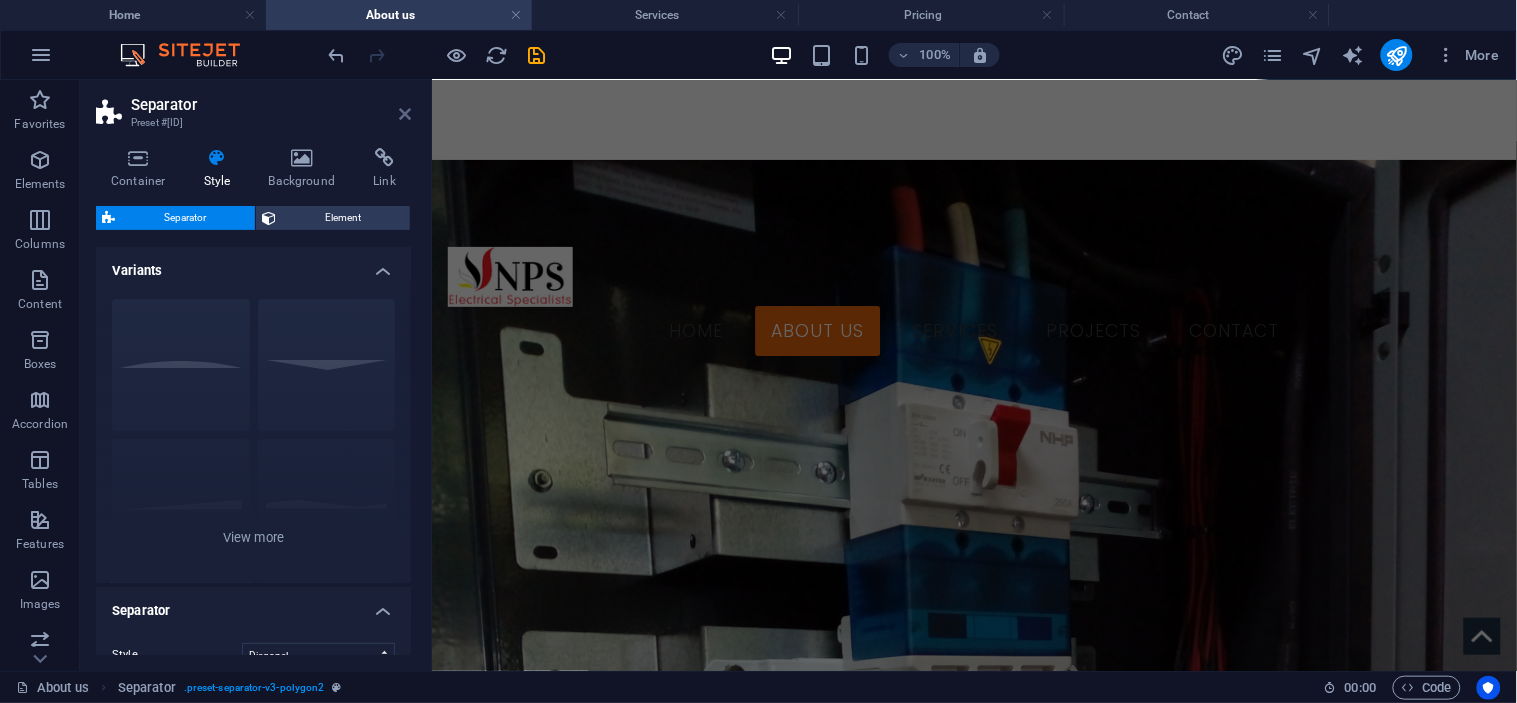 click at bounding box center (405, 114) 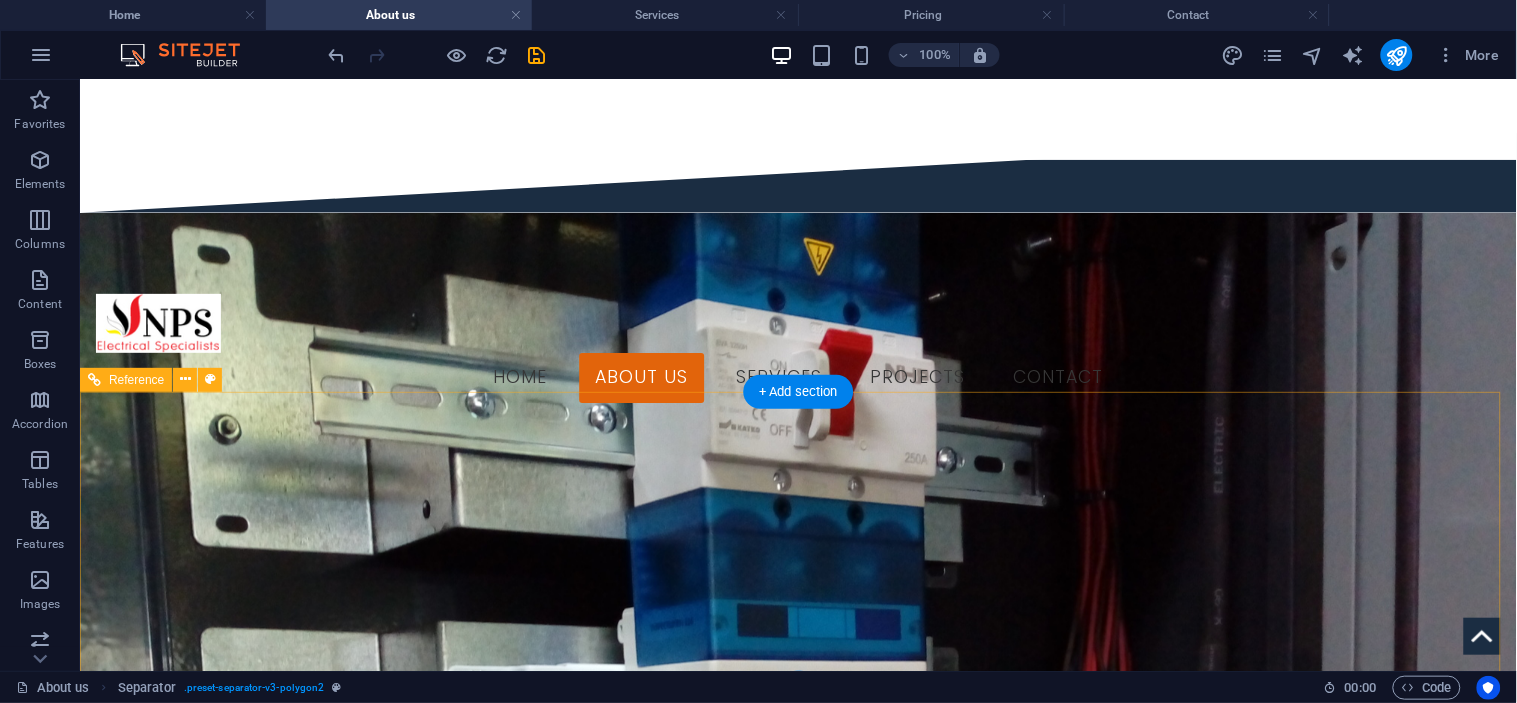 scroll, scrollTop: 2608, scrollLeft: 0, axis: vertical 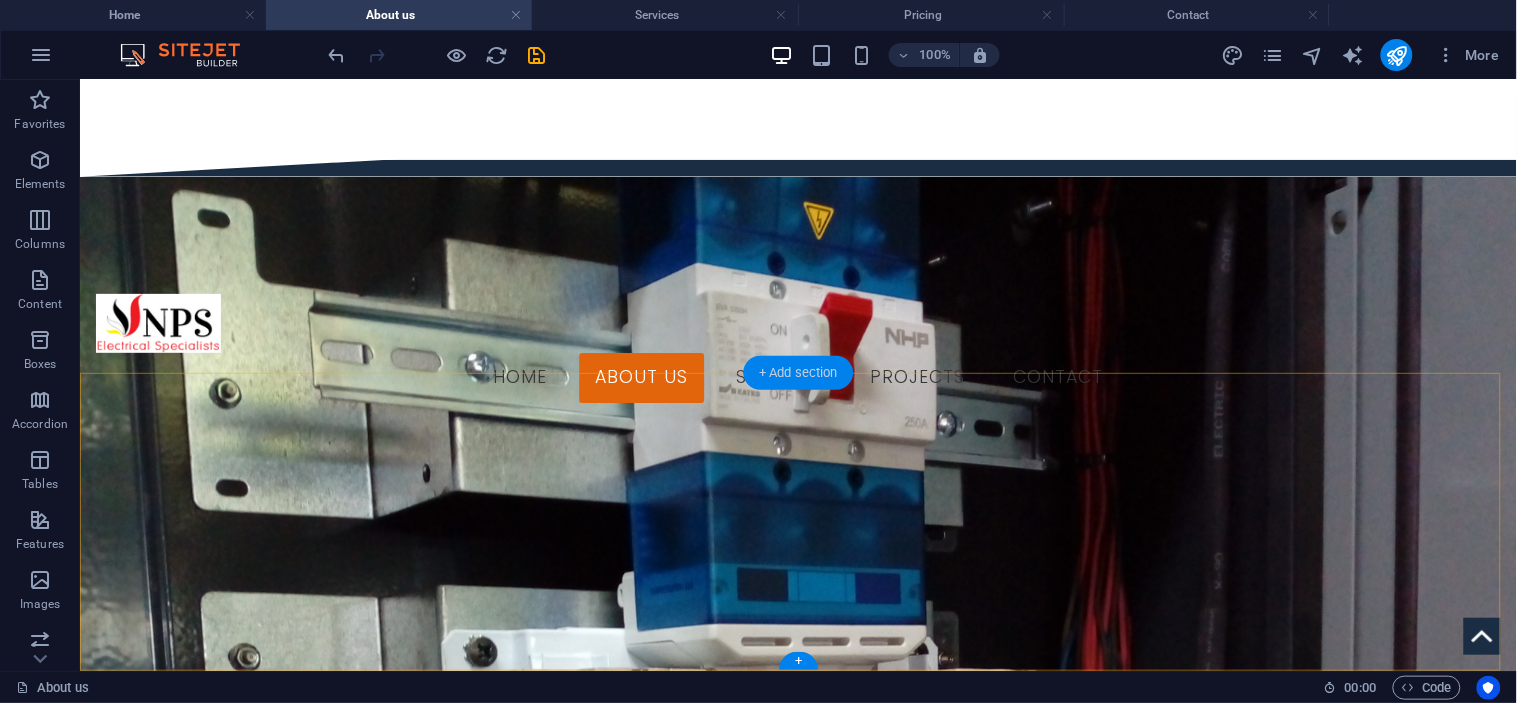 click on "+ Add section" at bounding box center (798, 373) 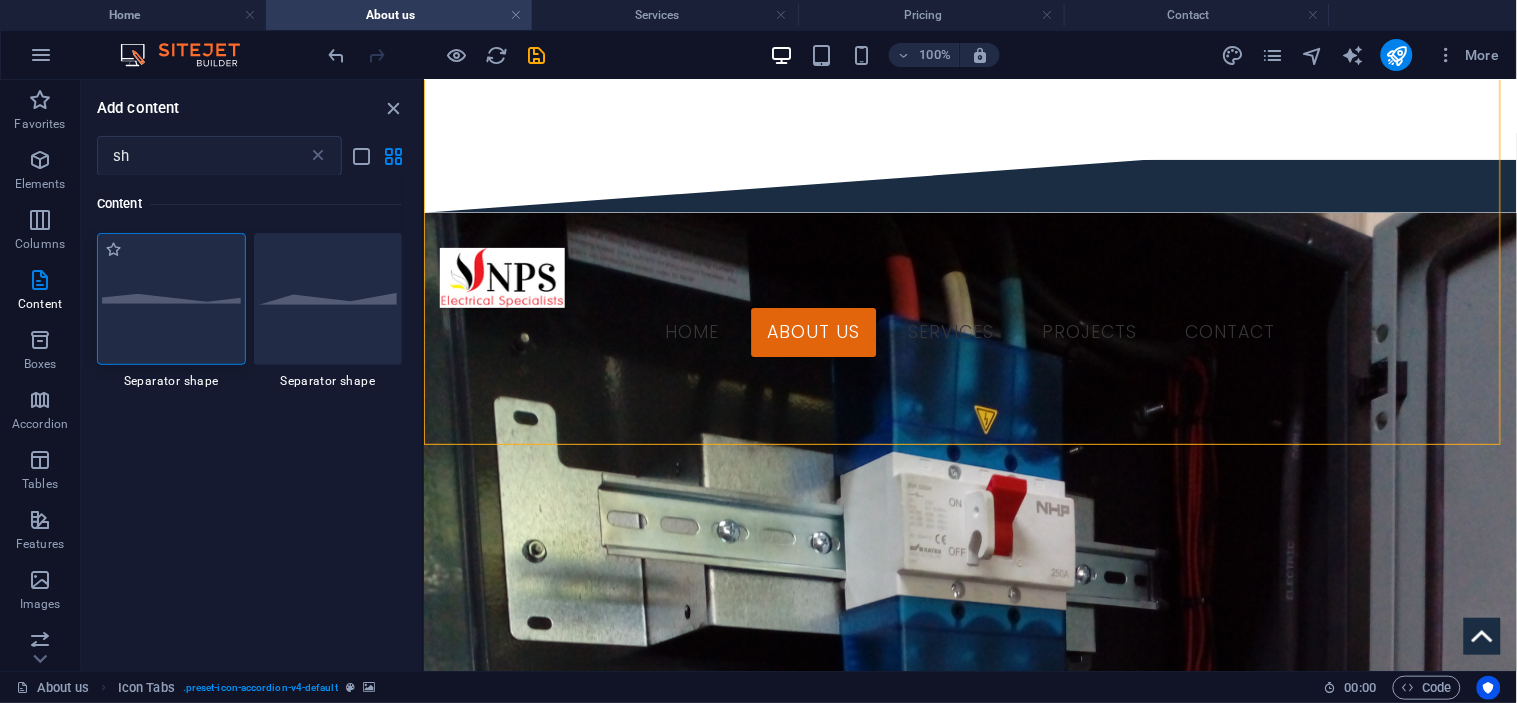 click at bounding box center [171, 299] 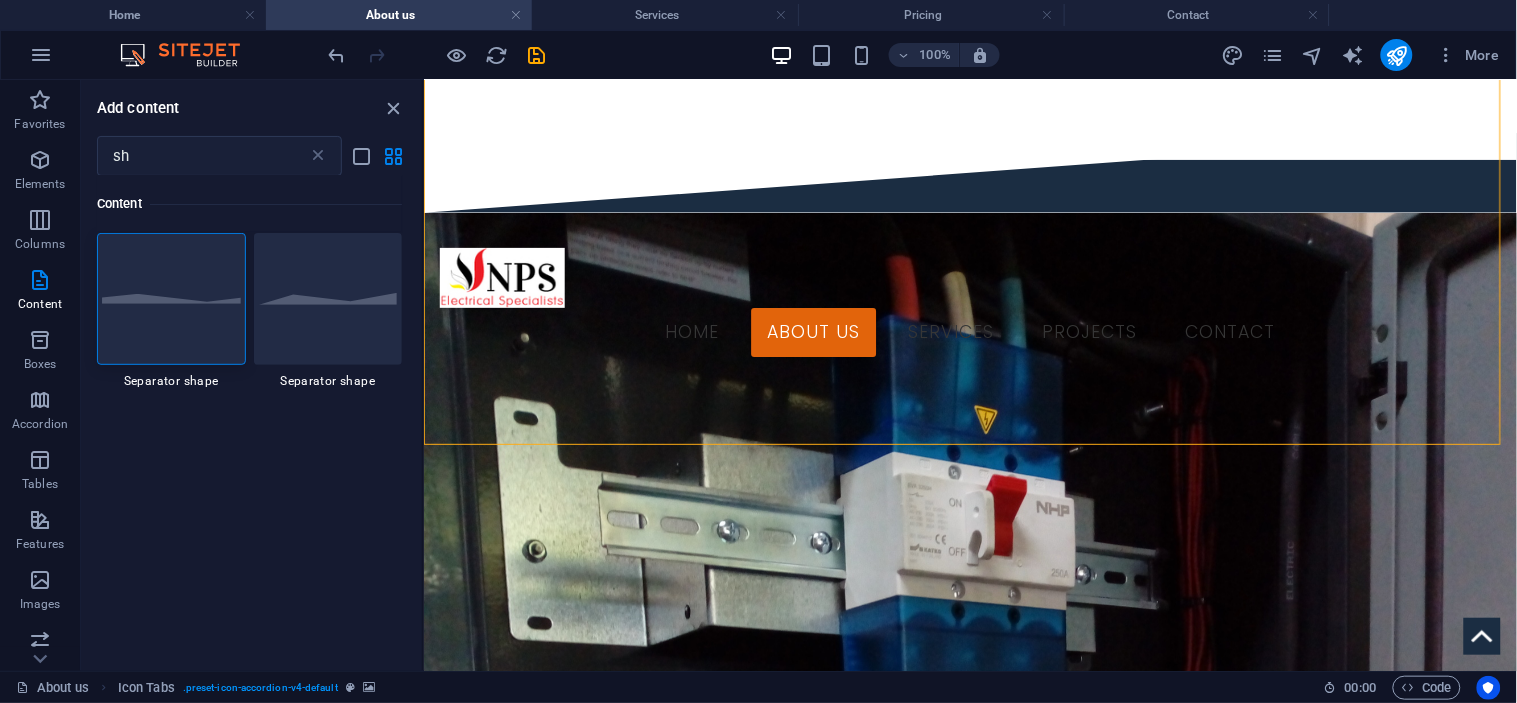 click on "Container   H2   Image with text   Container   Reference   Placeholder   Container   Container   Spacer   Separator   Text   Separator   Container   Icon Tabs   Separator   Separator   HTML   Container   Text   Container   Container   Text   Container   Container   Text   Container   Icon   H3   Container   H3   Container   H3   Container   Icon   H3   Container   Text   Container   Reference" at bounding box center (970, 375) 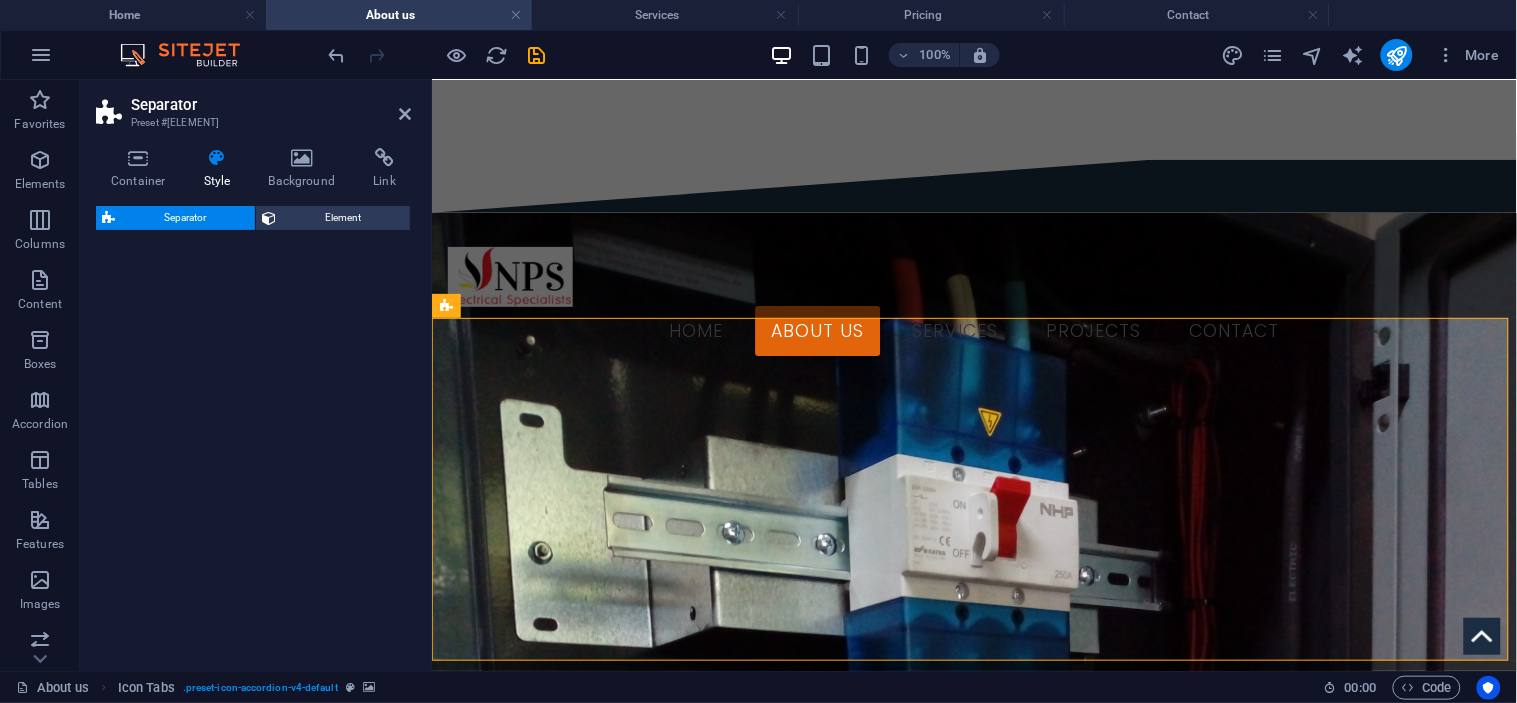 scroll, scrollTop: 2735, scrollLeft: 0, axis: vertical 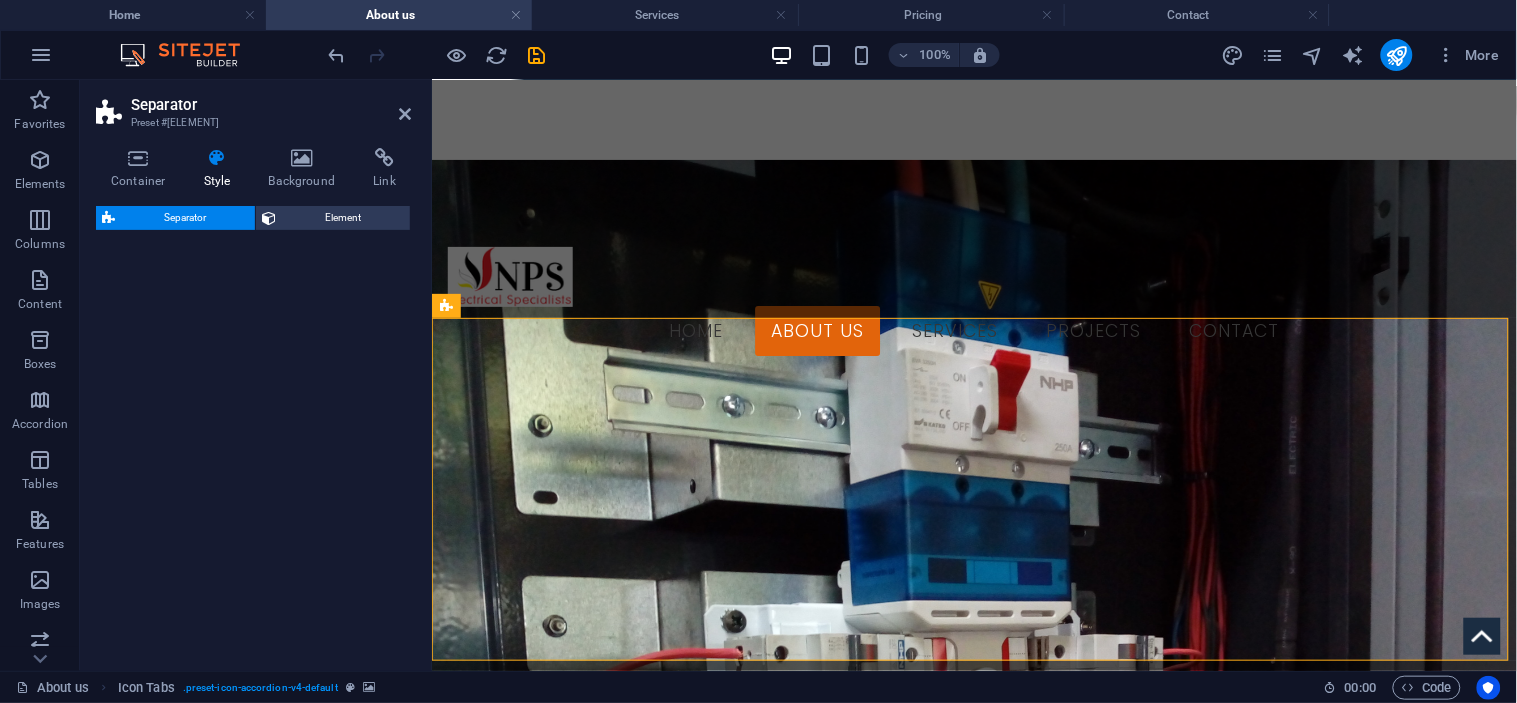 select on "polygon1" 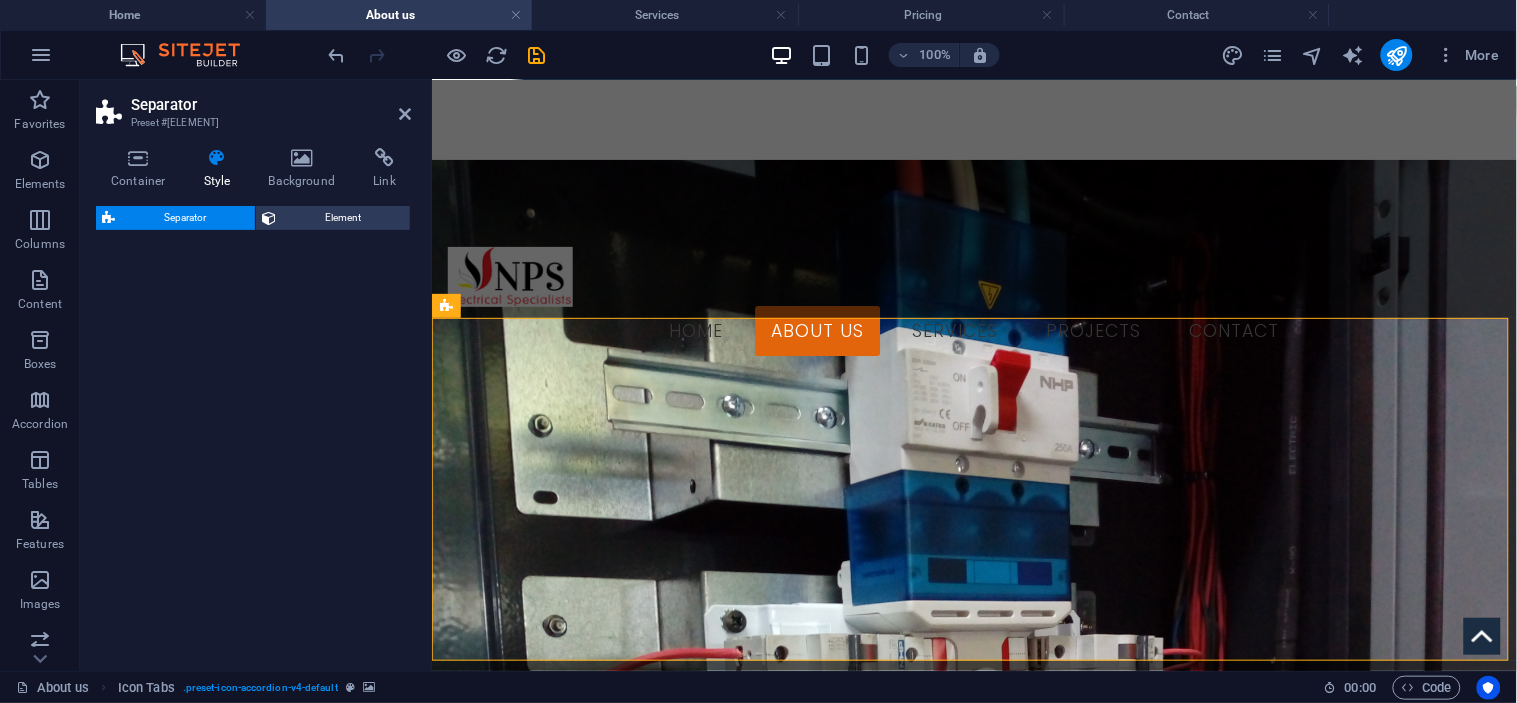 select on "preset-separator-v3-polygon1" 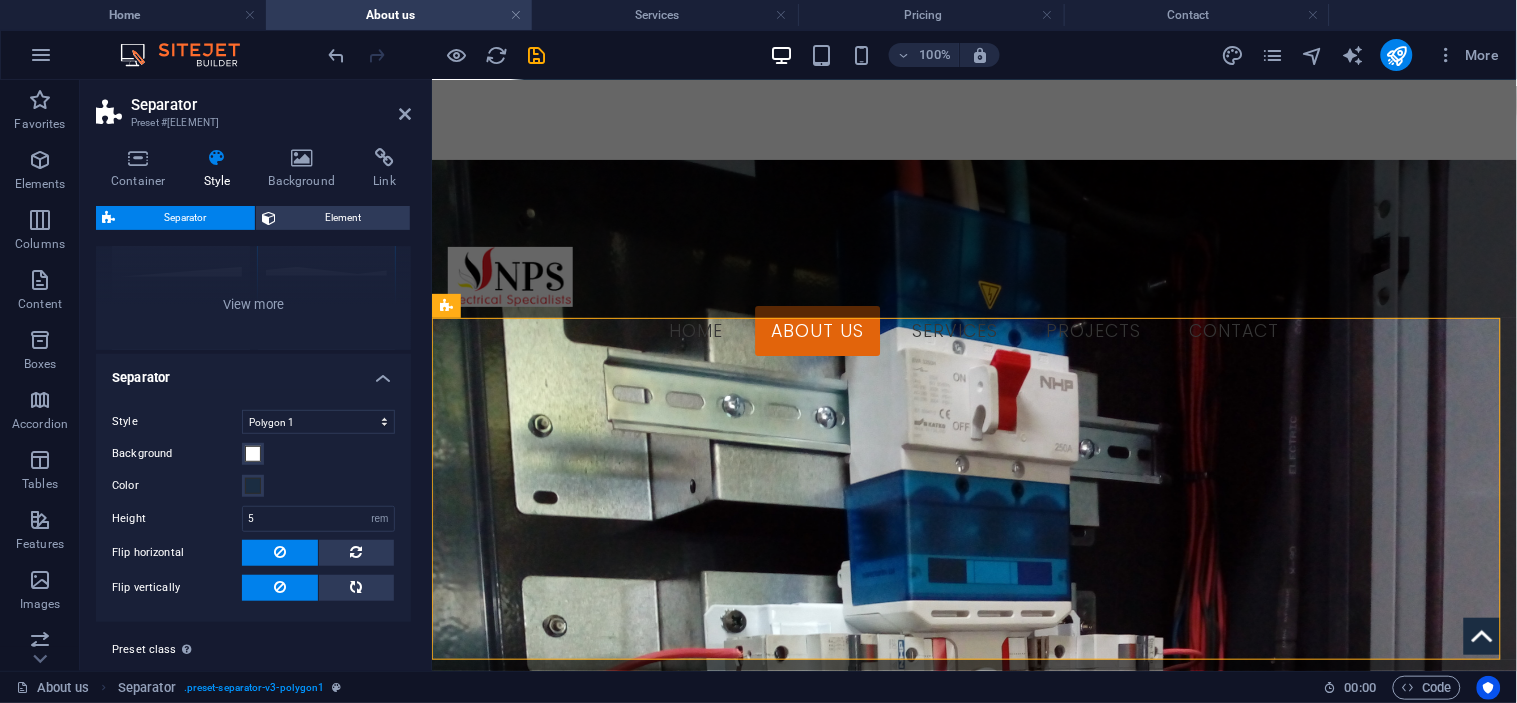 scroll, scrollTop: 276, scrollLeft: 0, axis: vertical 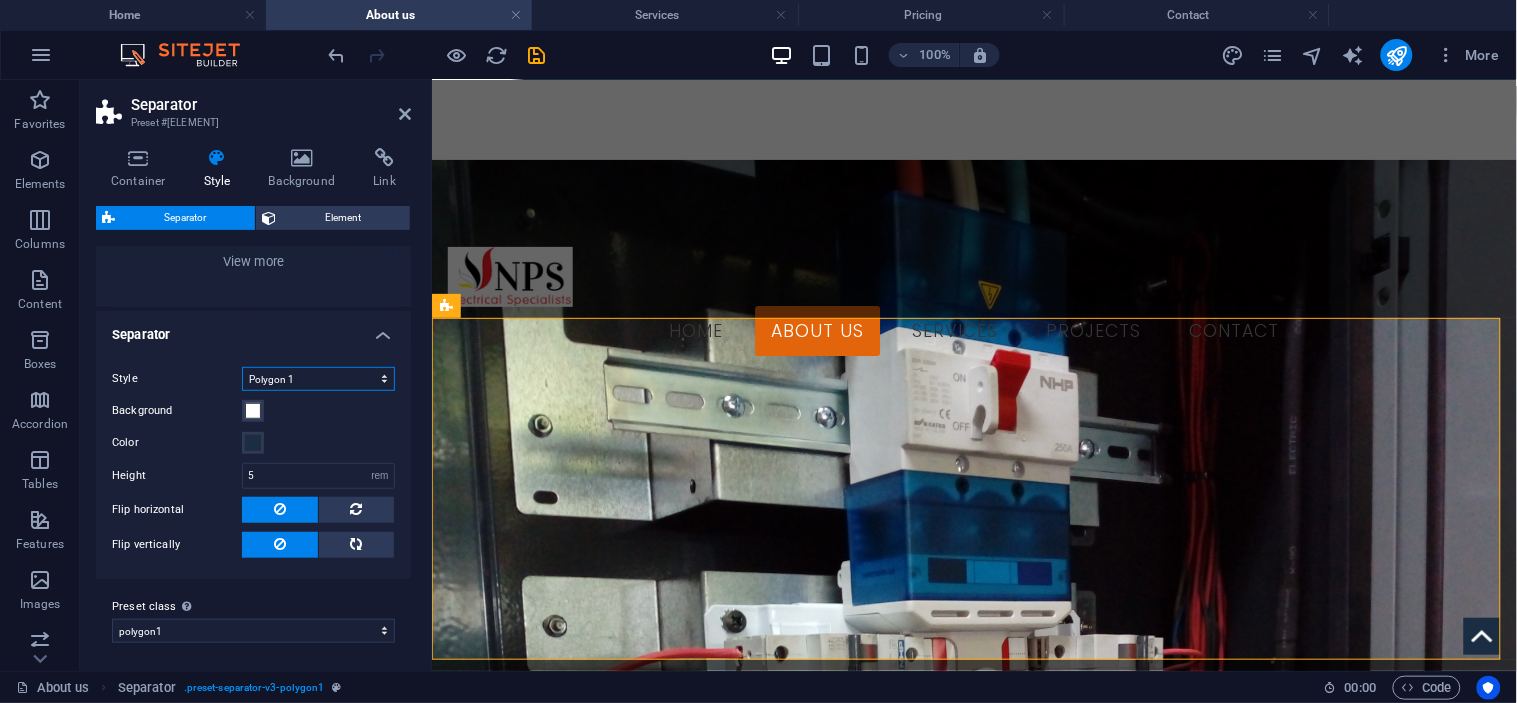 click on "Triangle Circle Diagonal Zigzag Polygon 1 Polygon 2 Square" at bounding box center (318, 379) 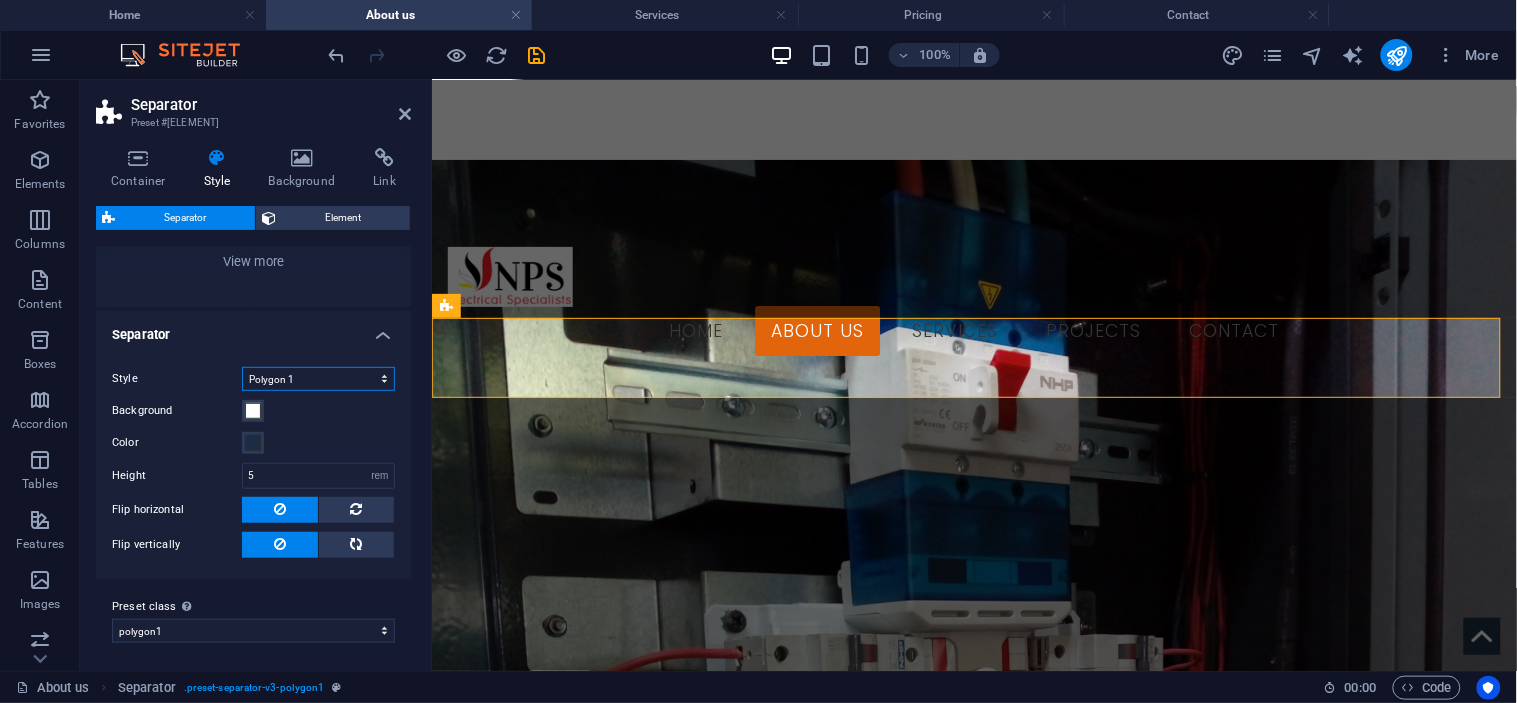 select on "diagonal" 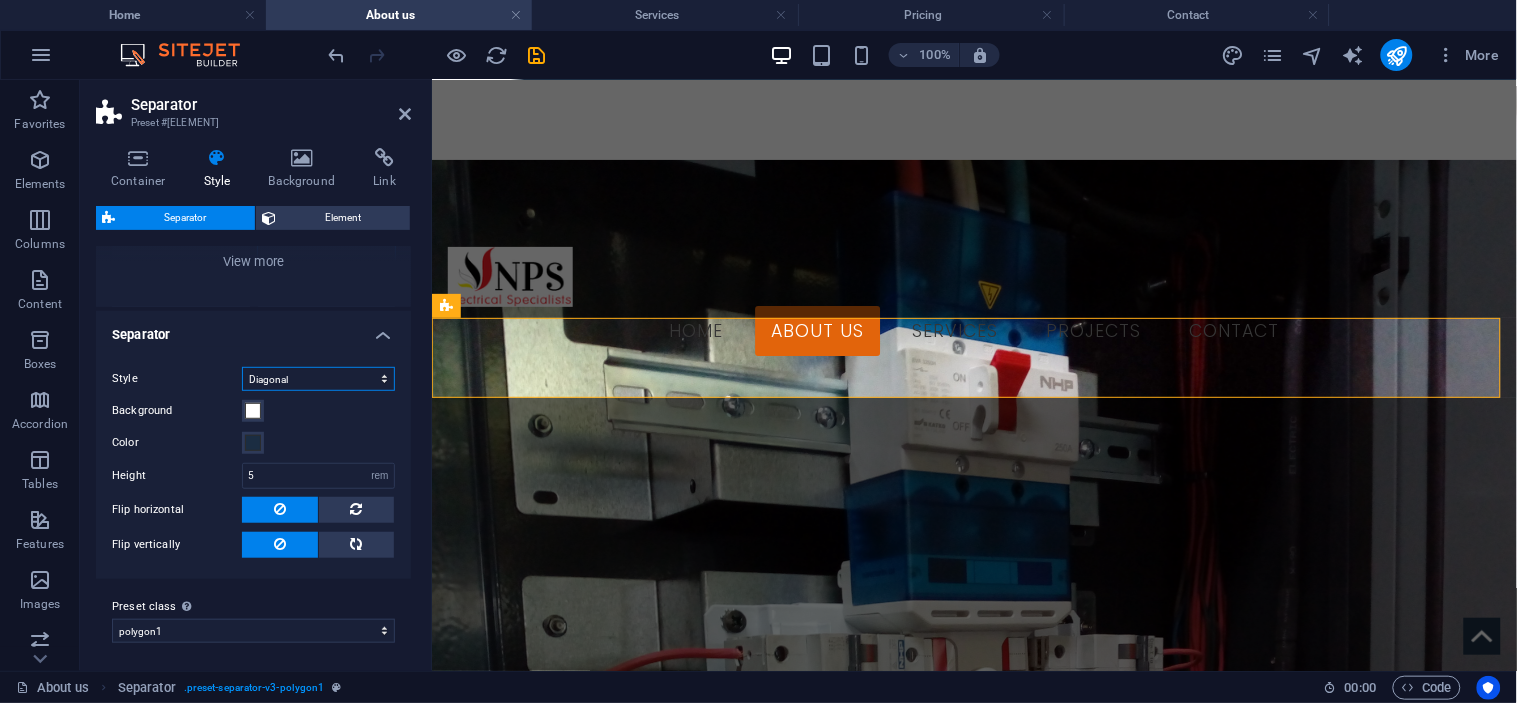 click on "Triangle Circle Diagonal Zigzag Polygon 1 Polygon 2 Square" at bounding box center [318, 379] 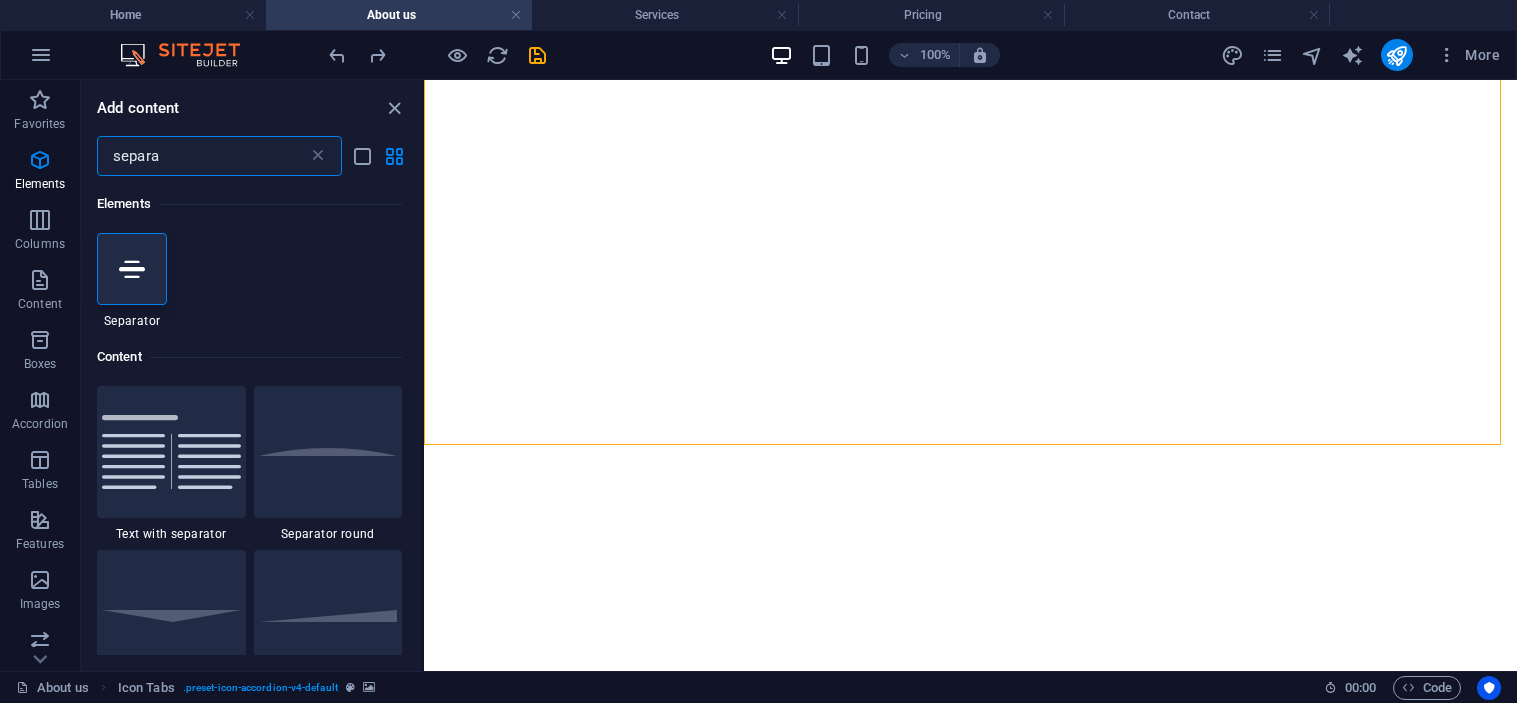 scroll, scrollTop: 0, scrollLeft: 0, axis: both 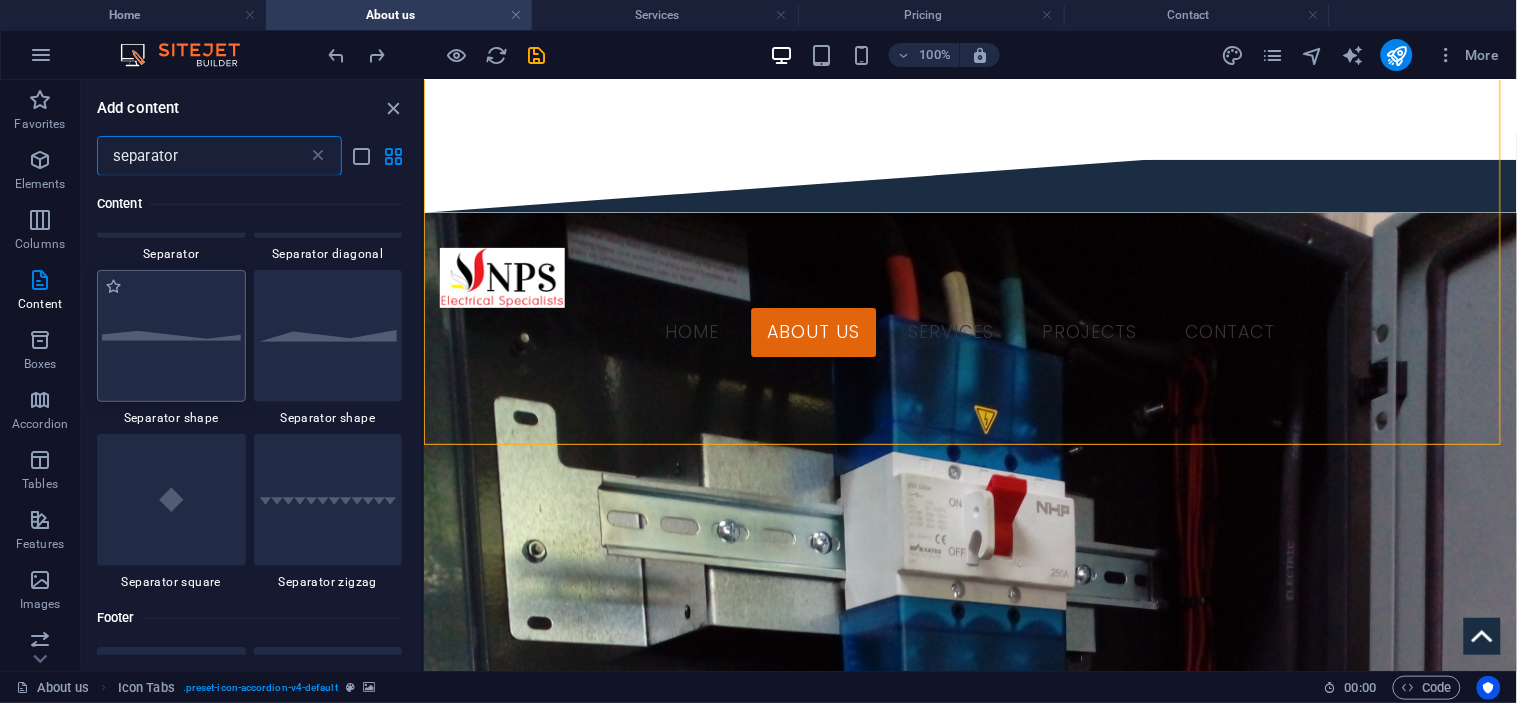 type on "separator" 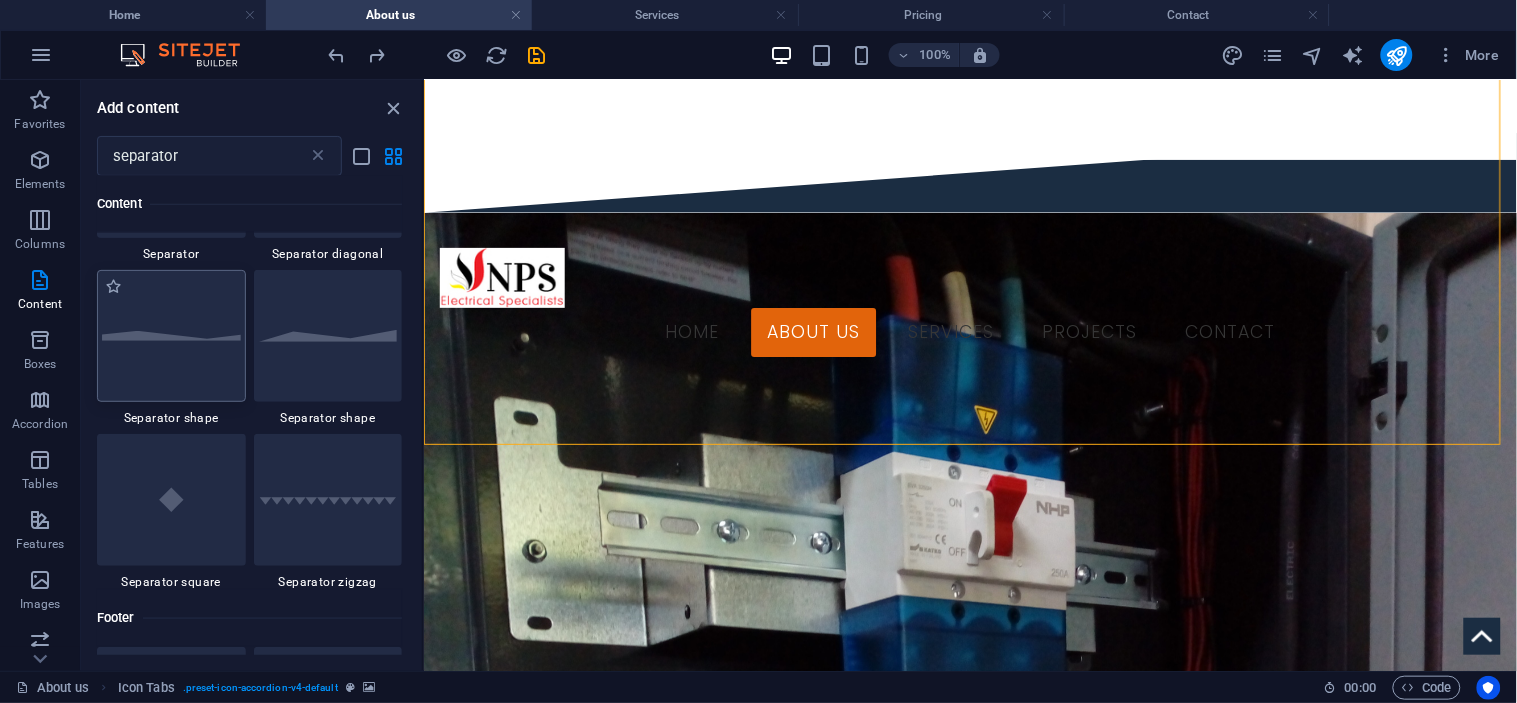 click at bounding box center (171, 336) 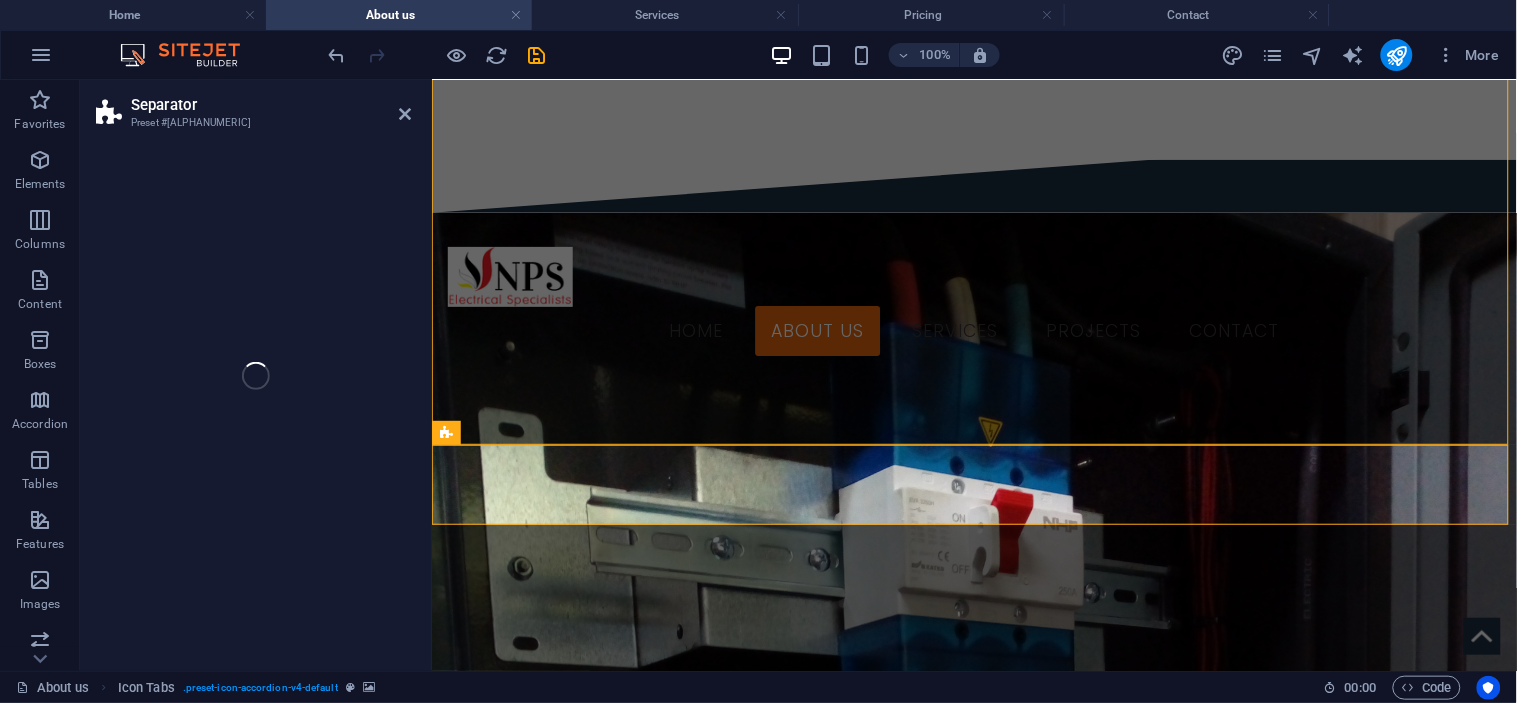 select on "polygon1" 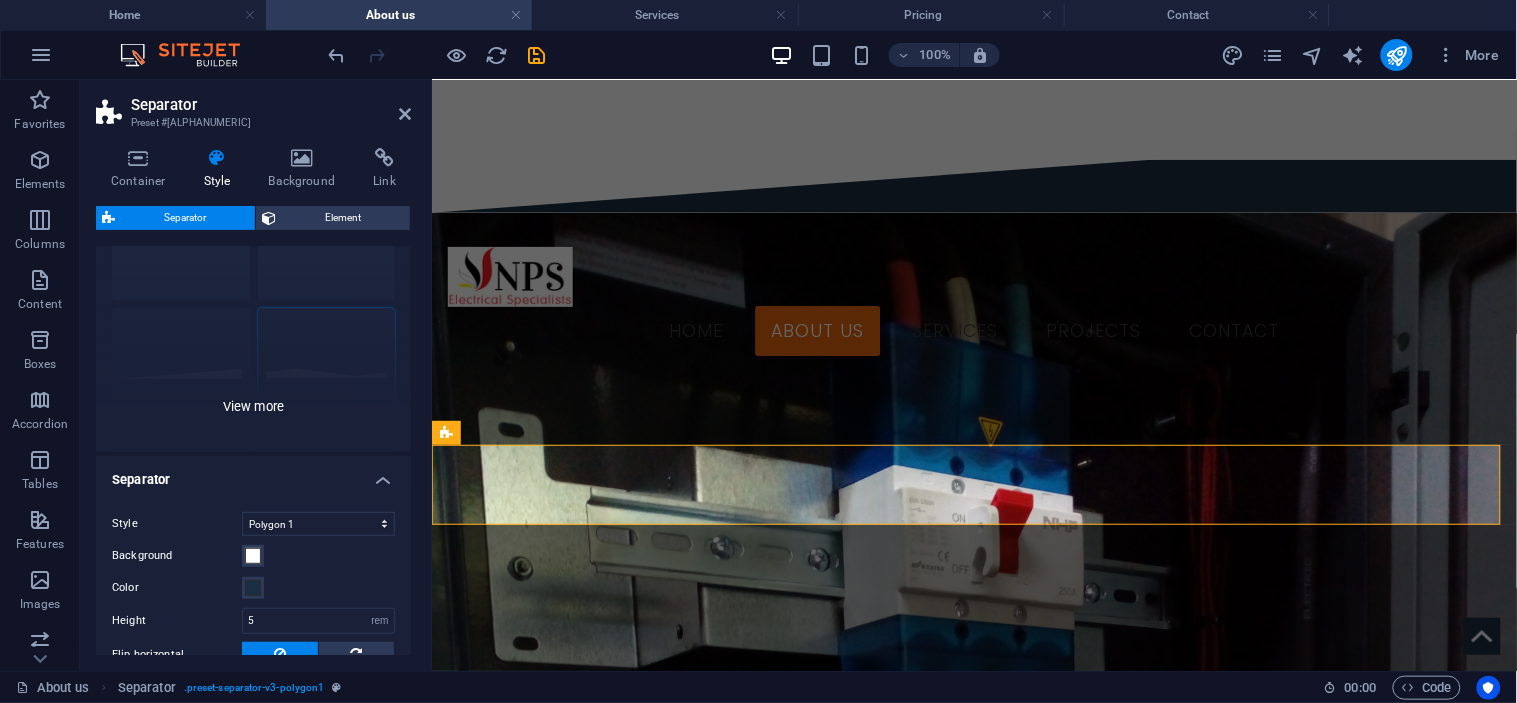 scroll, scrollTop: 276, scrollLeft: 0, axis: vertical 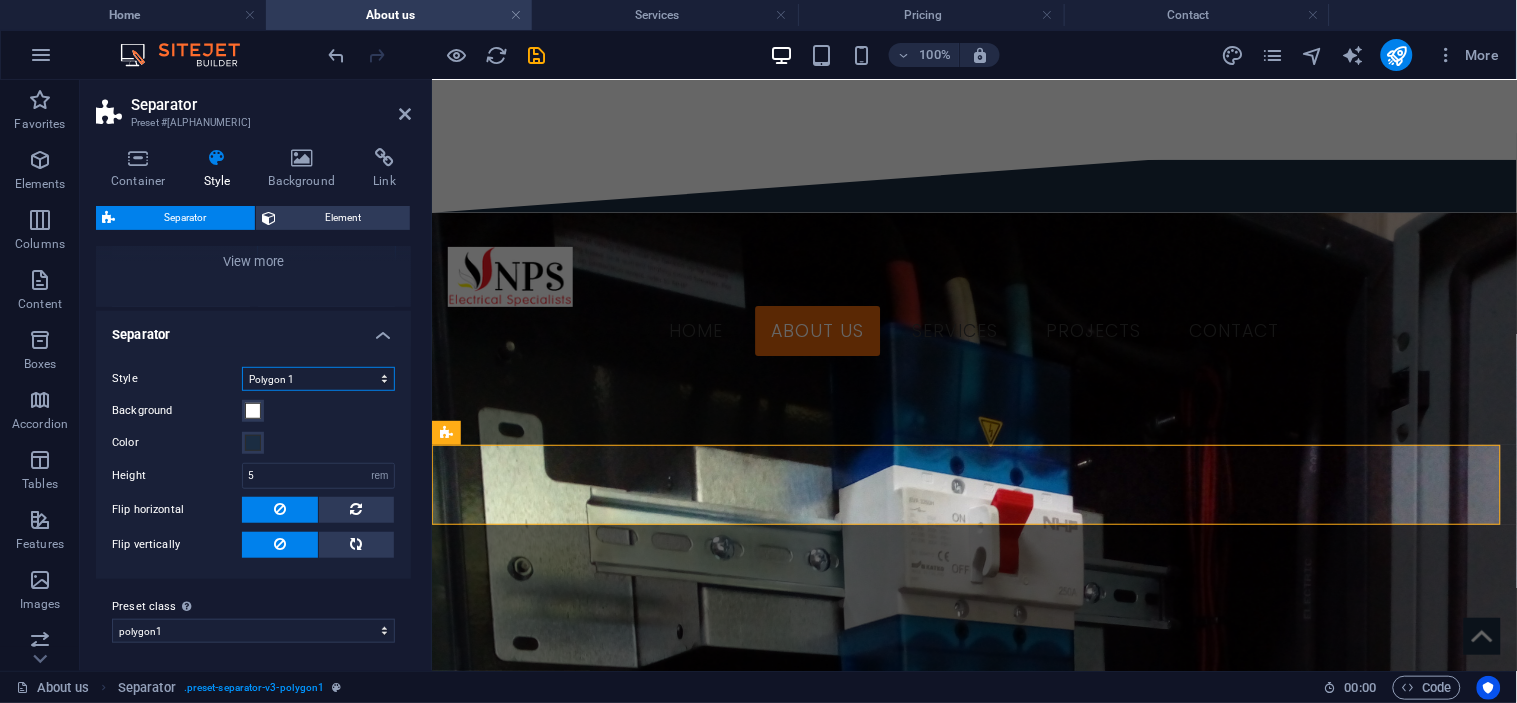 click on "Triangle Circle Diagonal Zigzag Polygon 1 Polygon 2 Square" at bounding box center [318, 379] 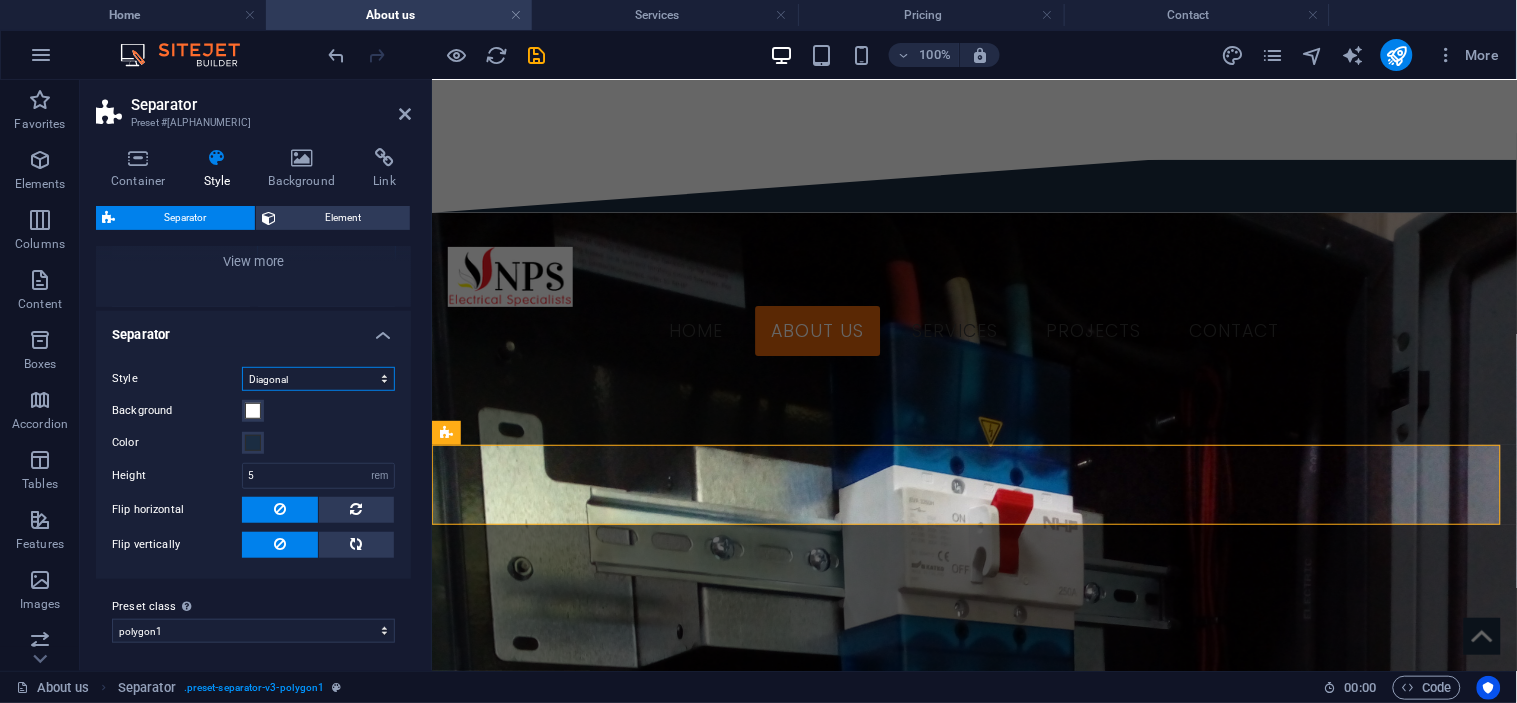 click on "Triangle Circle Diagonal Zigzag Polygon 1 Polygon 2 Square" at bounding box center [318, 379] 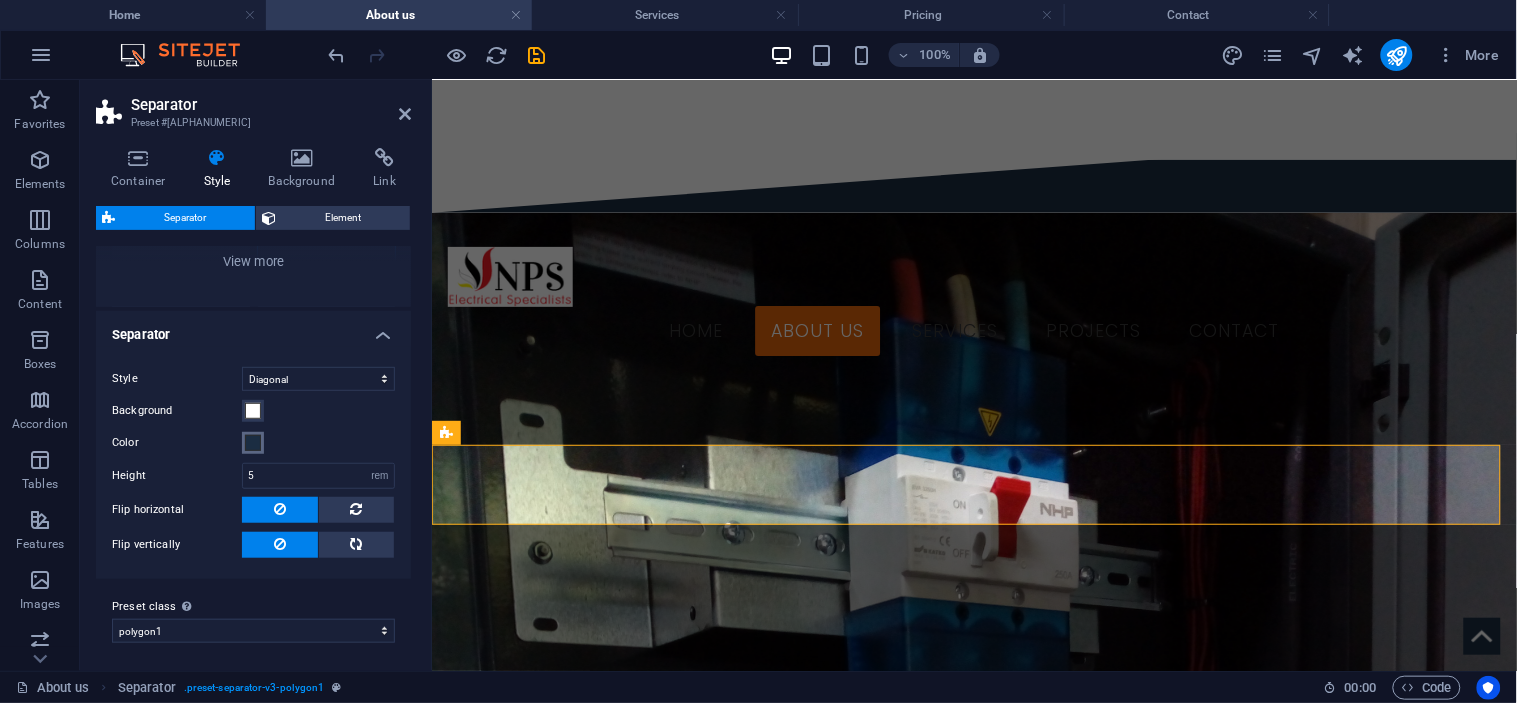 click at bounding box center [253, 443] 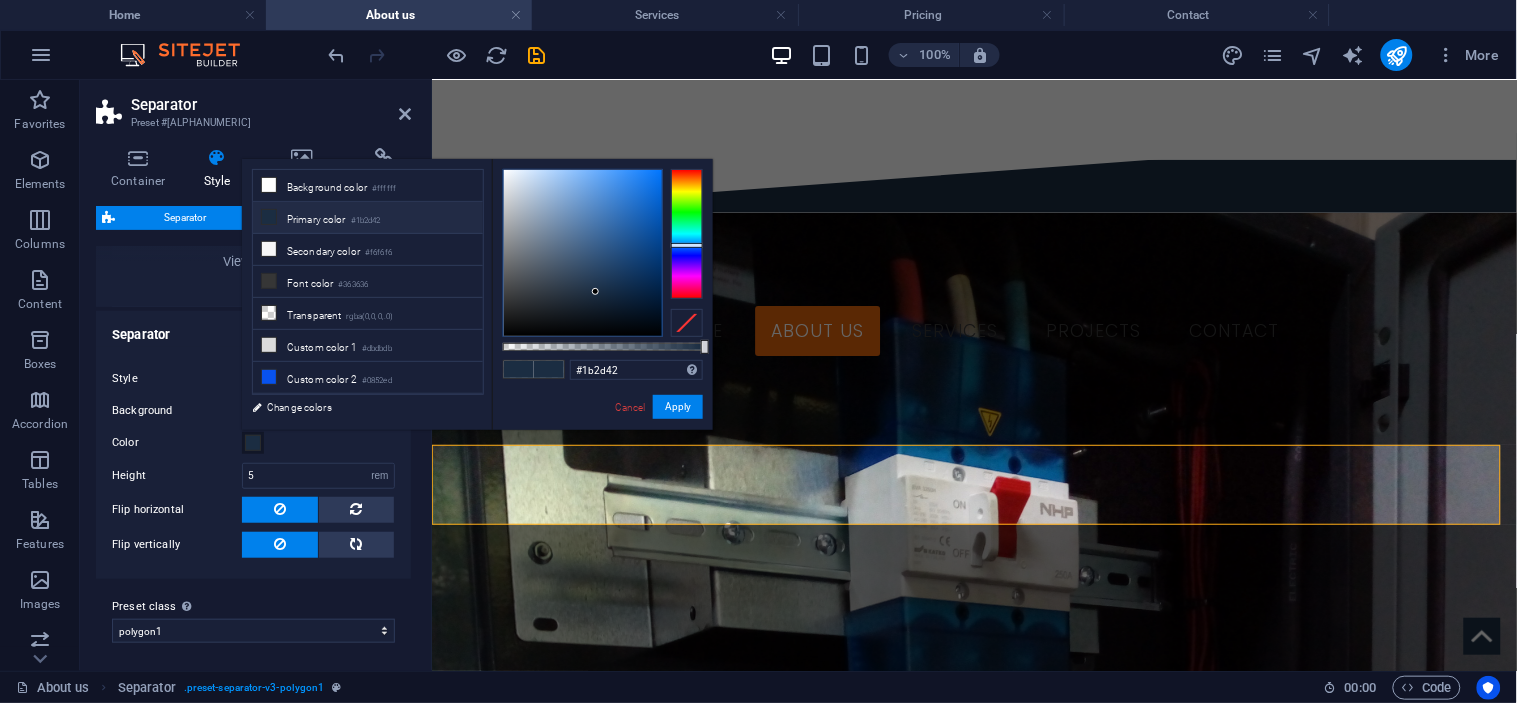 click at bounding box center (253, 443) 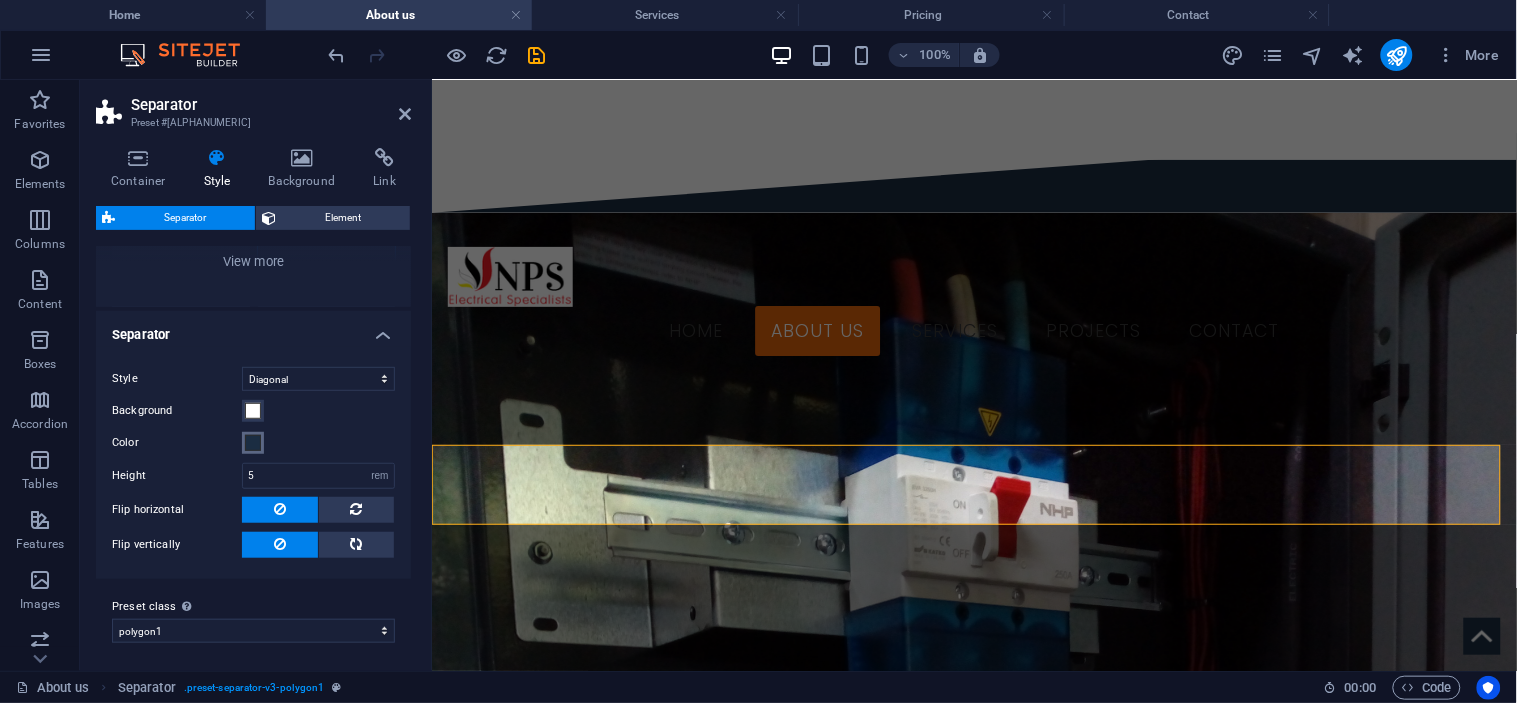 click at bounding box center (253, 443) 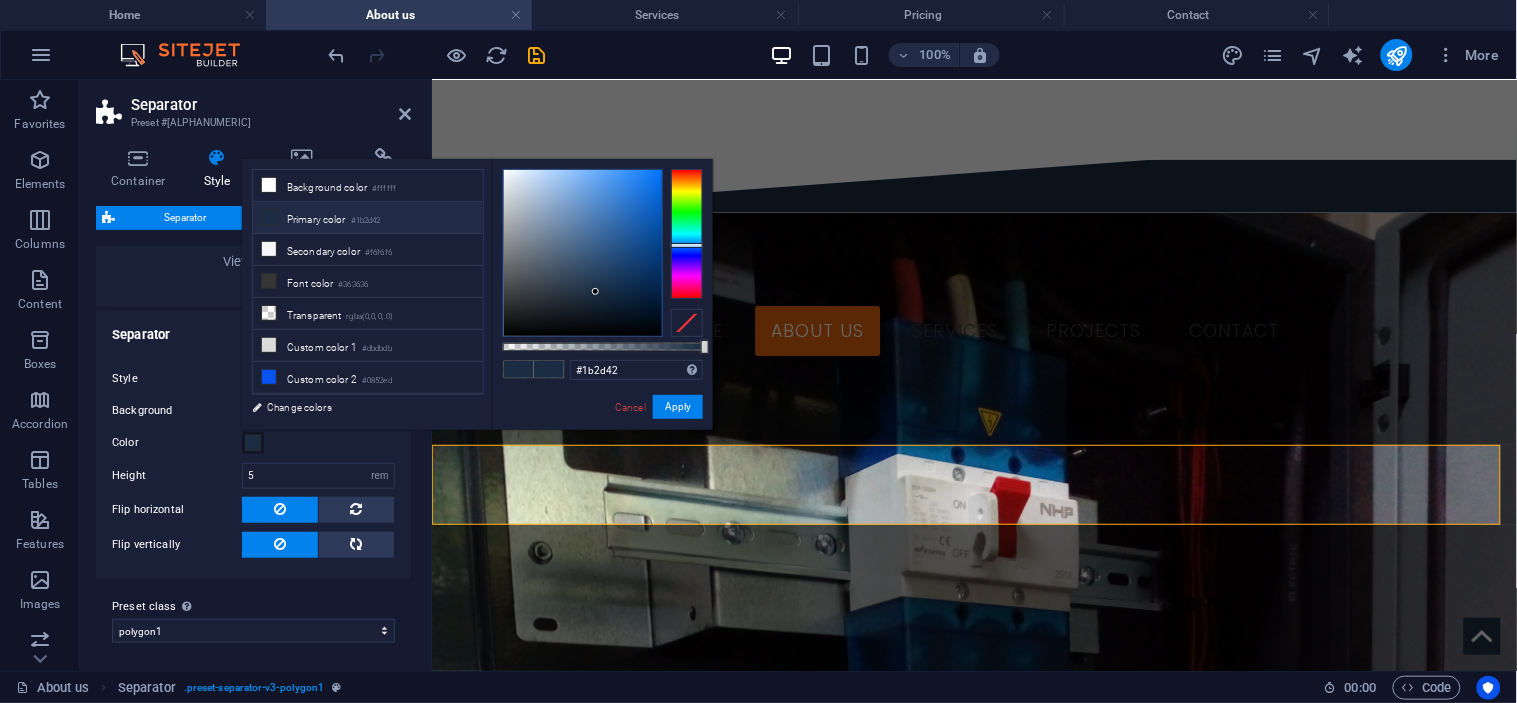 type on "#f6f9fc" 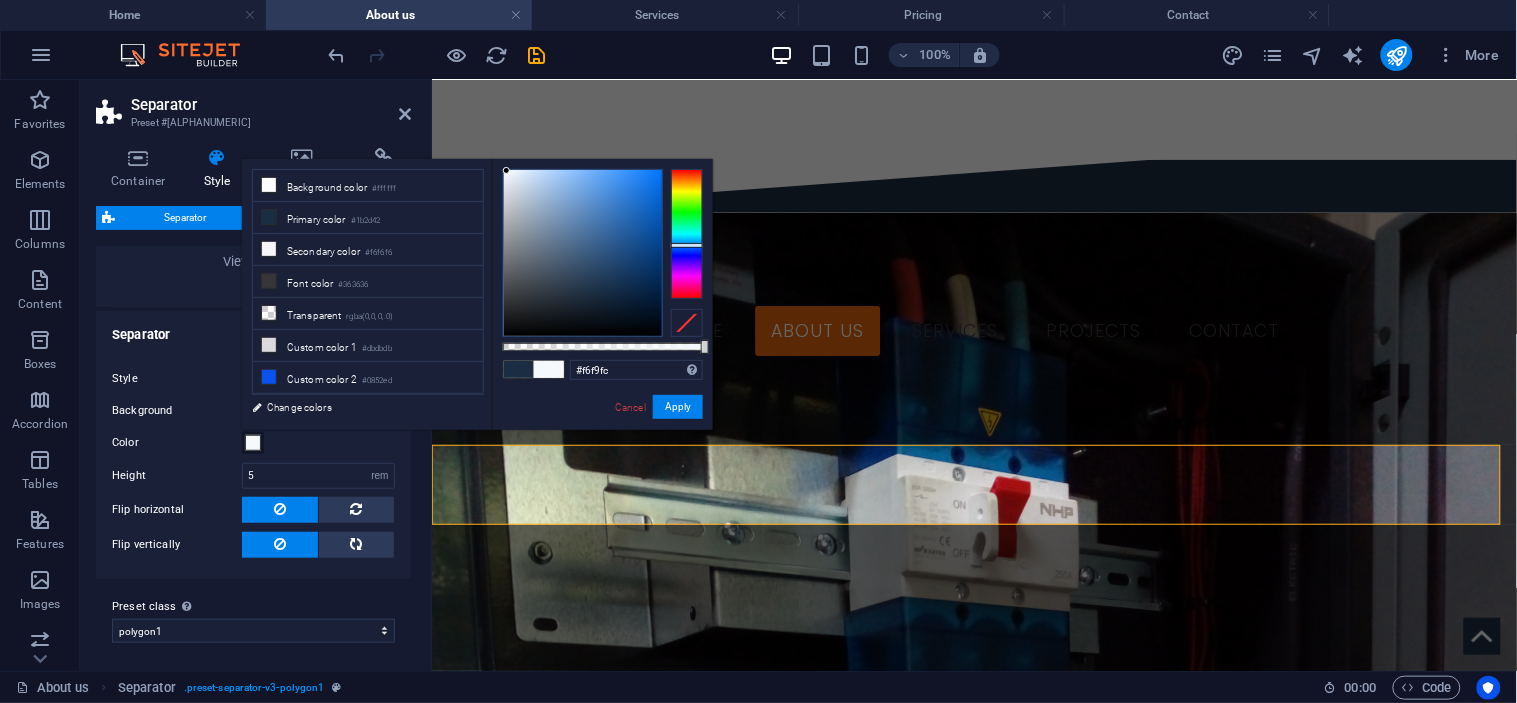 click at bounding box center [583, 253] 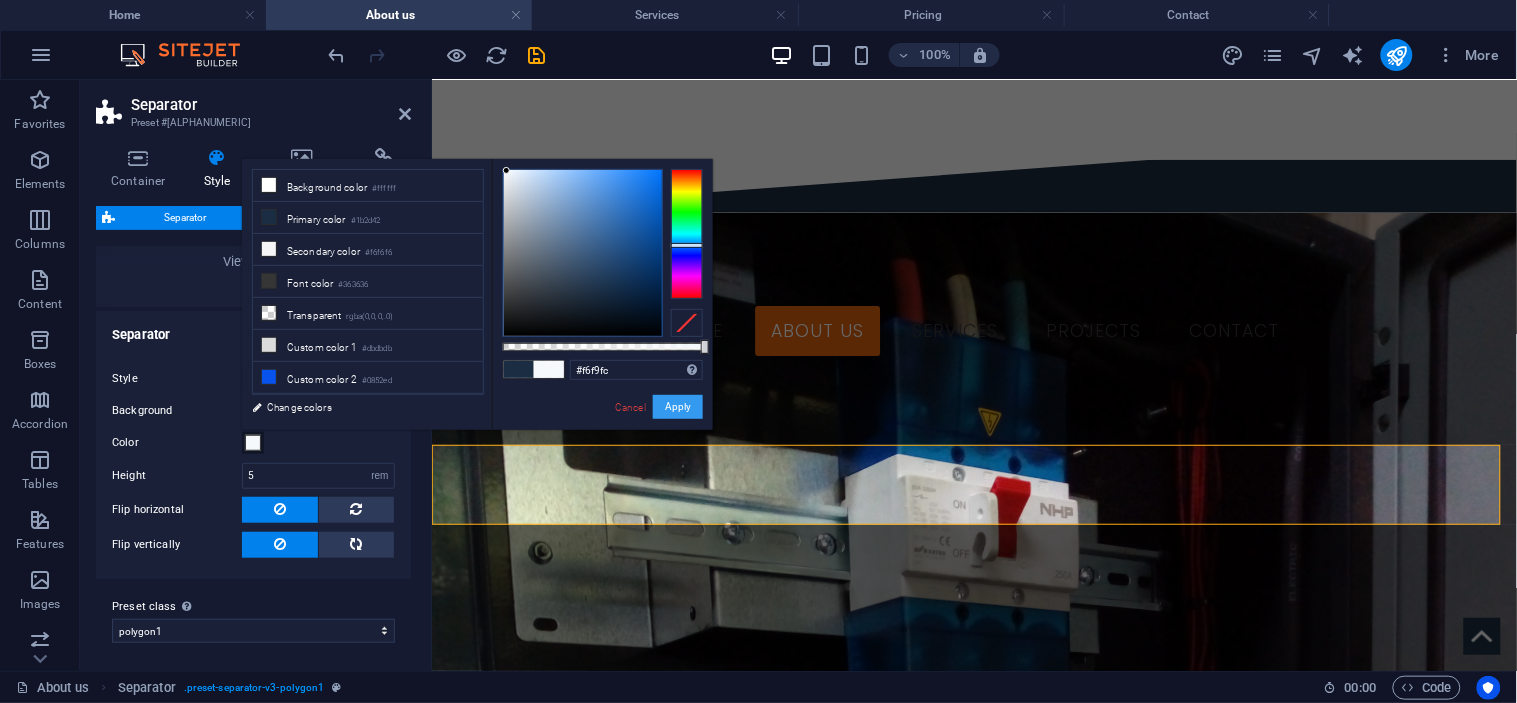 click on "Apply" at bounding box center (678, 407) 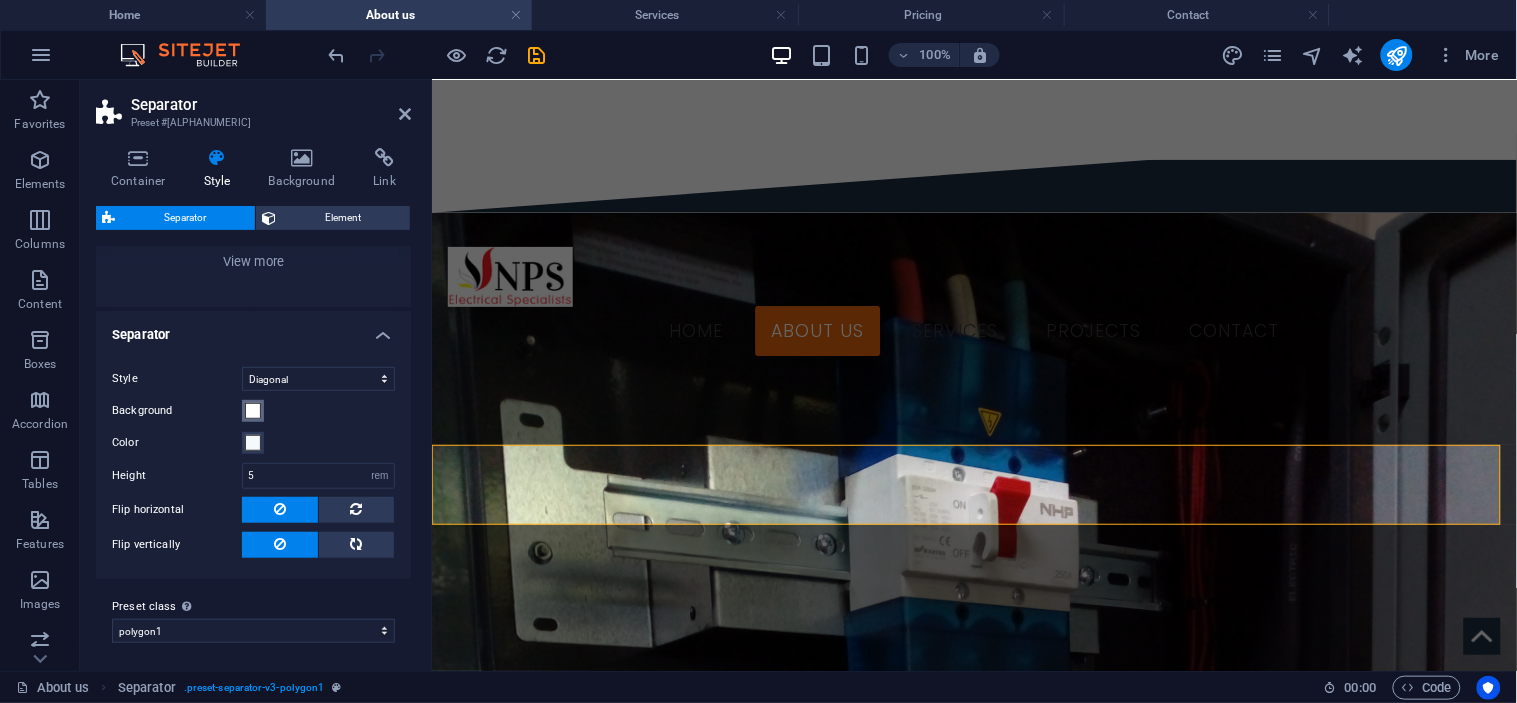 click at bounding box center (253, 411) 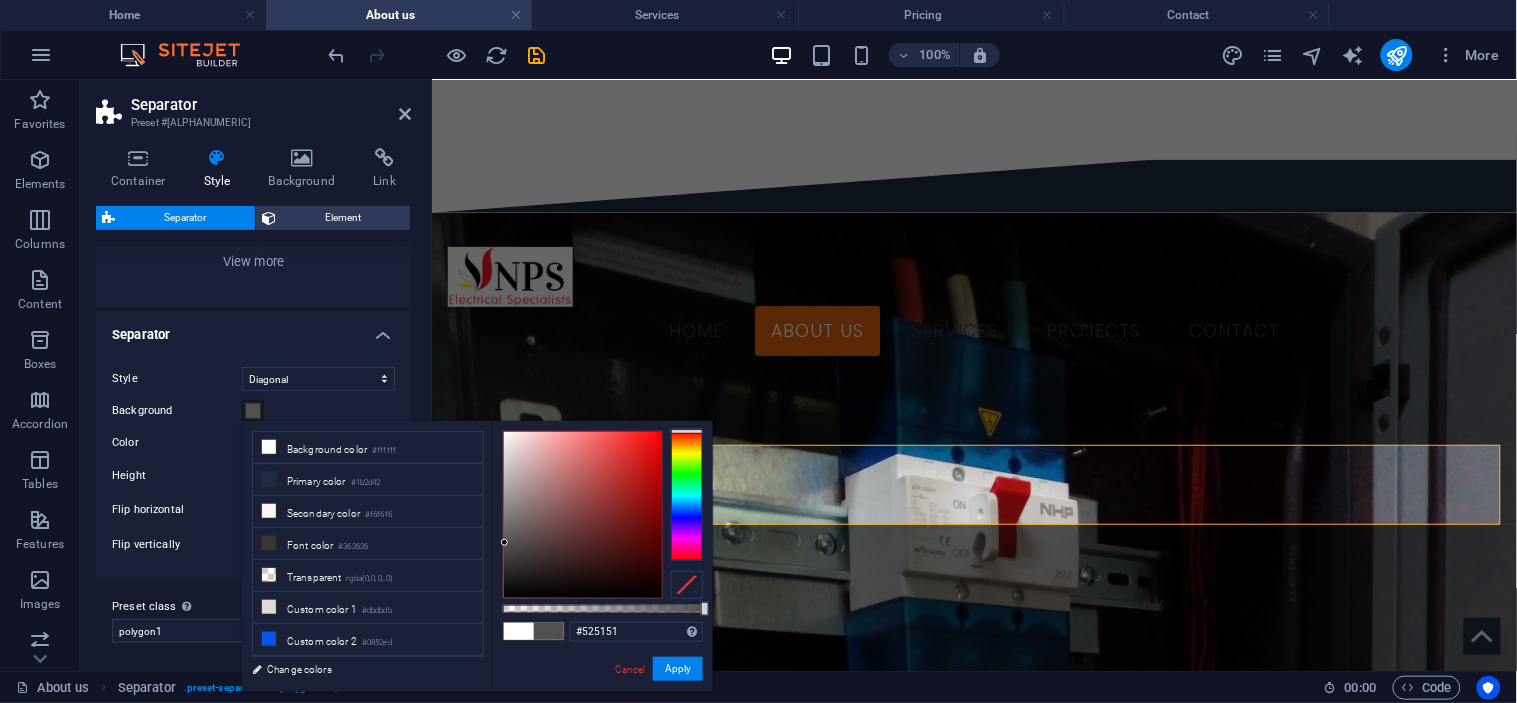 click at bounding box center (583, 515) 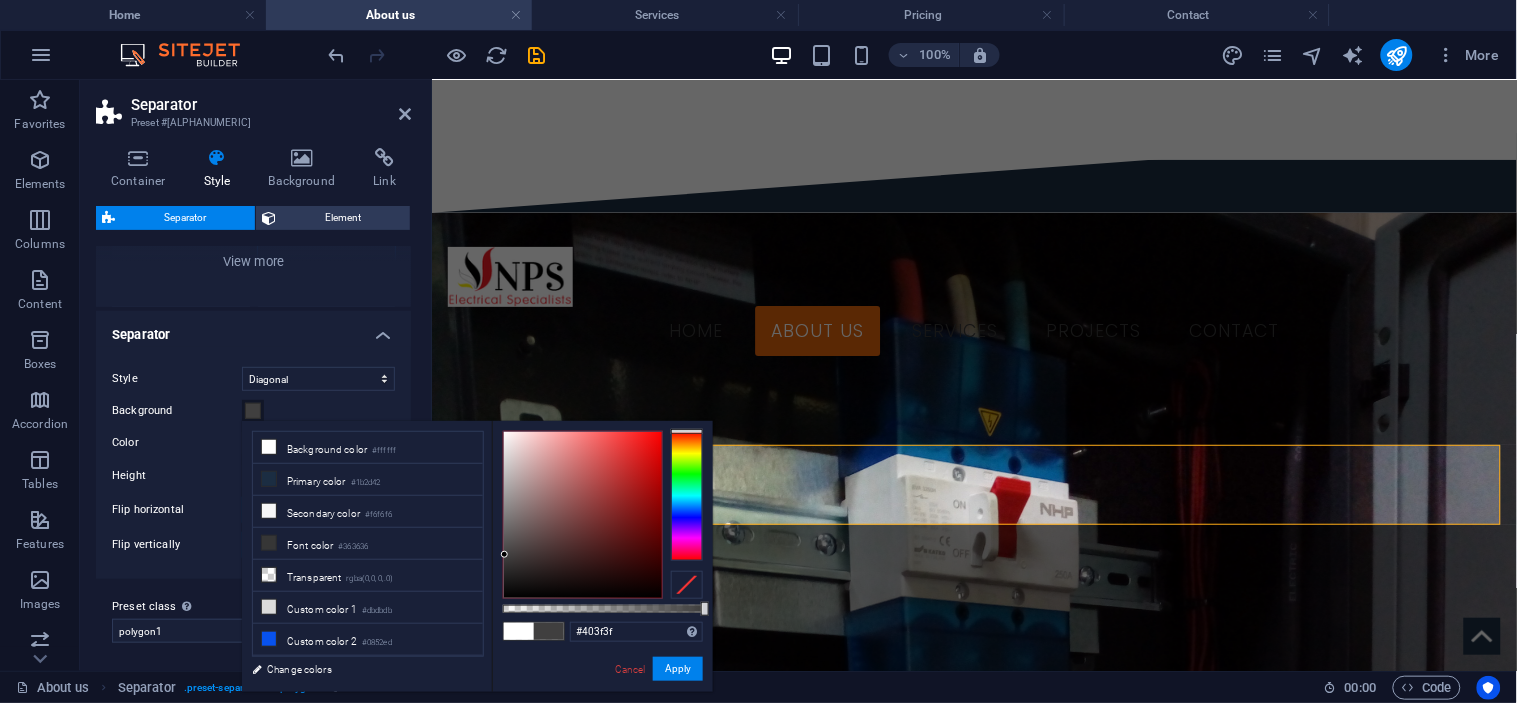 click at bounding box center [583, 515] 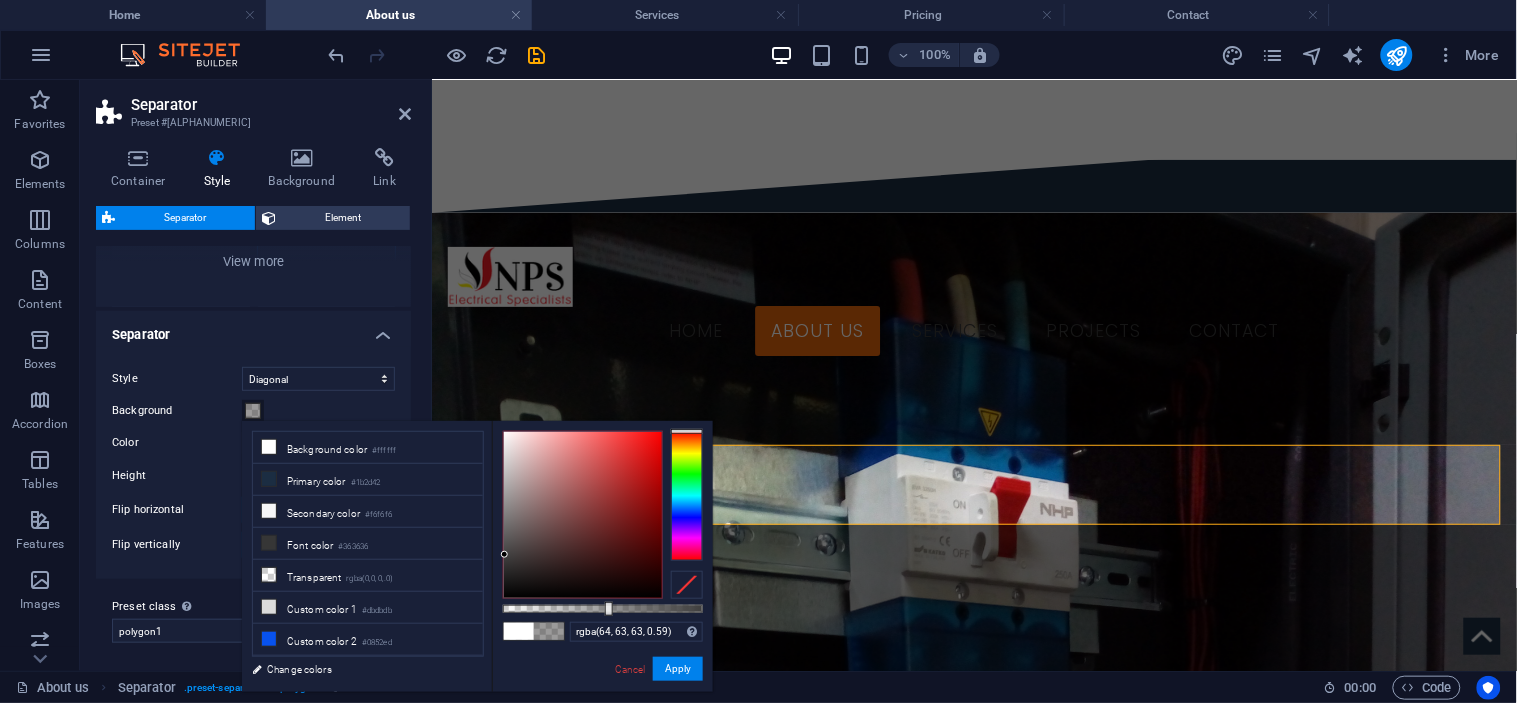 type on "rgba(64, 63, 63, 0.595)" 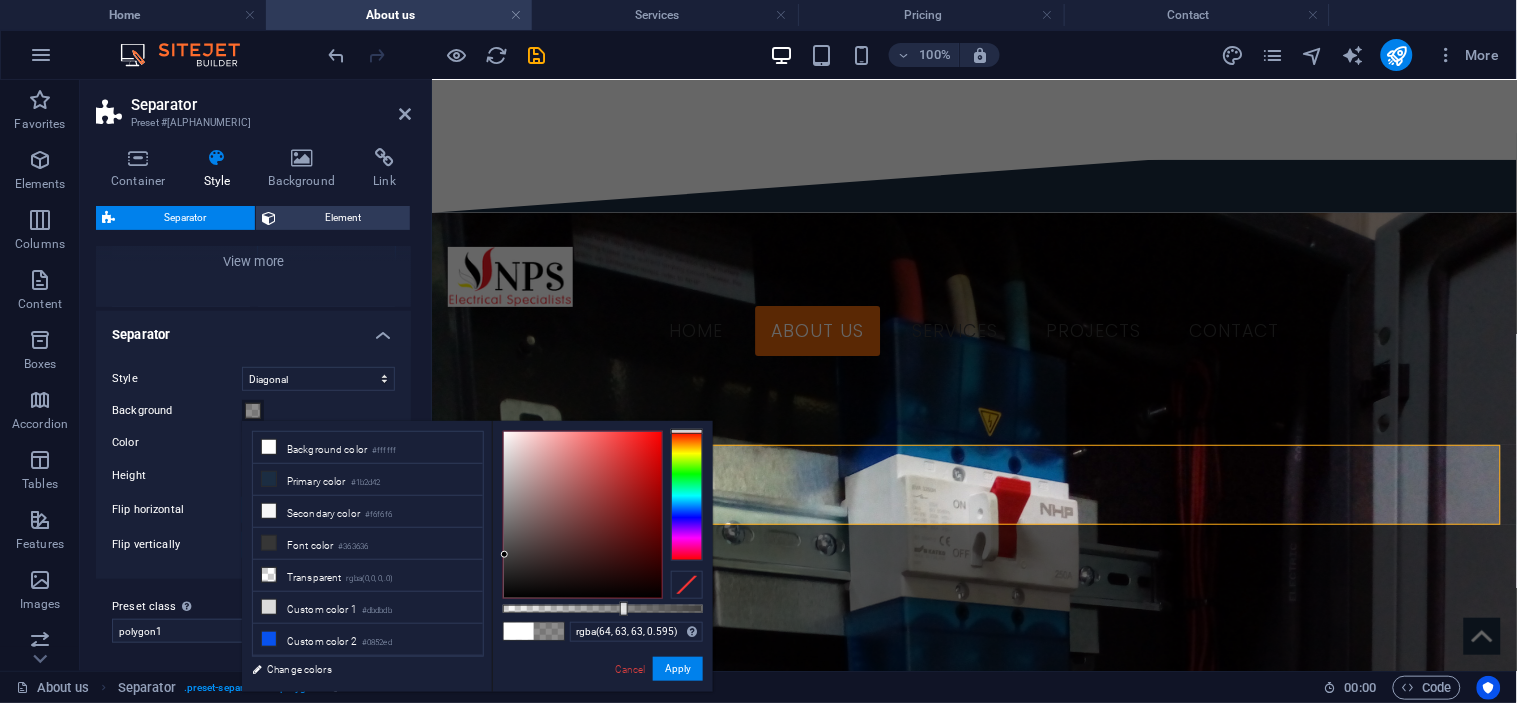 drag, startPoint x: 703, startPoint y: 606, endPoint x: 622, endPoint y: 620, distance: 82.20097 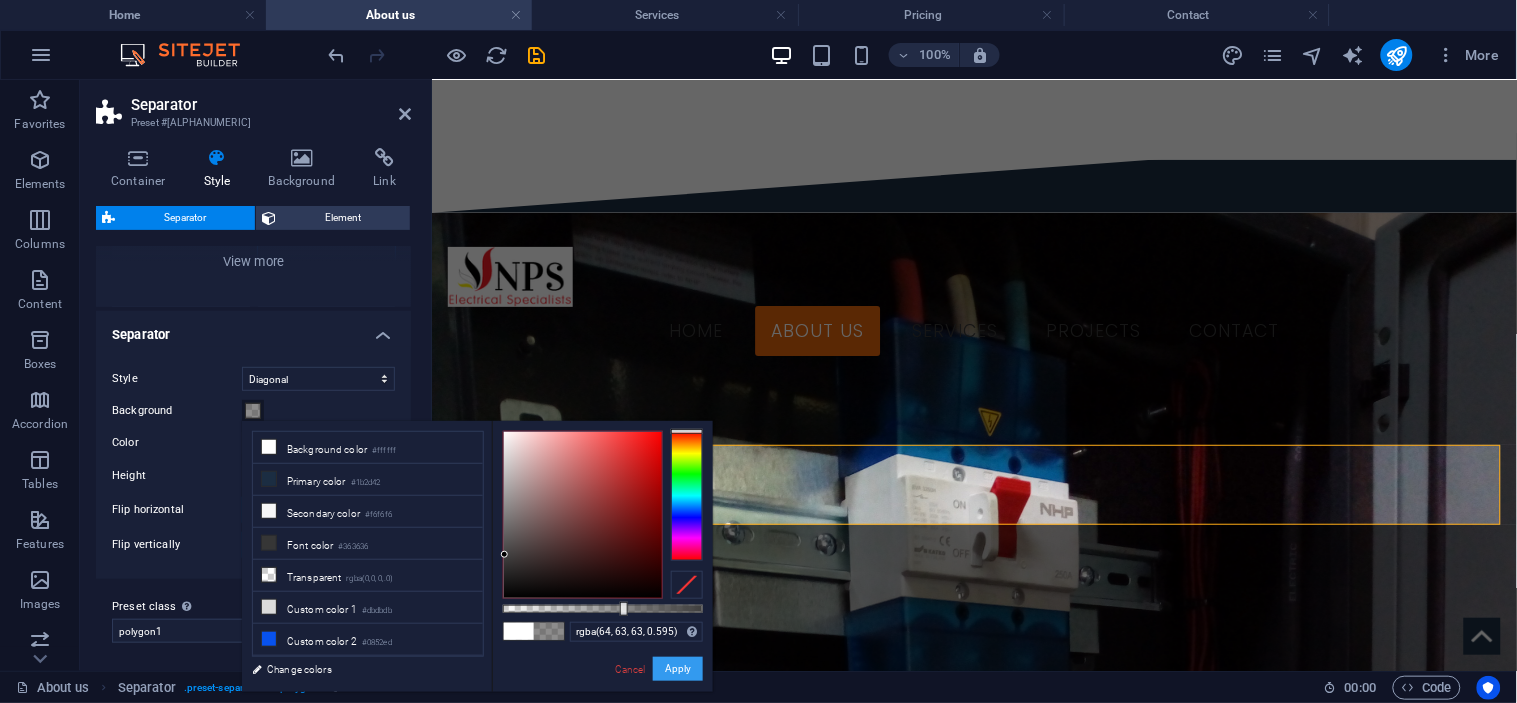 click on "Apply" at bounding box center (678, 669) 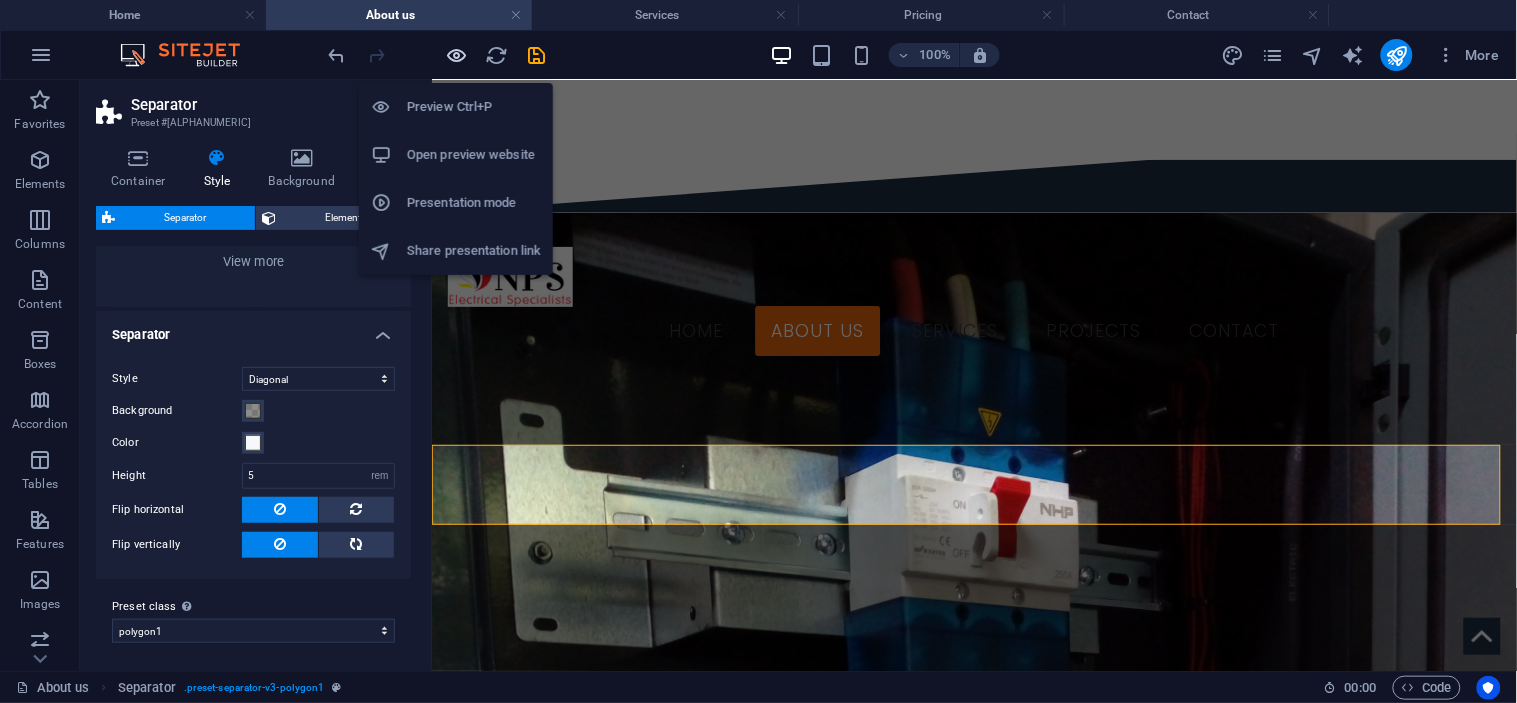 click at bounding box center (457, 55) 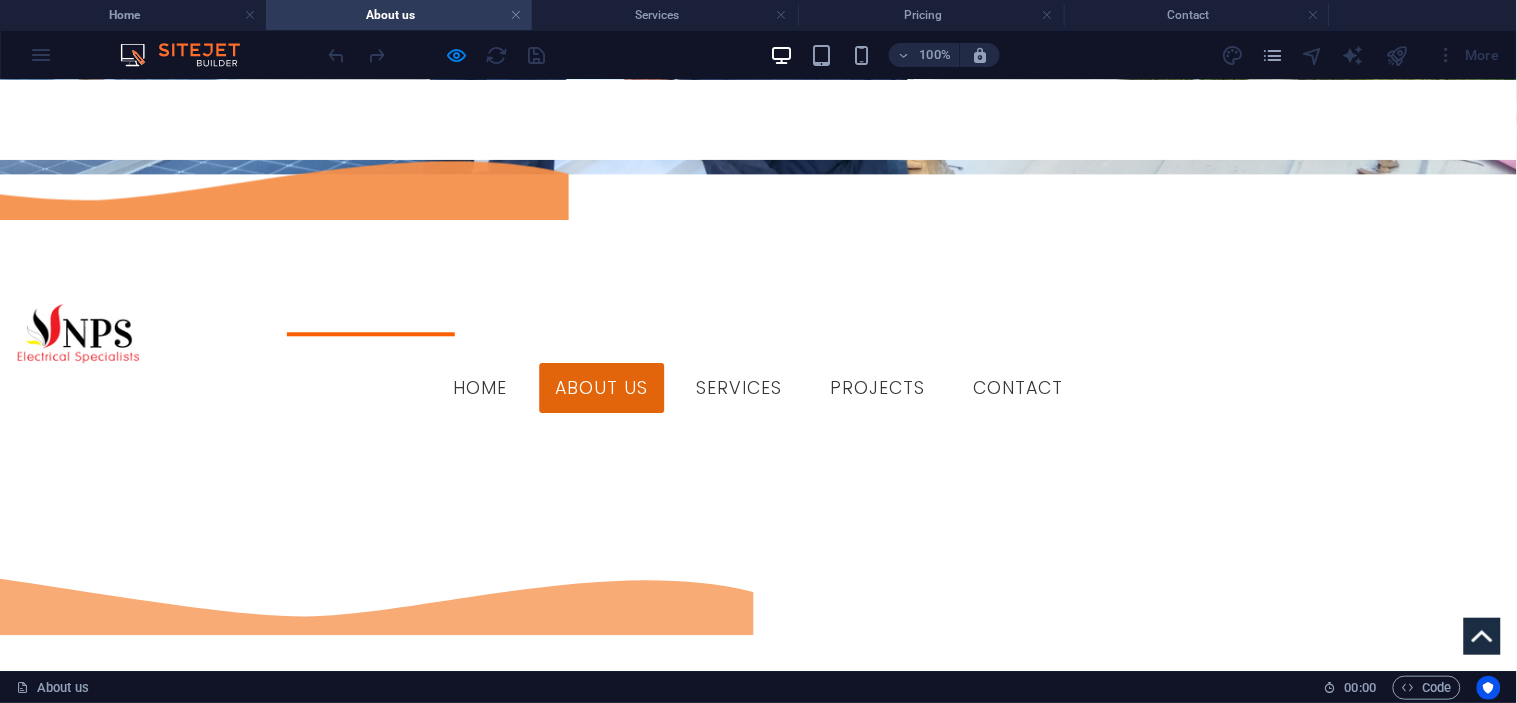 scroll, scrollTop: 1076, scrollLeft: 0, axis: vertical 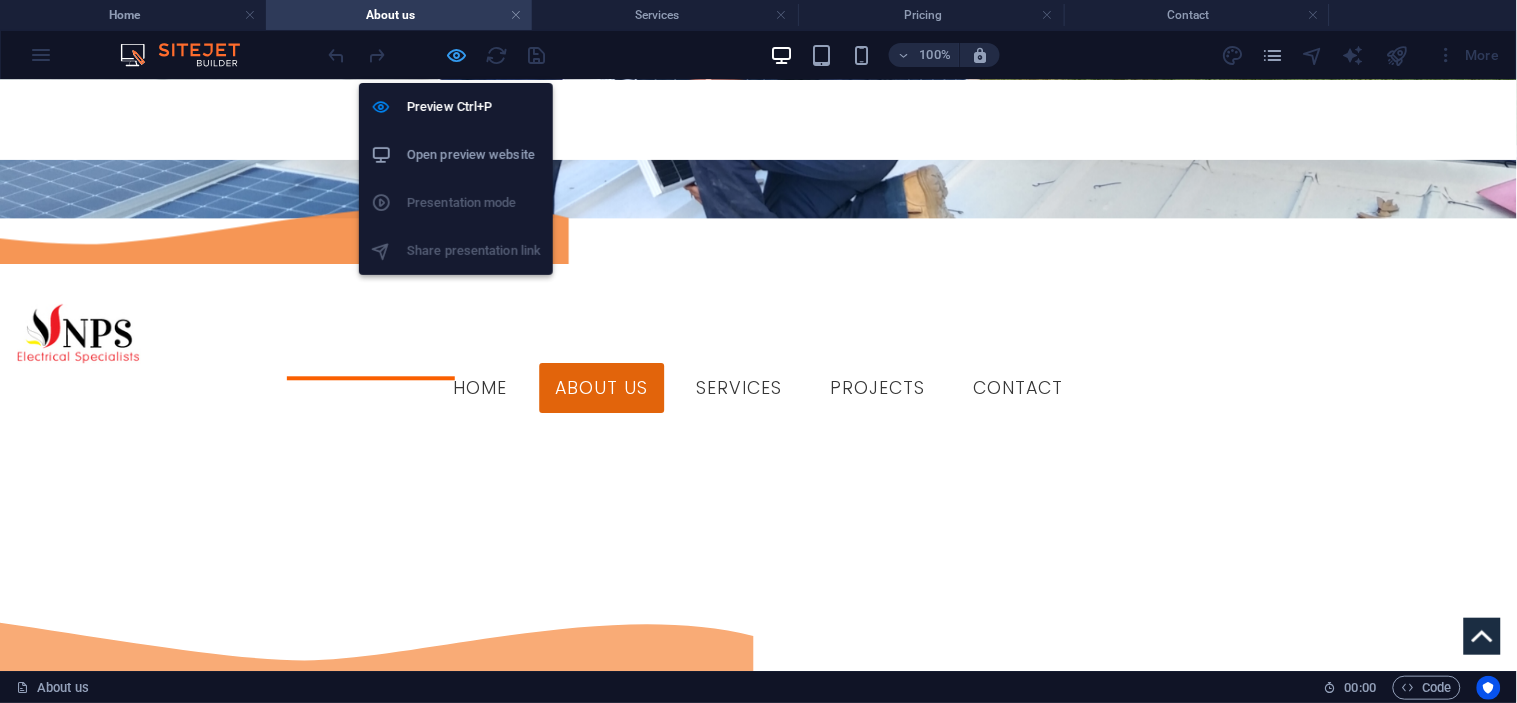 click at bounding box center (457, 55) 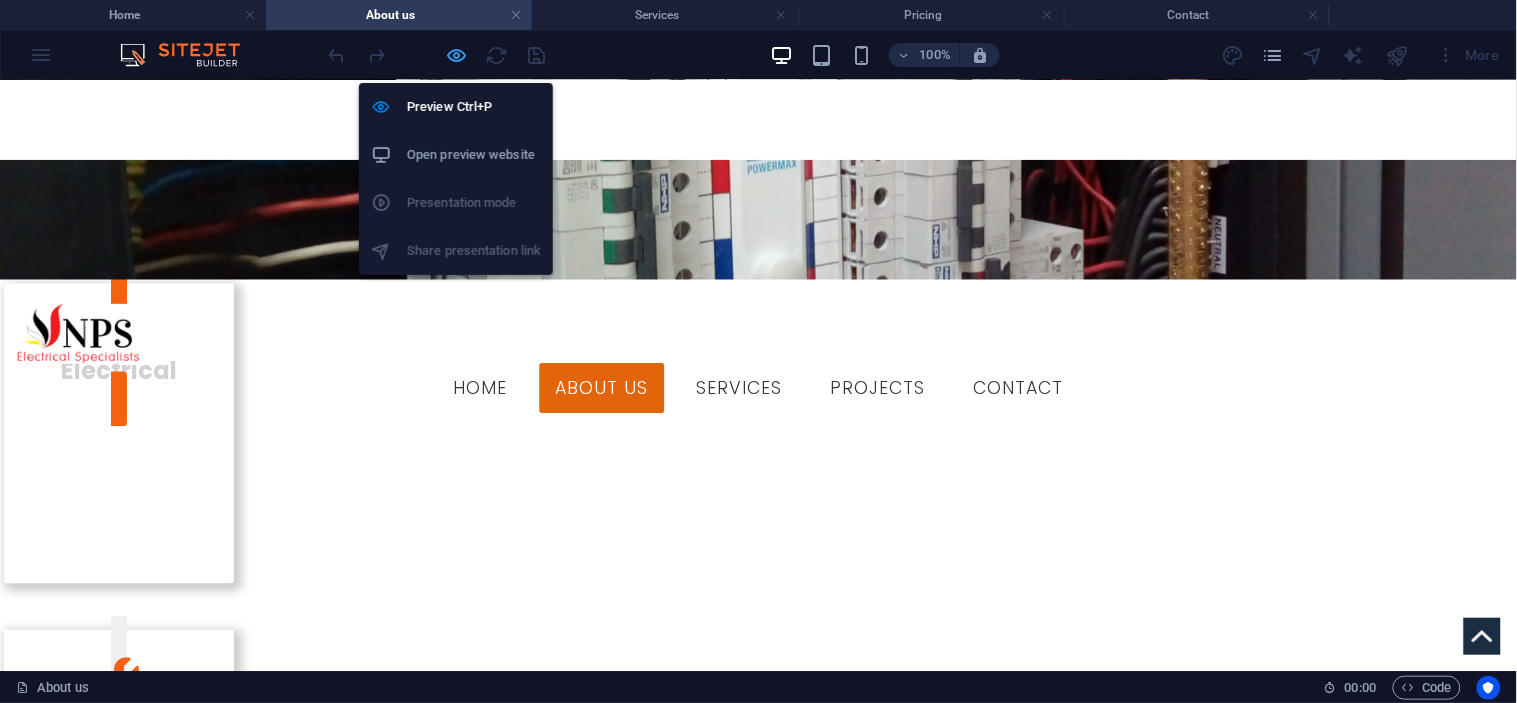 select on "diagonal" 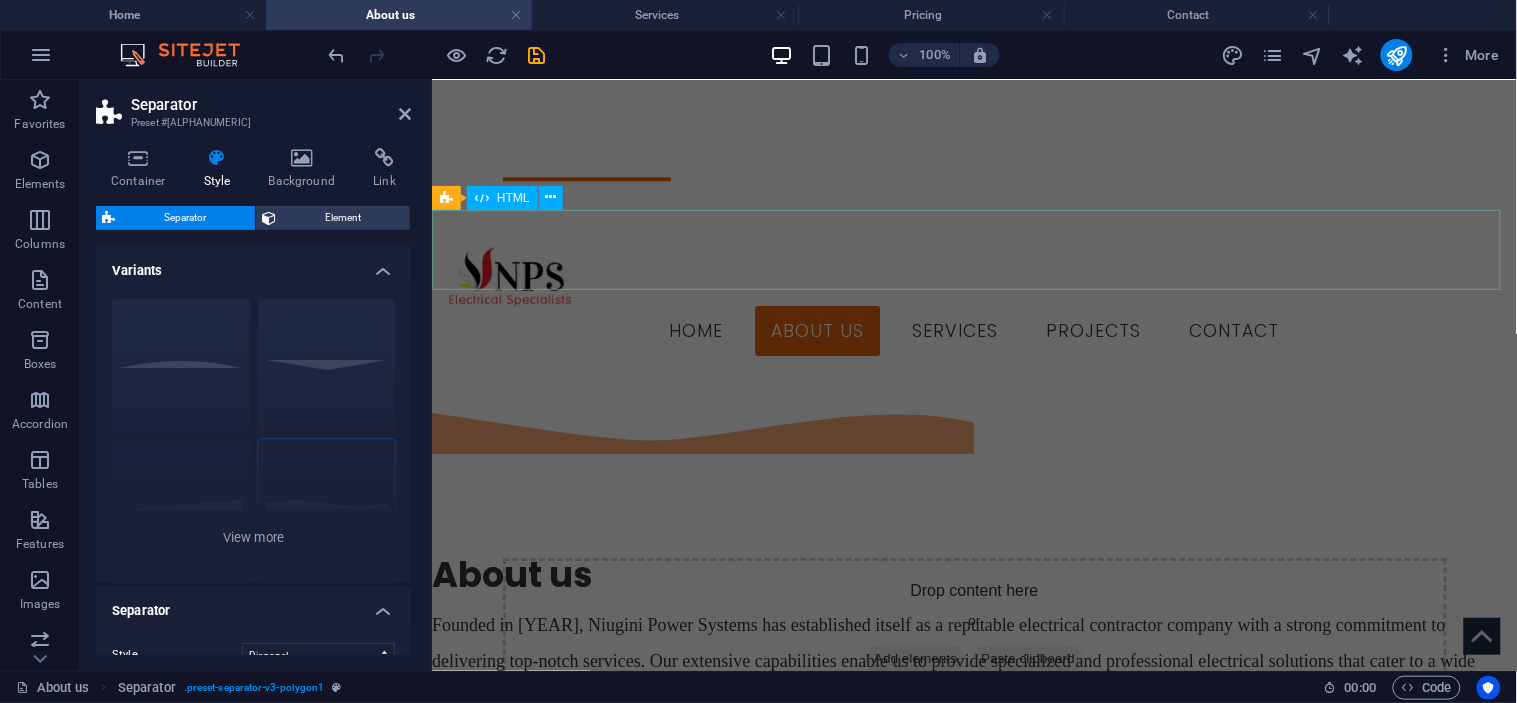 scroll, scrollTop: 1274, scrollLeft: 0, axis: vertical 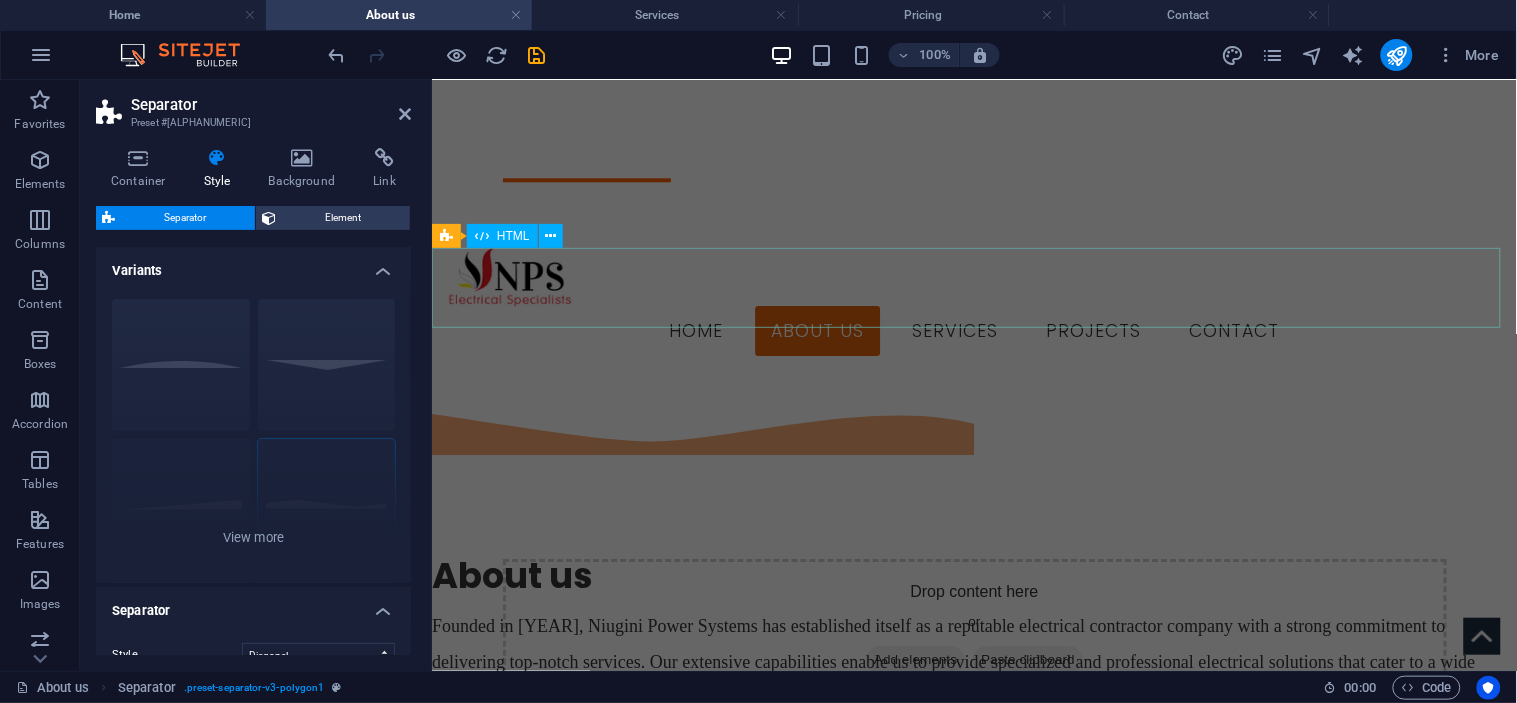 click at bounding box center [973, 1506] 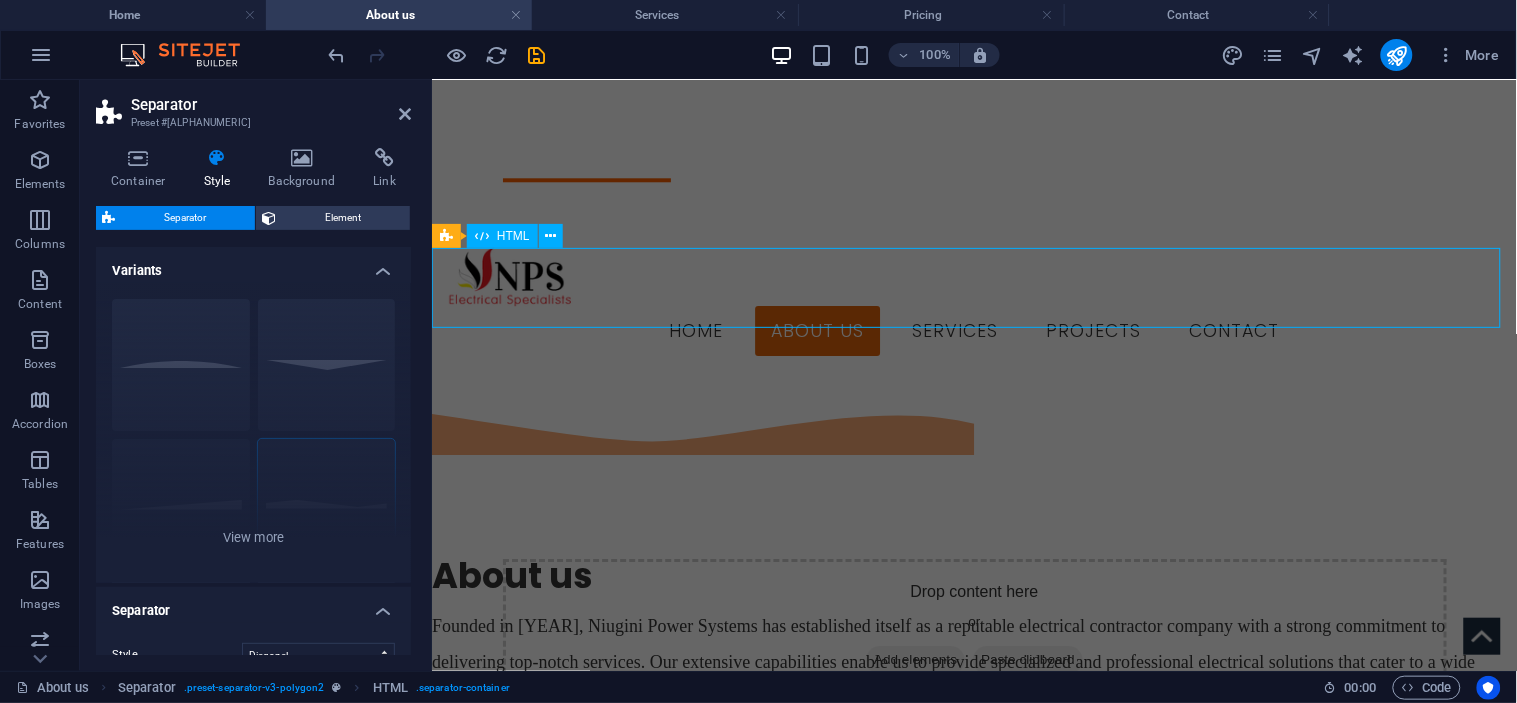 click at bounding box center [973, 1506] 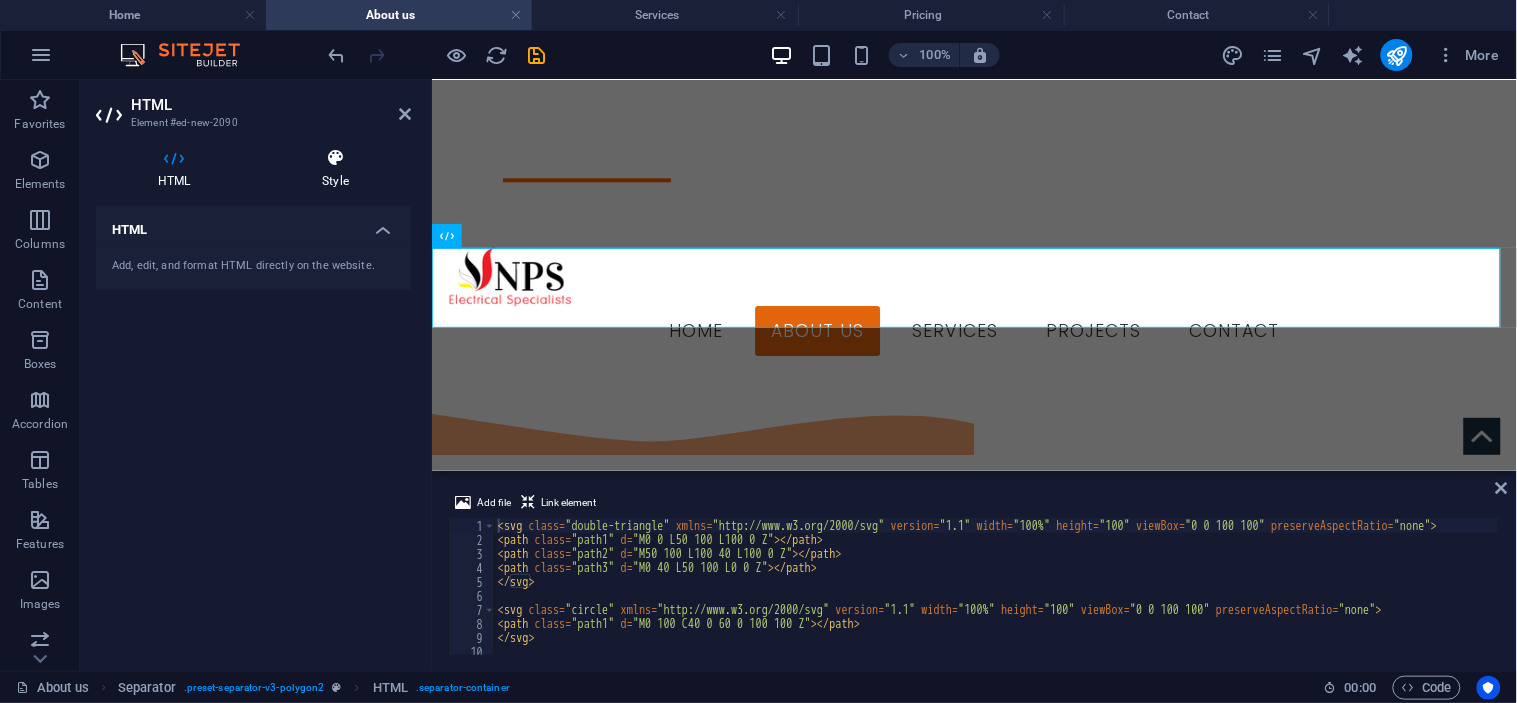 click on "Style" at bounding box center [335, 169] 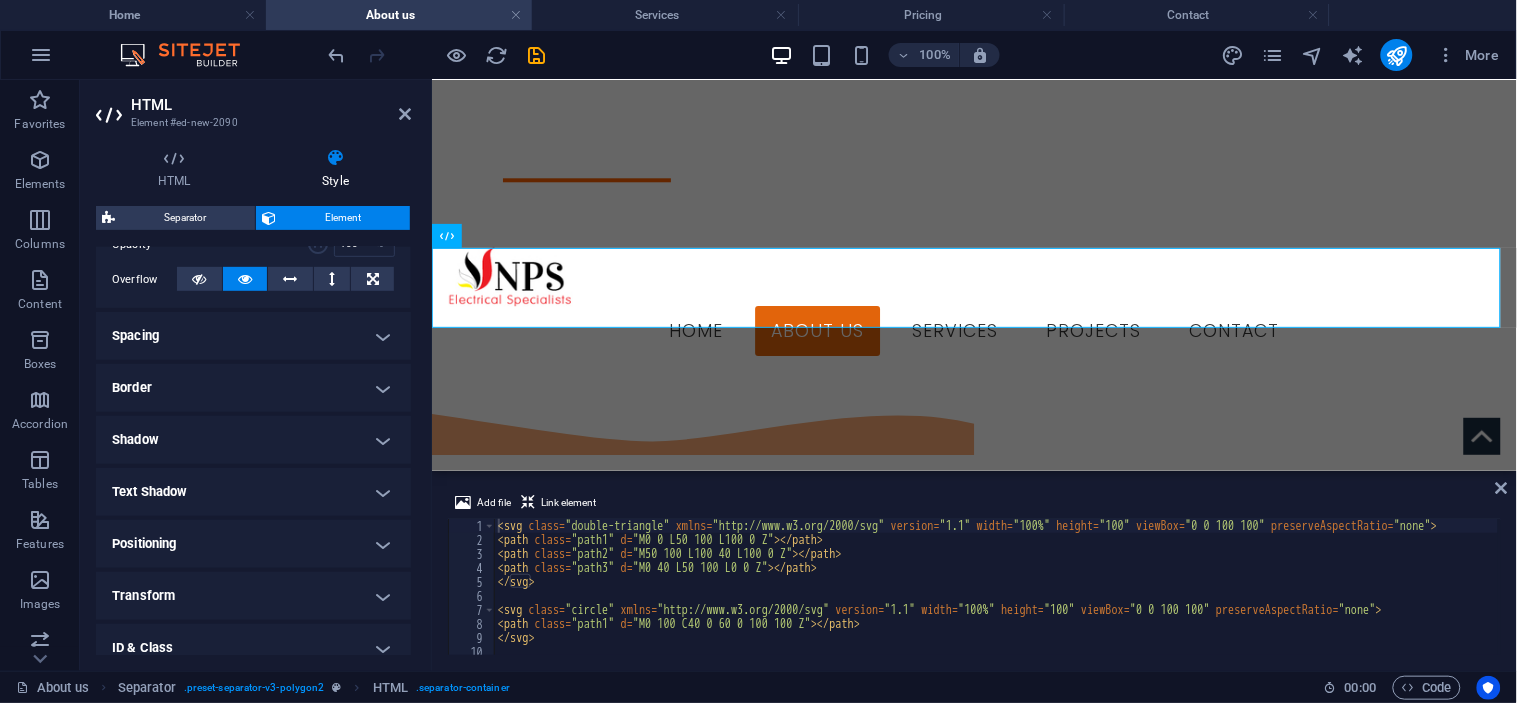 scroll, scrollTop: 103, scrollLeft: 0, axis: vertical 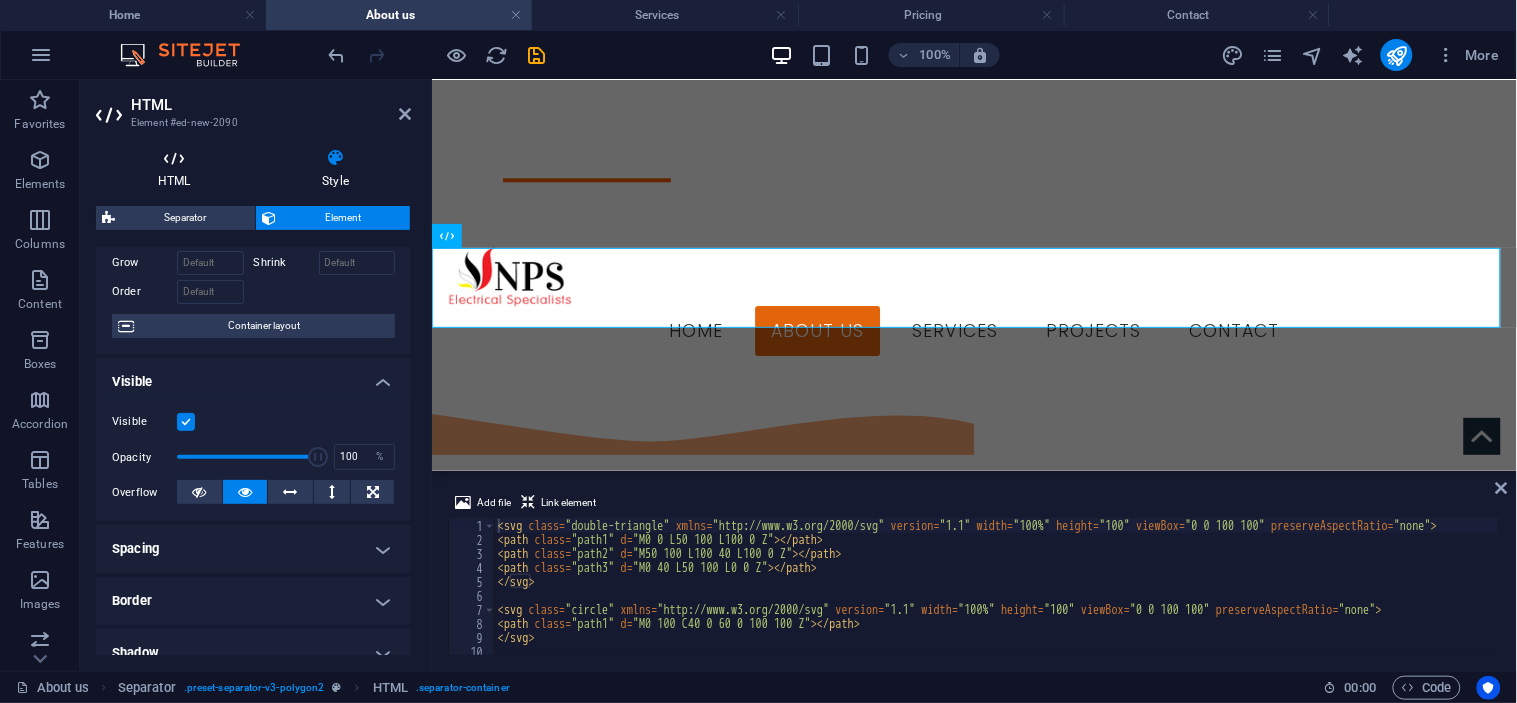 click on "HTML" at bounding box center (178, 169) 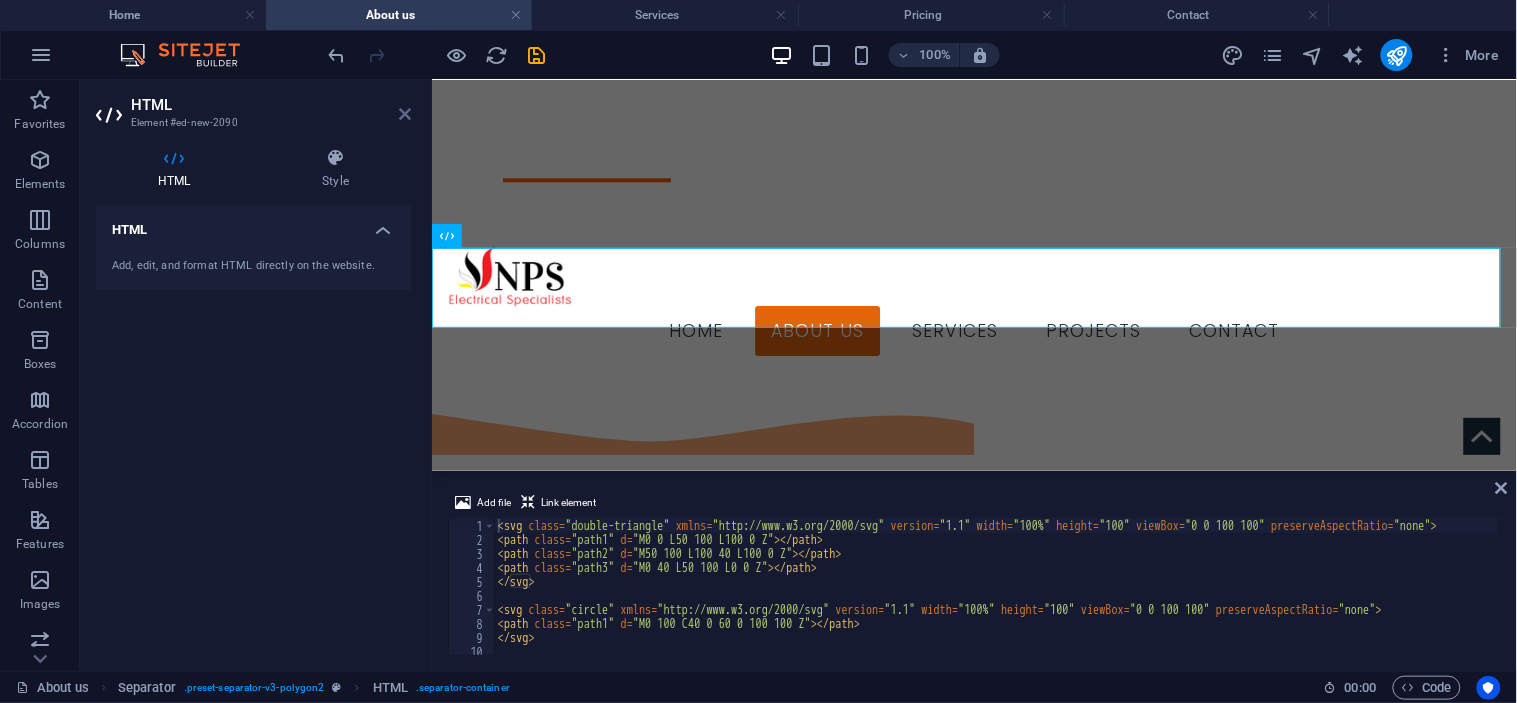 click at bounding box center (405, 114) 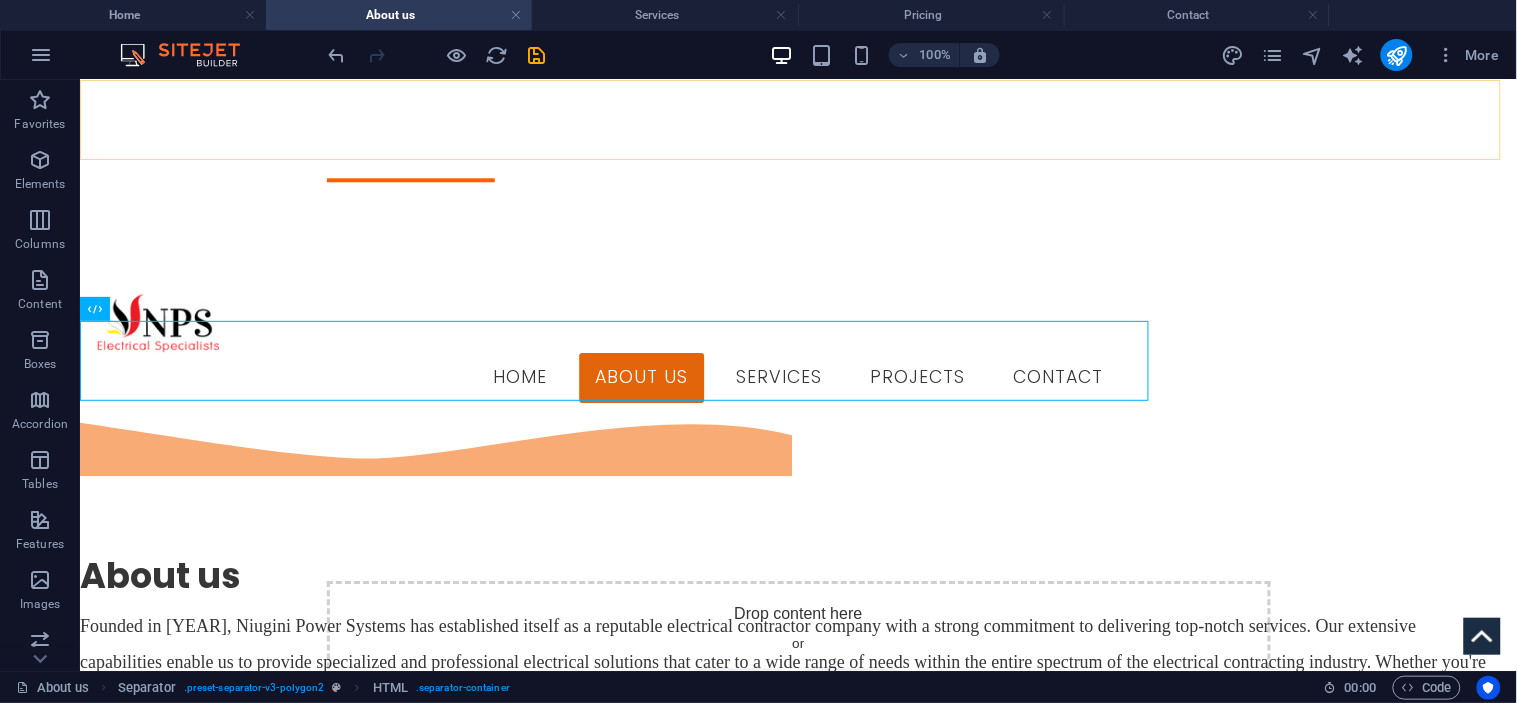scroll, scrollTop: 1202, scrollLeft: 0, axis: vertical 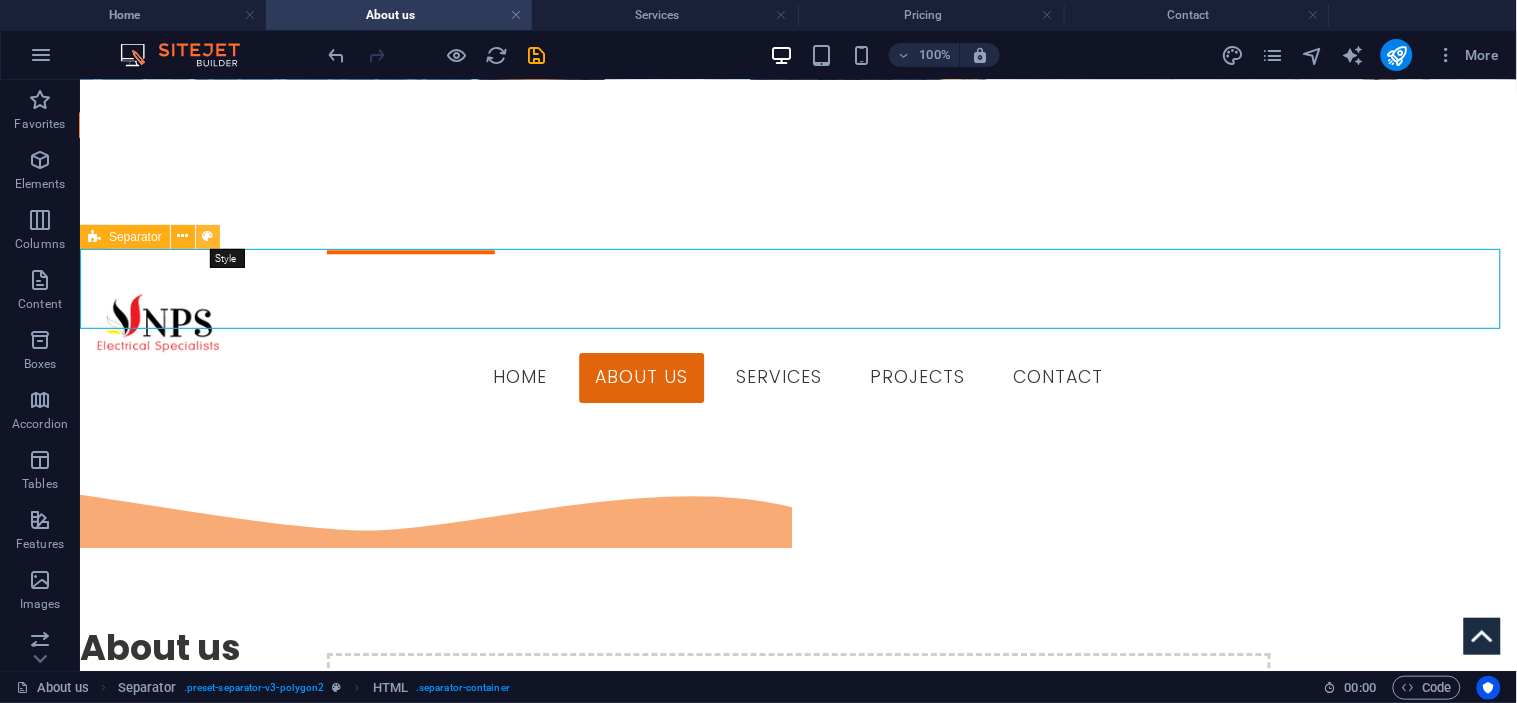 click at bounding box center (208, 237) 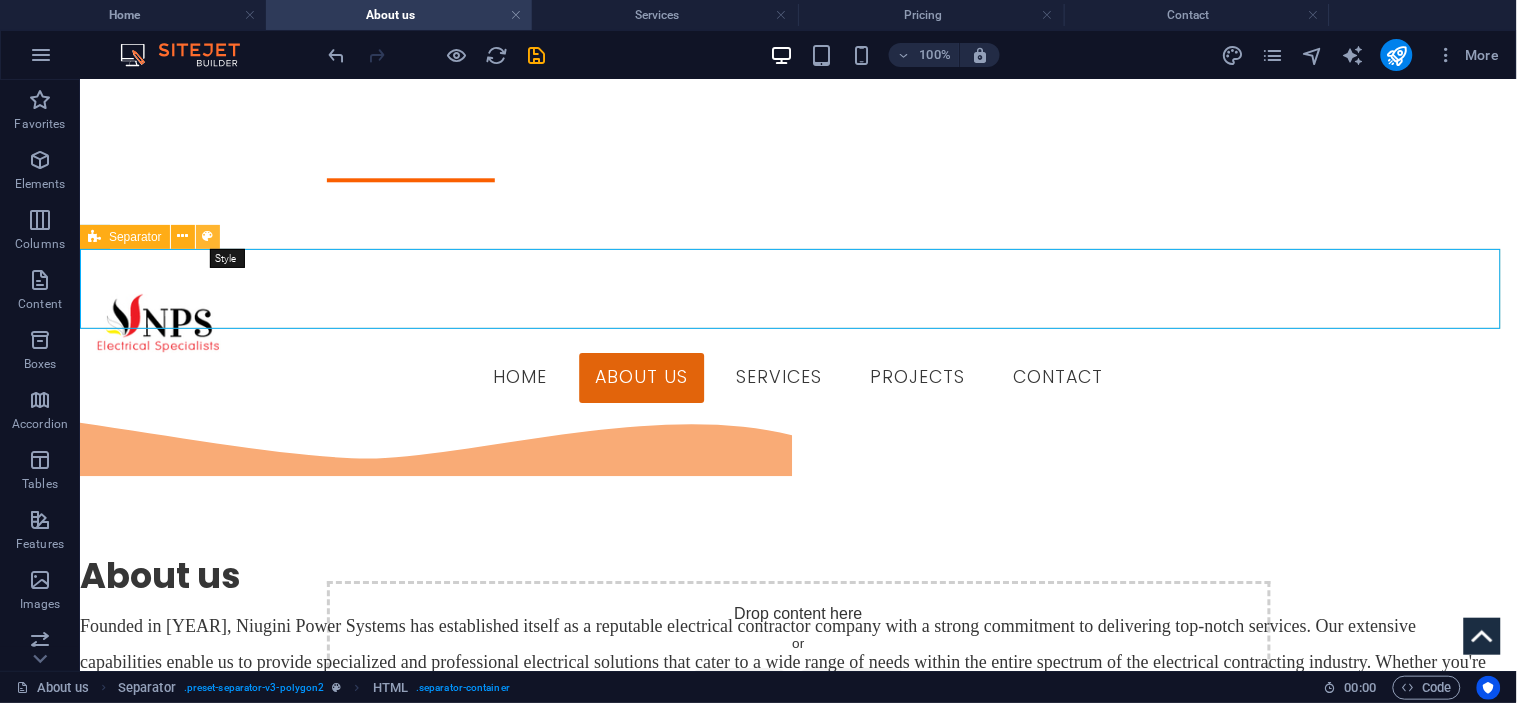select on "diagonal" 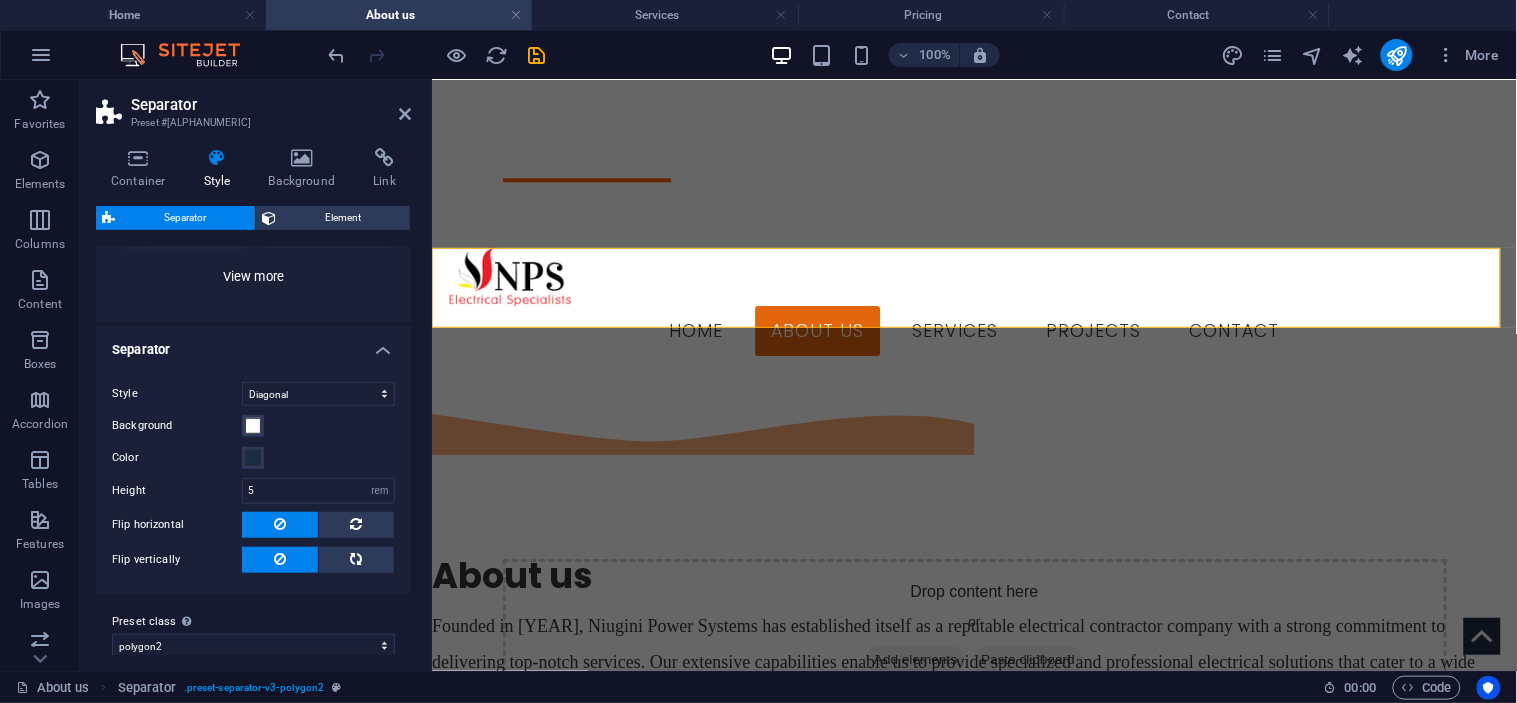 scroll, scrollTop: 276, scrollLeft: 0, axis: vertical 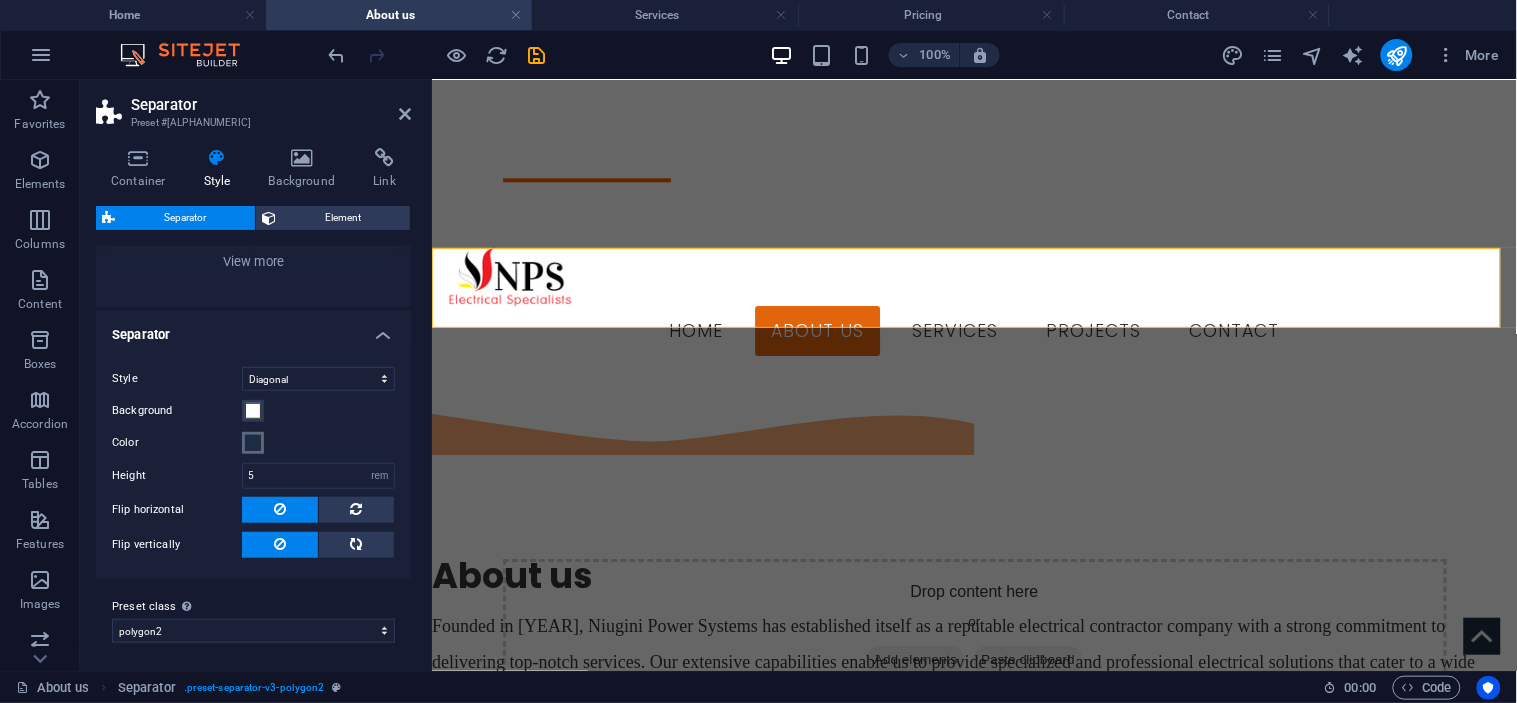 click at bounding box center (253, 443) 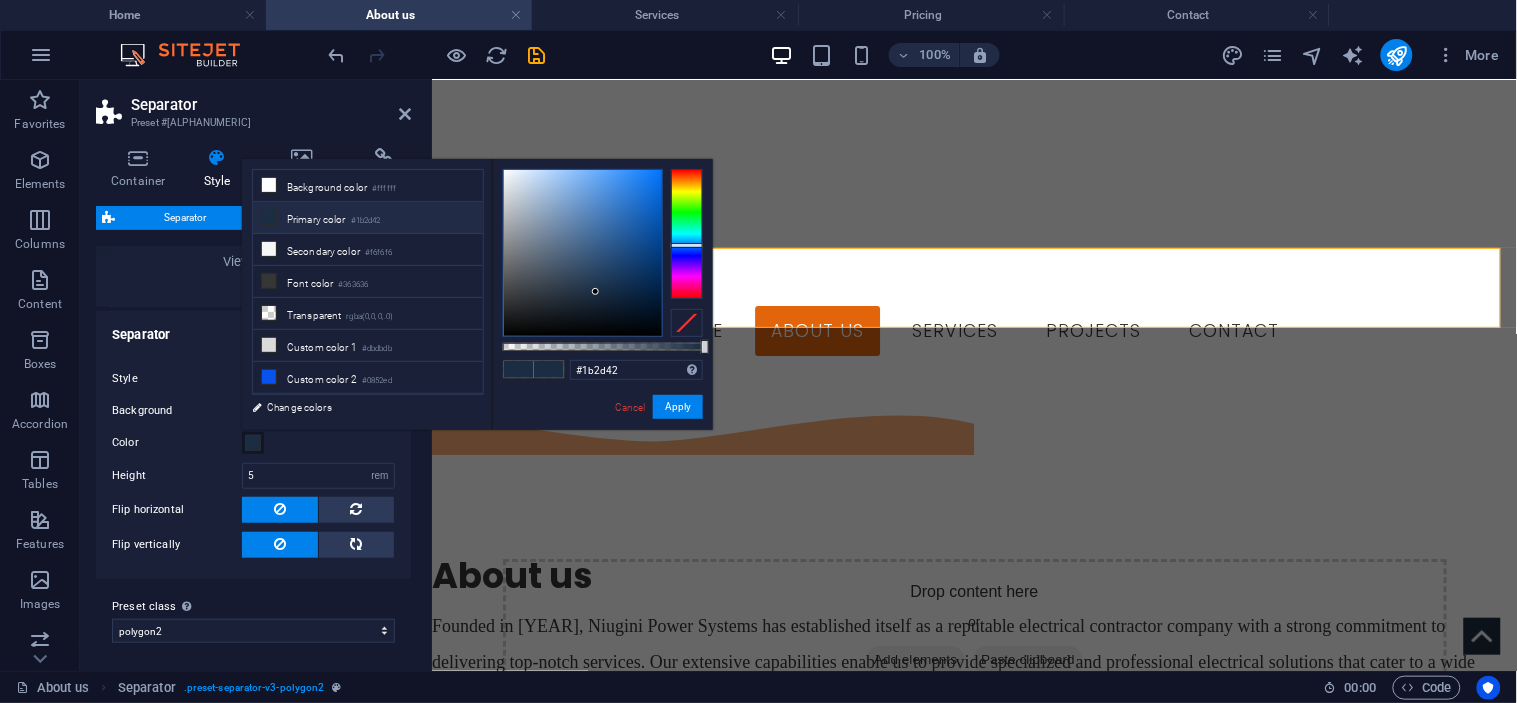 click on "Color" at bounding box center (253, 443) 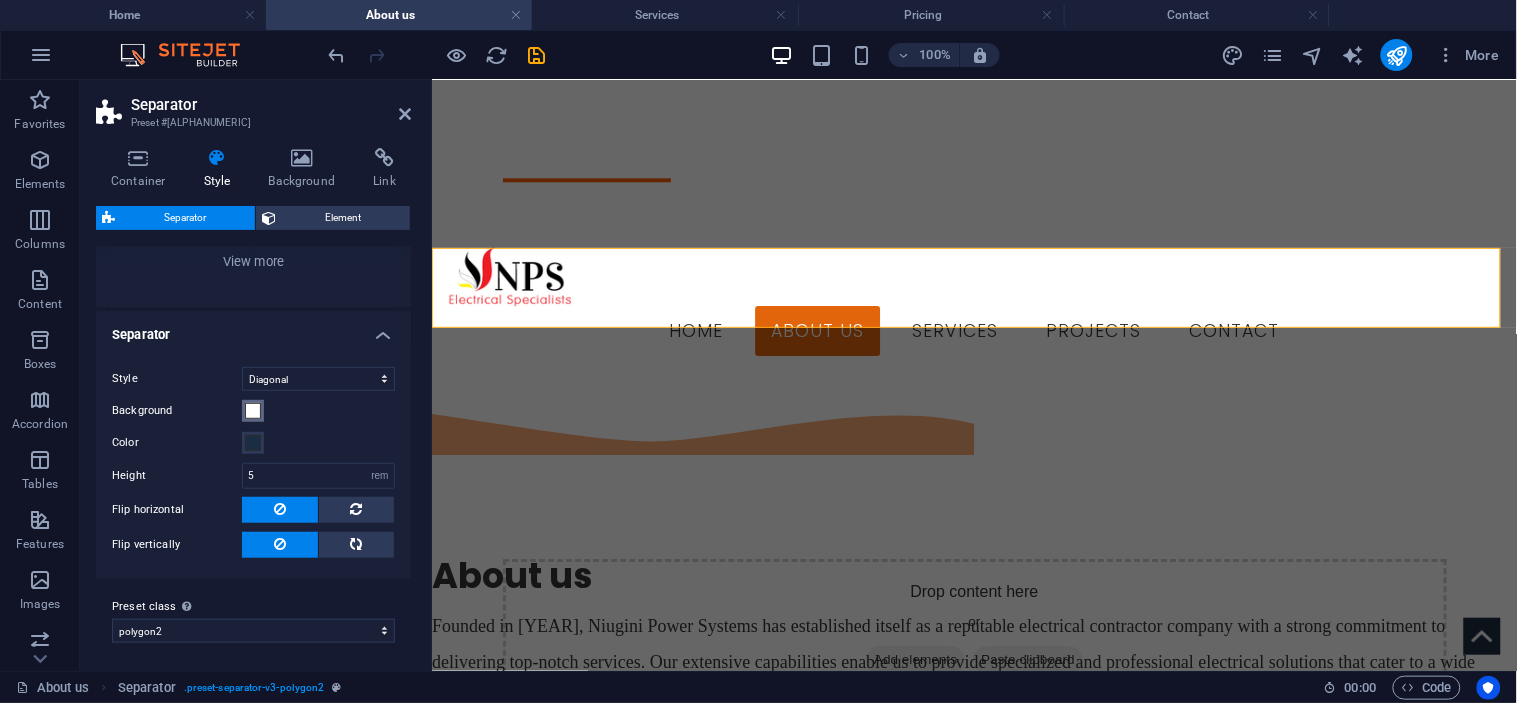 click at bounding box center (253, 411) 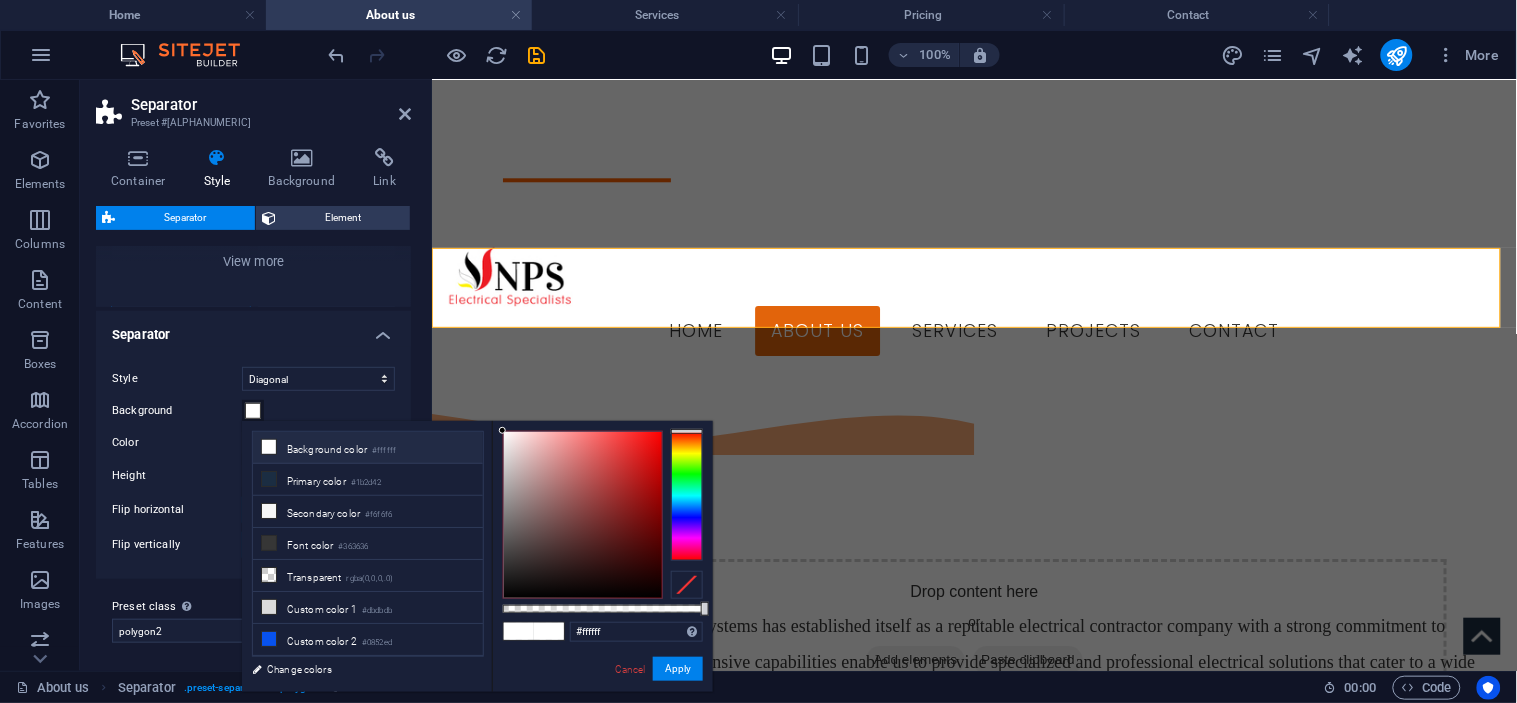 click on "Background" at bounding box center [253, 411] 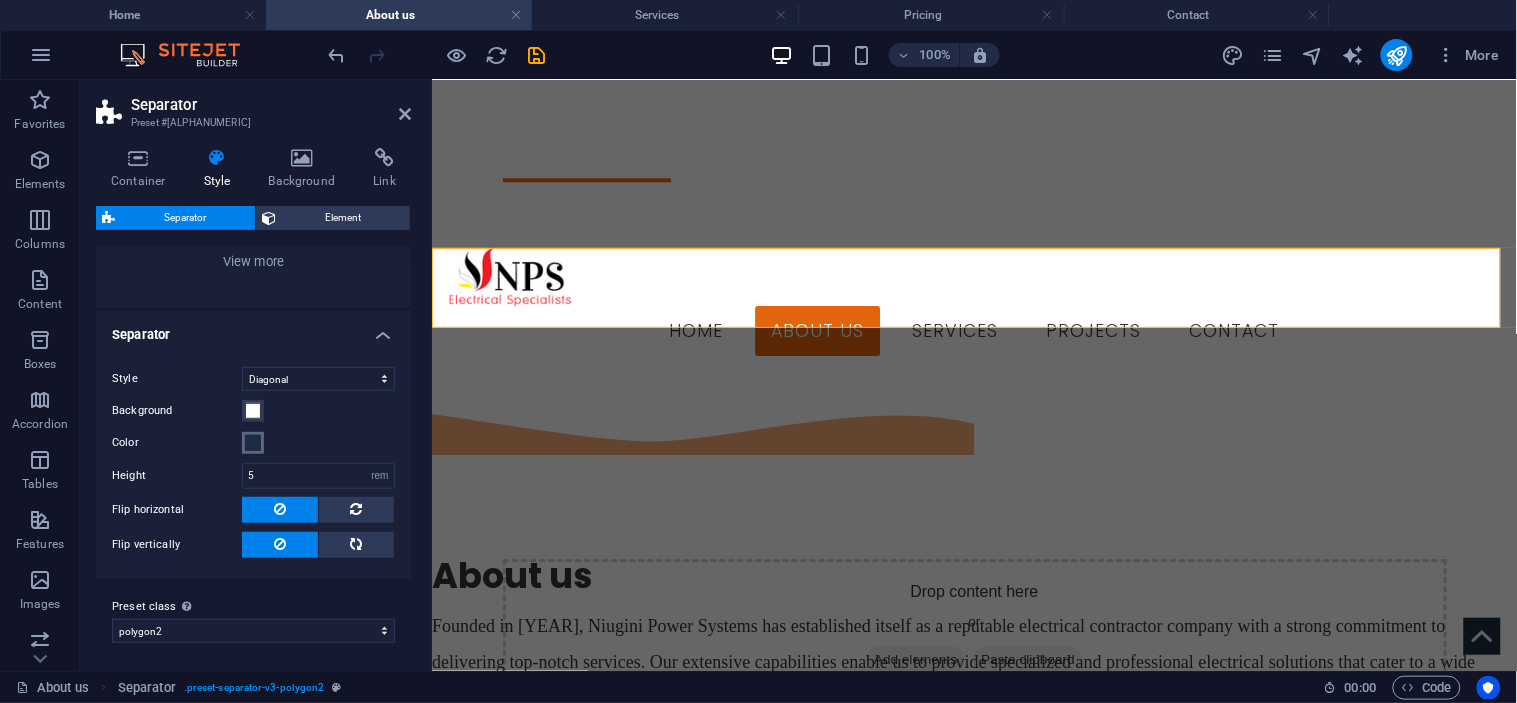 click on "Color" at bounding box center (253, 443) 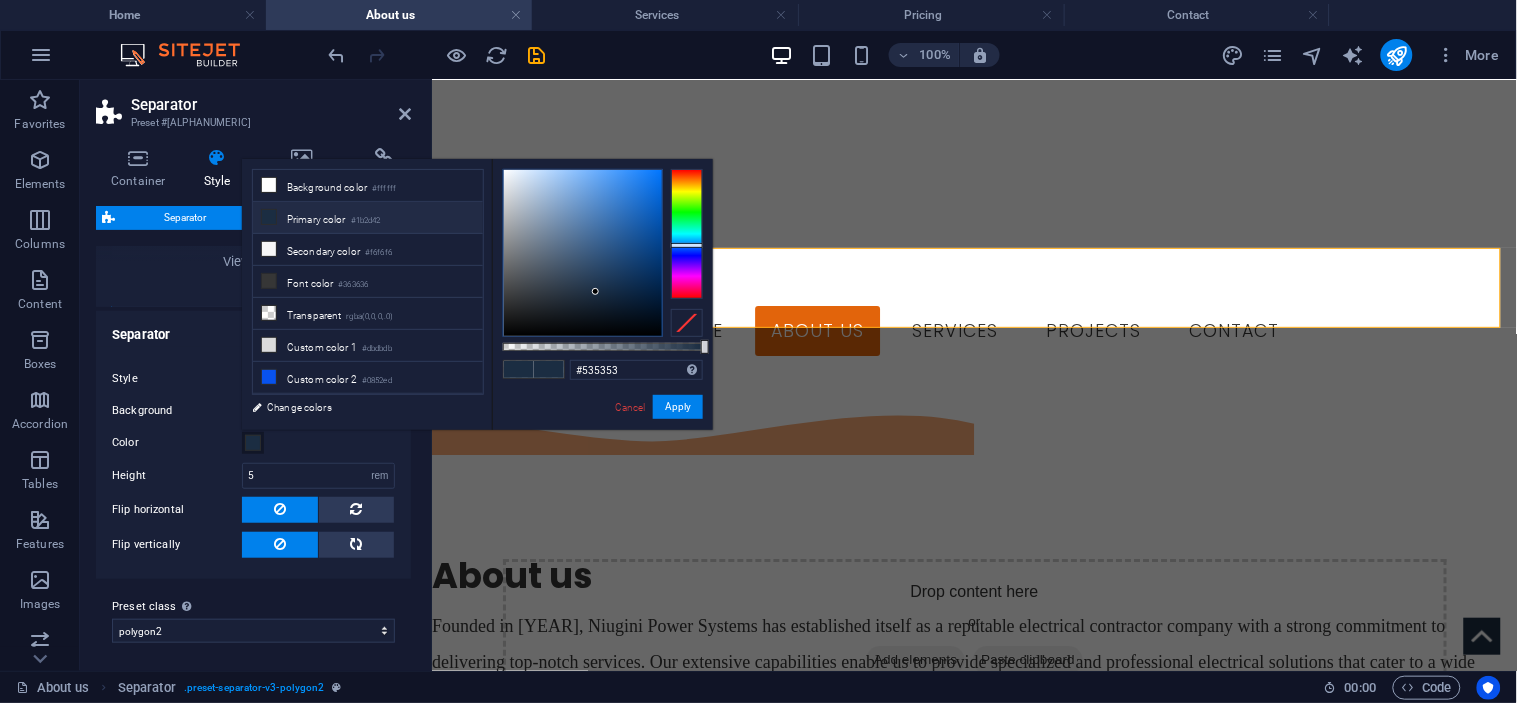 click at bounding box center [583, 253] 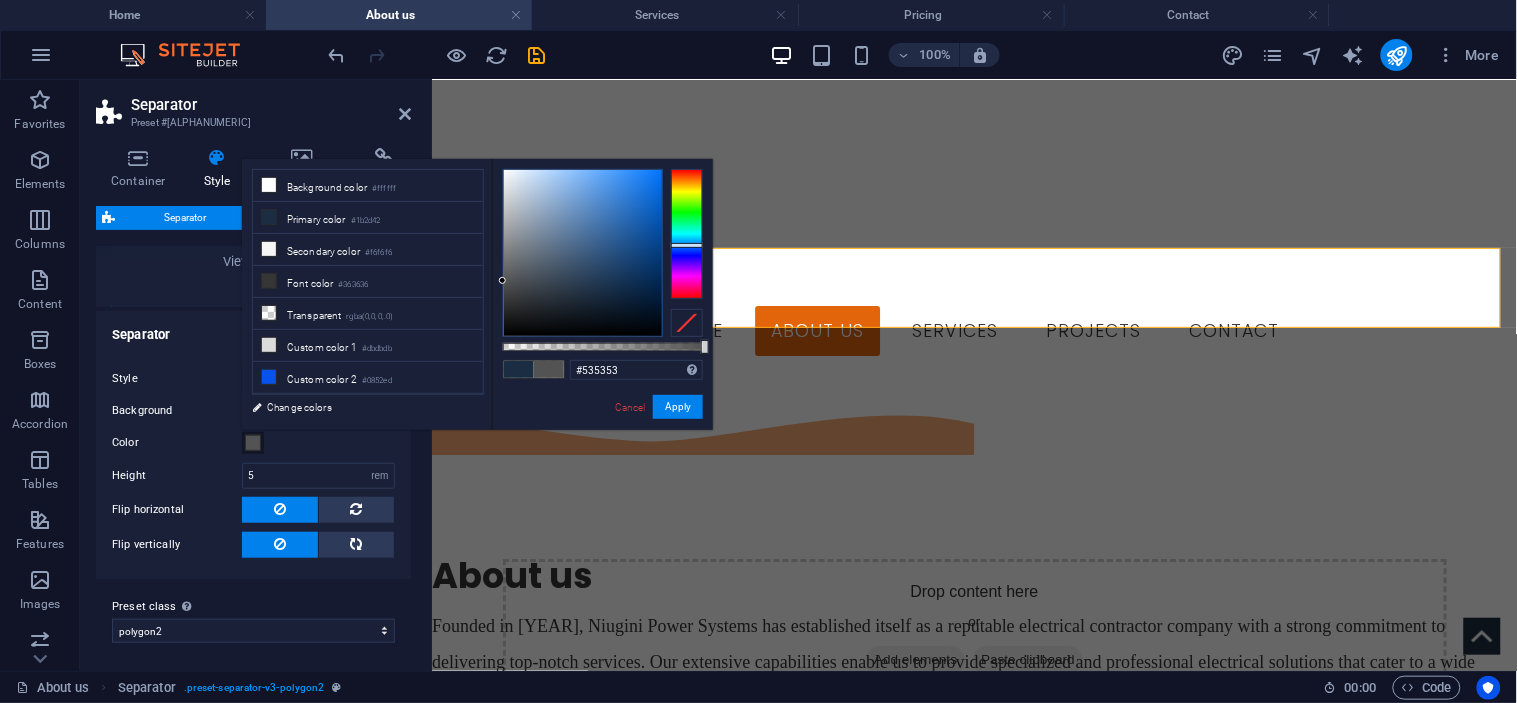 click on "#535353 Supported formats #0852ed rgb(8, 82, 237) rgba(8, 82, 237, 90%) hsv(221,97,93) hsl(221, 93%, 48%) Cancel Apply" at bounding box center (602, 439) 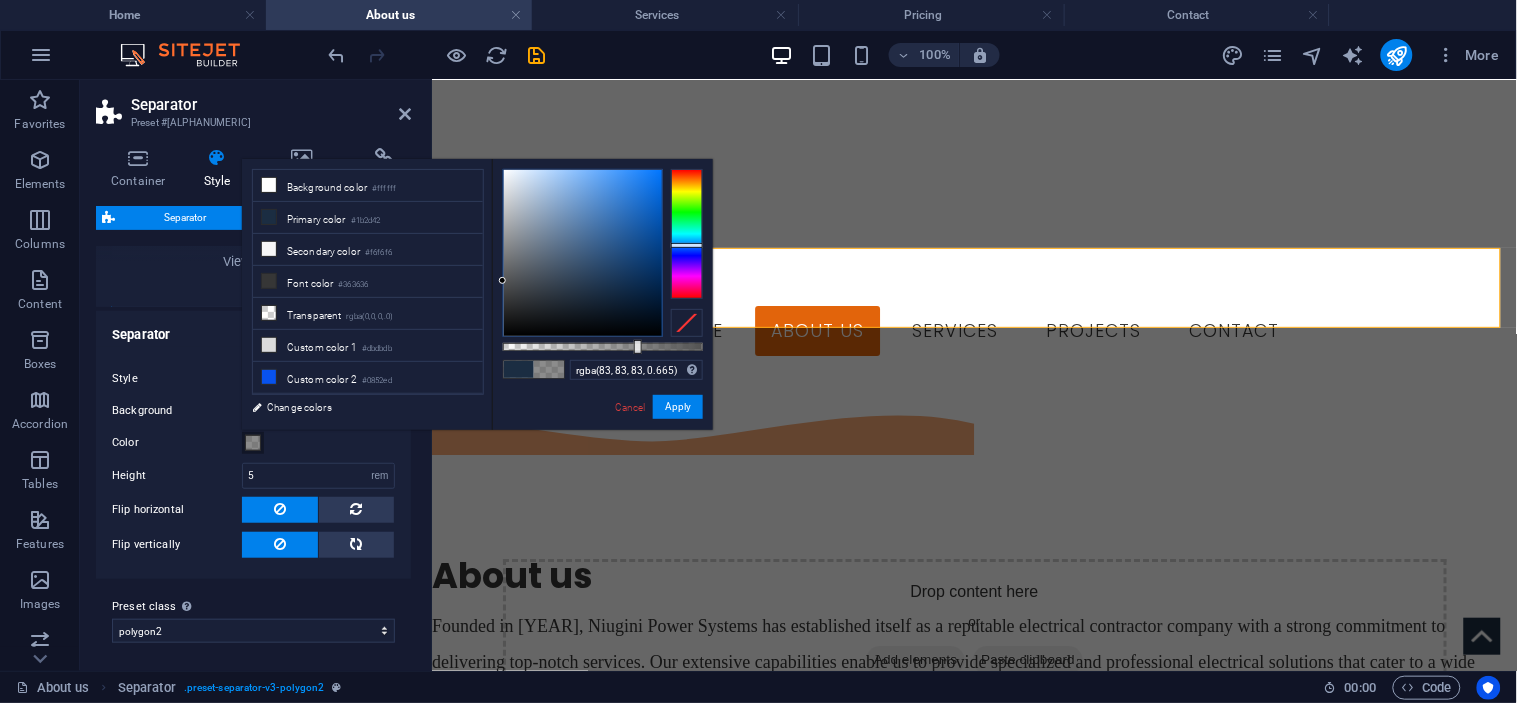 click at bounding box center (603, 347) 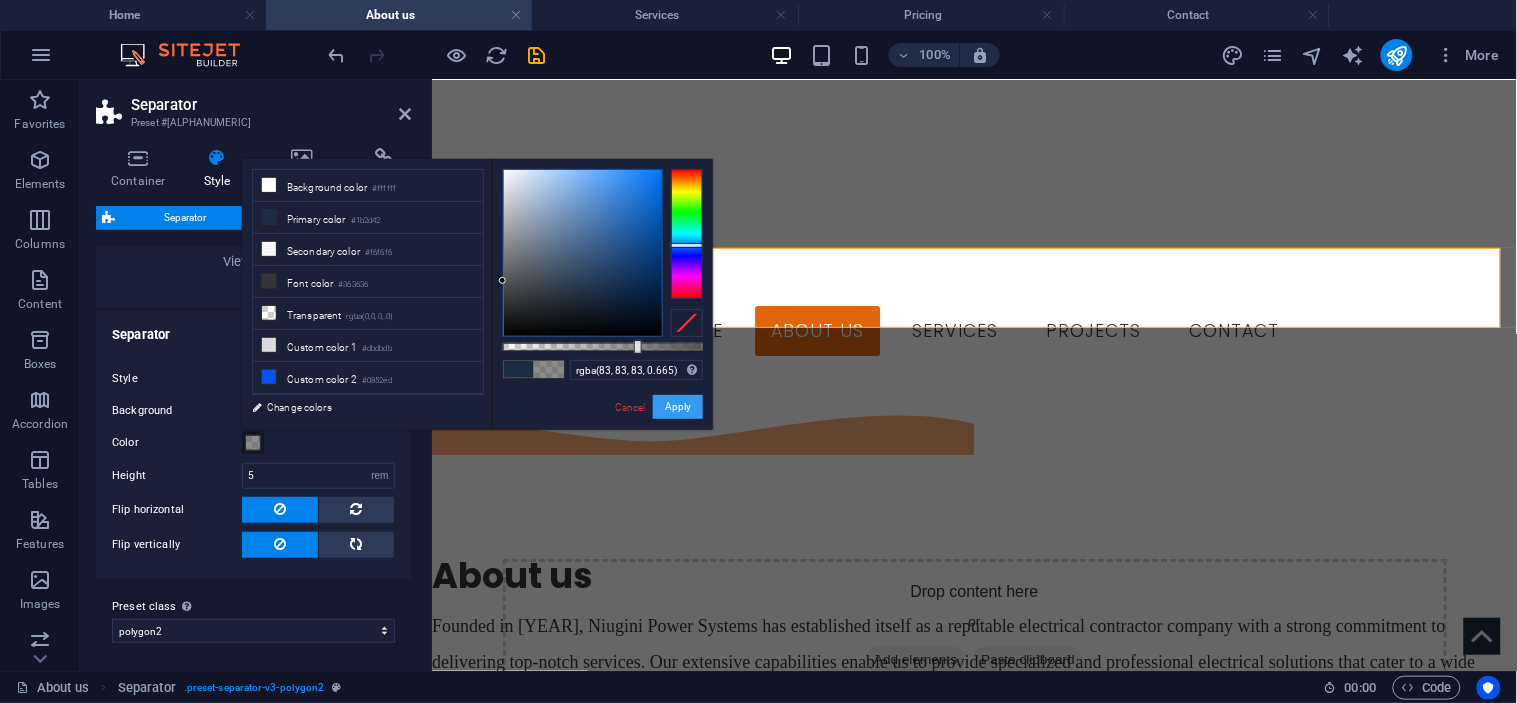click on "Apply" at bounding box center (678, 407) 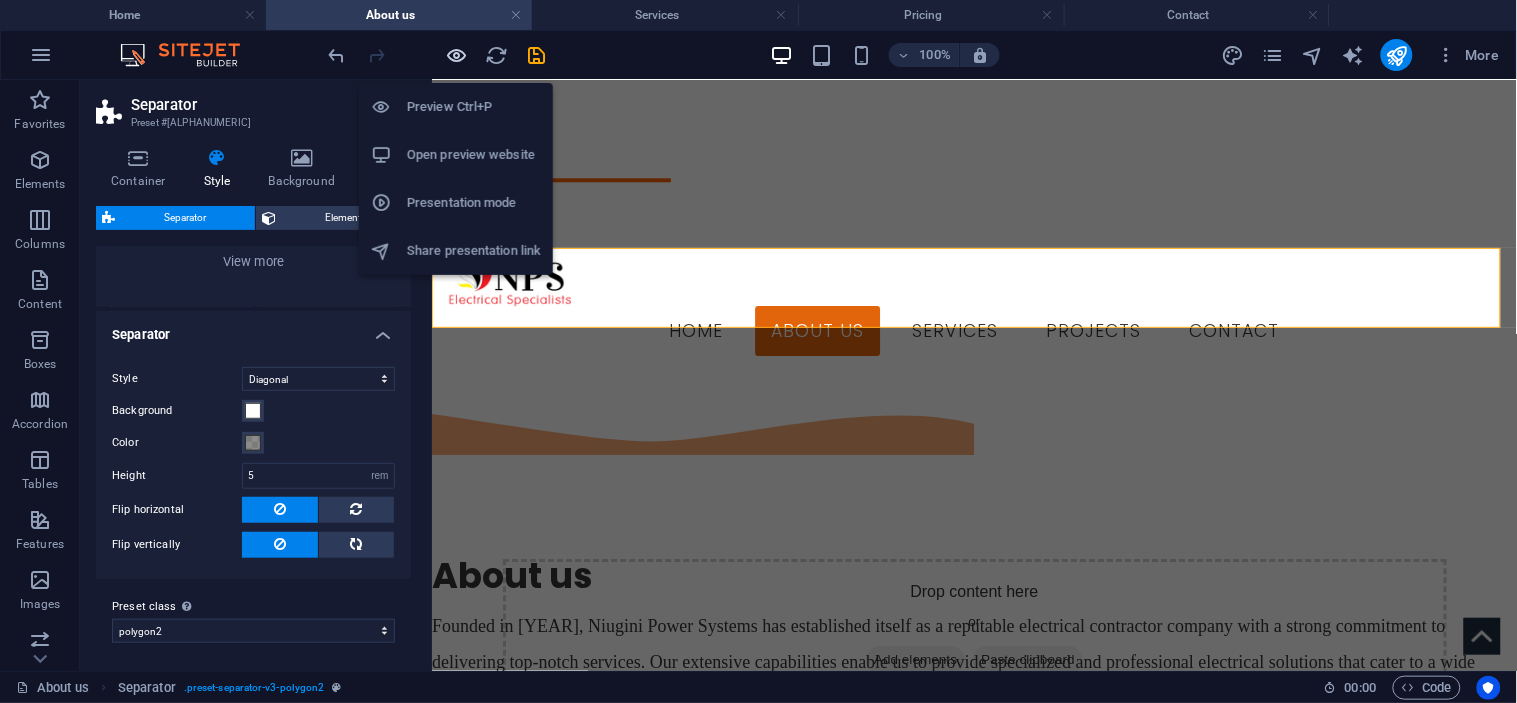 click at bounding box center (457, 55) 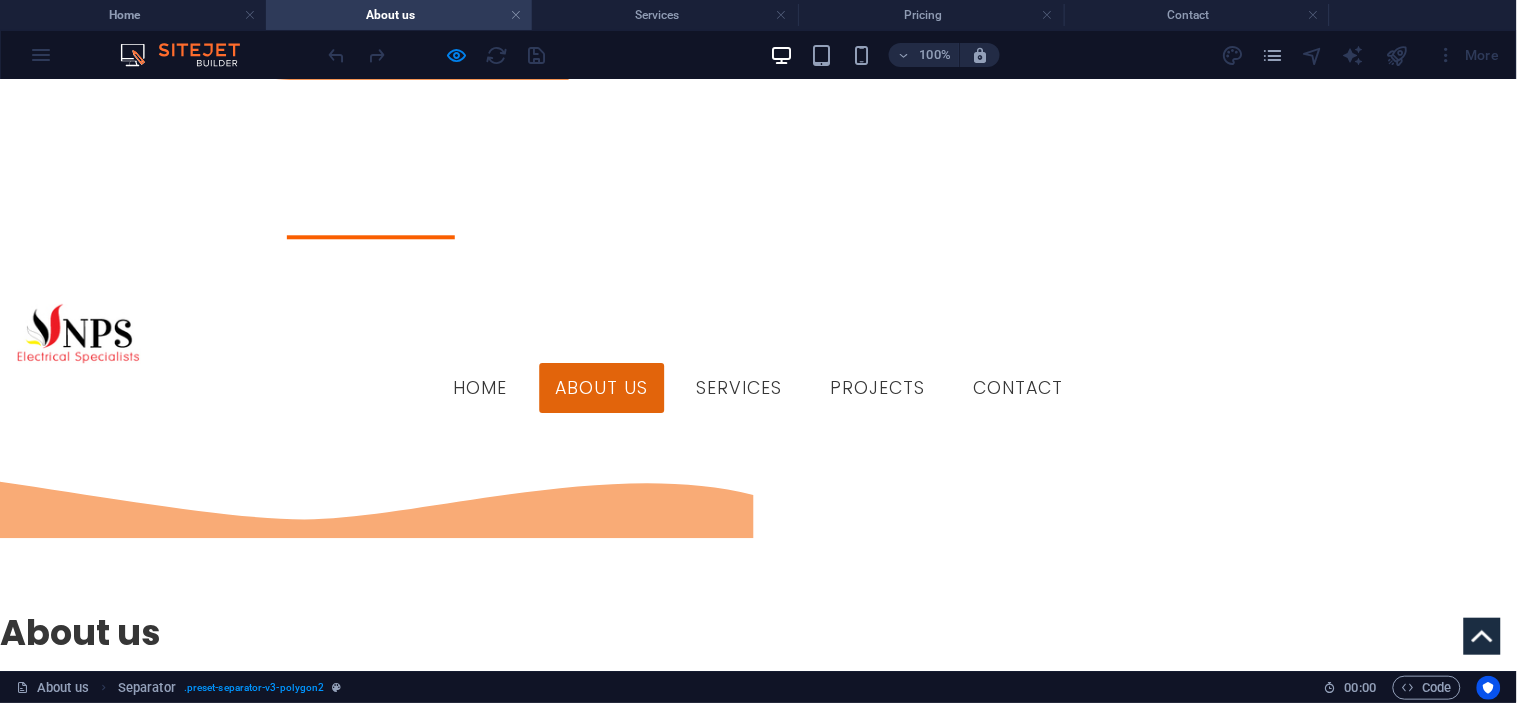 scroll, scrollTop: 1187, scrollLeft: 0, axis: vertical 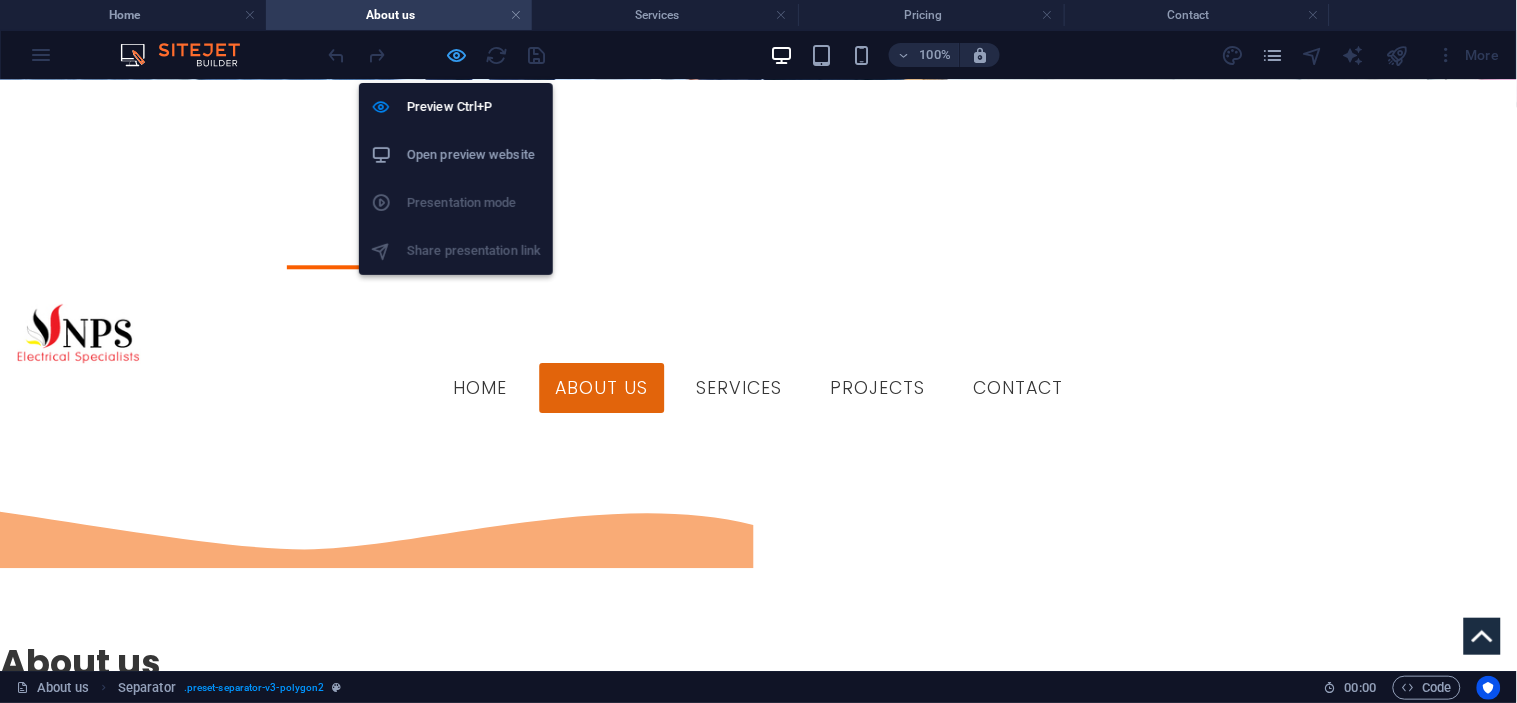 click at bounding box center (457, 55) 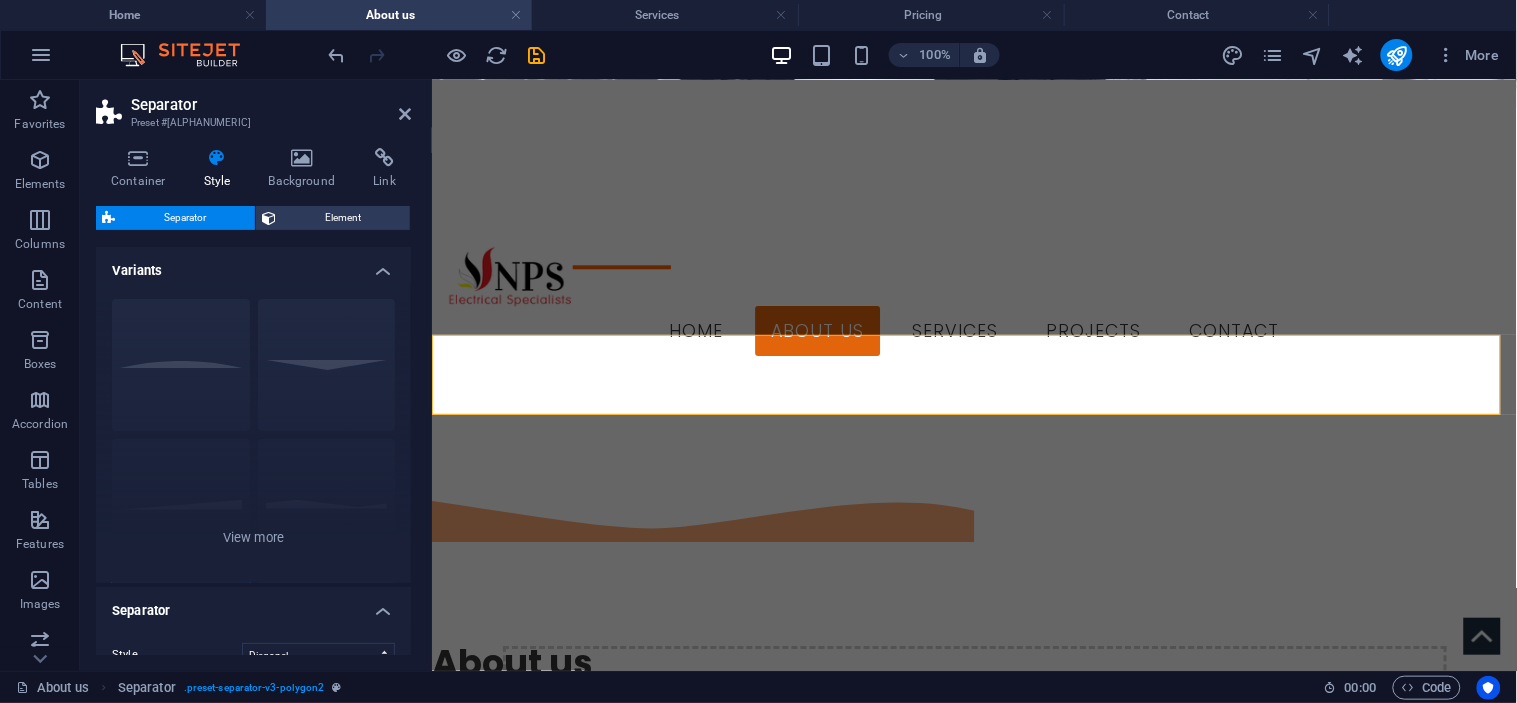 click at bounding box center [973, 1969] 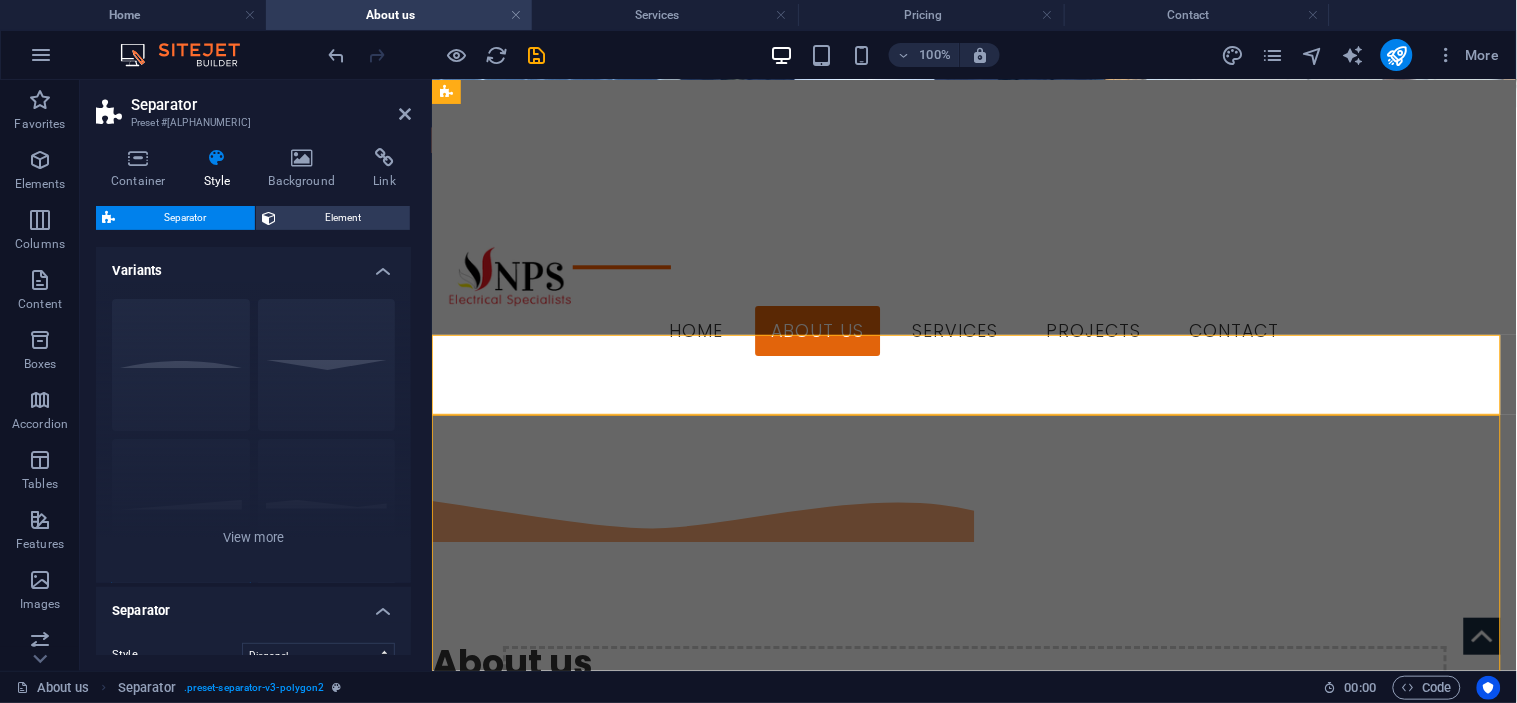 click at bounding box center [973, 1969] 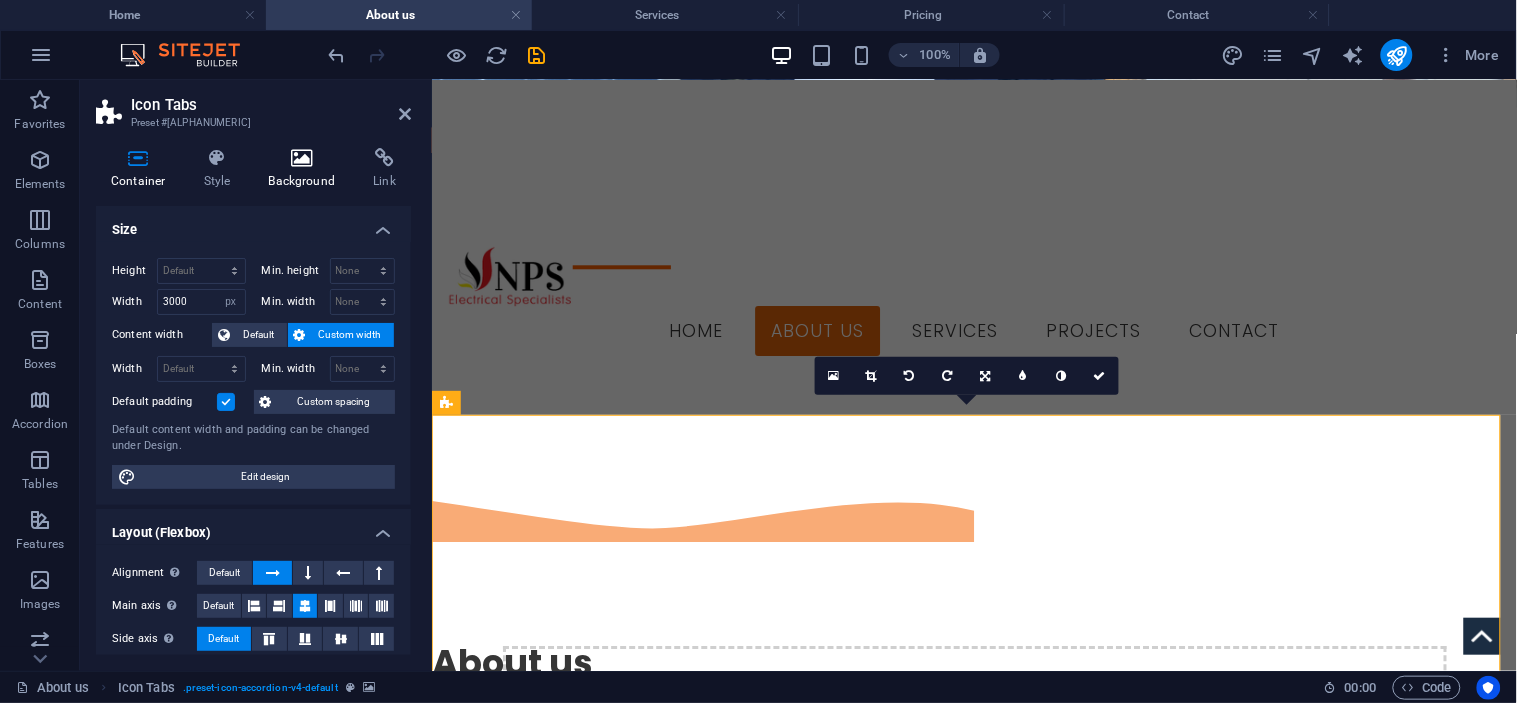 click on "Container Style Background Link Size Height Default px rem % vh vw Min. height None px rem % vh vw Width 3000 Default px rem % em vh vw Min. width None px rem % vh vw Content width Default Custom width Width Default px rem % em vh vw Min. width None px rem % vh vw Default padding Custom spacing Default content width and padding can be changed under Design. Edit design Layout (Flexbox) Alignment Determines the flex direction. Default Main axis Determine how elements should behave along the main axis inside this container (justify content). Default Side axis Control the vertical direction of the element inside of the container (align items). Default Wrap Default On Off Fill Controls the distances and direction of elements on the y-axis across several lines (align content). Default Accessibility ARIA helps assistive technologies (like screen readers) to understand the role, state, and behavior of web elements Role The ARIA role defines the purpose of an element.  None Alert Article Banner Dialog" at bounding box center [253, 401] 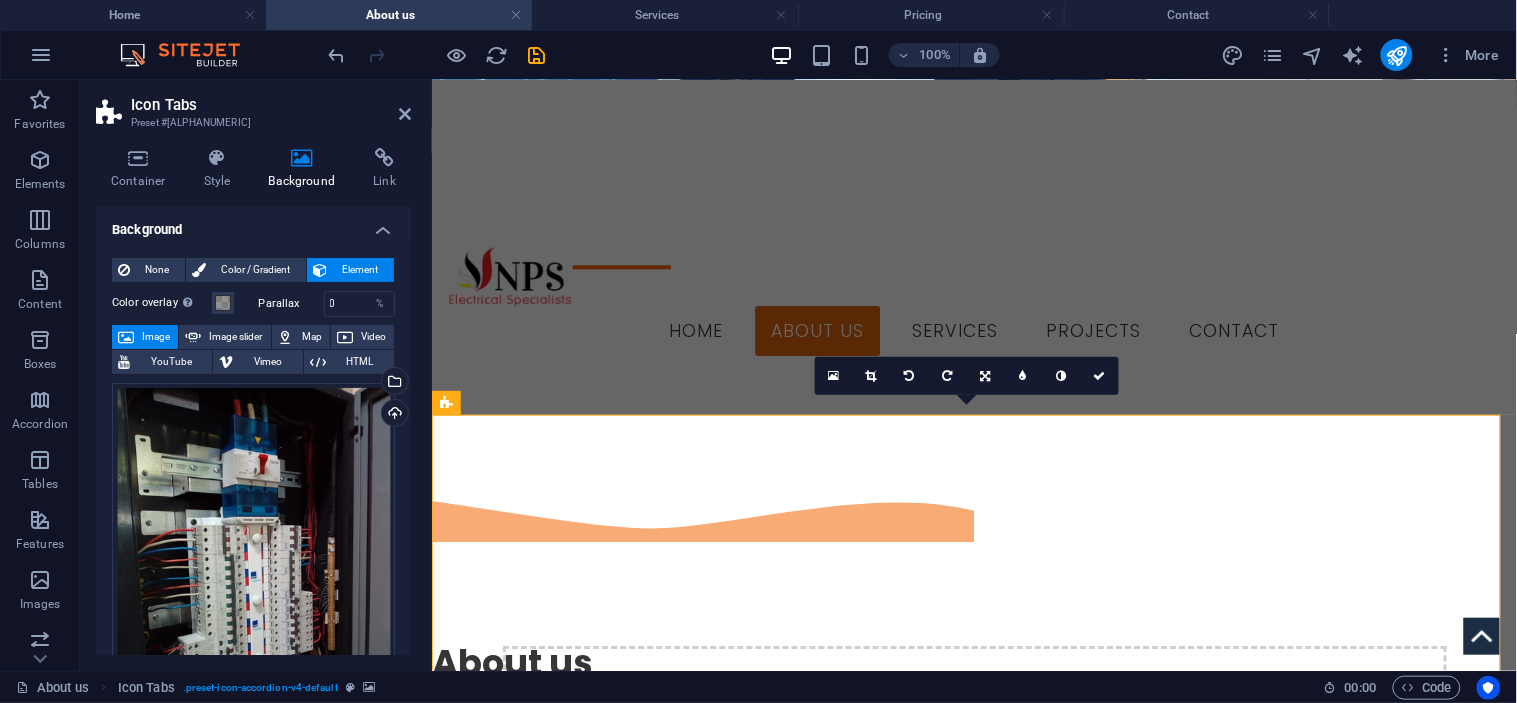 click on "Background" at bounding box center [306, 169] 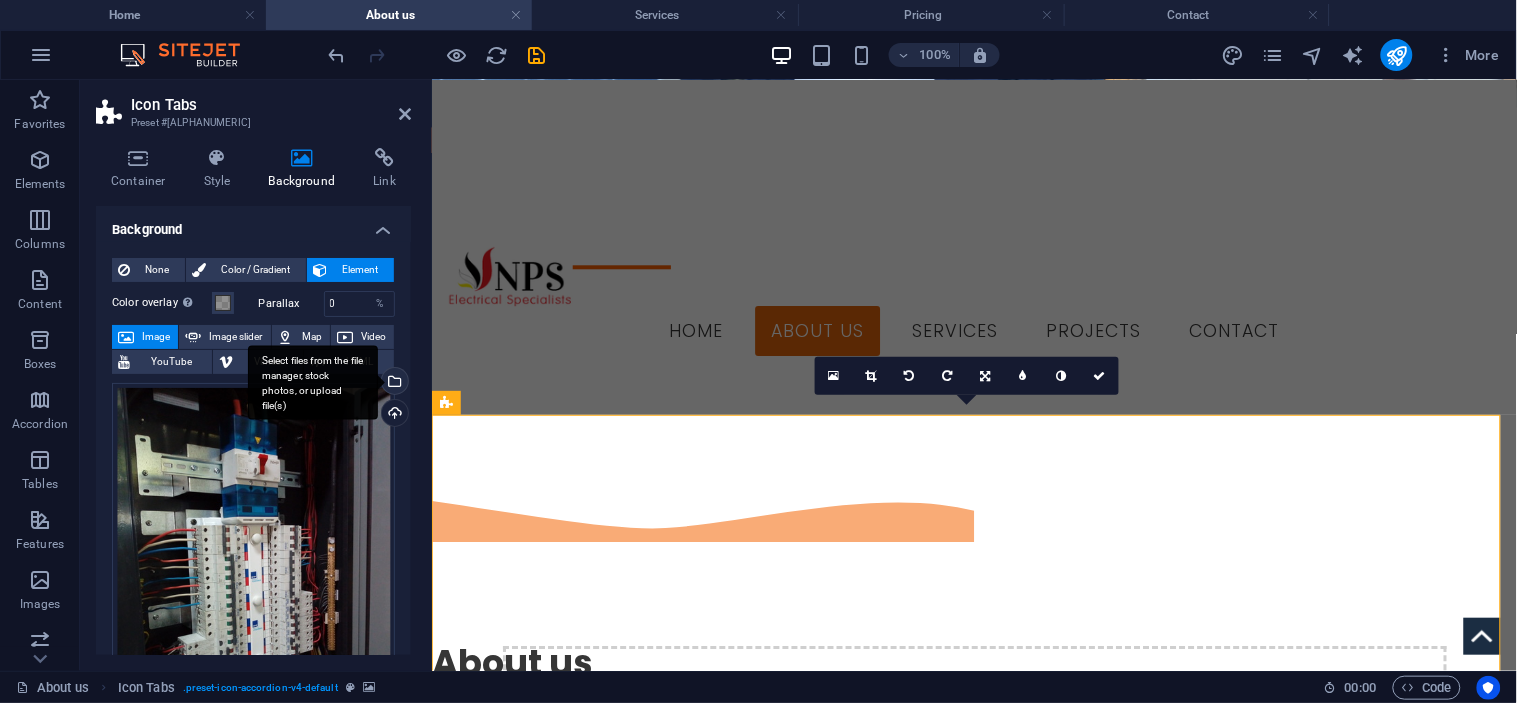 click on "Select files from the file manager, stock photos, or upload file(s)" at bounding box center (313, 382) 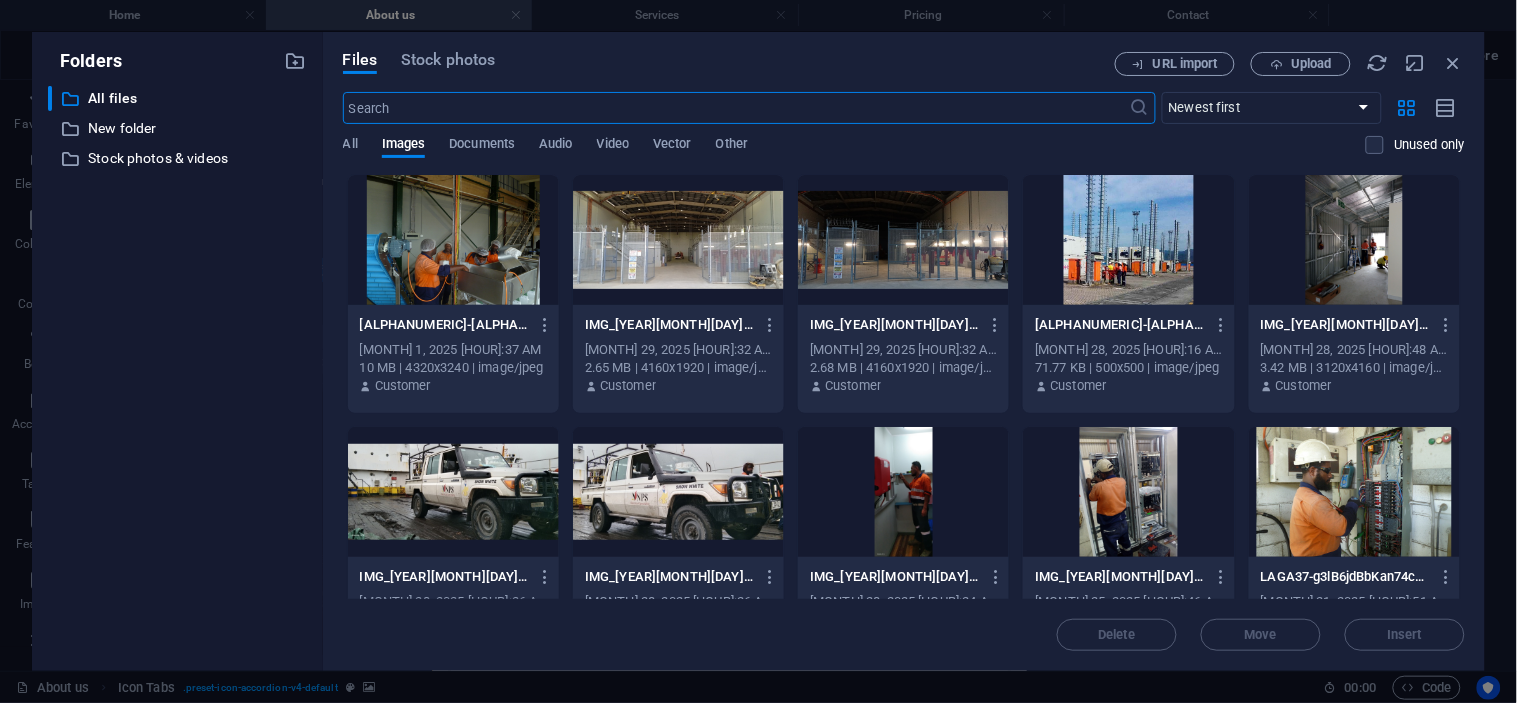 scroll, scrollTop: 2306, scrollLeft: 0, axis: vertical 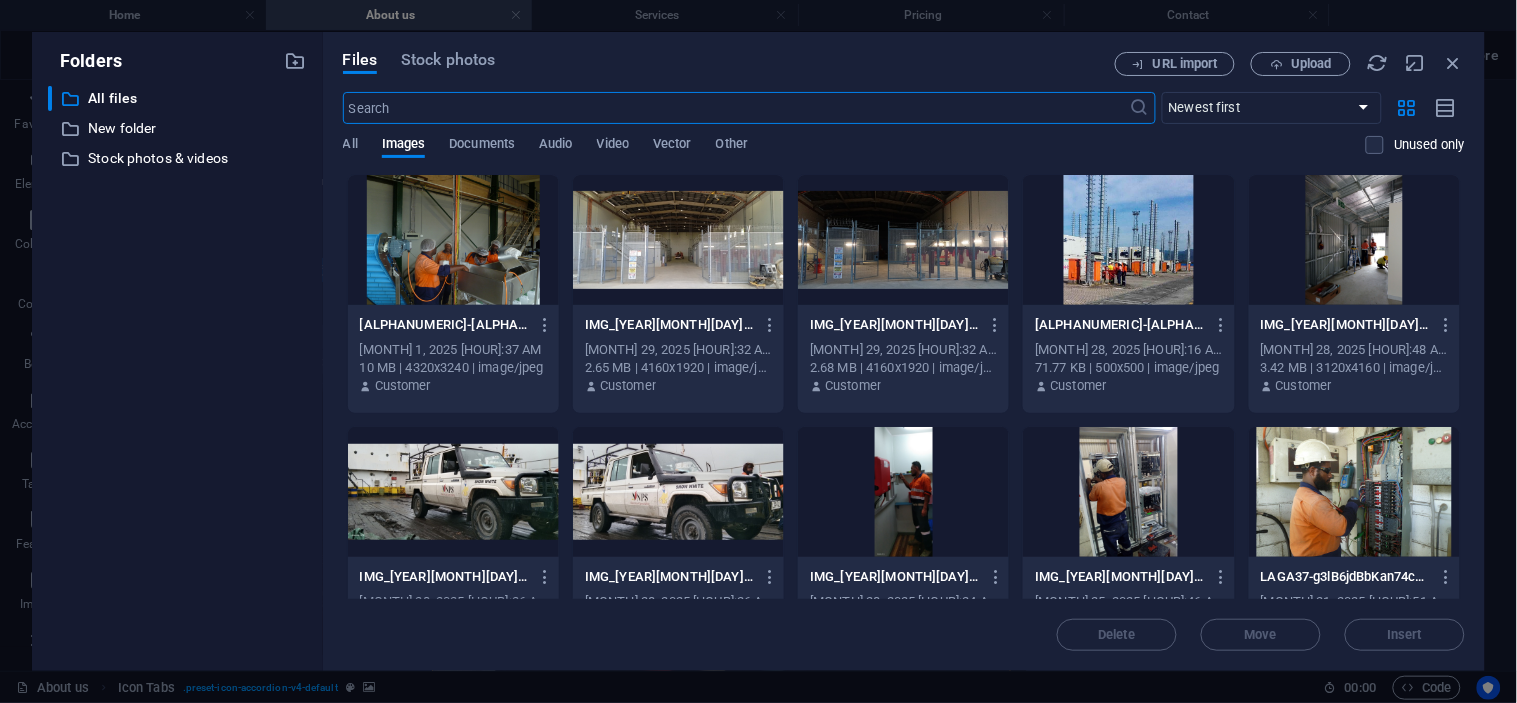 click at bounding box center (1454, 63) 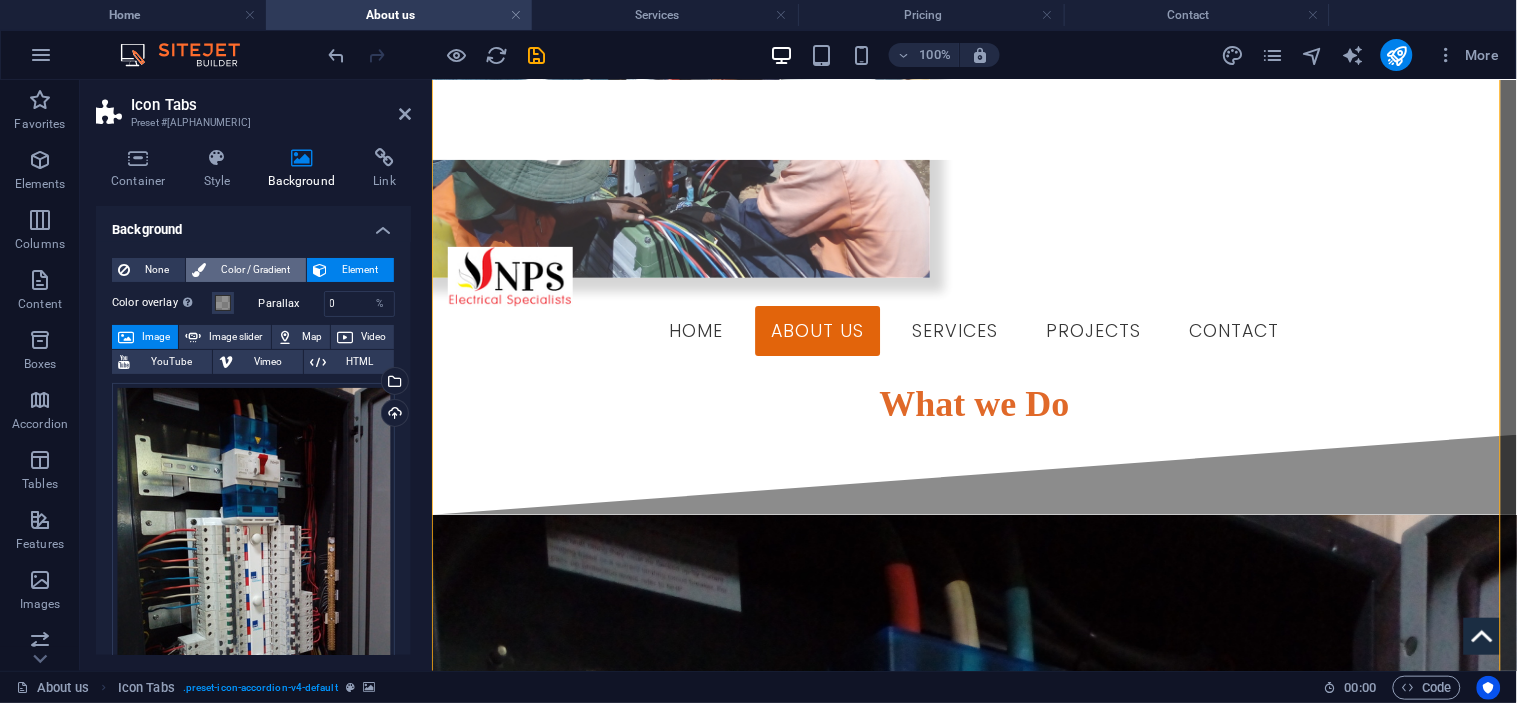 click on "Color / Gradient" at bounding box center (256, 270) 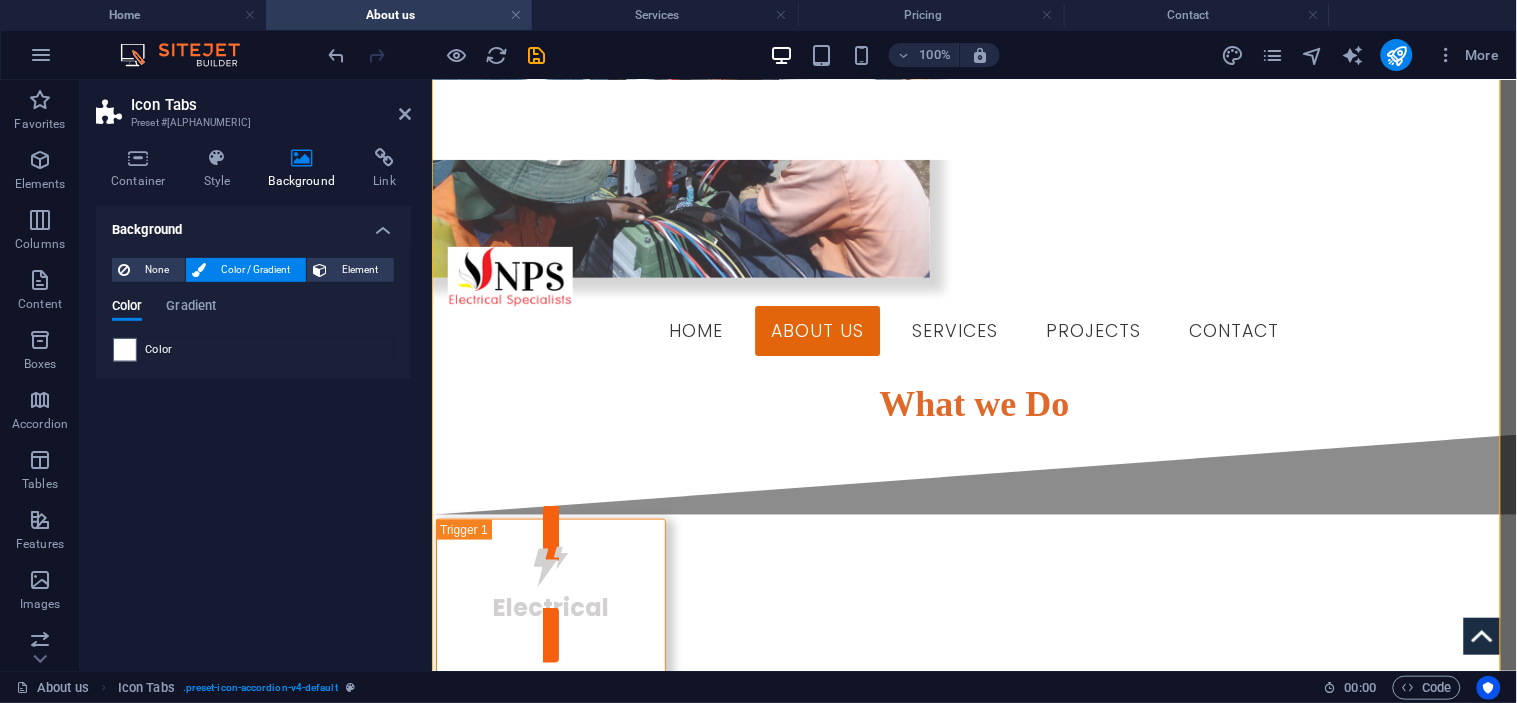 click on "None Color / Gradient Element Stretch background to full-width Color overlay Places an overlay over the background to colorize it Parallax 0 % Image Image slider Map Video YouTube Vimeo HTML Drag files here, click to choose files or select files from Files or our free stock photos & videos Select files from the file manager, stock photos, or upload file(s) Upload Lazyload Loading images after the page loads improves page speed. Responsive Automatically load retina image and smartphone optimized sizes. Optimized Images are compressed to improve page speed. Size Default Cover Contain Original Repeat Default Position Direction Custom X offset 50 px rem % vh vw Y offset 50 px rem % vh vw Alternative text The alternative text is used by devices that cannot display images (e.g. image search engines) and should be added to every image to improve website accessibility. Image caption Paragraph Format Normal Heading 1 Heading 2 Heading 3 Heading 4 Heading 5 Heading 6 Code Font Family Arial Georgia Impact Tahoma Verdana" at bounding box center [253, 310] 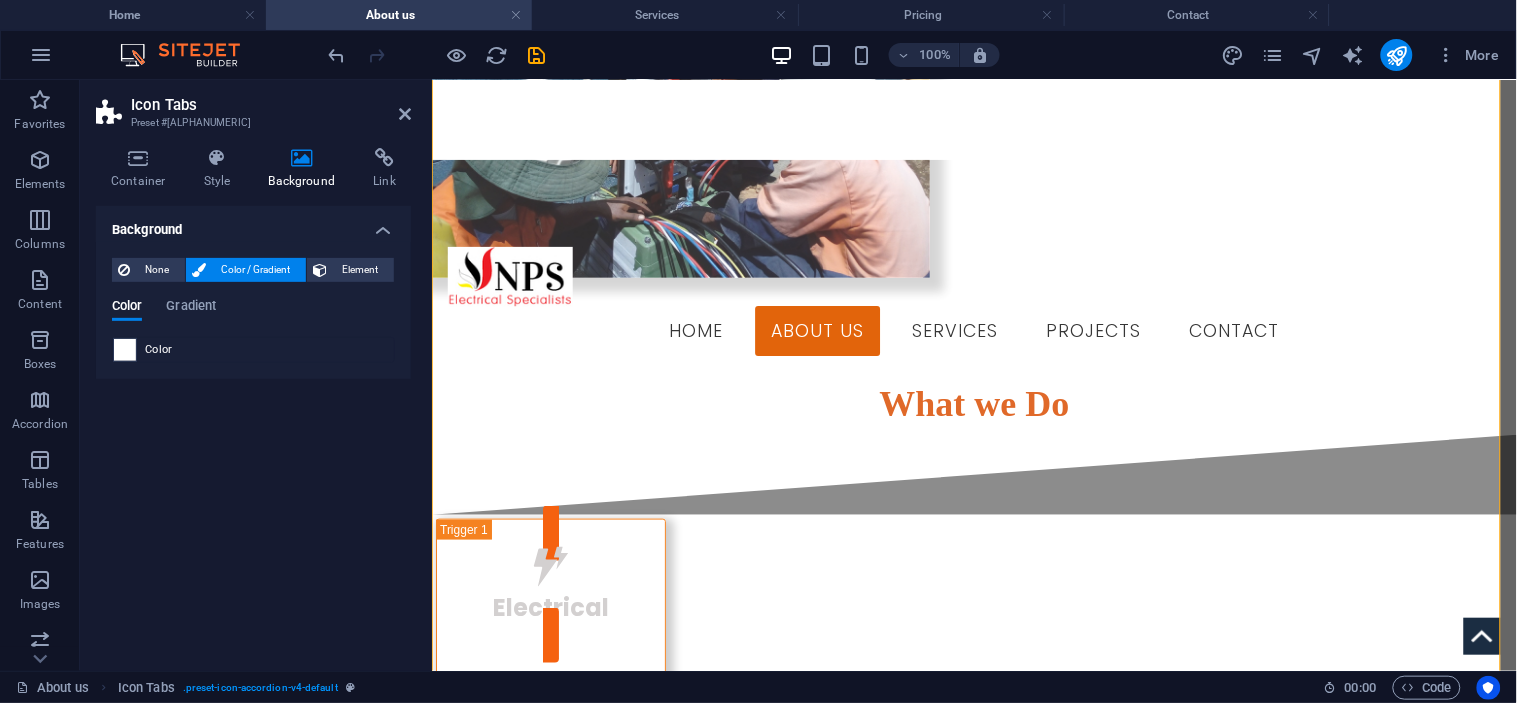 click at bounding box center (125, 350) 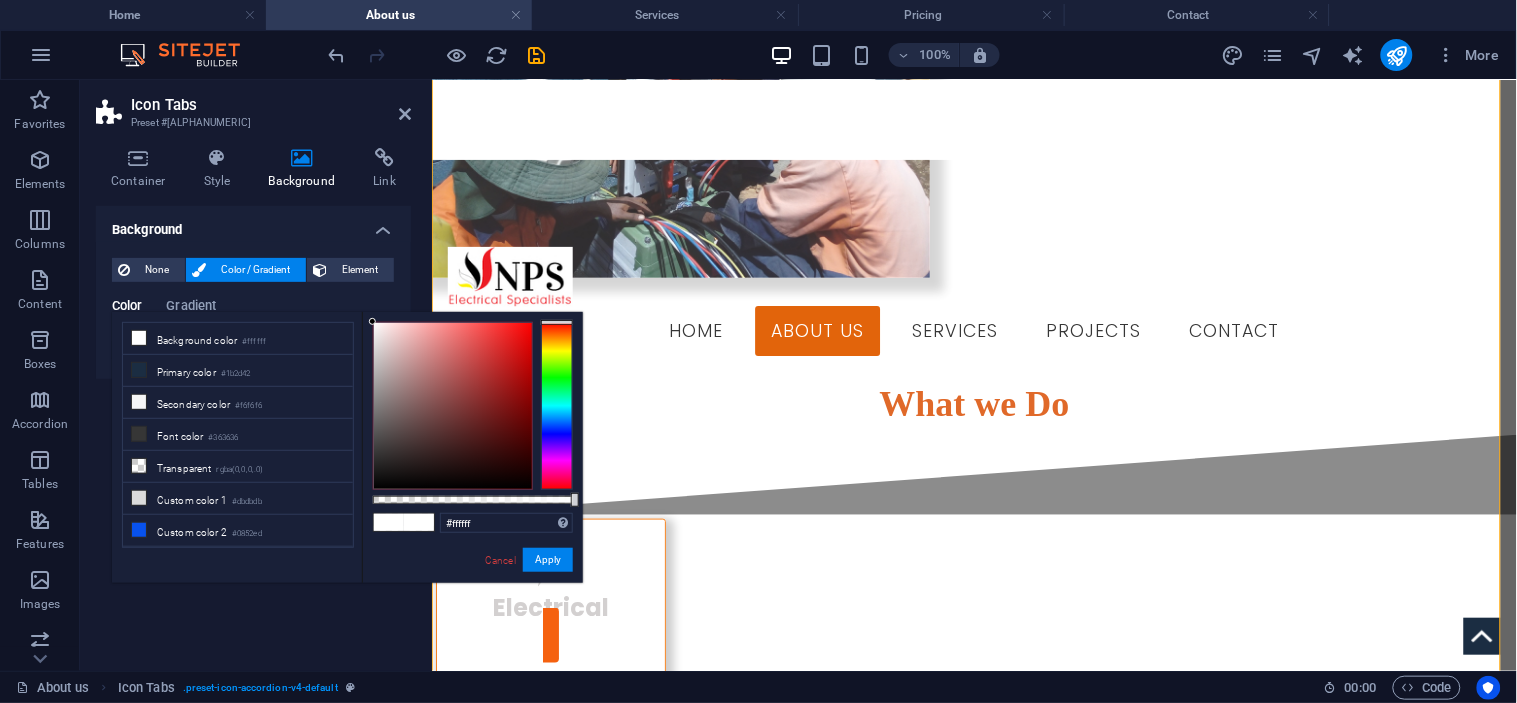 type on "#6e6c6c" 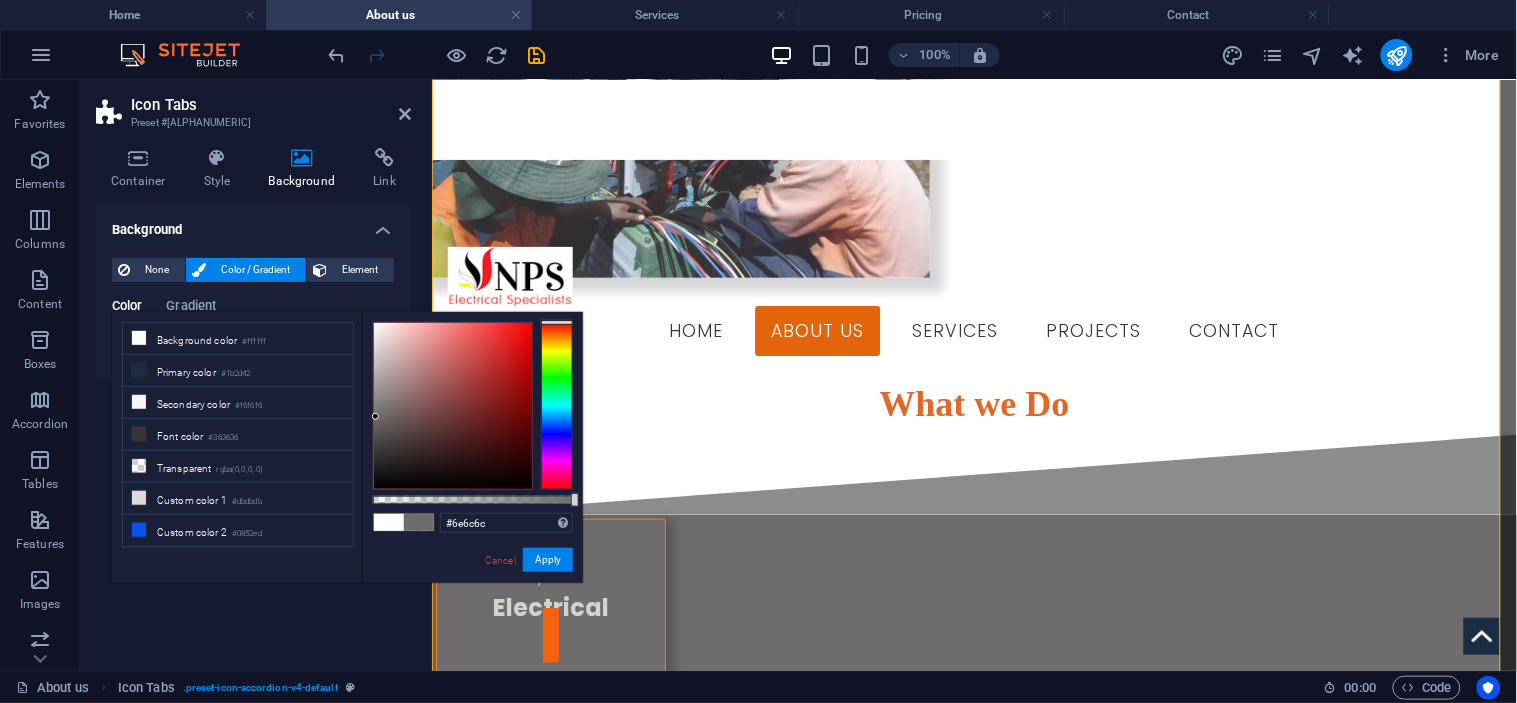 click at bounding box center [453, 406] 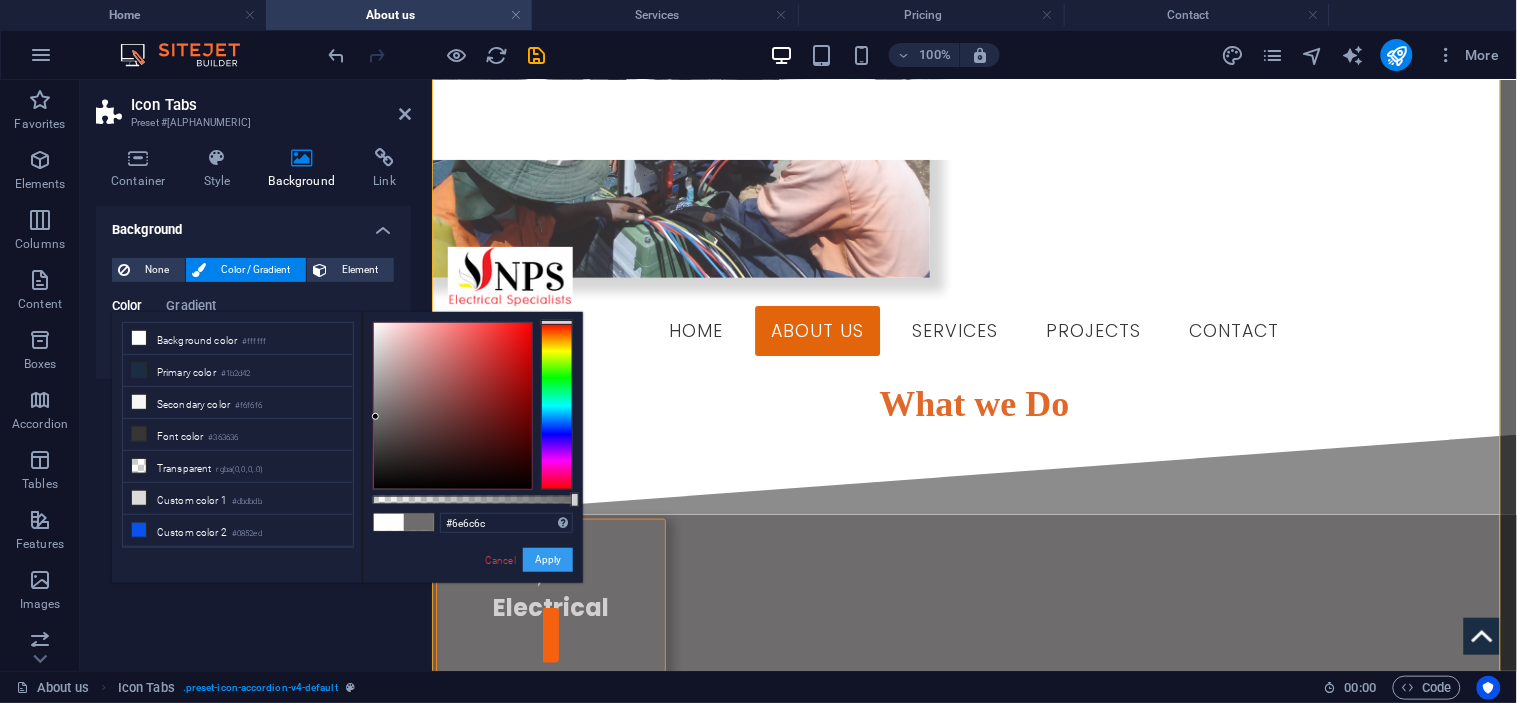 click on "Apply" at bounding box center (548, 560) 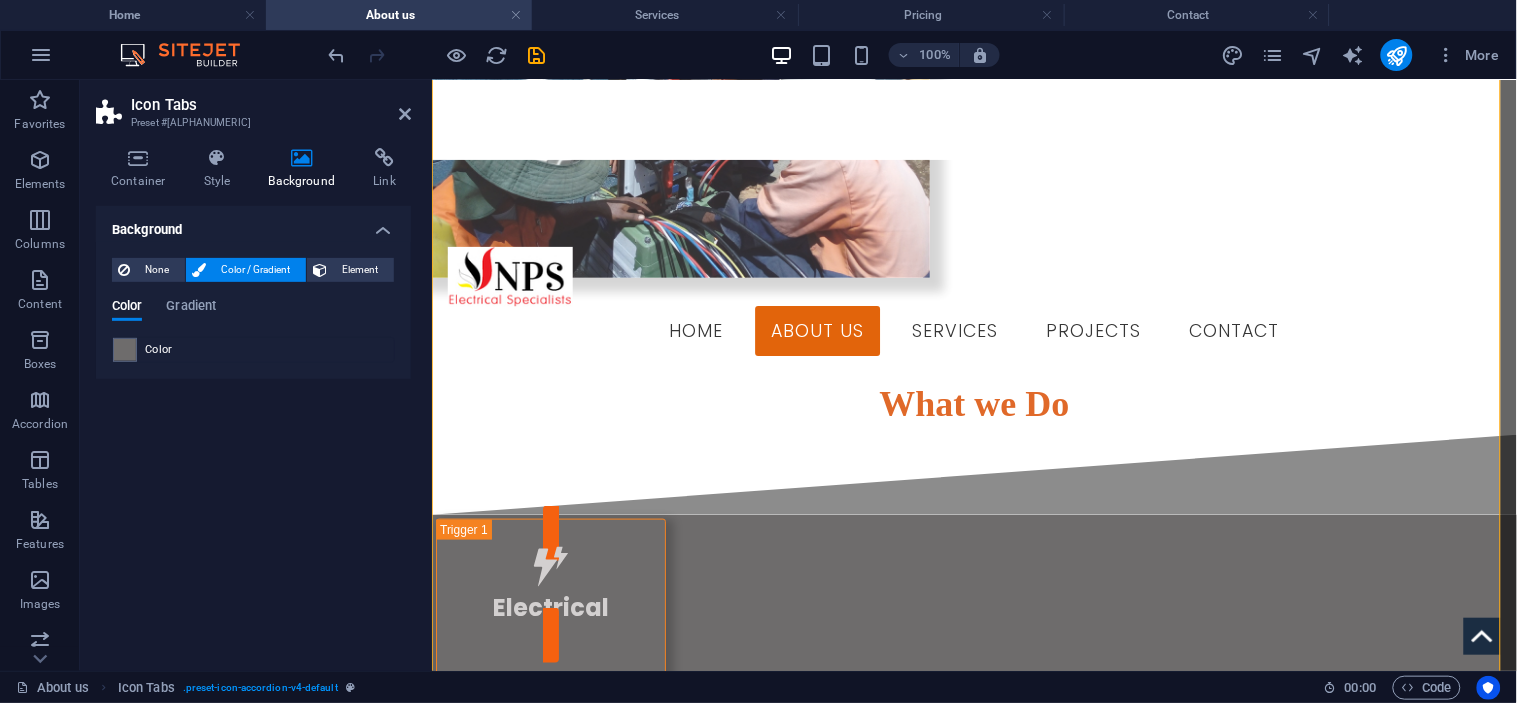 click at bounding box center (437, 55) 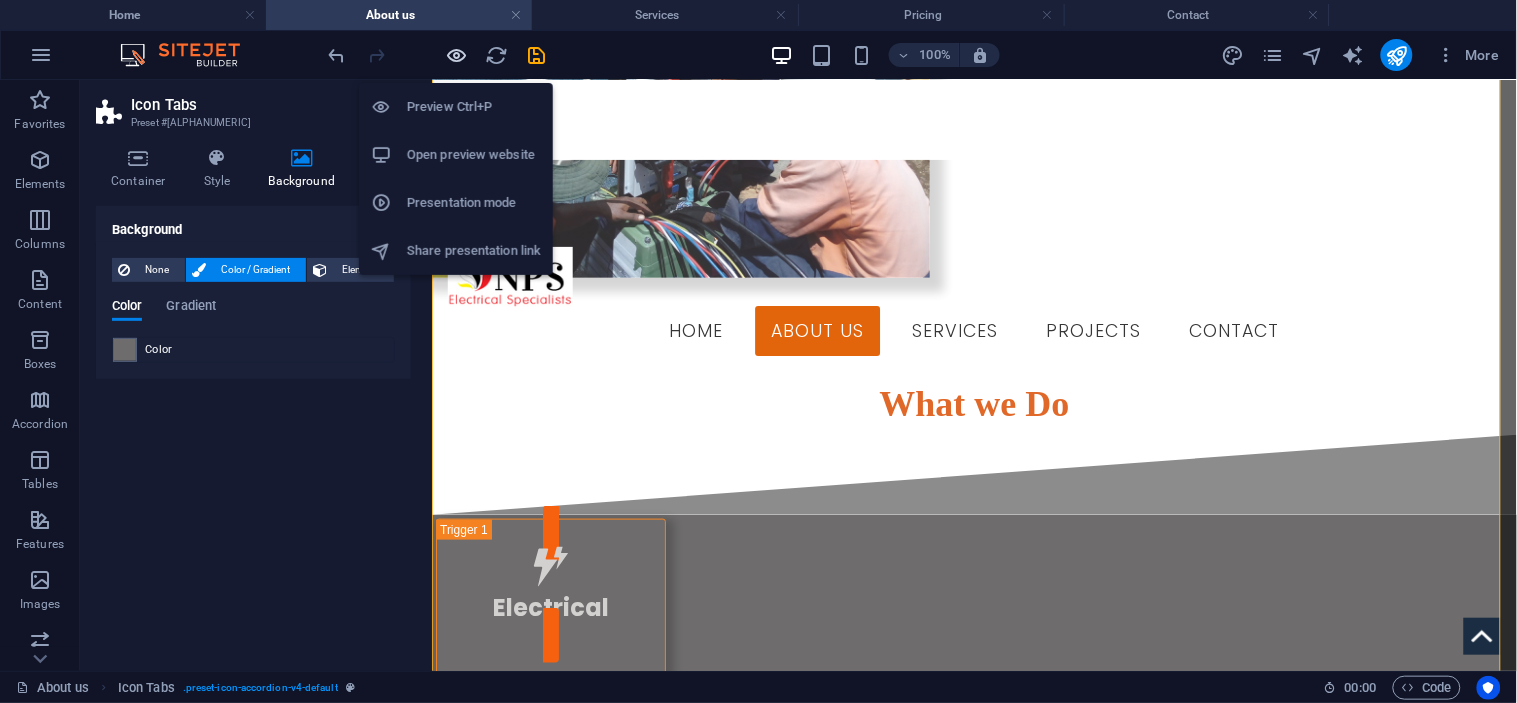 click at bounding box center [457, 55] 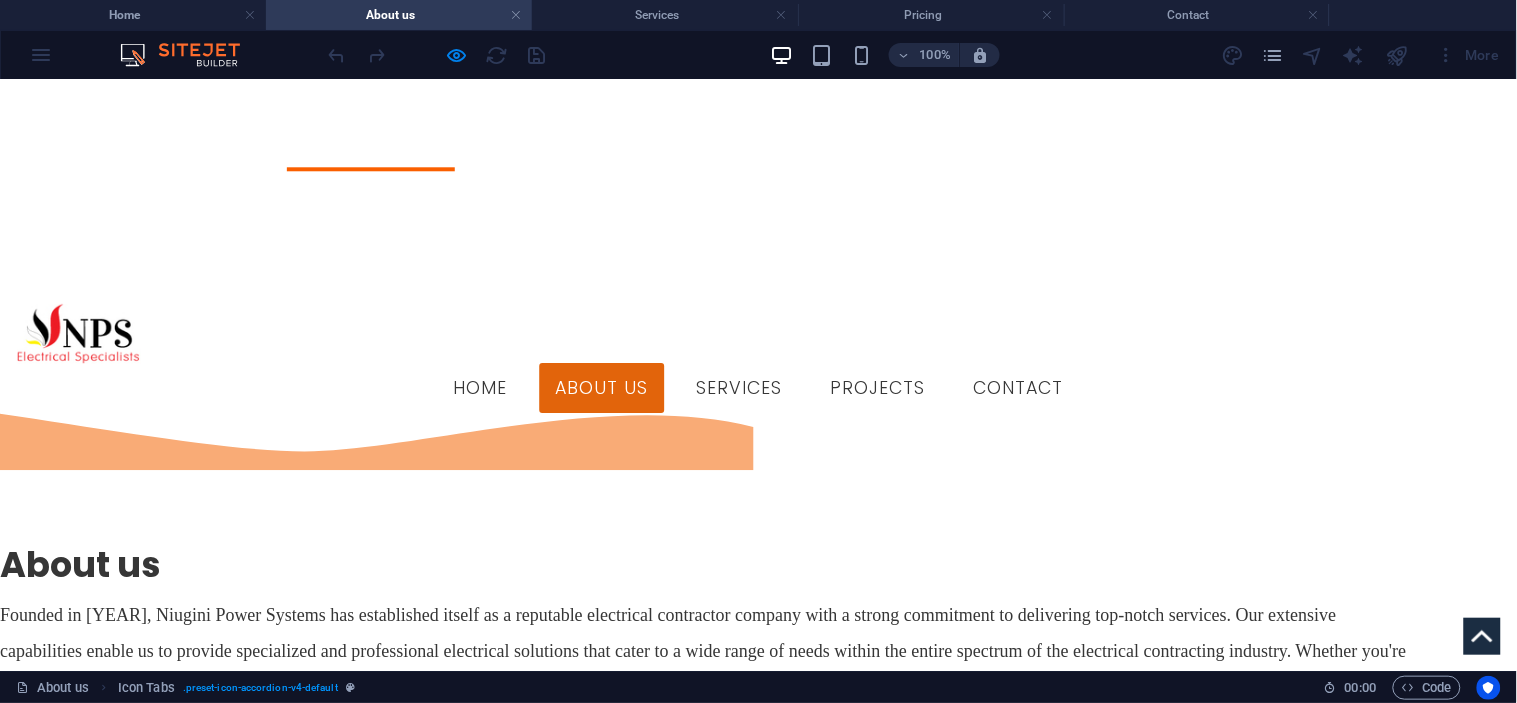 scroll, scrollTop: 1410, scrollLeft: 0, axis: vertical 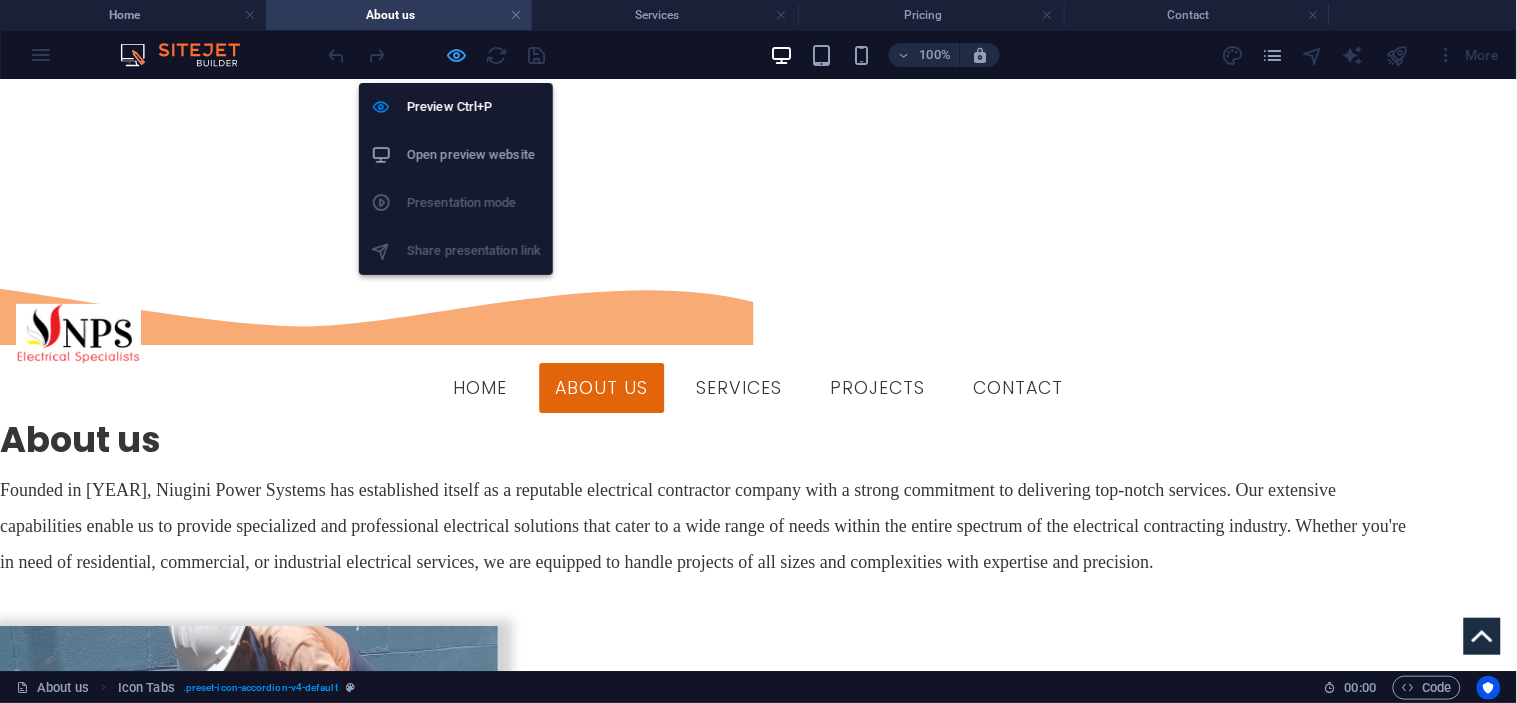 click at bounding box center [457, 55] 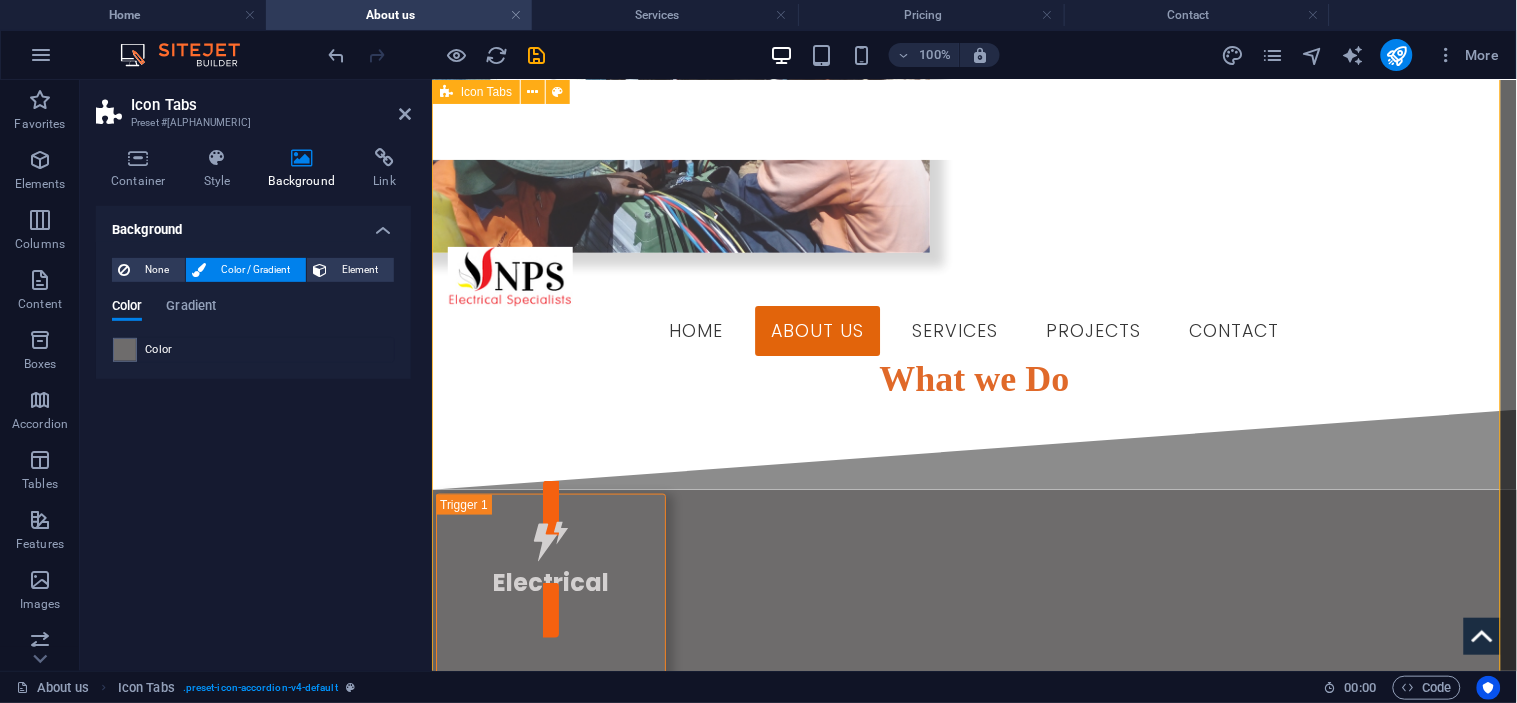 scroll, scrollTop: 2760, scrollLeft: 0, axis: vertical 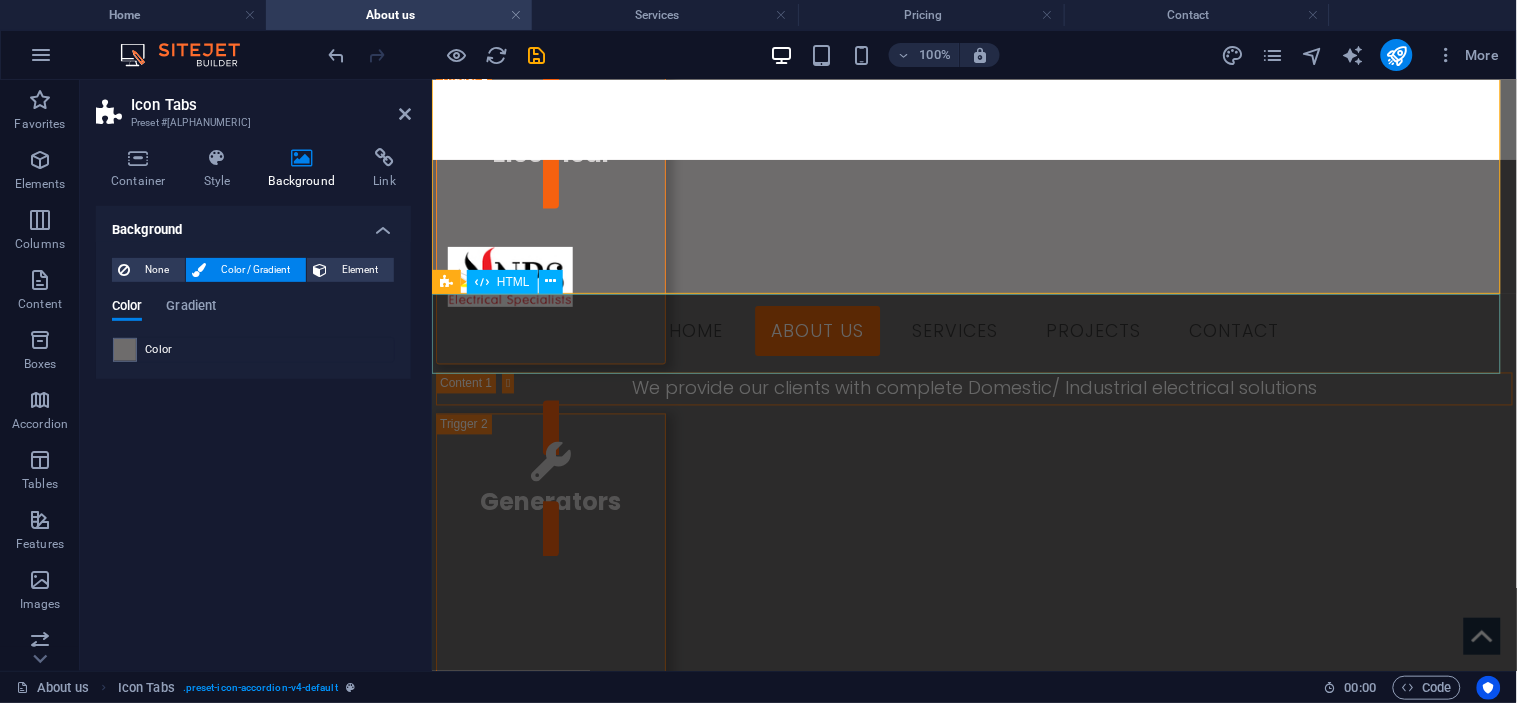 click at bounding box center [973, 1495] 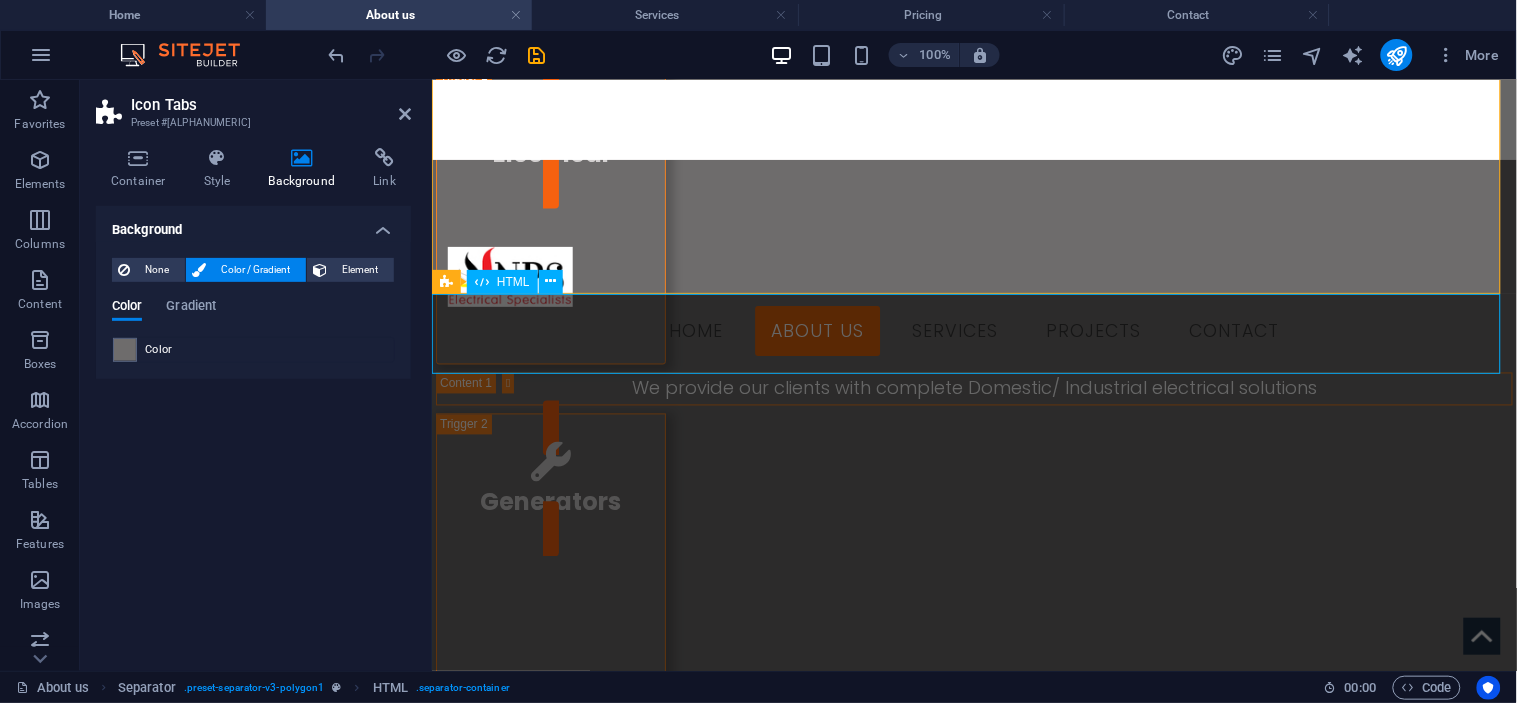 click at bounding box center [973, 1495] 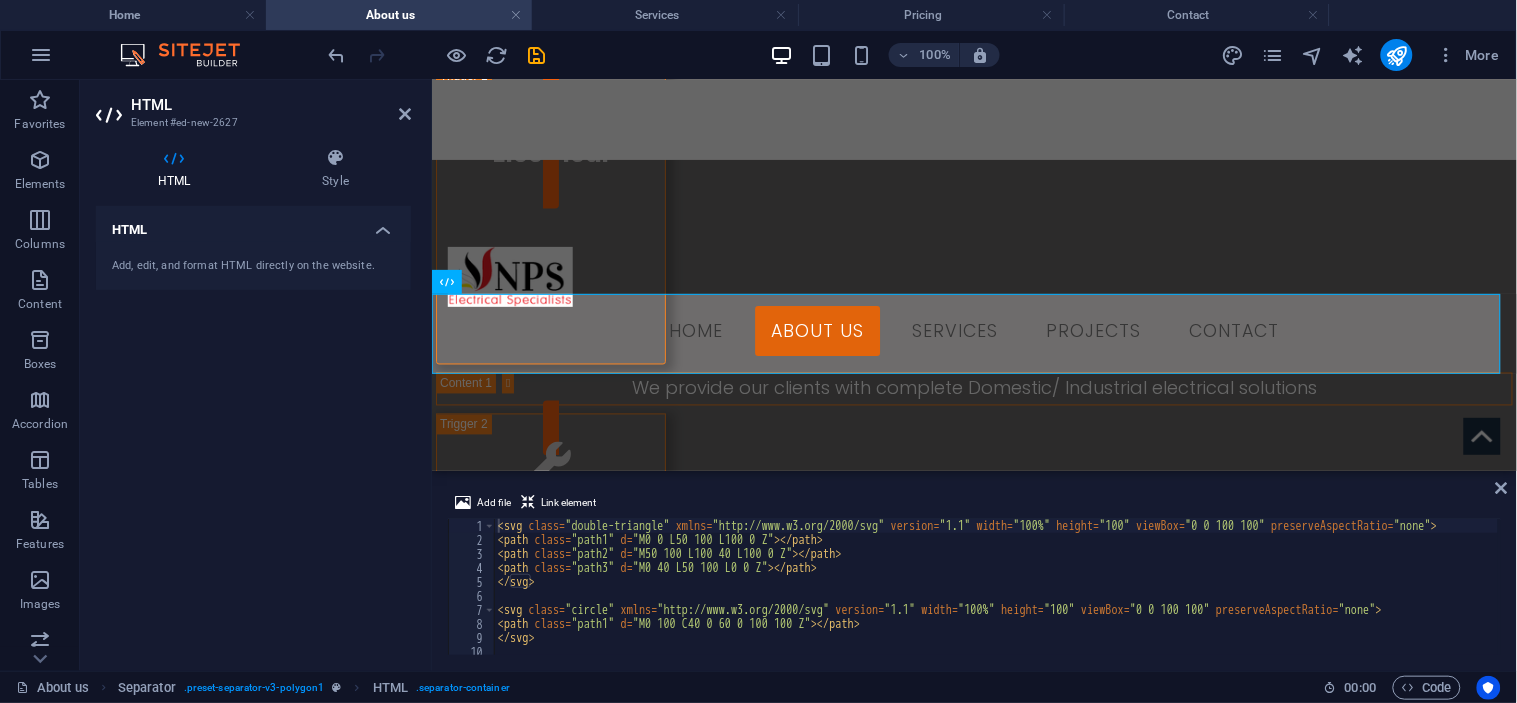 click on "HTML Element #ed-new-2627" at bounding box center [253, 106] 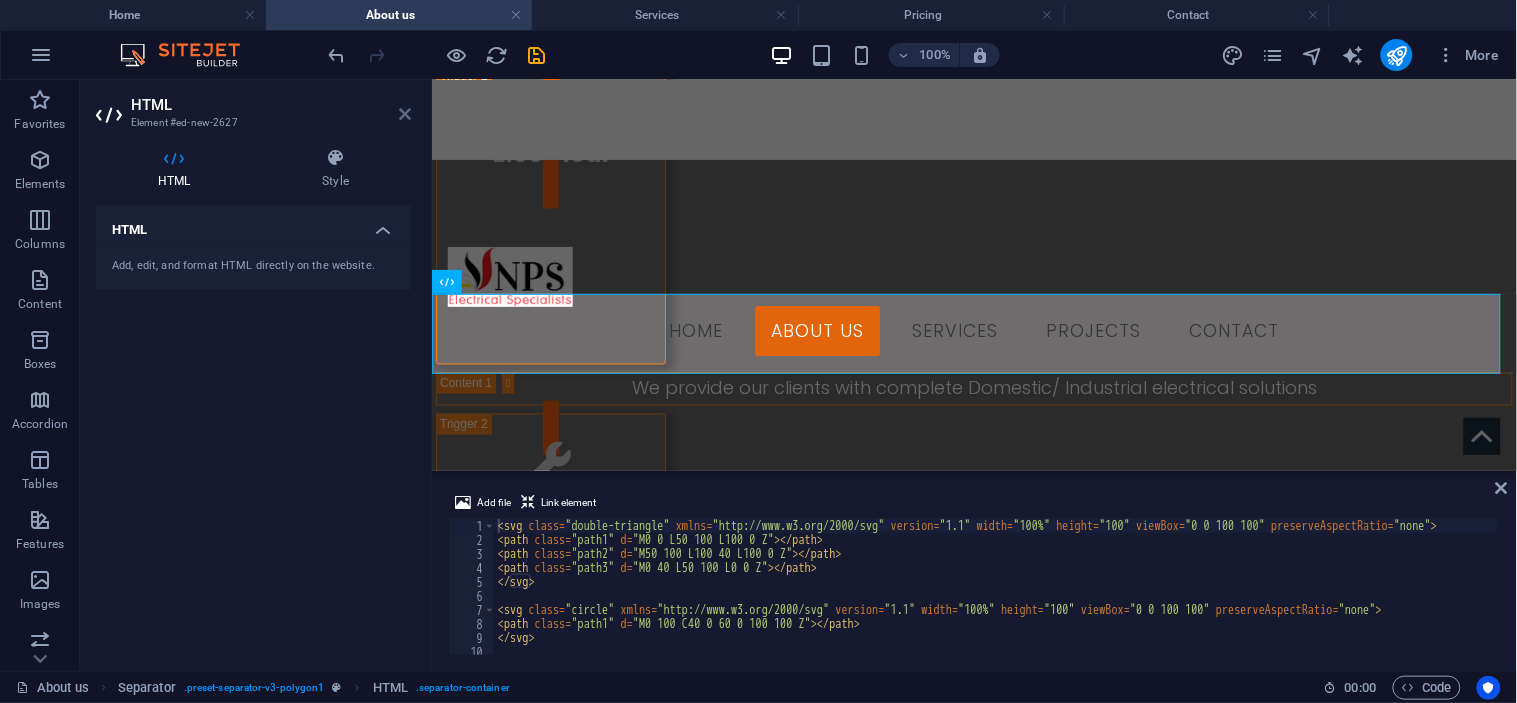 click at bounding box center (405, 114) 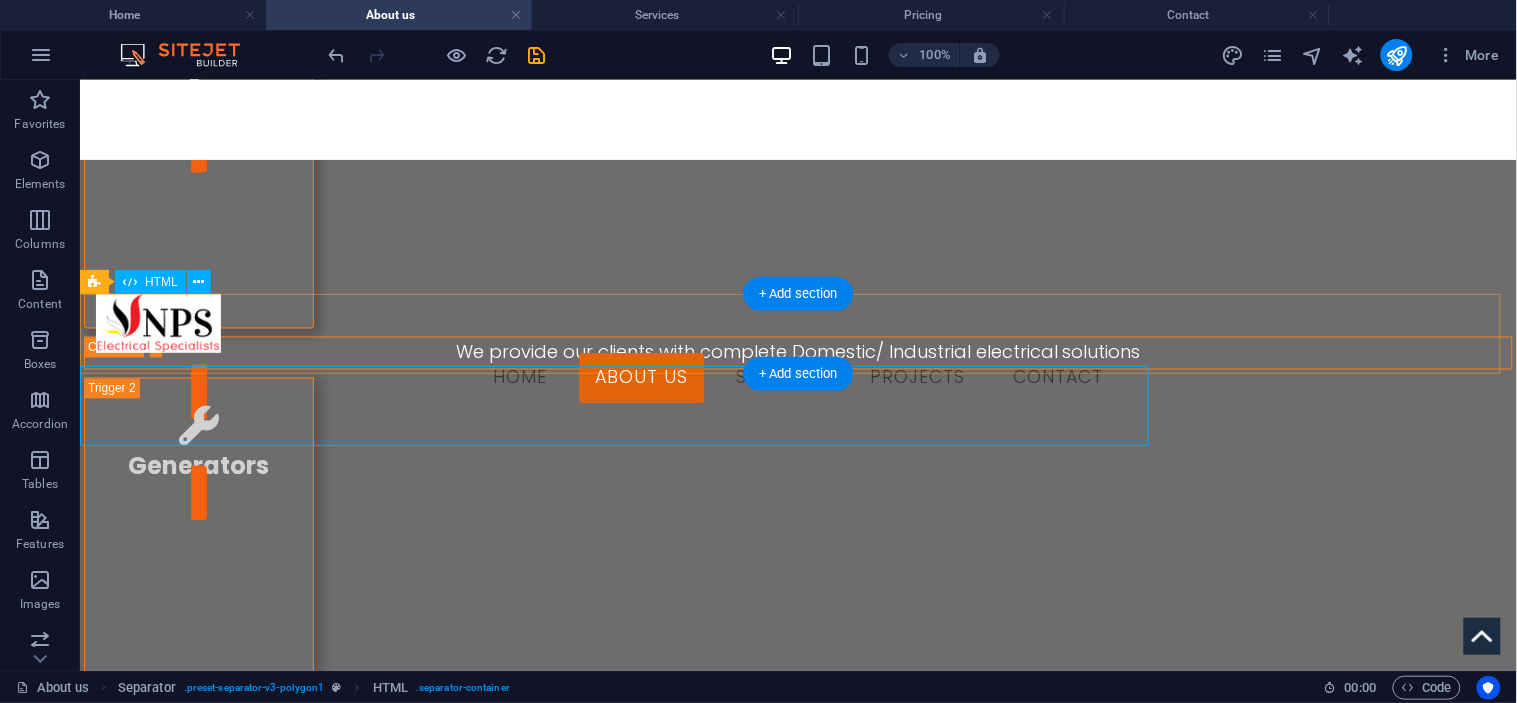 scroll, scrollTop: 2687, scrollLeft: 0, axis: vertical 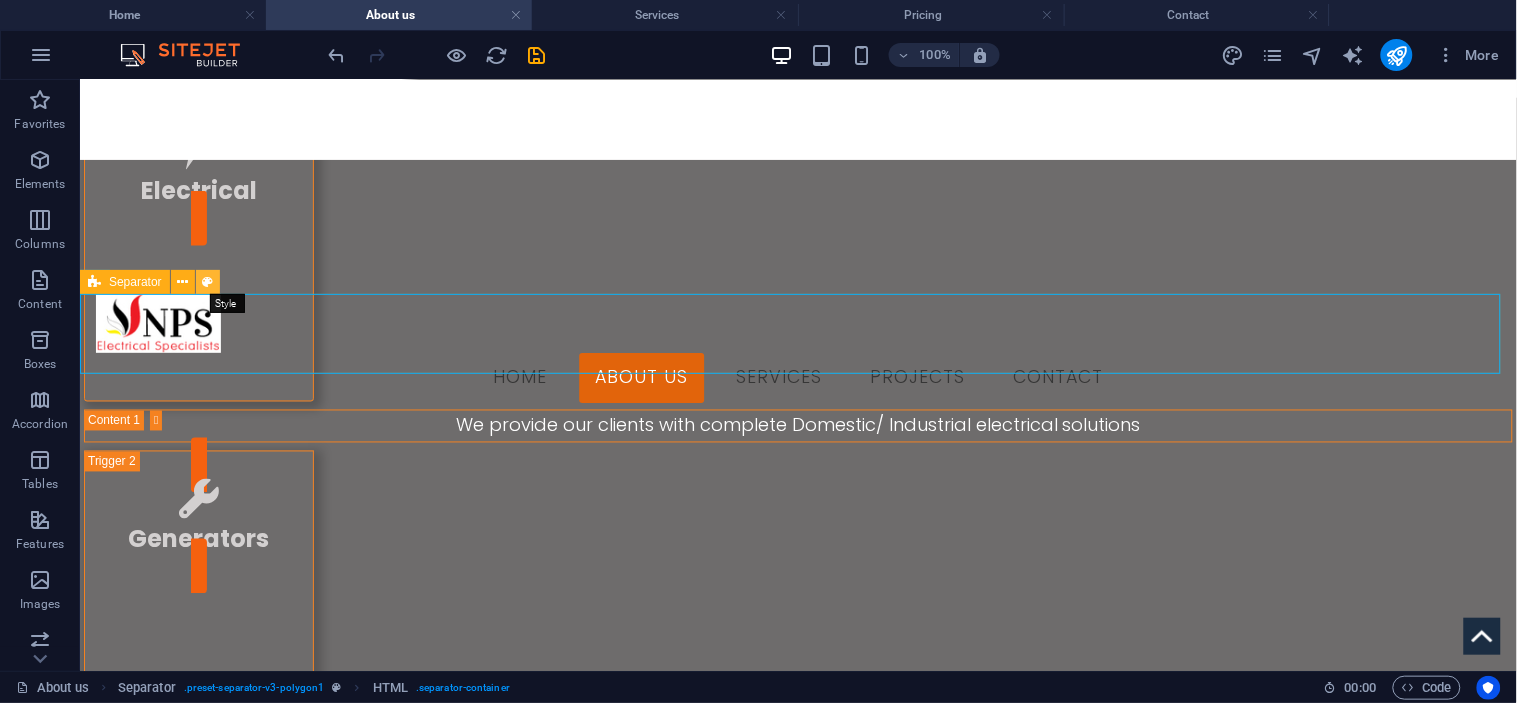 click at bounding box center (207, 282) 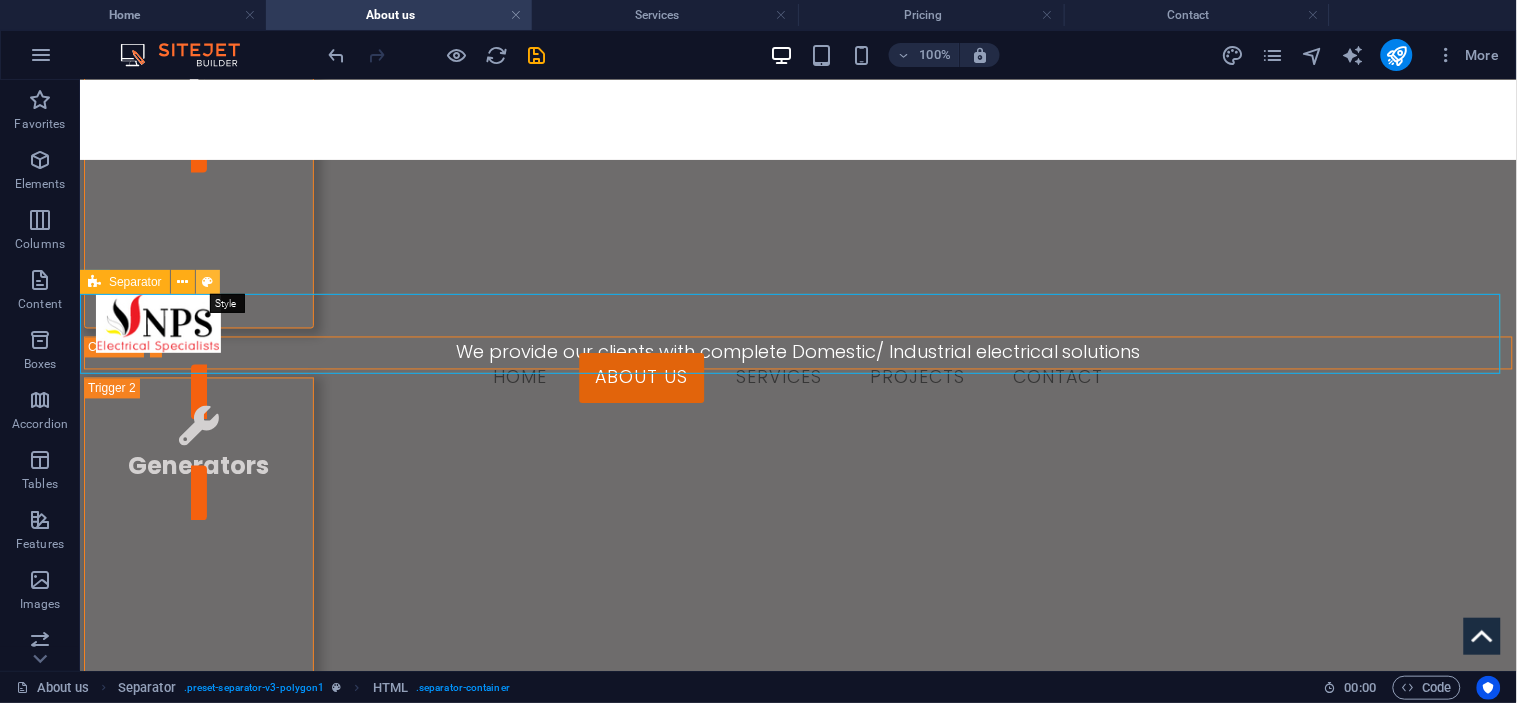 select on "diagonal" 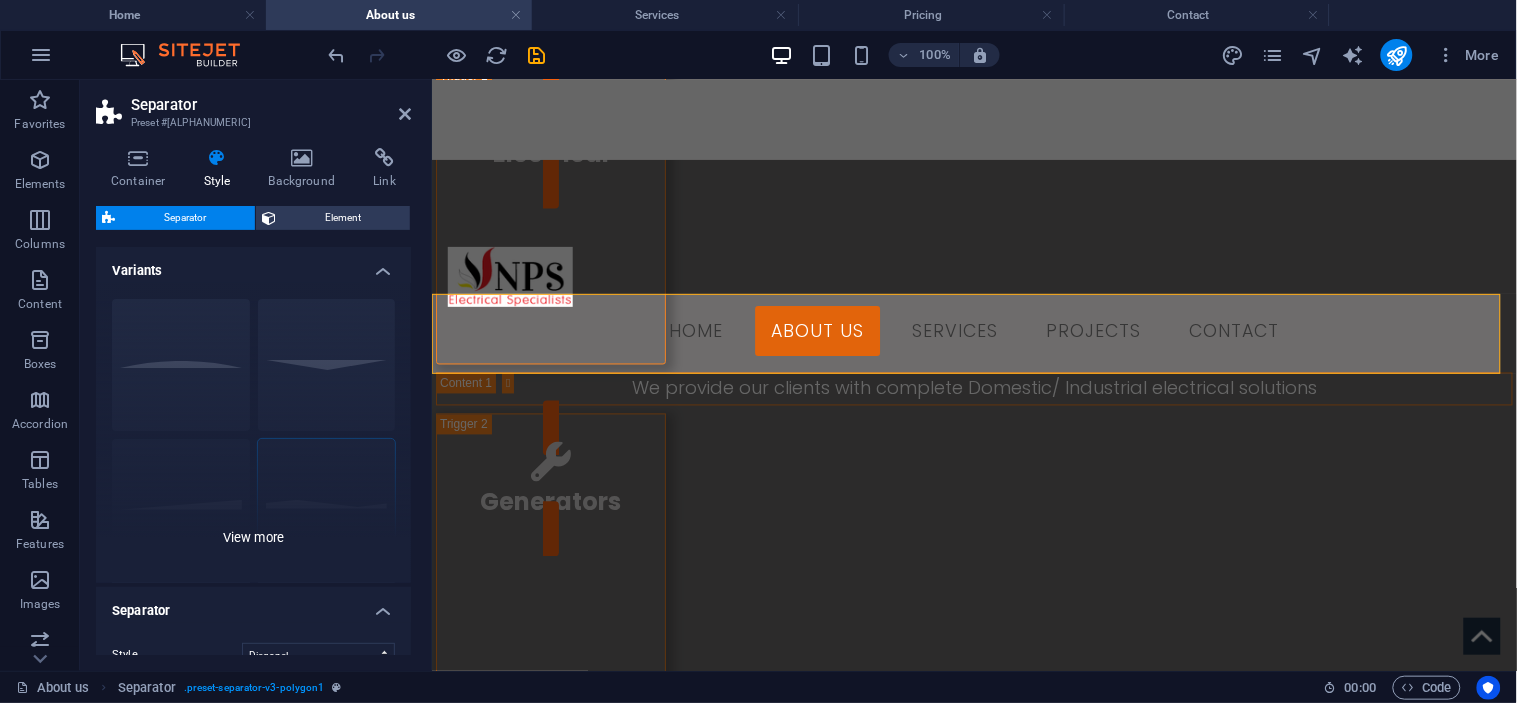 scroll, scrollTop: 276, scrollLeft: 0, axis: vertical 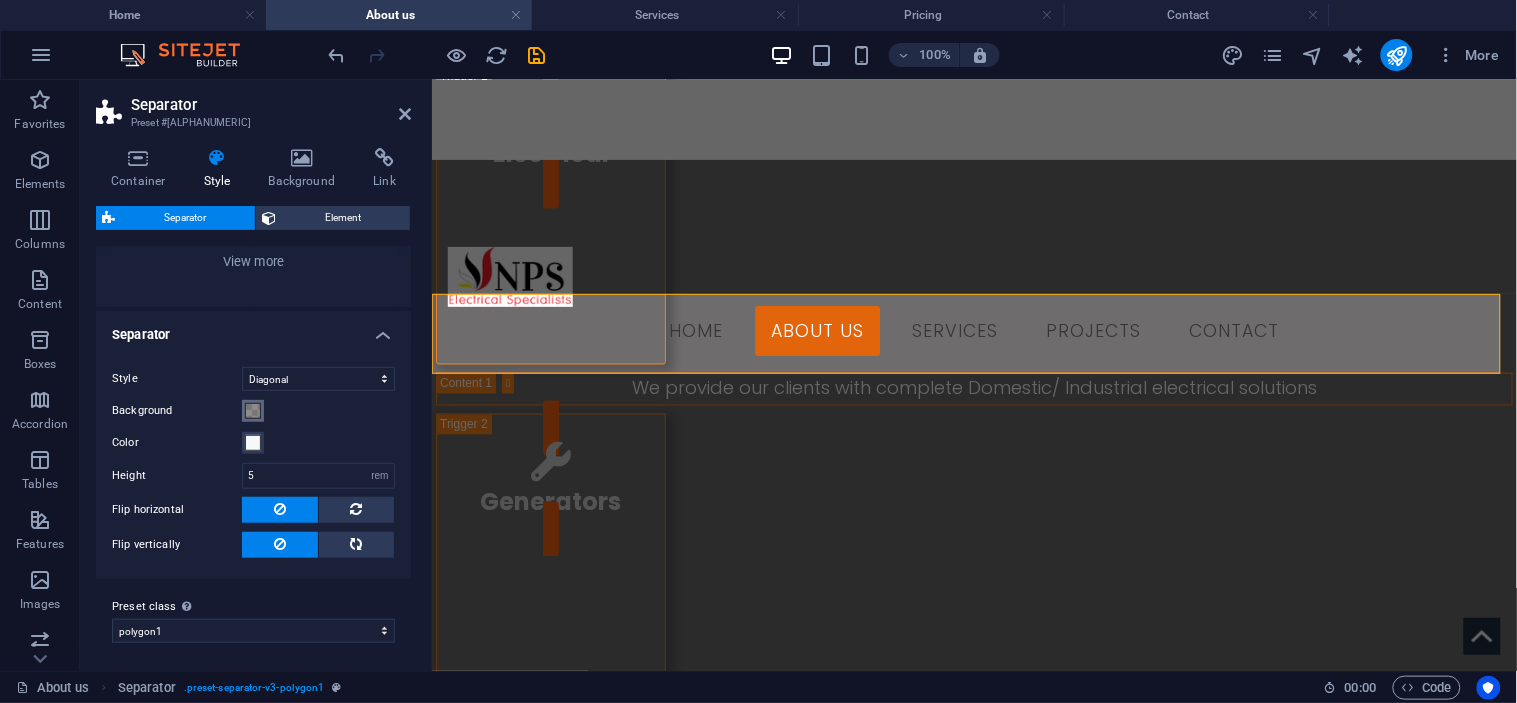 click at bounding box center [253, 411] 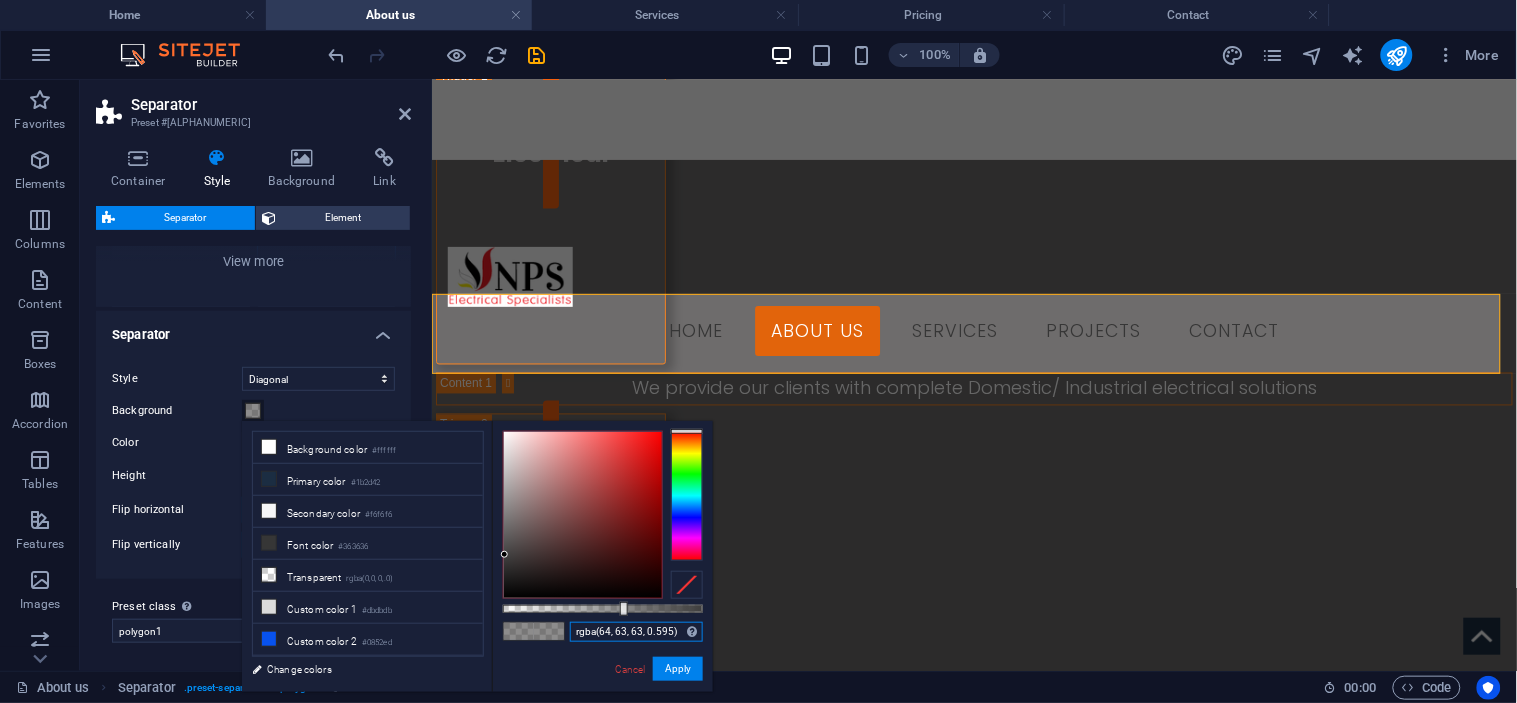 drag, startPoint x: 677, startPoint y: 635, endPoint x: 563, endPoint y: 631, distance: 114.07015 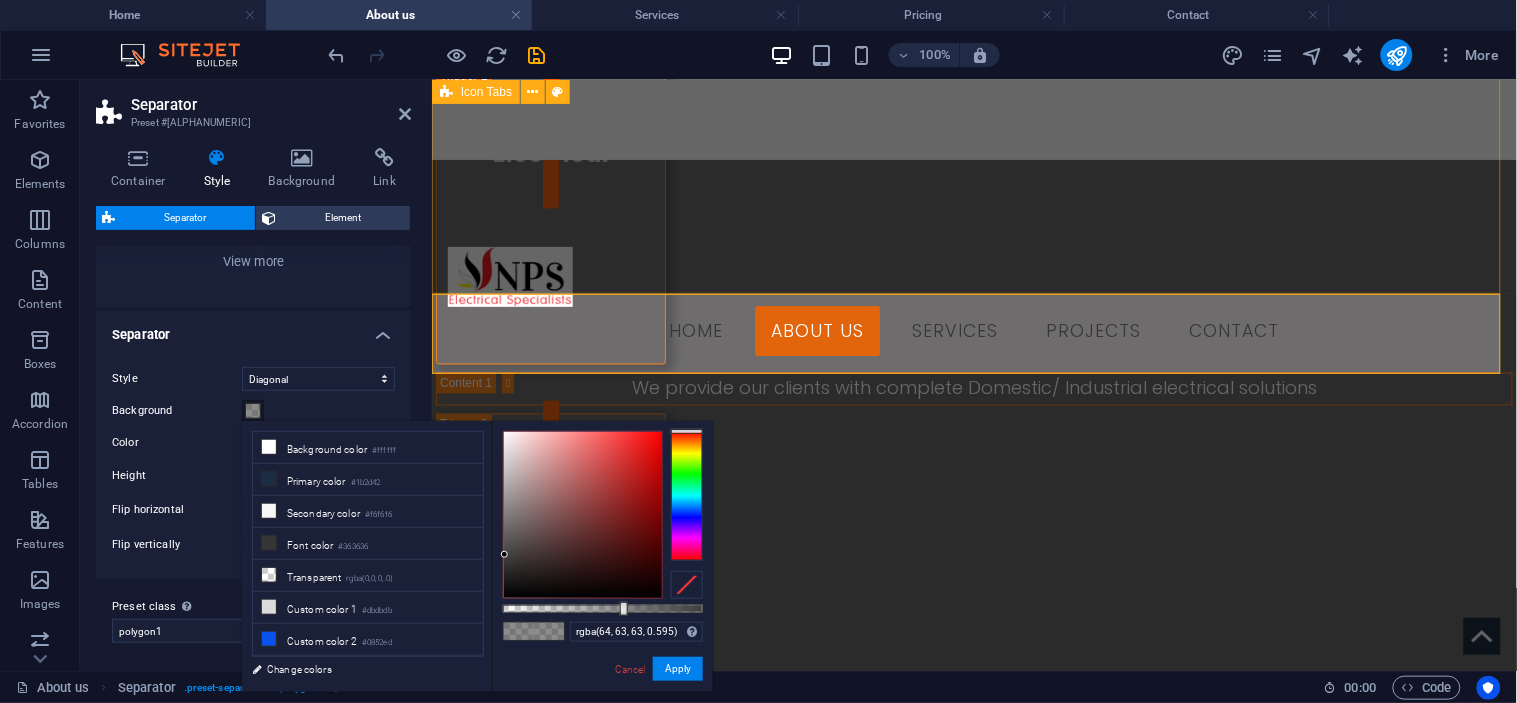 click on "Electrical We provide our clients with complete Domestic/ Industrial electrical solutions Generators We provide quality Generator hire, Installations, Service/Repair/Maintenance solutions. Refrigeration/Air-conditioning We provide installations and Service to all types of Refrigeration and Air-conditioning, including large HVAC systems Renewable Energy, Voice/Data, Fire/ Alarm Systems We design build and service, flexible and effective systems and solutions for our clients" at bounding box center [973, 757] 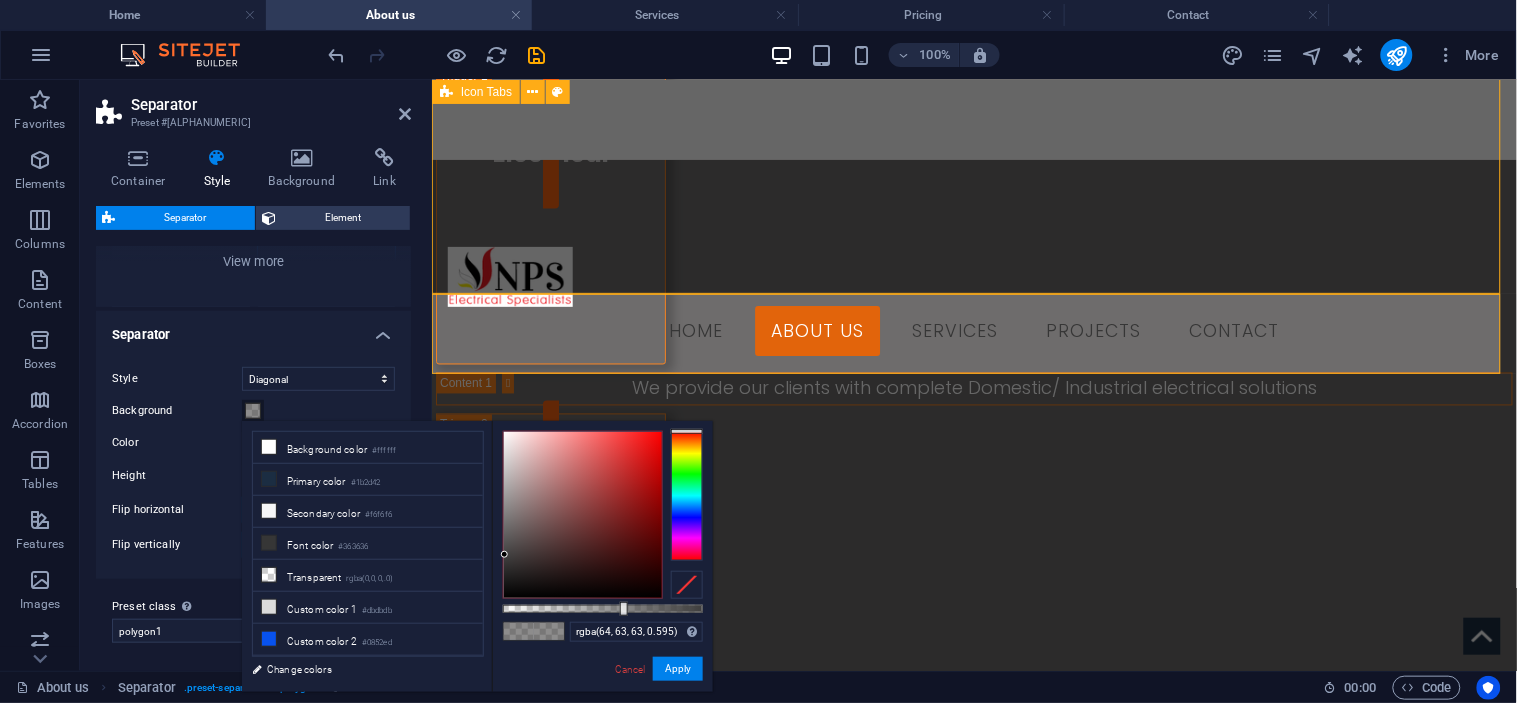 click on "Electrical We provide our clients with complete Domestic/ Industrial electrical solutions Generators We provide quality Generator hire, Installations, Service/Repair/Maintenance solutions. Refrigeration/Air-conditioning We provide installations and Service to all types of Refrigeration and Air-conditioning, including large HVAC systems Renewable Energy, Voice/Data, Fire/ Alarm Systems We design build and service, flexible and effective systems and solutions for our clients" at bounding box center [973, 757] 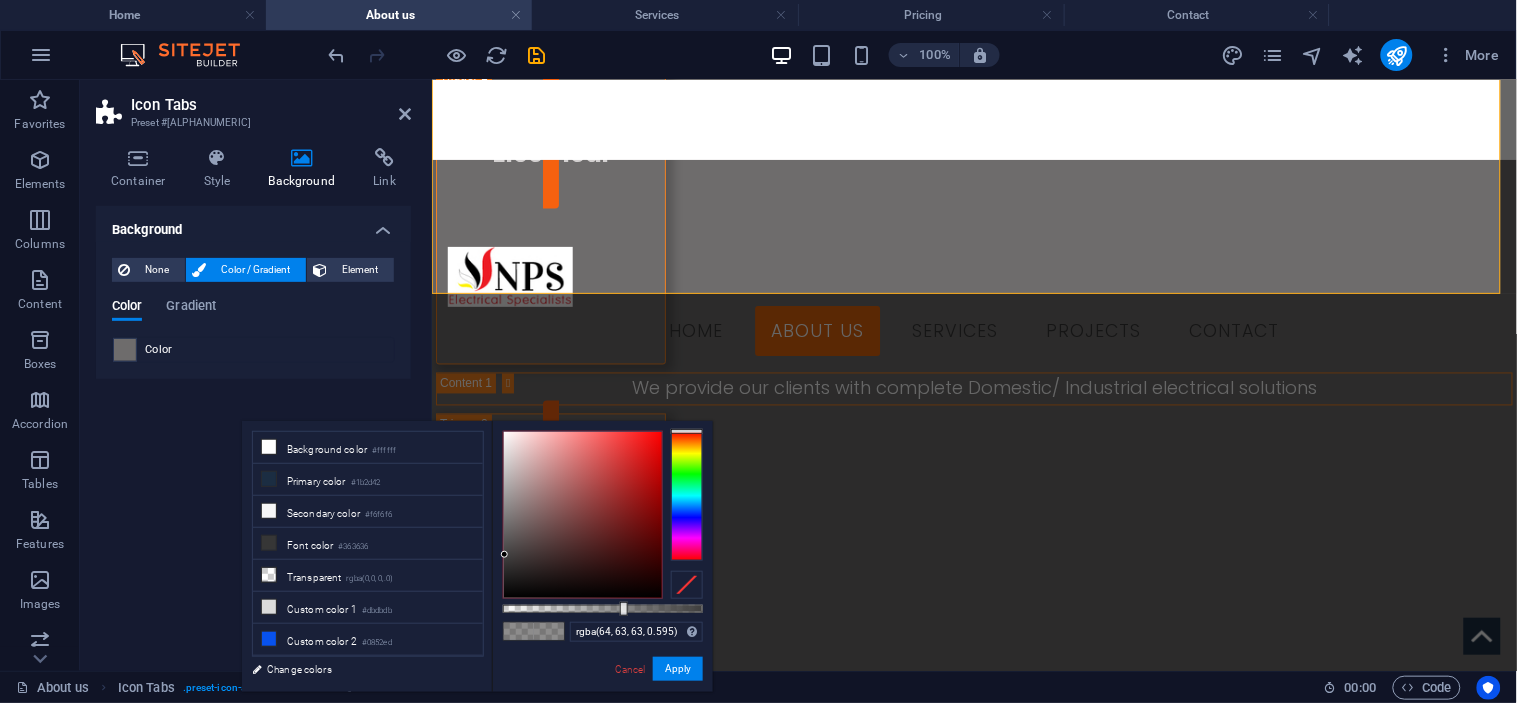 click at bounding box center (125, 350) 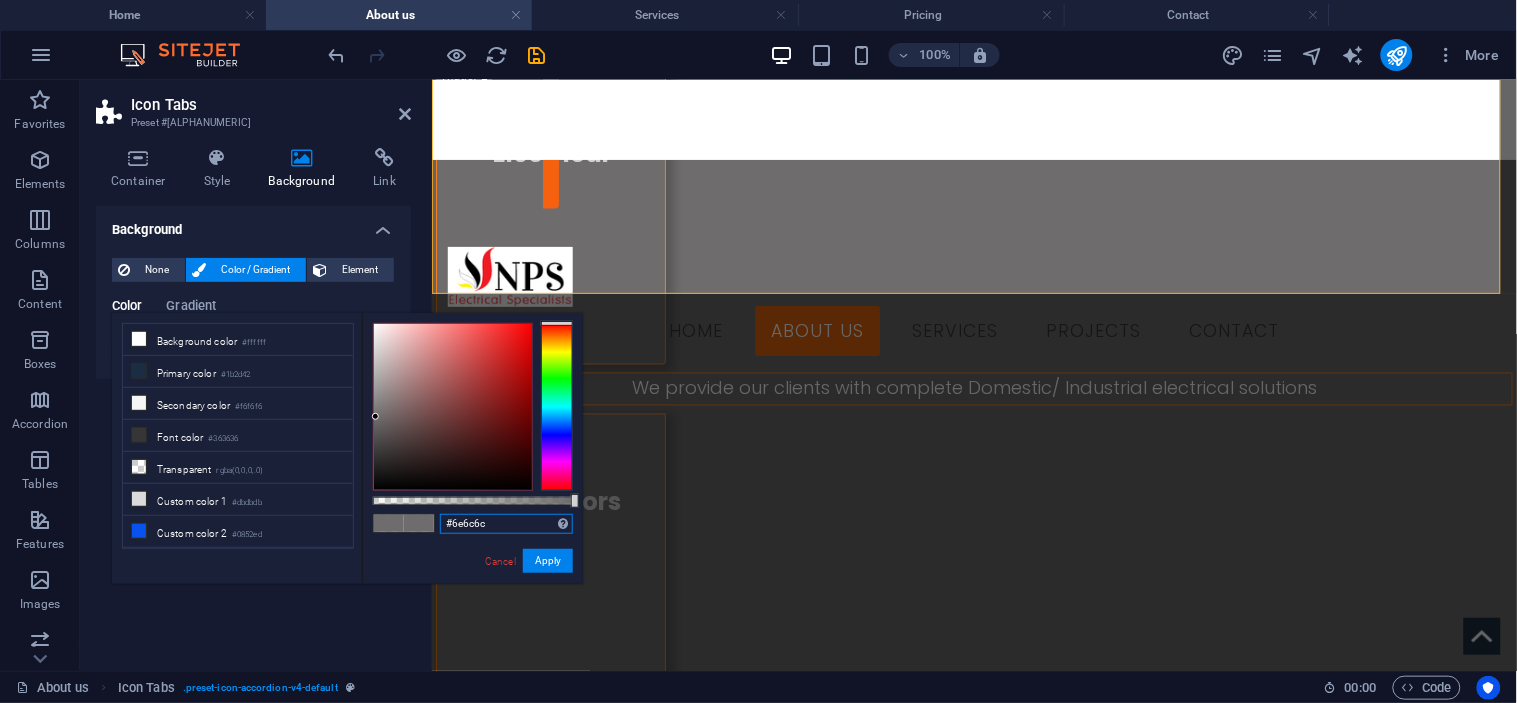 click on "#6e6c6c" at bounding box center [506, 524] 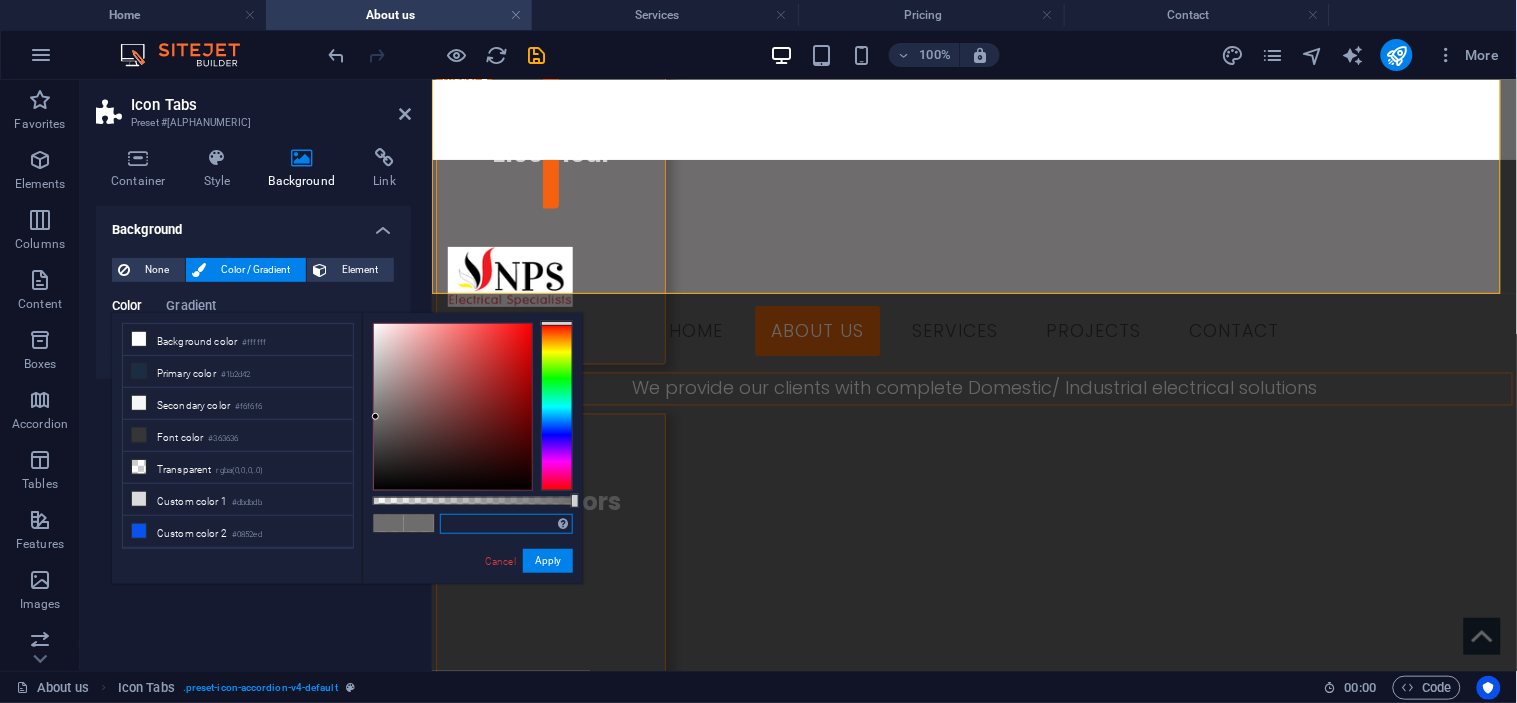 paste on "rgba(64, 63, 63, 0.595)" 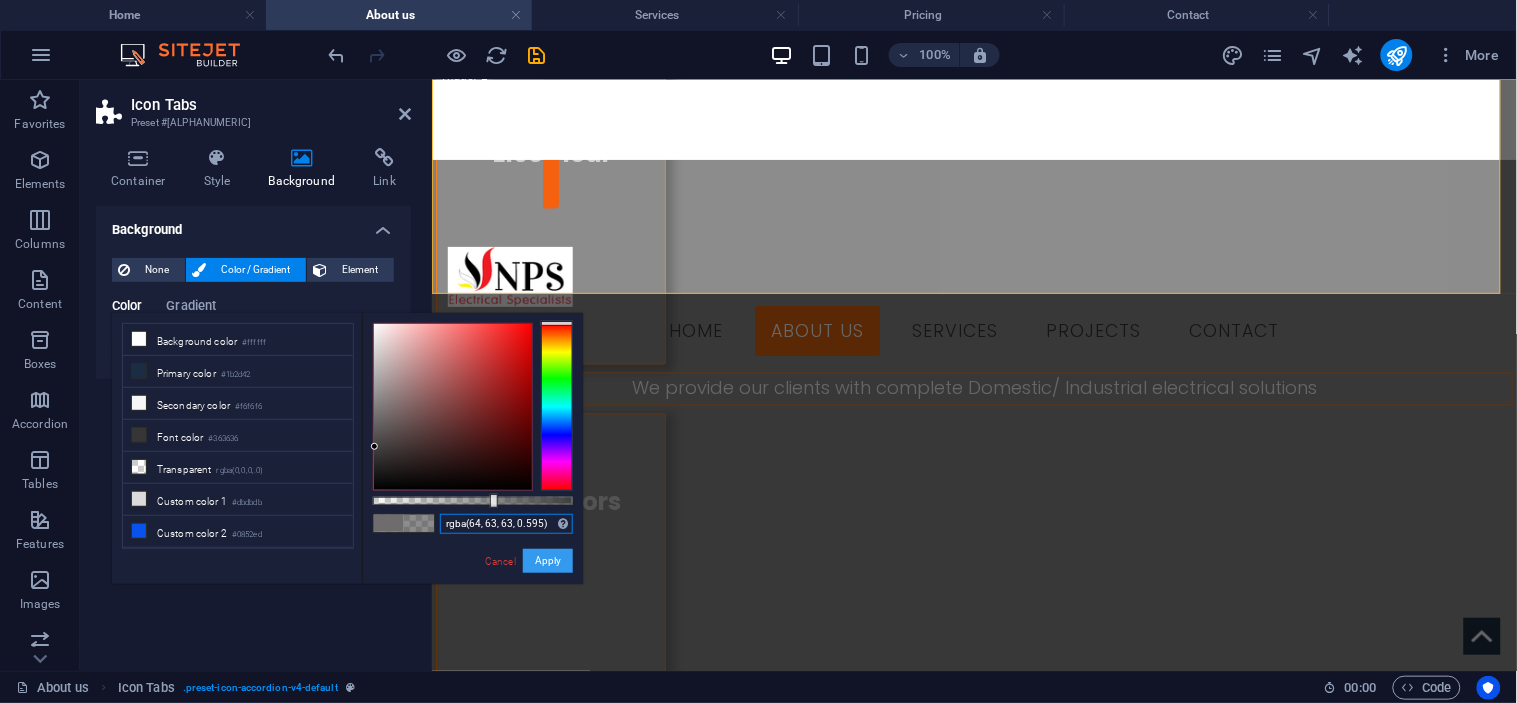type on "rgba(64, 63, 63, 0.595)" 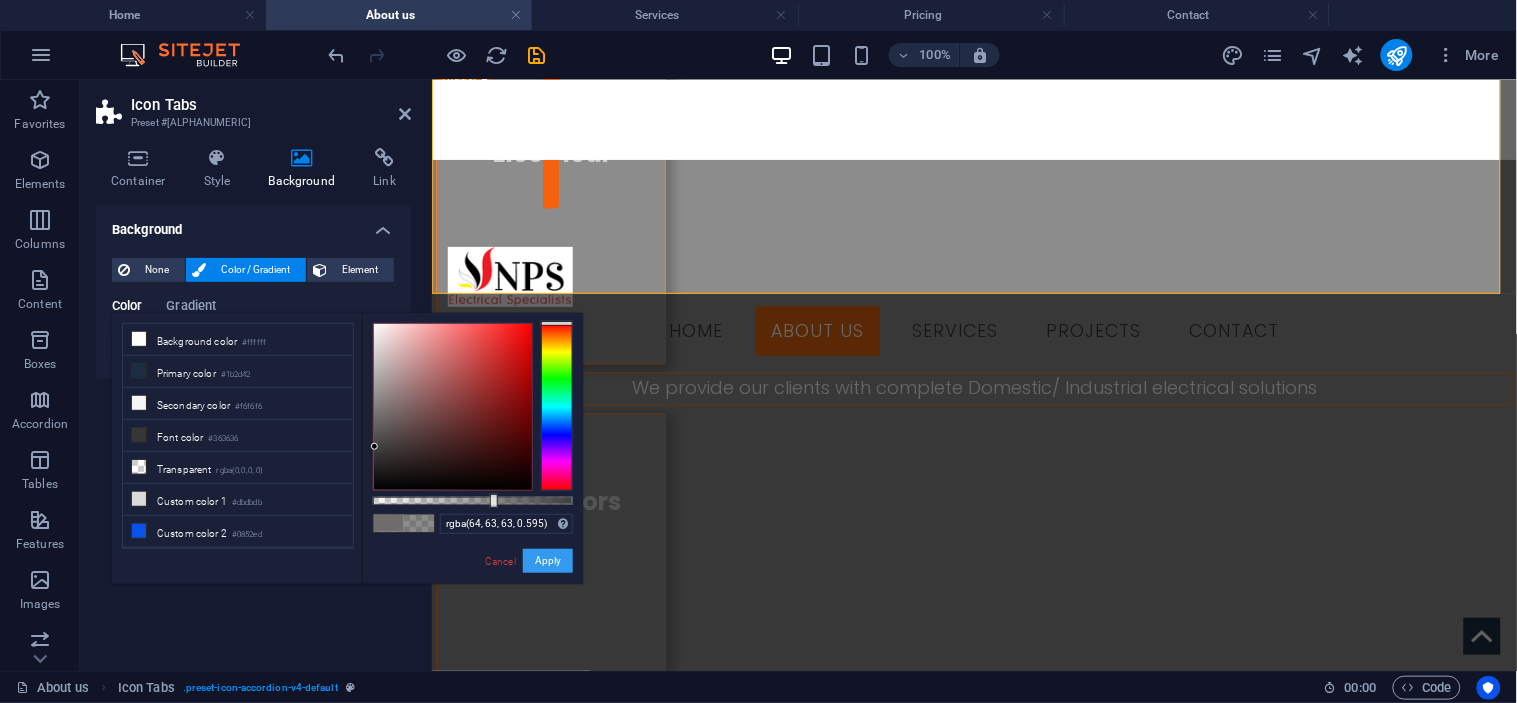 click on "Apply" at bounding box center (548, 561) 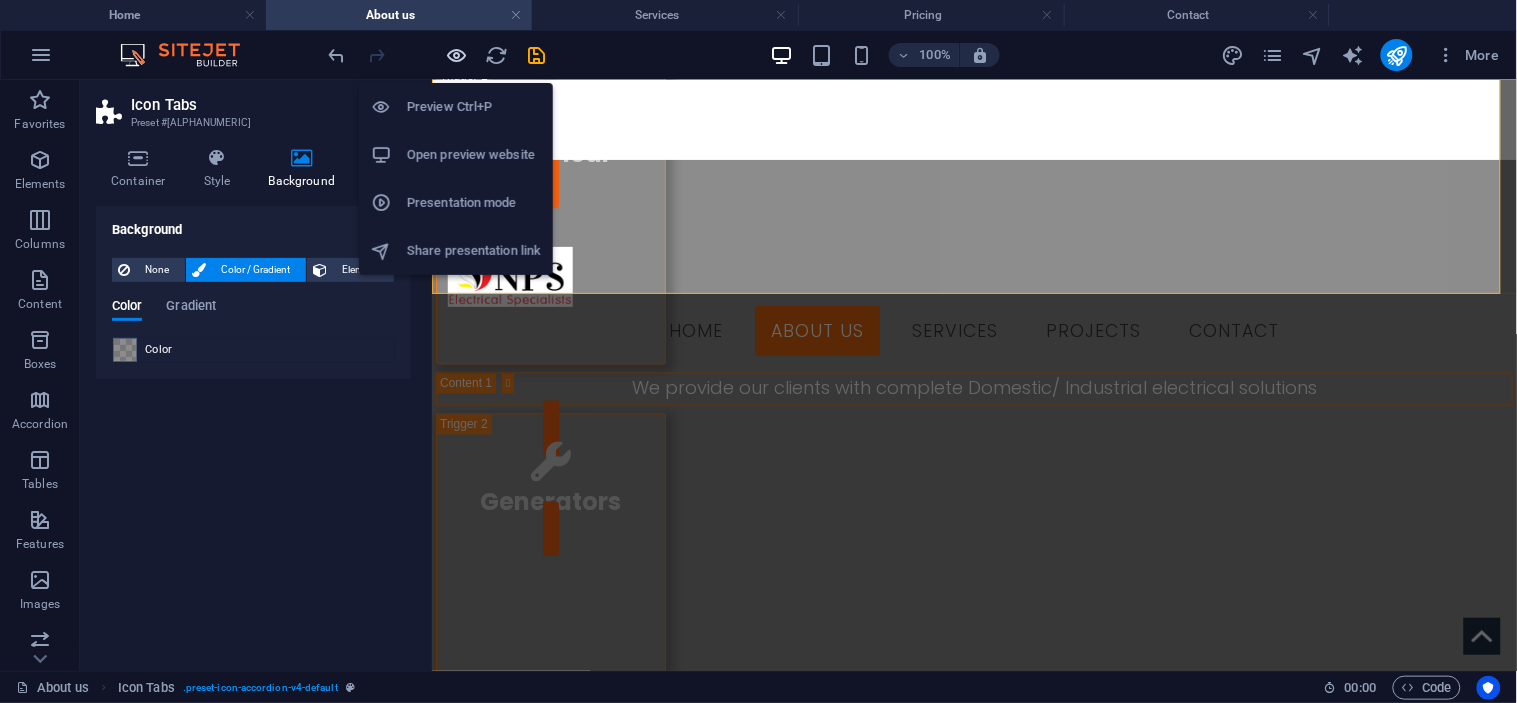 click at bounding box center (457, 55) 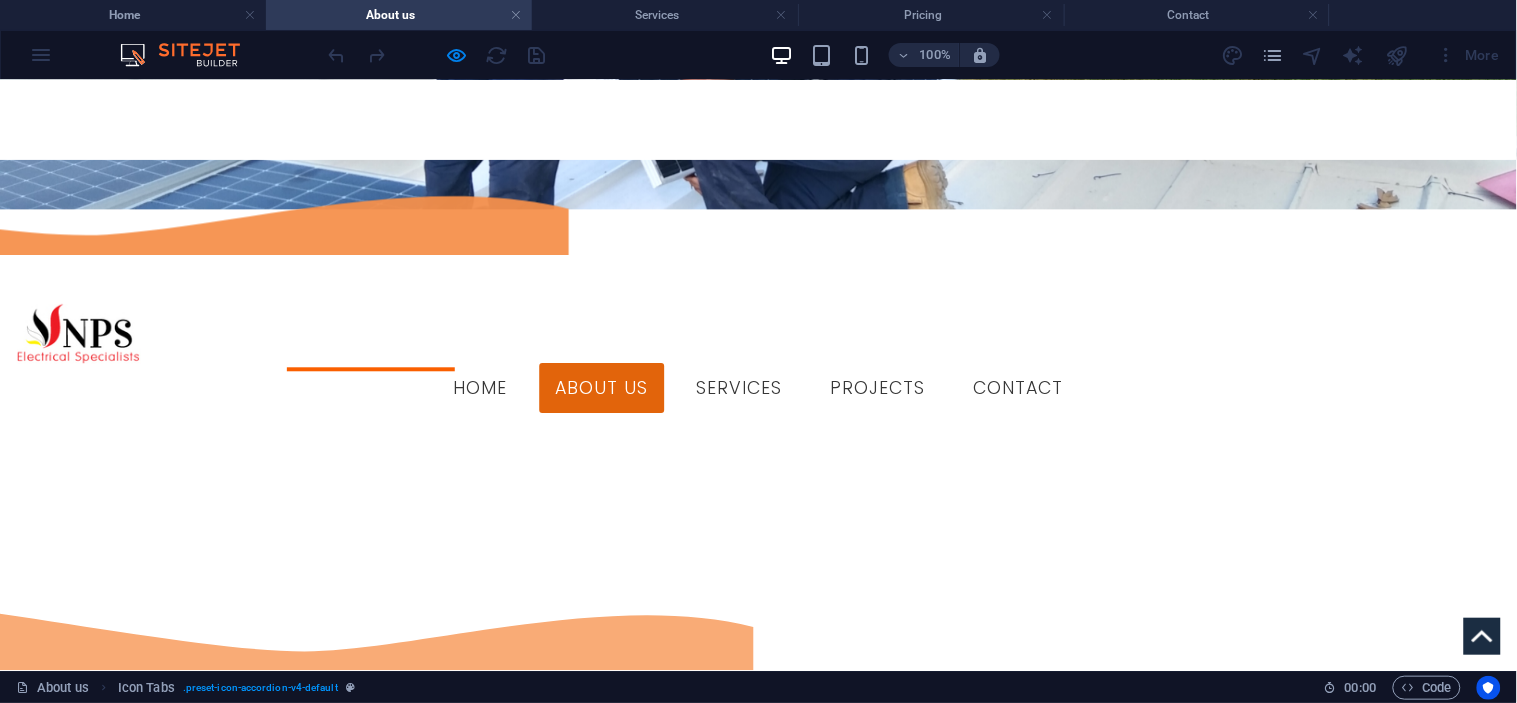 scroll, scrollTop: 1076, scrollLeft: 0, axis: vertical 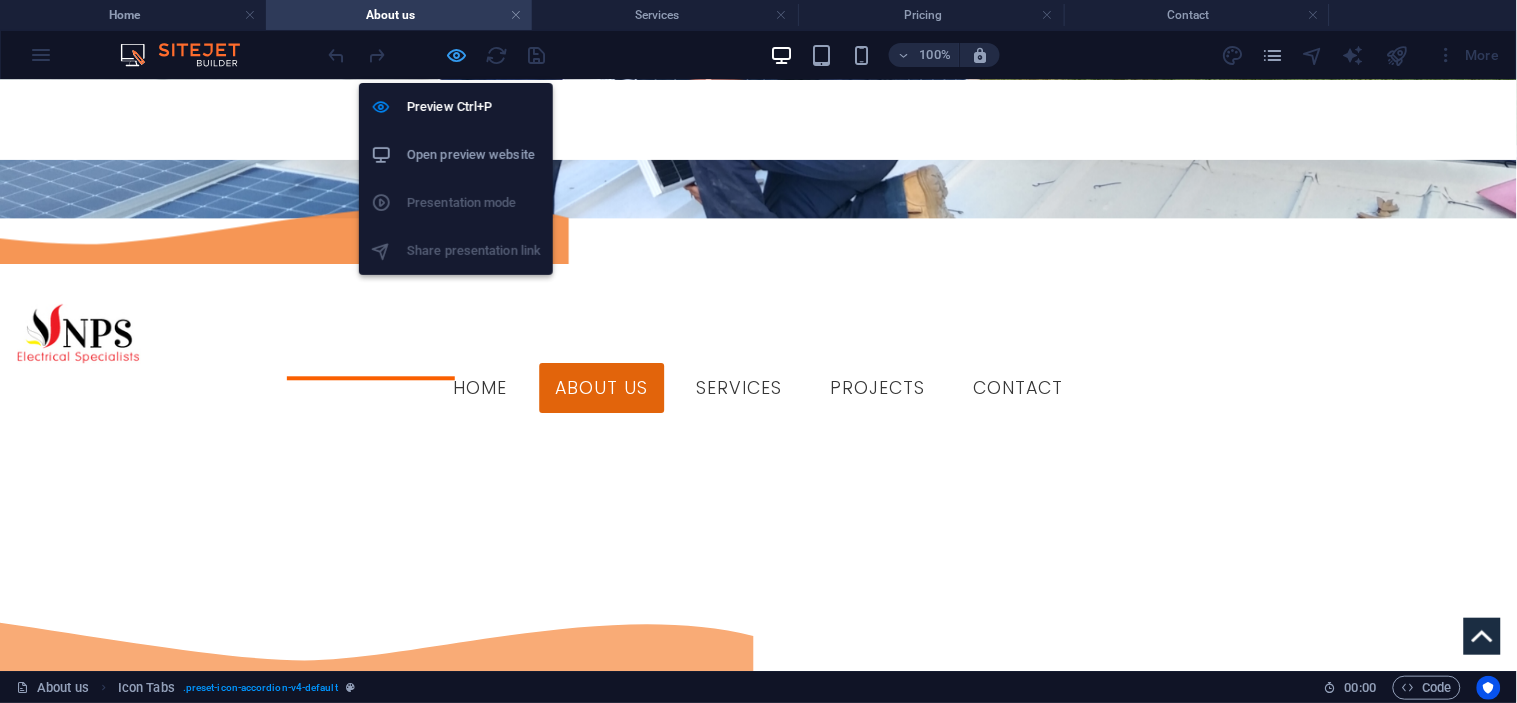 click at bounding box center [457, 55] 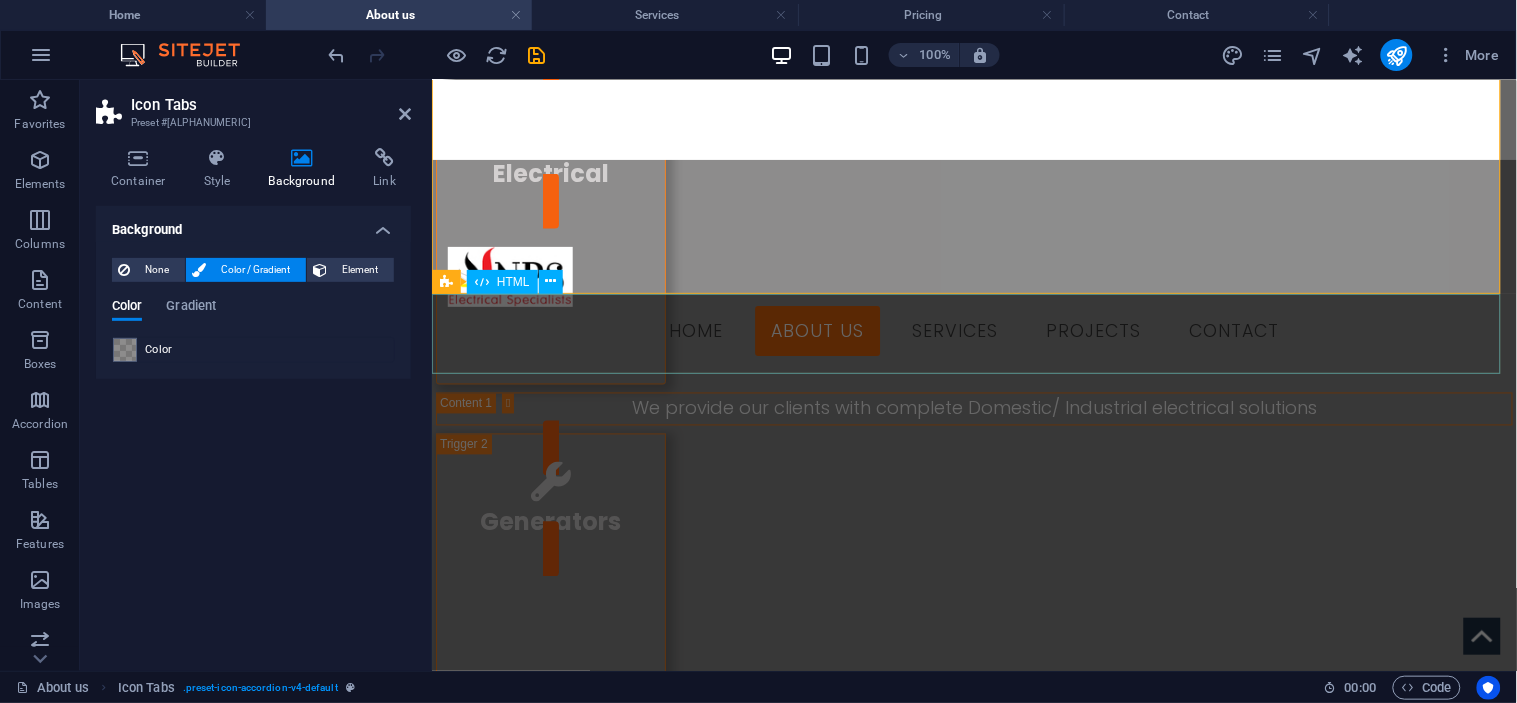 scroll, scrollTop: 2760, scrollLeft: 0, axis: vertical 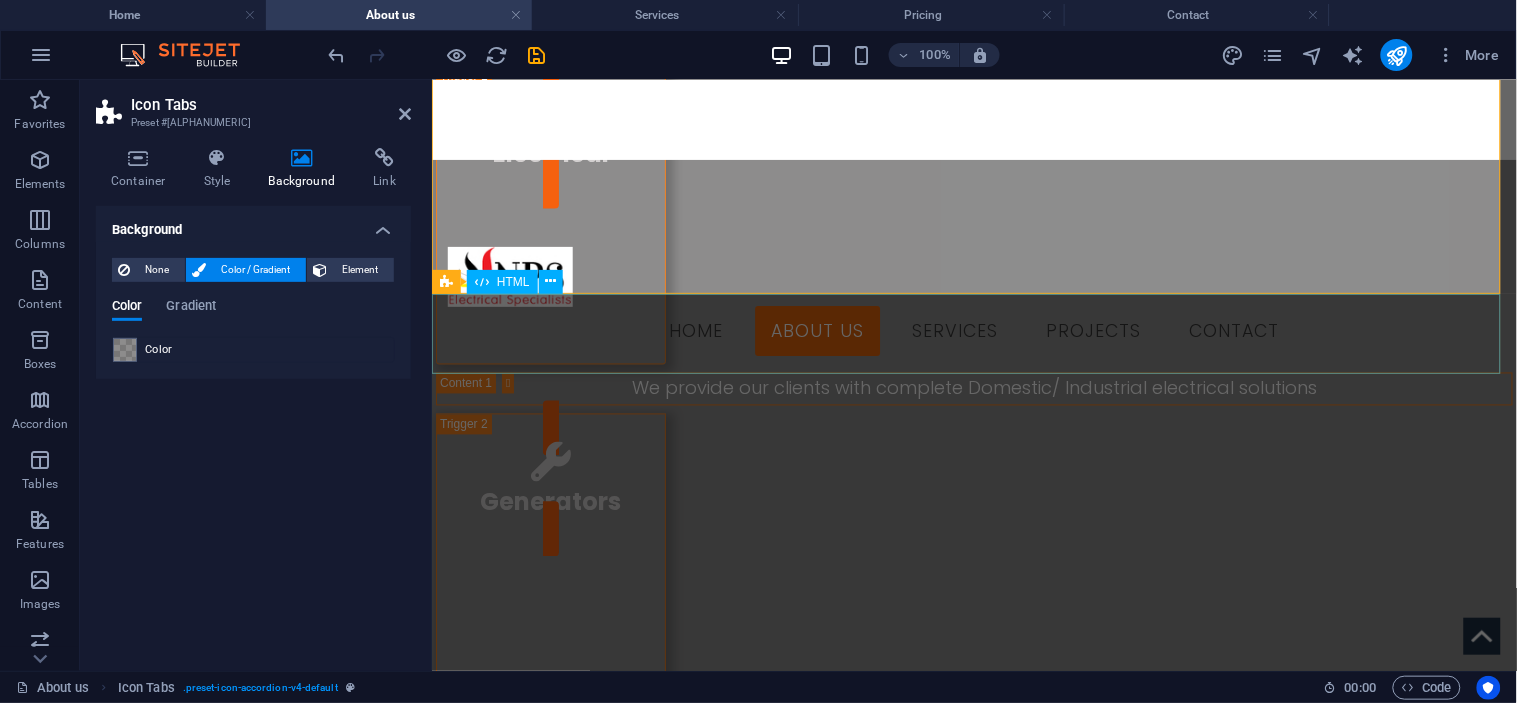 click at bounding box center [973, 1495] 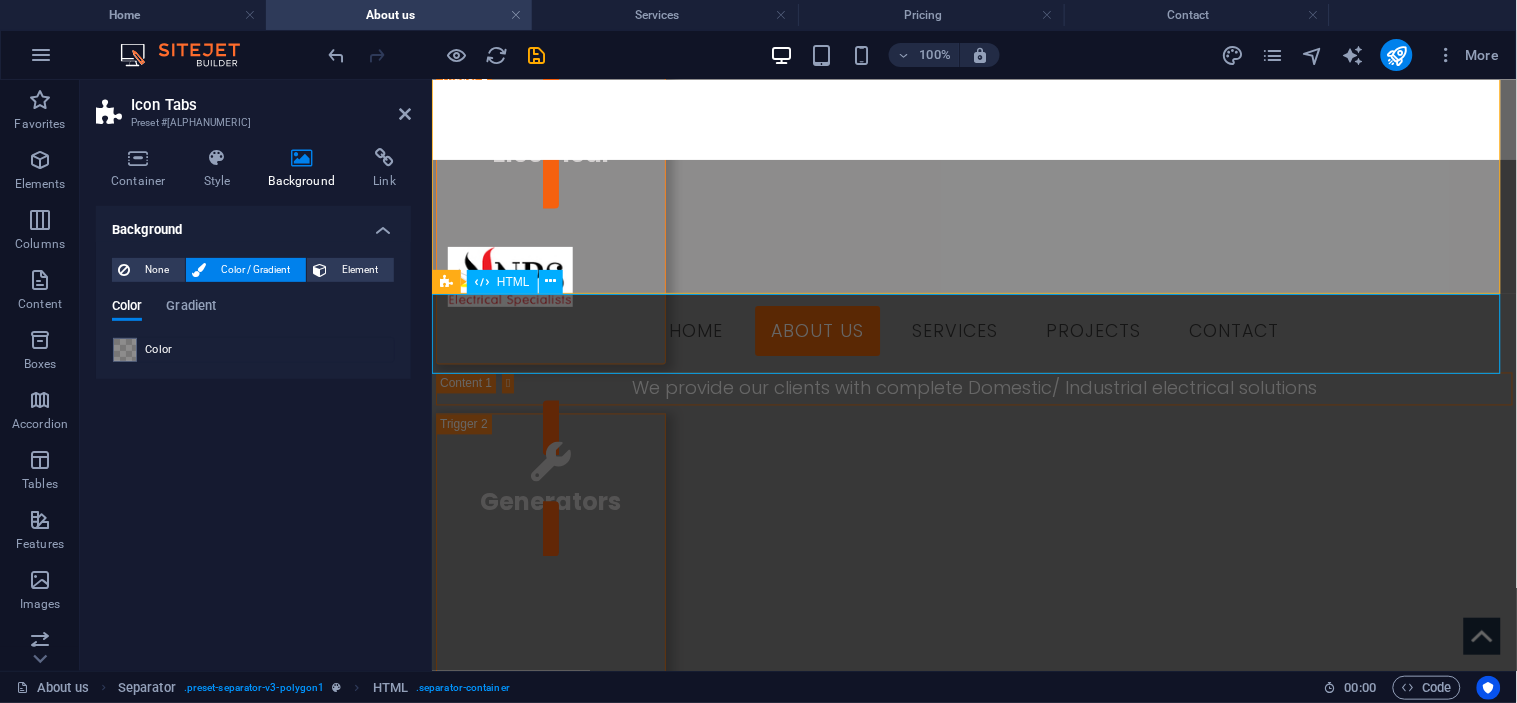 click at bounding box center [973, 1495] 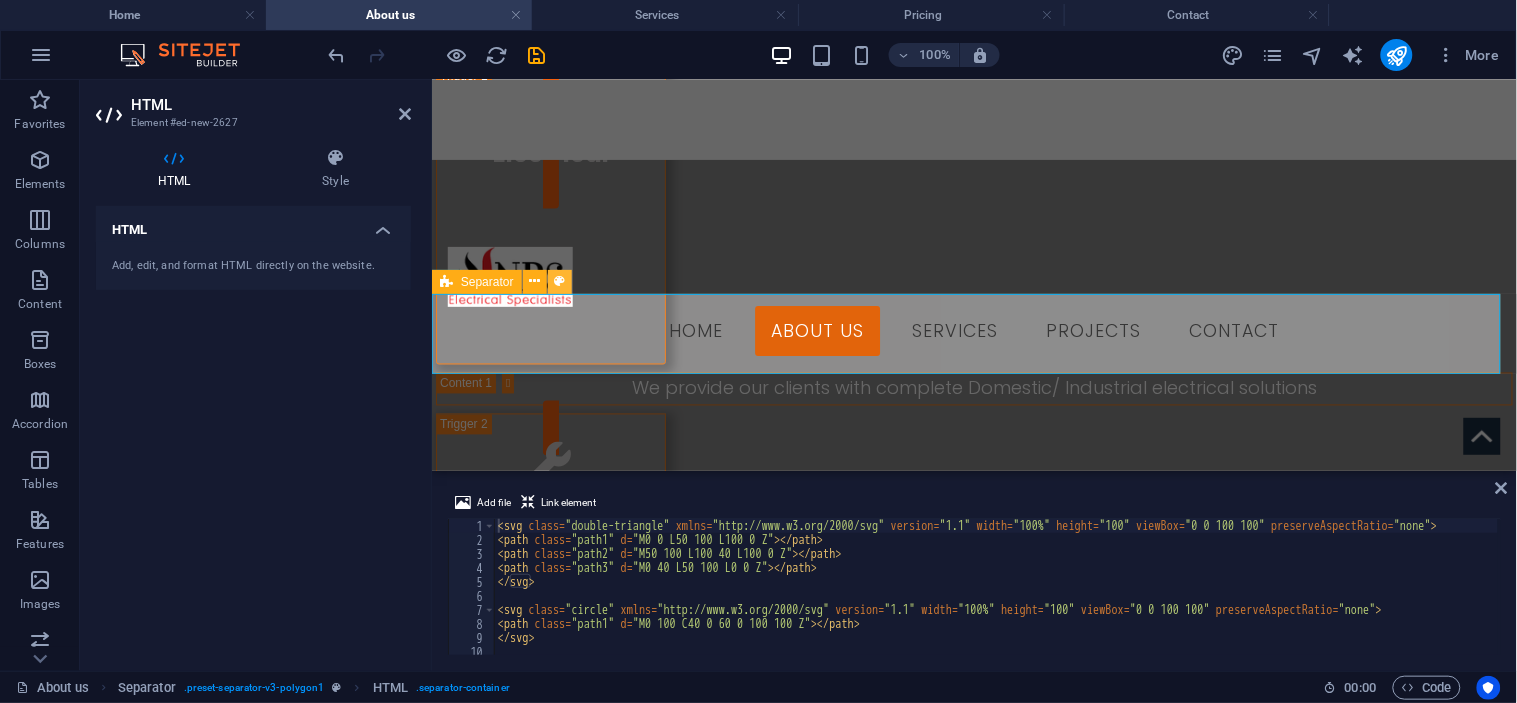 click at bounding box center [559, 281] 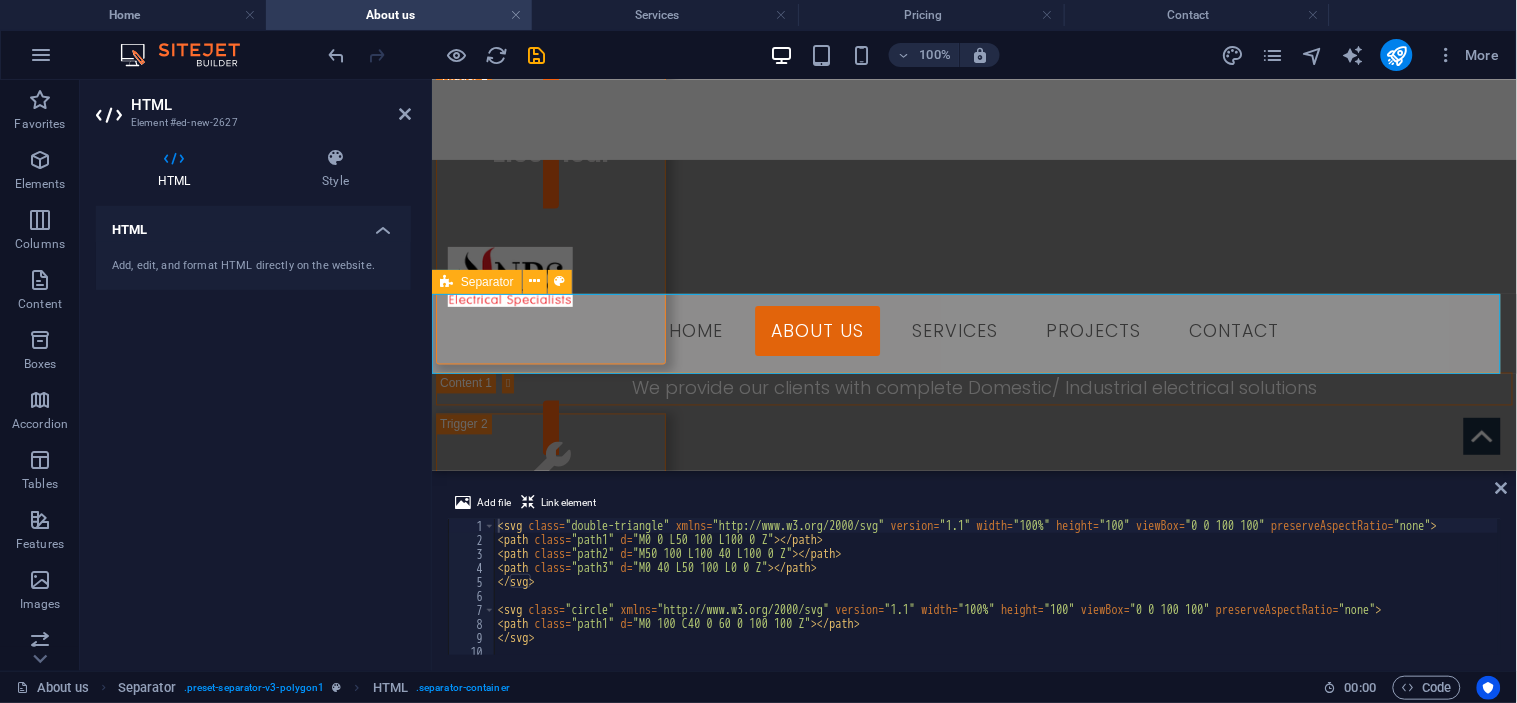 select on "diagonal" 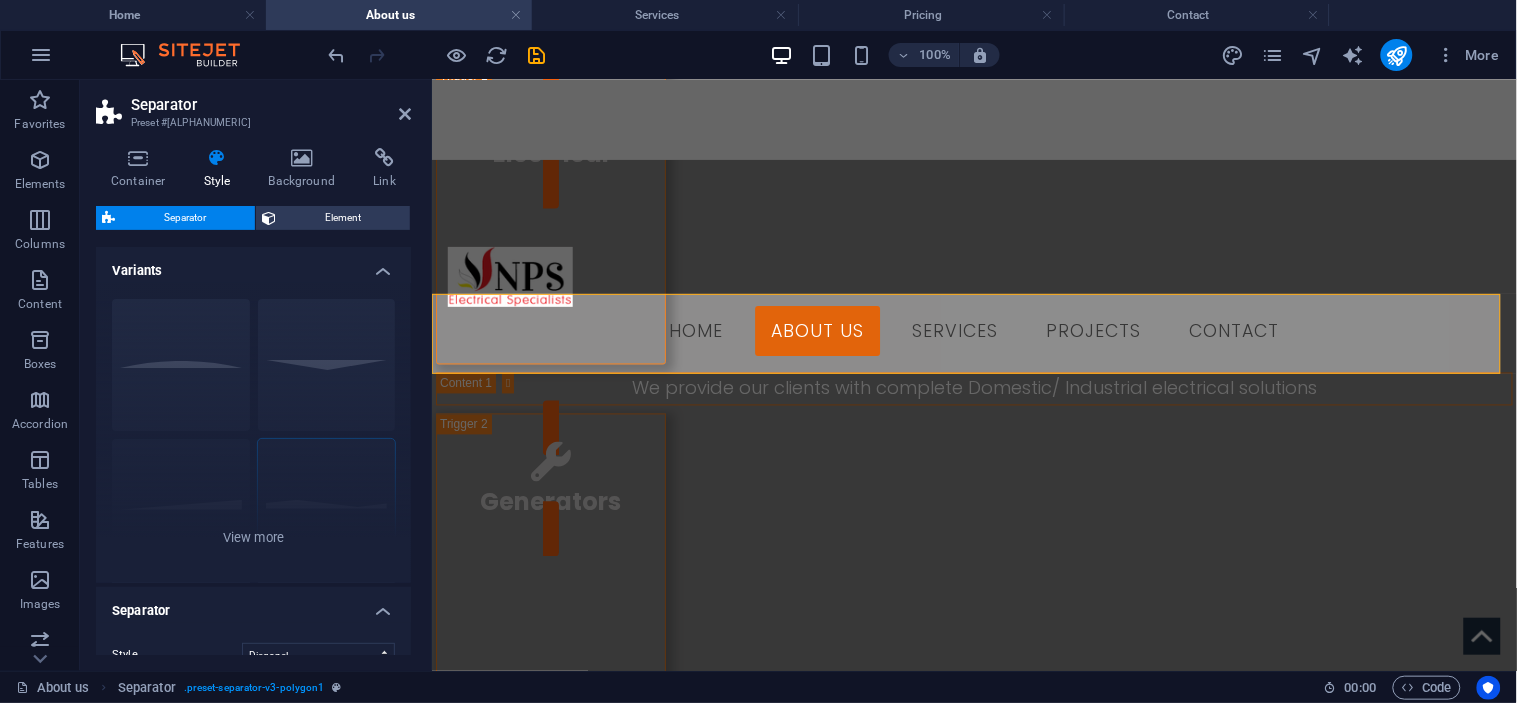 scroll, scrollTop: 276, scrollLeft: 0, axis: vertical 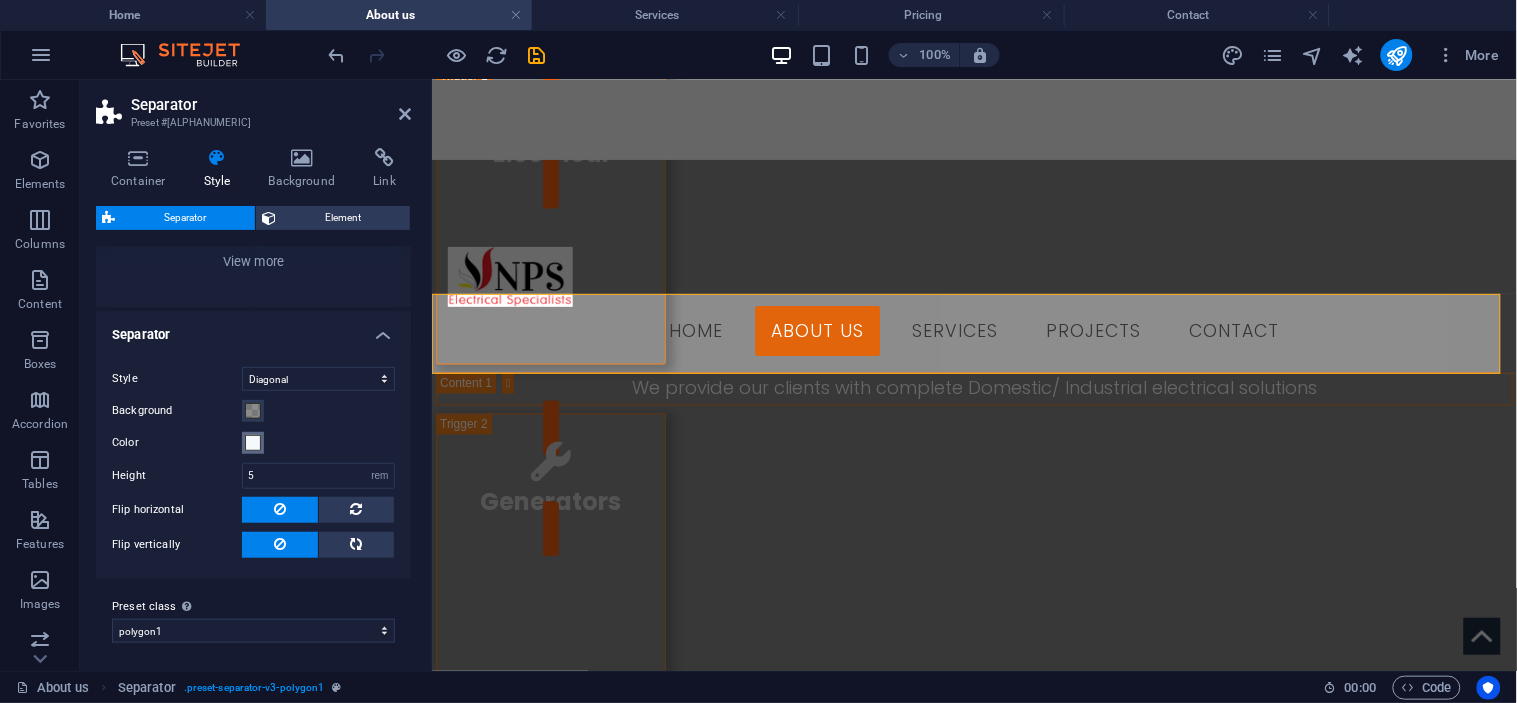 click at bounding box center (253, 443) 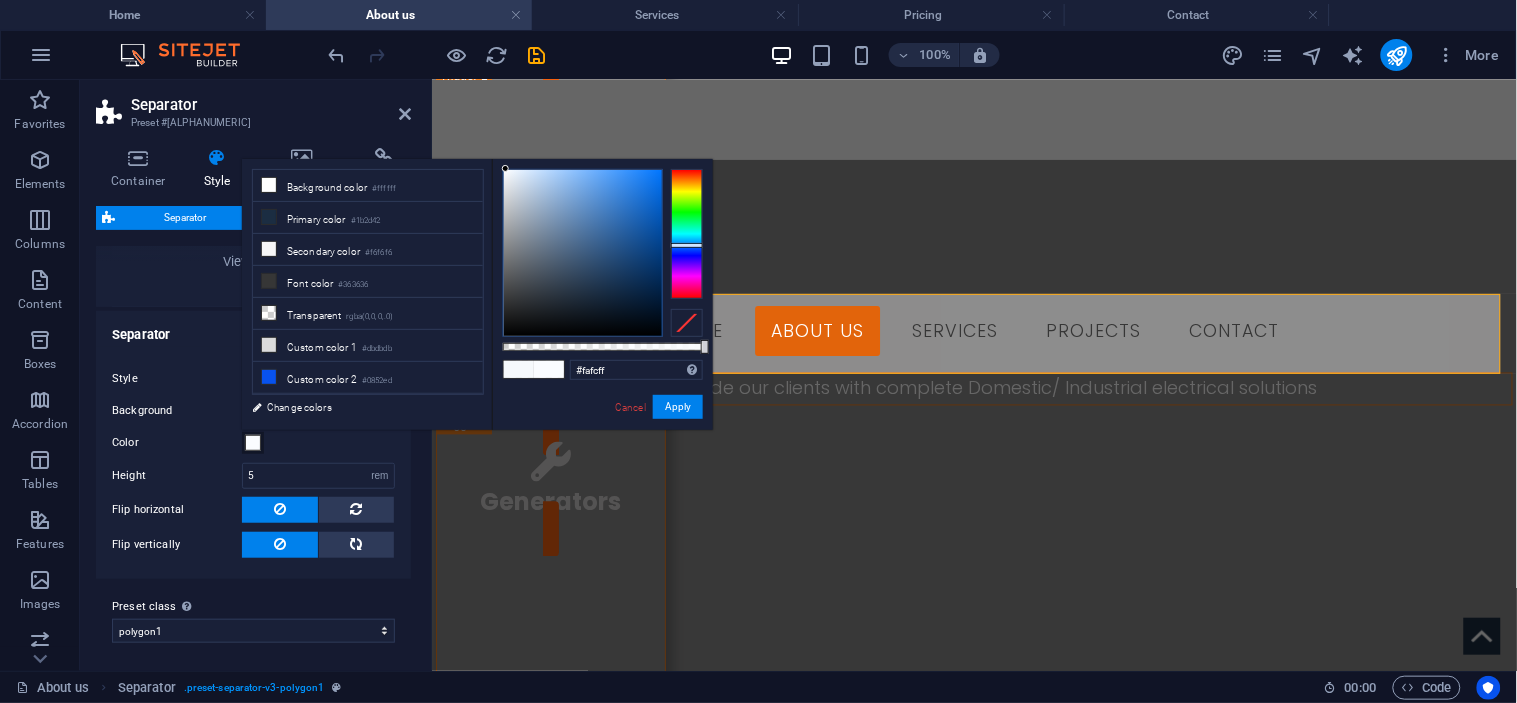 type on "#ffffff" 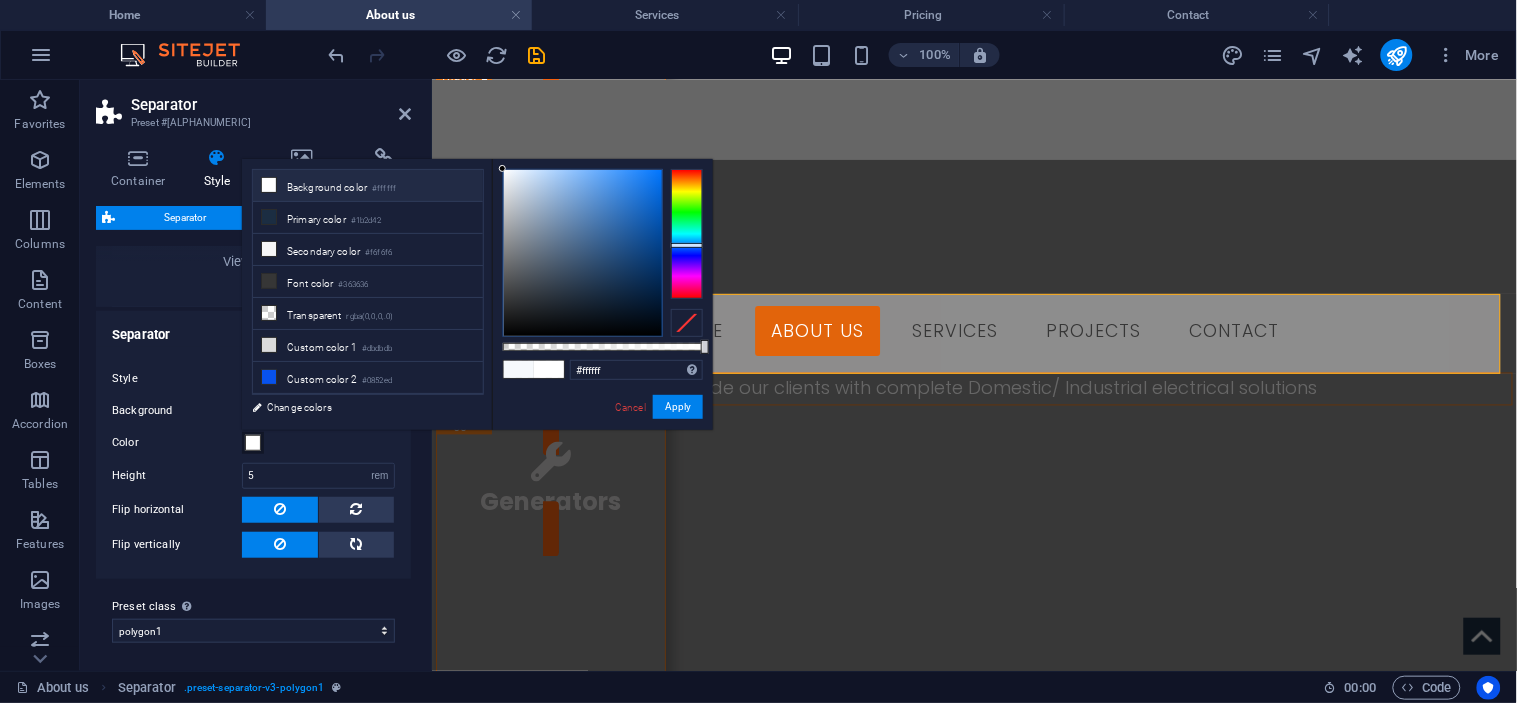 drag, startPoint x: 506, startPoint y: 168, endPoint x: 495, endPoint y: 166, distance: 11.18034 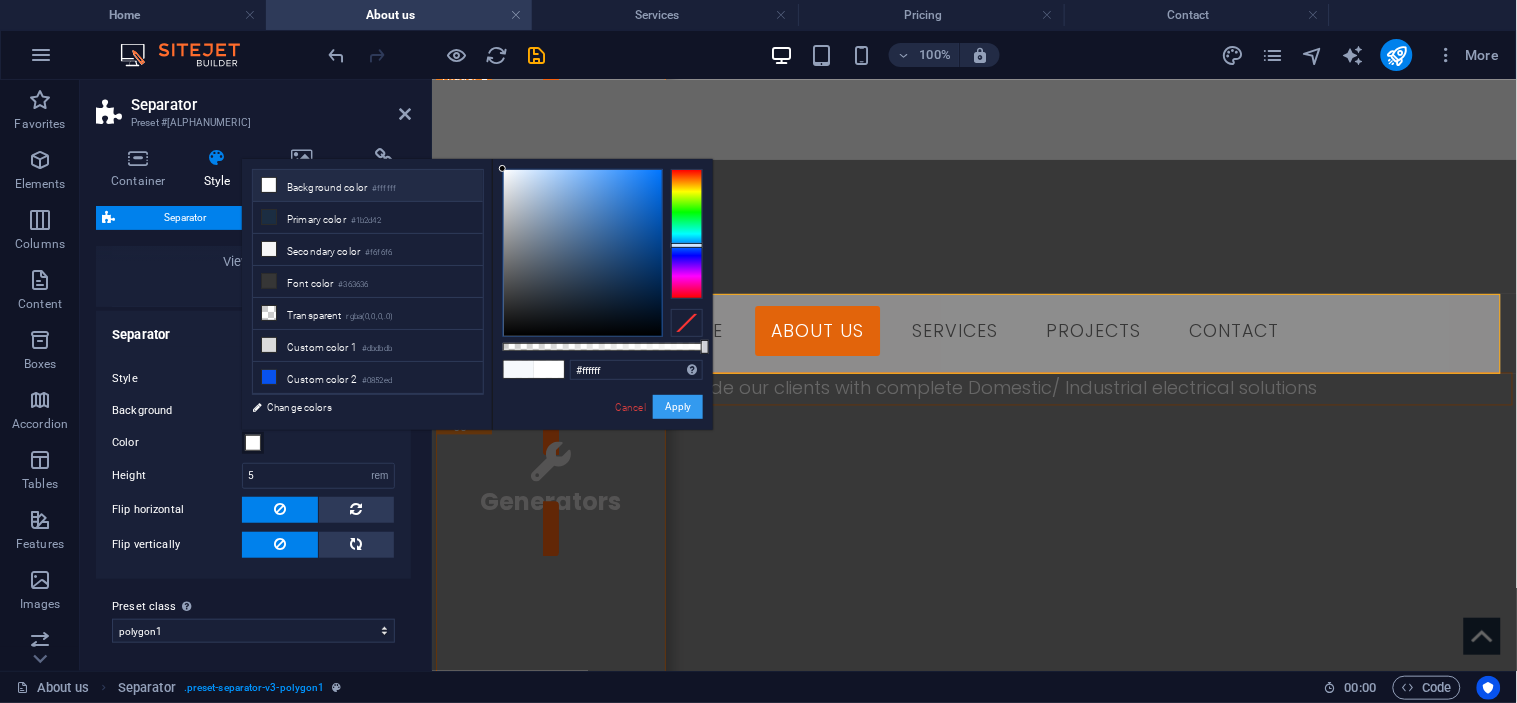 drag, startPoint x: 674, startPoint y: 416, endPoint x: 239, endPoint y: 328, distance: 443.8119 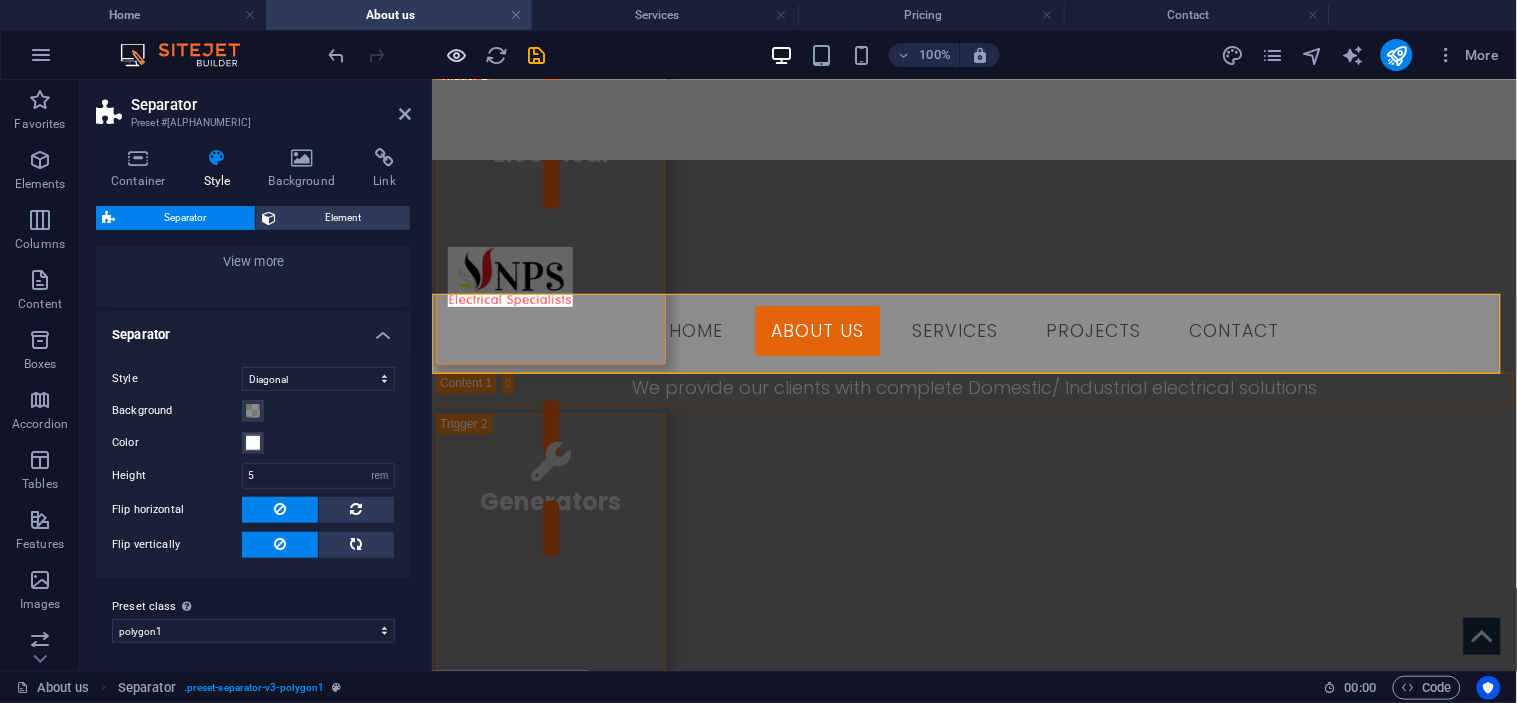 click at bounding box center [457, 55] 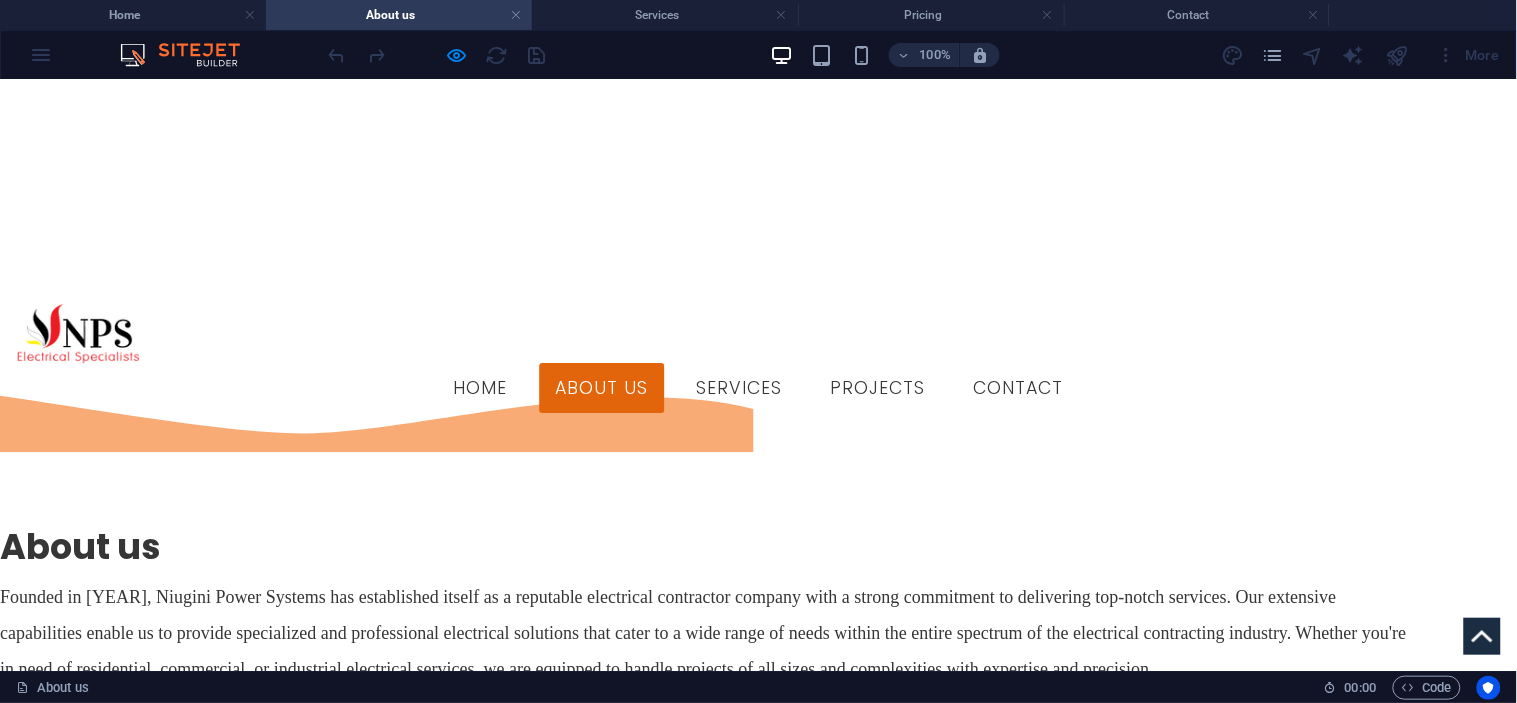 scroll, scrollTop: 1410, scrollLeft: 0, axis: vertical 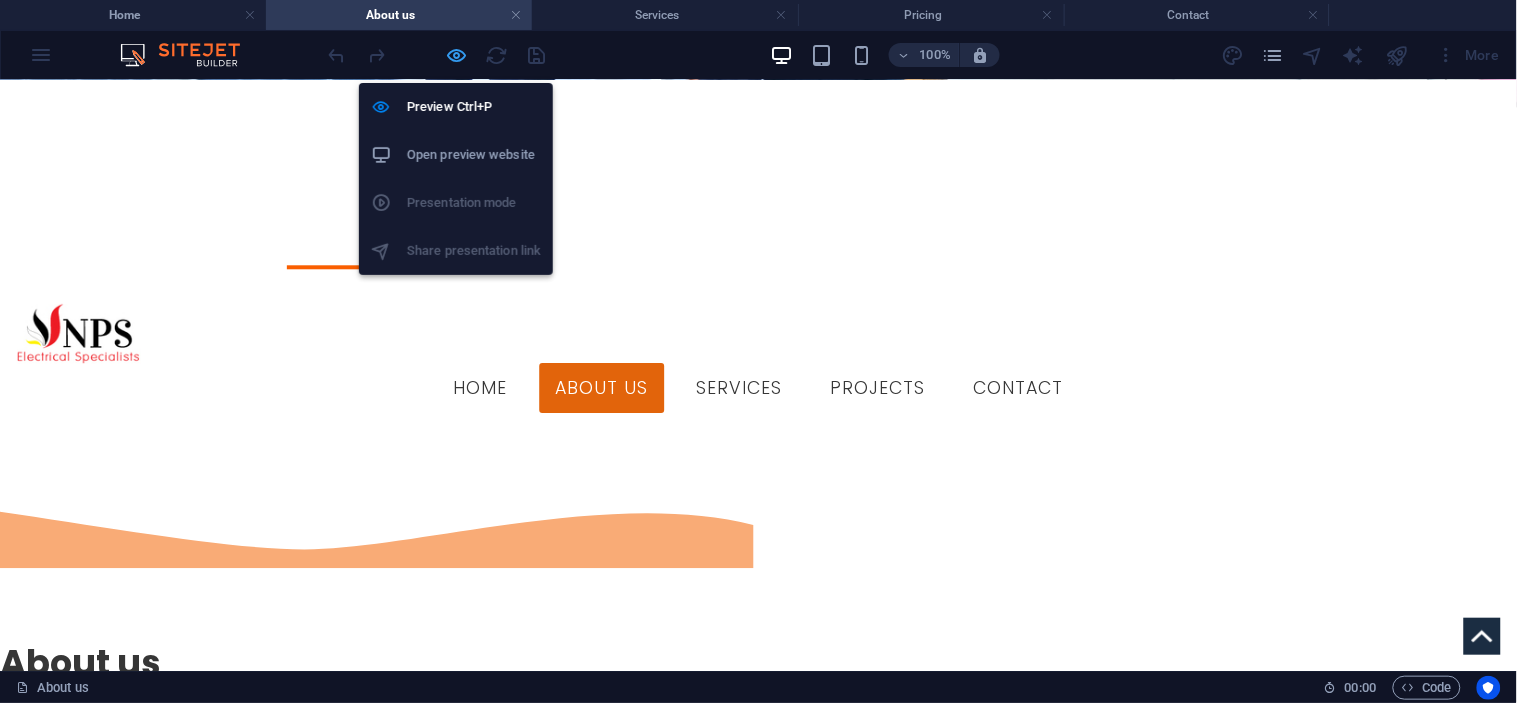 drag, startPoint x: 465, startPoint y: 55, endPoint x: 170, endPoint y: 121, distance: 302.2929 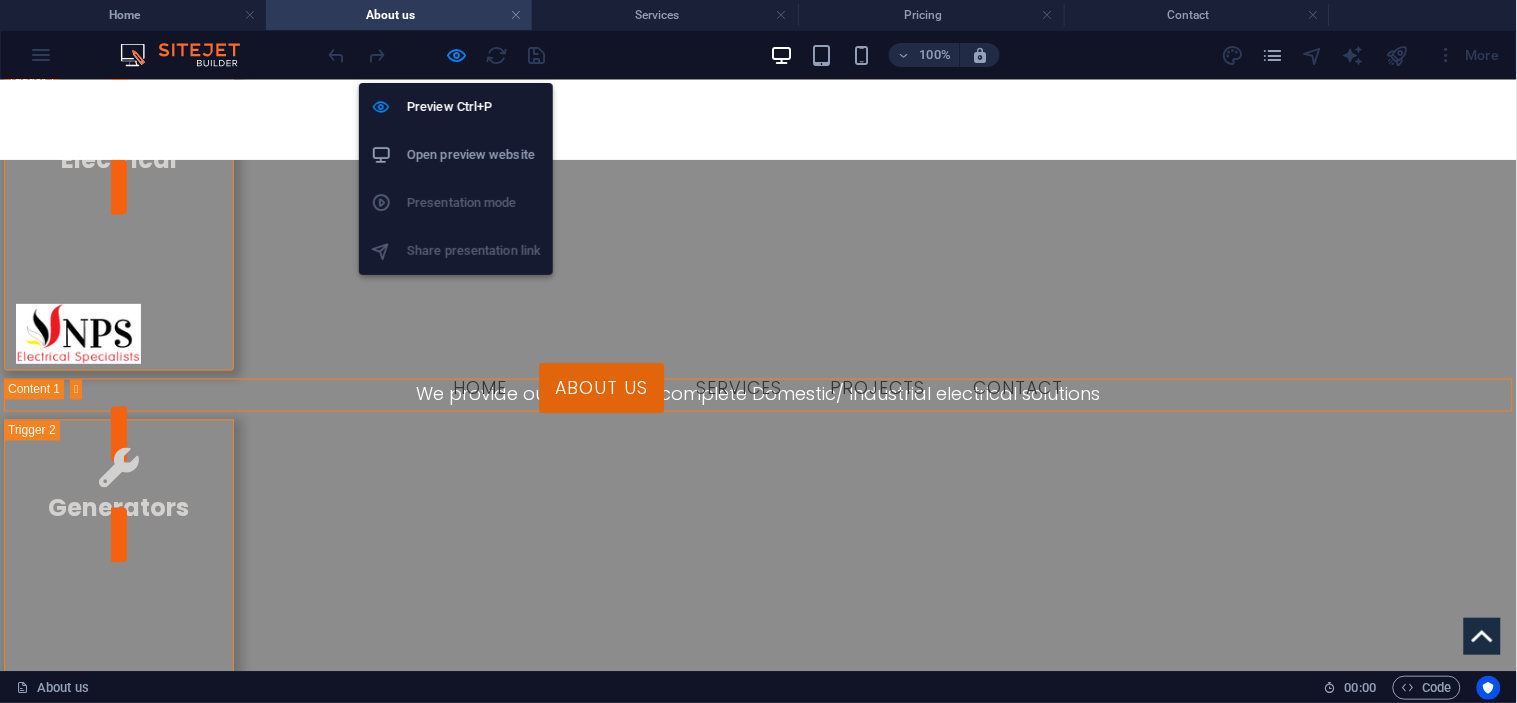 select on "diagonal" 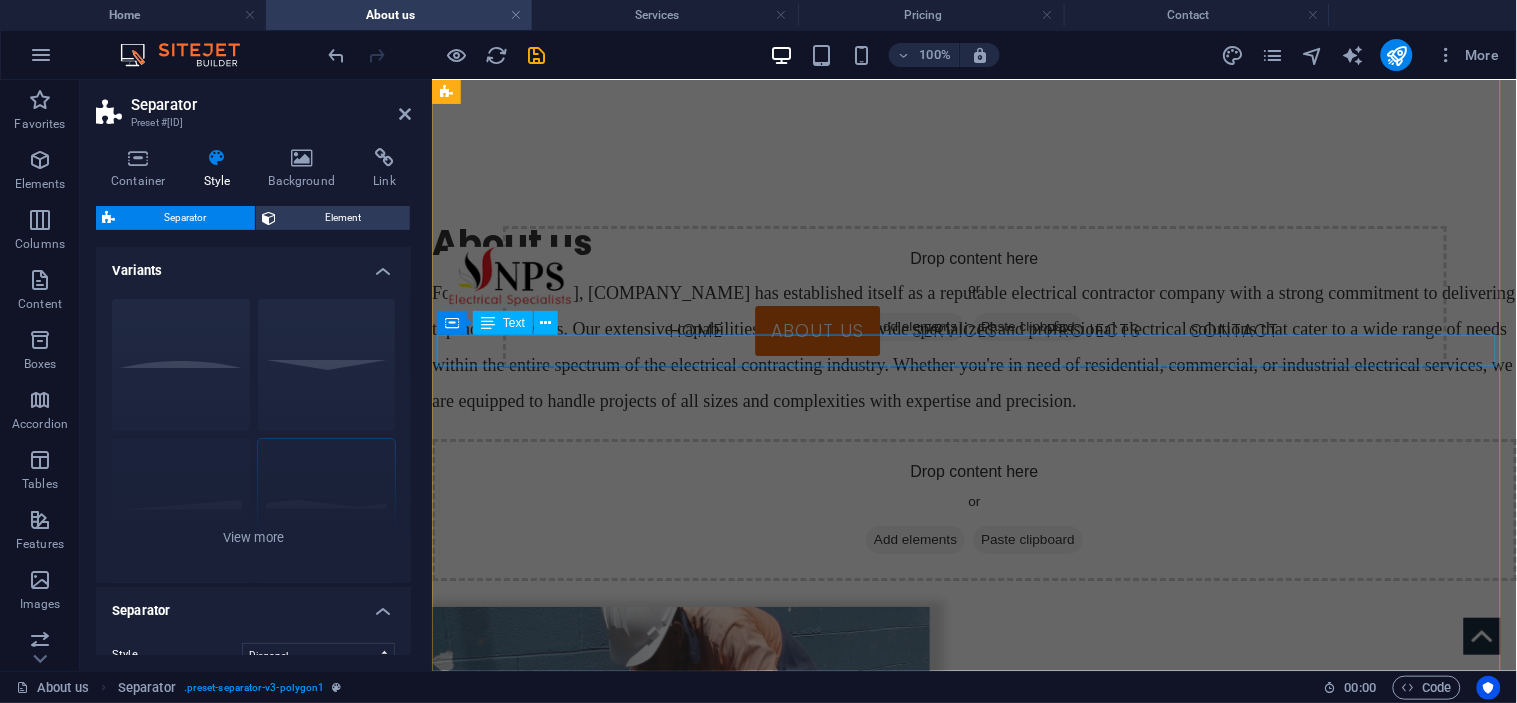 scroll, scrollTop: 1163, scrollLeft: 0, axis: vertical 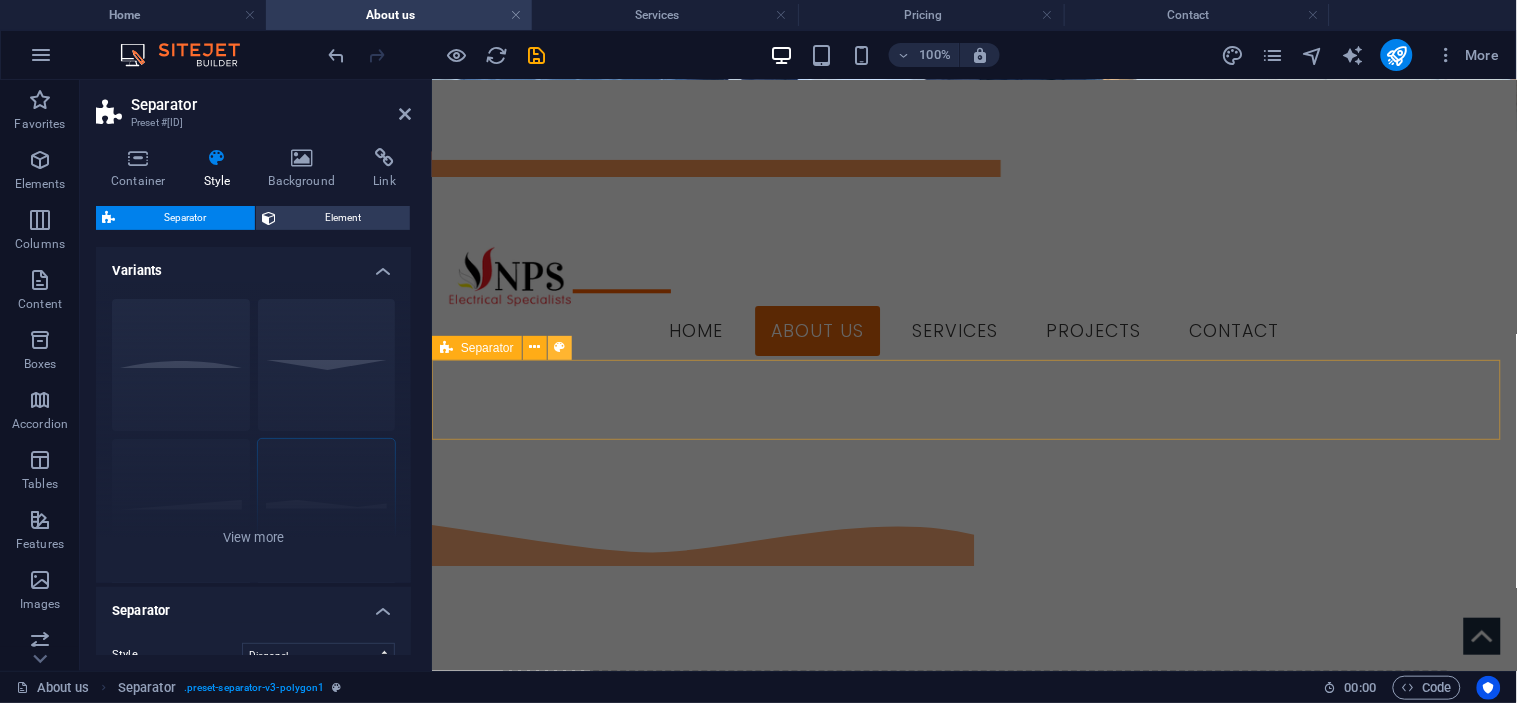 click at bounding box center [559, 347] 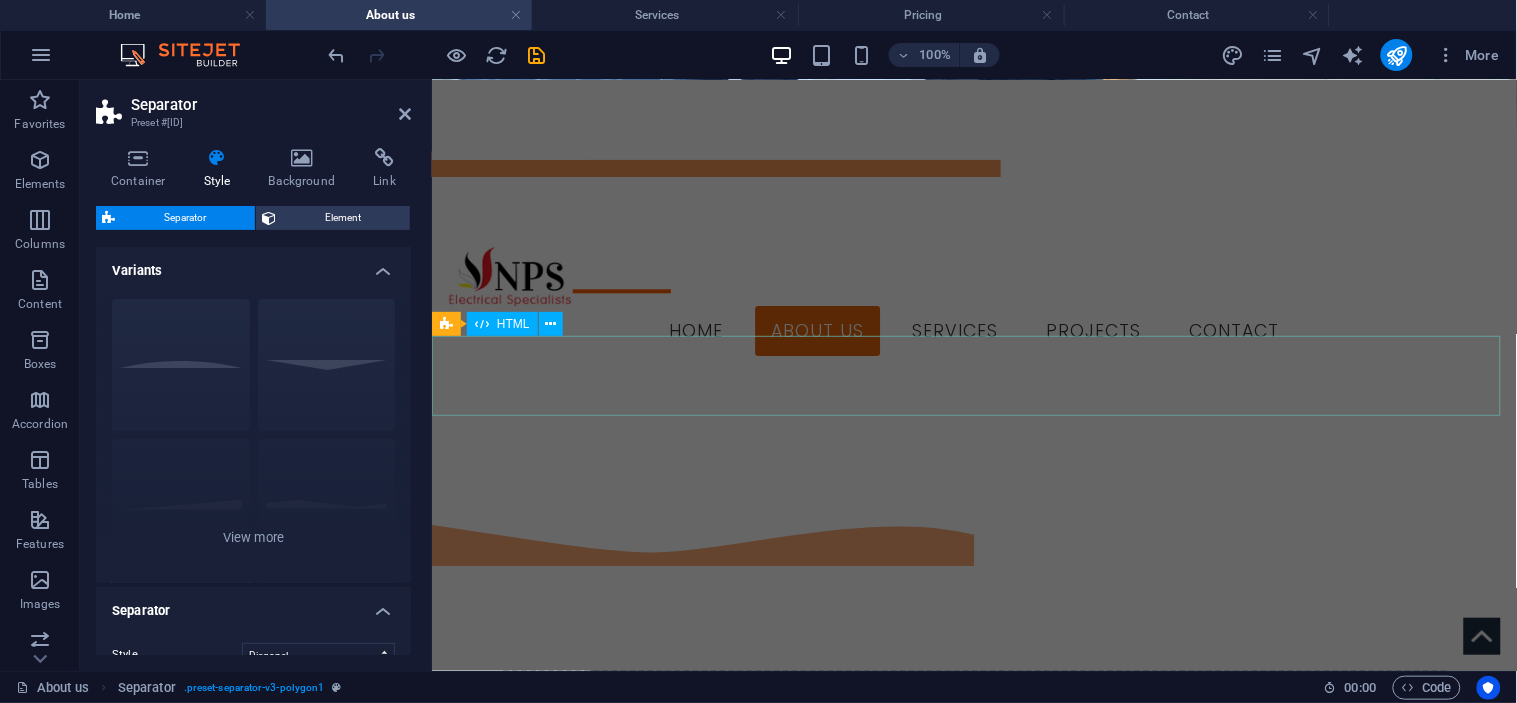 click at bounding box center (973, 3092) 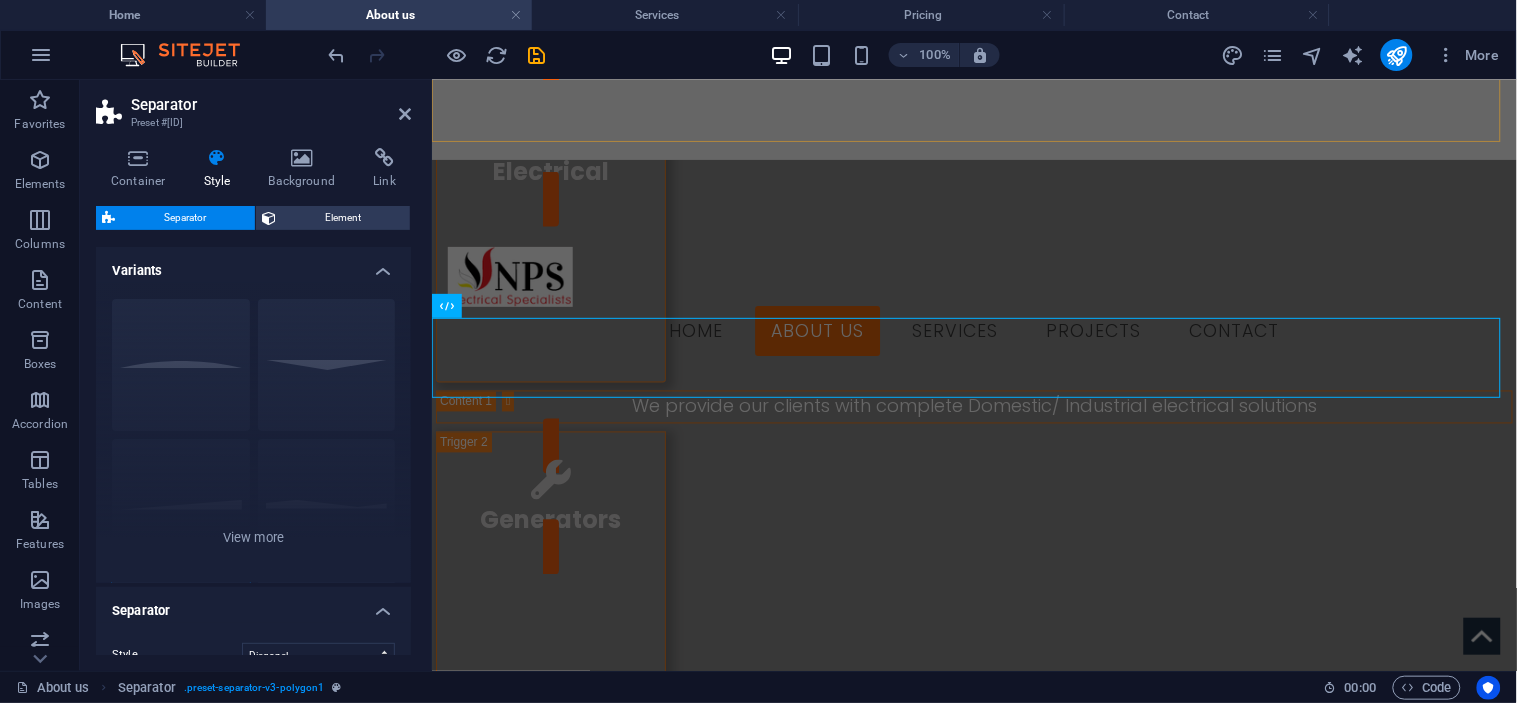 scroll, scrollTop: 54, scrollLeft: 0, axis: vertical 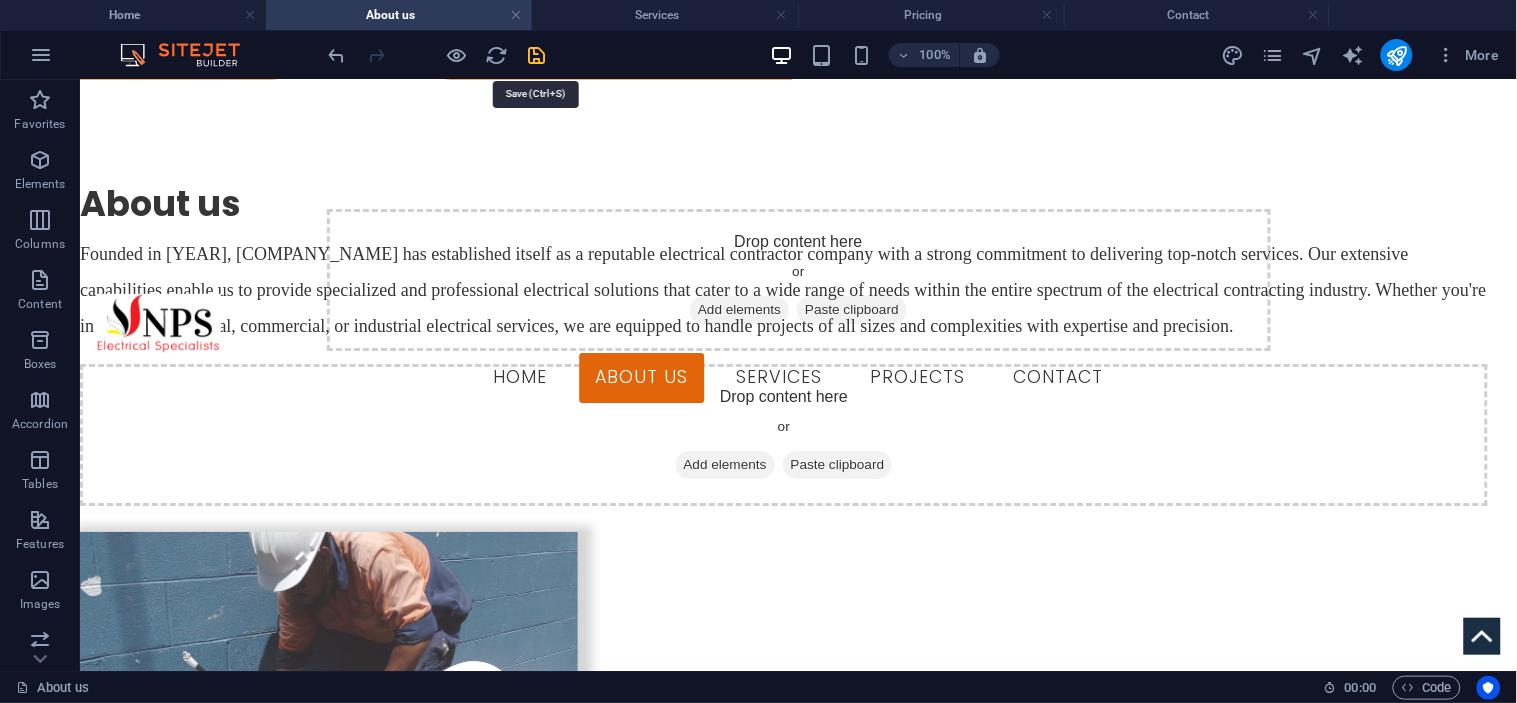 click at bounding box center (537, 55) 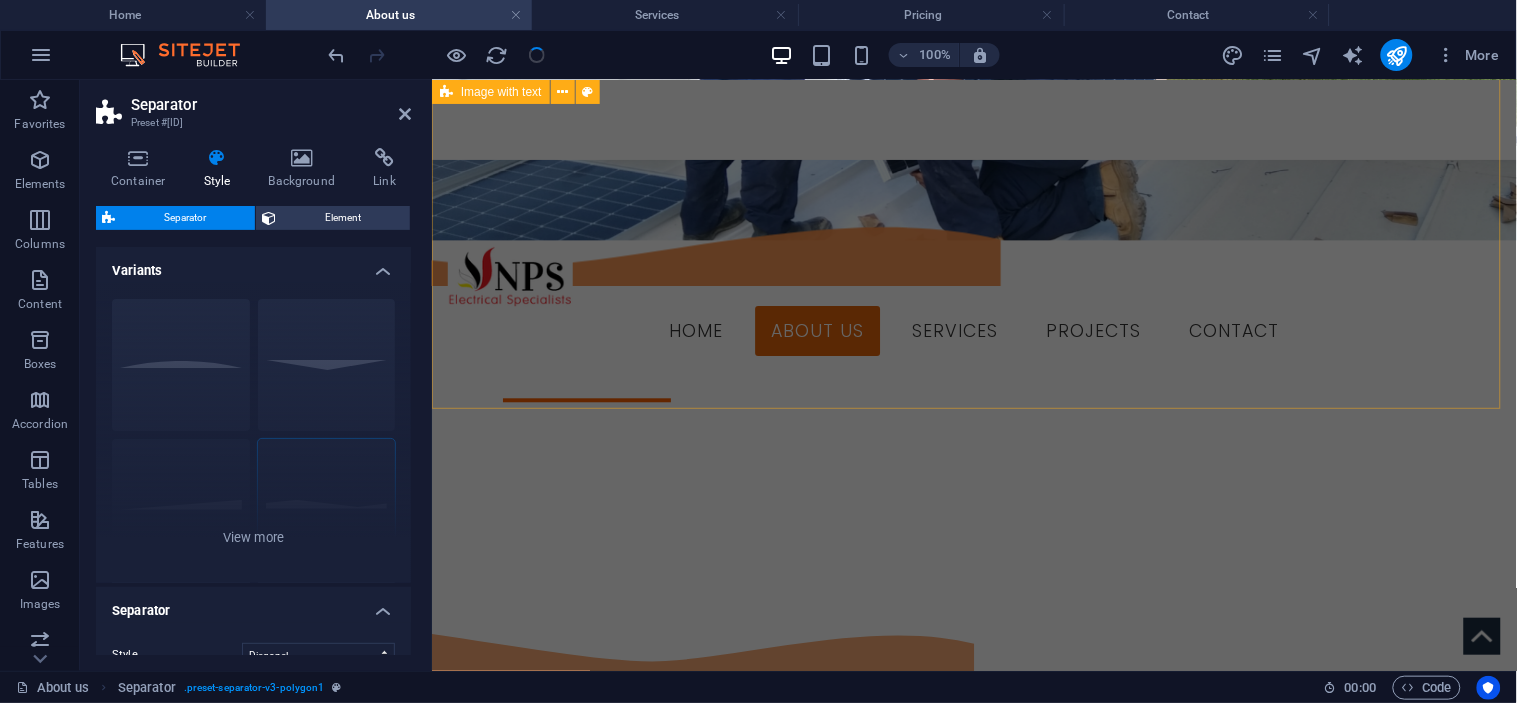 scroll, scrollTop: 1052, scrollLeft: 0, axis: vertical 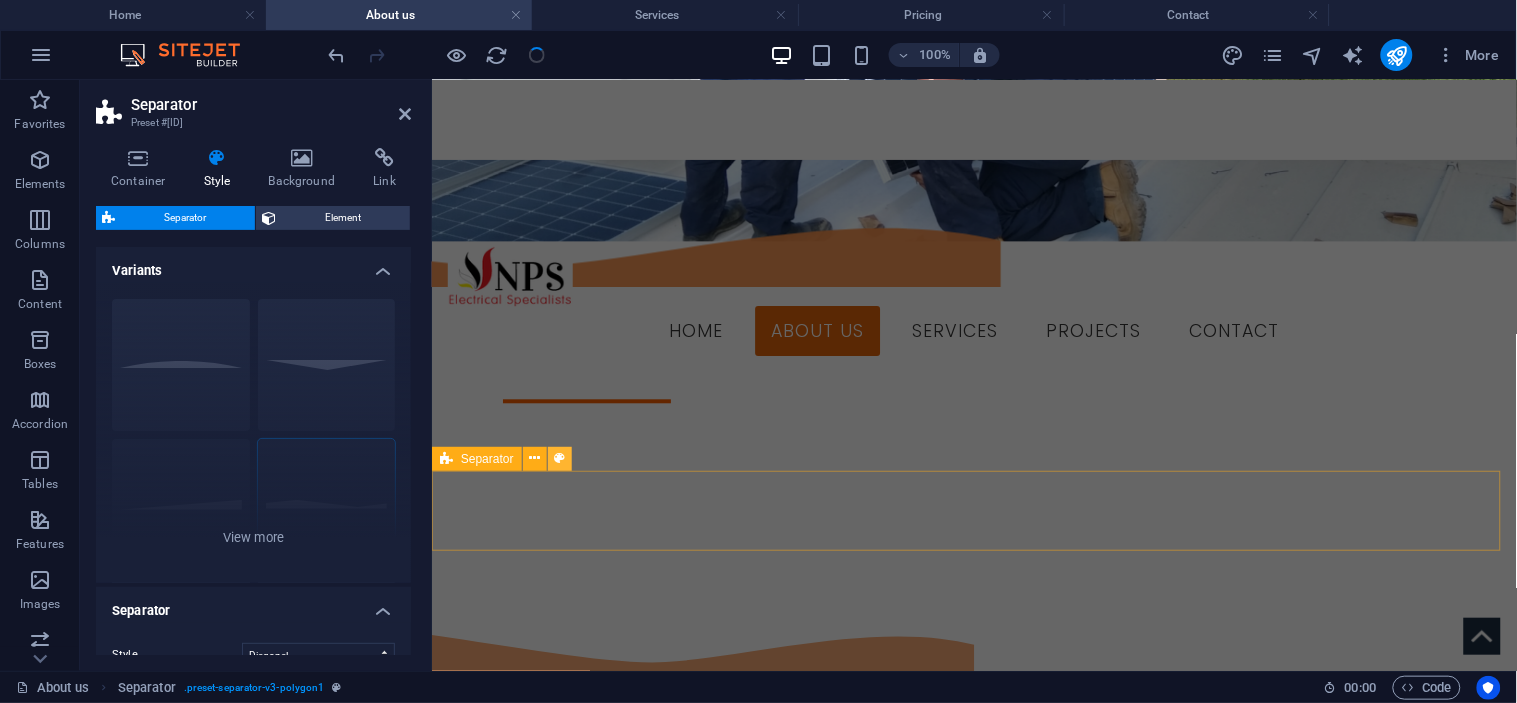 click at bounding box center (559, 458) 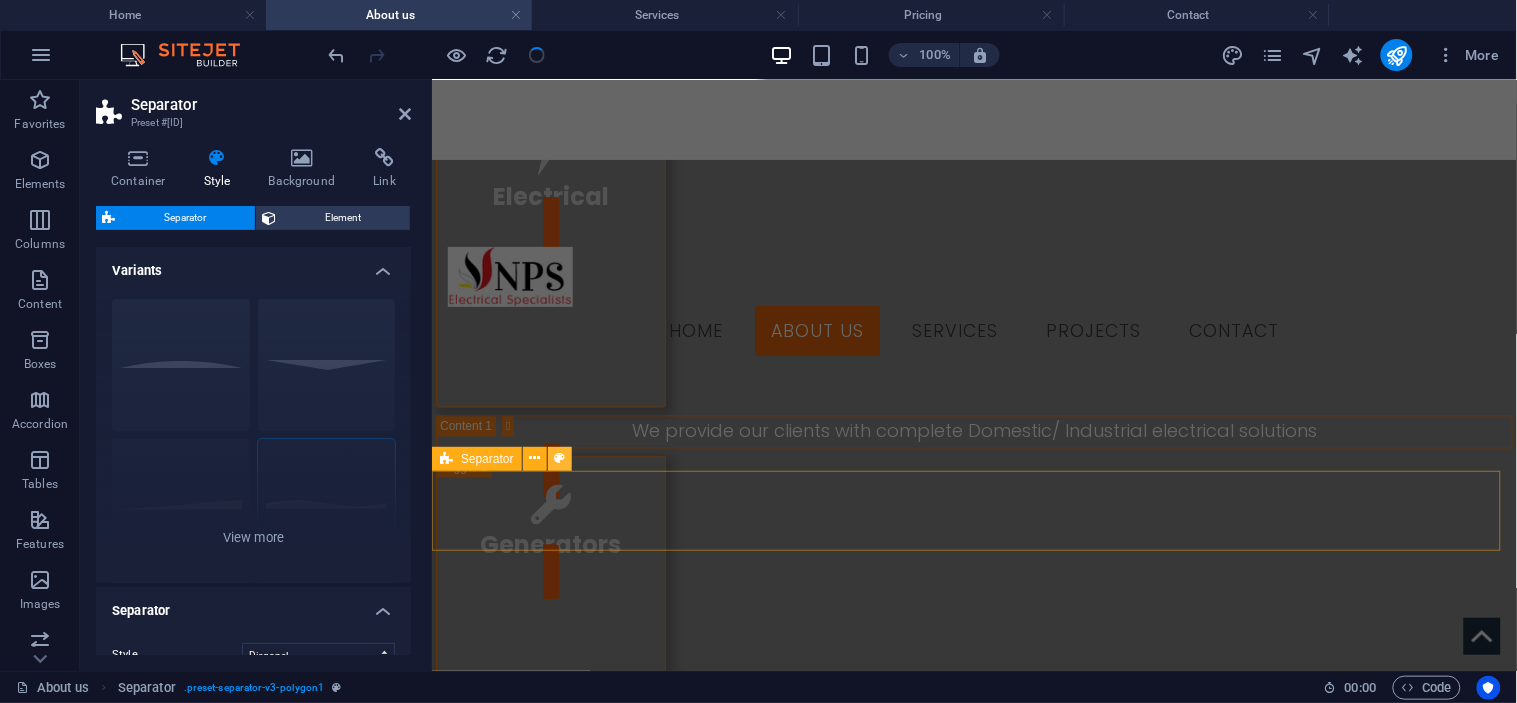 select on "diagonal" 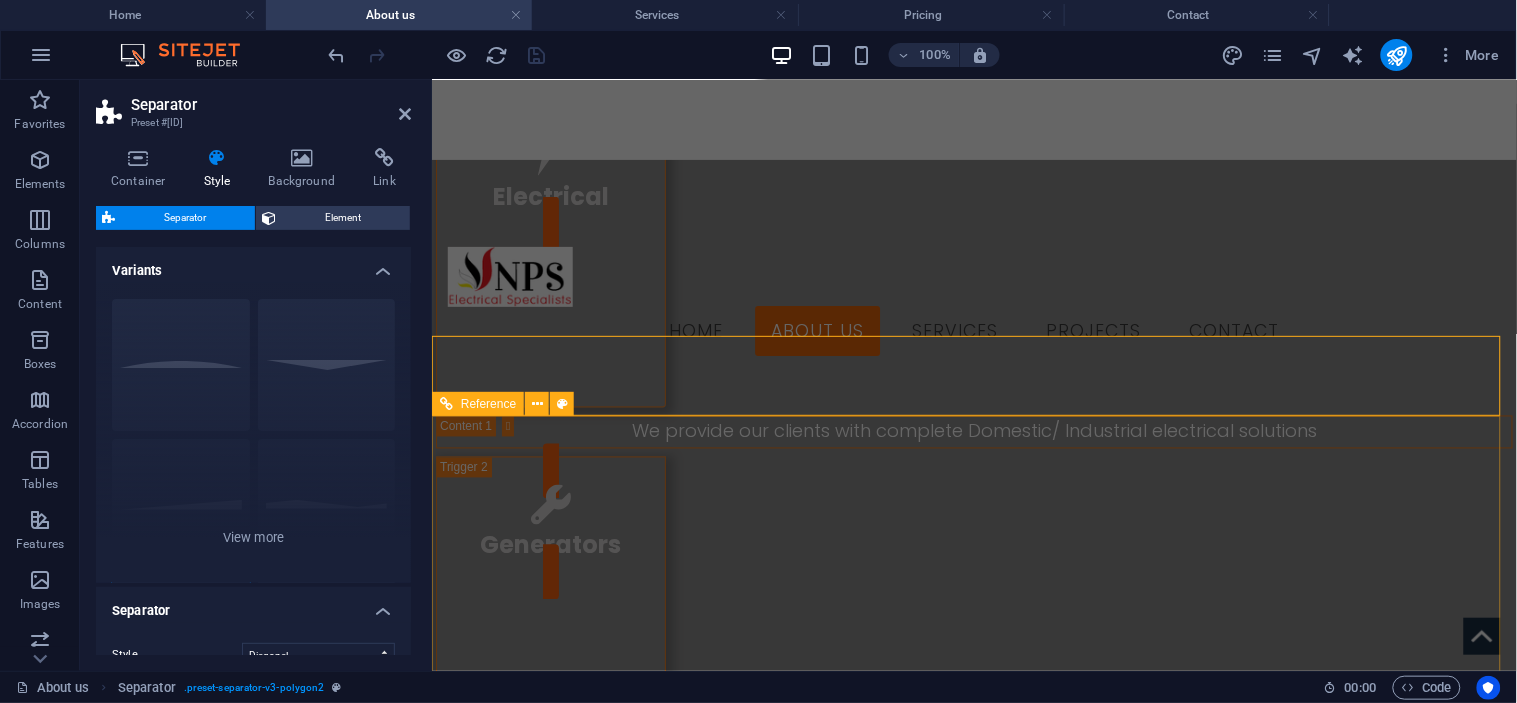 scroll, scrollTop: 1187, scrollLeft: 0, axis: vertical 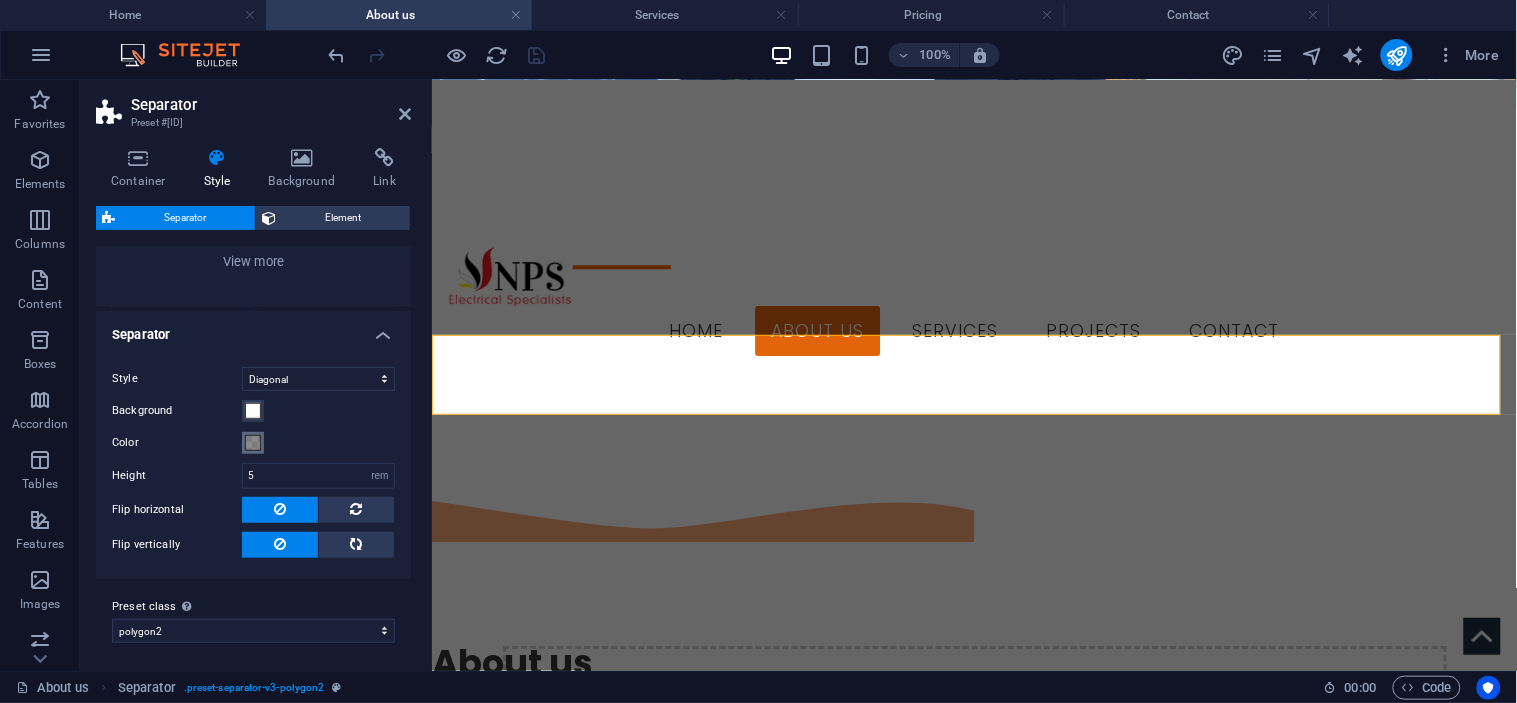 click at bounding box center (253, 443) 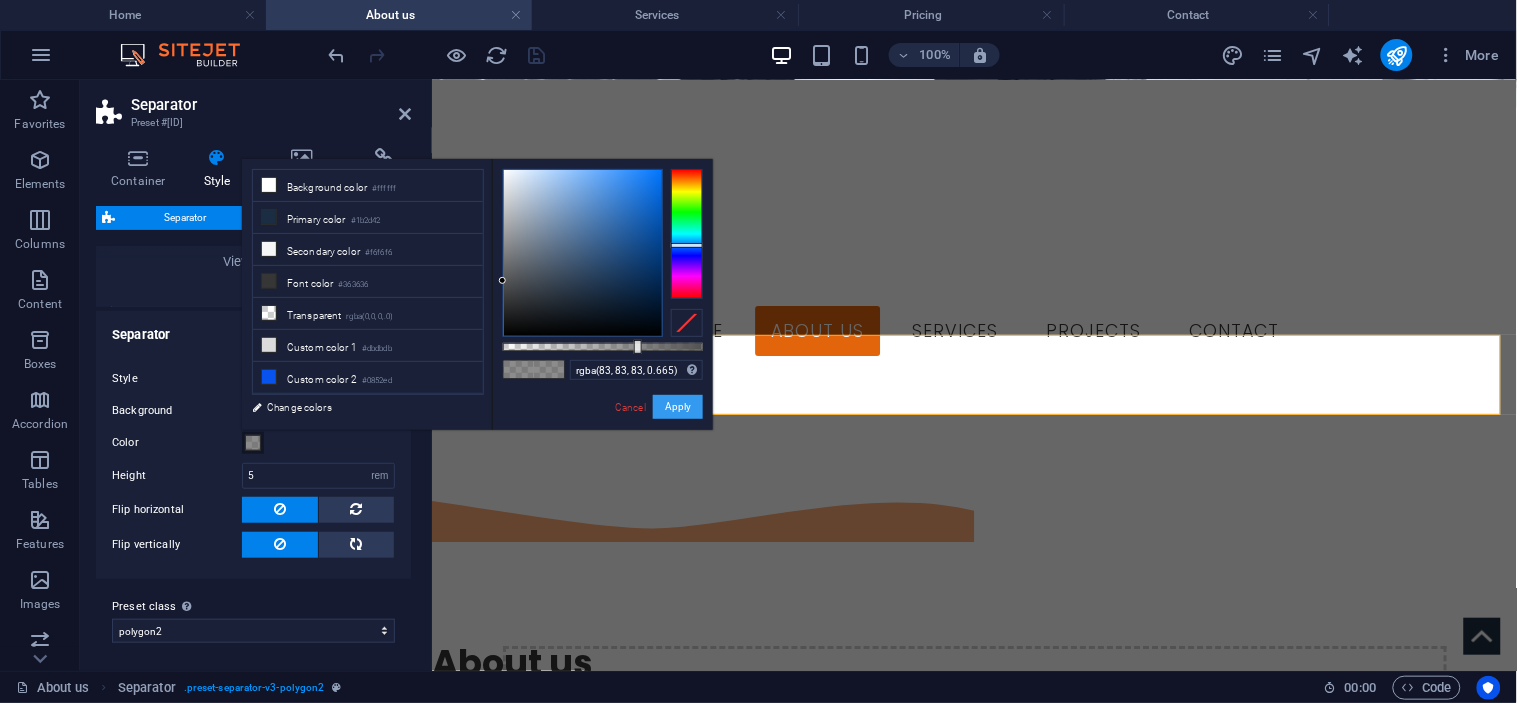click on "Apply" at bounding box center (678, 407) 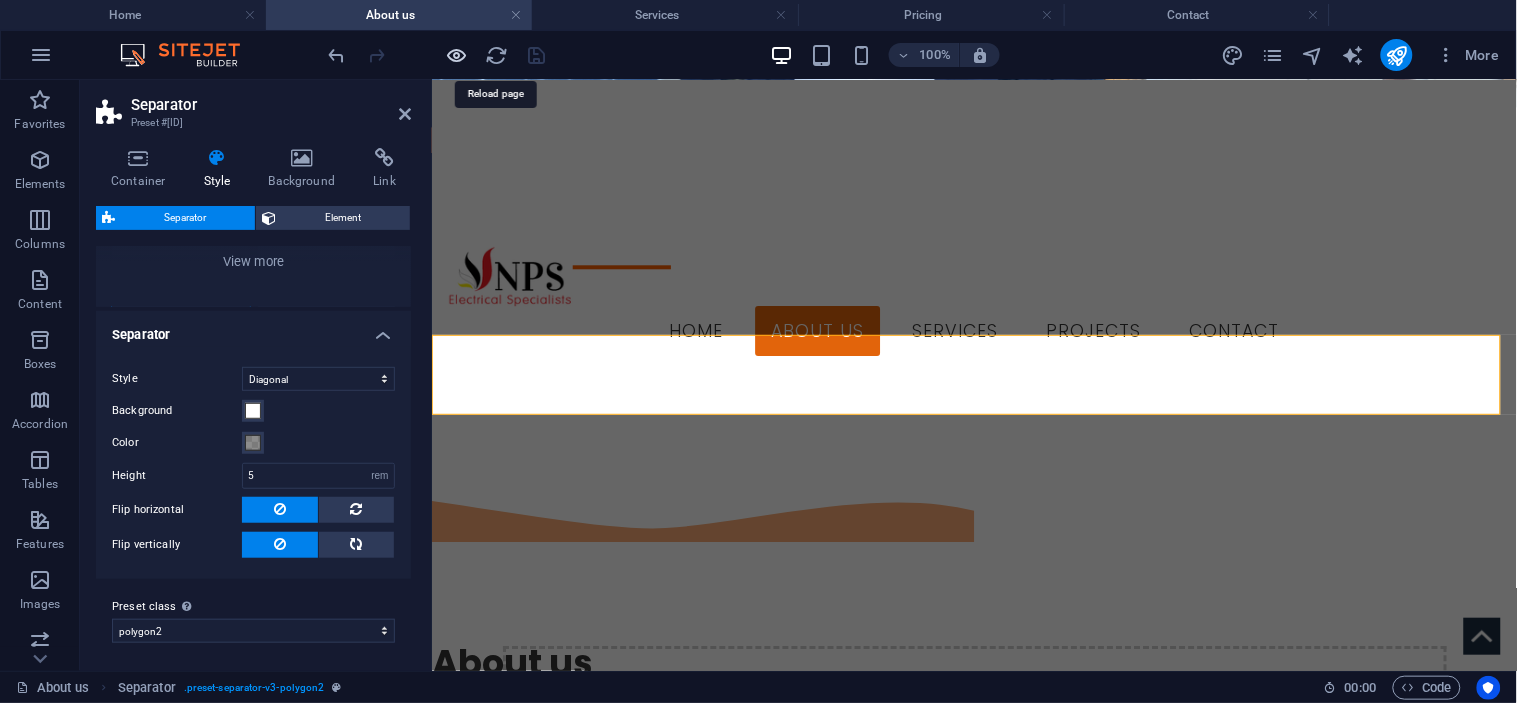 click at bounding box center (457, 55) 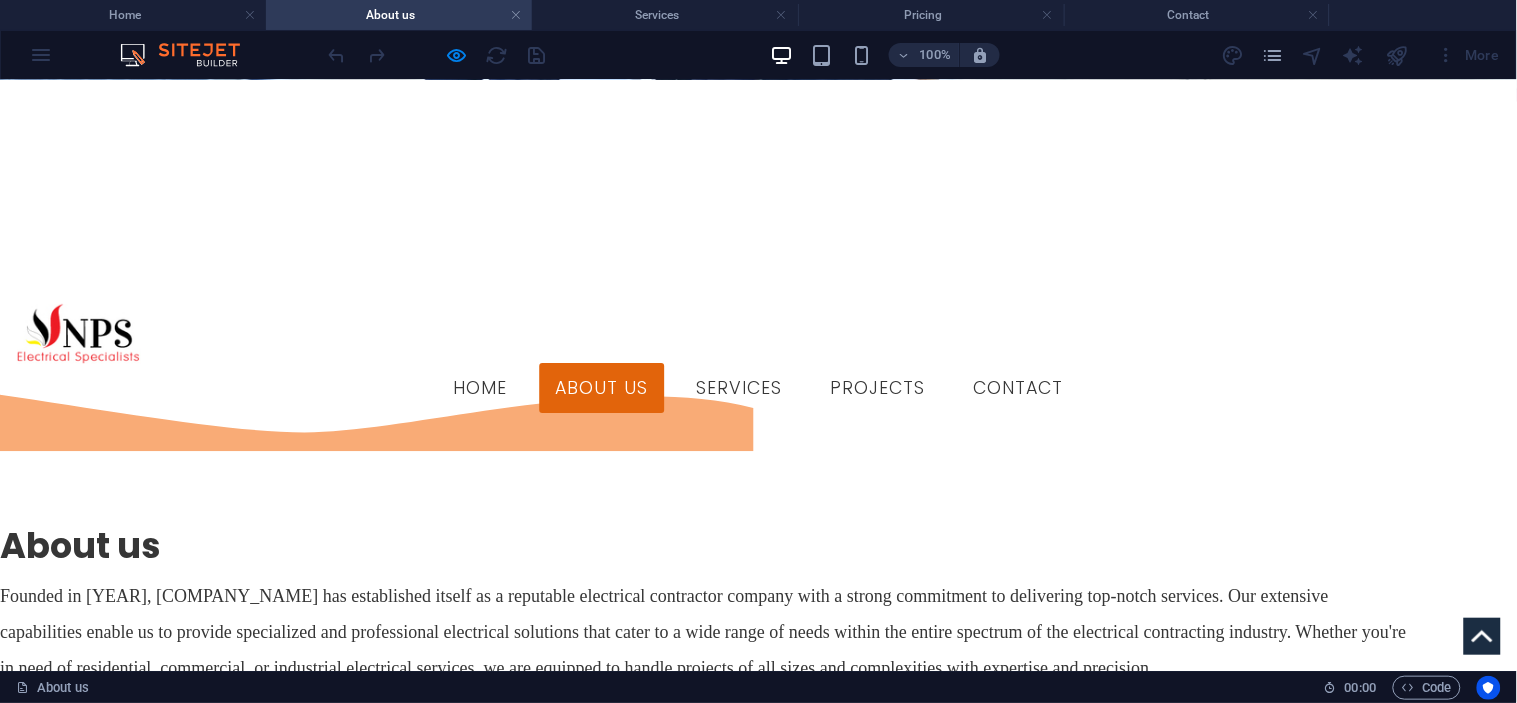 scroll, scrollTop: 1298, scrollLeft: 0, axis: vertical 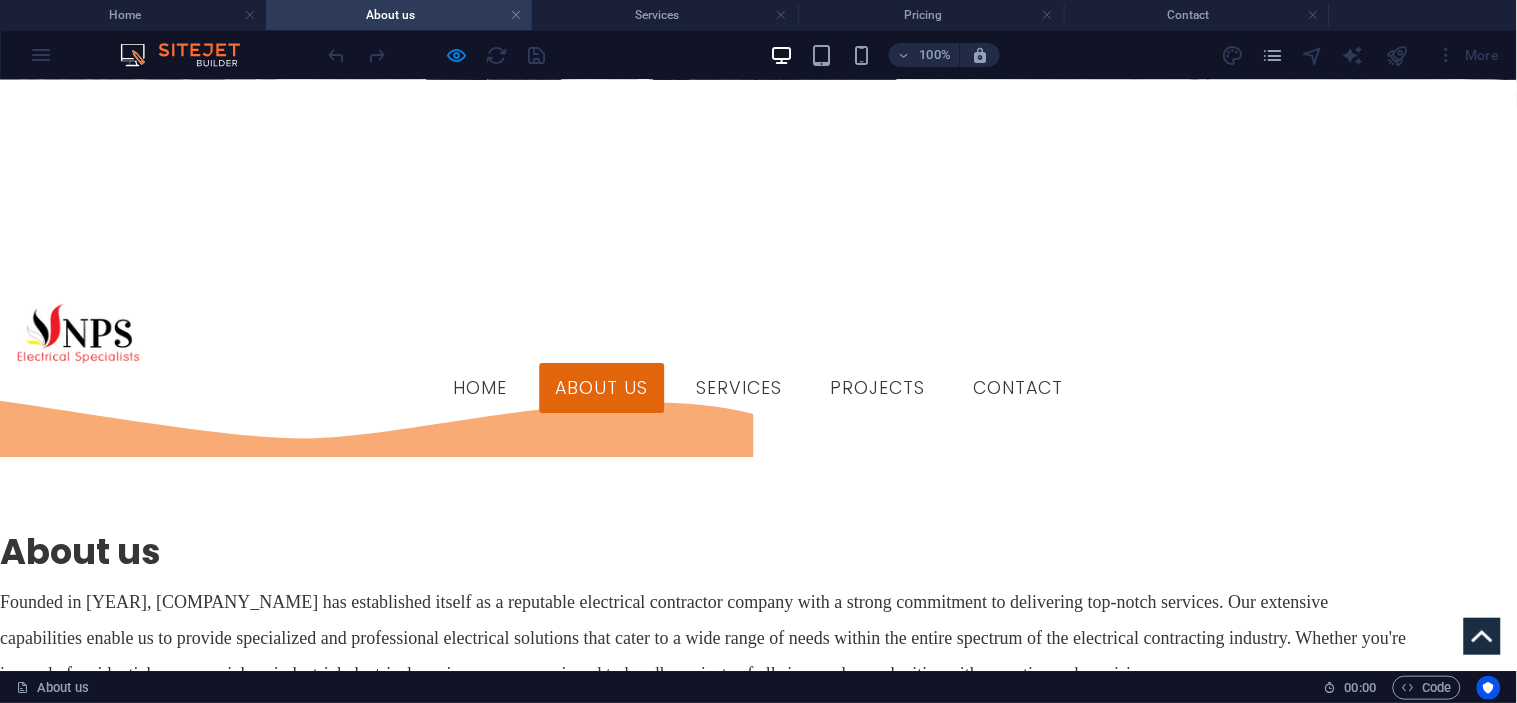 click on "Generators" at bounding box center [119, 1783] 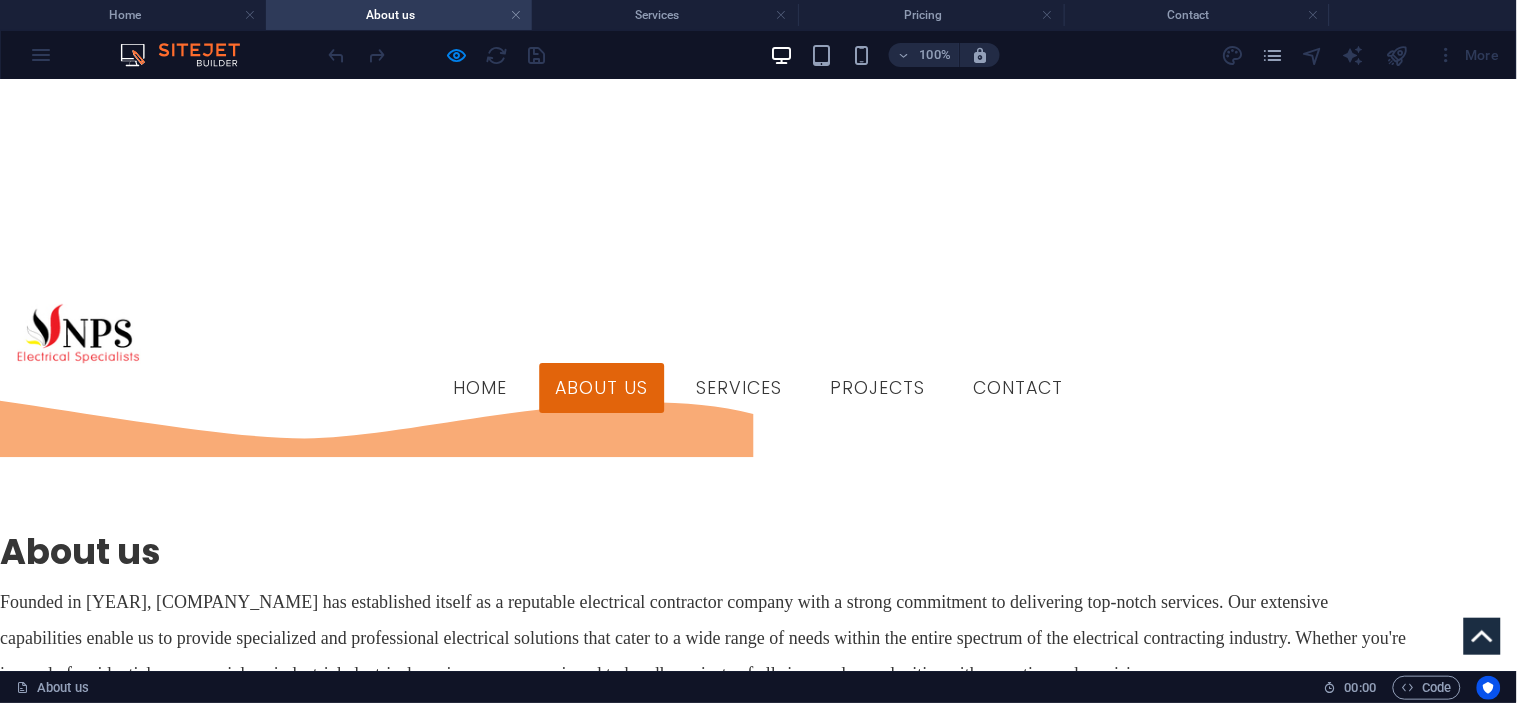 click on "Refrigeration/Air-conditioning" at bounding box center [119, 2104] 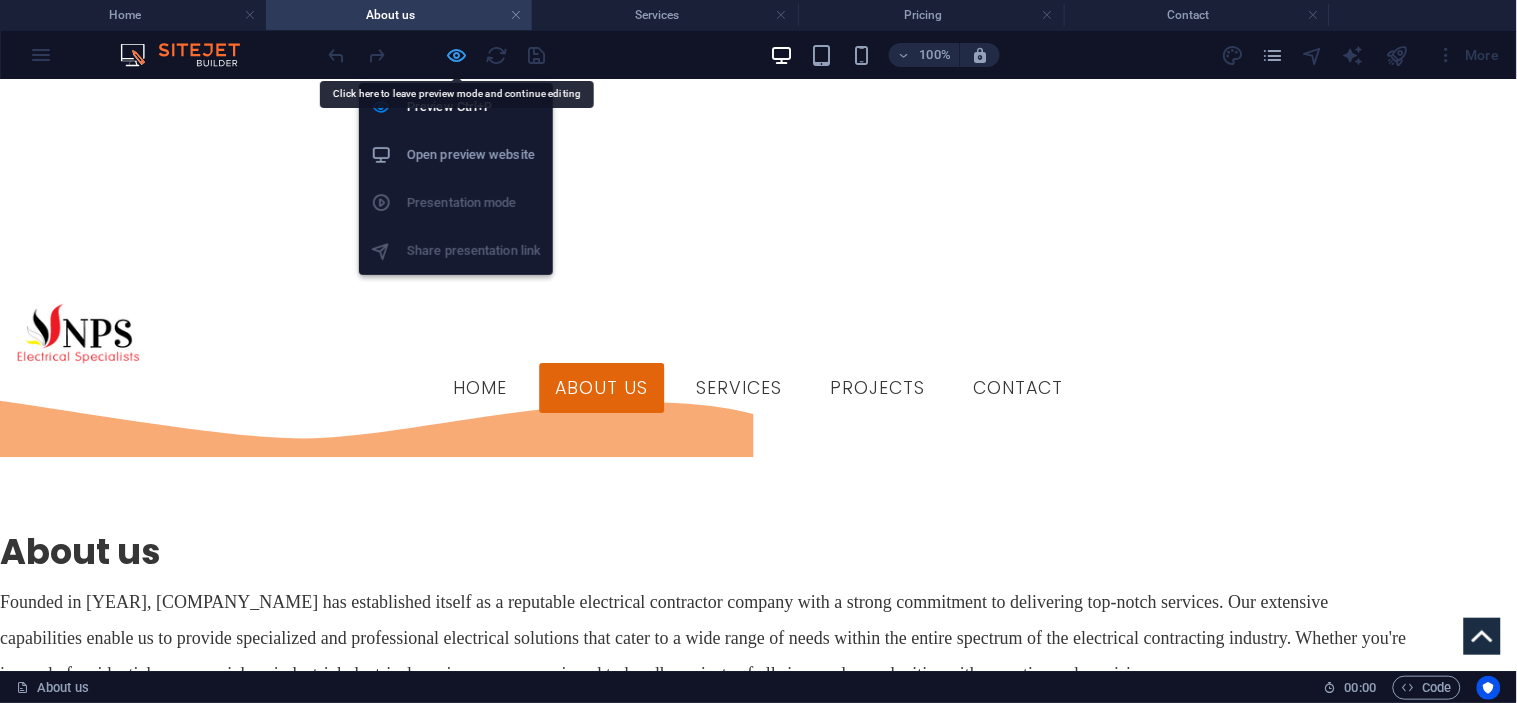 click at bounding box center (457, 55) 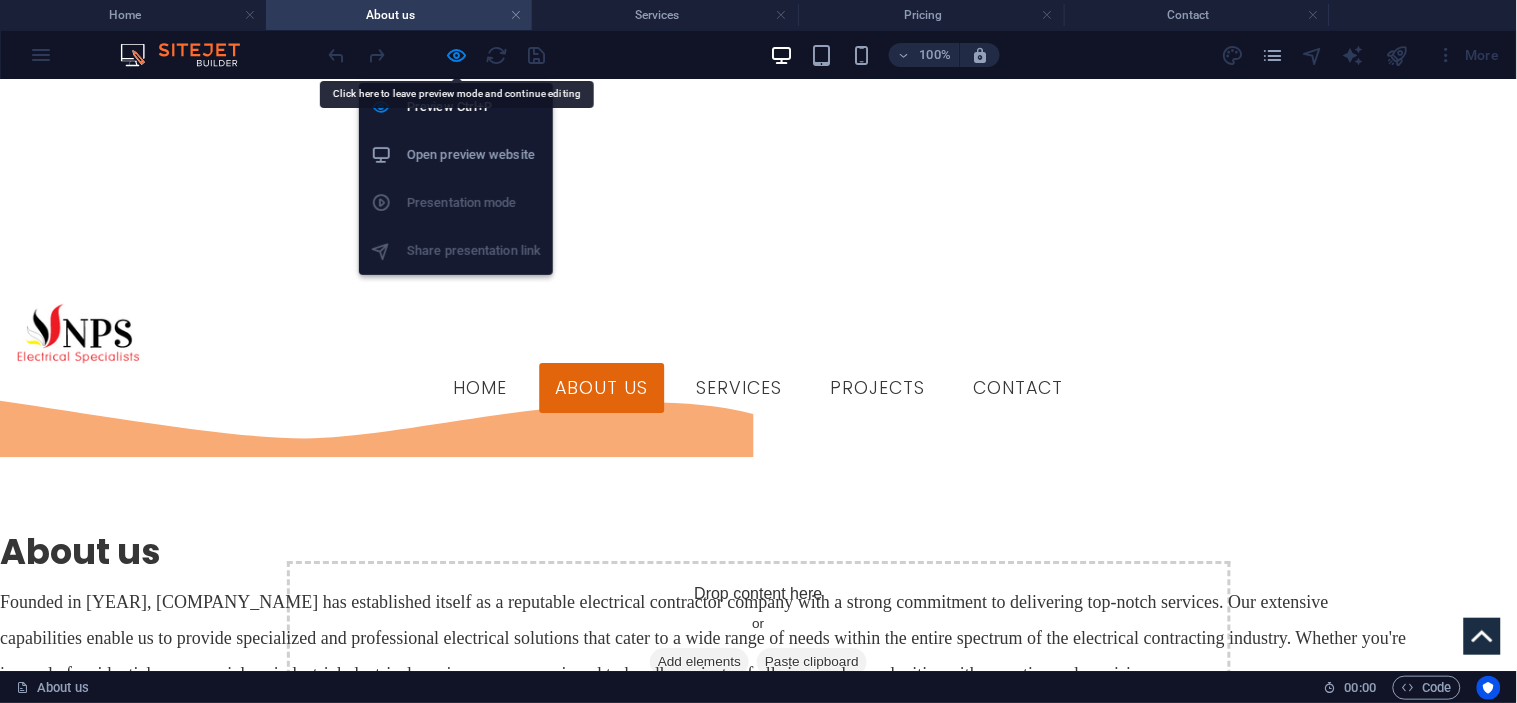 select on "diagonal" 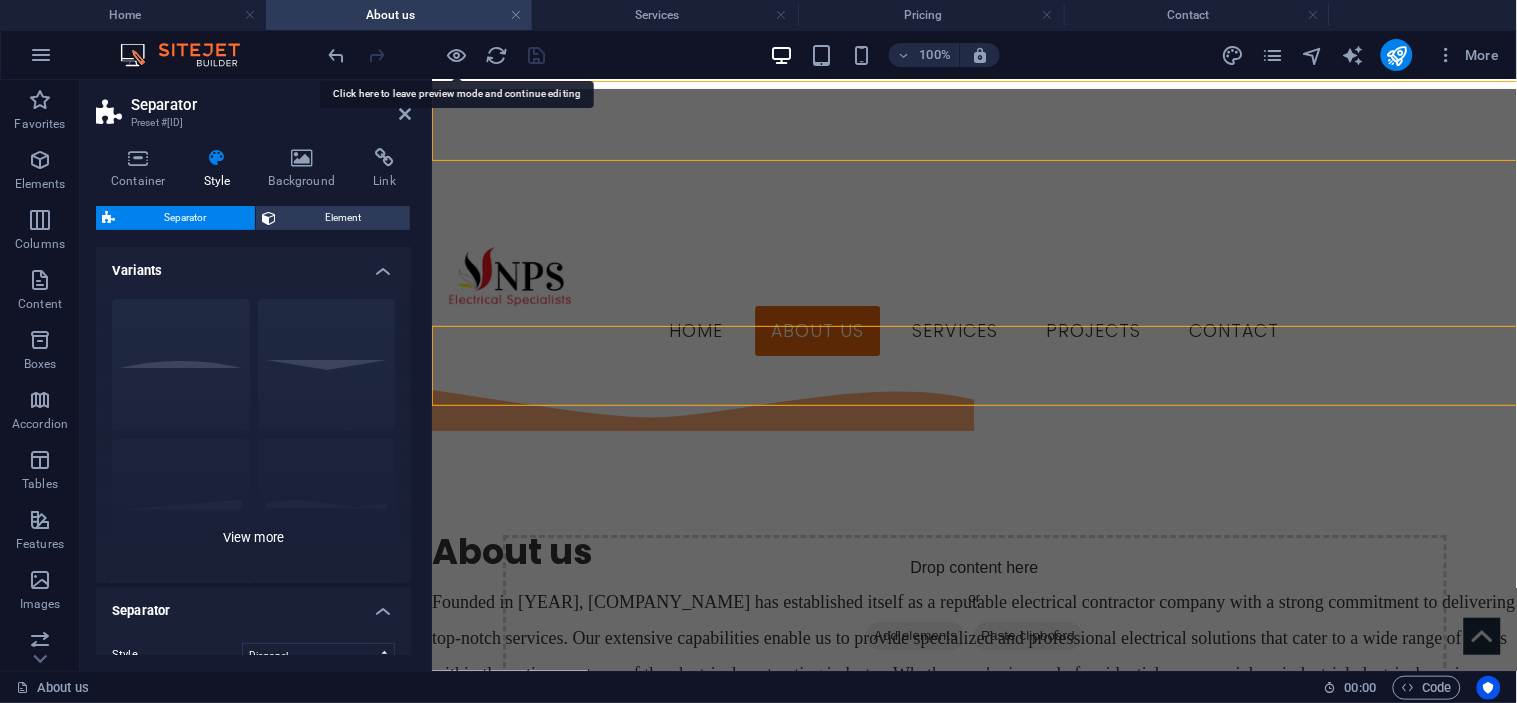 scroll, scrollTop: 1442, scrollLeft: 0, axis: vertical 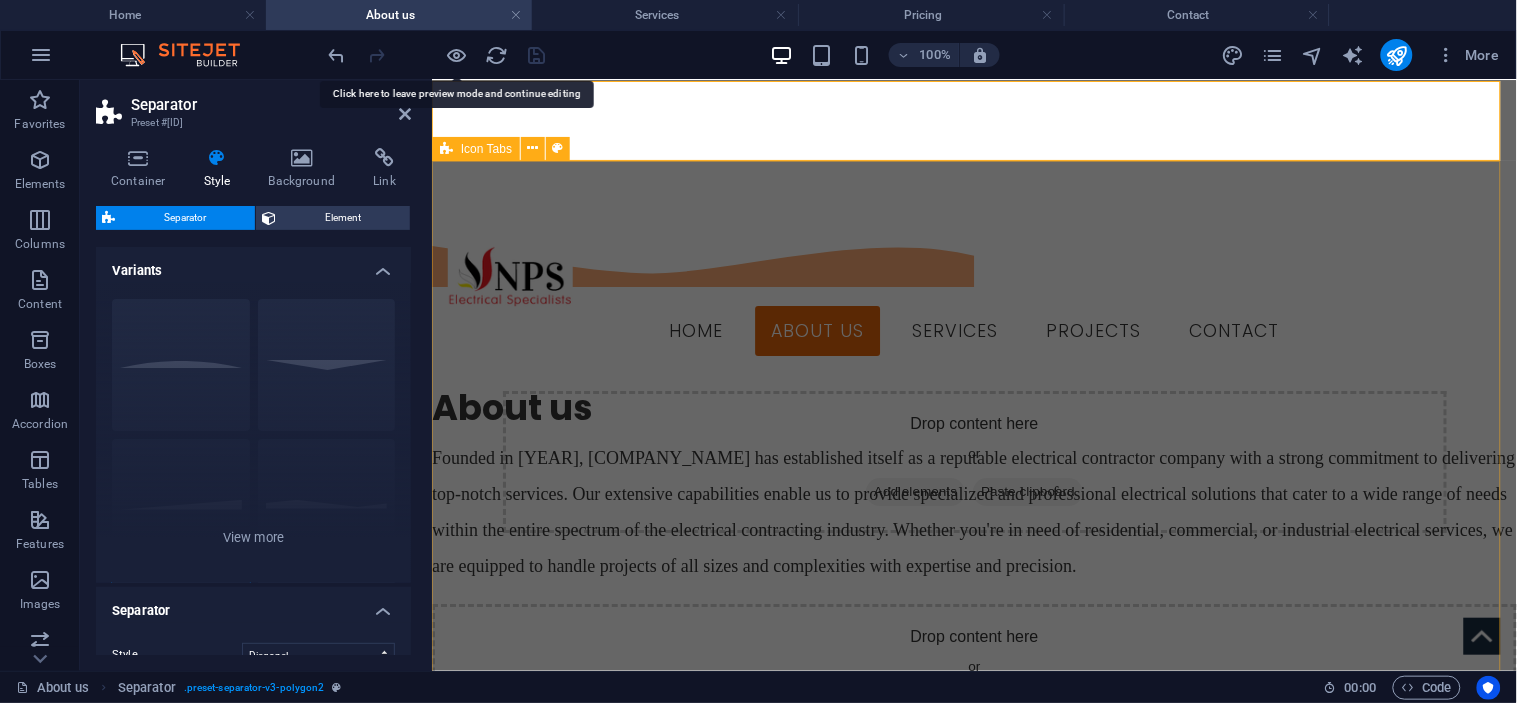 click on "Electrical We provide our clients with complete Domestic/ Industrial electrical solutions Generators We provide quality Generator hire, Installations, Service/Repair/Maintenance solutions. Refrigeration/Air-conditioning We provide installations and Service to all types of Refrigeration and Air-conditioning, including large HVAC systems Renewable Energy, Voice/Data, Fire/ Alarm Systems We design build and service, flexible and effective systems and solutions for our clients" at bounding box center (973, 2075) 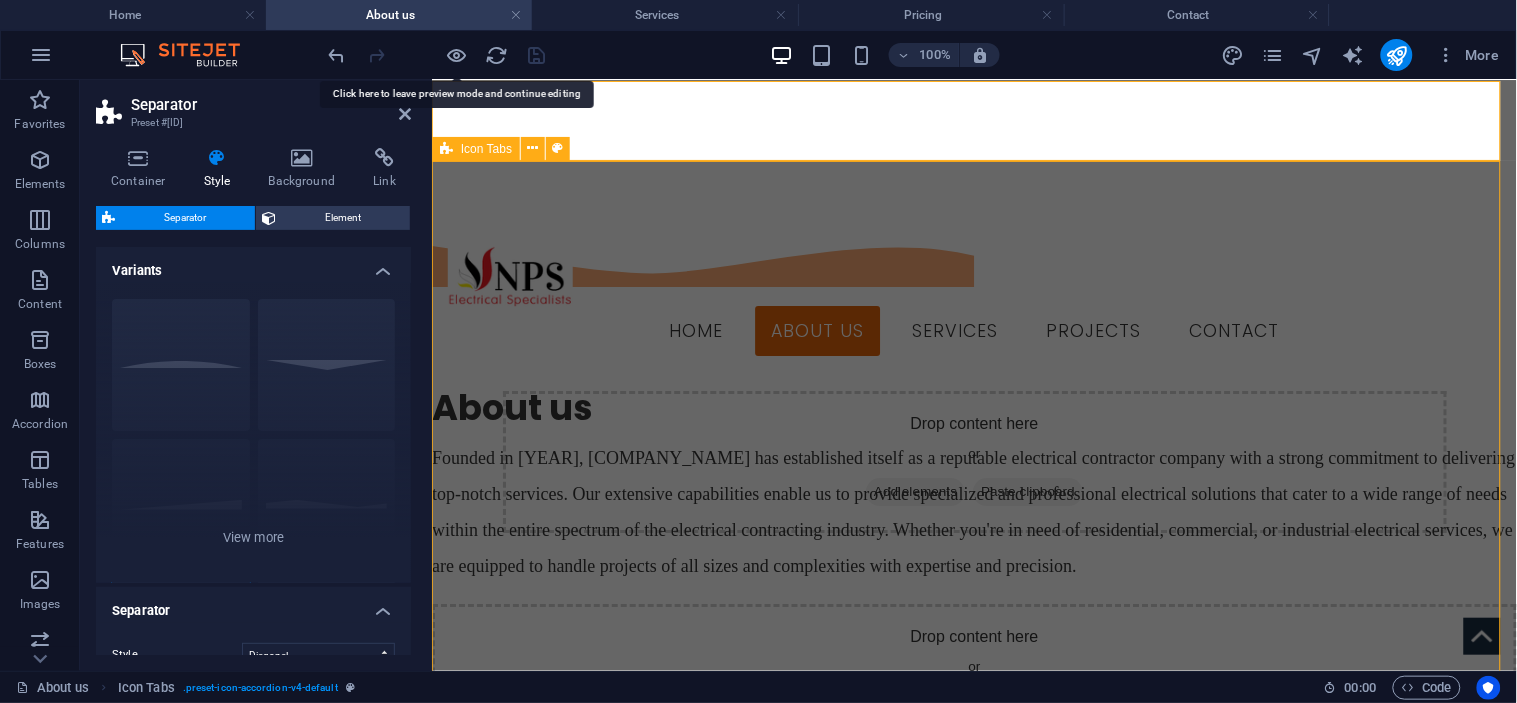 click on "Electrical We provide our clients with complete Domestic/ Industrial electrical solutions Generators We provide quality Generator hire, Installations, Service/Repair/Maintenance solutions. Refrigeration/Air-conditioning We provide installations and Service to all types of Refrigeration and Air-conditioning, including large HVAC systems Renewable Energy, Voice/Data, Fire/ Alarm Systems We design build and service, flexible and effective systems and solutions for our clients" at bounding box center (973, 2075) 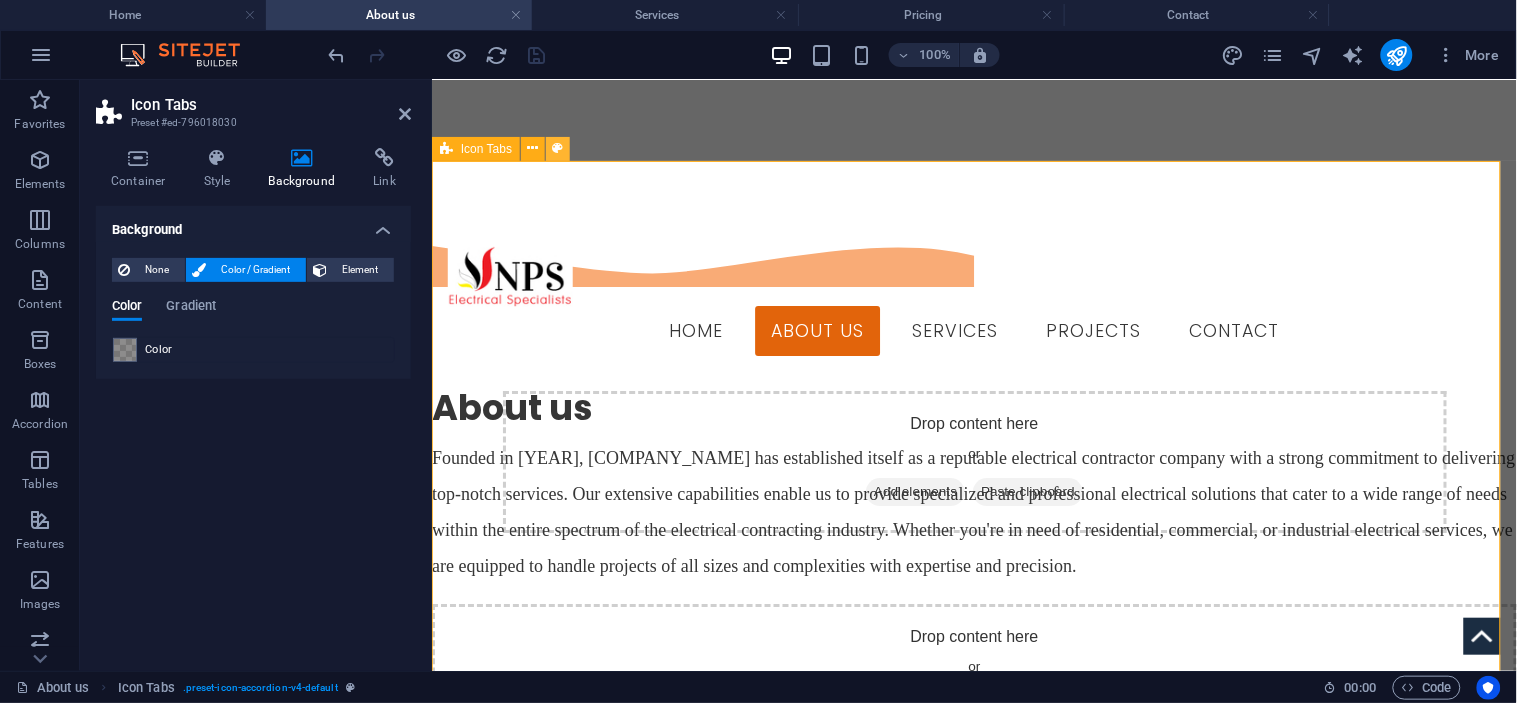click at bounding box center [558, 148] 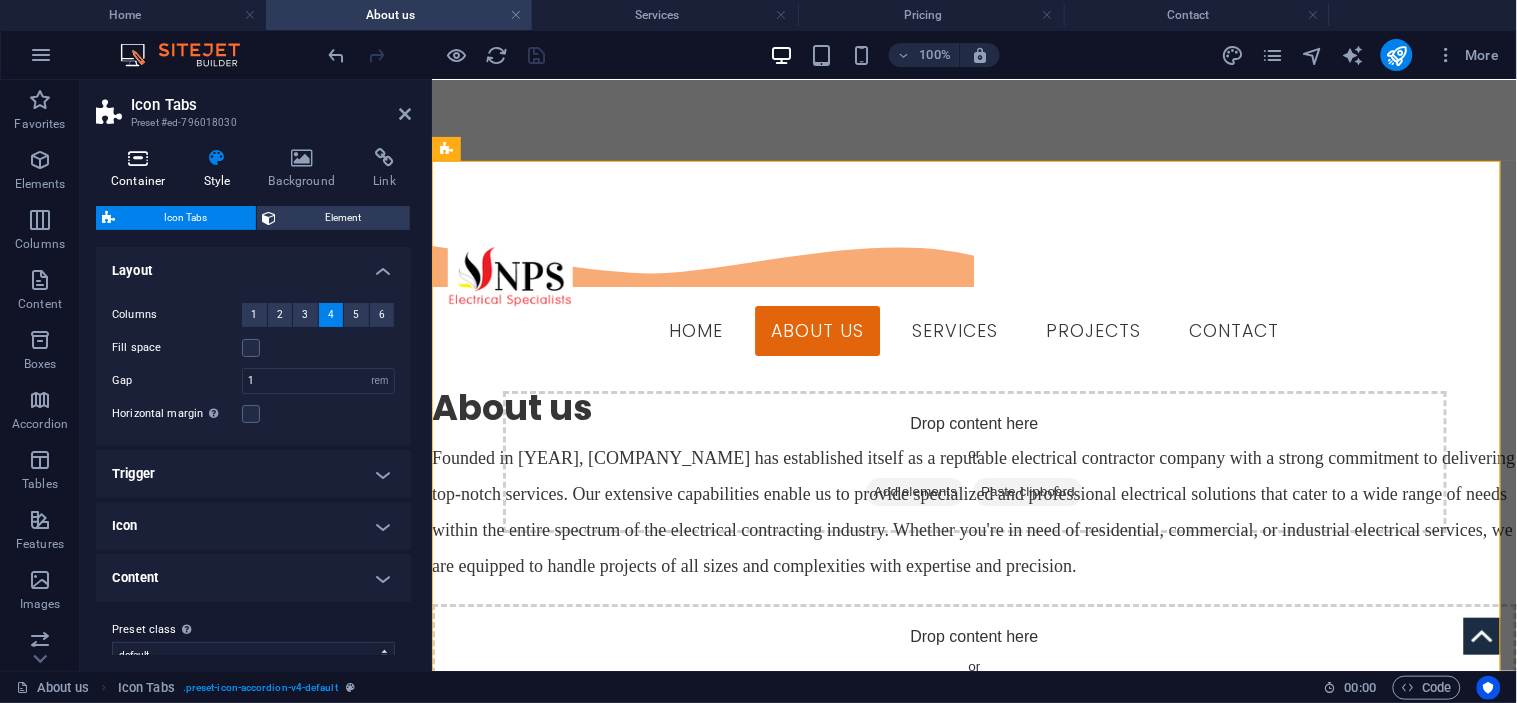 click at bounding box center [138, 158] 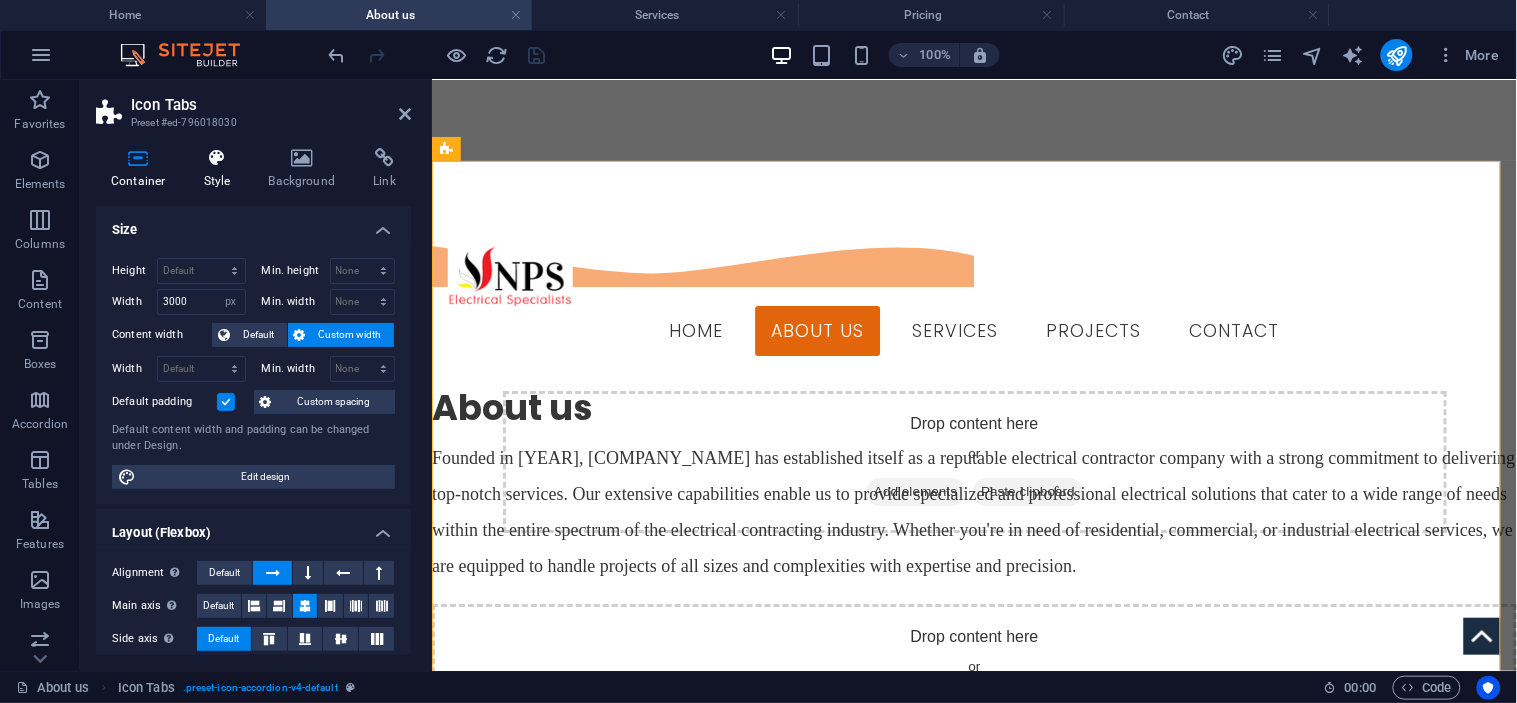 click on "Style" at bounding box center [221, 169] 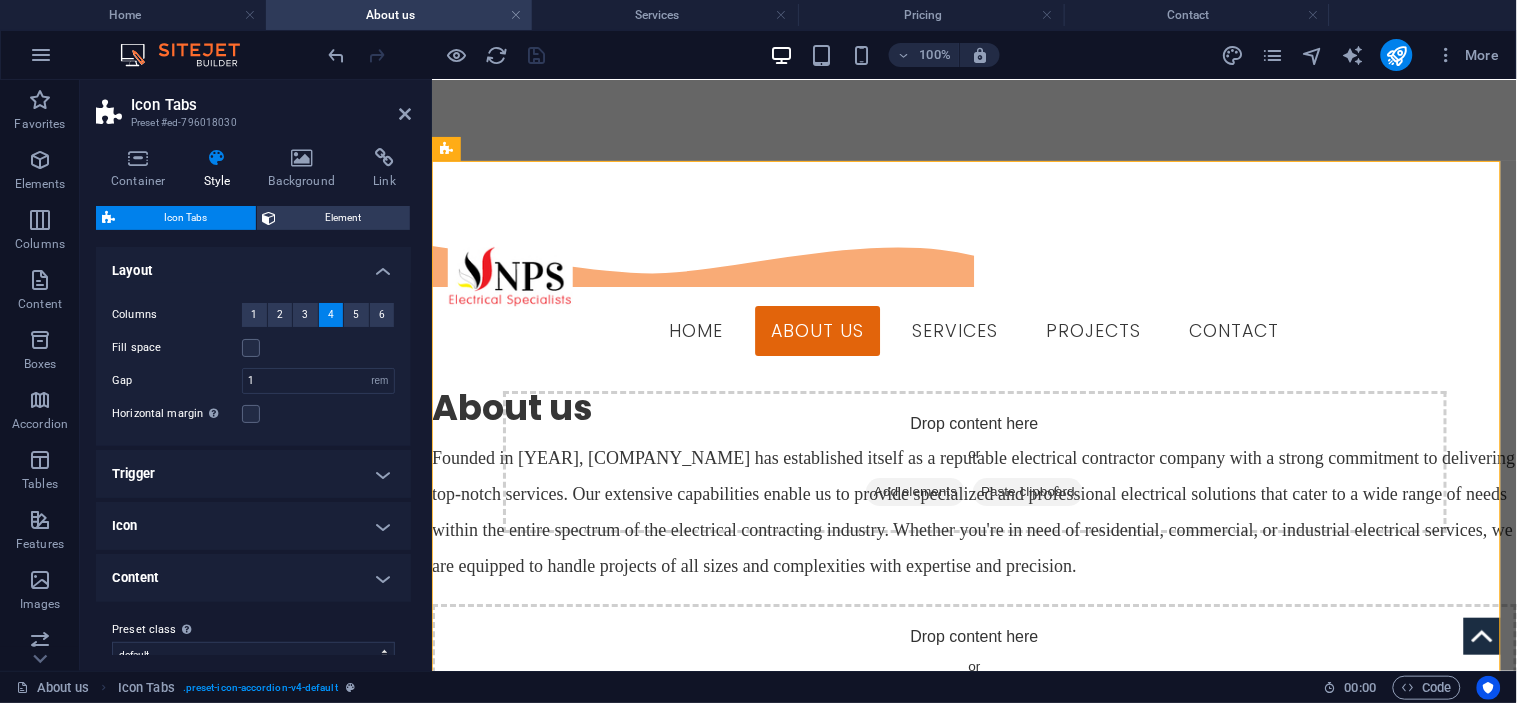 scroll, scrollTop: 25, scrollLeft: 0, axis: vertical 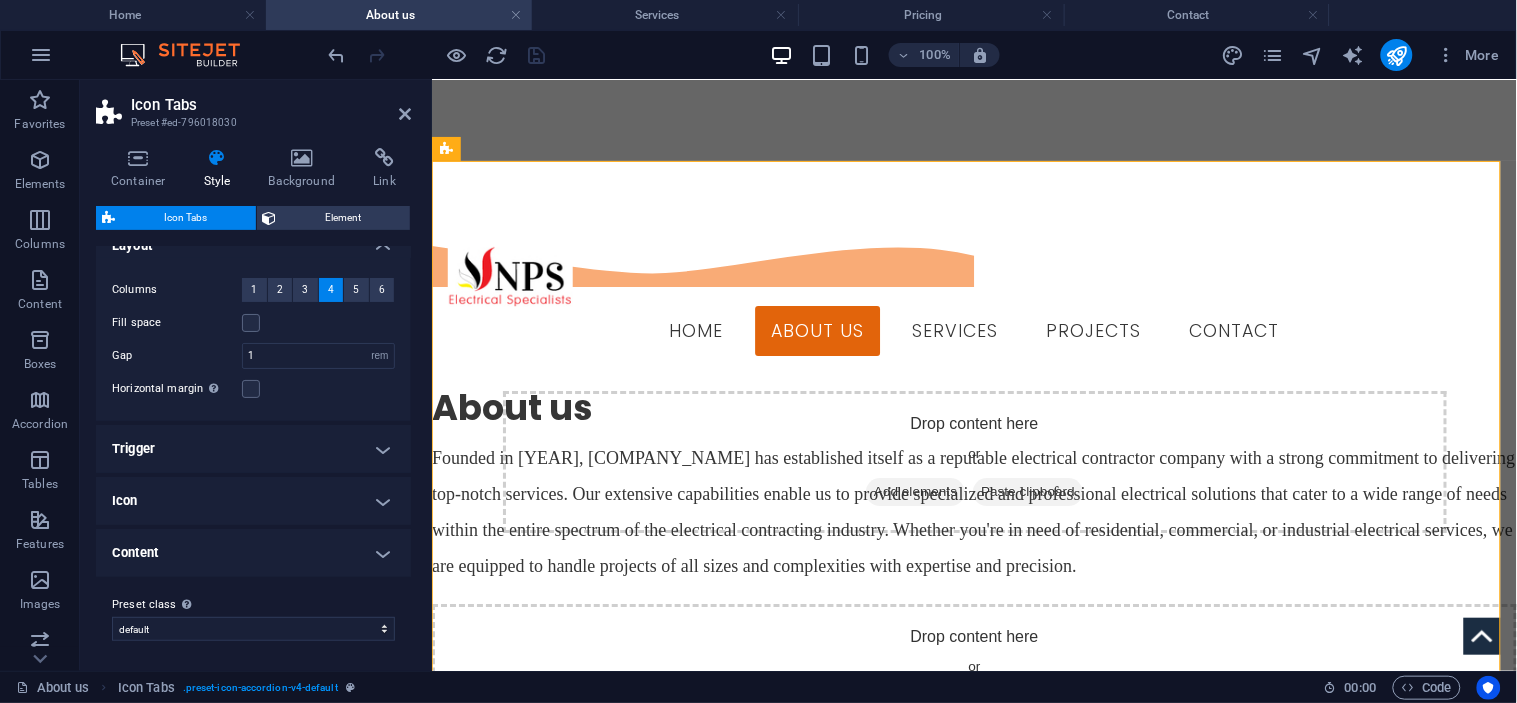 click on "Trigger" at bounding box center (253, 449) 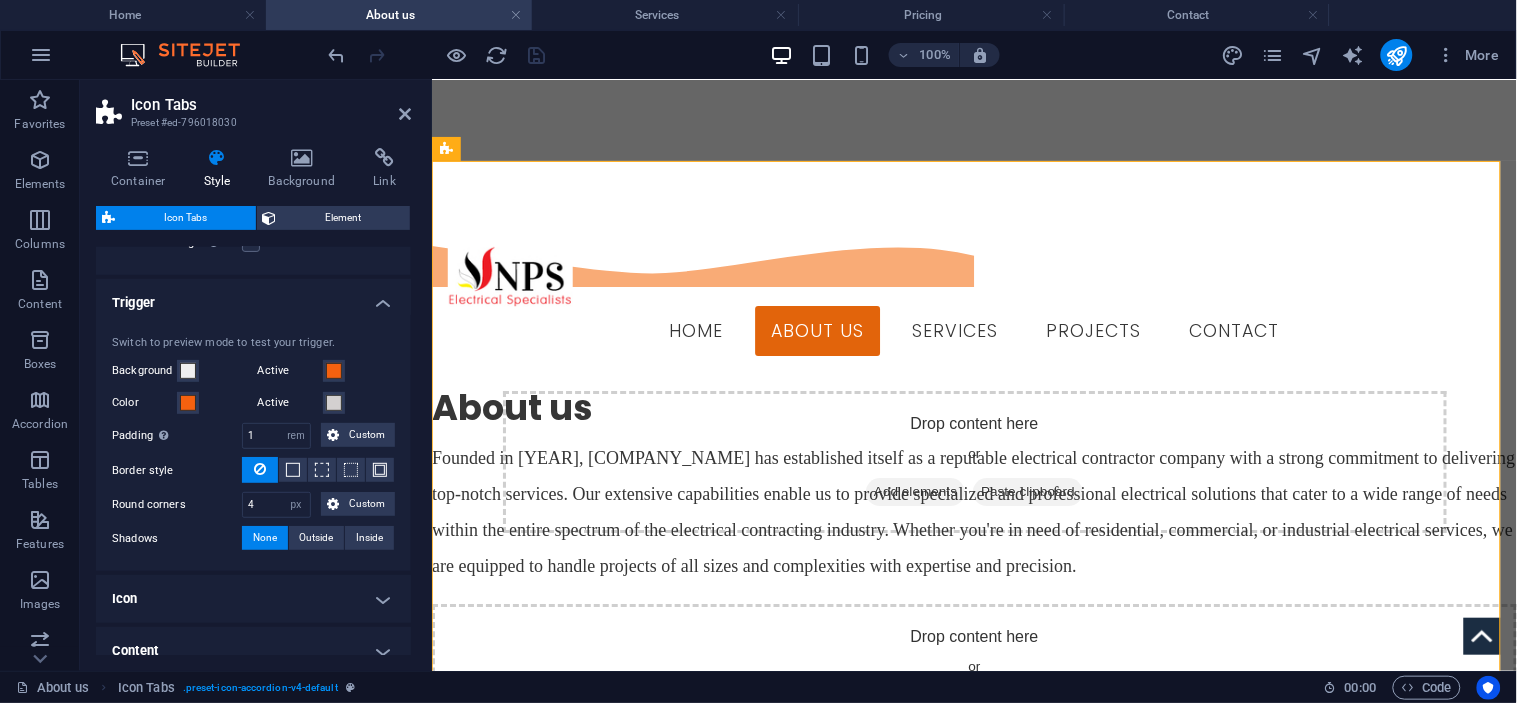 scroll, scrollTop: 158, scrollLeft: 0, axis: vertical 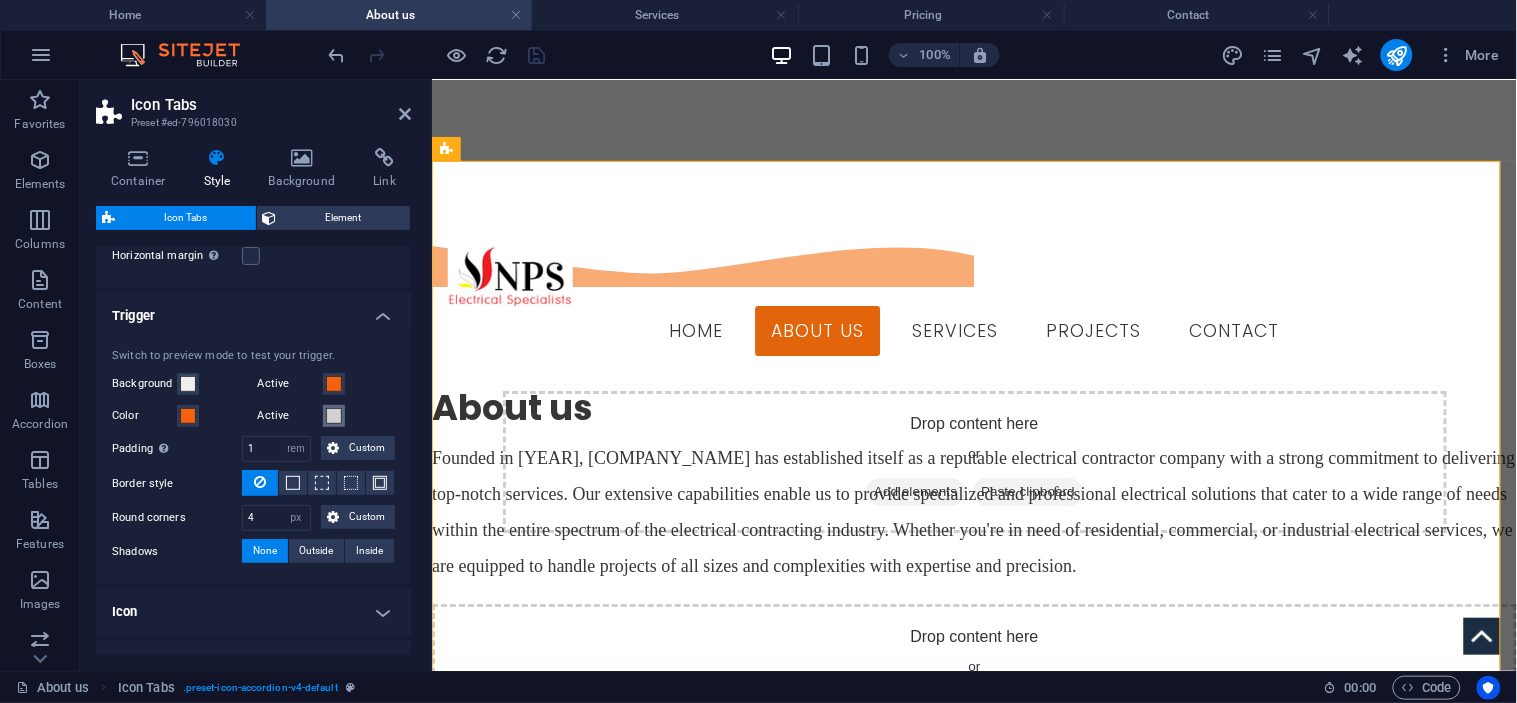 click at bounding box center [334, 416] 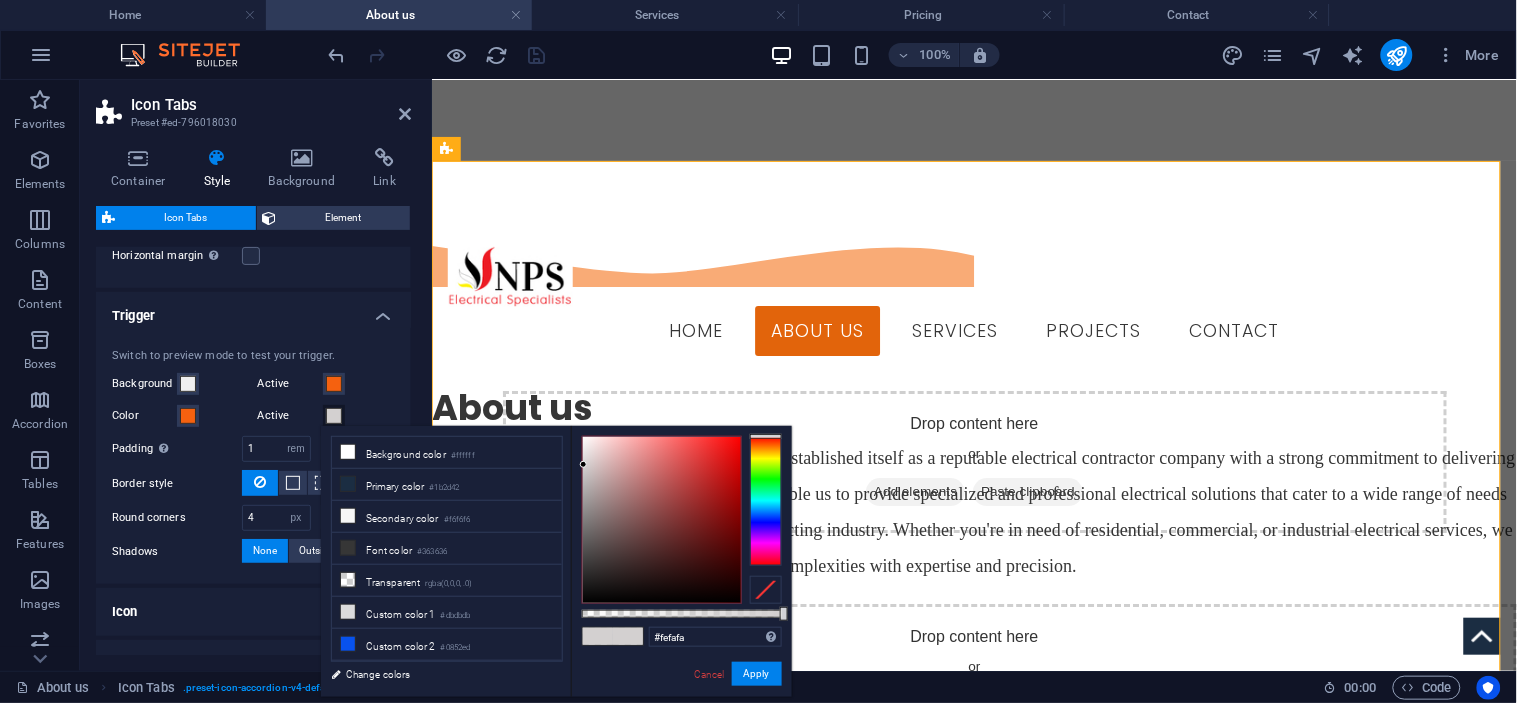 click at bounding box center (662, 520) 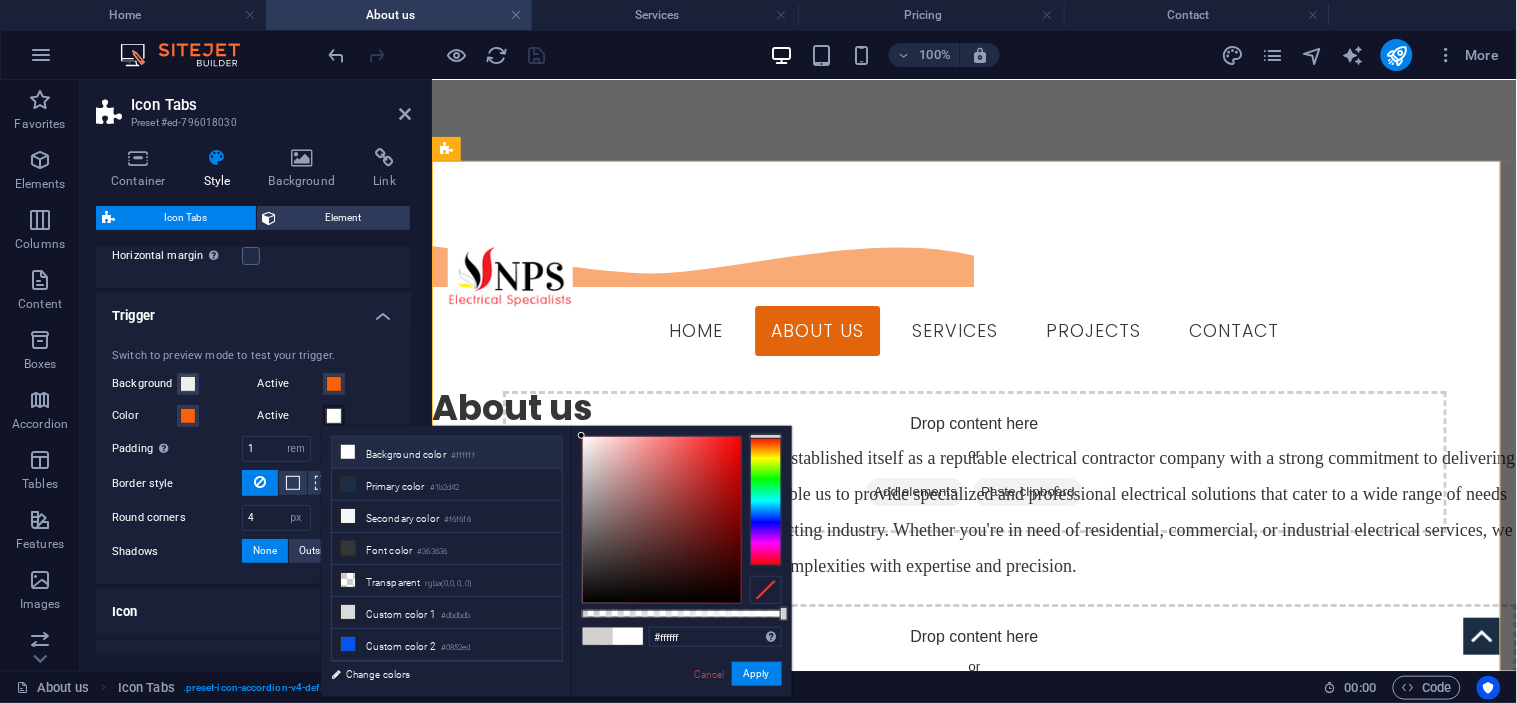 drag, startPoint x: 584, startPoint y: 437, endPoint x: 574, endPoint y: 434, distance: 10.440307 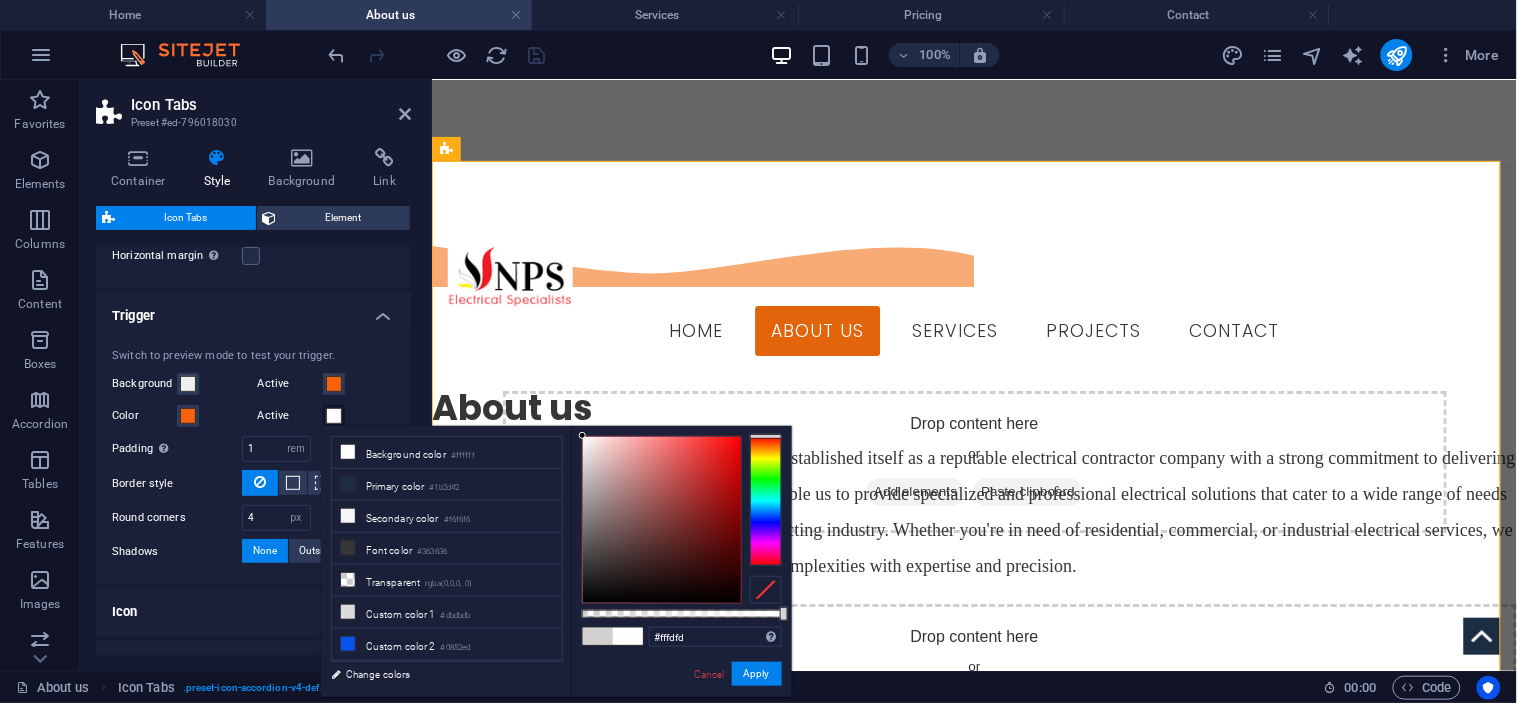click at bounding box center (582, 435) 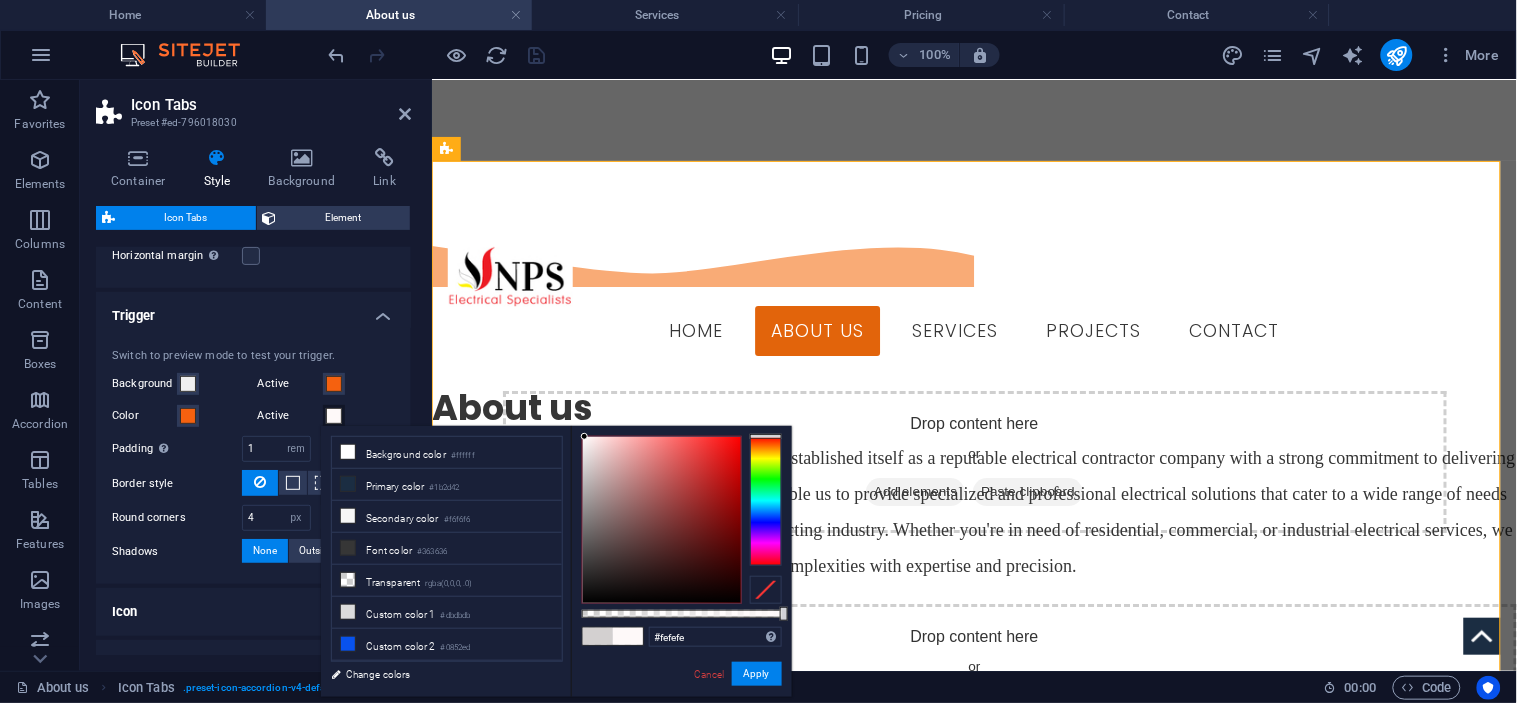 click at bounding box center [584, 436] 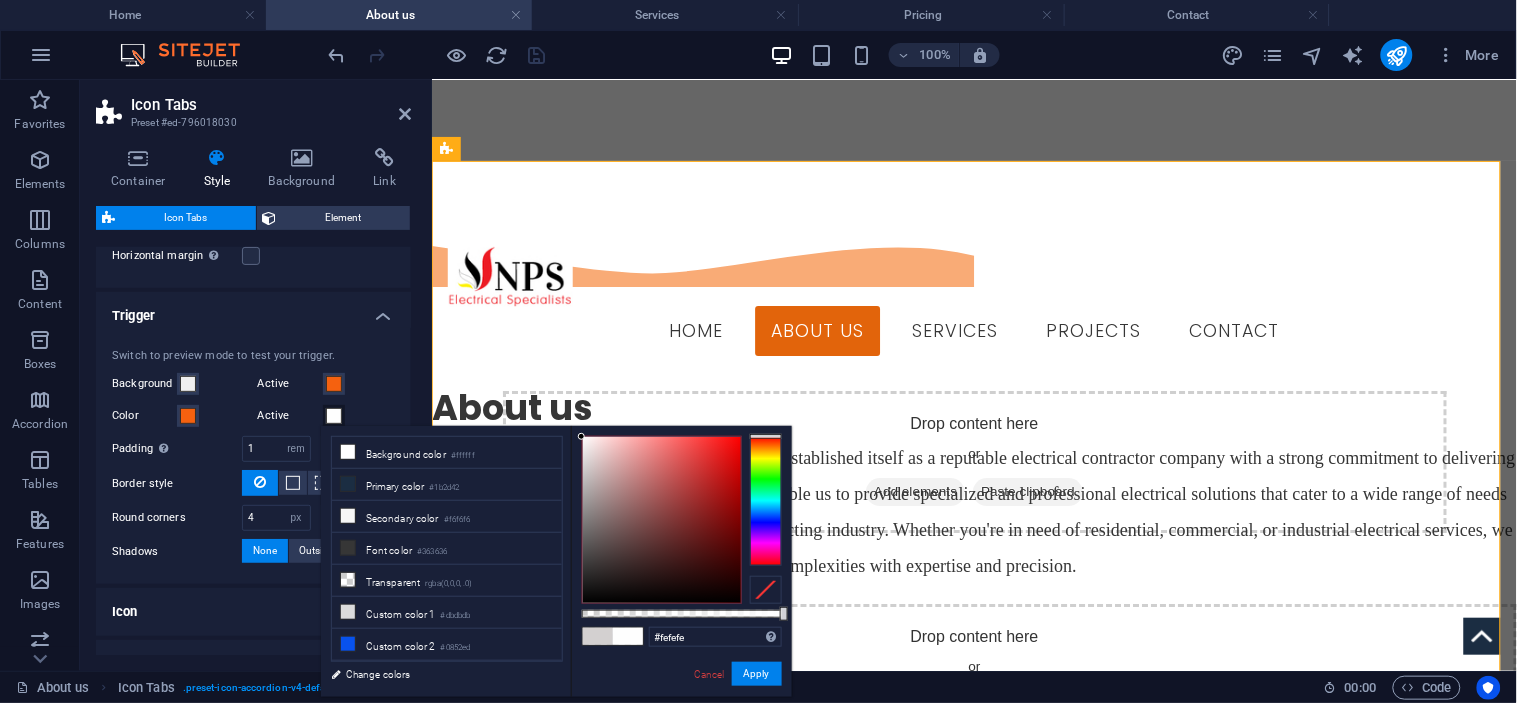 click at bounding box center (581, 436) 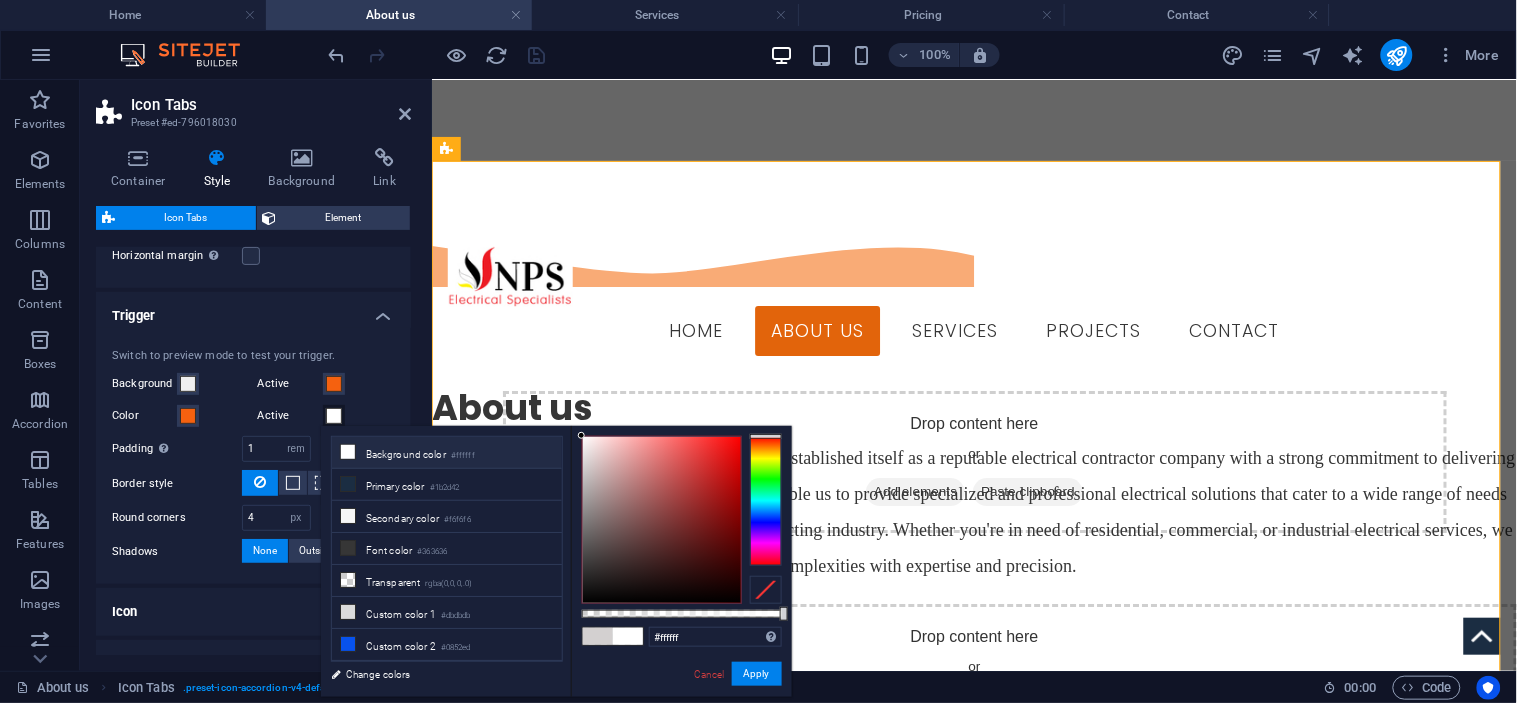 click on "#ffffff Supported formats #0852ed rgb(8, 82, 237) rgba(8, 82, 237, 90%) hsv(221,97,93) hsl(221, 93%, 48%) Cancel Apply" at bounding box center (681, 706) 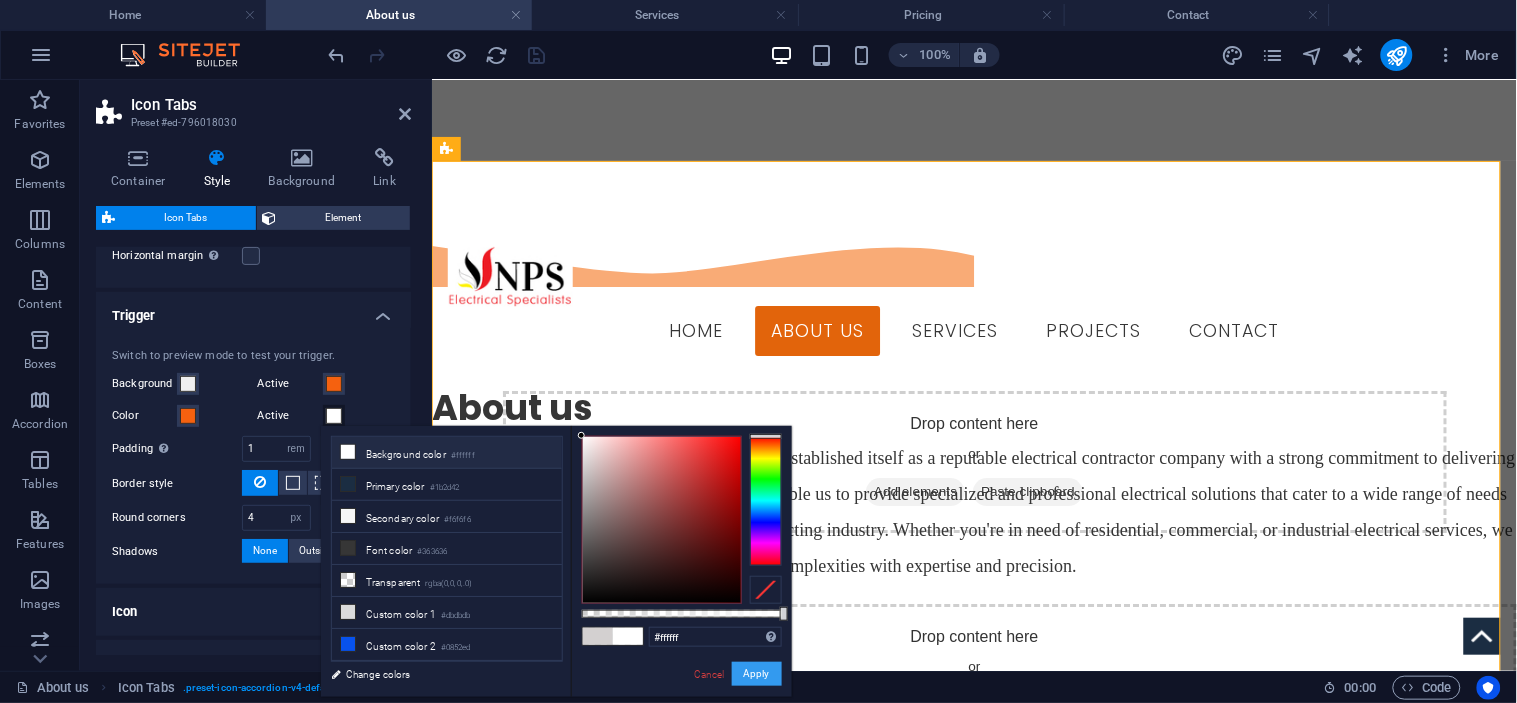 click on "Apply" at bounding box center [757, 674] 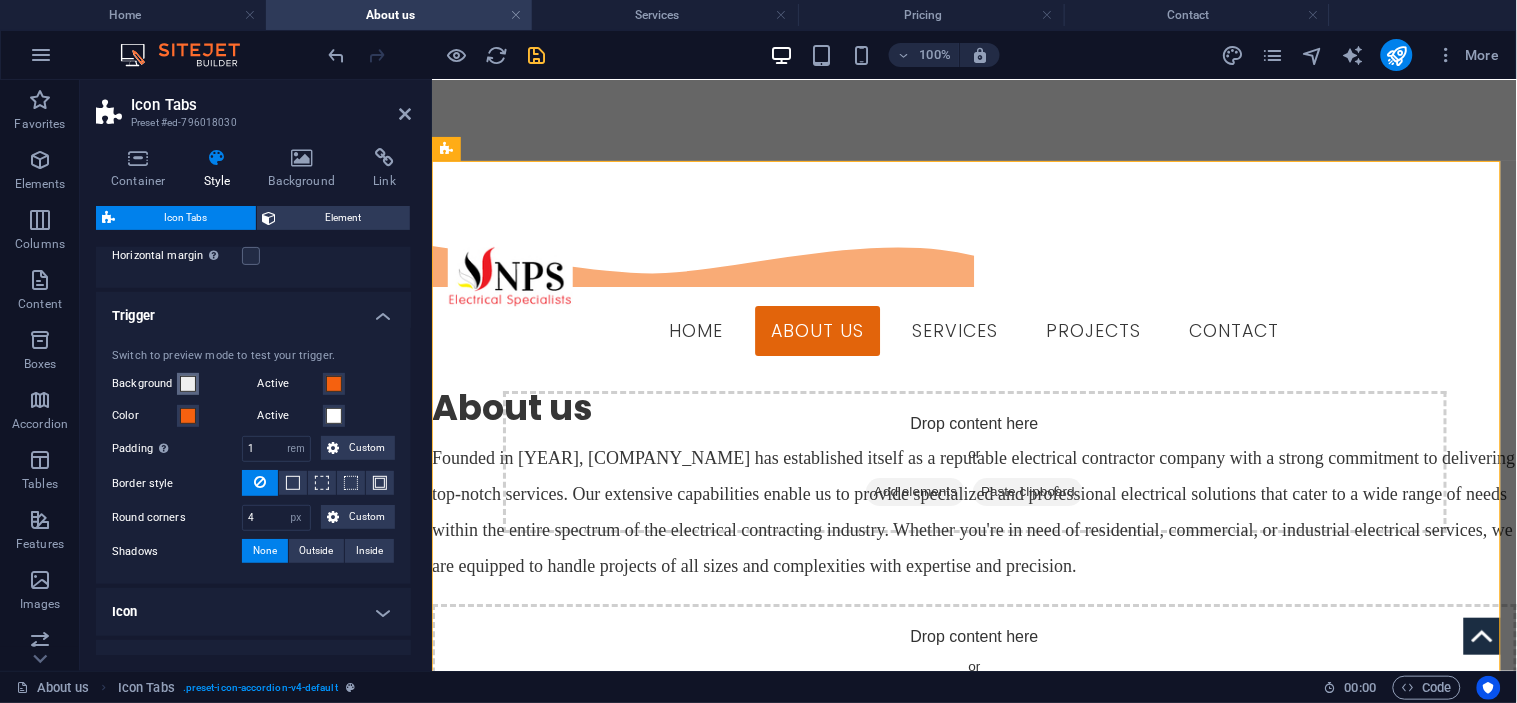 click at bounding box center [188, 384] 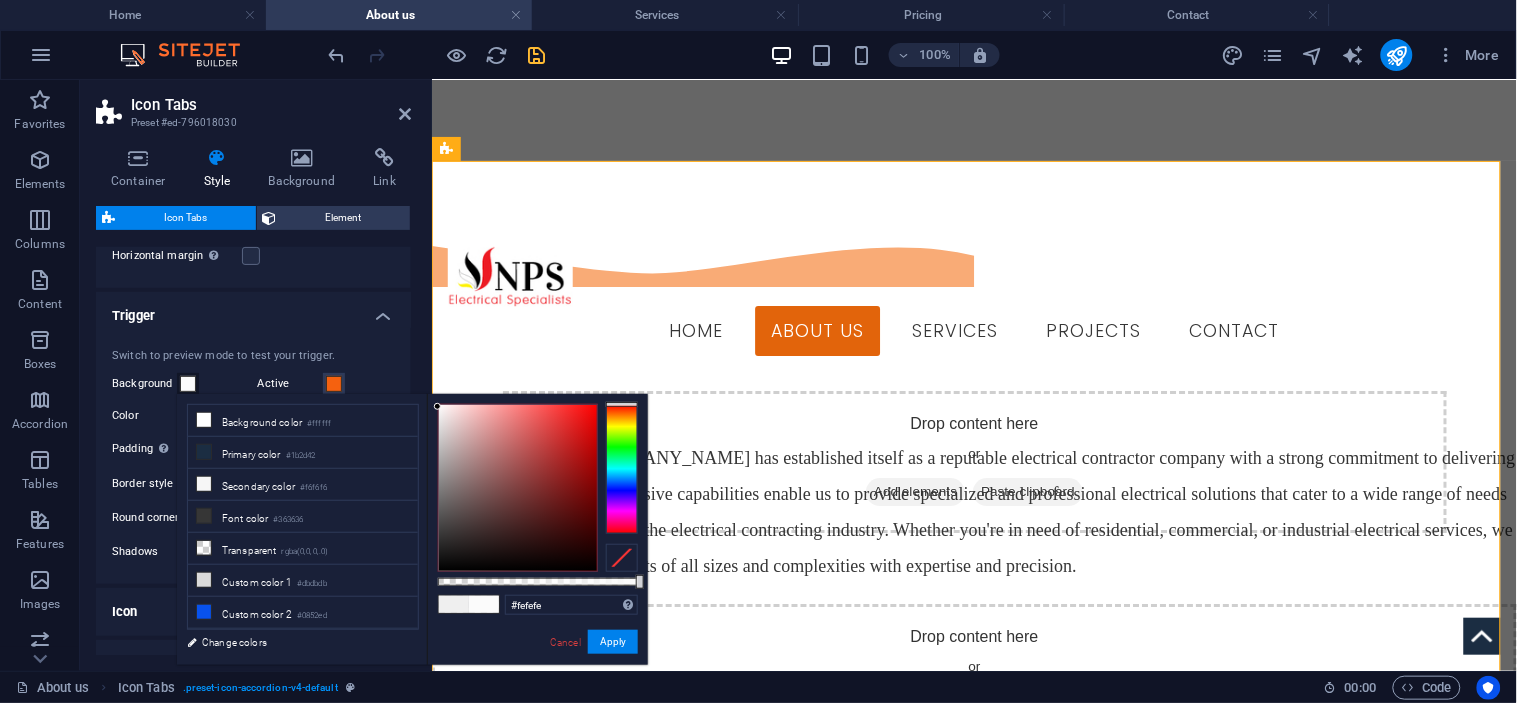 type on "#ffffff" 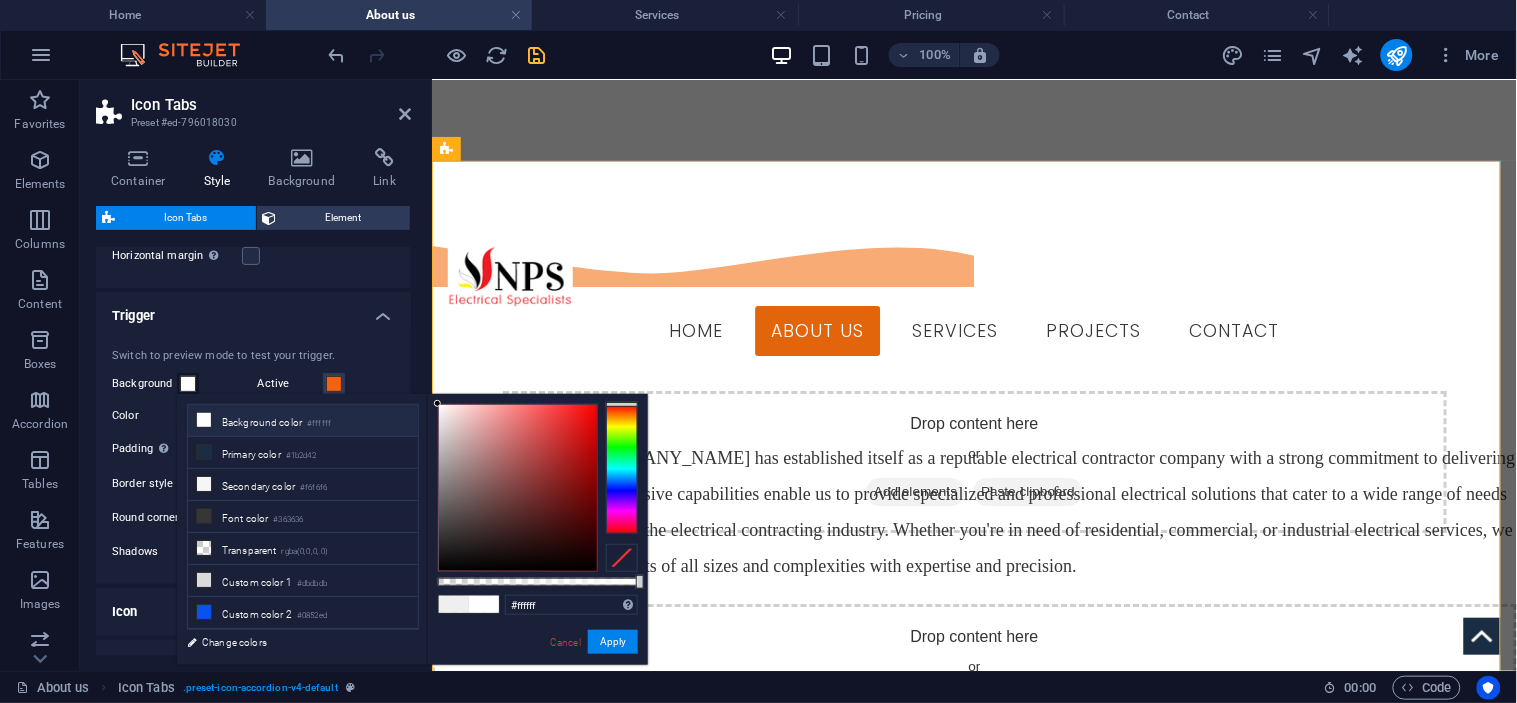 click on "#ffffff Supported formats #0852ed rgb(8, 82, 237) rgba(8, 82, 237, 90%) hsv(221,97,93) hsl(221, 93%, 48%) Cancel Apply" at bounding box center (537, 674) 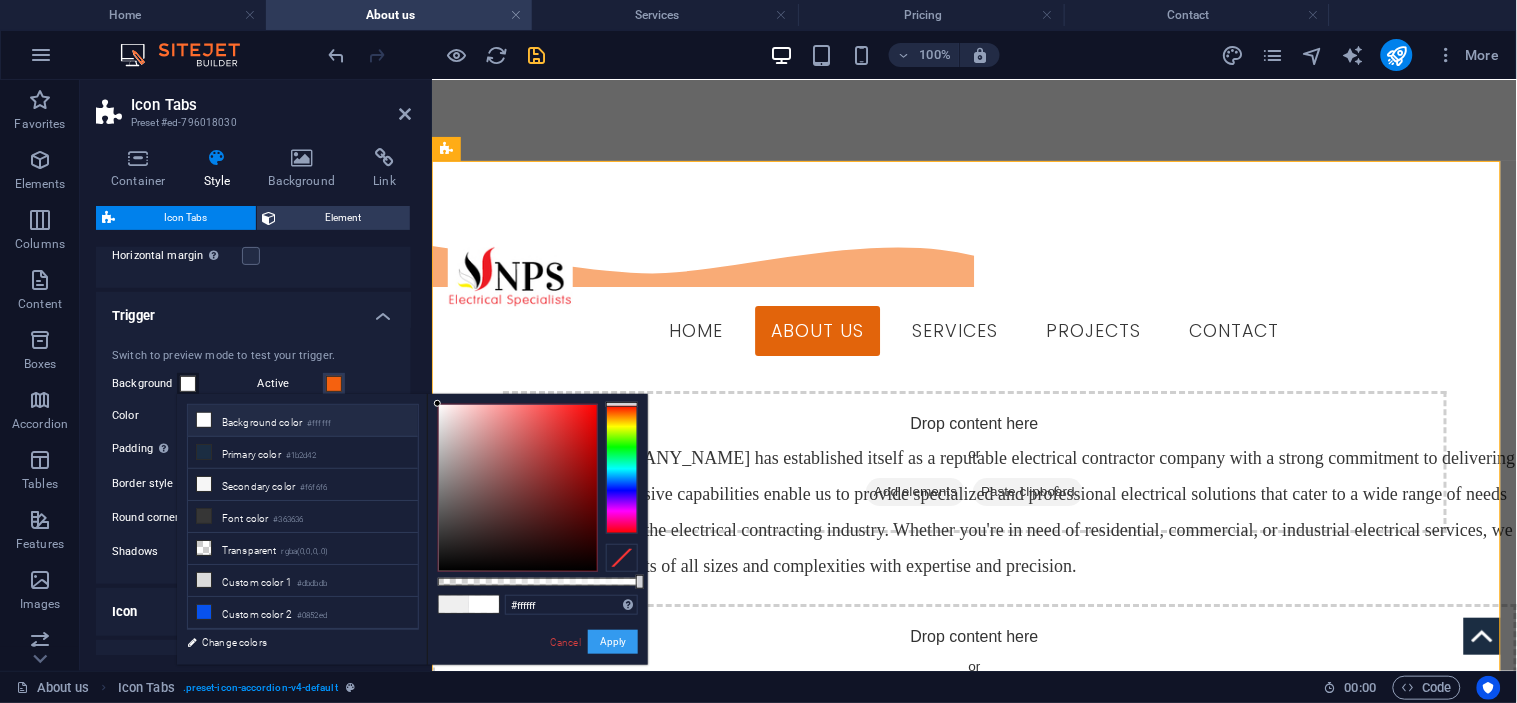 drag, startPoint x: 621, startPoint y: 645, endPoint x: 158, endPoint y: 390, distance: 528.57733 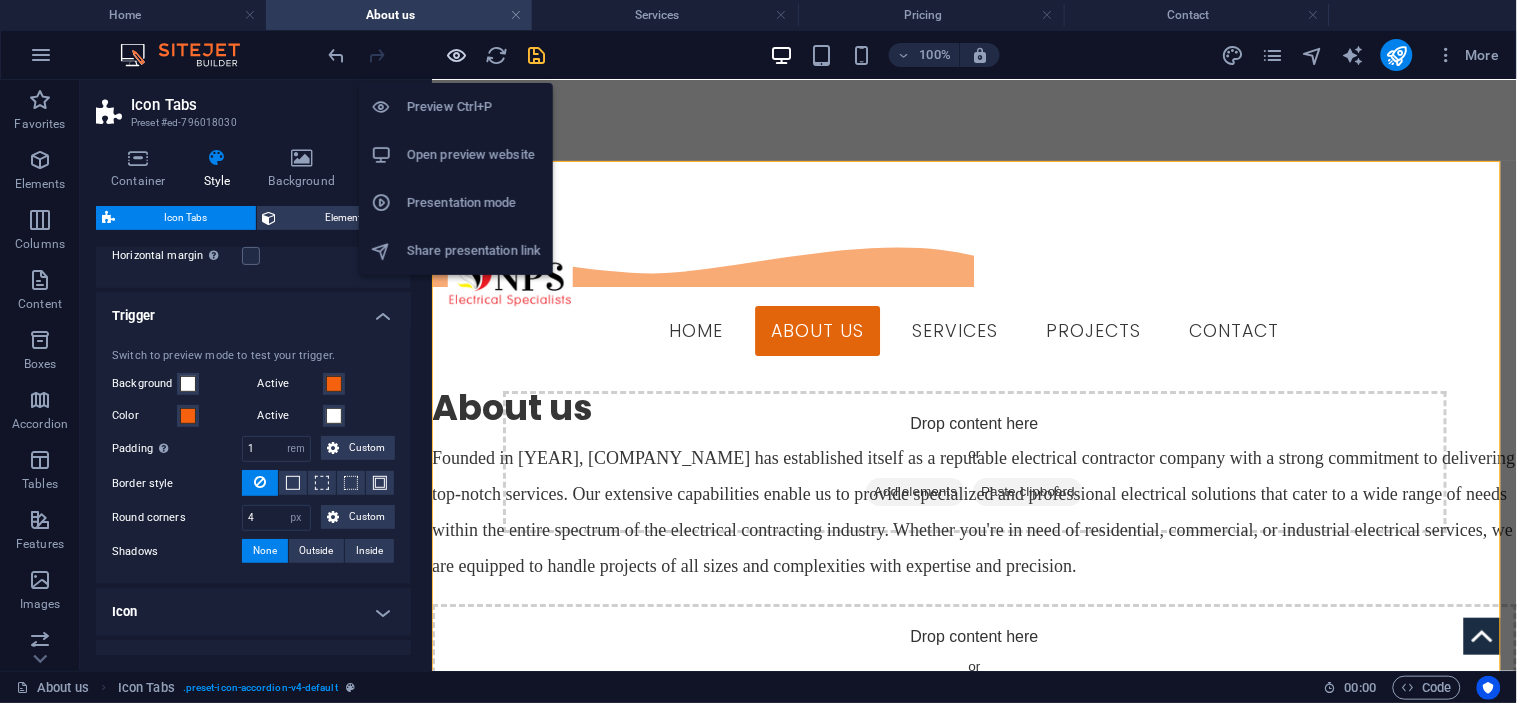 click at bounding box center (457, 55) 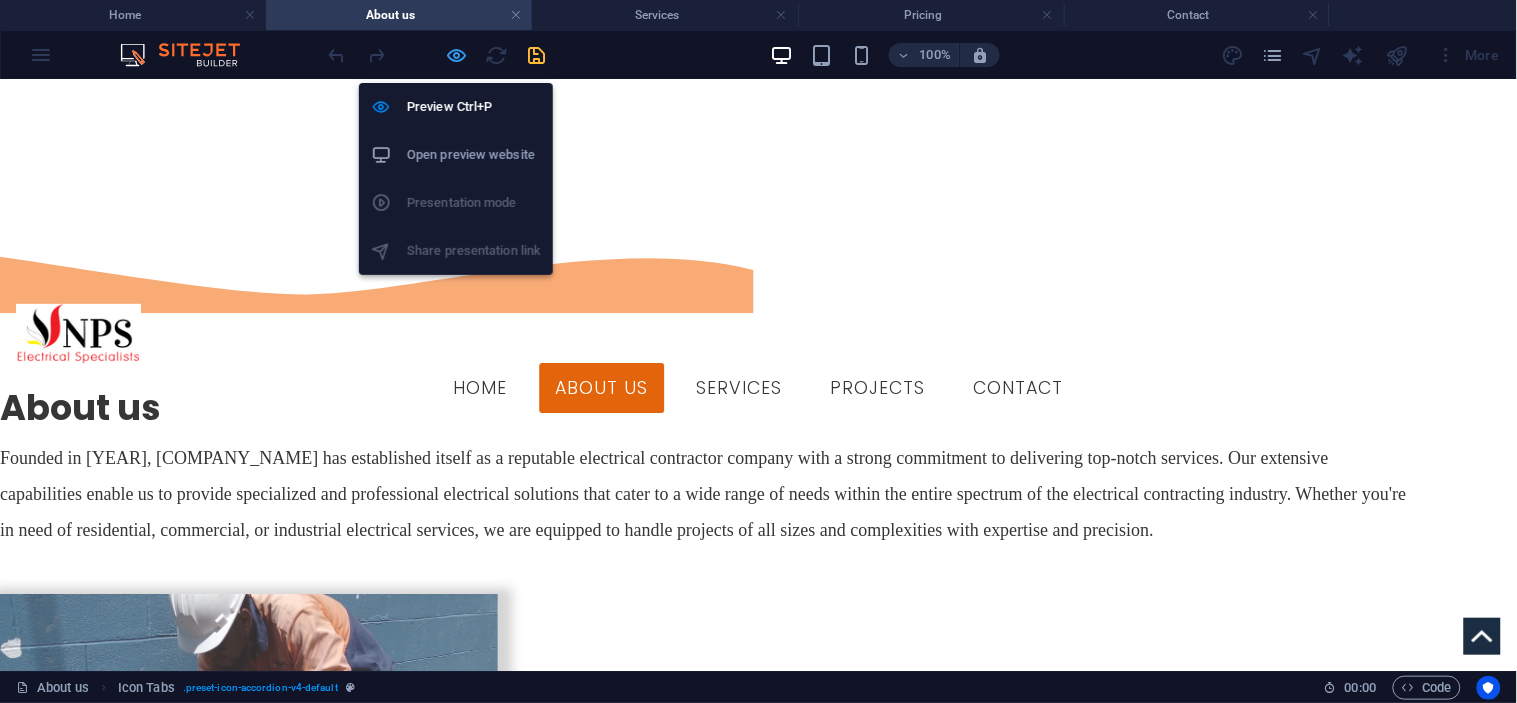 scroll, scrollTop: 1298, scrollLeft: 0, axis: vertical 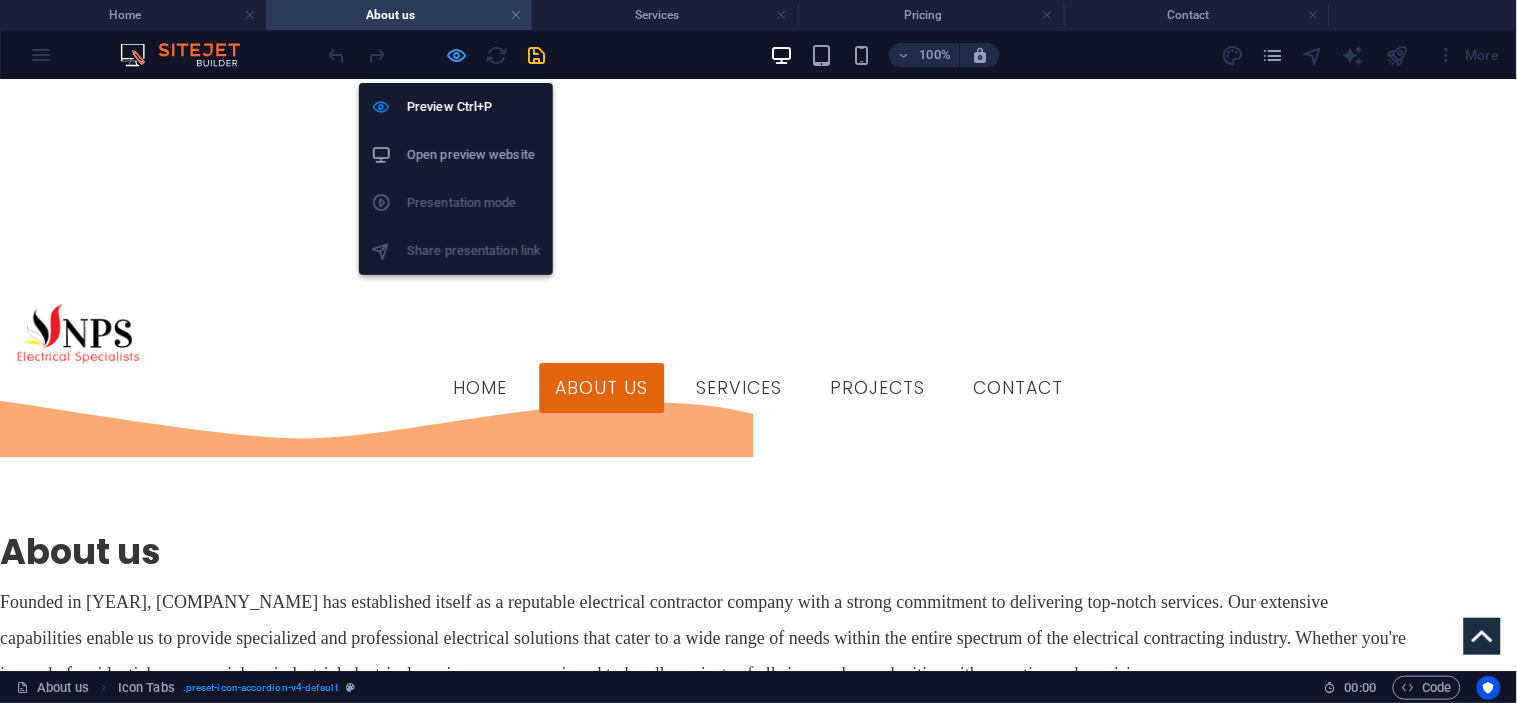 click at bounding box center [457, 55] 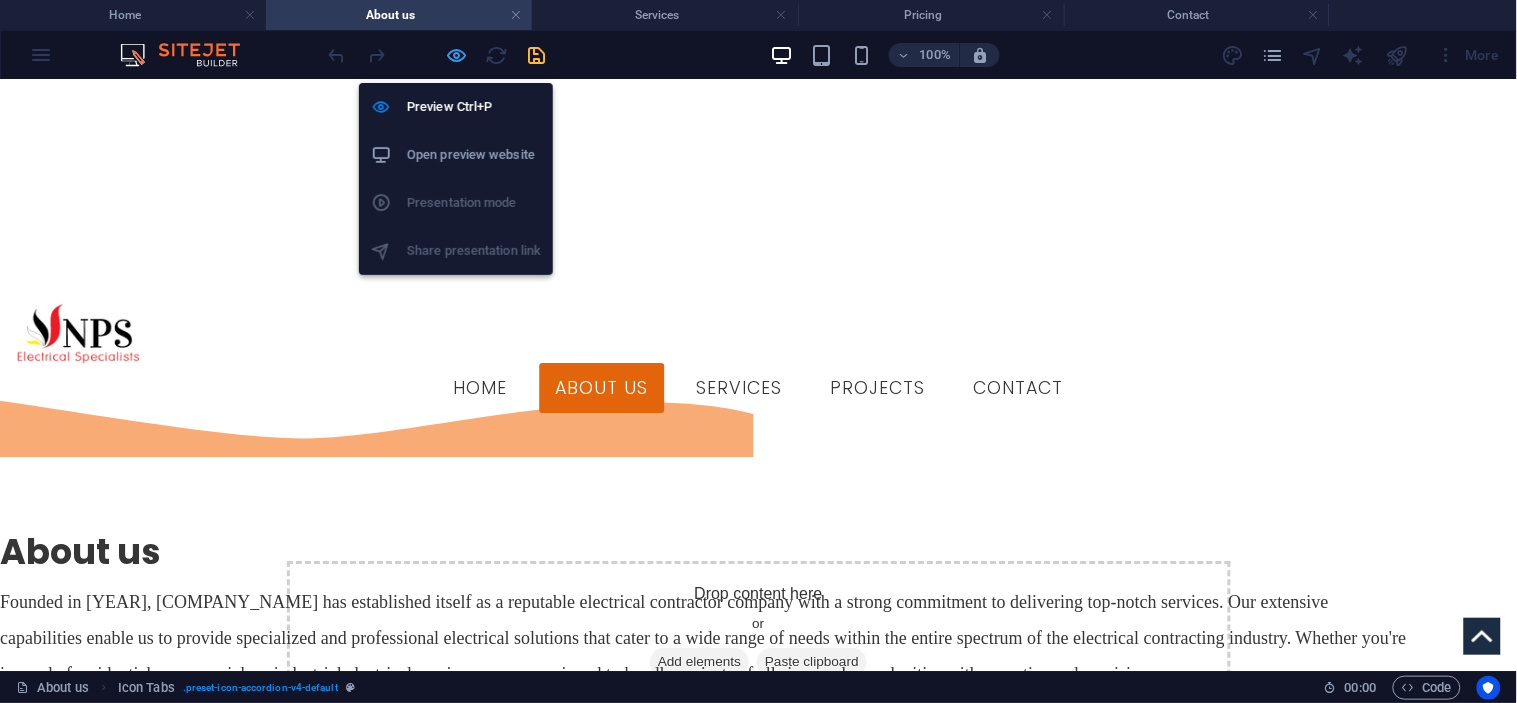 select on "rem" 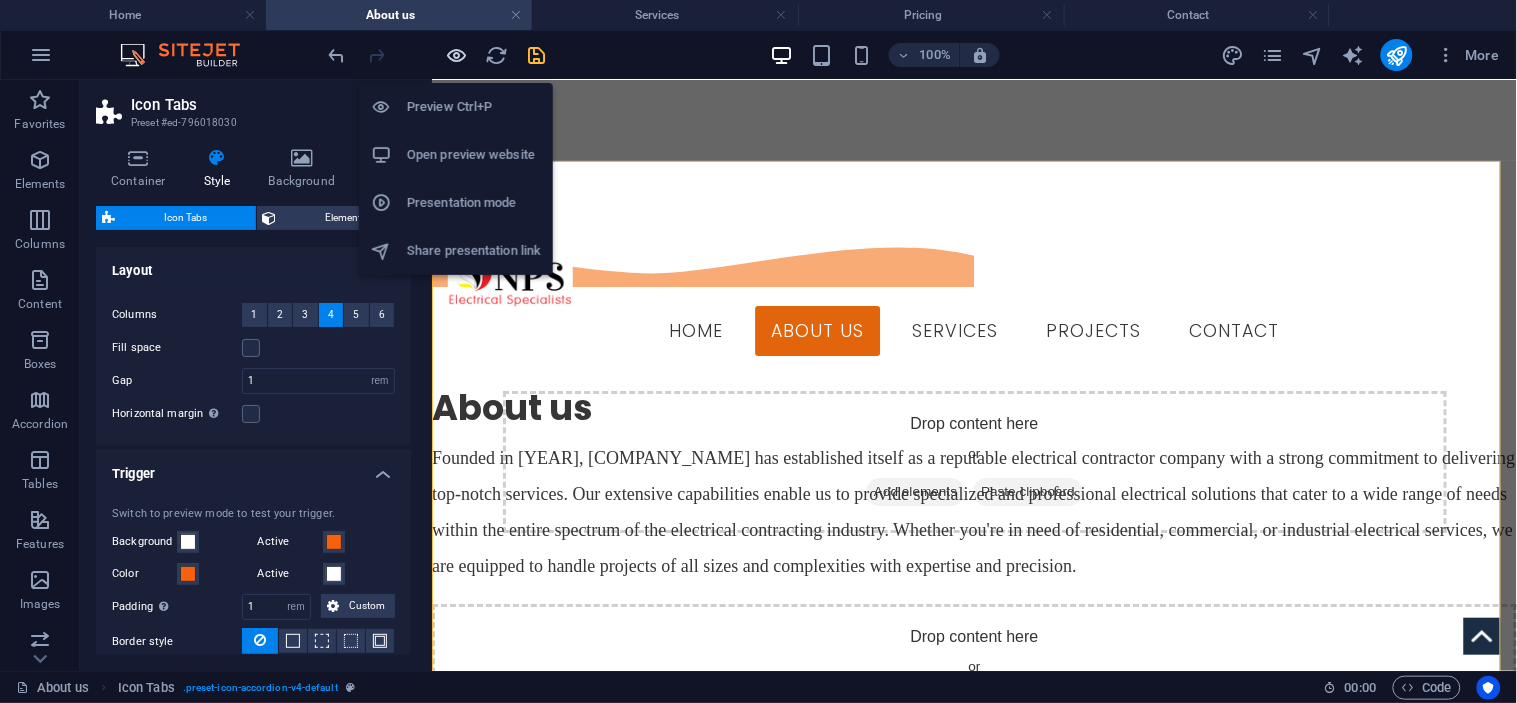 click at bounding box center [457, 55] 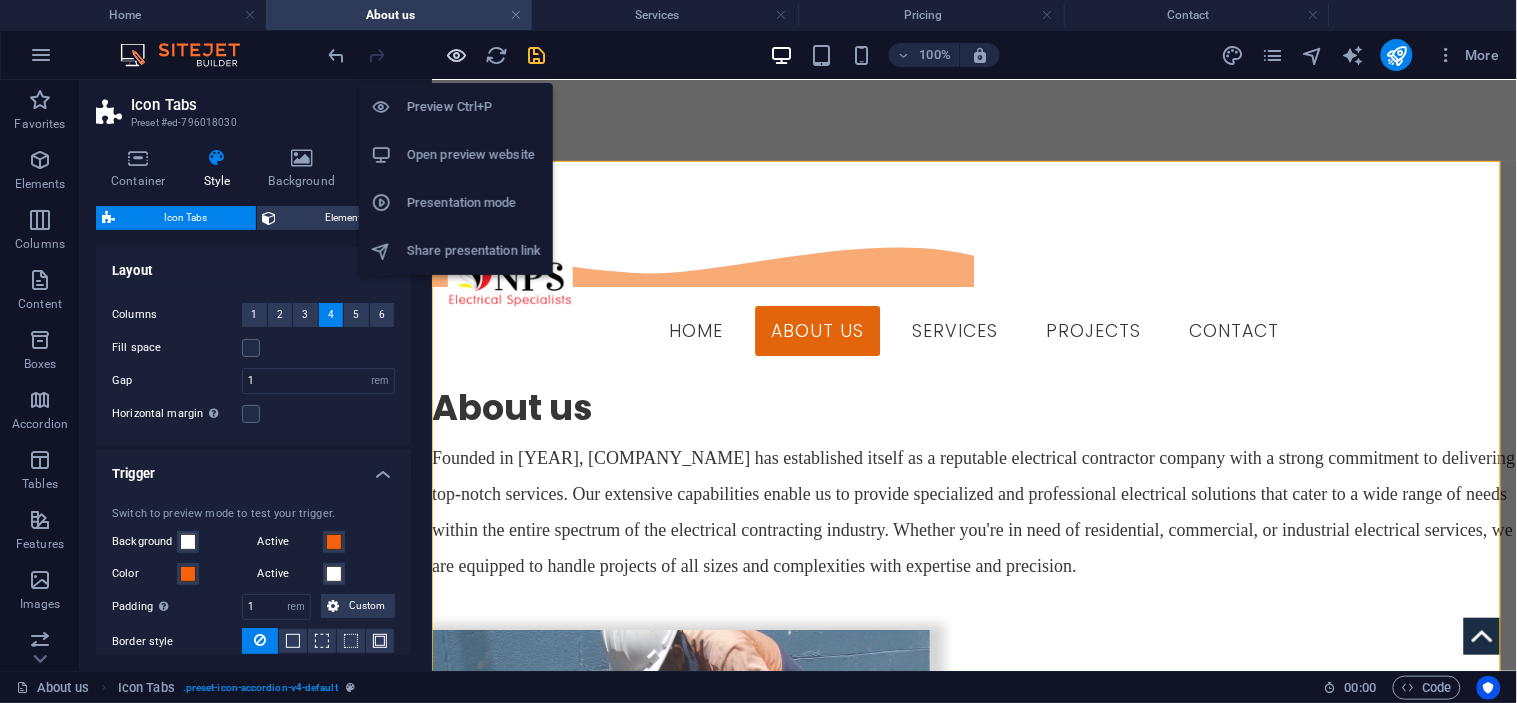 scroll, scrollTop: 1298, scrollLeft: 0, axis: vertical 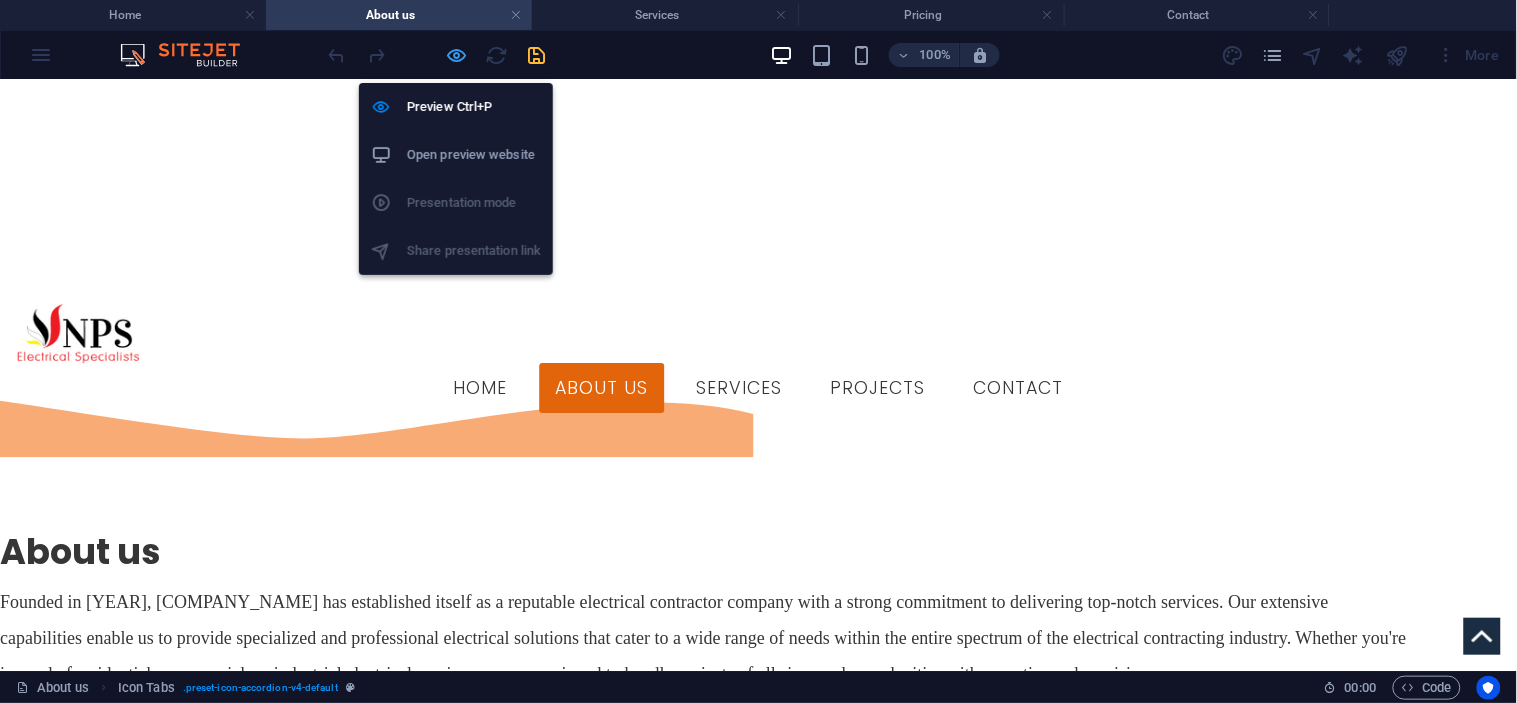 click at bounding box center [457, 55] 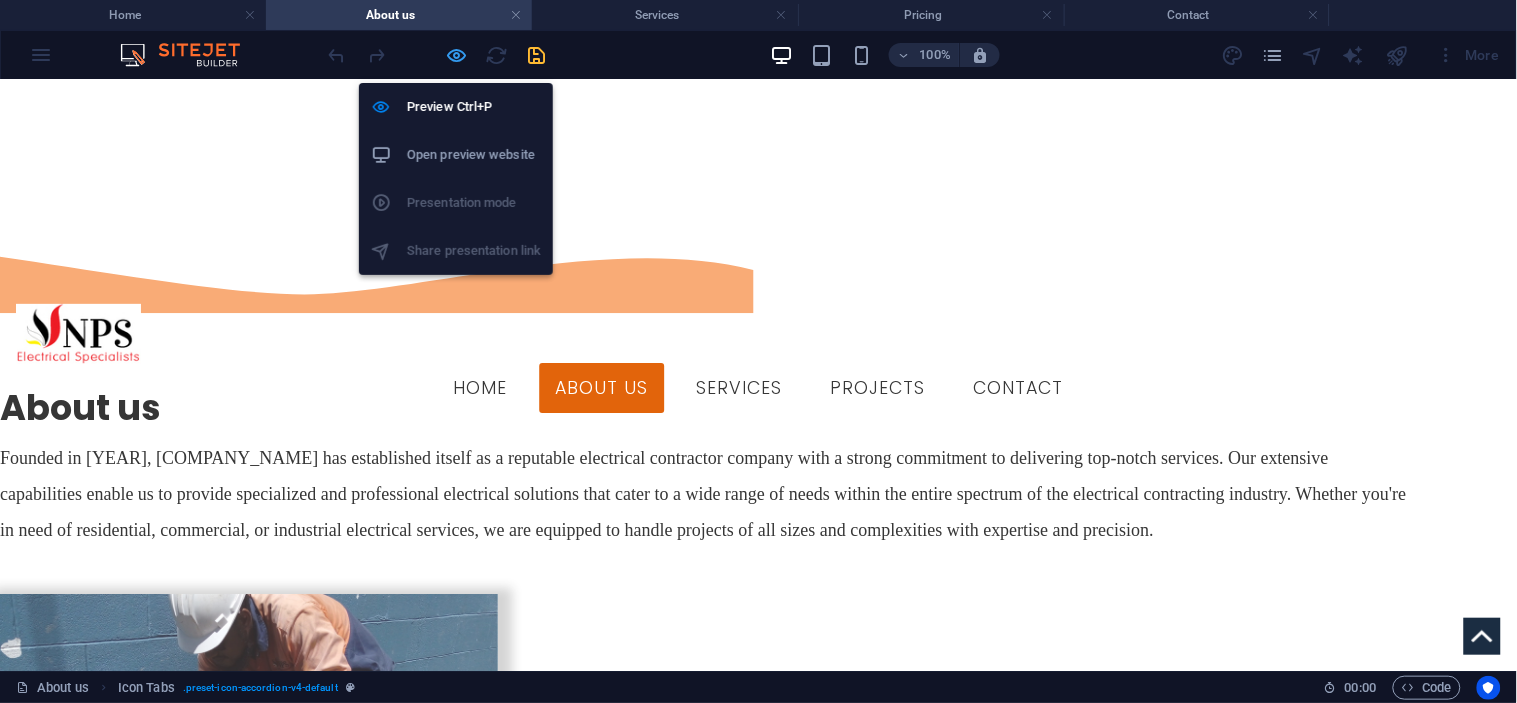 select on "rem" 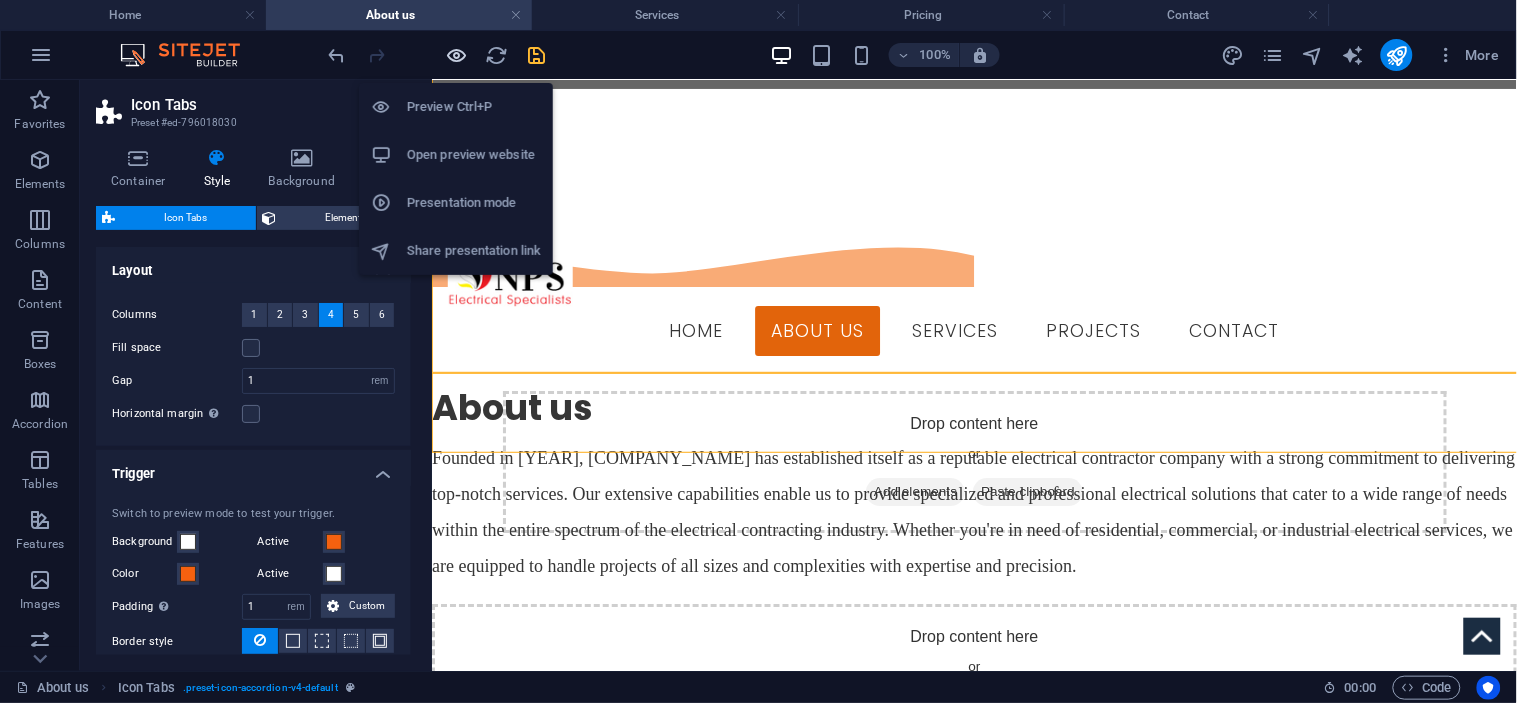click at bounding box center (457, 55) 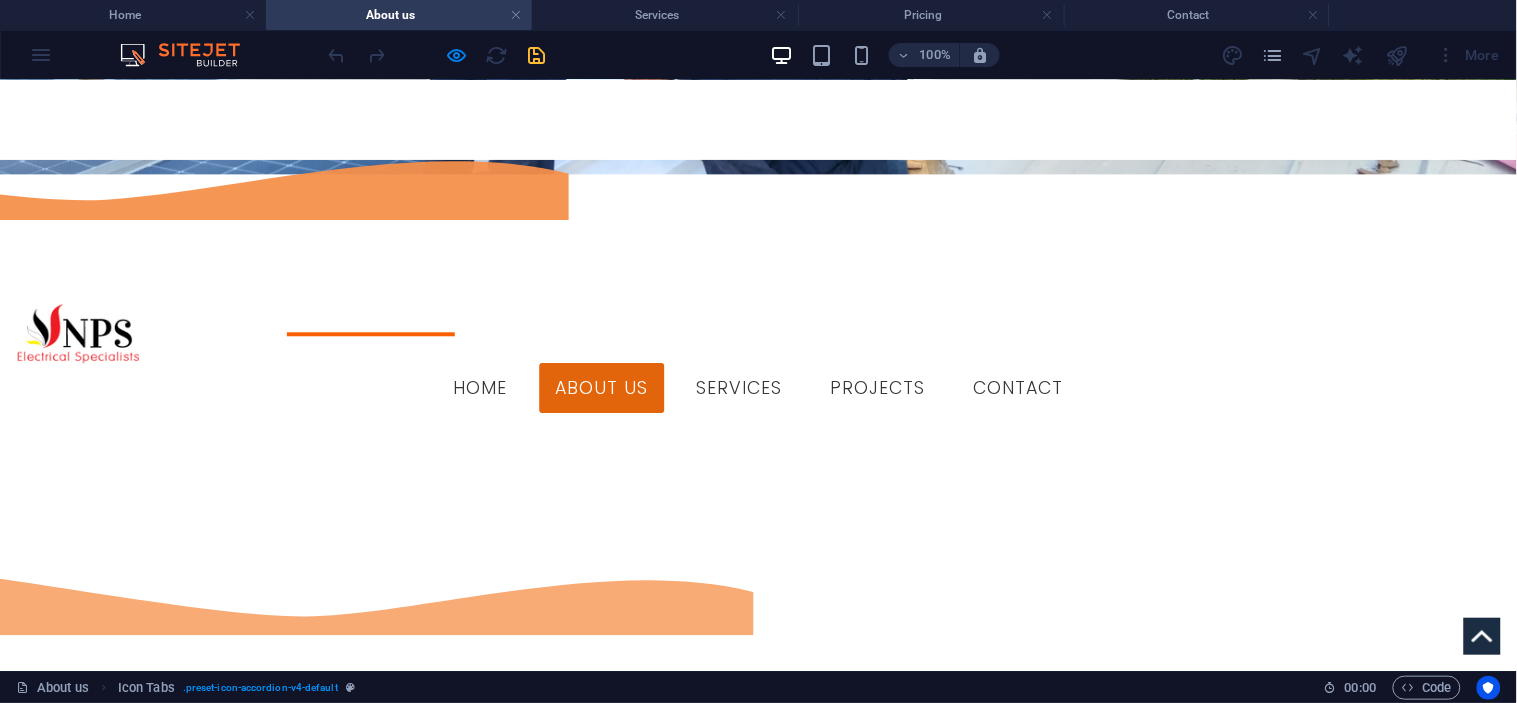 scroll, scrollTop: 1187, scrollLeft: 0, axis: vertical 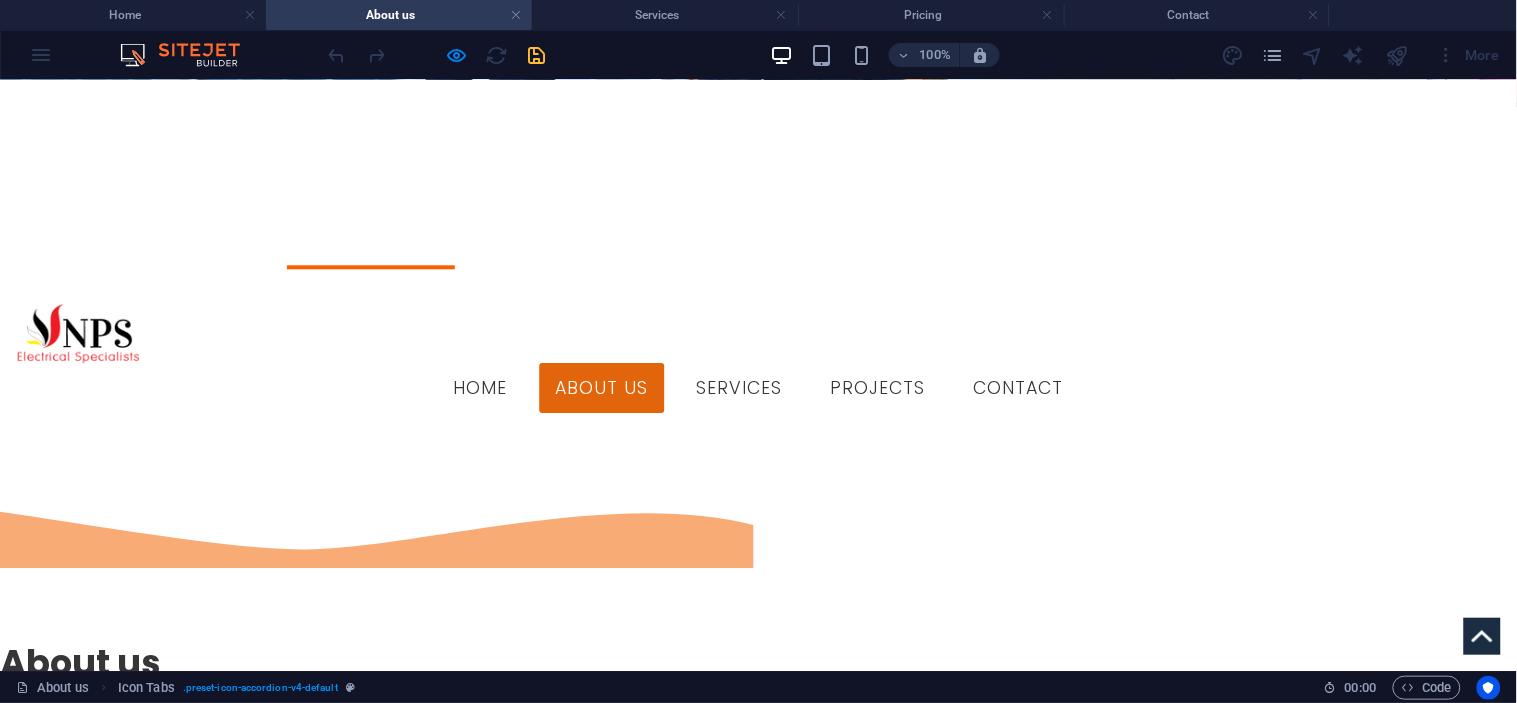 click on "Renewable Energy, Voice/Data, Fire/ Alarm Systems" at bounding box center (119, 2526) 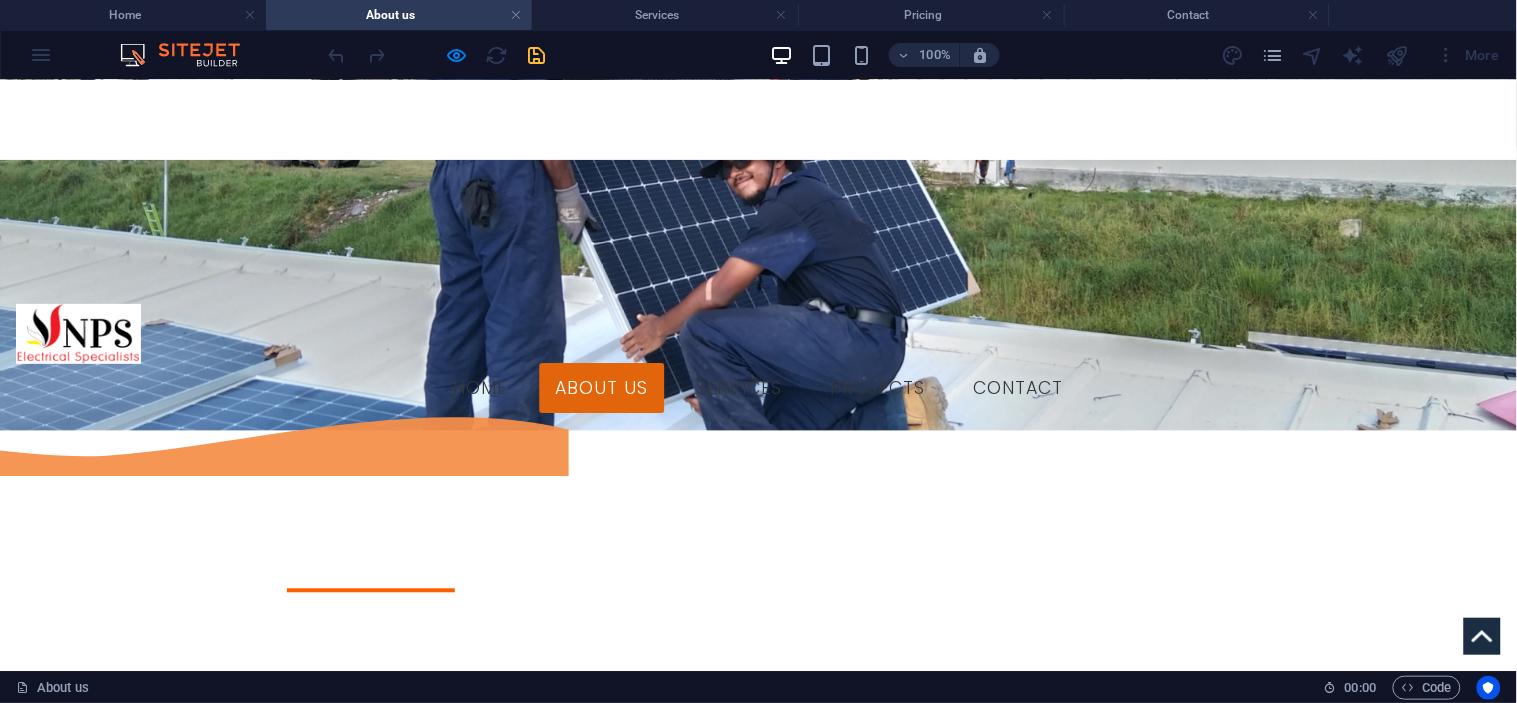 scroll, scrollTop: 965, scrollLeft: 0, axis: vertical 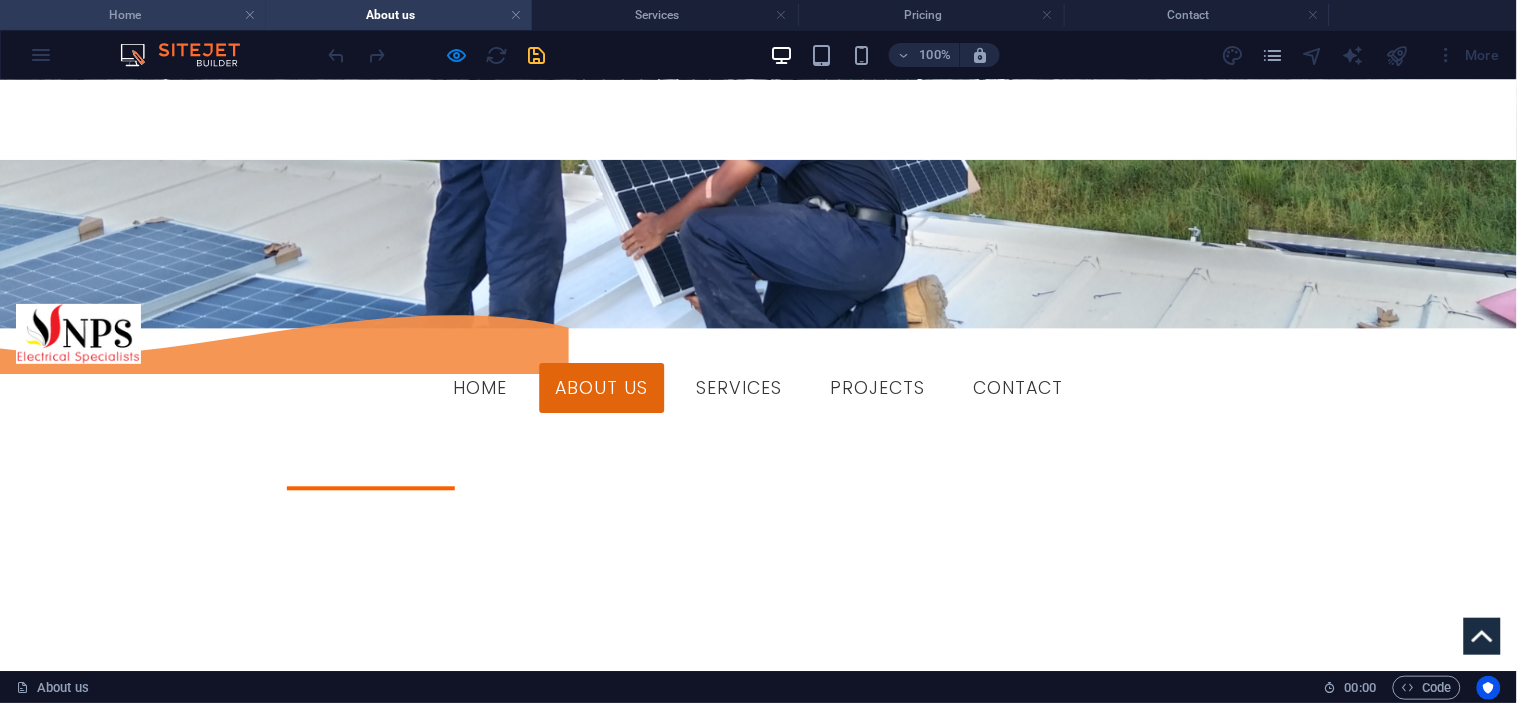 click on "Home" at bounding box center [133, 15] 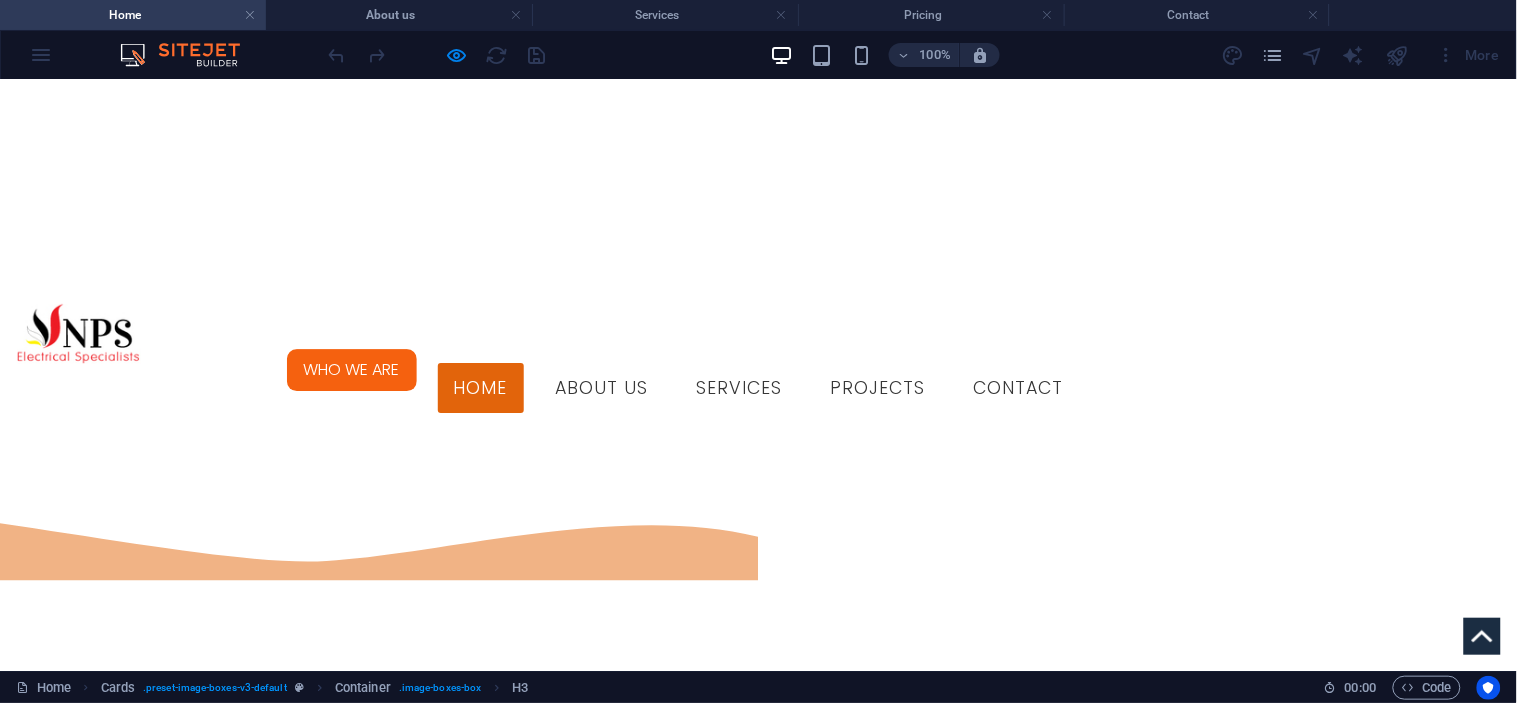 scroll, scrollTop: 1232, scrollLeft: 0, axis: vertical 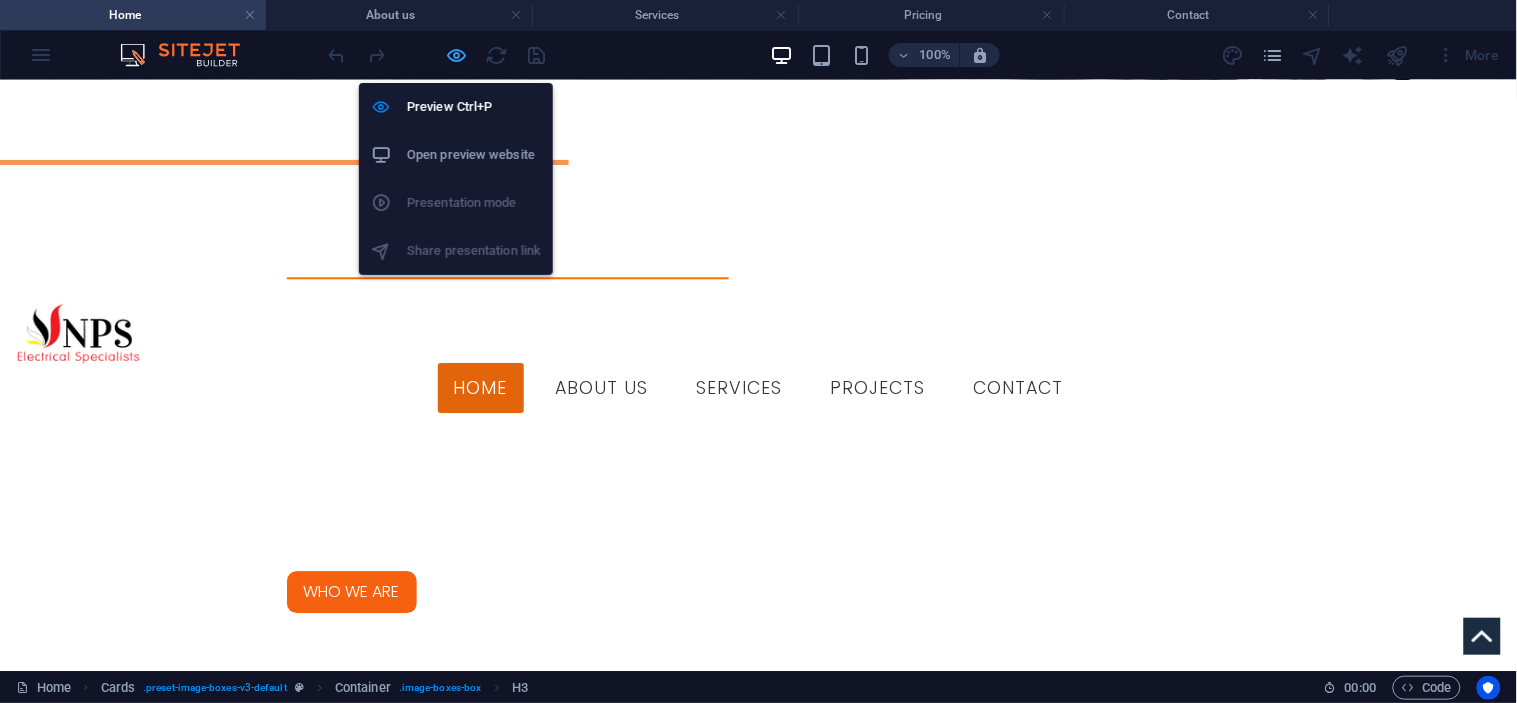 click at bounding box center [457, 55] 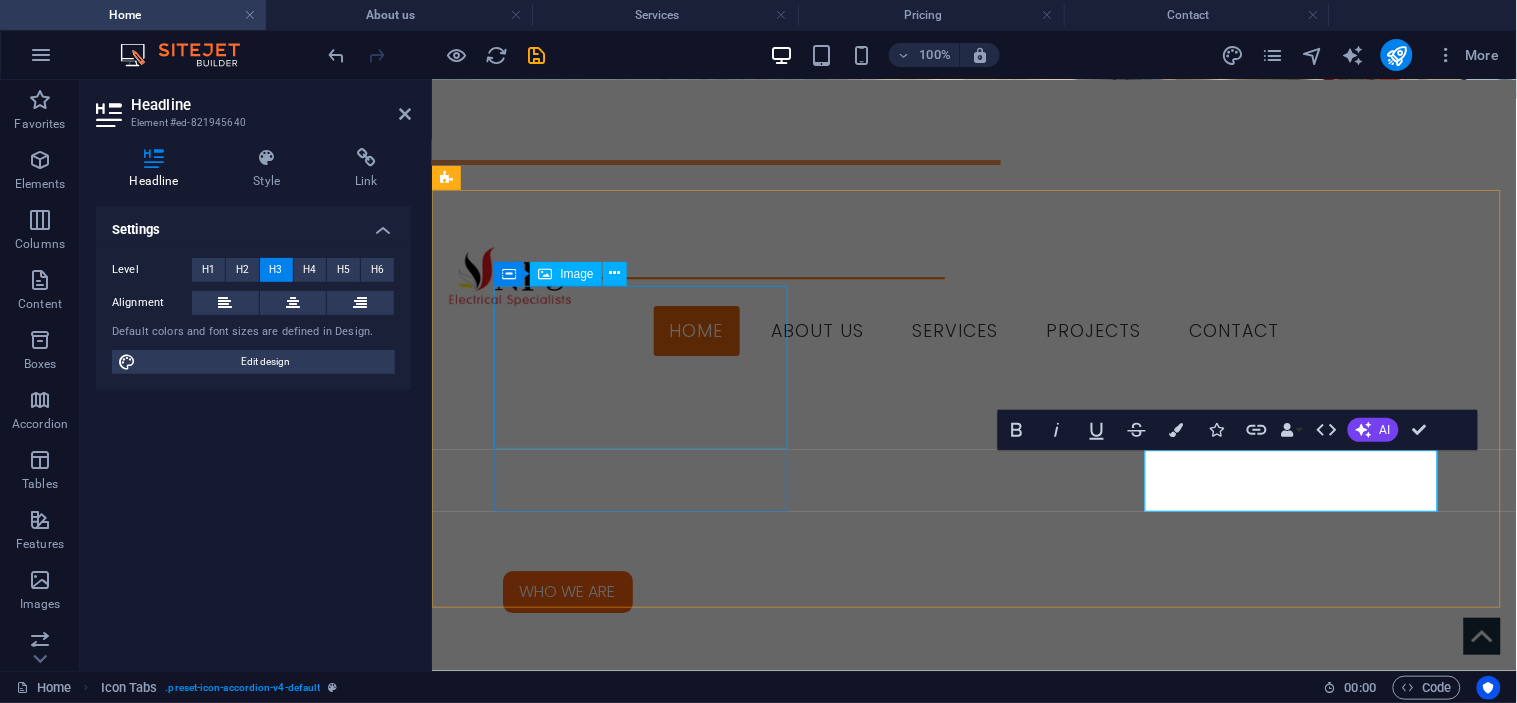 click at bounding box center (593, 2141) 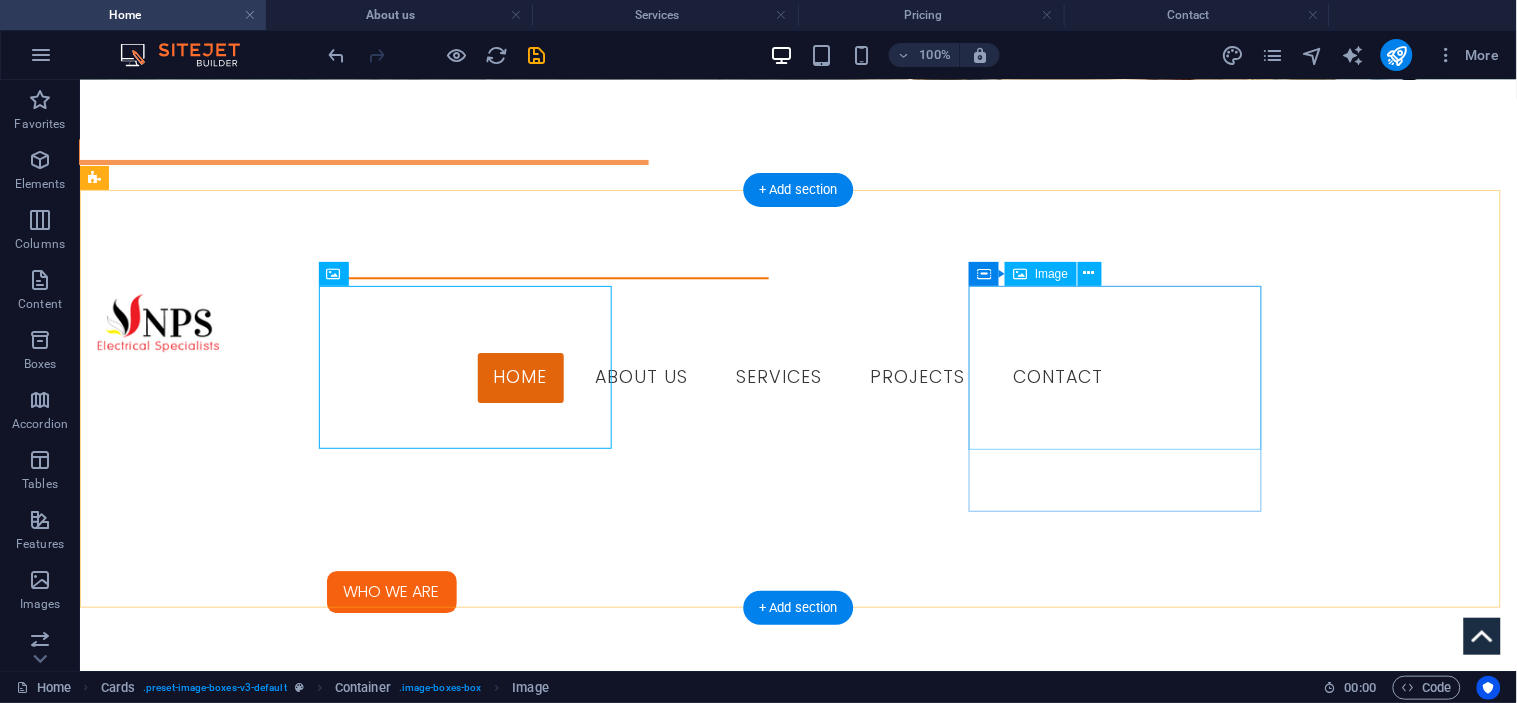 click at bounding box center [241, 2646] 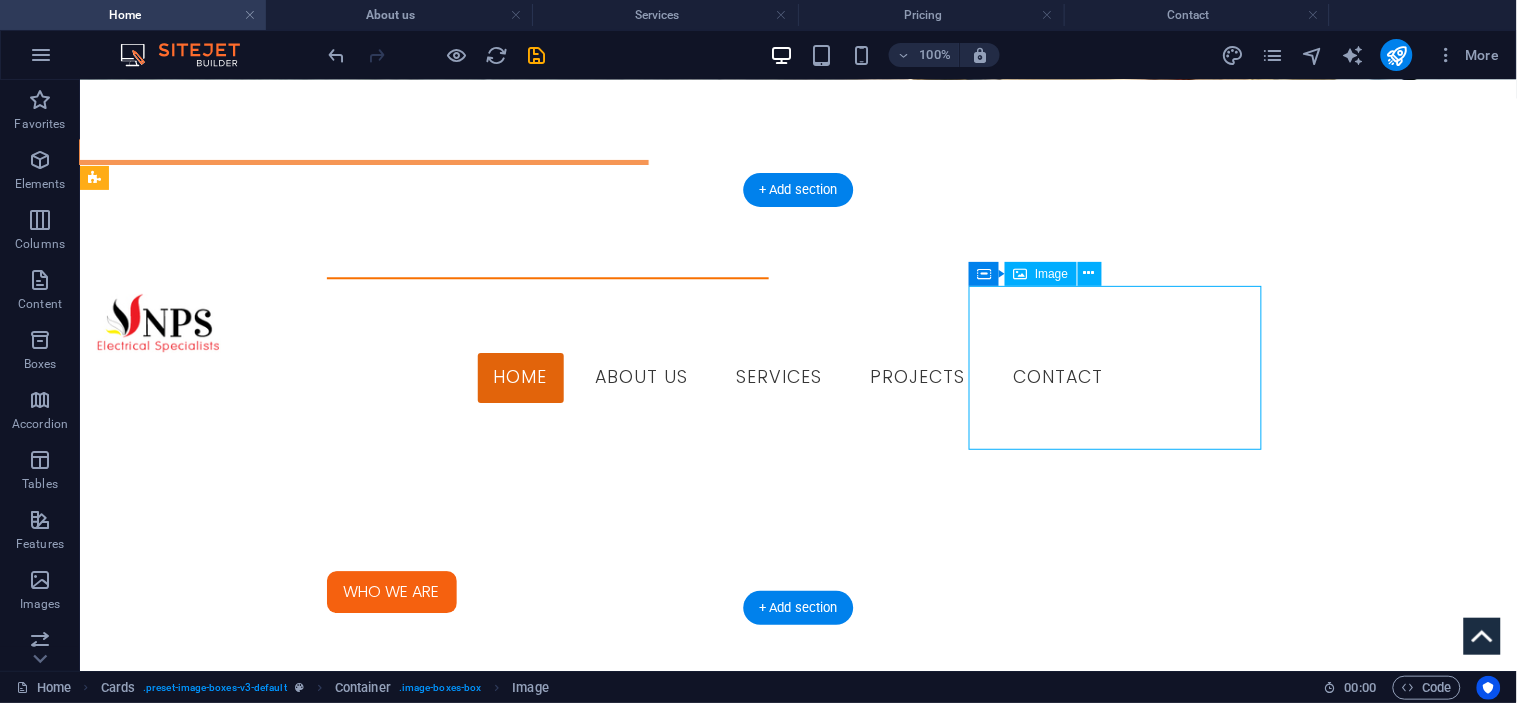 click at bounding box center [241, 2646] 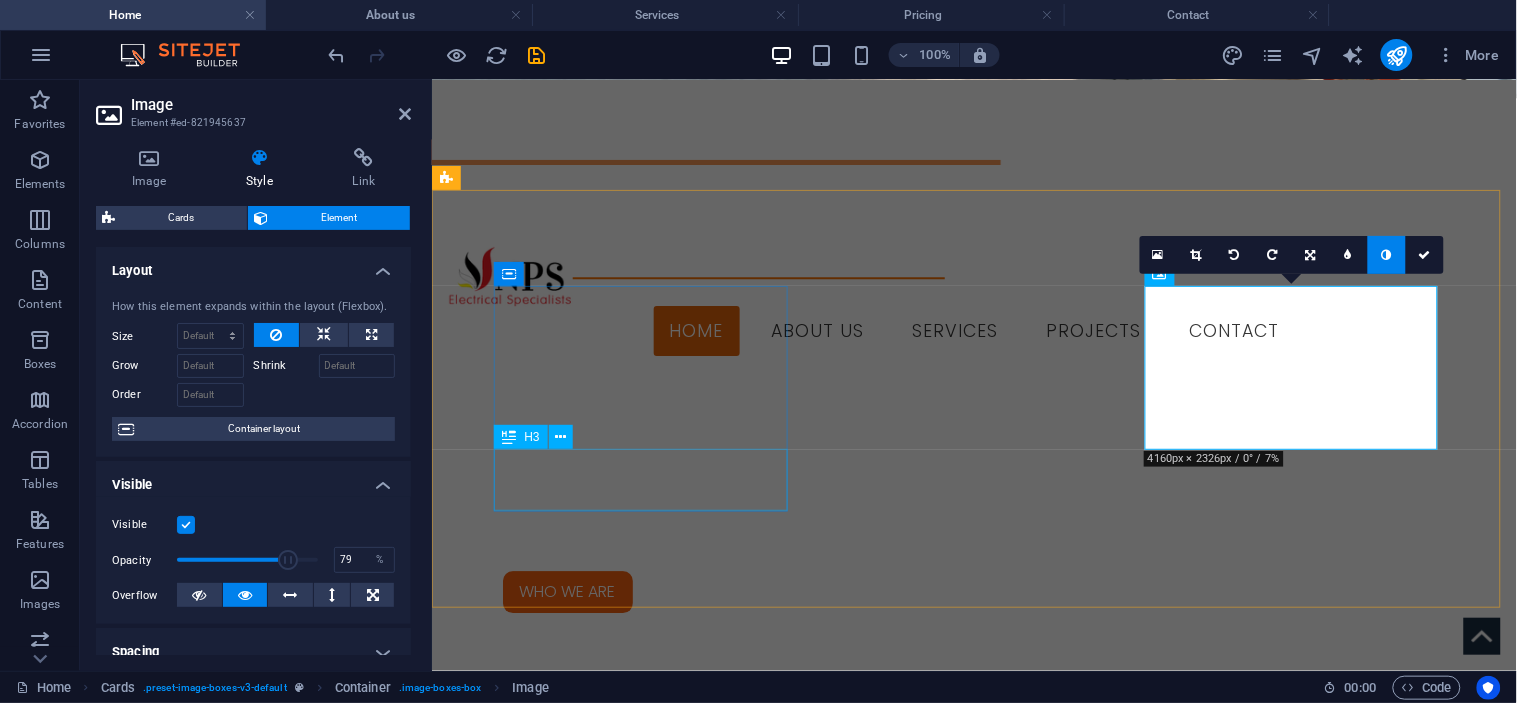 click on "INDUSTRIAL" at bounding box center [593, 2254] 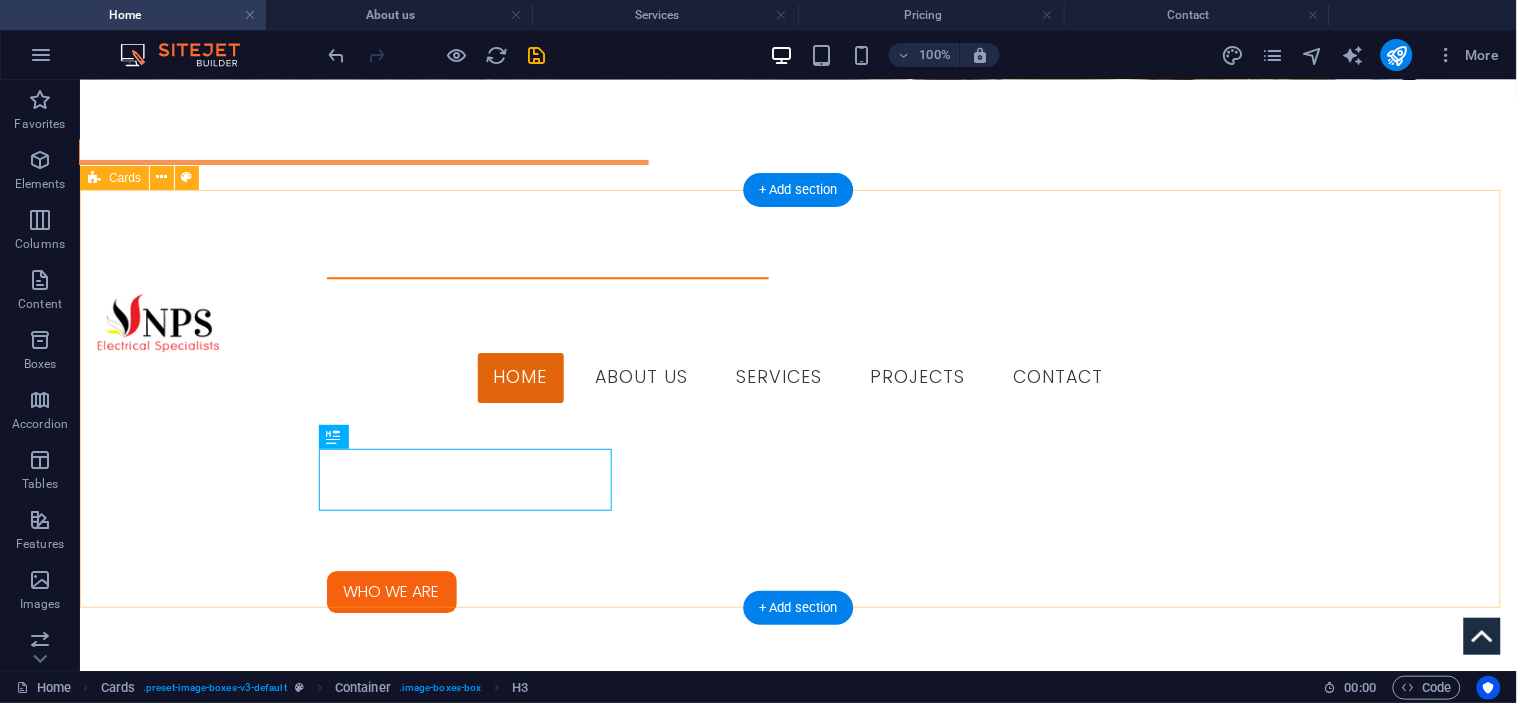 click on "INDUSTRIAL COMMERCIAL DOMESTIC" at bounding box center (797, 2436) 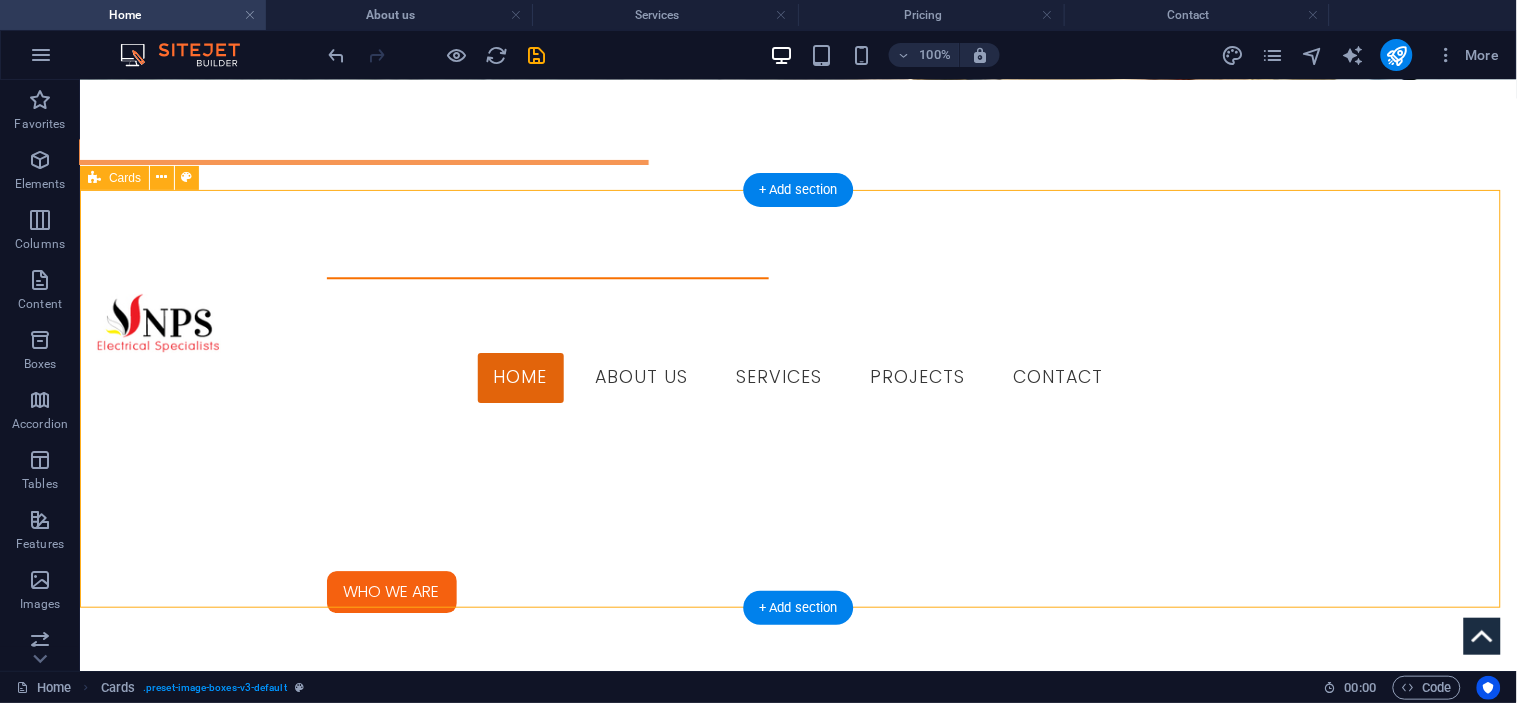 click on "INDUSTRIAL COMMERCIAL DOMESTIC" at bounding box center [797, 2436] 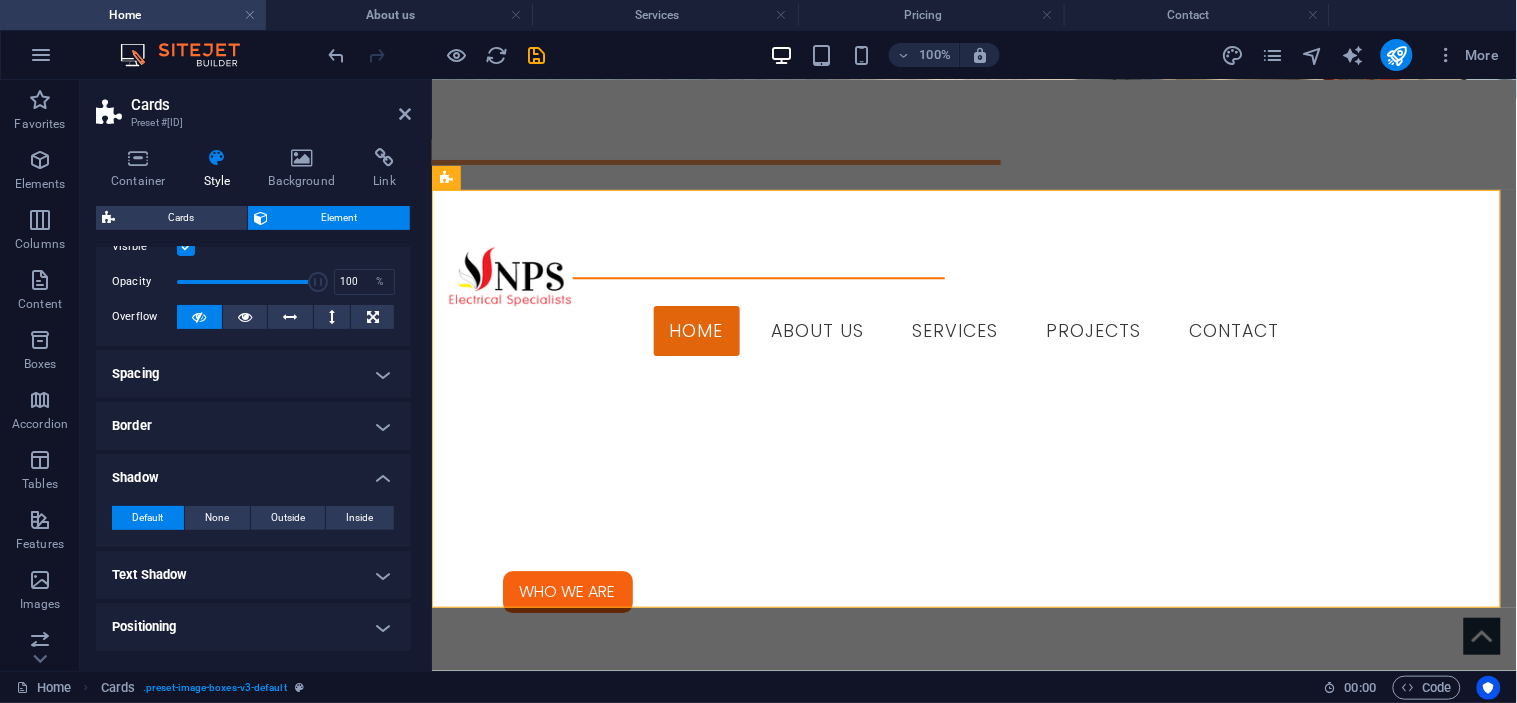 scroll, scrollTop: 44, scrollLeft: 0, axis: vertical 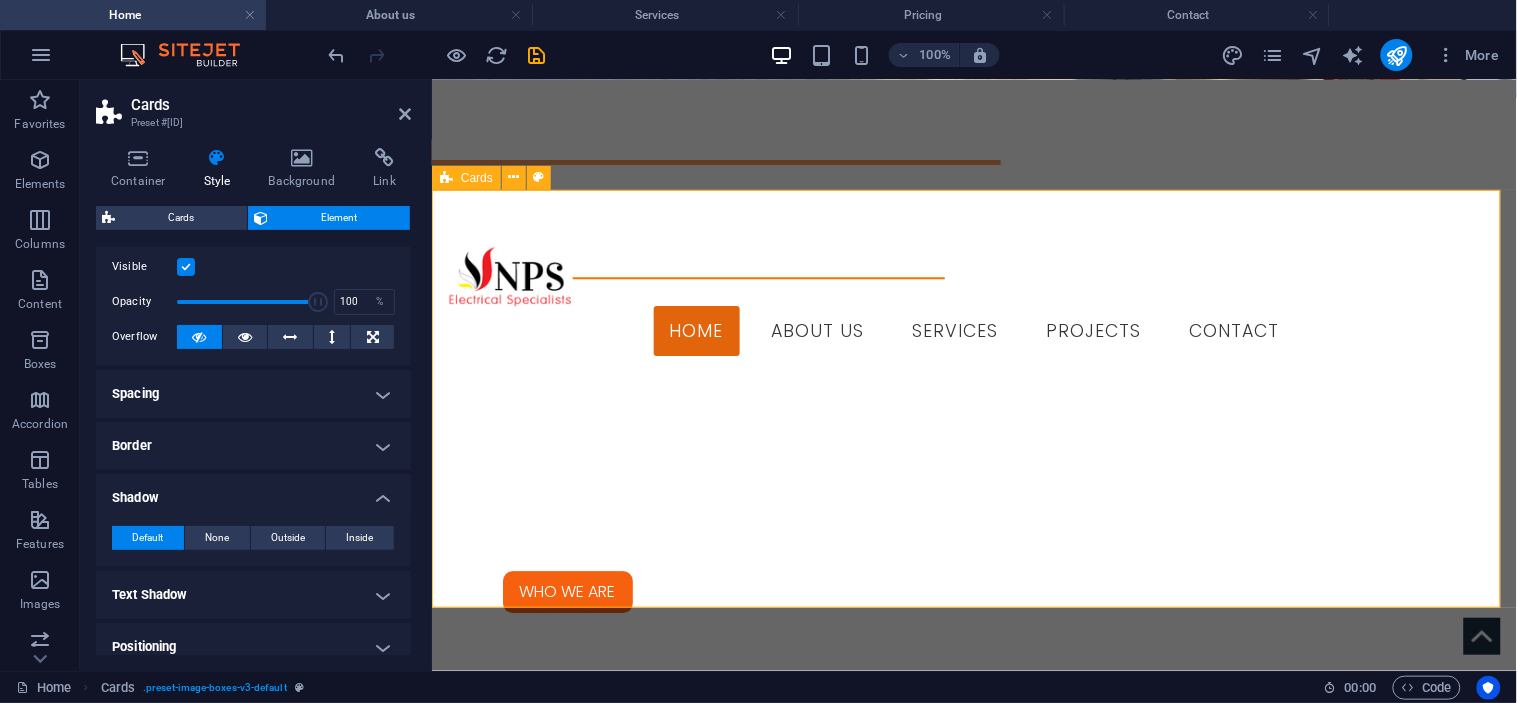 click on "INDUSTRIAL COMMERCIAL DOMESTIC" at bounding box center (973, 2414) 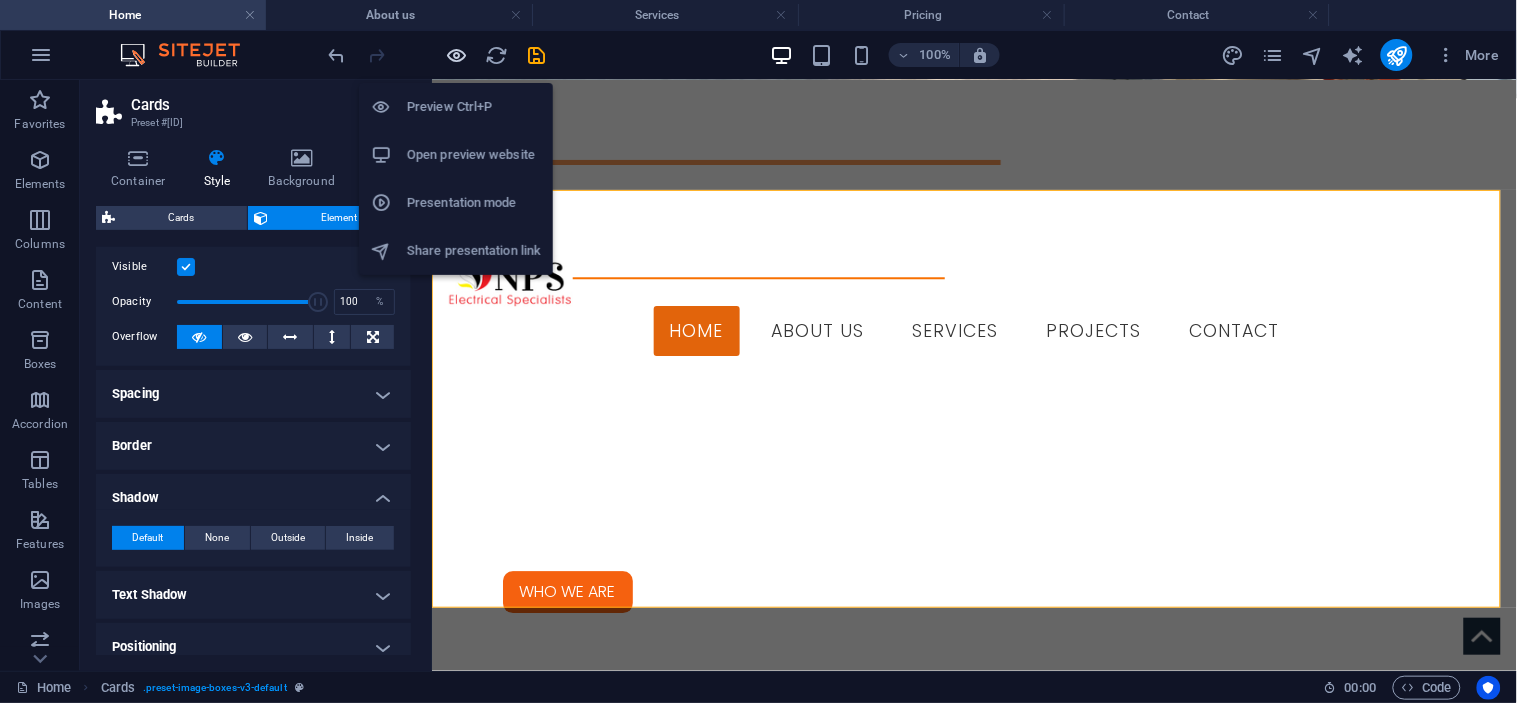 click at bounding box center (457, 55) 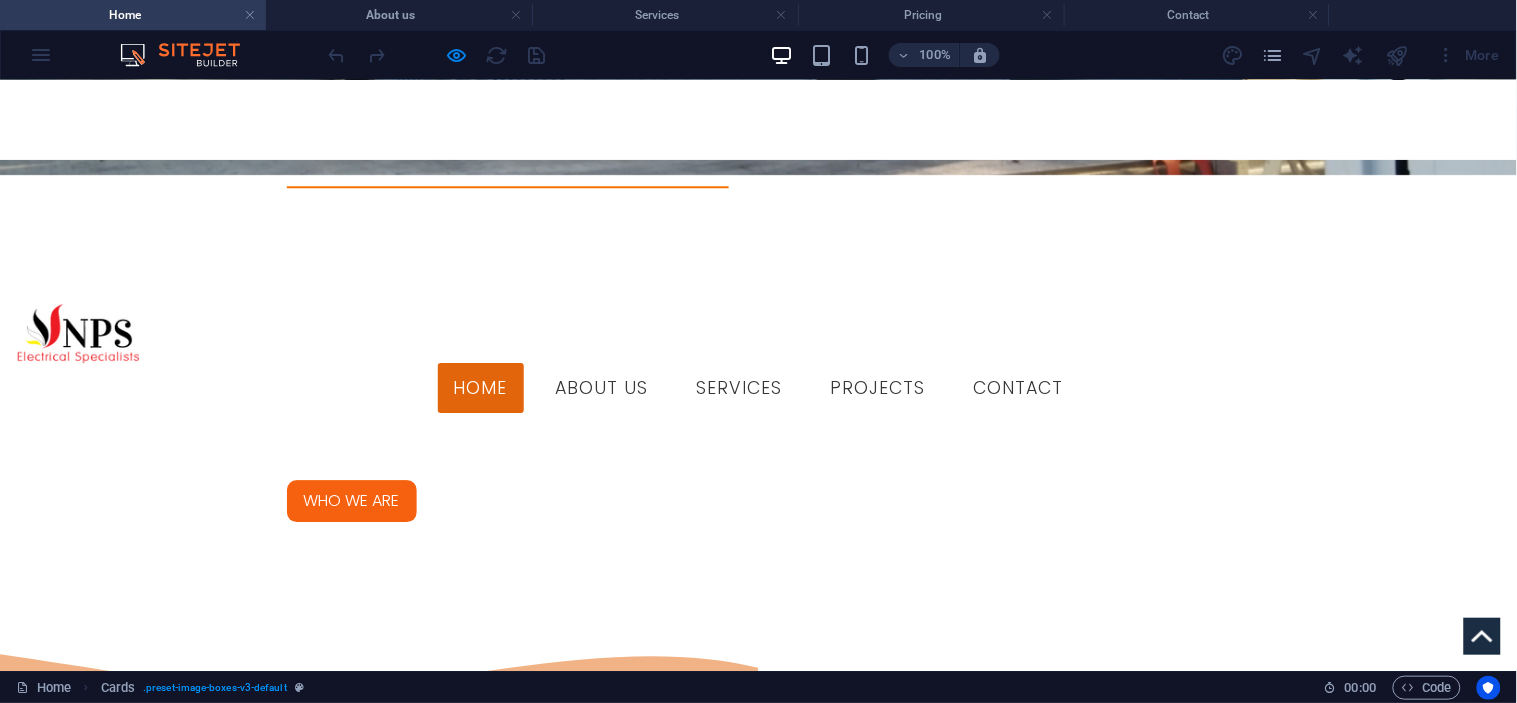 scroll, scrollTop: 787, scrollLeft: 0, axis: vertical 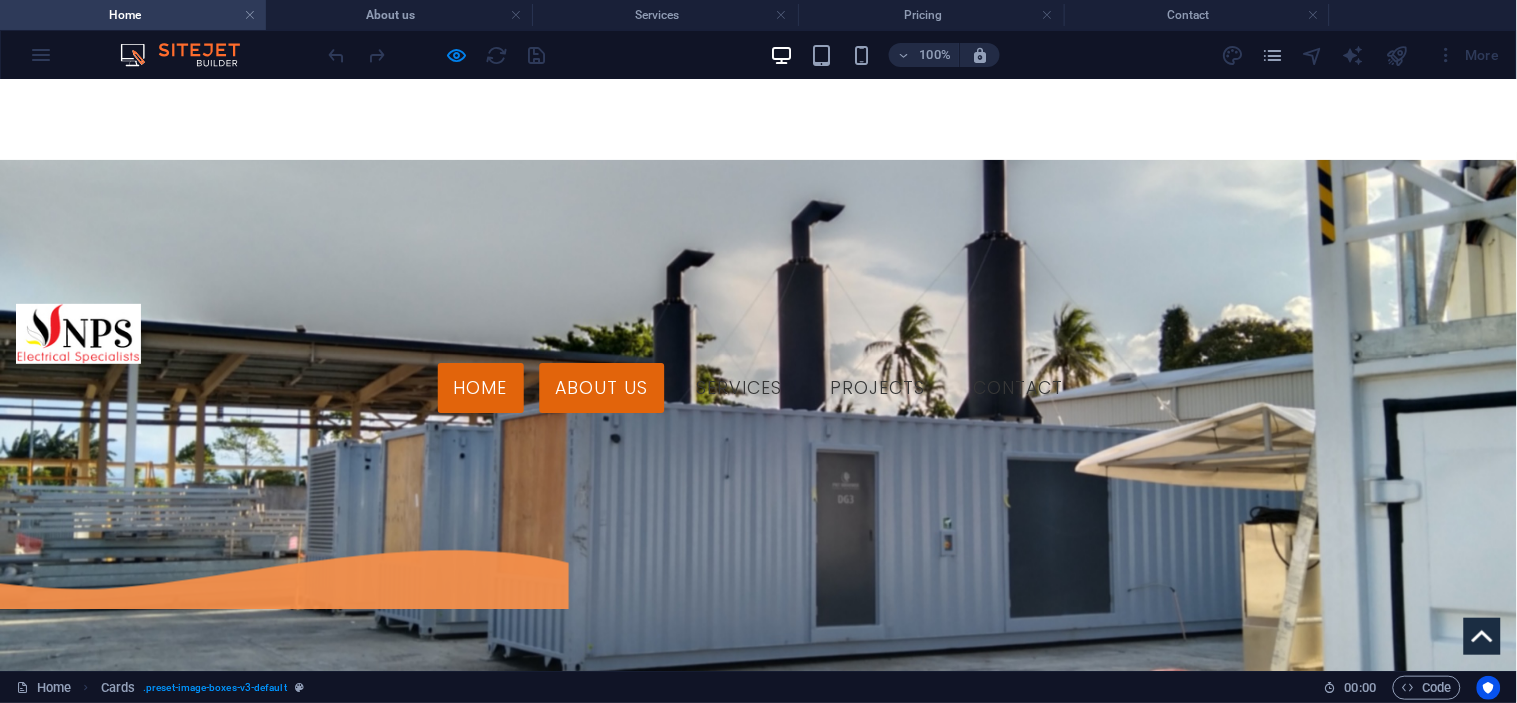 click on "About us" at bounding box center [602, 388] 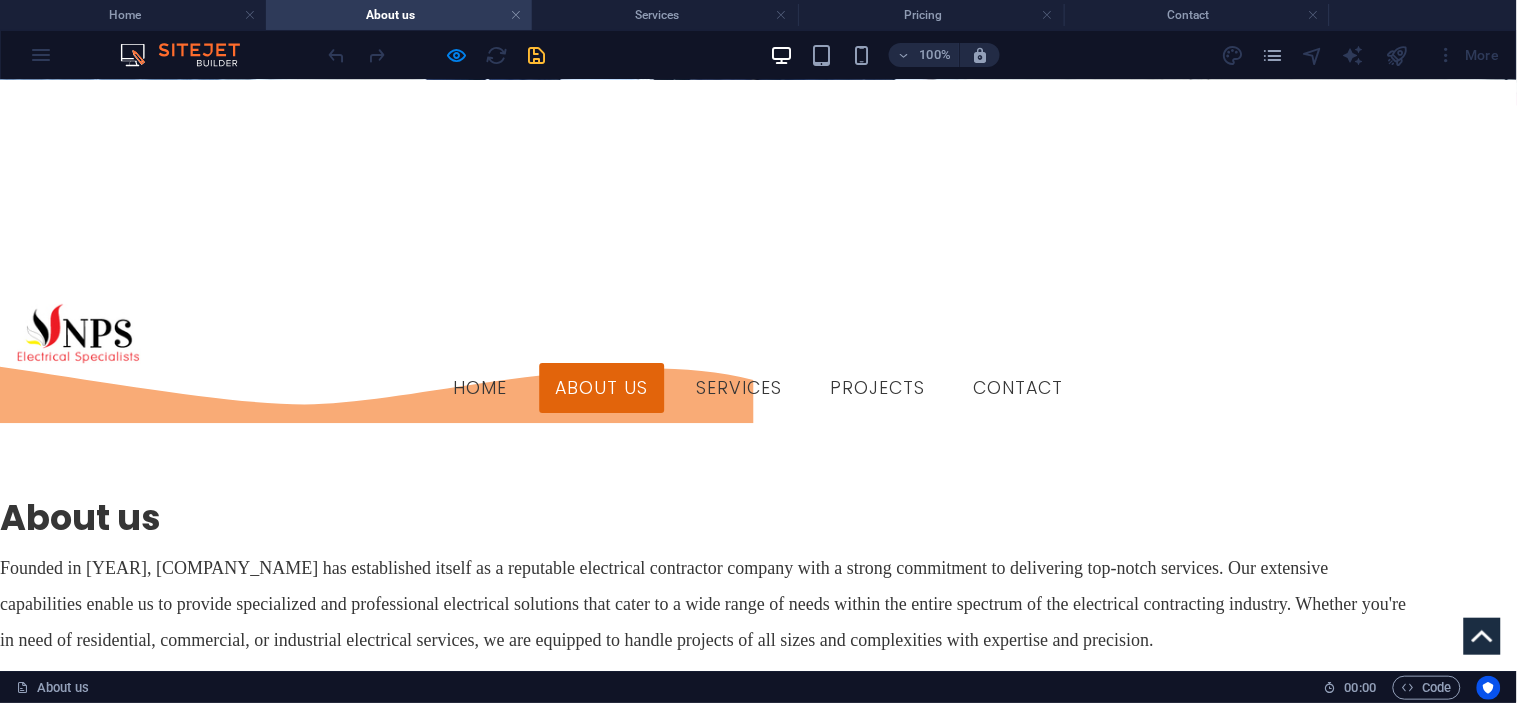 scroll, scrollTop: 1333, scrollLeft: 0, axis: vertical 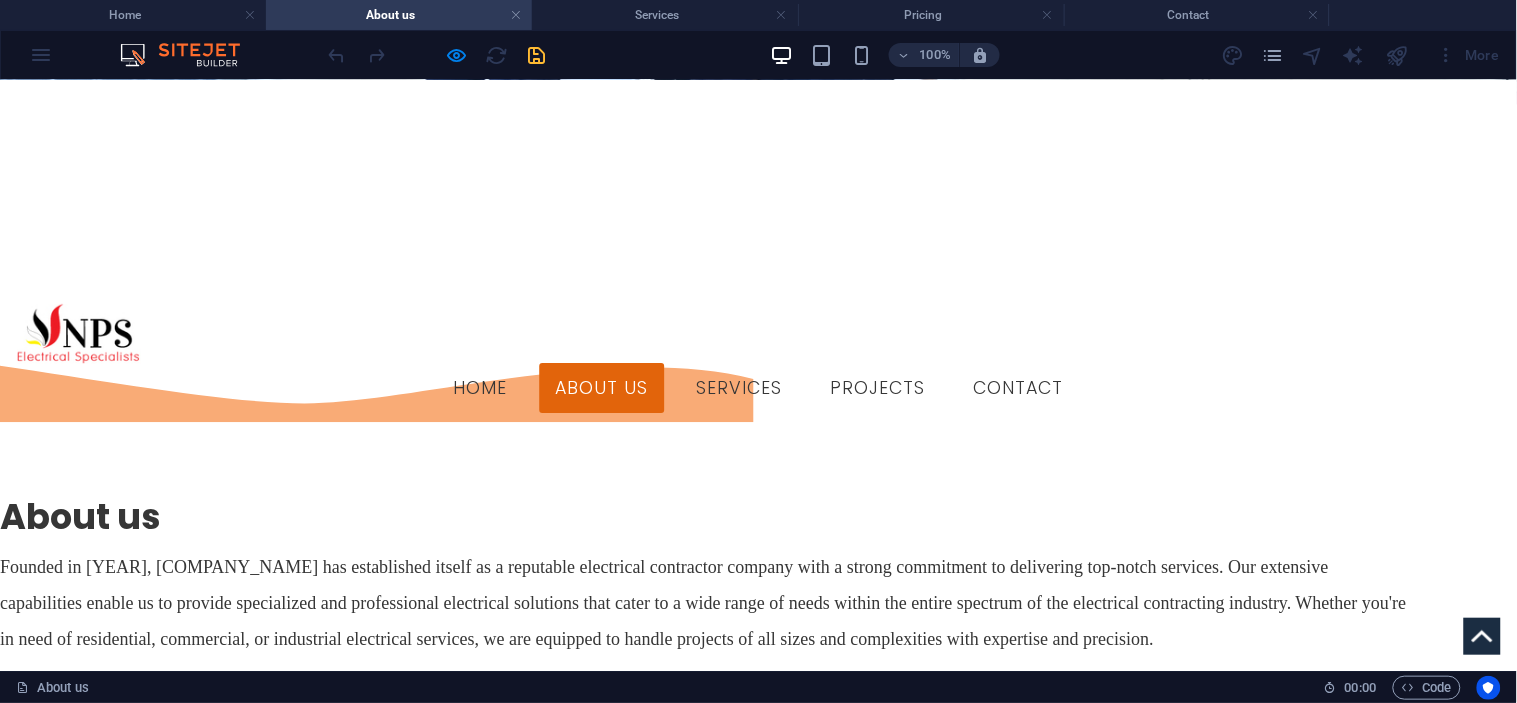 click on "Generators" at bounding box center [119, 1748] 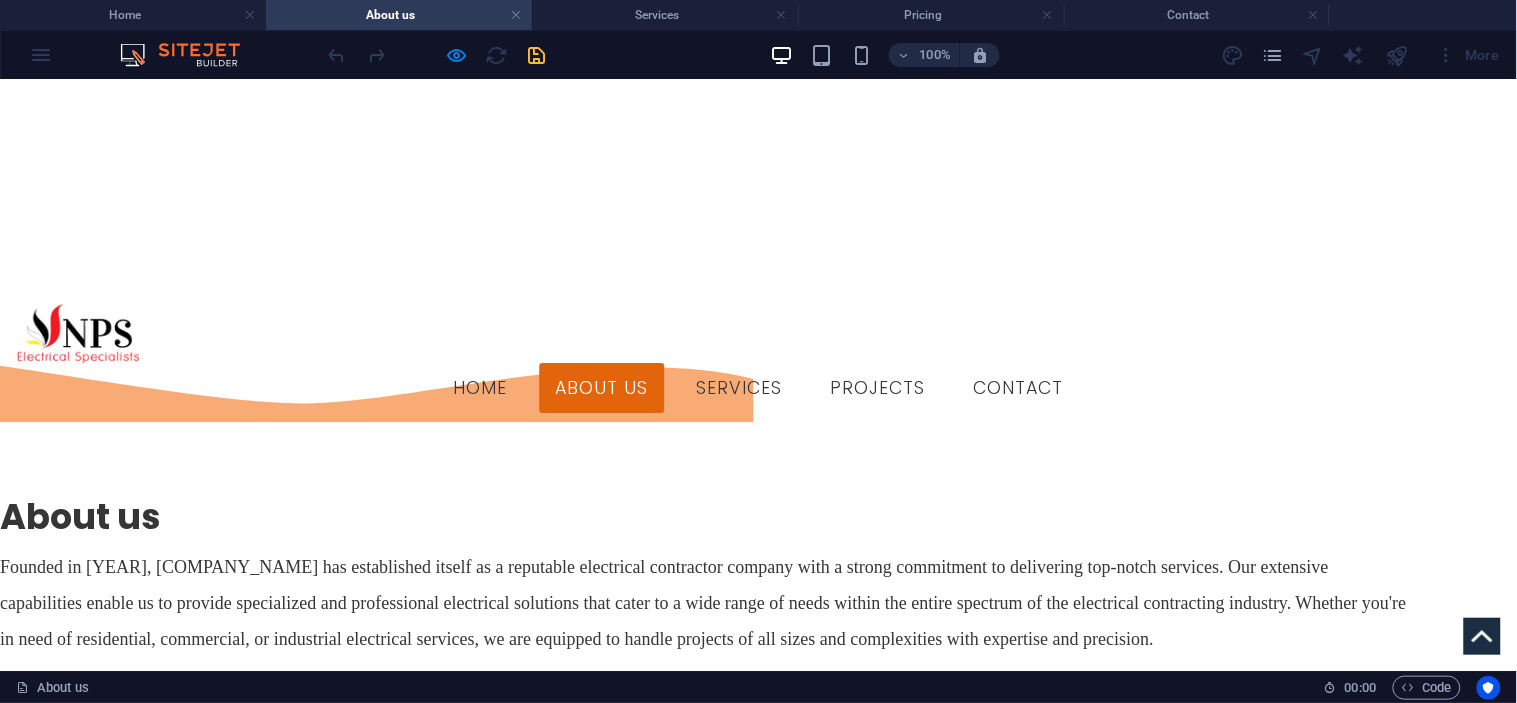 click on "Refrigeration/Air-conditioning" at bounding box center (119, 2069) 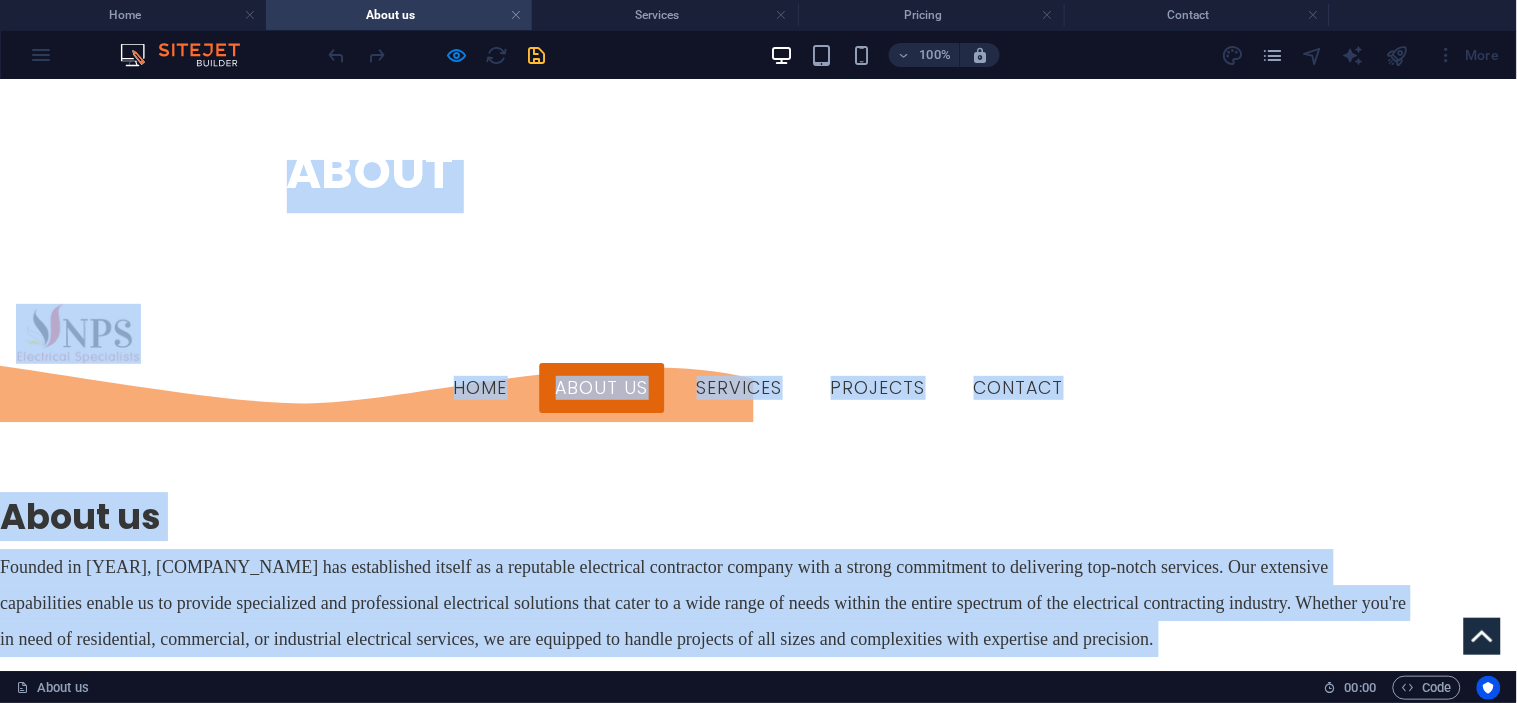 click on "+675 472 8339 Home About us Services Projects Contact ABOUT   Drop content here or  Add elements  Paste clipboard About us Founded in 2016, Niugini Power Systems has established itself as a reputable electrical contractor company with a strong commitment to delivering top-notch services. Our extensive capabilities enable us to provide specialized and professional electrical solutions that cater to a wide range of needs within the entire spectrum of the electrical contracting industry. Whether you're in need of residential, commercial, or industrial electrical services, we are equipped to handle projects of all sizes and complexities with expertise and precision. Drop content here or  Add elements  Paste clipboard What we Do
Electrical We provide our clients with complete Domestic/ Industrial electrical solutions Generators We provide quality Generator hire, Installations, Service/Repair/Maintenance solutions. Refrigeration/Air-conditioning
Address Lae" at bounding box center [758, 908] 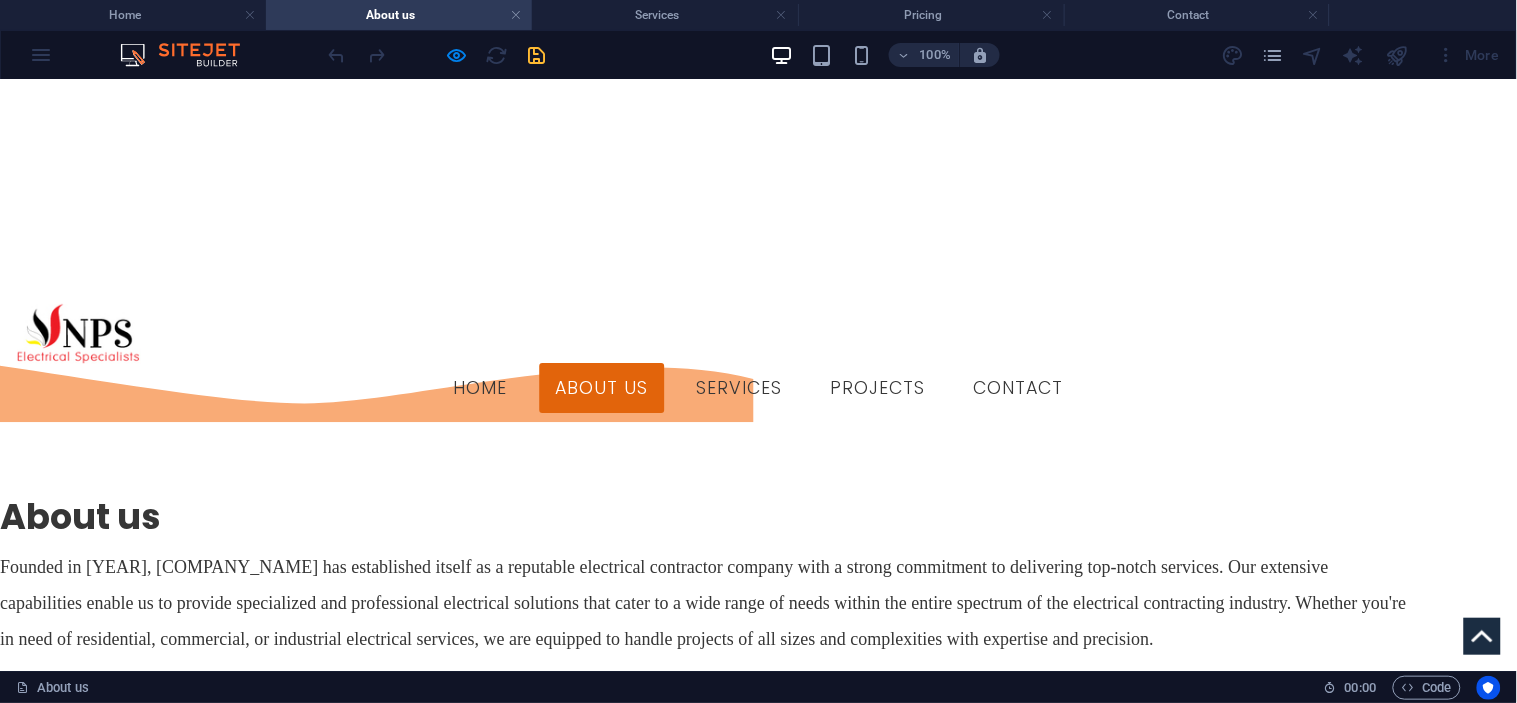 click on "Electrical We provide our clients with complete Domestic/ Industrial electrical solutions Generators We provide quality Generator hire, Installations, Service/Repair/Maintenance solutions. Refrigeration/Air-conditioning We provide installations and Service to all types of Refrigeration and Air-conditioning, including large HVAC systems Renewable Energy, Voice/Data, Fire/ Alarm Systems We design build and service, flexible and effective systems and solutions for our clients" at bounding box center (758, 1944) 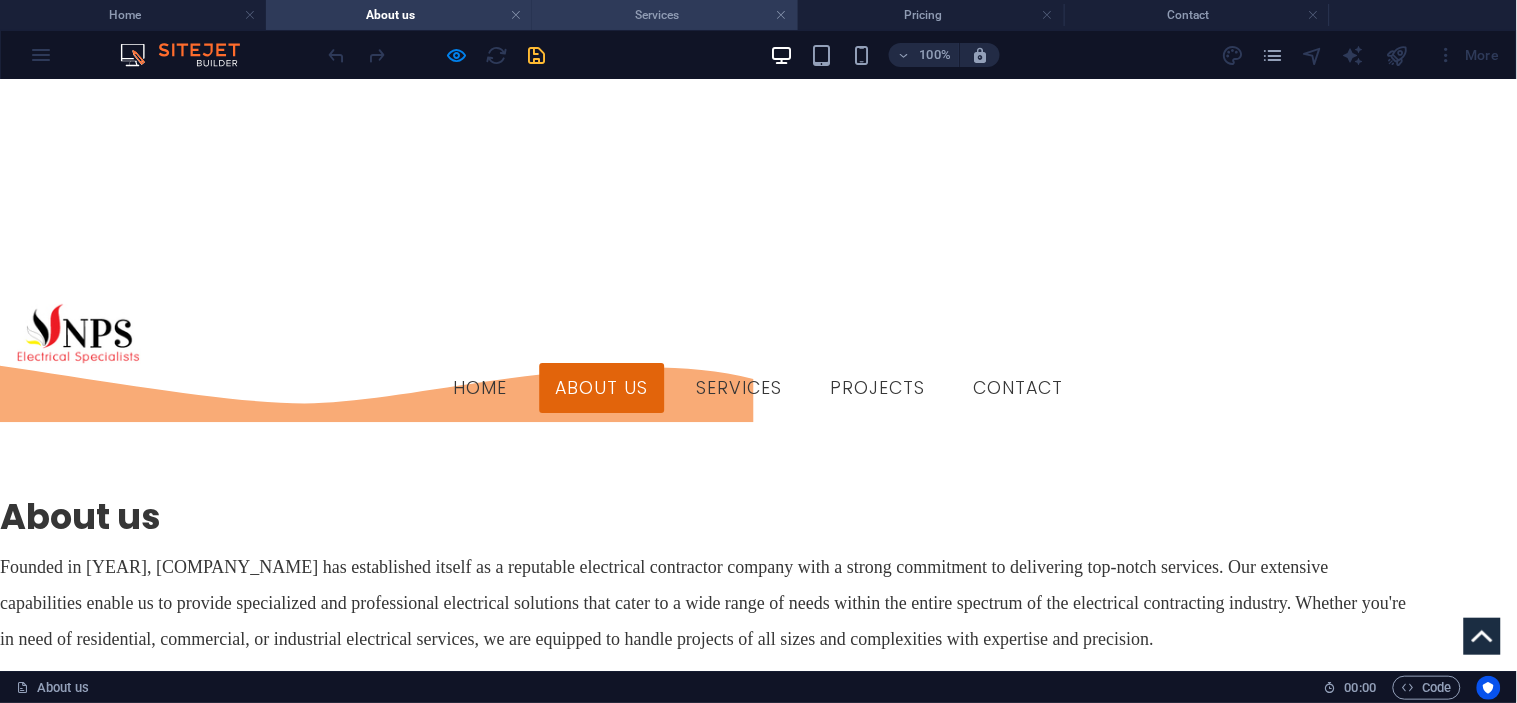 click on "Services" at bounding box center [665, 15] 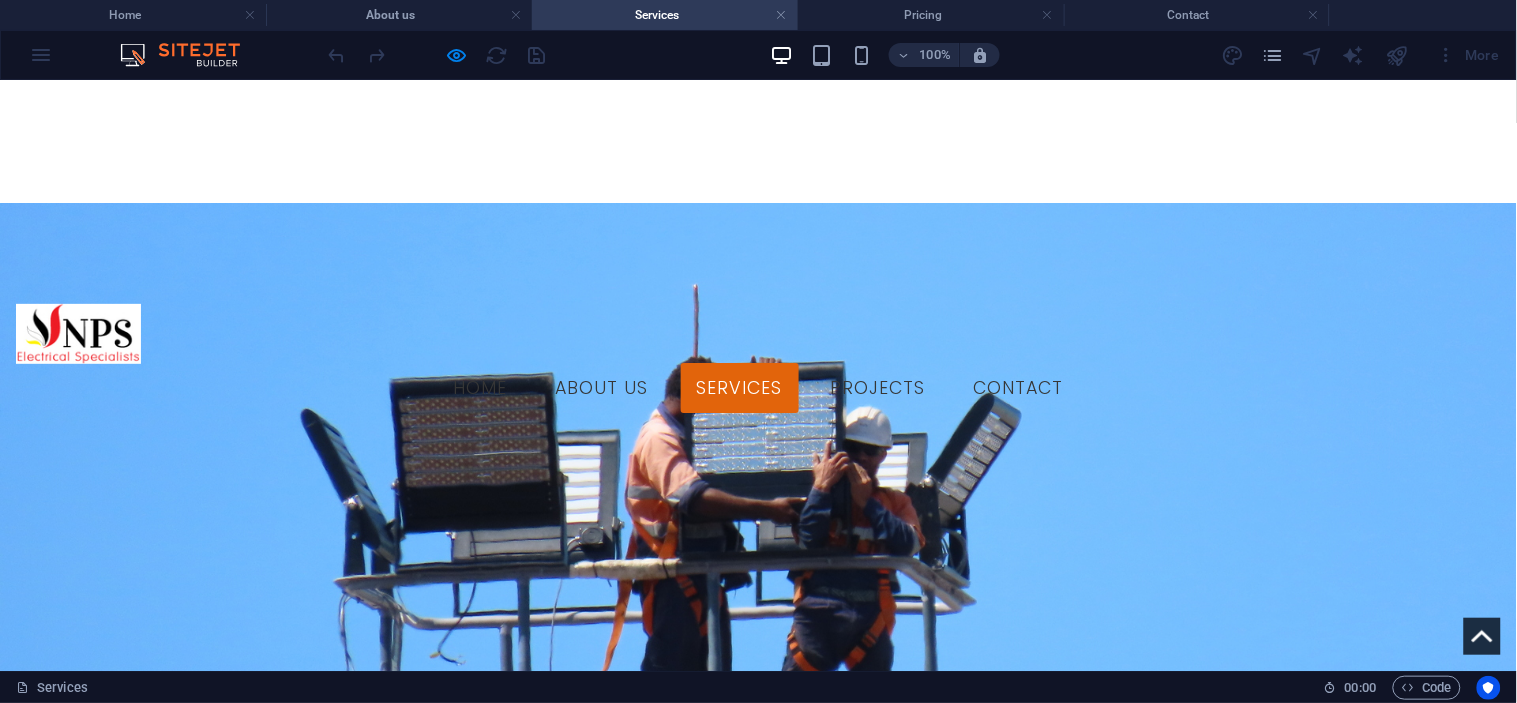 scroll, scrollTop: 198, scrollLeft: 0, axis: vertical 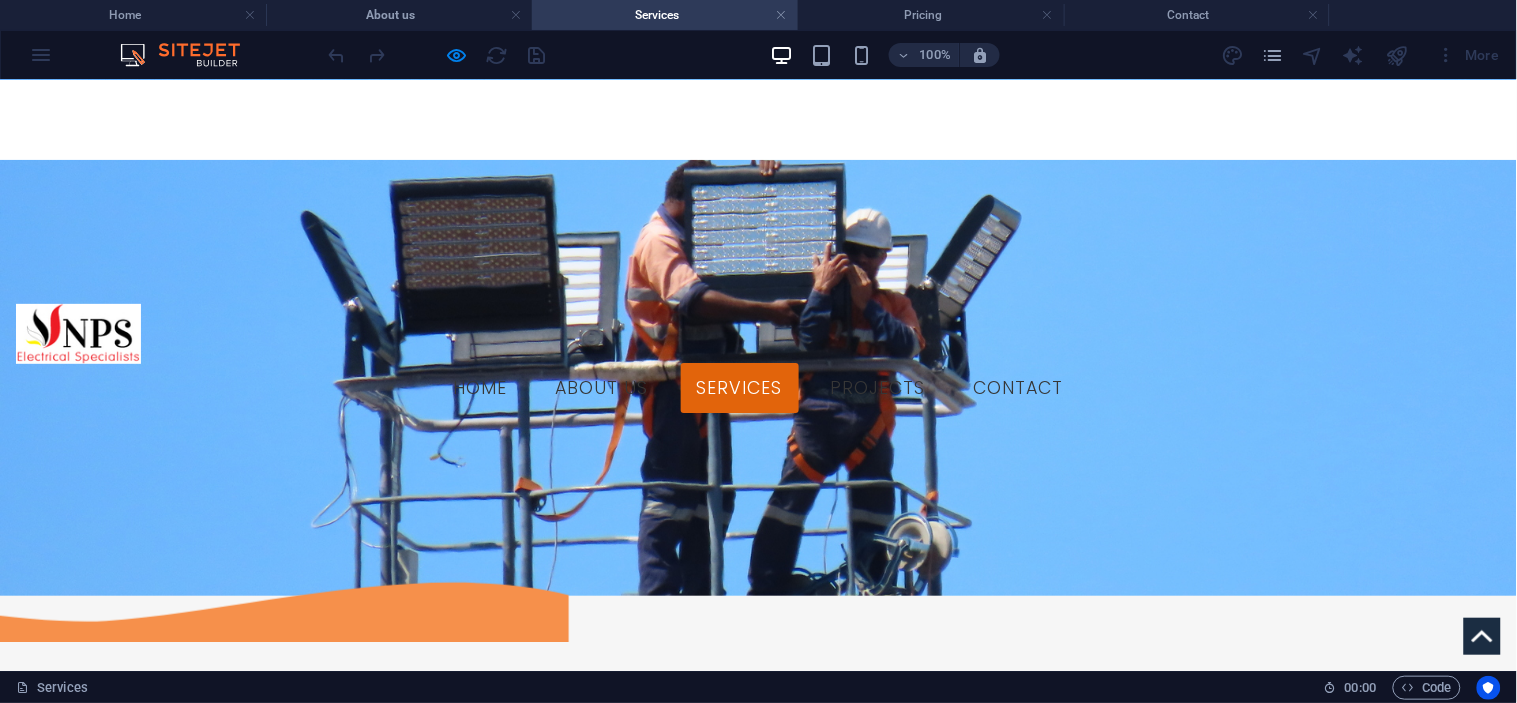 drag, startPoint x: 607, startPoint y: 176, endPoint x: 587, endPoint y: 209, distance: 38.587563 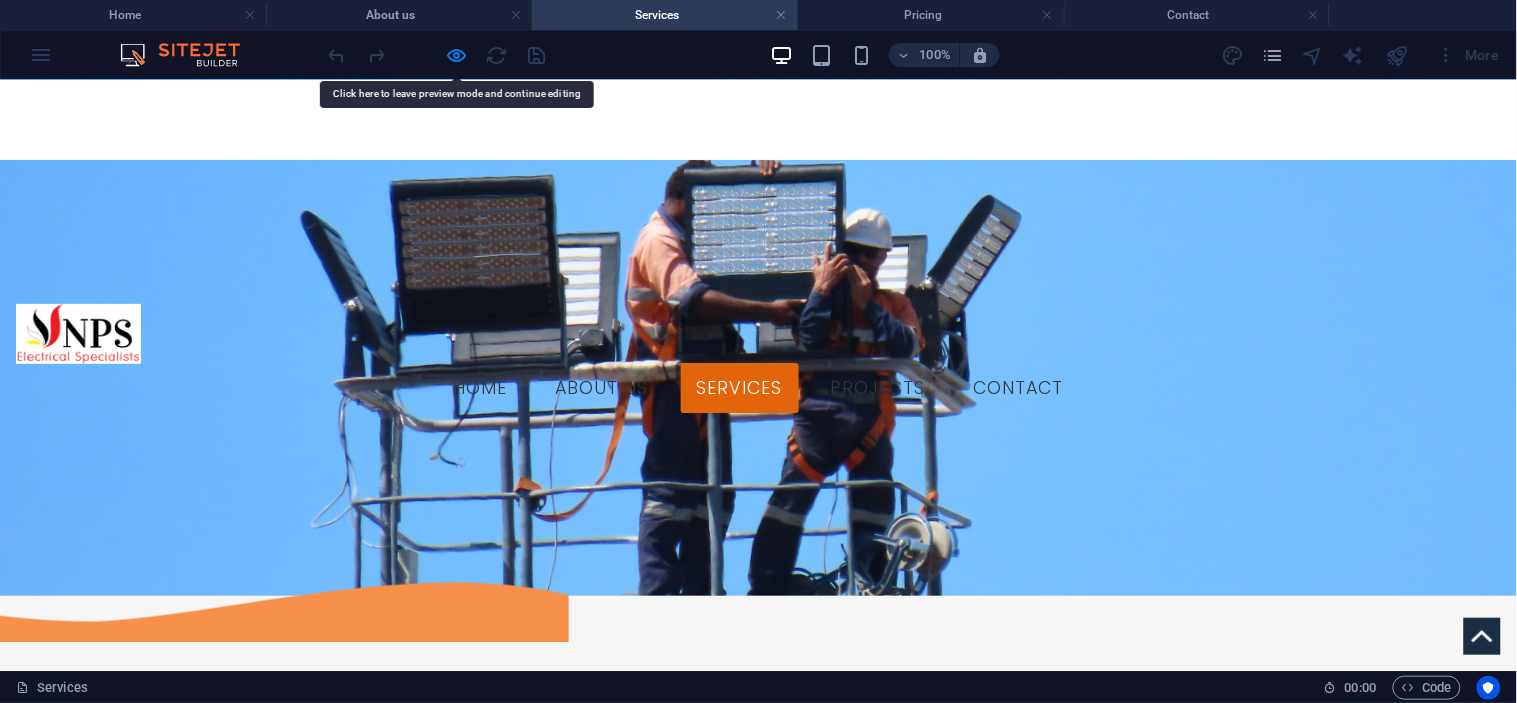 drag, startPoint x: 587, startPoint y: 209, endPoint x: 502, endPoint y: 235, distance: 88.88757 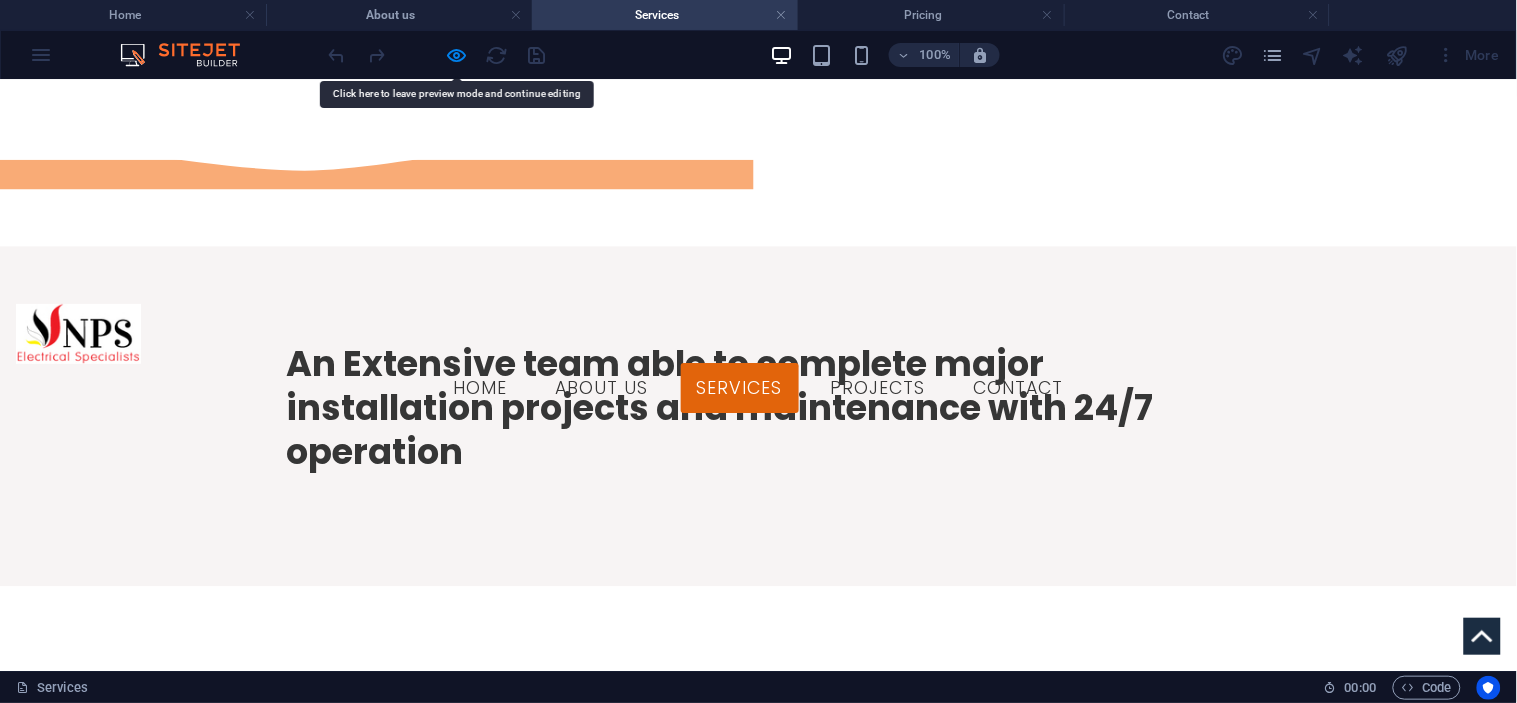 scroll, scrollTop: 1087, scrollLeft: 0, axis: vertical 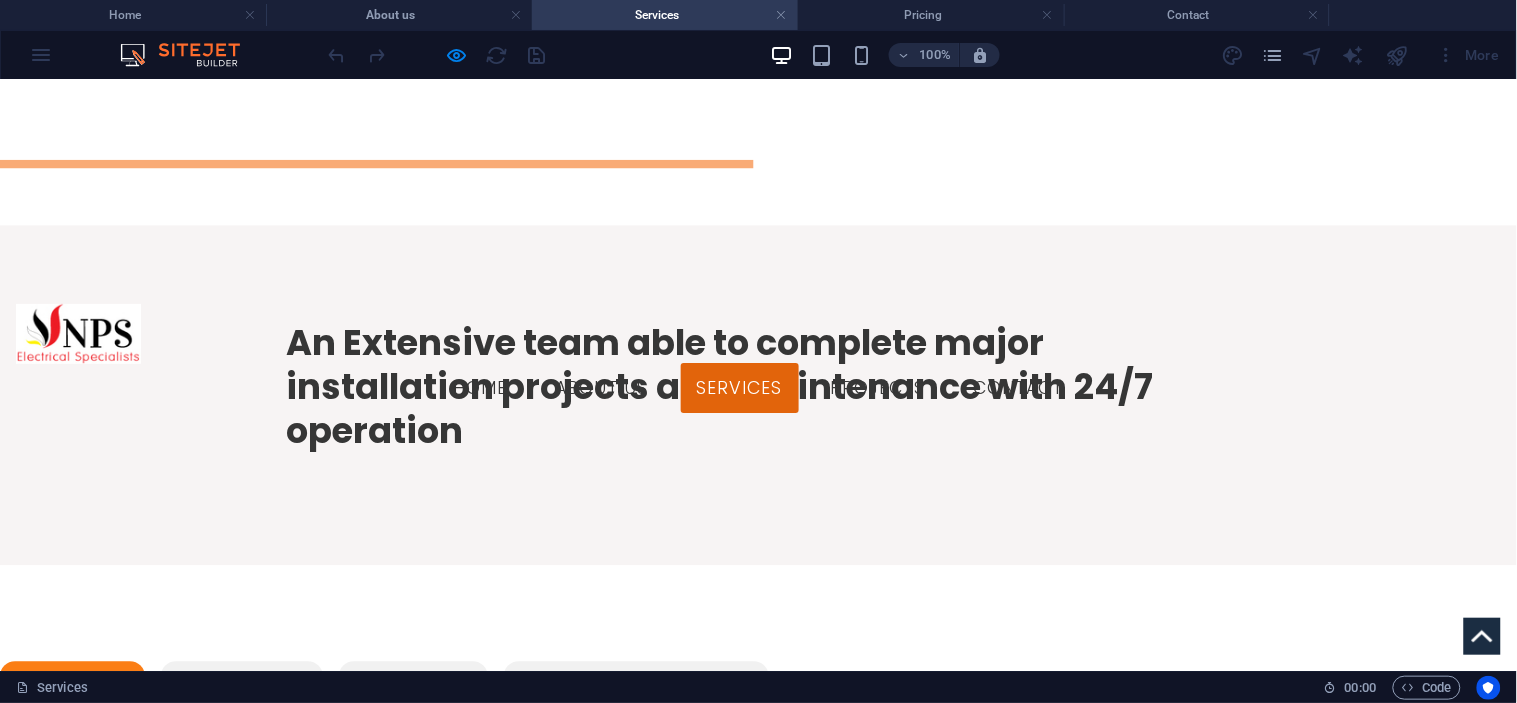click at bounding box center (758, 183) 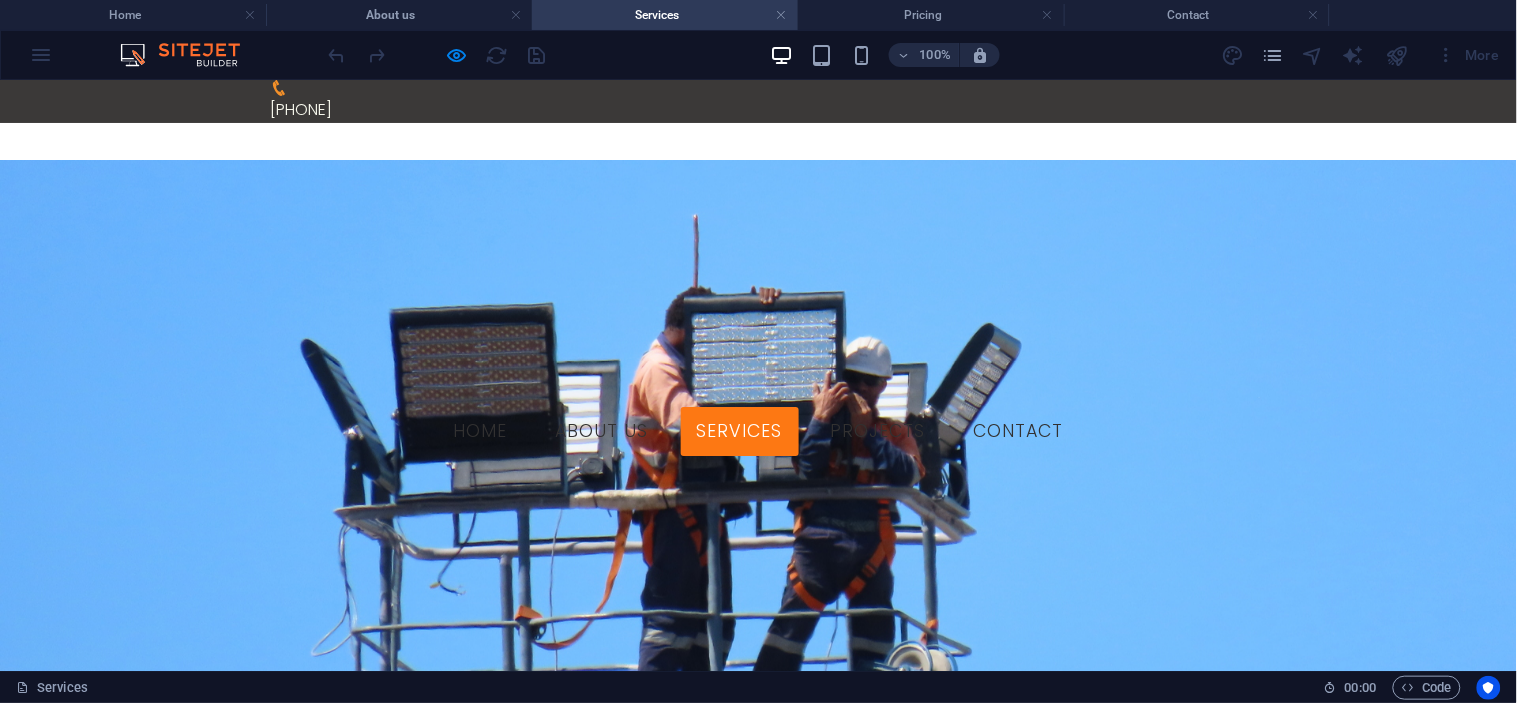 click on "Pricing" at bounding box center (931, 15) 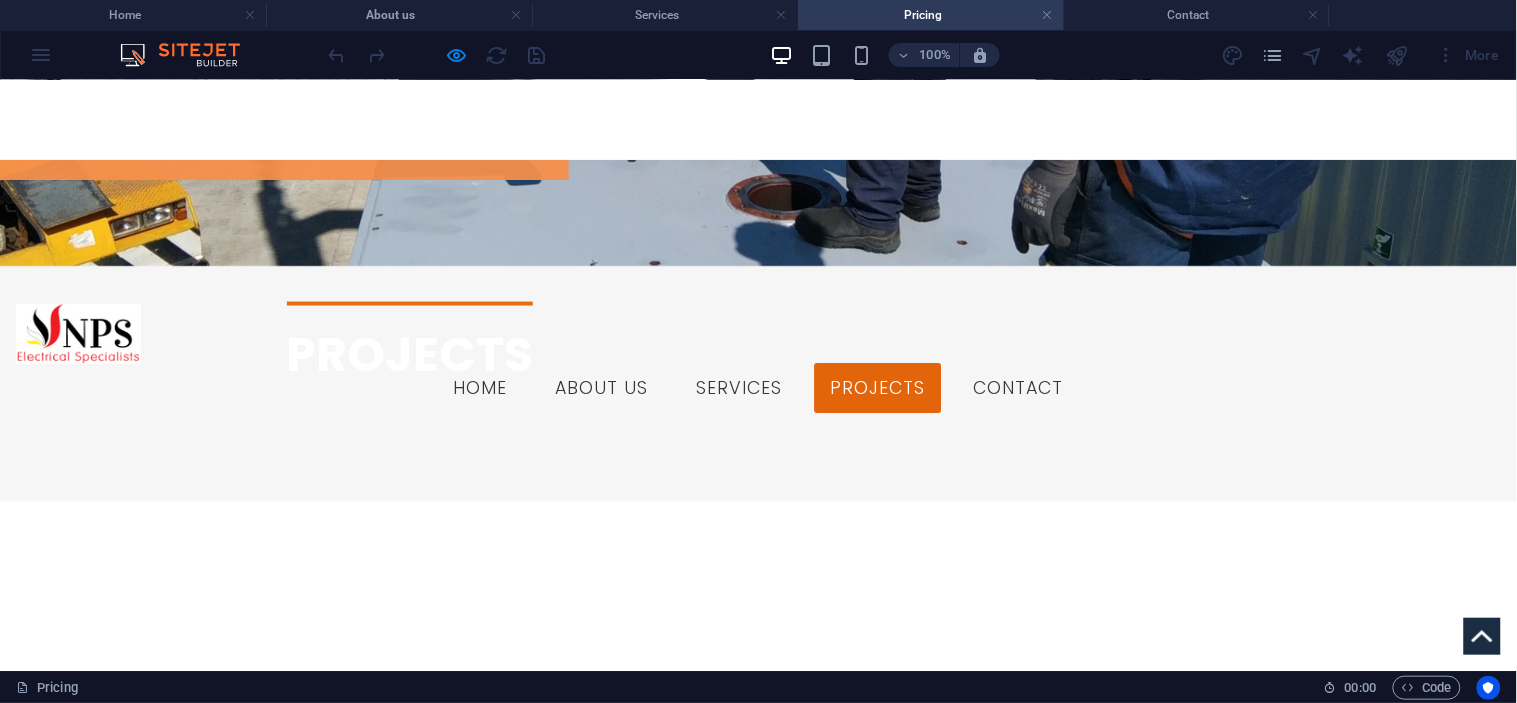 scroll, scrollTop: 657, scrollLeft: 0, axis: vertical 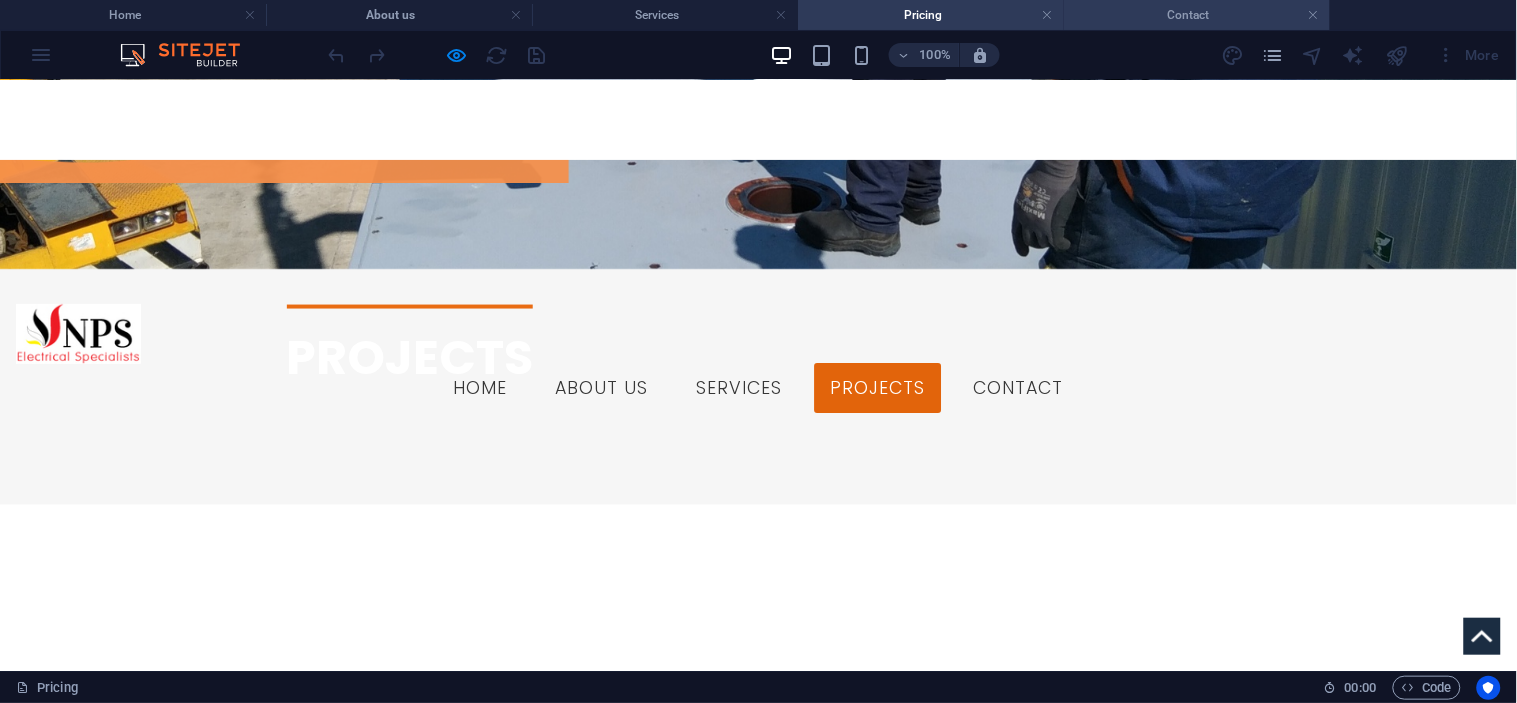 click on "Contact" at bounding box center (1197, 15) 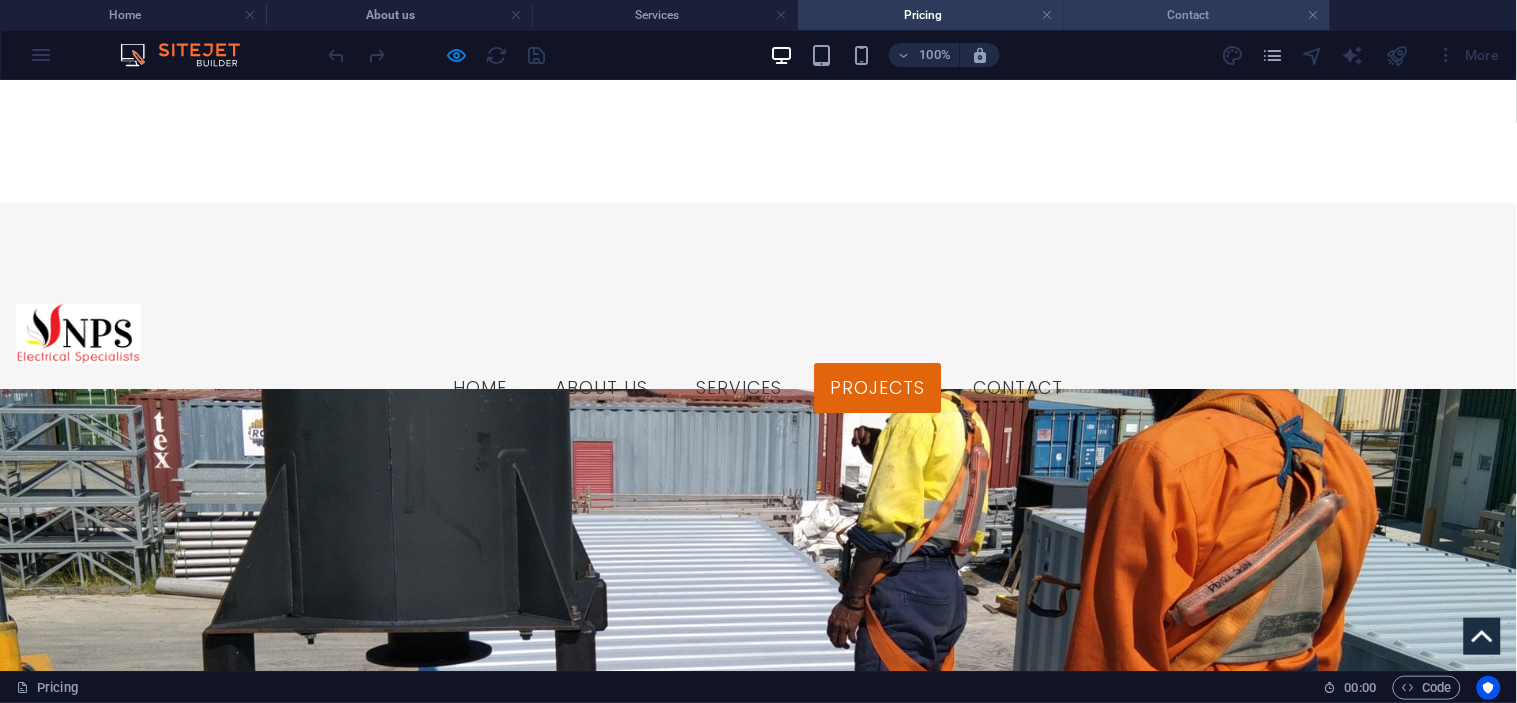 scroll, scrollTop: 476, scrollLeft: 0, axis: vertical 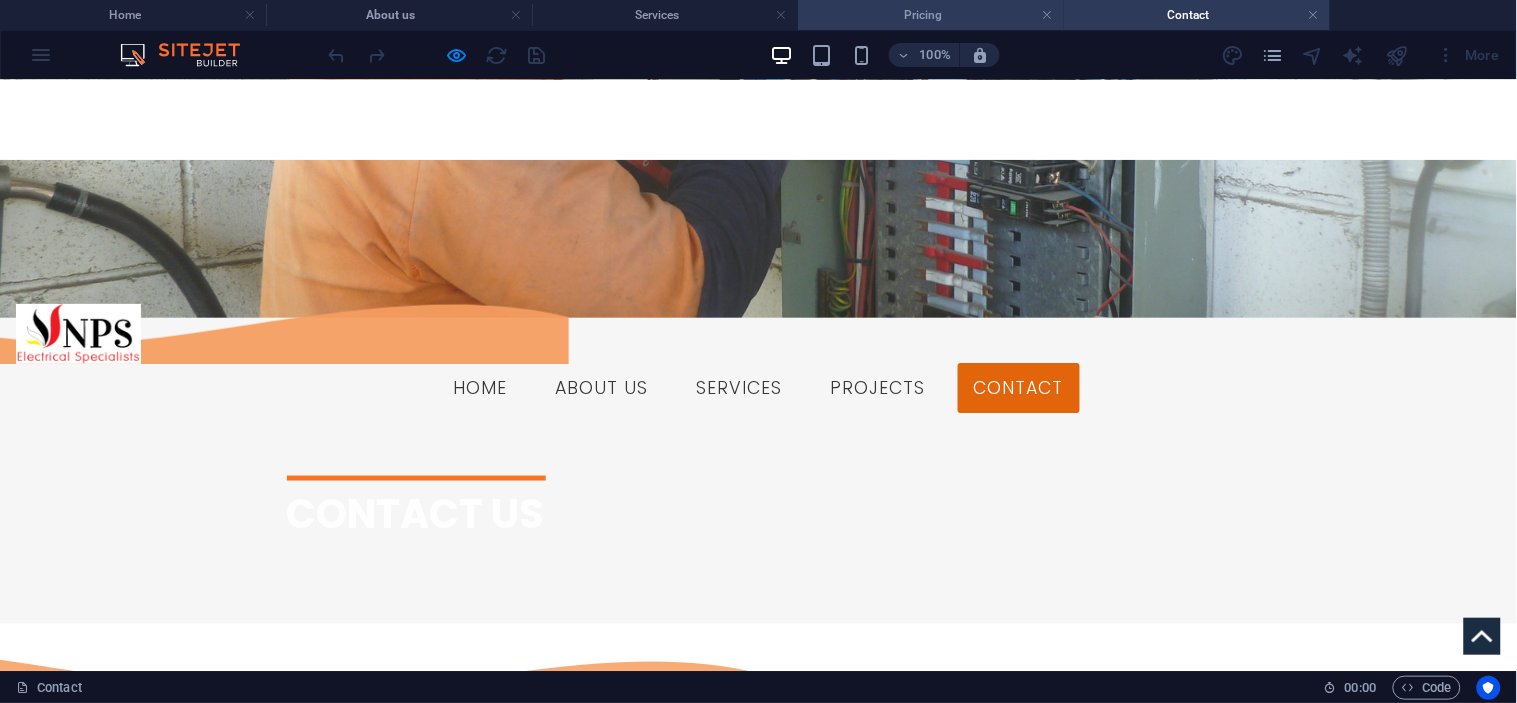 click on "Pricing" at bounding box center [931, 15] 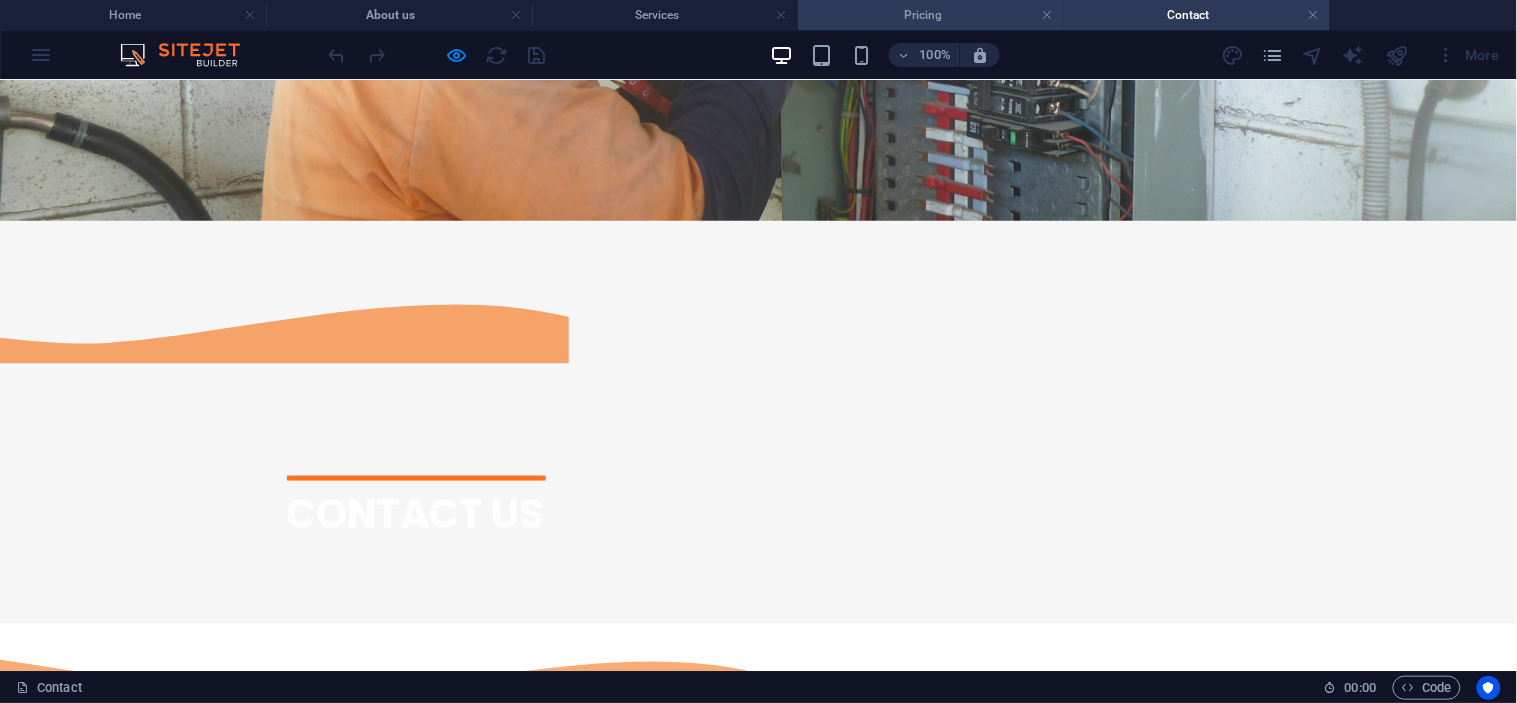 scroll, scrollTop: 0, scrollLeft: 0, axis: both 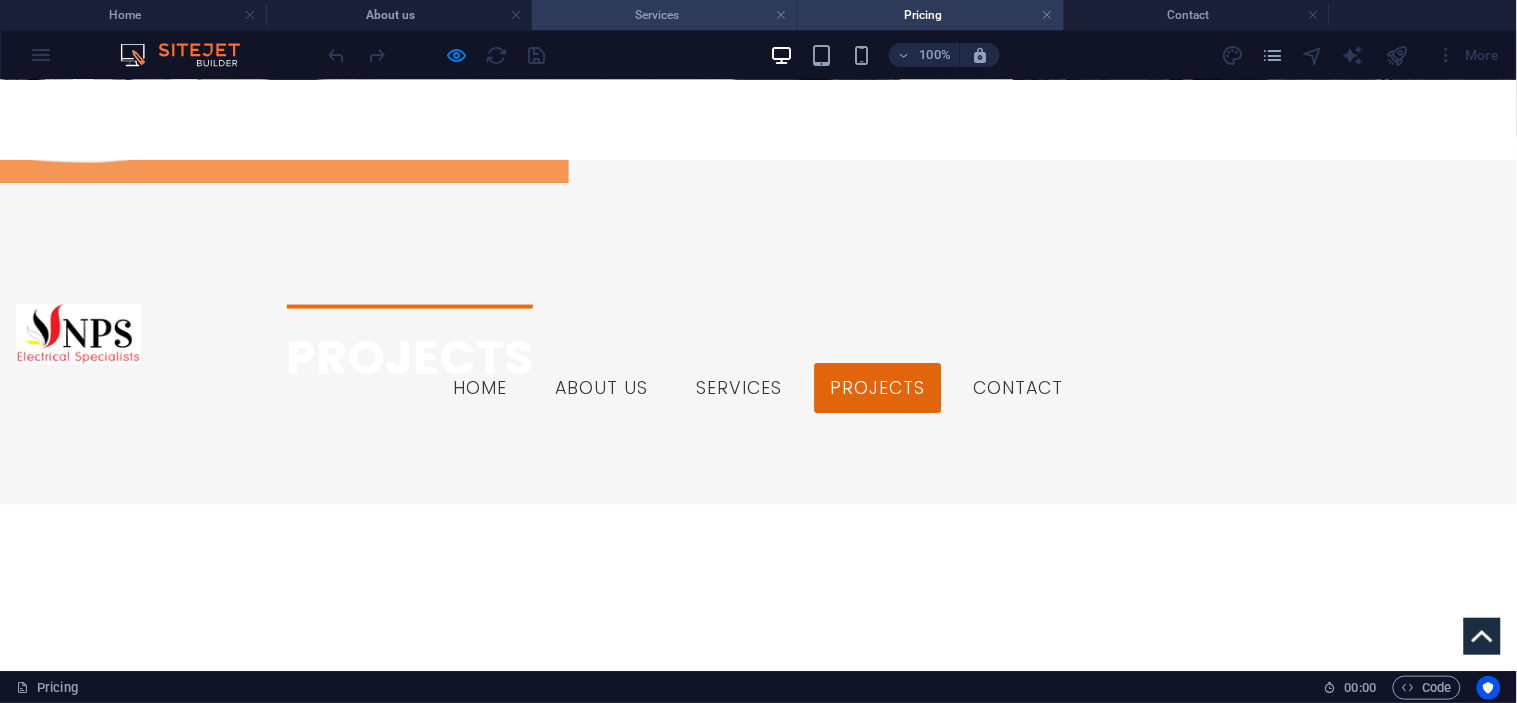 click on "Services" at bounding box center [665, 15] 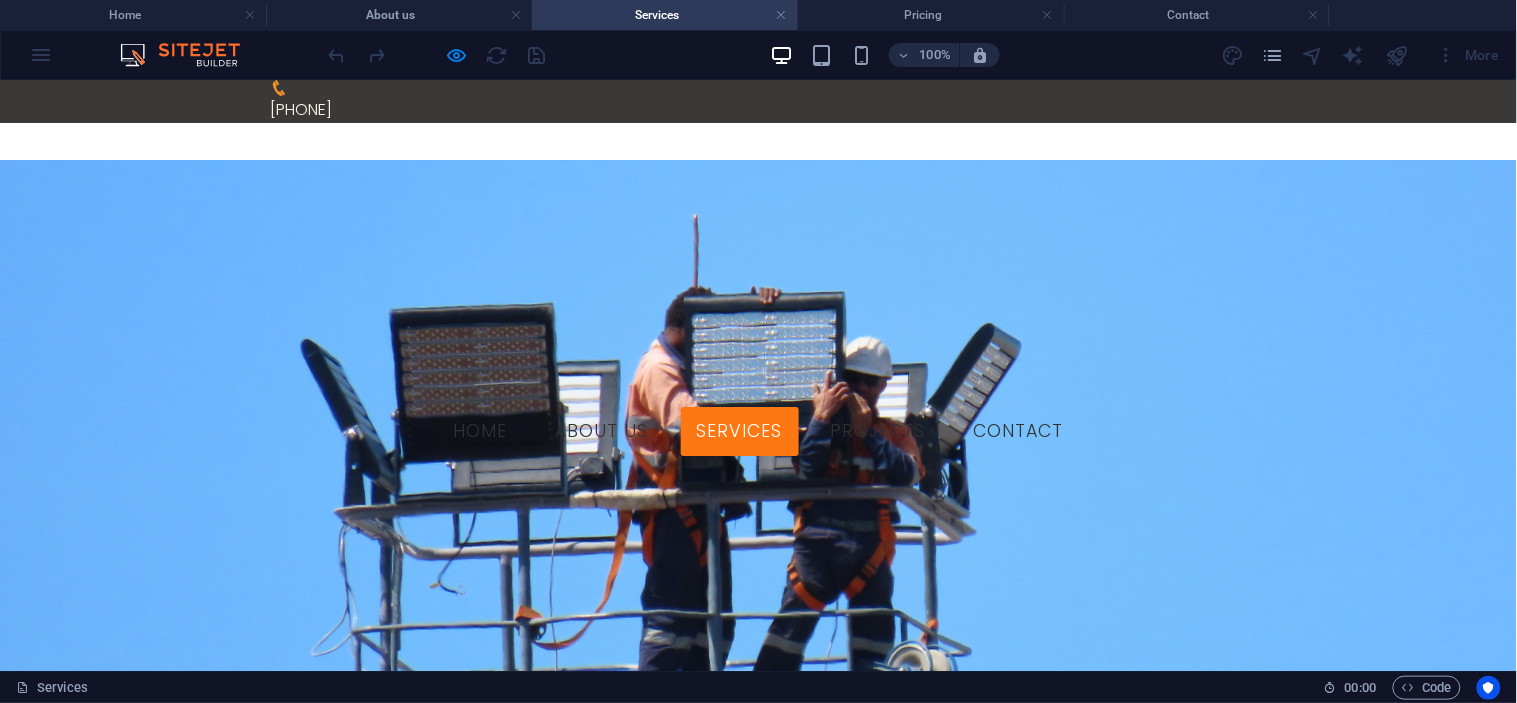 scroll, scrollTop: 1087, scrollLeft: 0, axis: vertical 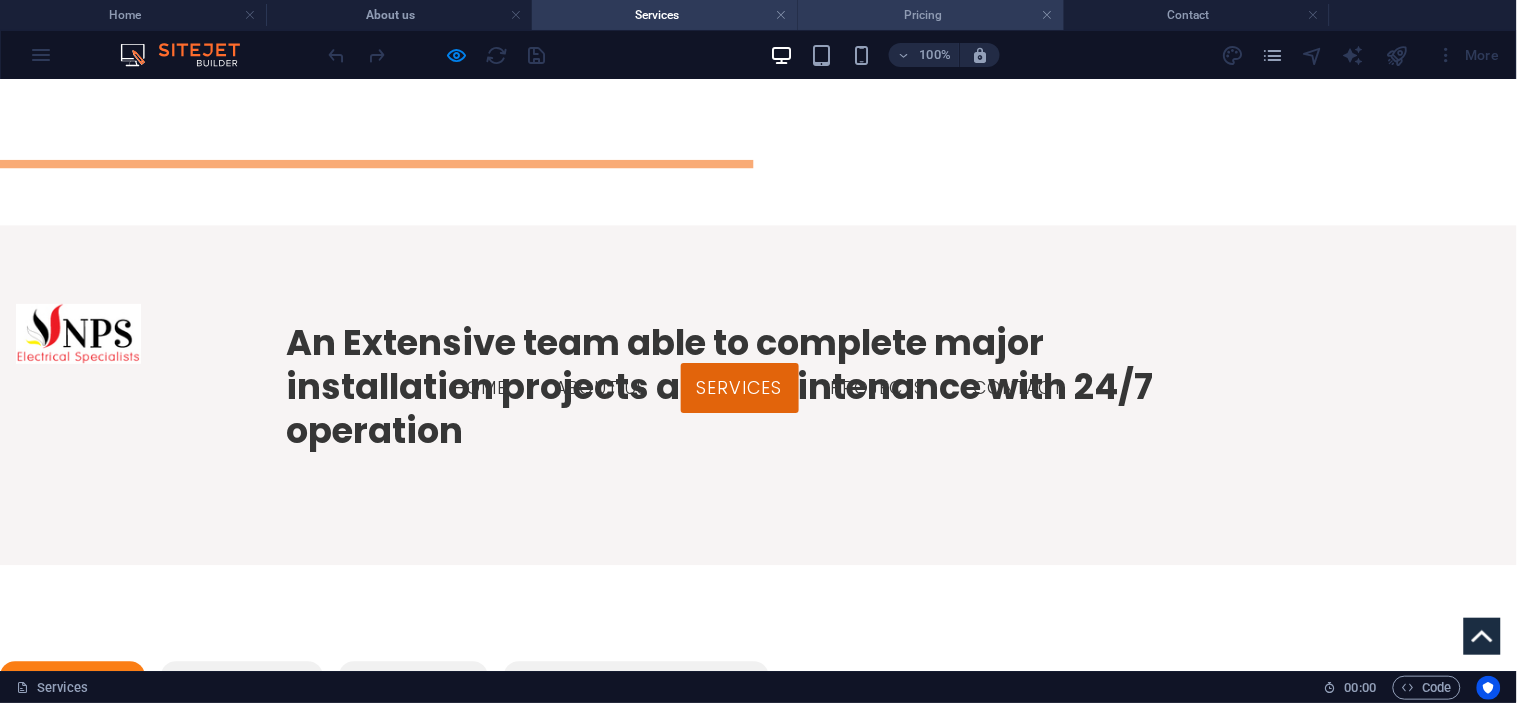 click on "Pricing" at bounding box center [931, 15] 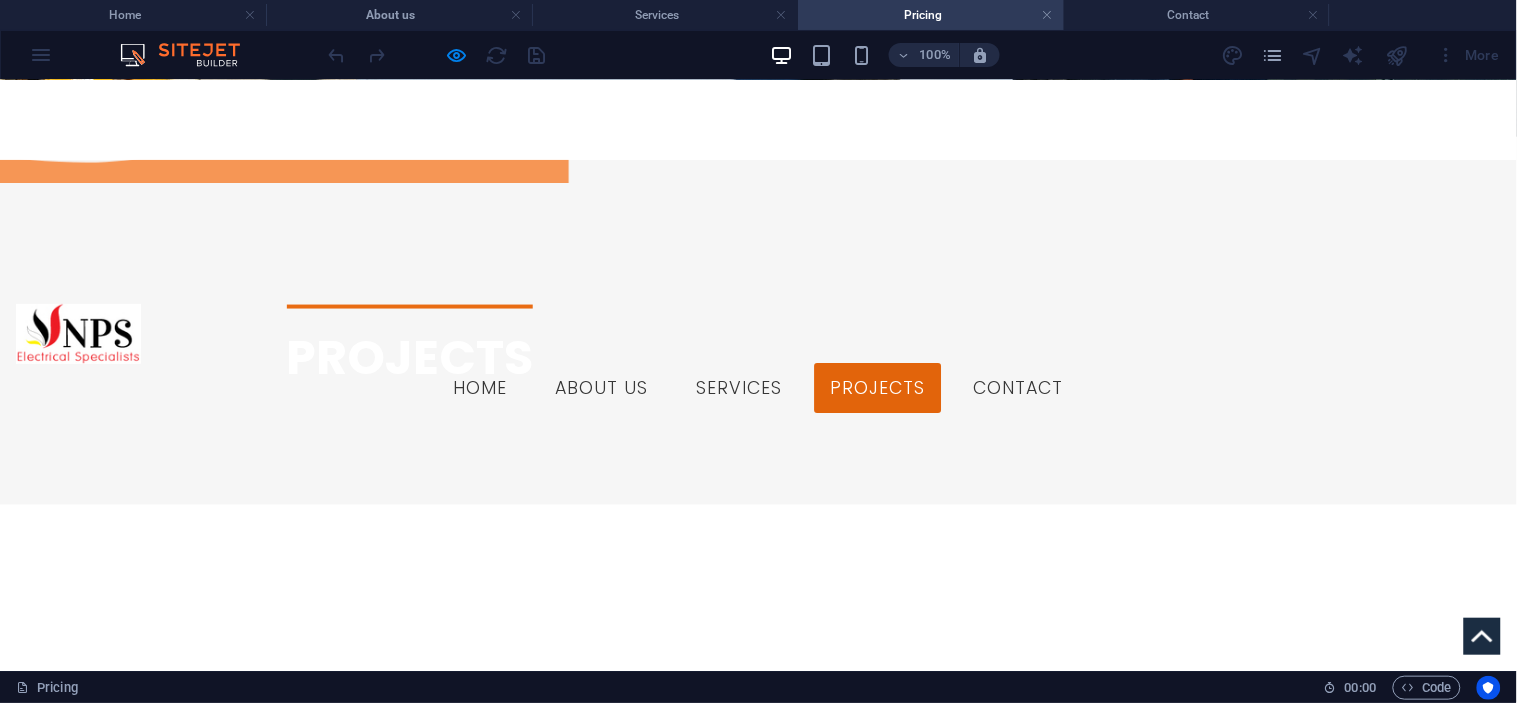 click on "100% More" at bounding box center [758, 55] 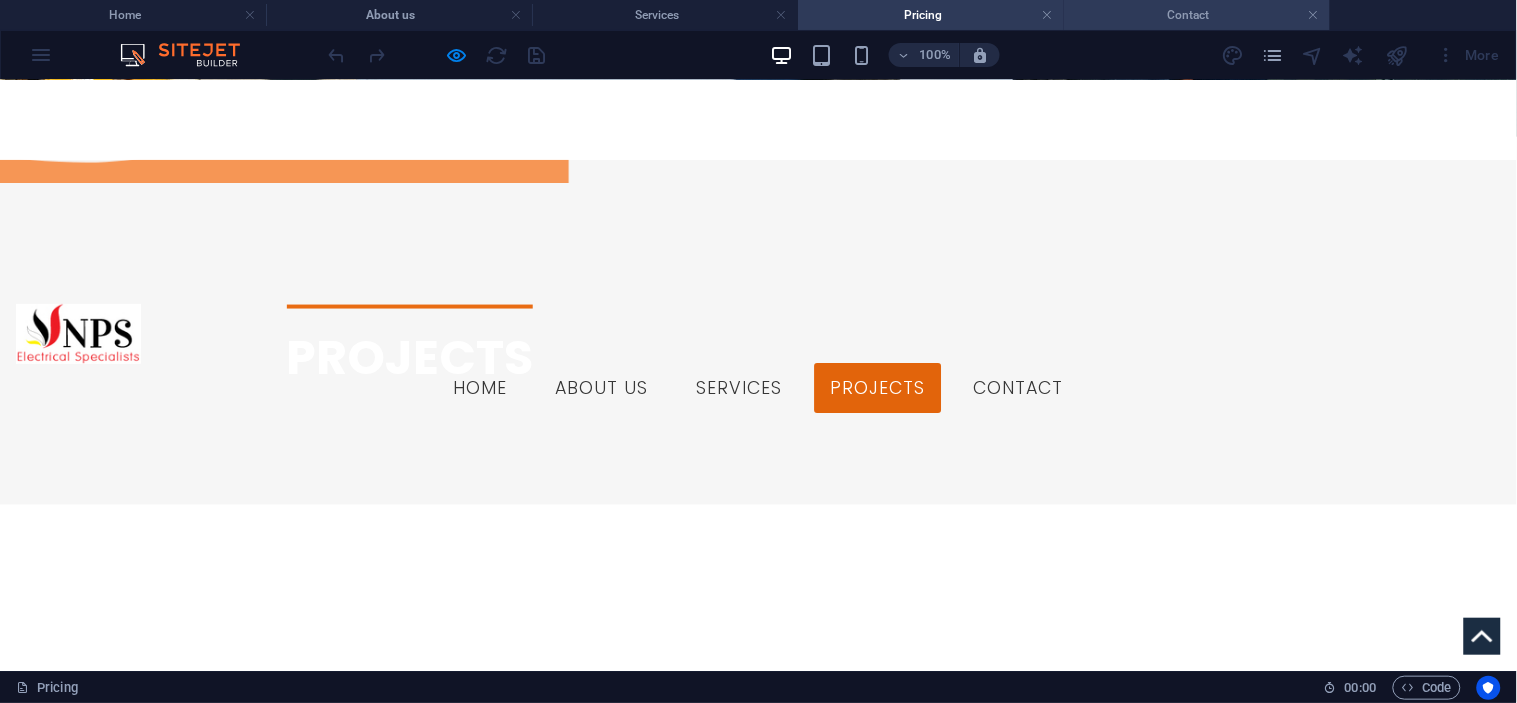 click on "Contact" at bounding box center (1197, 15) 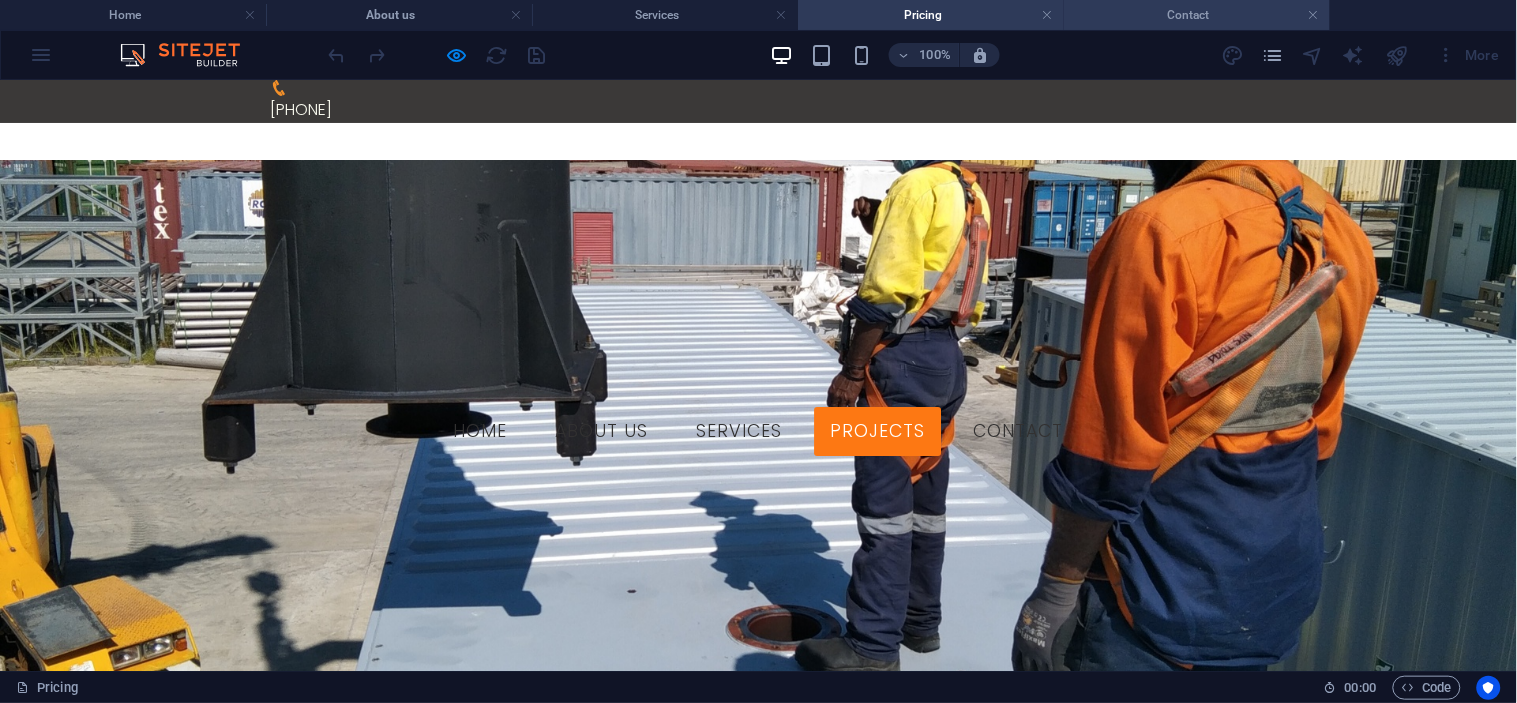 scroll, scrollTop: 476, scrollLeft: 0, axis: vertical 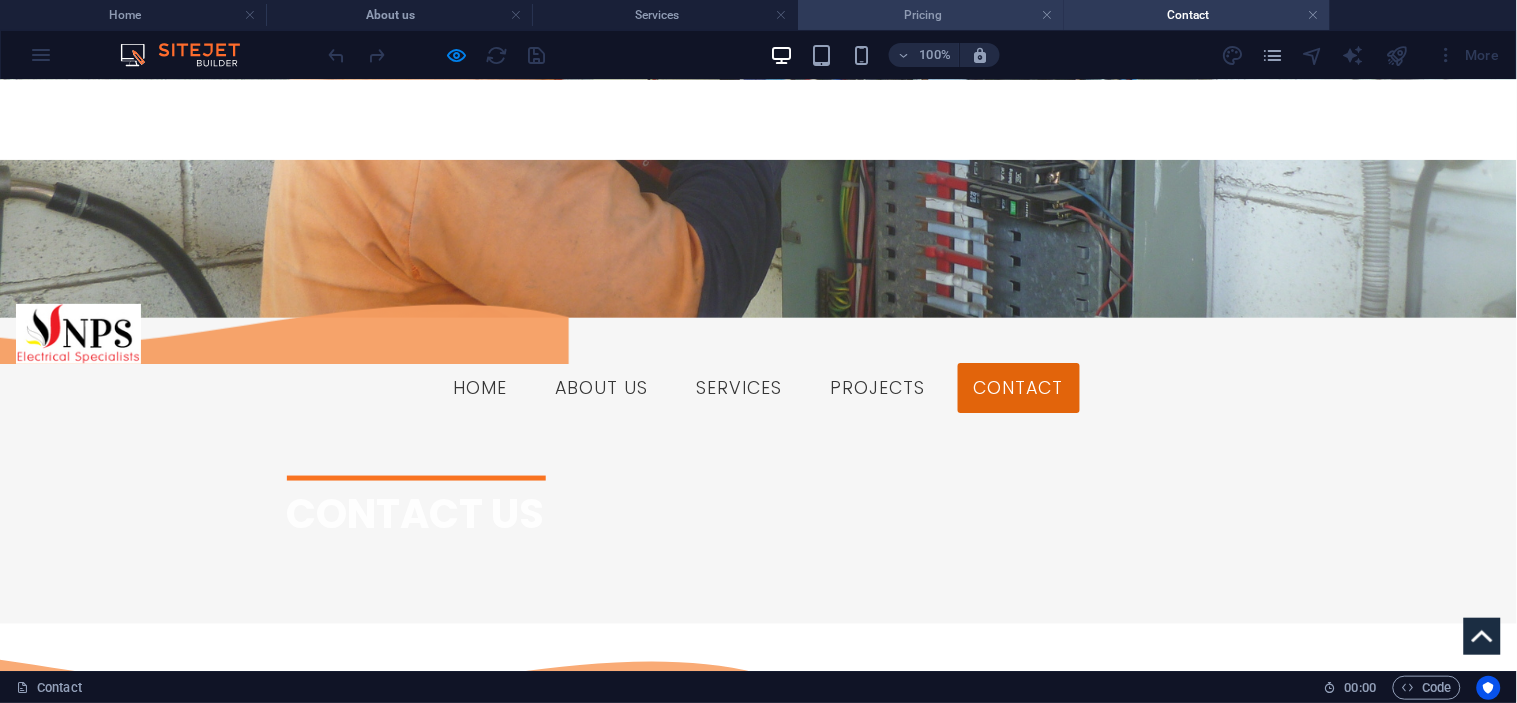 click on "Pricing" at bounding box center (931, 15) 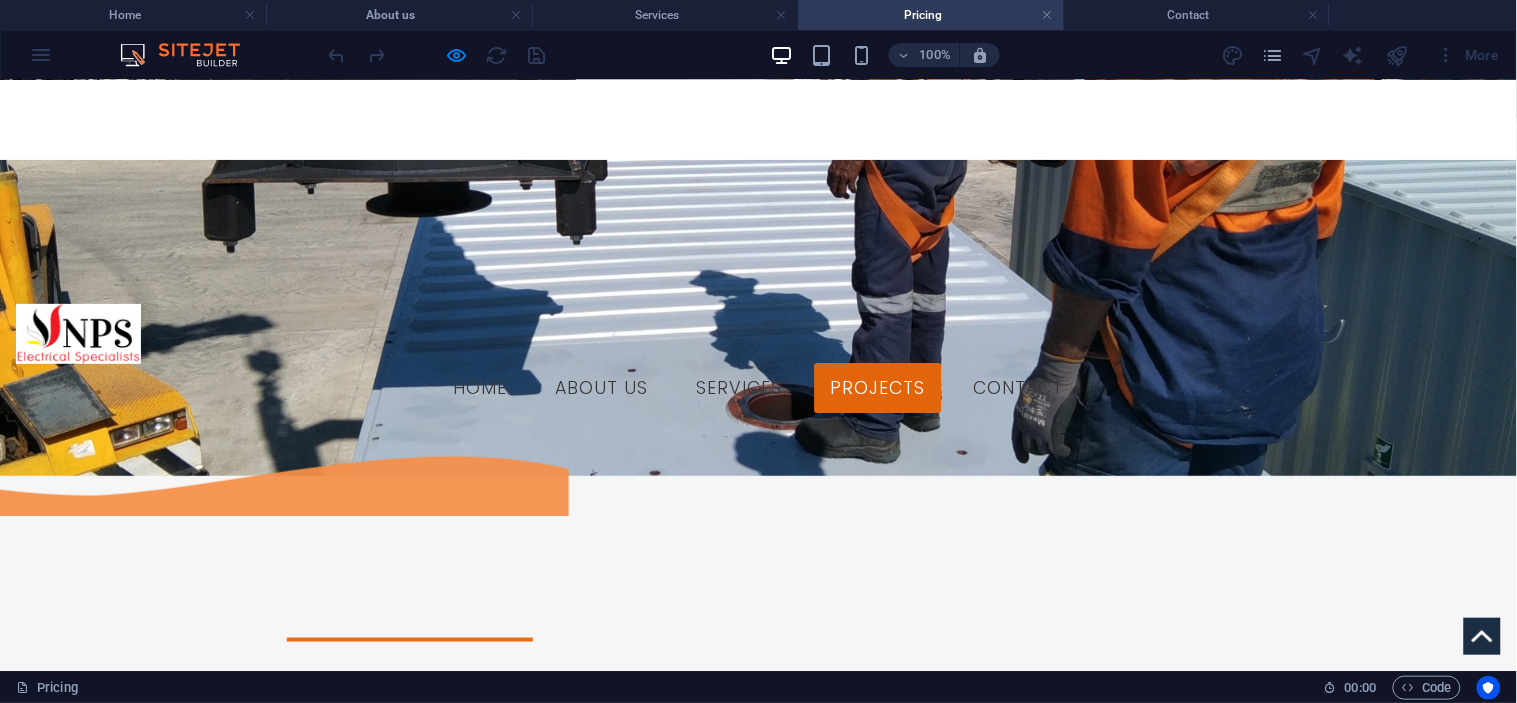 scroll, scrollTop: 0, scrollLeft: 0, axis: both 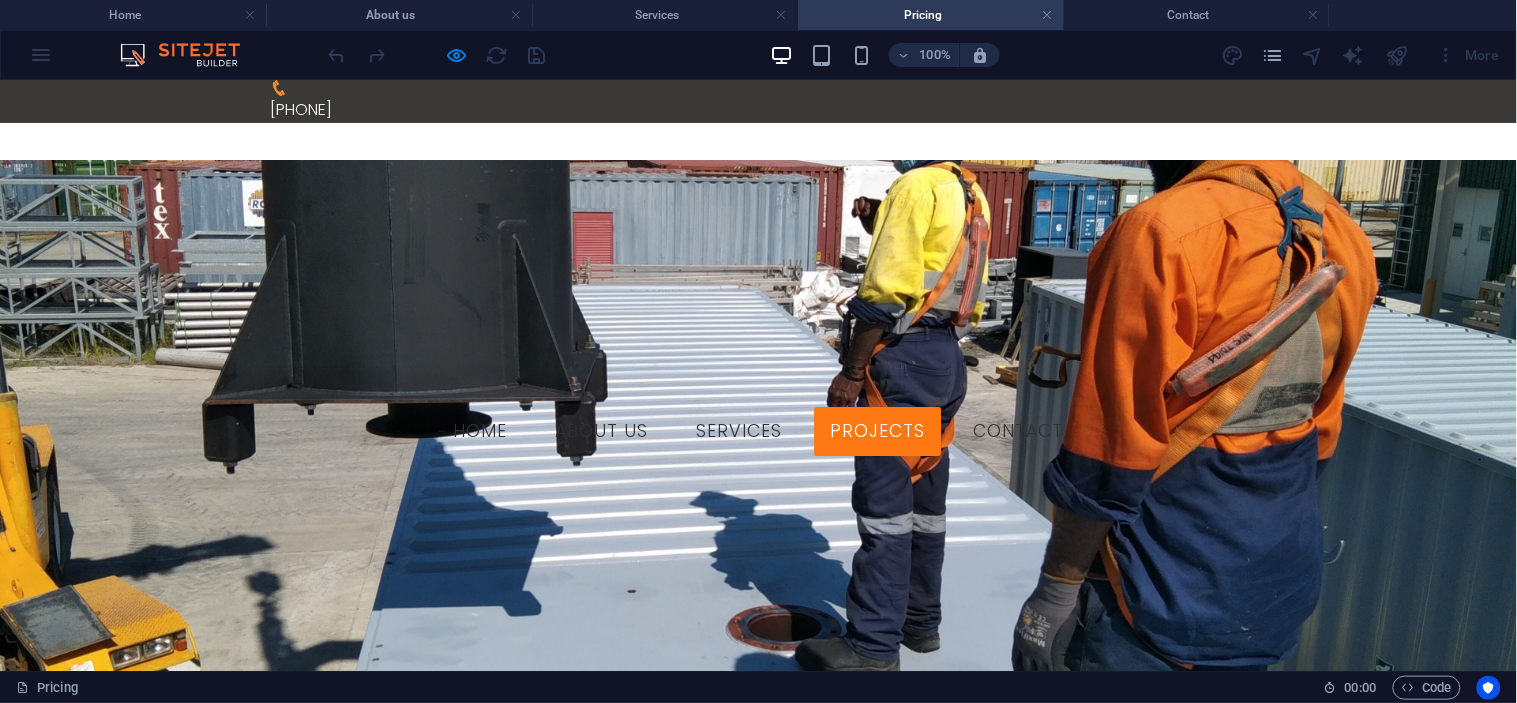 click on "100% More" at bounding box center [758, 55] 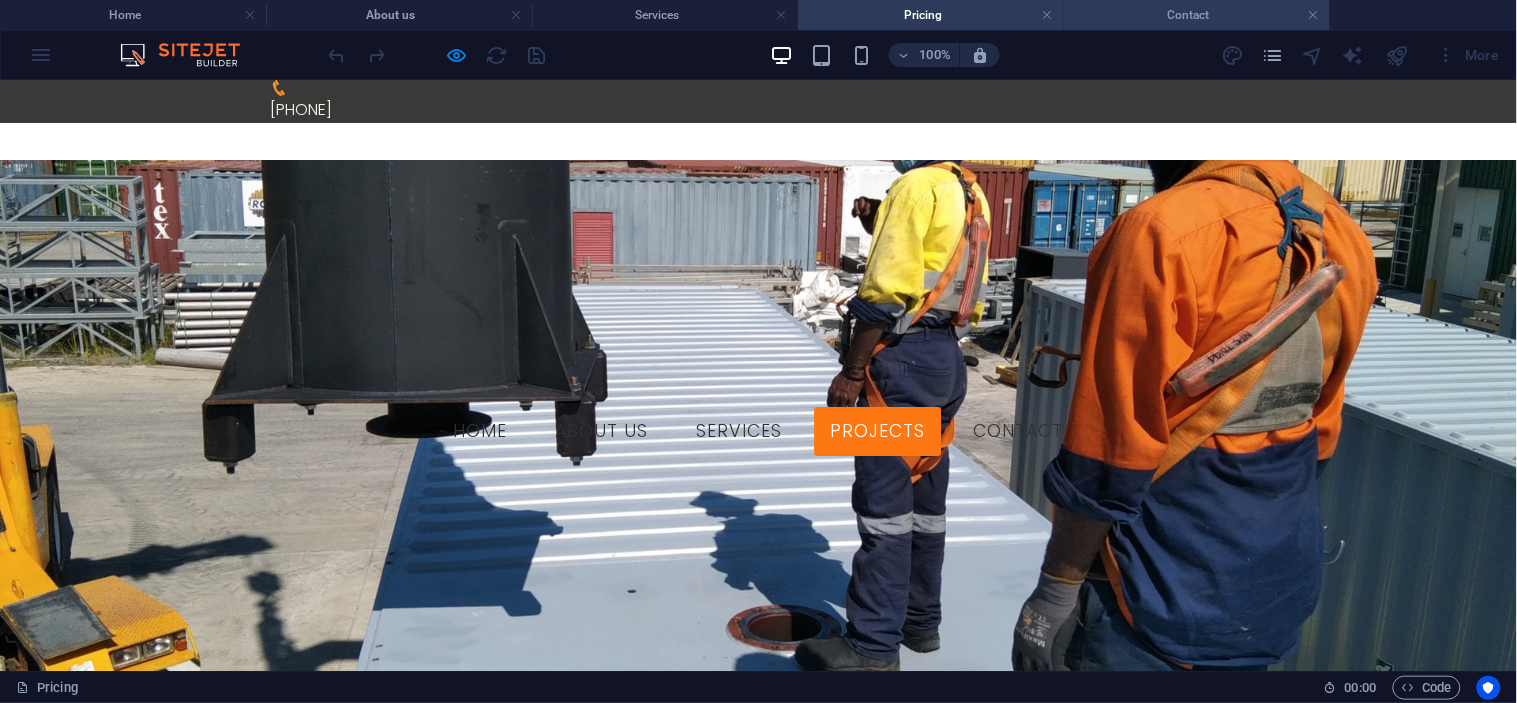 click on "Contact" at bounding box center (1197, 15) 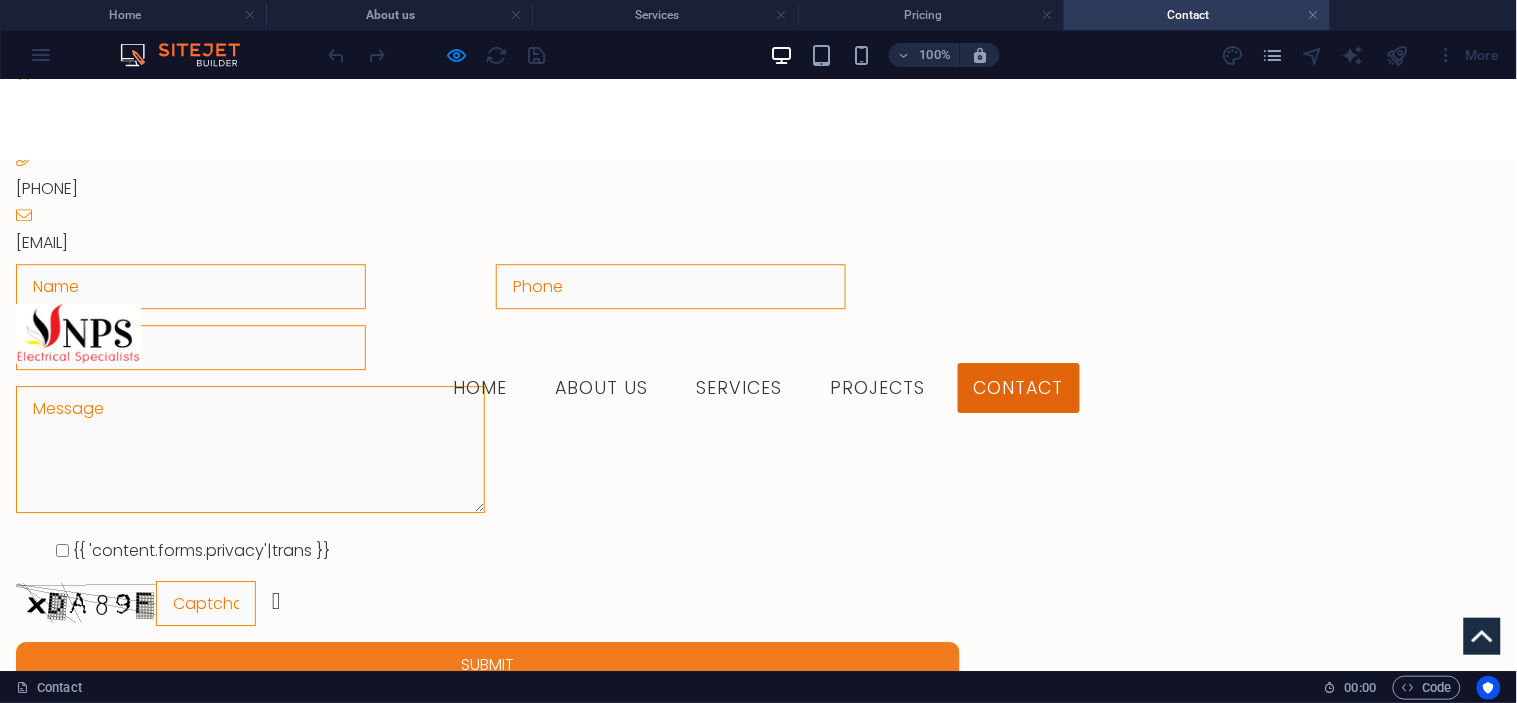scroll, scrollTop: 1365, scrollLeft: 0, axis: vertical 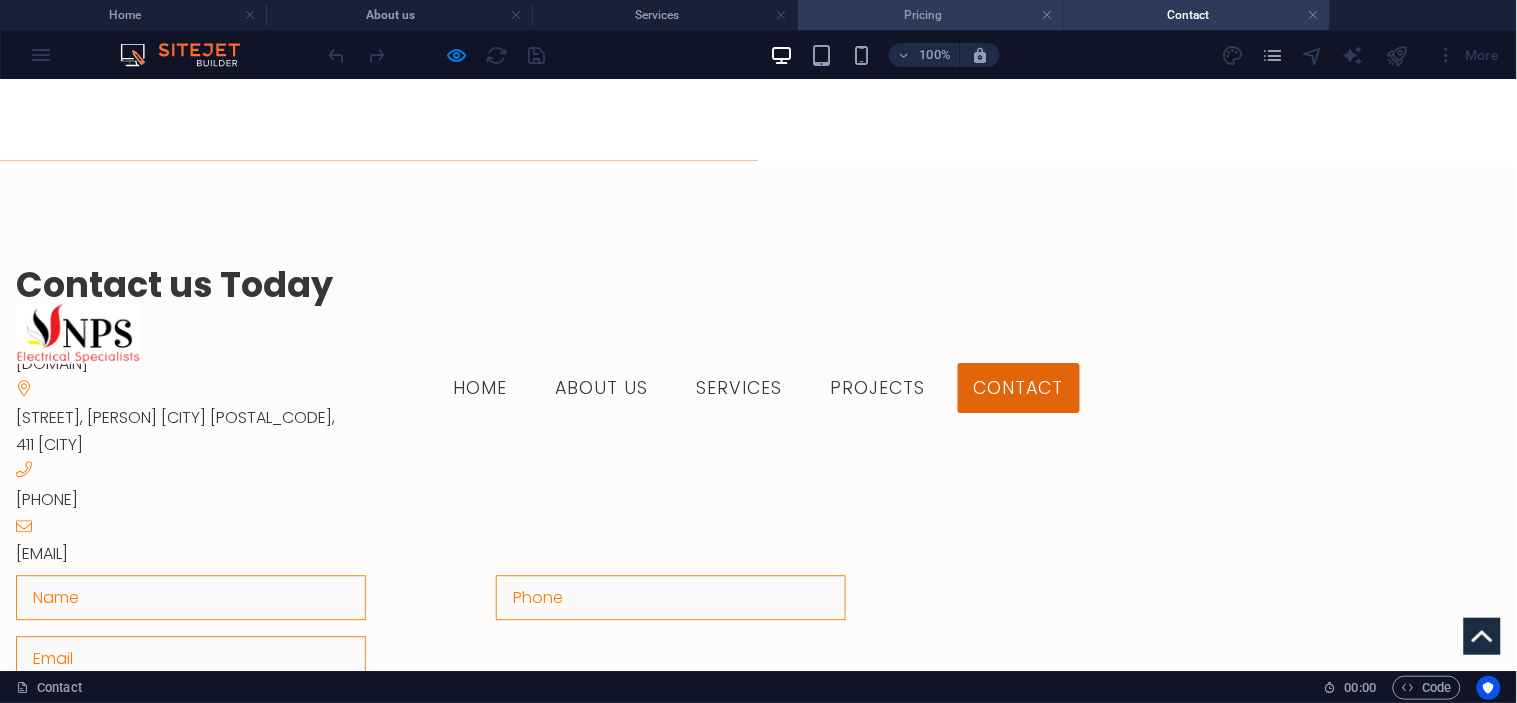 click on "Pricing" at bounding box center (931, 15) 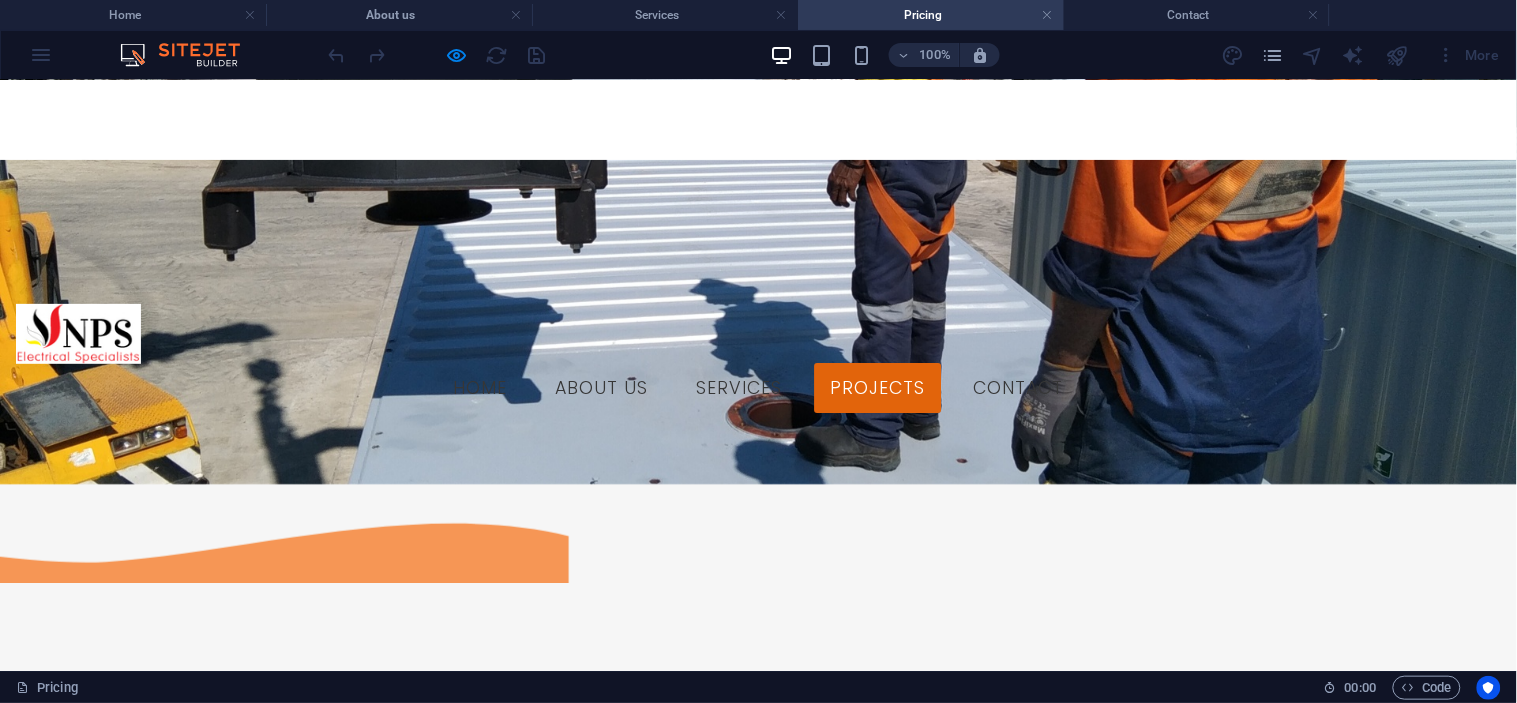 scroll, scrollTop: 111, scrollLeft: 0, axis: vertical 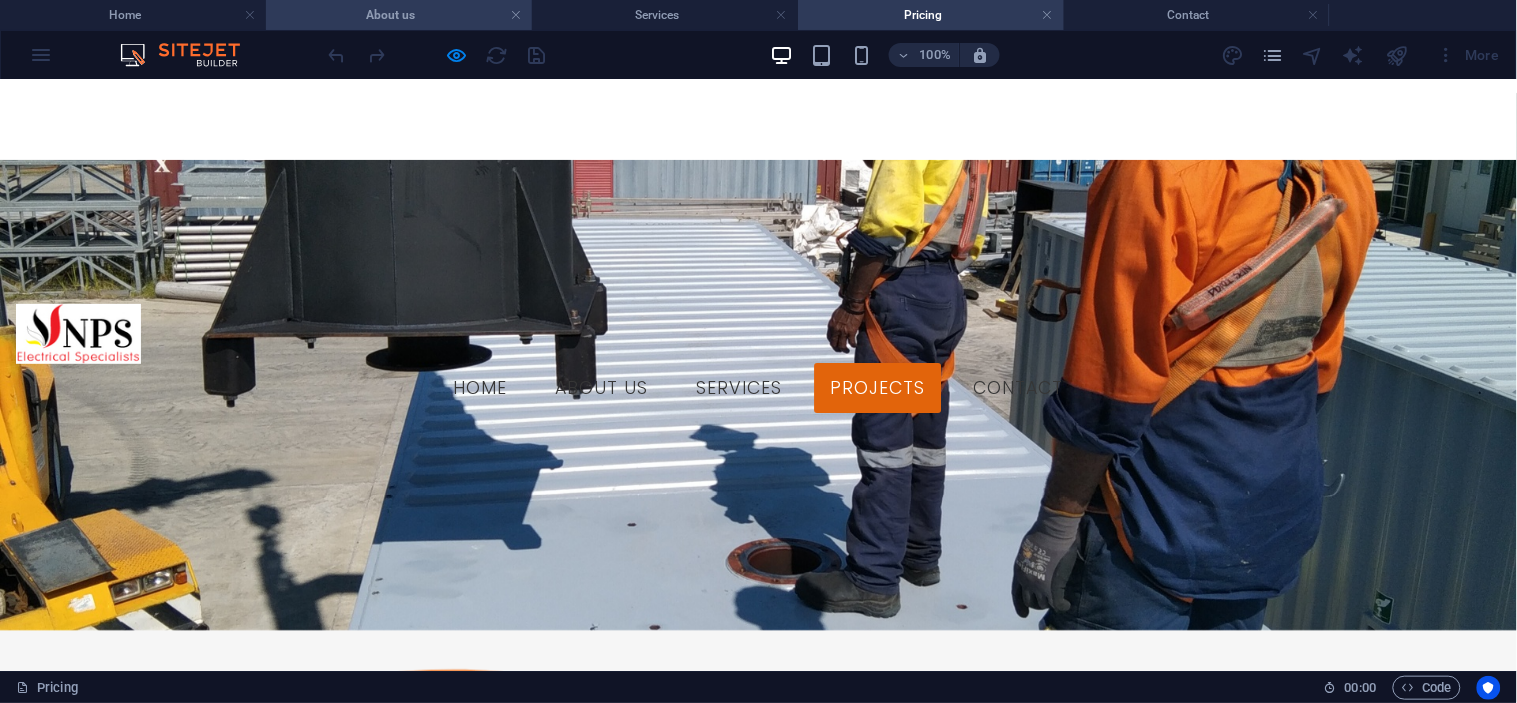 click on "About us" at bounding box center [399, 15] 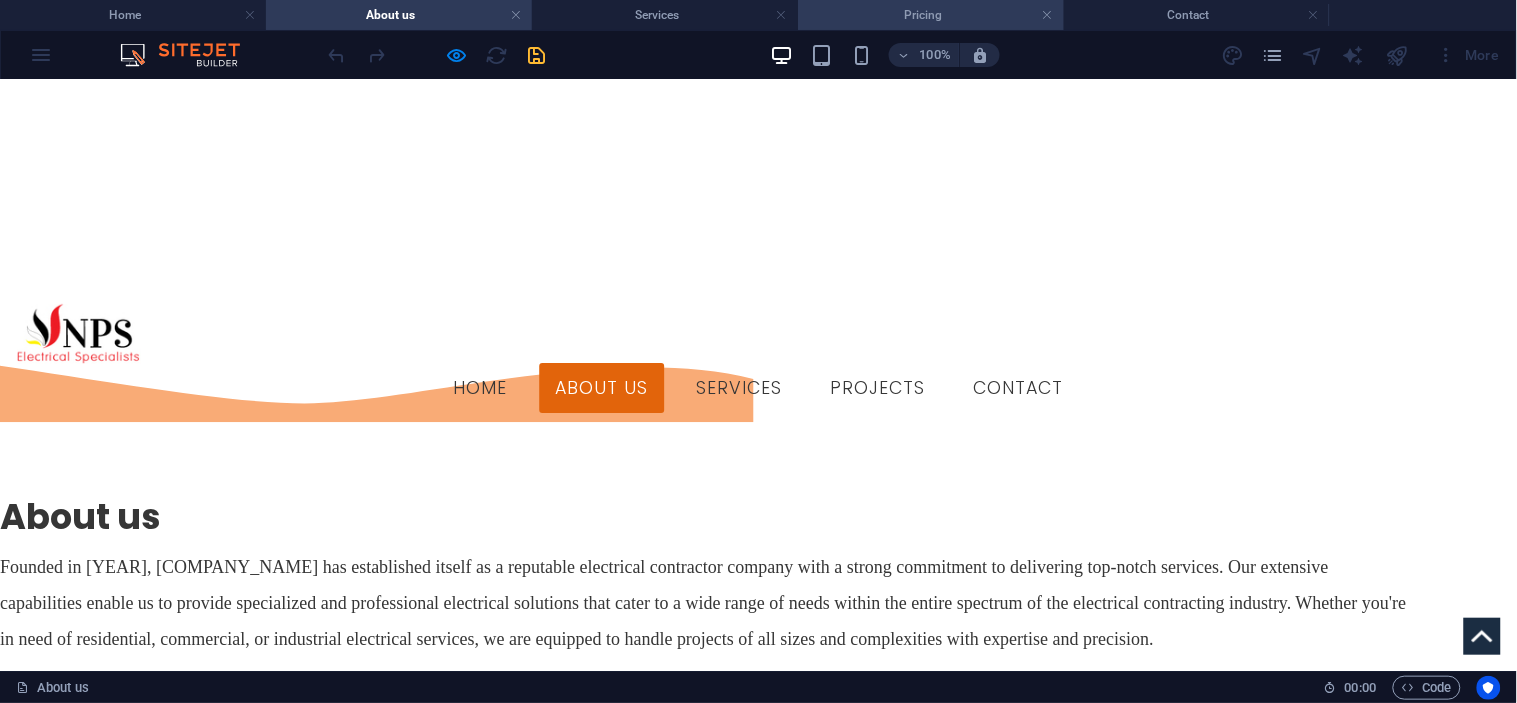 click on "Pricing" at bounding box center (931, 15) 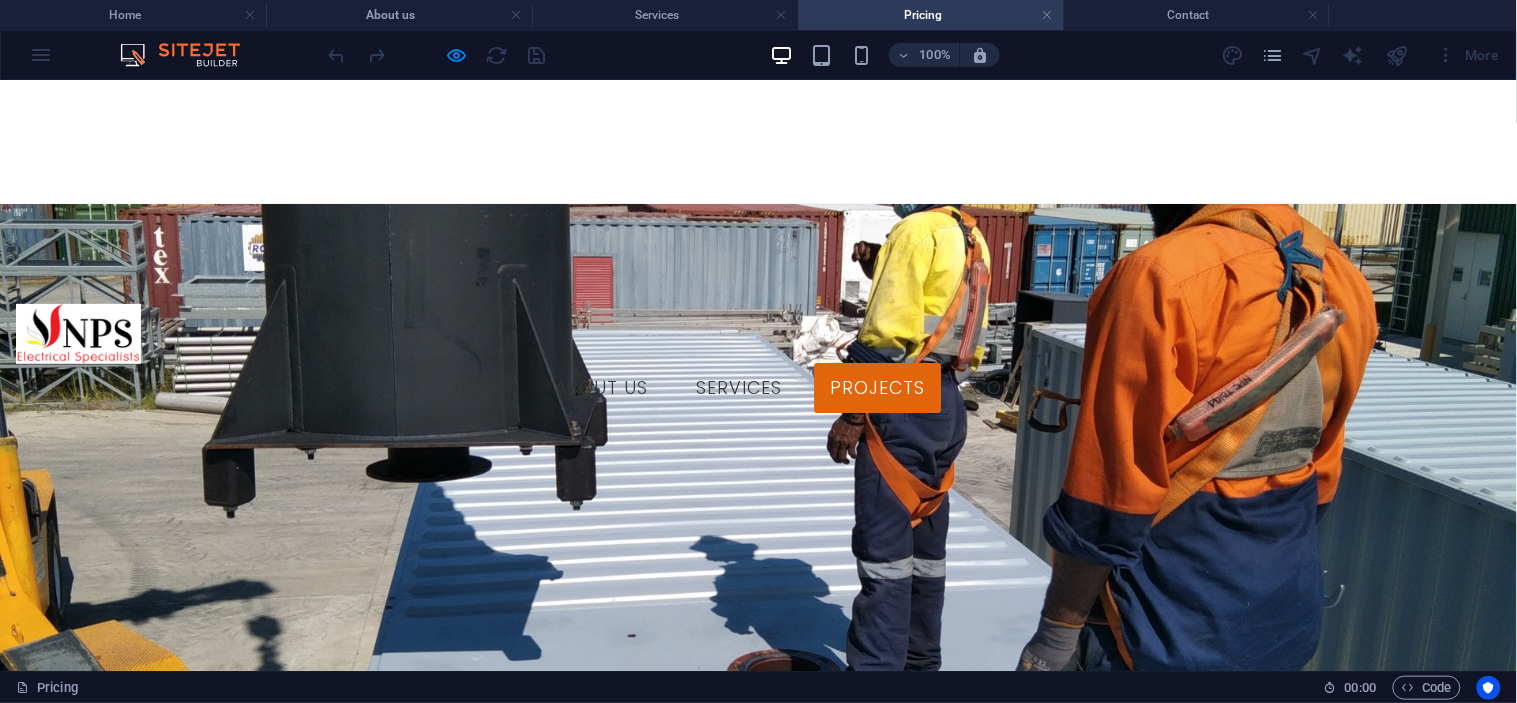 scroll, scrollTop: 0, scrollLeft: 0, axis: both 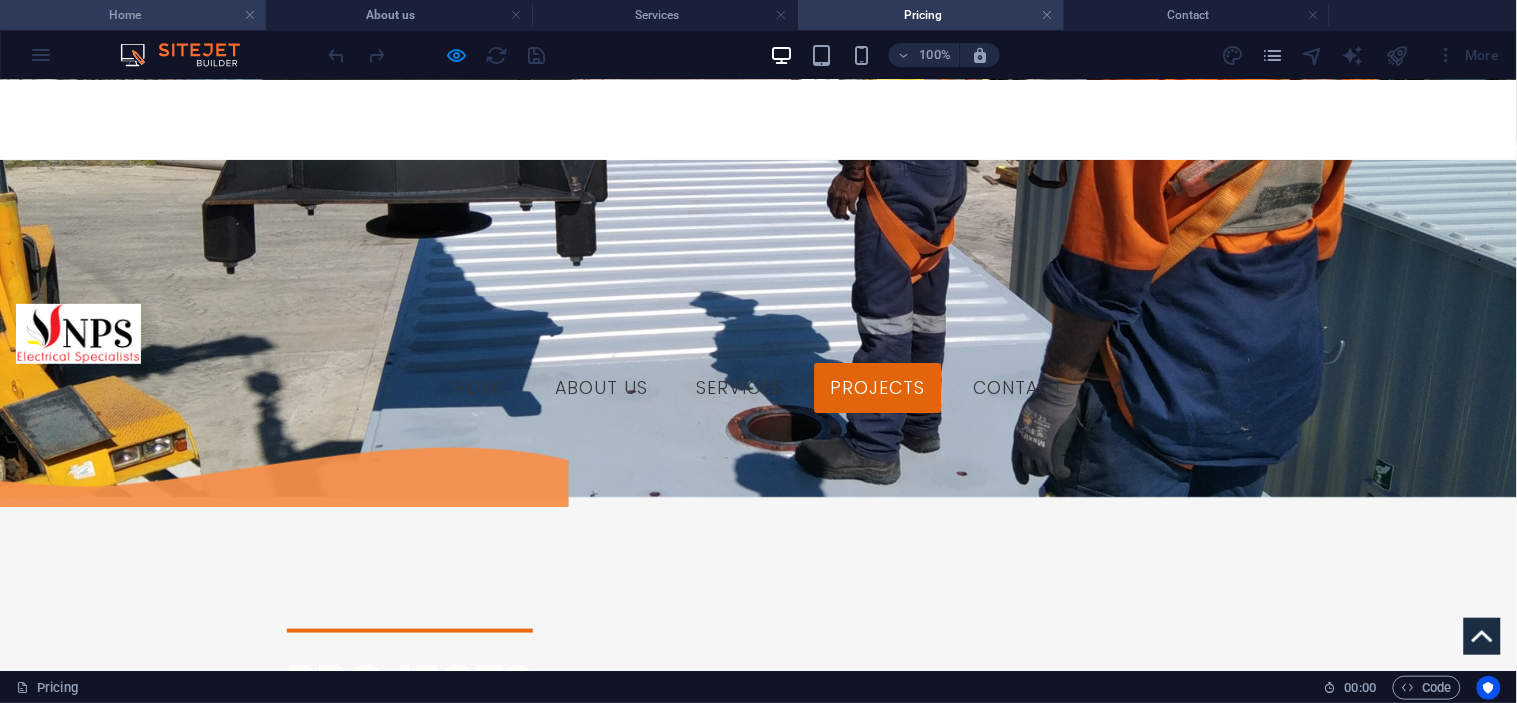 click on "Home" at bounding box center [133, 15] 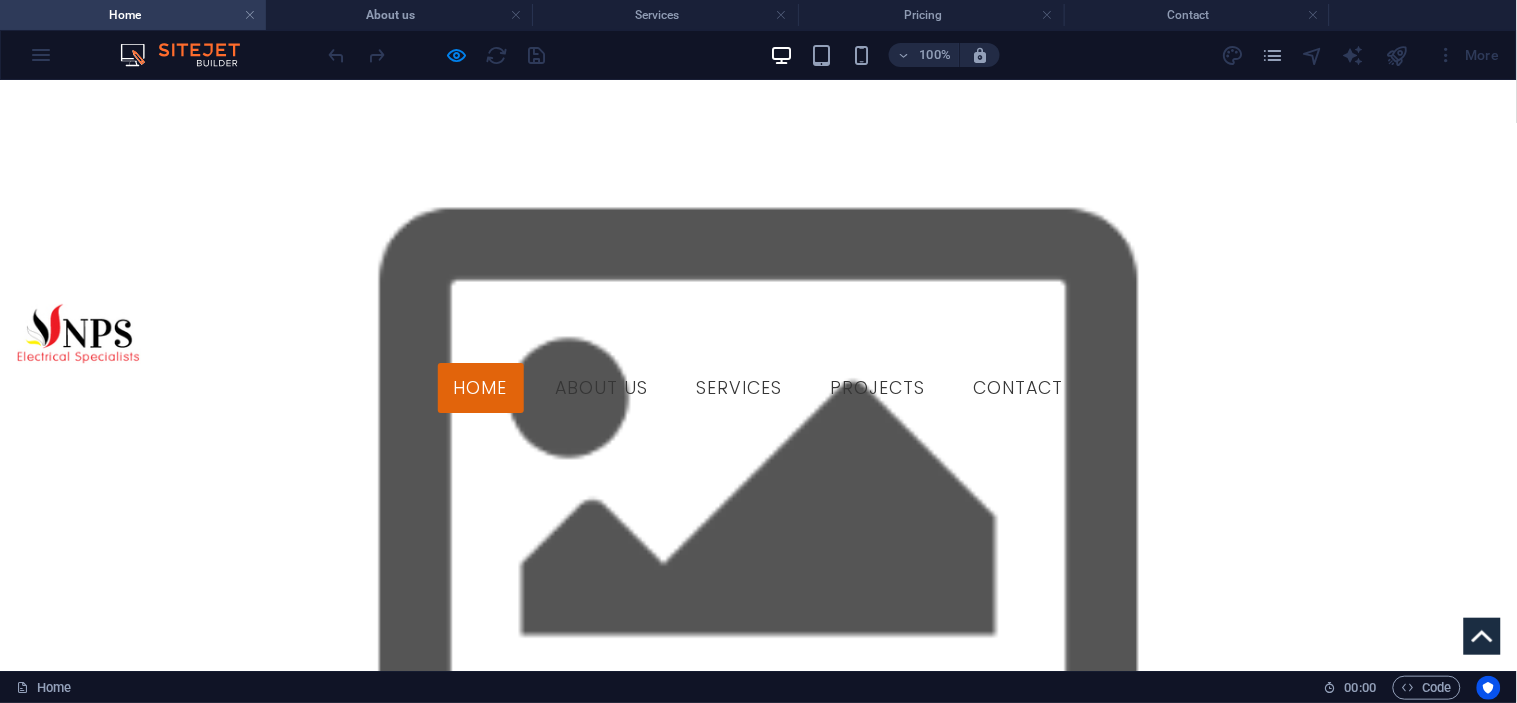 scroll, scrollTop: 787, scrollLeft: 0, axis: vertical 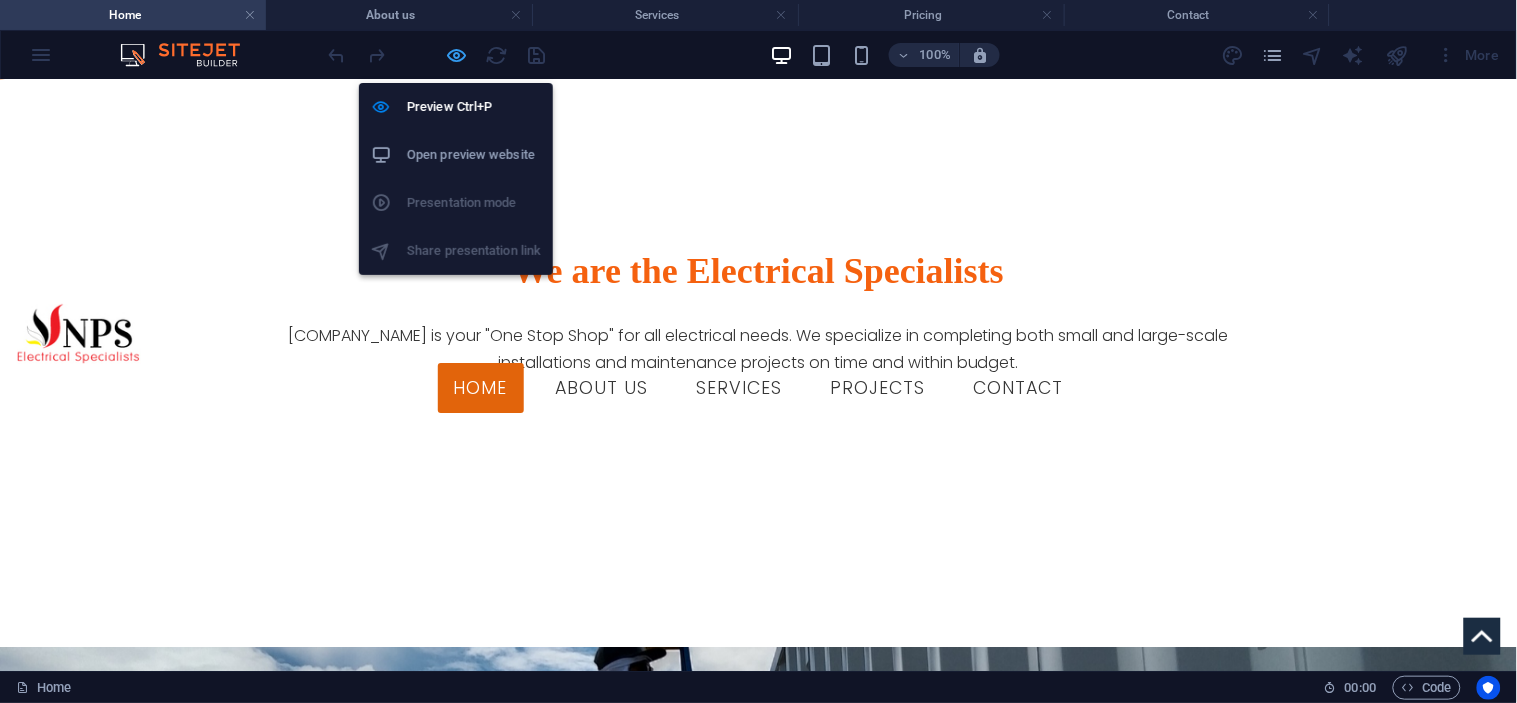 drag, startPoint x: 451, startPoint y: 47, endPoint x: 133, endPoint y: 173, distance: 342.0526 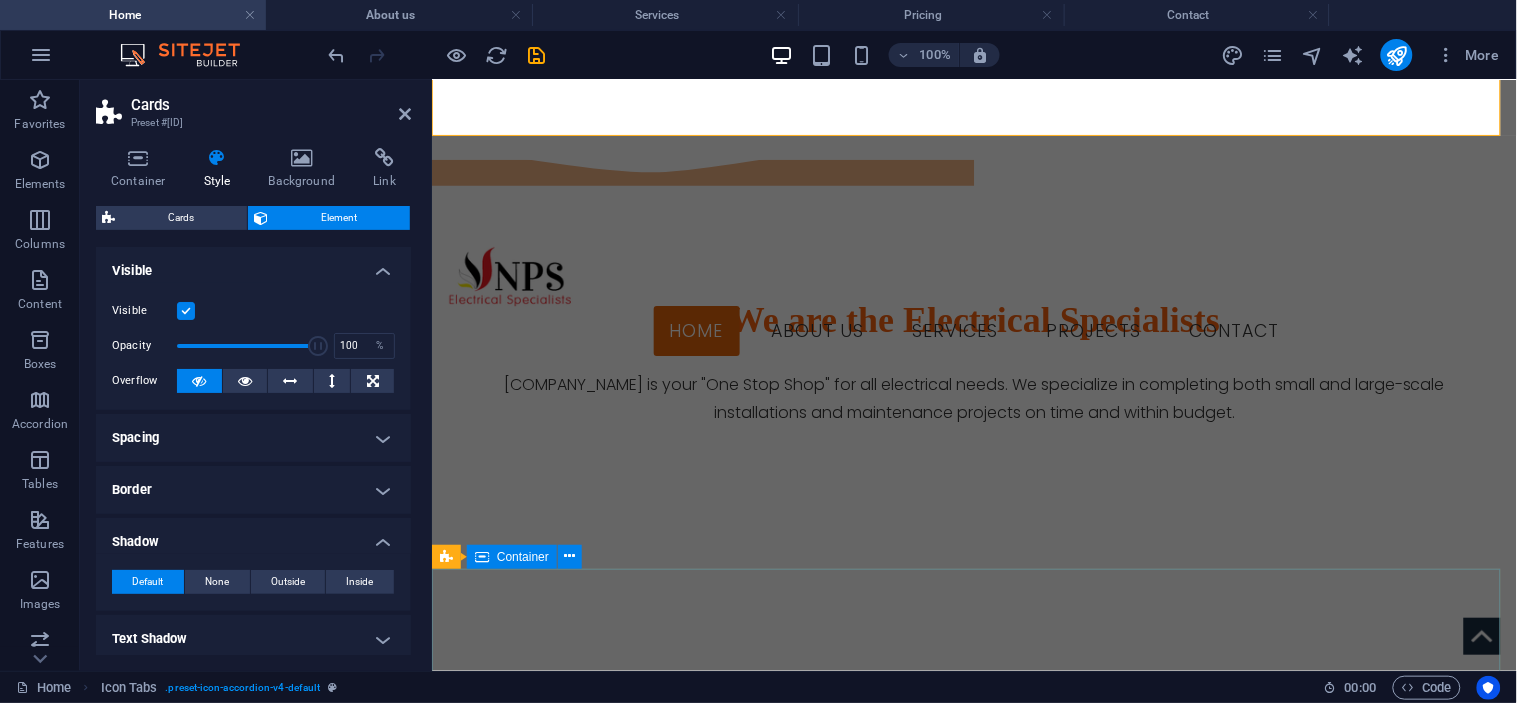 scroll, scrollTop: 1898, scrollLeft: 0, axis: vertical 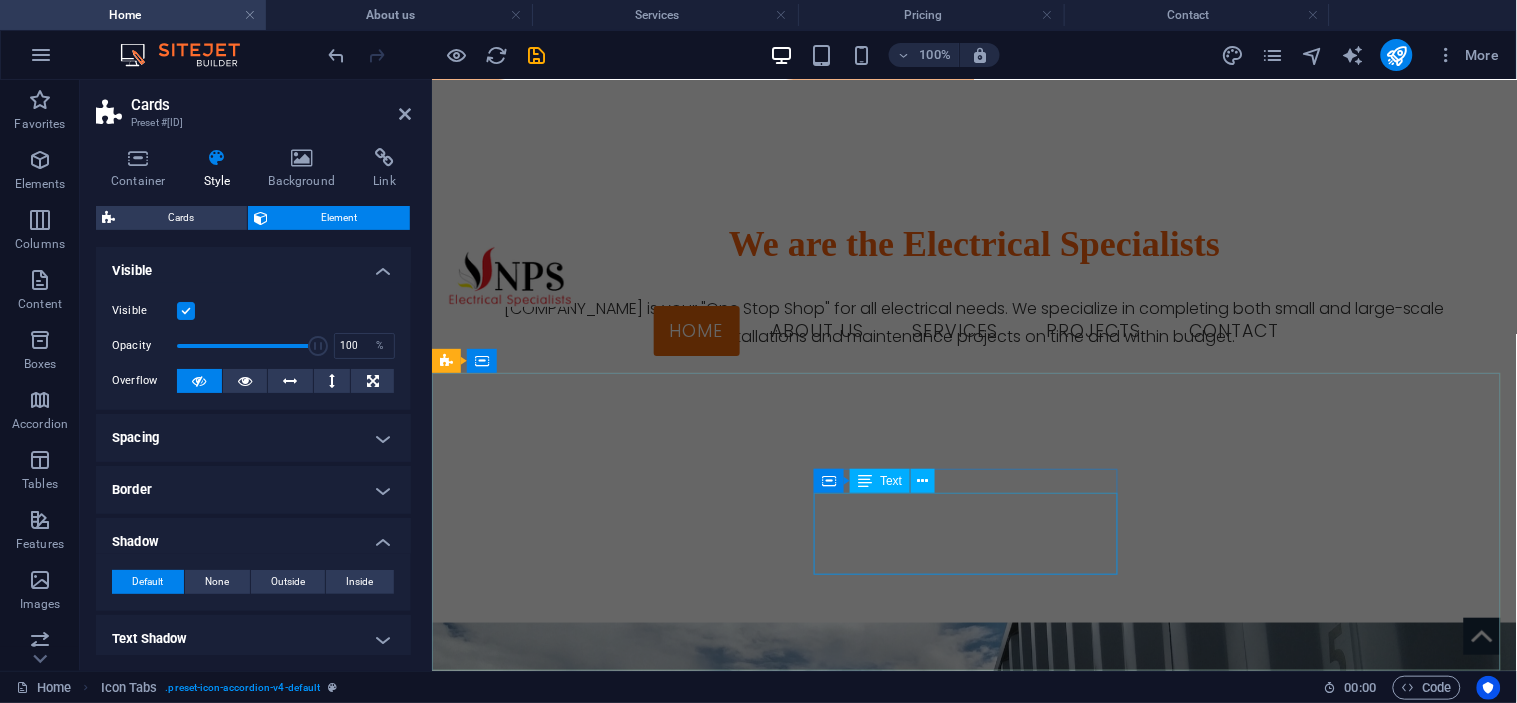 click on "npspng.com Montoro Street Lae   411" at bounding box center (599, 3309) 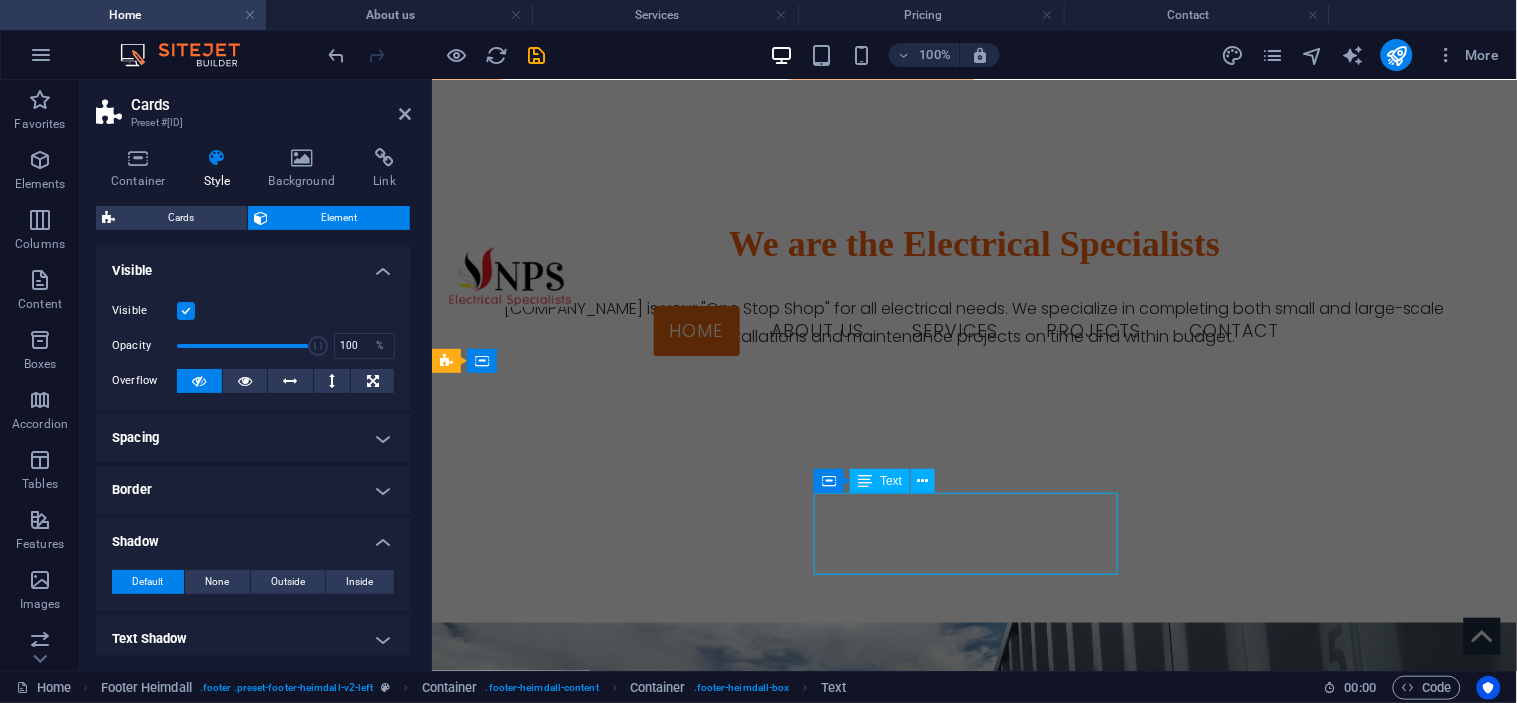 click on "npspng.com Montoro Street Lae   411" at bounding box center [599, 3309] 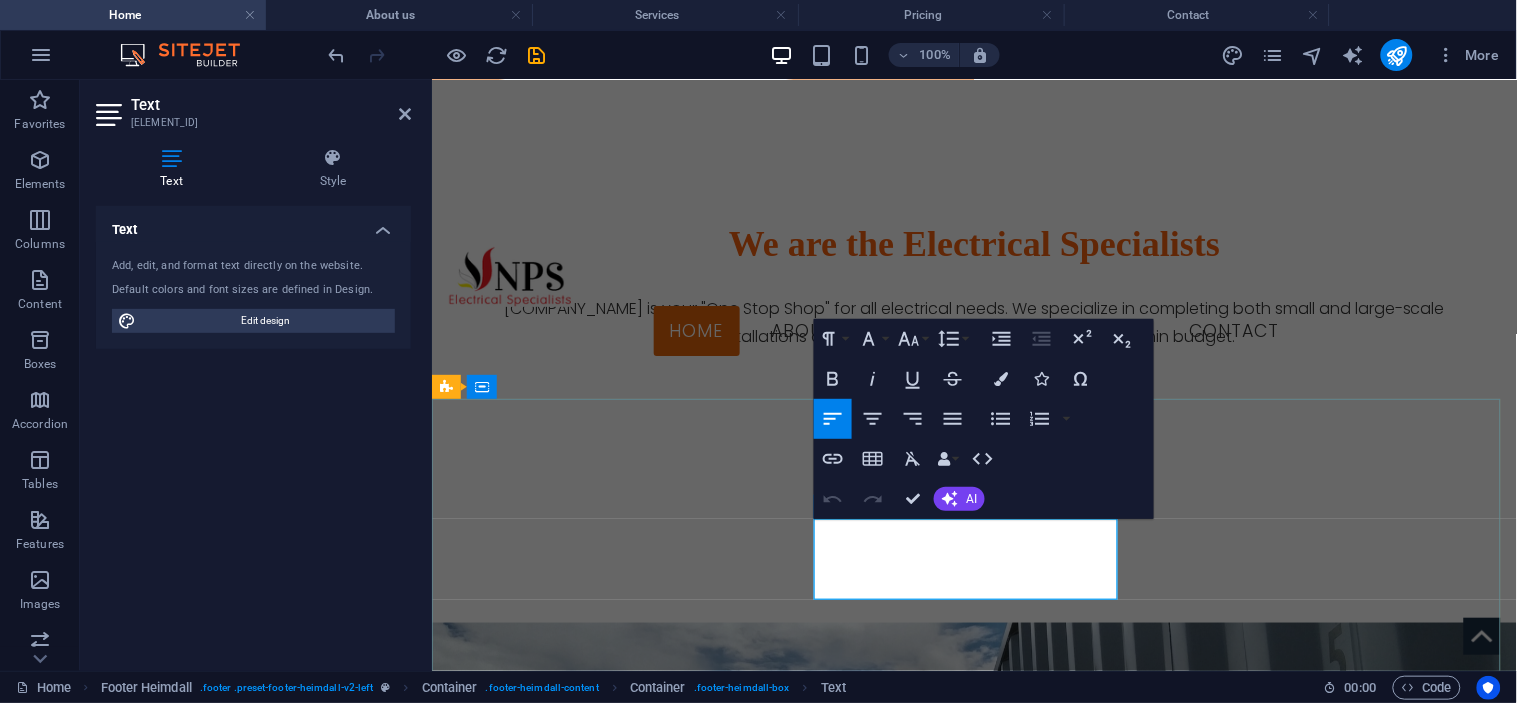 scroll, scrollTop: 1873, scrollLeft: 0, axis: vertical 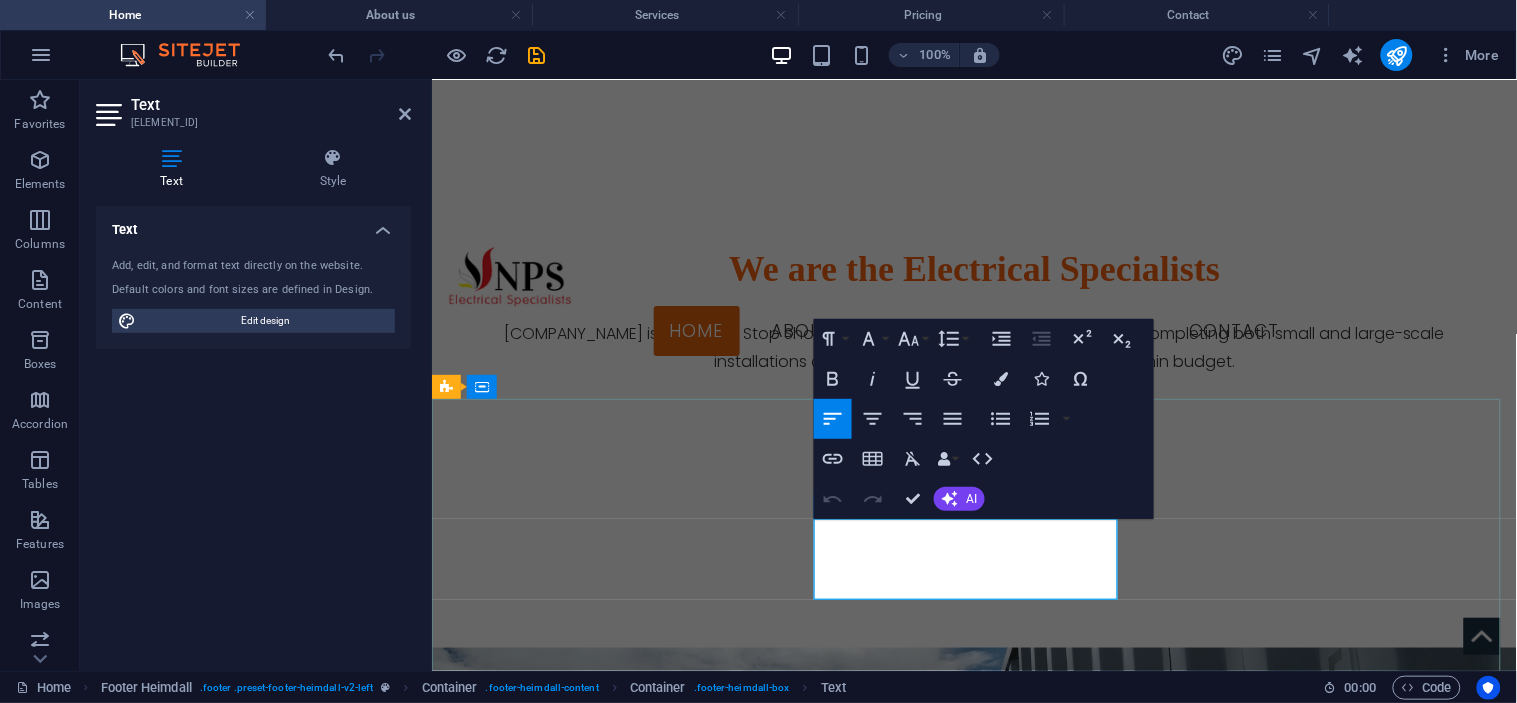 click on "Lae   411" at bounding box center (599, 3360) 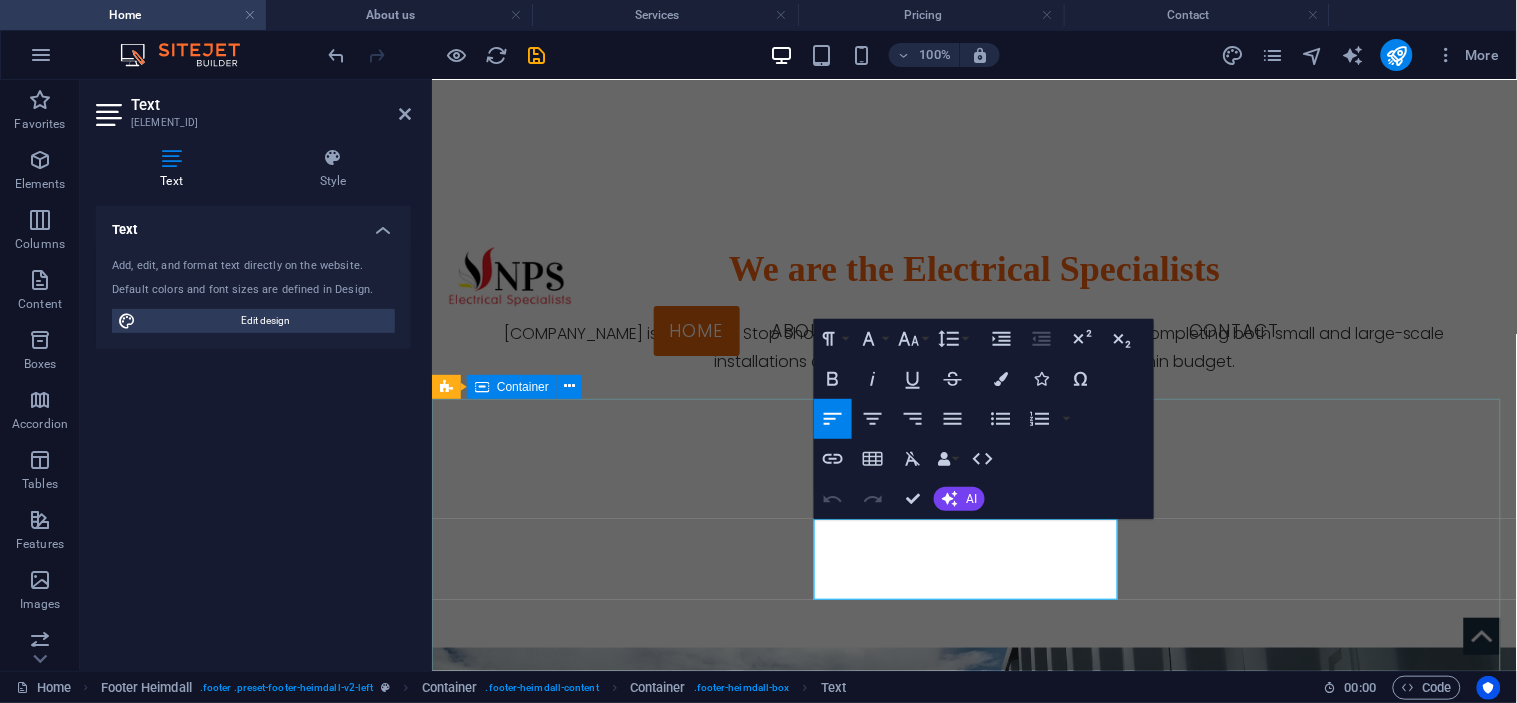 click on "Address npspng.com Montoro Street Lae   411" at bounding box center [973, 3265] 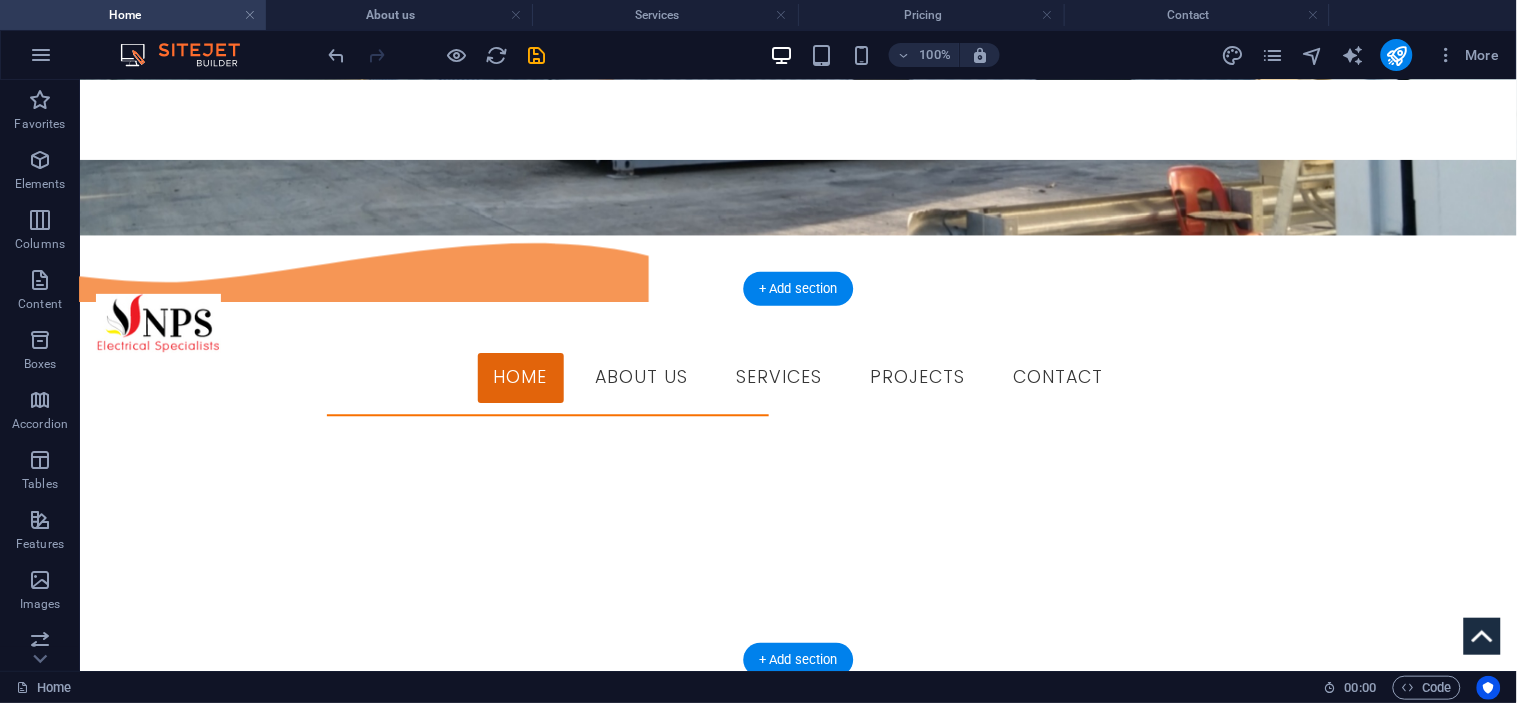 scroll, scrollTop: 762, scrollLeft: 0, axis: vertical 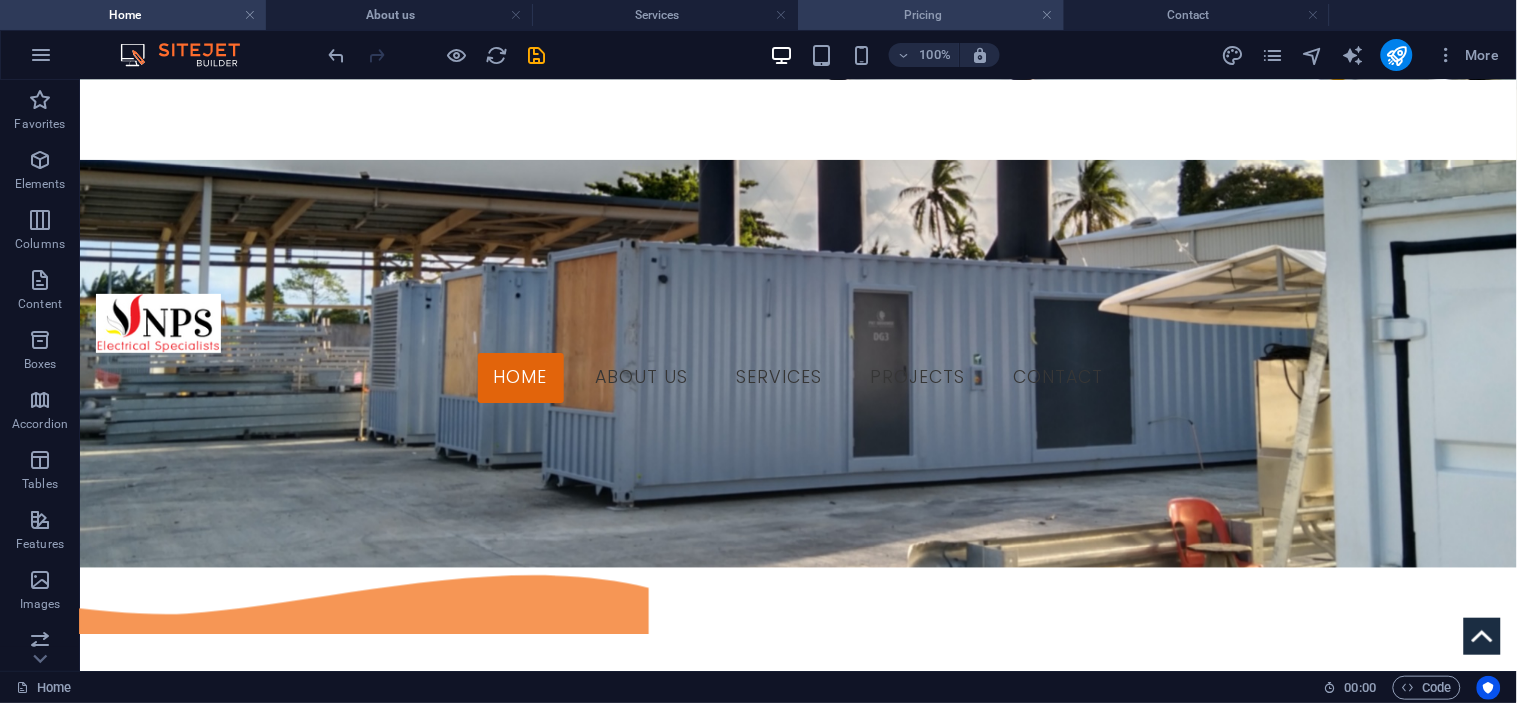 click on "Pricing" at bounding box center [931, 15] 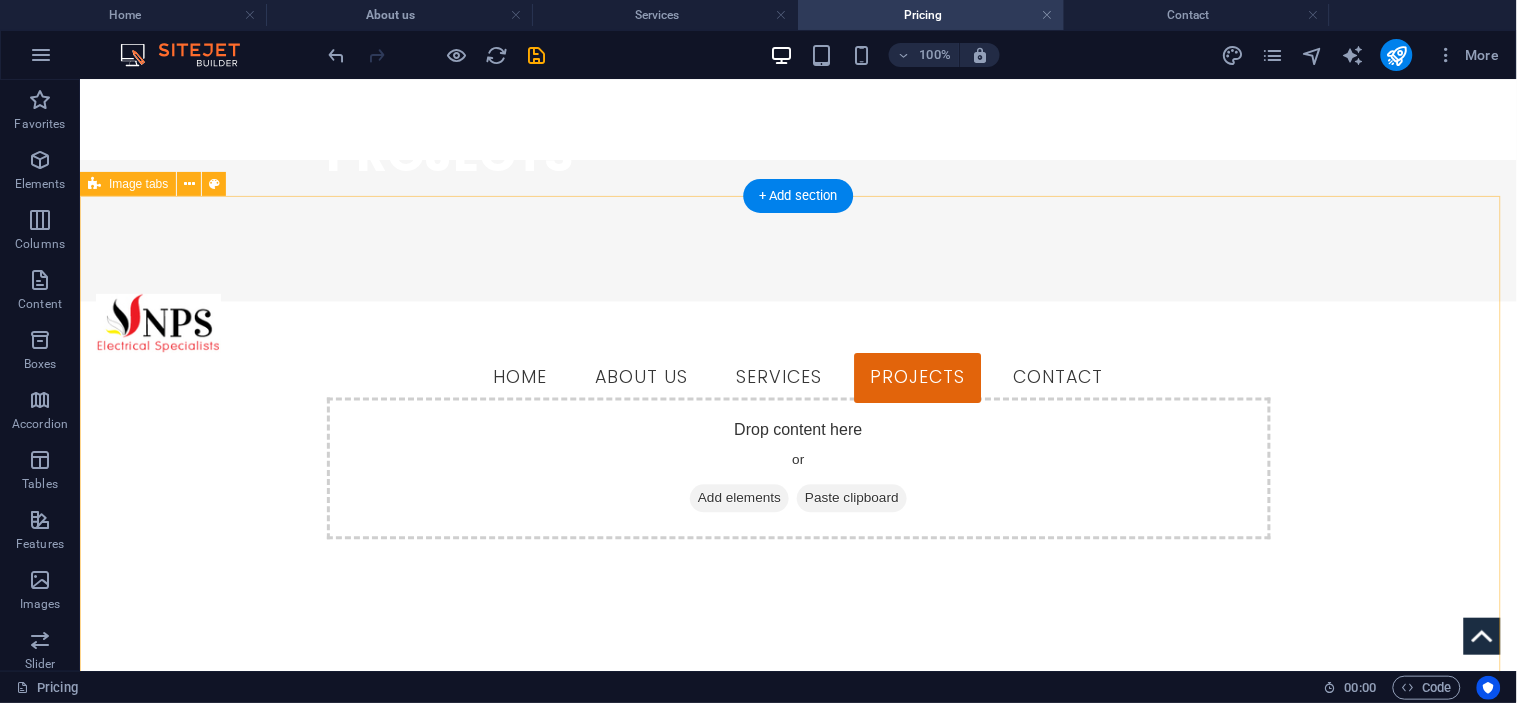 scroll, scrollTop: 888, scrollLeft: 0, axis: vertical 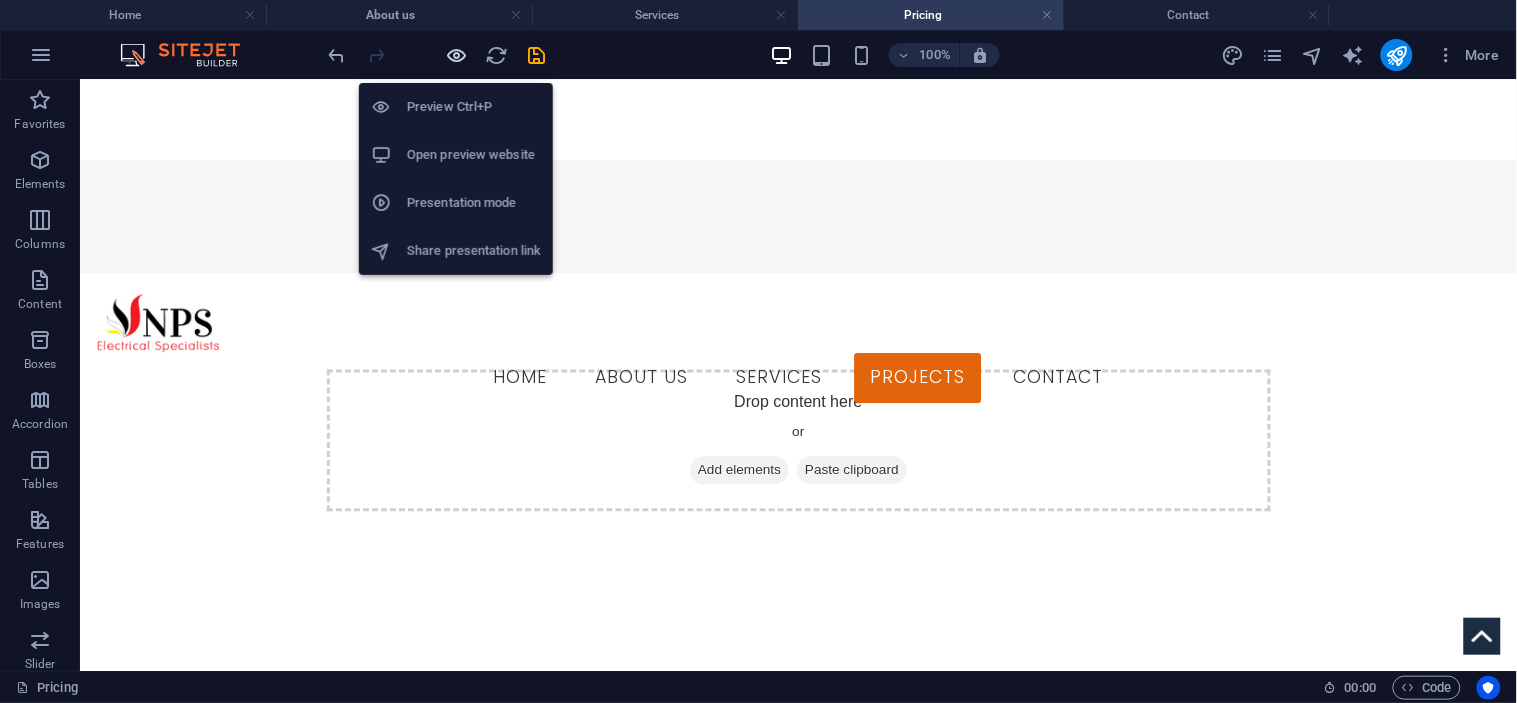 click at bounding box center [457, 55] 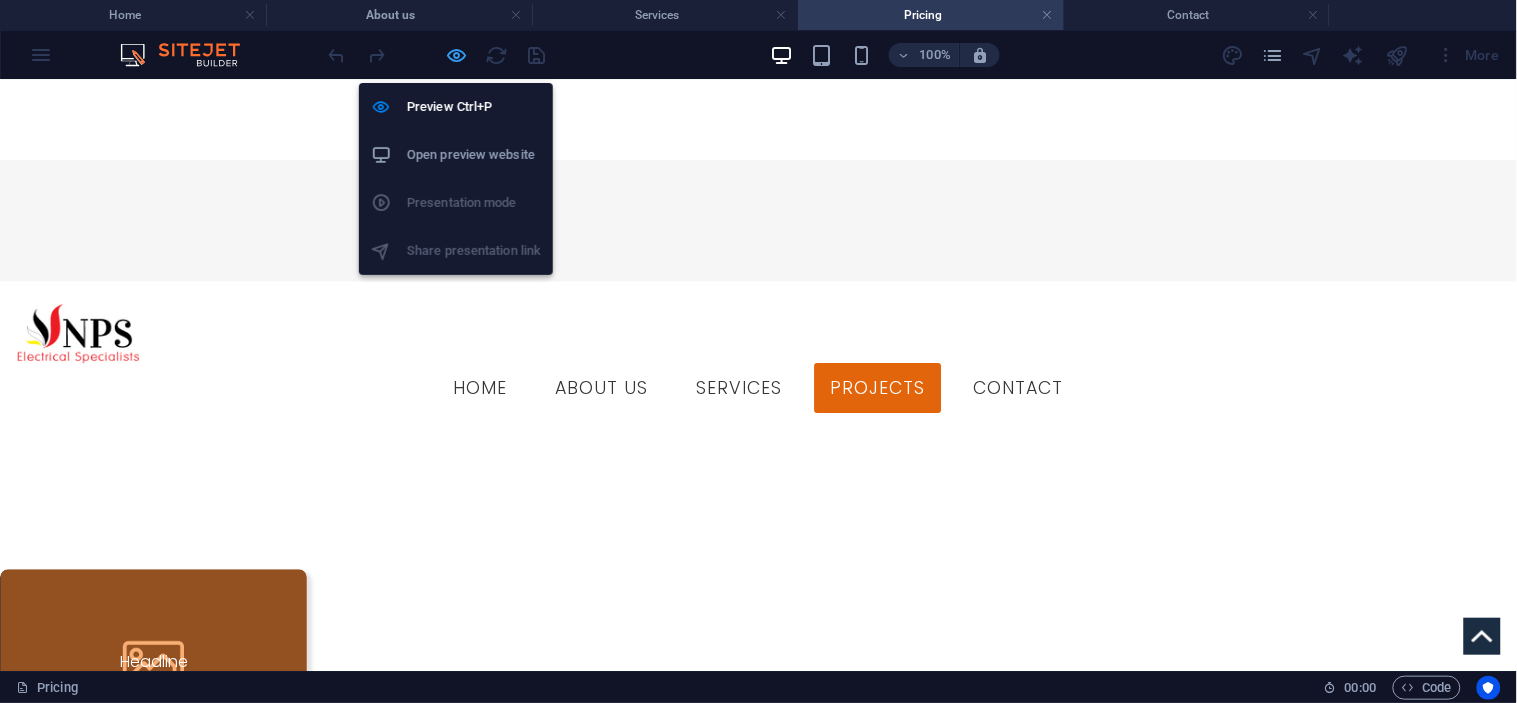 click at bounding box center (457, 55) 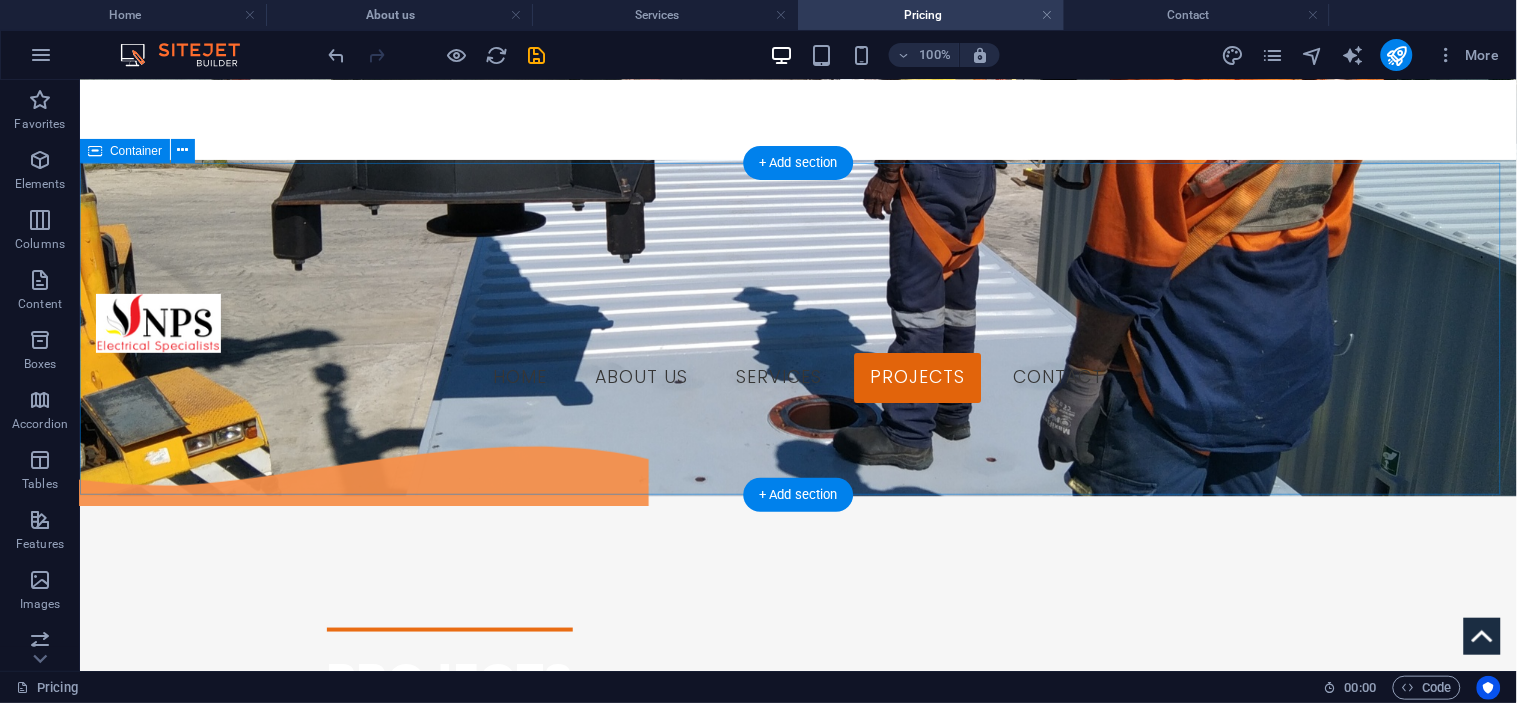 scroll, scrollTop: 333, scrollLeft: 0, axis: vertical 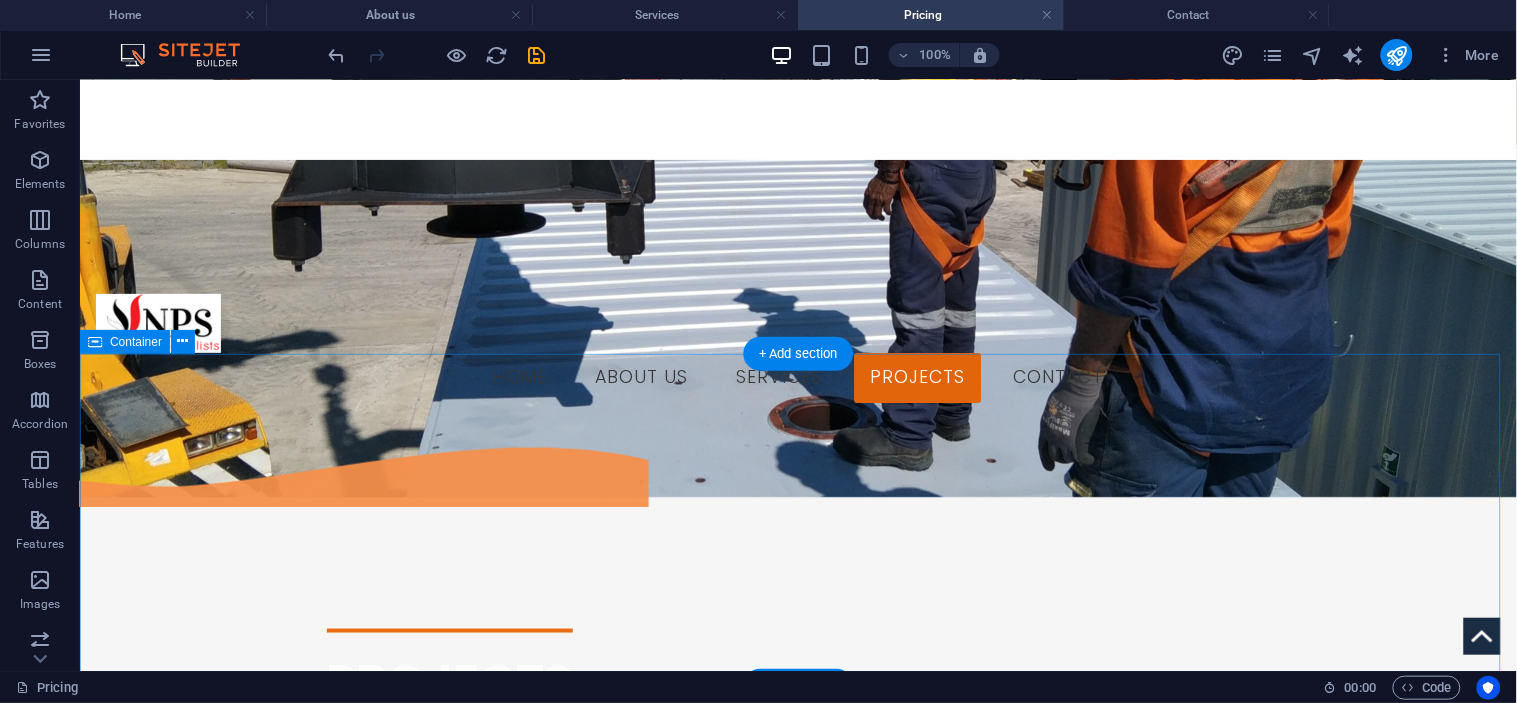 click on "Drop content here or  Add elements  Paste clipboard" at bounding box center [797, 995] 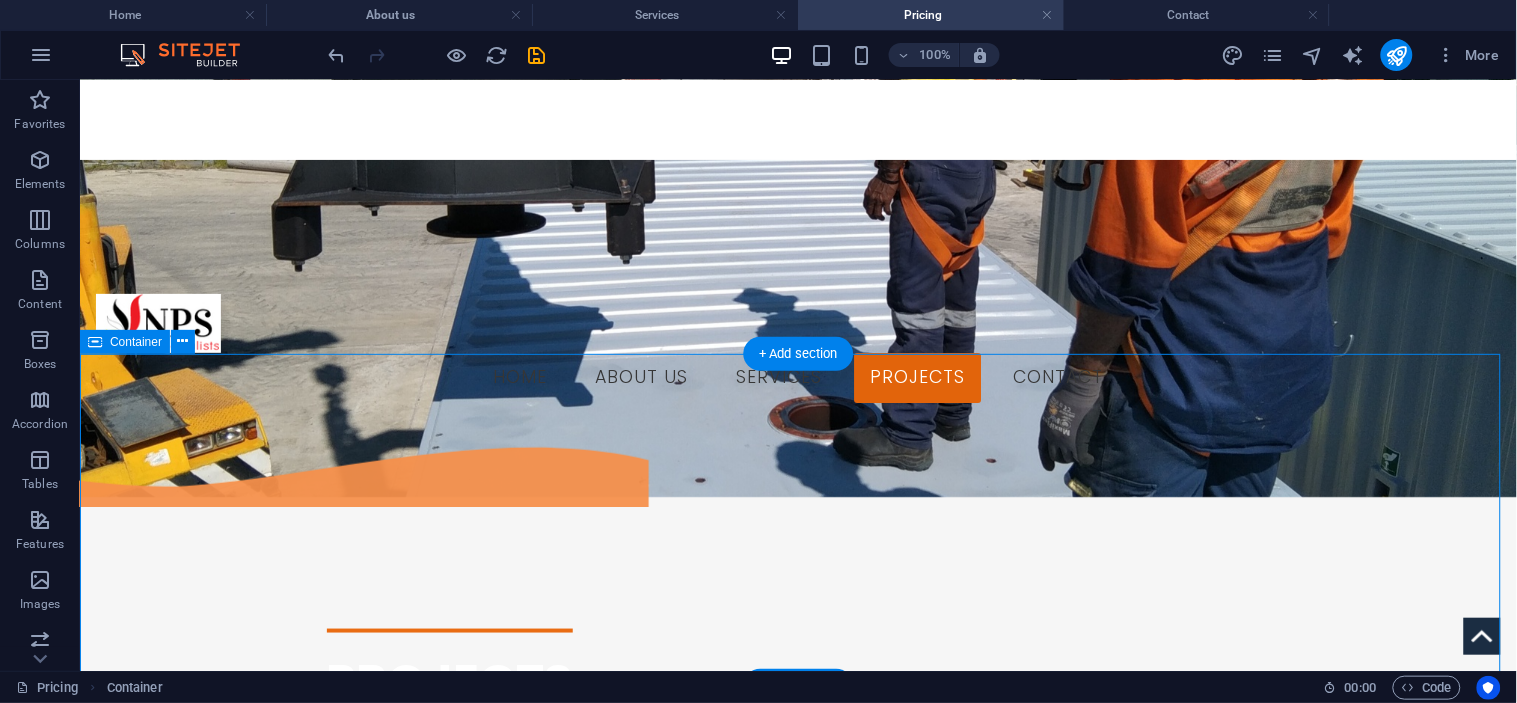 click on "Drop content here or  Add elements  Paste clipboard" at bounding box center [797, 995] 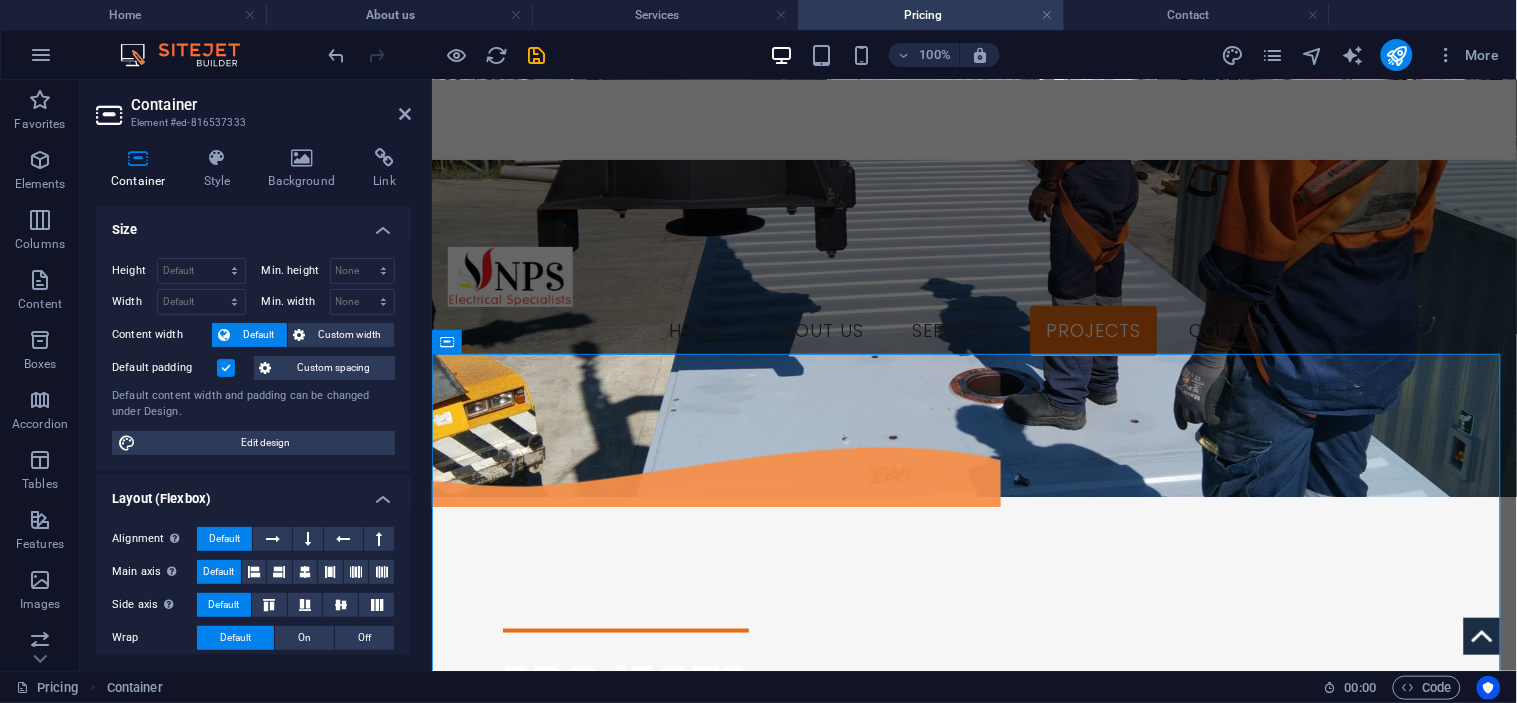 scroll, scrollTop: 325, scrollLeft: 0, axis: vertical 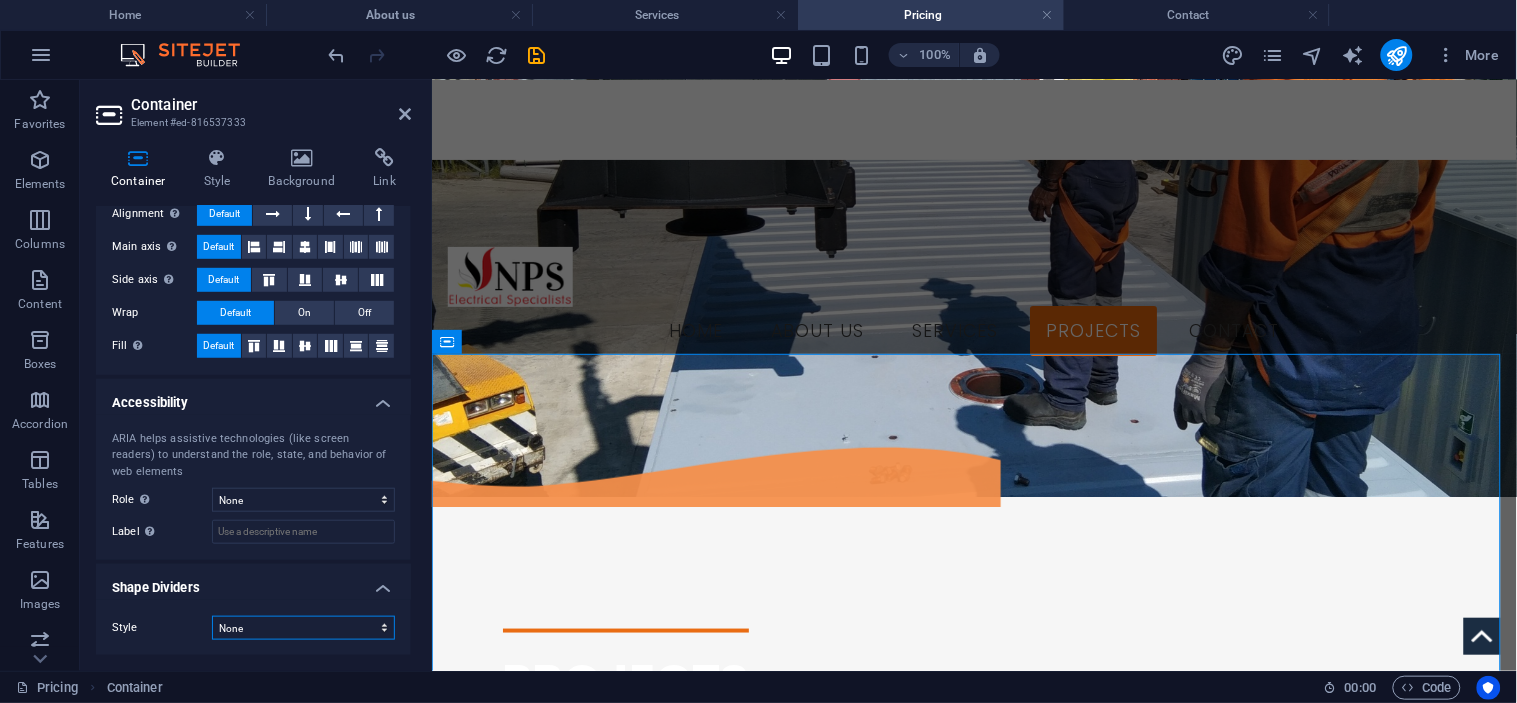 click on "None Triangle Square Diagonal Polygon 1 Polygon 2 Zigzag Multiple Zigzags Waves Multiple Waves Half Circle Circle Circle Shadow Blocks Hexagons Clouds Multiple Clouds Fan Pyramids Book Paint Drip Fire Shredded Paper Arrow" at bounding box center [303, 628] 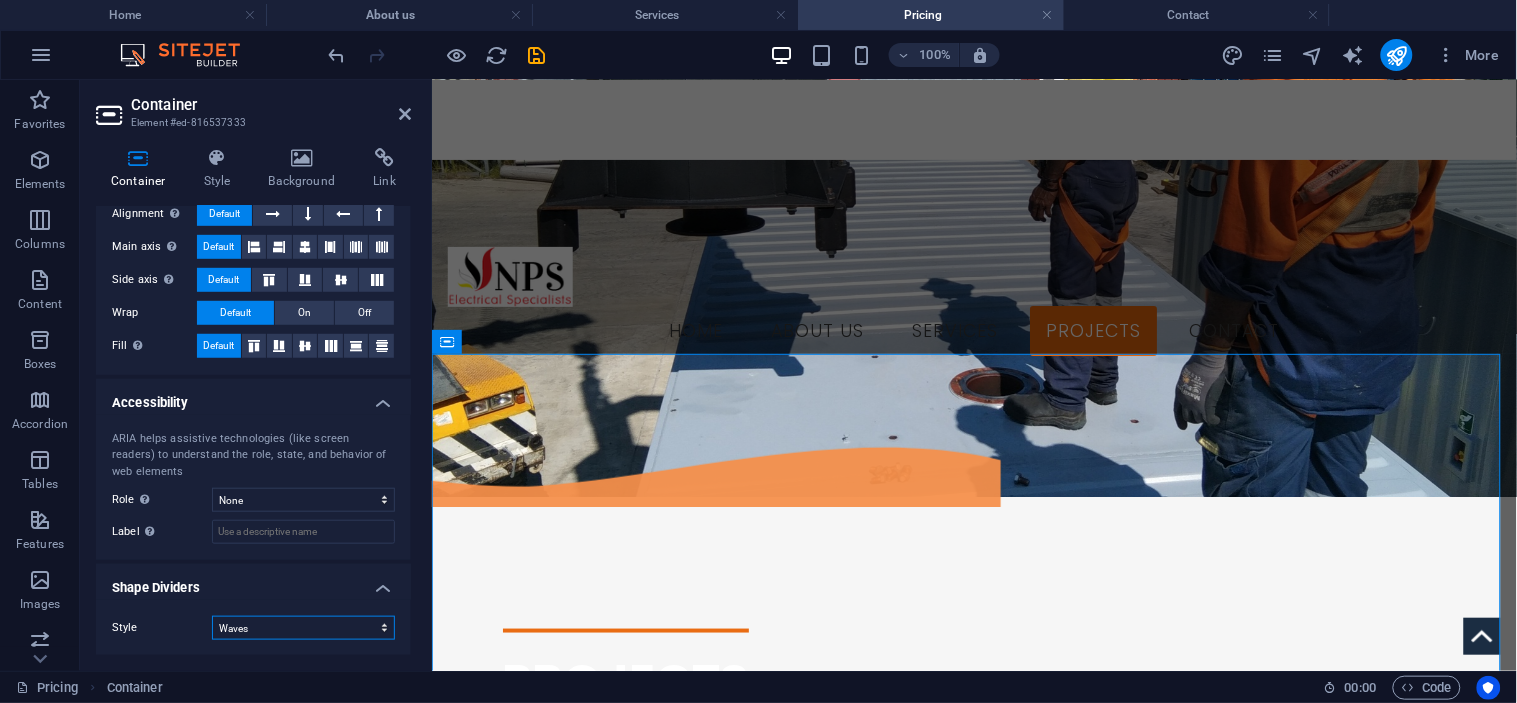 click on "None Triangle Square Diagonal Polygon 1 Polygon 2 Zigzag Multiple Zigzags Waves Multiple Waves Half Circle Circle Circle Shadow Blocks Hexagons Clouds Multiple Clouds Fan Pyramids Book Paint Drip Fire Shredded Paper Arrow" at bounding box center [303, 628] 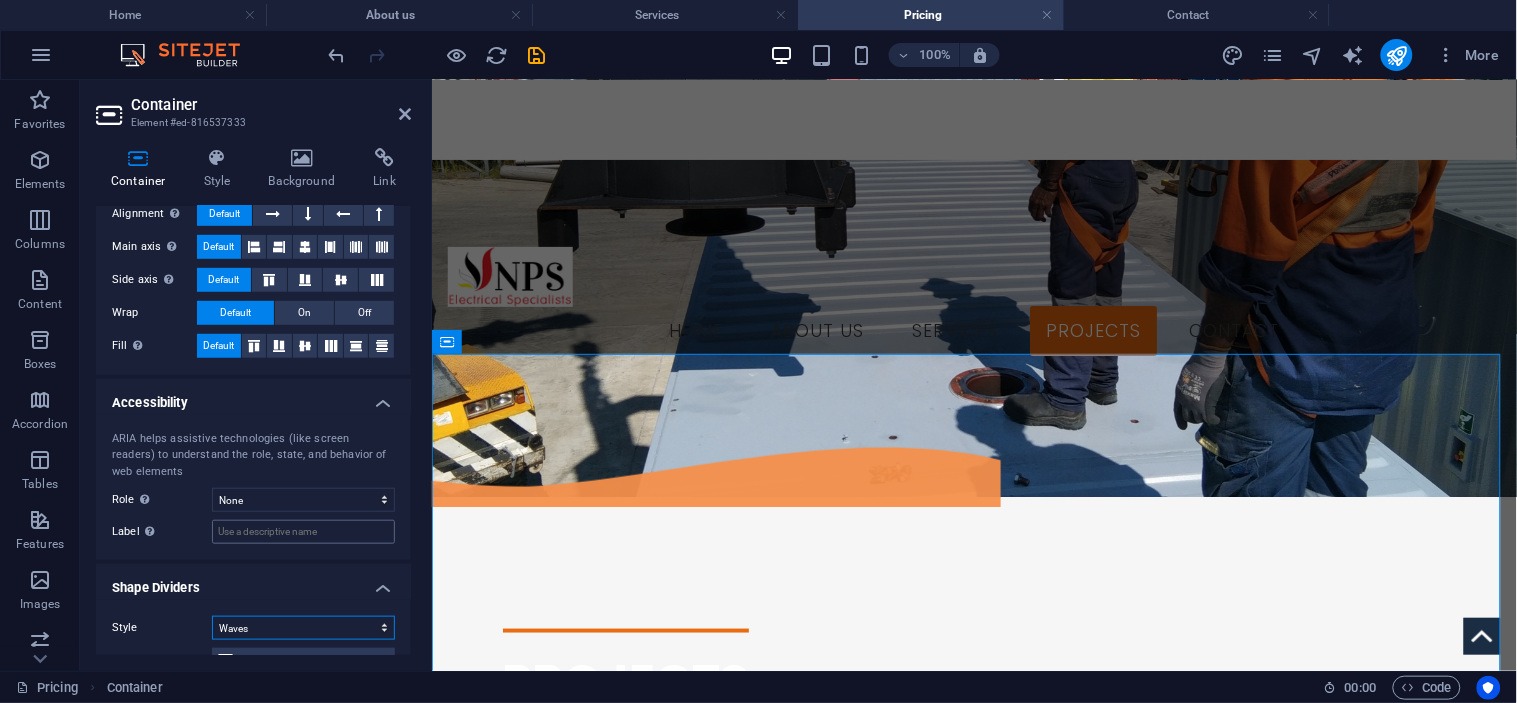 scroll, scrollTop: 598, scrollLeft: 0, axis: vertical 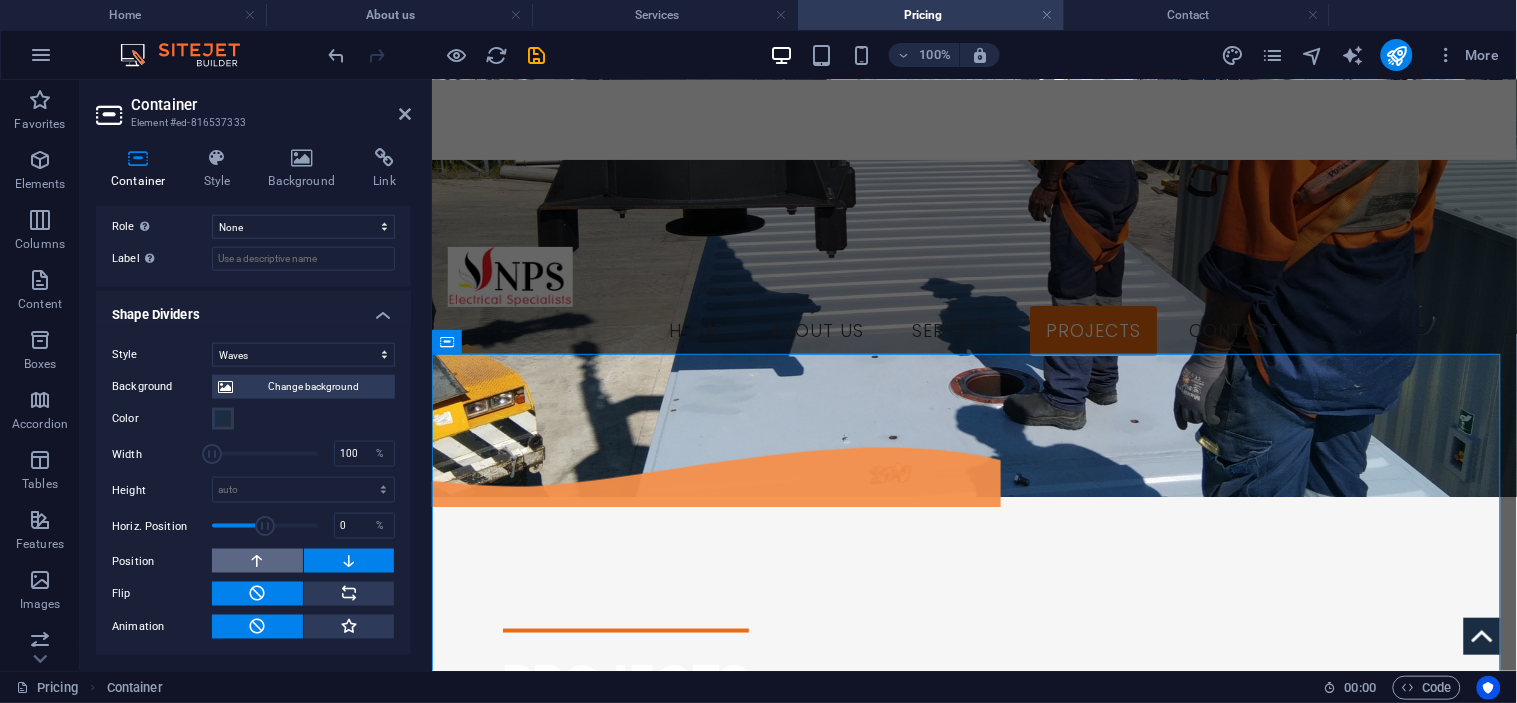 click at bounding box center (257, 561) 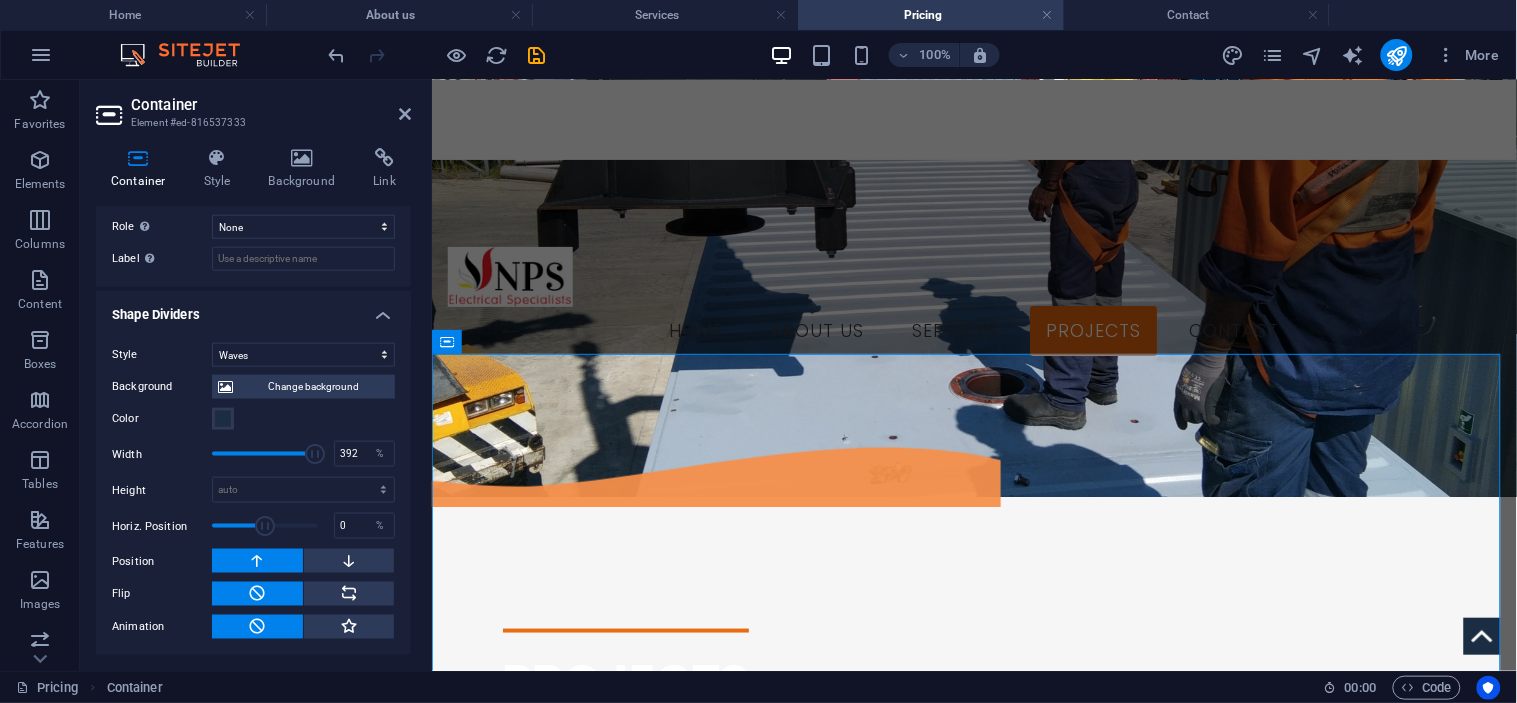 click at bounding box center [265, 454] 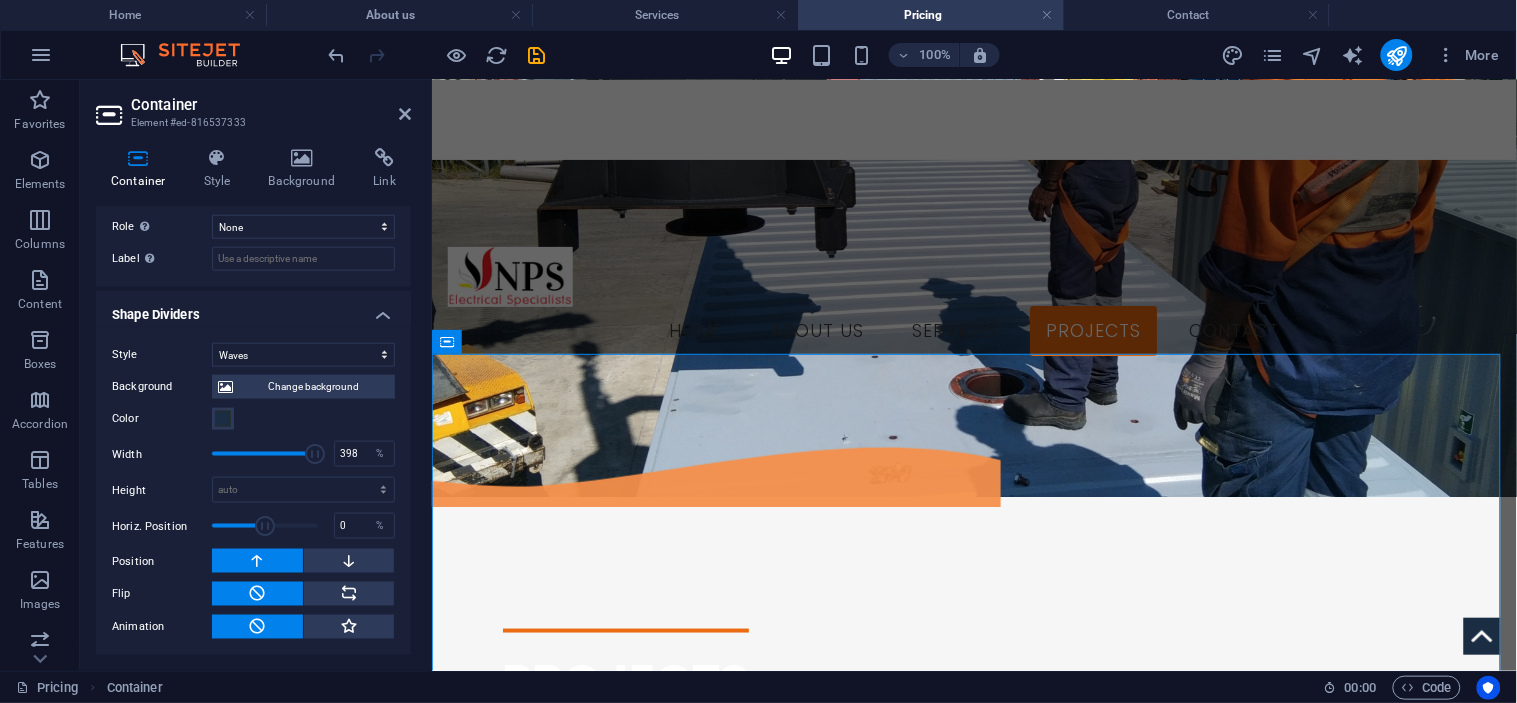 type on "400" 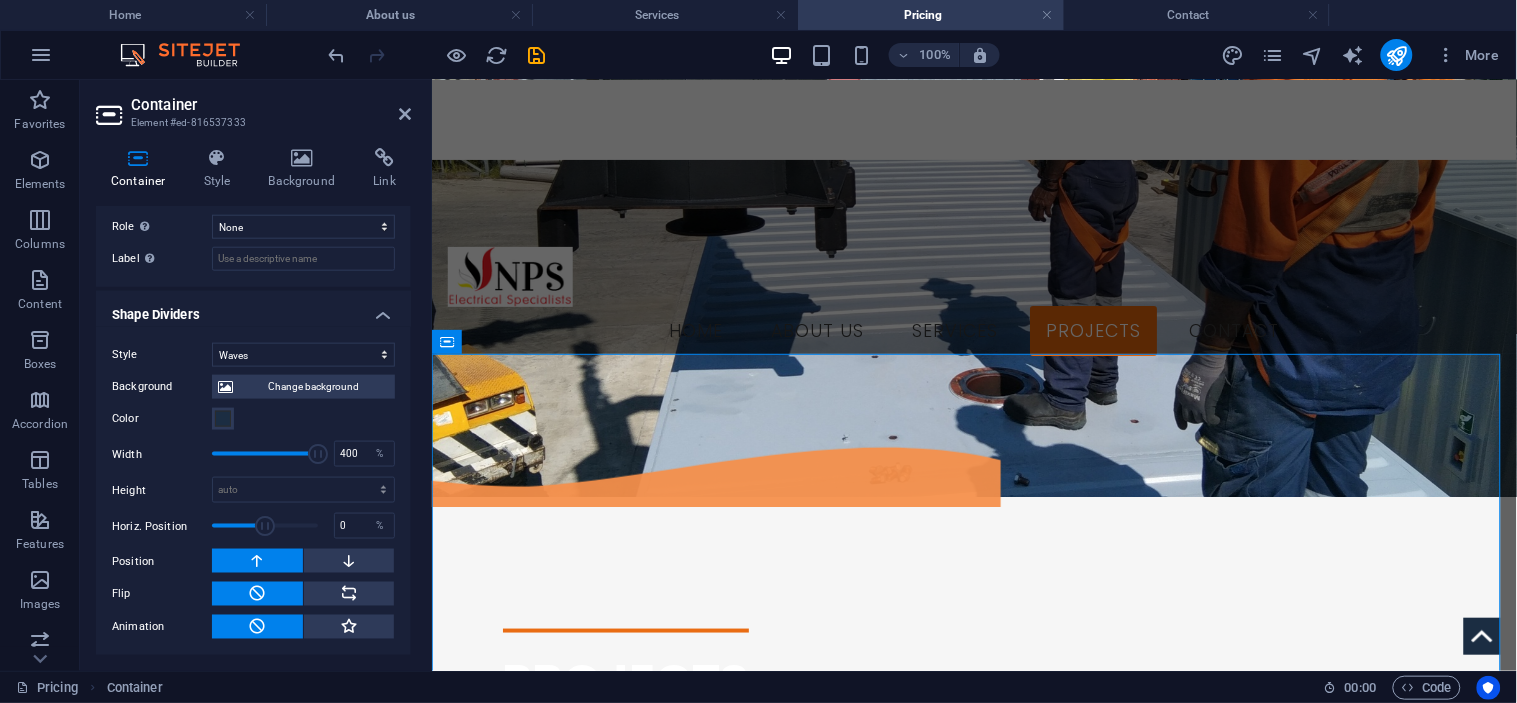 click at bounding box center [318, 454] 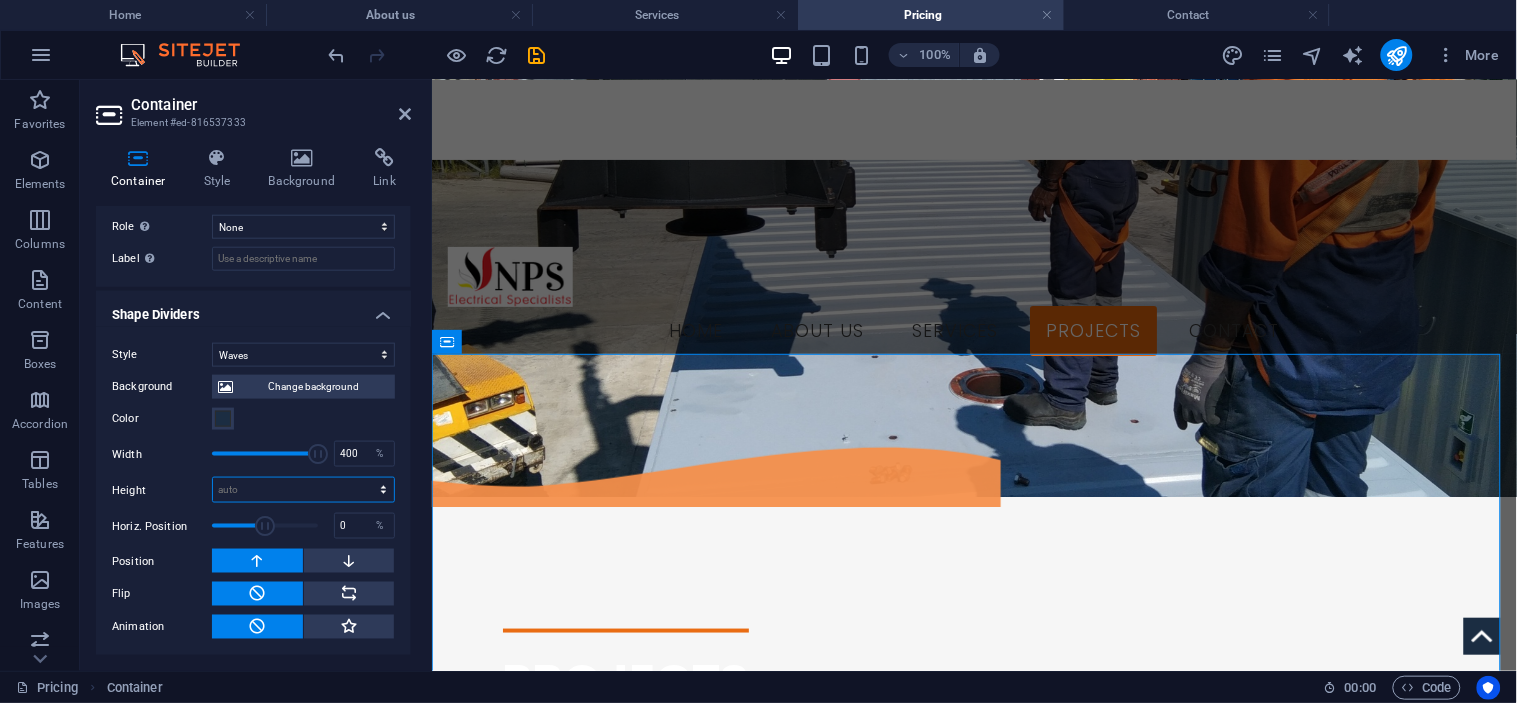 click on "auto px rem em vh vw" at bounding box center [303, 490] 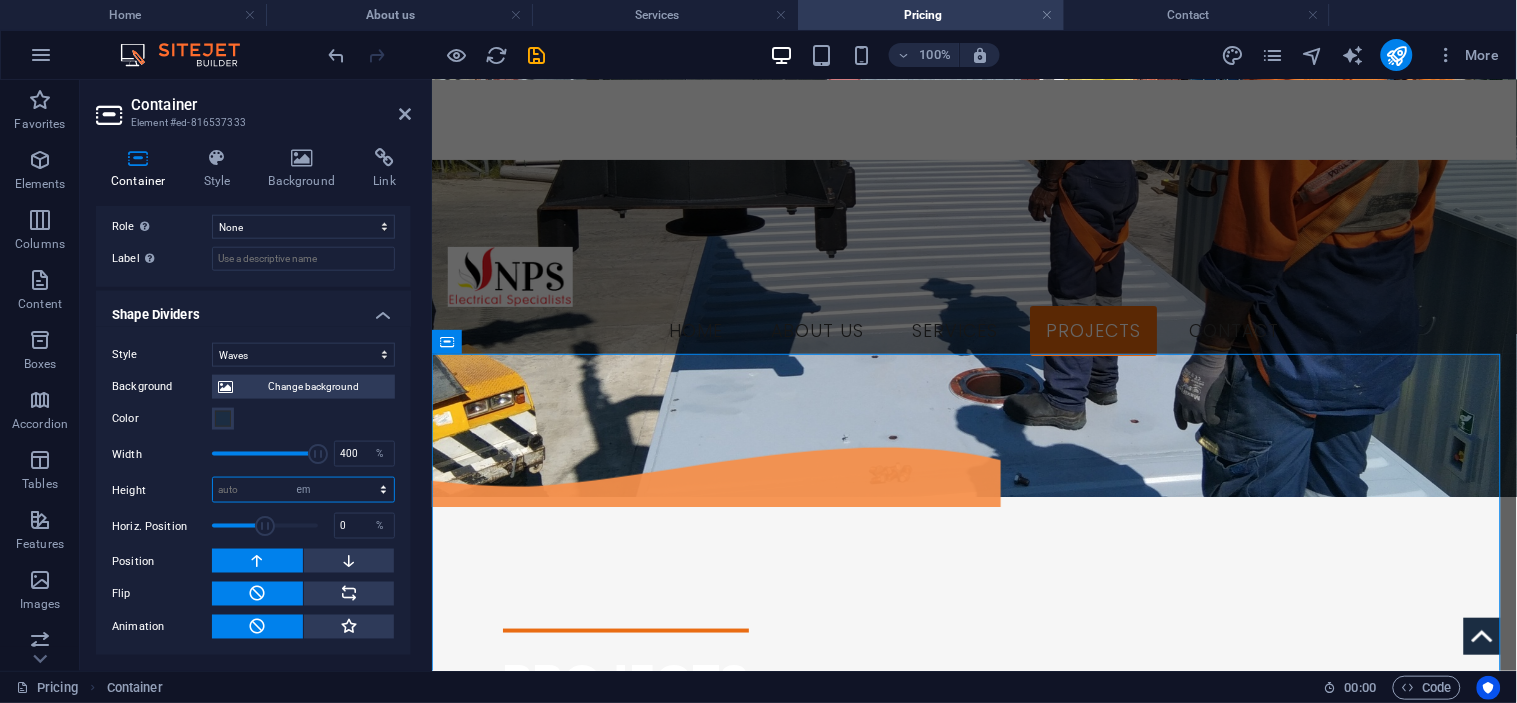 click on "auto px rem em vh vw" at bounding box center (303, 490) 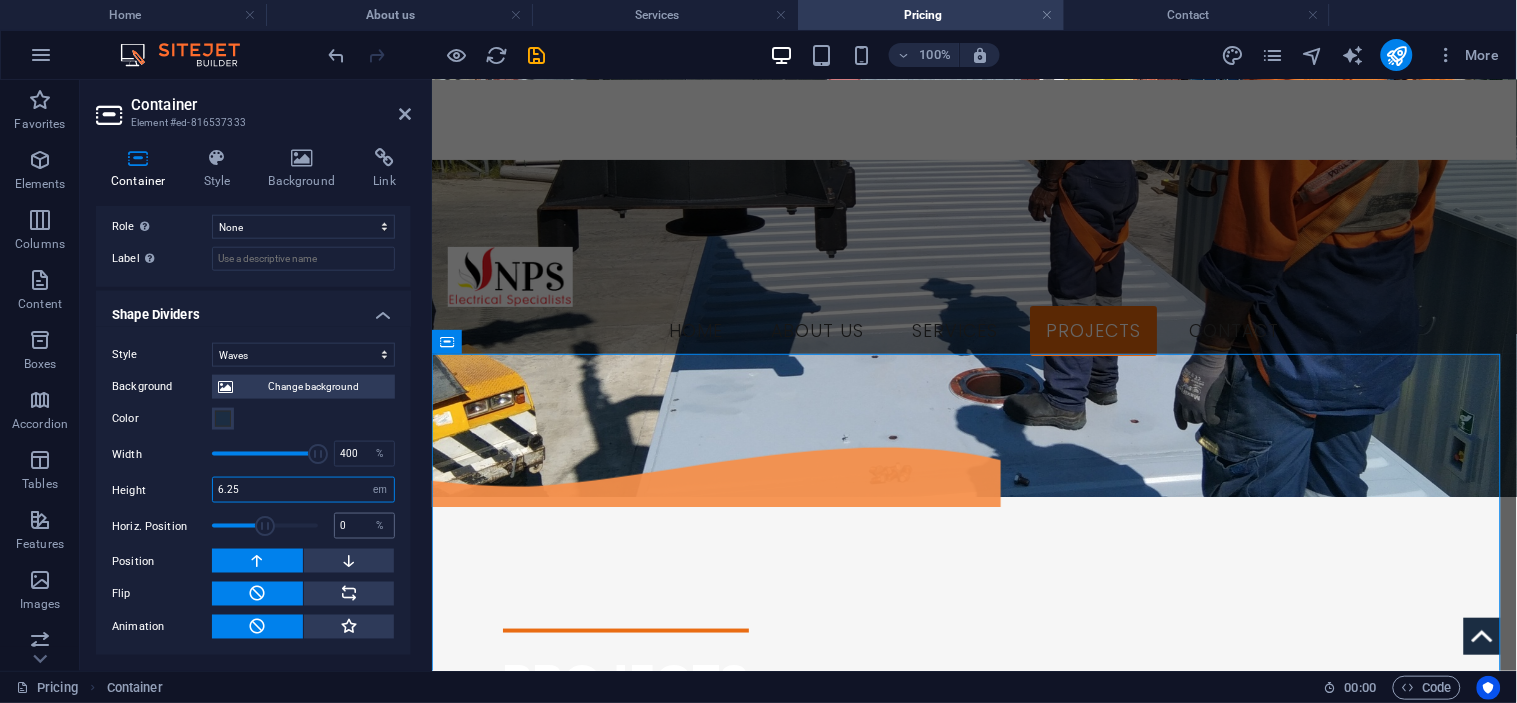 type on "6.25" 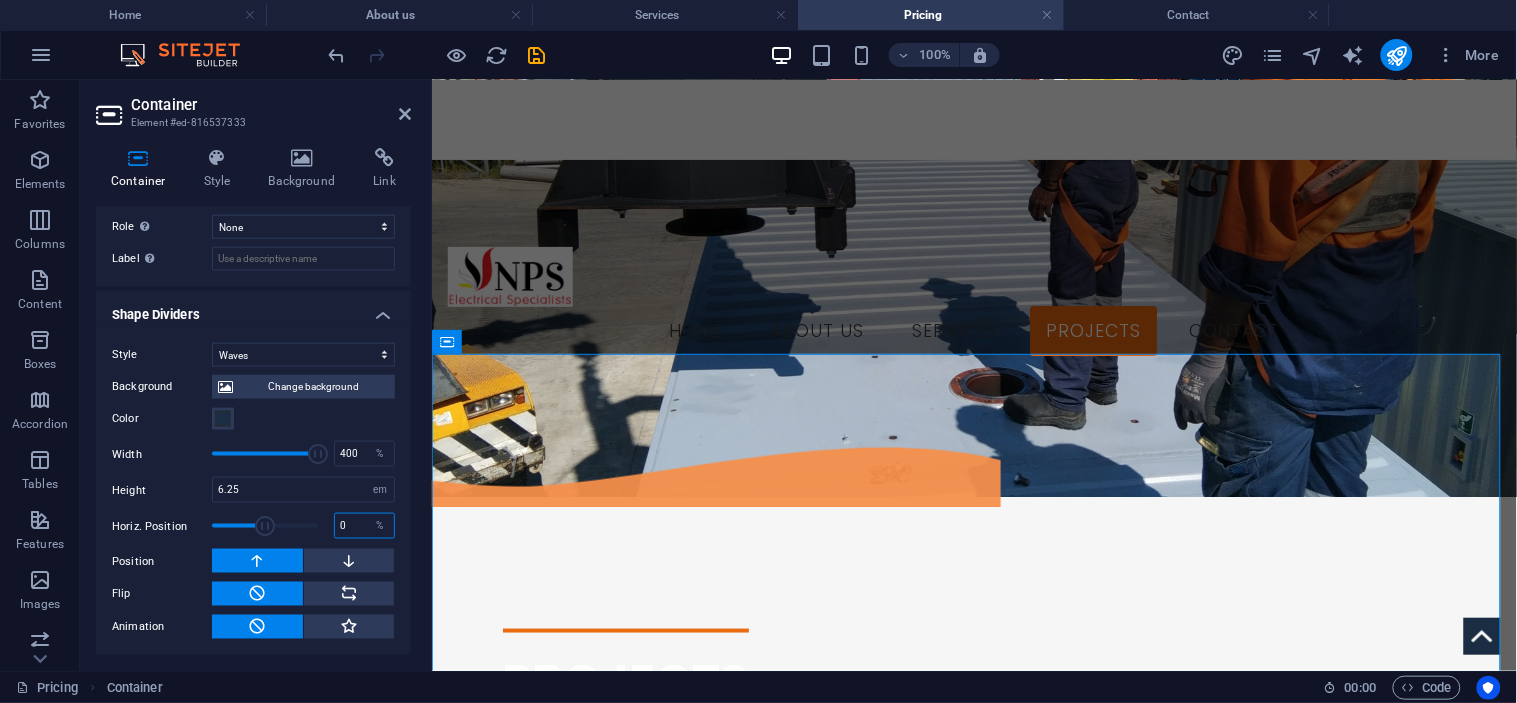 click on "0" at bounding box center (364, 526) 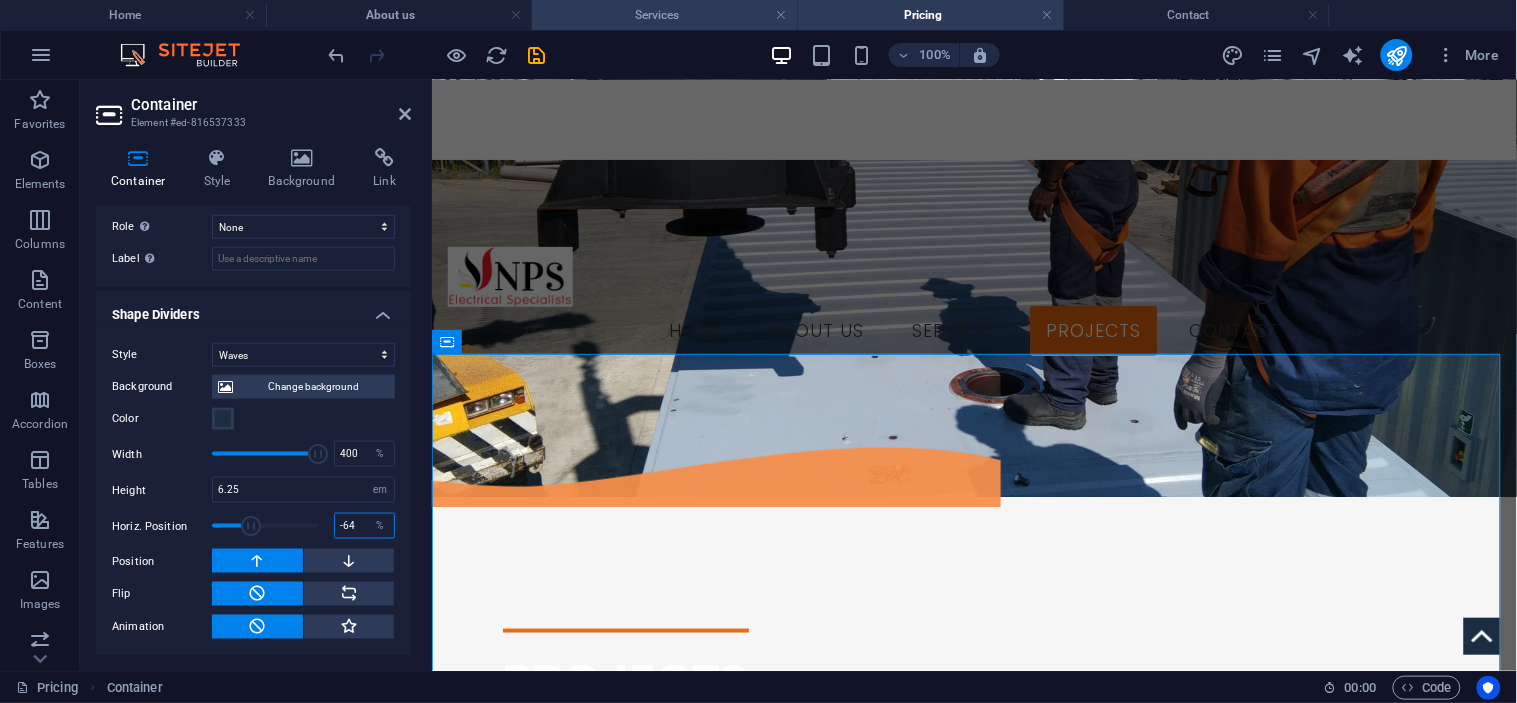 type on "-64" 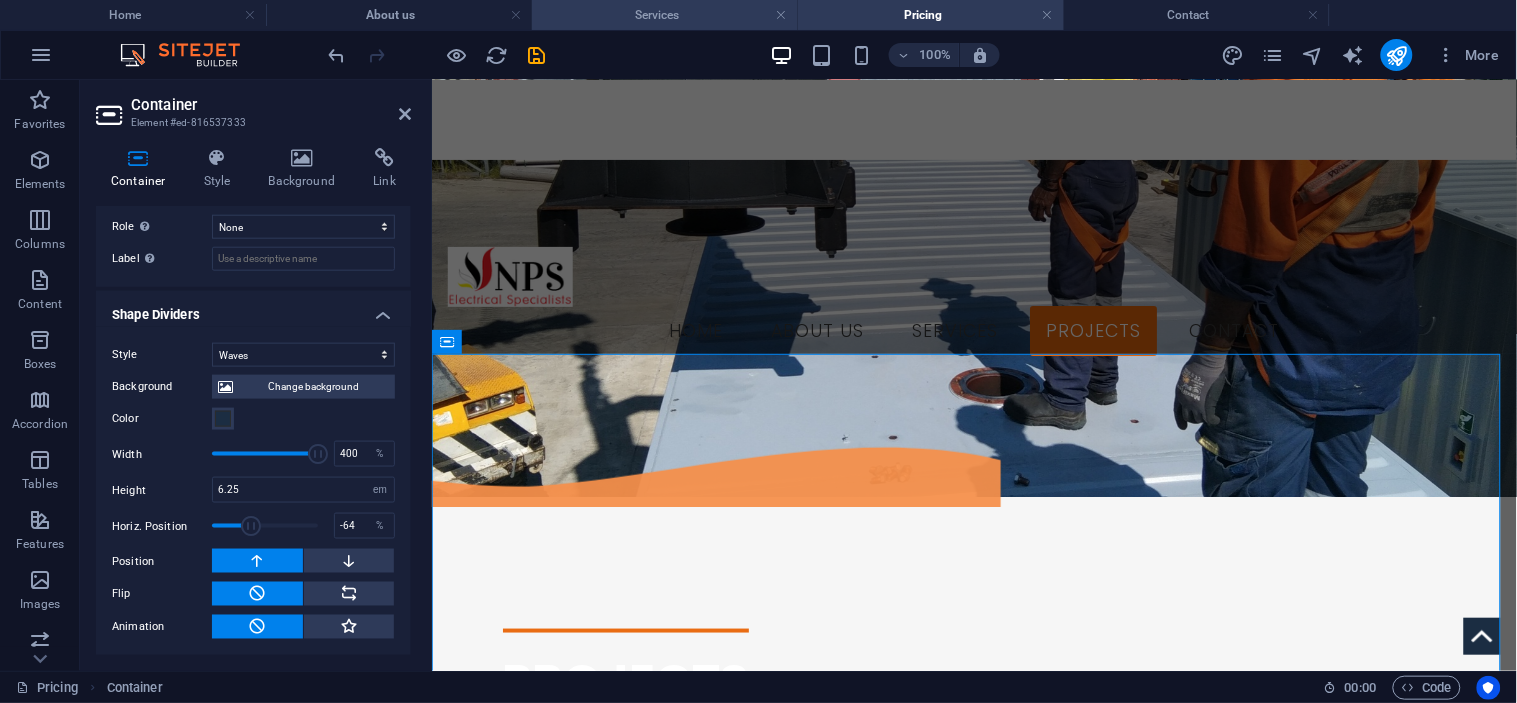click on "Services" at bounding box center [665, 15] 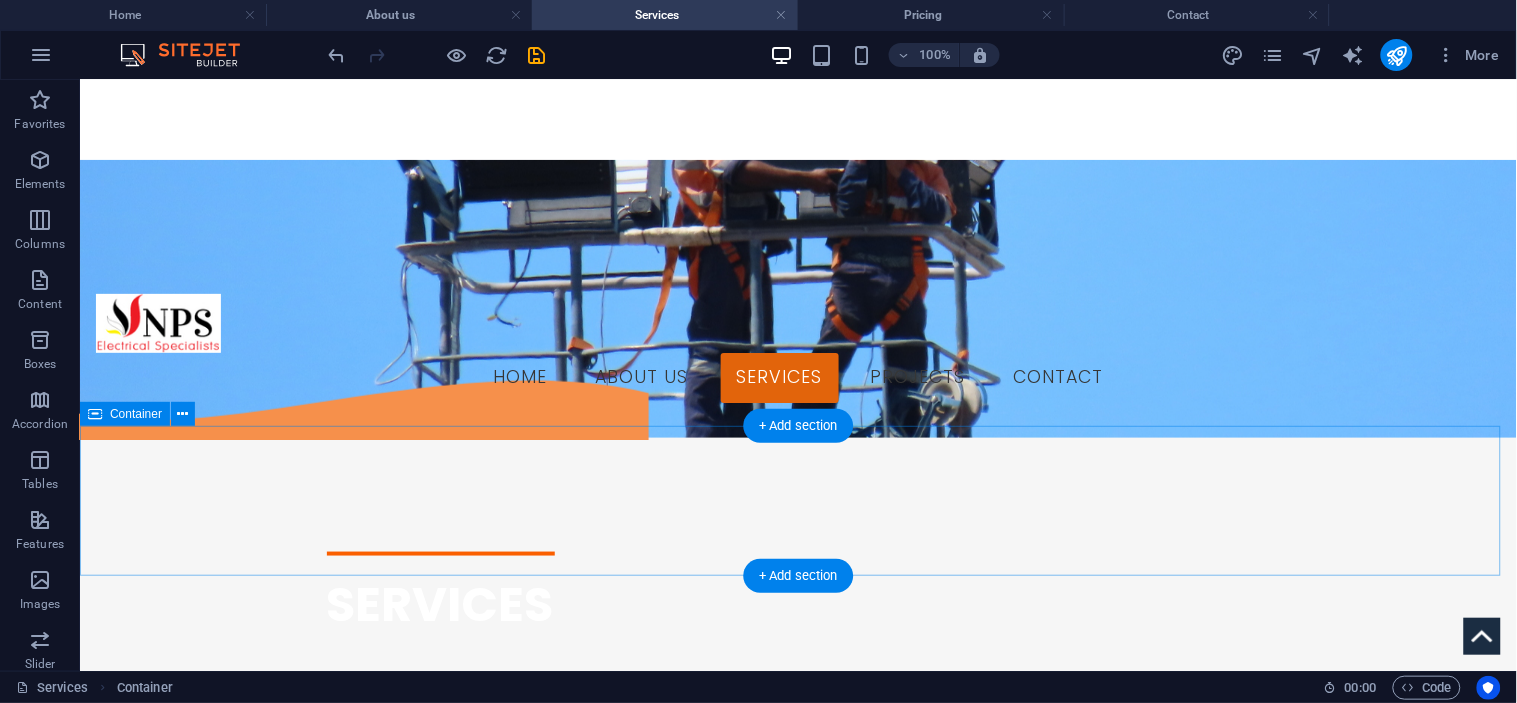 scroll, scrollTop: 198, scrollLeft: 0, axis: vertical 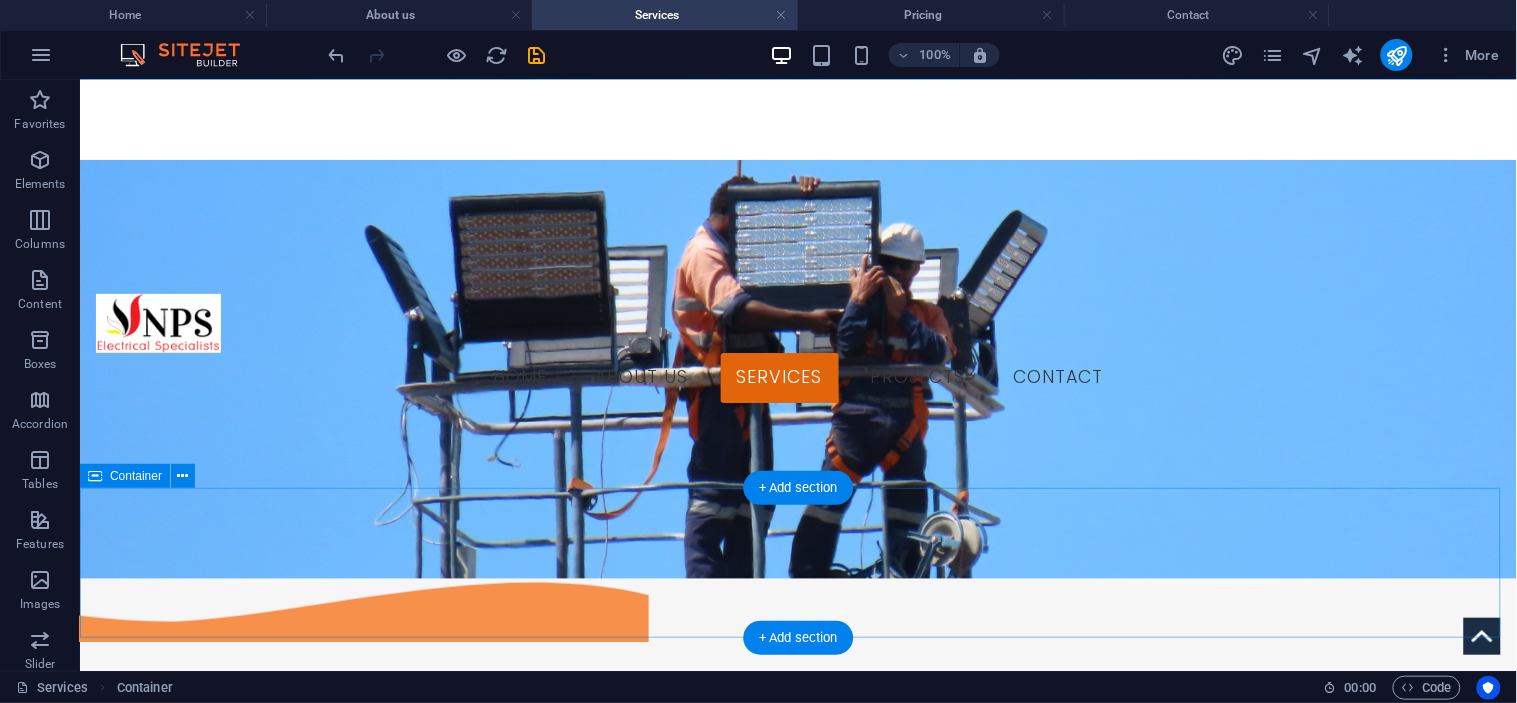 click on "Drop content here or  Add elements  Paste clipboard" at bounding box center (797, 1038) 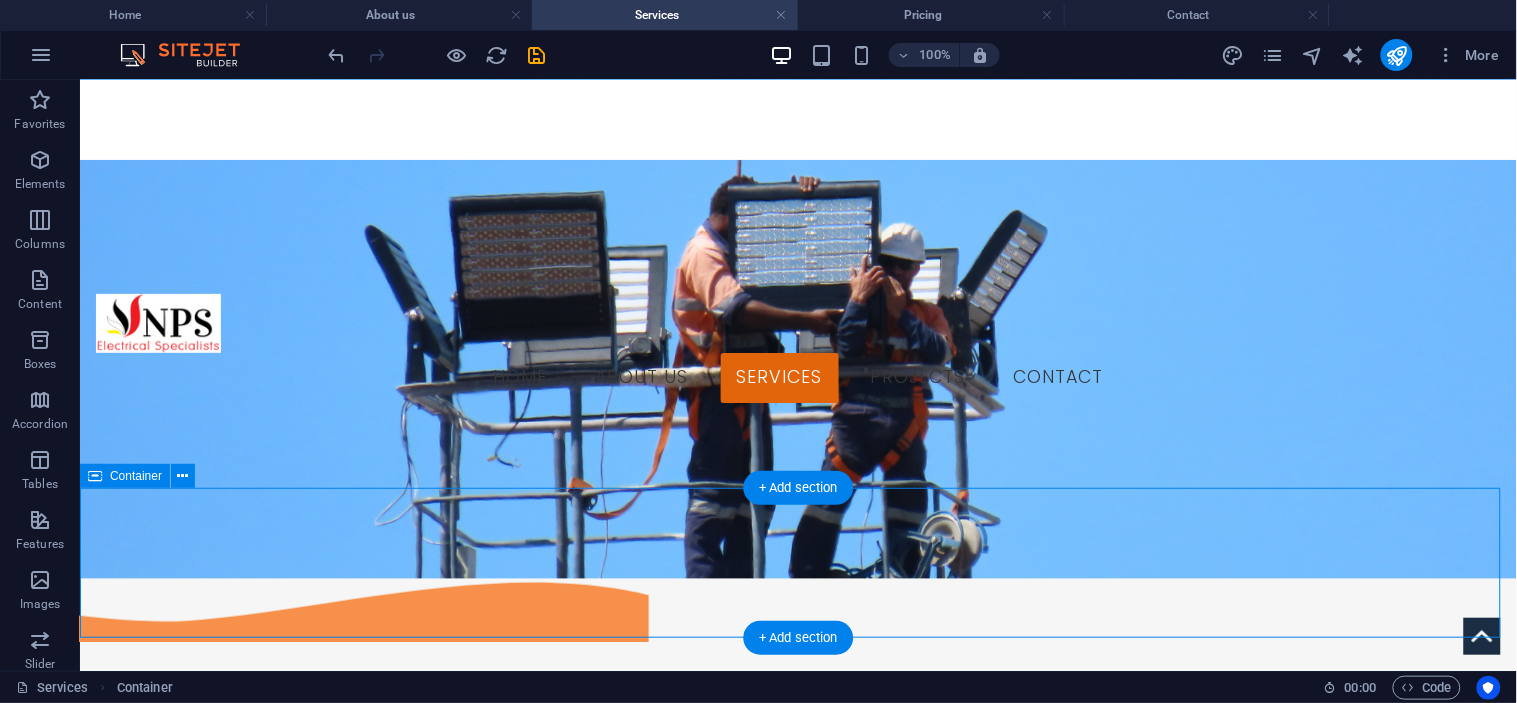 click on "Drop content here or  Add elements  Paste clipboard" at bounding box center (797, 1038) 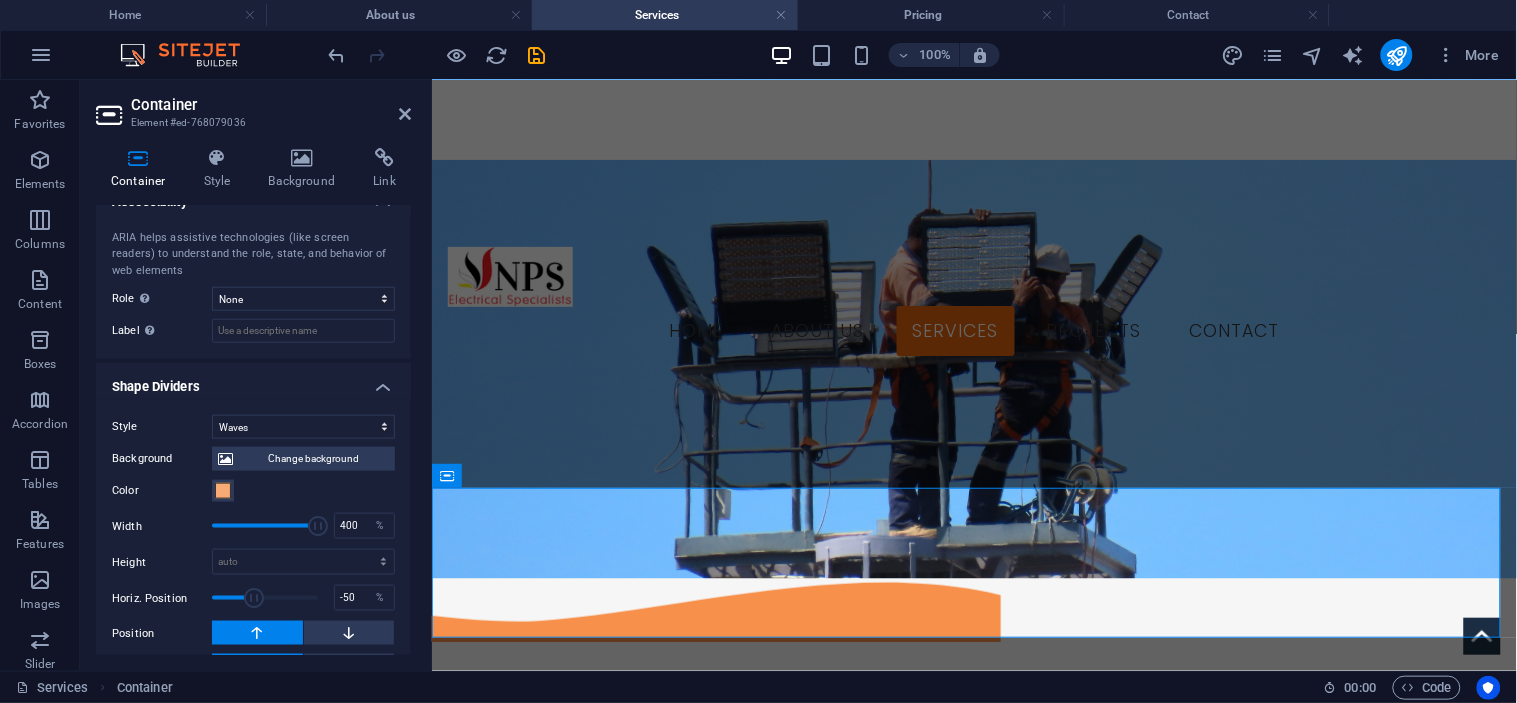 scroll, scrollTop: 598, scrollLeft: 0, axis: vertical 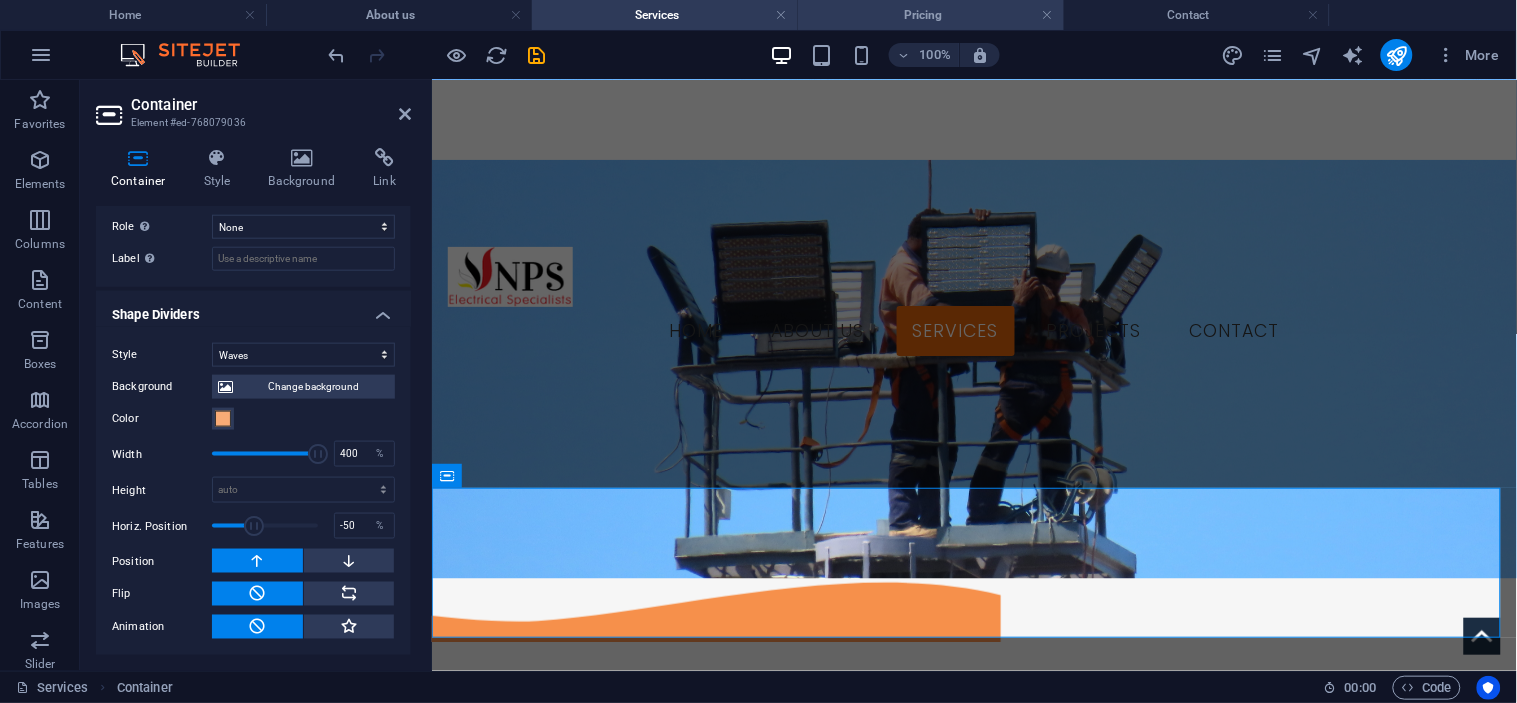 click on "Pricing" at bounding box center (931, 15) 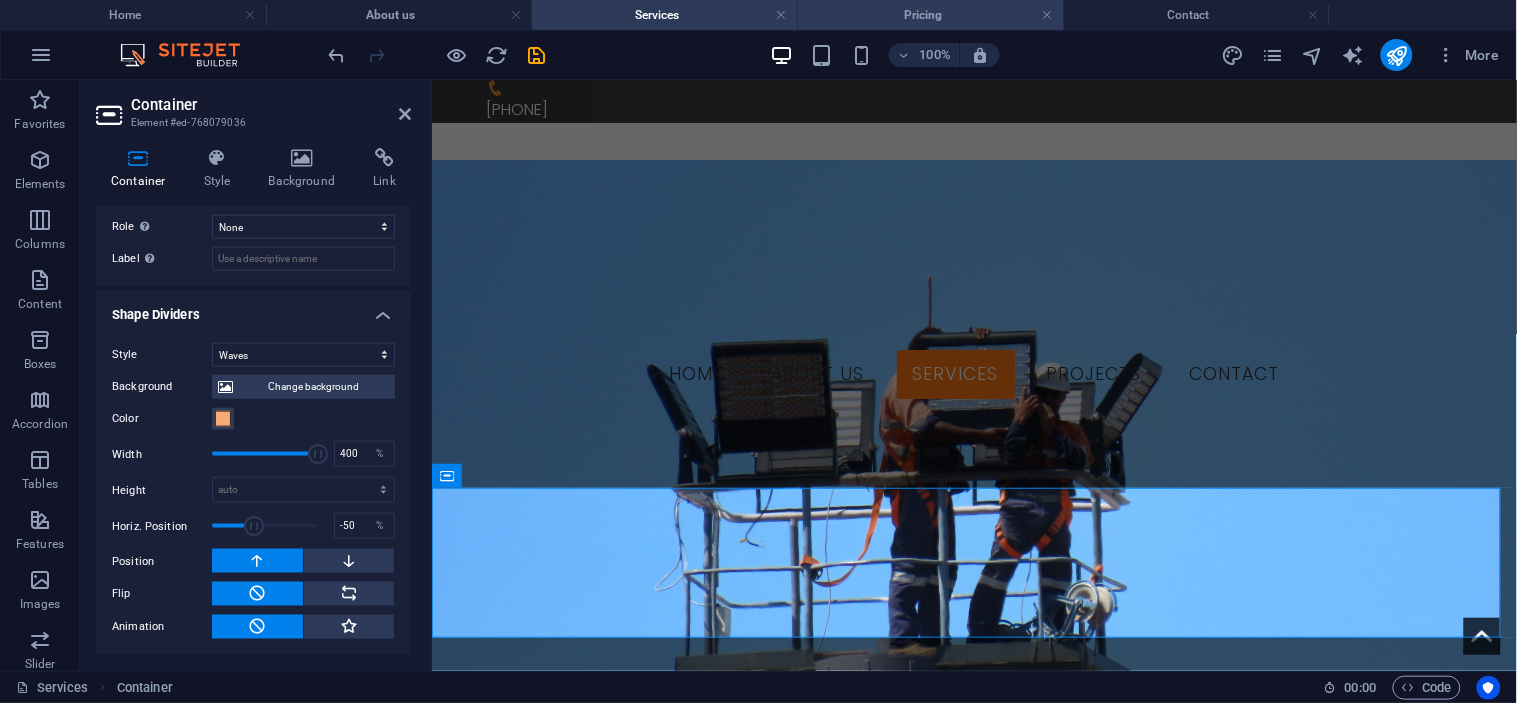 scroll, scrollTop: 333, scrollLeft: 0, axis: vertical 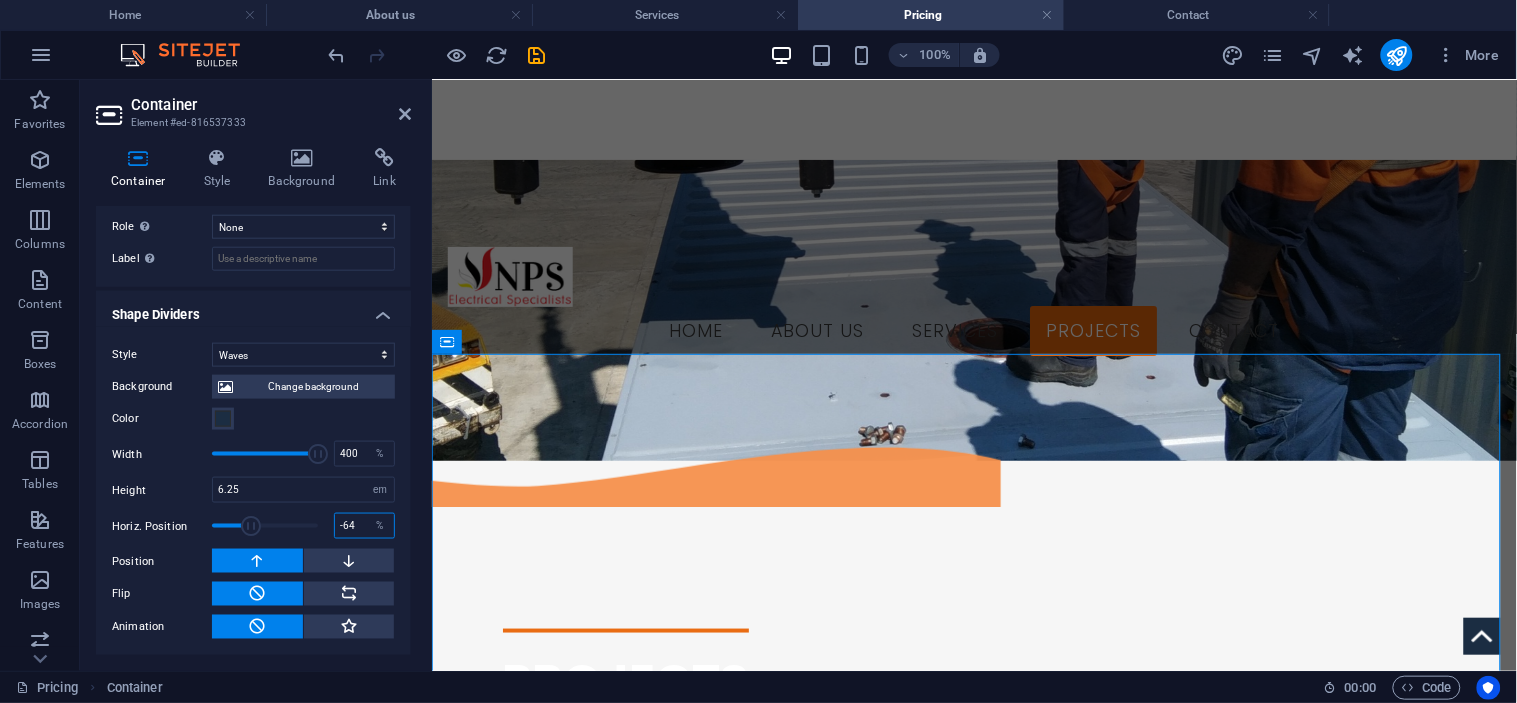 click on "-64" at bounding box center (364, 526) 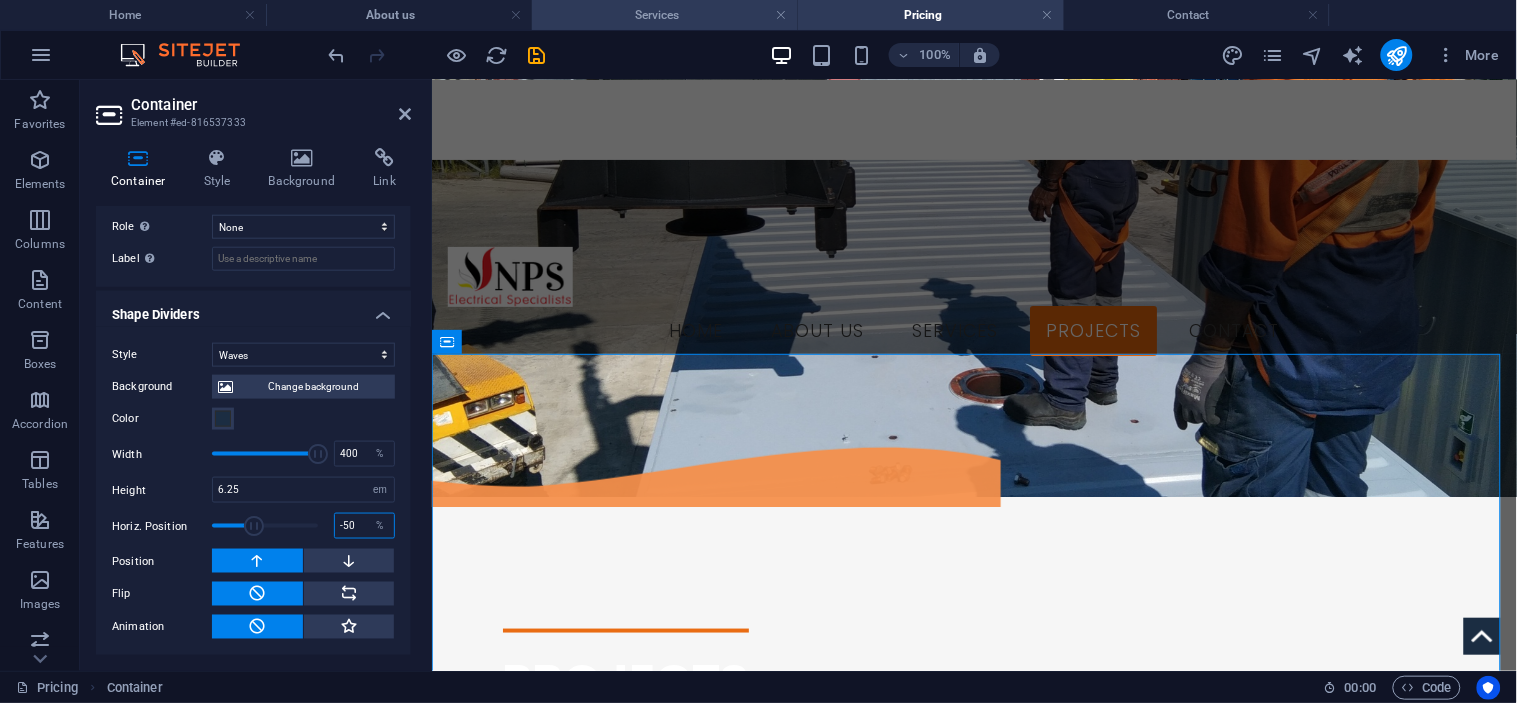 type on "-50" 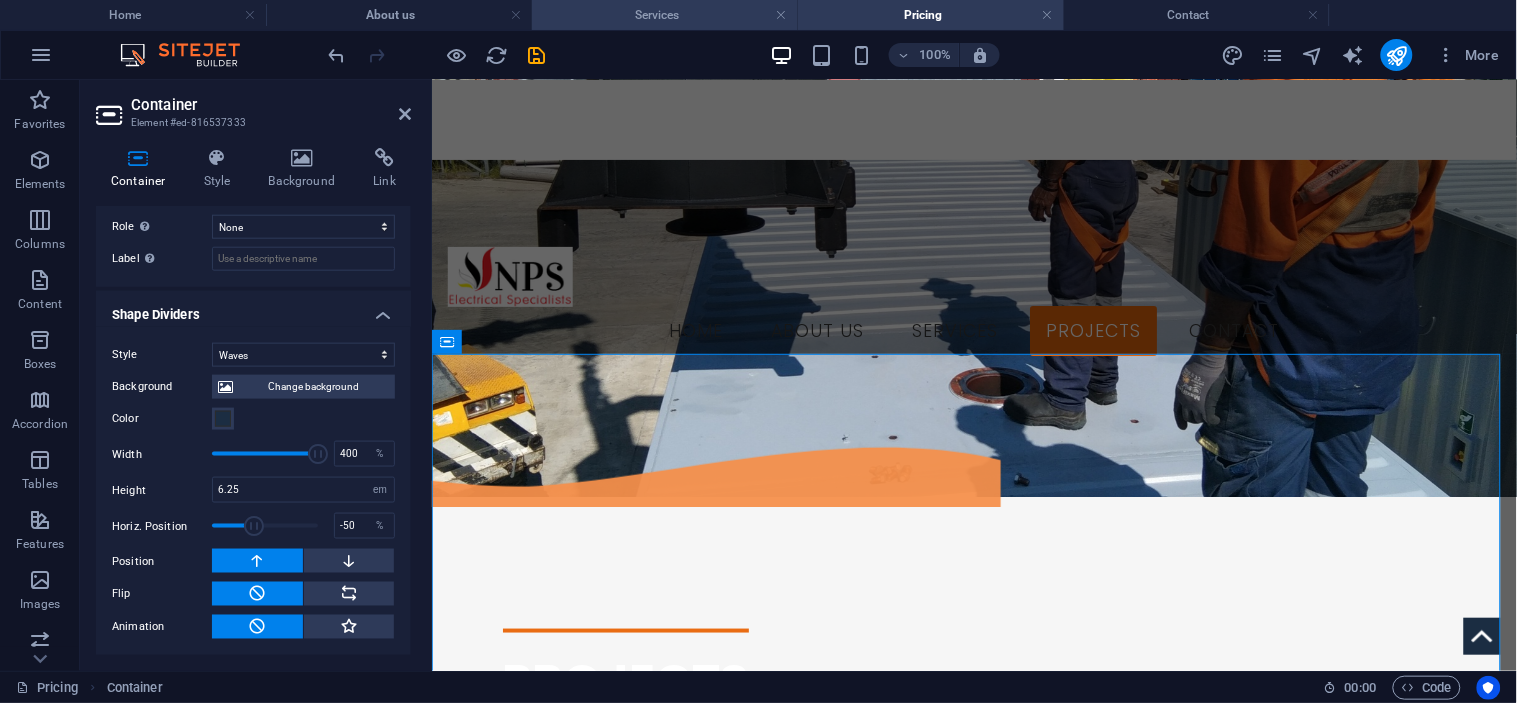 click on "Services" at bounding box center [665, 15] 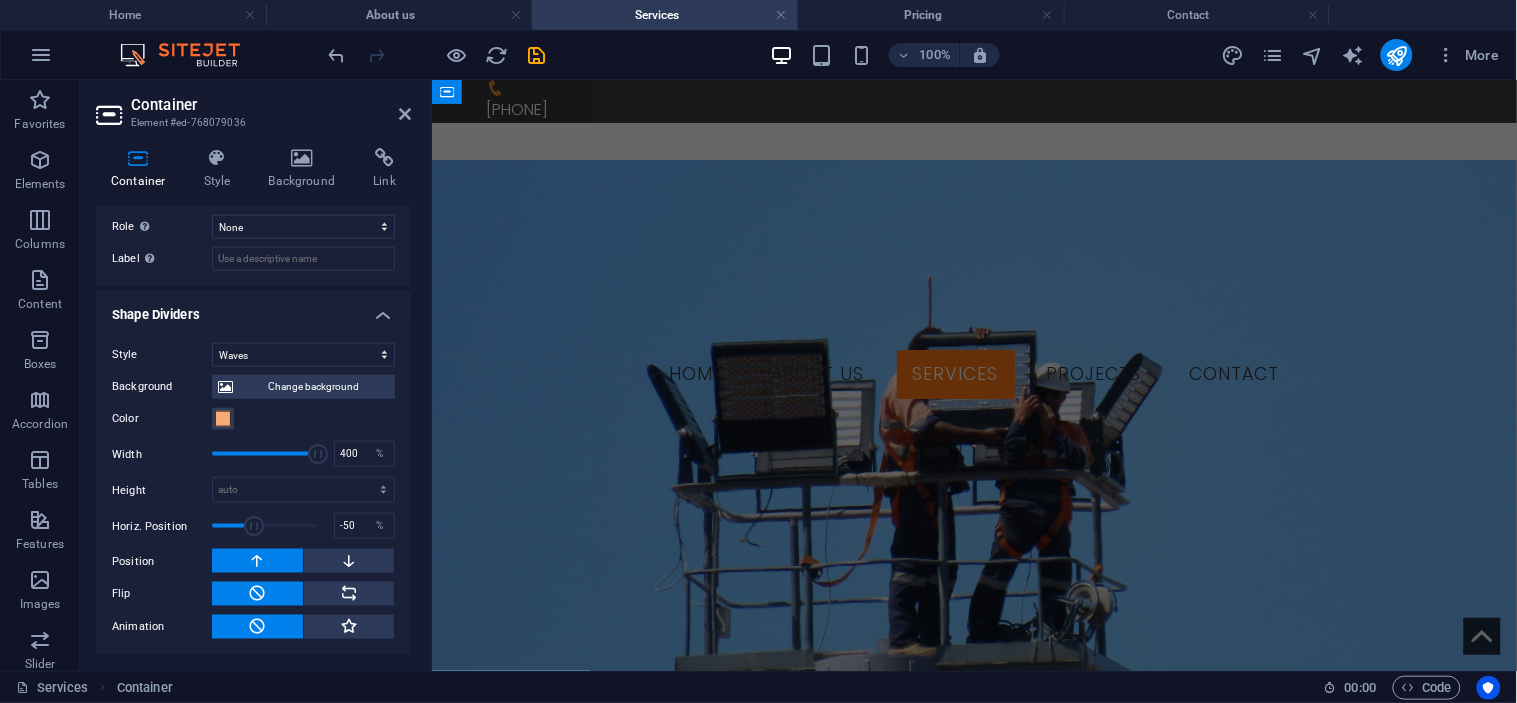 scroll, scrollTop: 198, scrollLeft: 0, axis: vertical 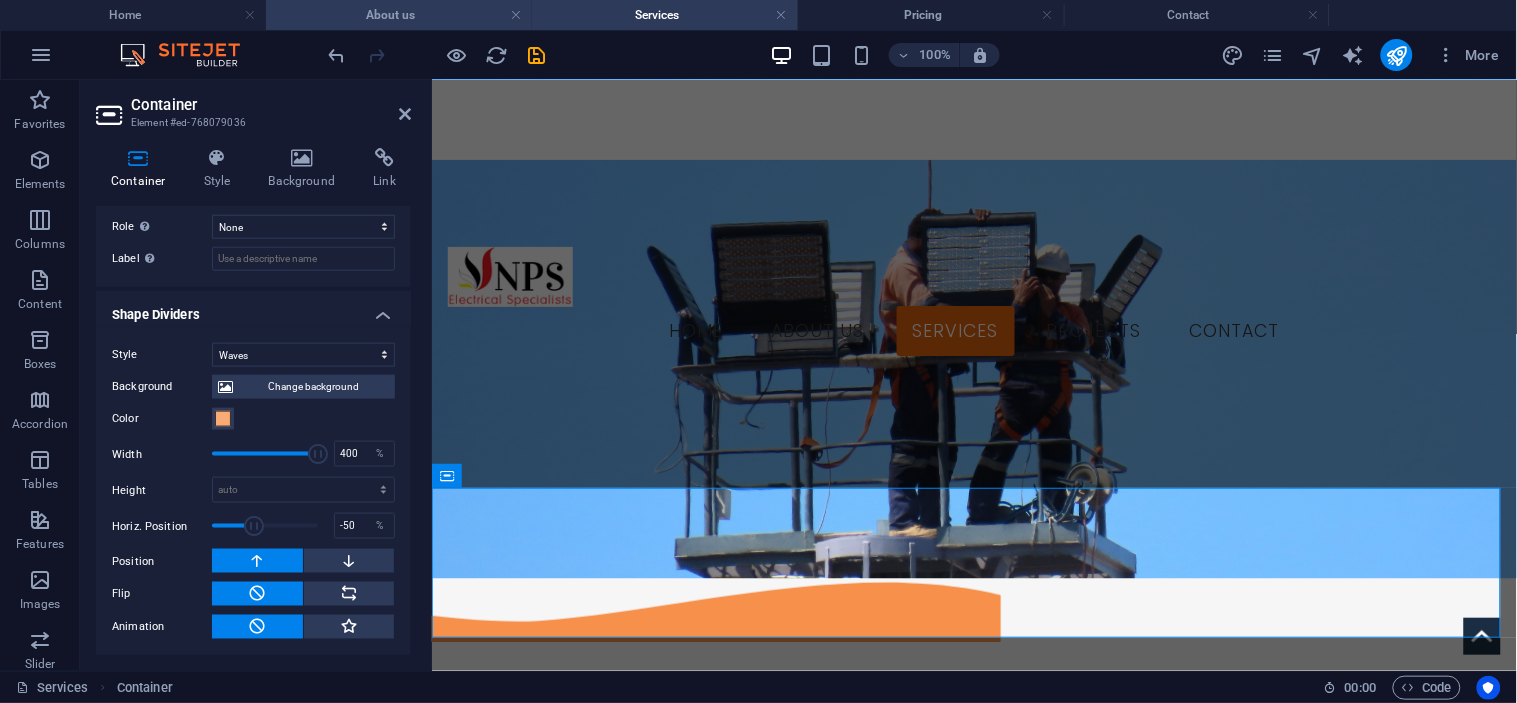 click on "About us" at bounding box center (399, 15) 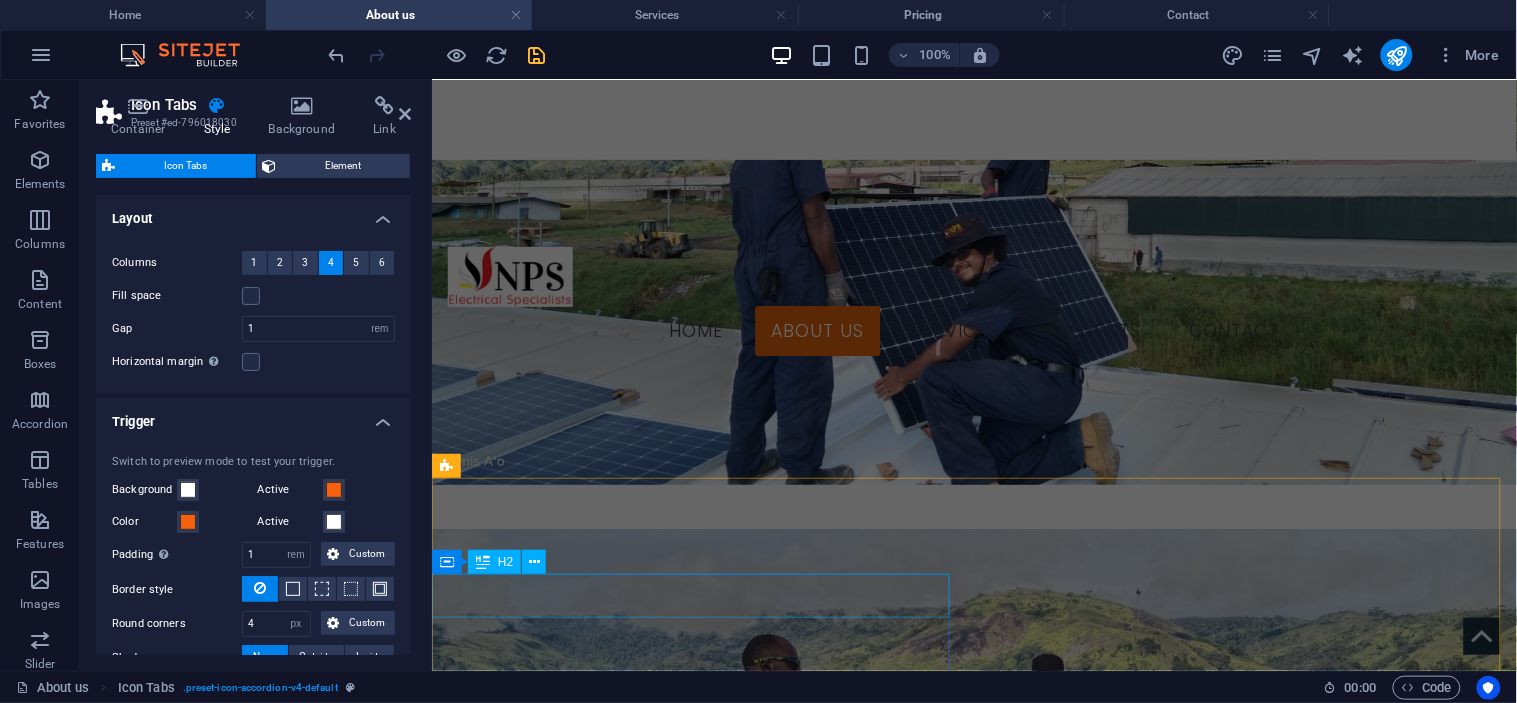 scroll, scrollTop: 333, scrollLeft: 0, axis: vertical 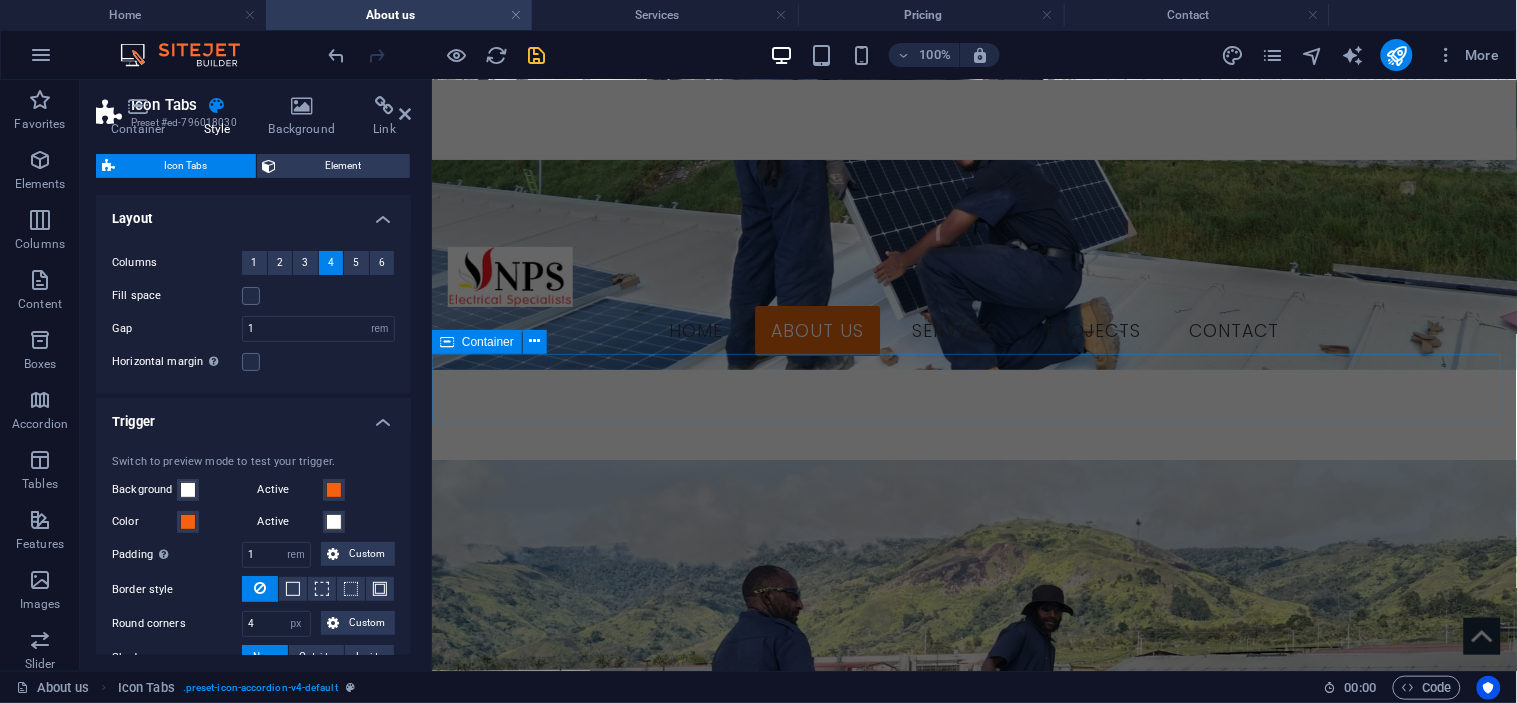 click on "Drop content here or  Add elements  Paste clipboard" at bounding box center [973, 1363] 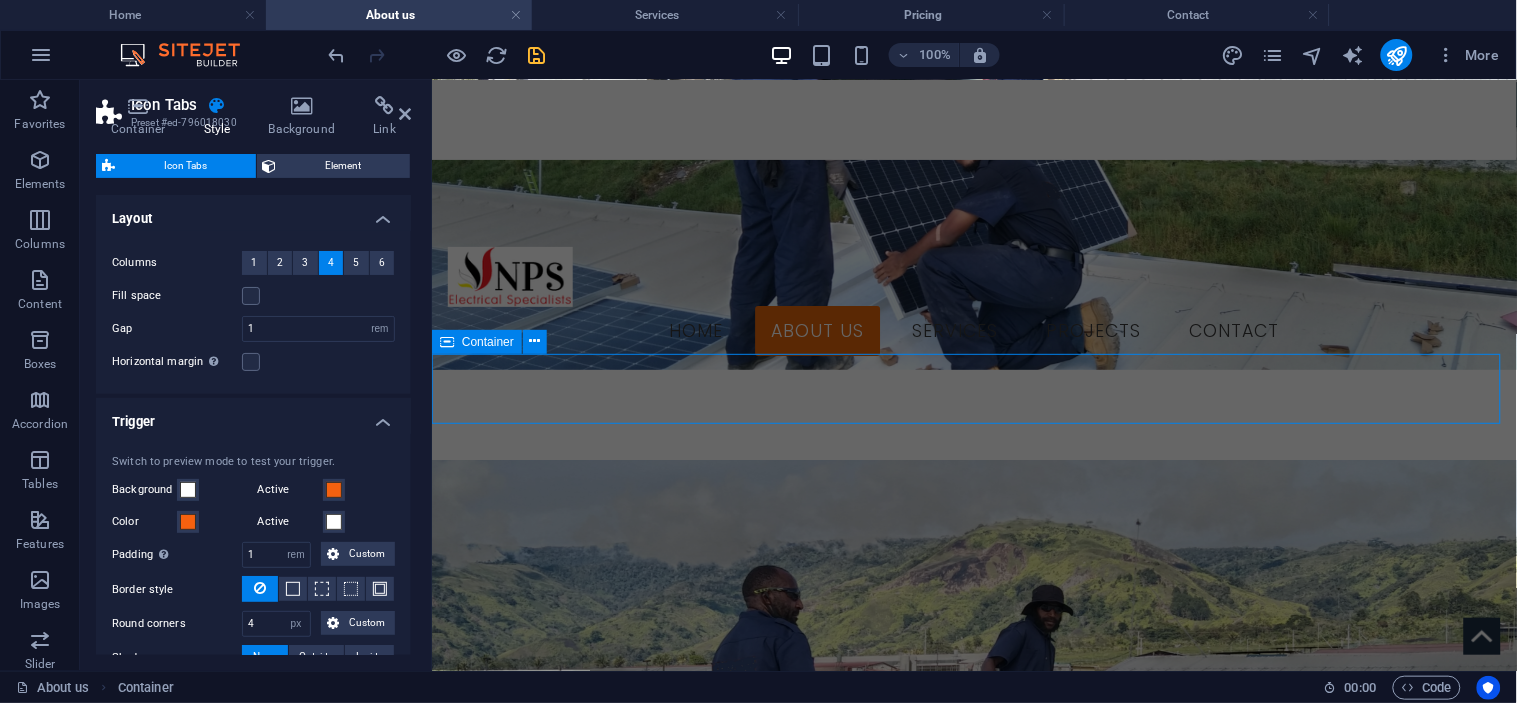 click on "Drop content here or  Add elements  Paste clipboard" at bounding box center (973, 1363) 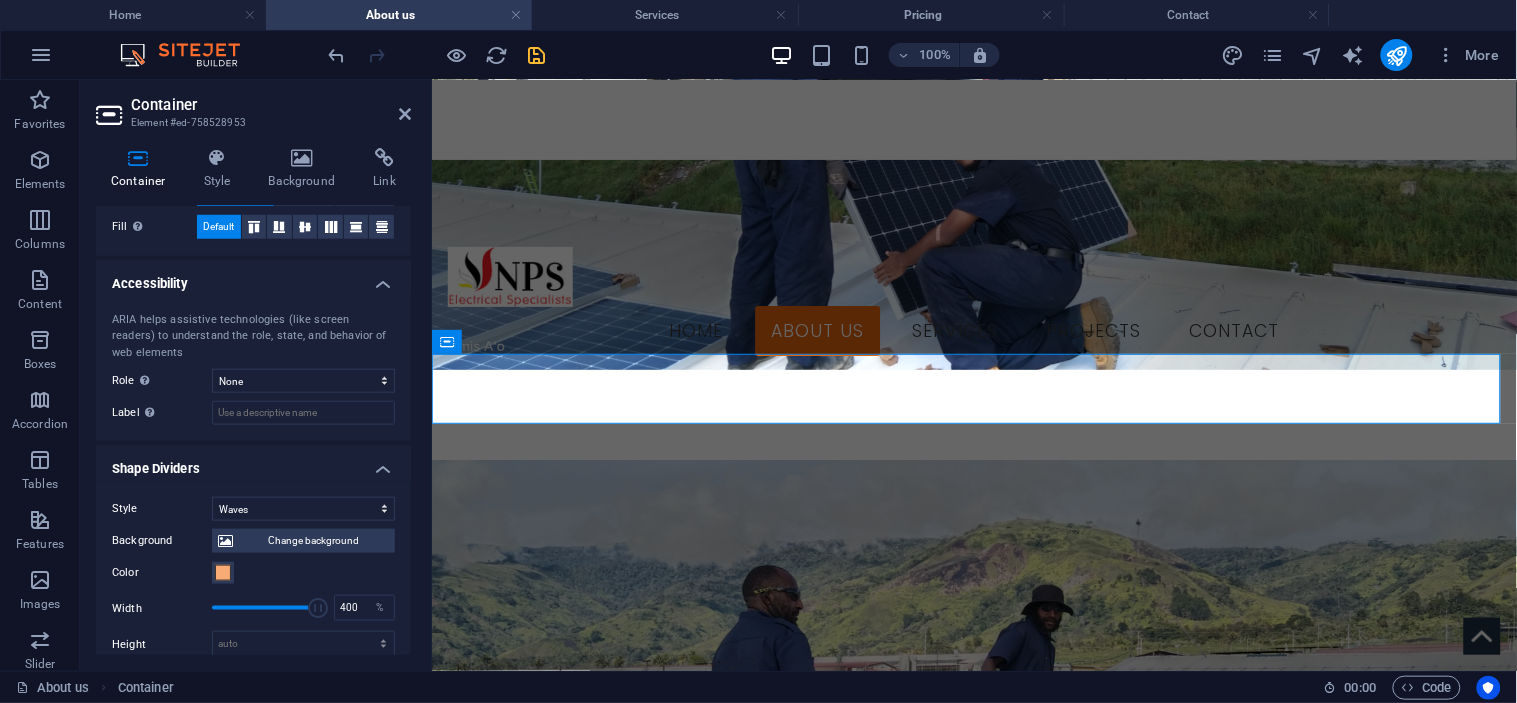 scroll, scrollTop: 555, scrollLeft: 0, axis: vertical 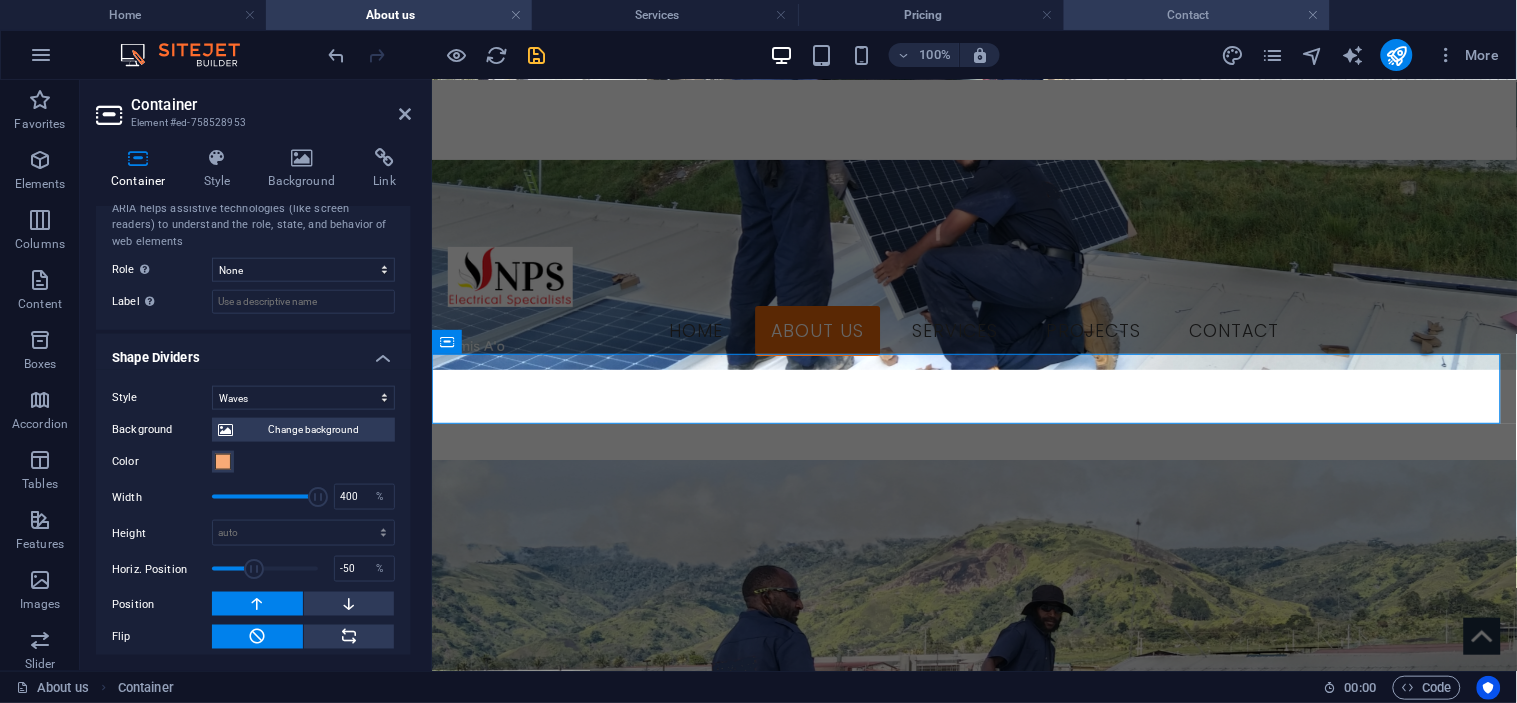 click on "Contact" at bounding box center [1197, 15] 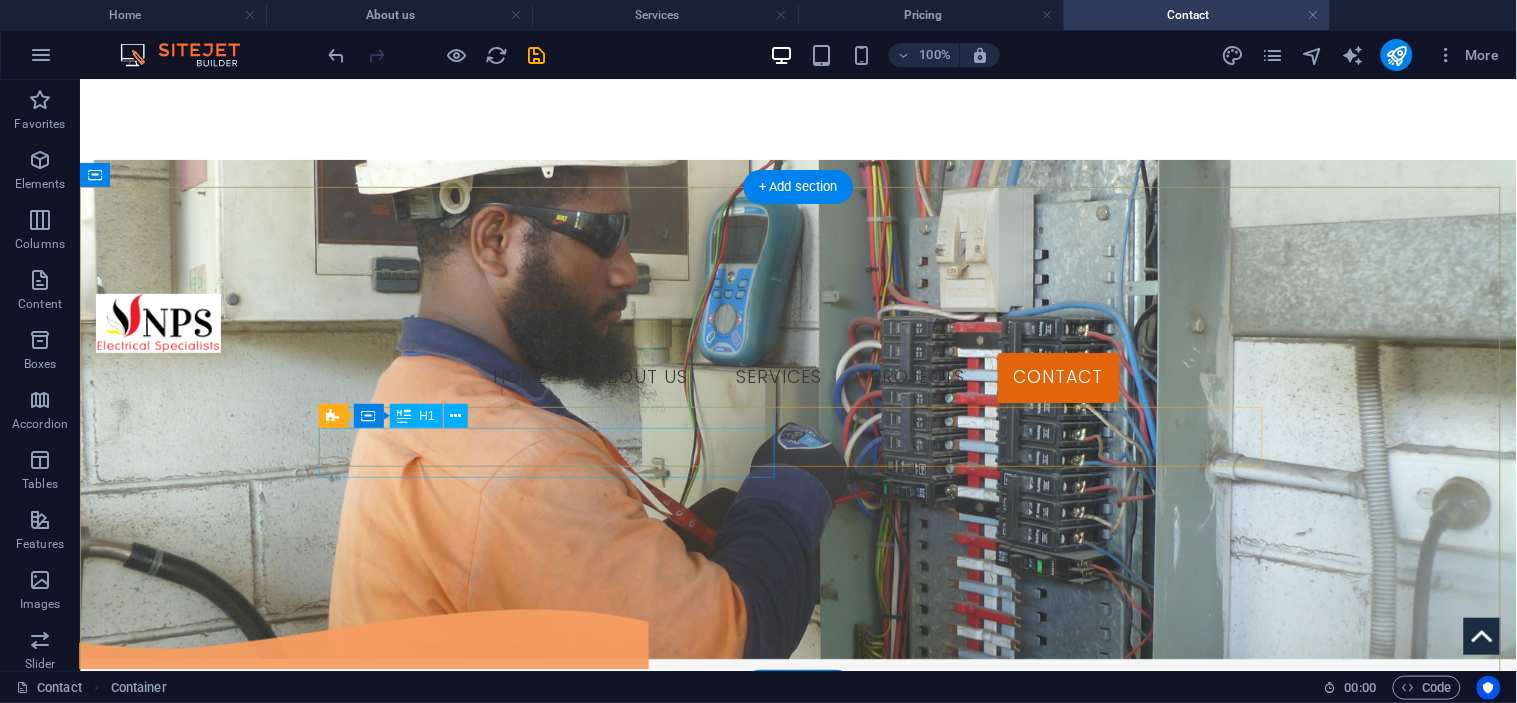 scroll, scrollTop: 333, scrollLeft: 0, axis: vertical 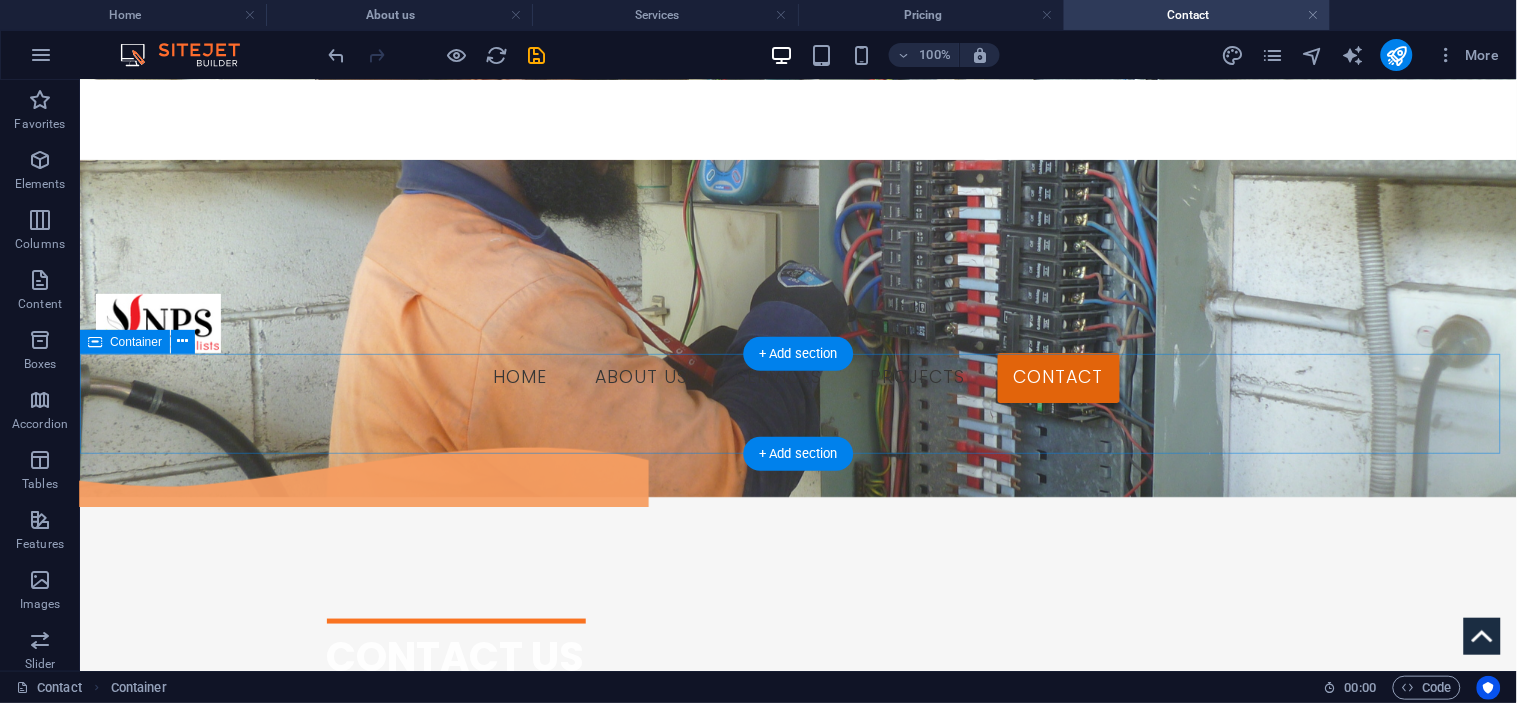 click on "Drop content here or  Add elements  Paste clipboard" at bounding box center (797, 816) 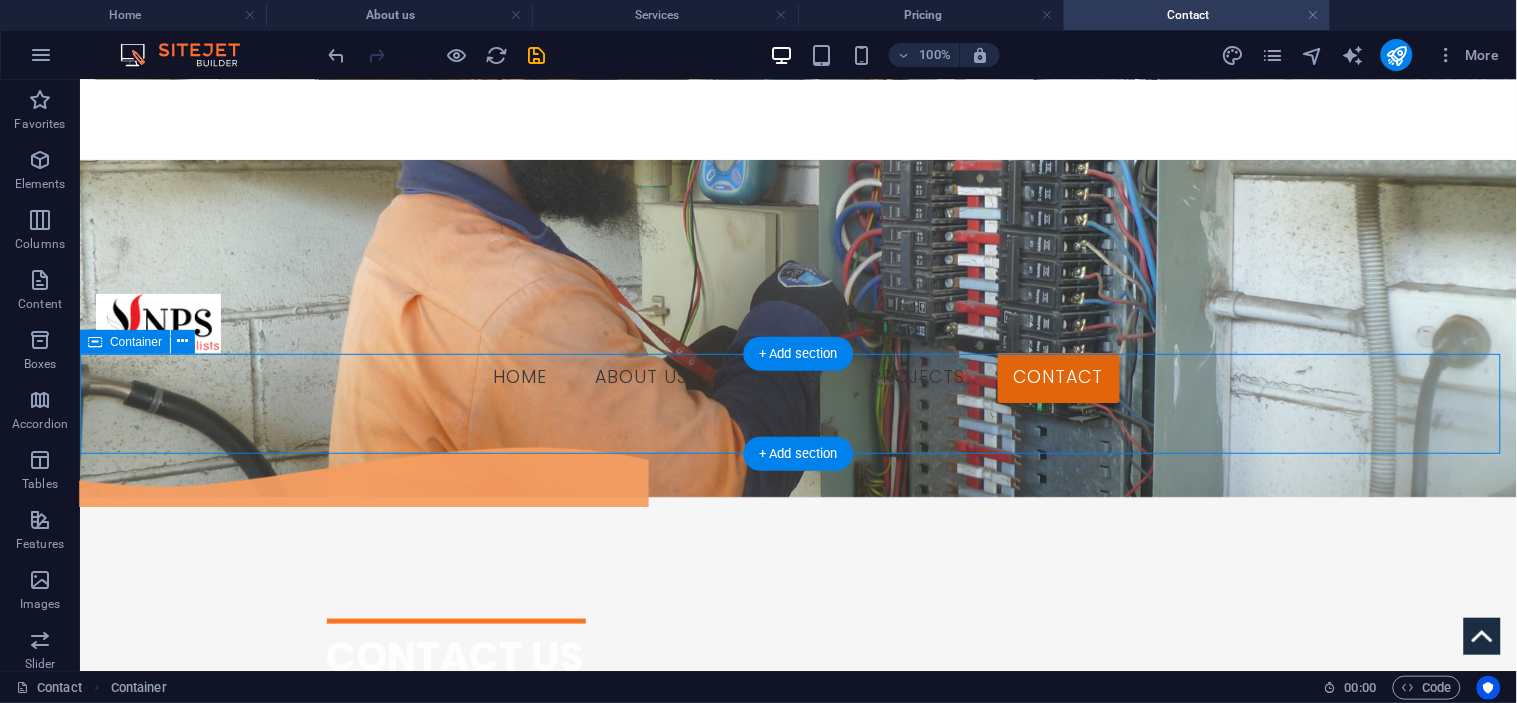 click on "Drop content here or  Add elements  Paste clipboard" at bounding box center [797, 816] 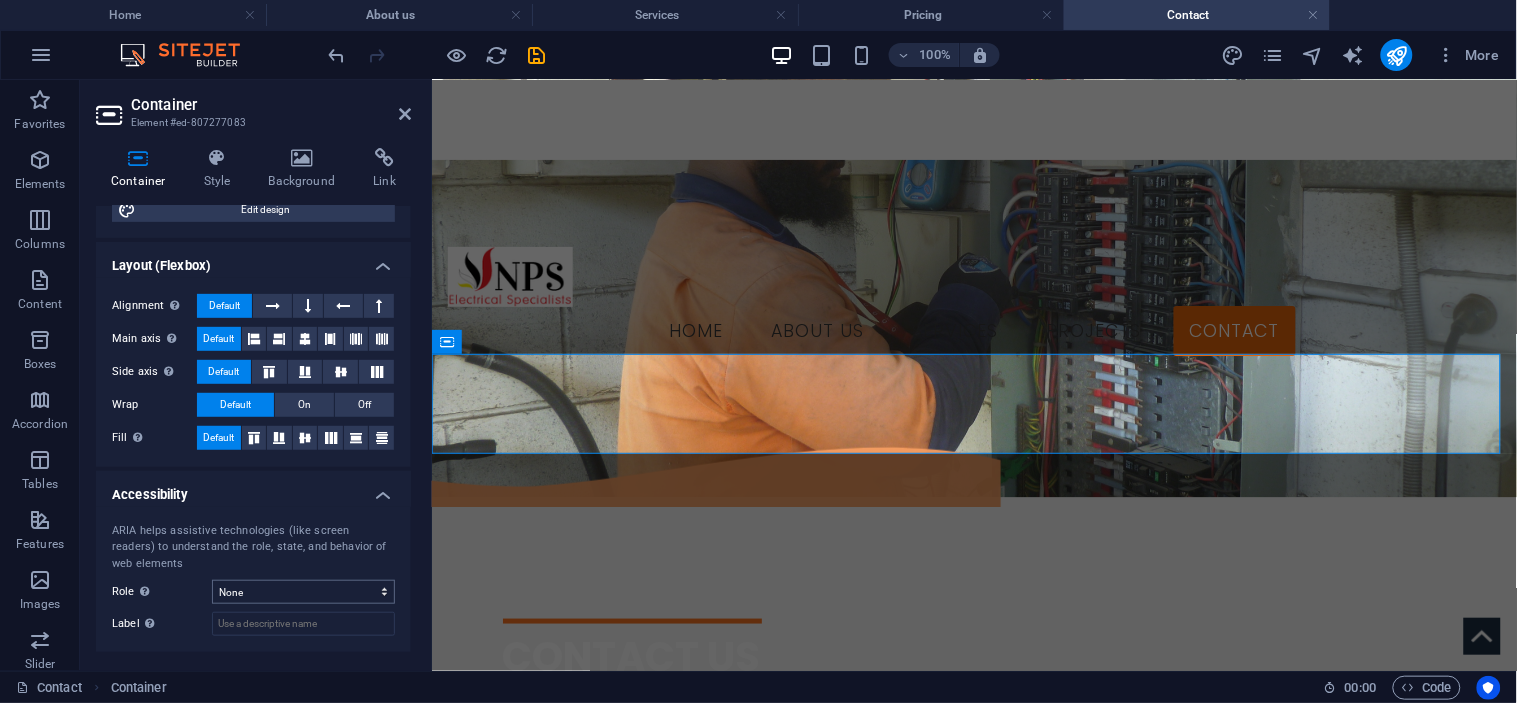 scroll, scrollTop: 555, scrollLeft: 0, axis: vertical 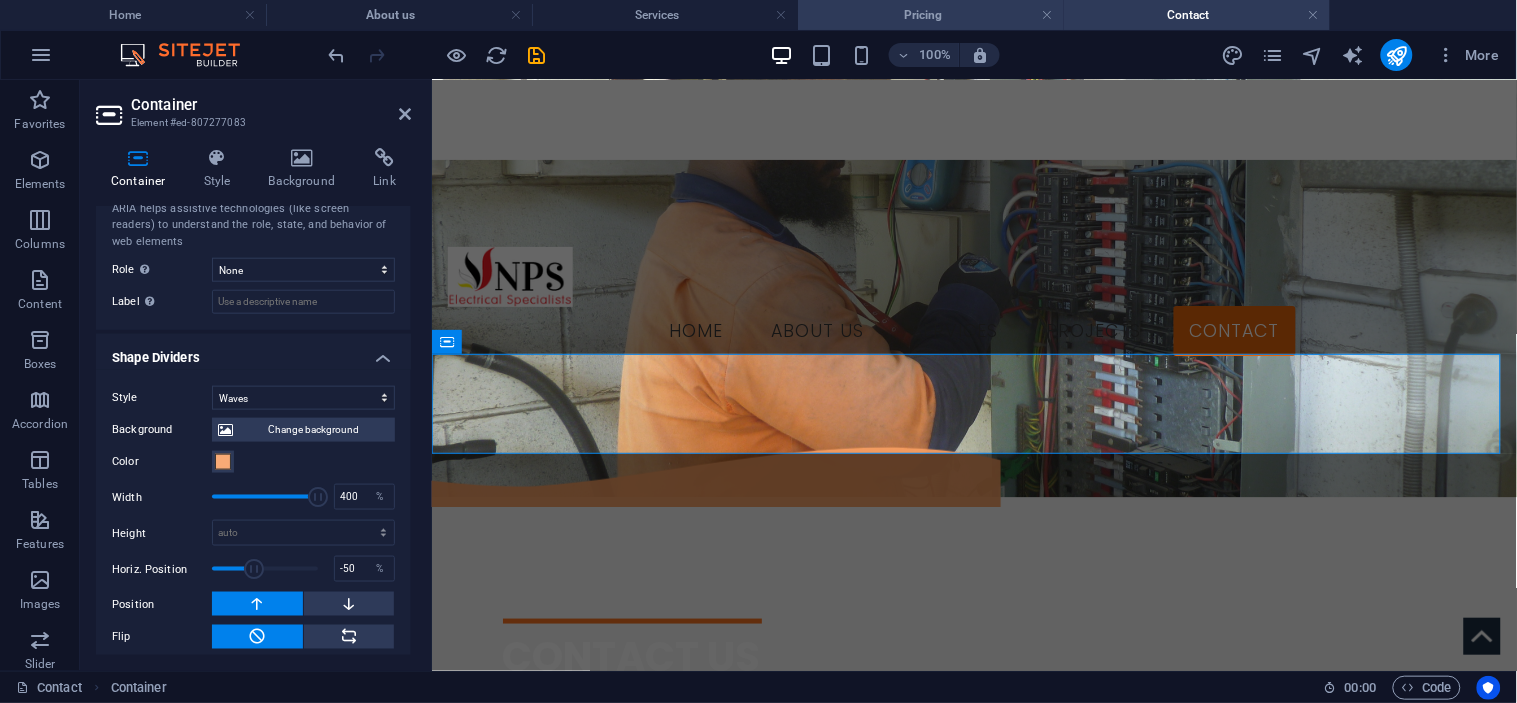 click on "Pricing" at bounding box center (931, 15) 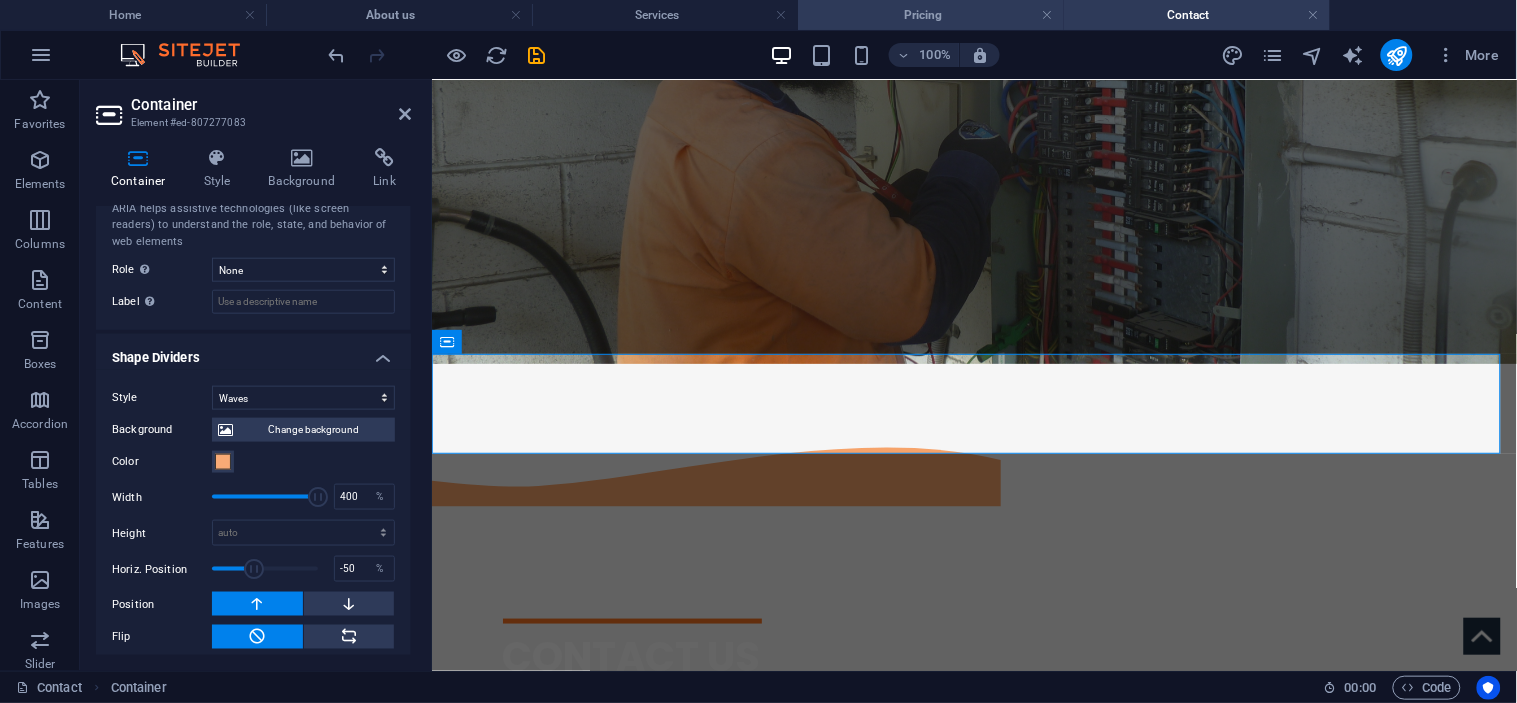 scroll, scrollTop: 0, scrollLeft: 0, axis: both 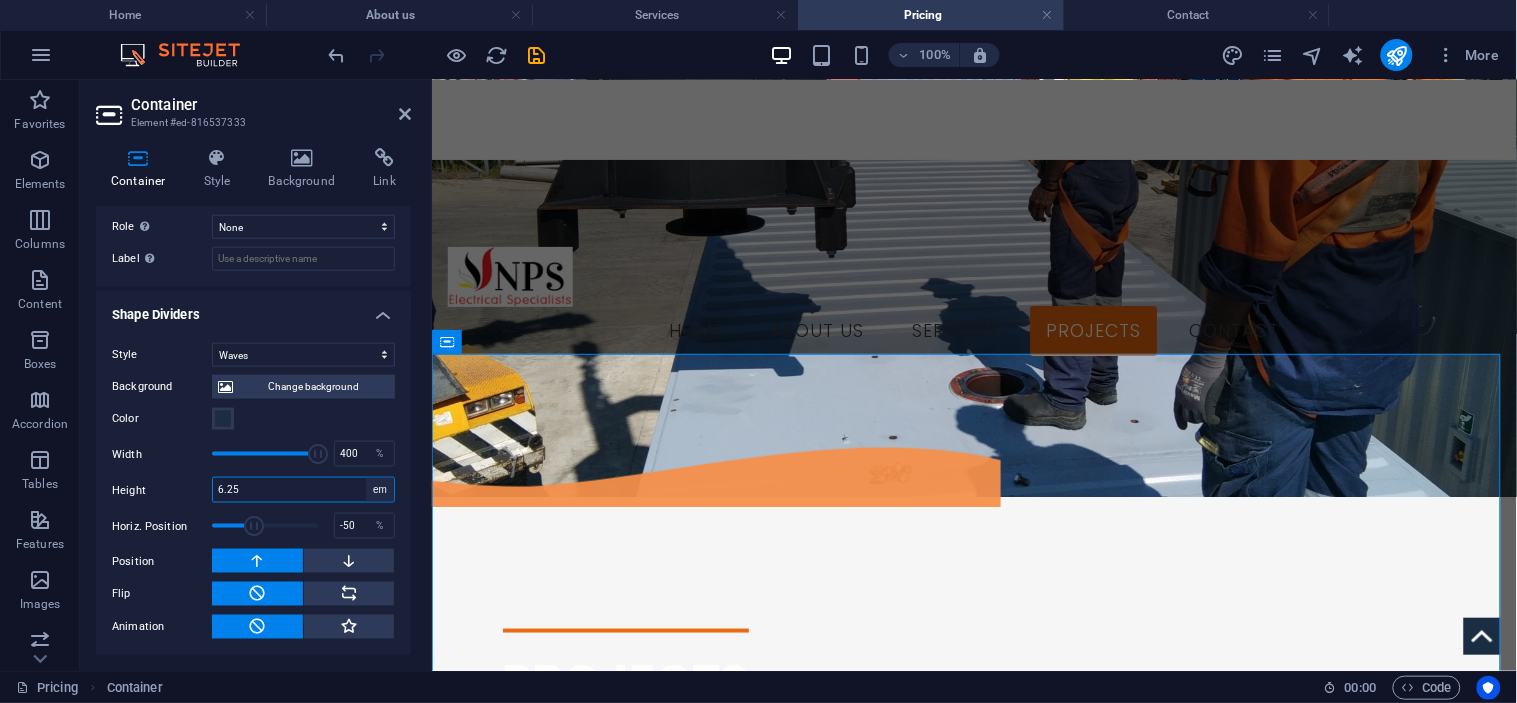 click on "auto px rem em vh vw" at bounding box center (380, 490) 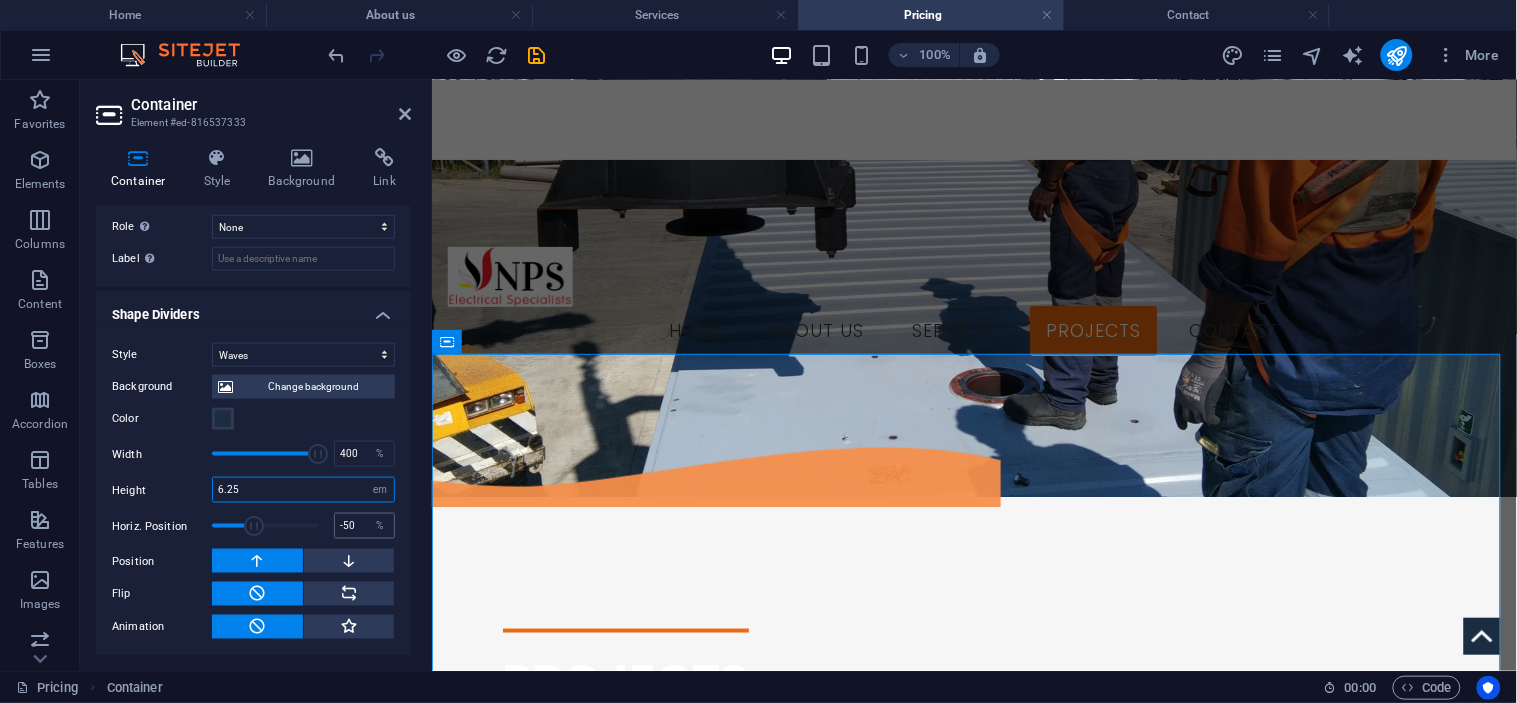 select on "auto" 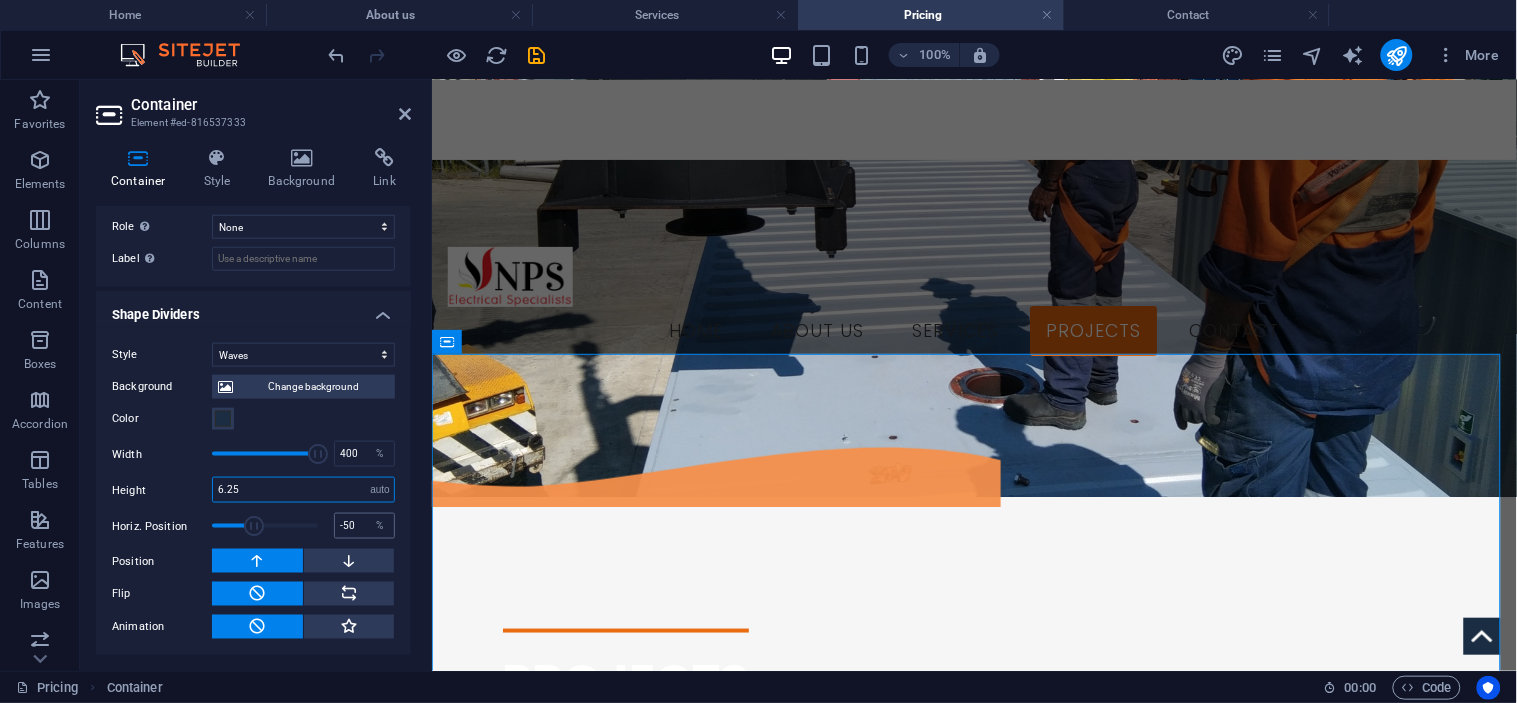 click on "auto px rem em vh vw" at bounding box center (380, 490) 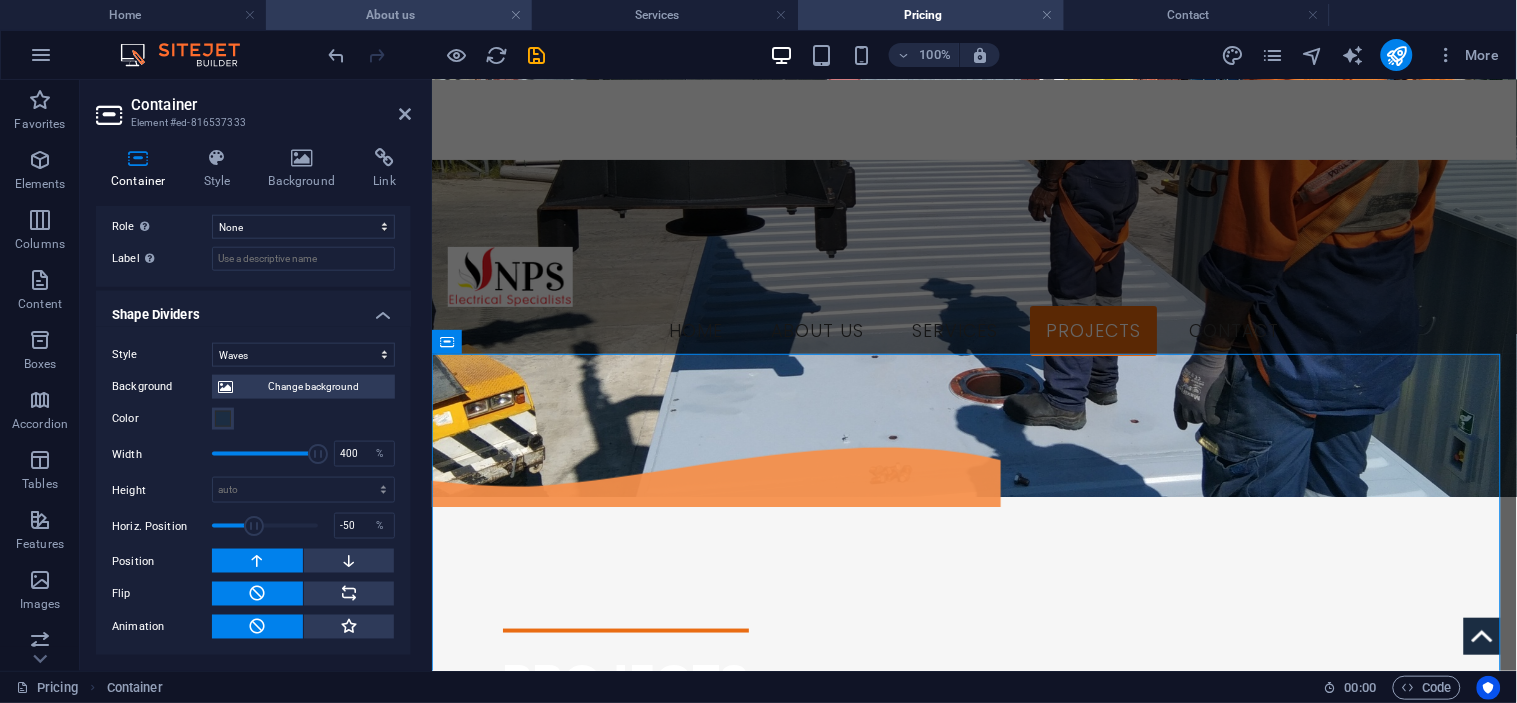 click on "About us" at bounding box center (399, 15) 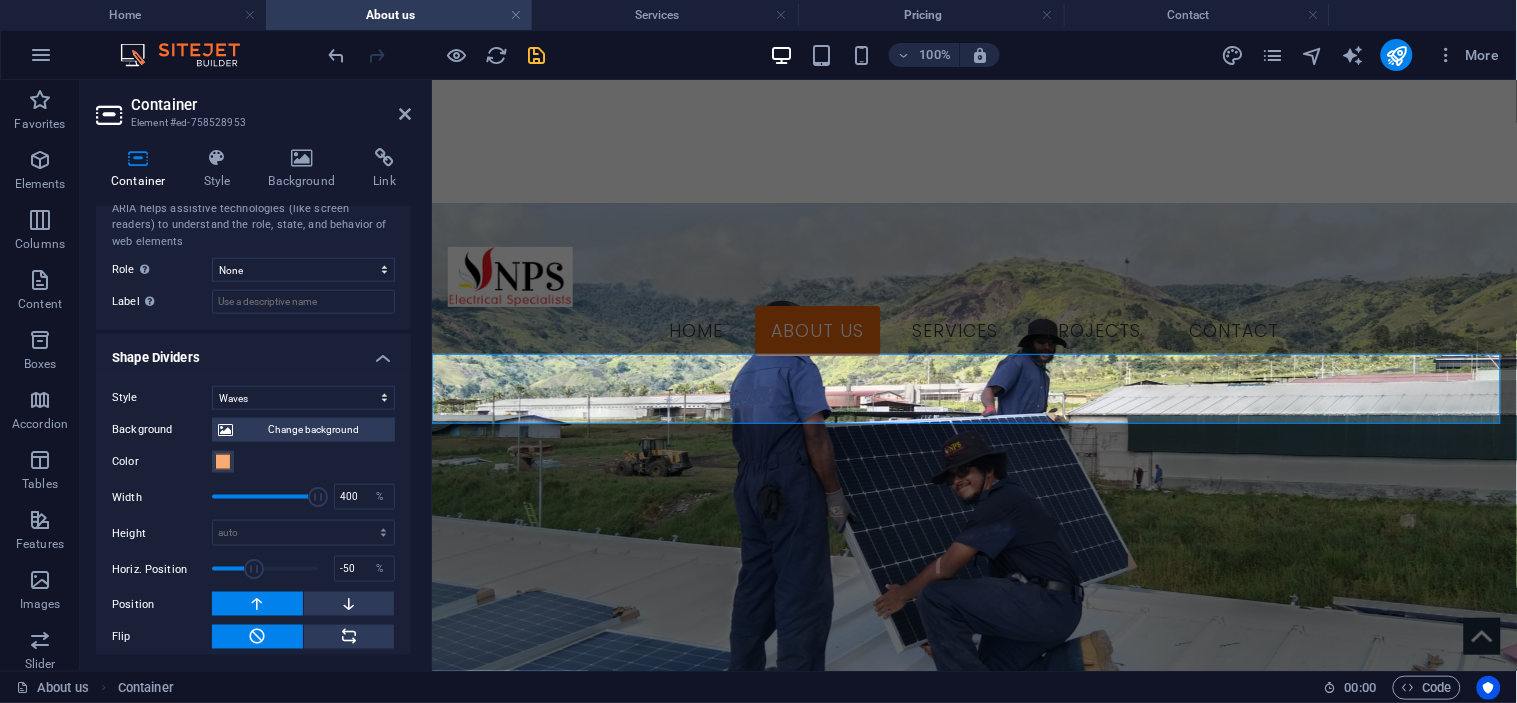scroll, scrollTop: 0, scrollLeft: 0, axis: both 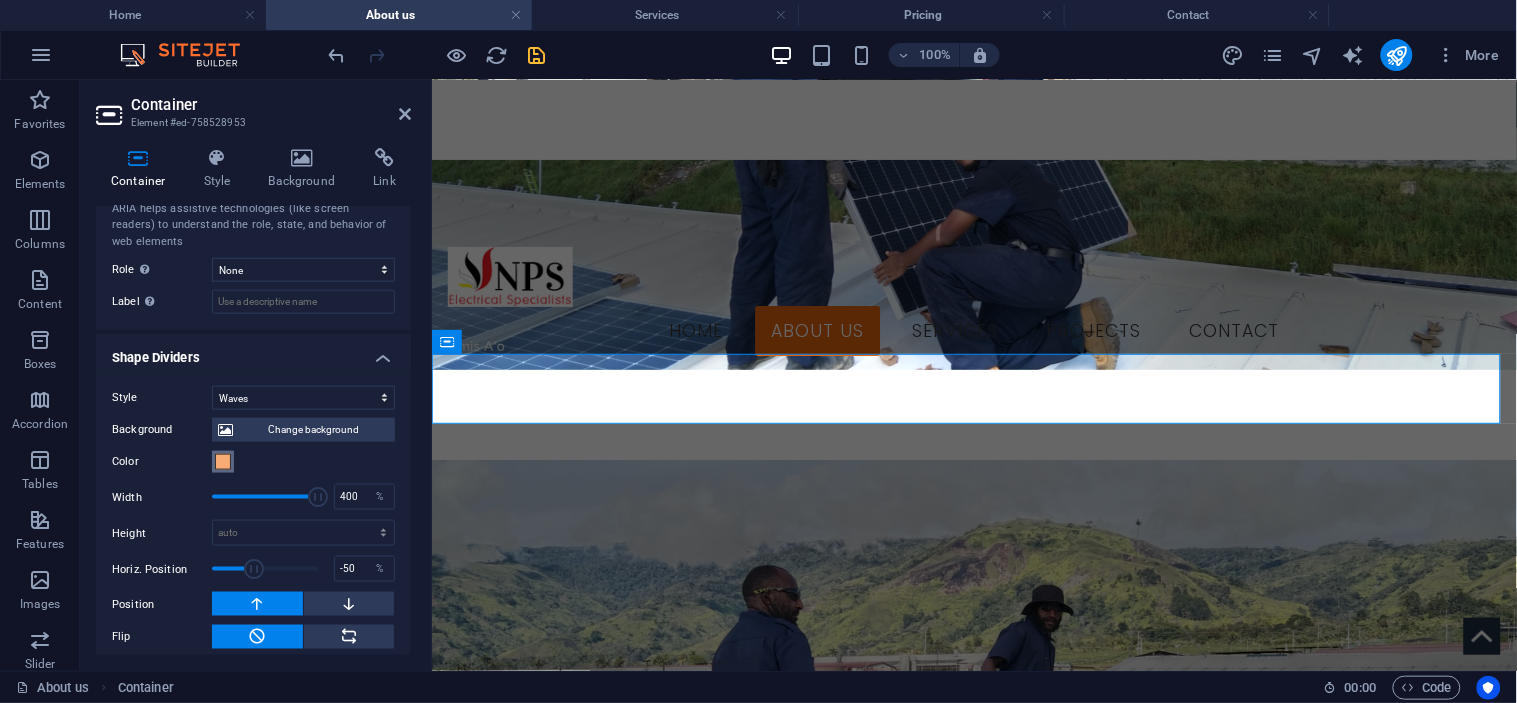 click on "Color" at bounding box center [223, 462] 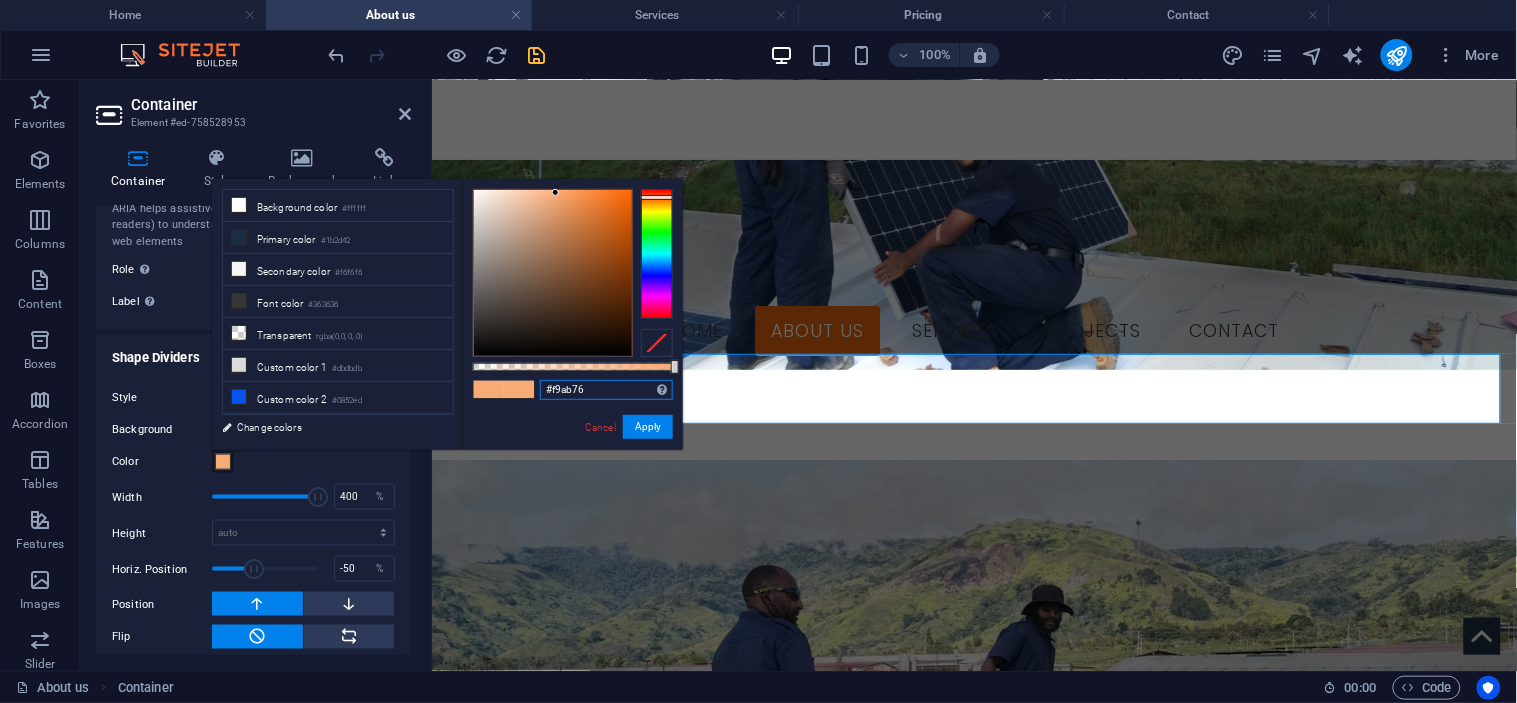 drag, startPoint x: 593, startPoint y: 387, endPoint x: 524, endPoint y: 391, distance: 69.115845 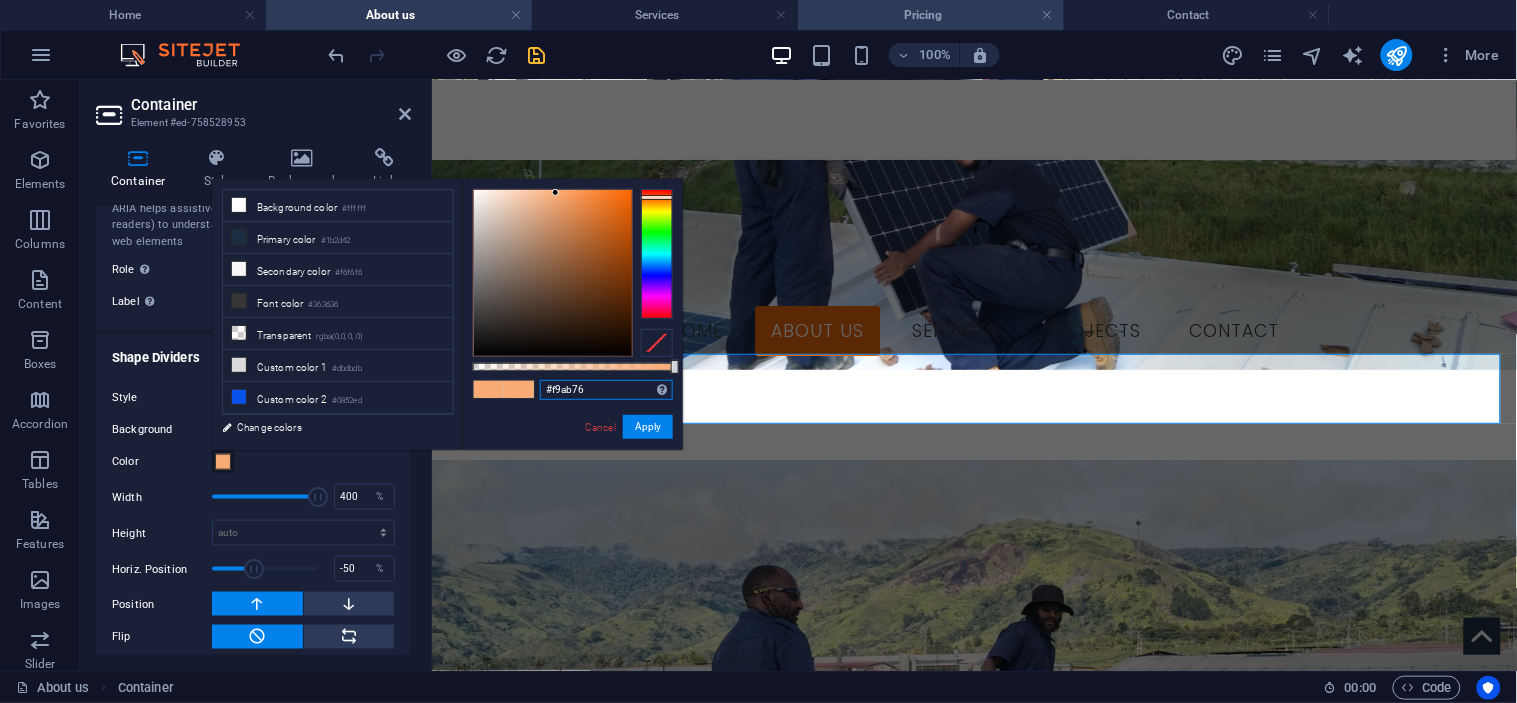 click on "Pricing" at bounding box center (931, 15) 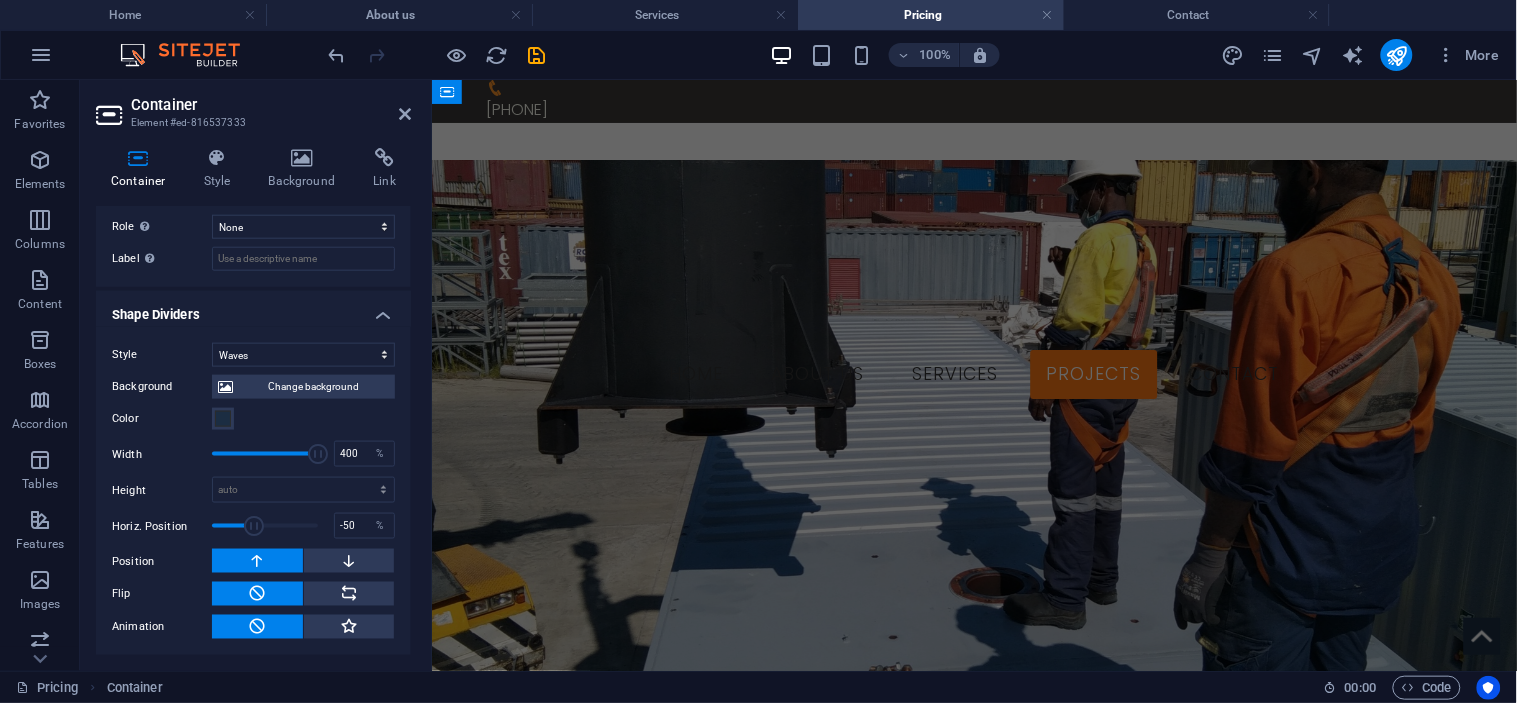 scroll, scrollTop: 333, scrollLeft: 0, axis: vertical 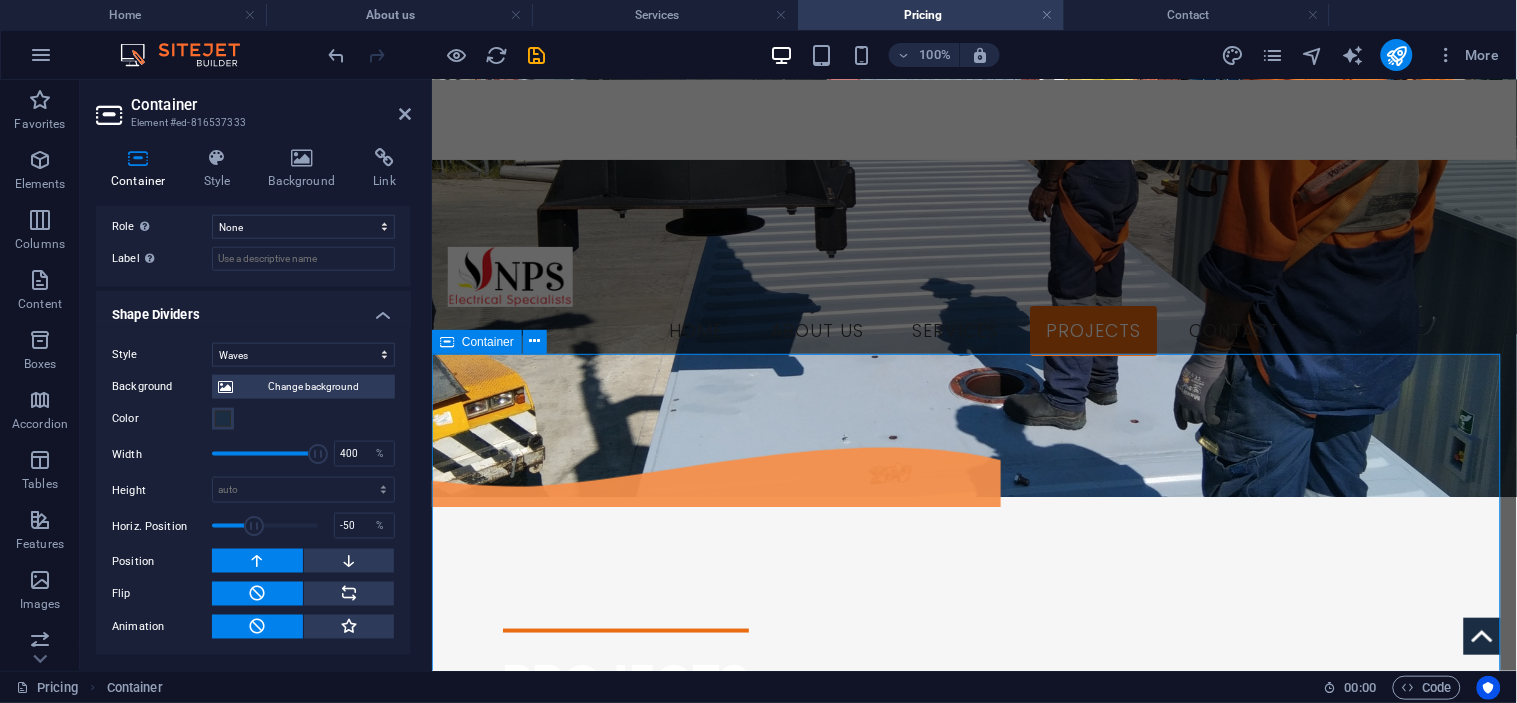 click on "Drop content here or  Add elements  Paste clipboard" at bounding box center (973, 1032) 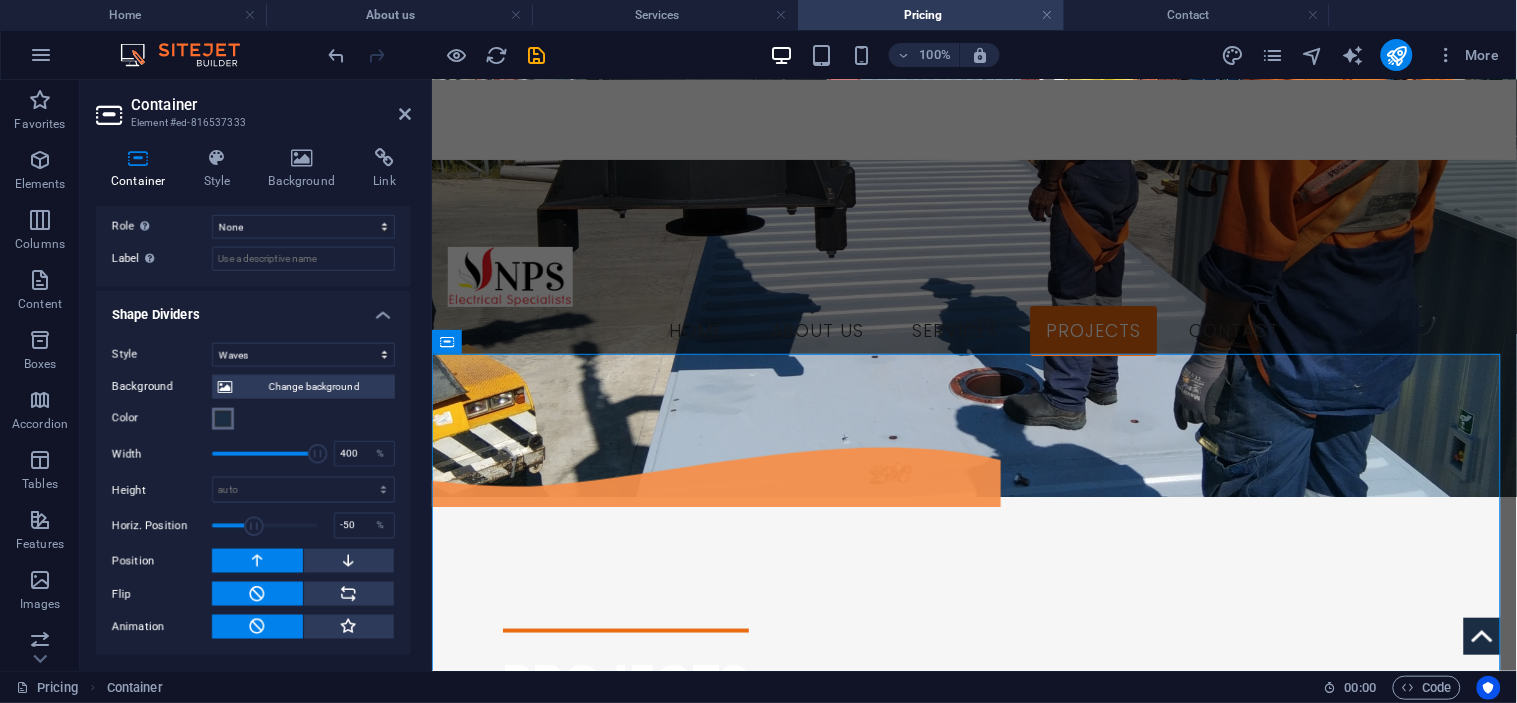 click at bounding box center [223, 419] 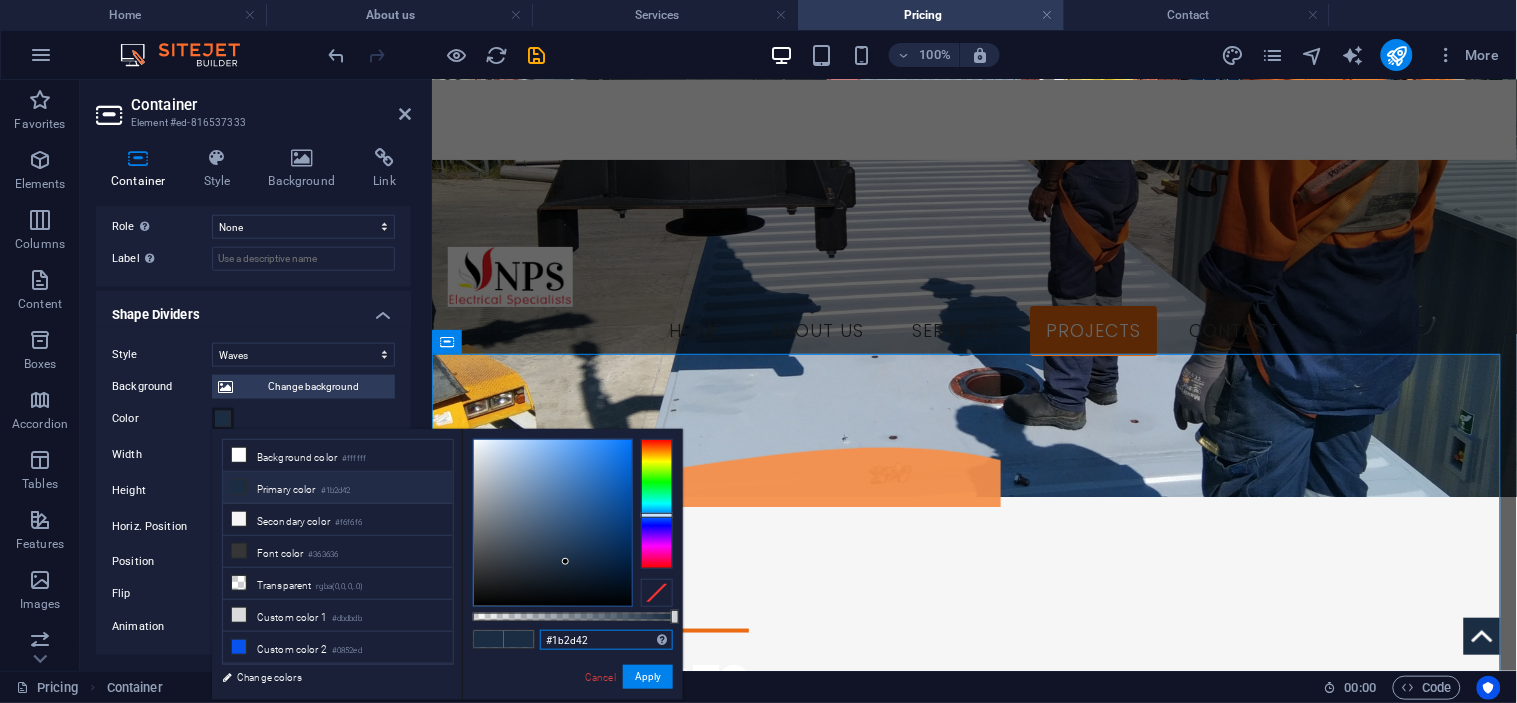 click on "#1b2d42" at bounding box center (606, 640) 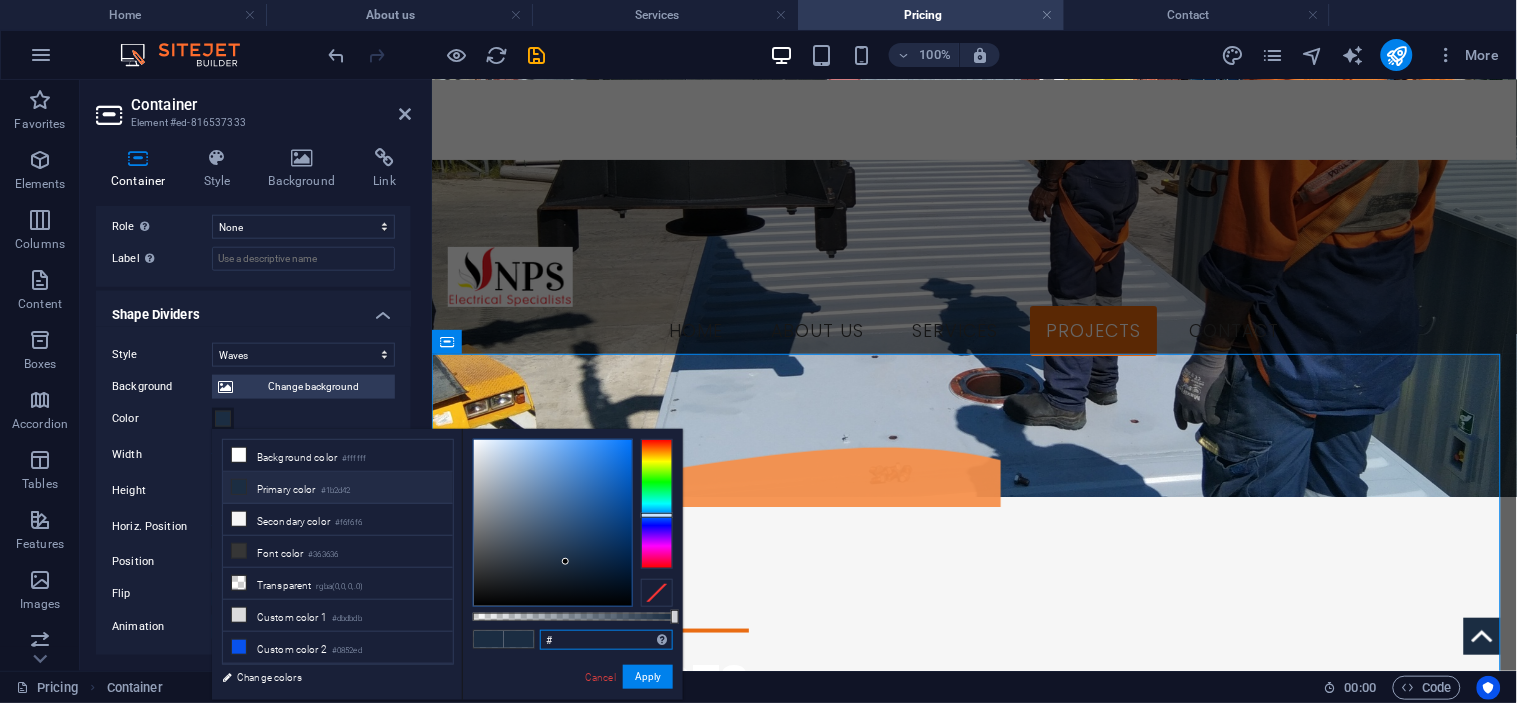 paste on "#f9ab76" 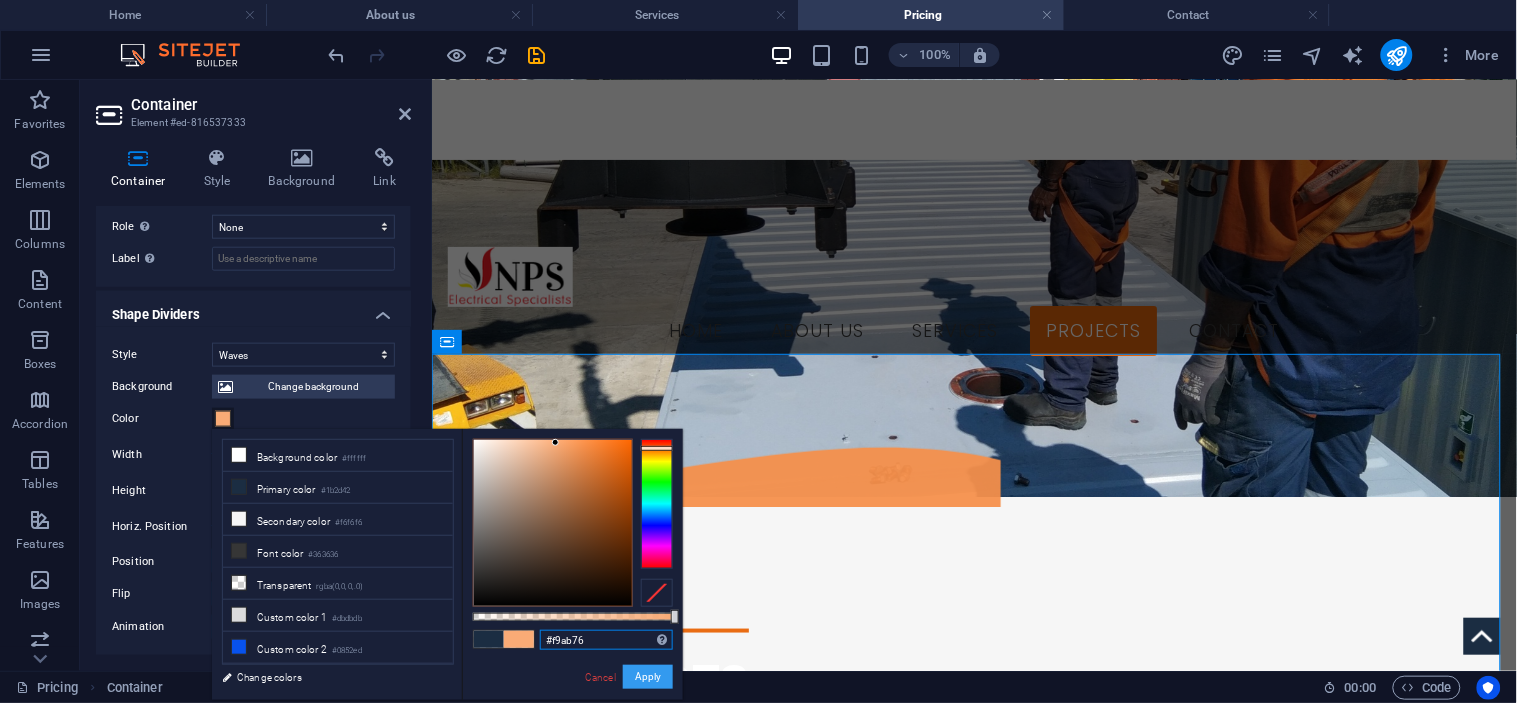 type on "#f9ab76" 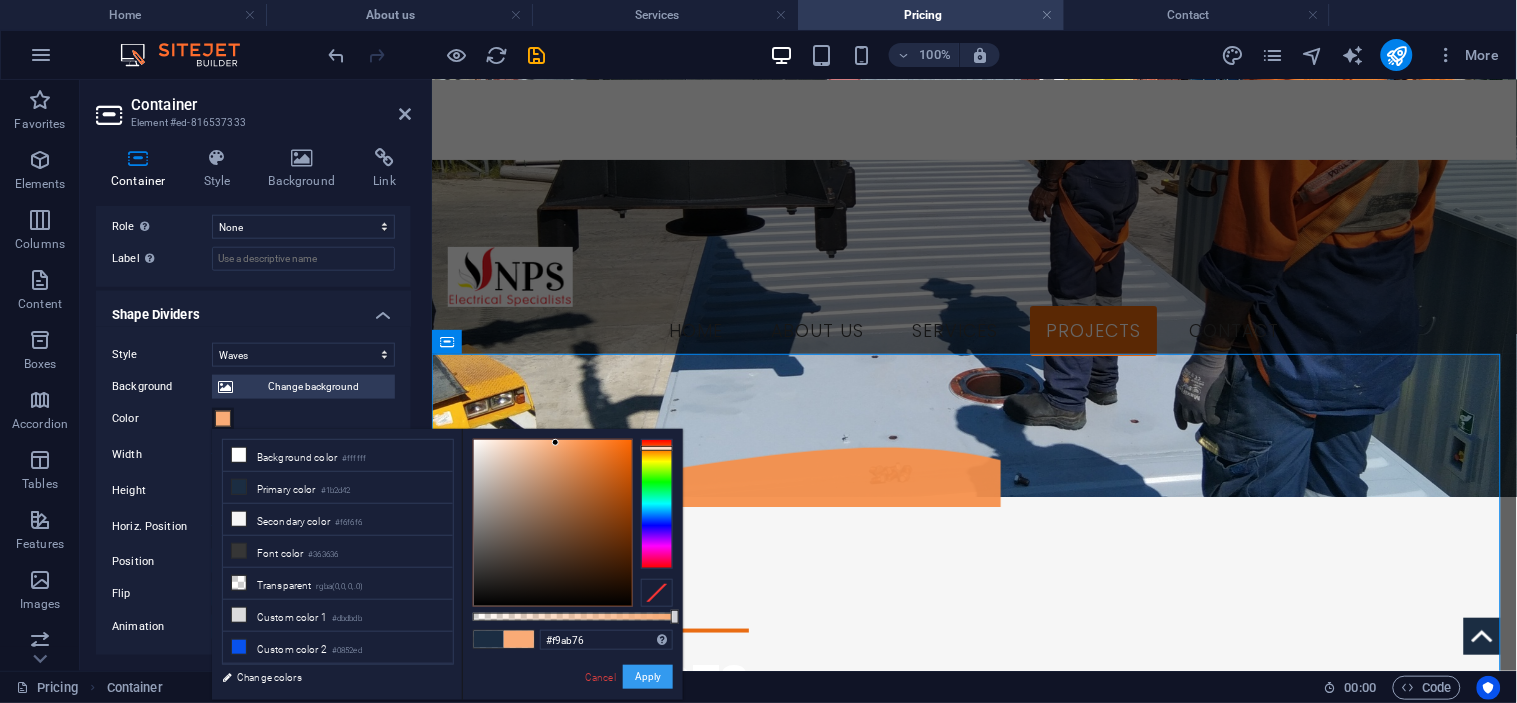 click on "Apply" at bounding box center (648, 677) 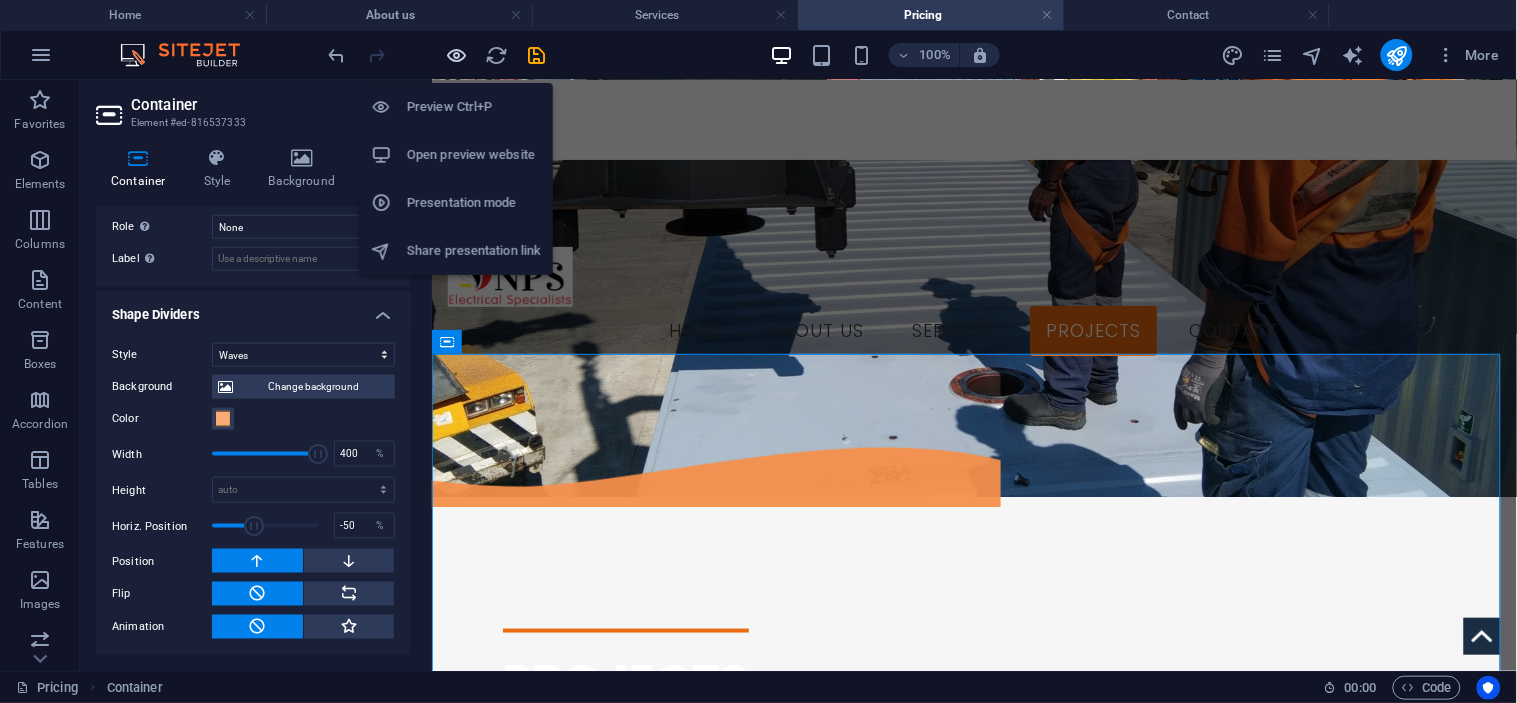 click at bounding box center (457, 55) 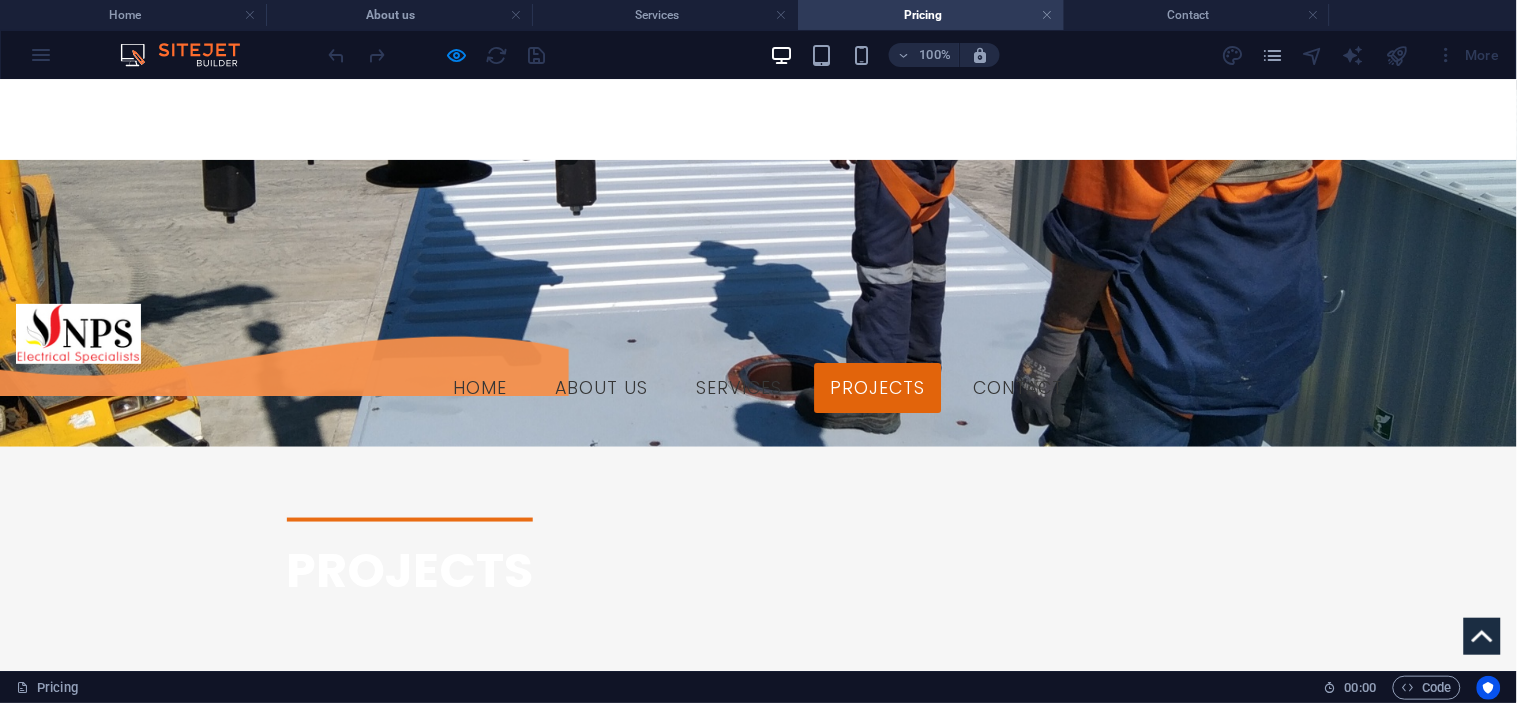 scroll, scrollTop: 777, scrollLeft: 0, axis: vertical 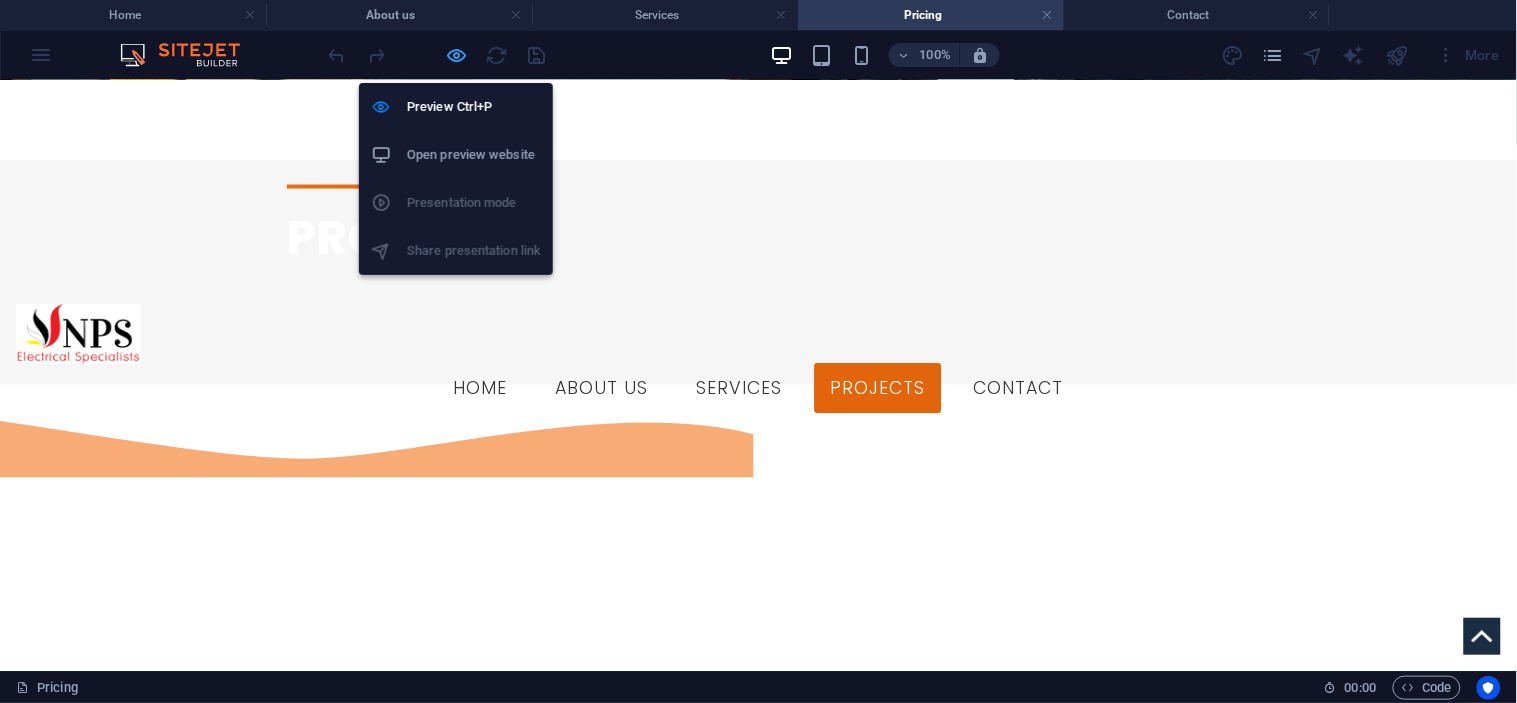 click at bounding box center [457, 55] 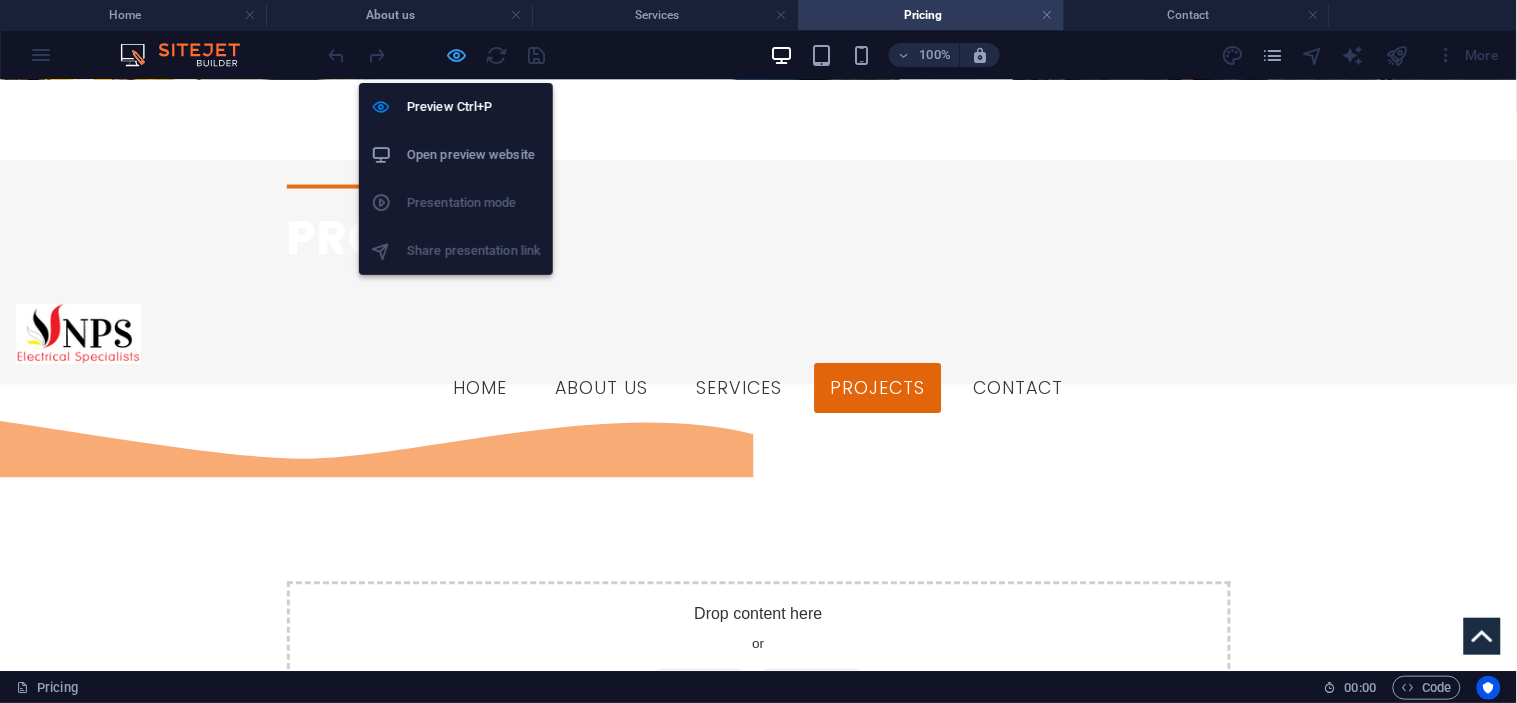 select on "waves" 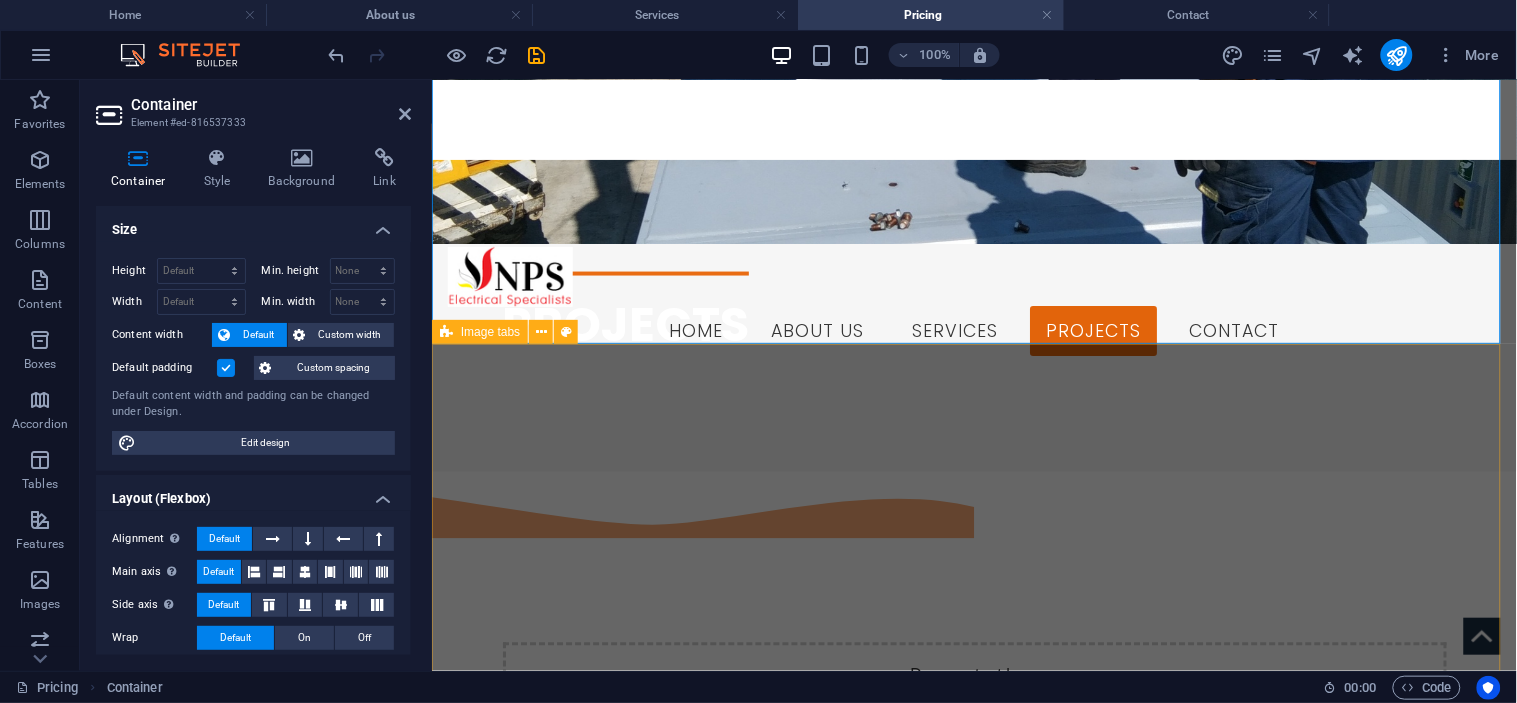 scroll, scrollTop: 700, scrollLeft: 0, axis: vertical 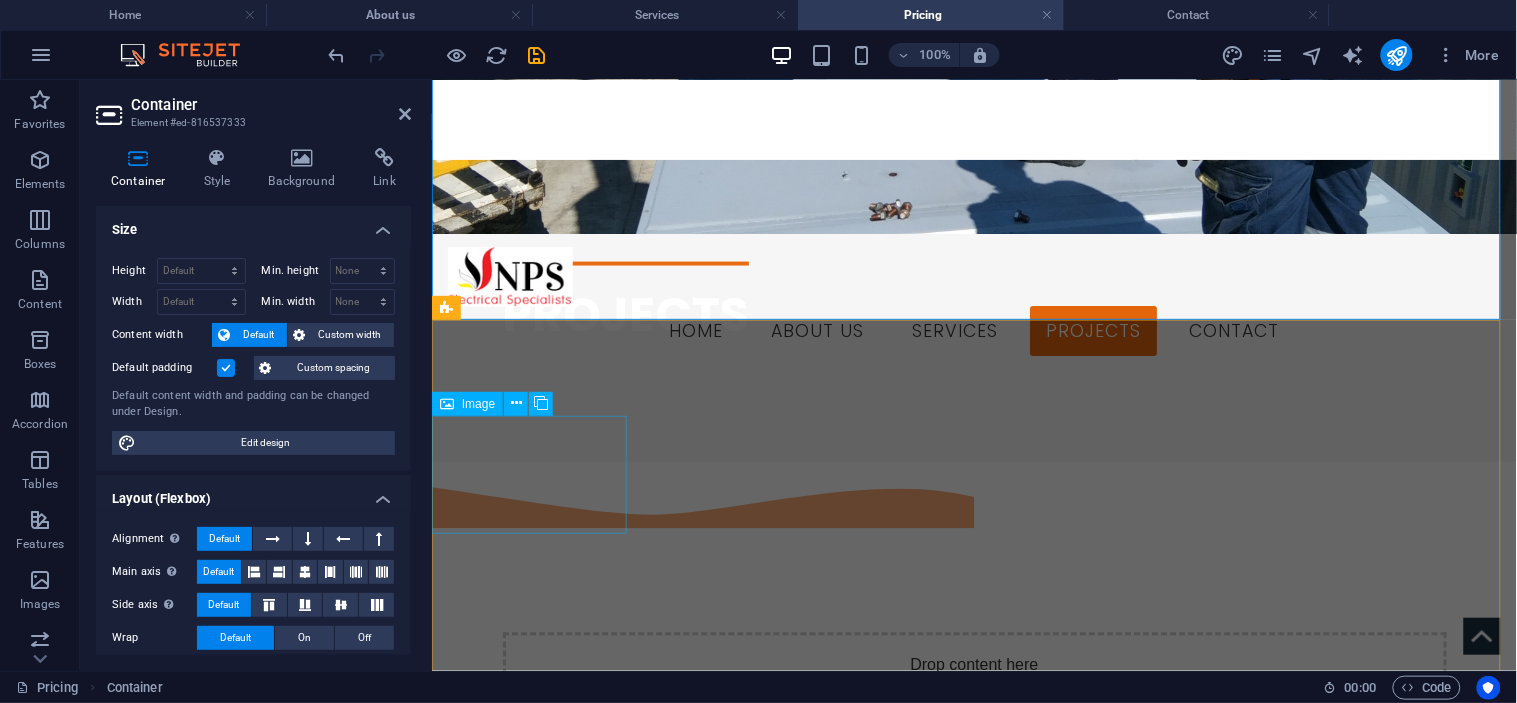 click on "Headline" at bounding box center [530, 1026] 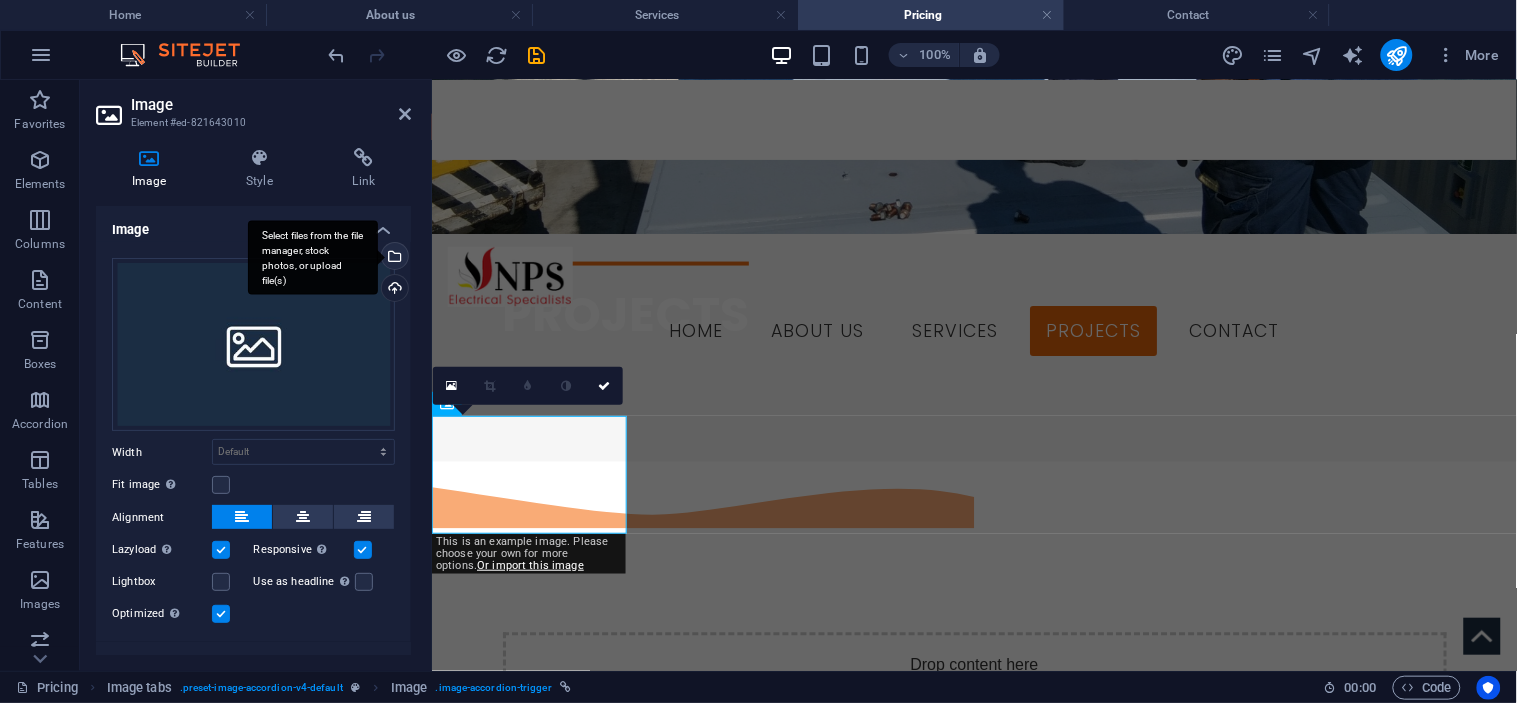 click on "Select files from the file manager, stock photos, or upload file(s)" at bounding box center [313, 257] 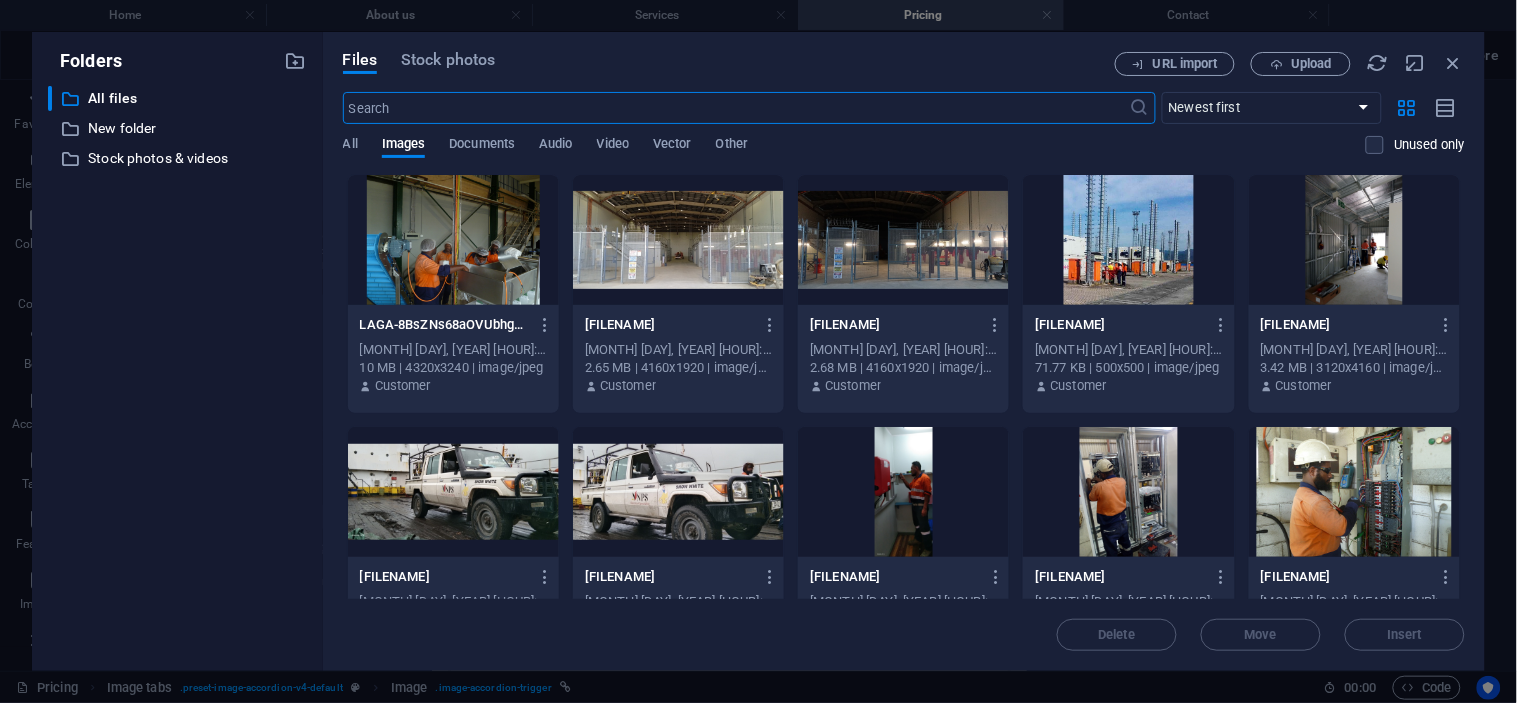 scroll, scrollTop: 696, scrollLeft: 0, axis: vertical 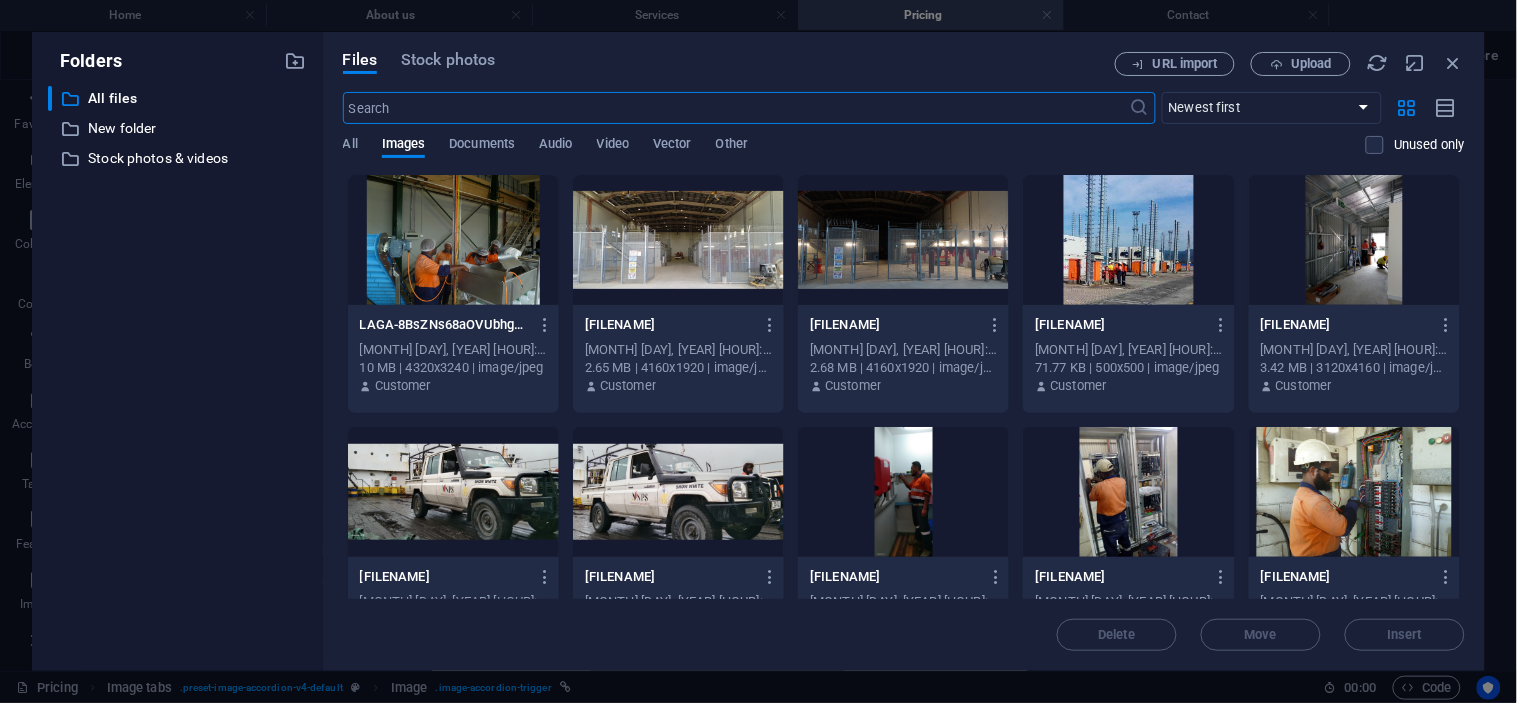 click at bounding box center [1128, 240] 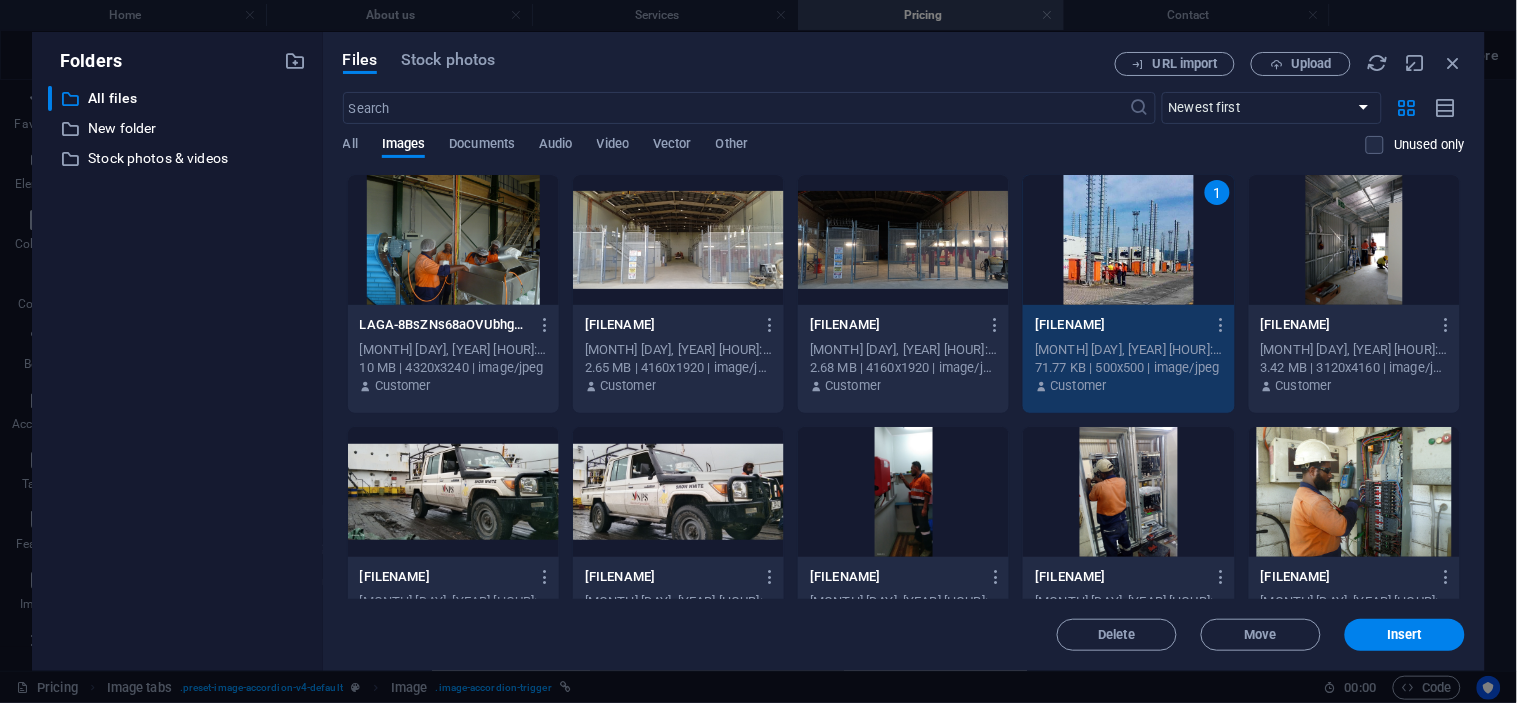 click on "1" at bounding box center [1128, 240] 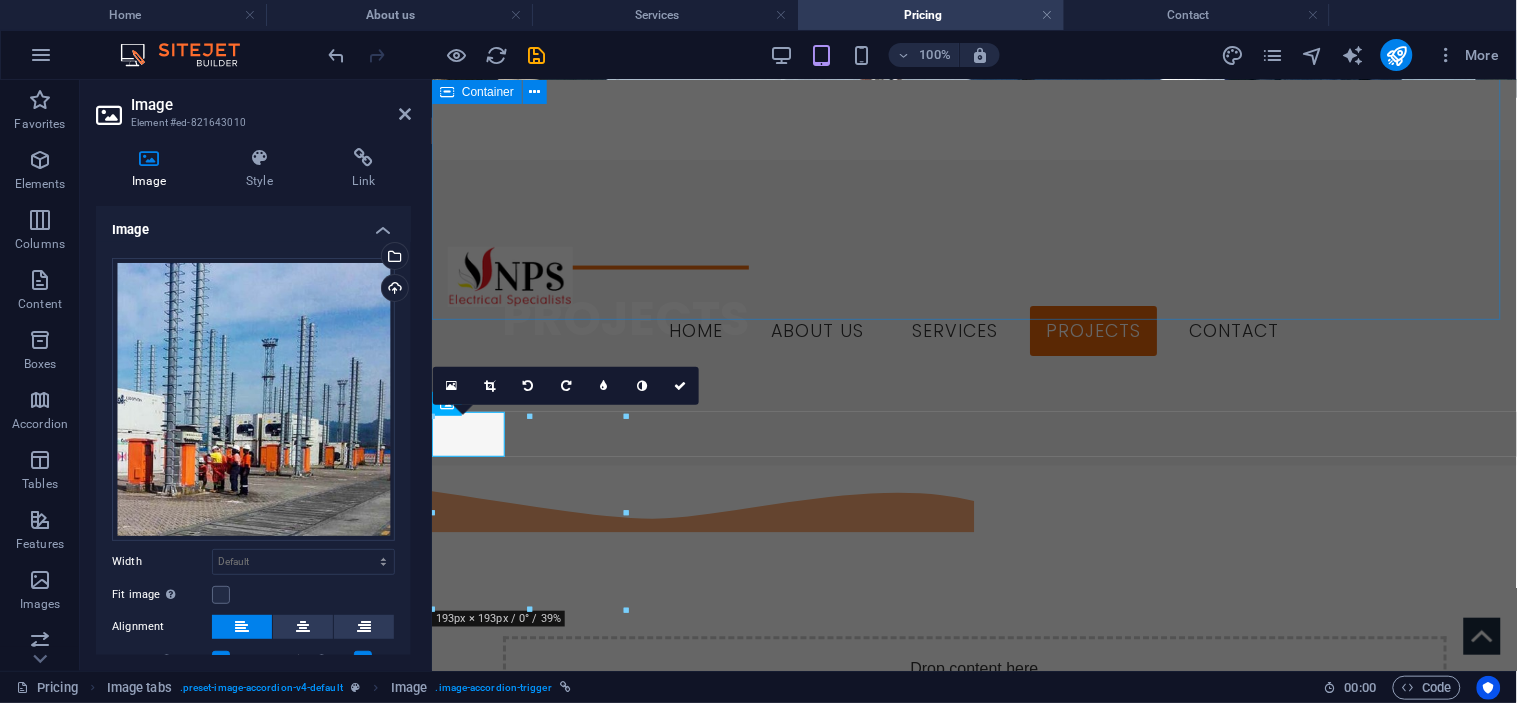 scroll, scrollTop: 700, scrollLeft: 0, axis: vertical 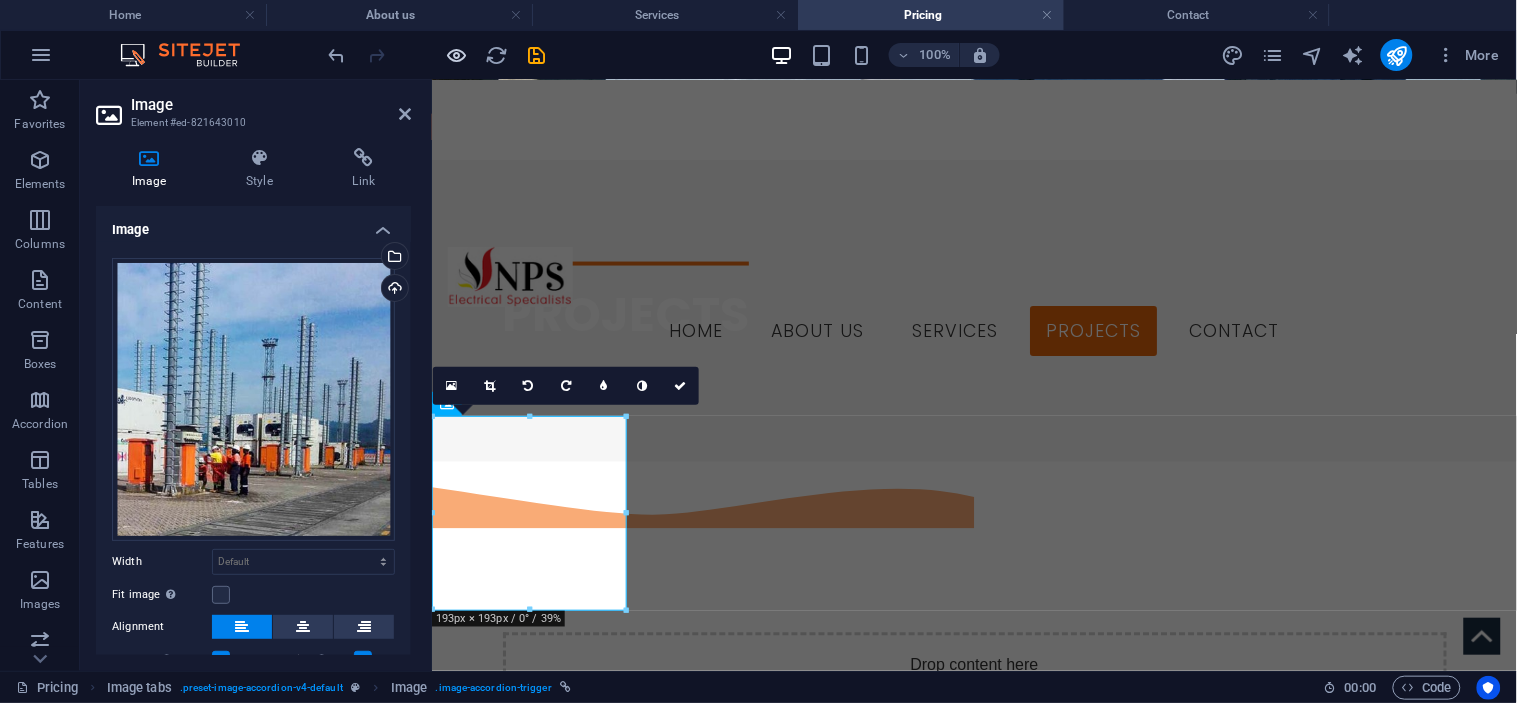 click at bounding box center [457, 55] 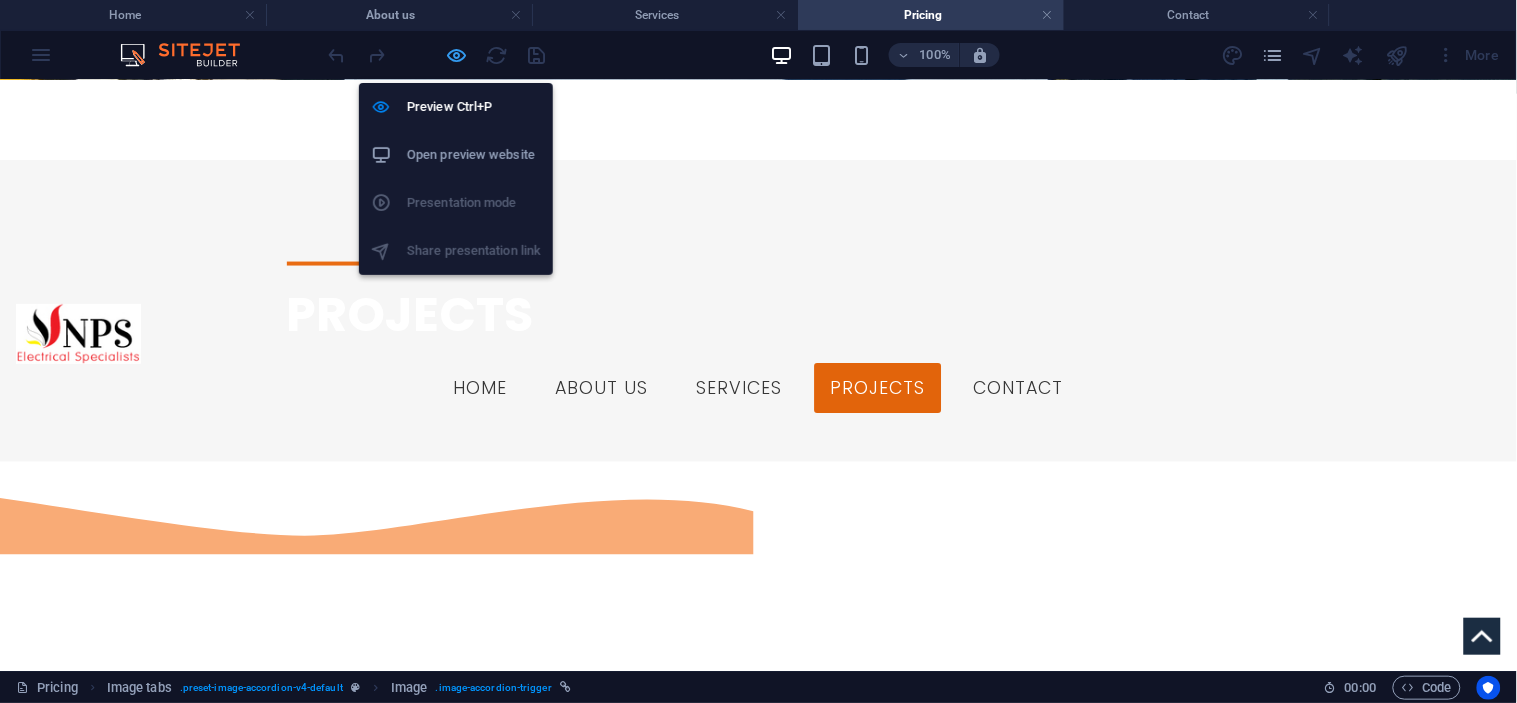 click at bounding box center (457, 55) 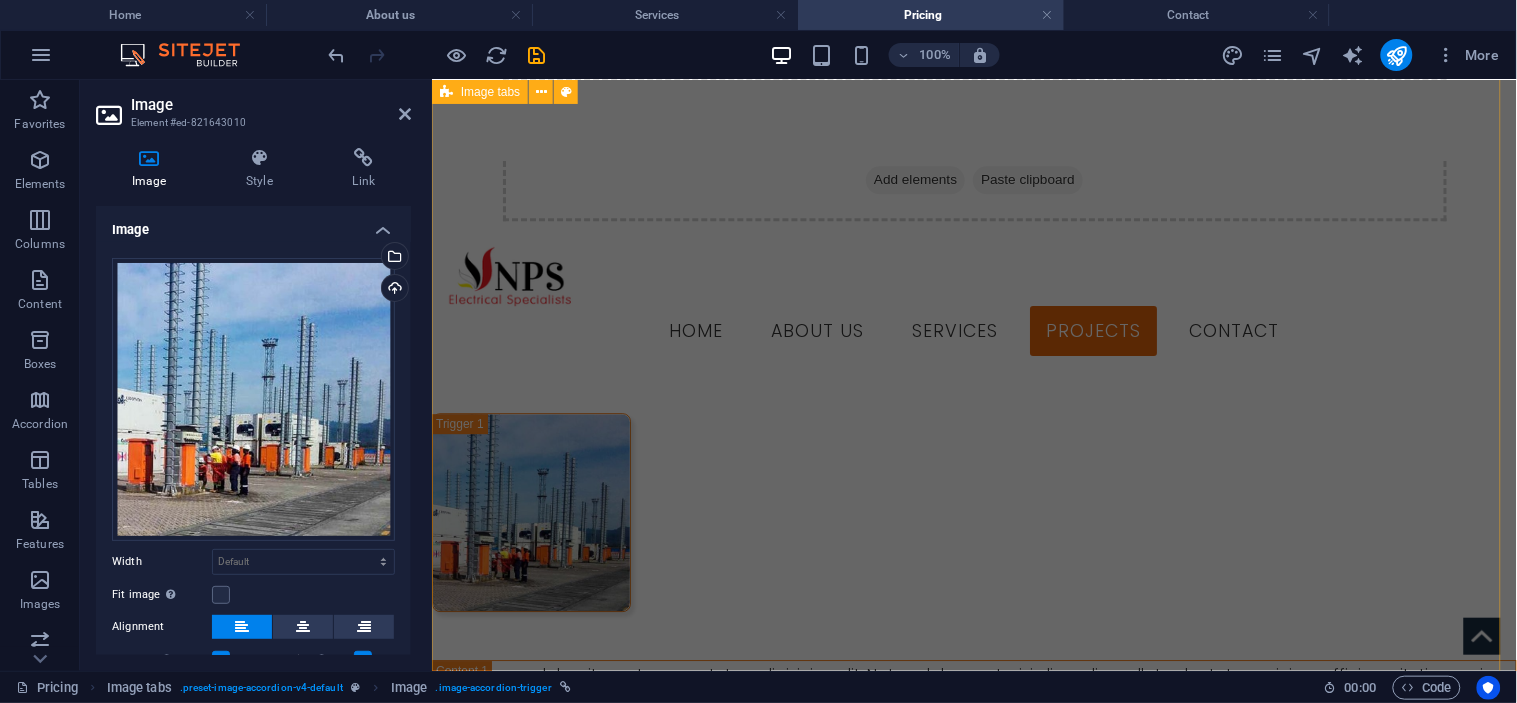 scroll, scrollTop: 1255, scrollLeft: 0, axis: vertical 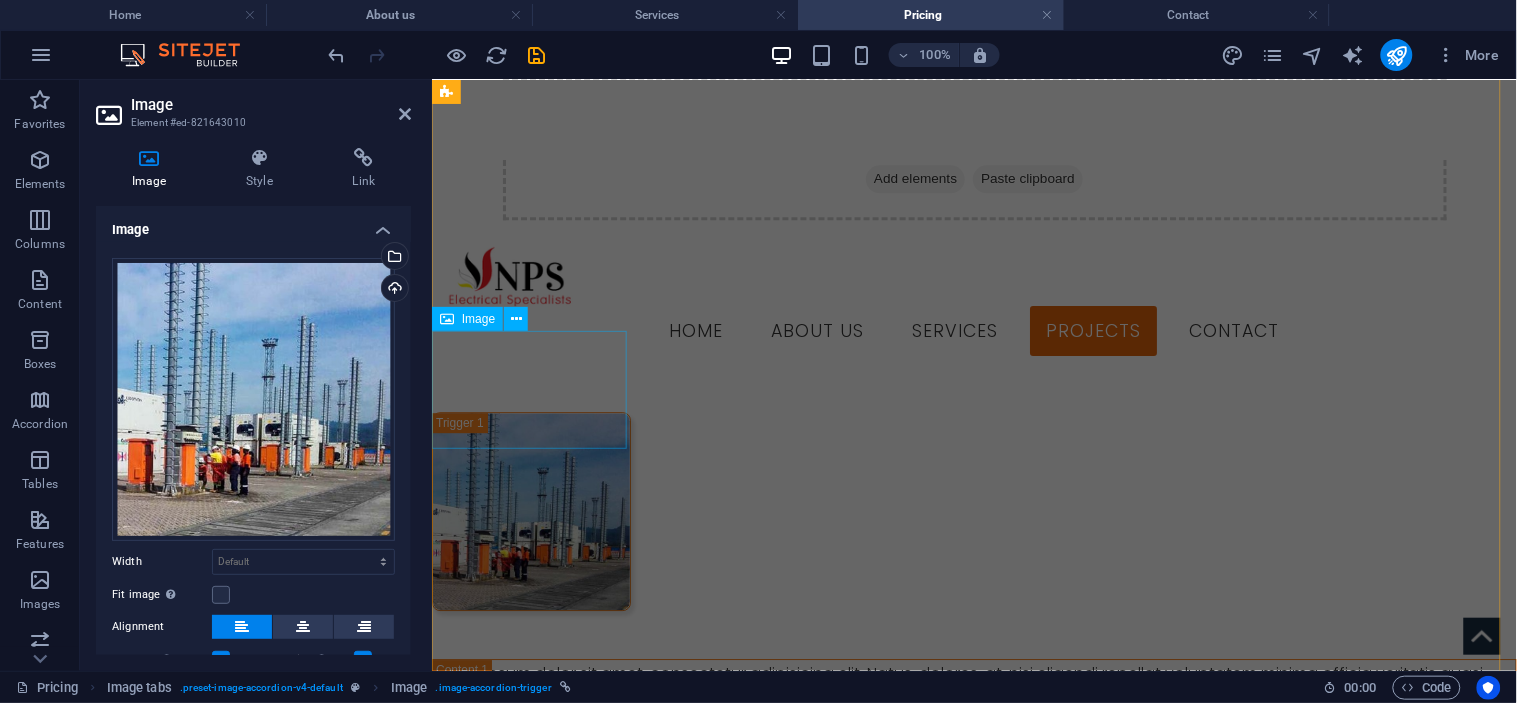 click on "Headline" at bounding box center [530, 850] 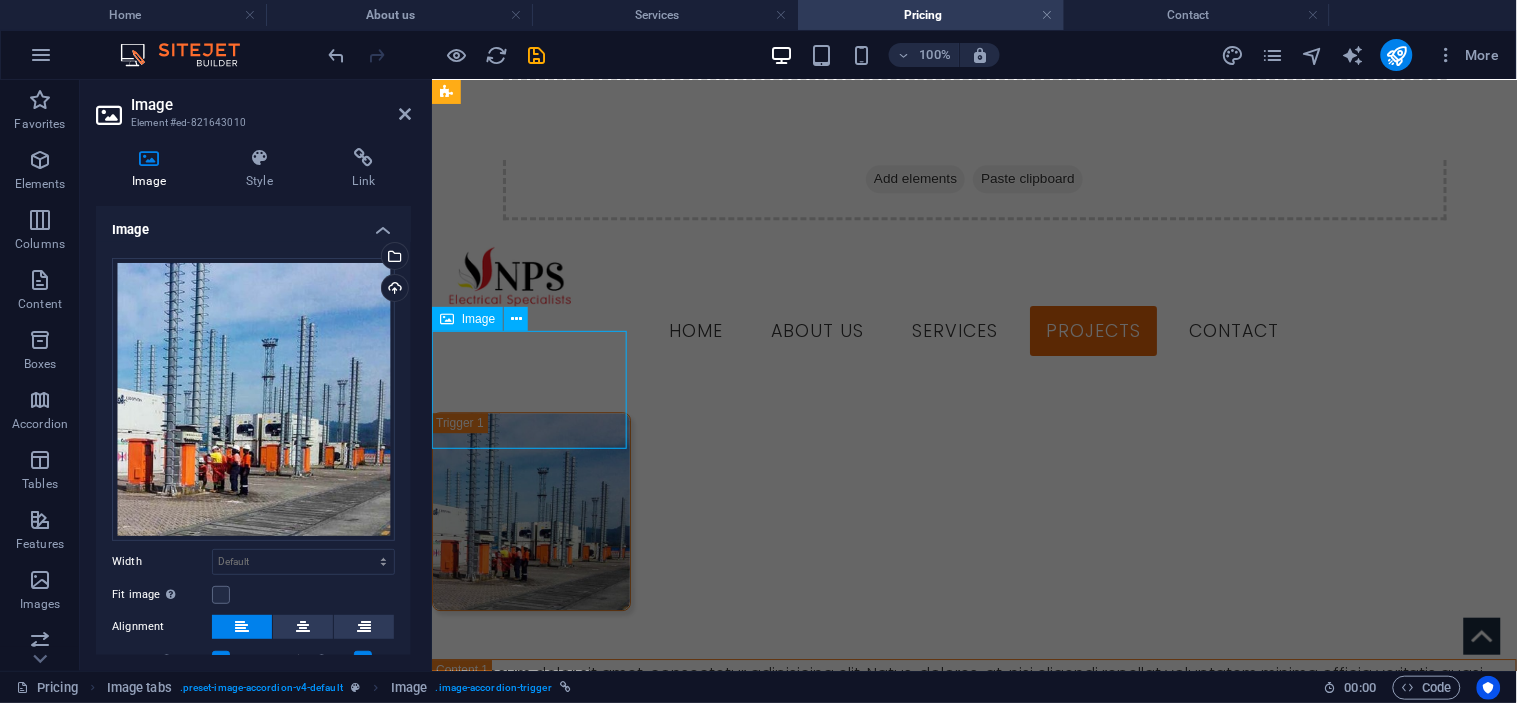 click on "Headline" at bounding box center (530, 850) 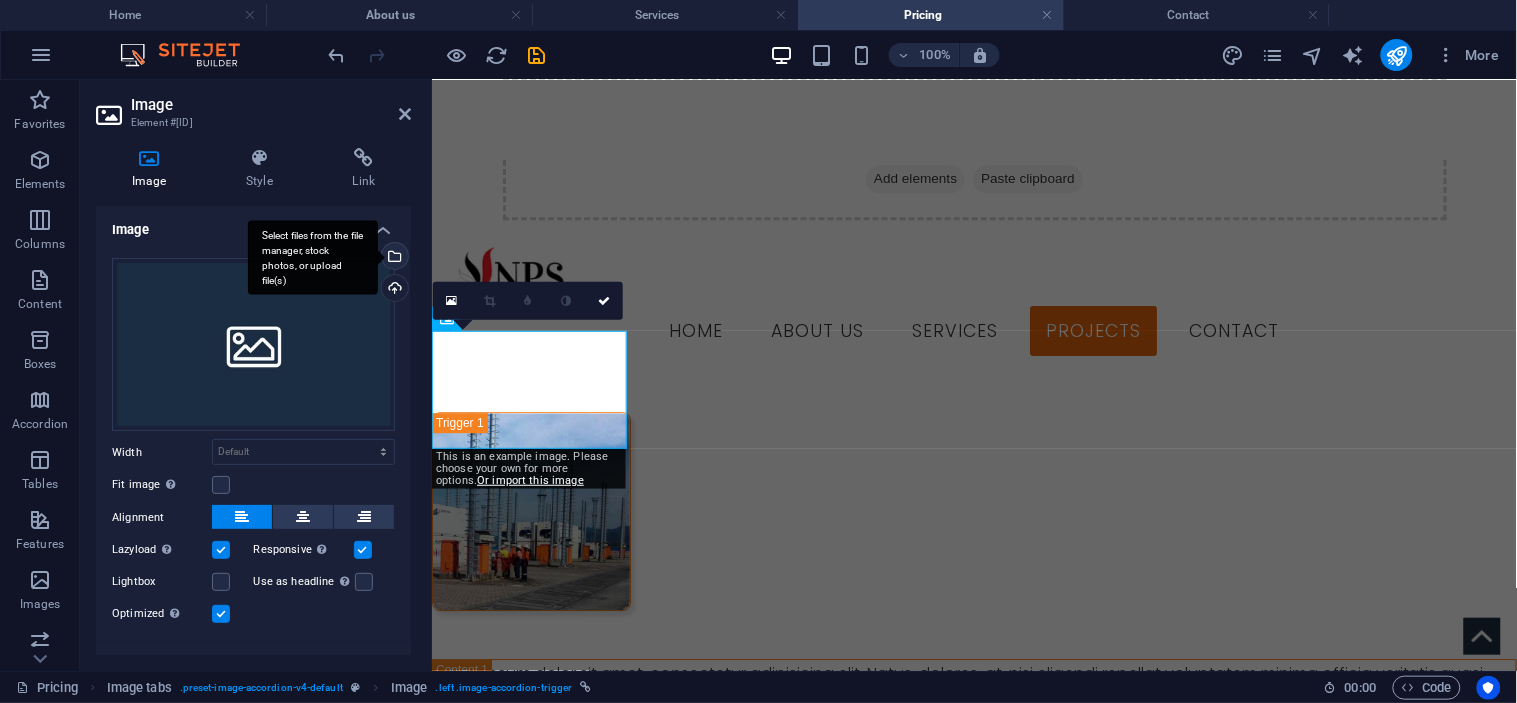 click on "Select files from the file manager, stock photos, or upload file(s)" at bounding box center [393, 258] 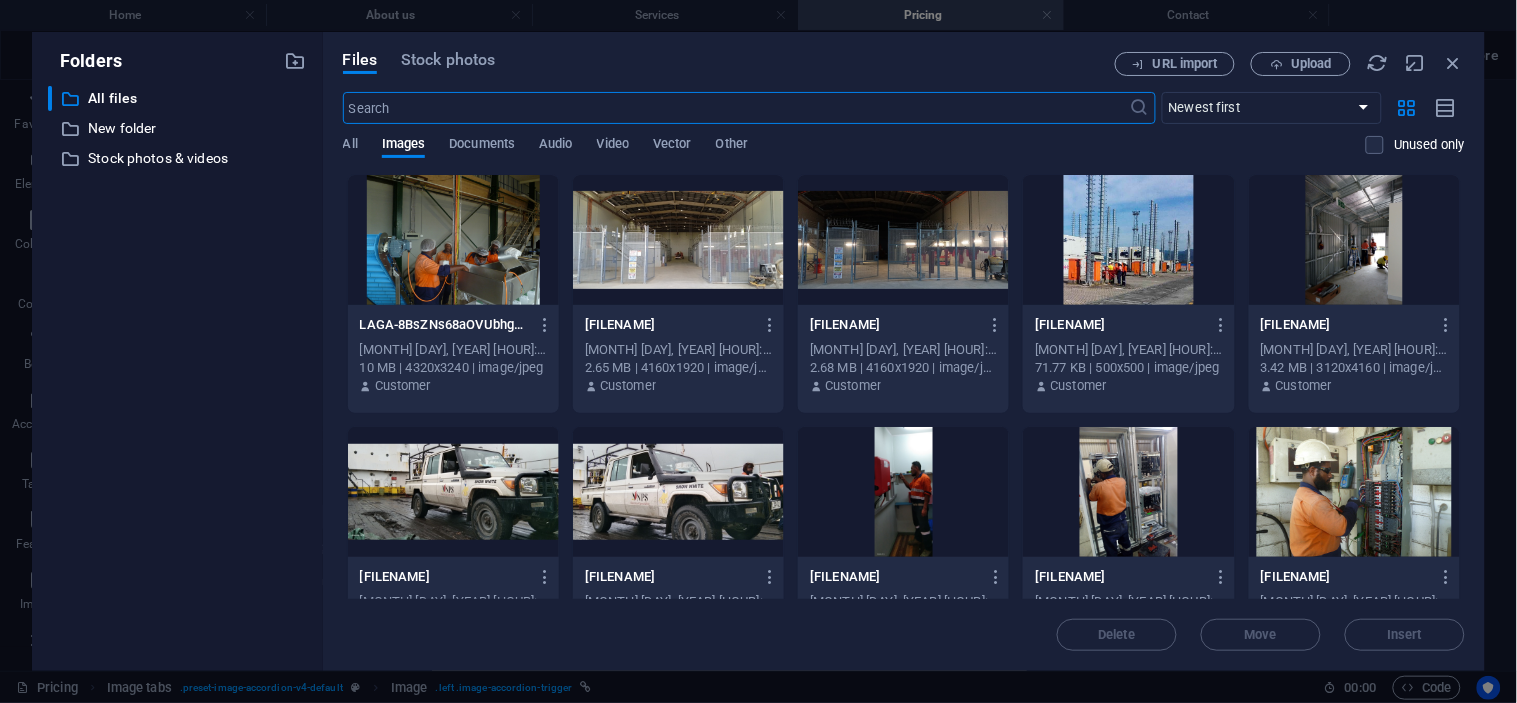 scroll, scrollTop: 1130, scrollLeft: 0, axis: vertical 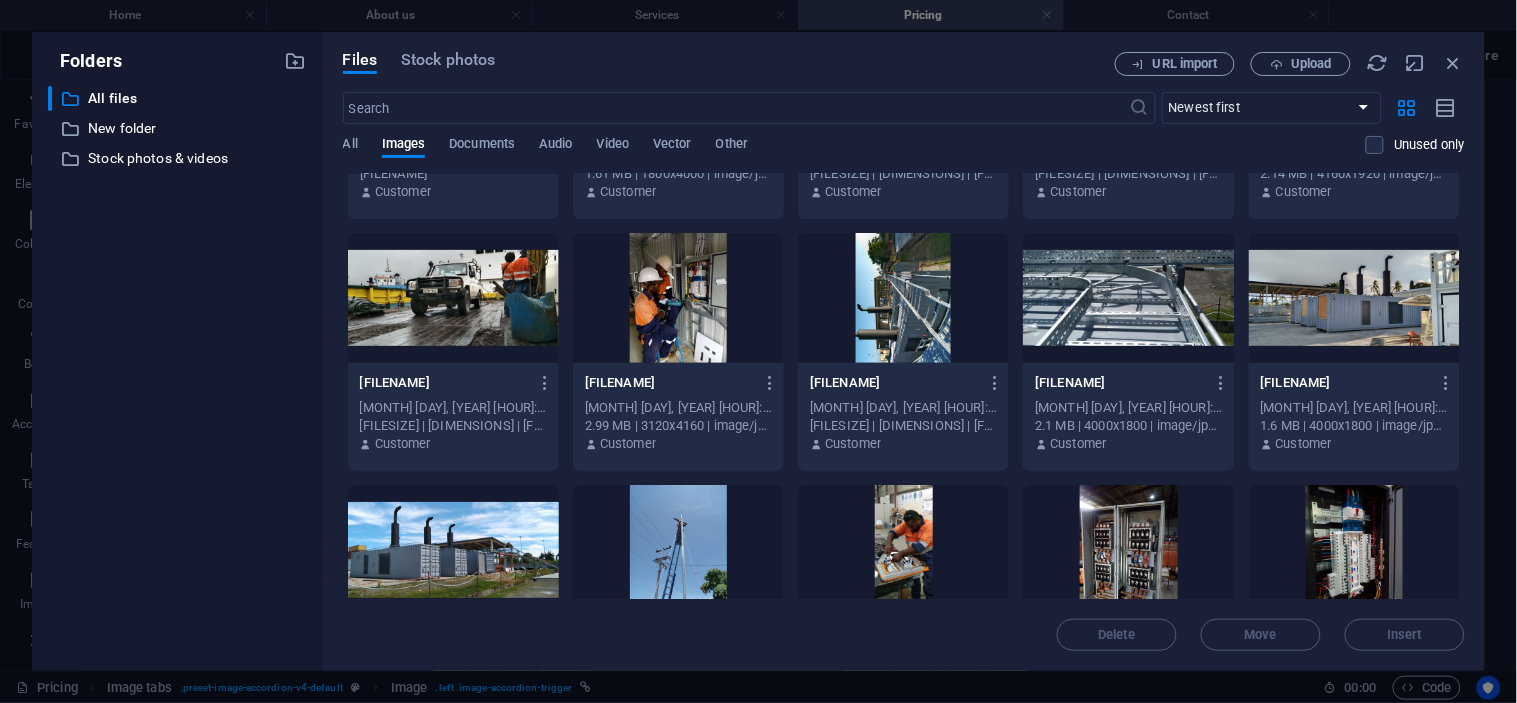 drag, startPoint x: 1391, startPoint y: 326, endPoint x: 939, endPoint y: 251, distance: 458.18008 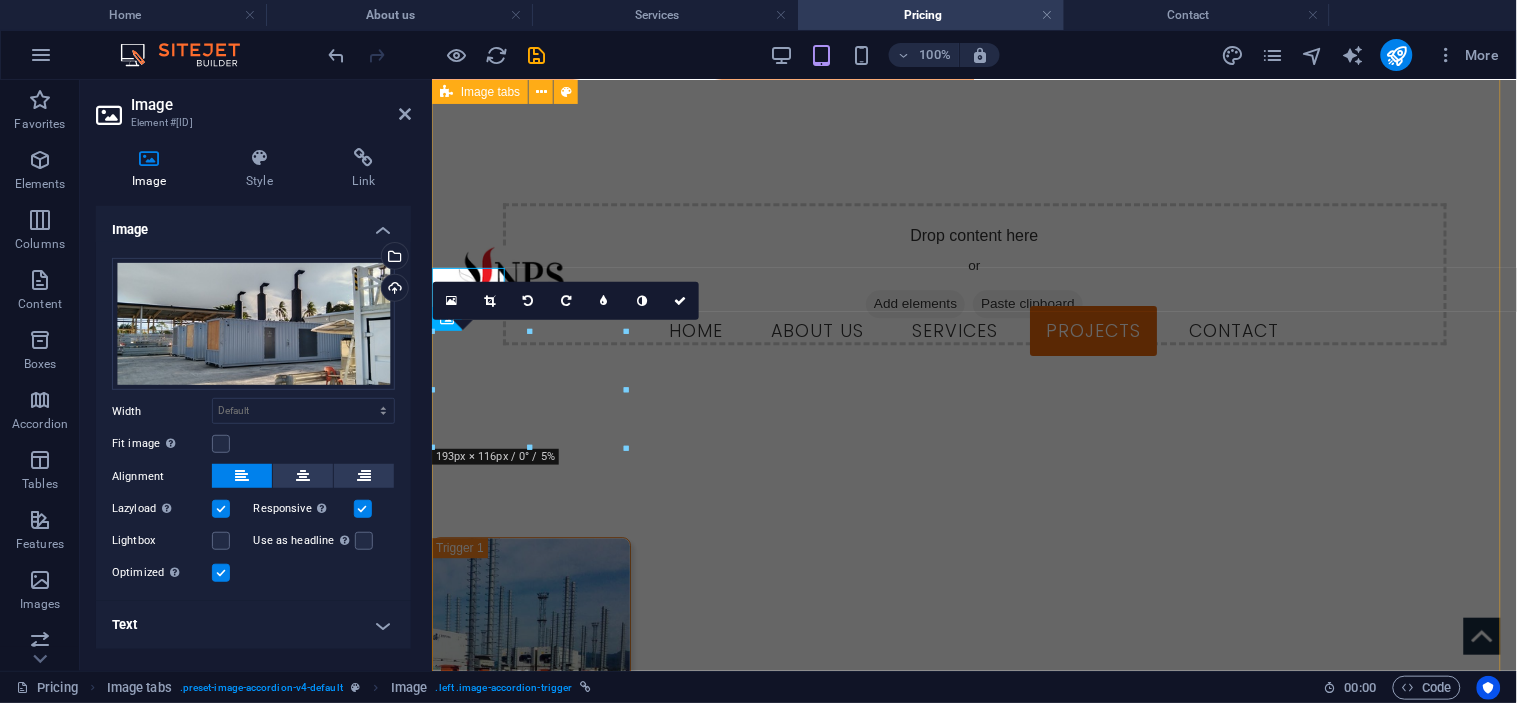scroll, scrollTop: 1255, scrollLeft: 0, axis: vertical 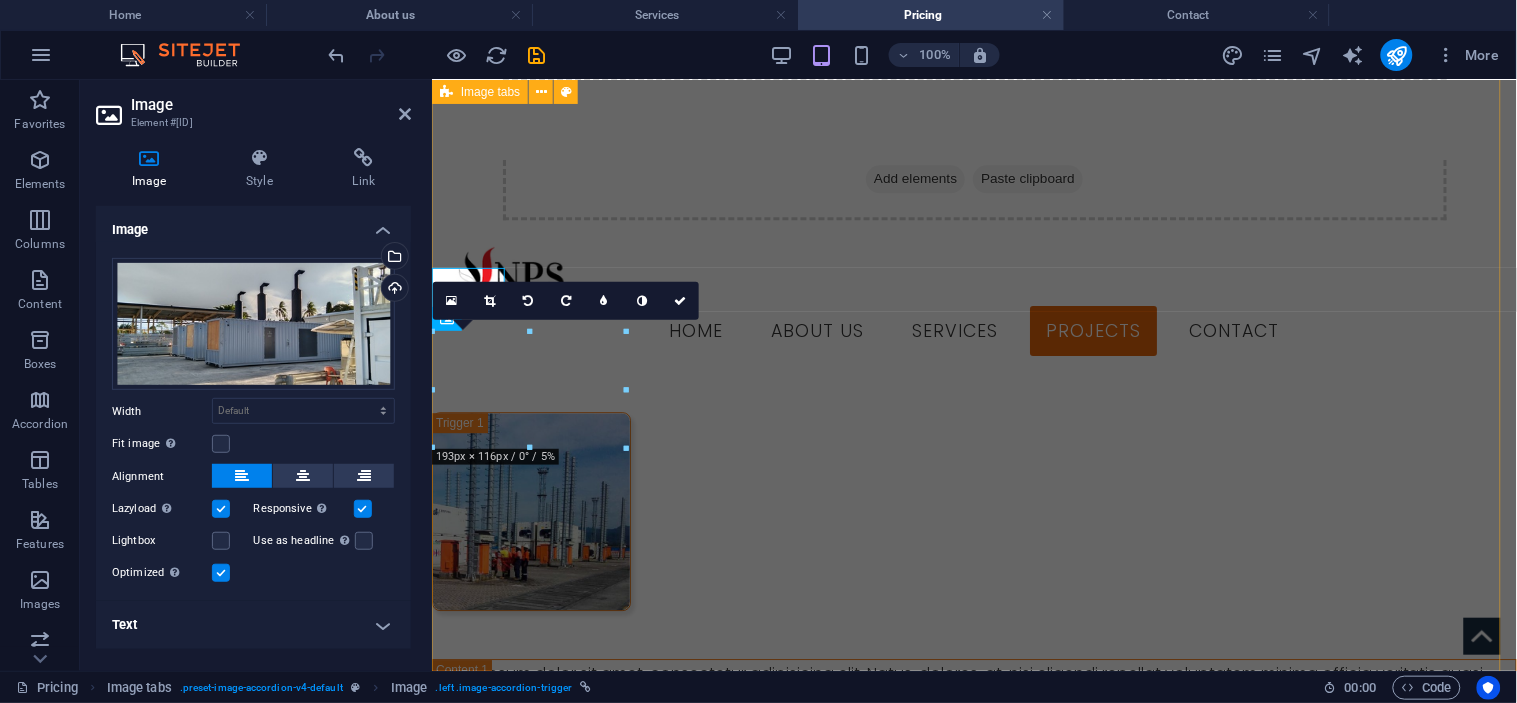 click on "Headline Lorem ipsum dolor sit amet, consectetur adipisicing elit. Natus, dolores, at, nisi eligendi repellat voluptatem minima officia veritatis quasi animi porro laudantium dicta dolor voluptate non maiores ipsum reprehenderit odio fugiat reiciendis consectetur fuga pariatur libero accusantium quod minus odit debitis cumque quo adipisci vel vitae aliquid corrupti perferendis voluptates. Headline Lorem ipsum dolor sit amet, consectetur adipisicing elit. Natus, dolores, at, nisi eligendi repellat voluptatem minima officia veritatis quasi animi porro laudantium dicta dolor voluptate non maiores ipsum reprehenderit odio fugiat reiciendis consectetur fuga pariatur libero accusantium quod minus odit debitis cumque quo adipisci vel vitae aliquid corrupti perferendis voluptates. Headline Headline" at bounding box center [973, 1011] 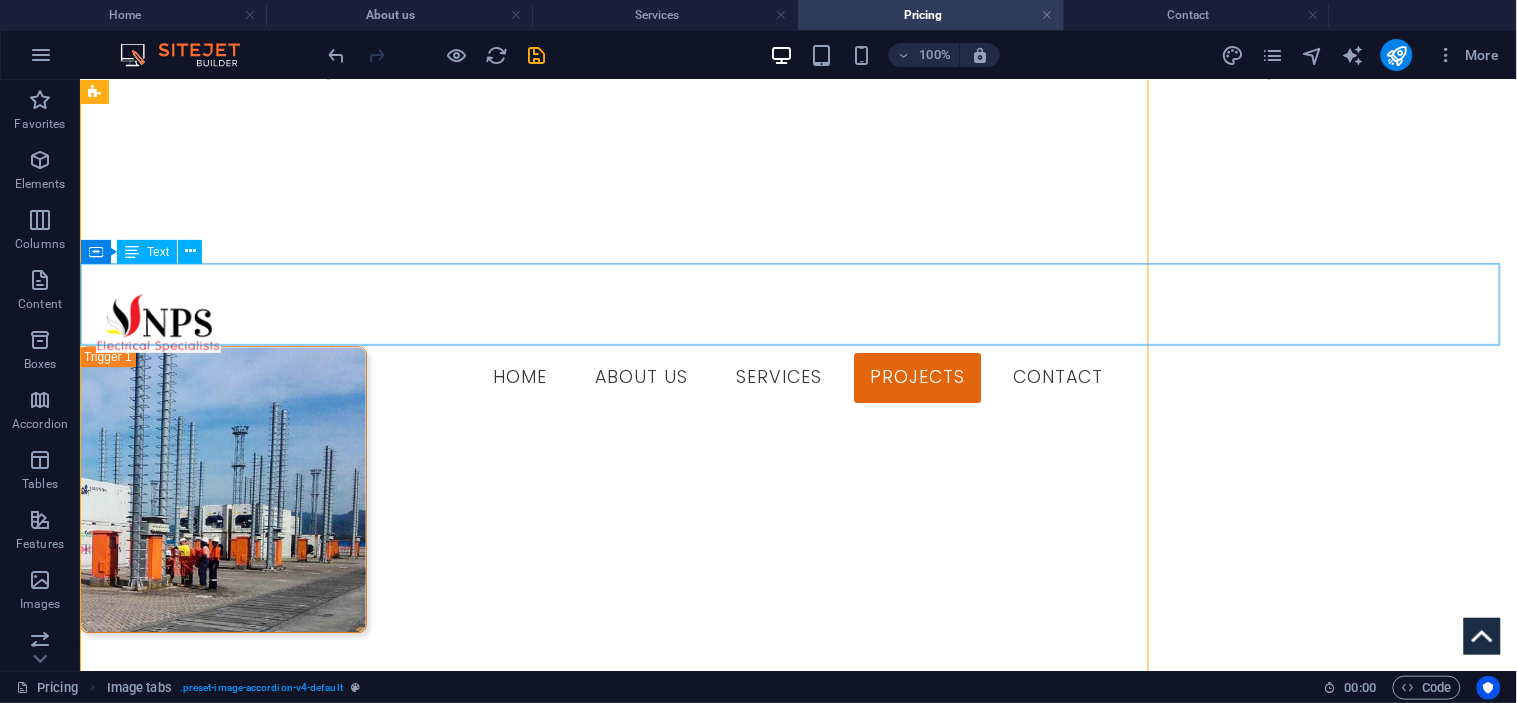 scroll, scrollTop: 1232, scrollLeft: 0, axis: vertical 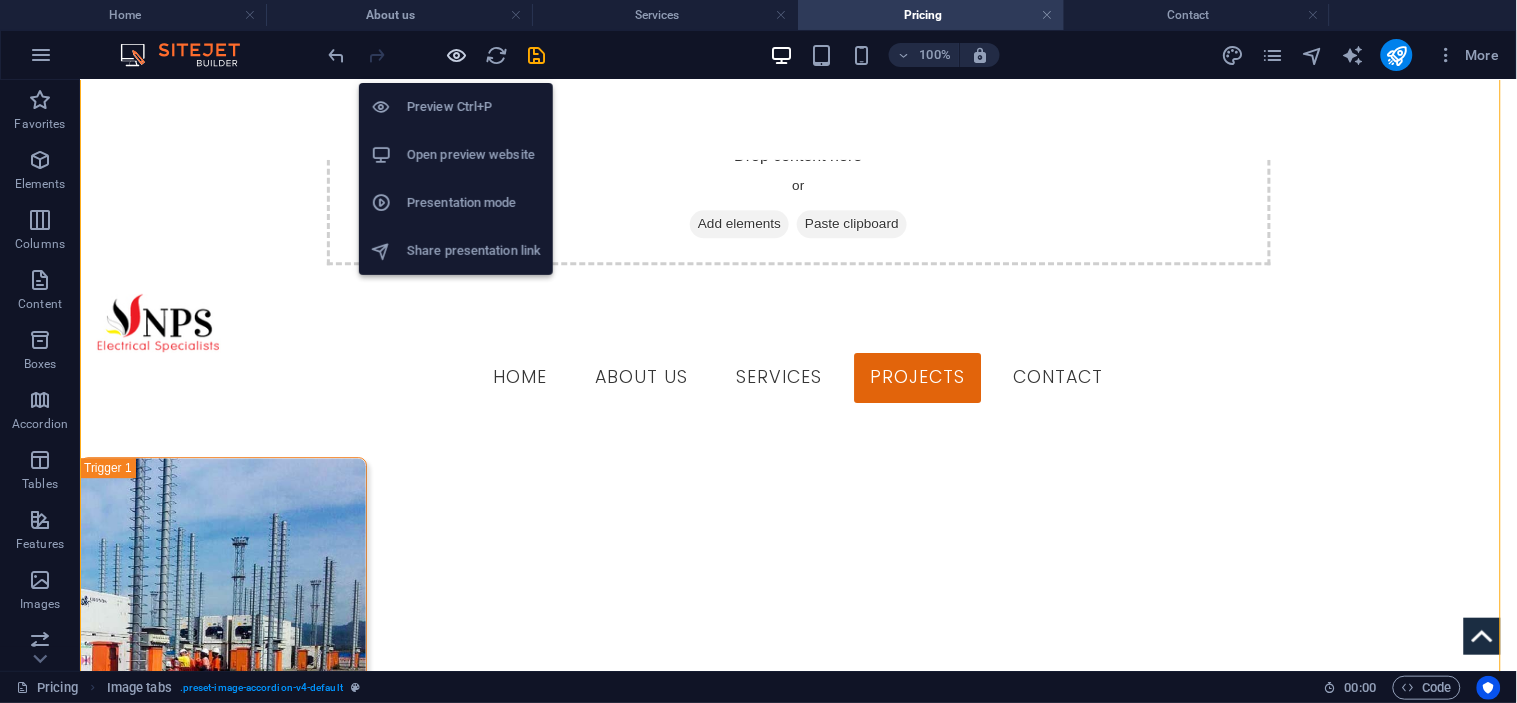 click at bounding box center [457, 55] 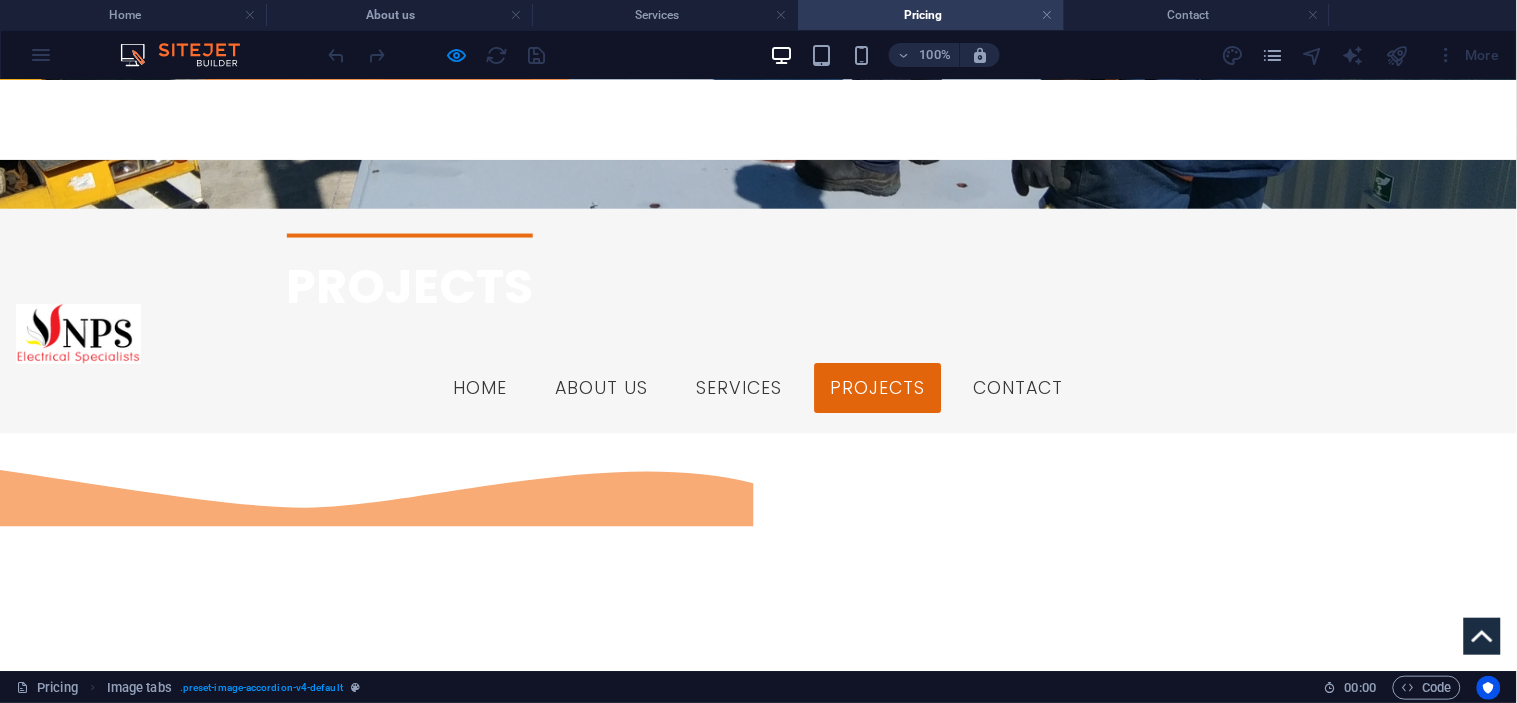 scroll, scrollTop: 778, scrollLeft: 0, axis: vertical 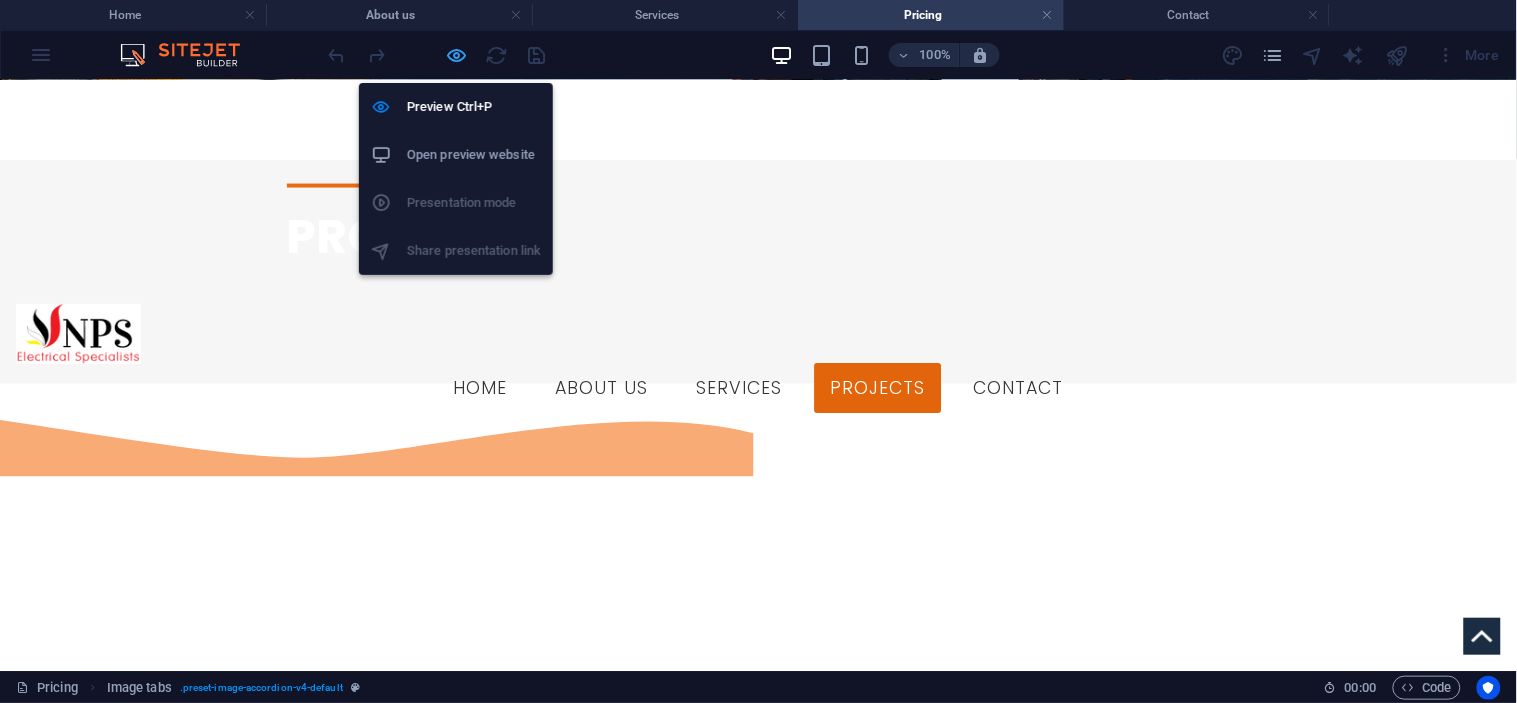 click at bounding box center [457, 55] 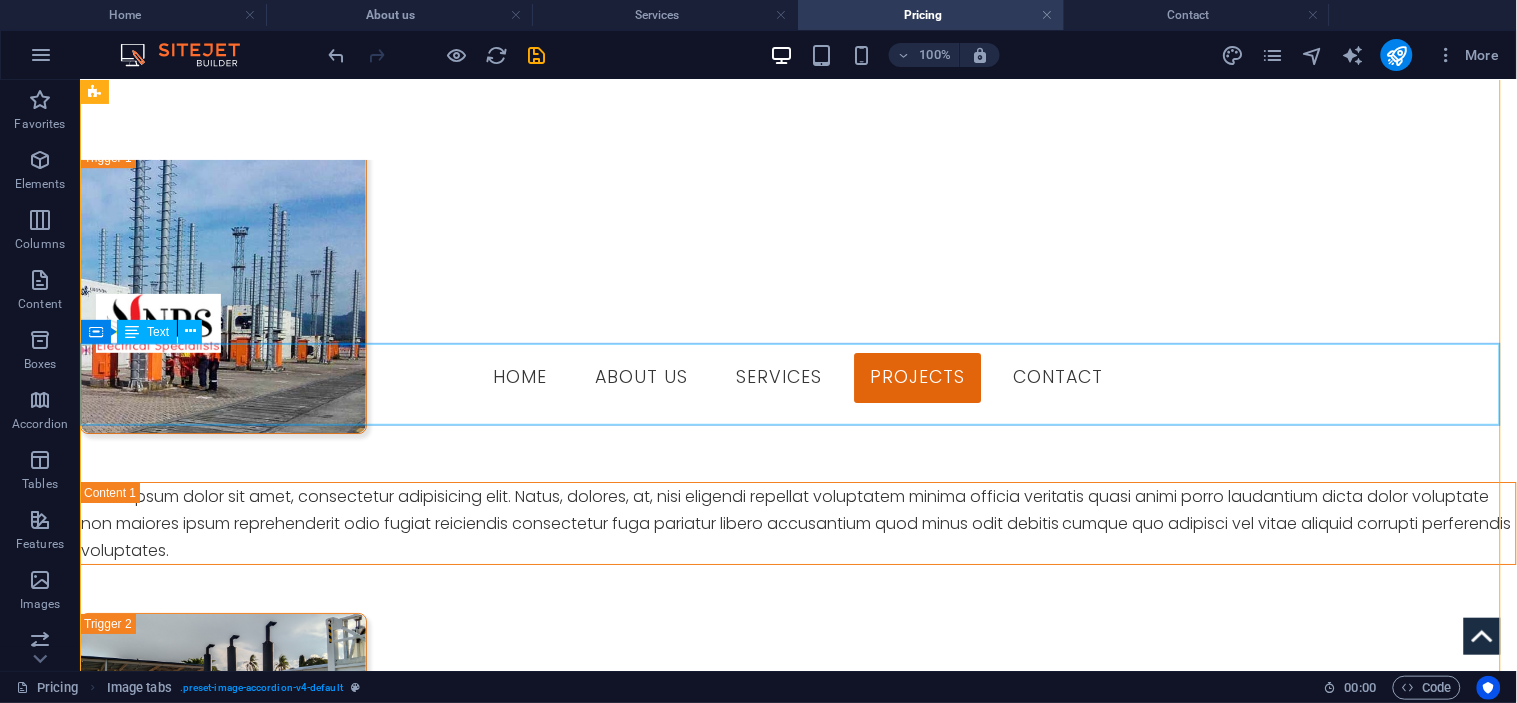 scroll, scrollTop: 1556, scrollLeft: 0, axis: vertical 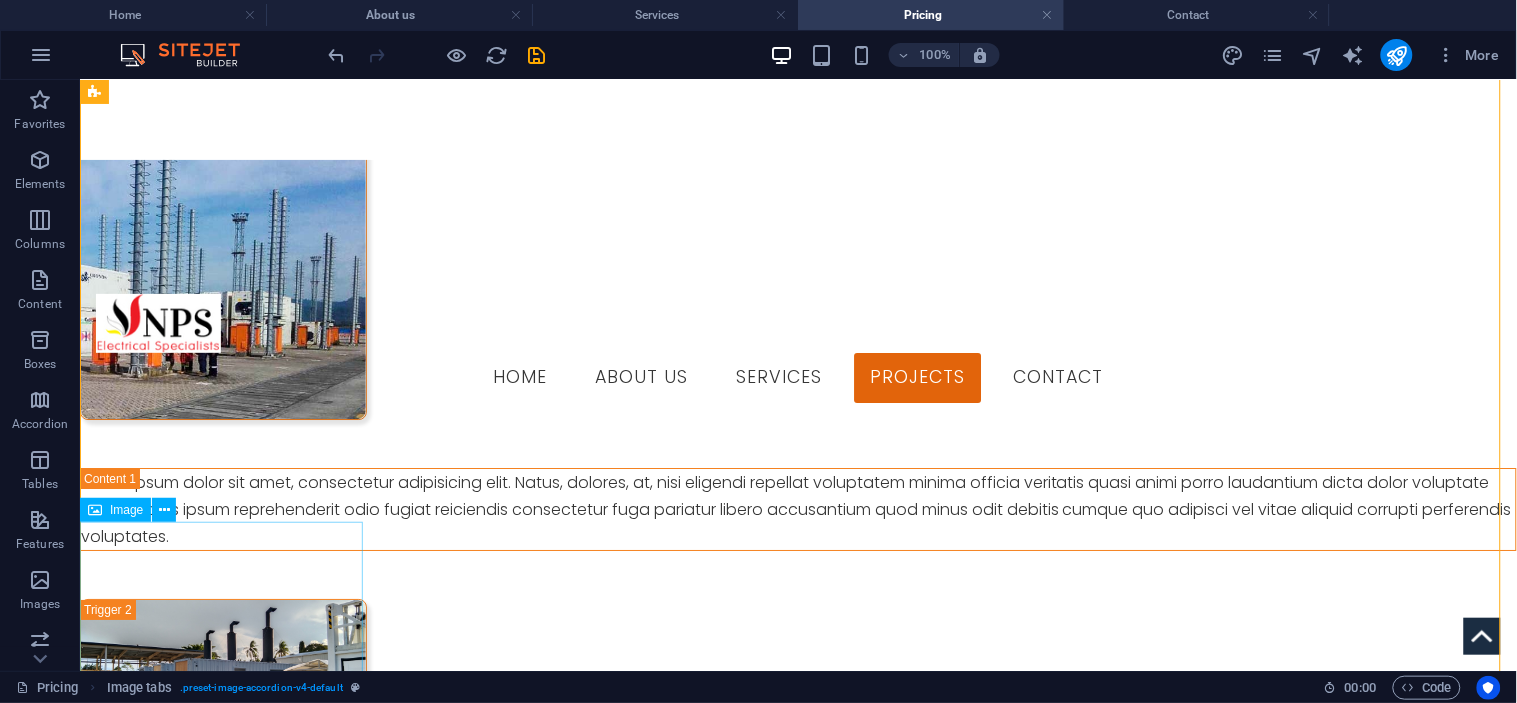 click on "Headline" at bounding box center [222, 994] 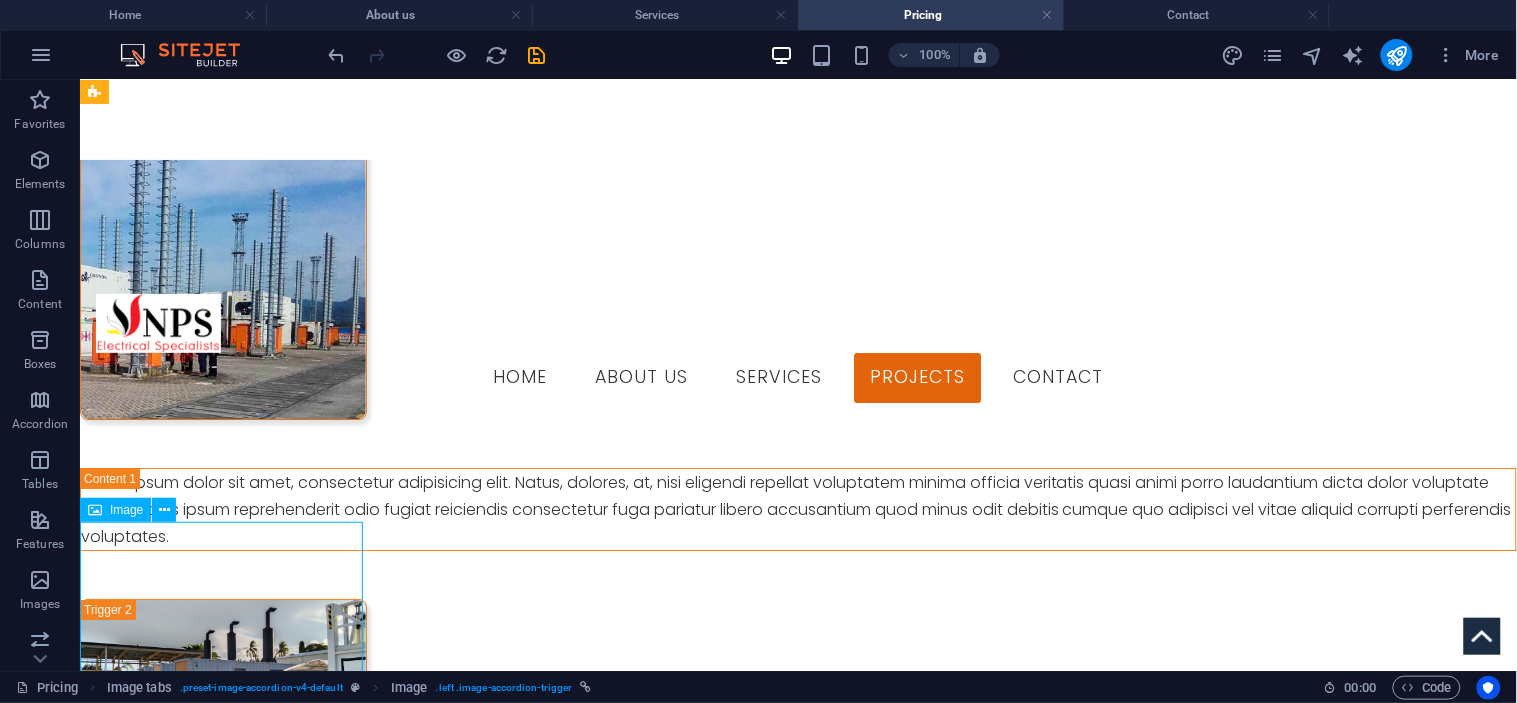 click on "Headline" at bounding box center [222, 994] 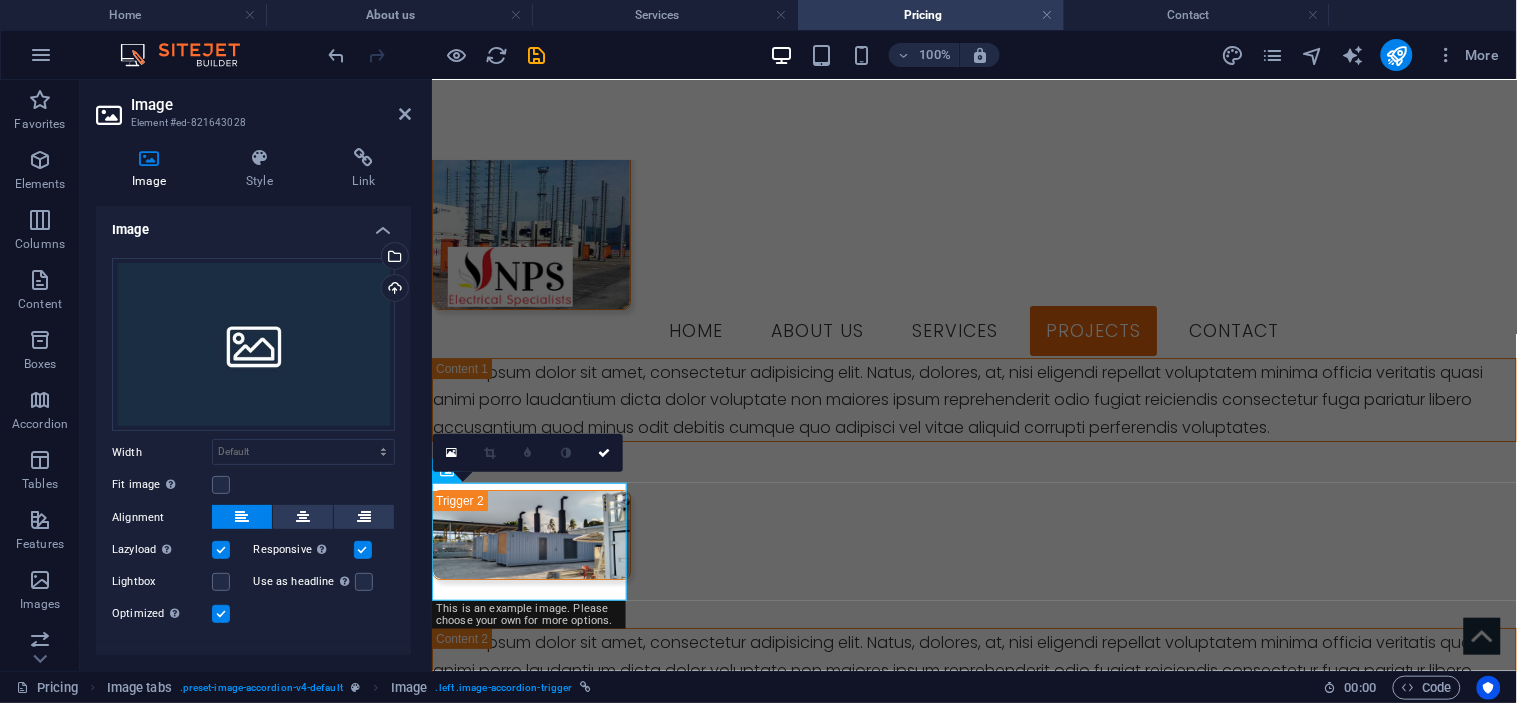scroll, scrollTop: 1468, scrollLeft: 0, axis: vertical 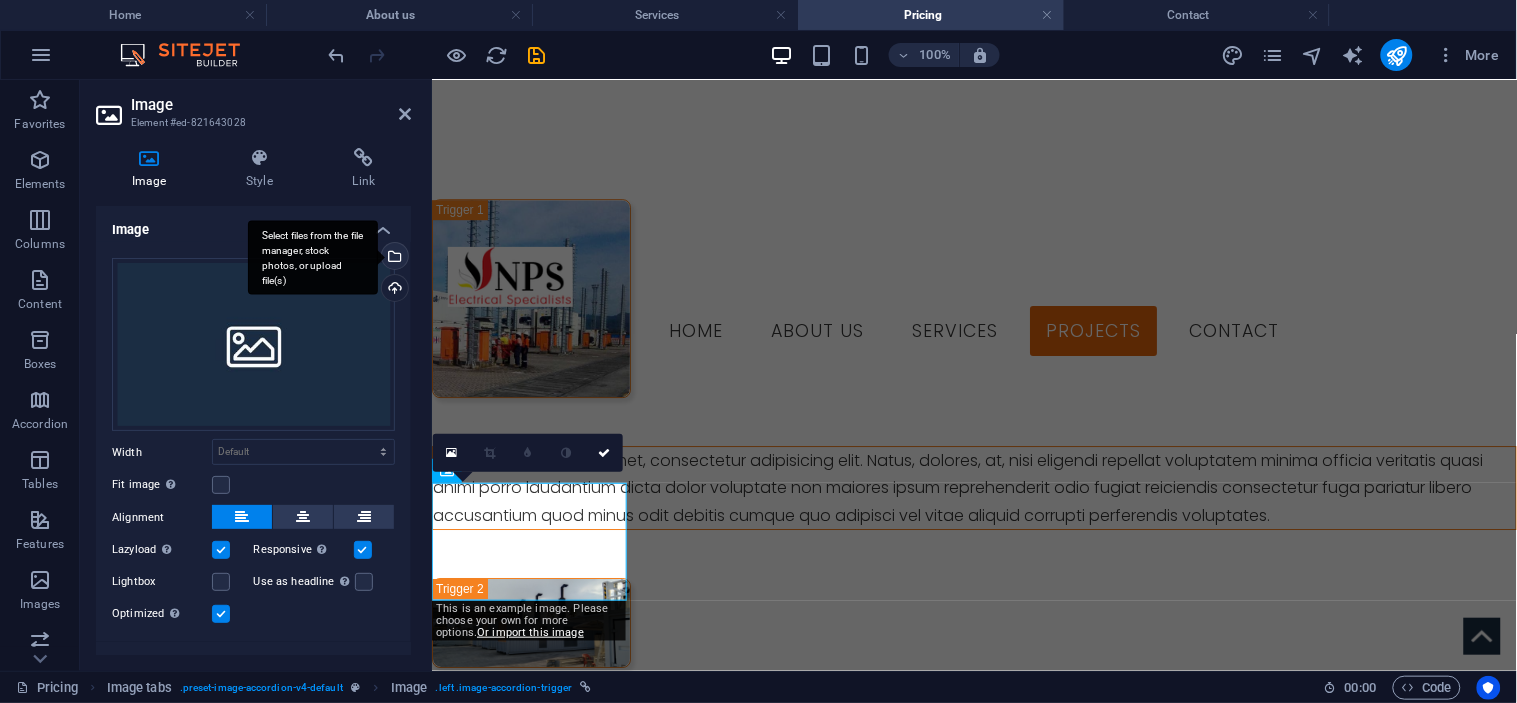 click on "Select files from the file manager, stock photos, or upload file(s)" at bounding box center (393, 258) 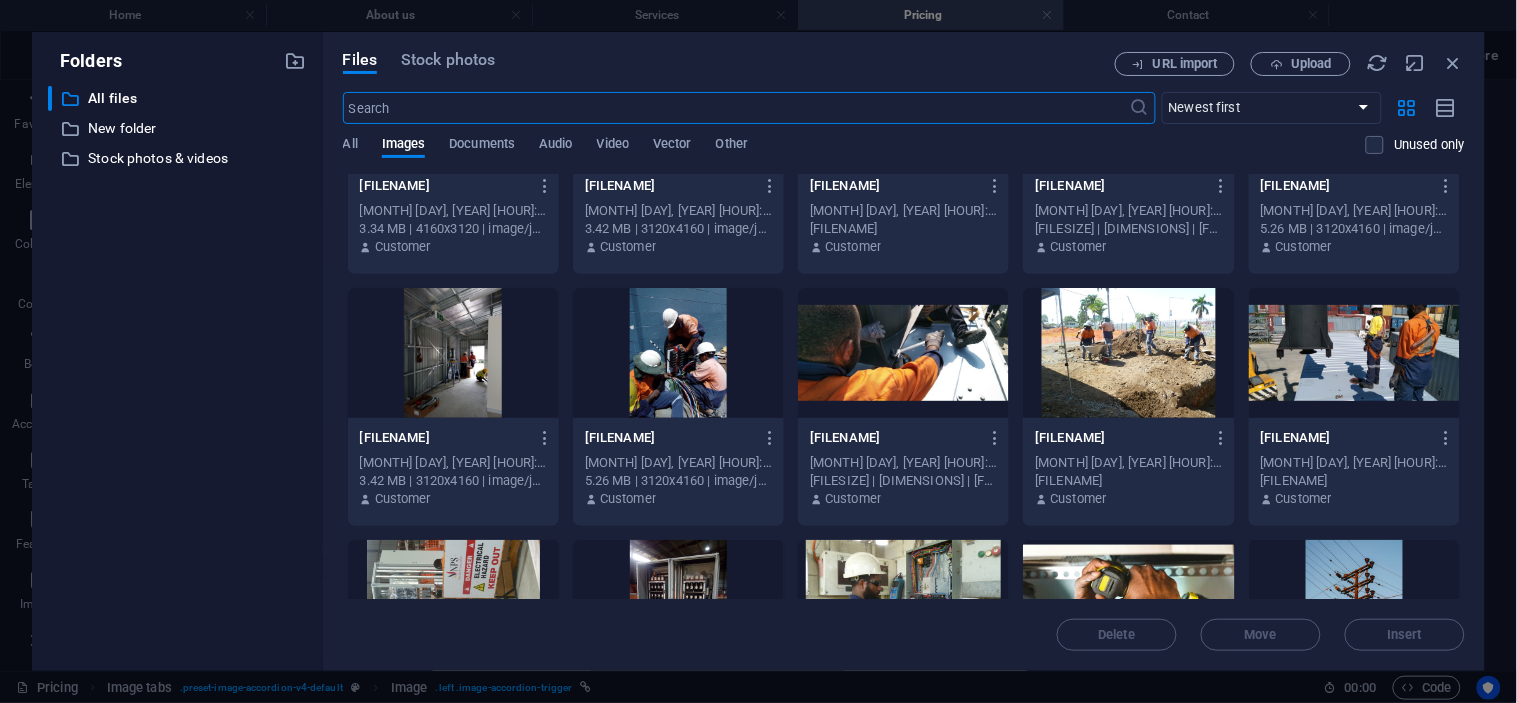 scroll, scrollTop: 2444, scrollLeft: 0, axis: vertical 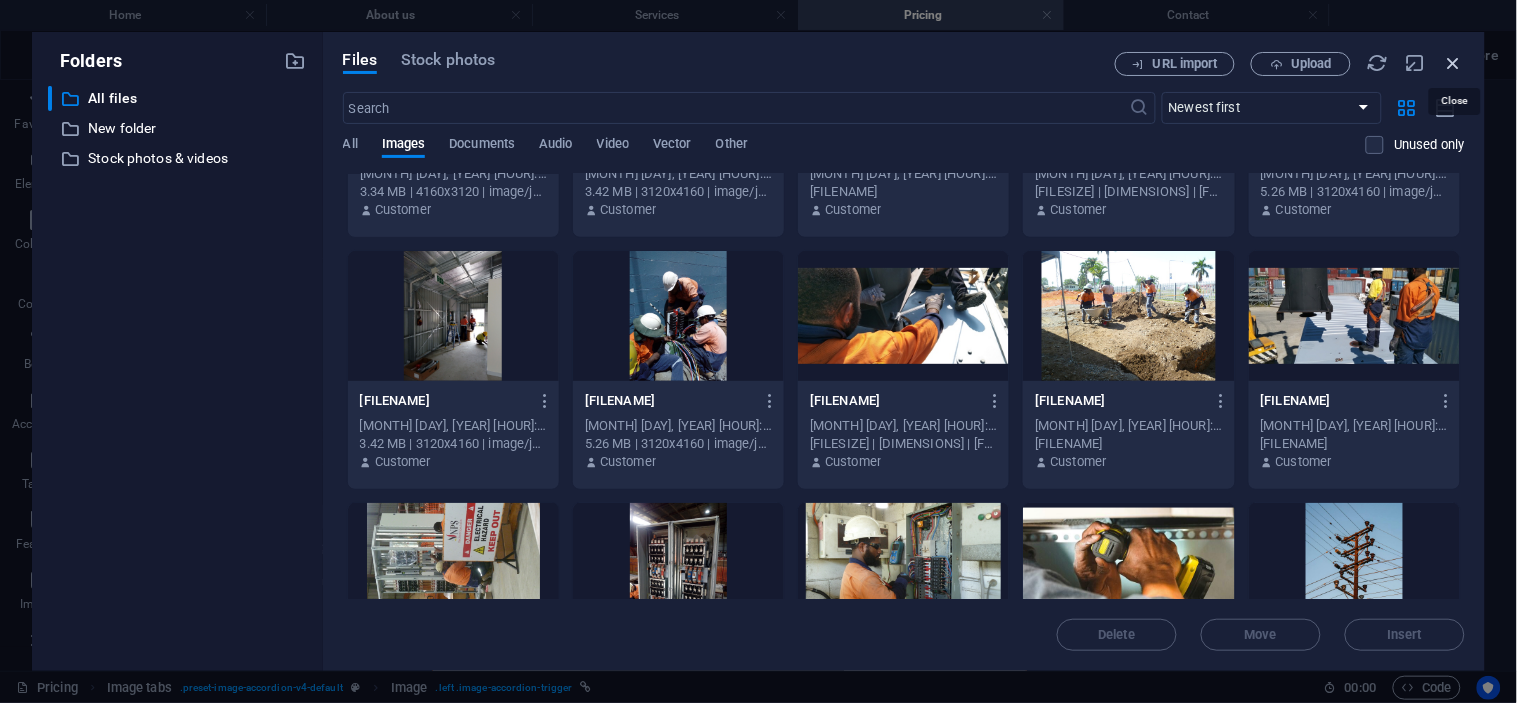 drag, startPoint x: 1458, startPoint y: 56, endPoint x: 816, endPoint y: 48, distance: 642.04987 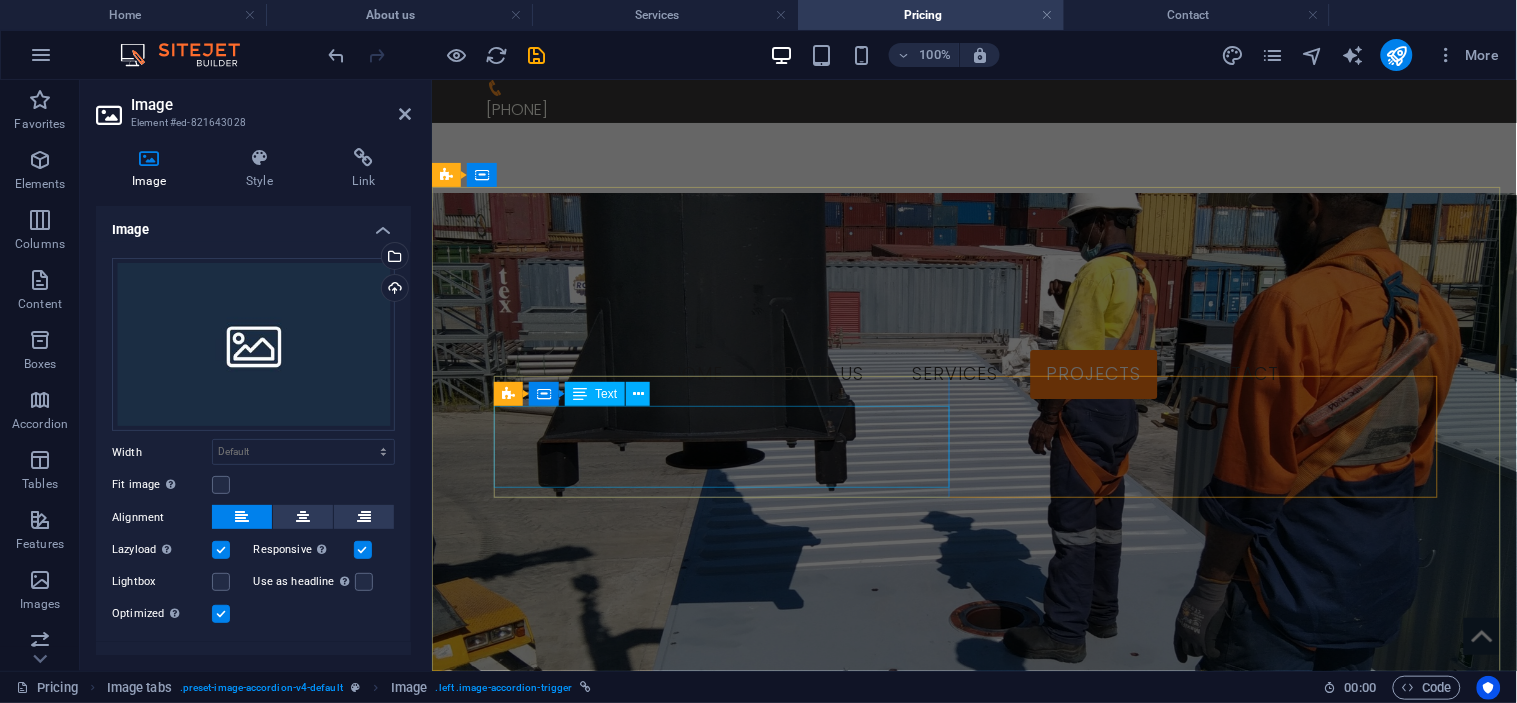 scroll, scrollTop: 111, scrollLeft: 0, axis: vertical 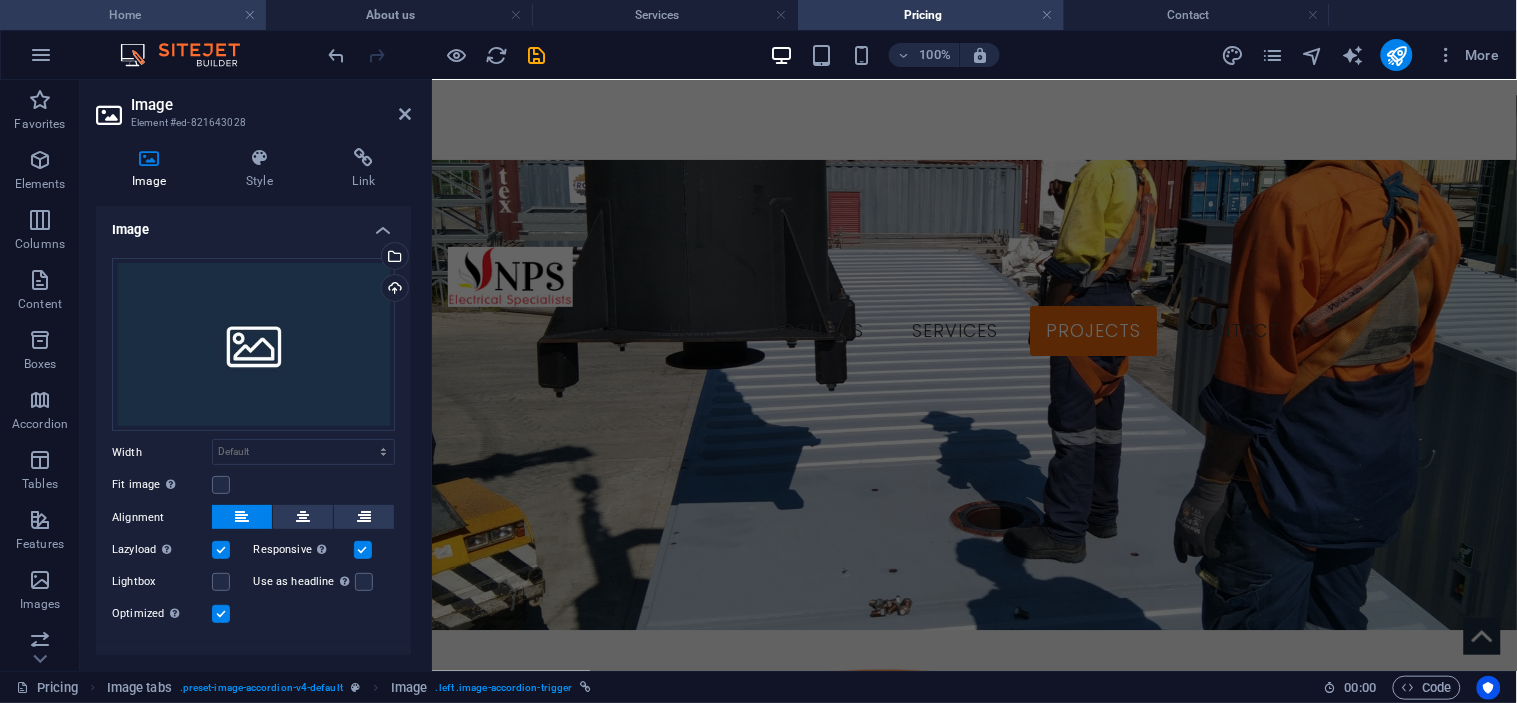 click on "Home" at bounding box center (133, 15) 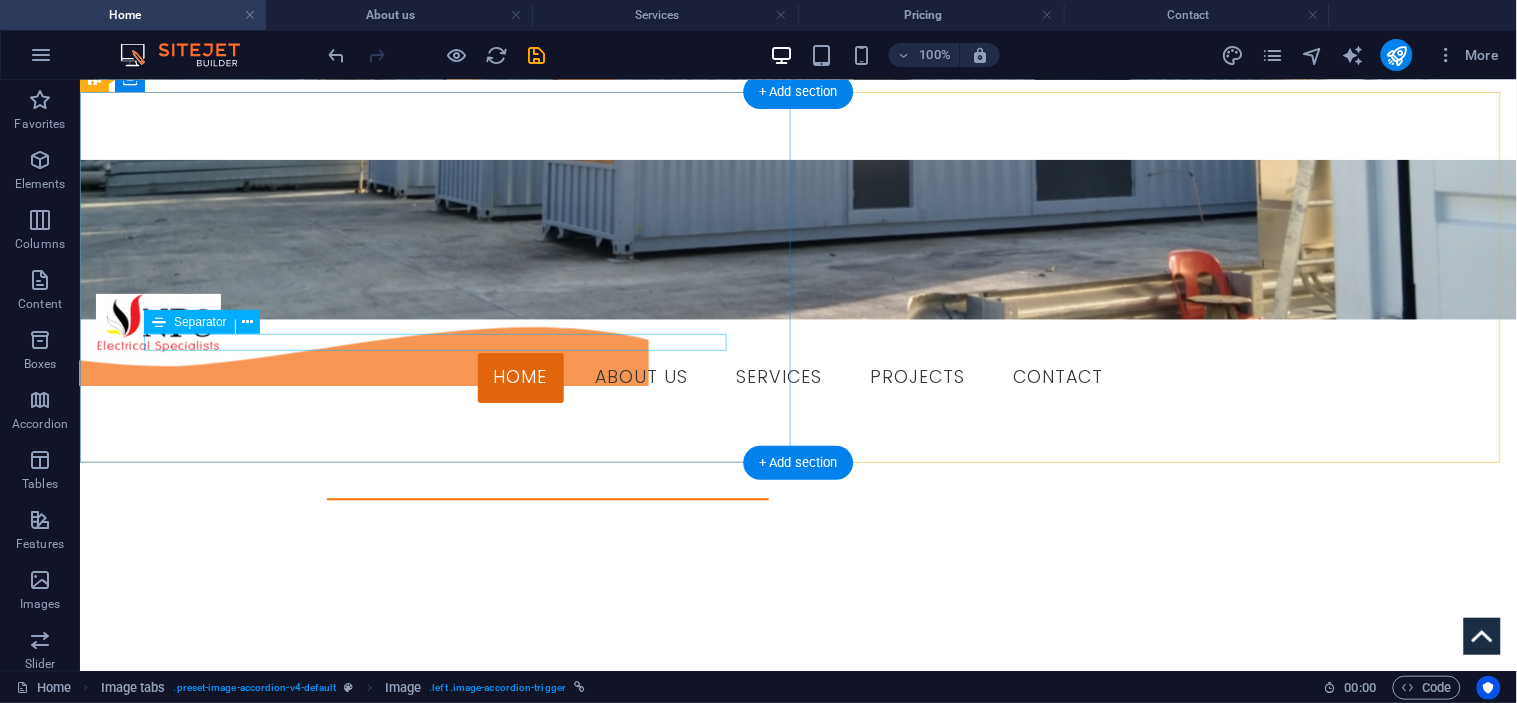 scroll, scrollTop: 1206, scrollLeft: 0, axis: vertical 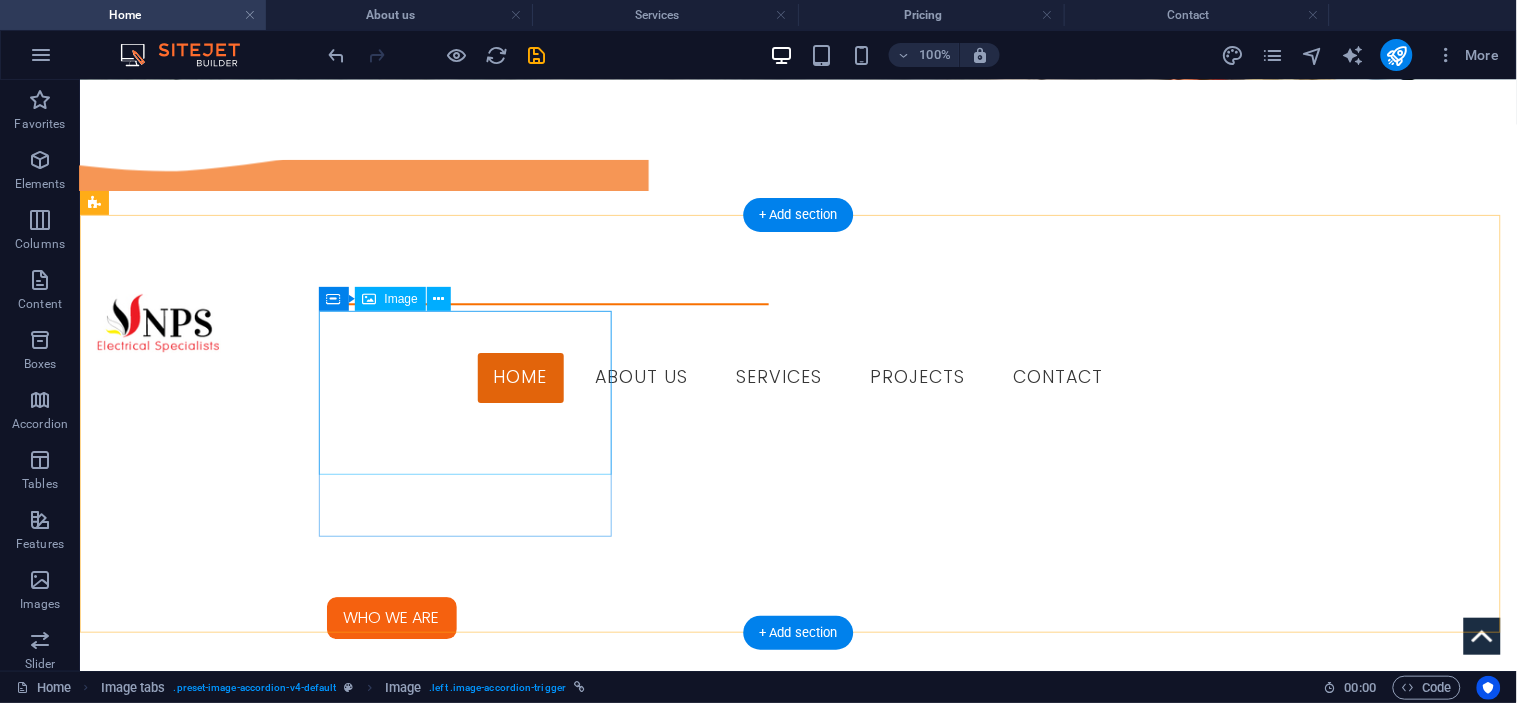 click at bounding box center [241, 2189] 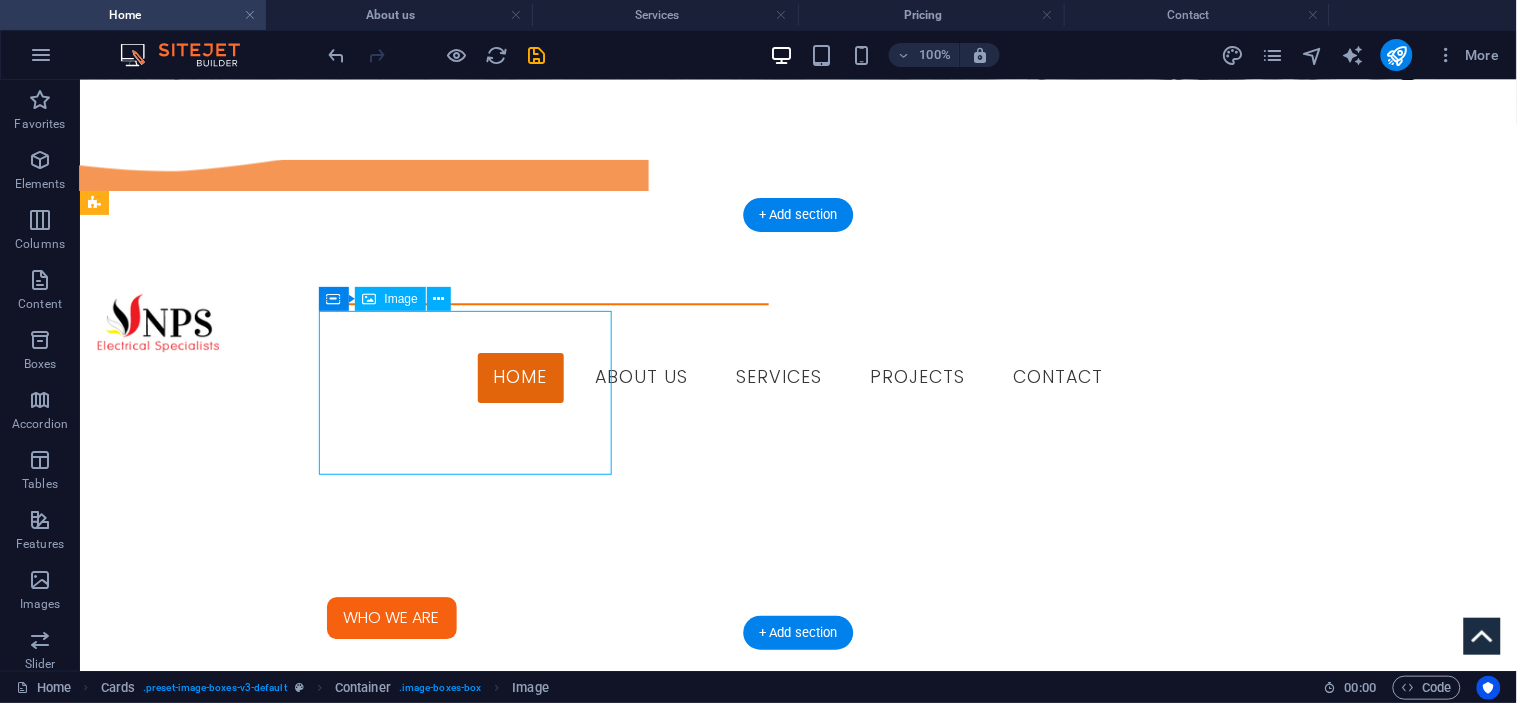click at bounding box center (241, 2189) 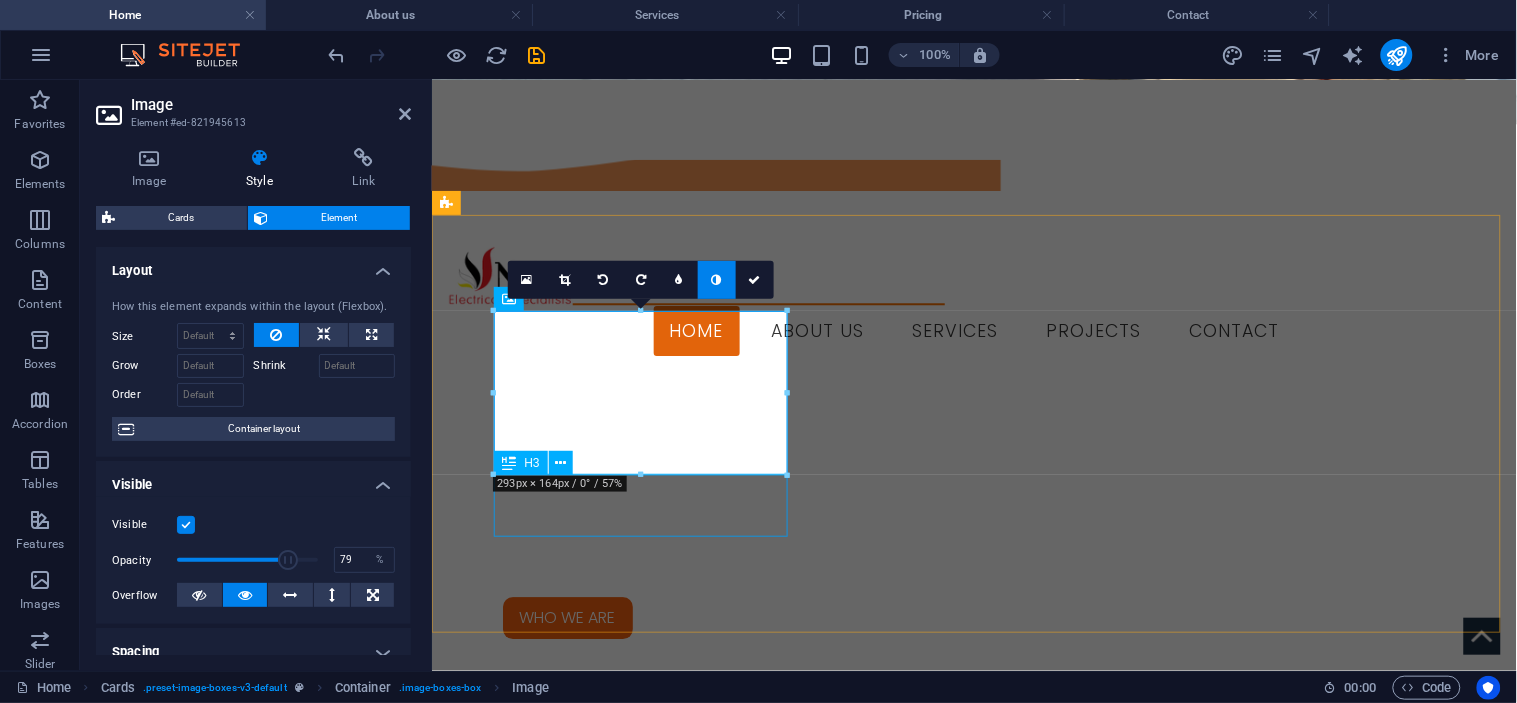 click on "INDUSTRIAL" at bounding box center (593, 2280) 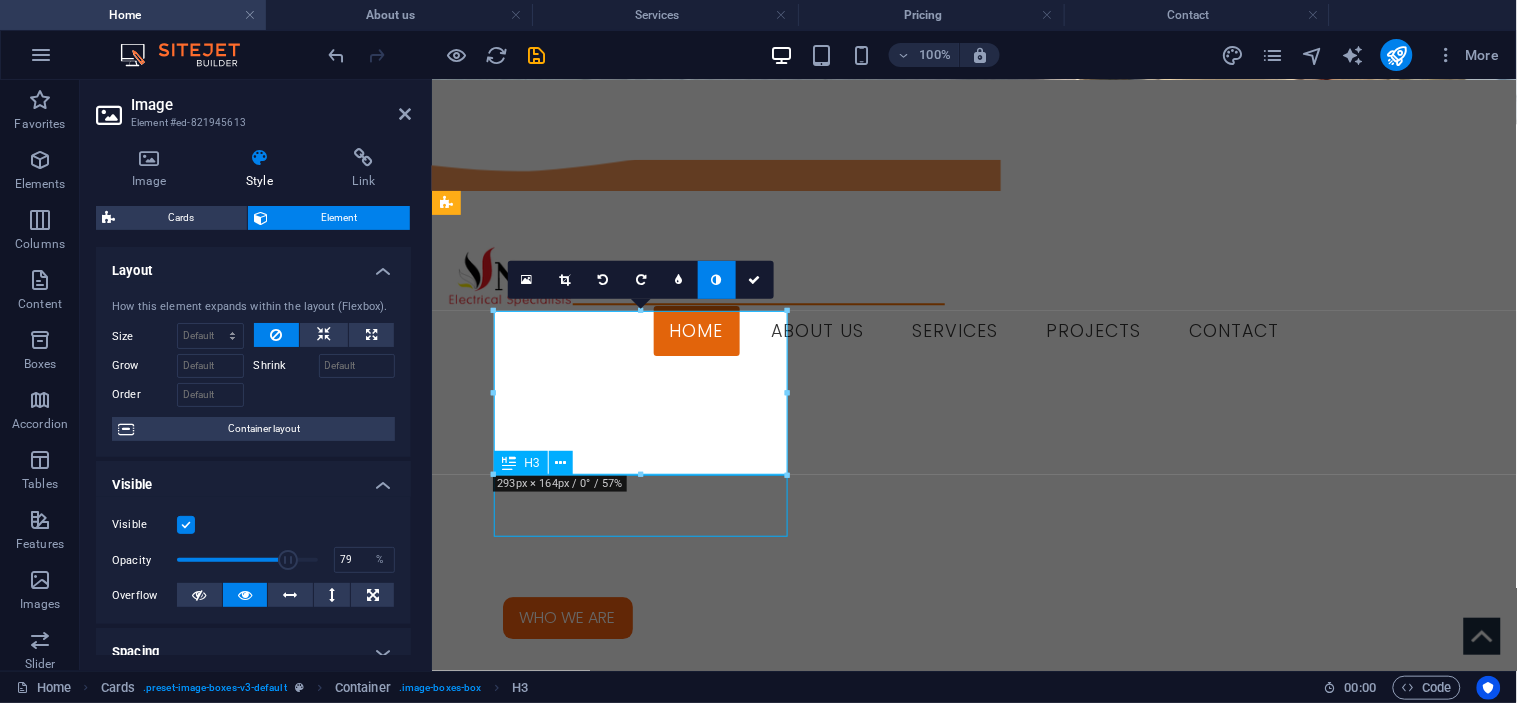 click on "INDUSTRIAL" at bounding box center [593, 2280] 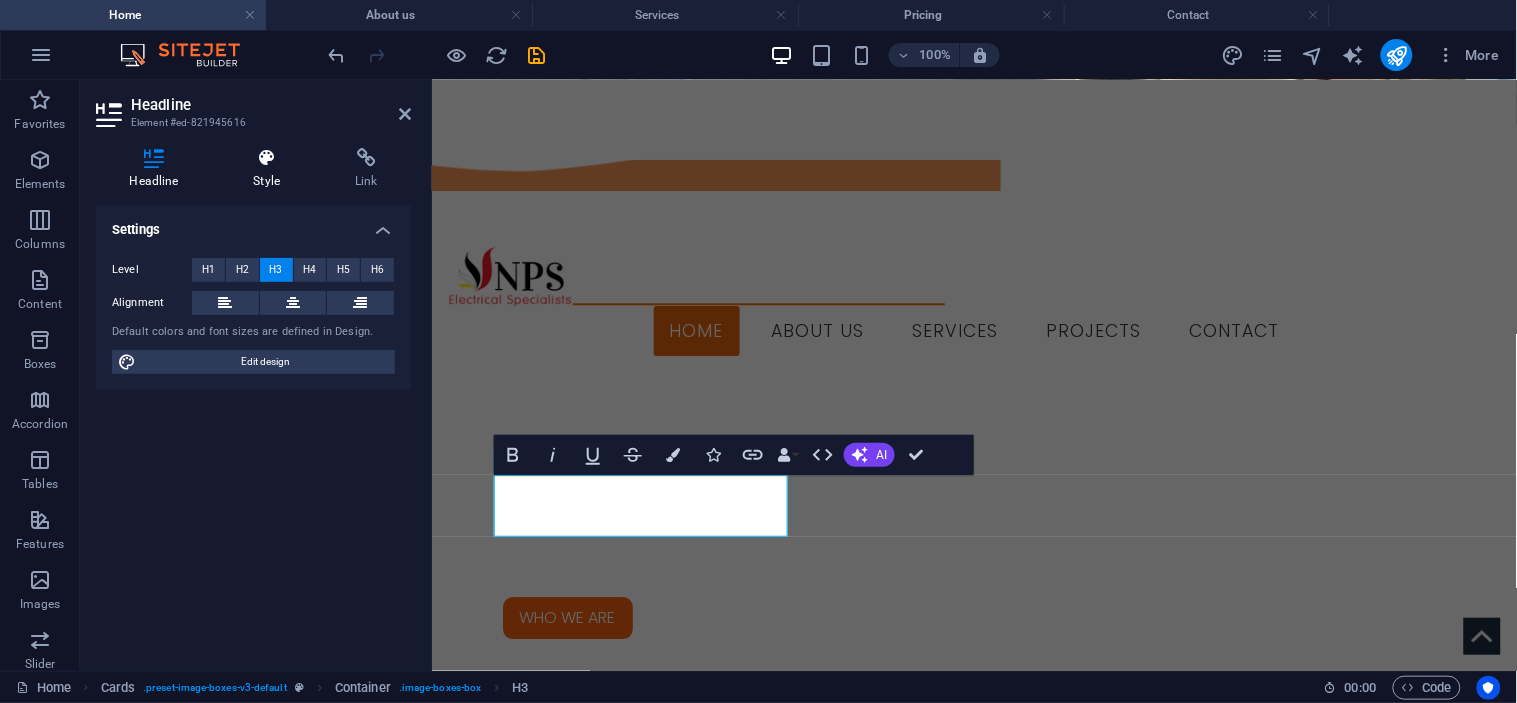 click at bounding box center (267, 158) 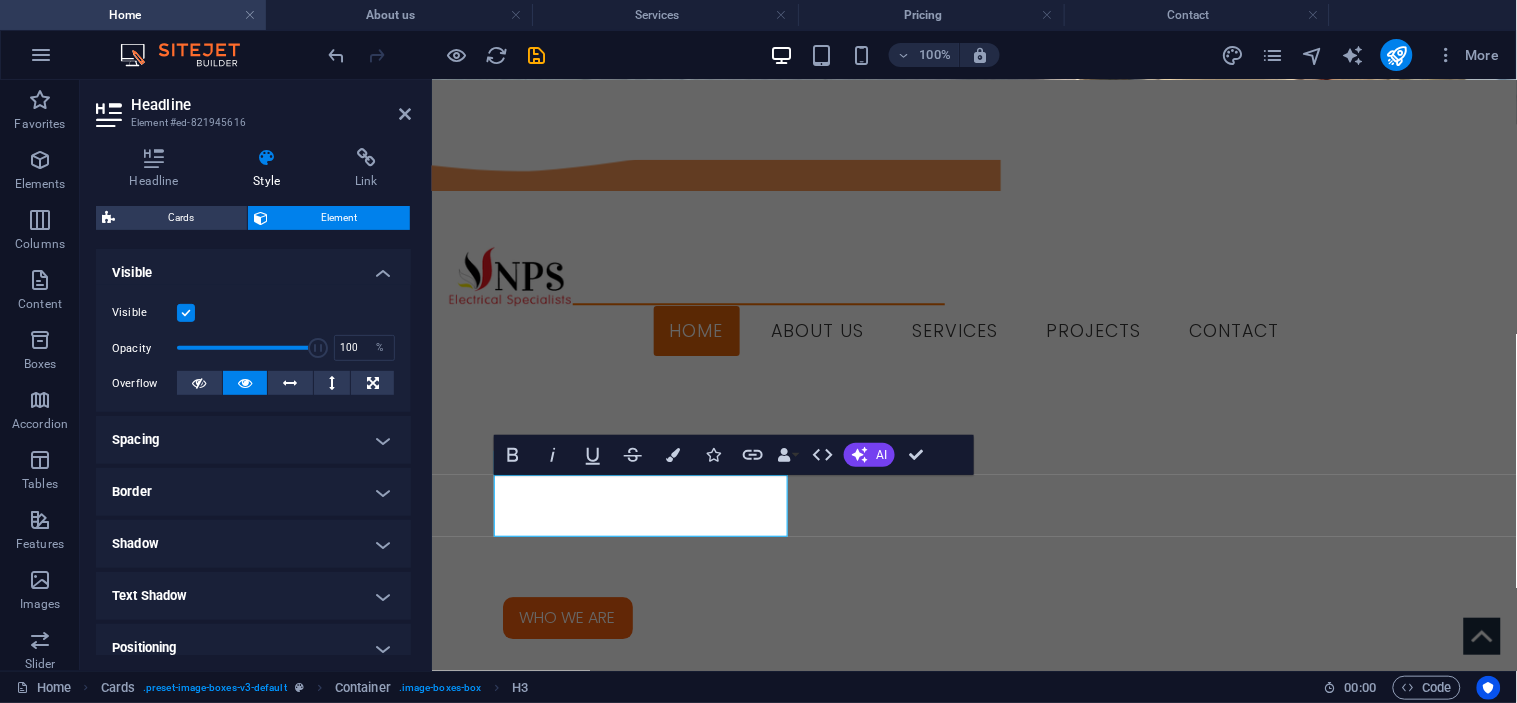 scroll, scrollTop: 436, scrollLeft: 0, axis: vertical 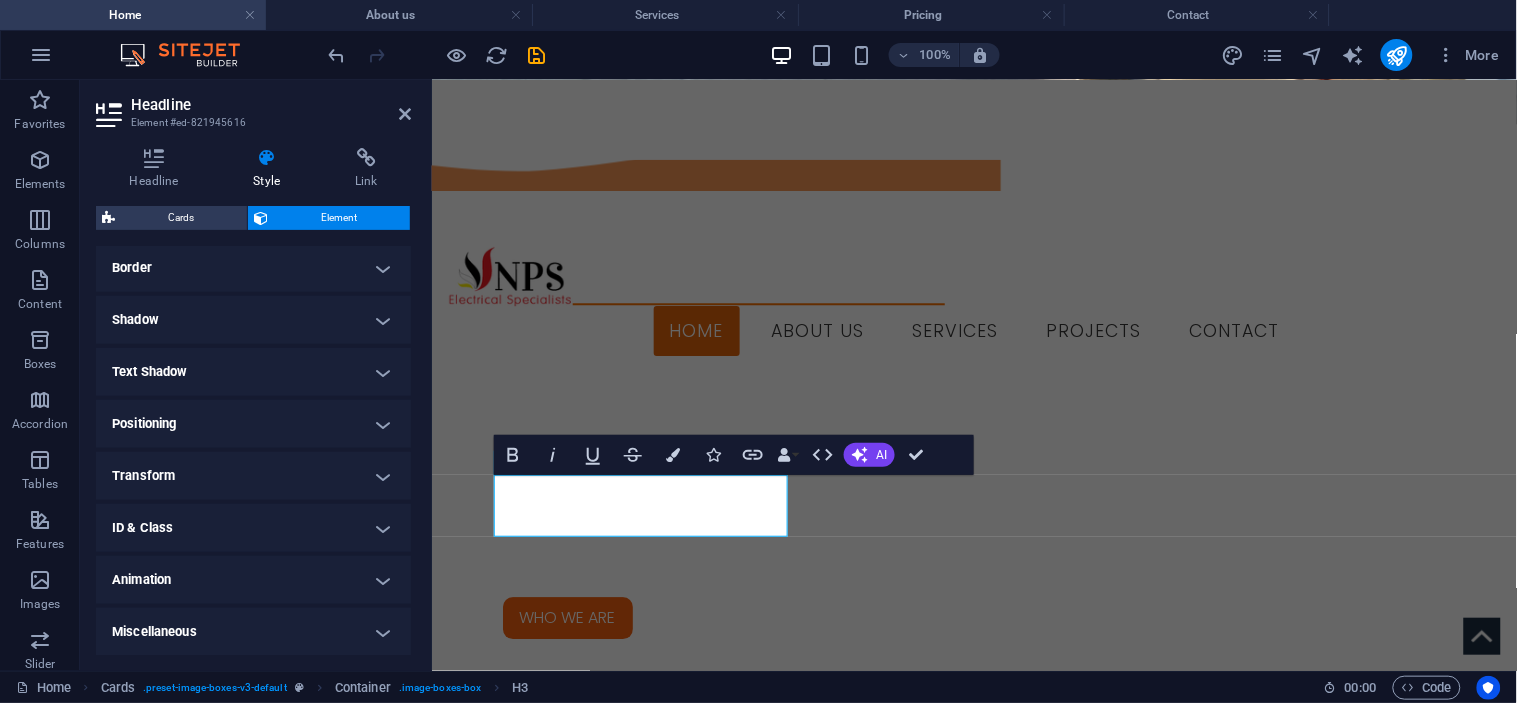 click on "Shadow" at bounding box center (253, 320) 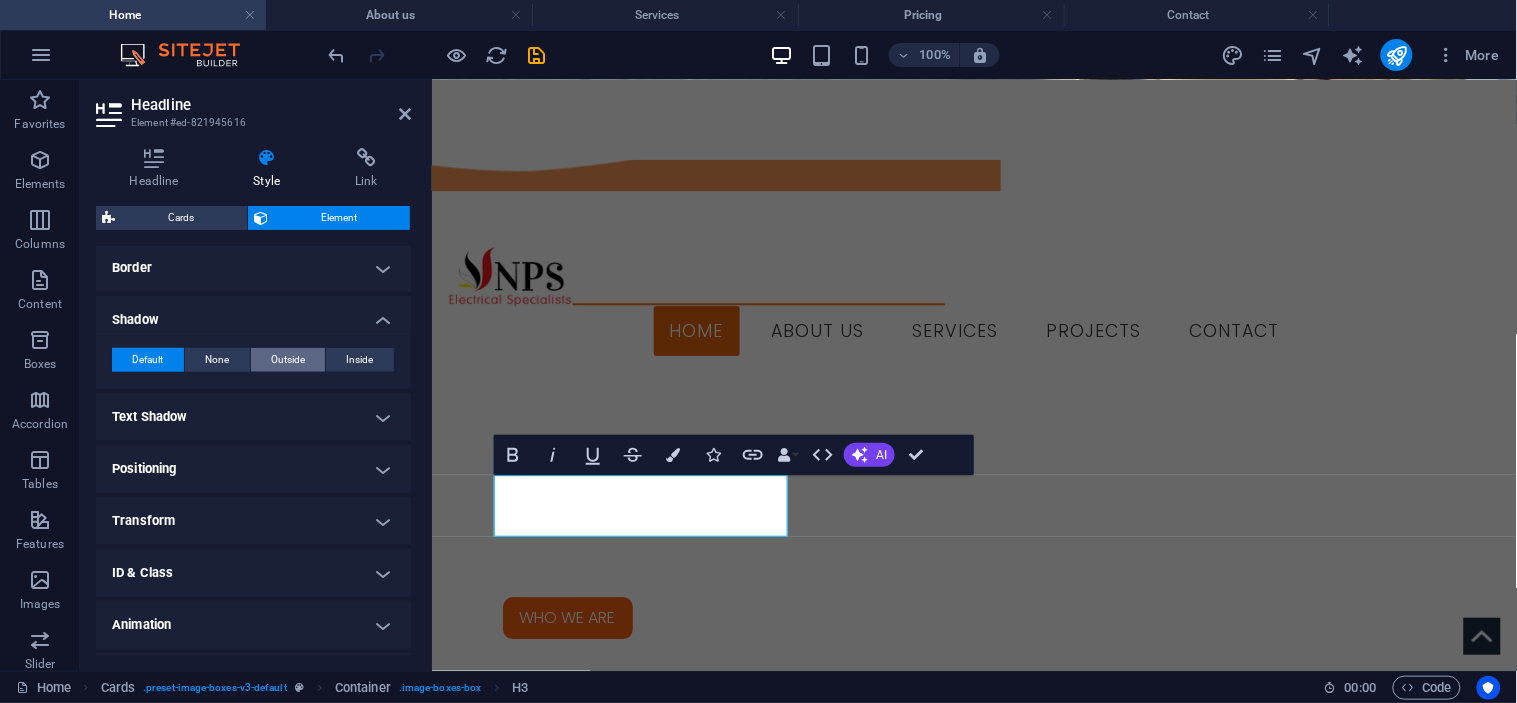 click on "Outside" at bounding box center (288, 360) 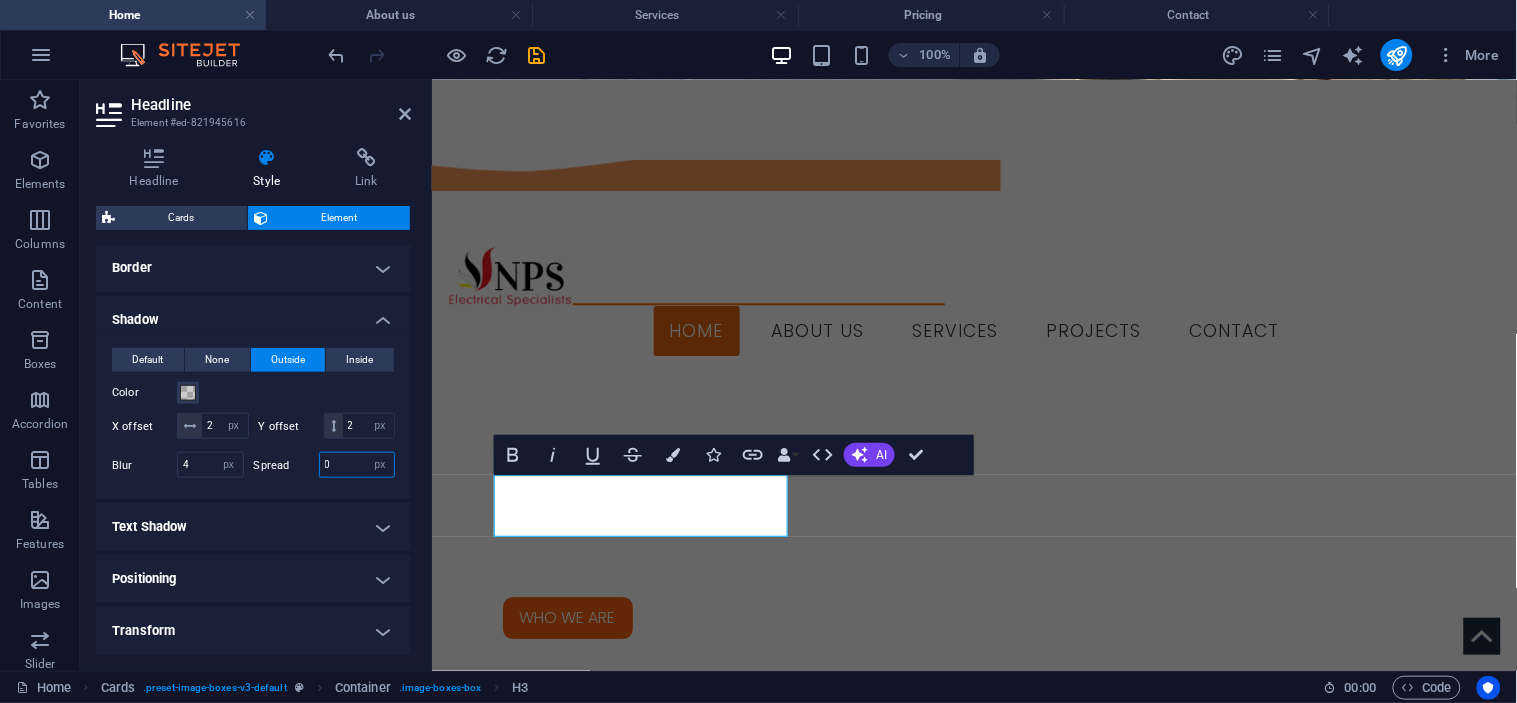 click on "0" at bounding box center (357, 465) 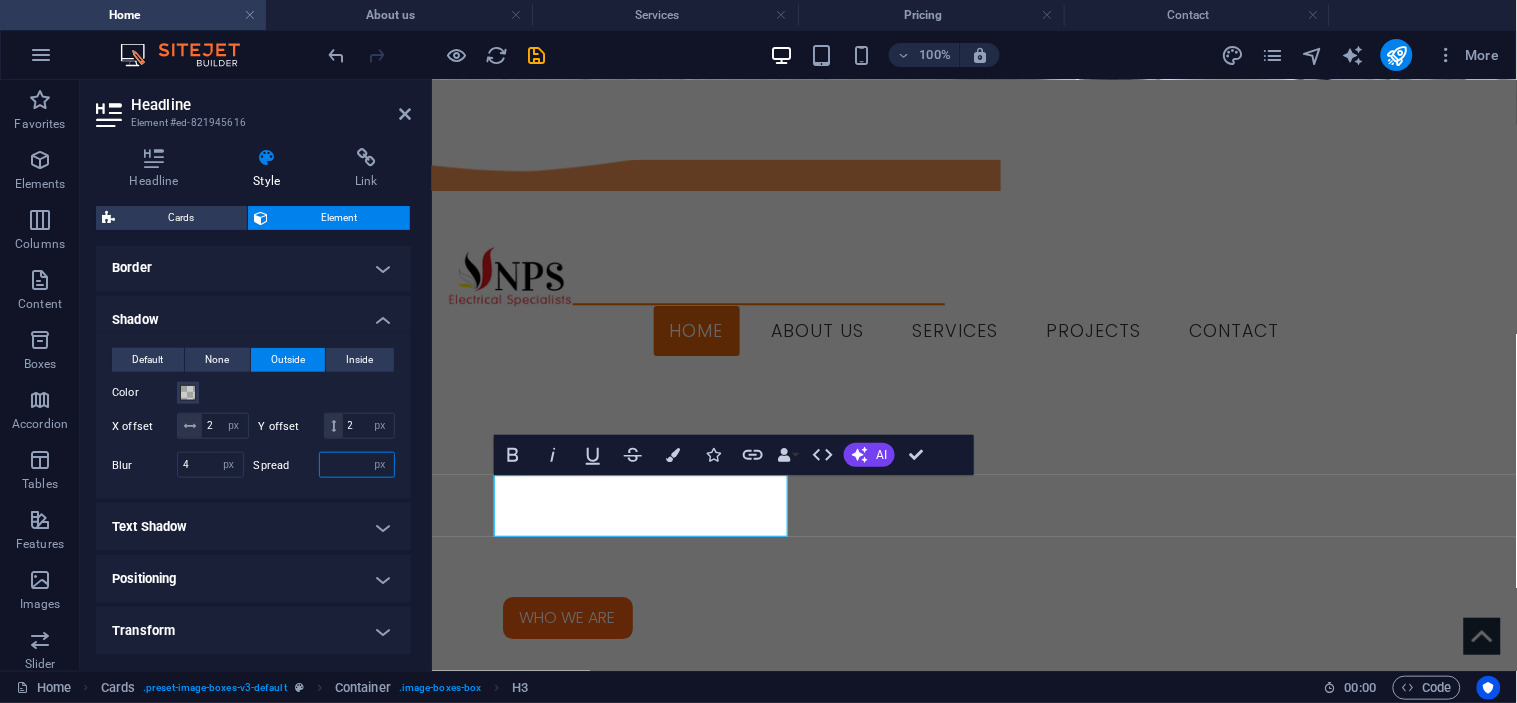 type on "5" 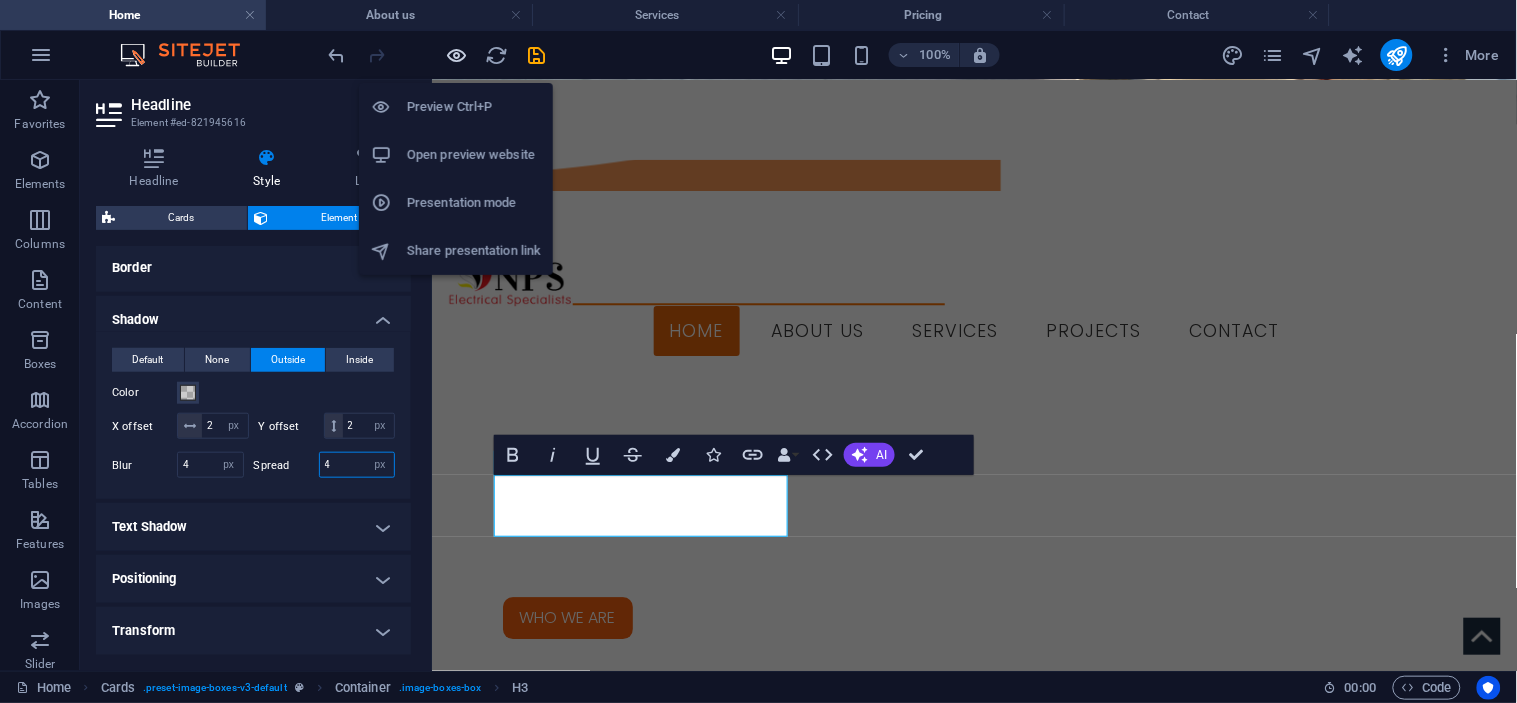 type on "4" 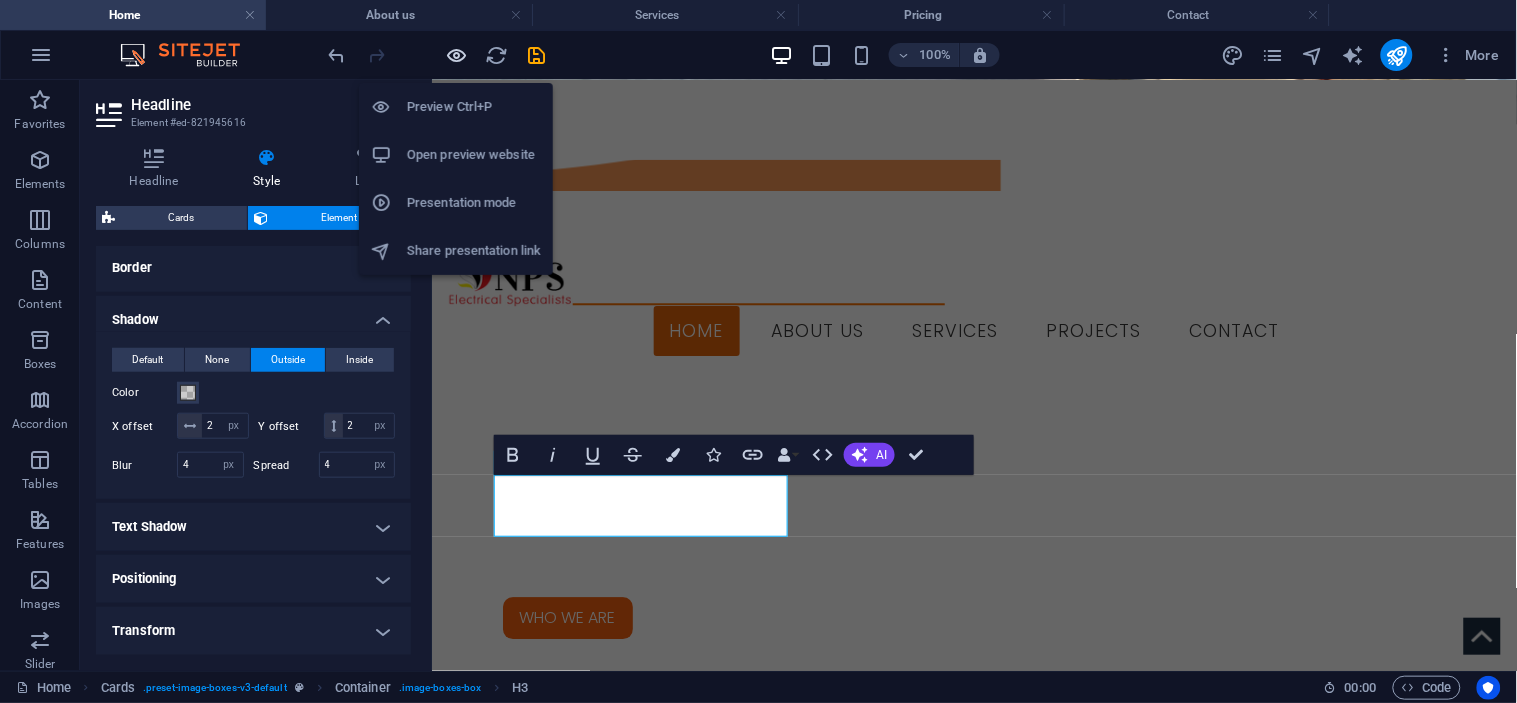 click at bounding box center (457, 55) 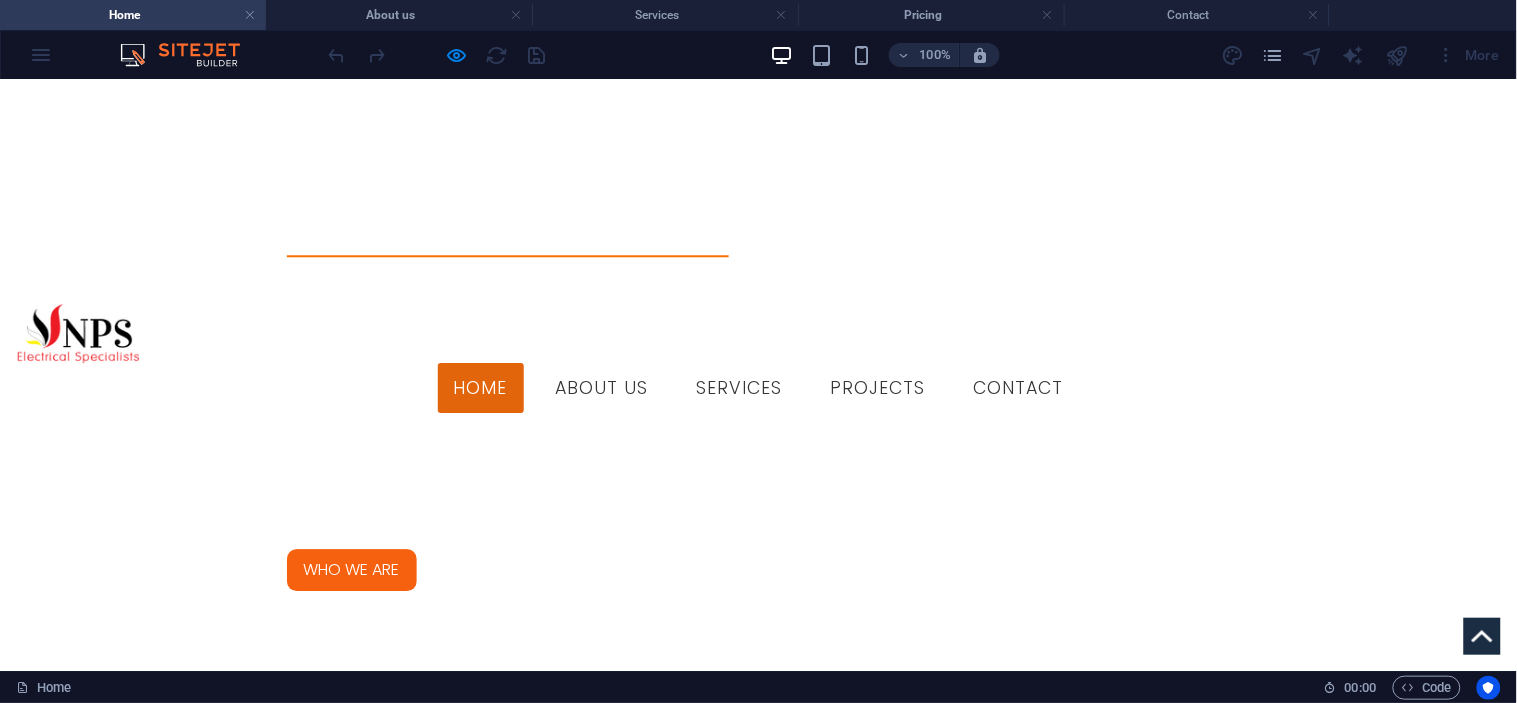 scroll, scrollTop: 1232, scrollLeft: 0, axis: vertical 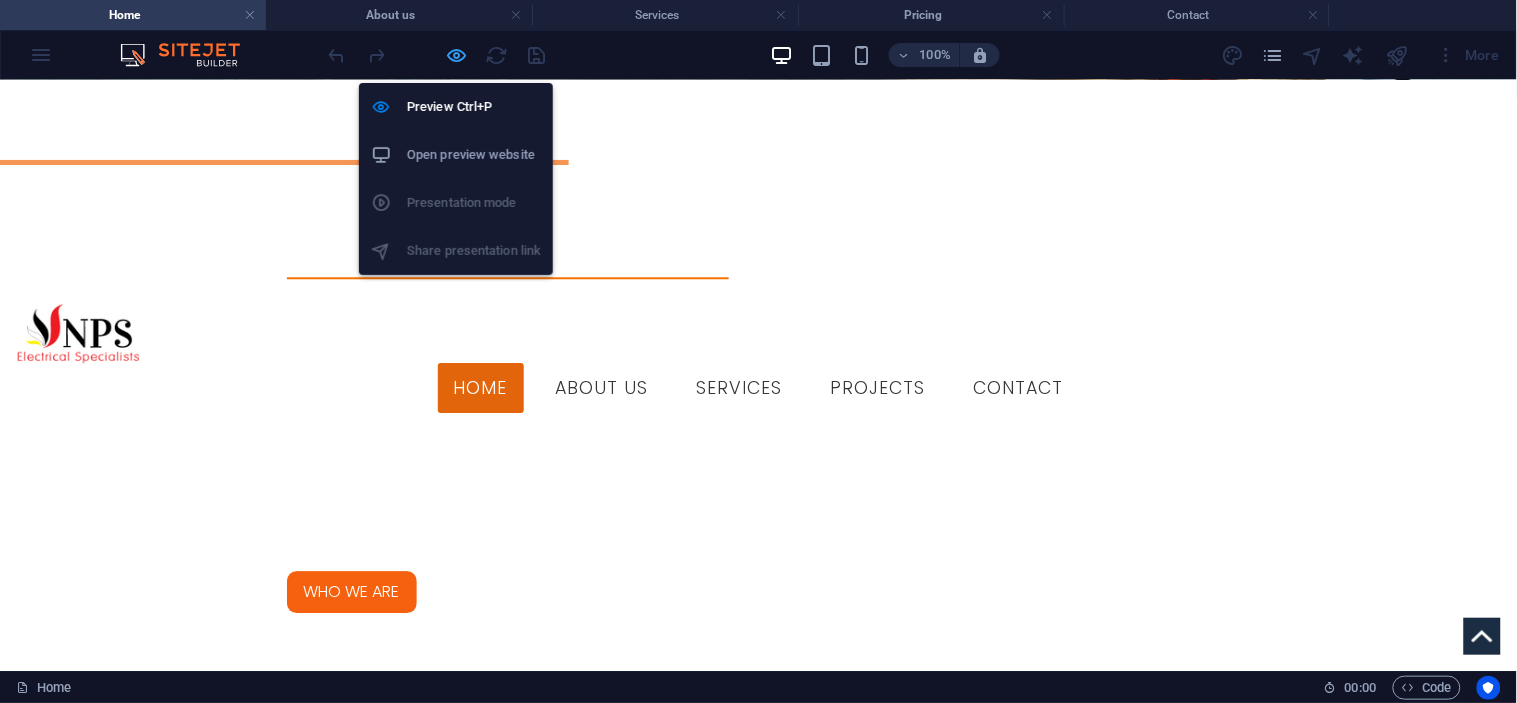 click at bounding box center (457, 55) 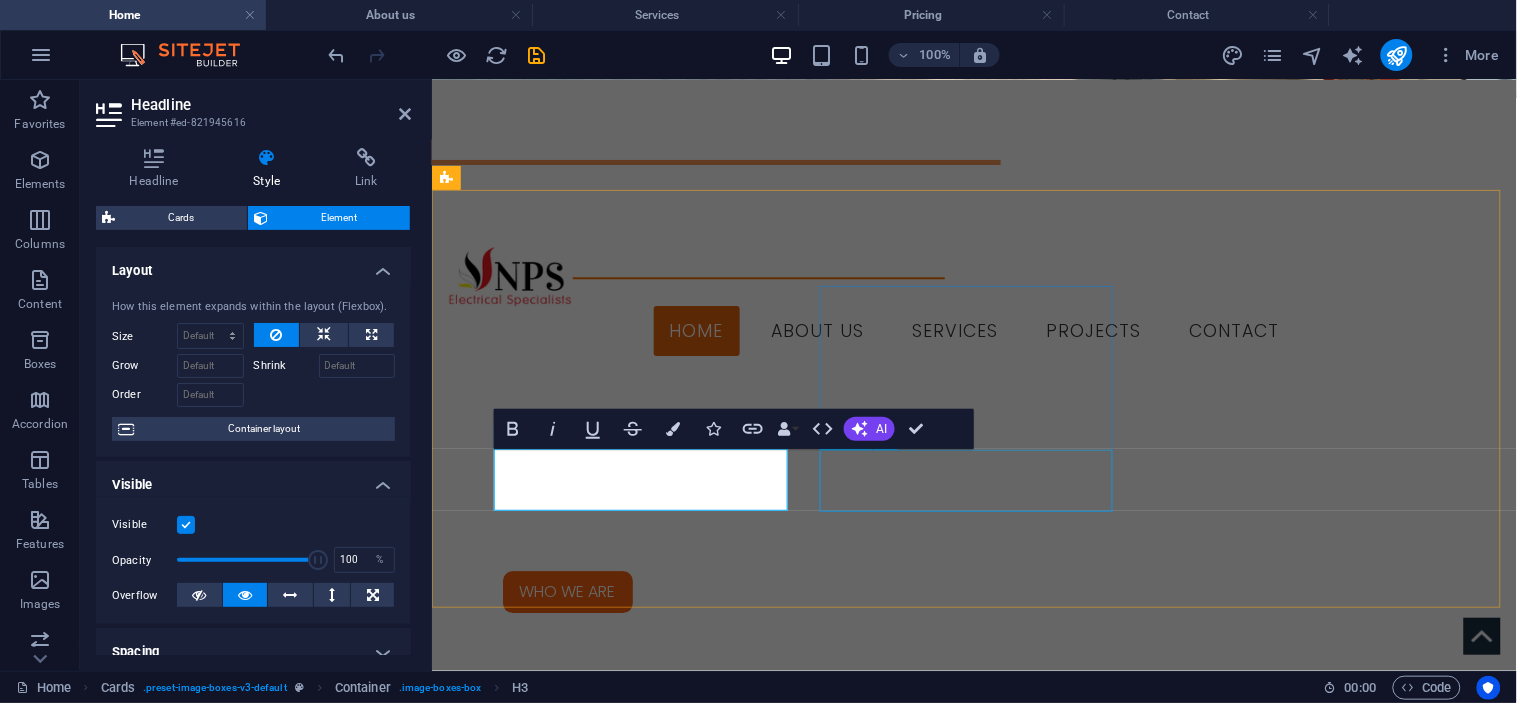 click on "COMMERCIAL" at bounding box center (593, 2496) 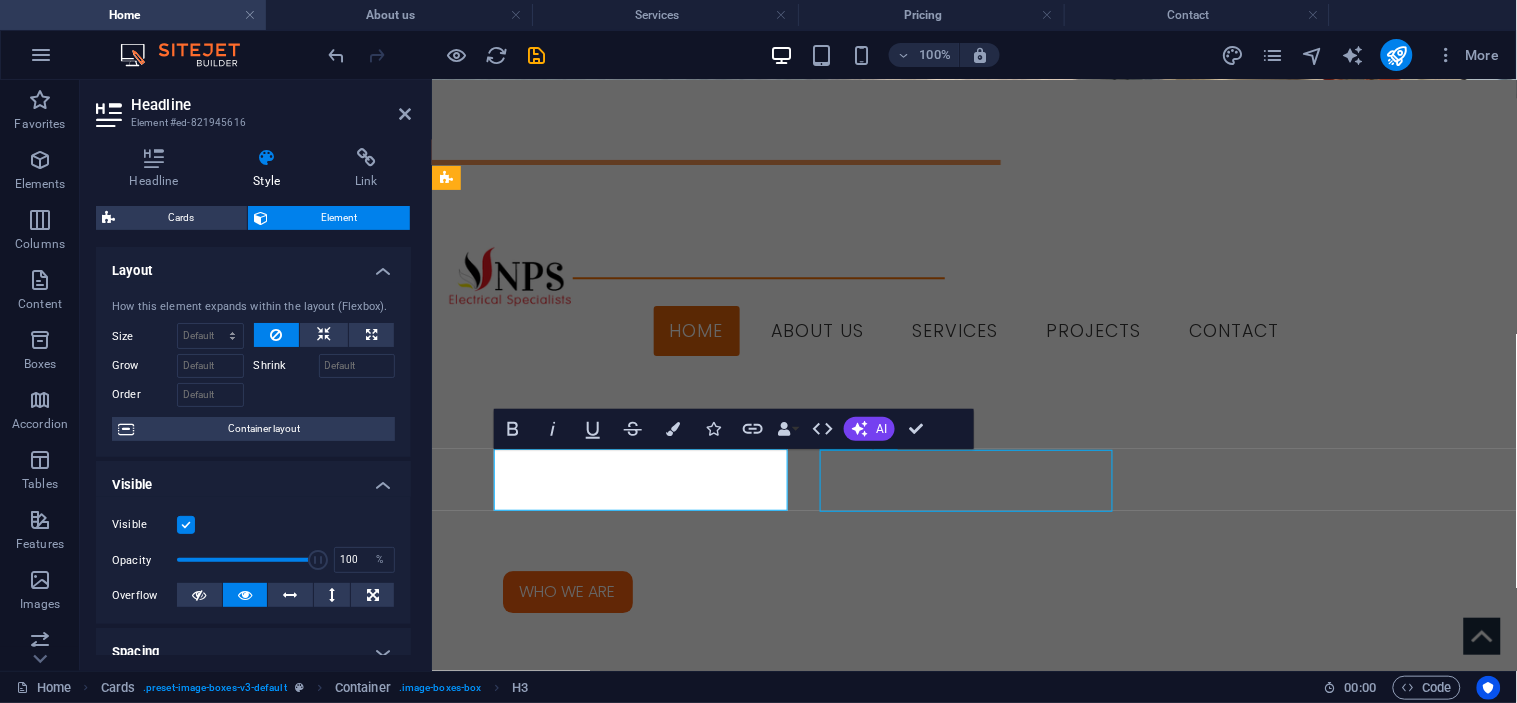 click on "COMMERCIAL" at bounding box center (593, 2496) 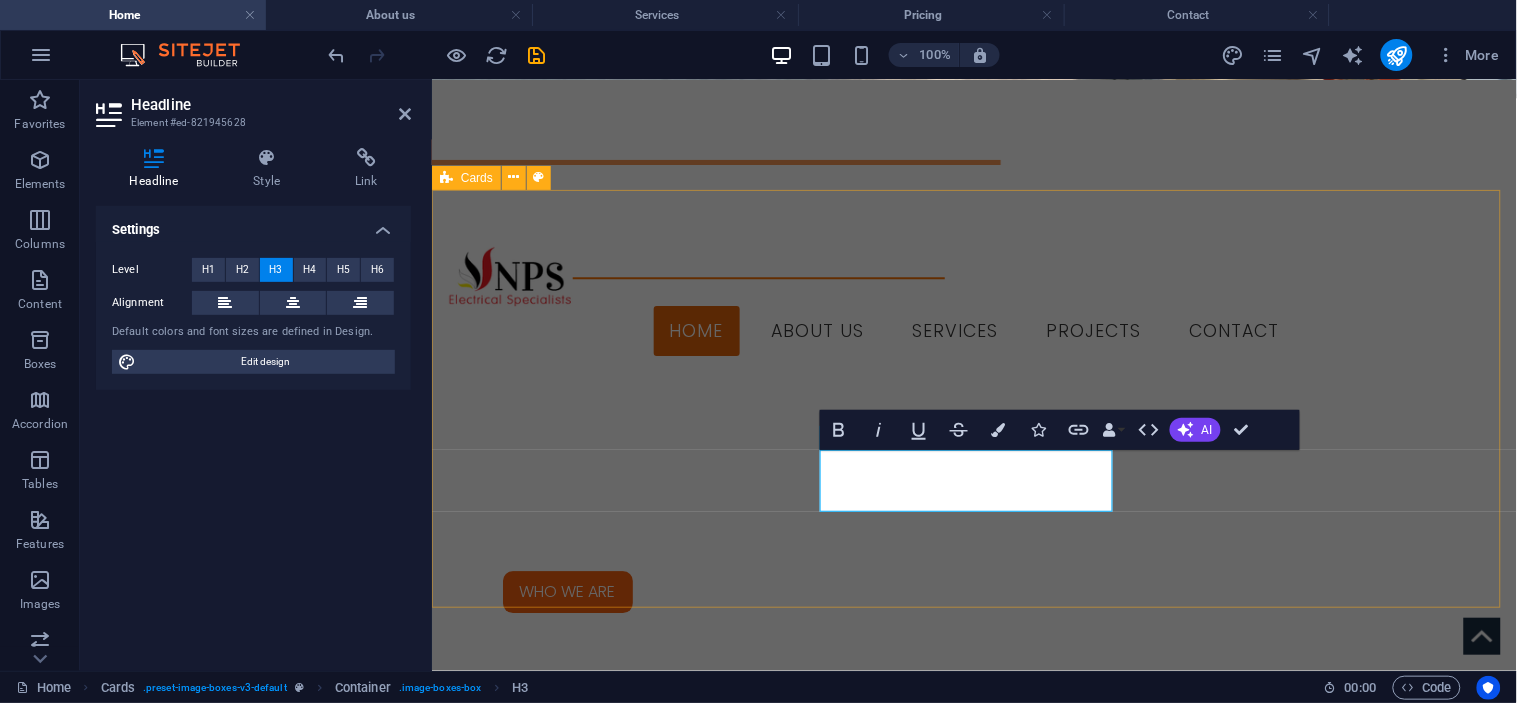 click on "INDUSTRIAL COMMERCIAL DOMESTIC" at bounding box center (973, 2414) 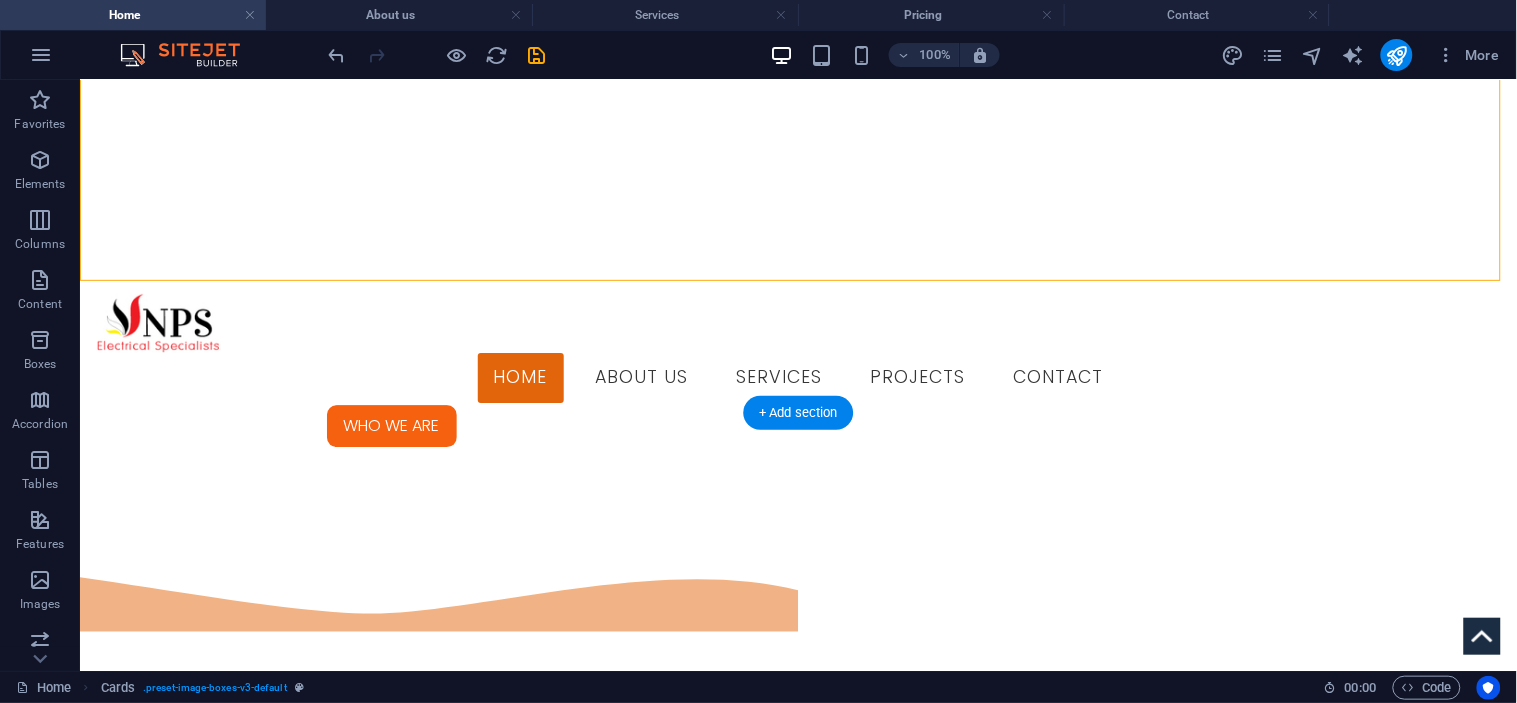 scroll, scrollTop: 1232, scrollLeft: 0, axis: vertical 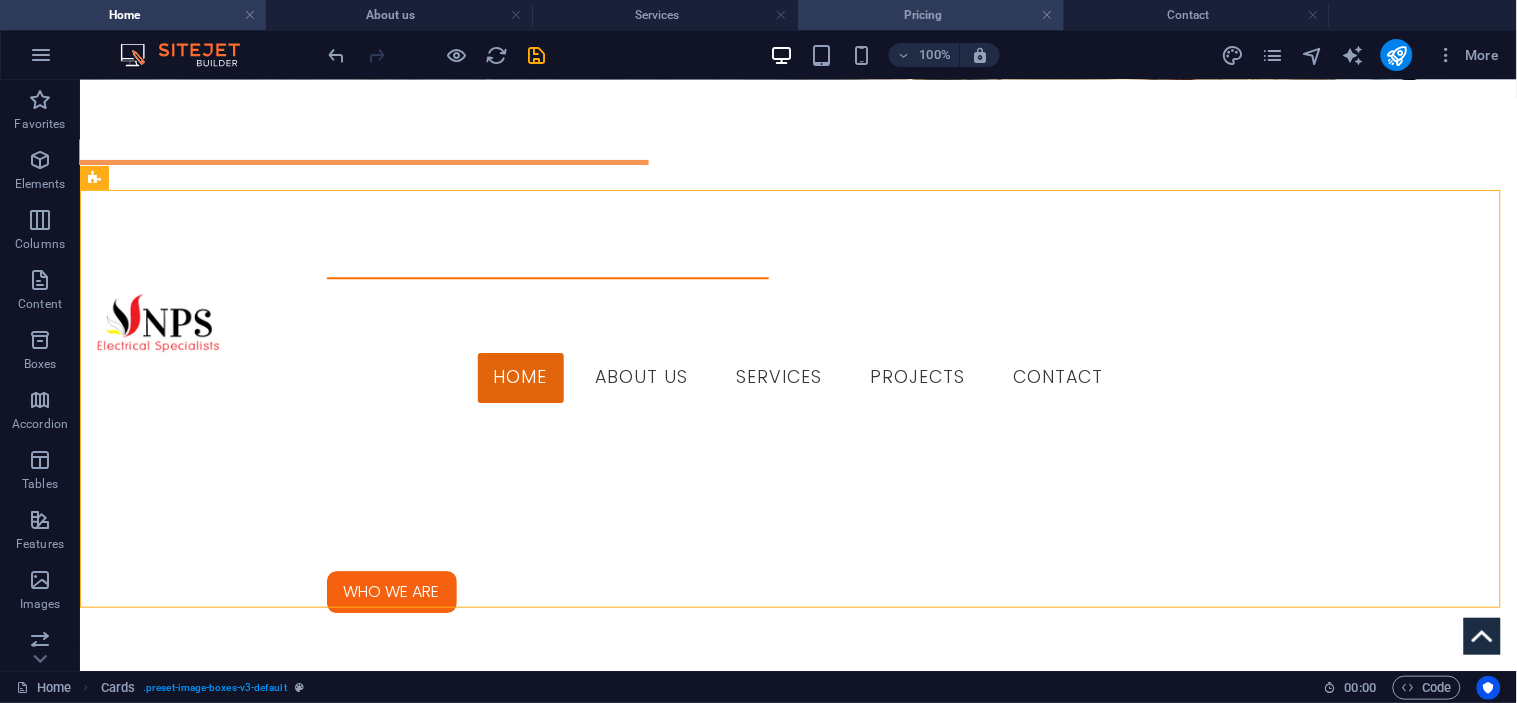 click on "Pricing" at bounding box center (931, 15) 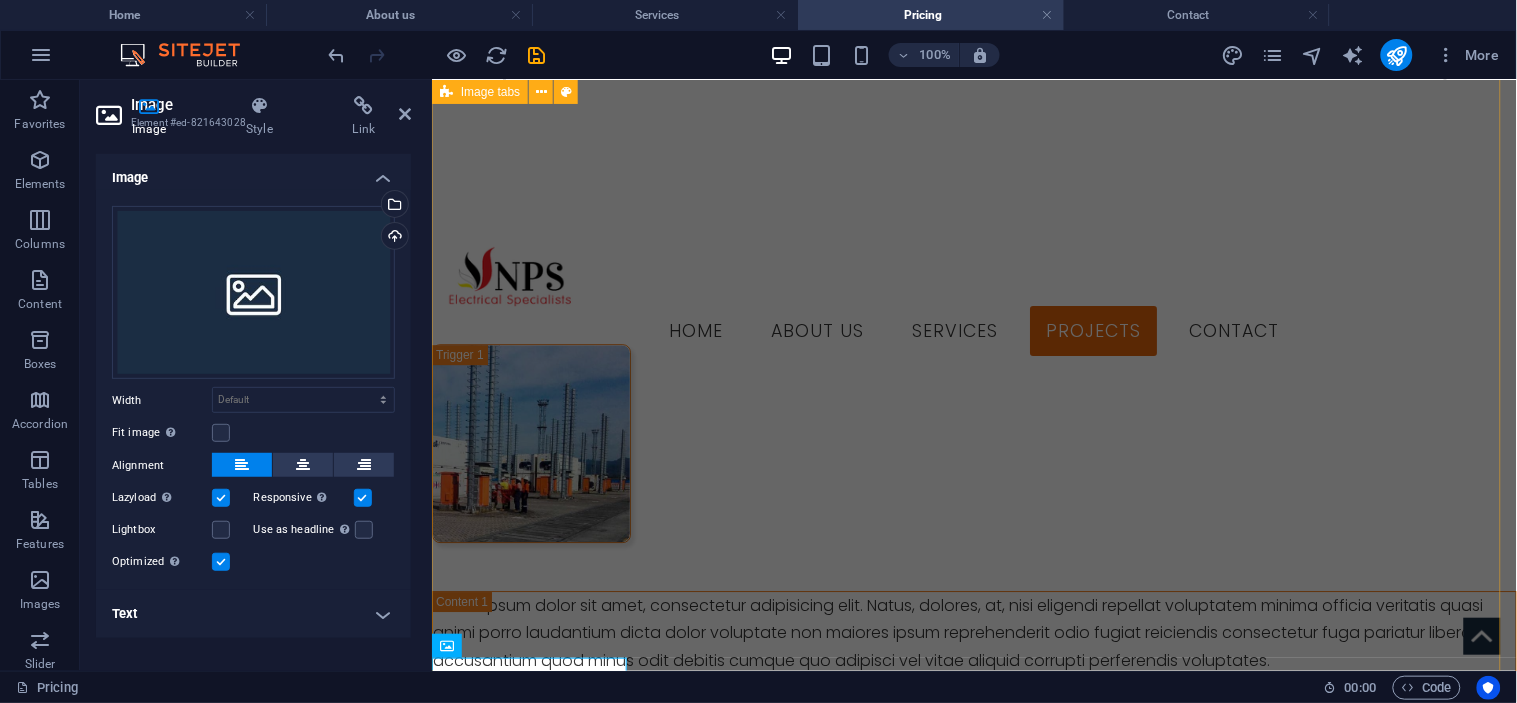 scroll, scrollTop: 1333, scrollLeft: 0, axis: vertical 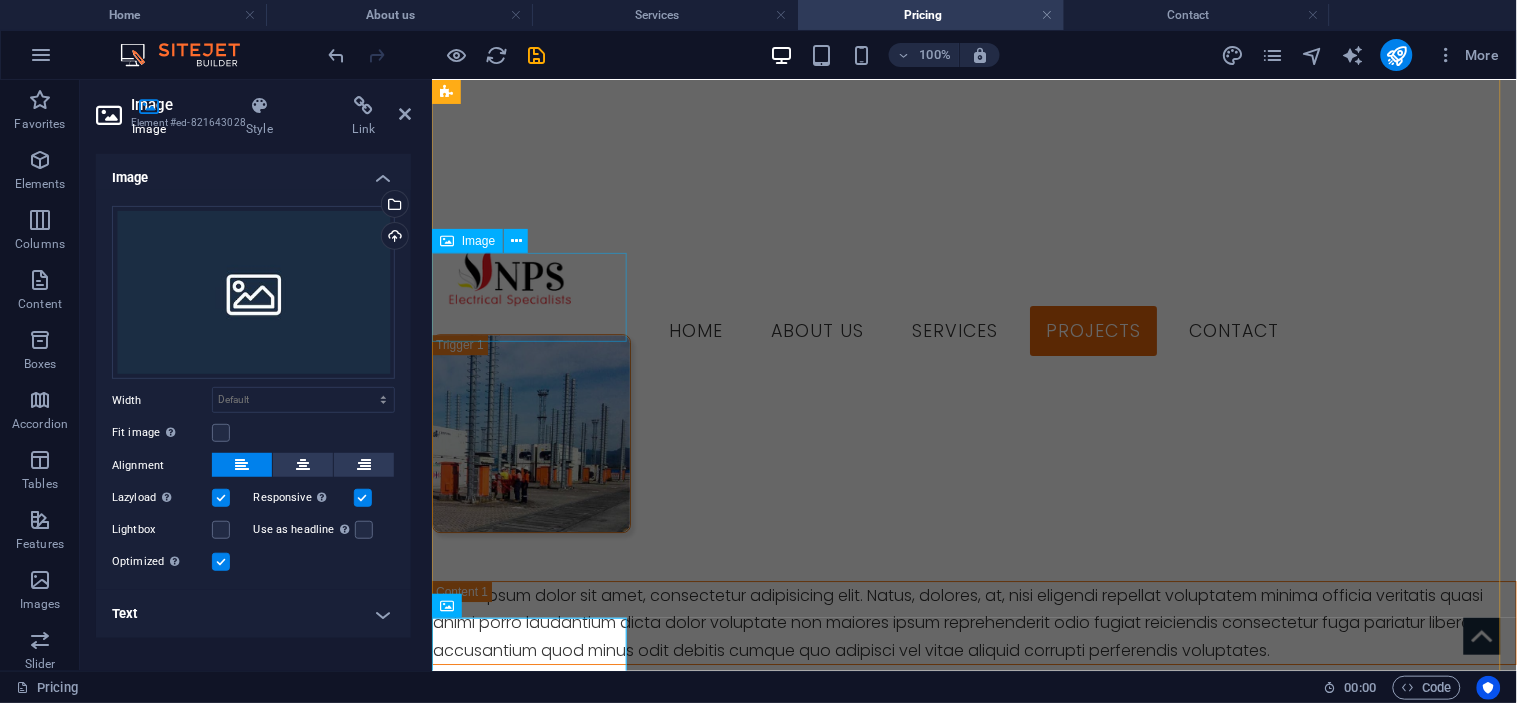 click on "Headline" at bounding box center (530, 757) 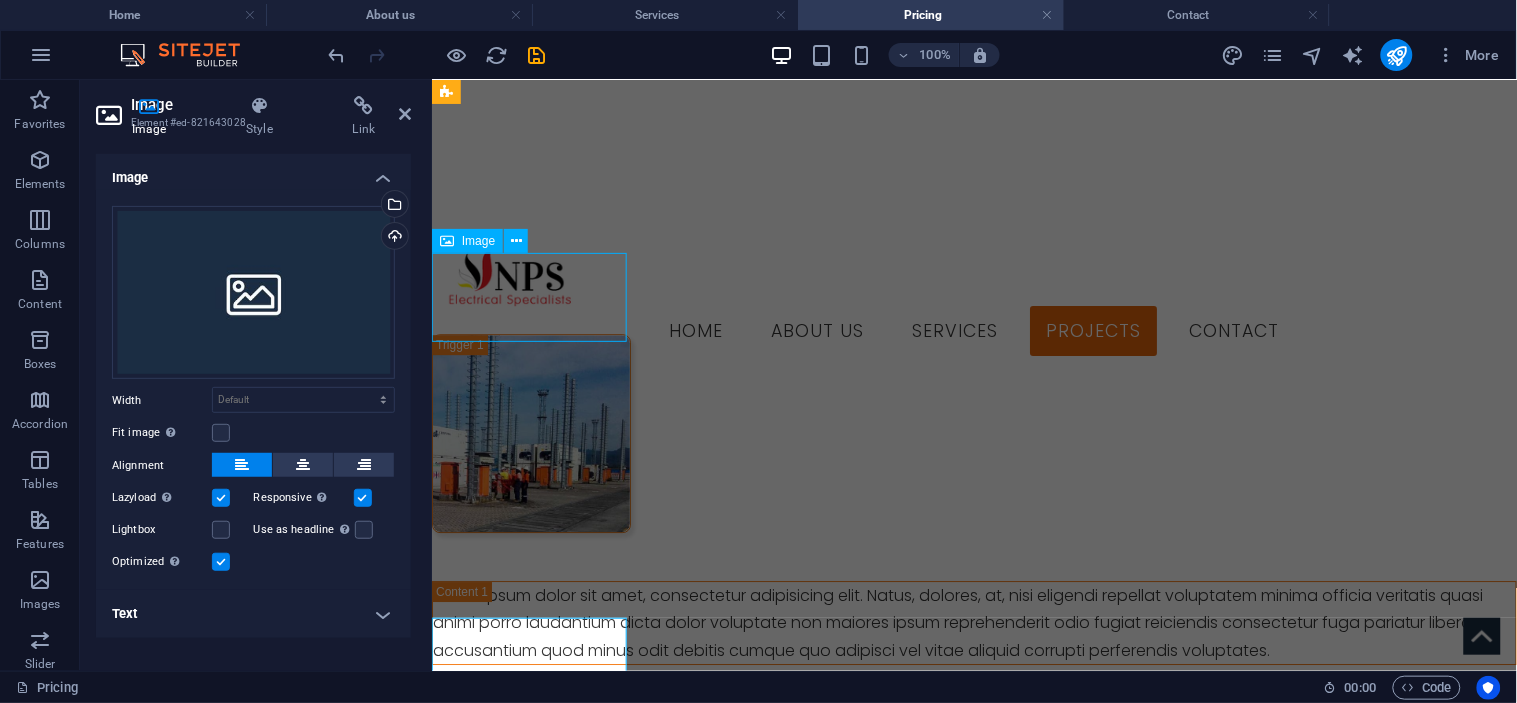 click on "Headline" at bounding box center (530, 757) 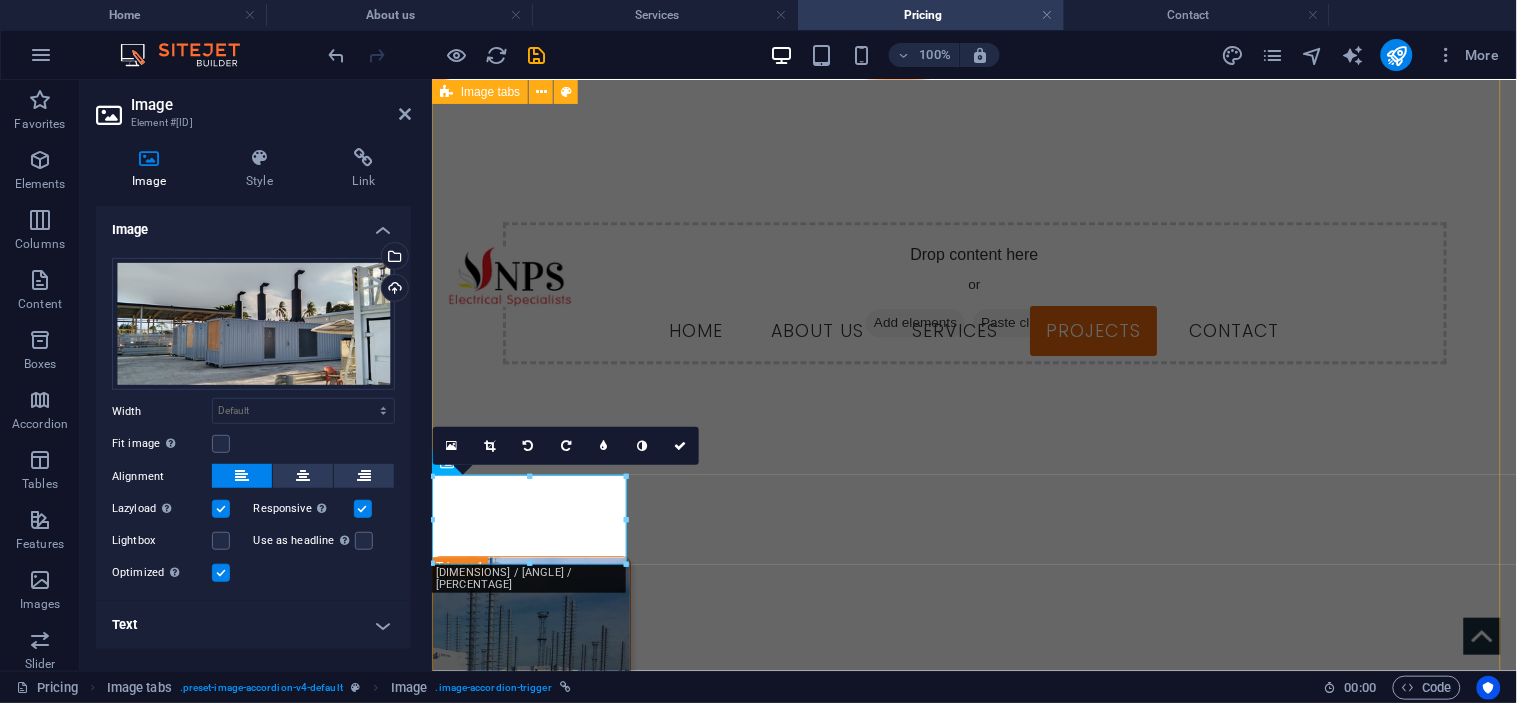 scroll, scrollTop: 888, scrollLeft: 0, axis: vertical 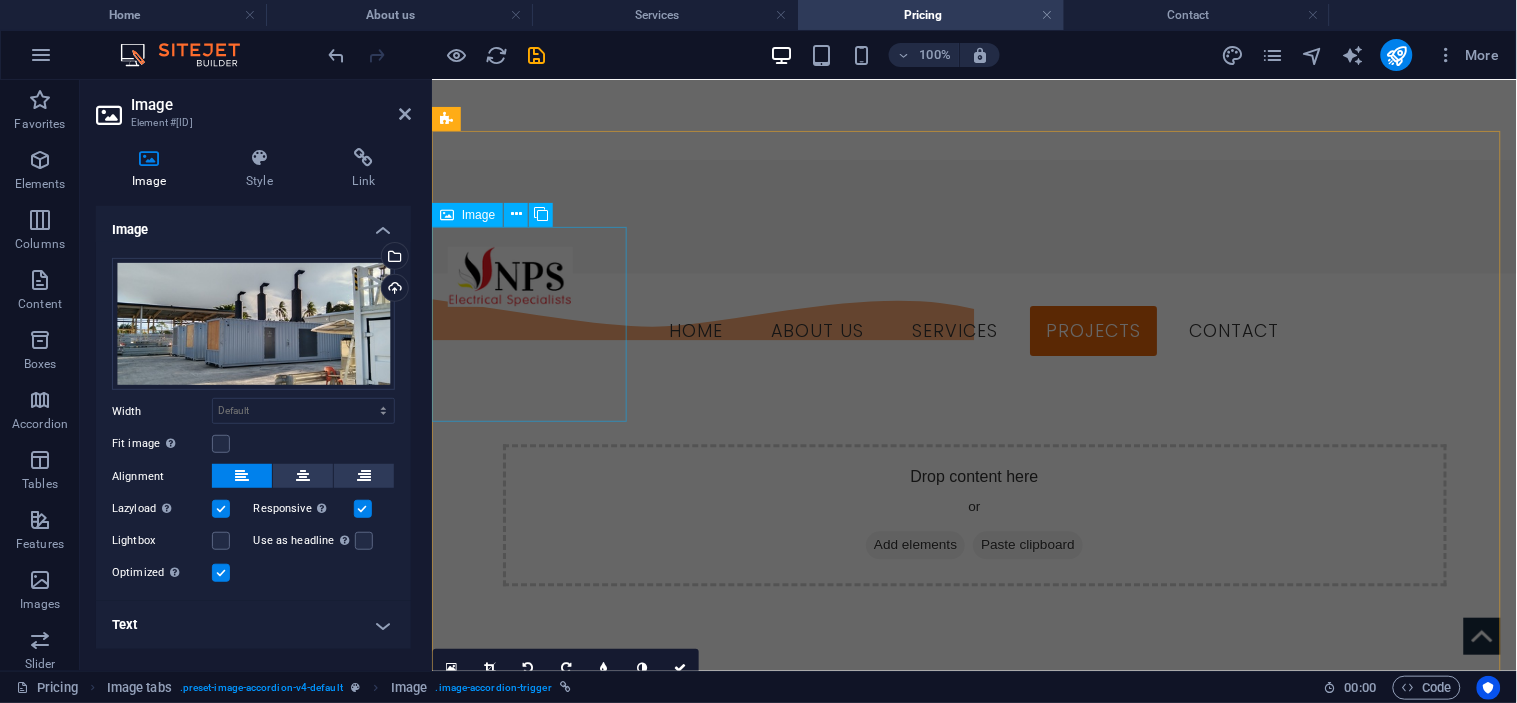 click on "Headline" at bounding box center (530, 877) 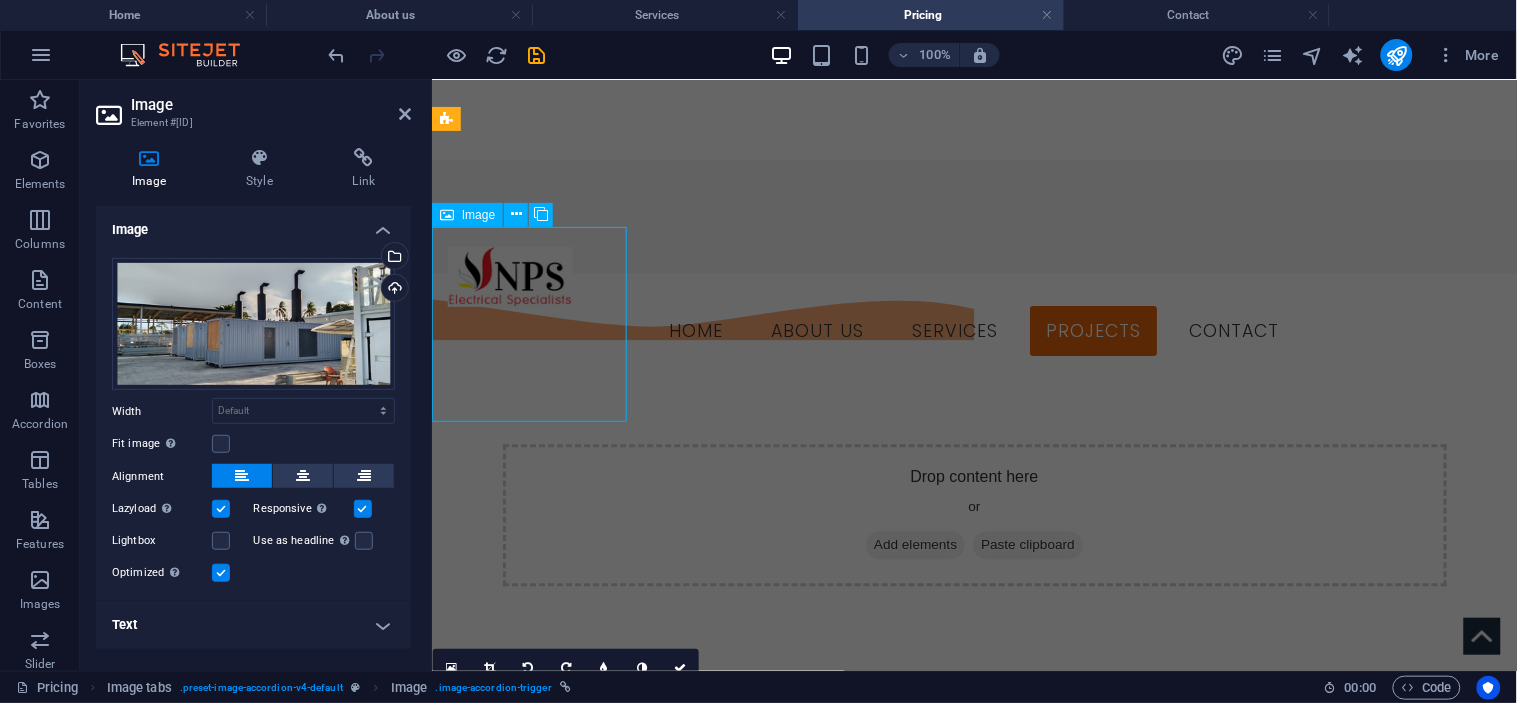 click on "Headline" at bounding box center (530, 877) 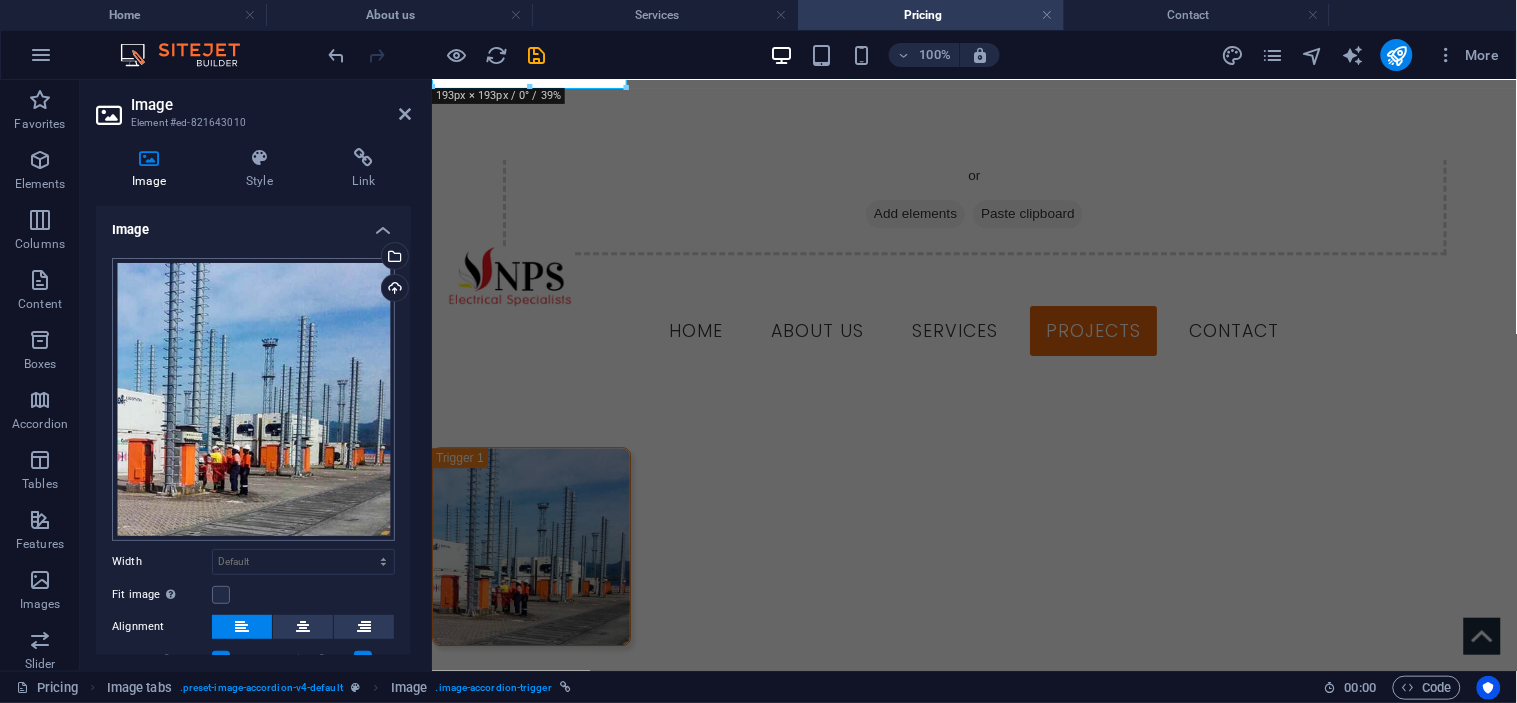 scroll, scrollTop: 1222, scrollLeft: 0, axis: vertical 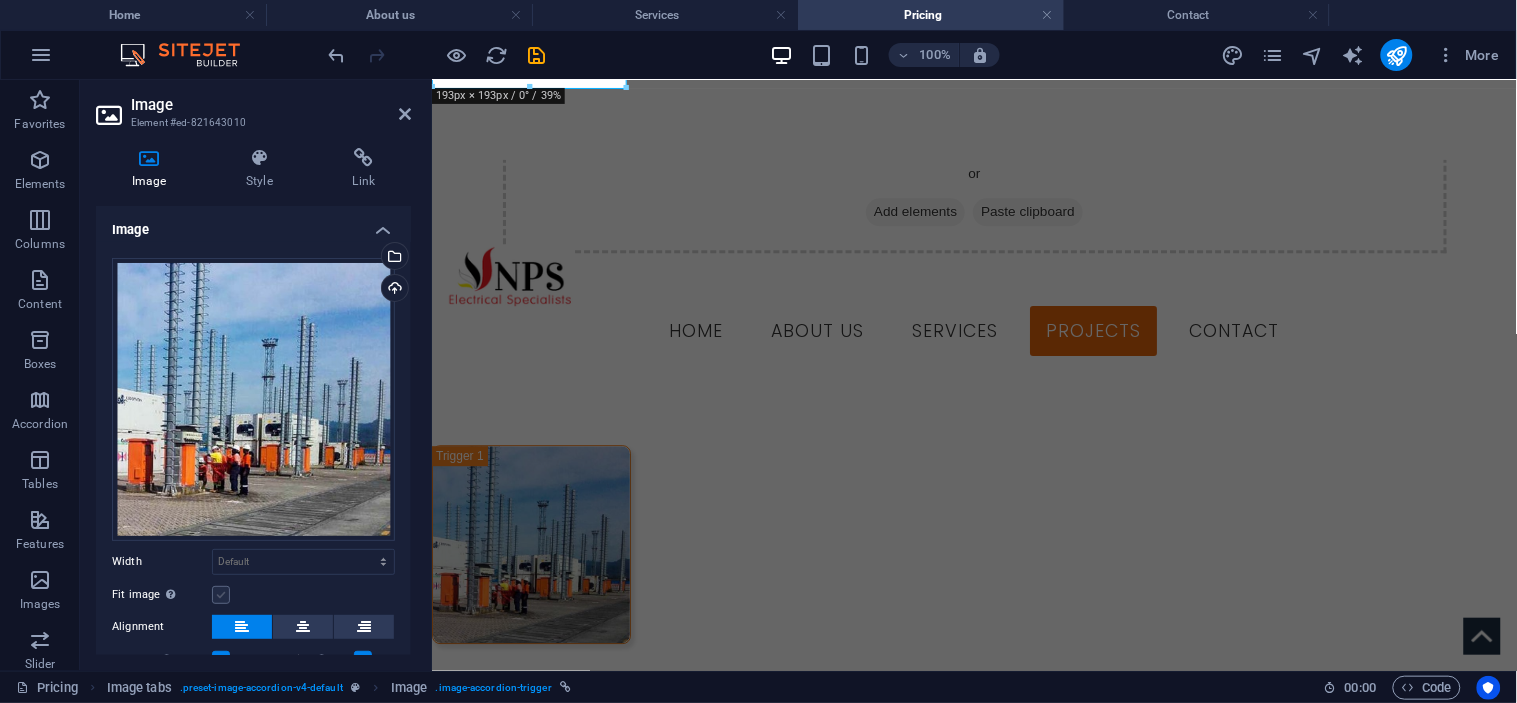 click at bounding box center [221, 595] 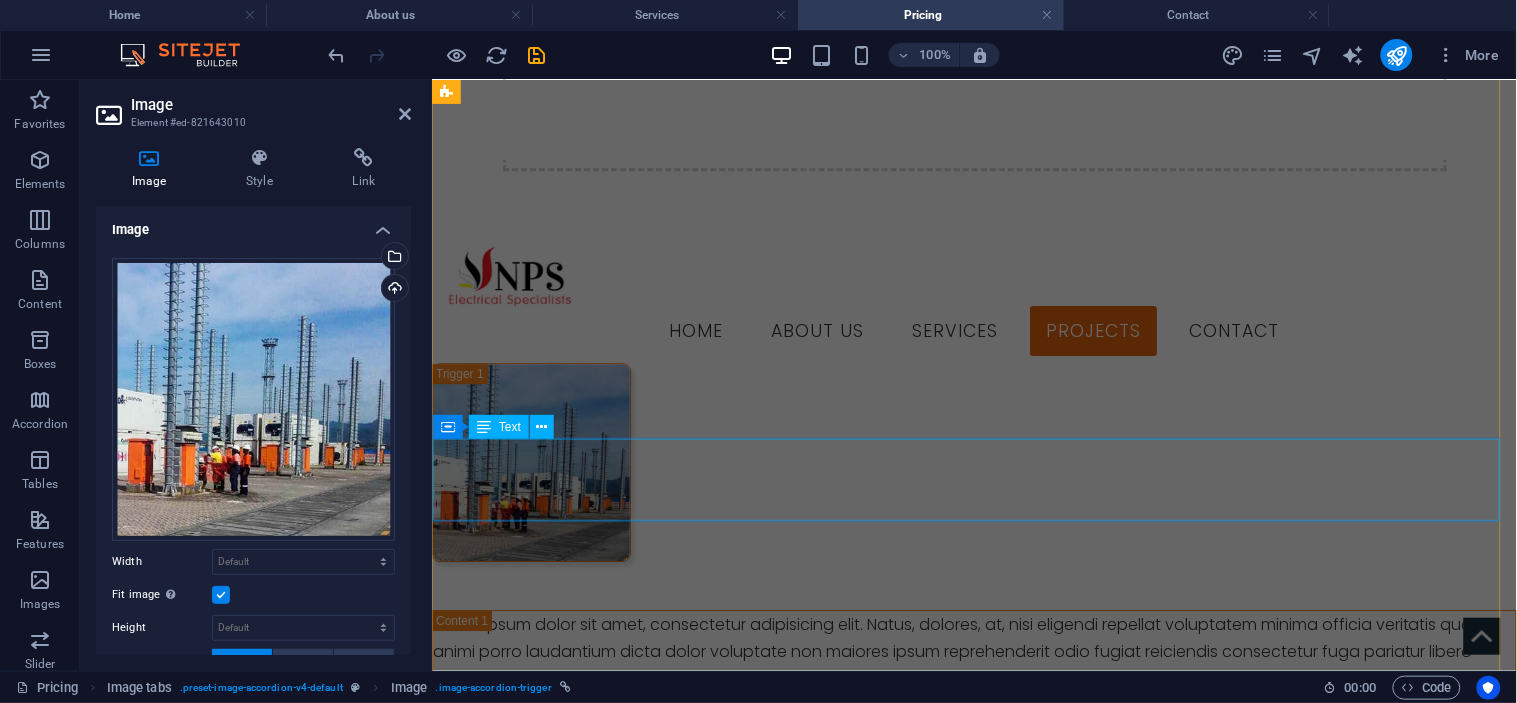 scroll, scrollTop: 1333, scrollLeft: 0, axis: vertical 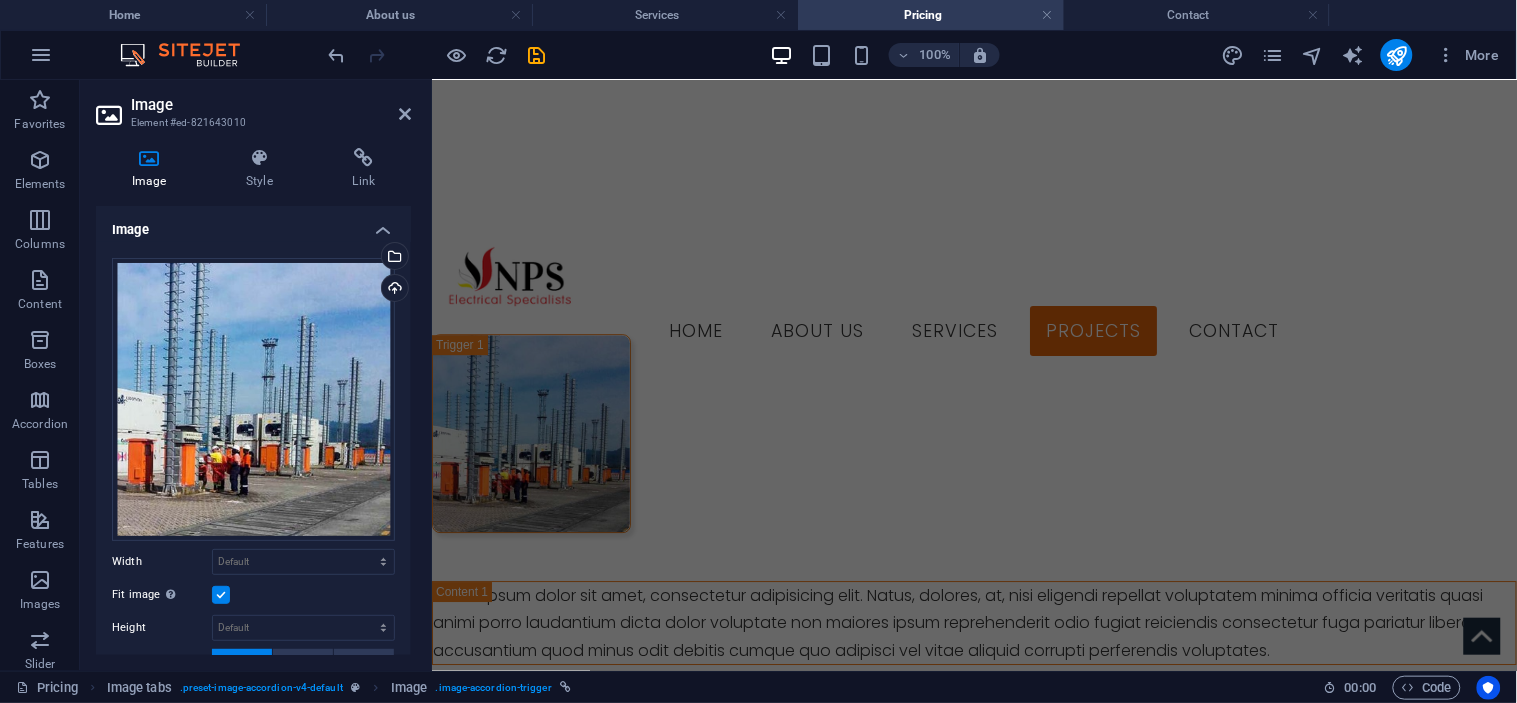 click at bounding box center [221, 595] 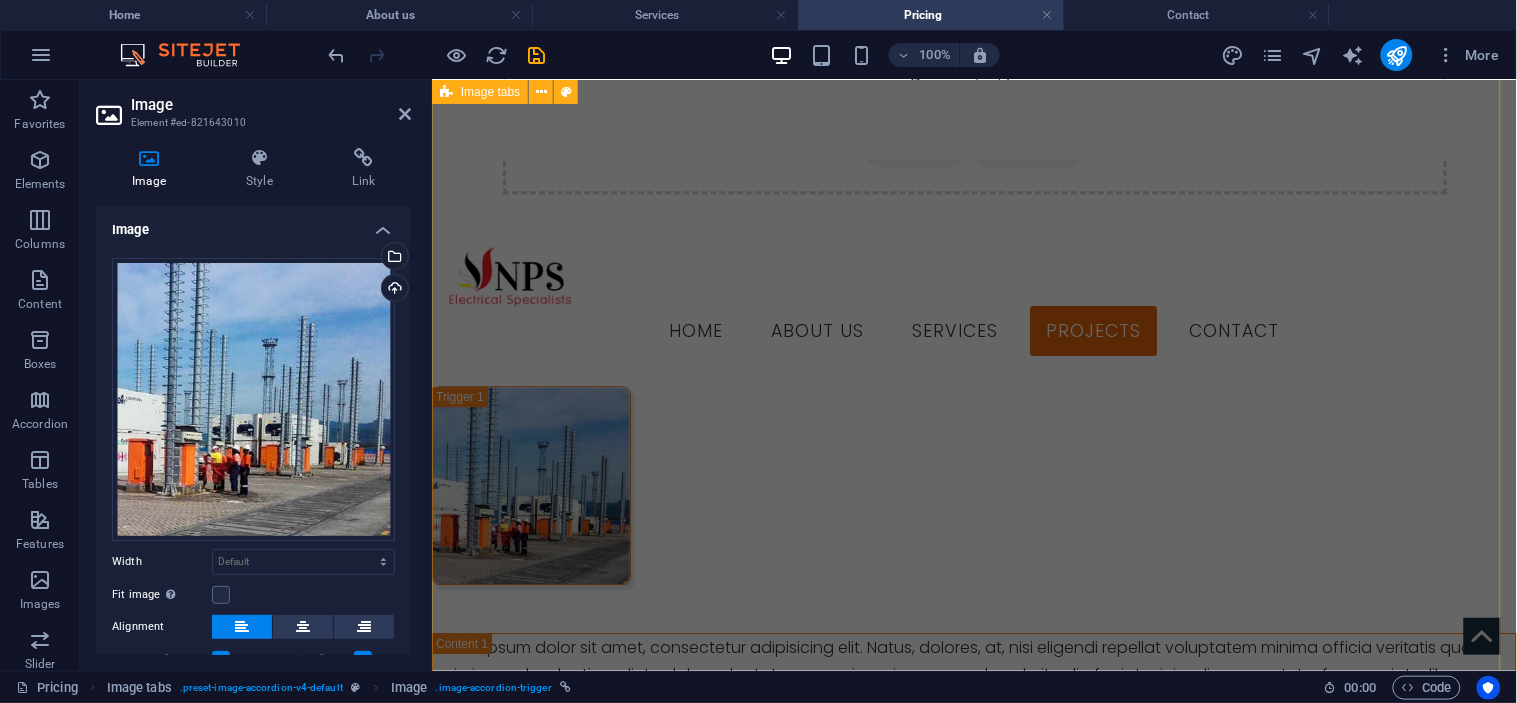 scroll, scrollTop: 1282, scrollLeft: 0, axis: vertical 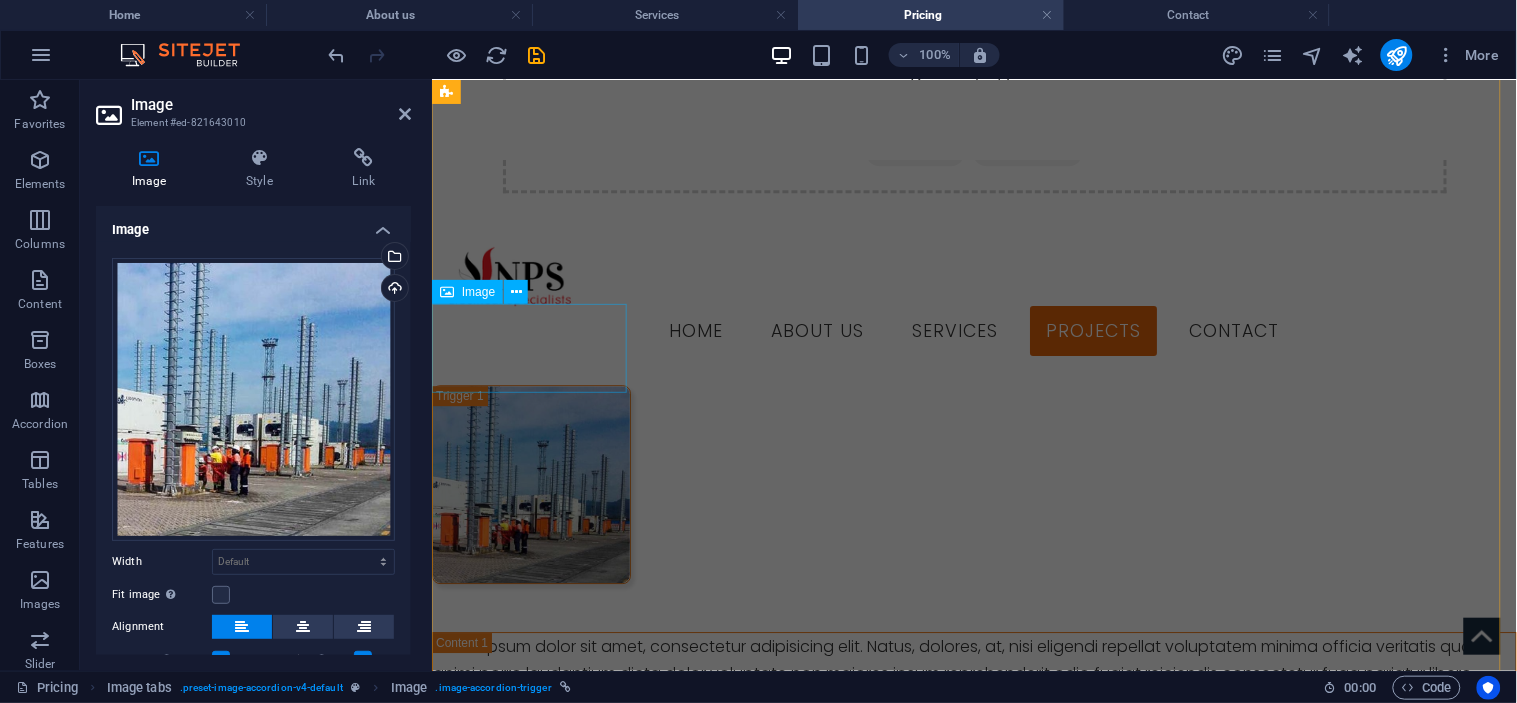 click on "Headline" at bounding box center (530, 808) 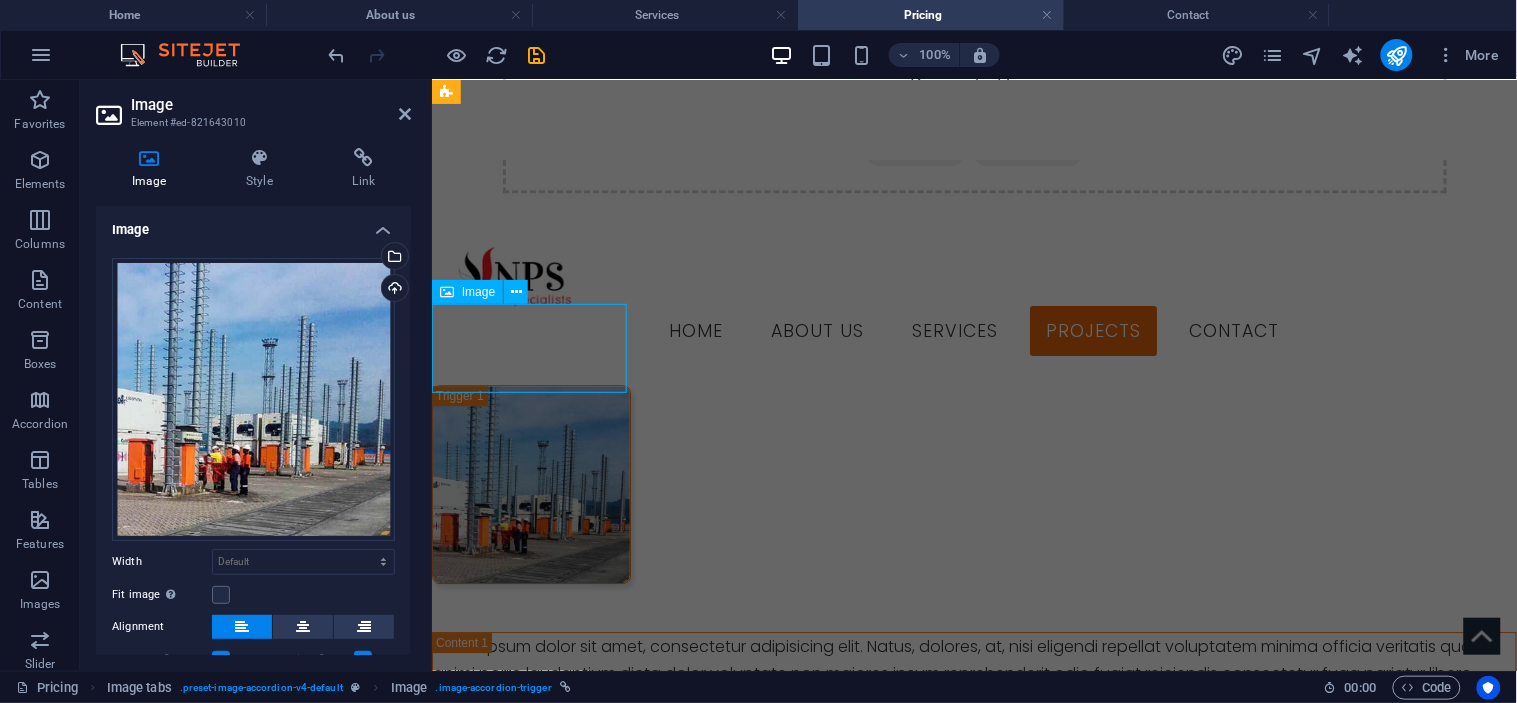 click on "Headline" at bounding box center (530, 808) 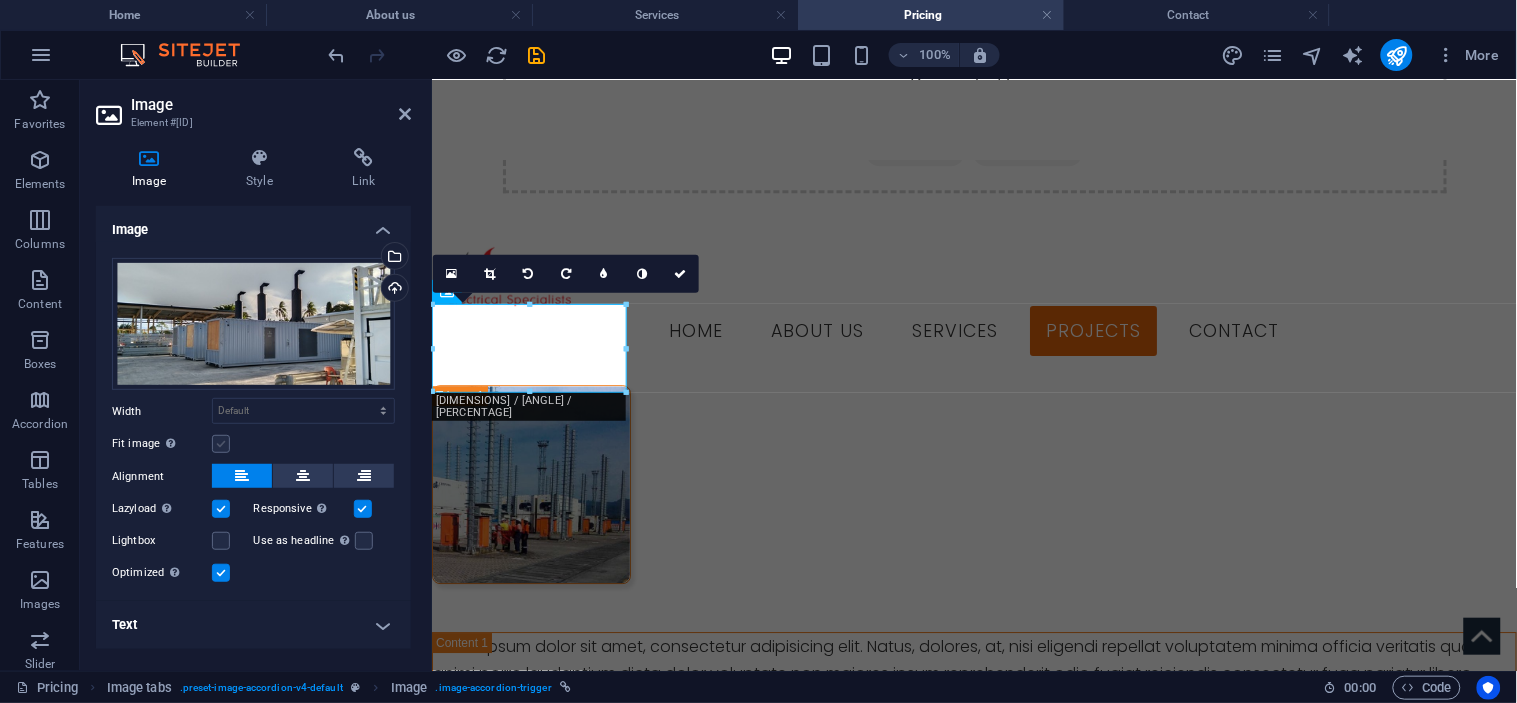 click at bounding box center (221, 444) 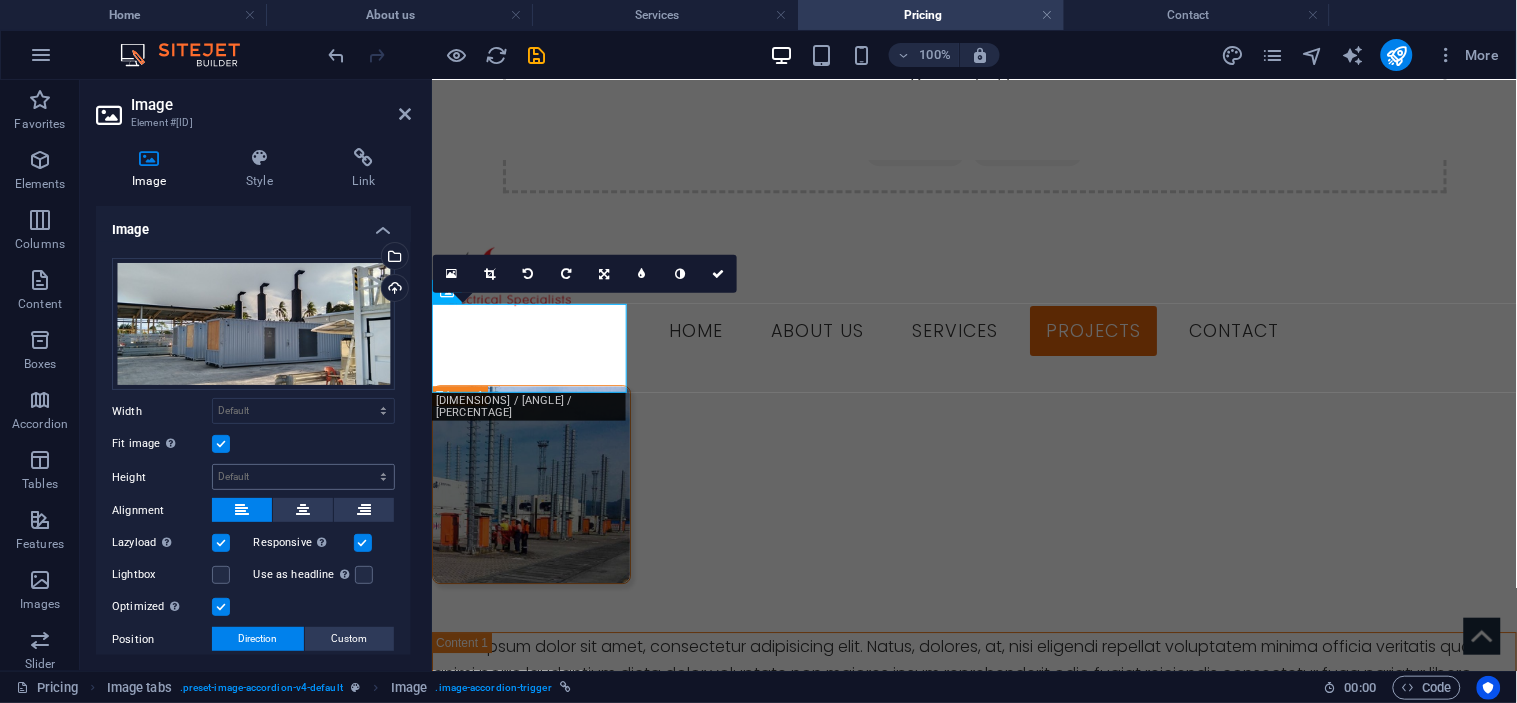 click on "Default auto px" at bounding box center [303, 477] 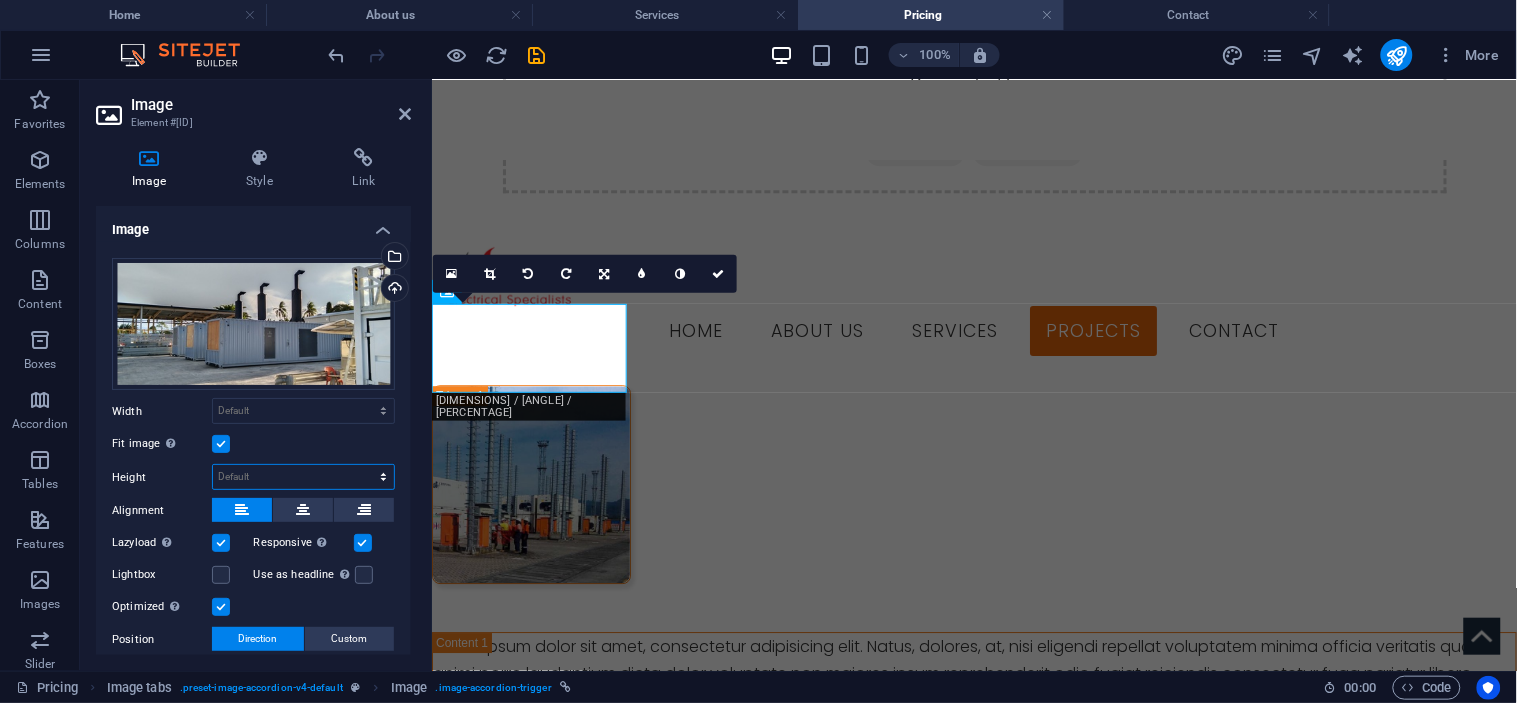 click on "Default auto px" at bounding box center [303, 477] 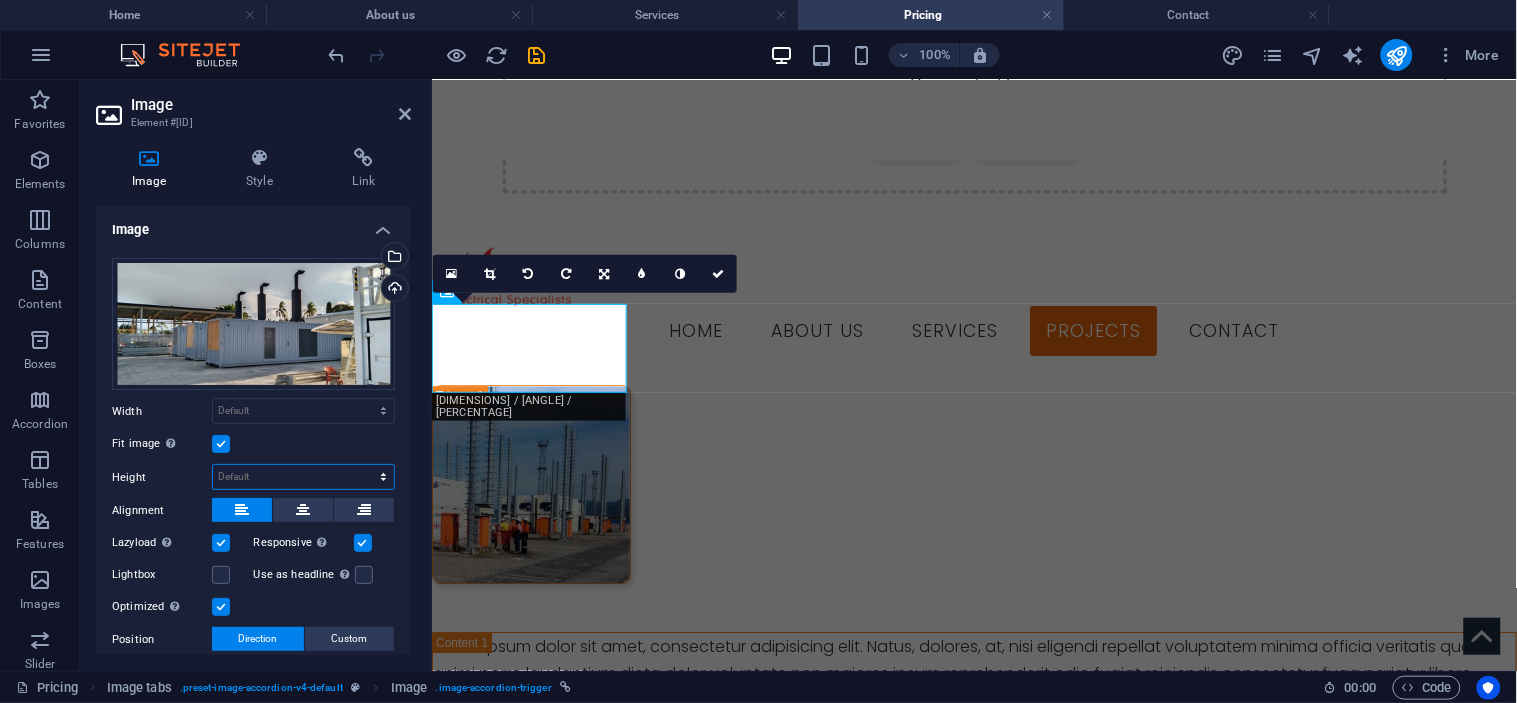 select on "px" 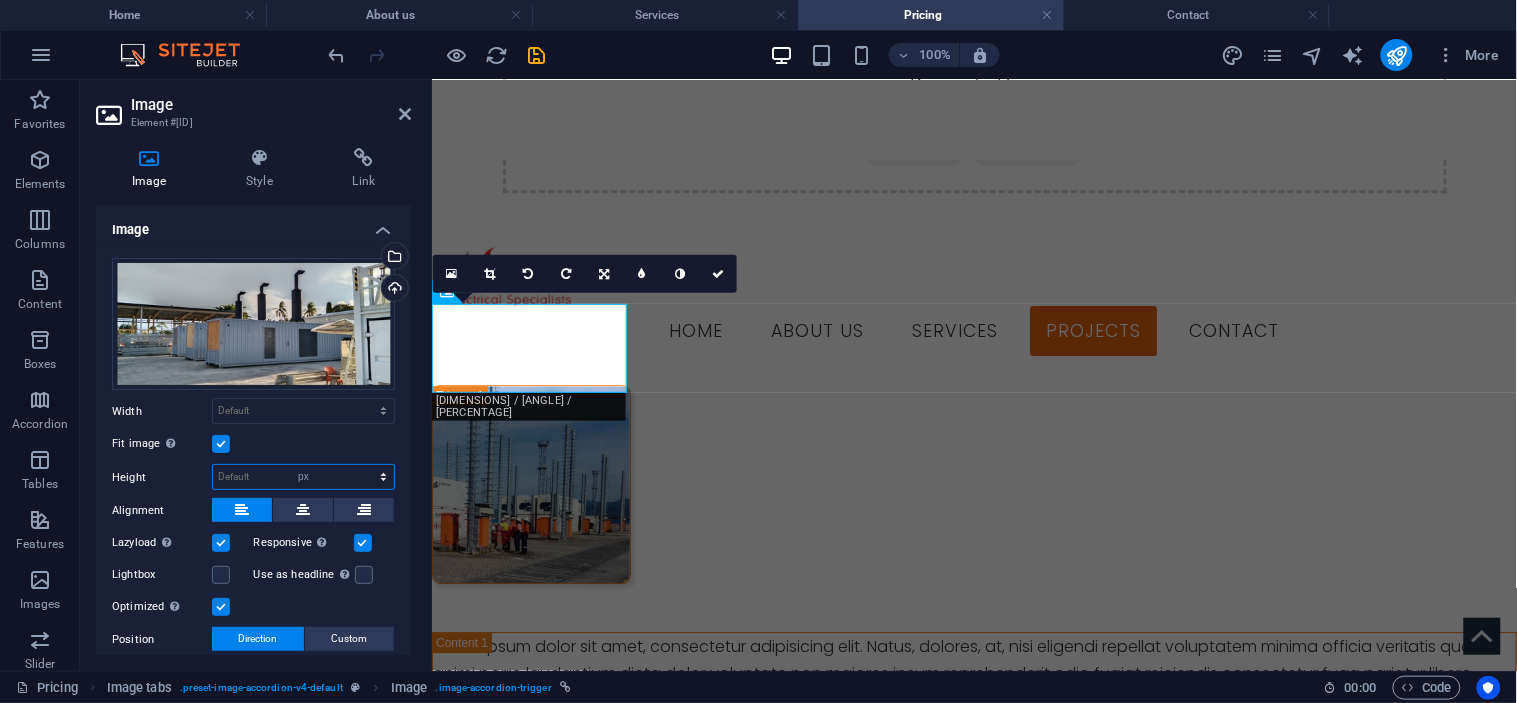 click on "Default auto px" at bounding box center (303, 477) 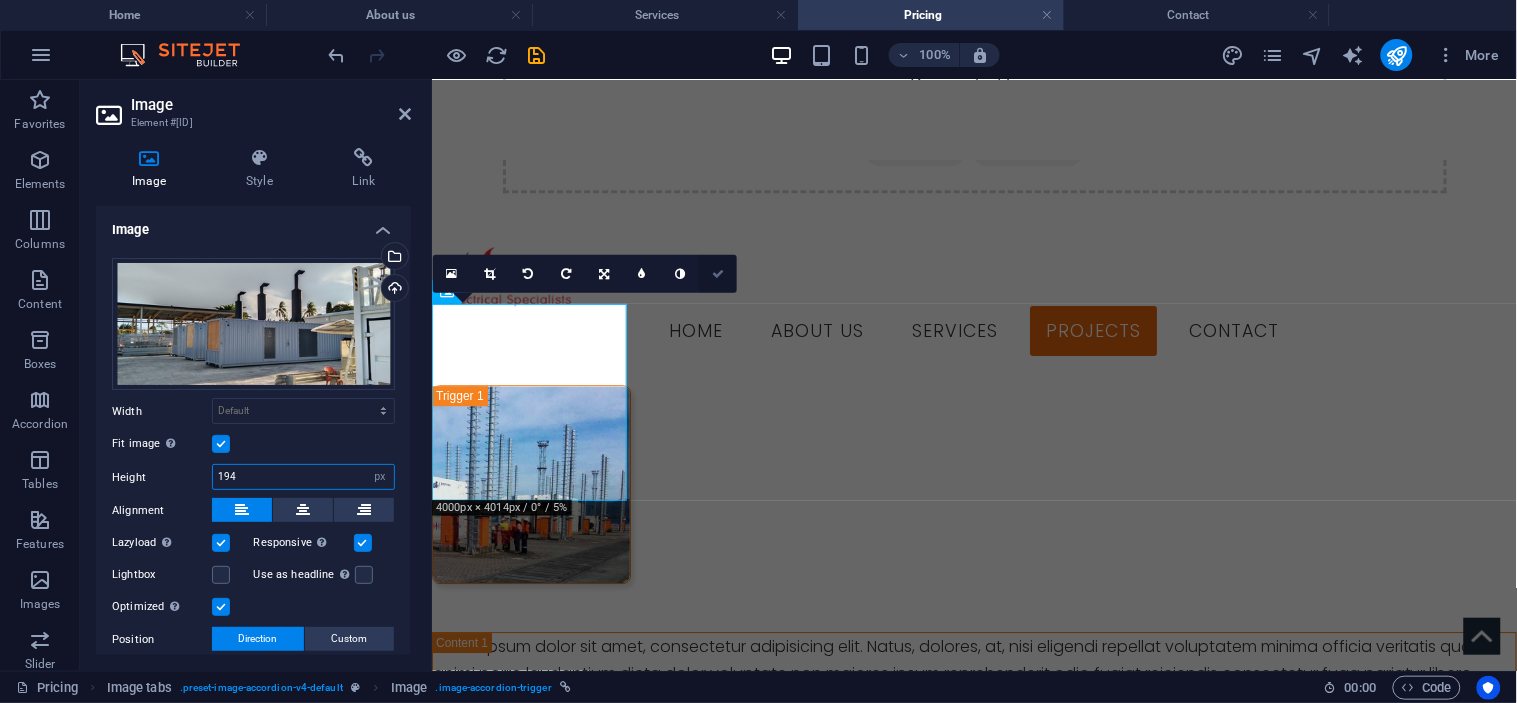 type on "194" 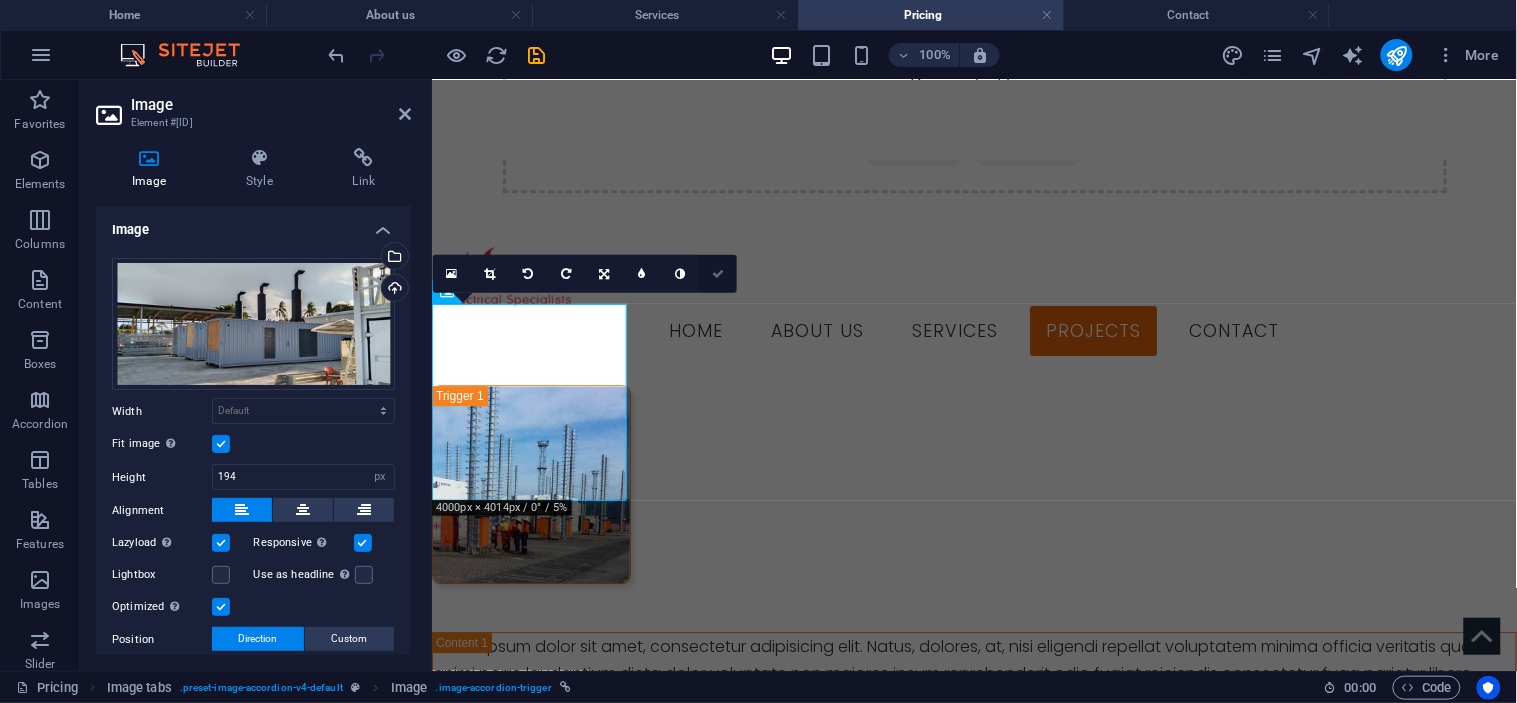click at bounding box center [718, 274] 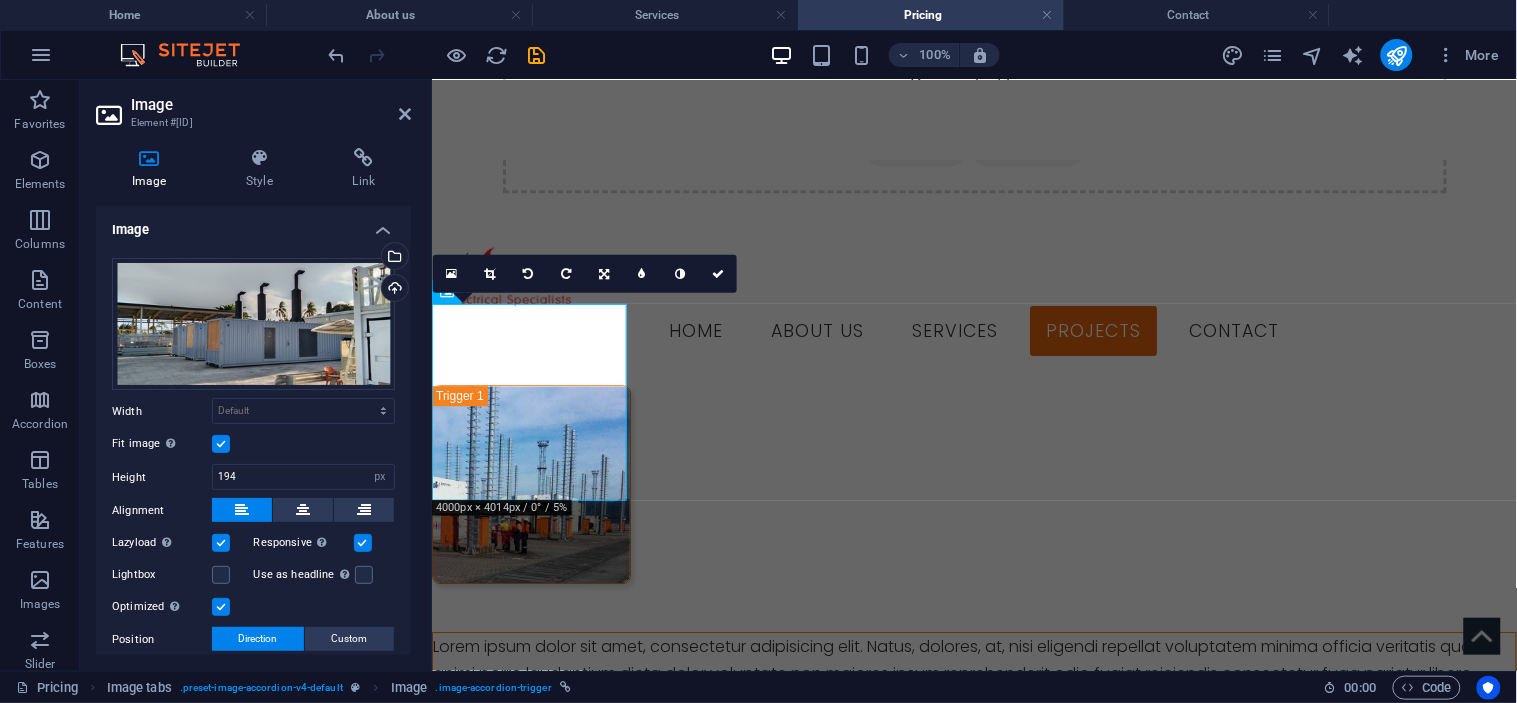 scroll, scrollTop: 1370, scrollLeft: 0, axis: vertical 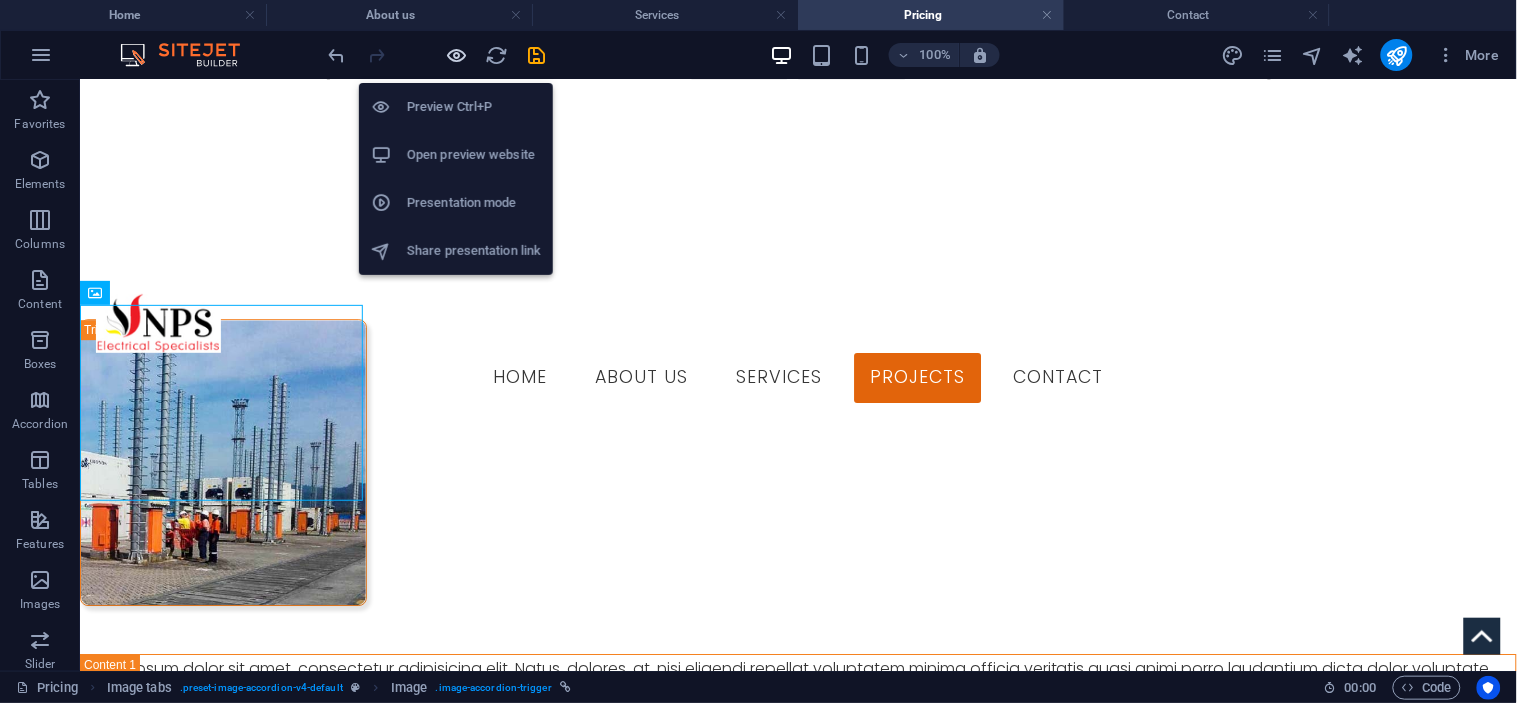 click at bounding box center [457, 55] 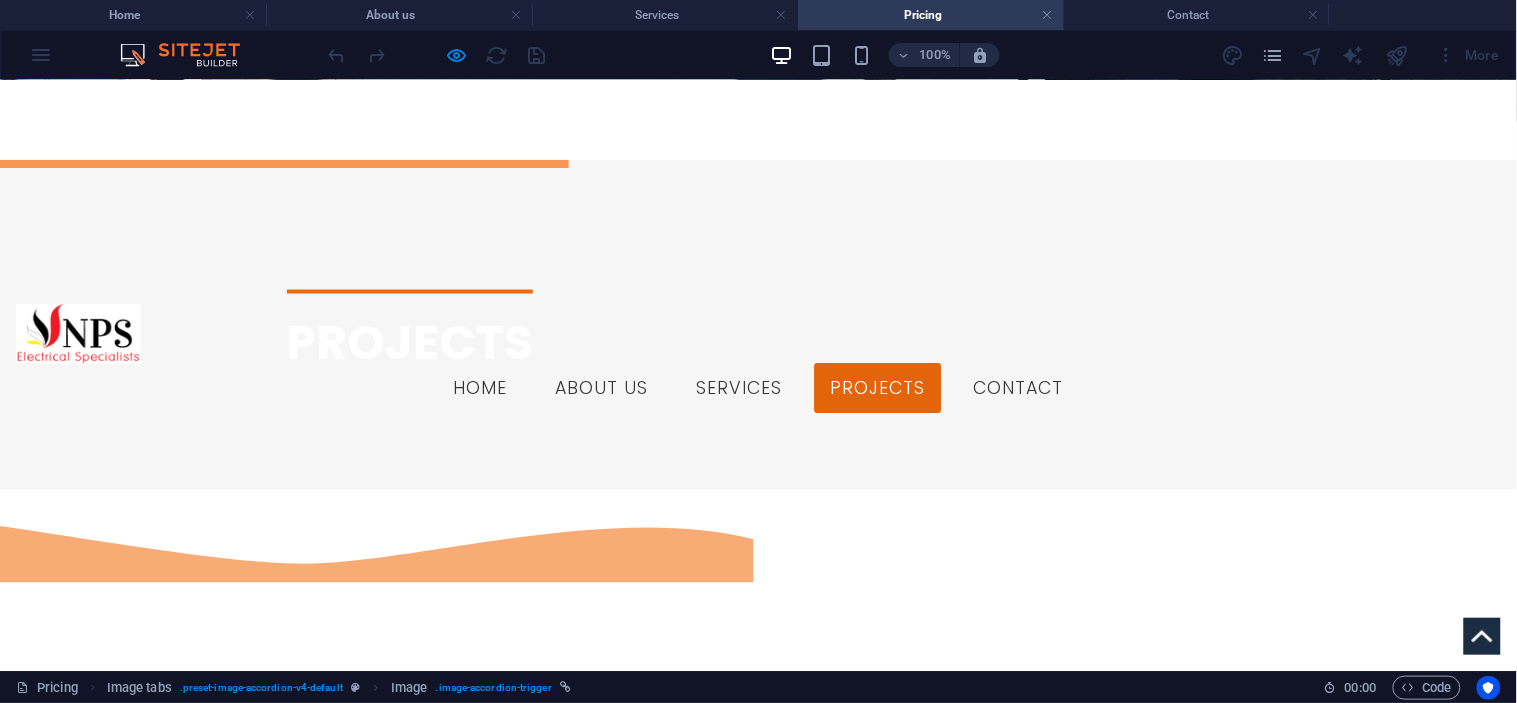 scroll, scrollTop: 671, scrollLeft: 0, axis: vertical 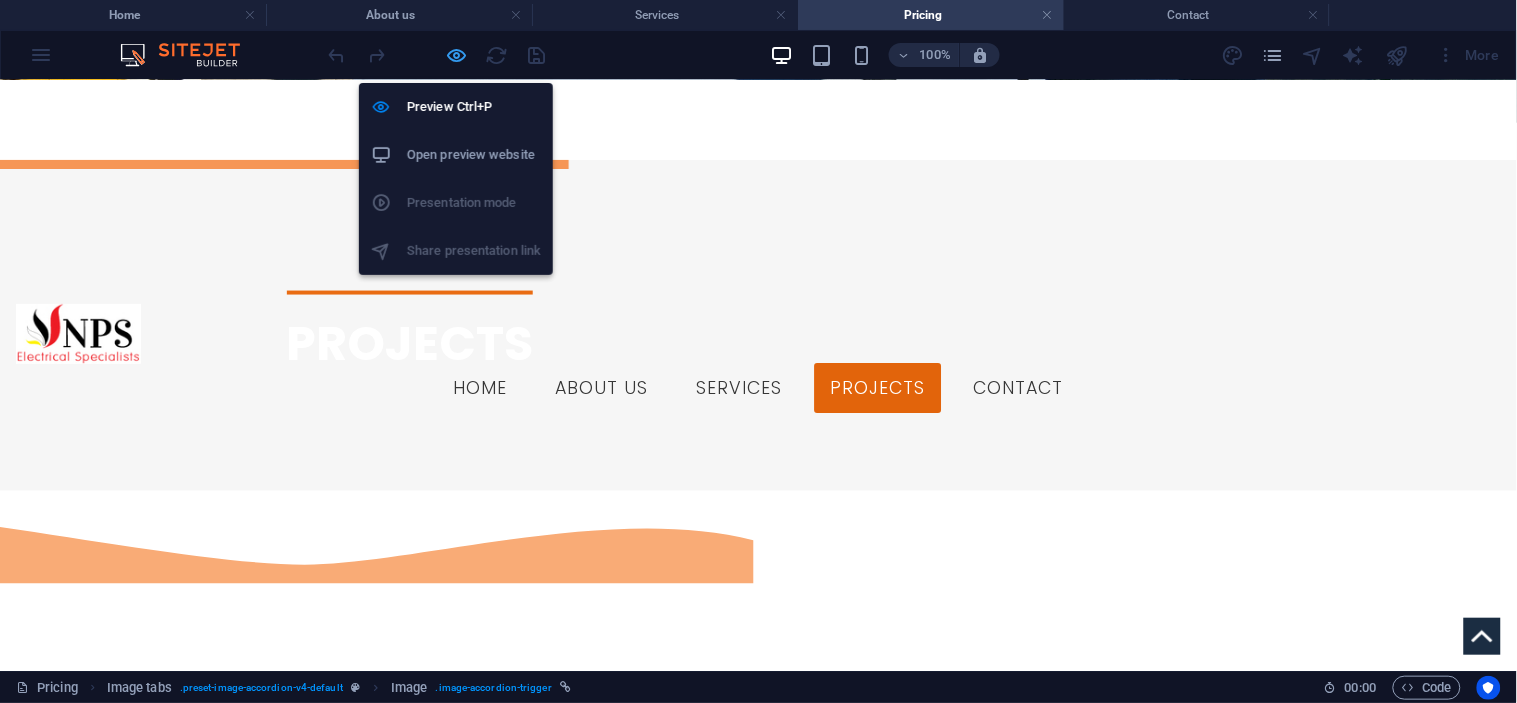 click at bounding box center [457, 55] 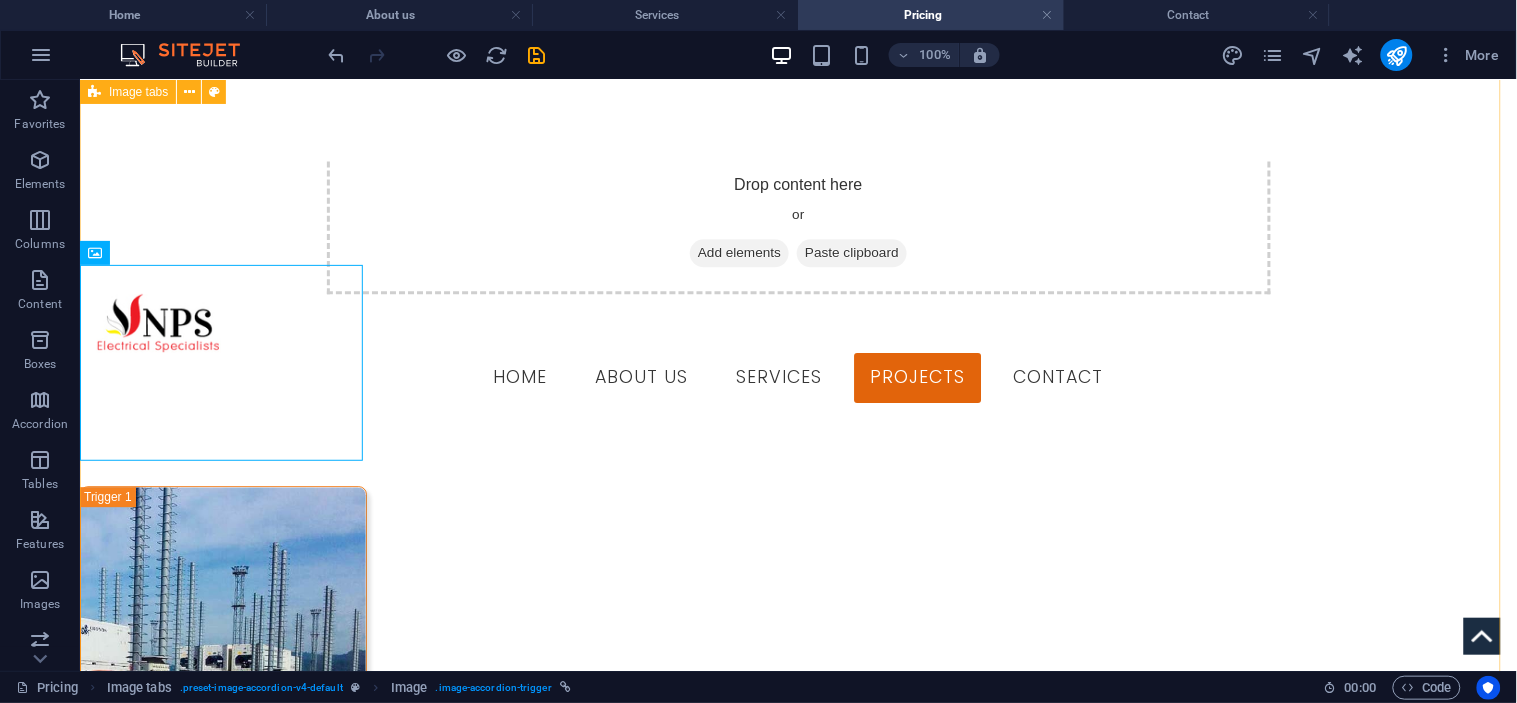 scroll, scrollTop: 1175, scrollLeft: 0, axis: vertical 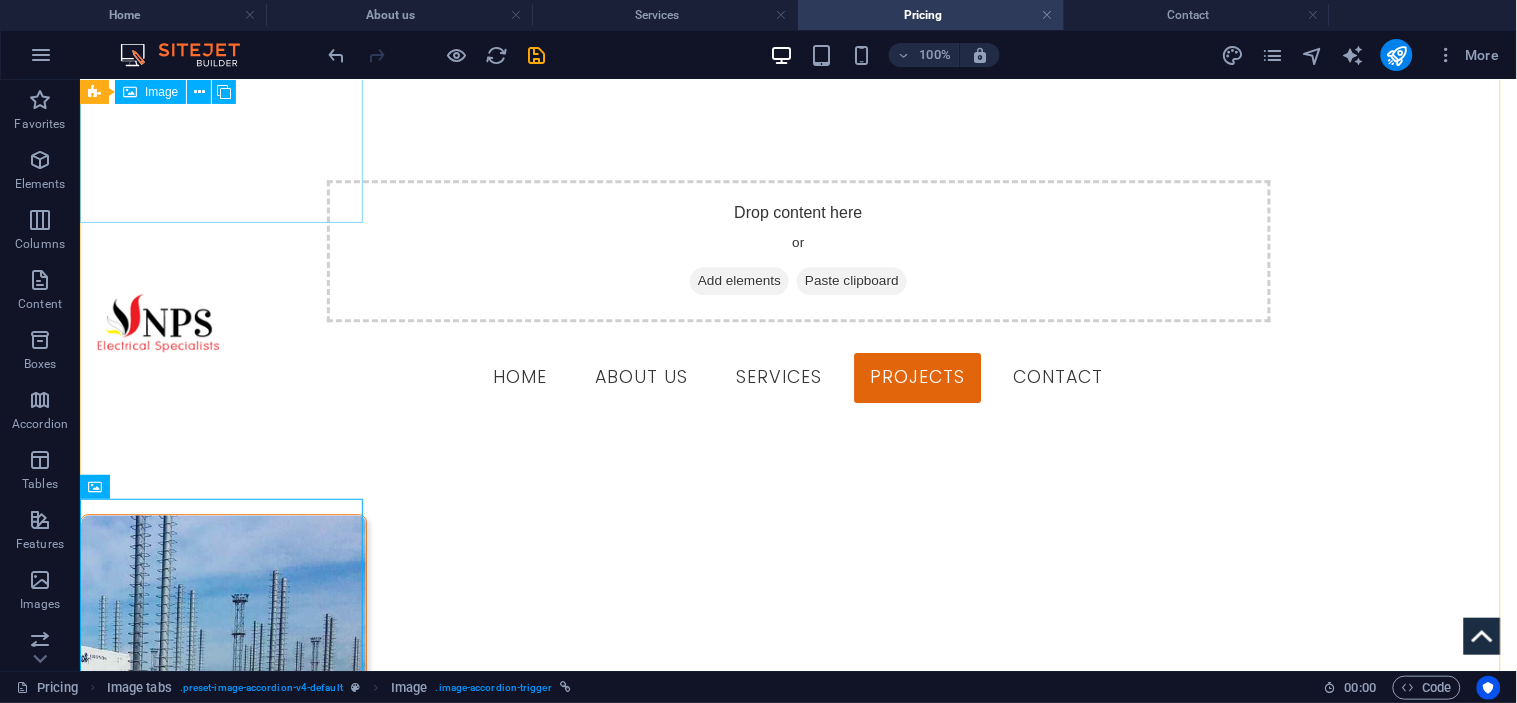 click on "Headline" at bounding box center (222, 656) 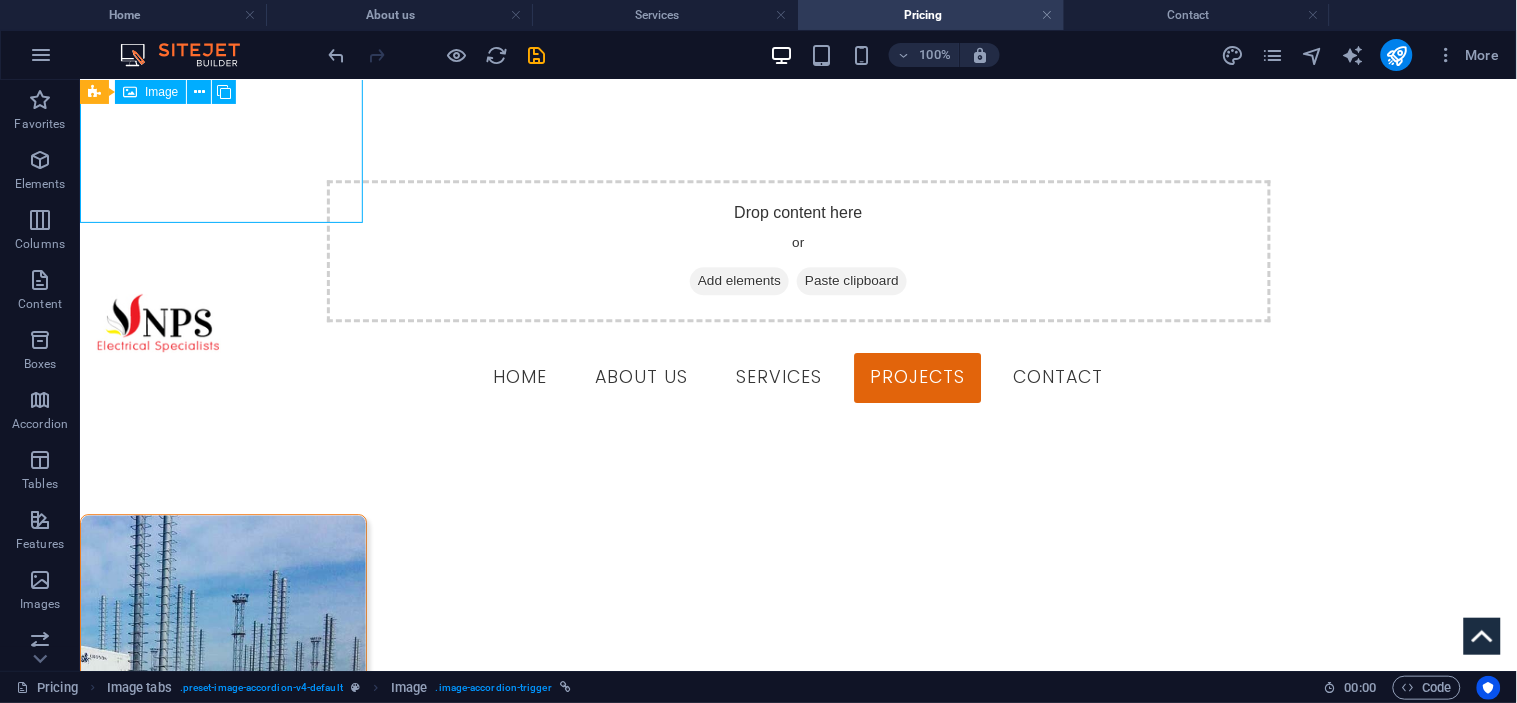 click on "Headline" at bounding box center [222, 656] 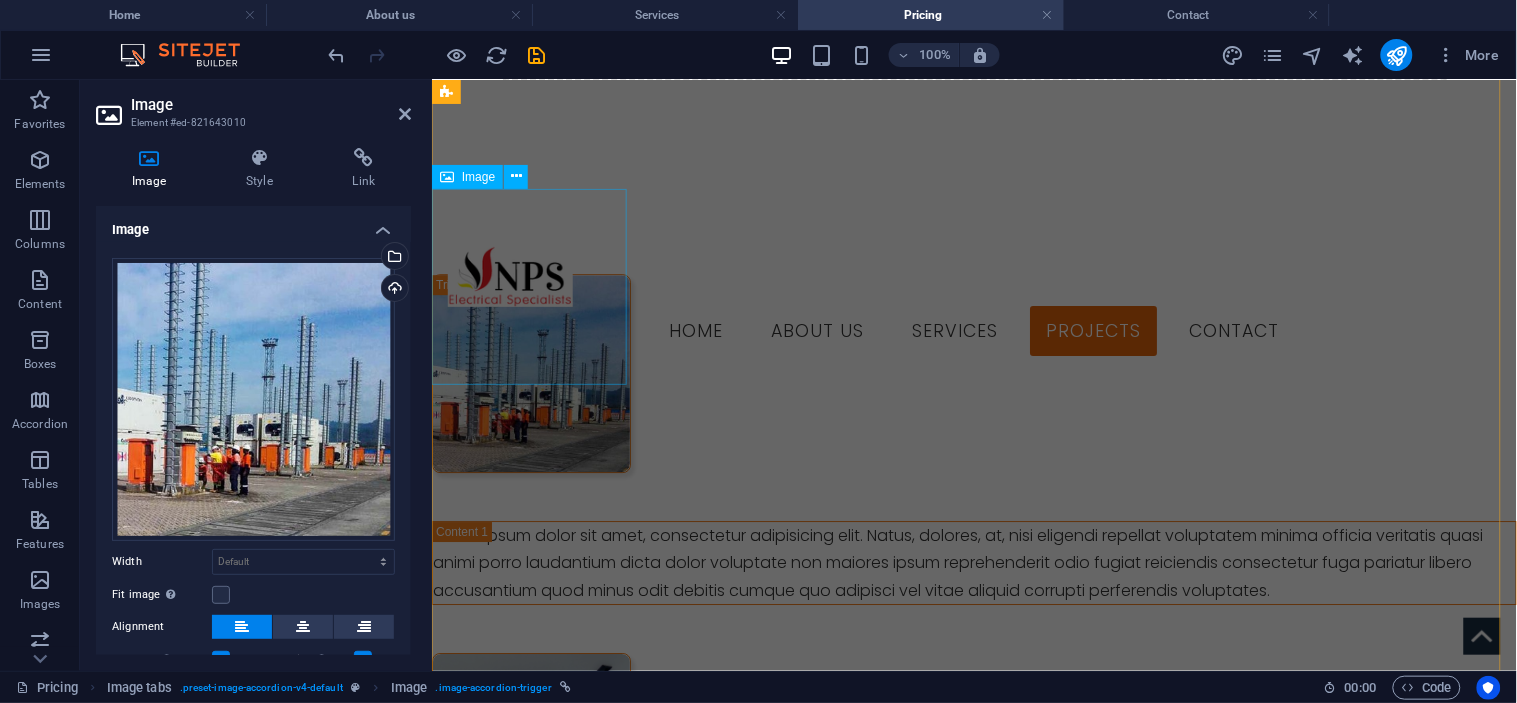 scroll, scrollTop: 1397, scrollLeft: 0, axis: vertical 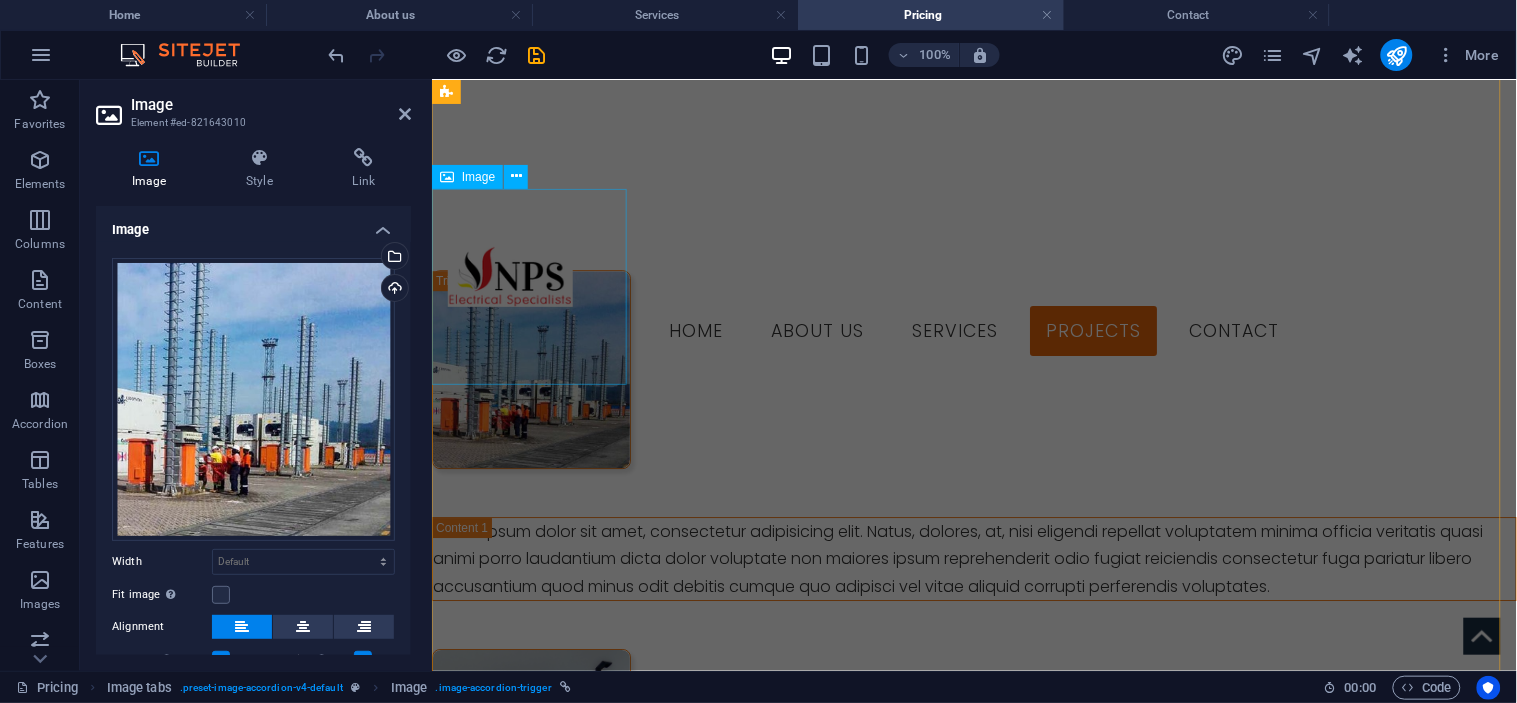click on "Headline" at bounding box center (530, 746) 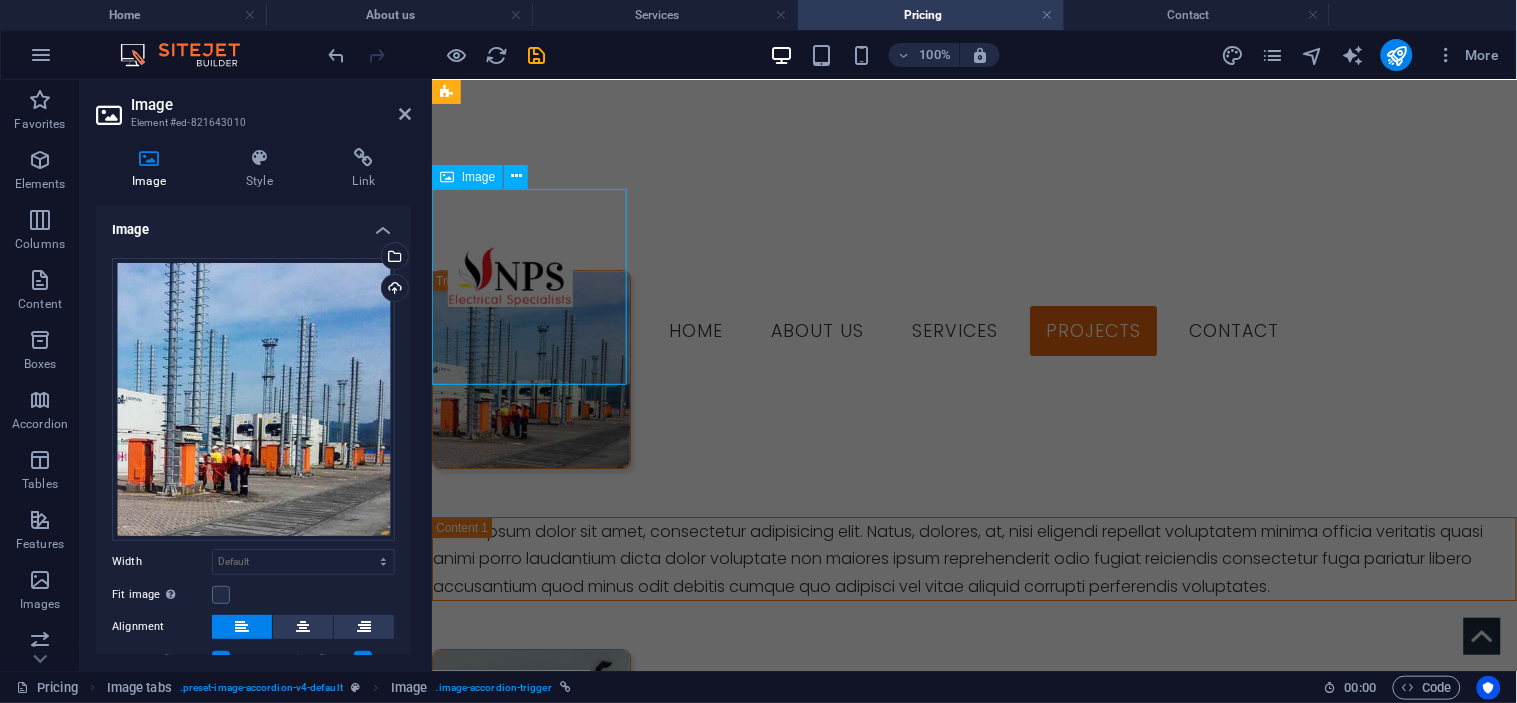 click on "Headline" at bounding box center [530, 746] 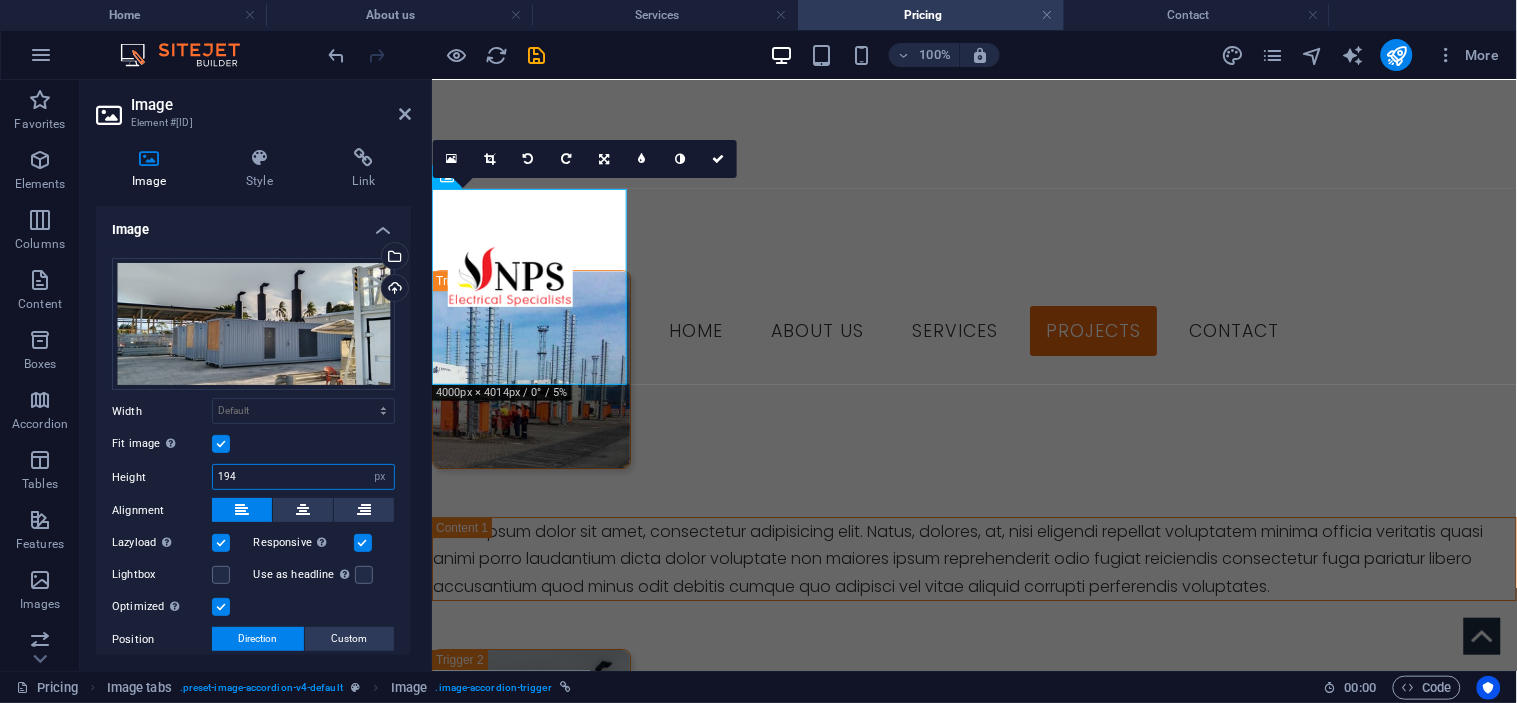 click on "194" at bounding box center (303, 477) 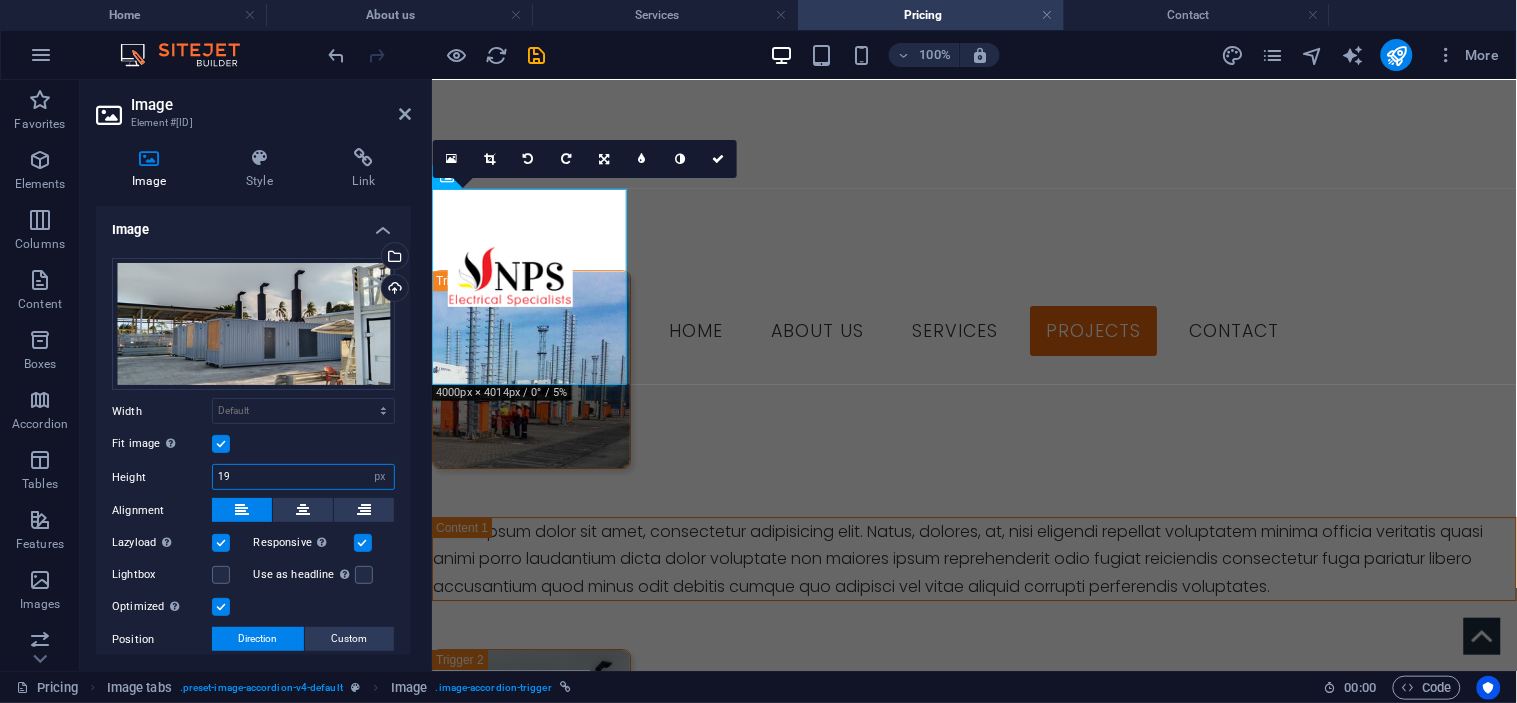 type on "1" 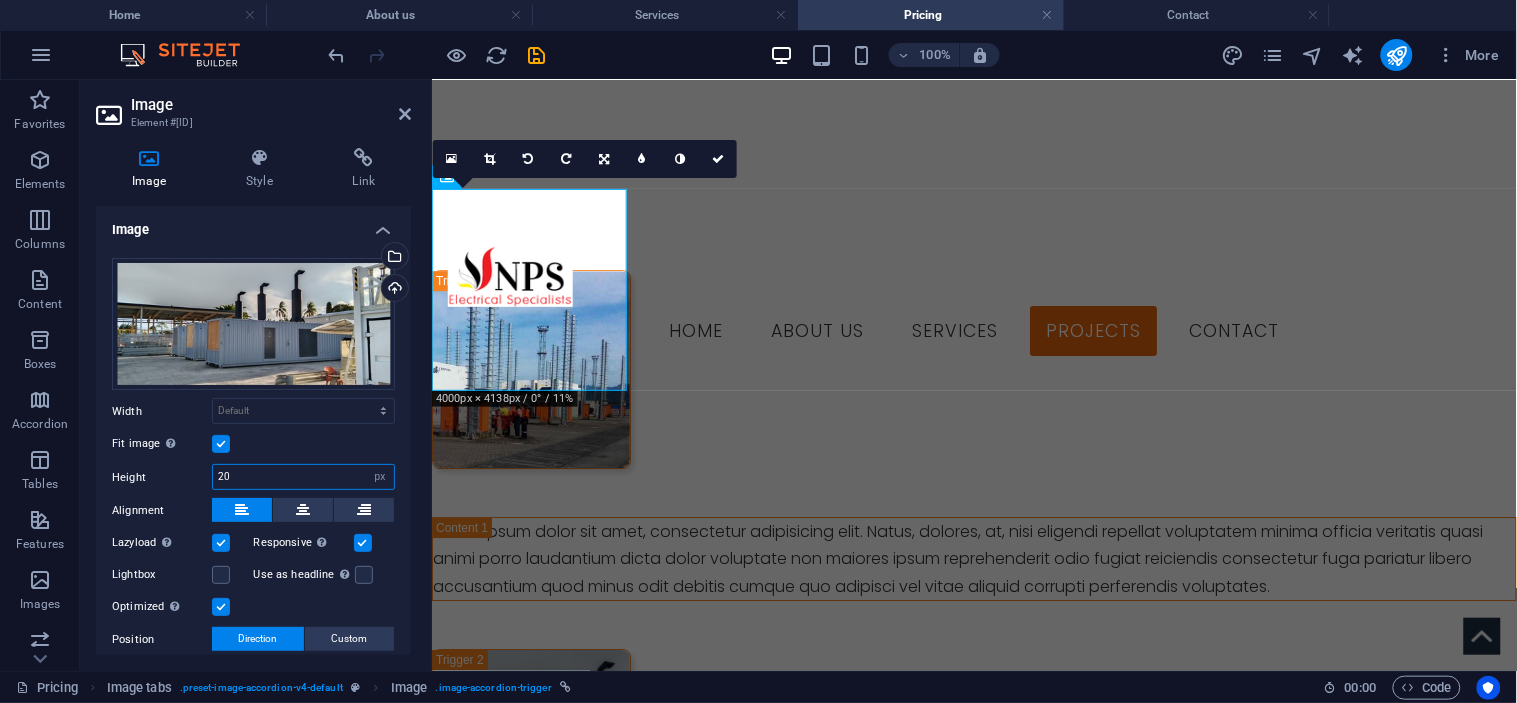 type on "2" 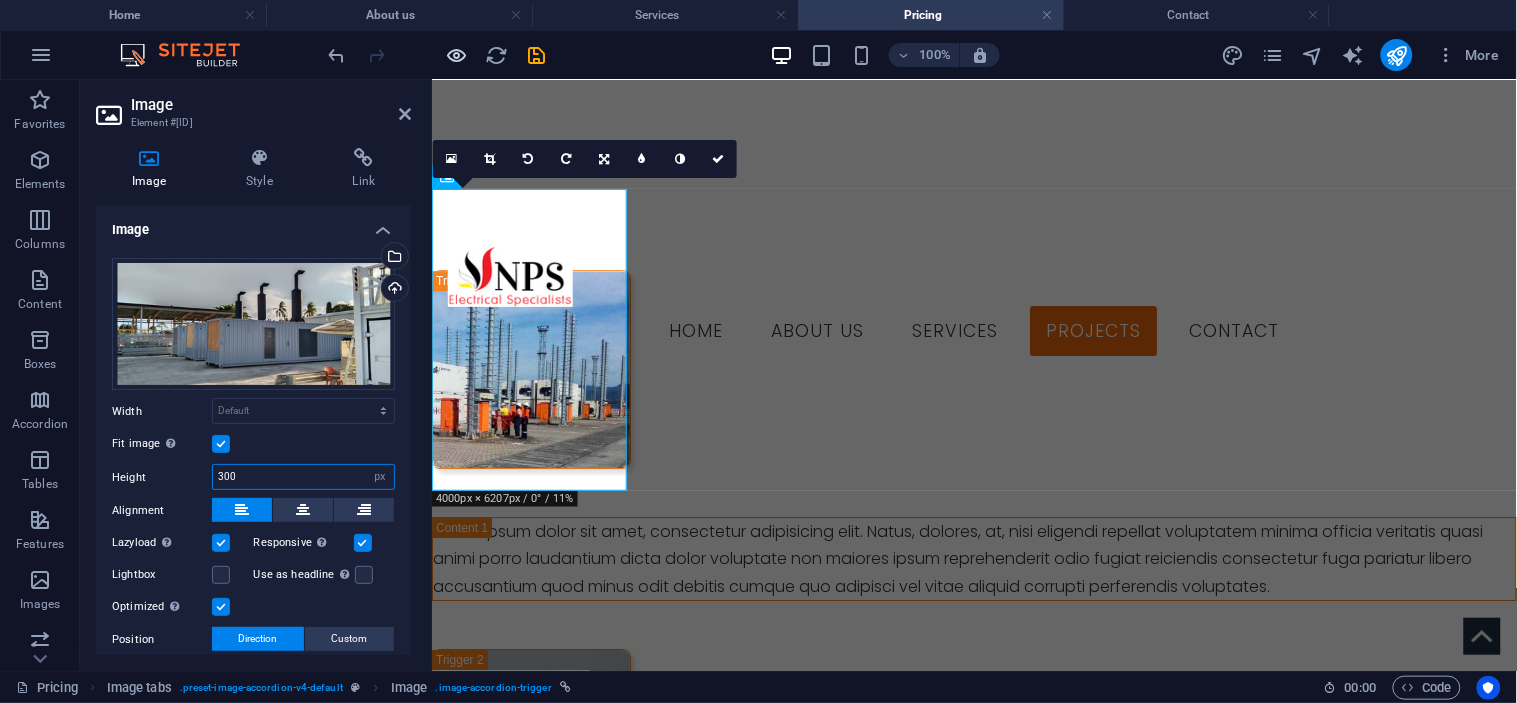 type on "300" 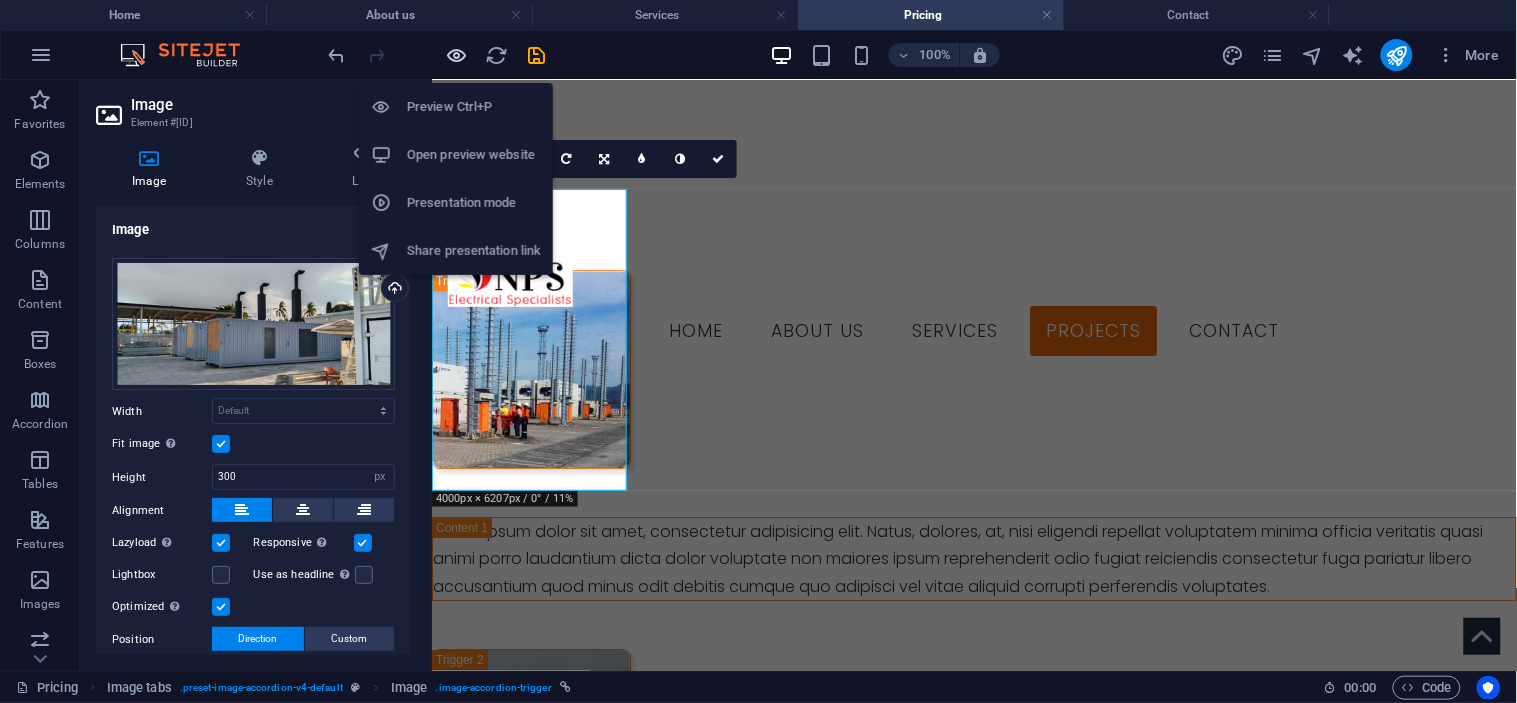 click at bounding box center [457, 55] 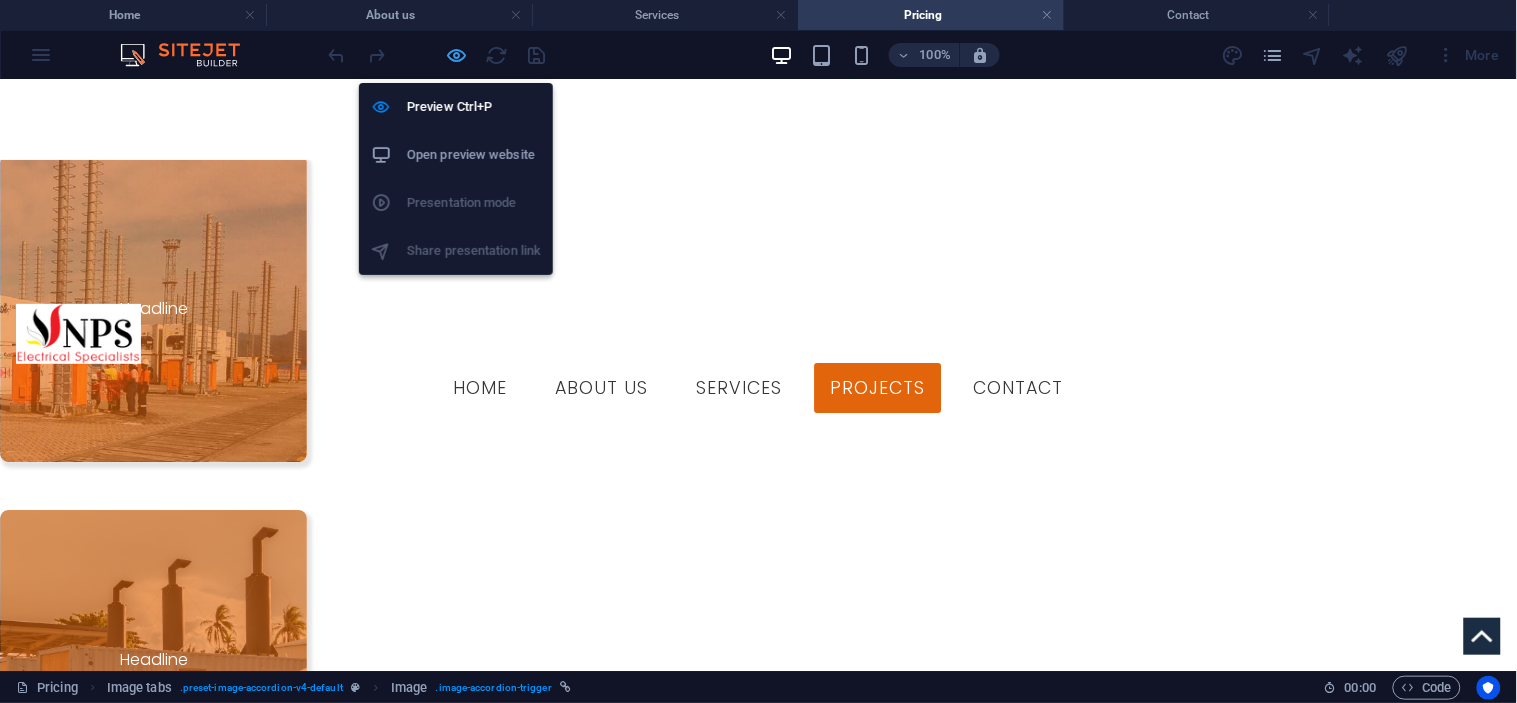 scroll, scrollTop: 786, scrollLeft: 0, axis: vertical 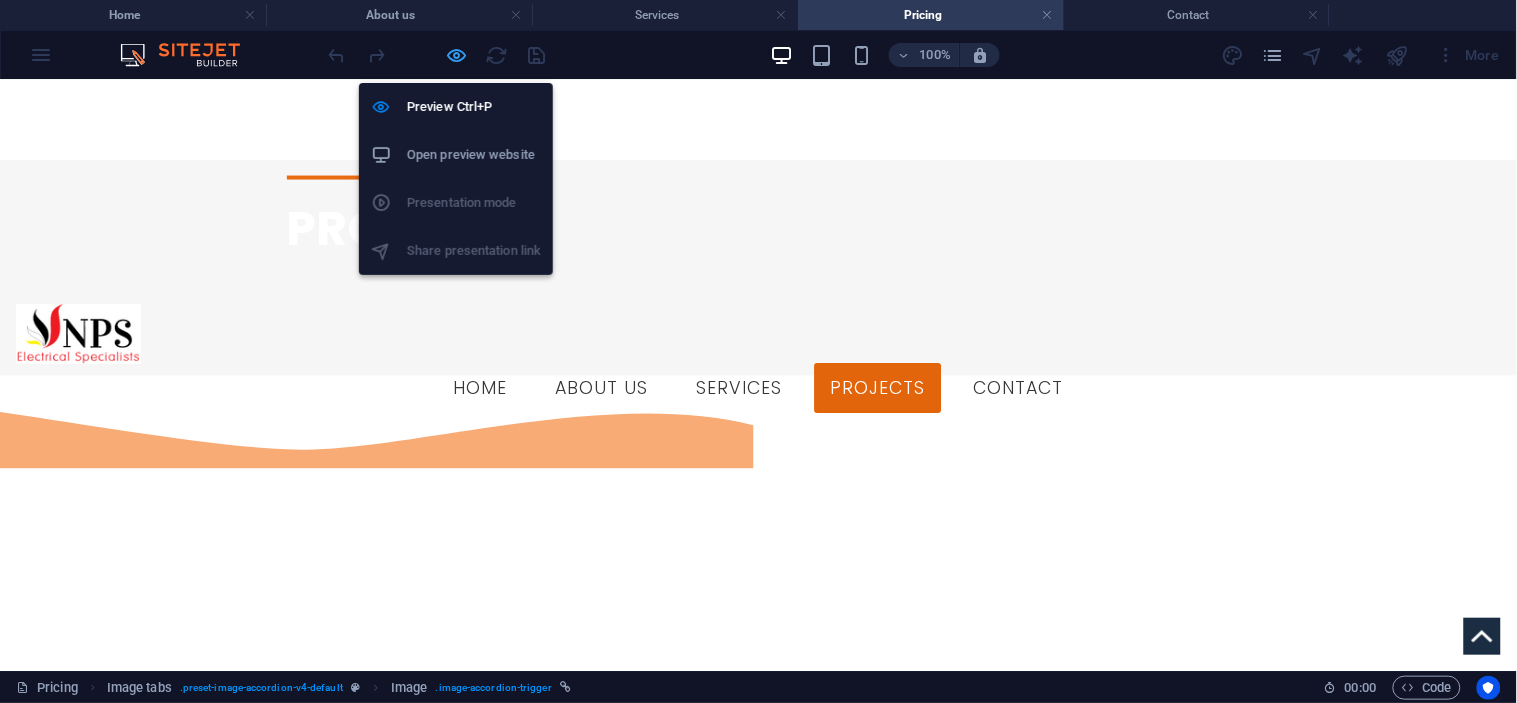 click at bounding box center [457, 55] 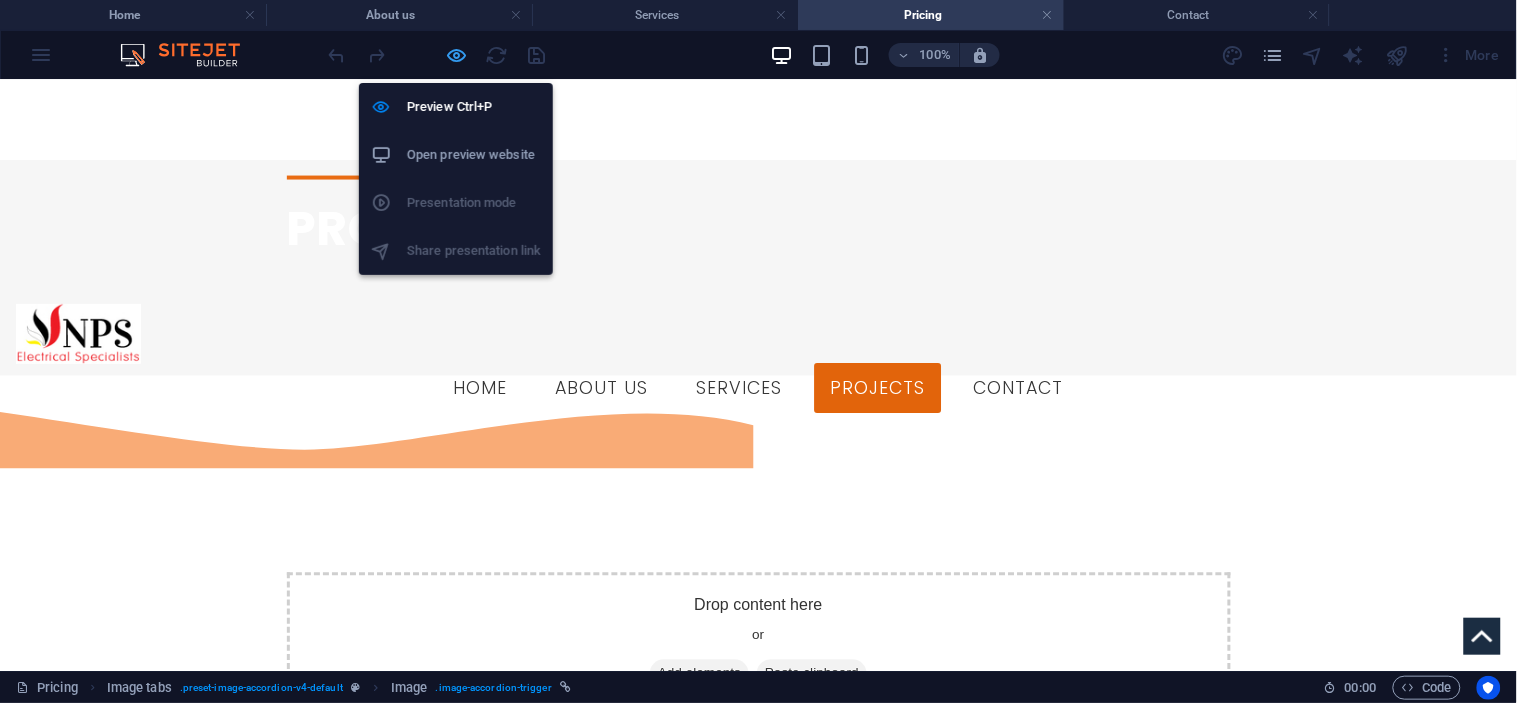 select on "px" 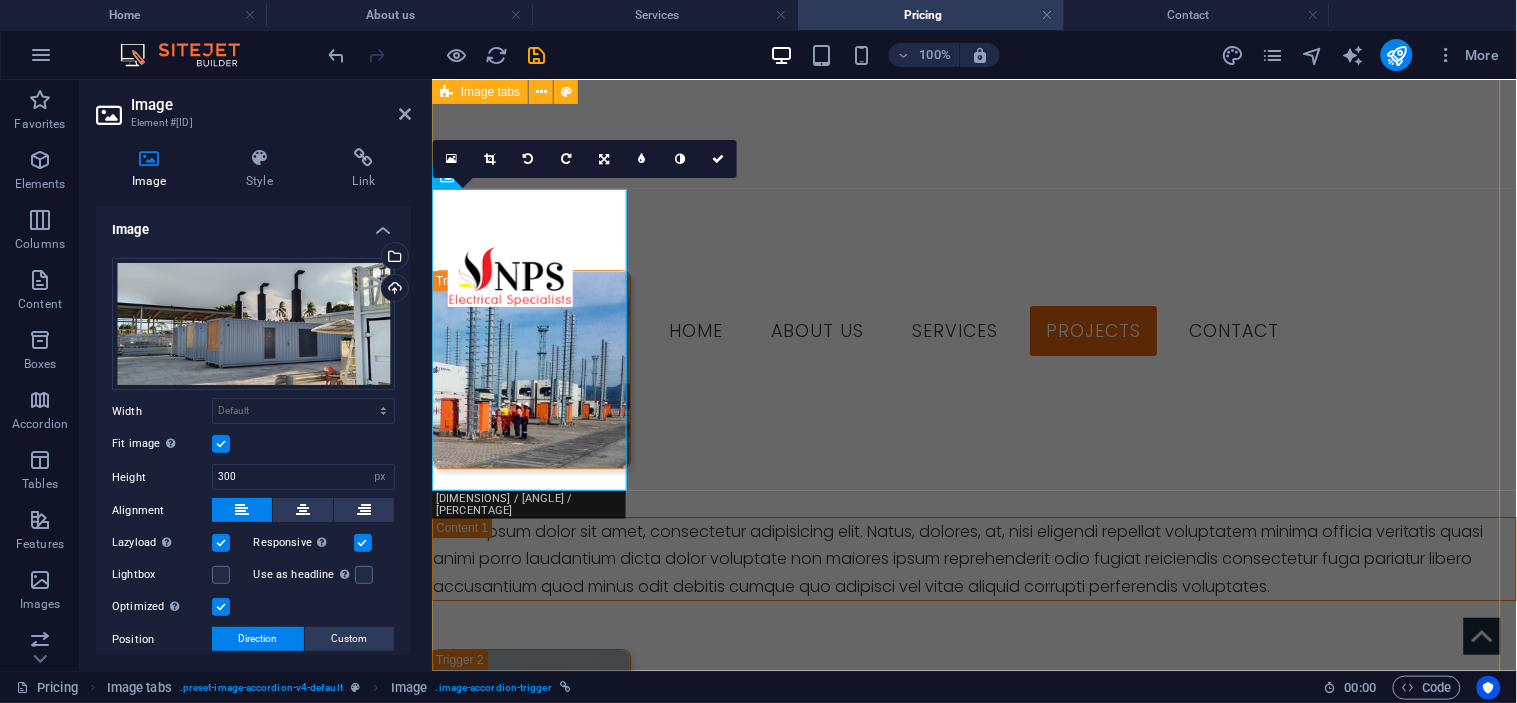 scroll, scrollTop: 1842, scrollLeft: 0, axis: vertical 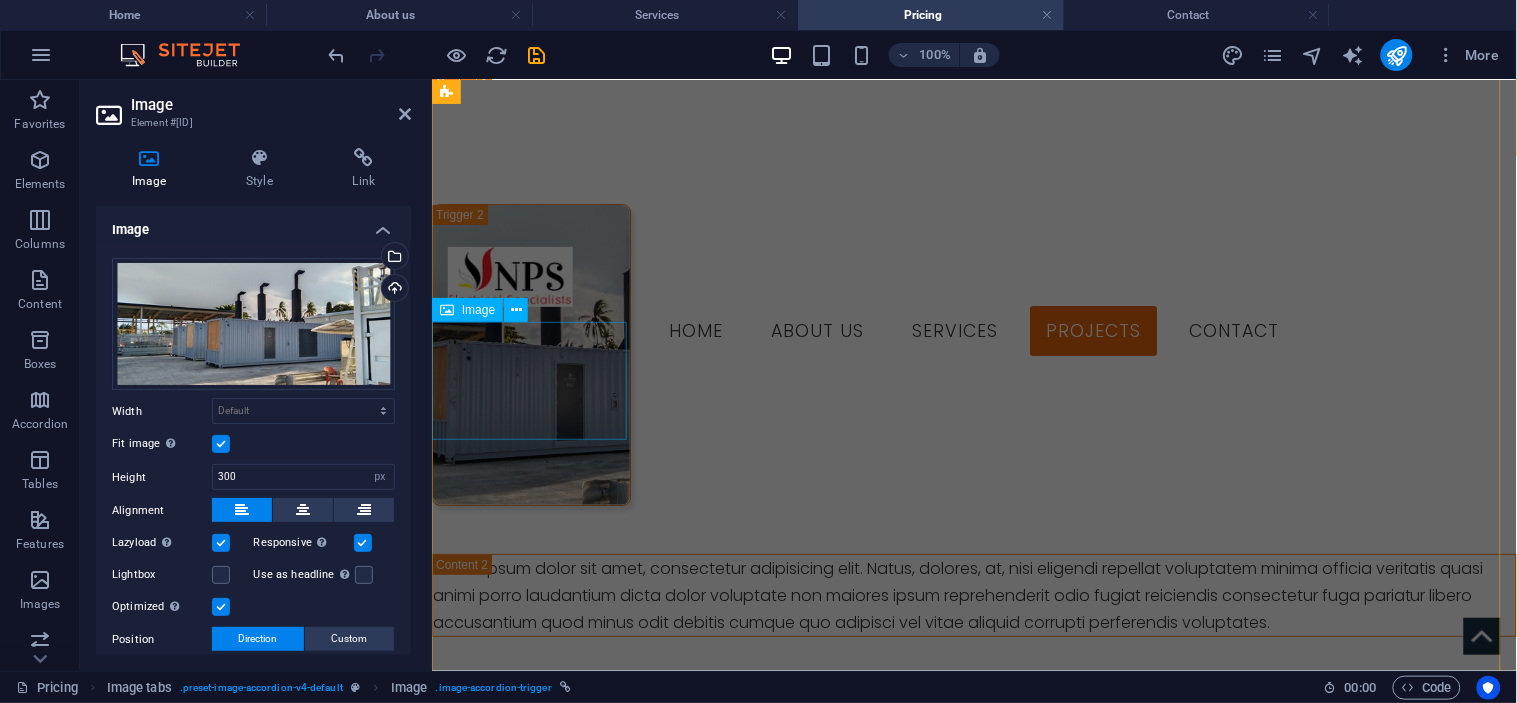 click on "Headline" at bounding box center [530, 744] 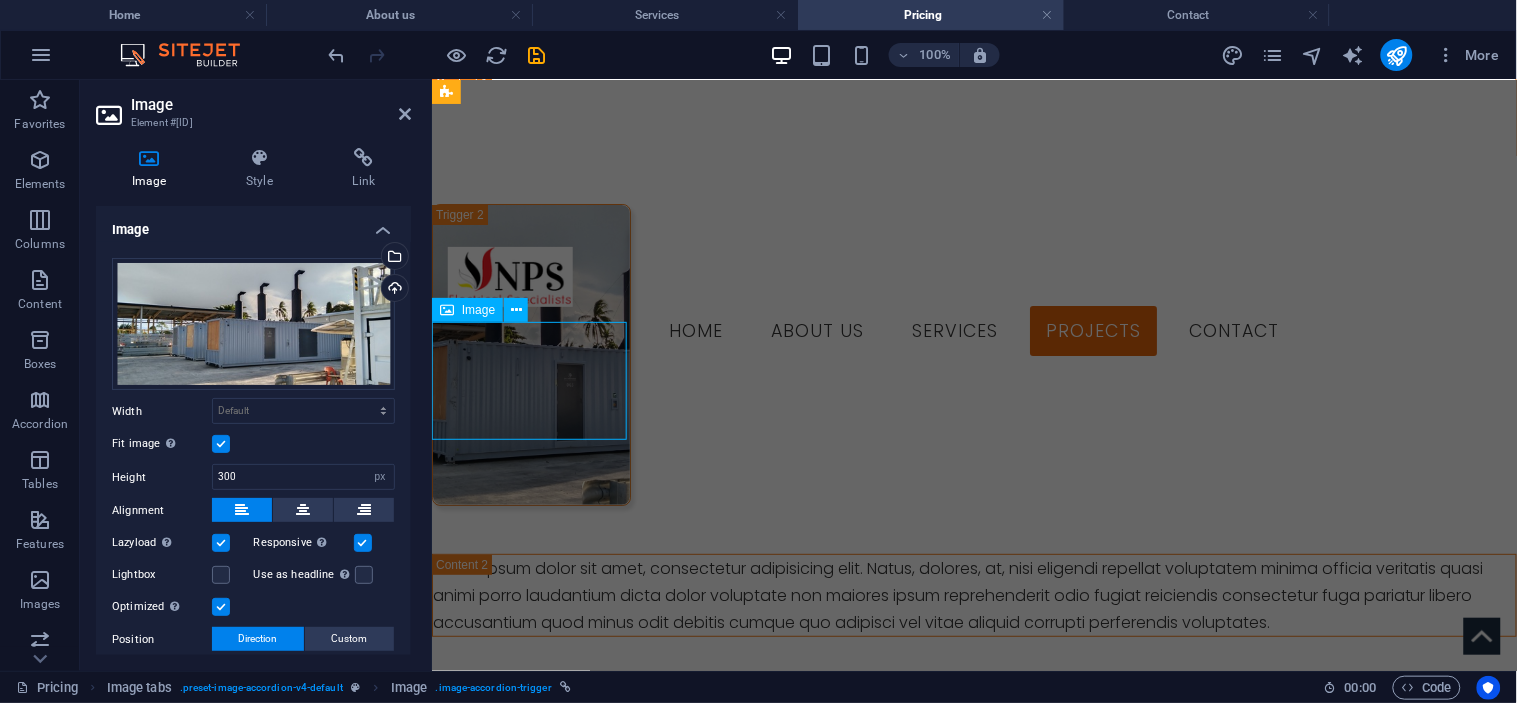 click on "Headline" at bounding box center (530, 744) 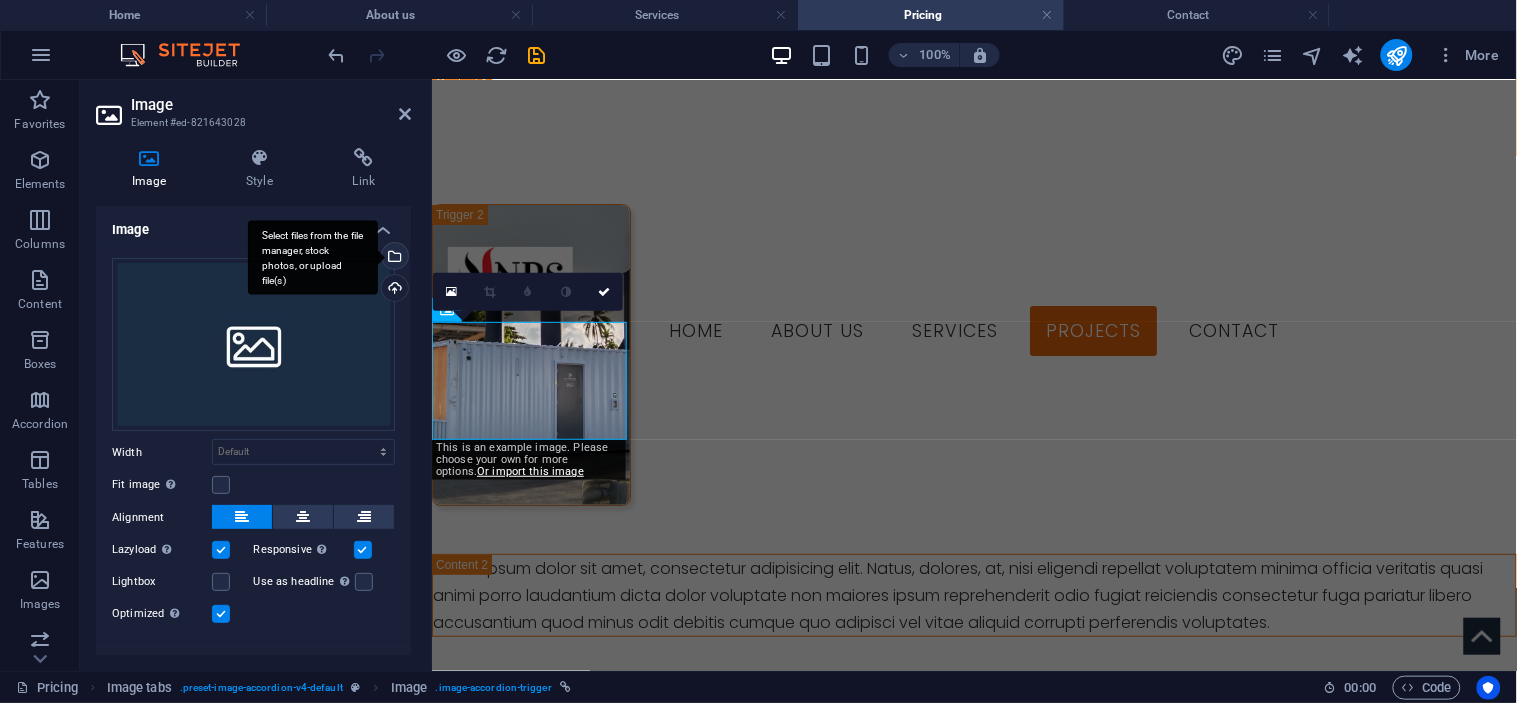 click on "Select files from the file manager, stock photos, or upload file(s)" at bounding box center (393, 258) 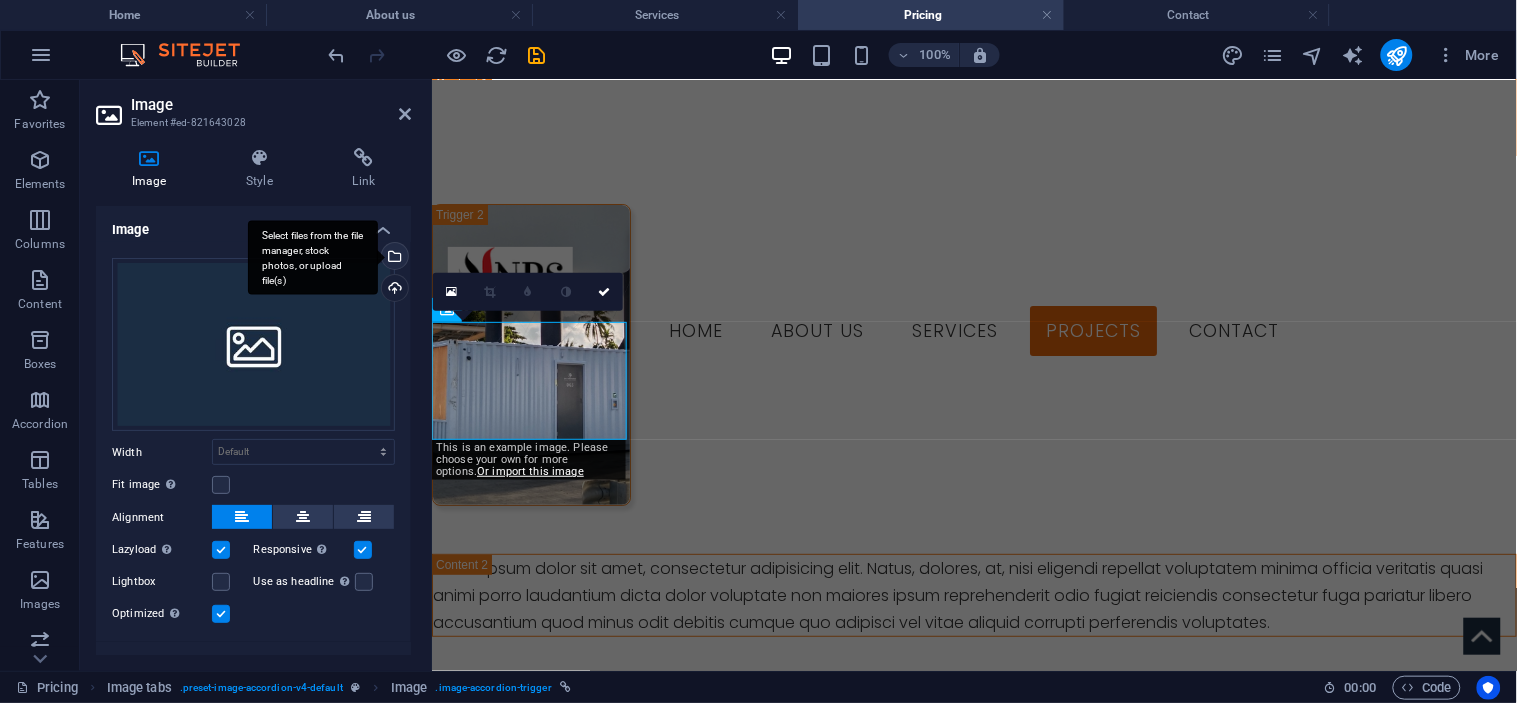 scroll, scrollTop: 1778, scrollLeft: 0, axis: vertical 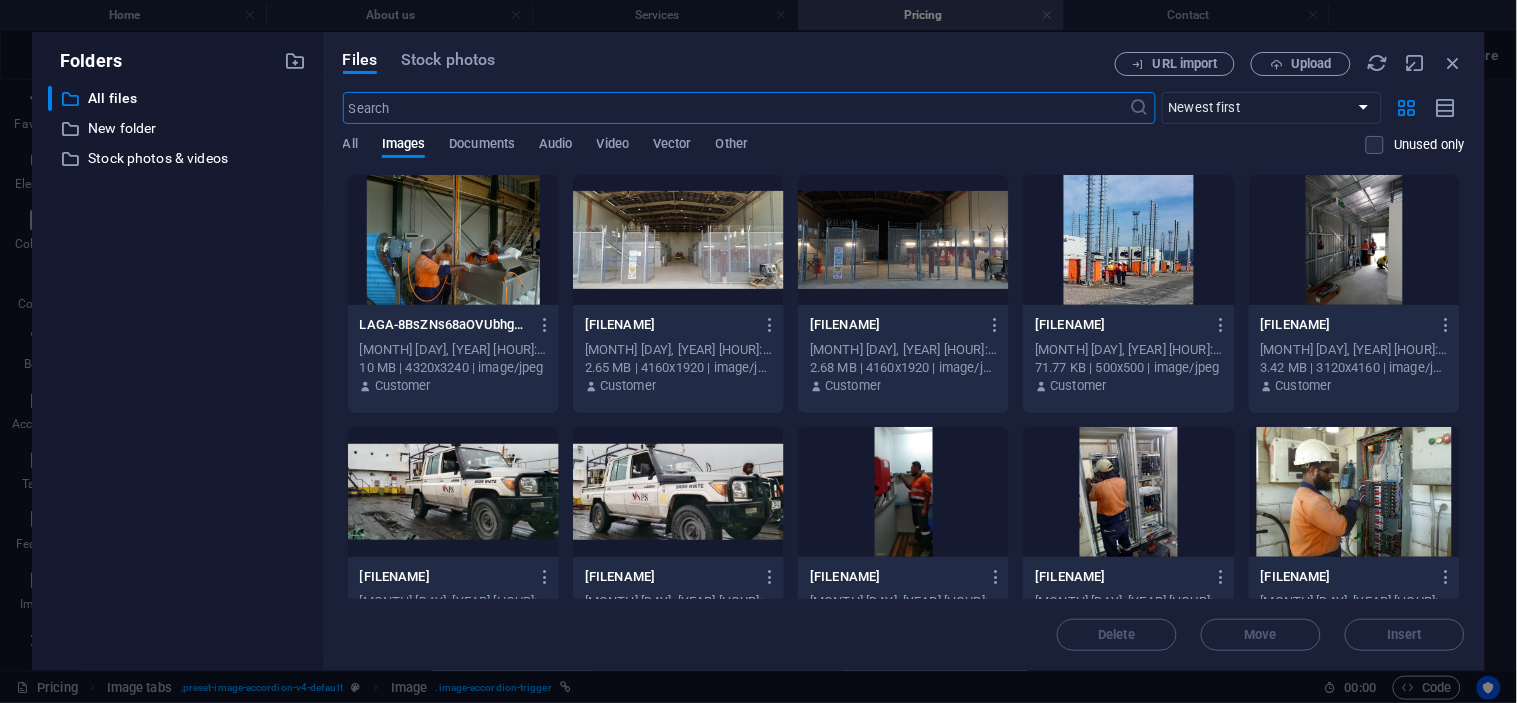 click at bounding box center [678, 240] 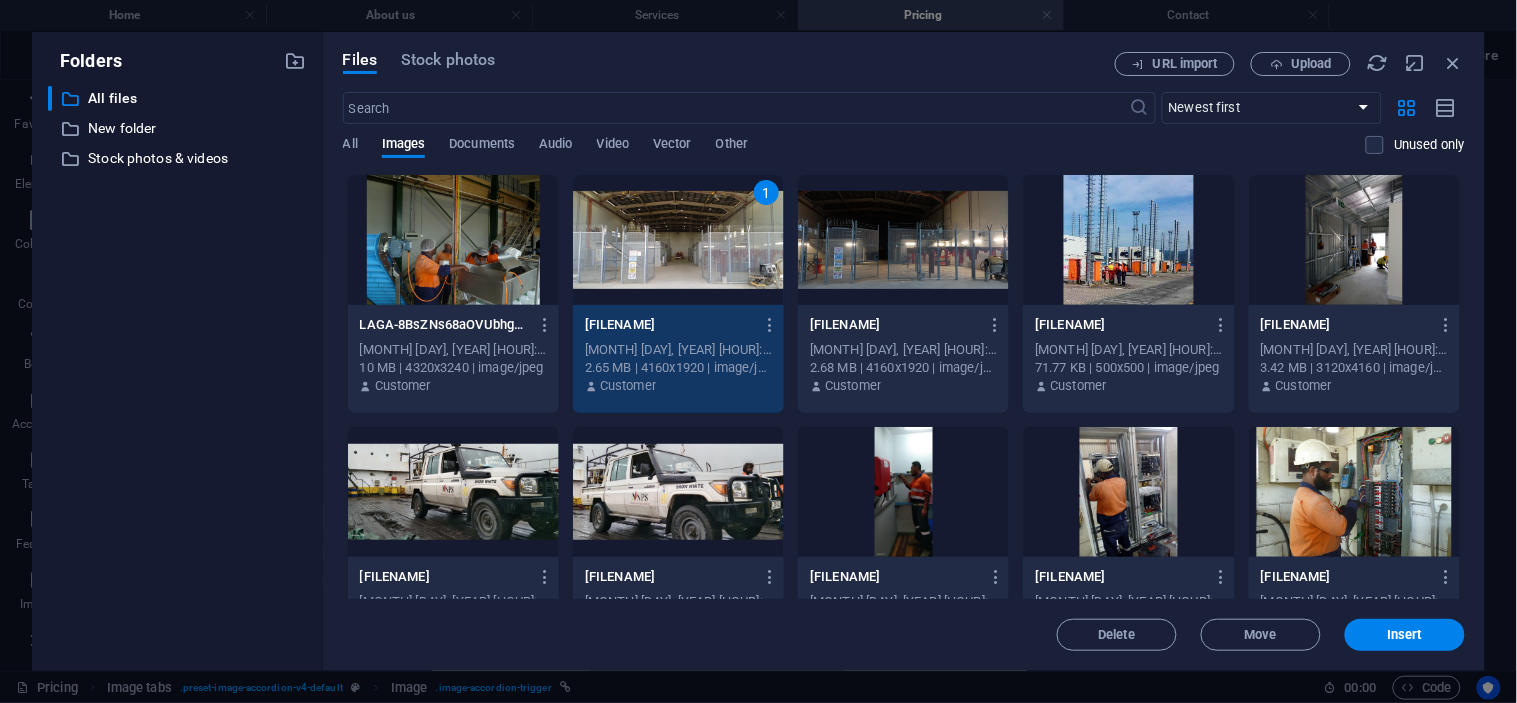 click on "1" at bounding box center [678, 240] 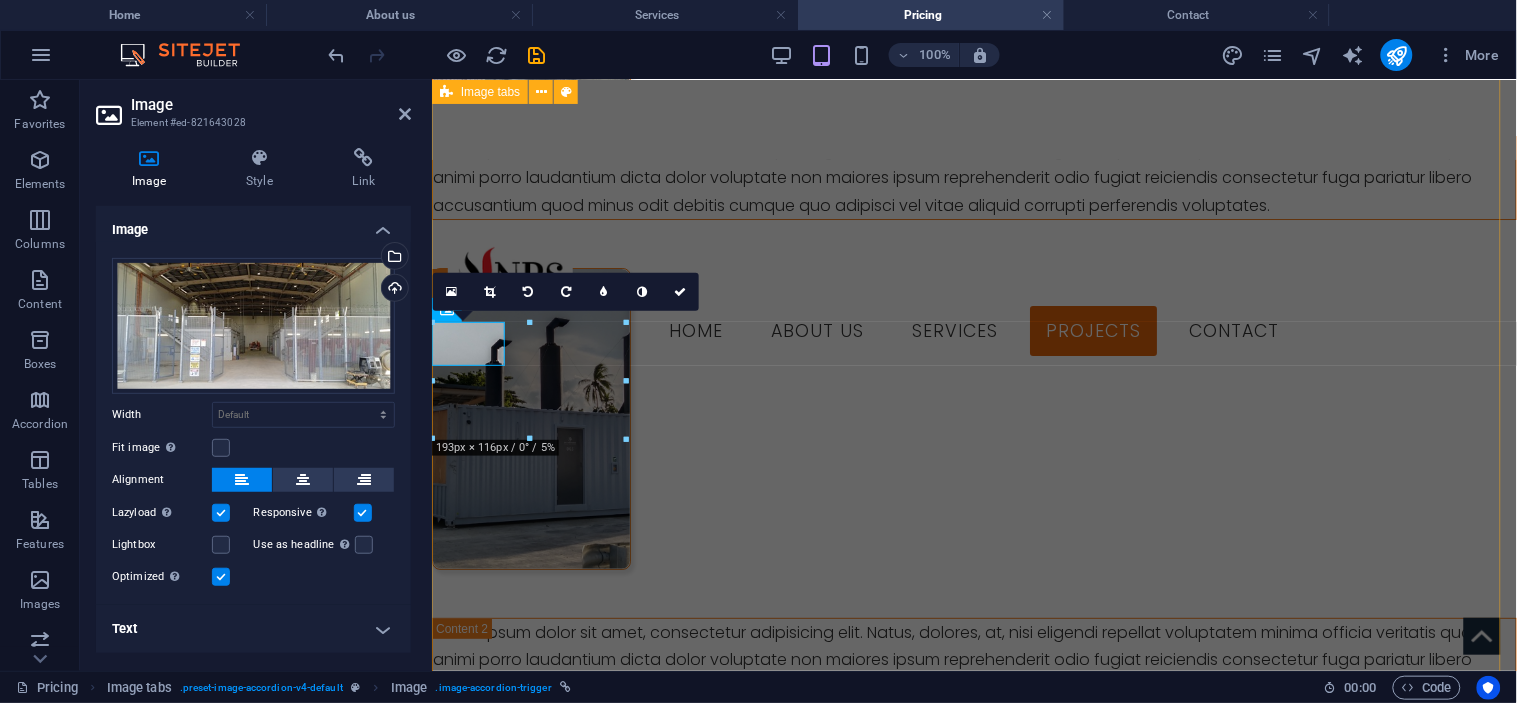 scroll, scrollTop: 1842, scrollLeft: 0, axis: vertical 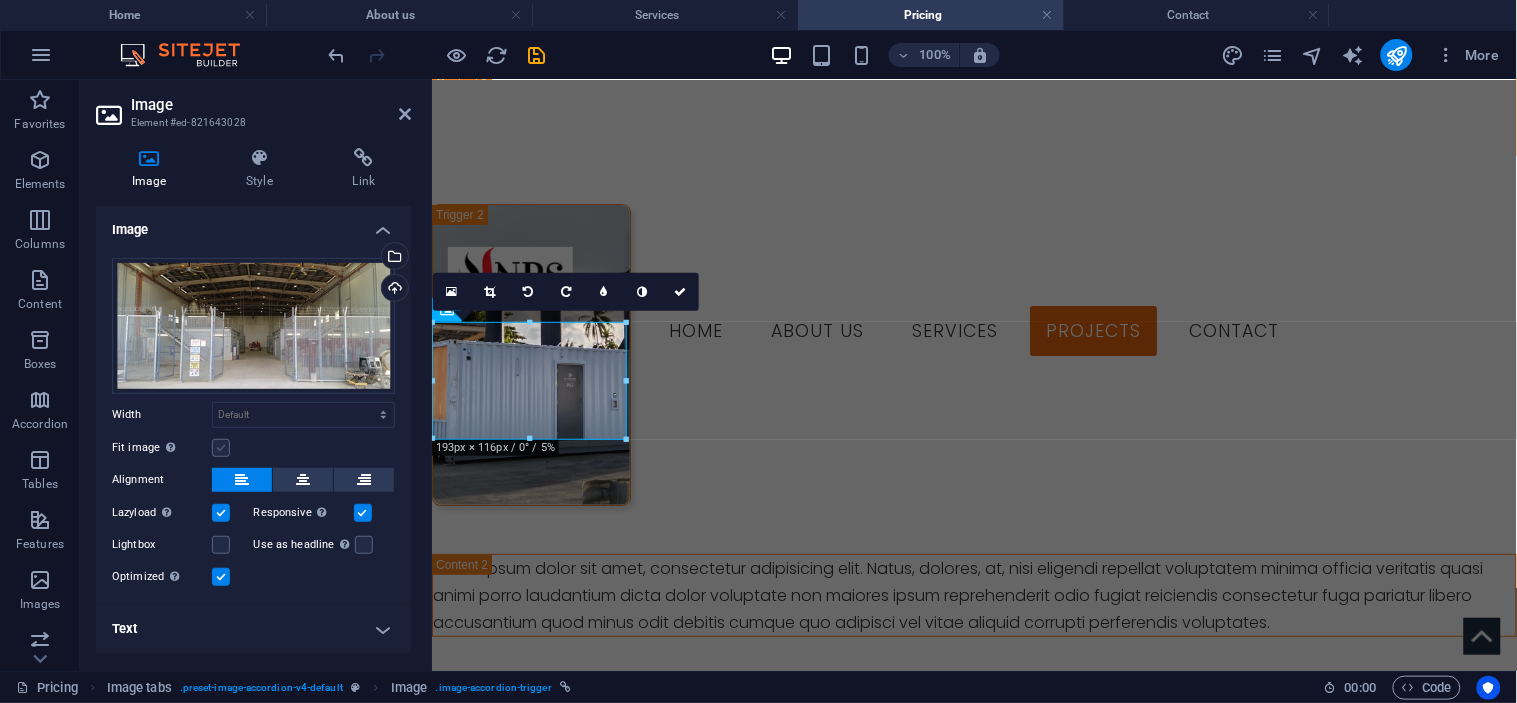 click at bounding box center (221, 448) 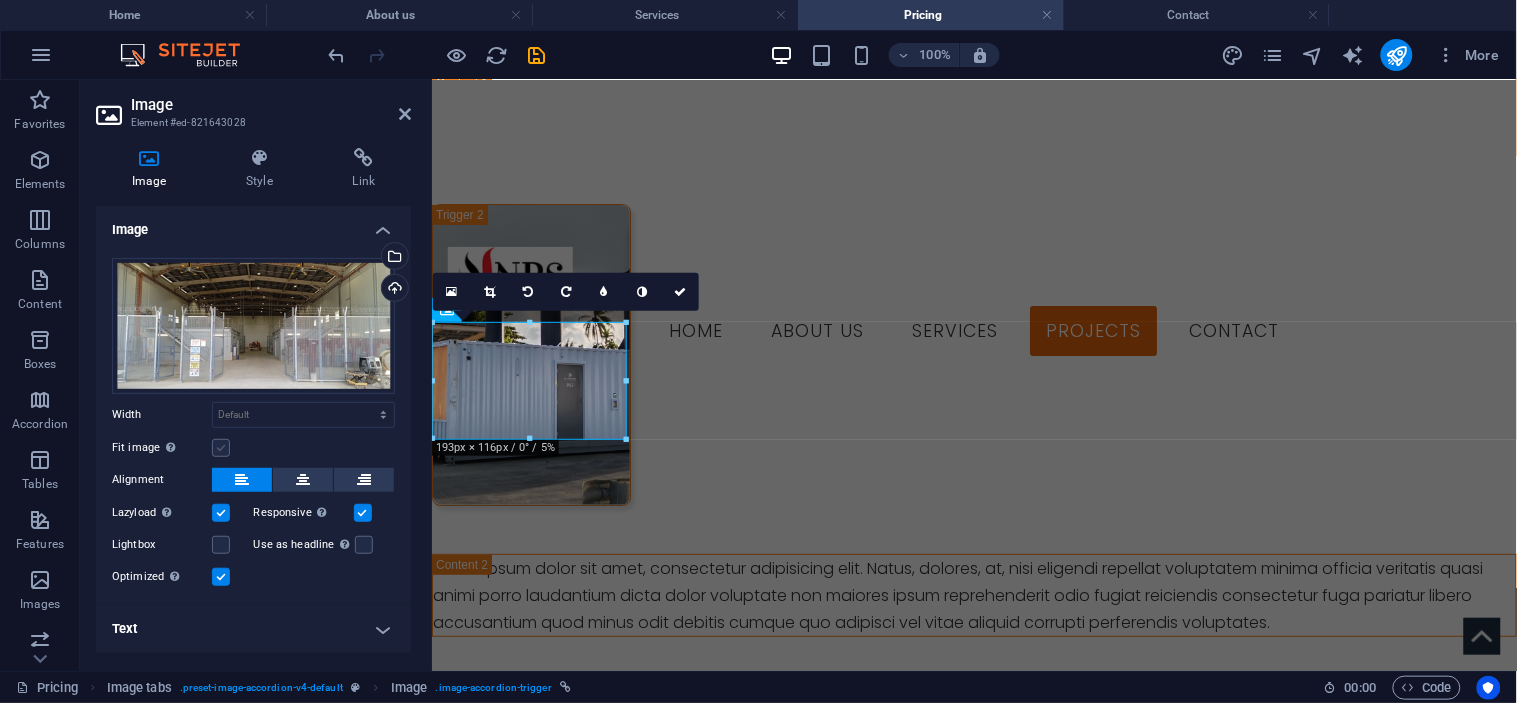 click on "Fit image Automatically fit image to a fixed width and height" at bounding box center [0, 0] 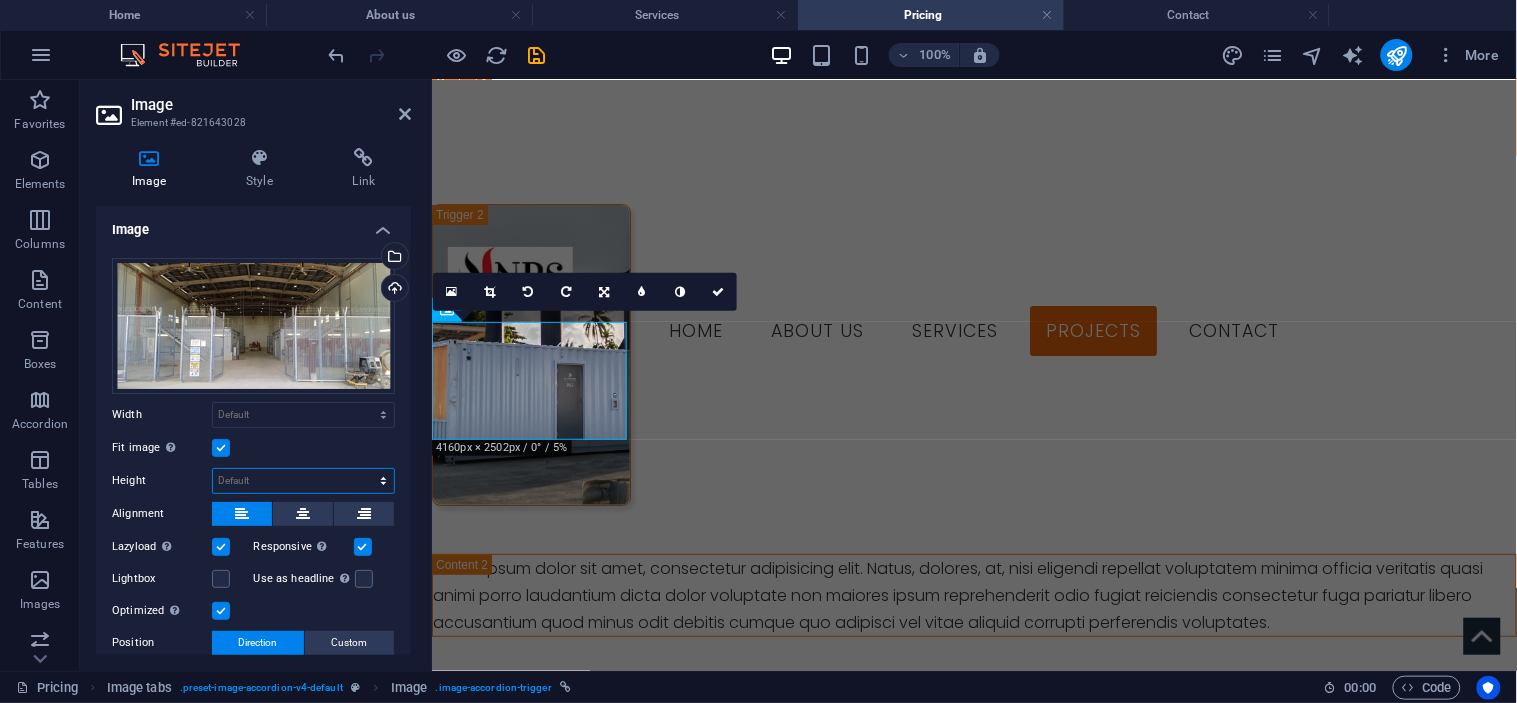 click on "Default auto px" at bounding box center (303, 481) 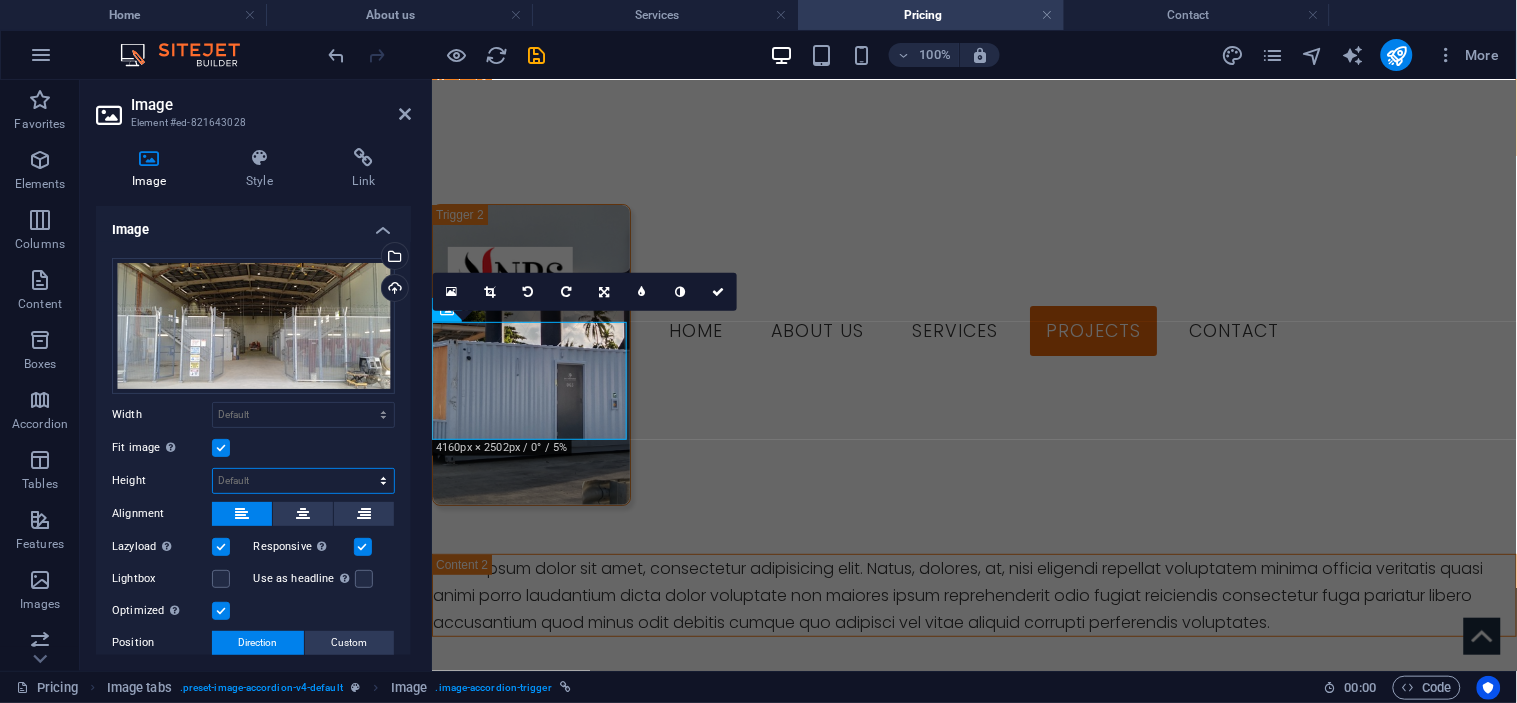 select on "px" 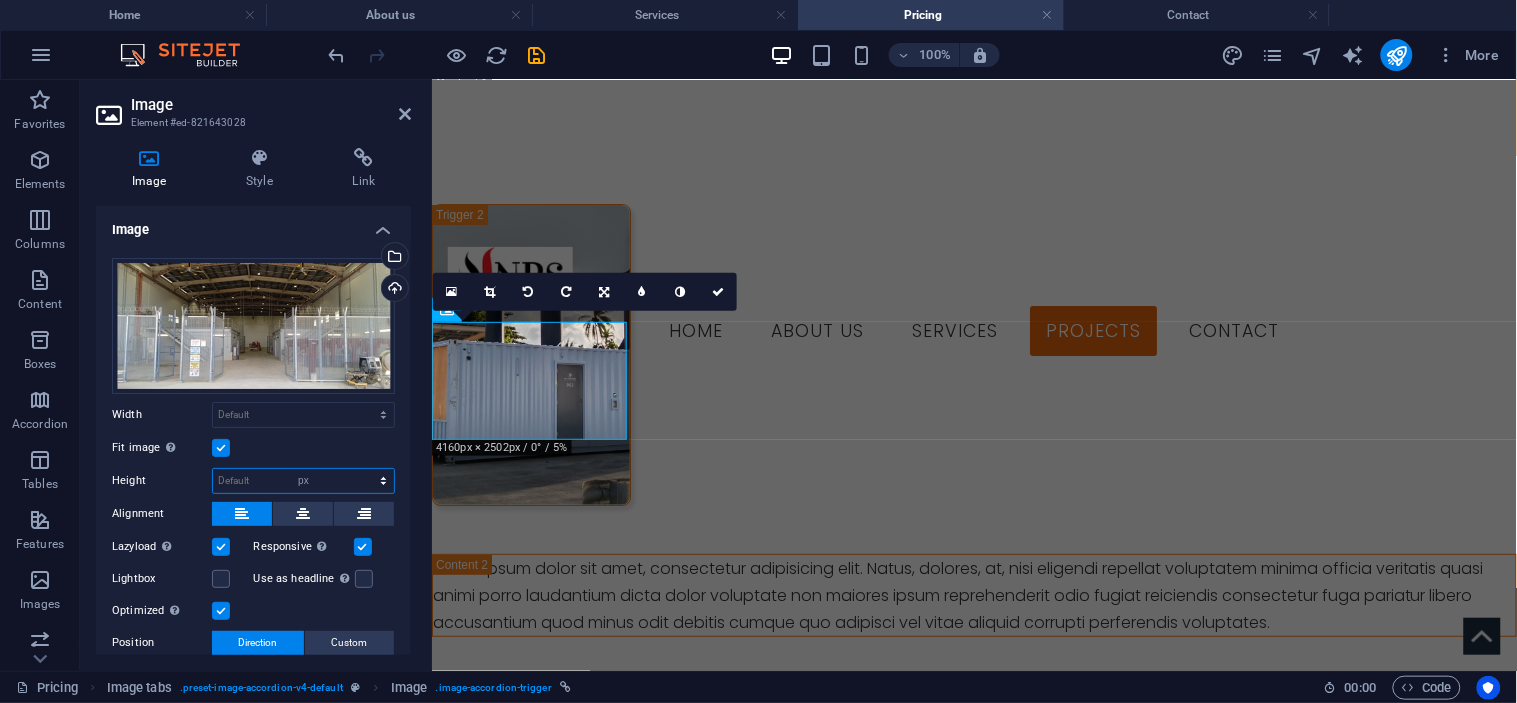 click on "Default auto px" at bounding box center (303, 481) 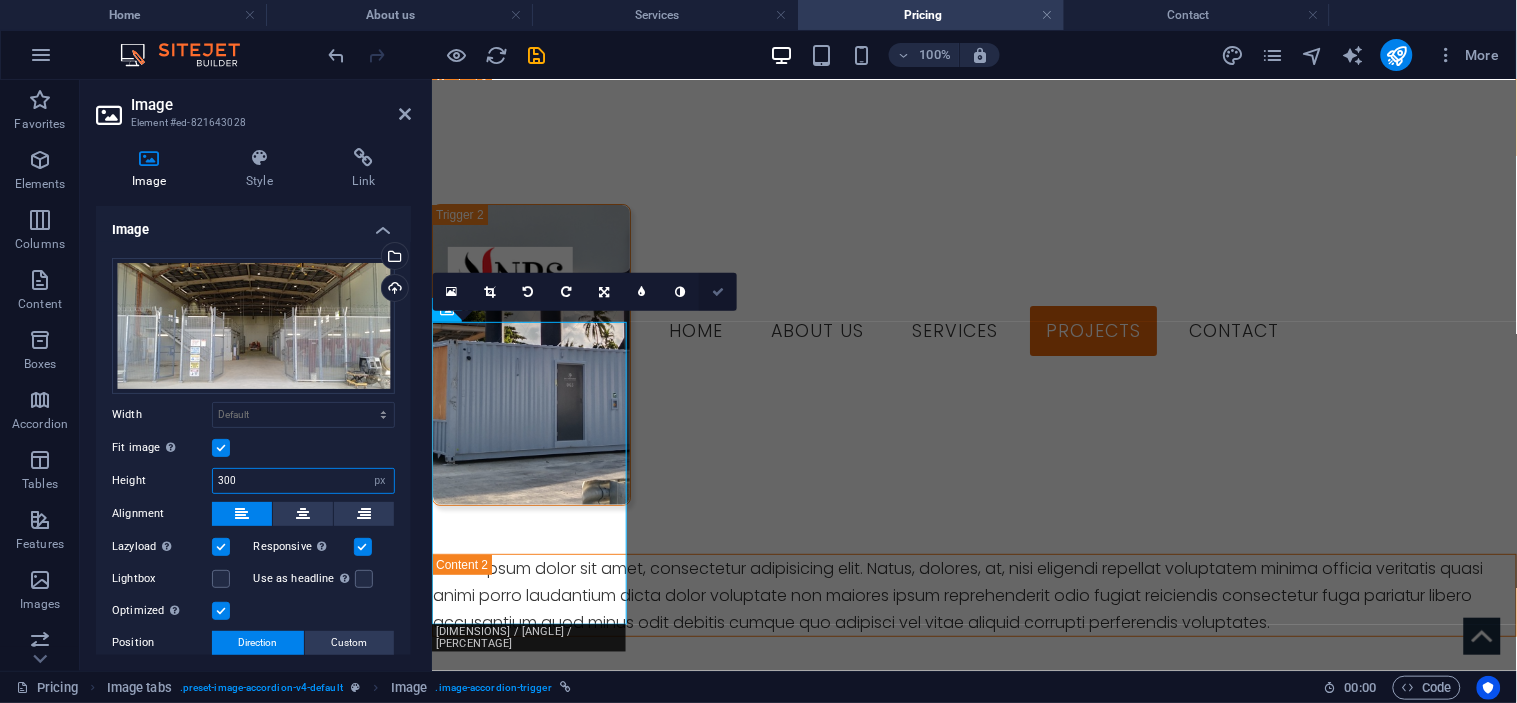 type on "300" 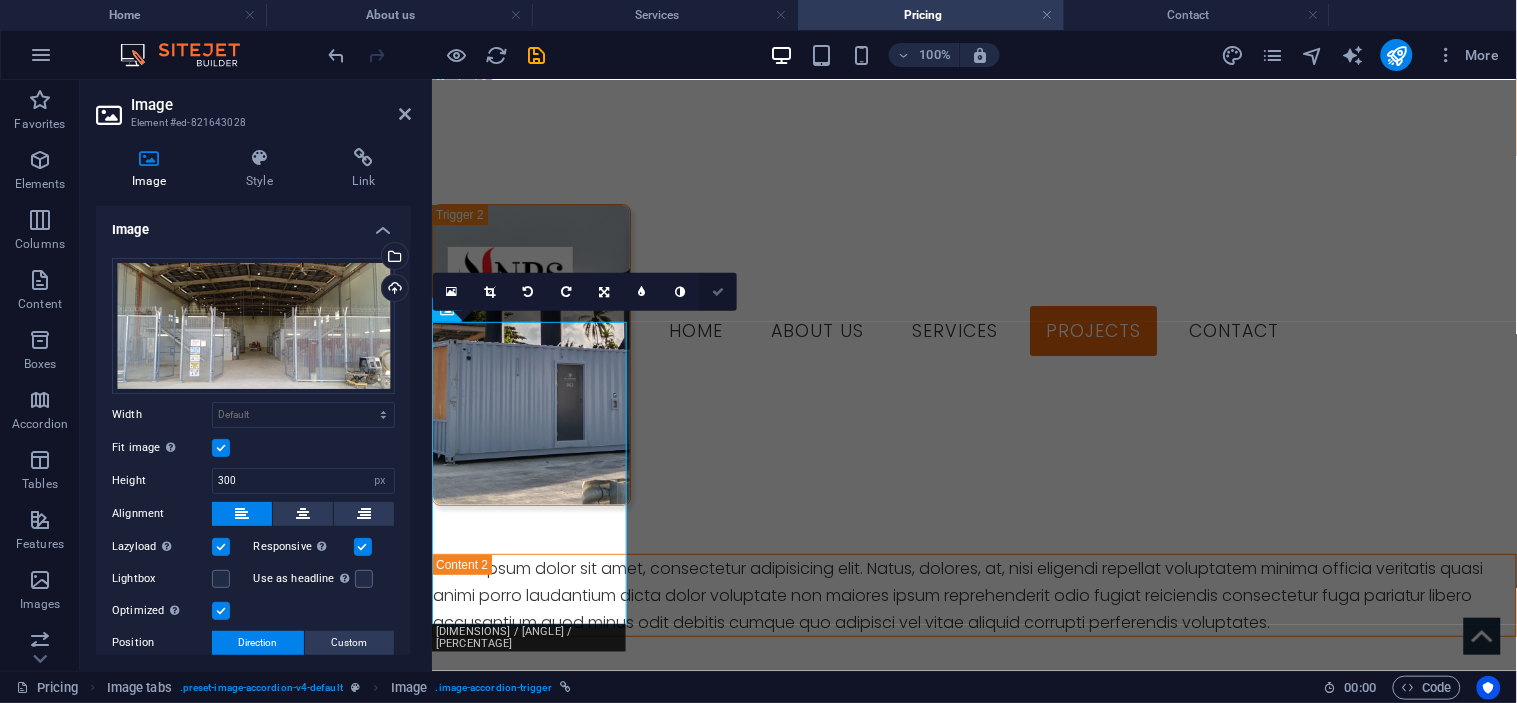 click at bounding box center (718, 292) 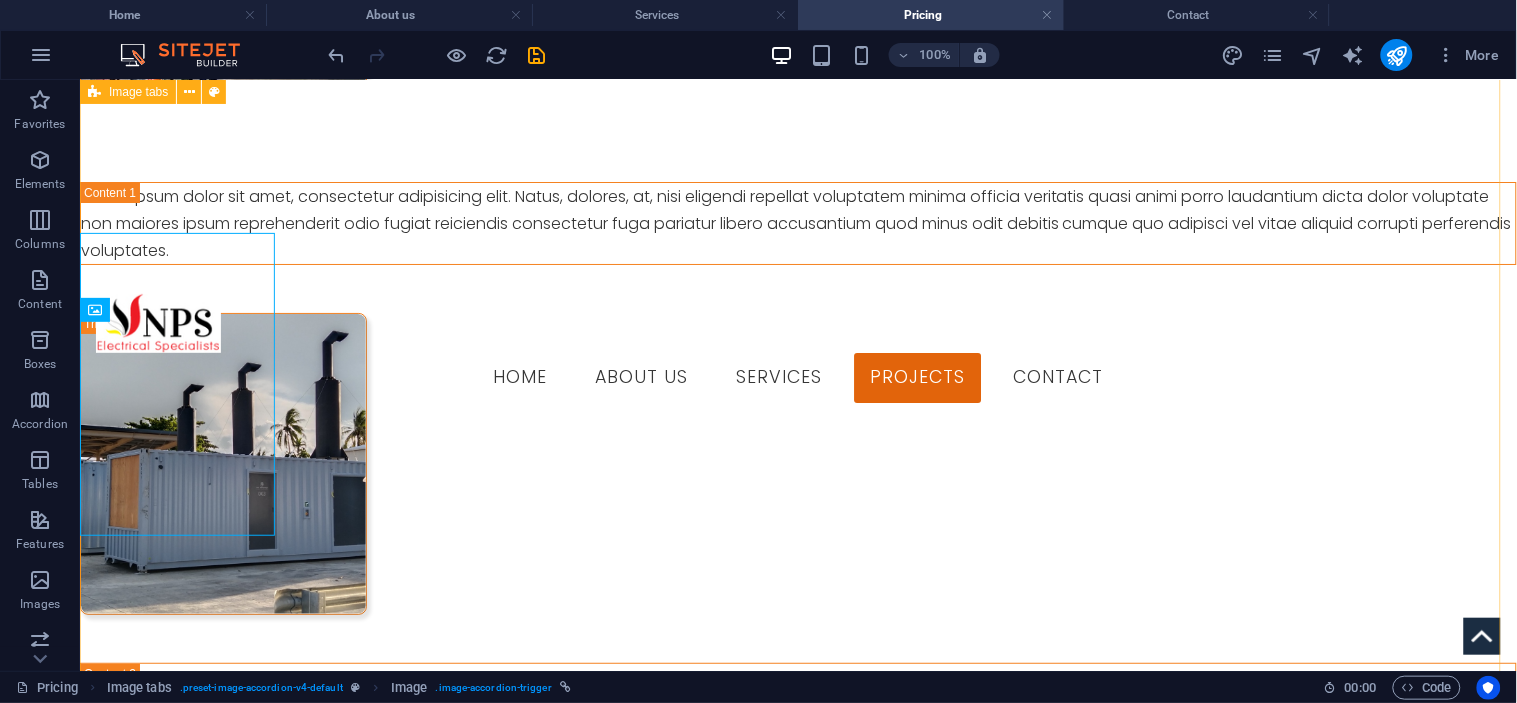 scroll, scrollTop: 1931, scrollLeft: 0, axis: vertical 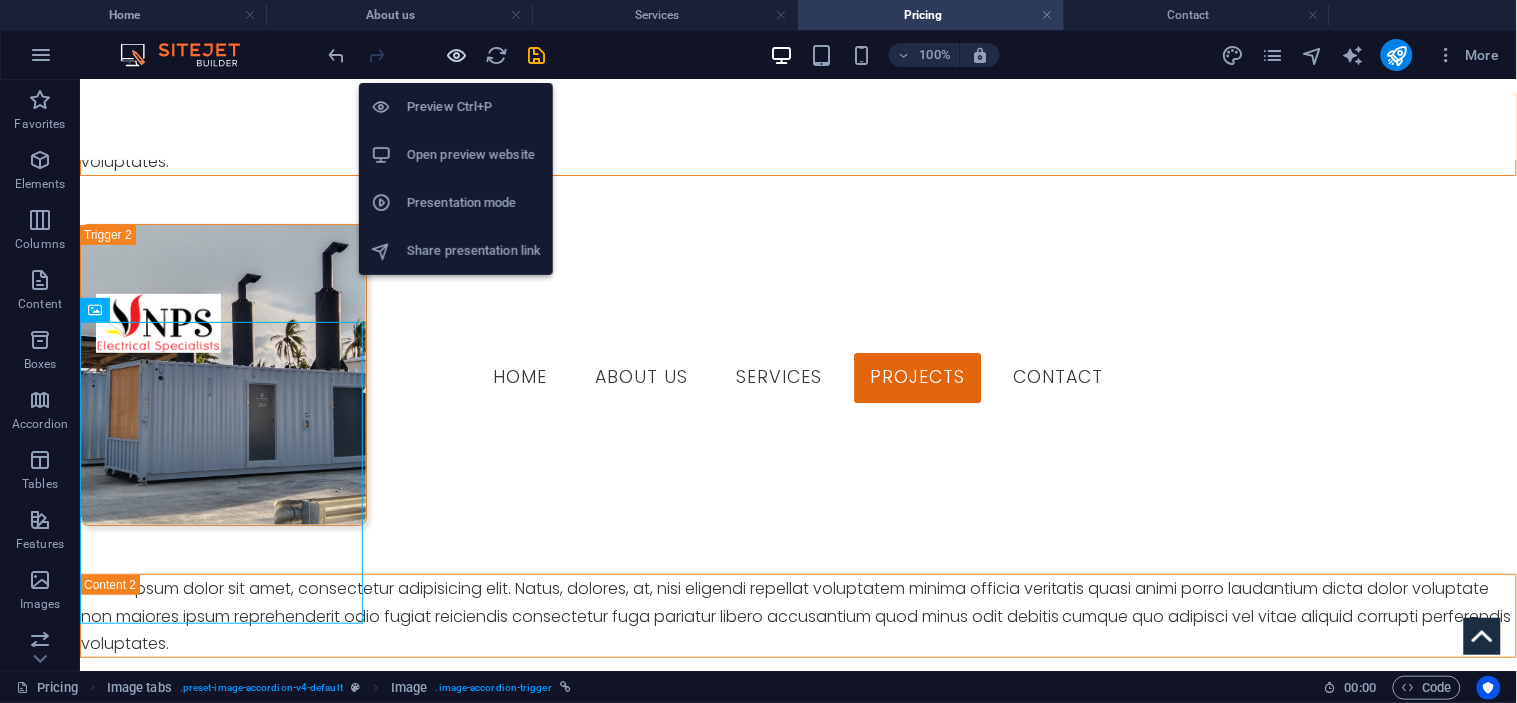 click at bounding box center [457, 55] 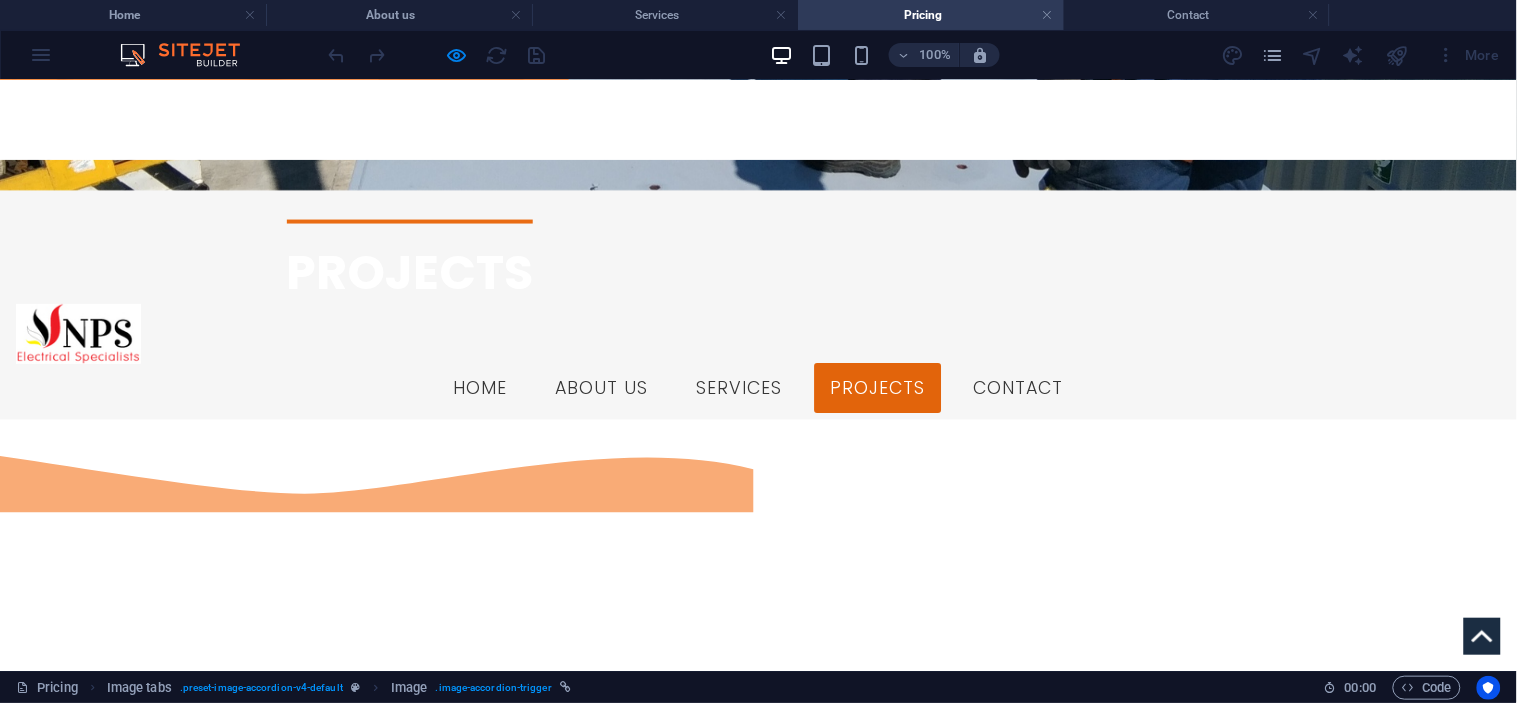 scroll, scrollTop: 765, scrollLeft: 0, axis: vertical 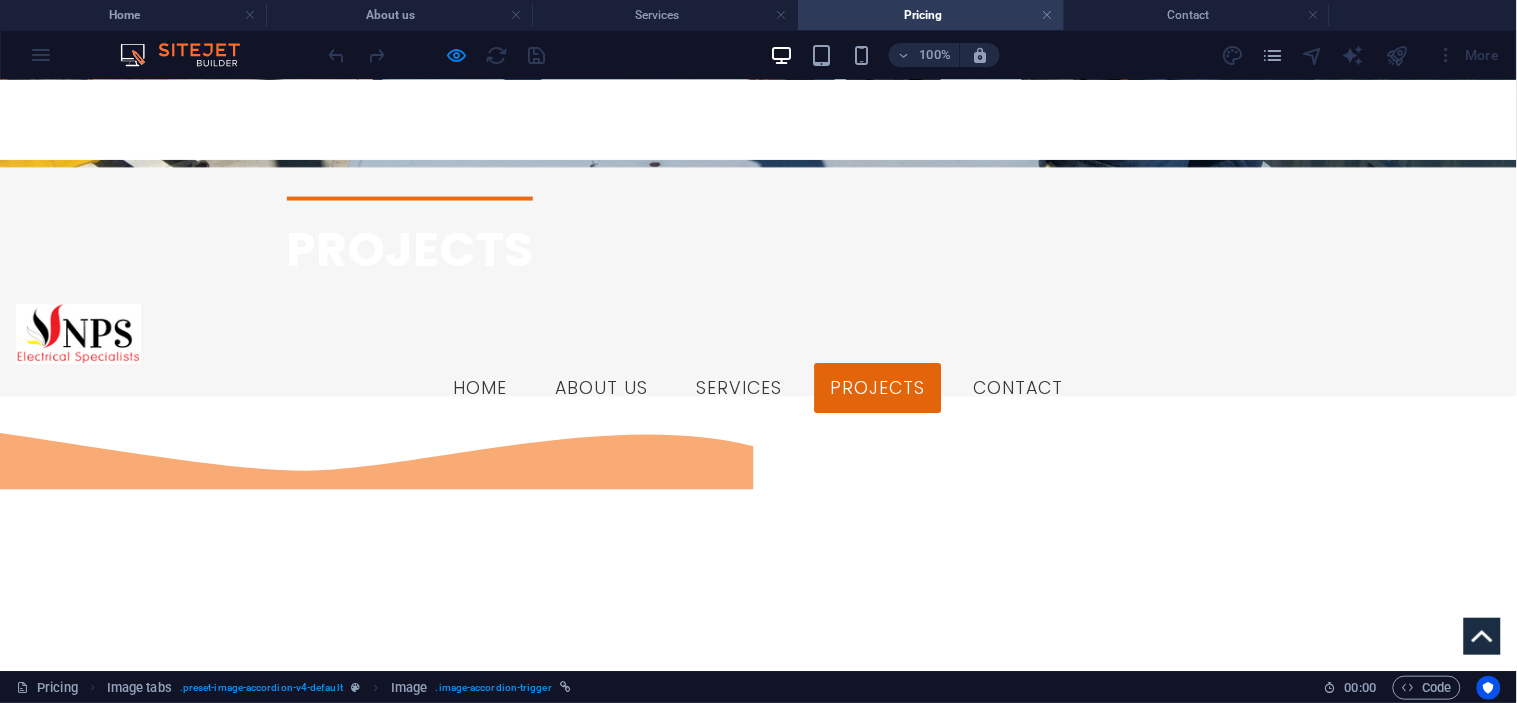 click at bounding box center (153, 1291) 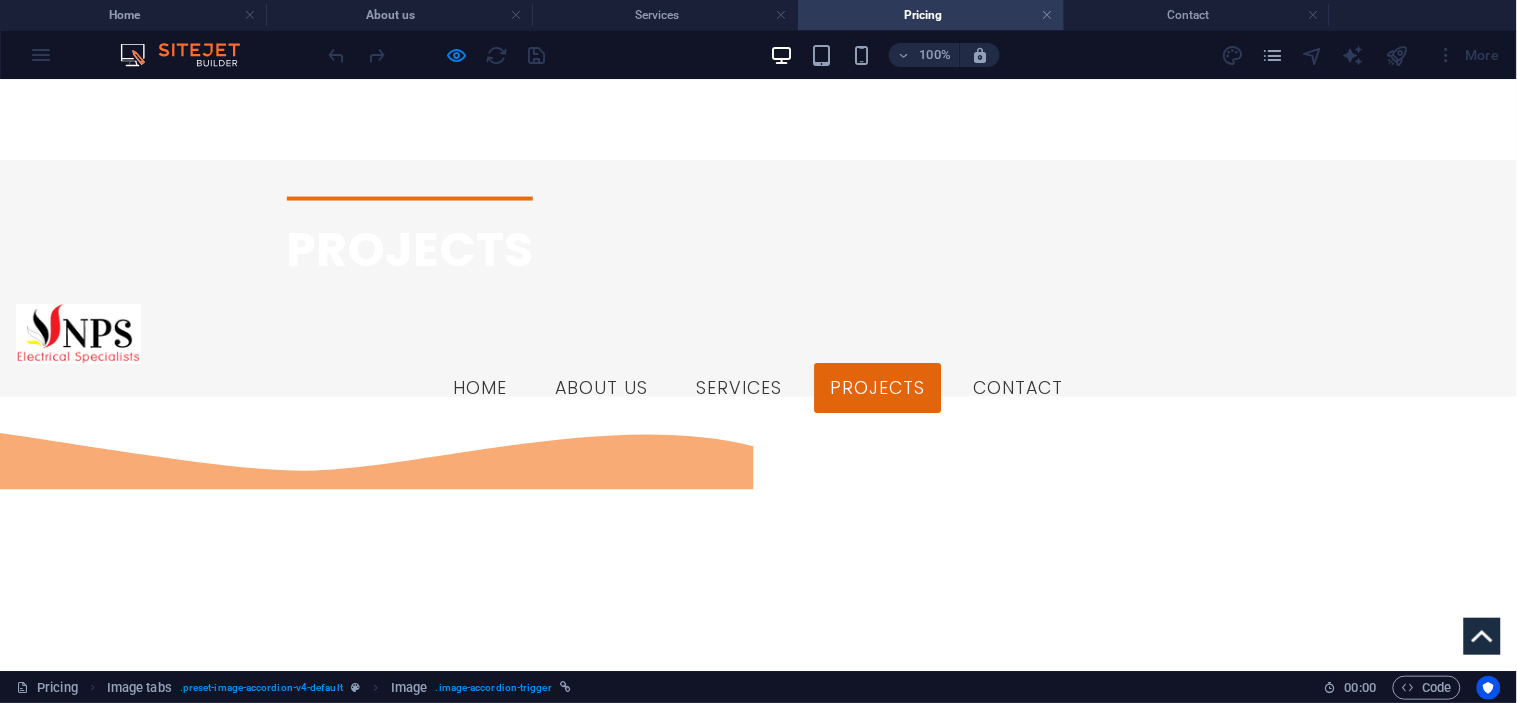 click at bounding box center (153, 1741) 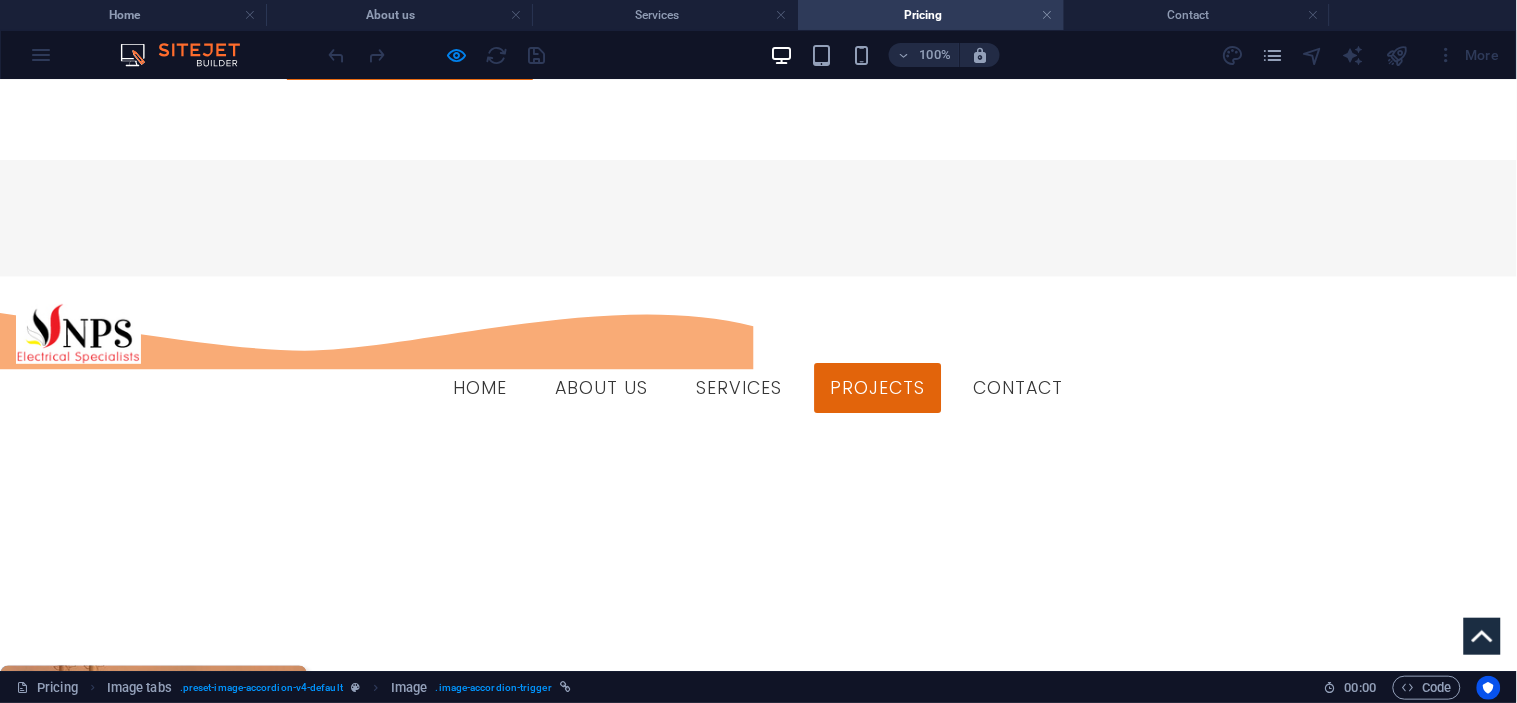 scroll, scrollTop: 876, scrollLeft: 0, axis: vertical 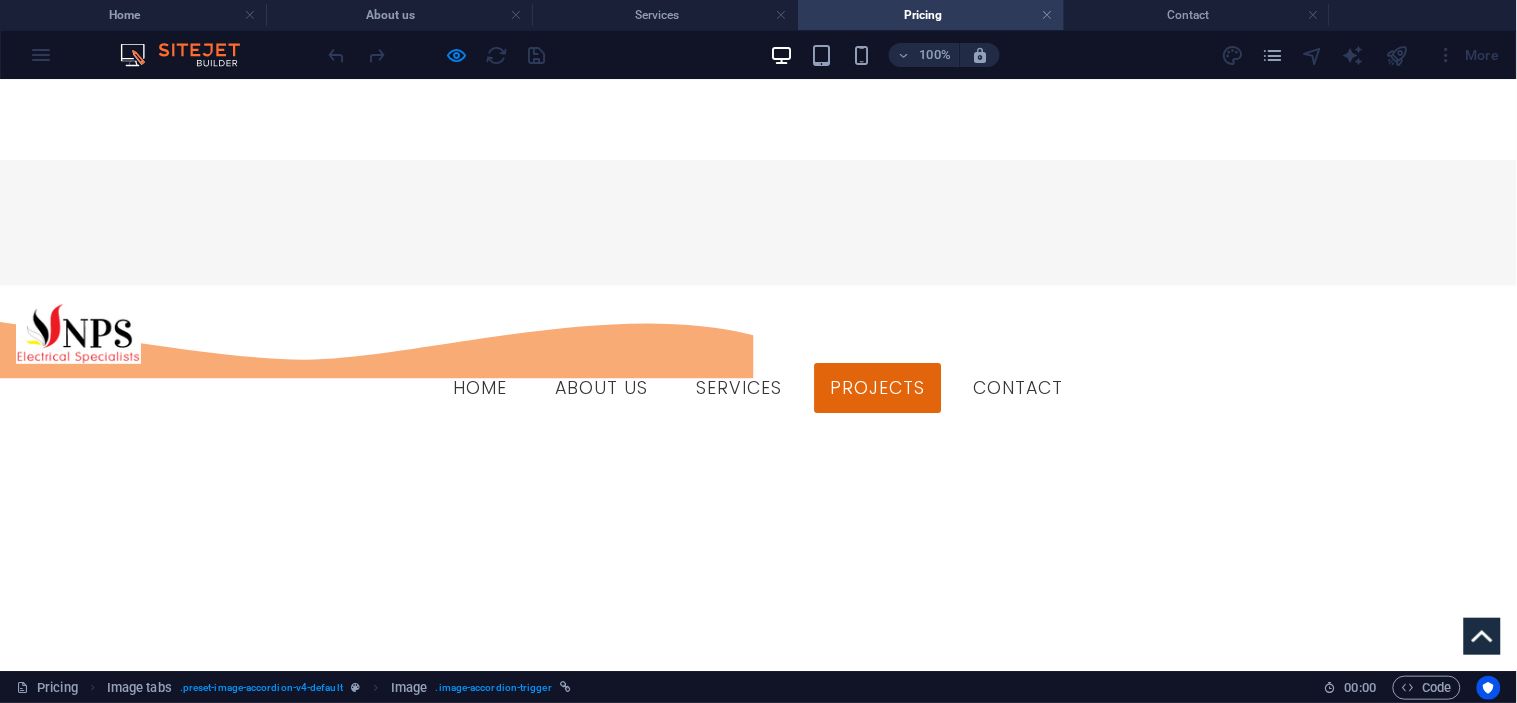 click at bounding box center (758, 183) 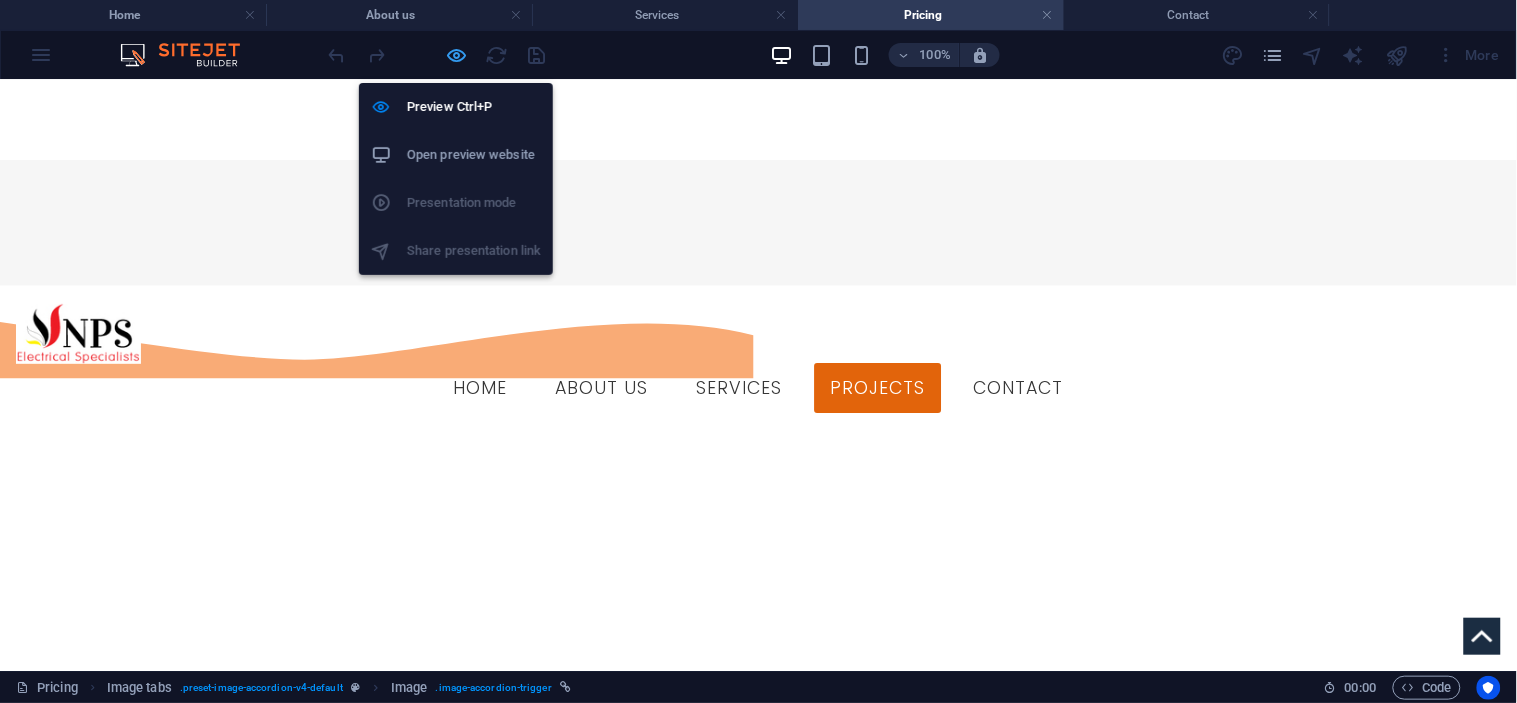 click at bounding box center [457, 55] 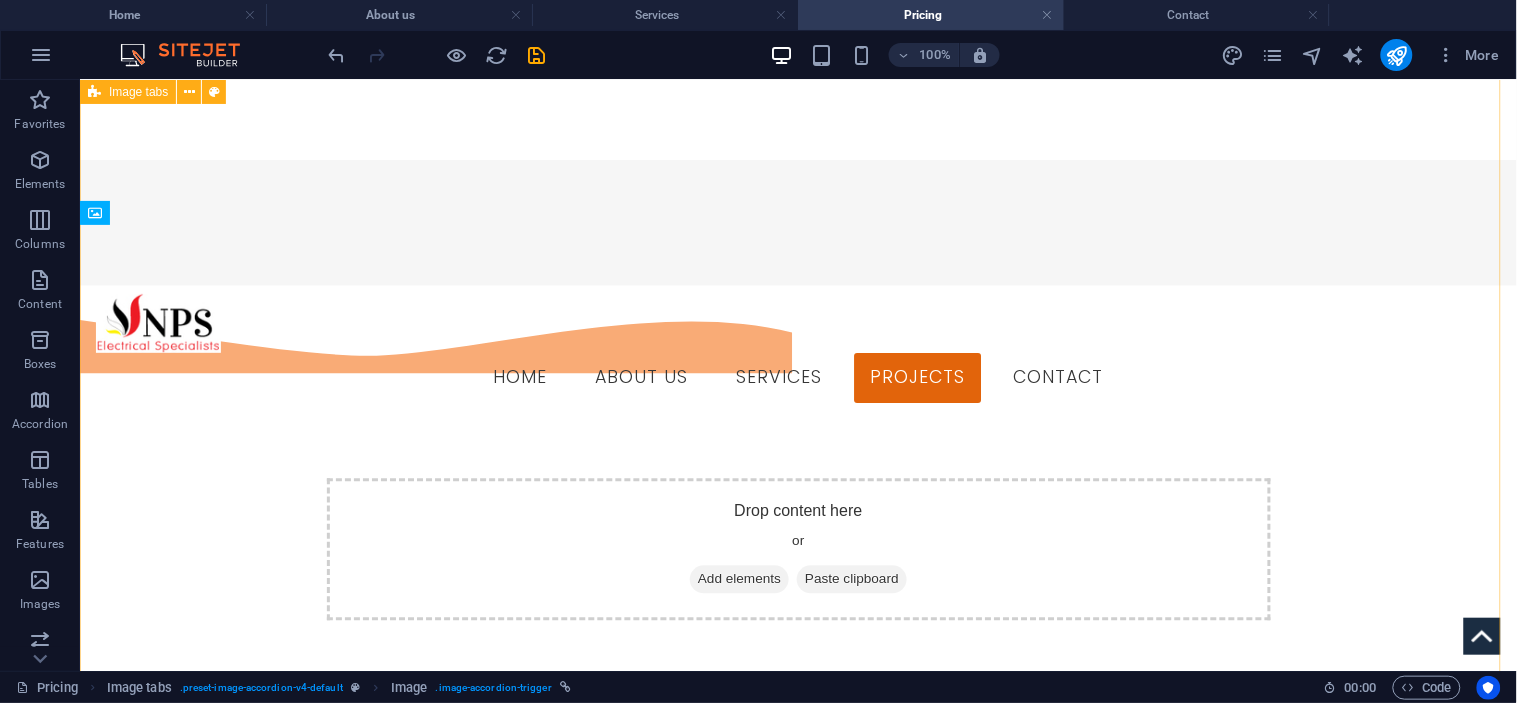 scroll, scrollTop: 2027, scrollLeft: 0, axis: vertical 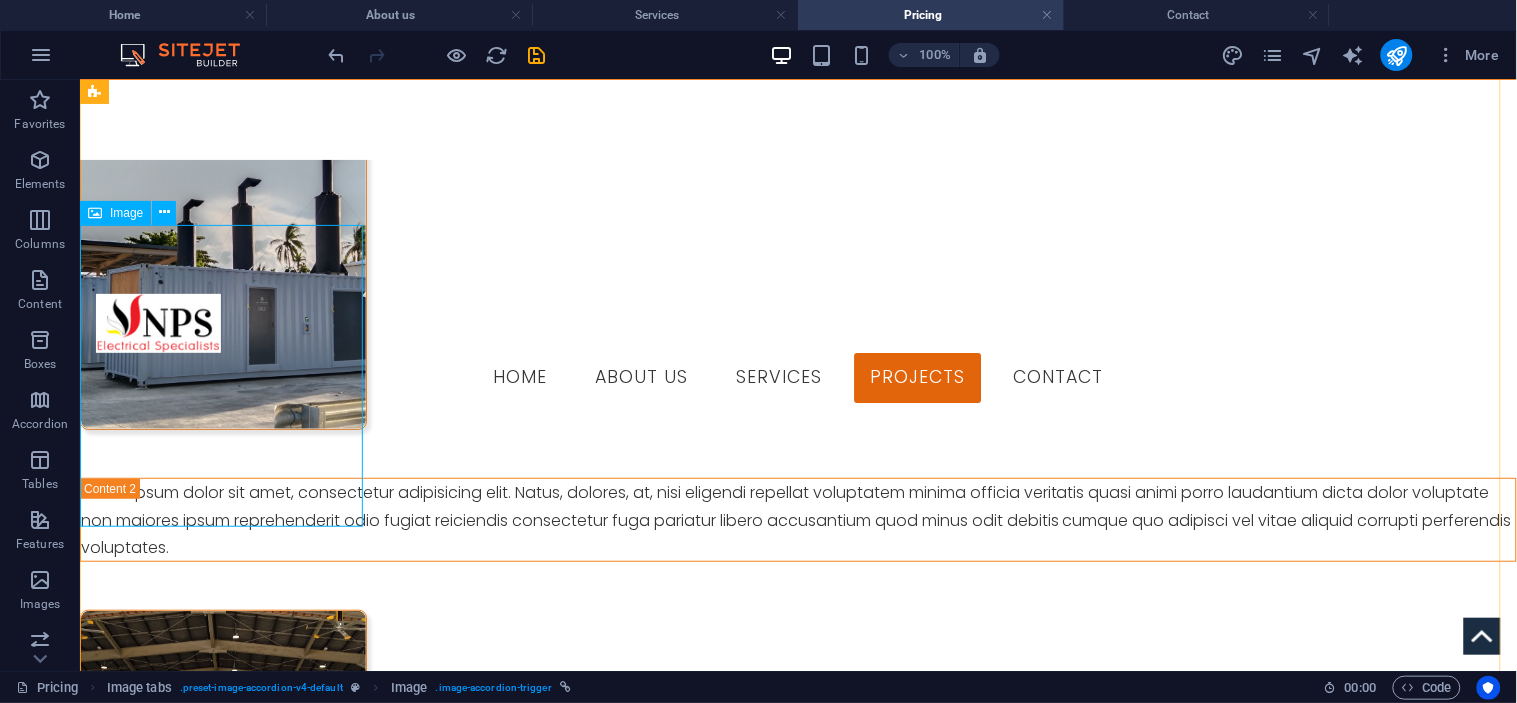 click on "Headline" at bounding box center (222, 760) 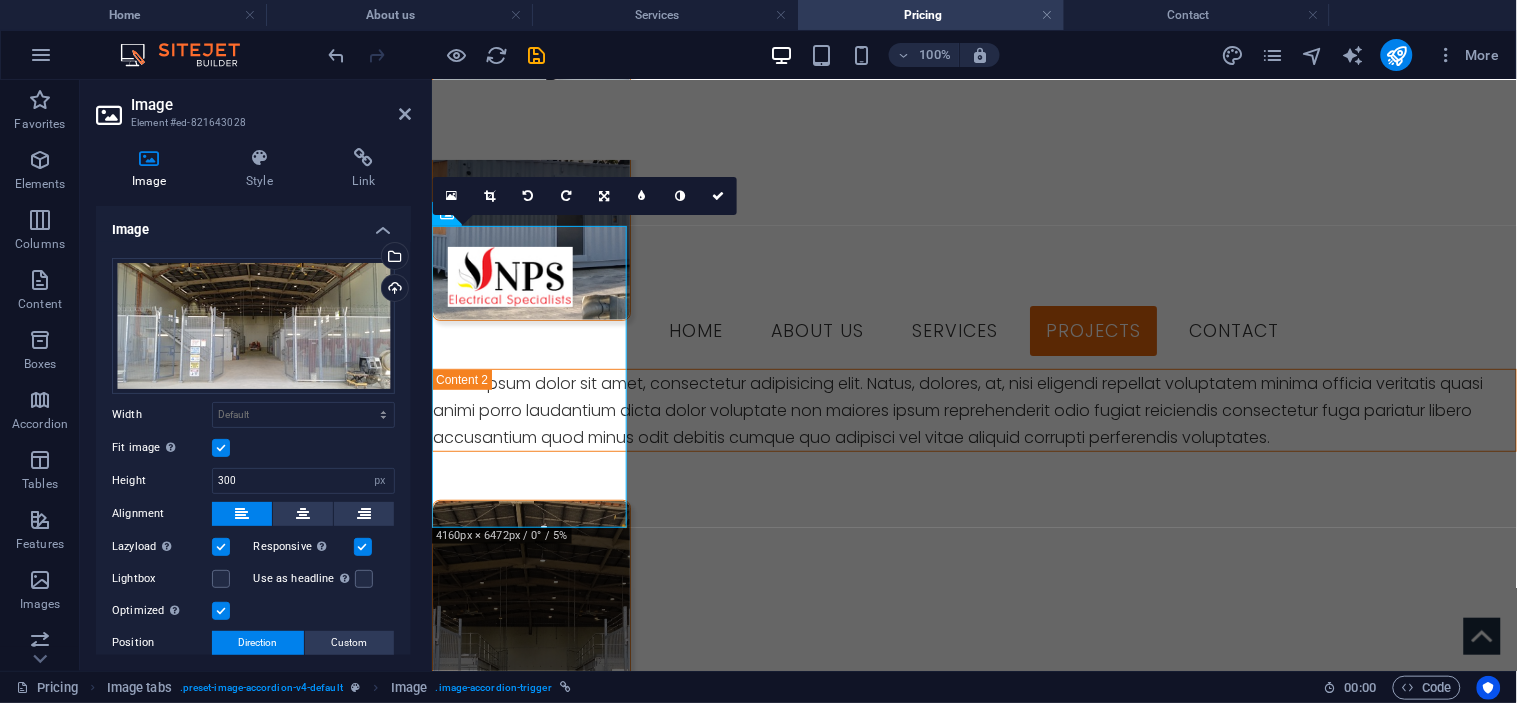 scroll, scrollTop: 1938, scrollLeft: 0, axis: vertical 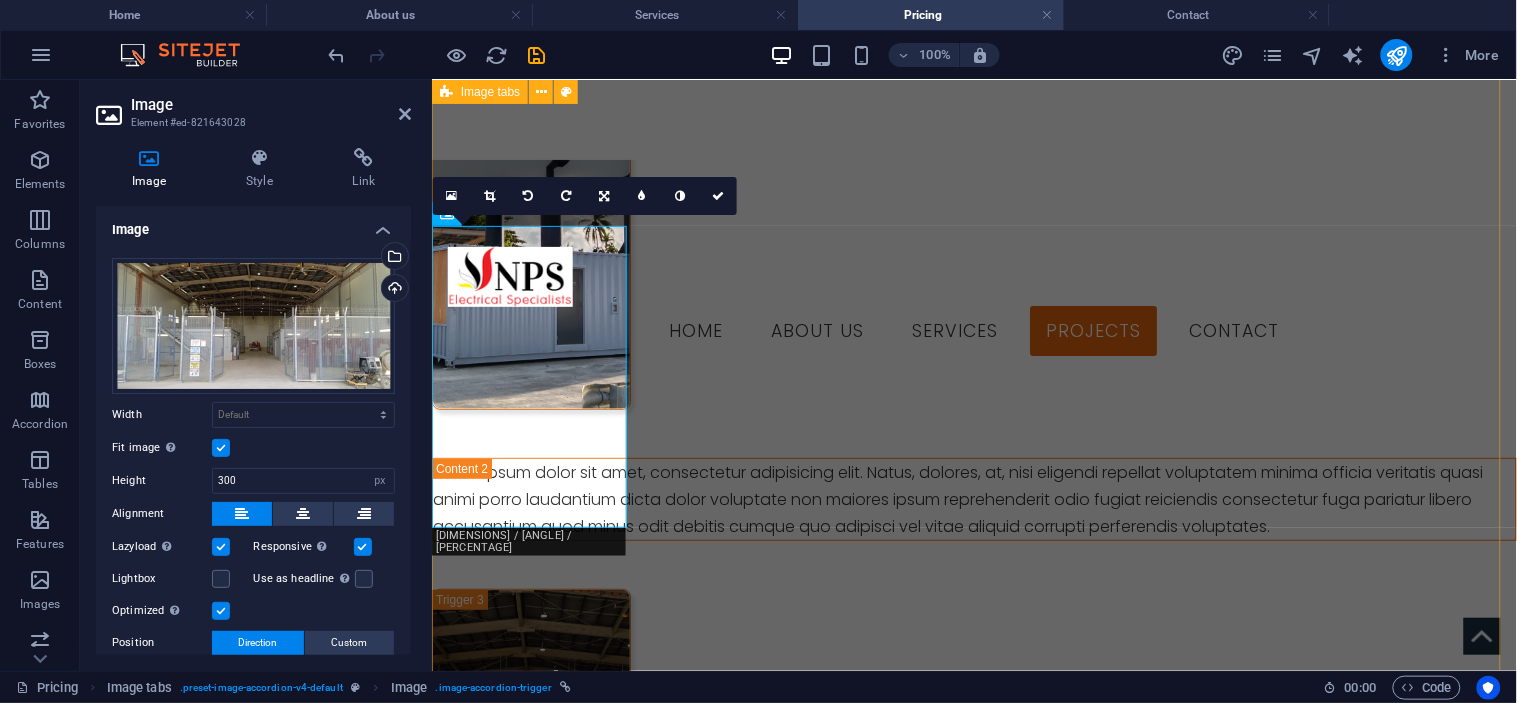 click on "Headline Lorem ipsum dolor sit amet, consectetur adipisicing elit. Natus, dolores, at, nisi eligendi repellat voluptatem minima officia veritatis quasi animi porro laudantium dicta dolor voluptate non maiores ipsum reprehenderit odio fugiat reiciendis consectetur fuga pariatur libero accusantium quod minus odit debitis cumque quo adipisci vel vitae aliquid corrupti perferendis voluptates. Headline Lorem ipsum dolor sit amet, consectetur adipisicing elit. Natus, dolores, at, nisi eligendi repellat voluptatem minima officia veritatis quasi animi porro laudantium dicta dolor voluptate non maiores ipsum reprehenderit odio fugiat reiciendis consectetur fuga pariatur libero accusantium quod minus odit debitis cumque quo adipisci vel vitae aliquid corrupti perferendis voluptates. Headline Headline" at bounding box center (973, 525) 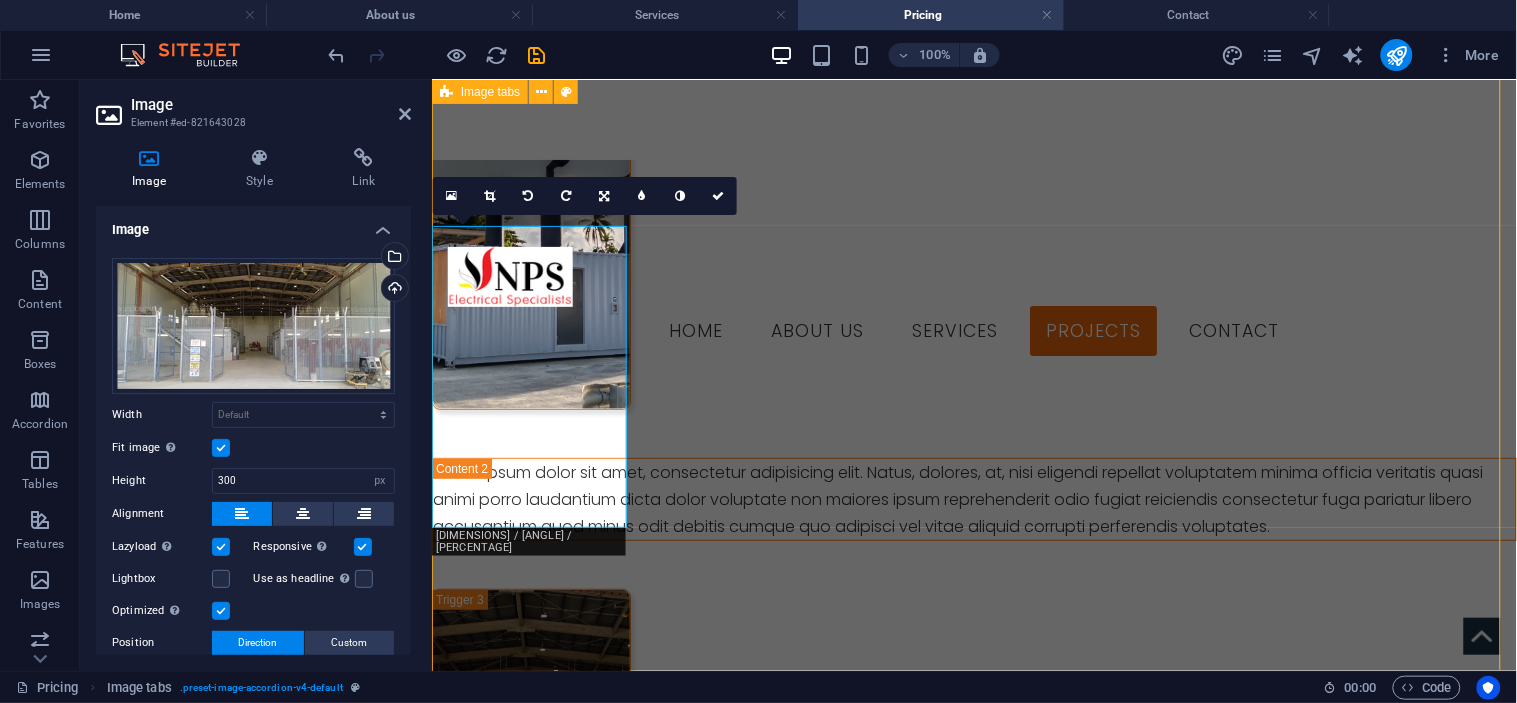 click on "Headline Lorem ipsum dolor sit amet, consectetur adipisicing elit. Natus, dolores, at, nisi eligendi repellat voluptatem minima officia veritatis quasi animi porro laudantium dicta dolor voluptate non maiores ipsum reprehenderit odio fugiat reiciendis consectetur fuga pariatur libero accusantium quod minus odit debitis cumque quo adipisci vel vitae aliquid corrupti perferendis voluptates. Headline Lorem ipsum dolor sit amet, consectetur adipisicing elit. Natus, dolores, at, nisi eligendi repellat voluptatem minima officia veritatis quasi animi porro laudantium dicta dolor voluptate non maiores ipsum reprehenderit odio fugiat reiciendis consectetur fuga pariatur libero accusantium quod minus odit debitis cumque quo adipisci vel vitae aliquid corrupti perferendis voluptates. Headline Headline" at bounding box center (973, 525) 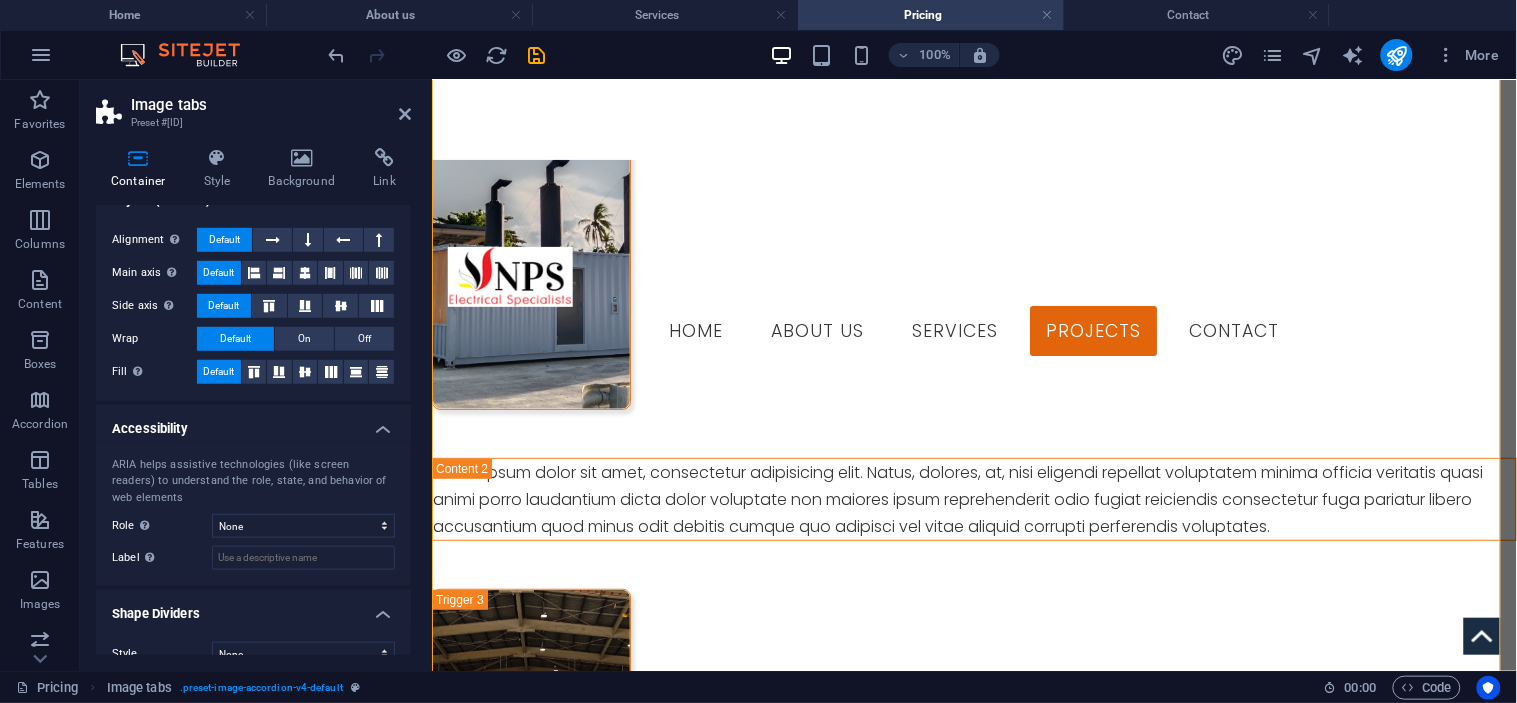 scroll, scrollTop: 360, scrollLeft: 0, axis: vertical 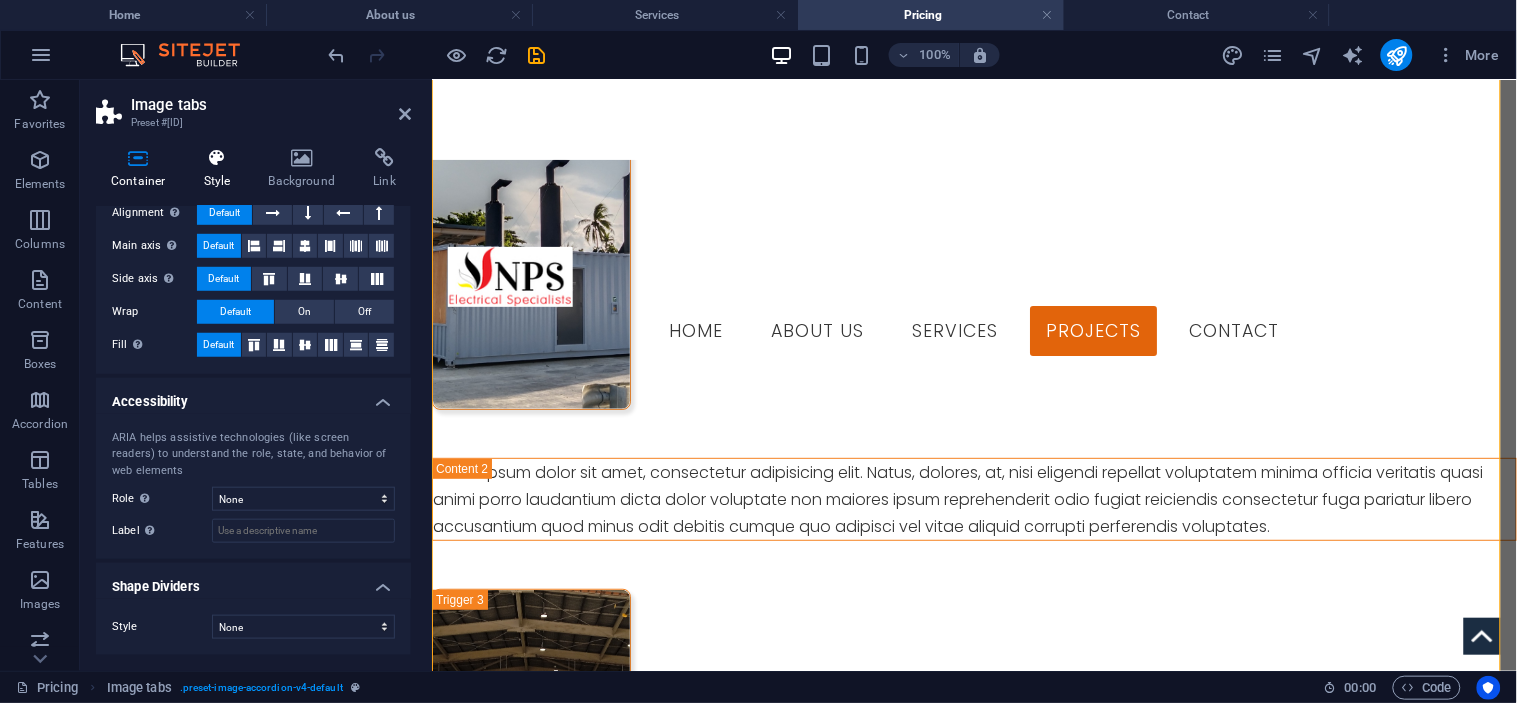 click on "Container Style Background Link Size Height Default px rem % vh vw Min. height None px rem % vh vw Width Default px rem % em vh vw Min. width None px rem % vh vw Content width Default Custom width Width Default px rem % em vh vw Min. width None px rem % vh vw Default padding Custom spacing Default content width and padding can be changed under Design. Edit design Layout (Flexbox) Alignment Determines the flex direction. Default Main axis Determine how elements should behave along the main axis inside this container (justify content). Default Side axis Control the vertical direction of the element inside of the container (align items). Default Wrap Default On Off Fill Controls the distances and direction of elements on the y-axis across several lines (align content). Default Accessibility ARIA helps assistive technologies (like screen readers) to understand the role, state, and behavior of web elements Role The ARIA role defines the purpose of an element.  None Alert Article Banner Comment Fan" at bounding box center [253, 401] 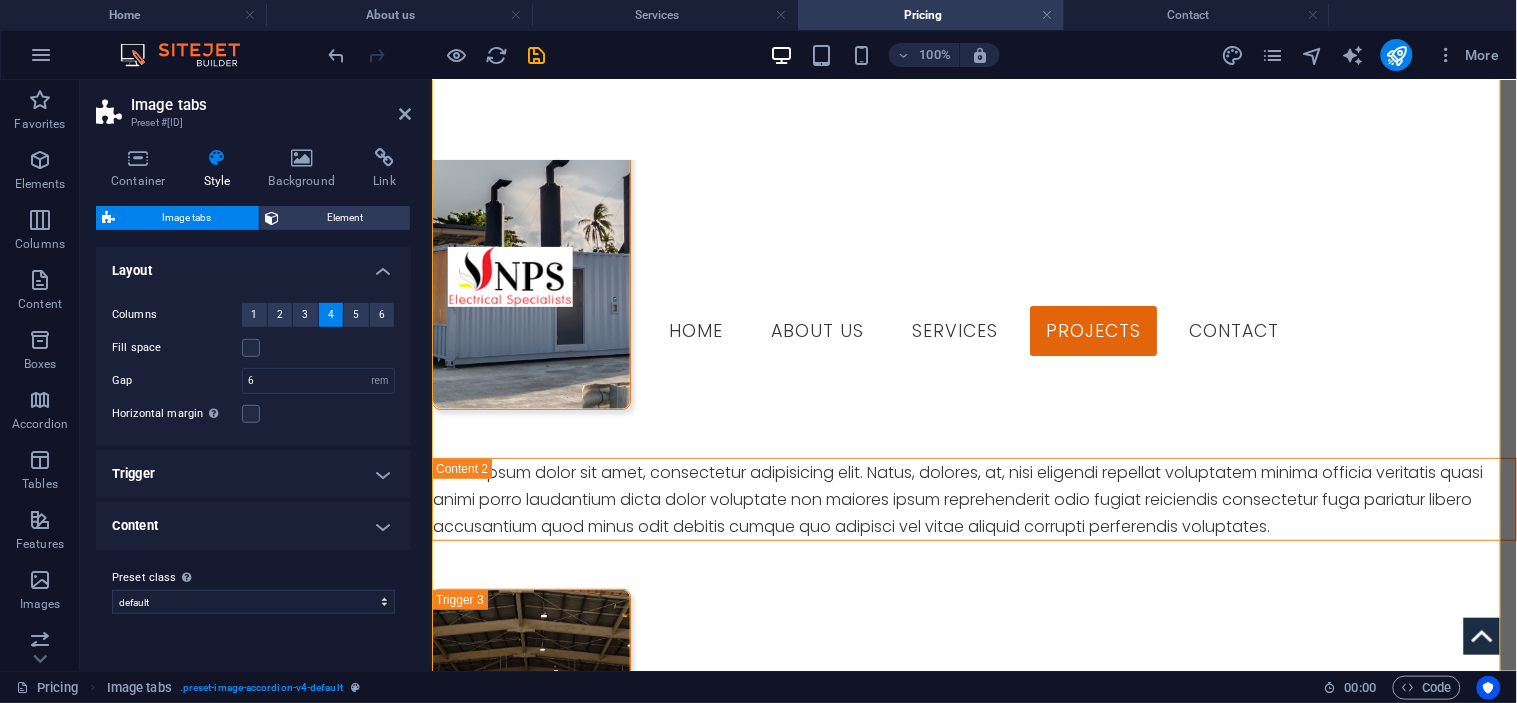 click on "Trigger" at bounding box center [253, 474] 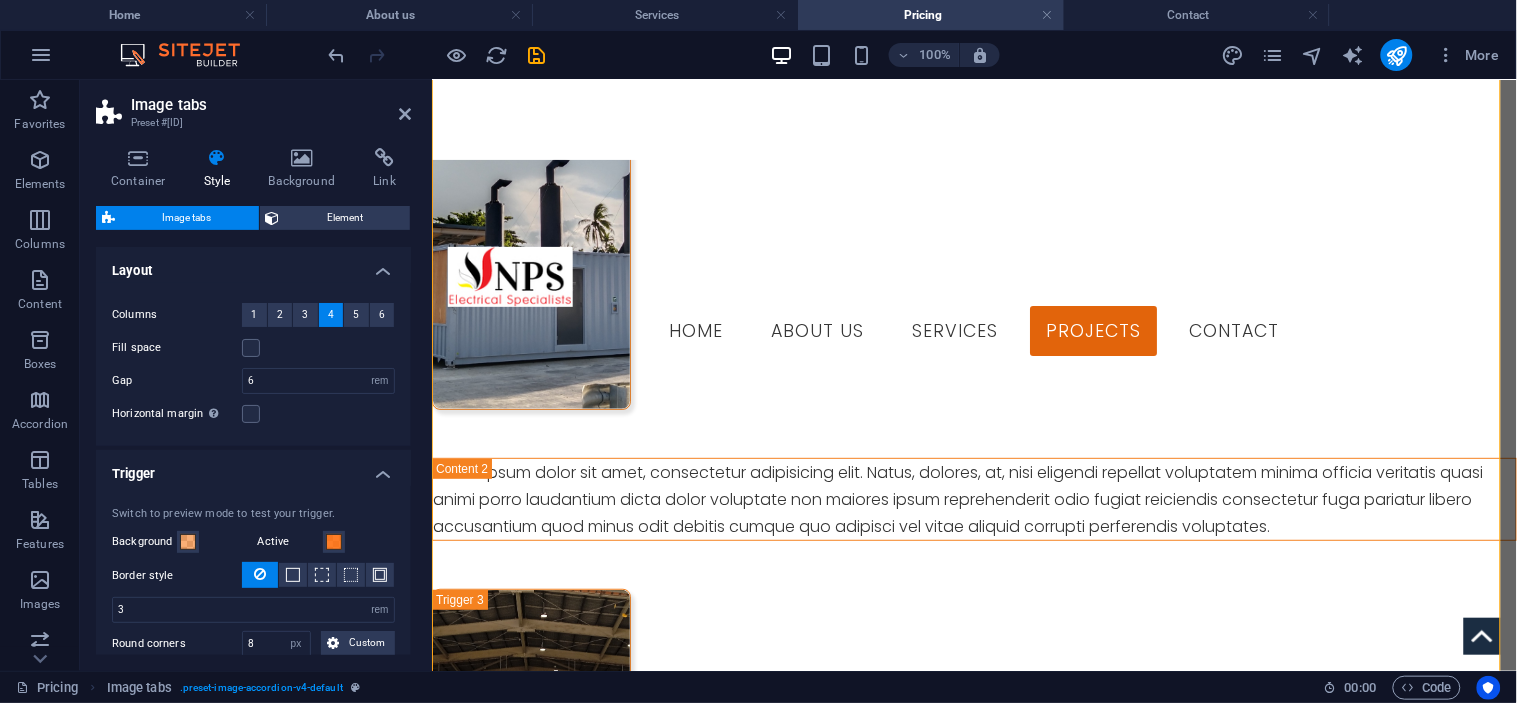 scroll, scrollTop: 222, scrollLeft: 0, axis: vertical 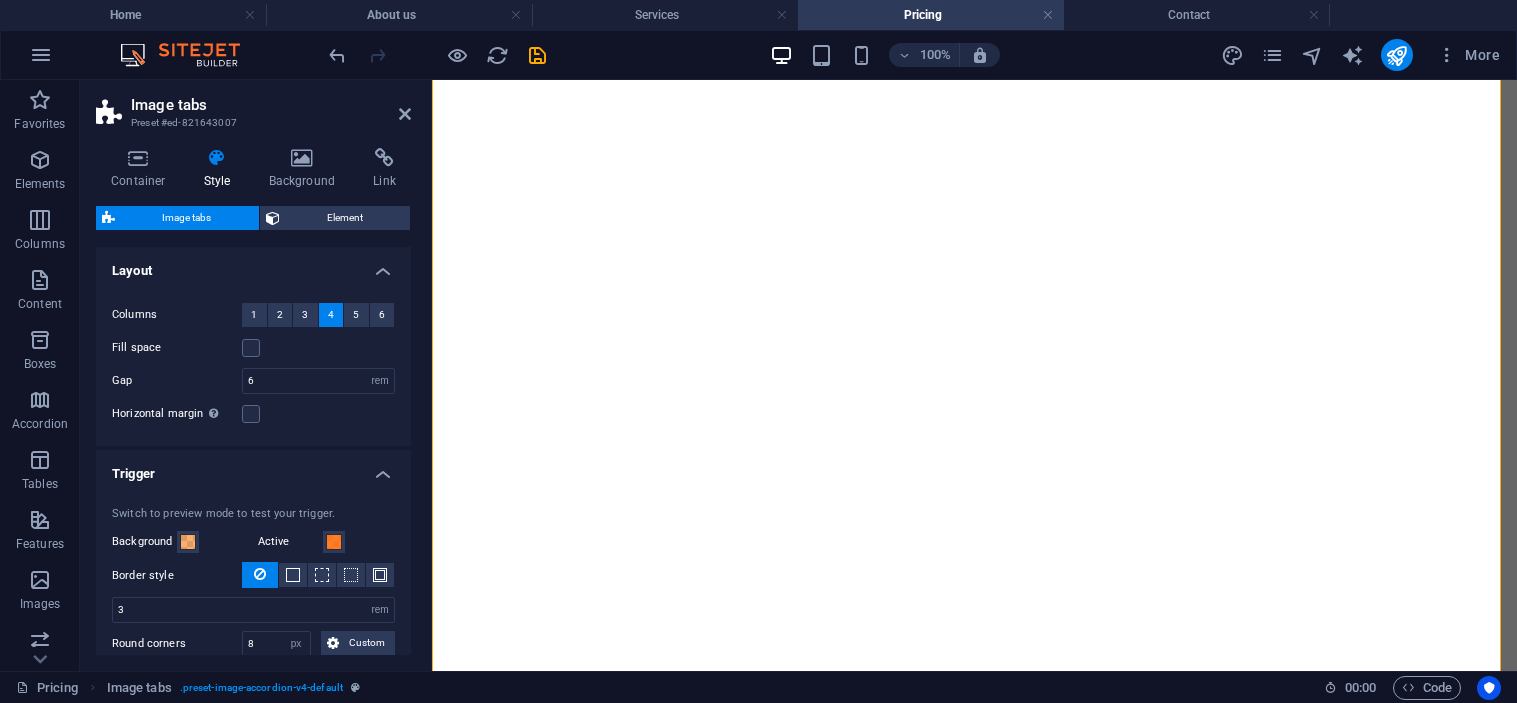 select on "rem" 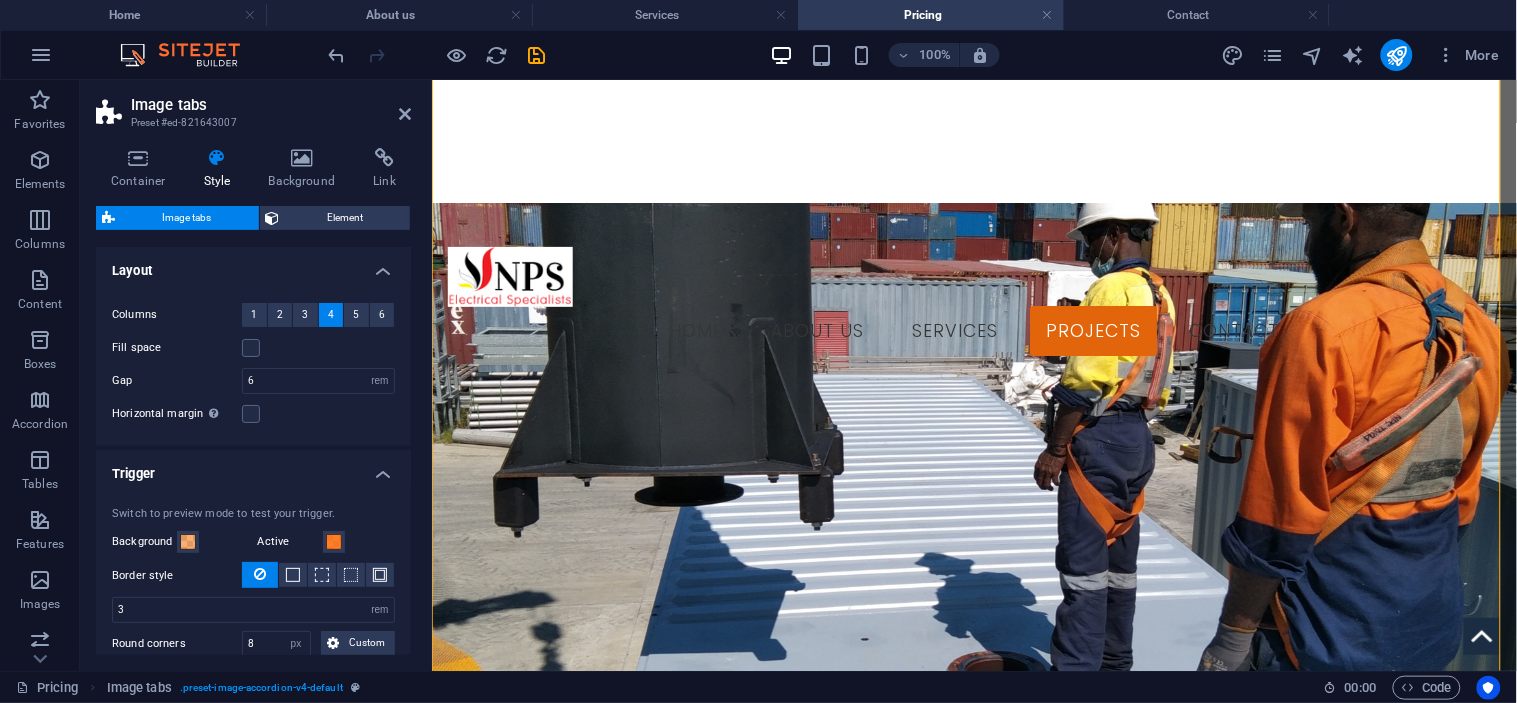 scroll, scrollTop: 0, scrollLeft: 0, axis: both 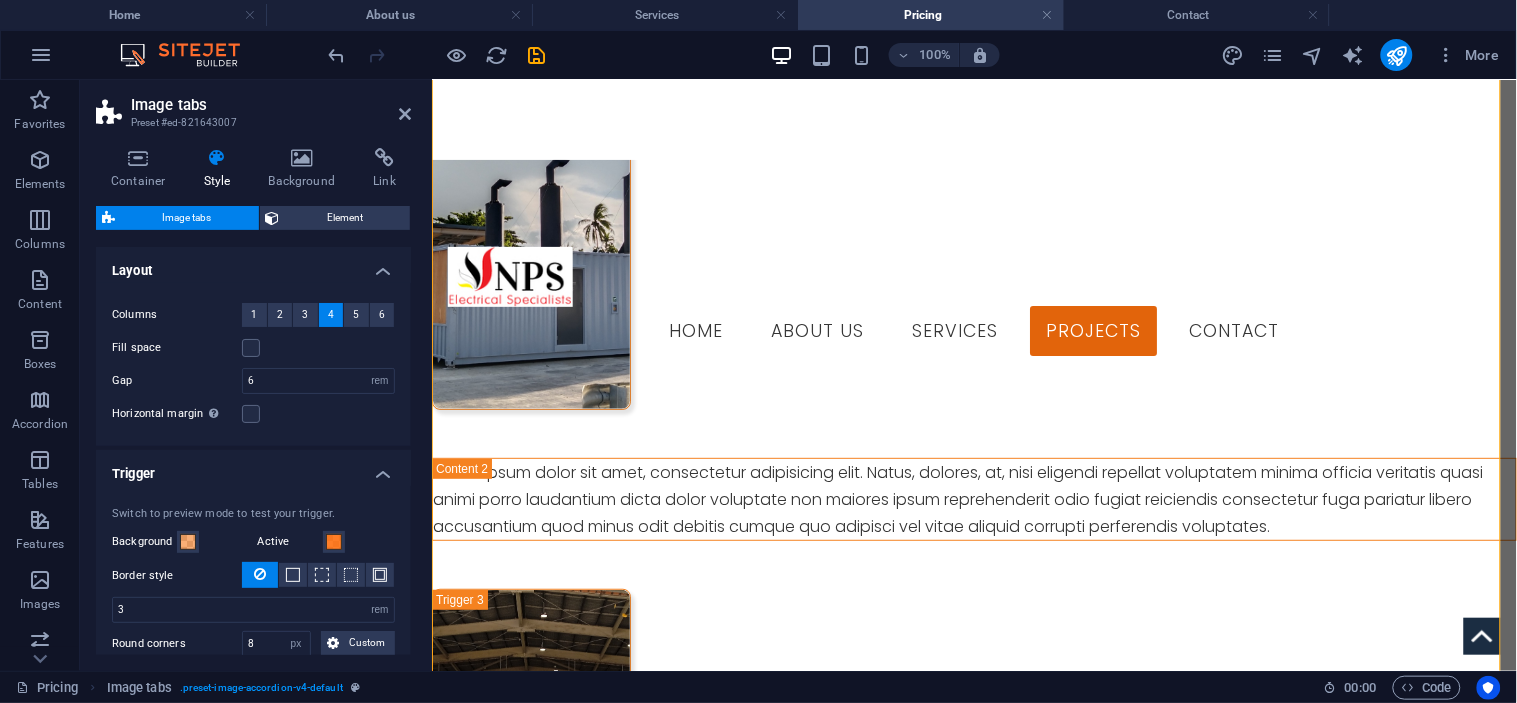 click on "Bottom Top Right Left Zoom in Zoom out Background Black and white Blur Shadow" at bounding box center [318, 829] 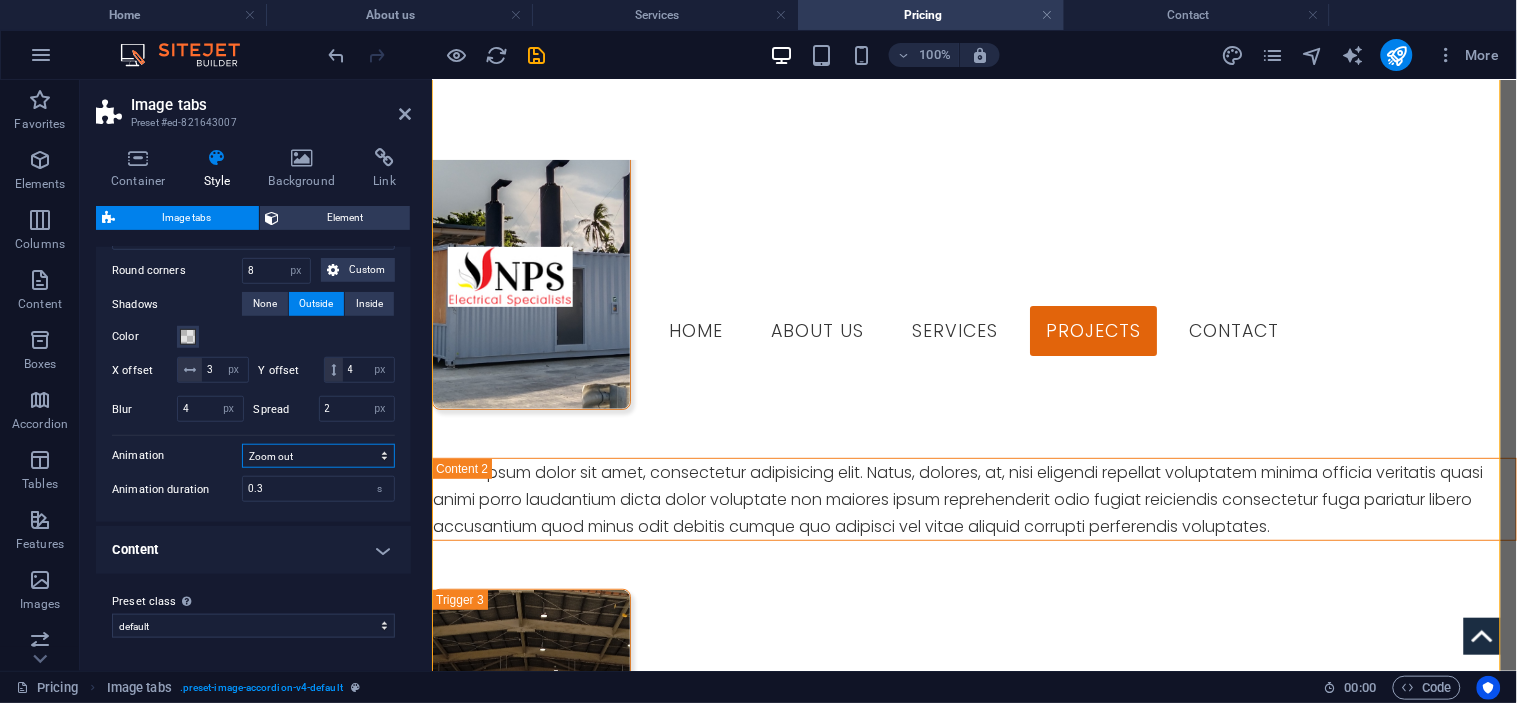 scroll, scrollTop: 1938, scrollLeft: 0, axis: vertical 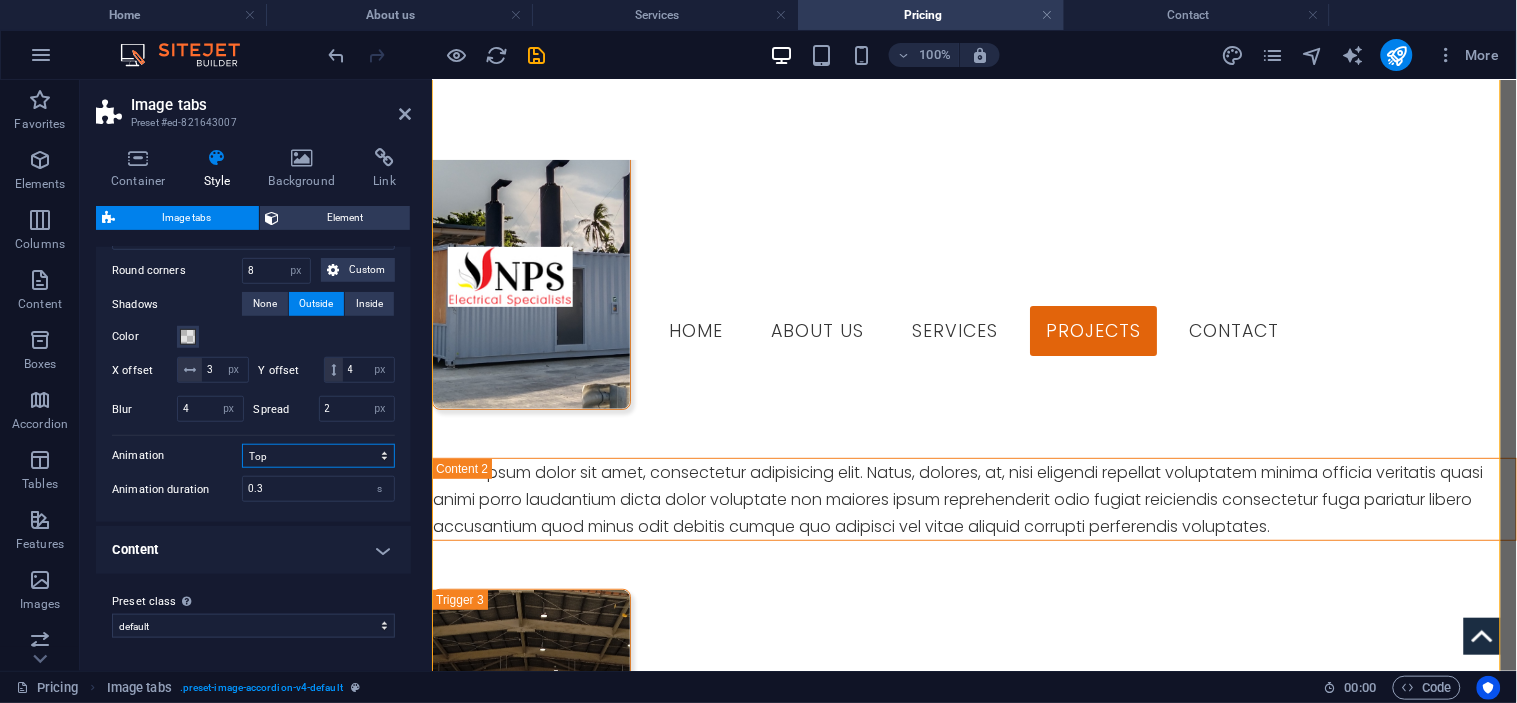 click on "Bottom Top Right Left Zoom in Zoom out Background Black and white Blur Shadow" at bounding box center [318, 456] 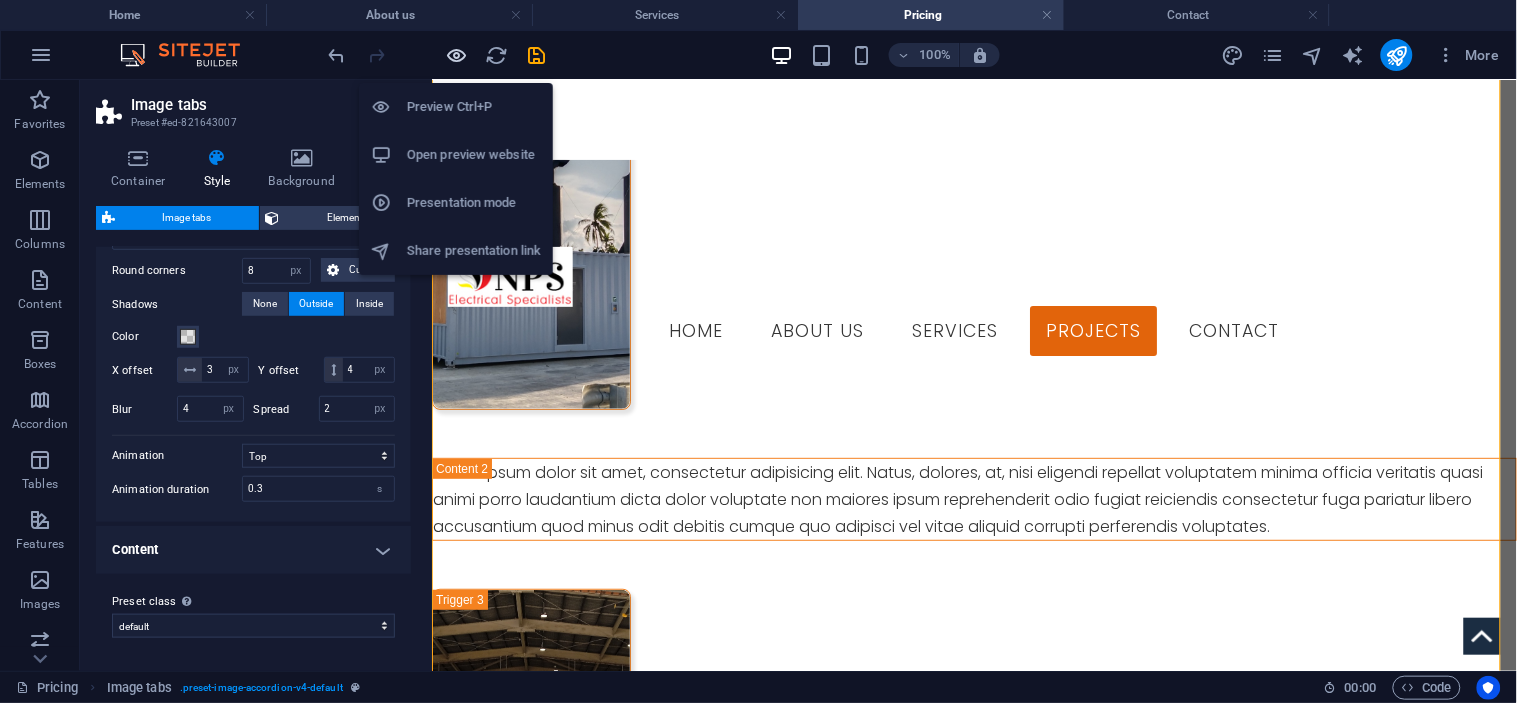 click at bounding box center (457, 55) 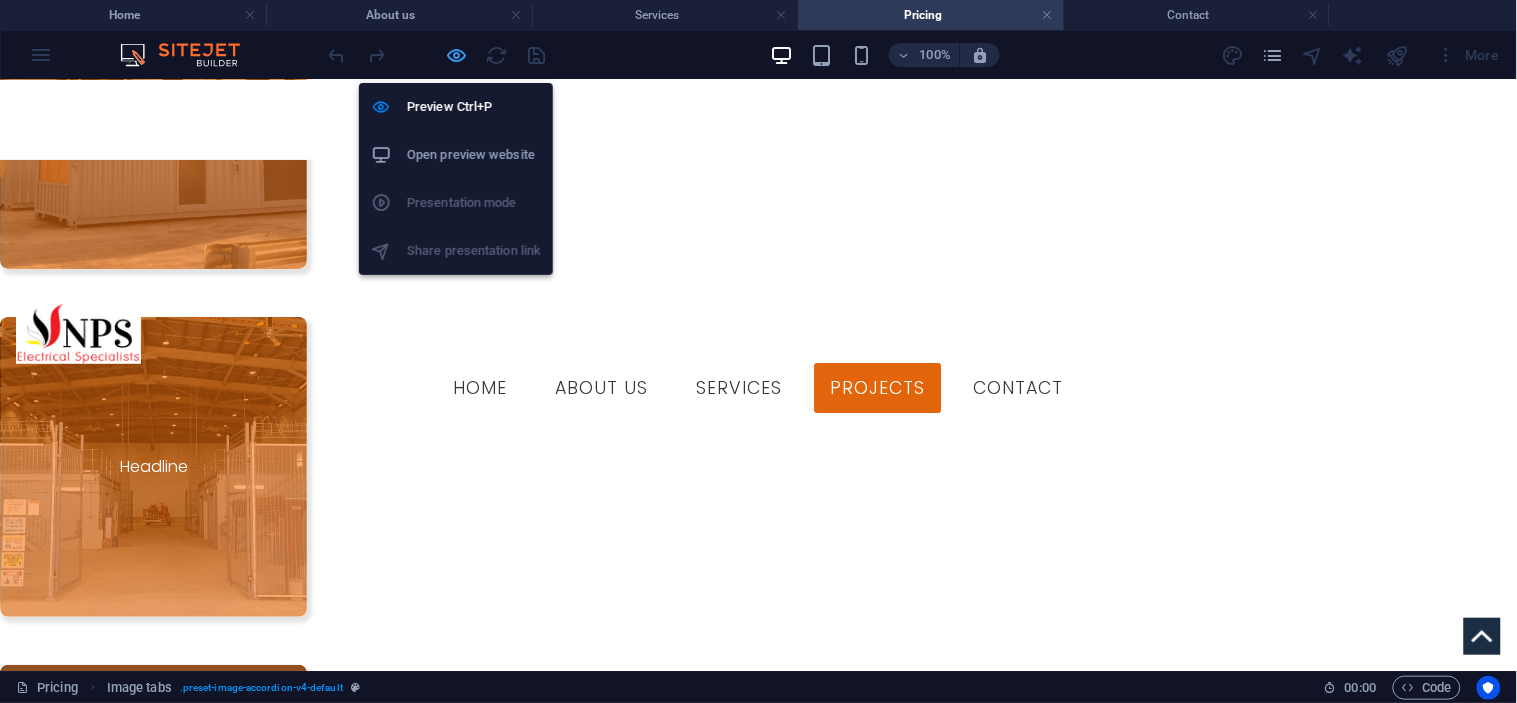 scroll, scrollTop: 751, scrollLeft: 0, axis: vertical 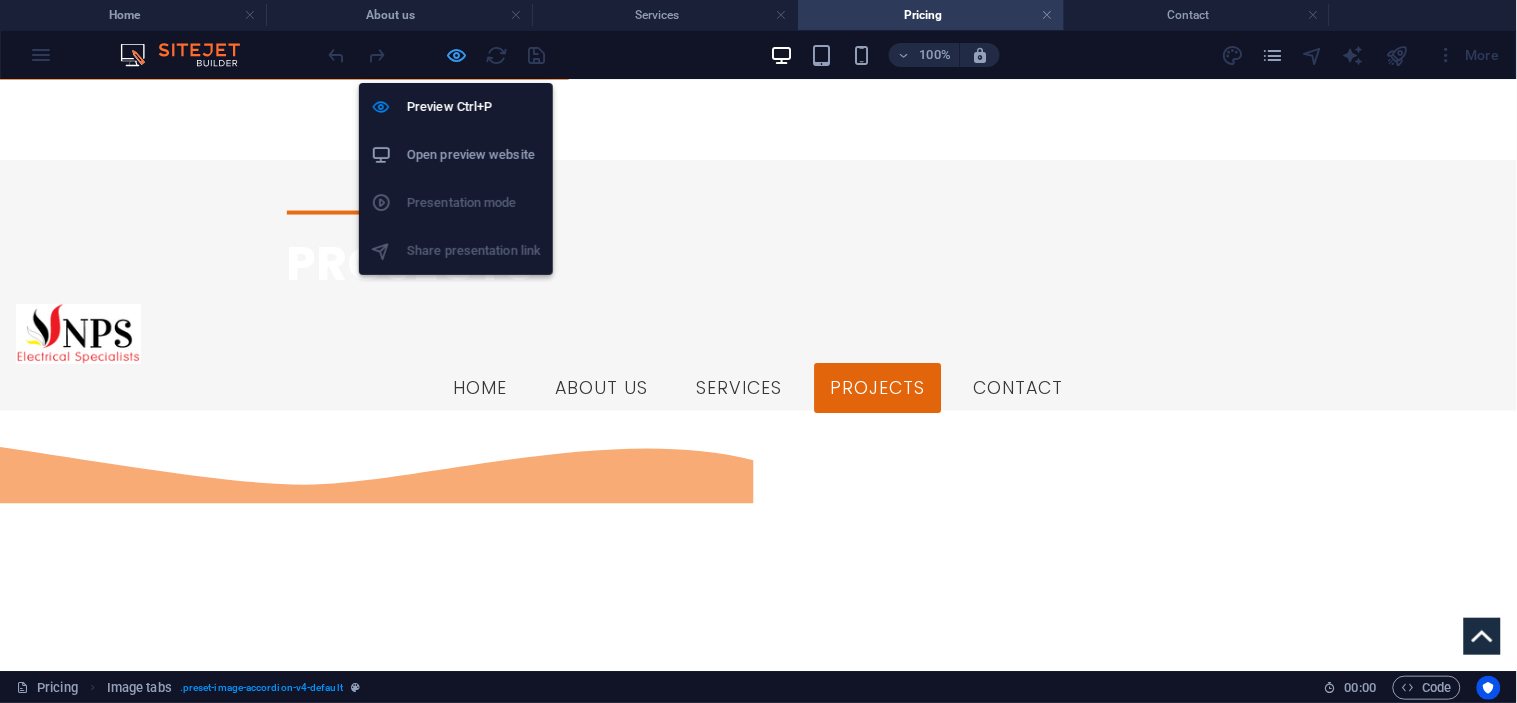 click at bounding box center (457, 55) 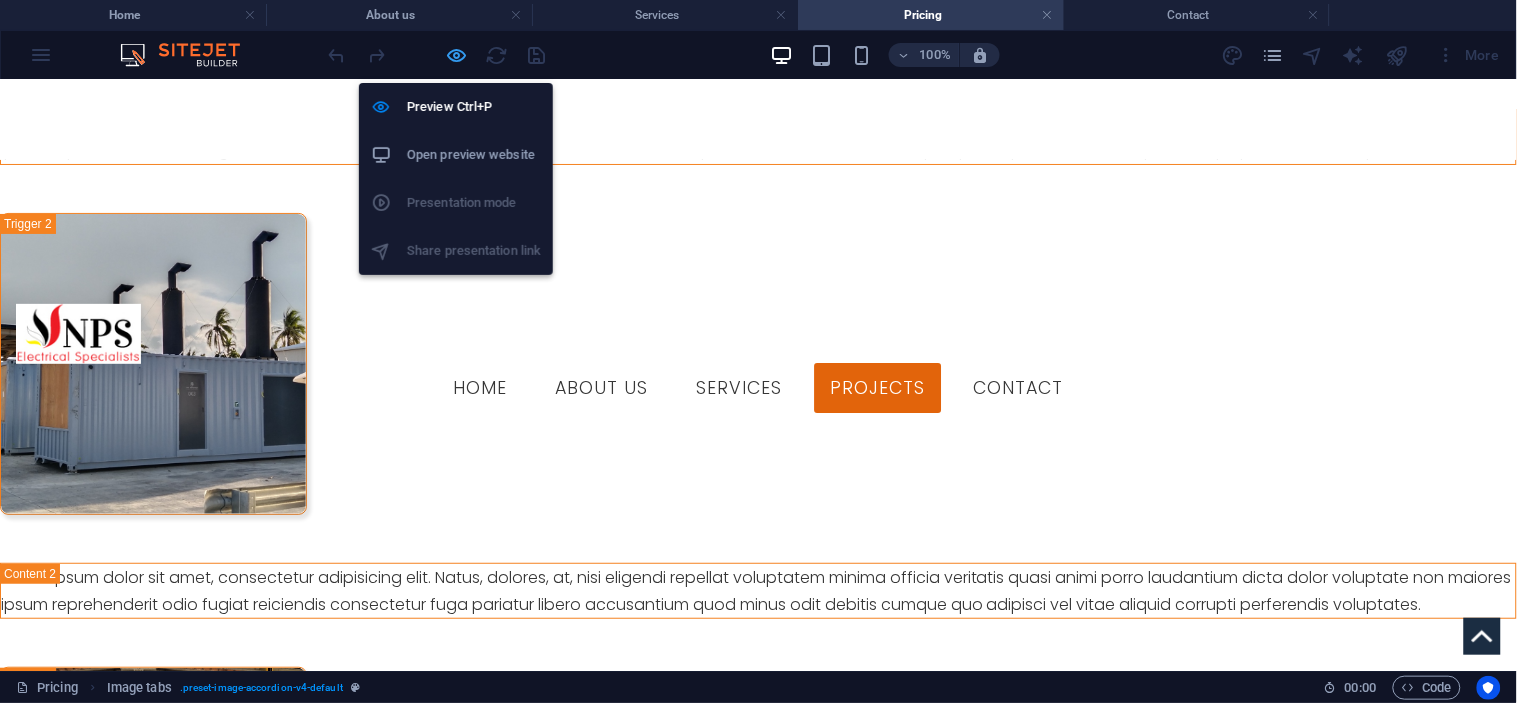 select on "rem" 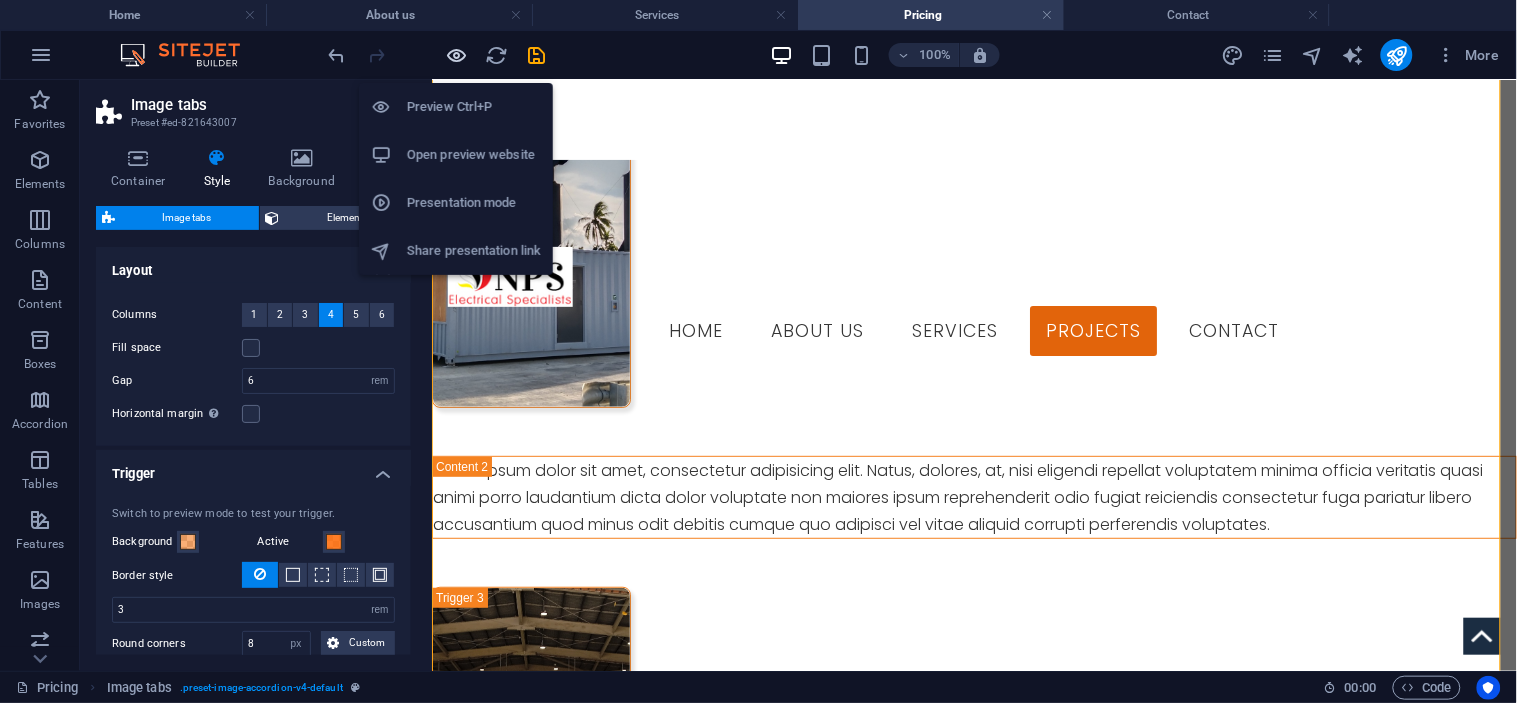 click at bounding box center (457, 55) 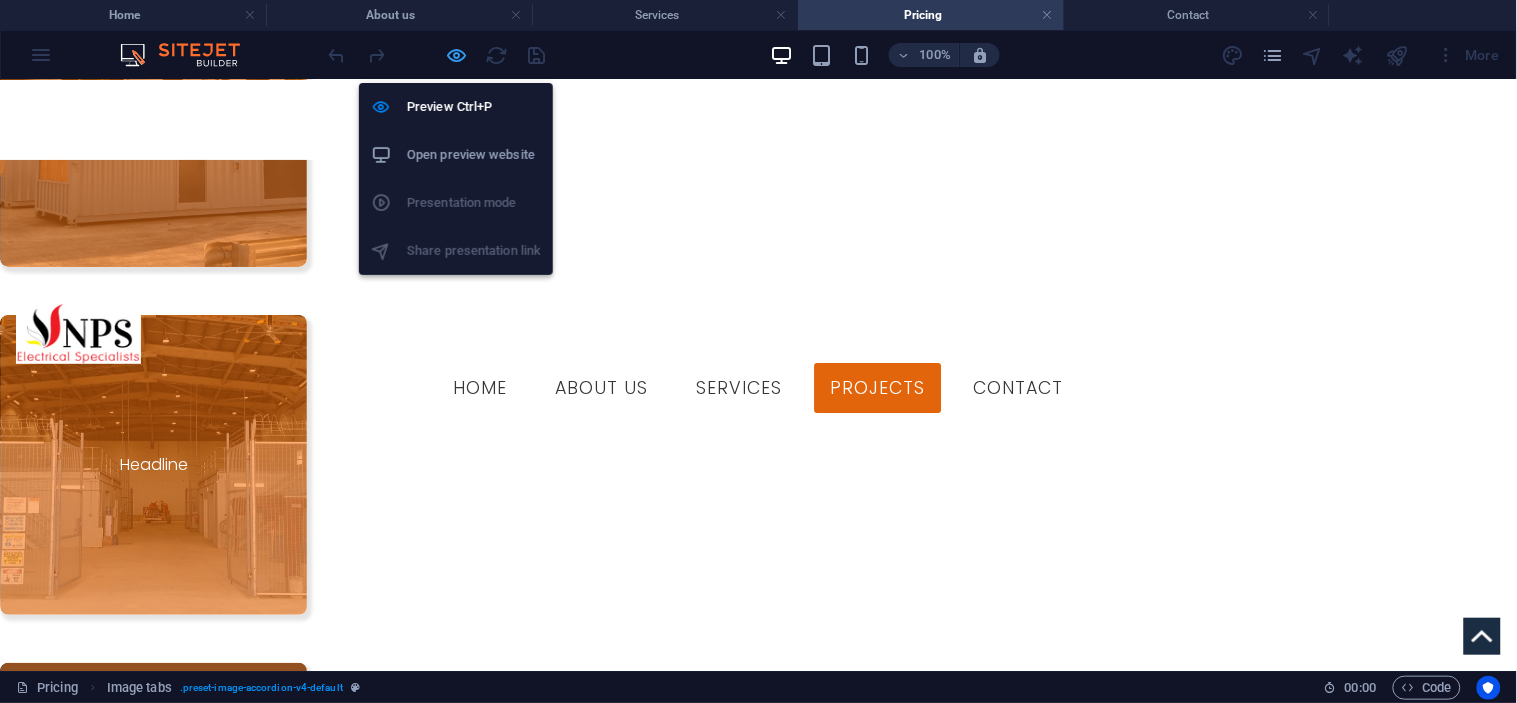 scroll, scrollTop: 751, scrollLeft: 0, axis: vertical 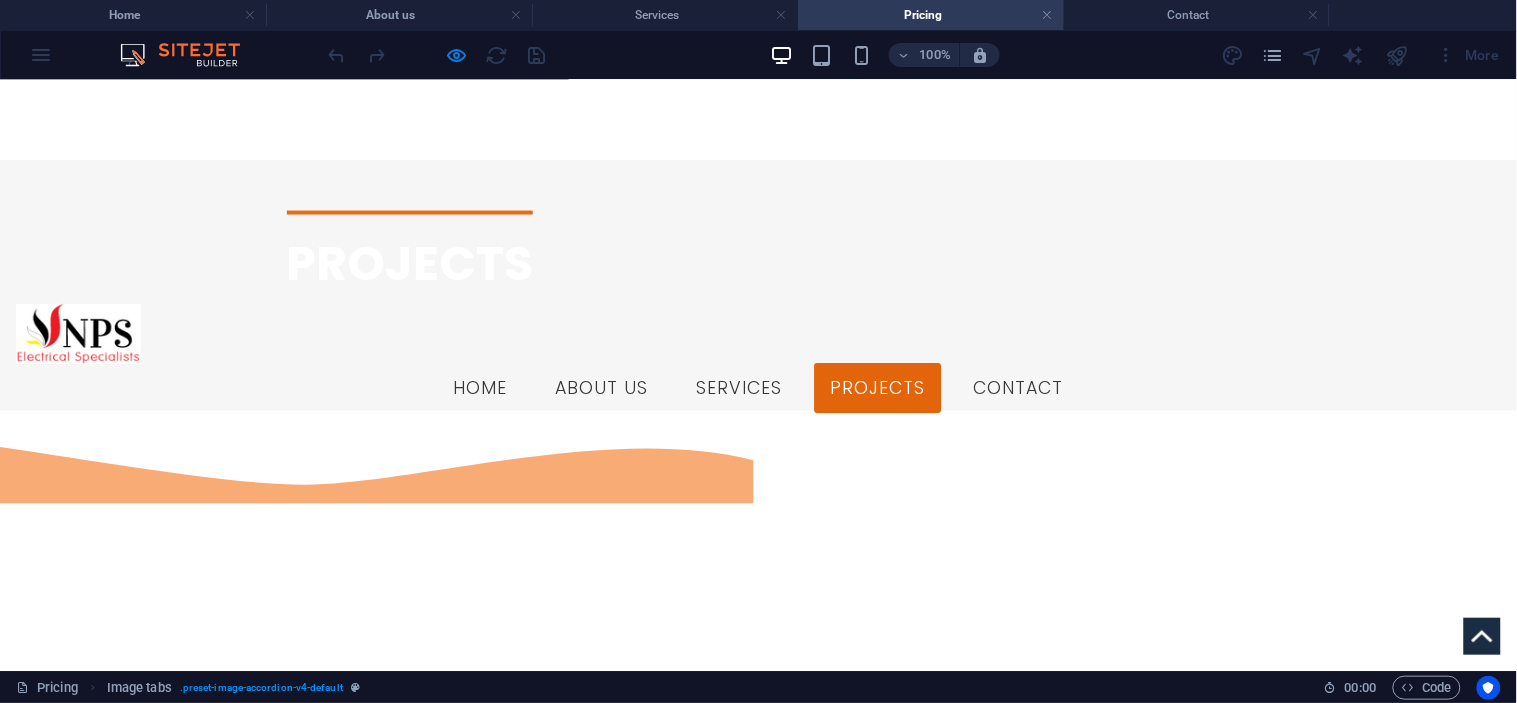 click on "Headline" at bounding box center [153, 952] 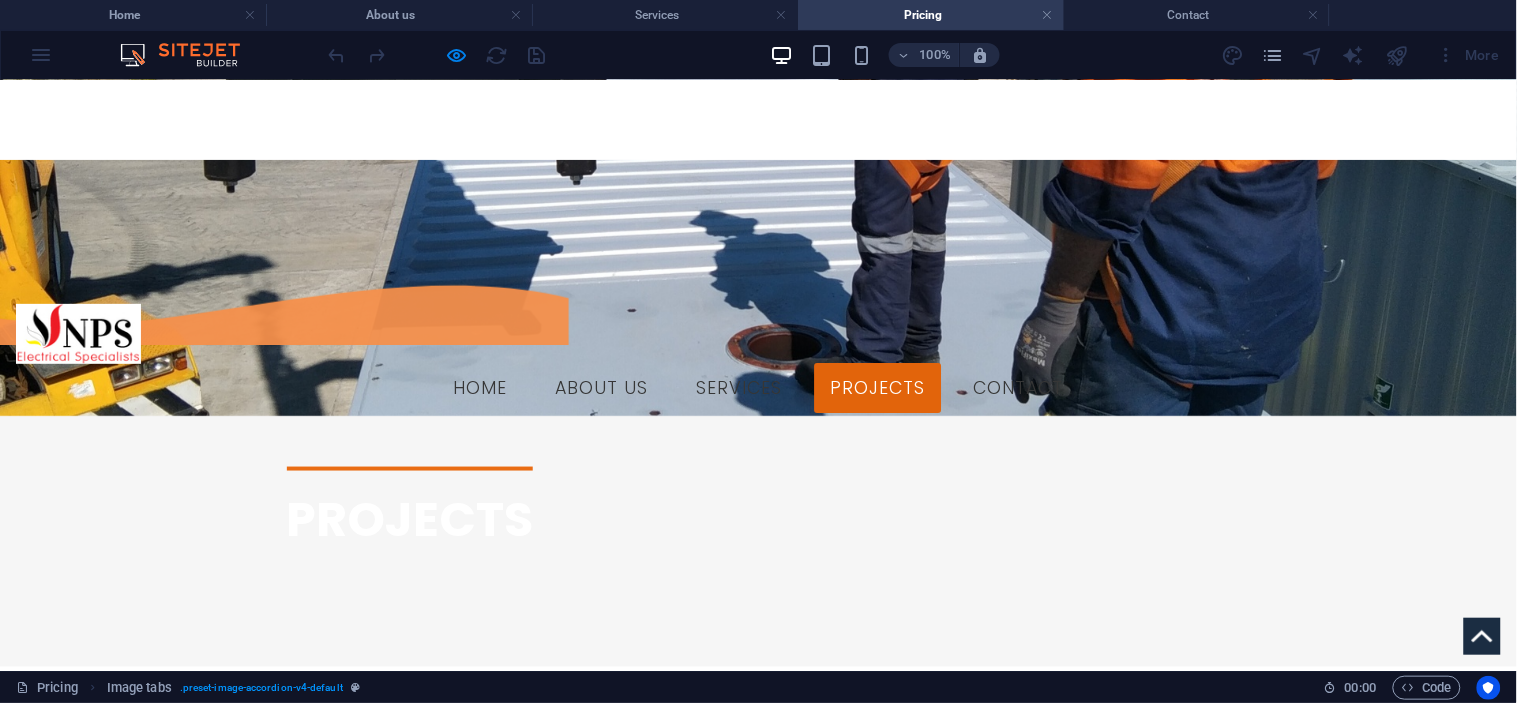 scroll, scrollTop: 640, scrollLeft: 0, axis: vertical 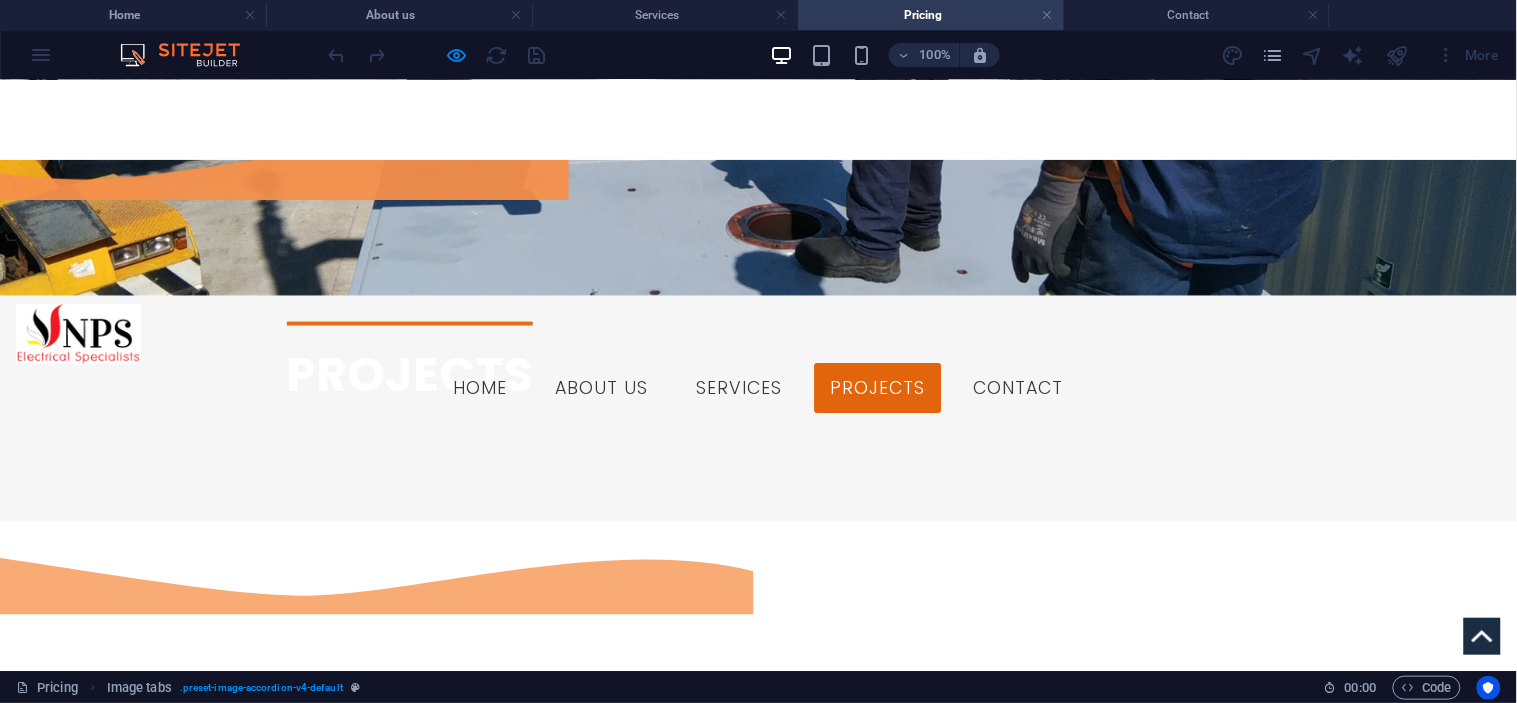 click on "Headline" at bounding box center (153, 2053) 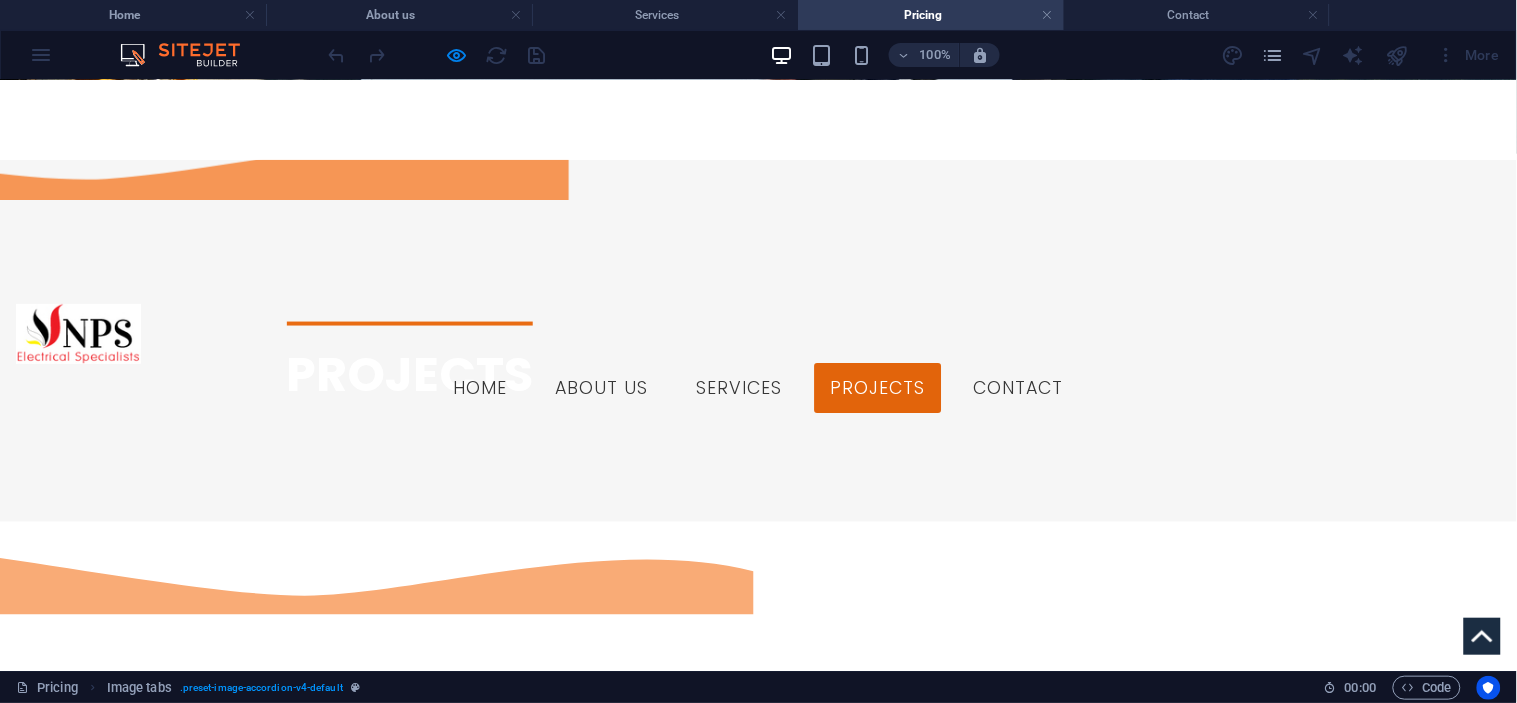 click on "Headline" at bounding box center (153, 2053) 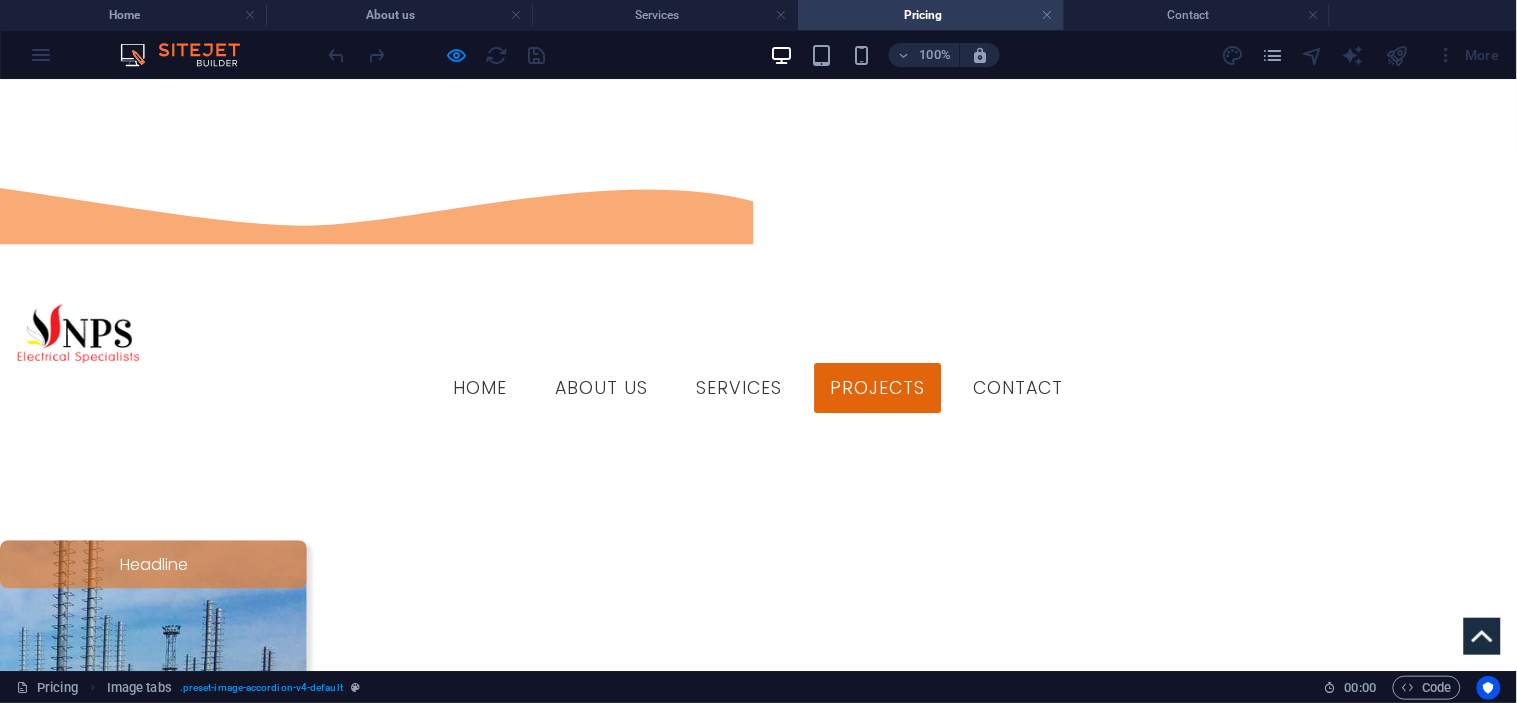 click at bounding box center [437, 55] 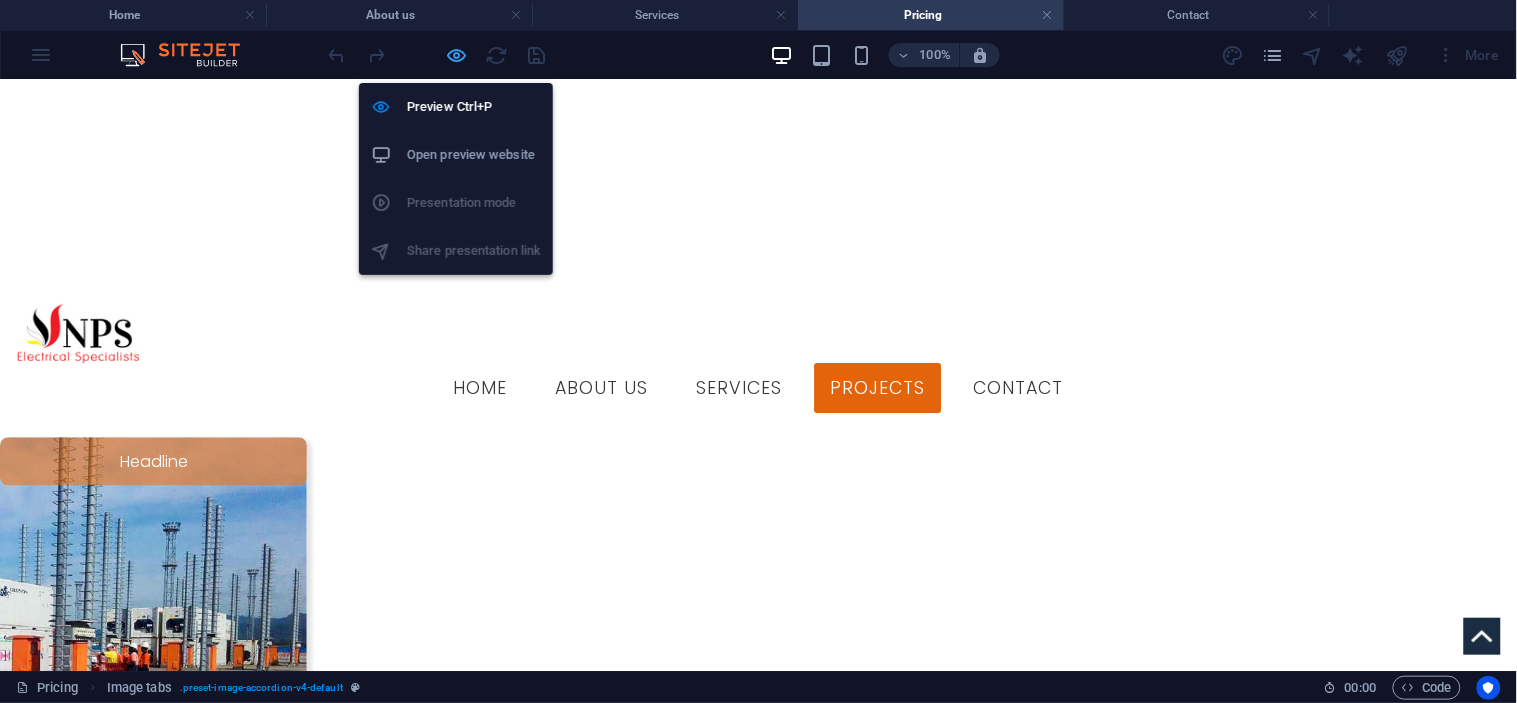 click at bounding box center (457, 55) 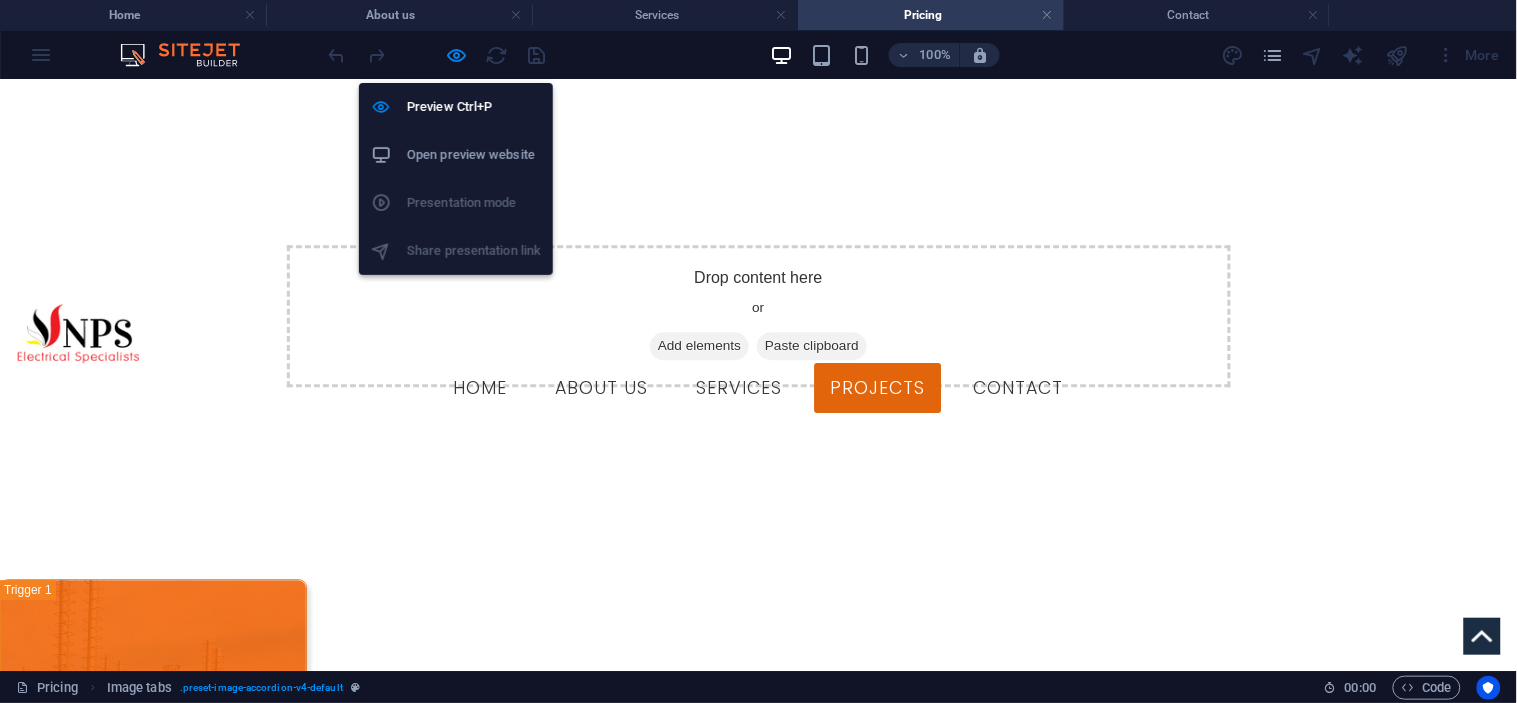select on "rem" 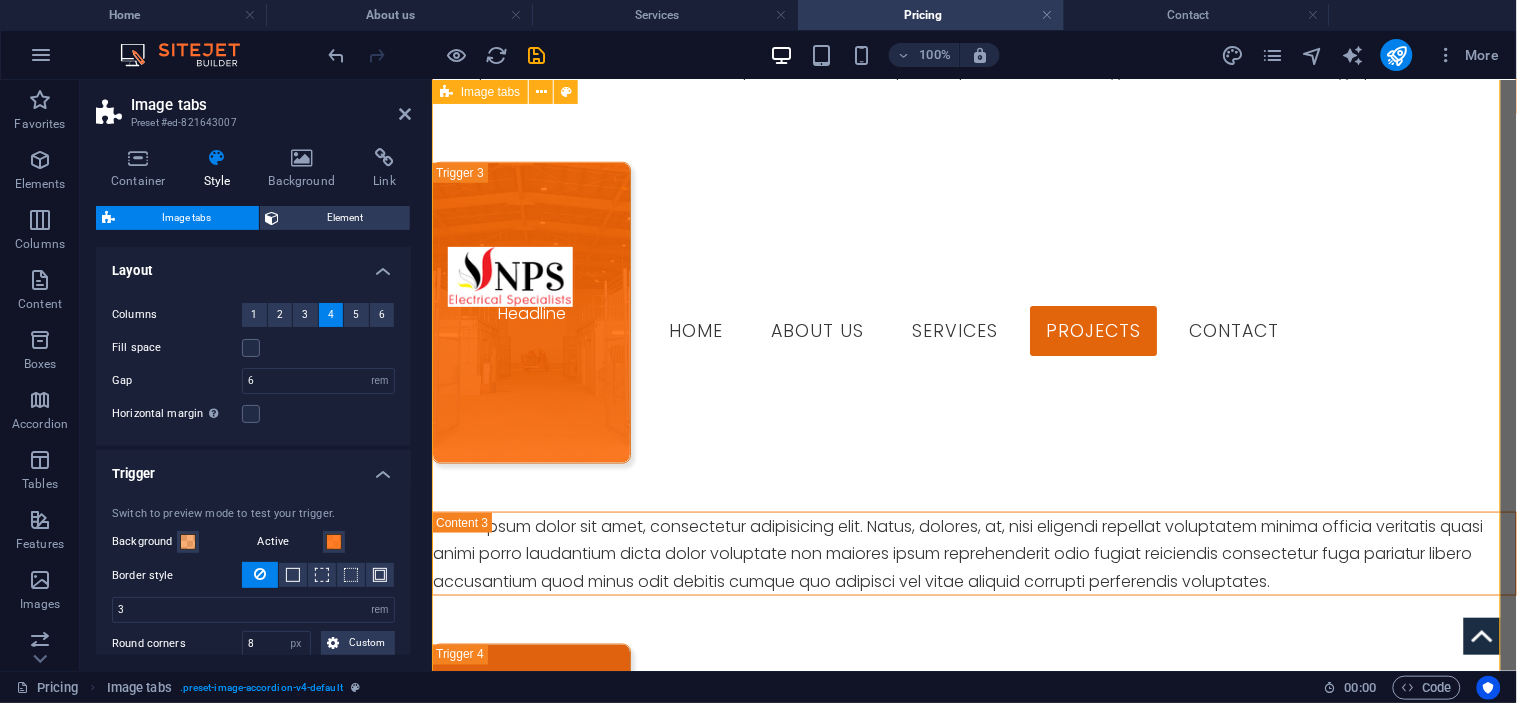 scroll, scrollTop: 2366, scrollLeft: 0, axis: vertical 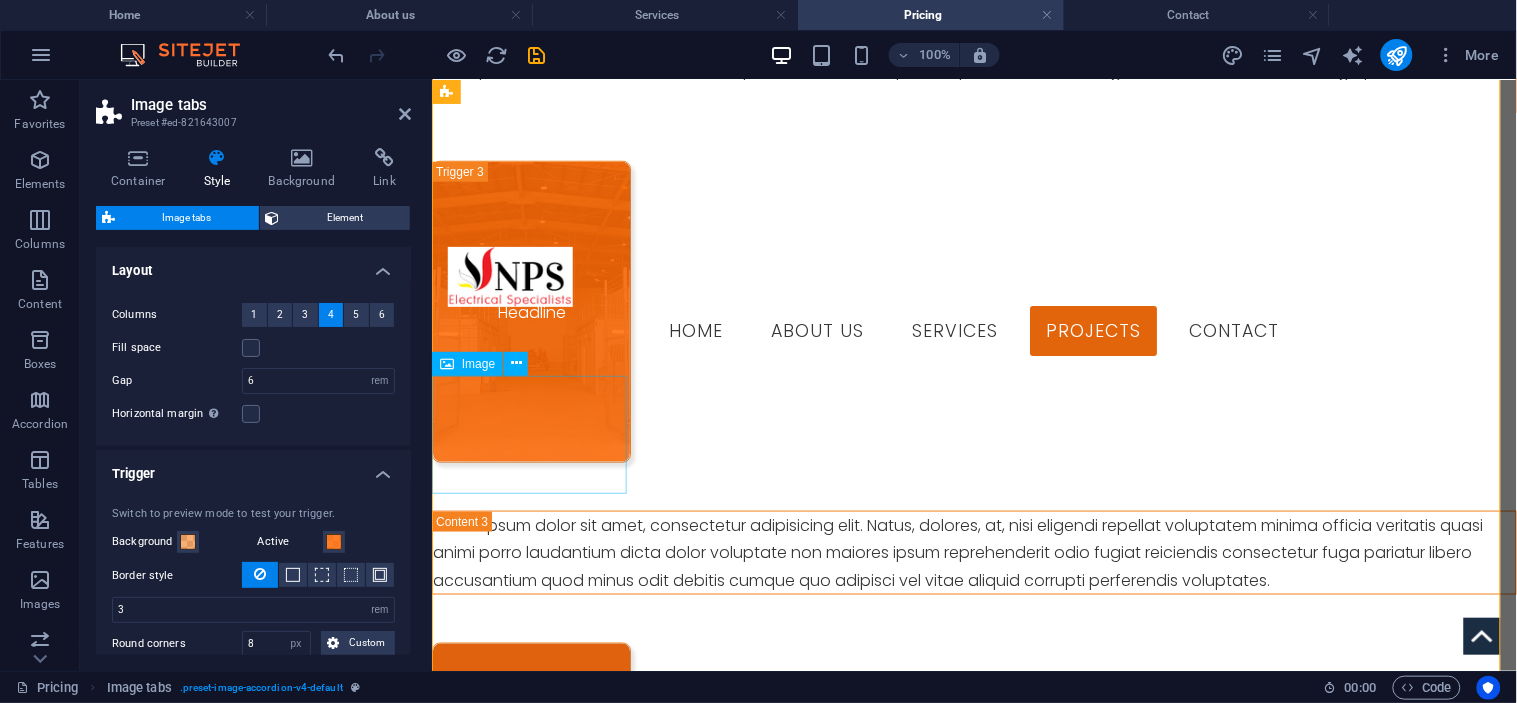 click on "Headline" at bounding box center (530, 702) 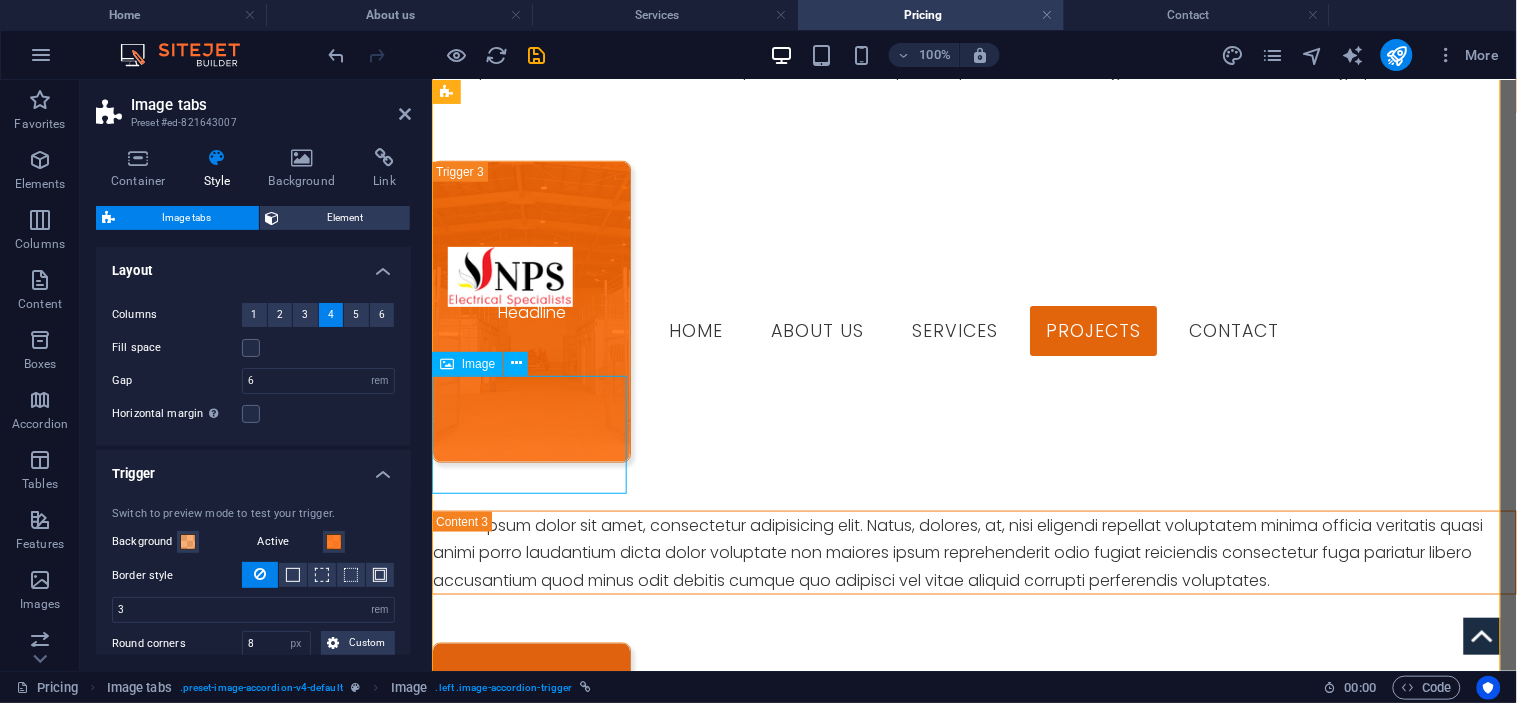 click on "Headline" at bounding box center [530, 702] 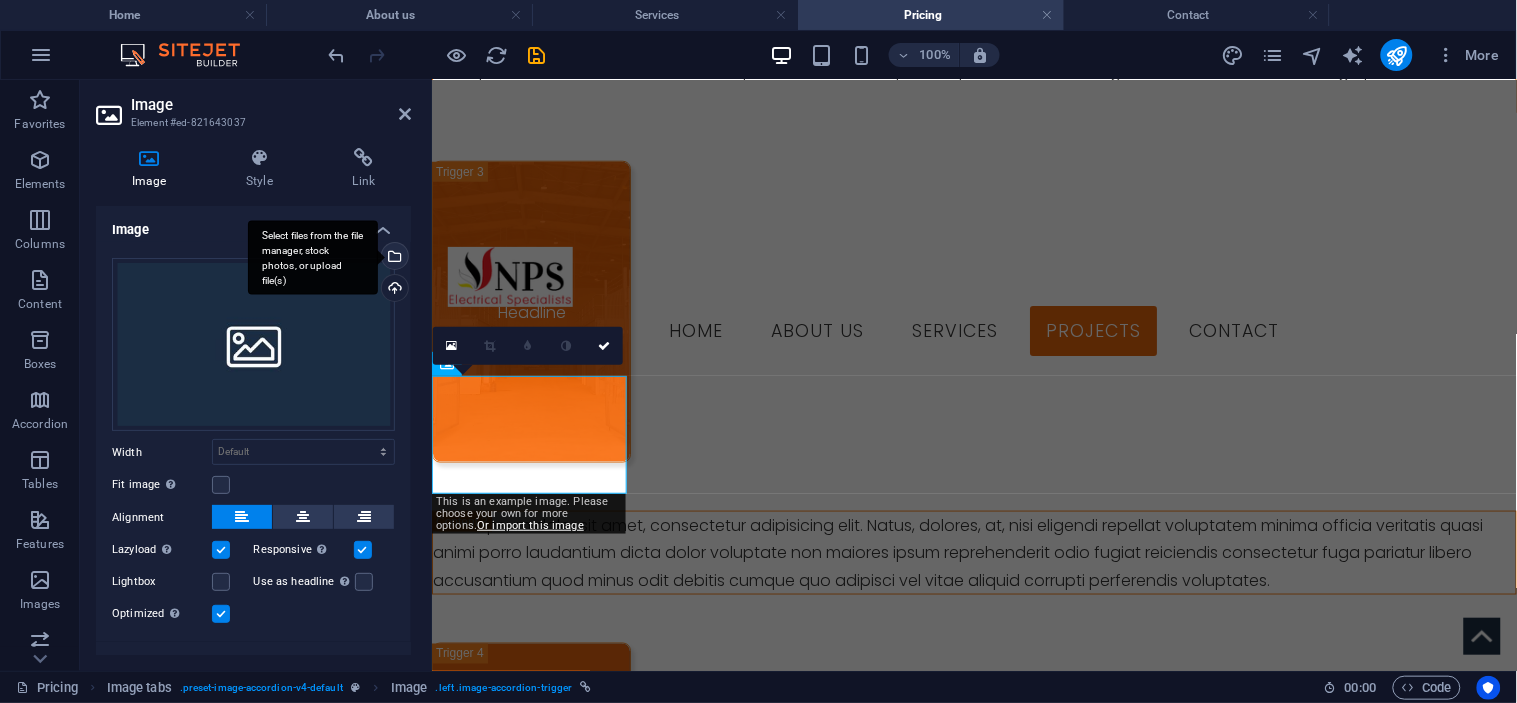 click on "Select files from the file manager, stock photos, or upload file(s)" at bounding box center (313, 257) 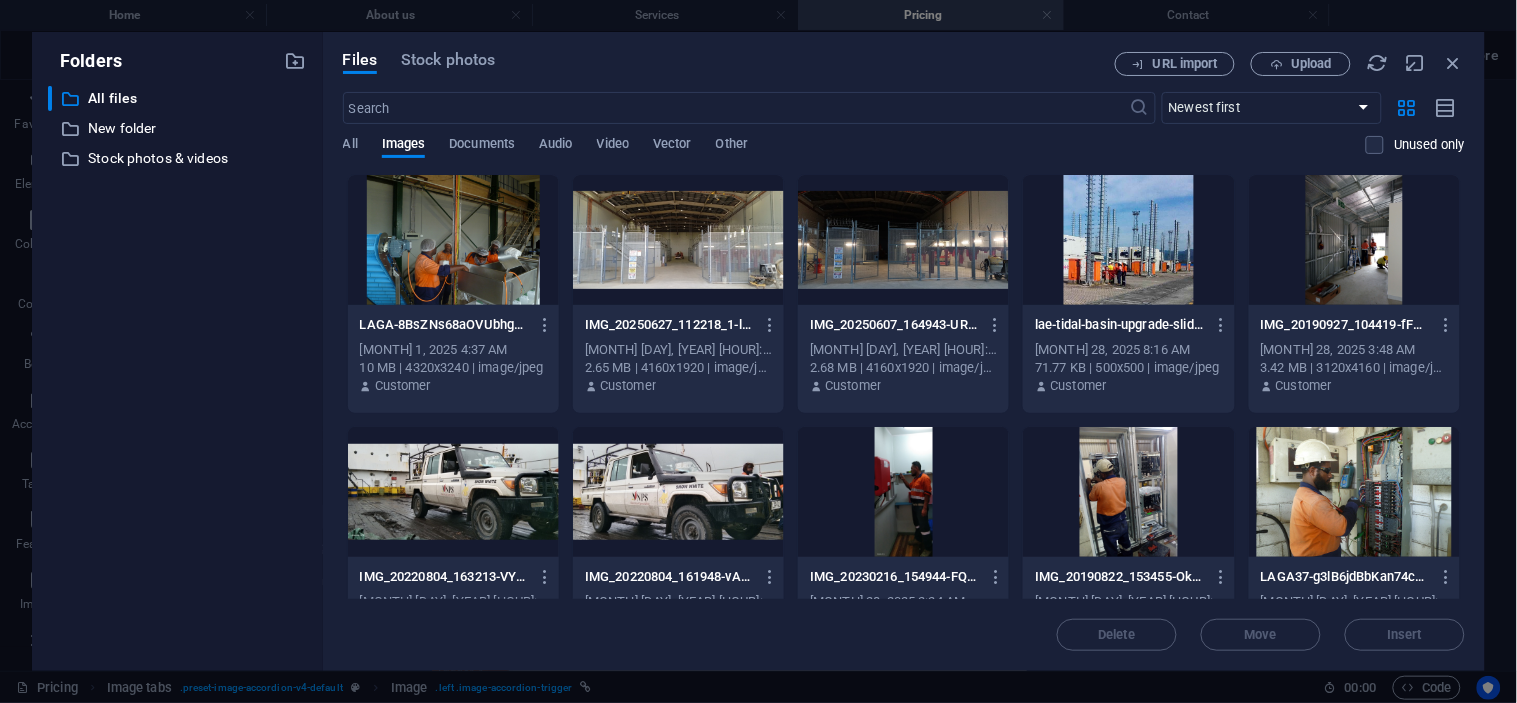 click at bounding box center [453, 240] 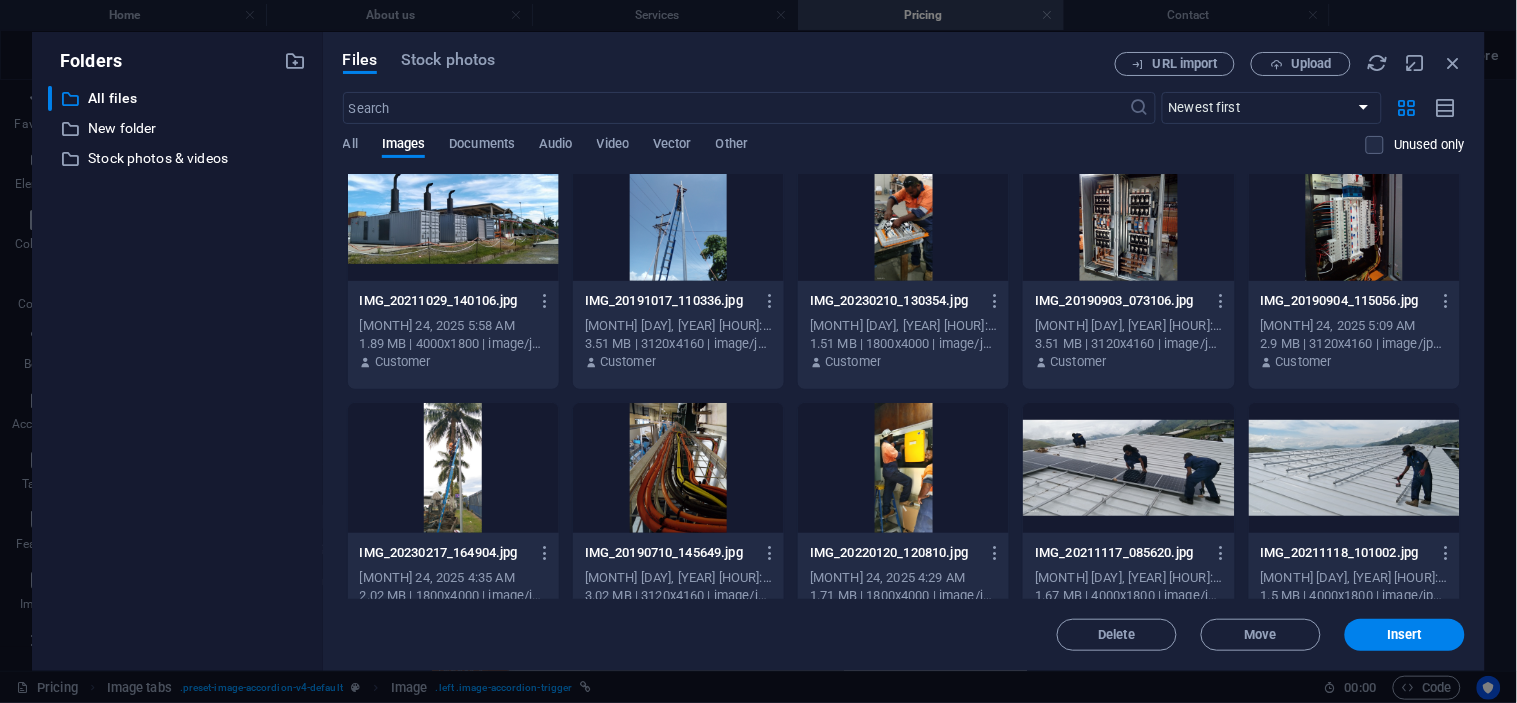 scroll, scrollTop: 4055, scrollLeft: 0, axis: vertical 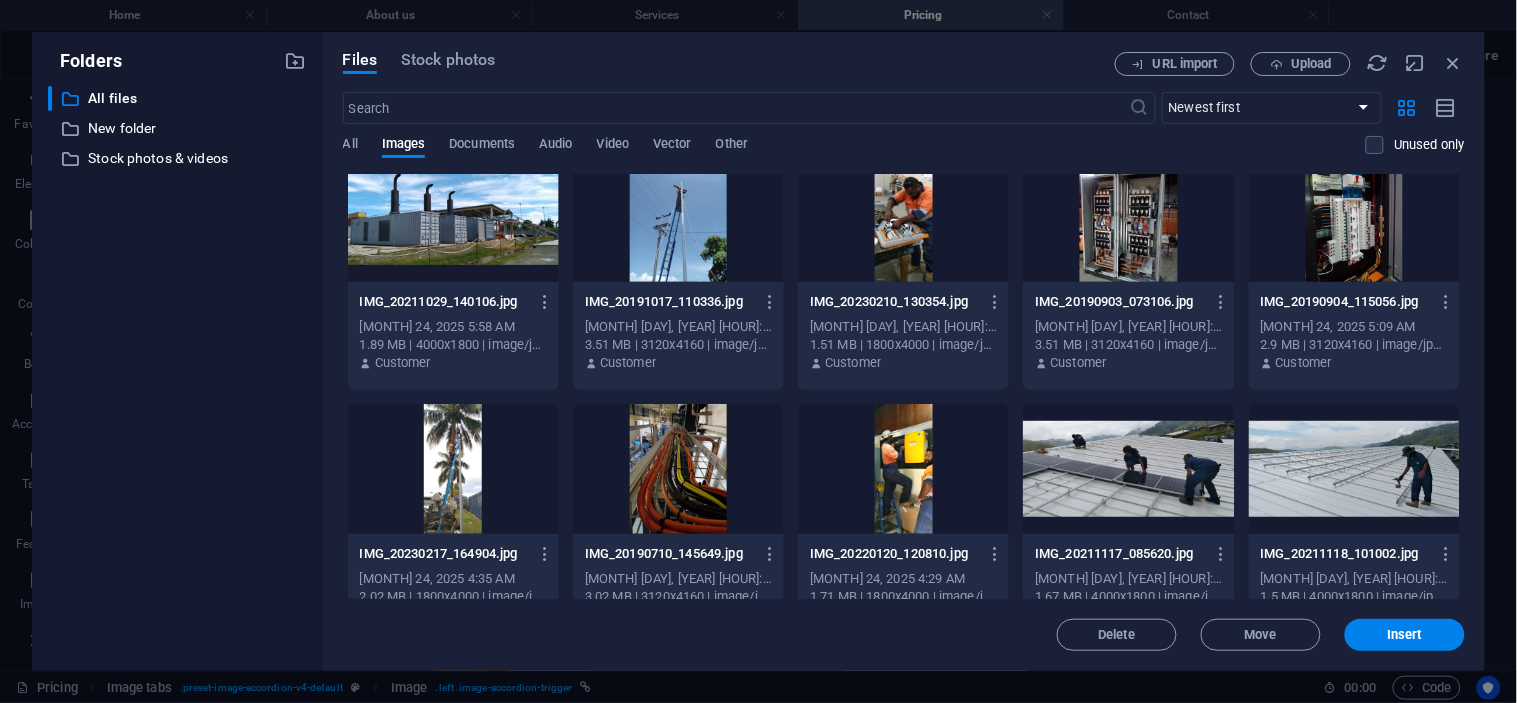 click at bounding box center (1128, 469) 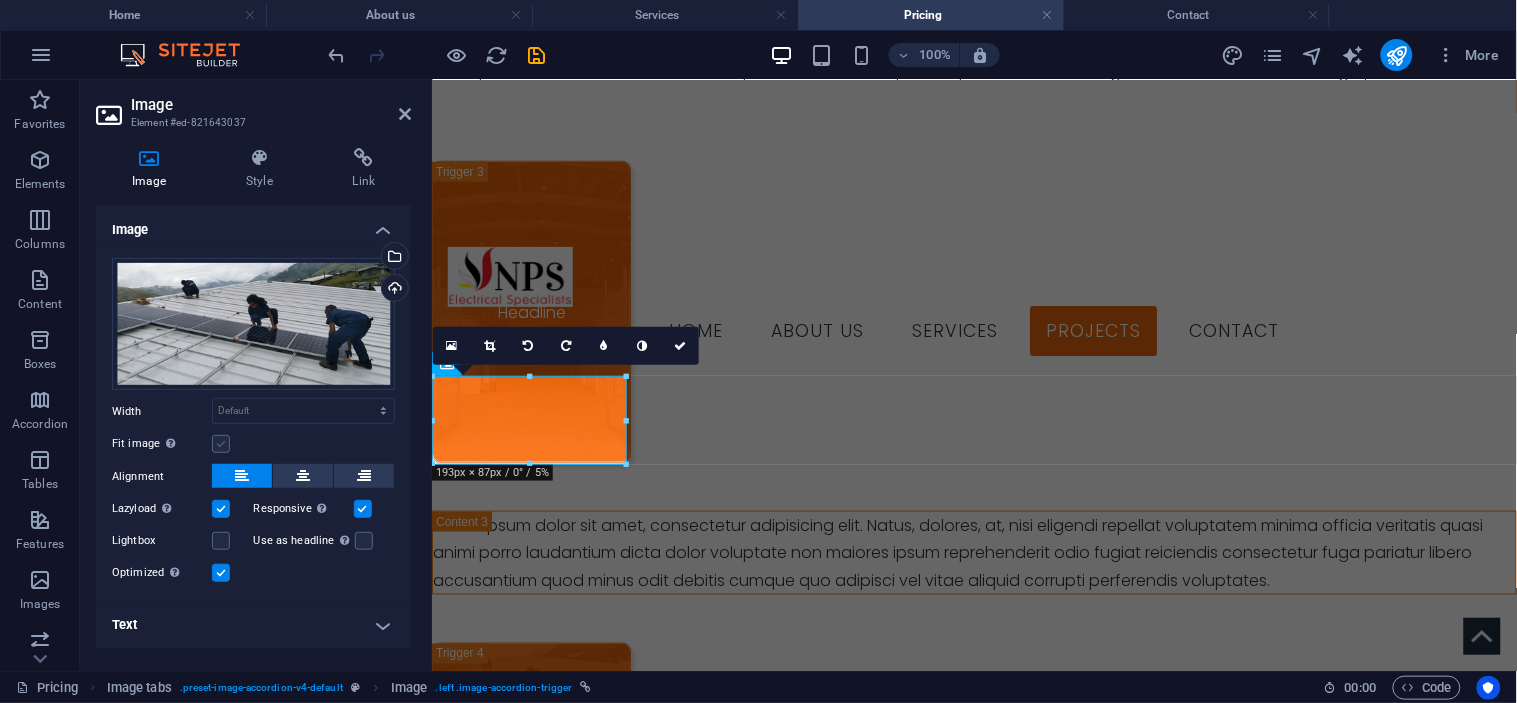 click at bounding box center [221, 444] 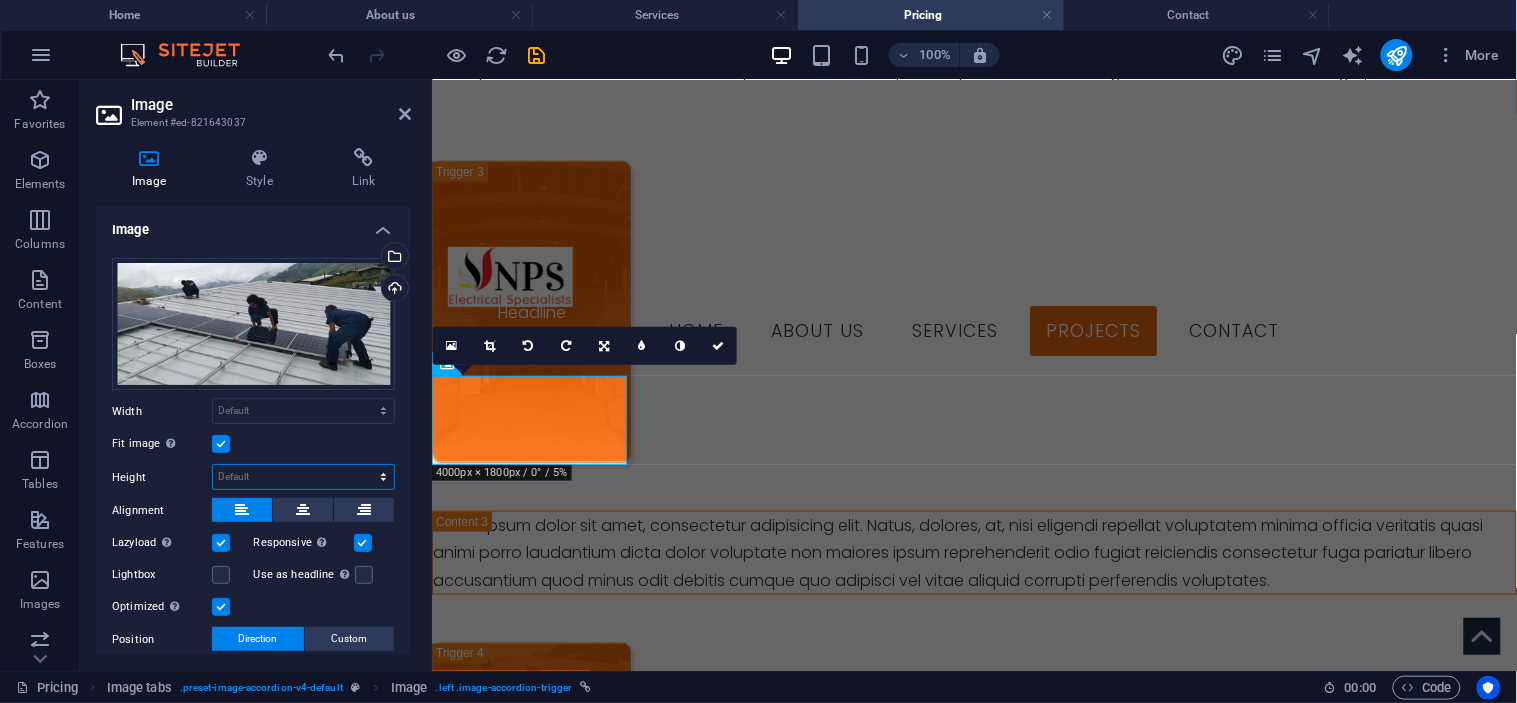 click on "Default auto px" at bounding box center [303, 477] 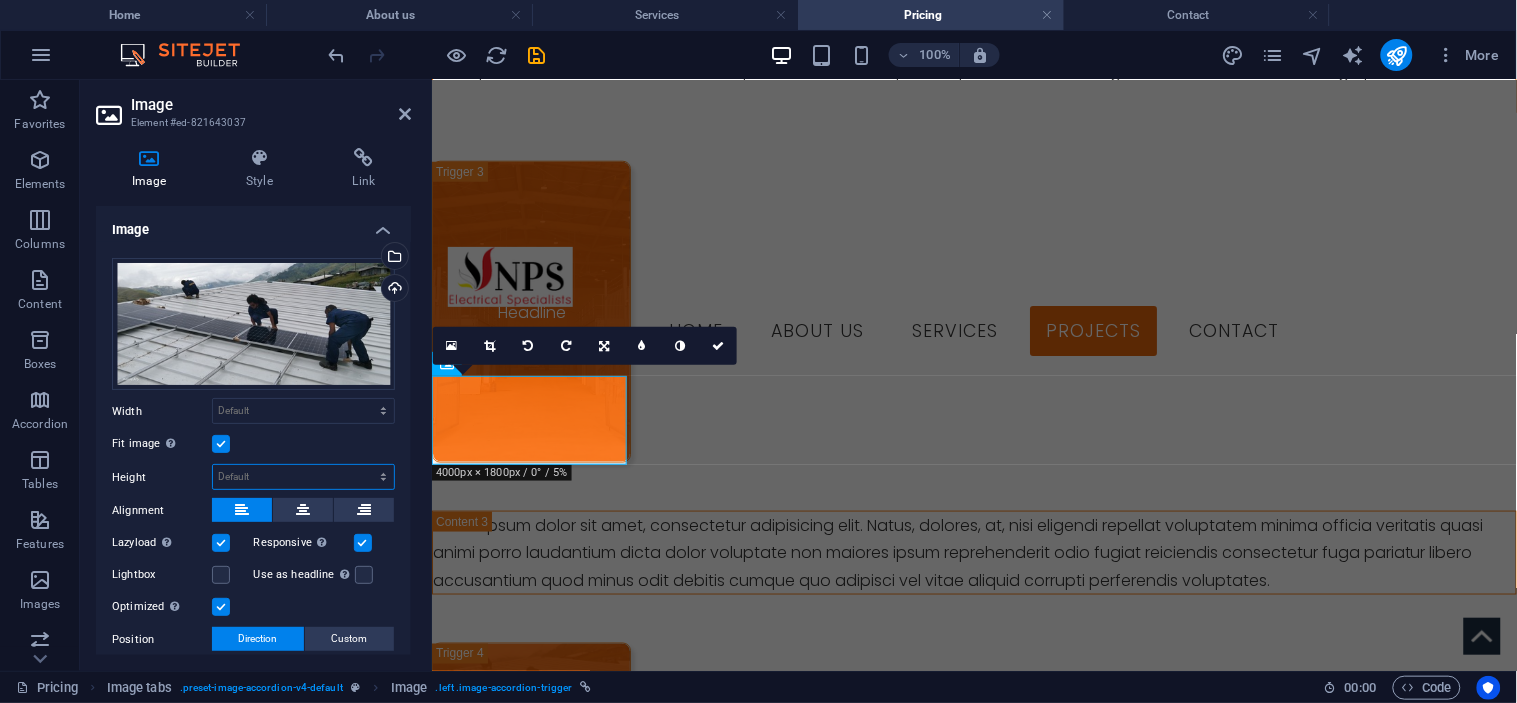select on "px" 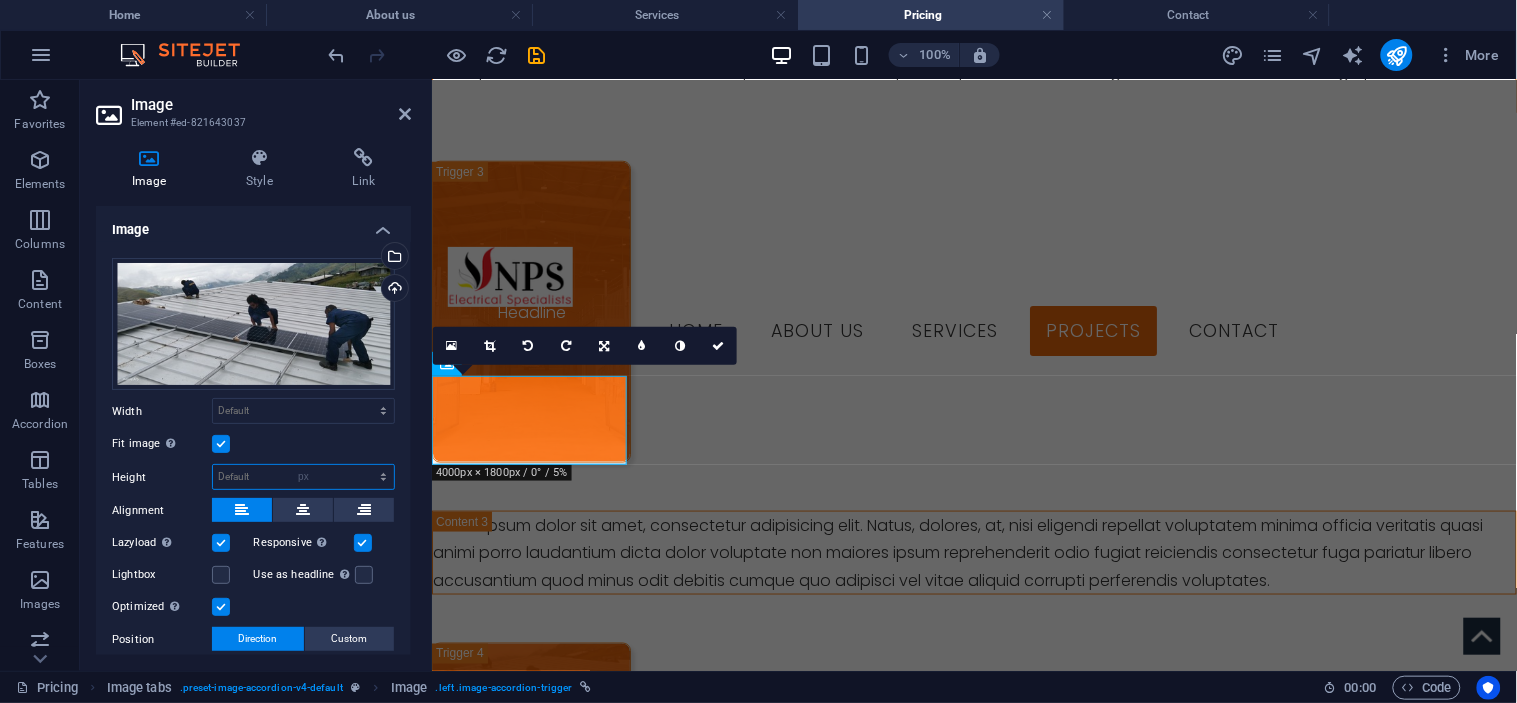 click on "Default auto px" at bounding box center [303, 477] 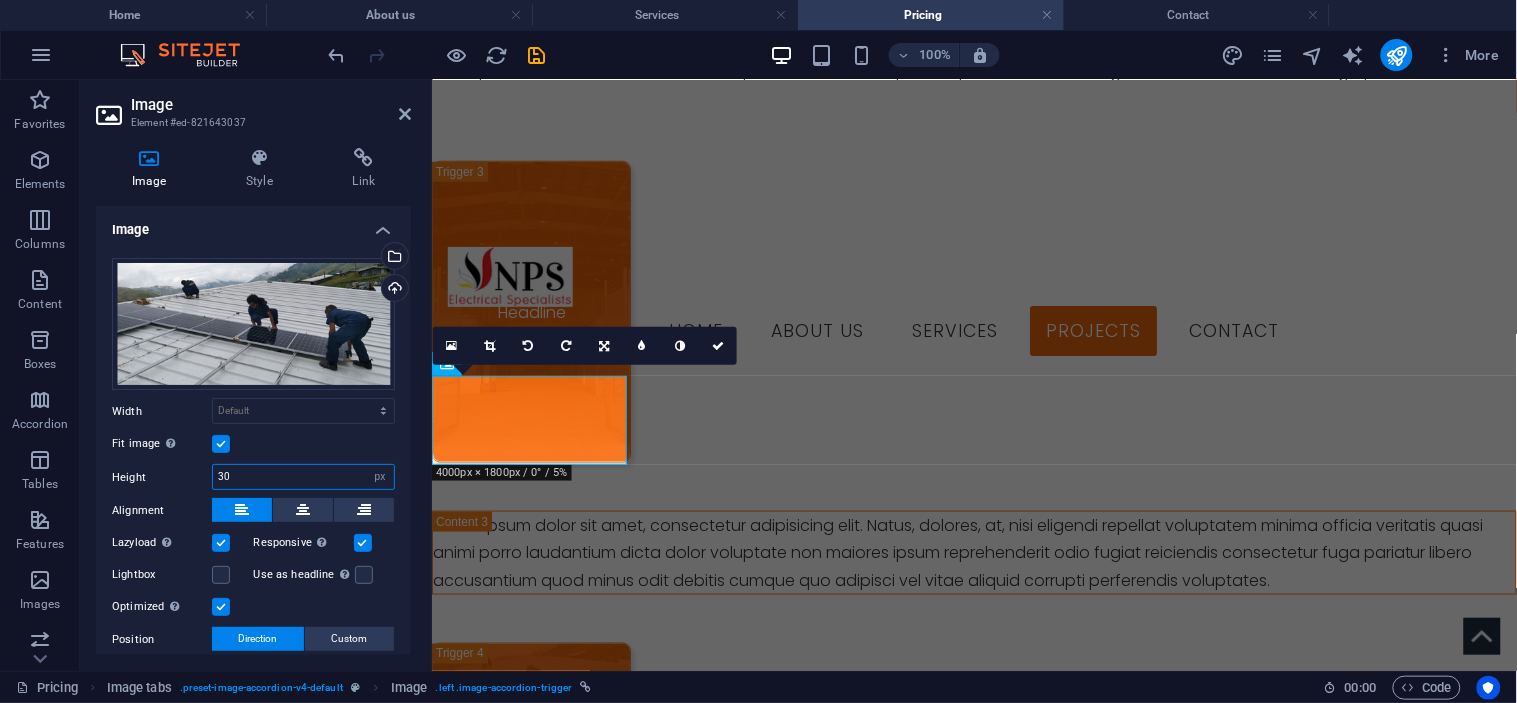 type on "300" 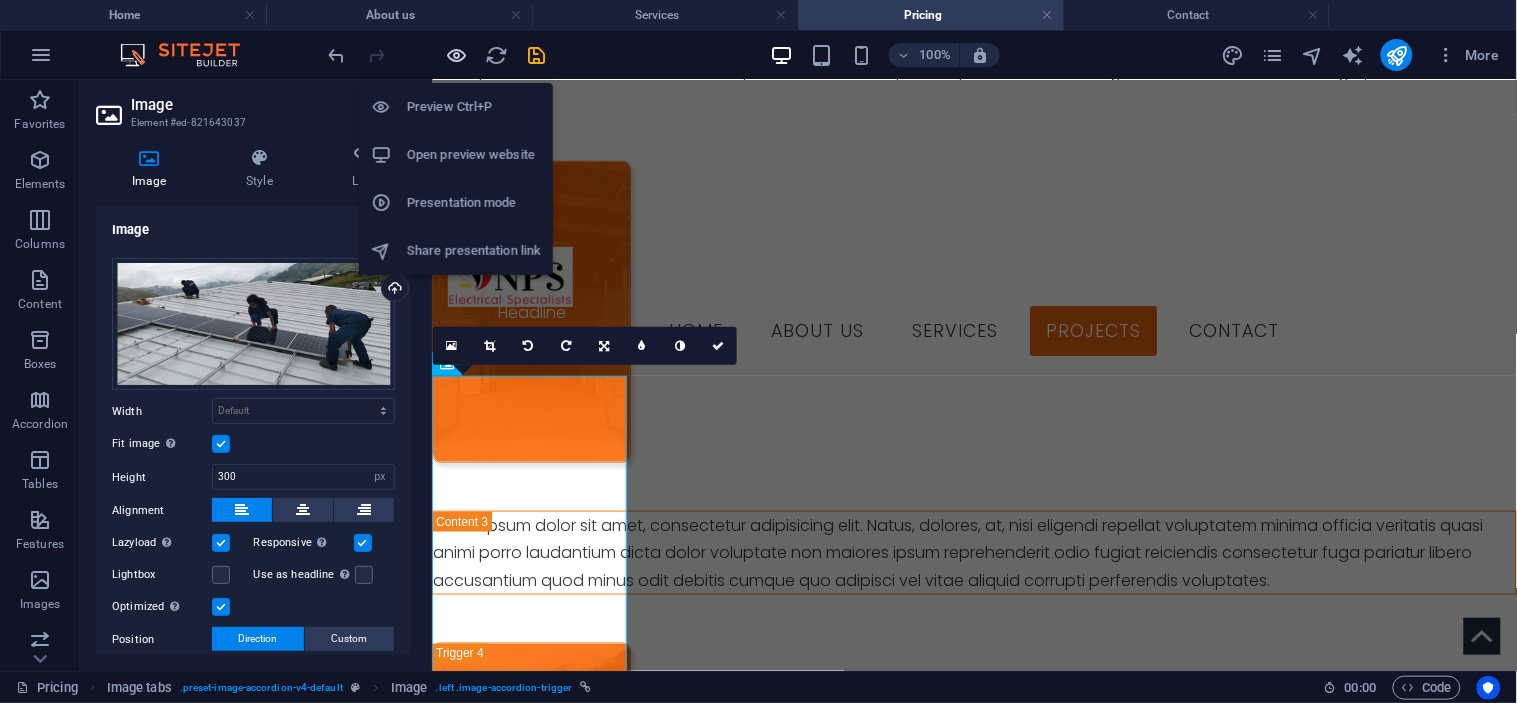 click at bounding box center [457, 55] 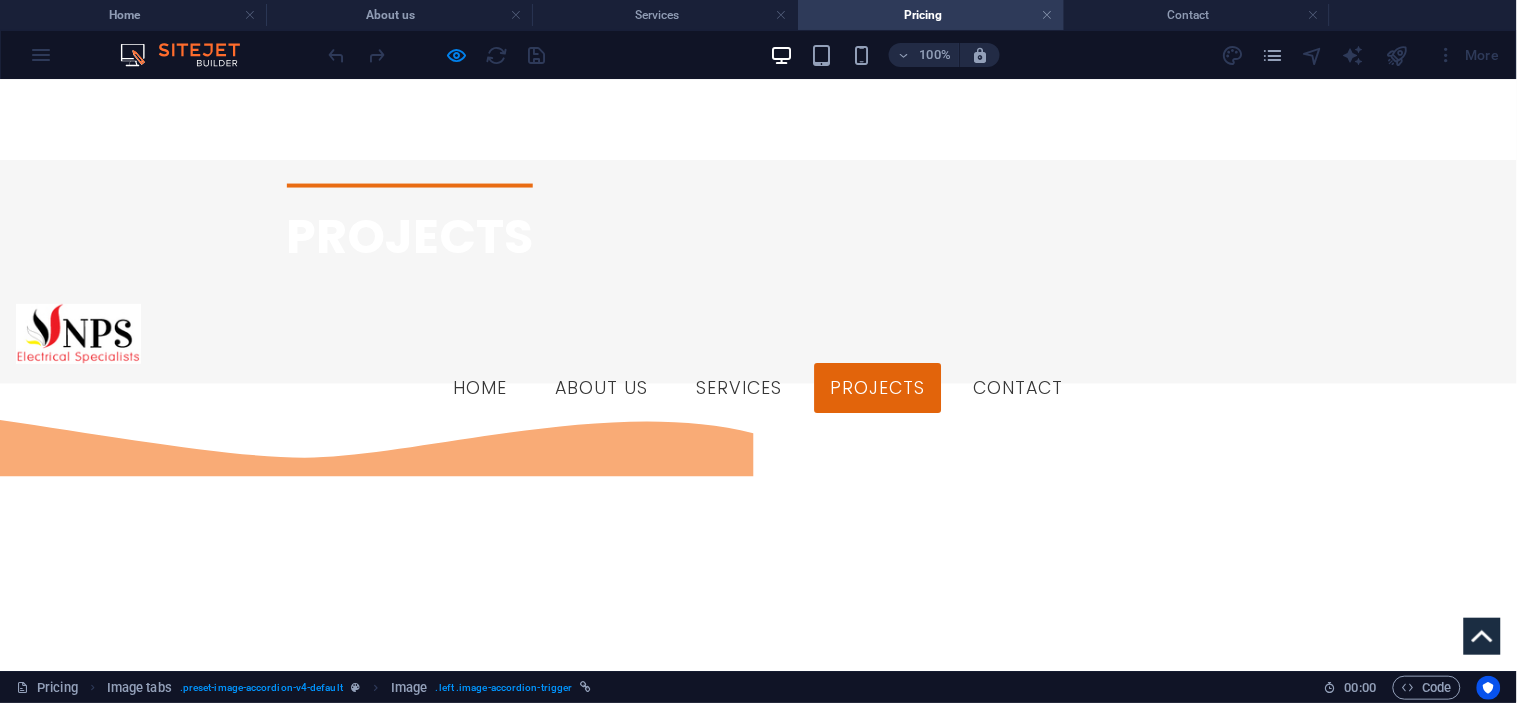 scroll, scrollTop: 667, scrollLeft: 0, axis: vertical 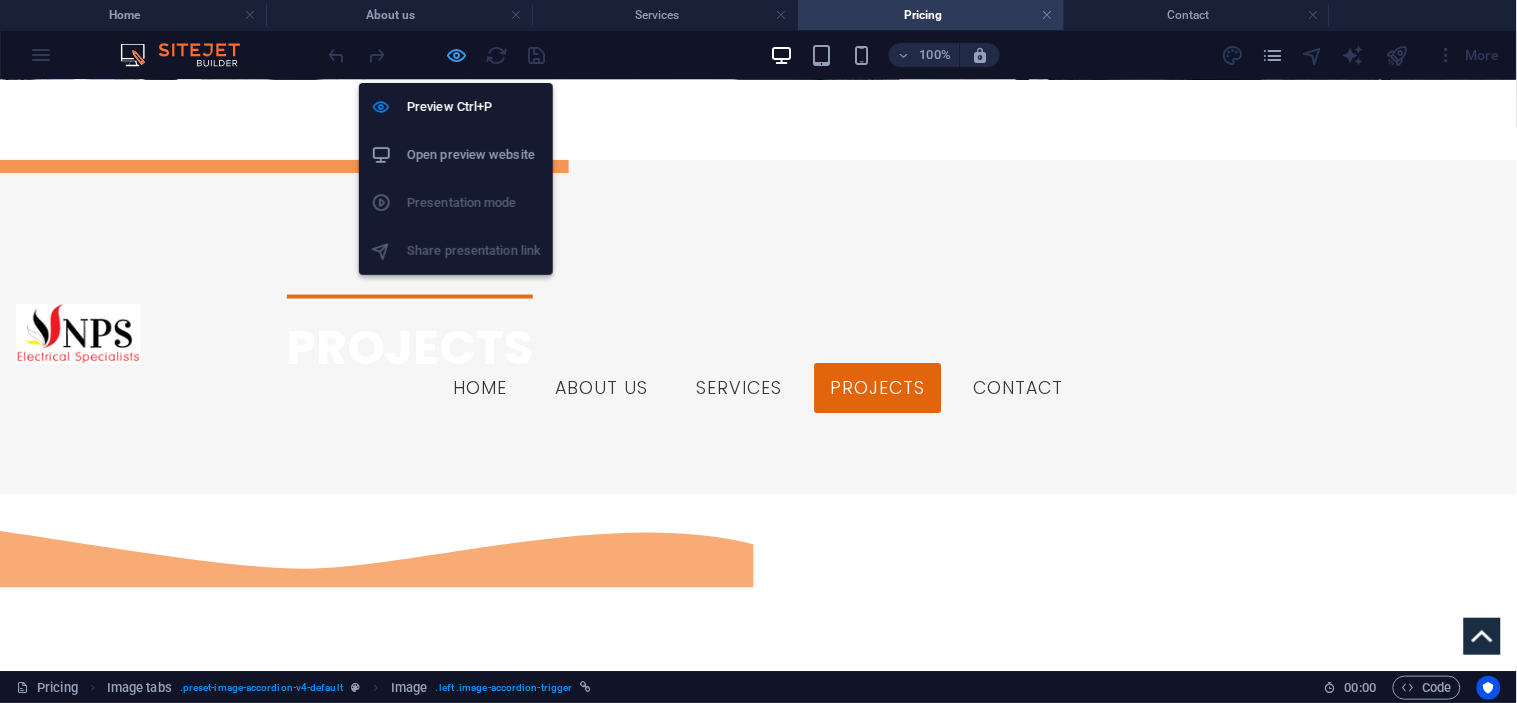 click at bounding box center (457, 55) 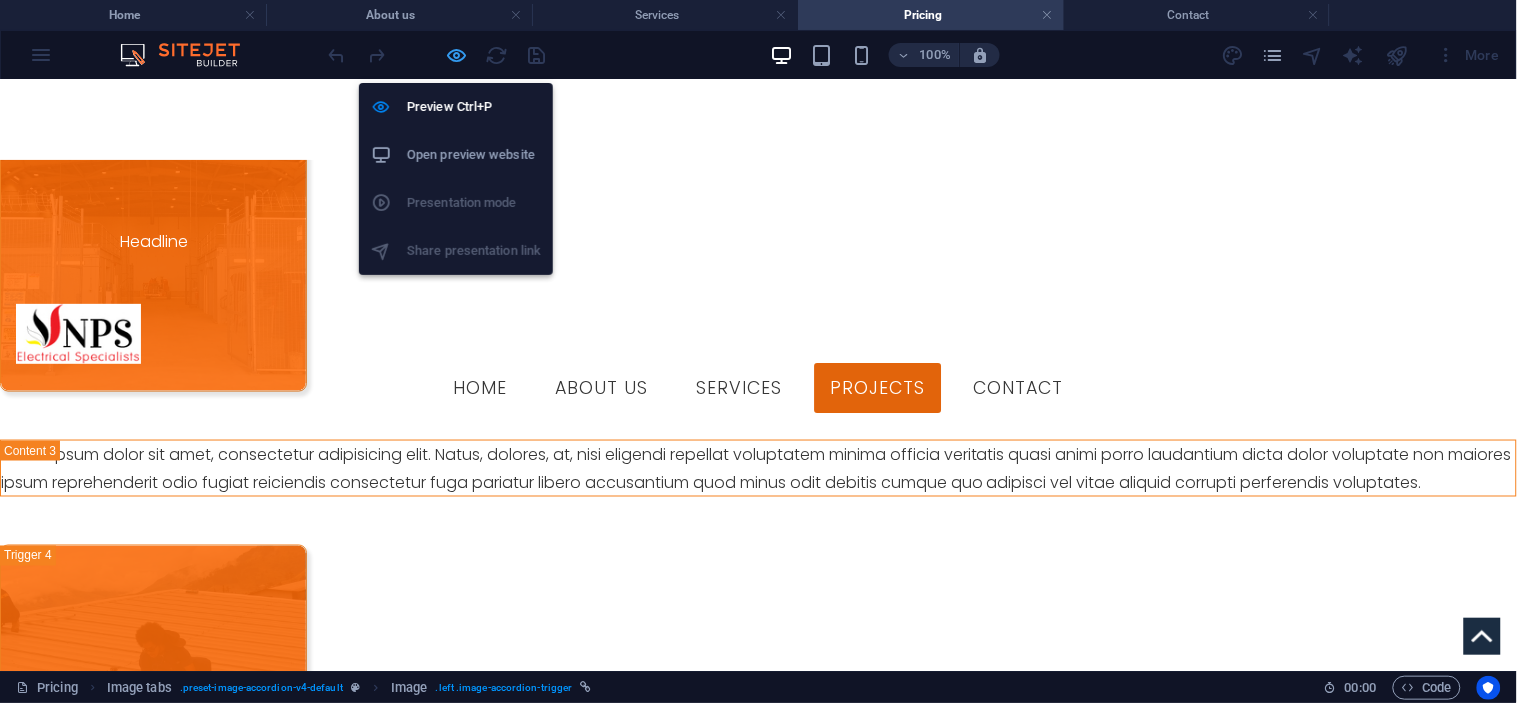 select on "px" 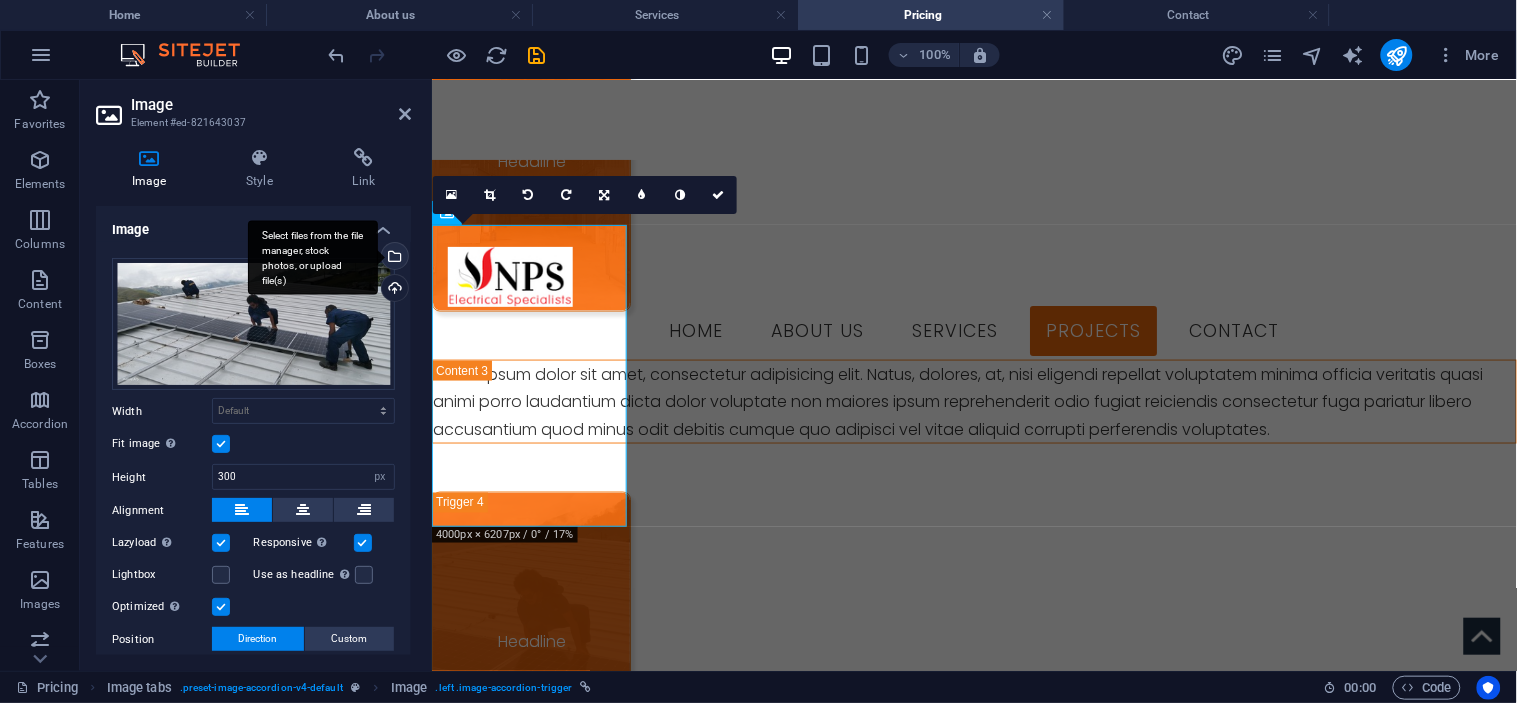 click on "Select files from the file manager, stock photos, or upload file(s)" at bounding box center [393, 258] 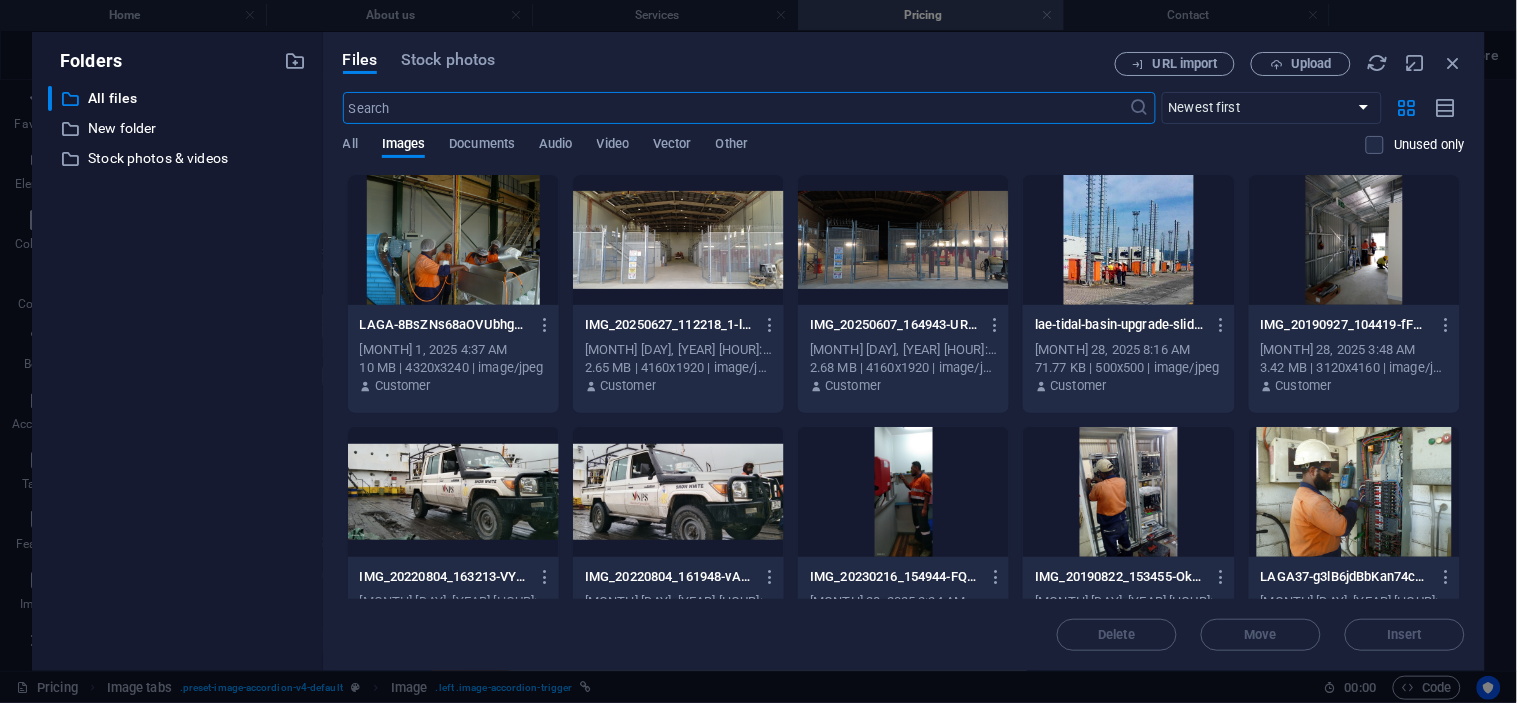 scroll, scrollTop: 2514, scrollLeft: 0, axis: vertical 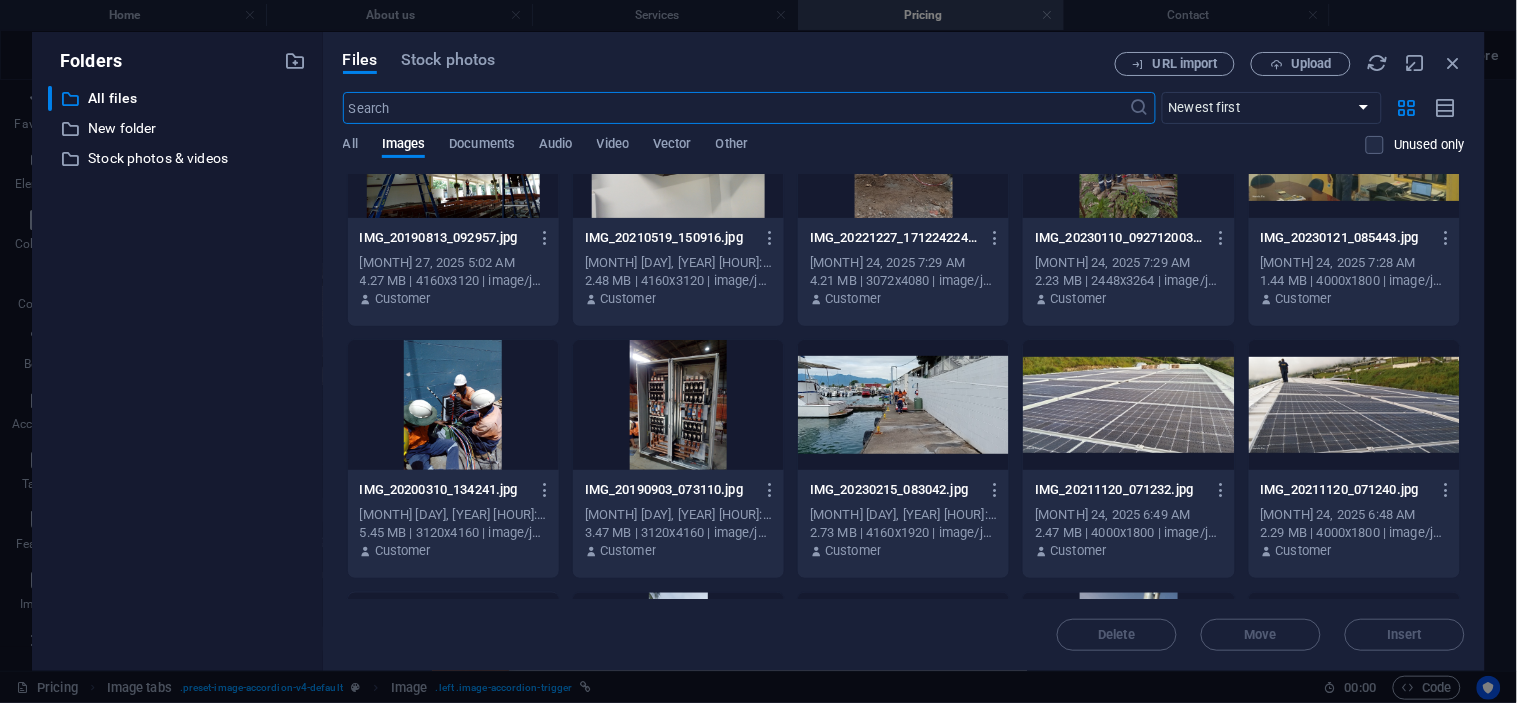 click at bounding box center [1354, 405] 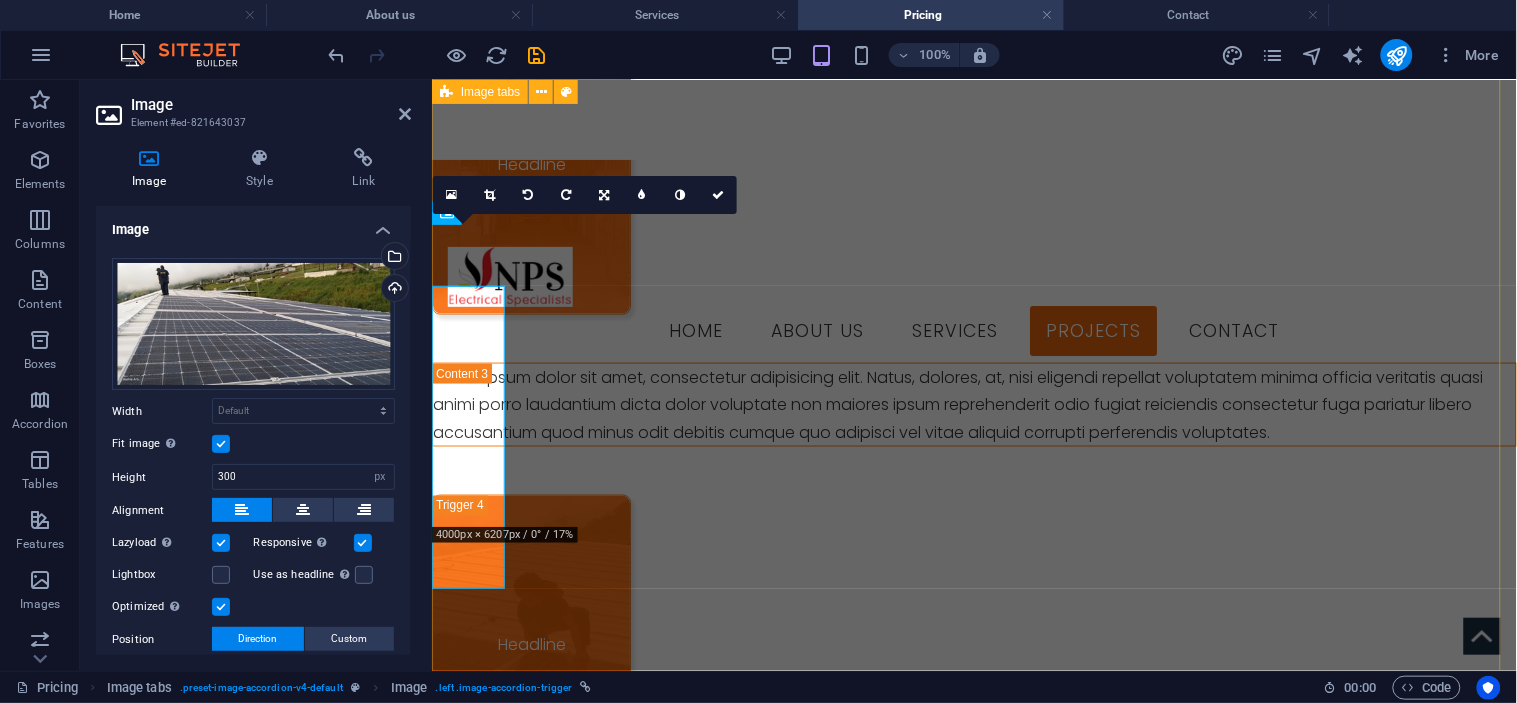 scroll, scrollTop: 2517, scrollLeft: 0, axis: vertical 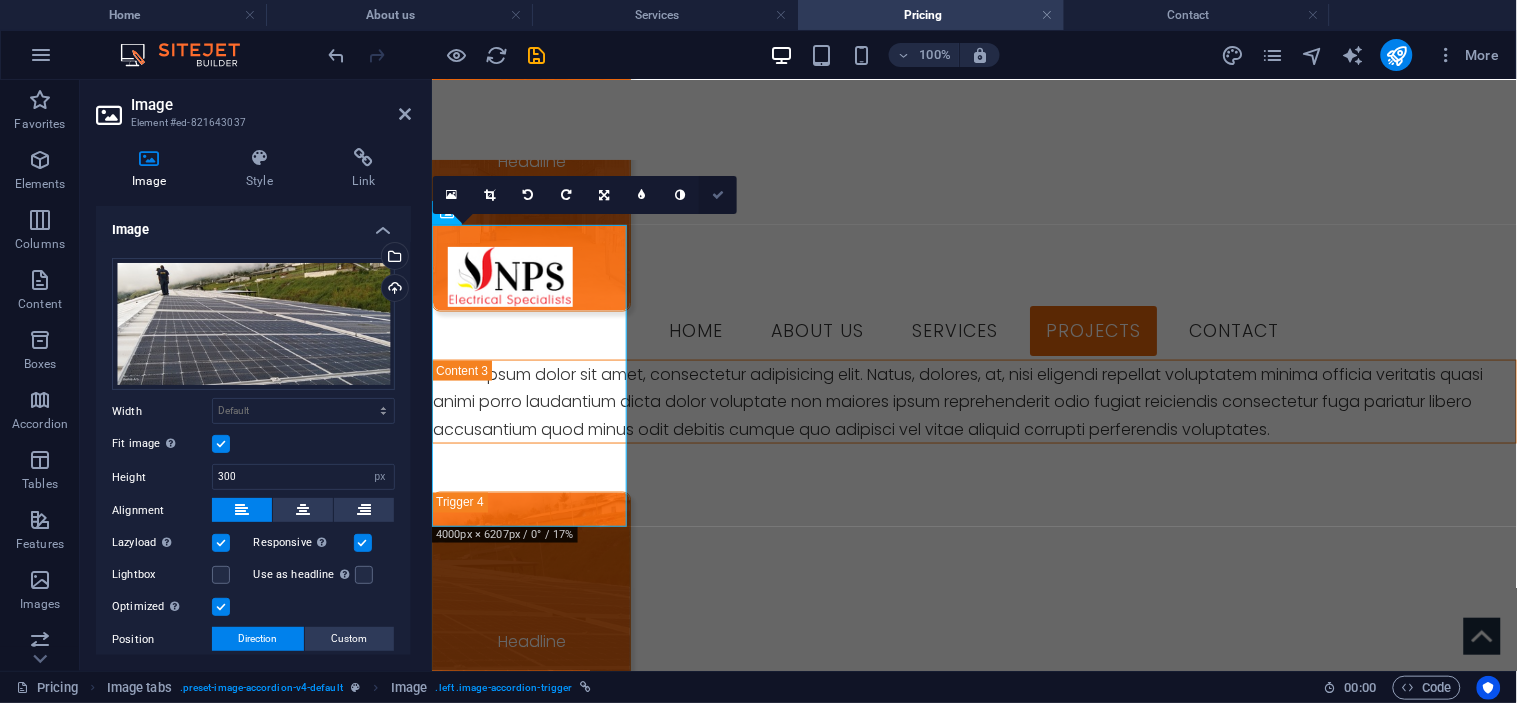 click at bounding box center (718, 195) 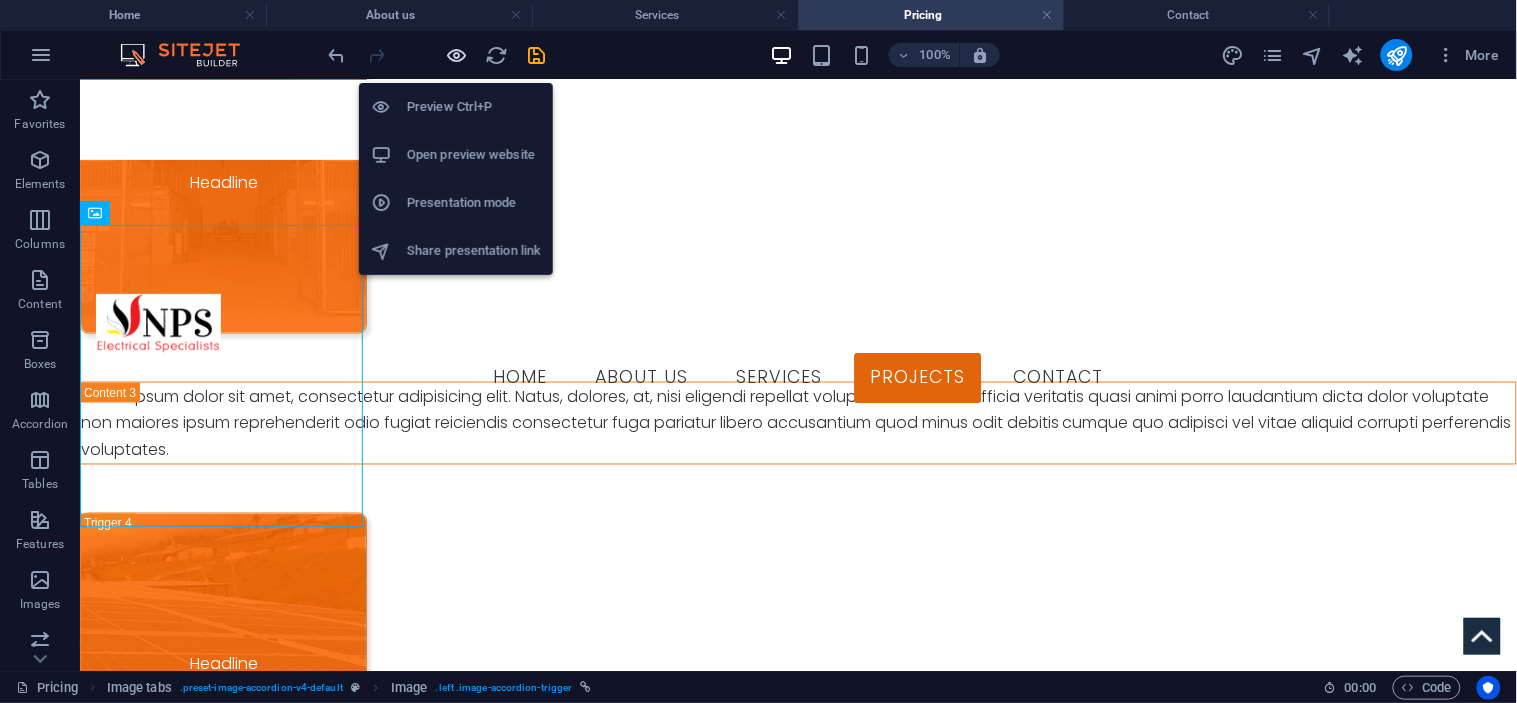click at bounding box center (457, 55) 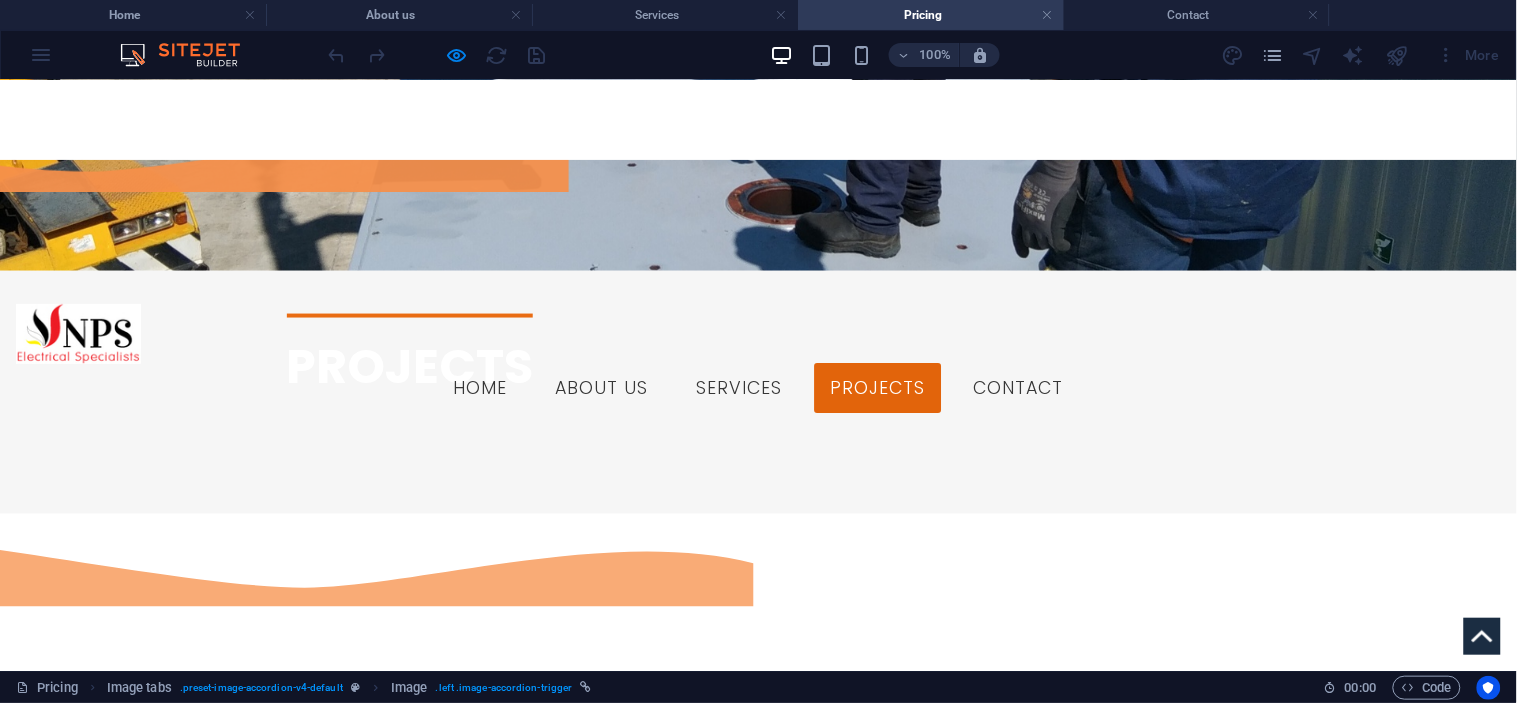 scroll, scrollTop: 638, scrollLeft: 0, axis: vertical 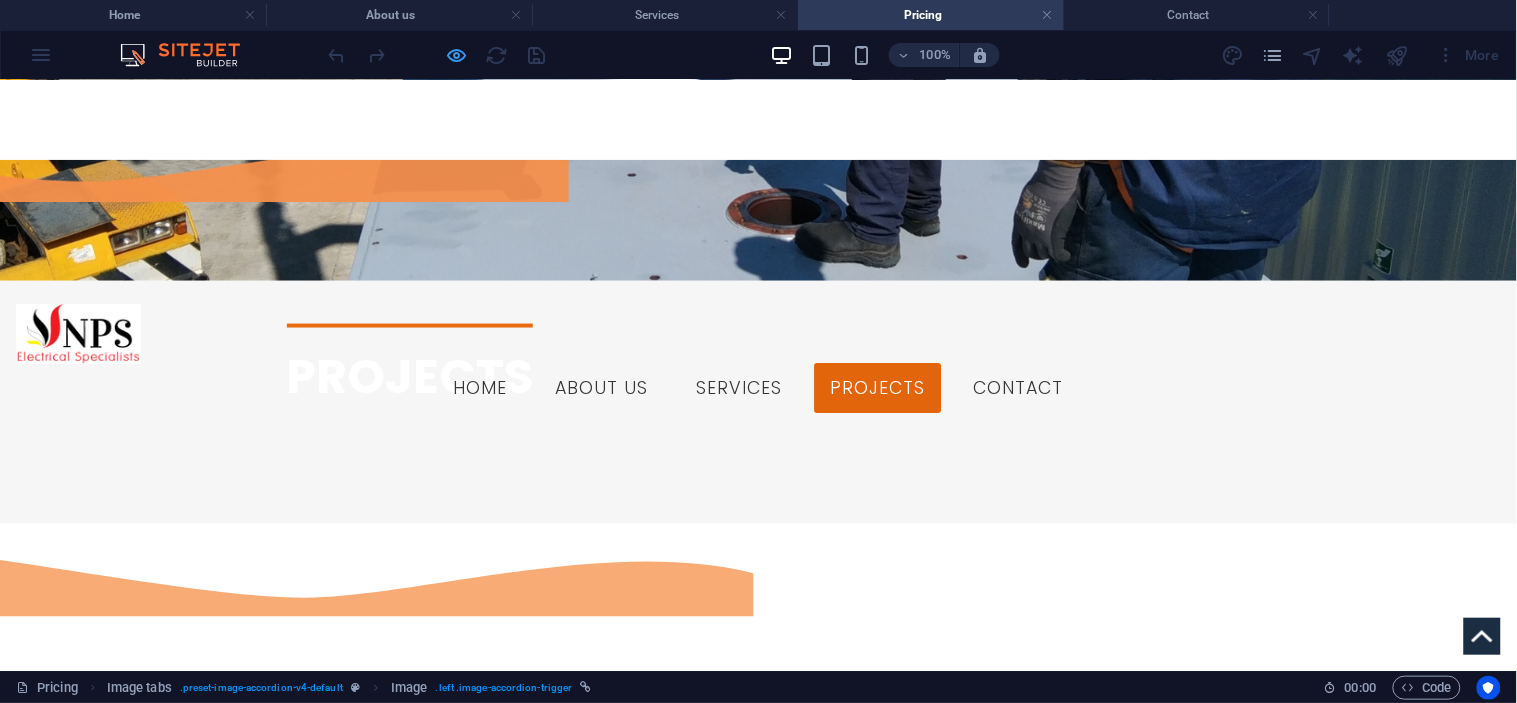 click at bounding box center [457, 55] 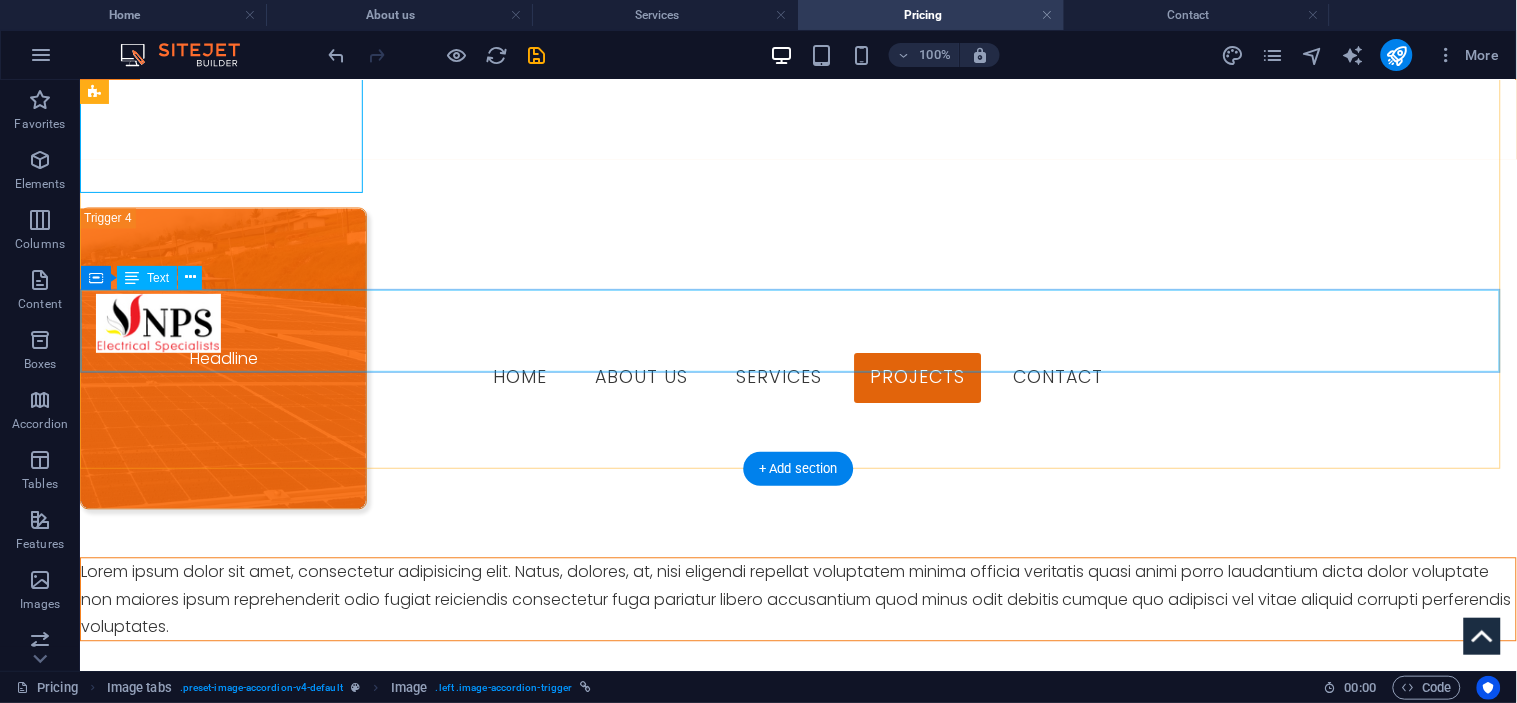 scroll, scrollTop: 2940, scrollLeft: 0, axis: vertical 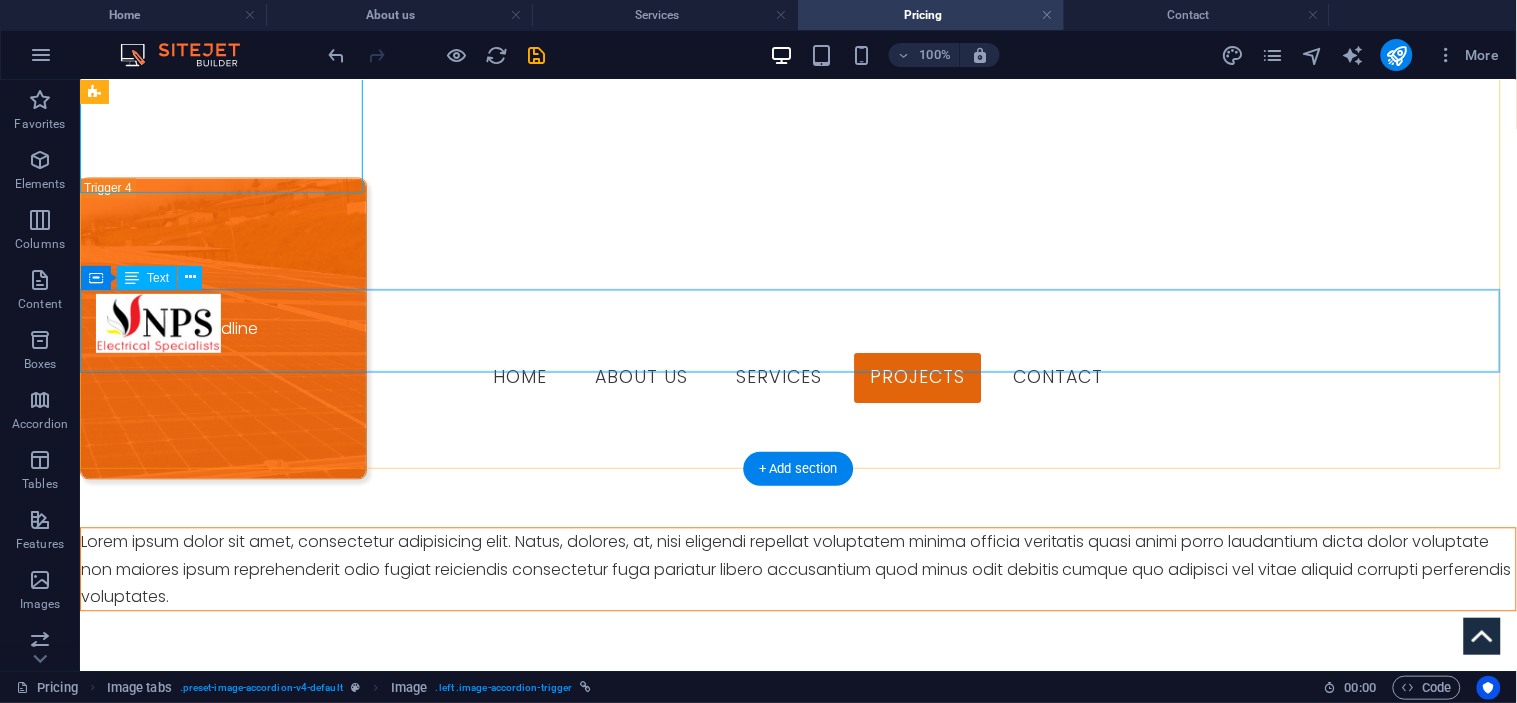 click on "Lorem ipsum dolor sit amet, consectetur adipisicing elit. Natus, dolores, at, nisi eligendi repellat voluptatem minima officia veritatis quasi animi porro laudantium dicta dolor voluptate non maiores ipsum reprehenderit odio fugiat reiciendis consectetur fuga pariatur libero accusantium quod minus odit debitis cumque quo adipisci vel vitae aliquid corrupti perferendis voluptates." at bounding box center (797, 569) 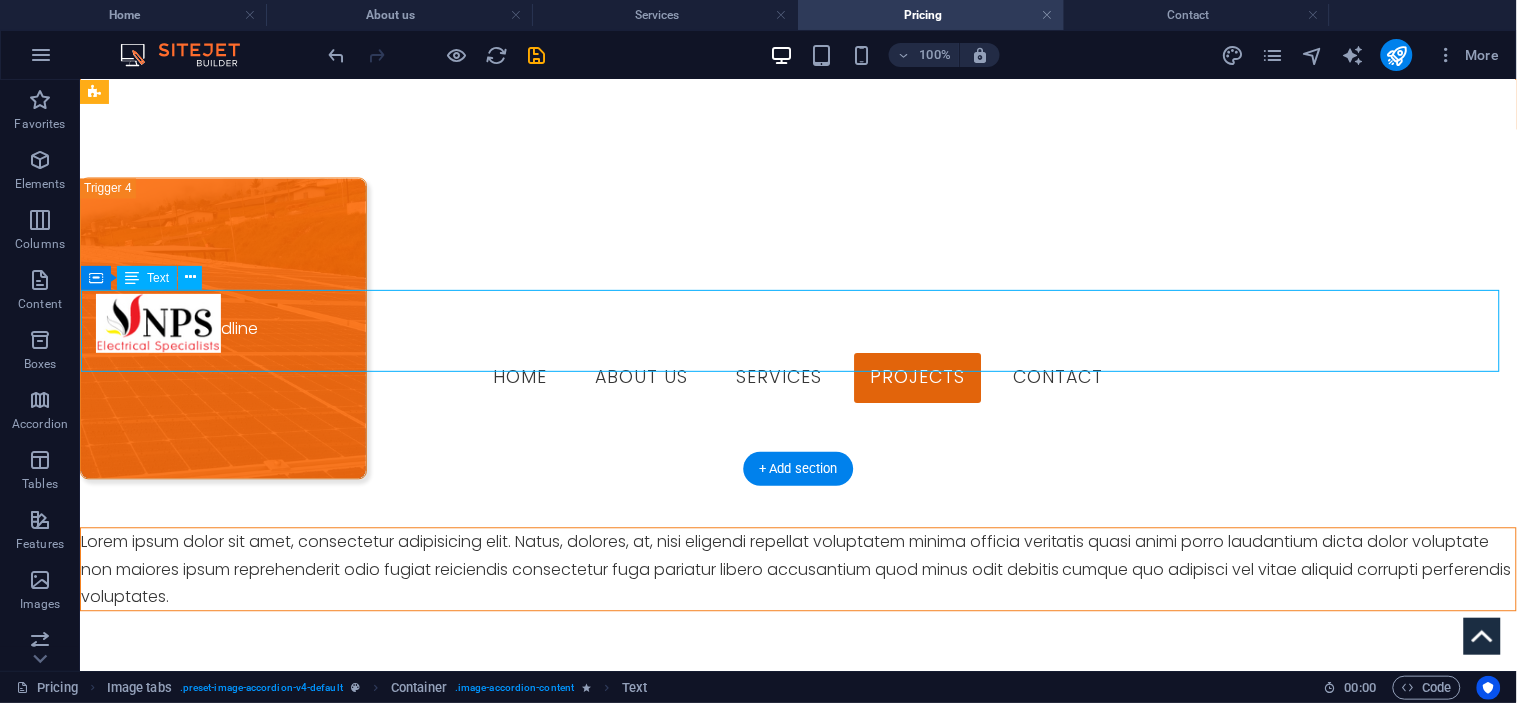 click on "Lorem ipsum dolor sit amet, consectetur adipisicing elit. Natus, dolores, at, nisi eligendi repellat voluptatem minima officia veritatis quasi animi porro laudantium dicta dolor voluptate non maiores ipsum reprehenderit odio fugiat reiciendis consectetur fuga pariatur libero accusantium quod minus odit debitis cumque quo adipisci vel vitae aliquid corrupti perferendis voluptates." at bounding box center (797, 569) 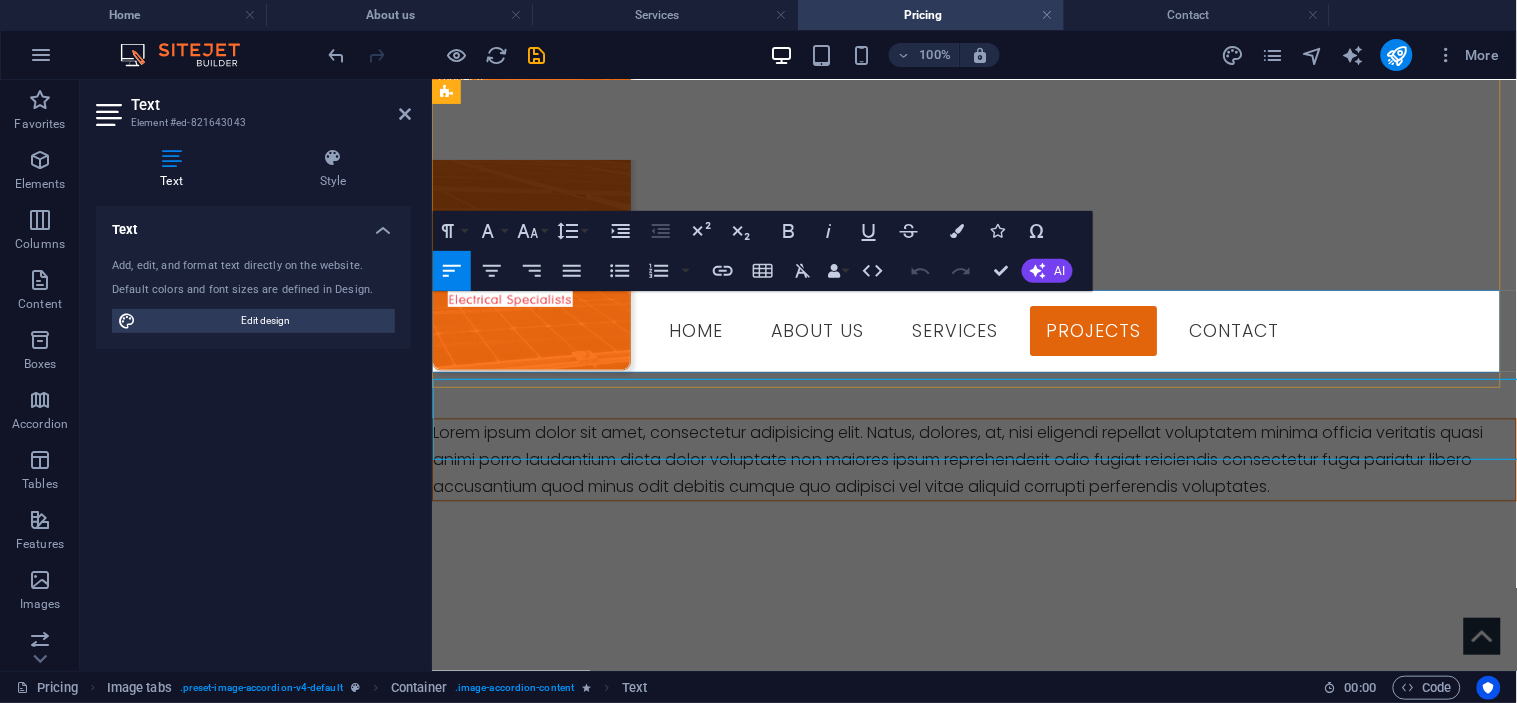 scroll, scrollTop: 2851, scrollLeft: 0, axis: vertical 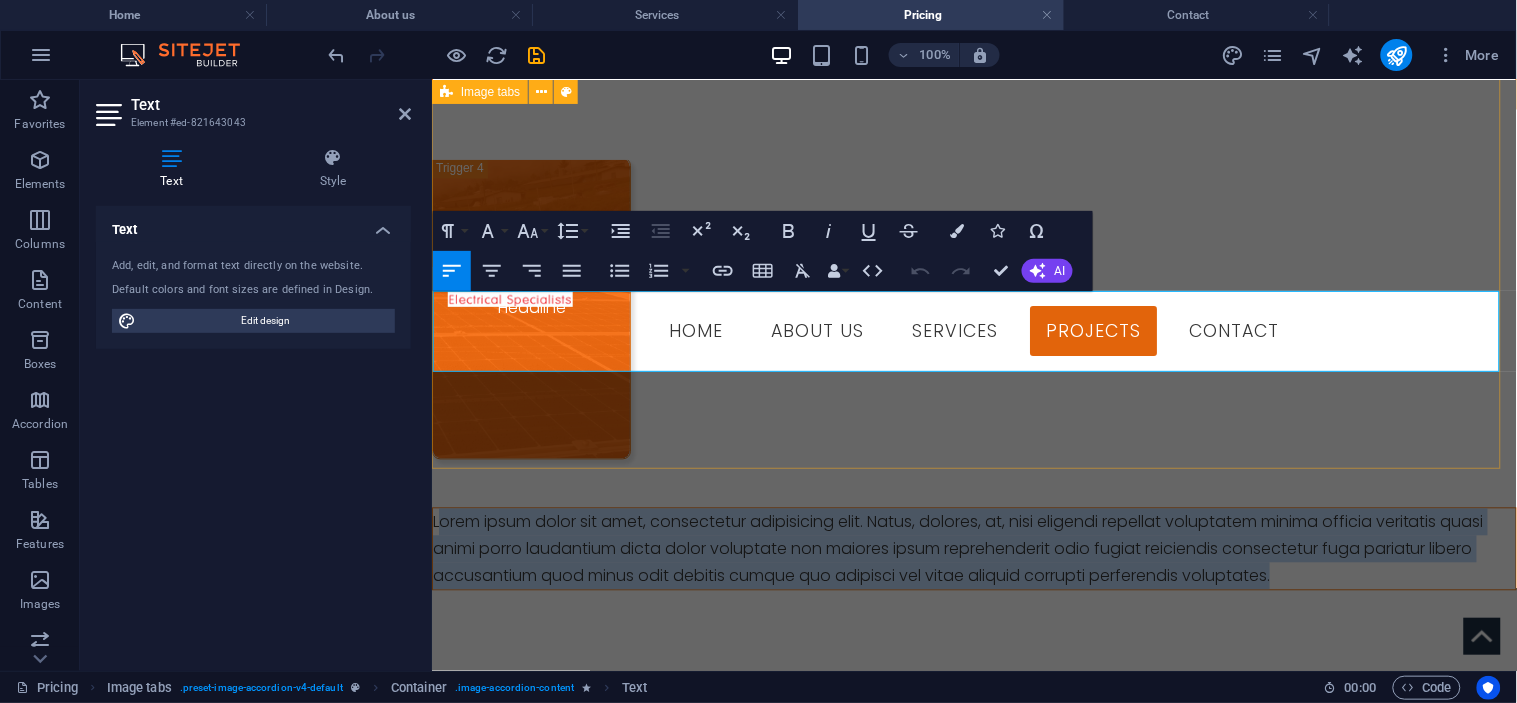 drag, startPoint x: 1109, startPoint y: 353, endPoint x: 430, endPoint y: 294, distance: 681.55853 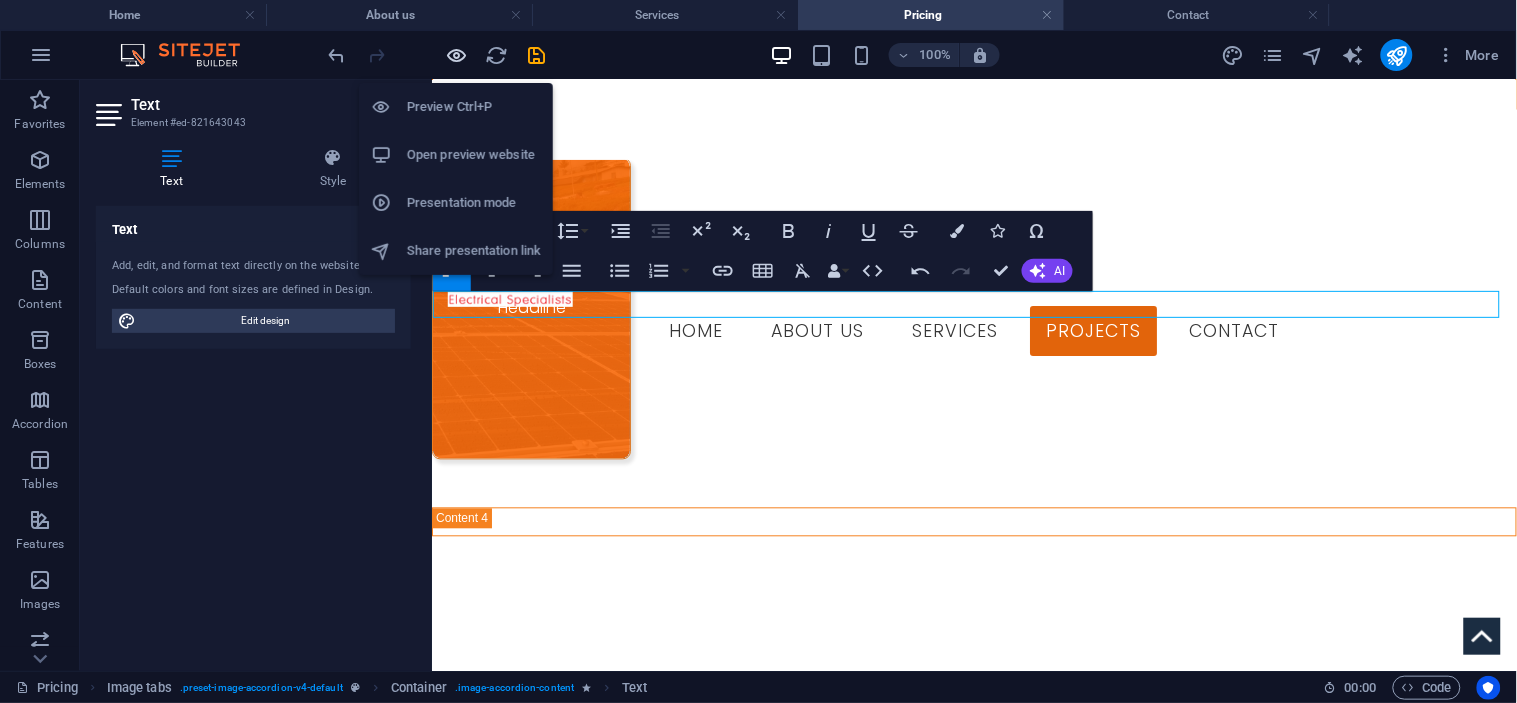 click at bounding box center [457, 55] 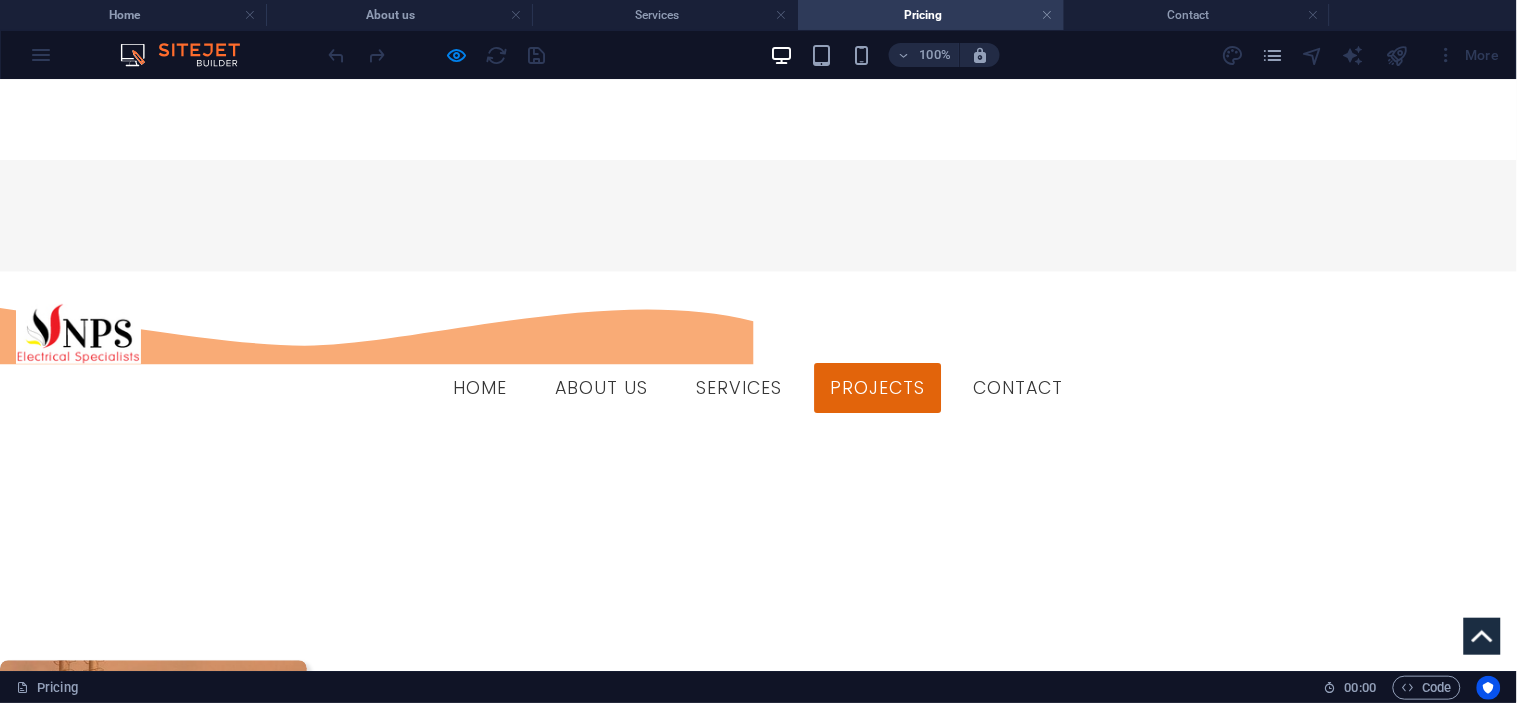 scroll, scrollTop: 778, scrollLeft: 0, axis: vertical 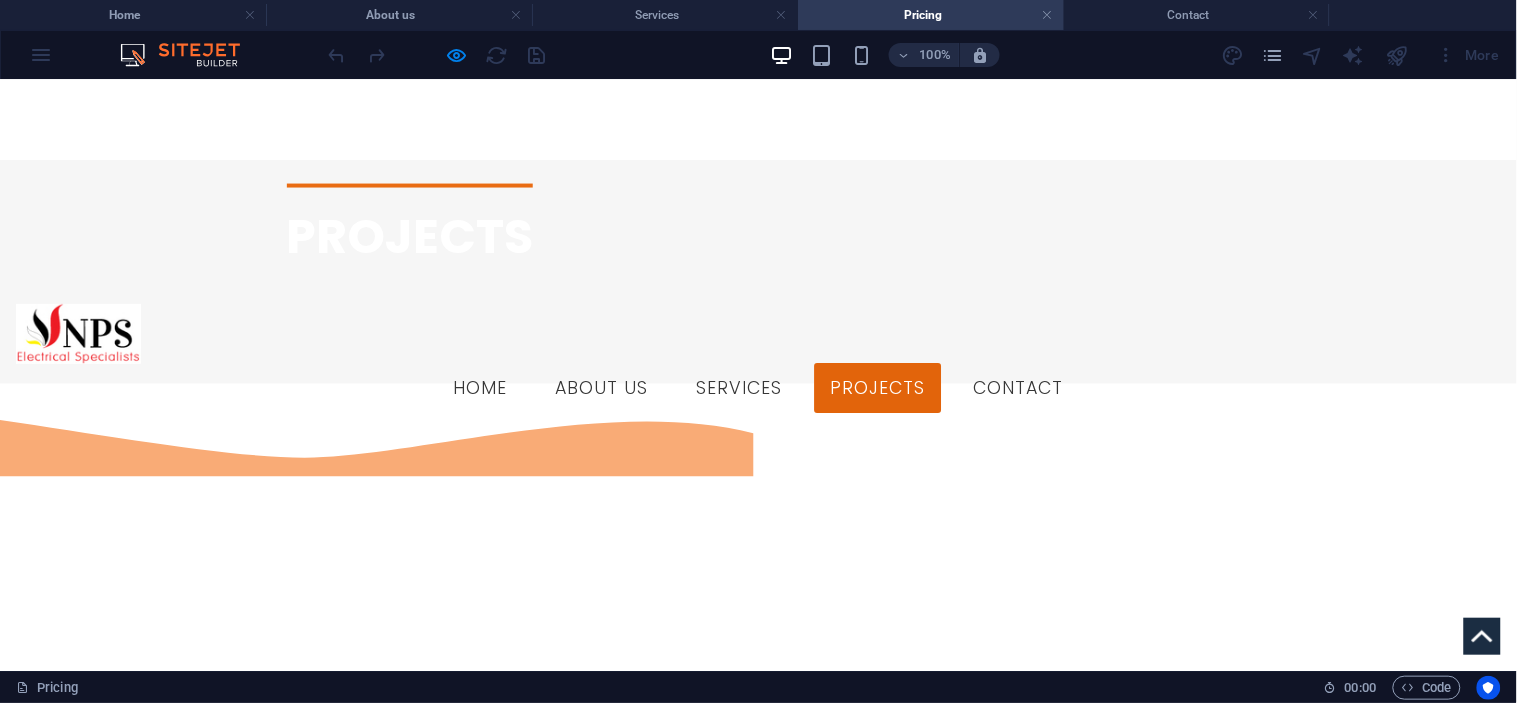 click on "Headline" at bounding box center (153, 1974) 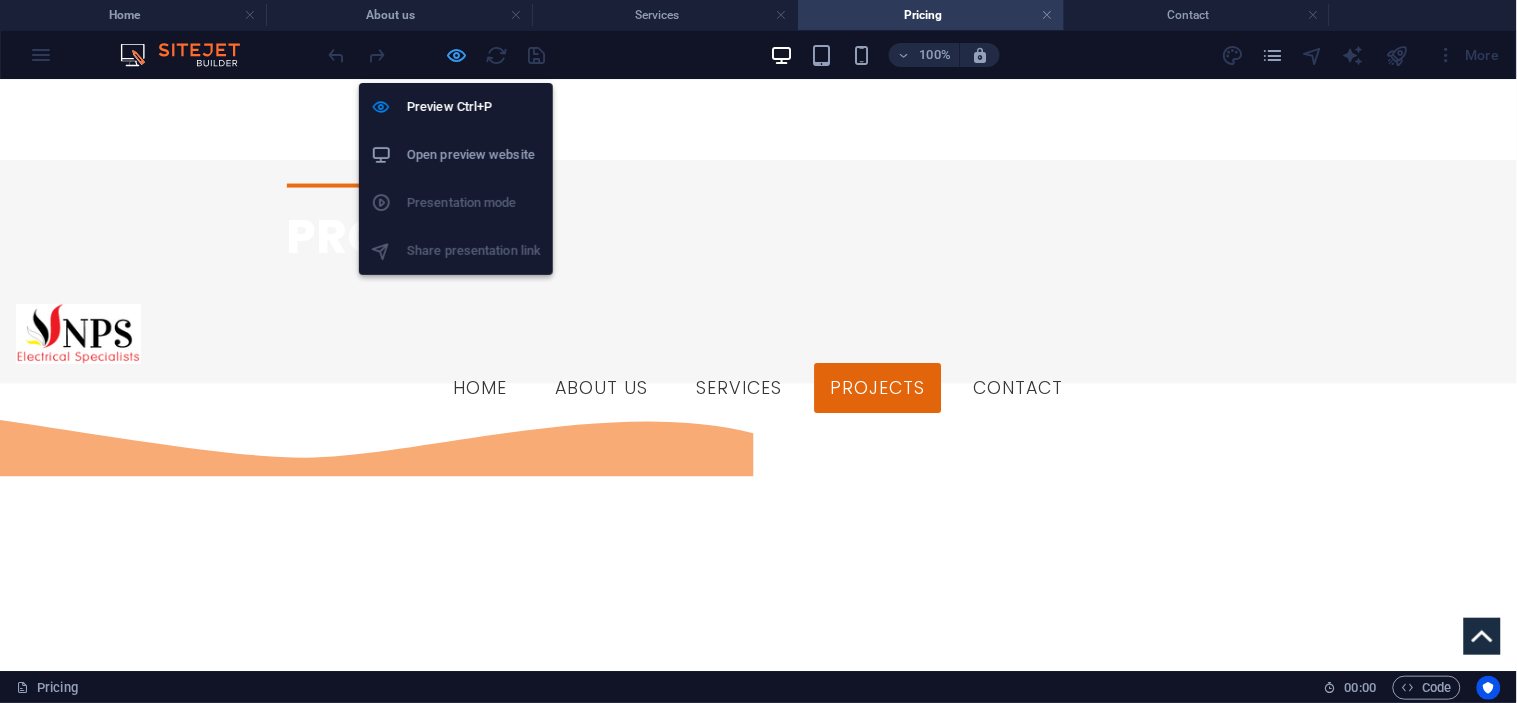 click at bounding box center [457, 55] 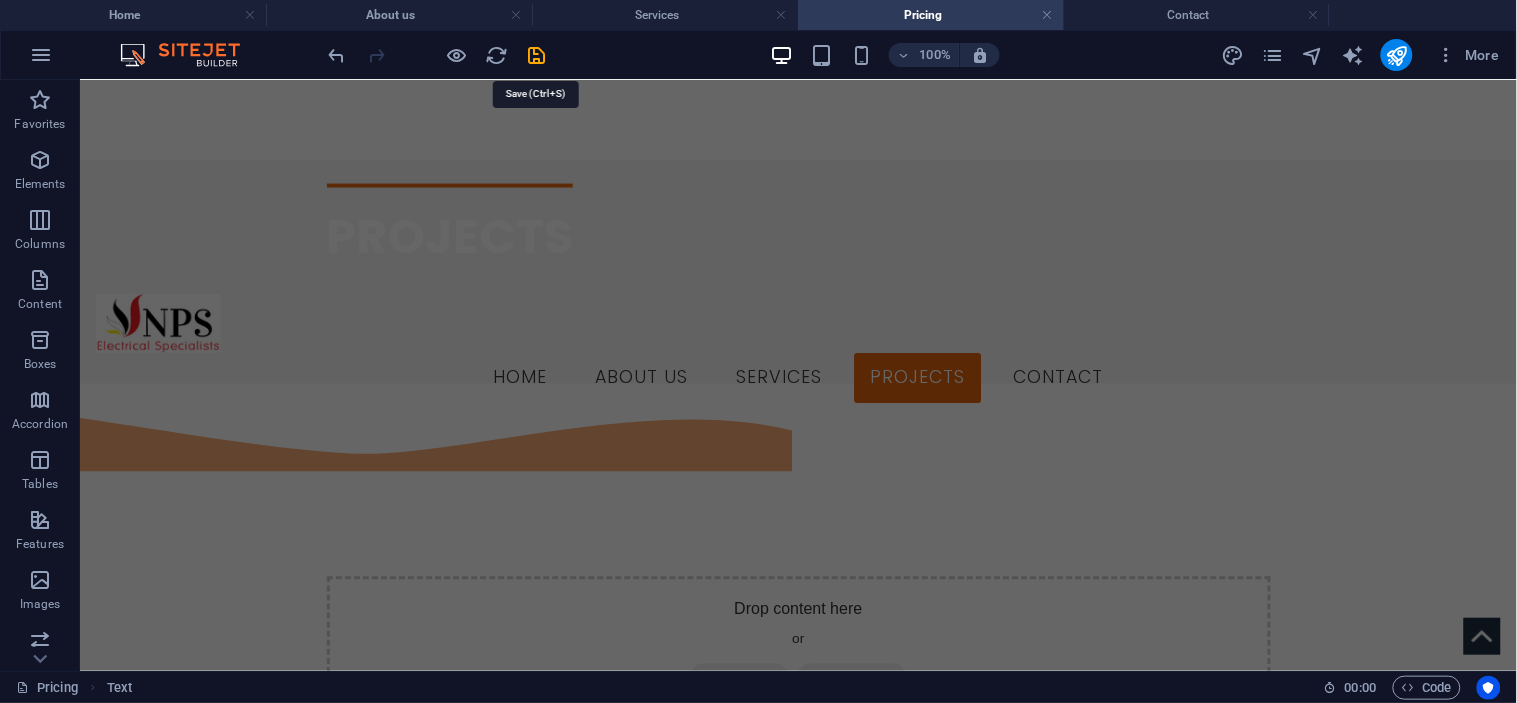 click at bounding box center [537, 55] 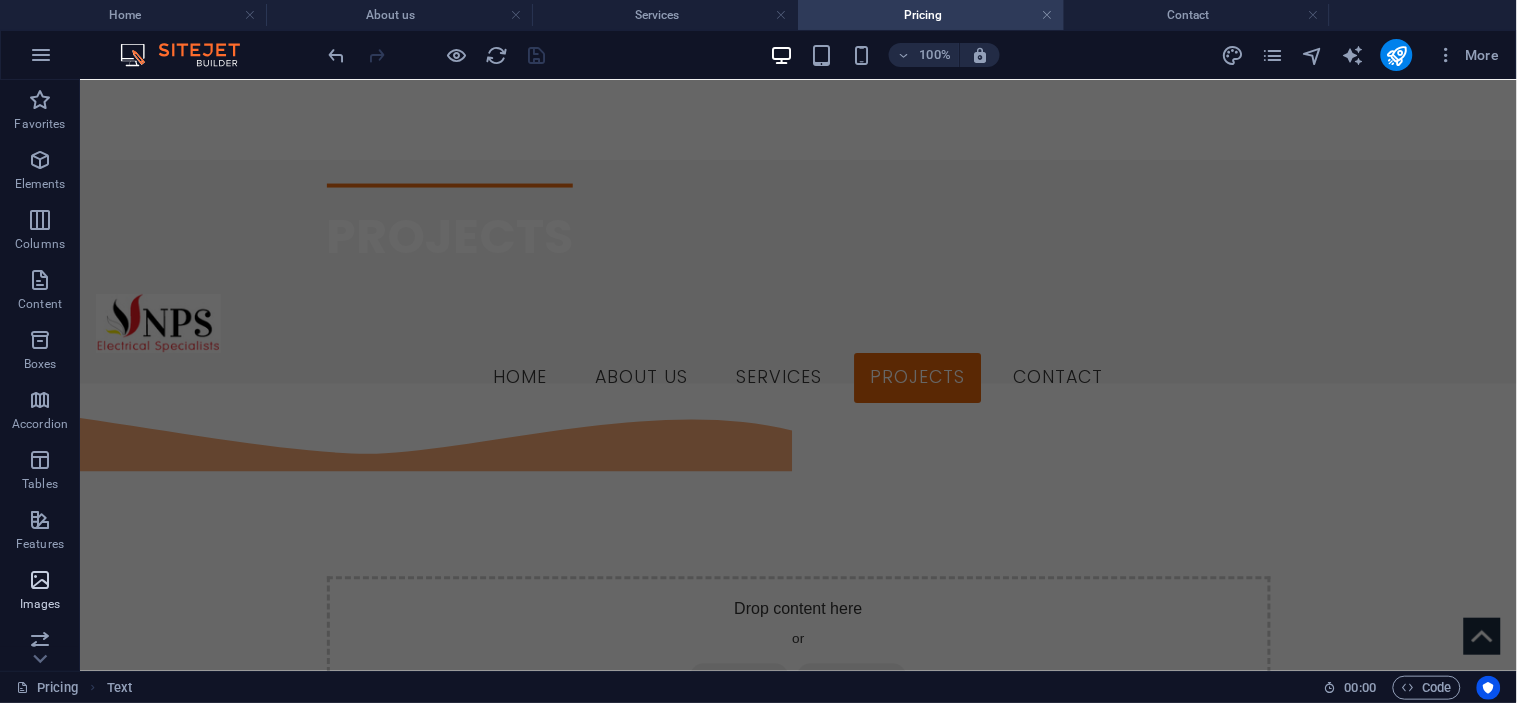 scroll, scrollTop: 667, scrollLeft: 0, axis: vertical 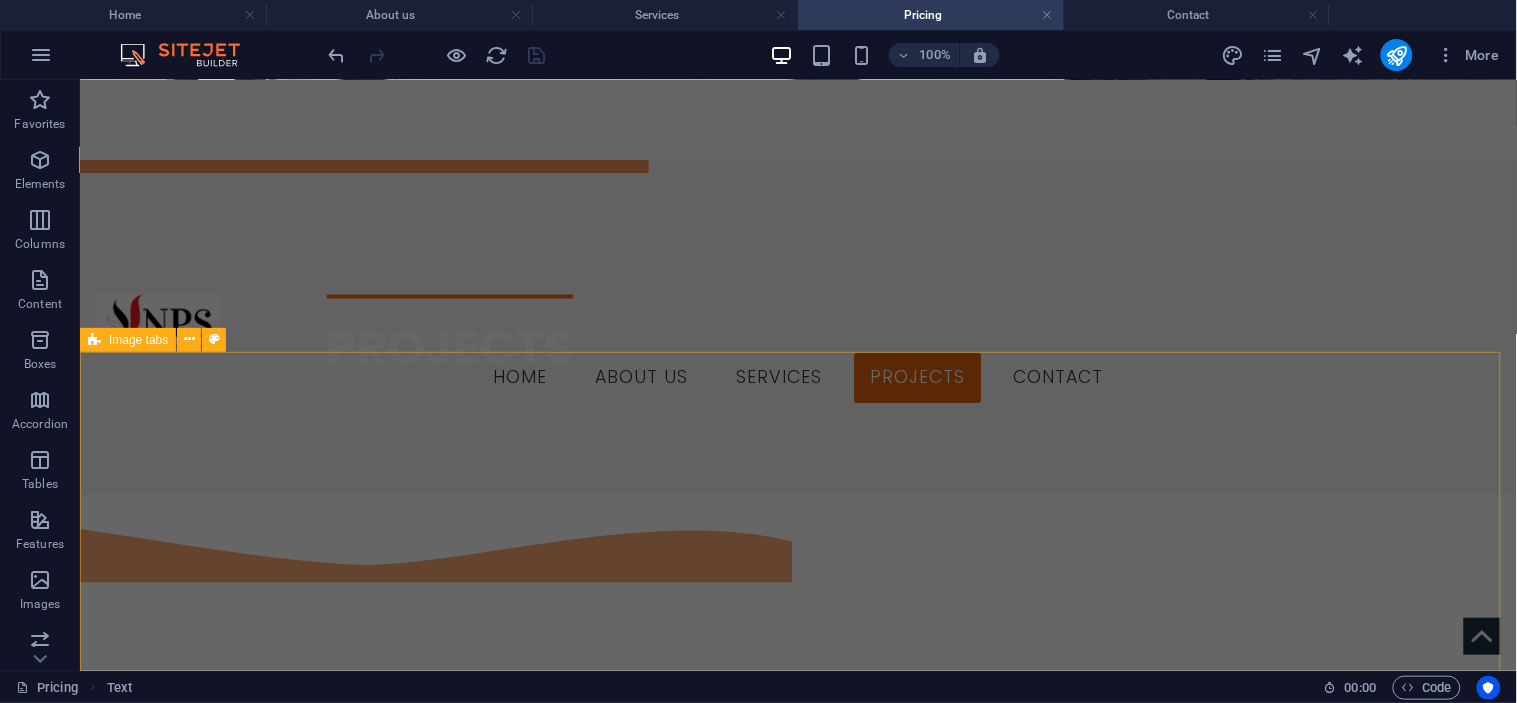 drag, startPoint x: 556, startPoint y: 355, endPoint x: 474, endPoint y: 406, distance: 96.56604 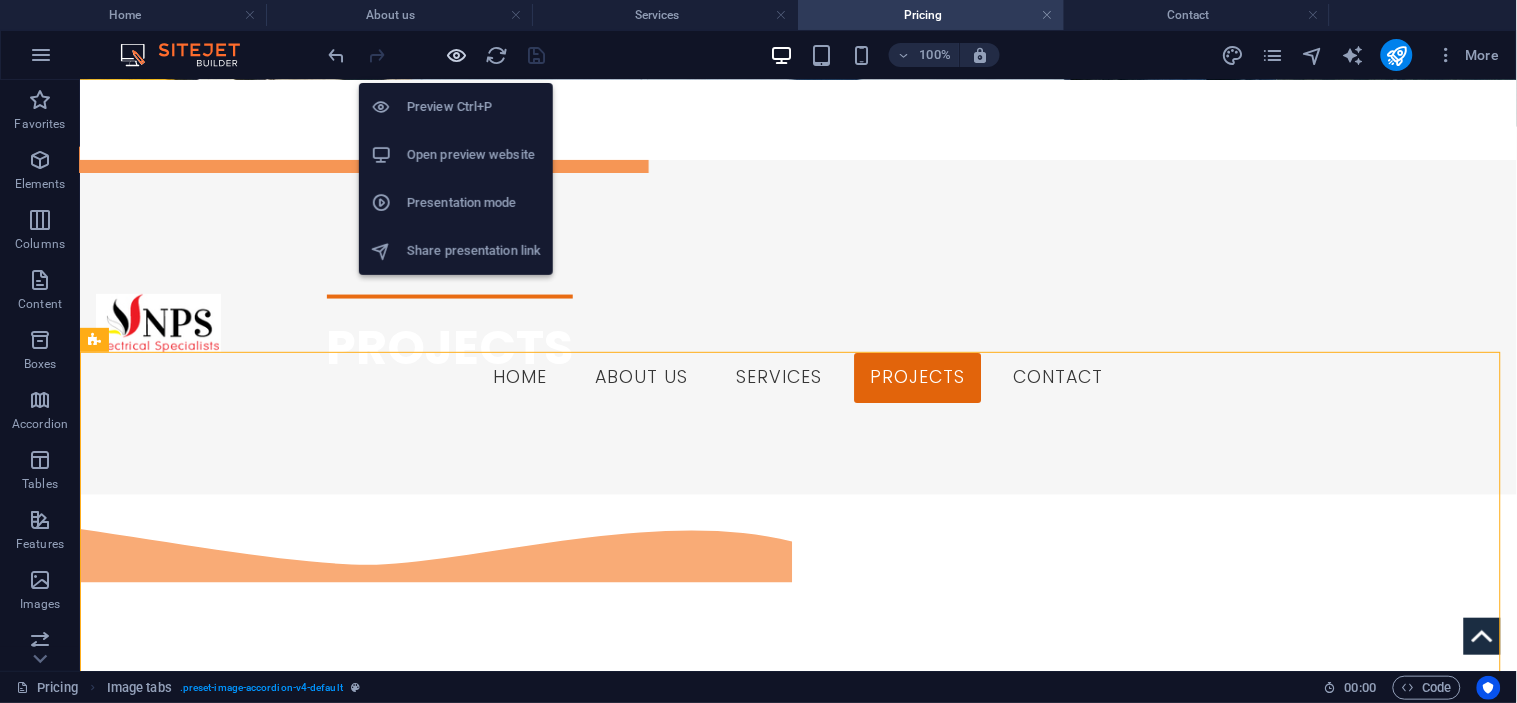click at bounding box center [457, 55] 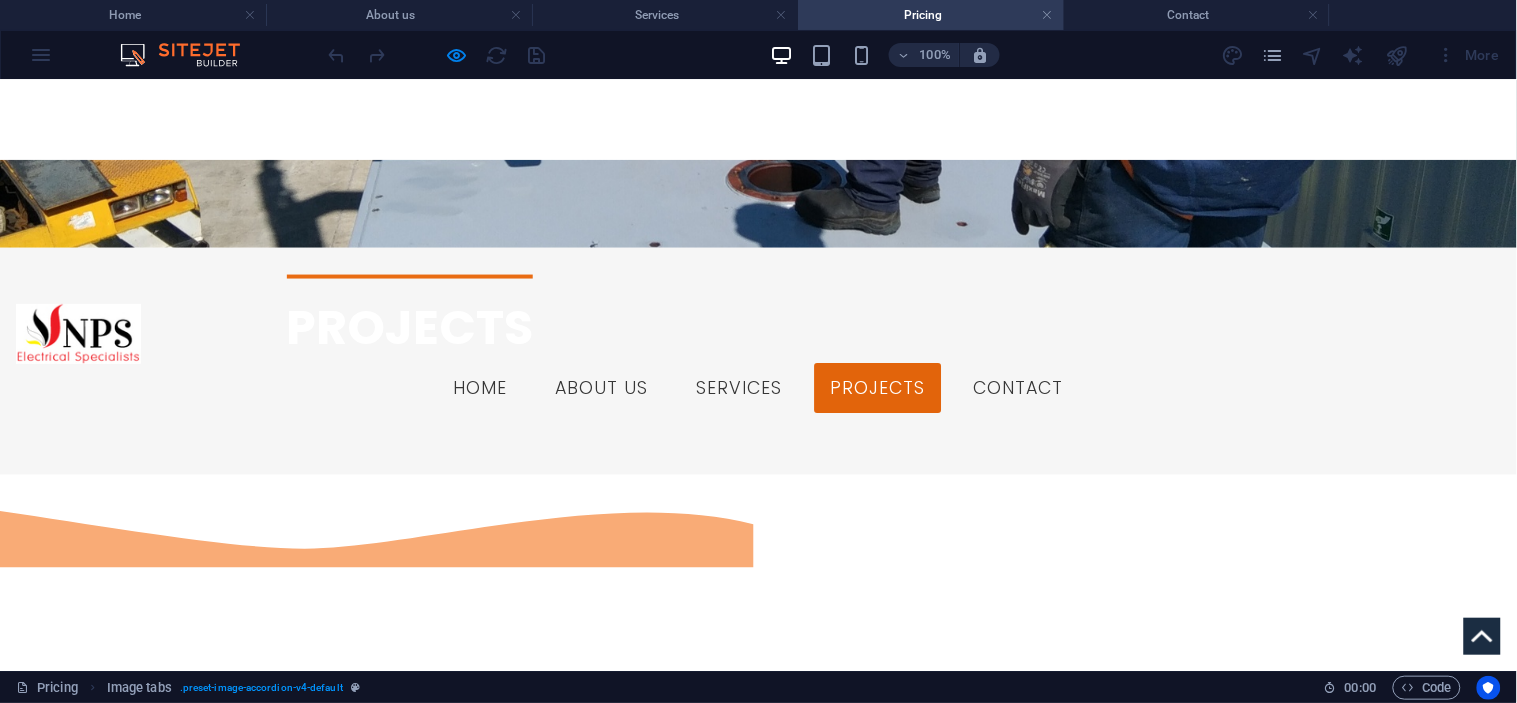scroll, scrollTop: 667, scrollLeft: 0, axis: vertical 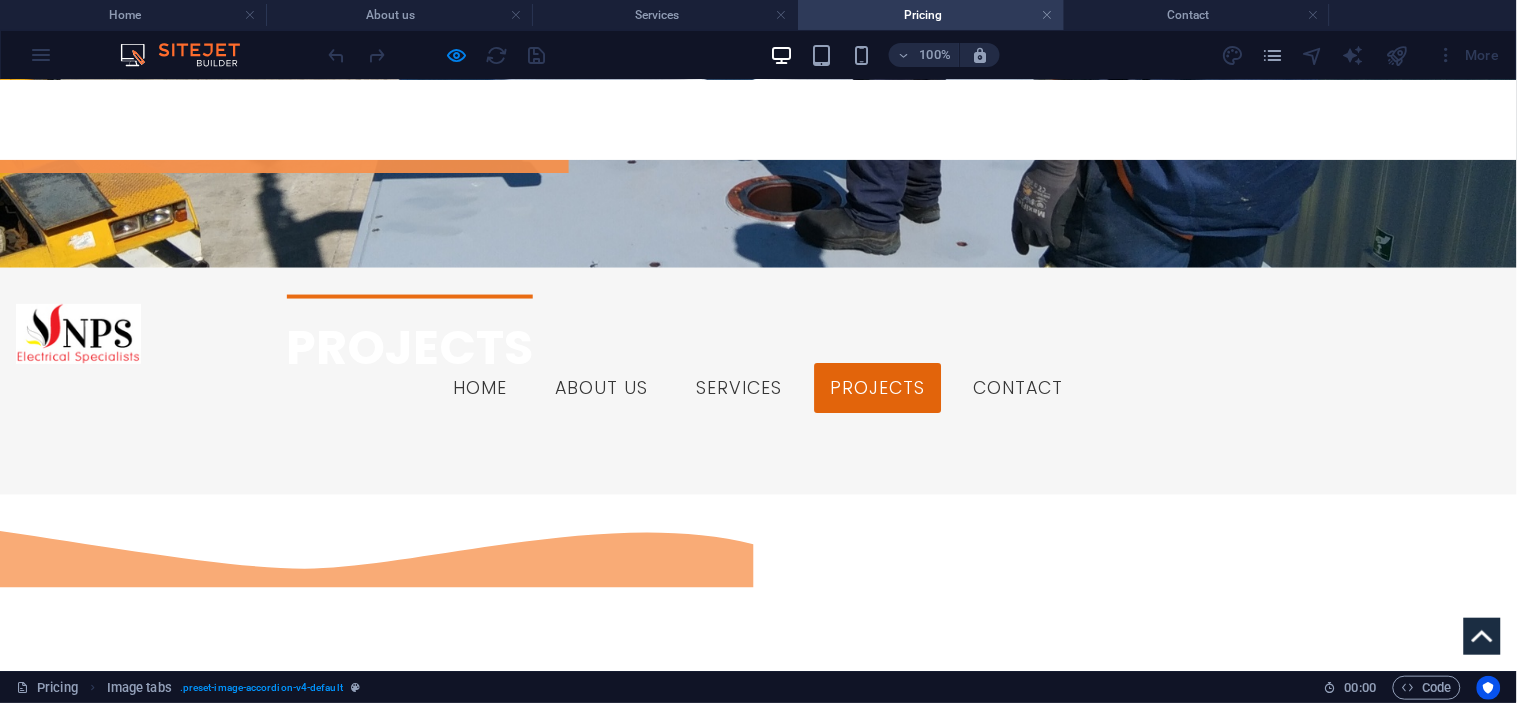 click on "Headline" at bounding box center (153, 1389) 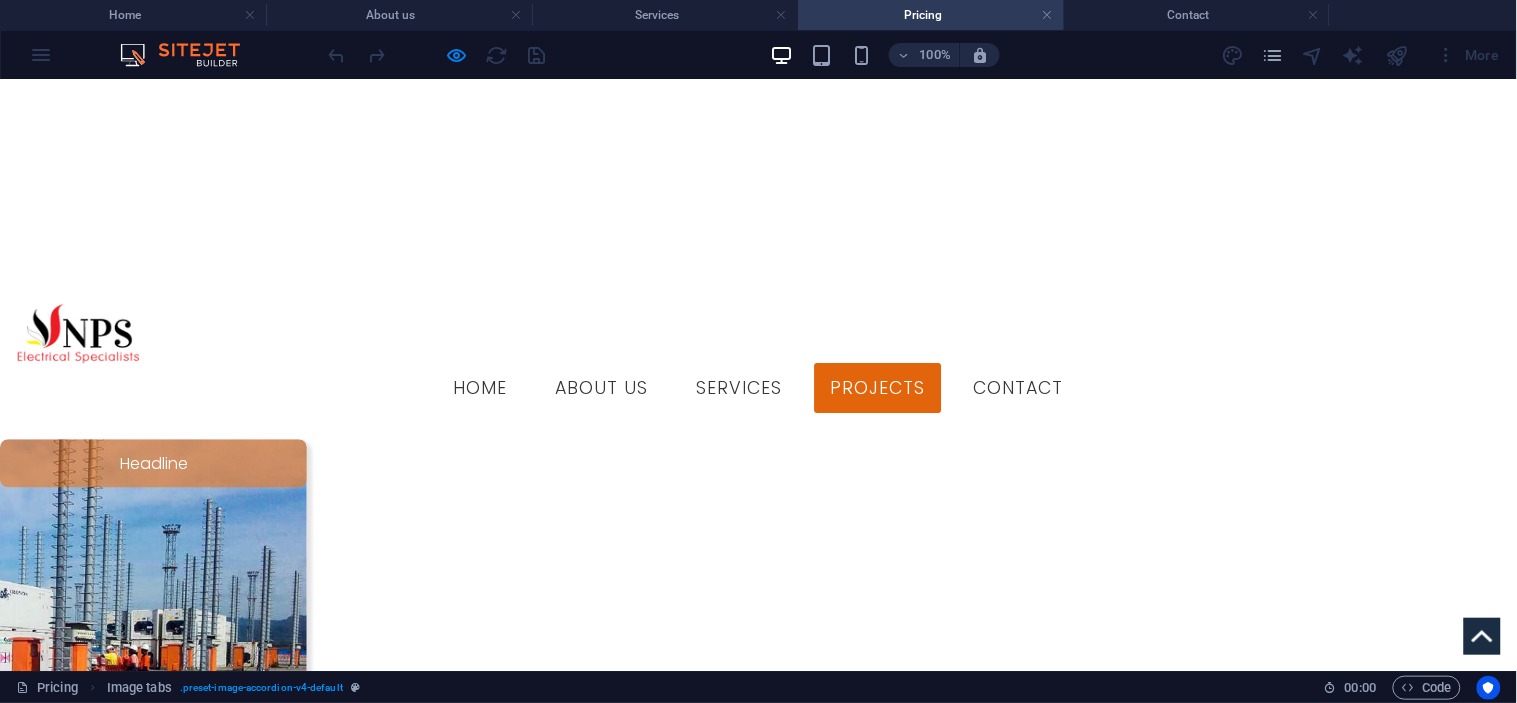 scroll, scrollTop: 1001, scrollLeft: 0, axis: vertical 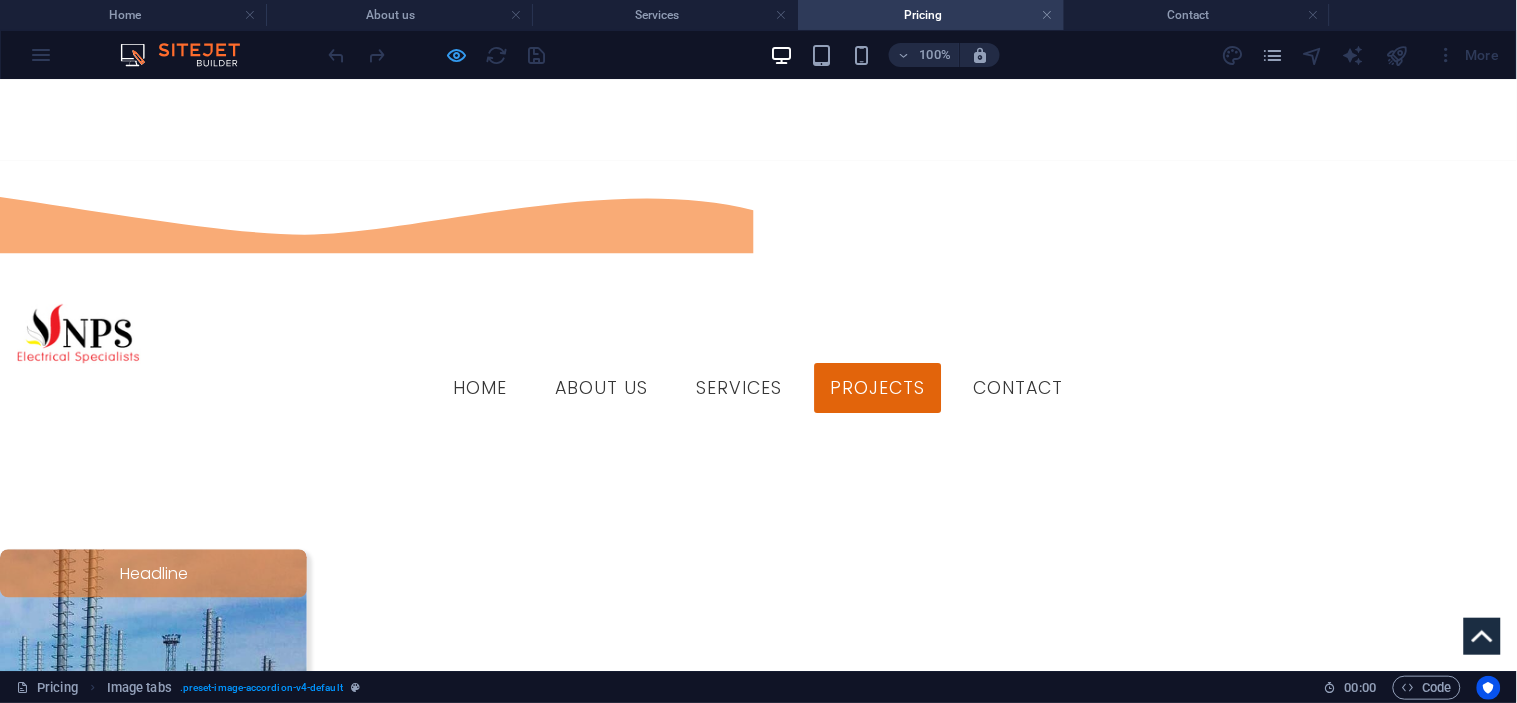 click at bounding box center (457, 55) 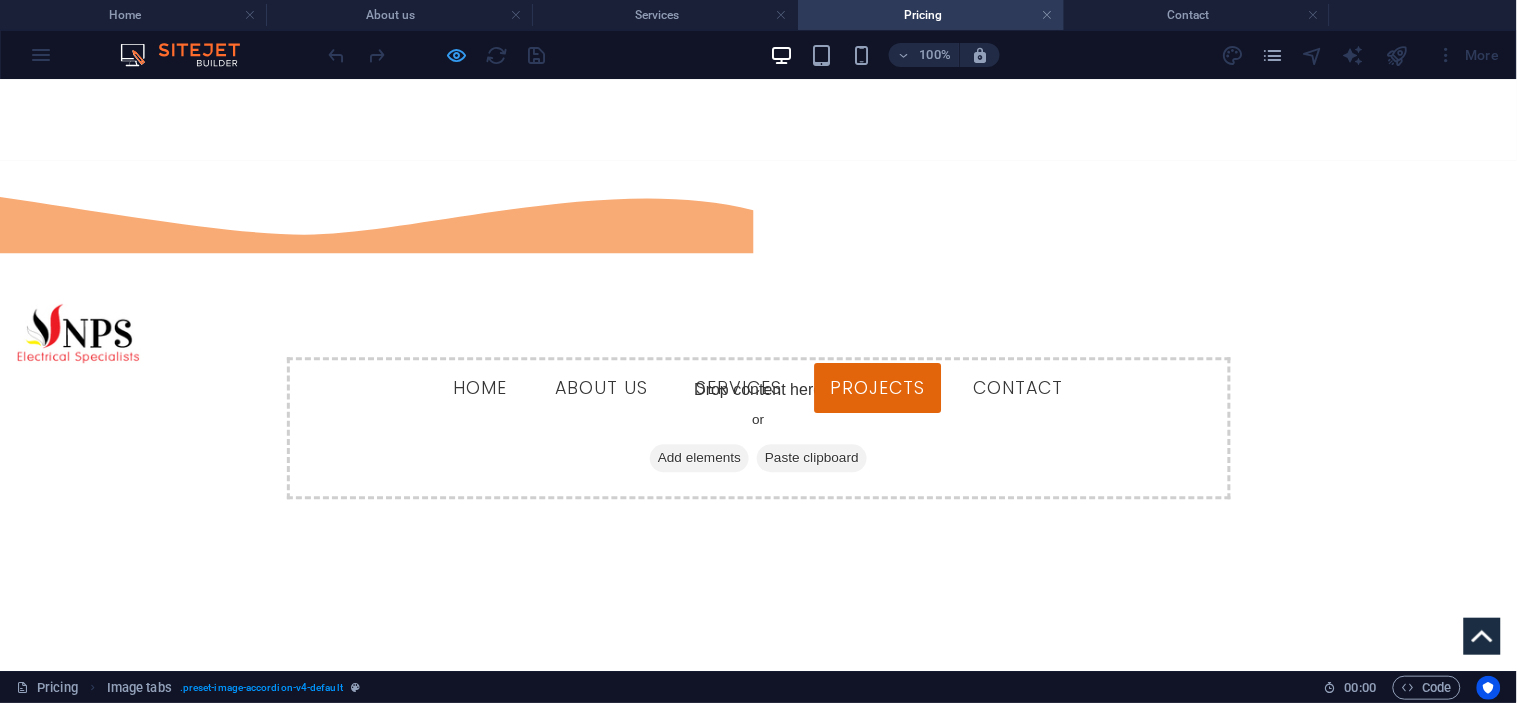scroll, scrollTop: 1142, scrollLeft: 0, axis: vertical 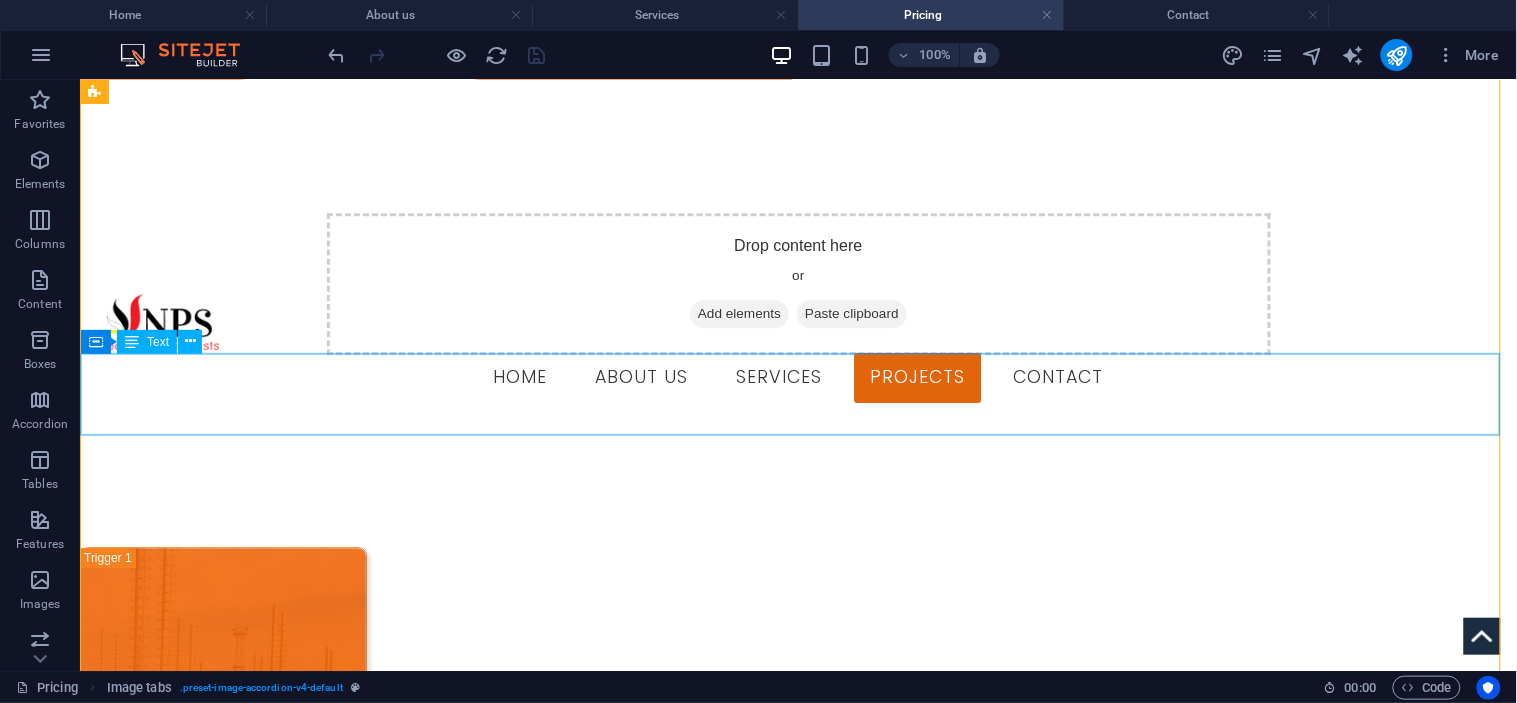 click on "Lorem ipsum dolor sit amet, consectetur adipisicing elit. Natus, dolores, at, nisi eligendi repellat voluptatem minima officia veritatis quasi animi porro laudantium dicta dolor voluptate non maiores ipsum reprehenderit odio fugiat reiciendis consectetur fuga pariatur libero accusantium quod minus odit debitis cumque quo adipisci vel vitae aliquid corrupti perferendis voluptates." at bounding box center (797, 923) 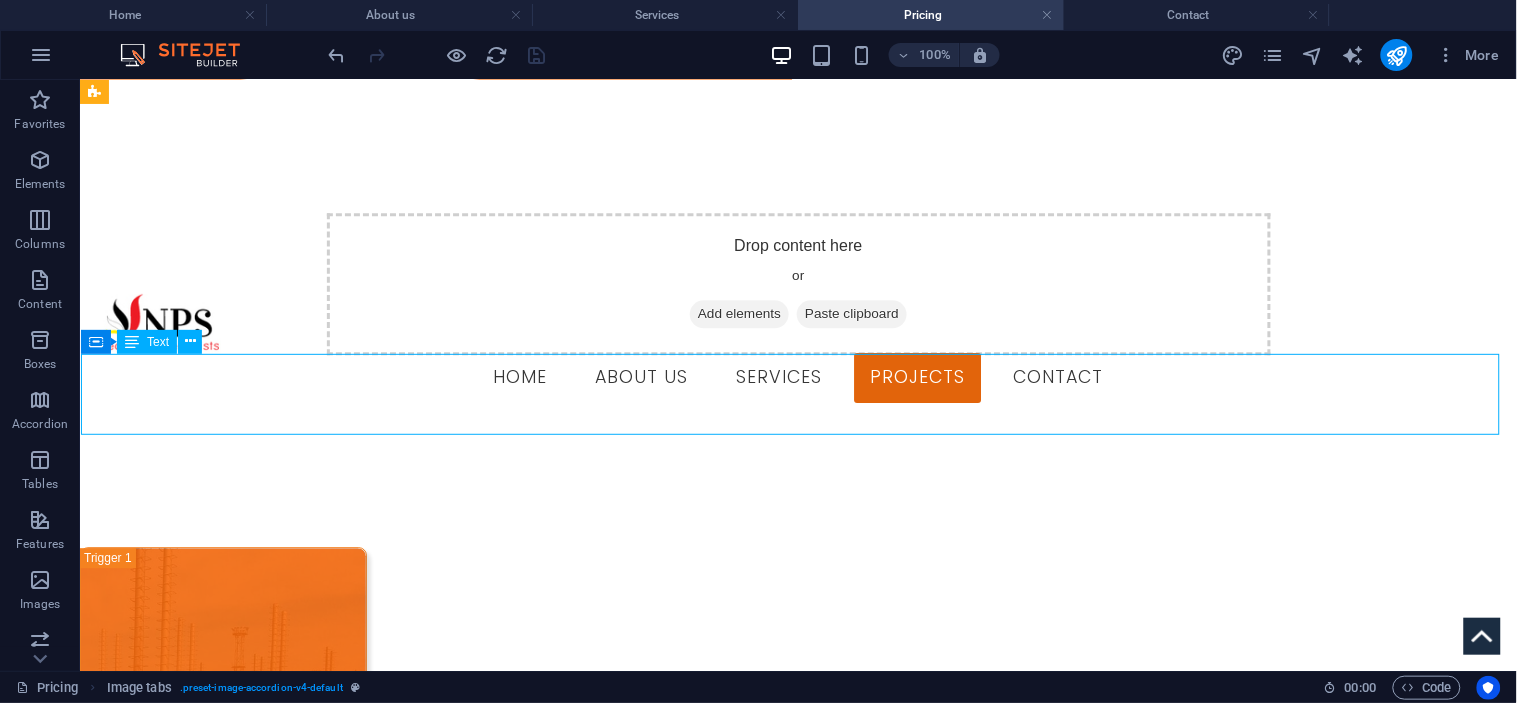 click on "Lorem ipsum dolor sit amet, consectetur adipisicing elit. Natus, dolores, at, nisi eligendi repellat voluptatem minima officia veritatis quasi animi porro laudantium dicta dolor voluptate non maiores ipsum reprehenderit odio fugiat reiciendis consectetur fuga pariatur libero accusantium quod minus odit debitis cumque quo adipisci vel vitae aliquid corrupti perferendis voluptates." at bounding box center (797, 923) 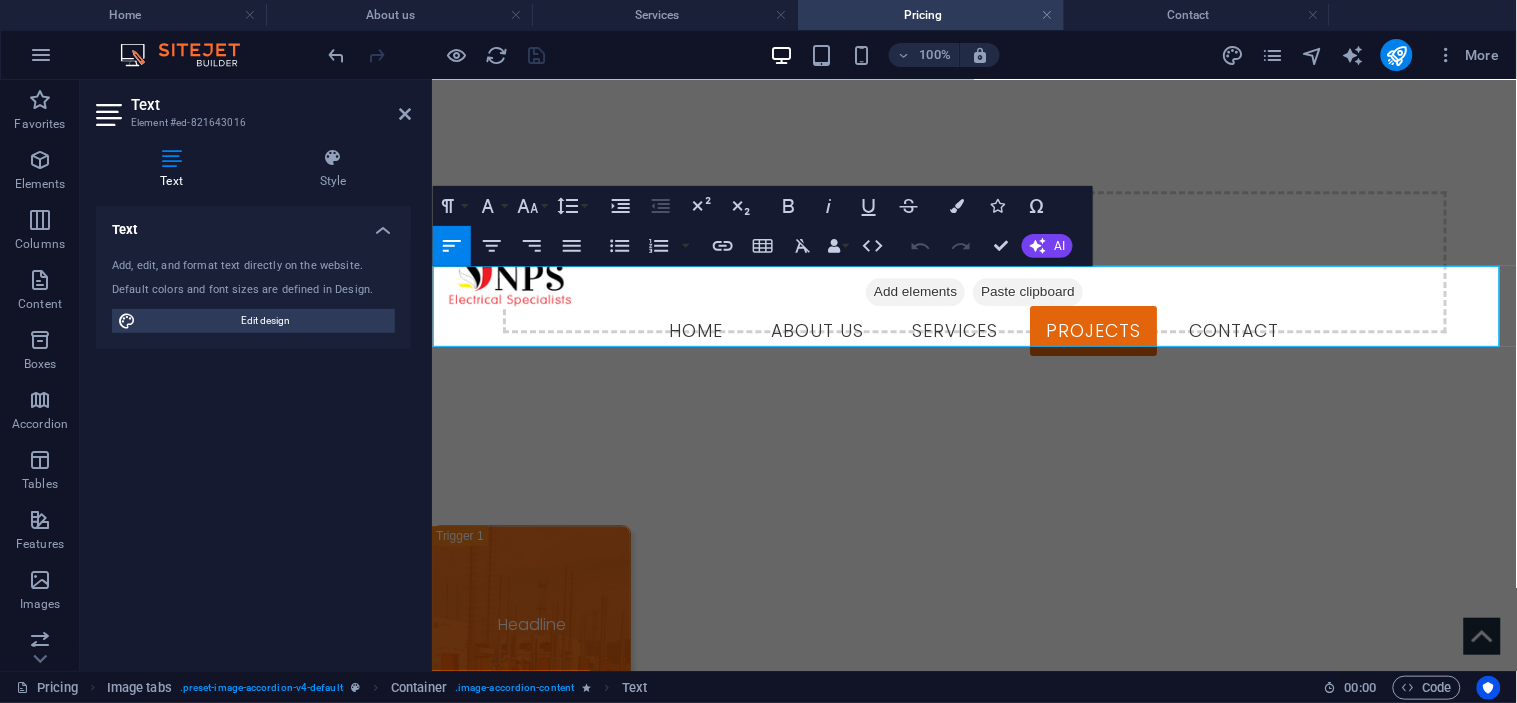 drag, startPoint x: 1352, startPoint y: 340, endPoint x: 423, endPoint y: 275, distance: 931.2712 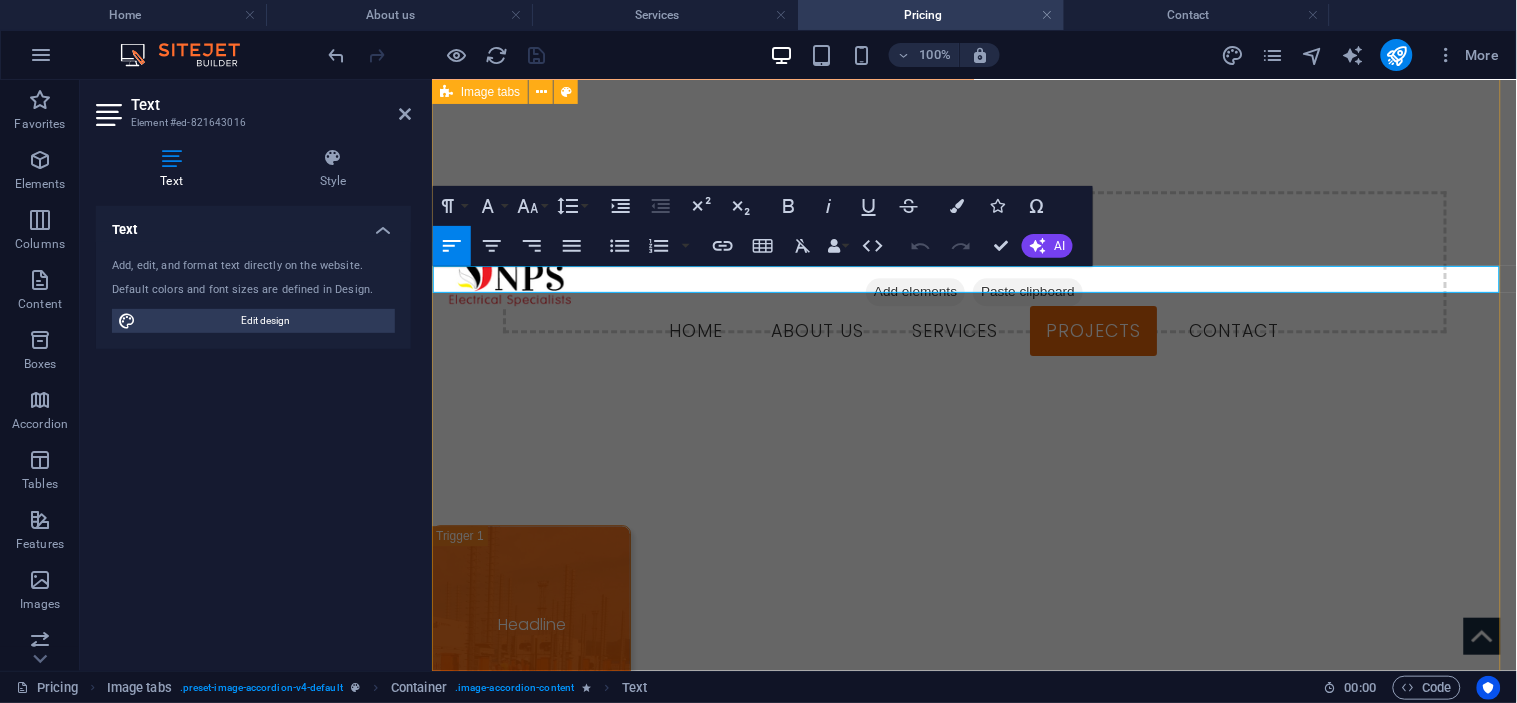 scroll, scrollTop: 1586, scrollLeft: 0, axis: vertical 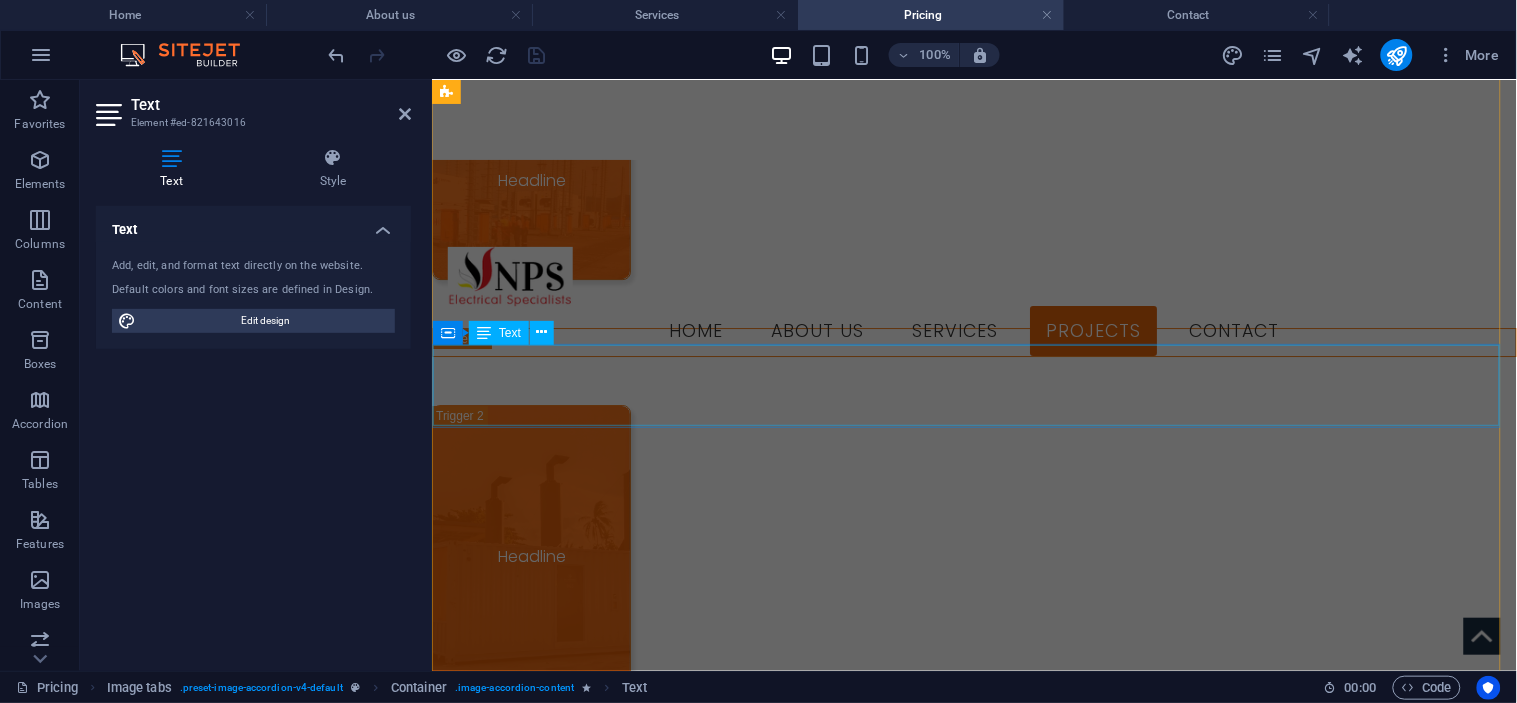 click on "Lorem ipsum dolor sit amet, consectetur adipisicing elit. Natus, dolores, at, nisi eligendi repellat voluptatem minima officia veritatis quasi animi porro laudantium dicta dolor voluptate non maiores ipsum reprehenderit odio fugiat reiciendis consectetur fuga pariatur libero accusantium quod minus odit debitis cumque quo adipisci vel vitae aliquid corrupti perferendis voluptates." at bounding box center [973, 796] 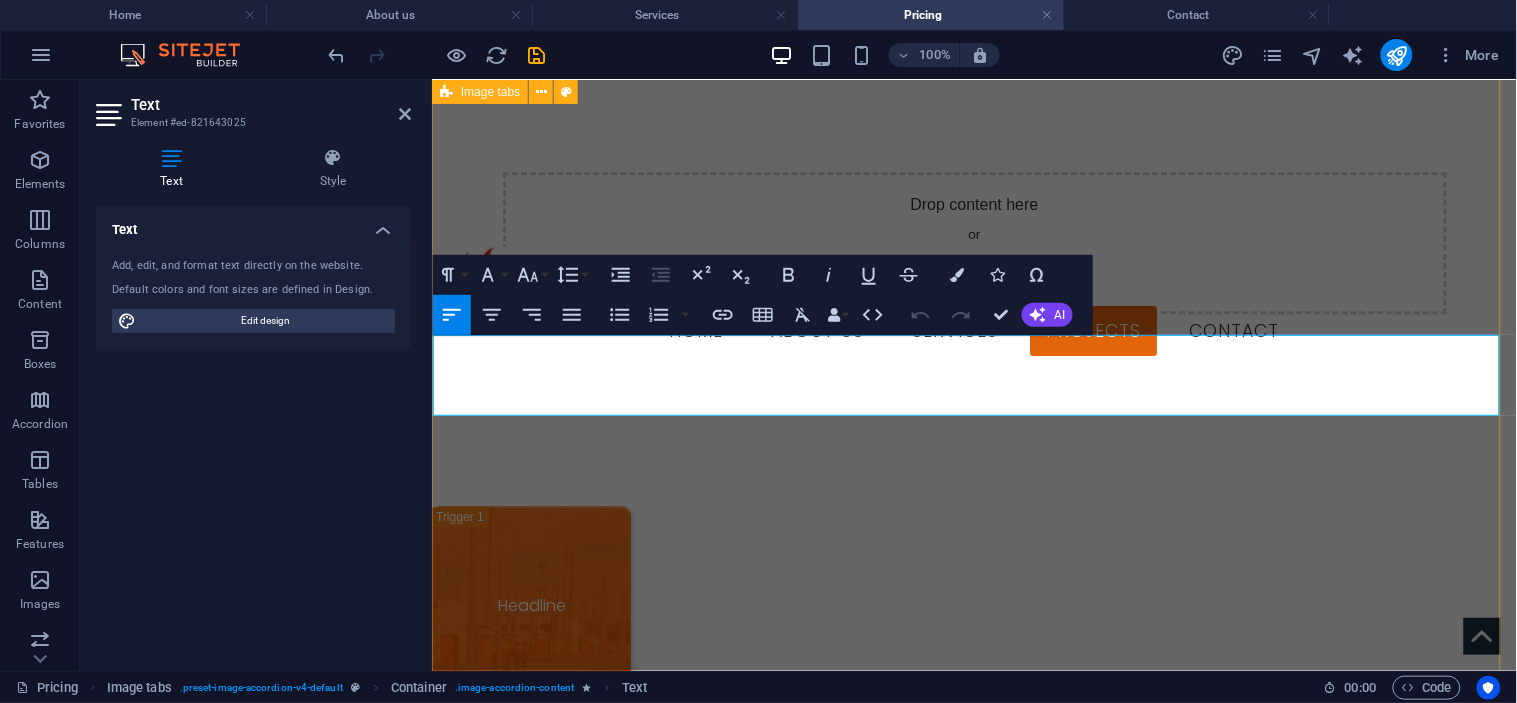 scroll, scrollTop: 1710, scrollLeft: 0, axis: vertical 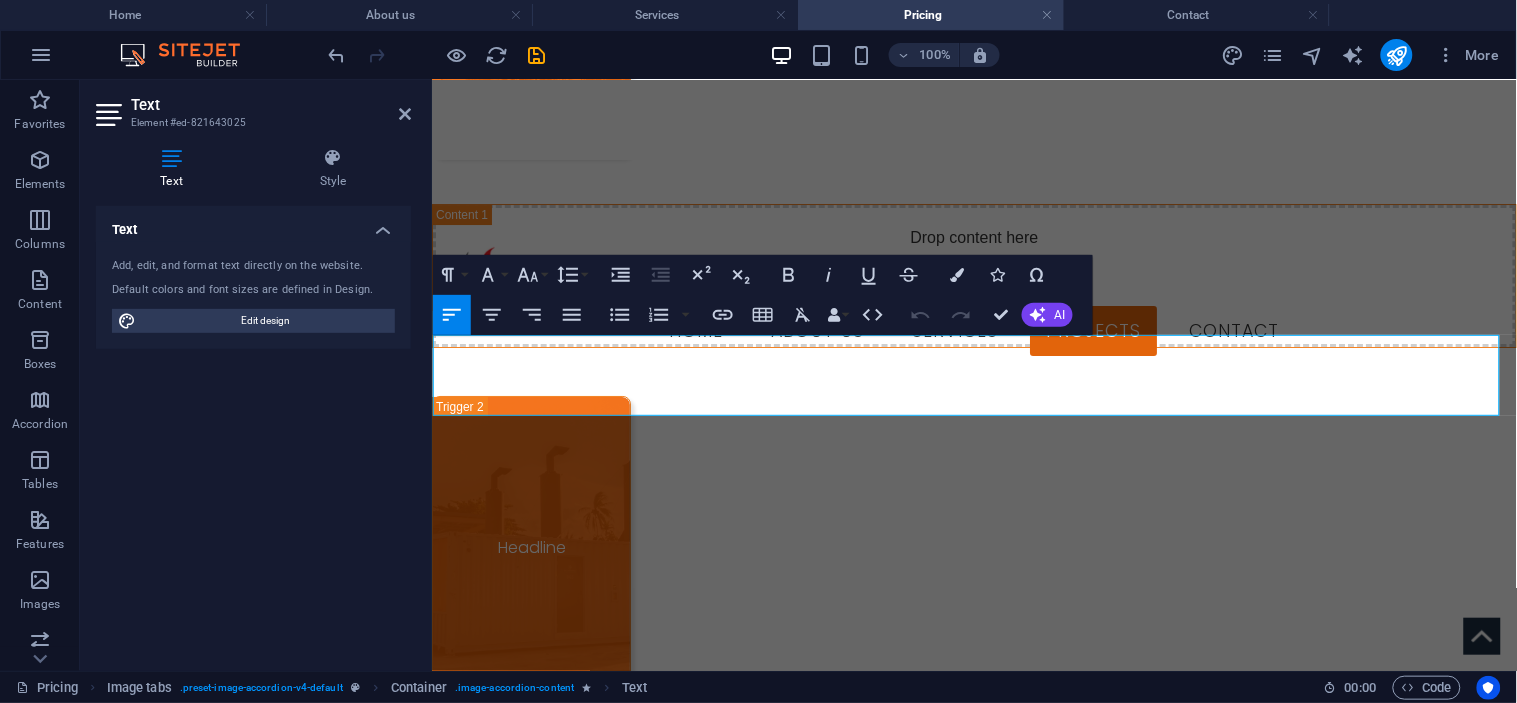 drag, startPoint x: 1354, startPoint y: 407, endPoint x: 848, endPoint y: 414, distance: 506.04843 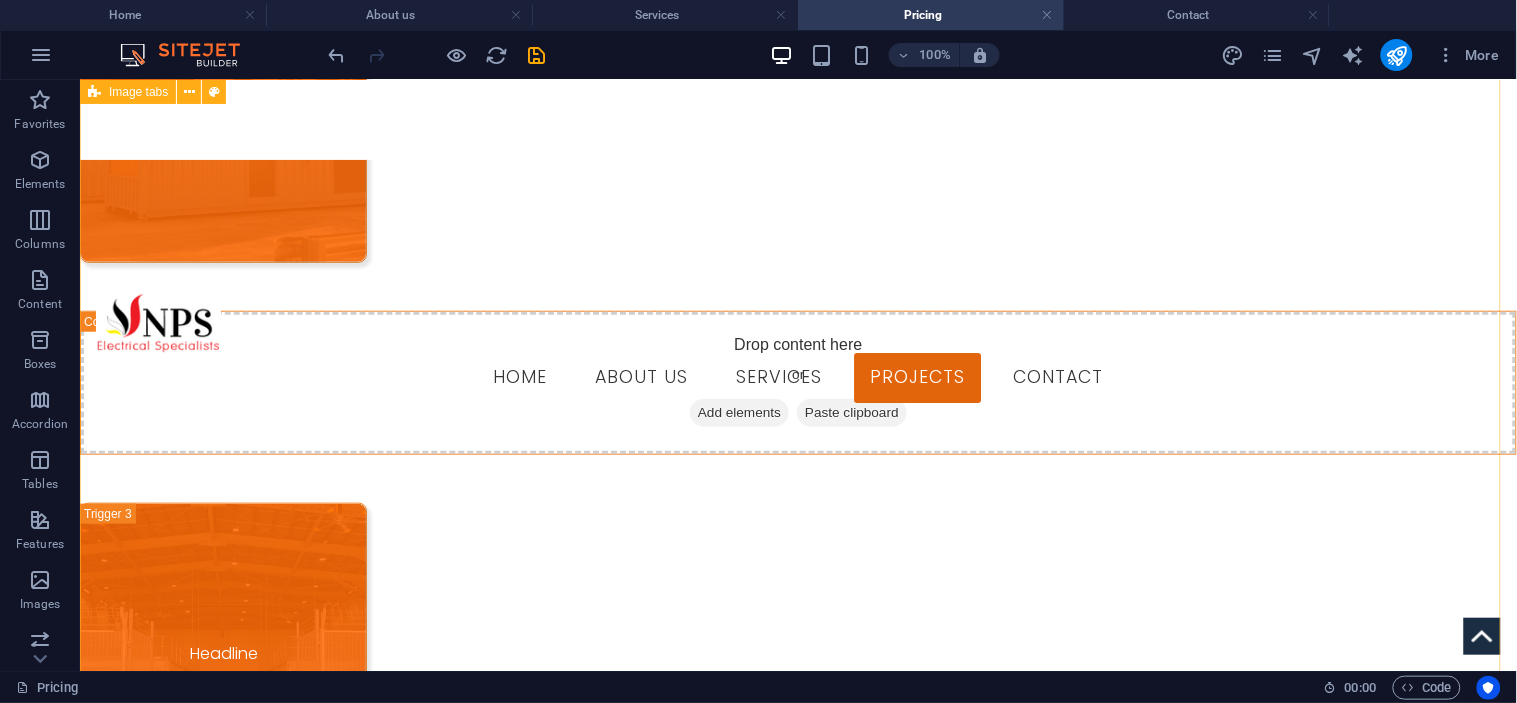 scroll, scrollTop: 2353, scrollLeft: 0, axis: vertical 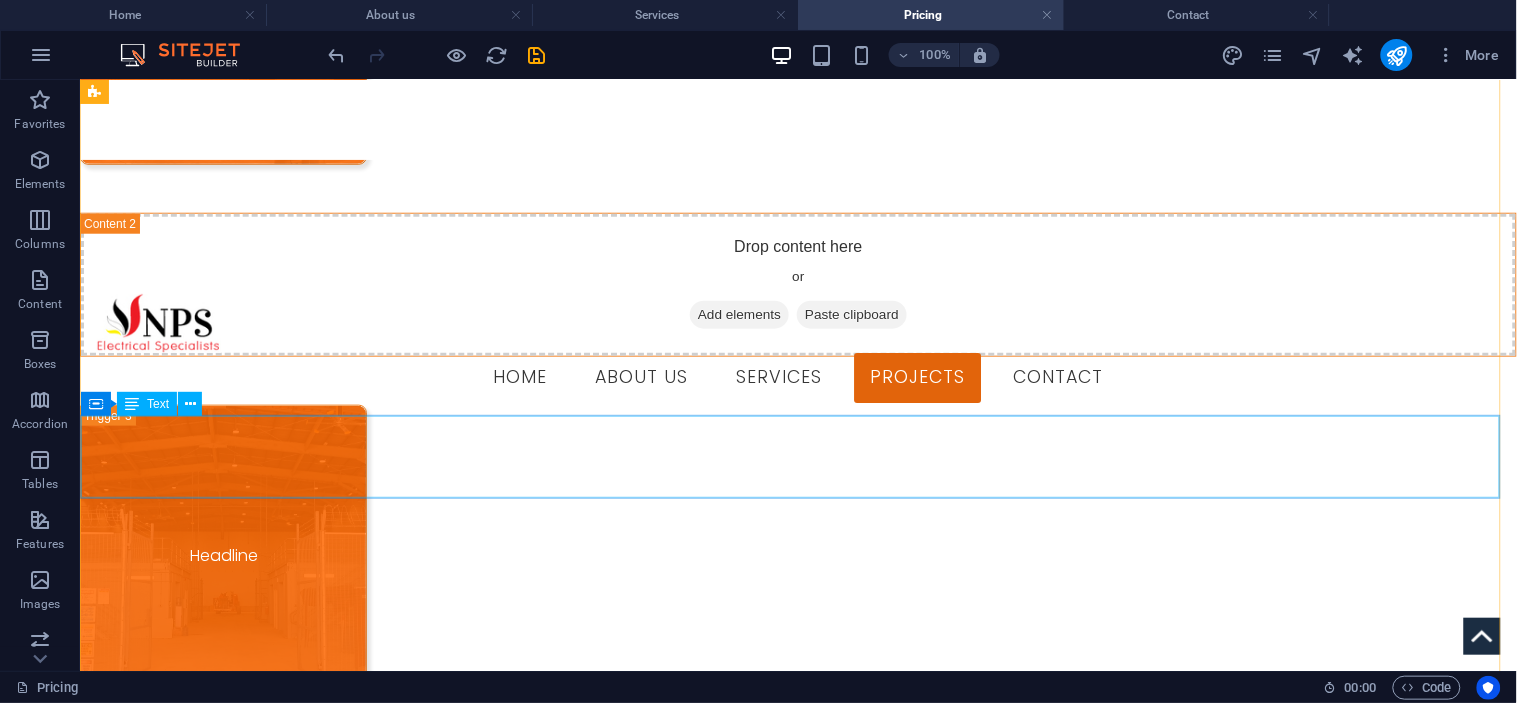 click on "Lorem ipsum dolor sit amet, consectetur adipisicing elit. Natus, dolores, at, nisi eligendi repellat voluptatem minima officia veritatis quasi animi porro laudantium dicta dolor voluptate non maiores ipsum reprehenderit odio fugiat reiciendis consectetur fuga pariatur libero accusantium quod minus odit debitis cumque quo adipisci vel vitae aliquid corrupti perferendis voluptates." at bounding box center [797, 796] 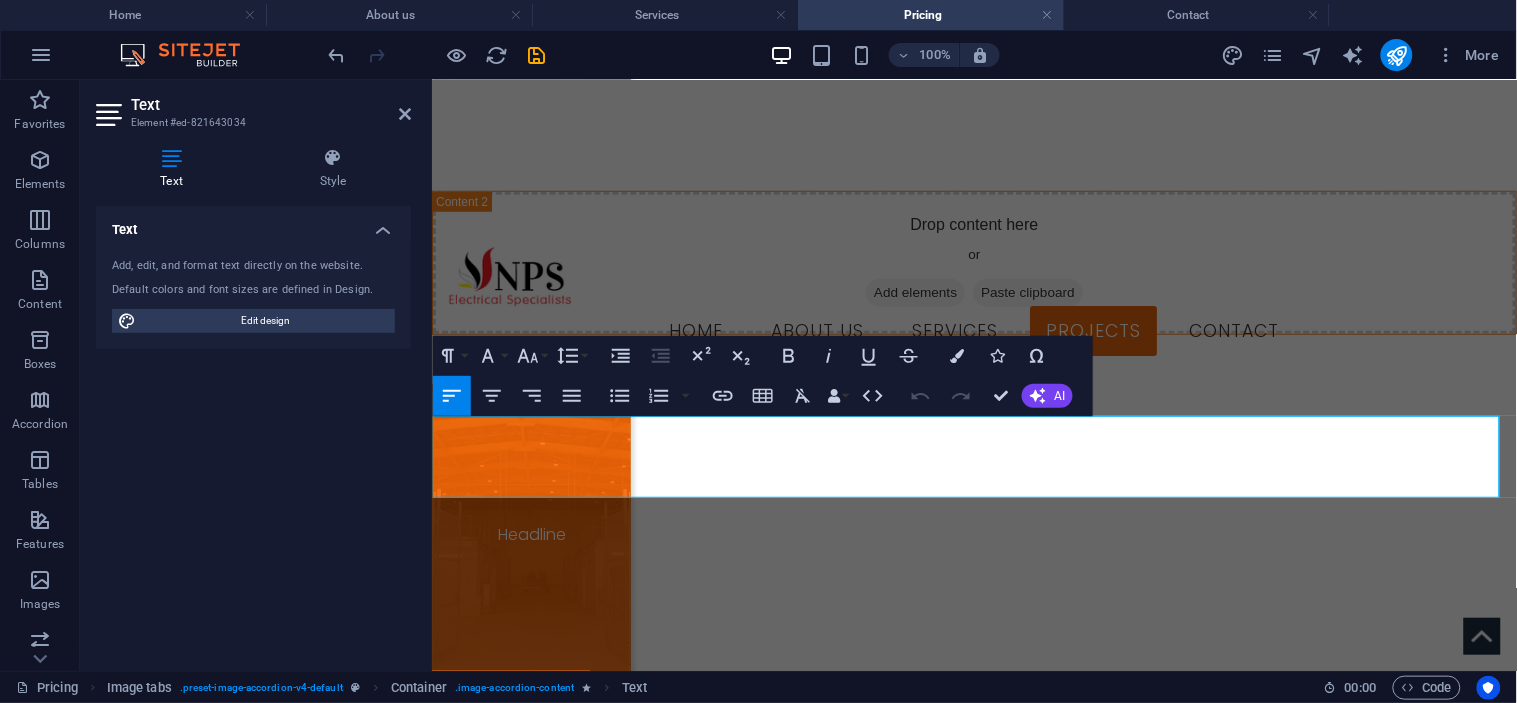 drag, startPoint x: 1357, startPoint y: 475, endPoint x: 853, endPoint y: 503, distance: 504.7772 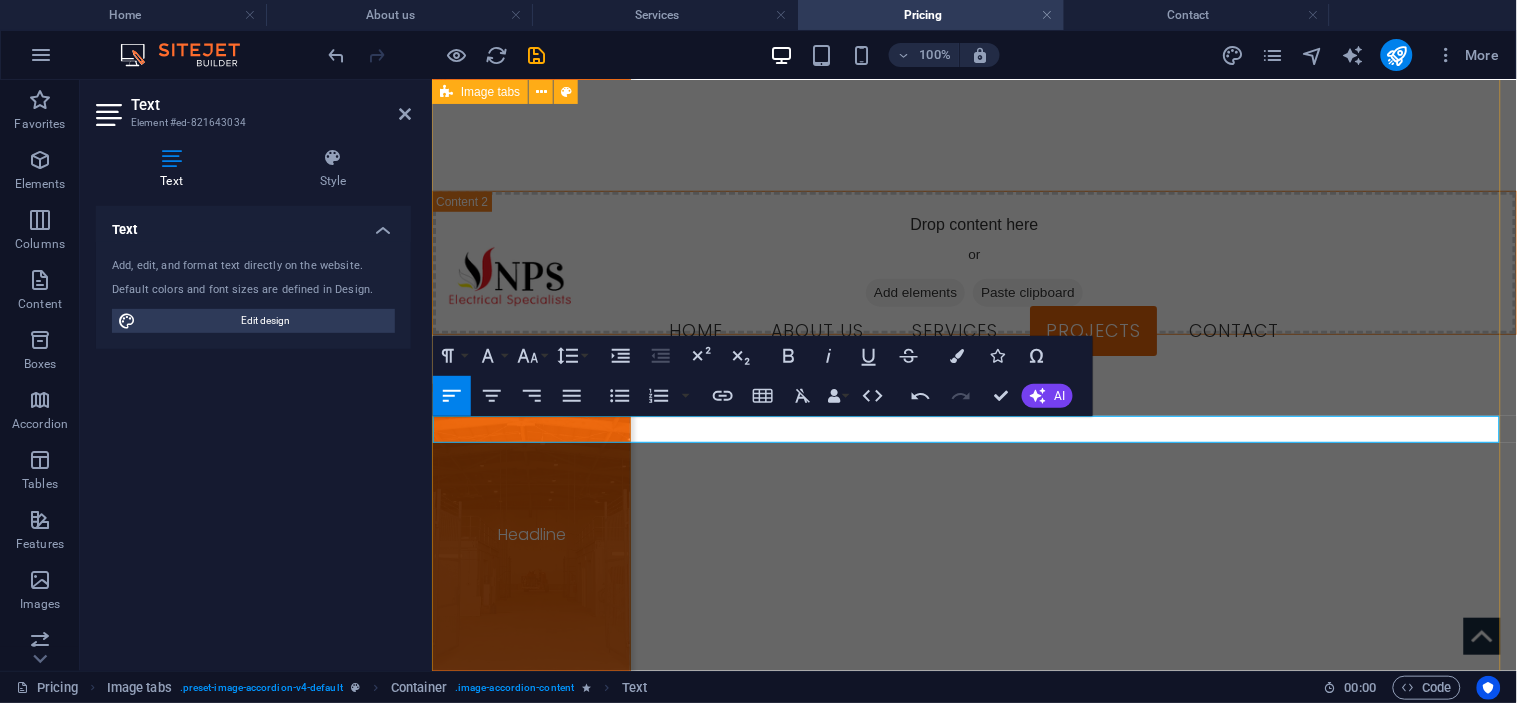 click on "Headline Drop content here or  Add elements  Paste clipboard Headline Drop content here or  Add elements  Paste clipboard Headline Headline Drop content here or  Add elements  Paste clipboard" at bounding box center [973, 352] 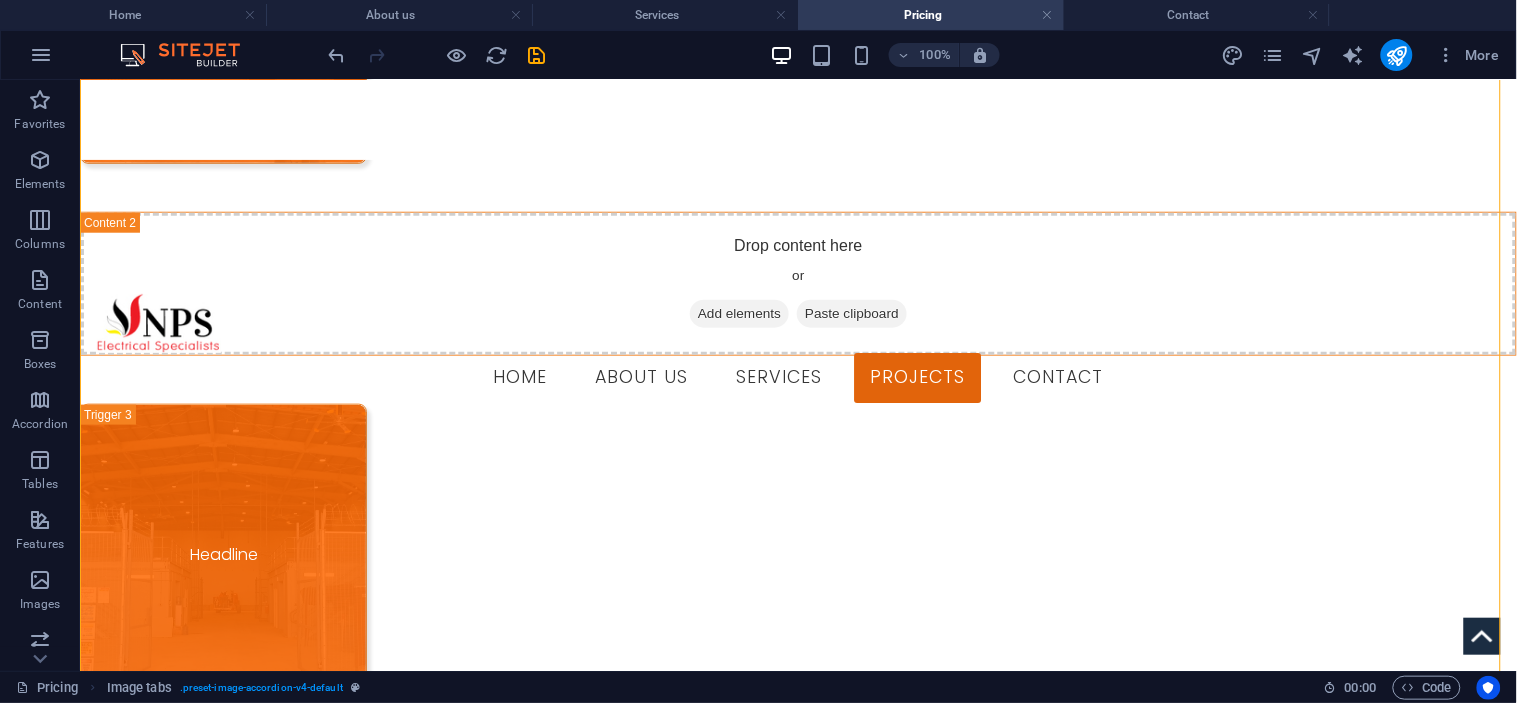scroll, scrollTop: 1910, scrollLeft: 0, axis: vertical 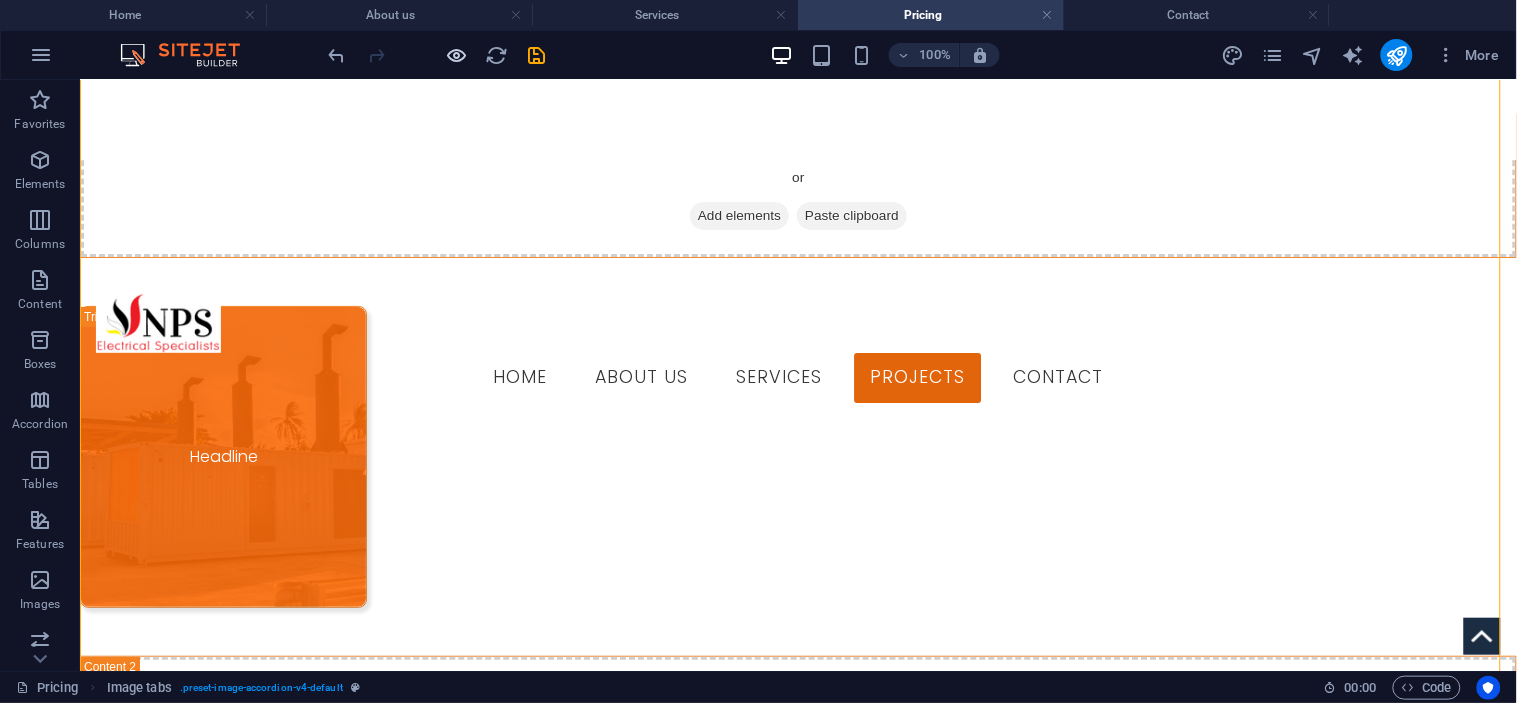 click at bounding box center (457, 55) 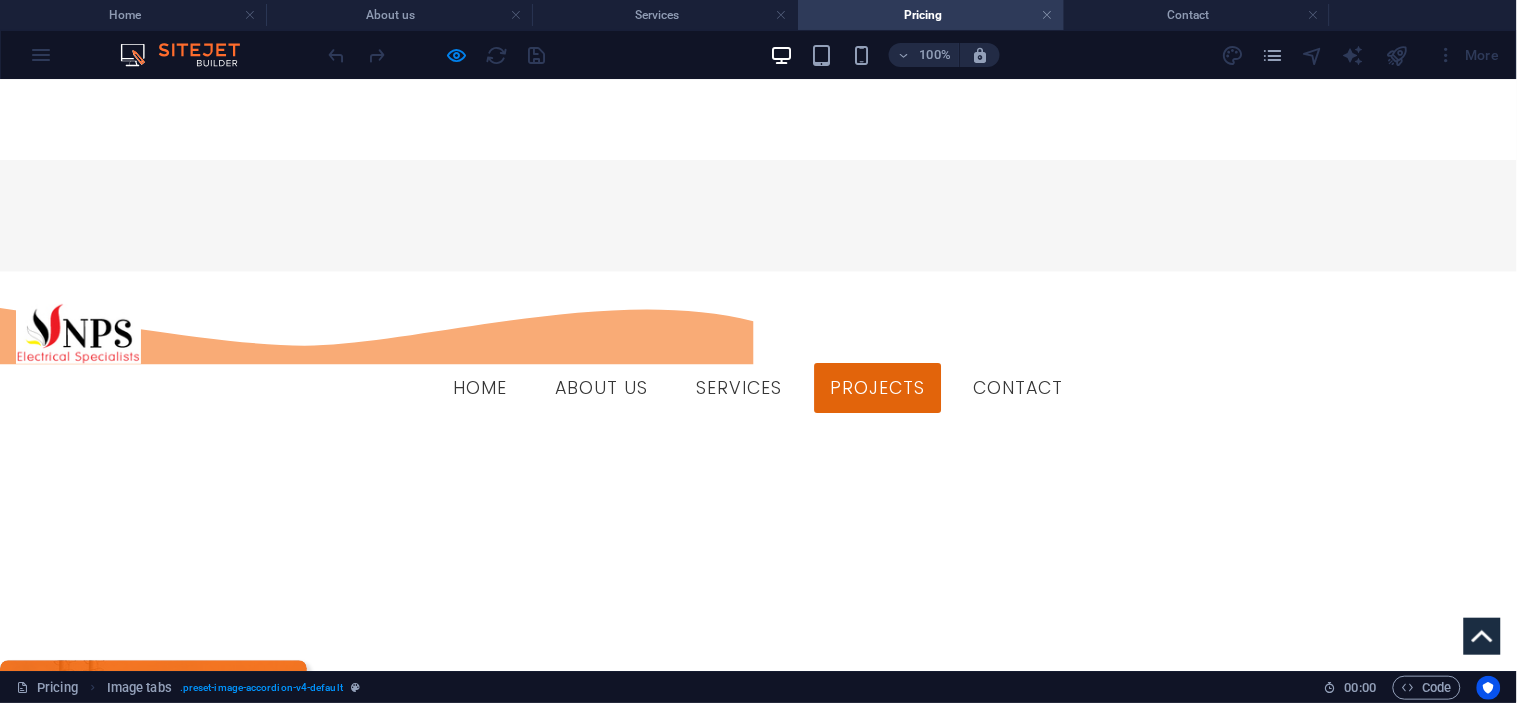 scroll, scrollTop: 778, scrollLeft: 0, axis: vertical 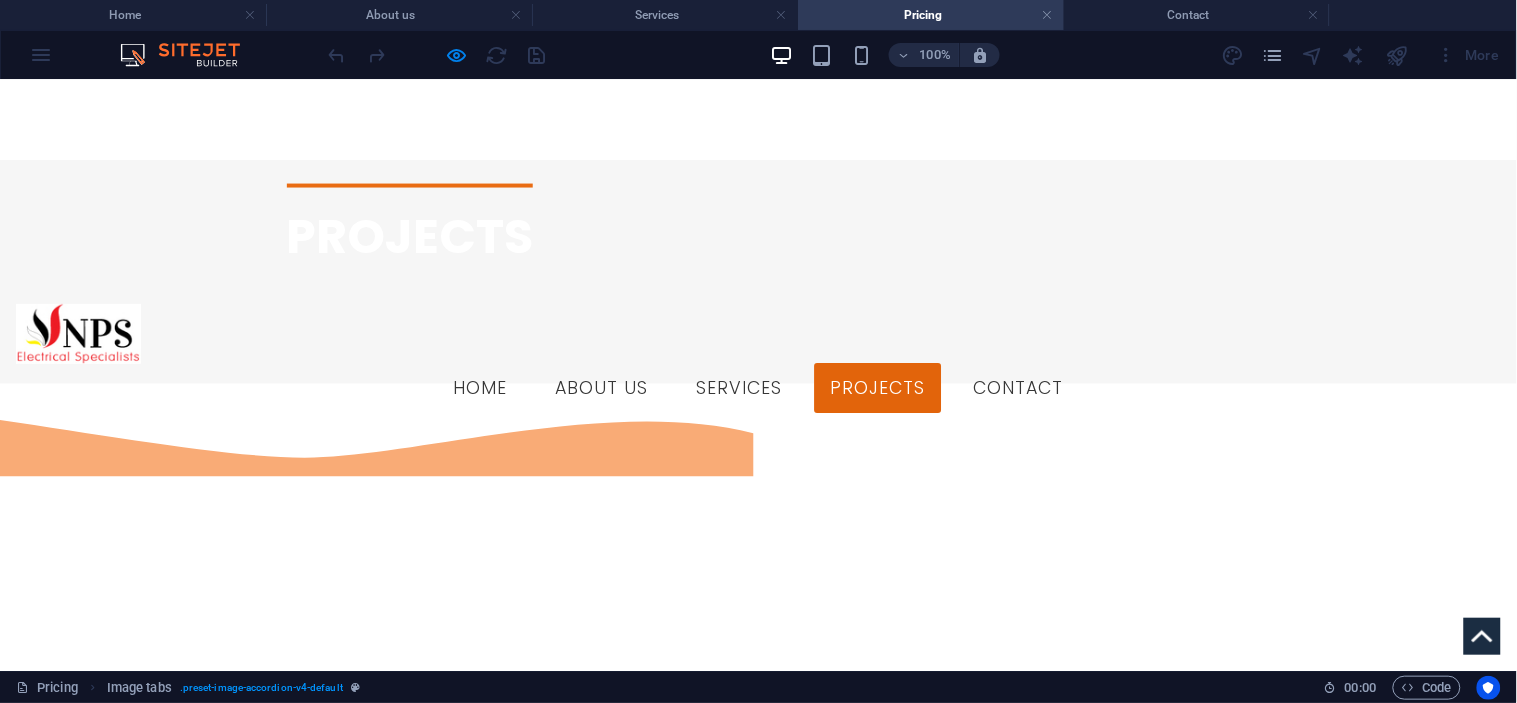 click on "Headline" at bounding box center (153, 925) 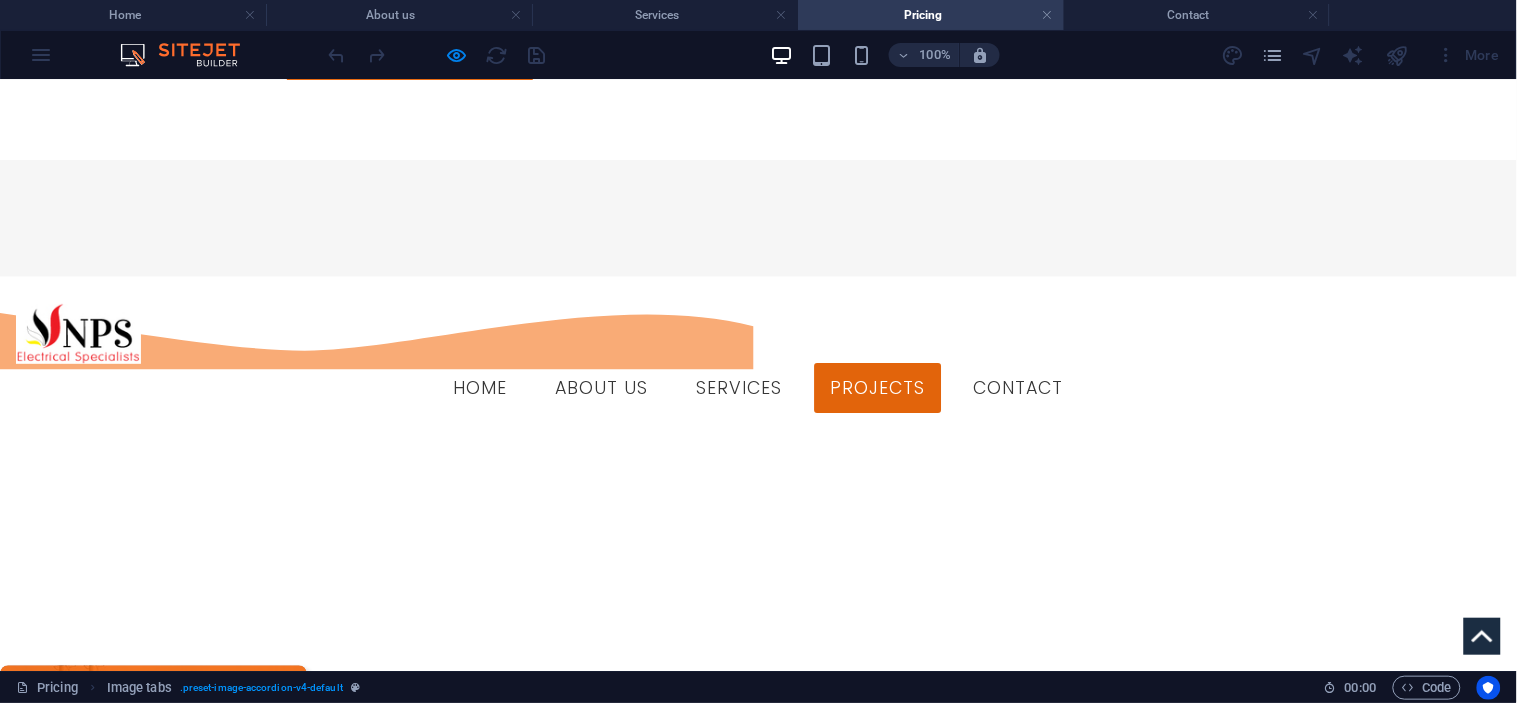 scroll, scrollTop: 890, scrollLeft: 0, axis: vertical 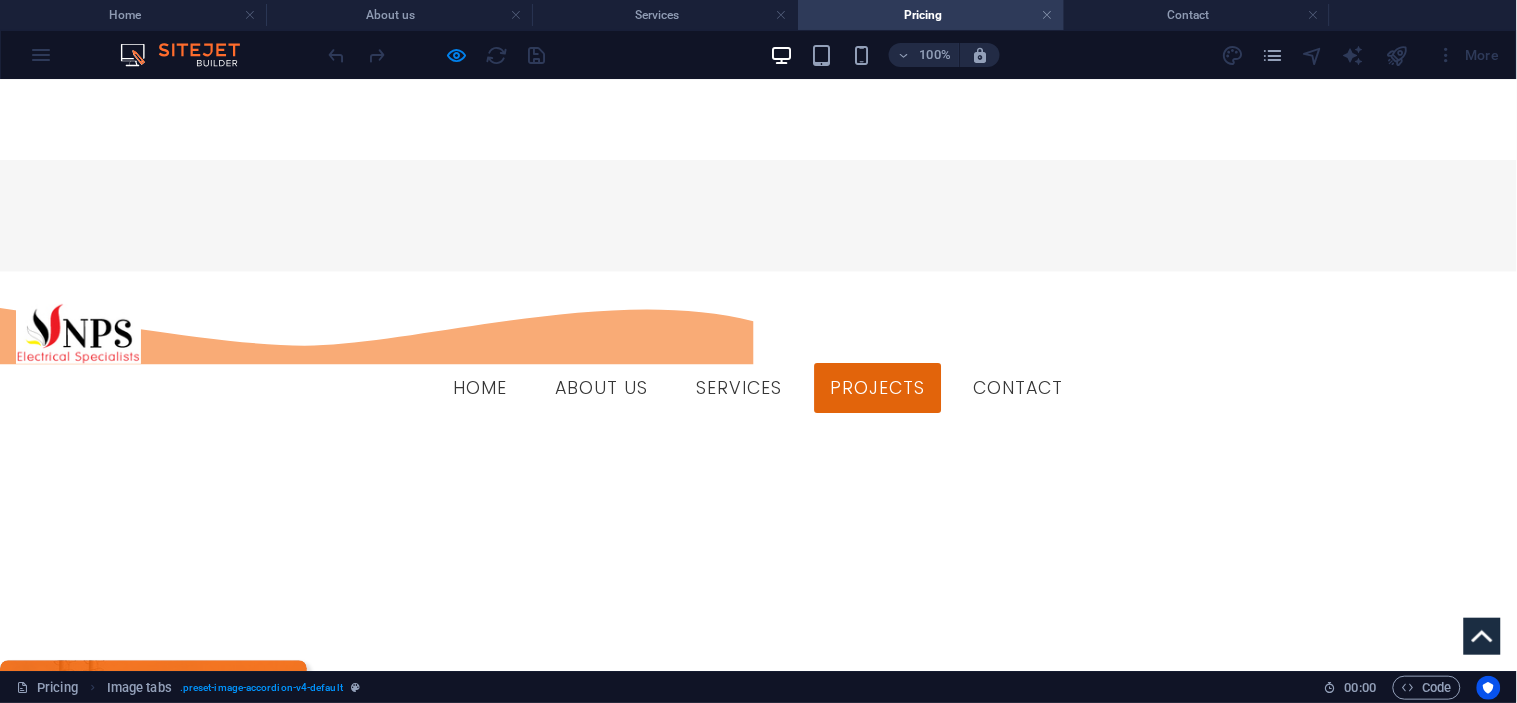 click on "Headline" at bounding box center (153, 1514) 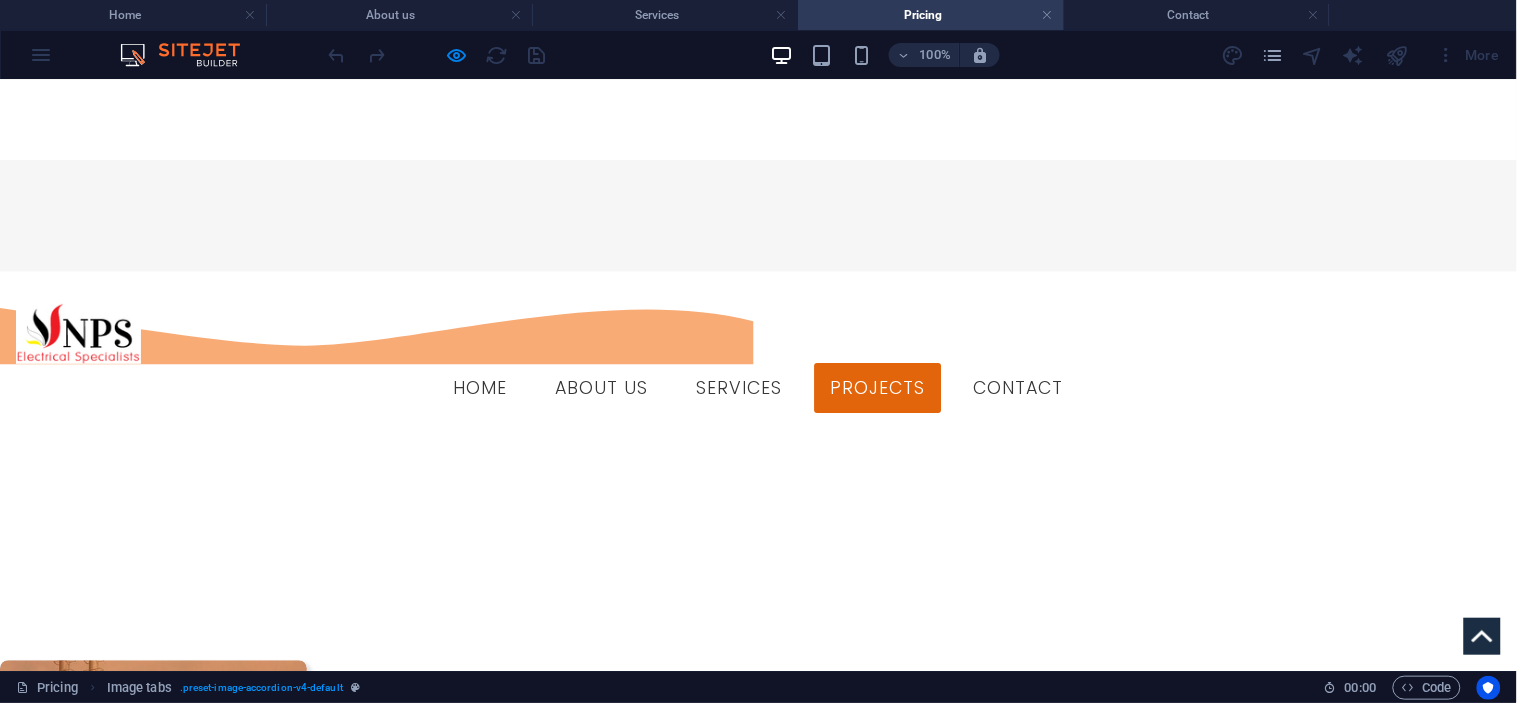click on "Headline" at bounding box center [153, 1862] 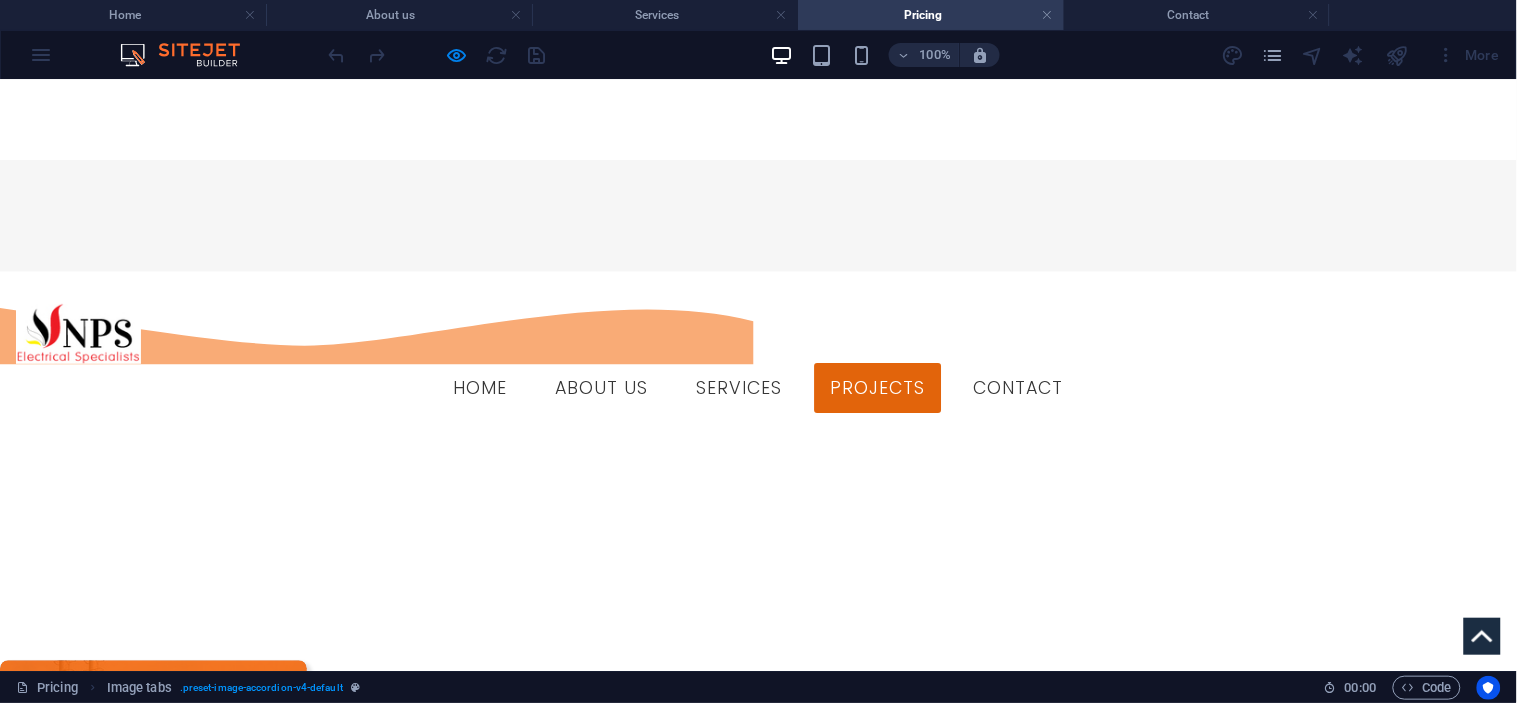 click on "Headline" at bounding box center [153, 813] 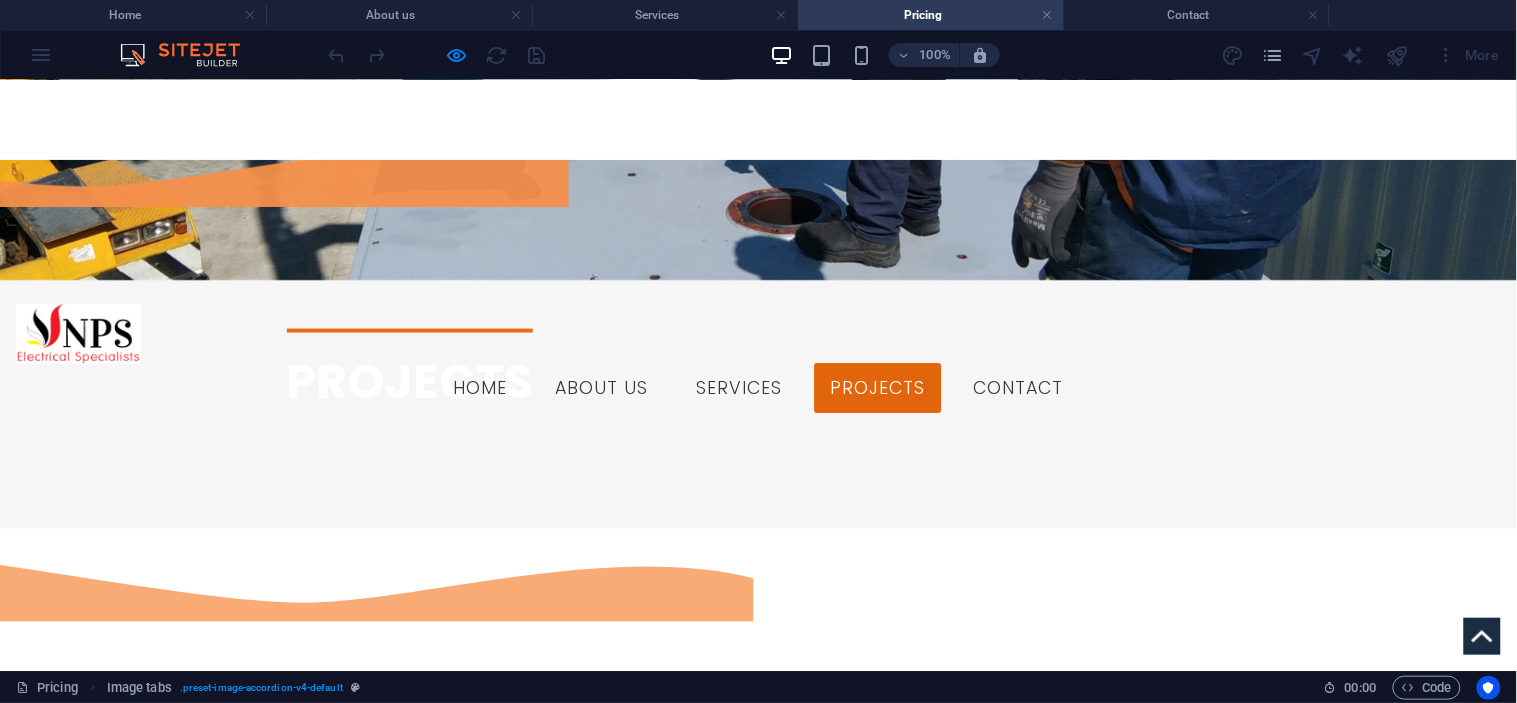 scroll, scrollTop: 541, scrollLeft: 0, axis: vertical 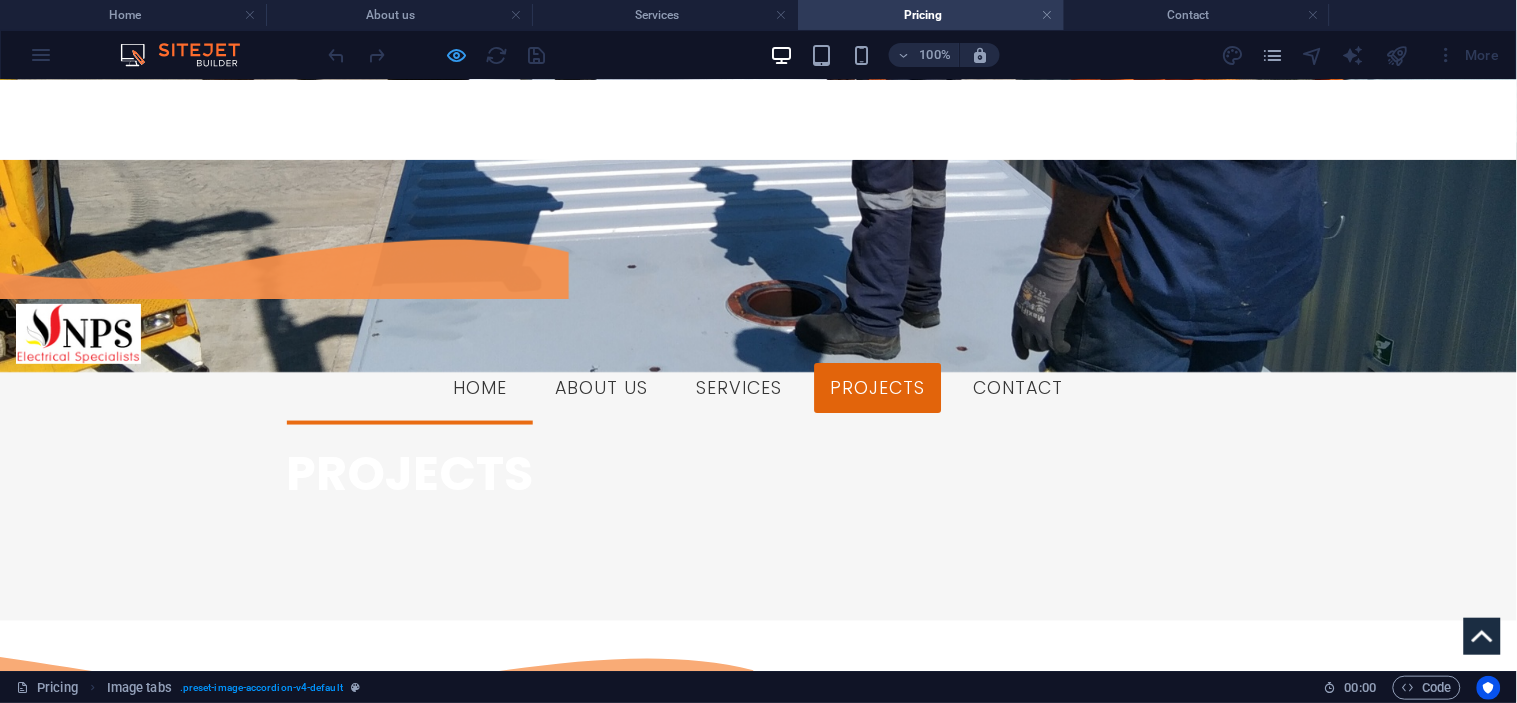 click at bounding box center [457, 55] 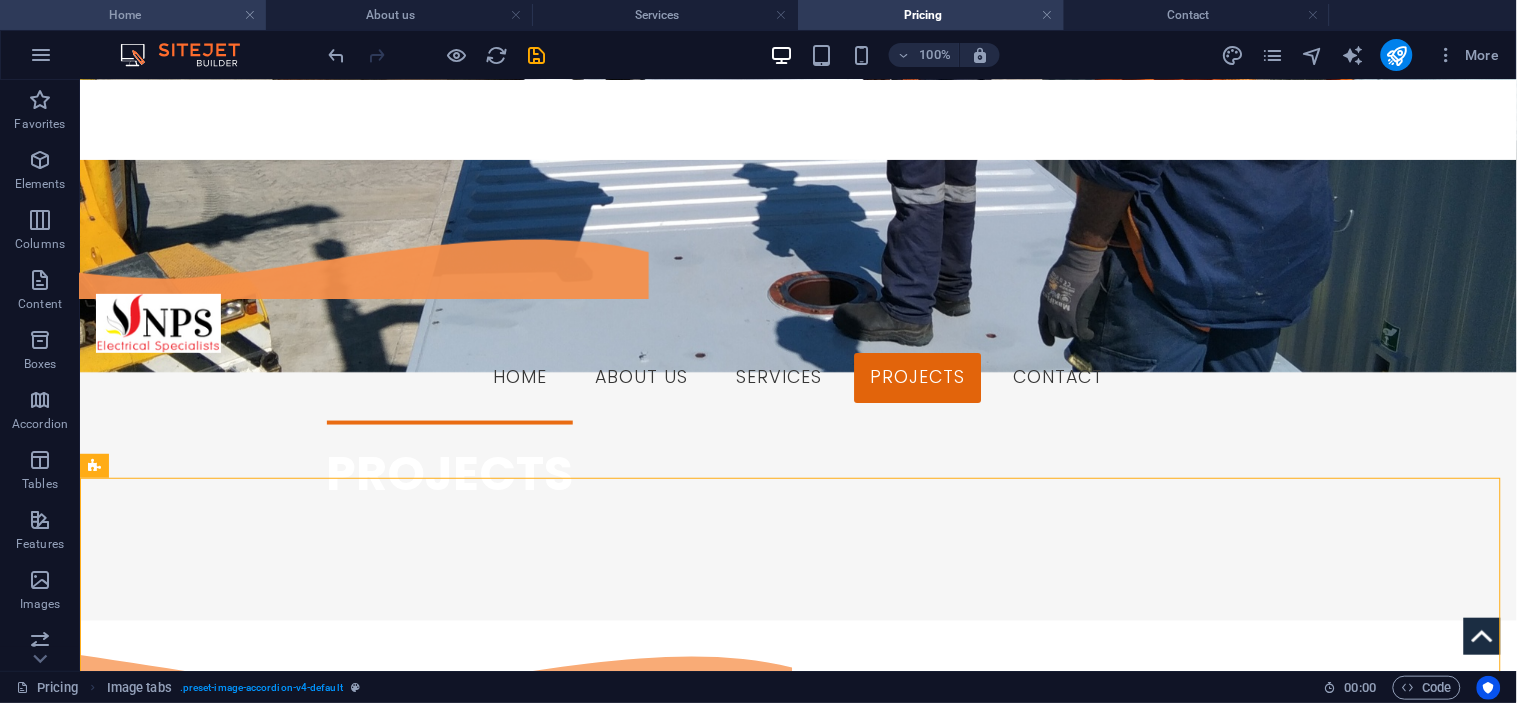 click on "Home" at bounding box center (133, 15) 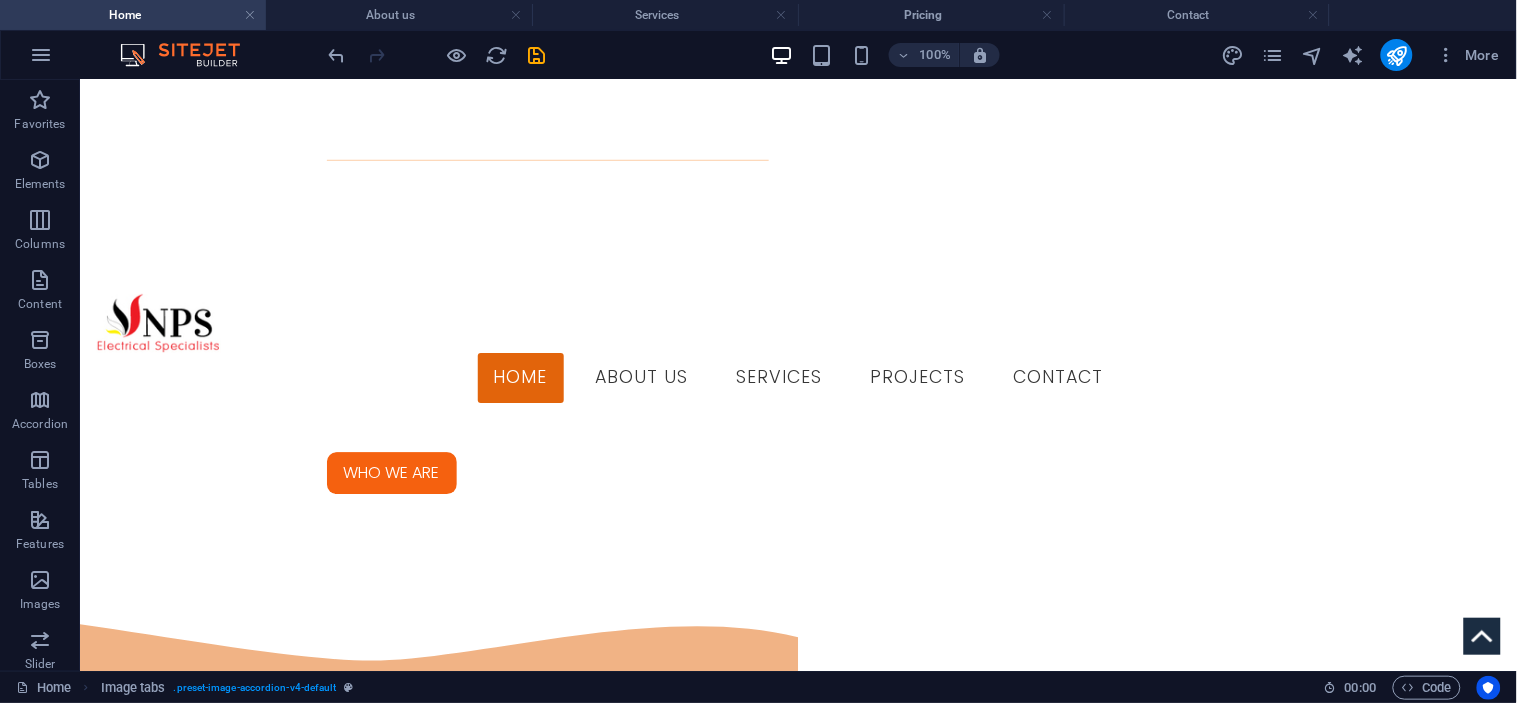 scroll, scrollTop: 1343, scrollLeft: 0, axis: vertical 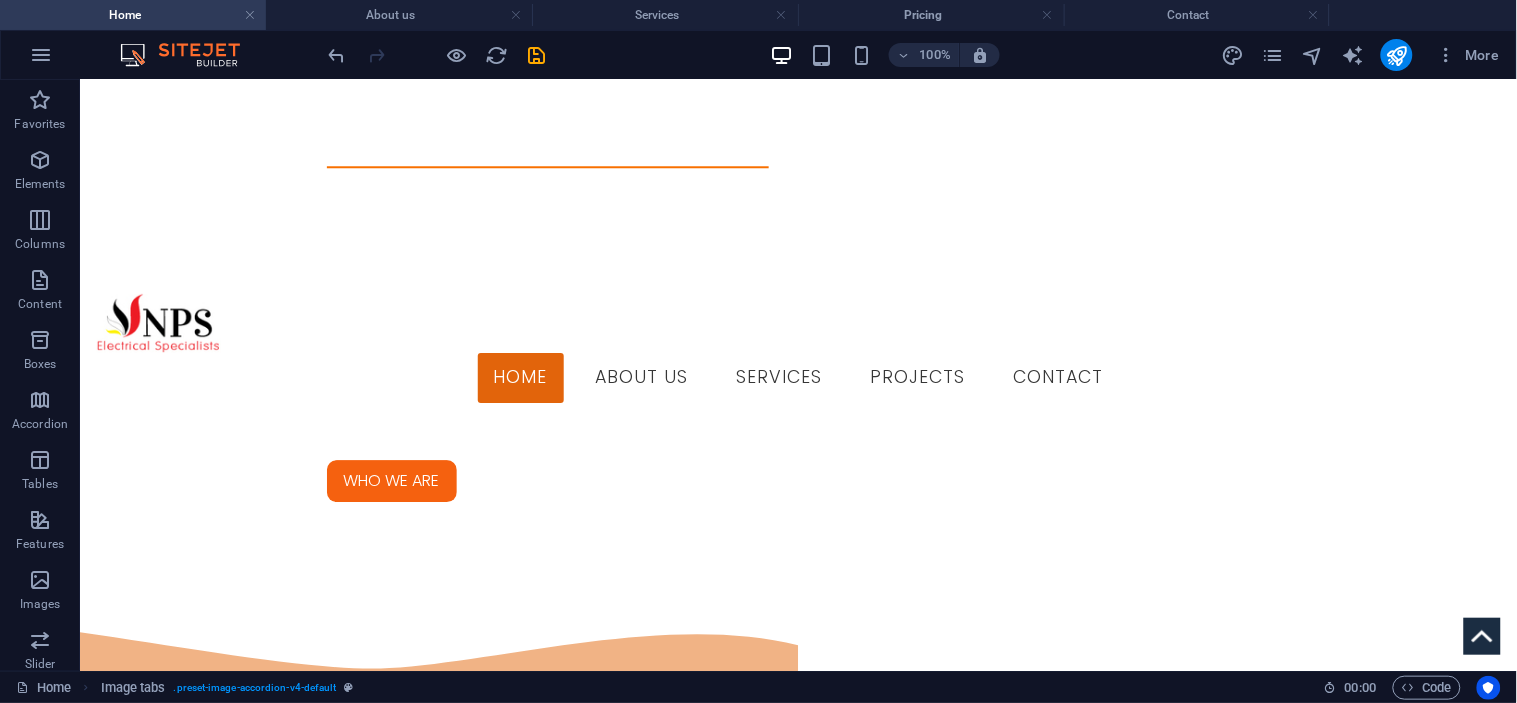 click on "COMMERCIAL" at bounding box center (241, 2406) 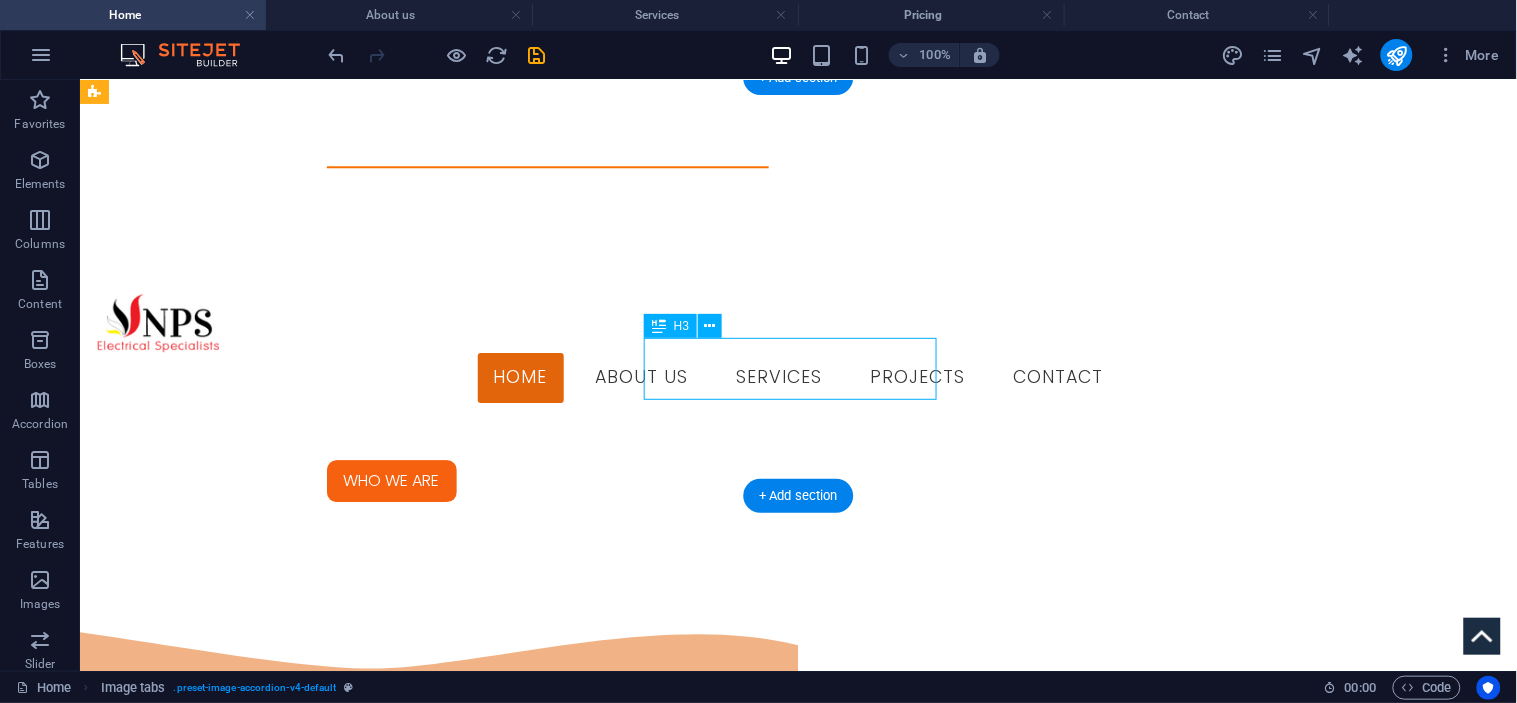 click on "COMMERCIAL" at bounding box center (241, 2406) 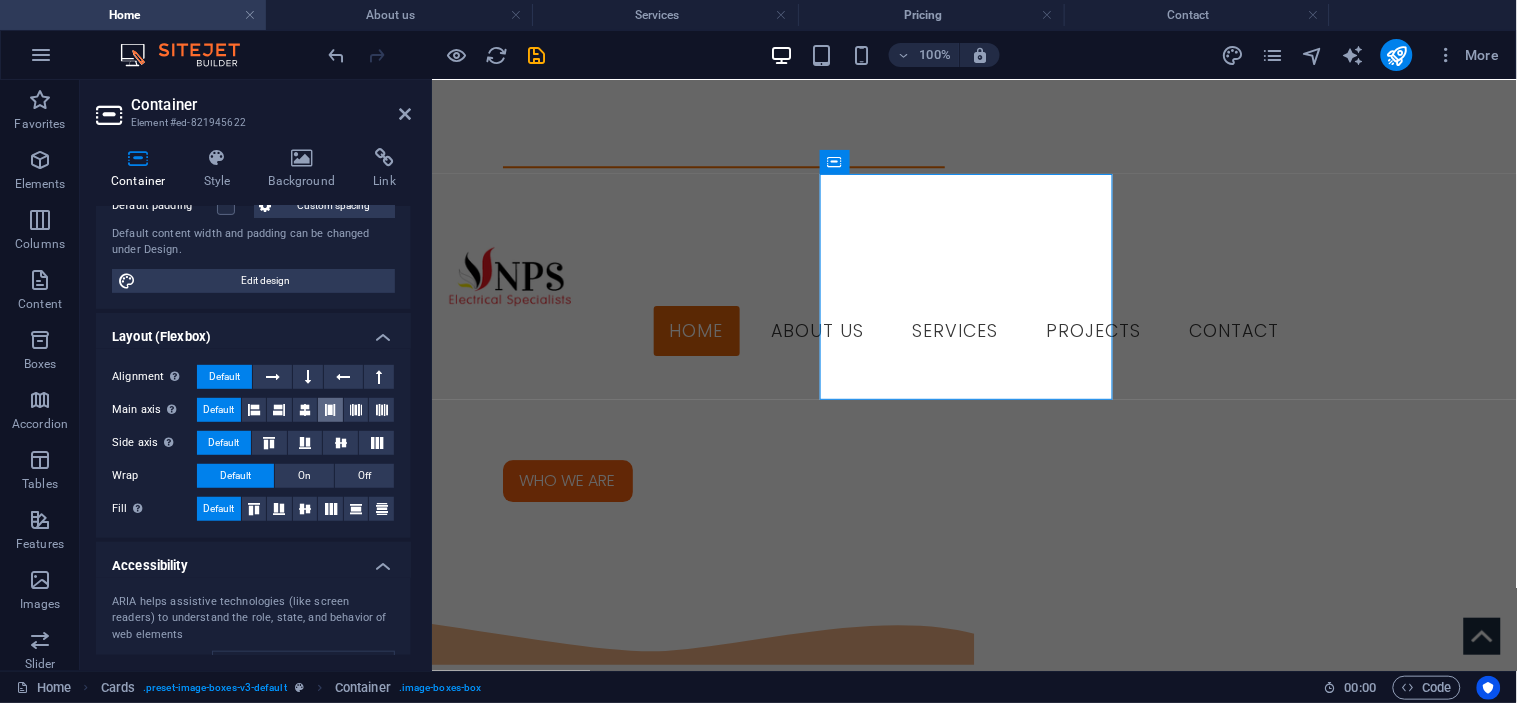 scroll, scrollTop: 222, scrollLeft: 0, axis: vertical 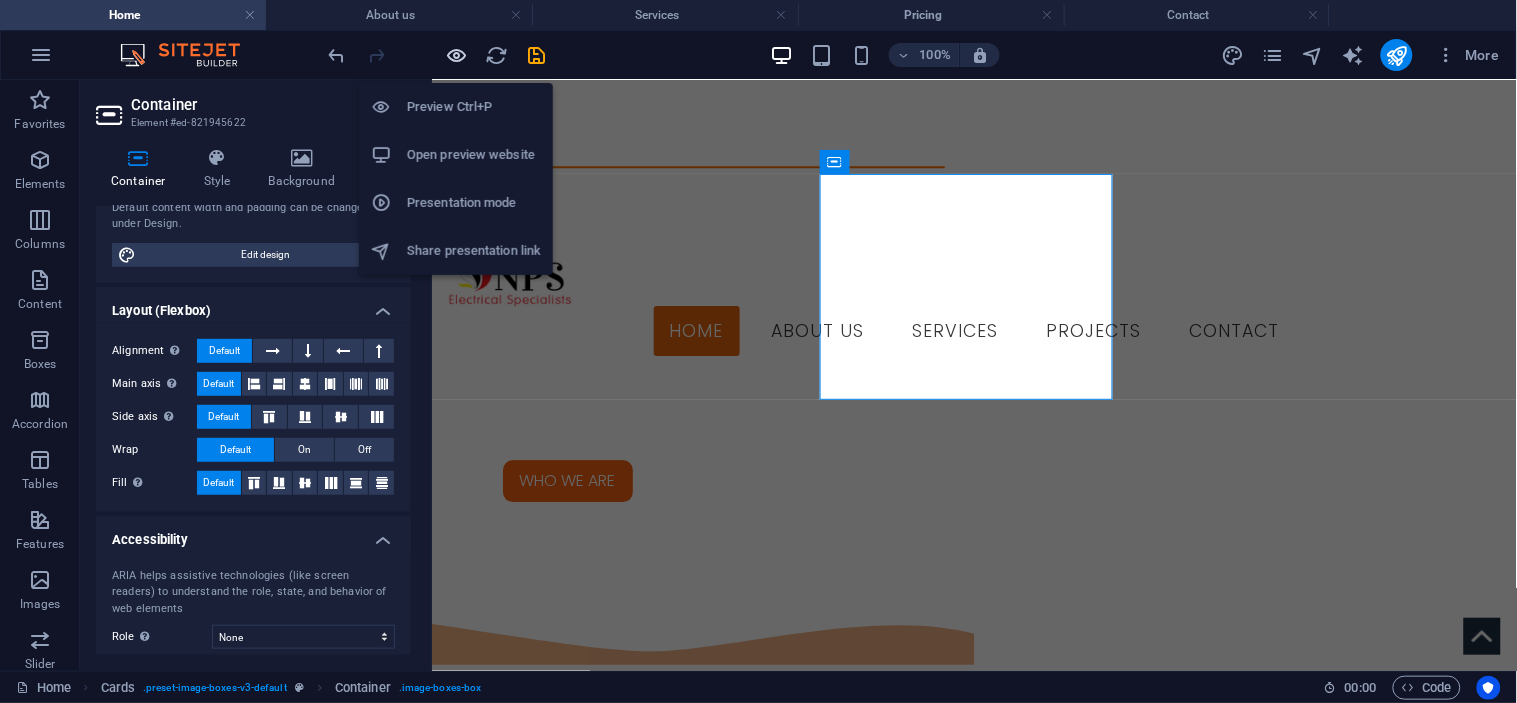 click at bounding box center (457, 55) 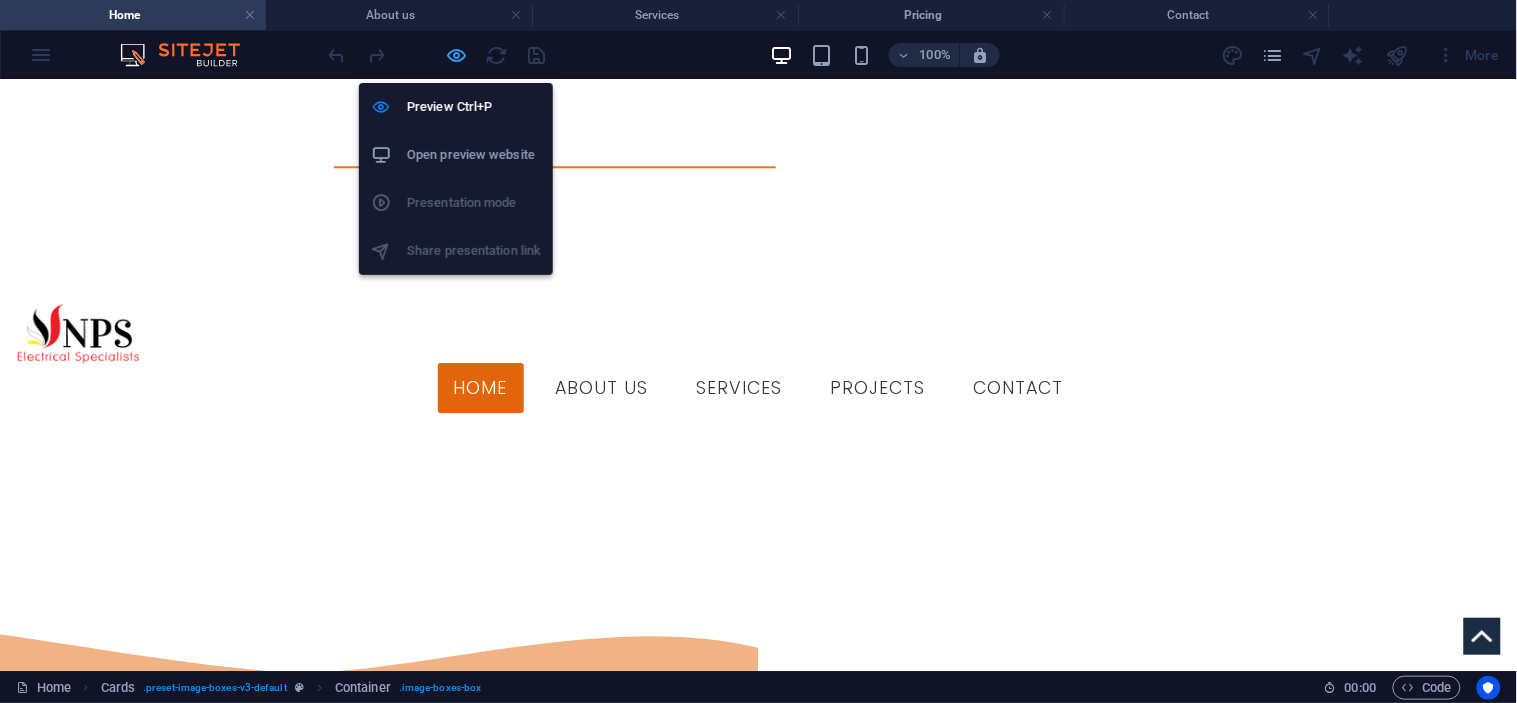 click at bounding box center (457, 55) 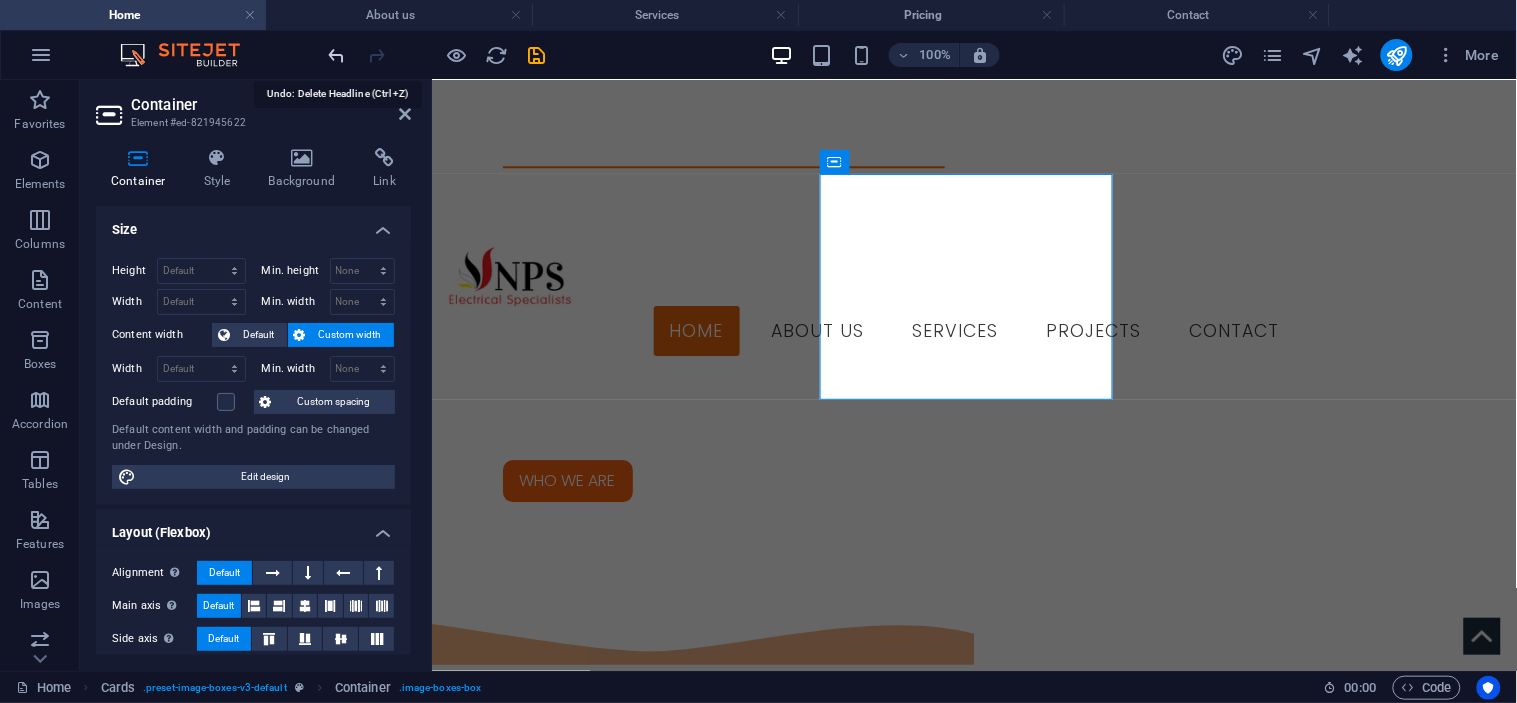 drag, startPoint x: 338, startPoint y: 52, endPoint x: 45, endPoint y: 163, distance: 313.32092 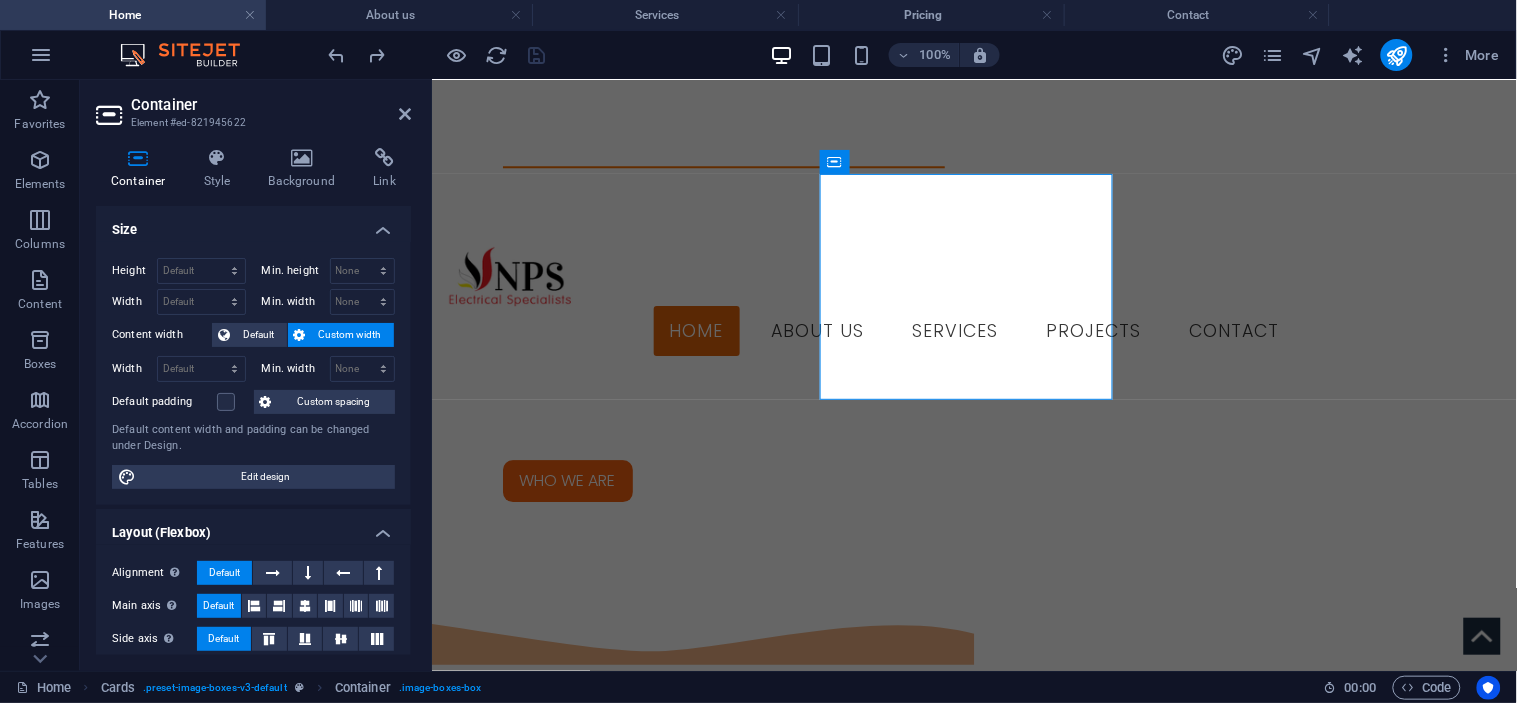 scroll, scrollTop: 333, scrollLeft: 0, axis: vertical 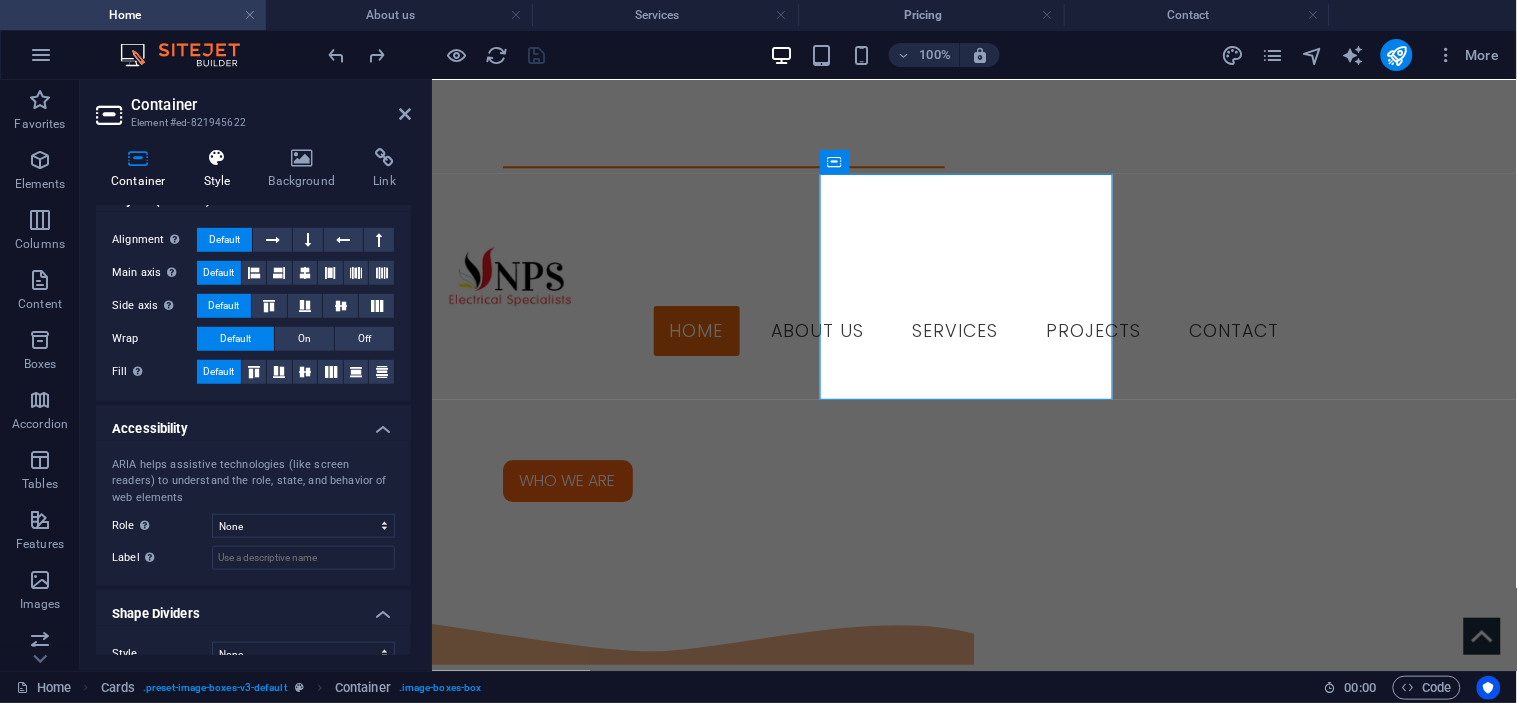 click on "Style" at bounding box center (221, 169) 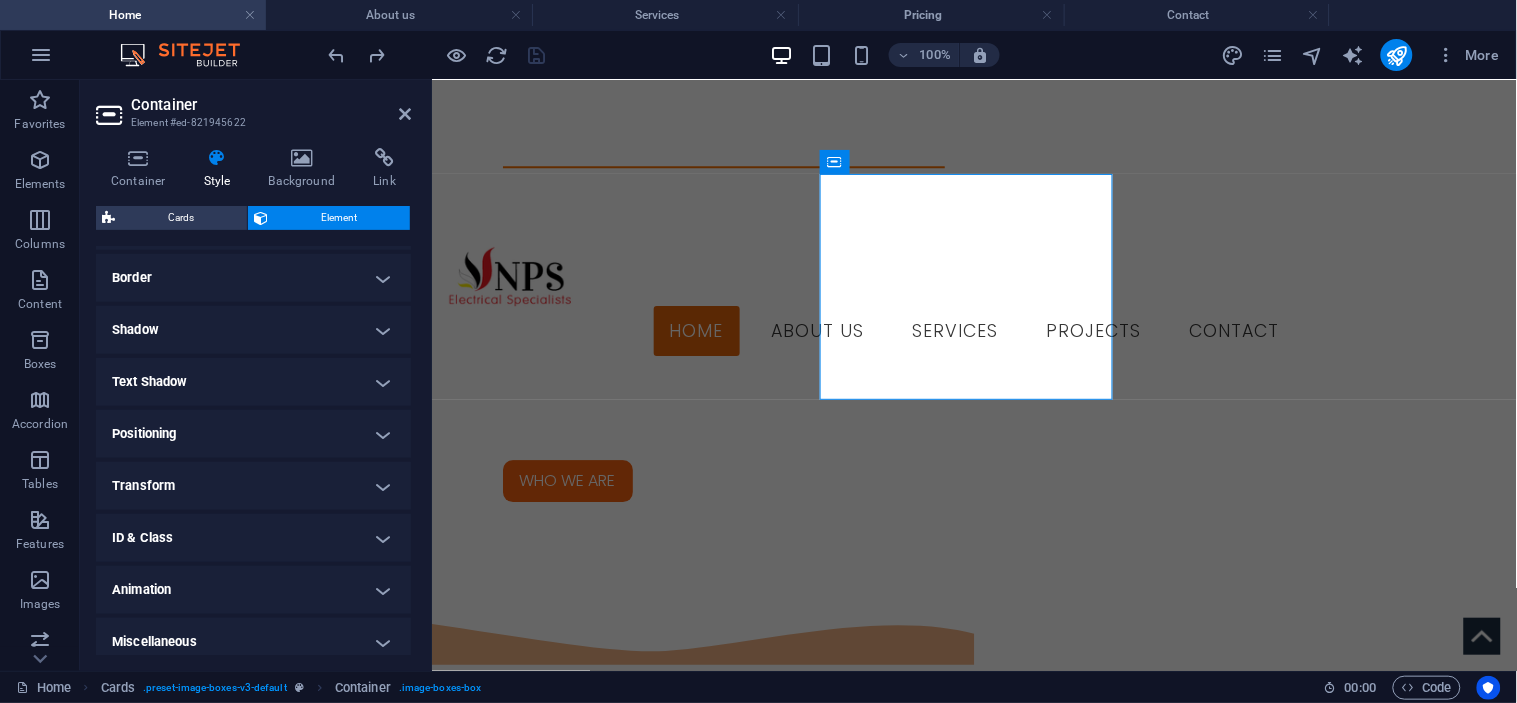scroll, scrollTop: 436, scrollLeft: 0, axis: vertical 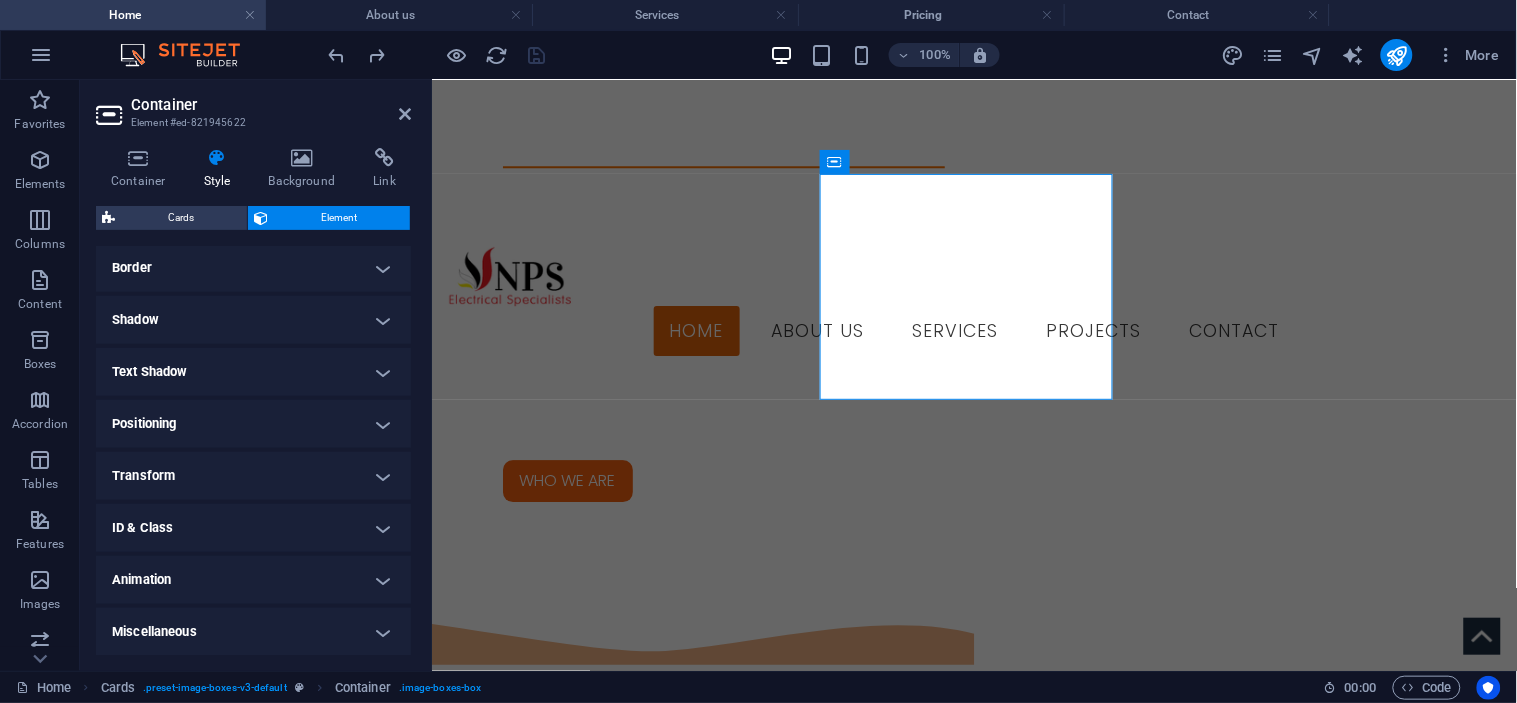 click on "Shadow" at bounding box center (253, 320) 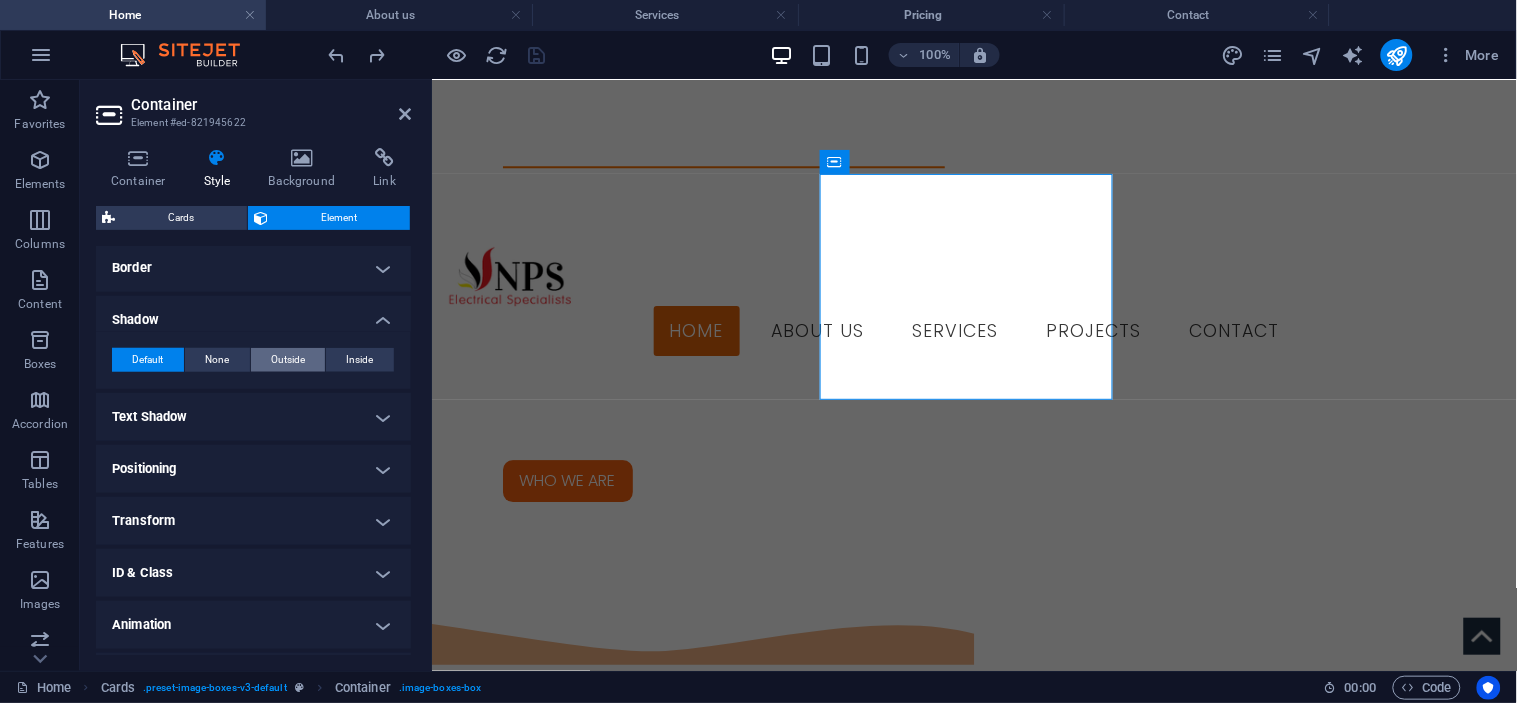 click on "Outside" at bounding box center [288, 360] 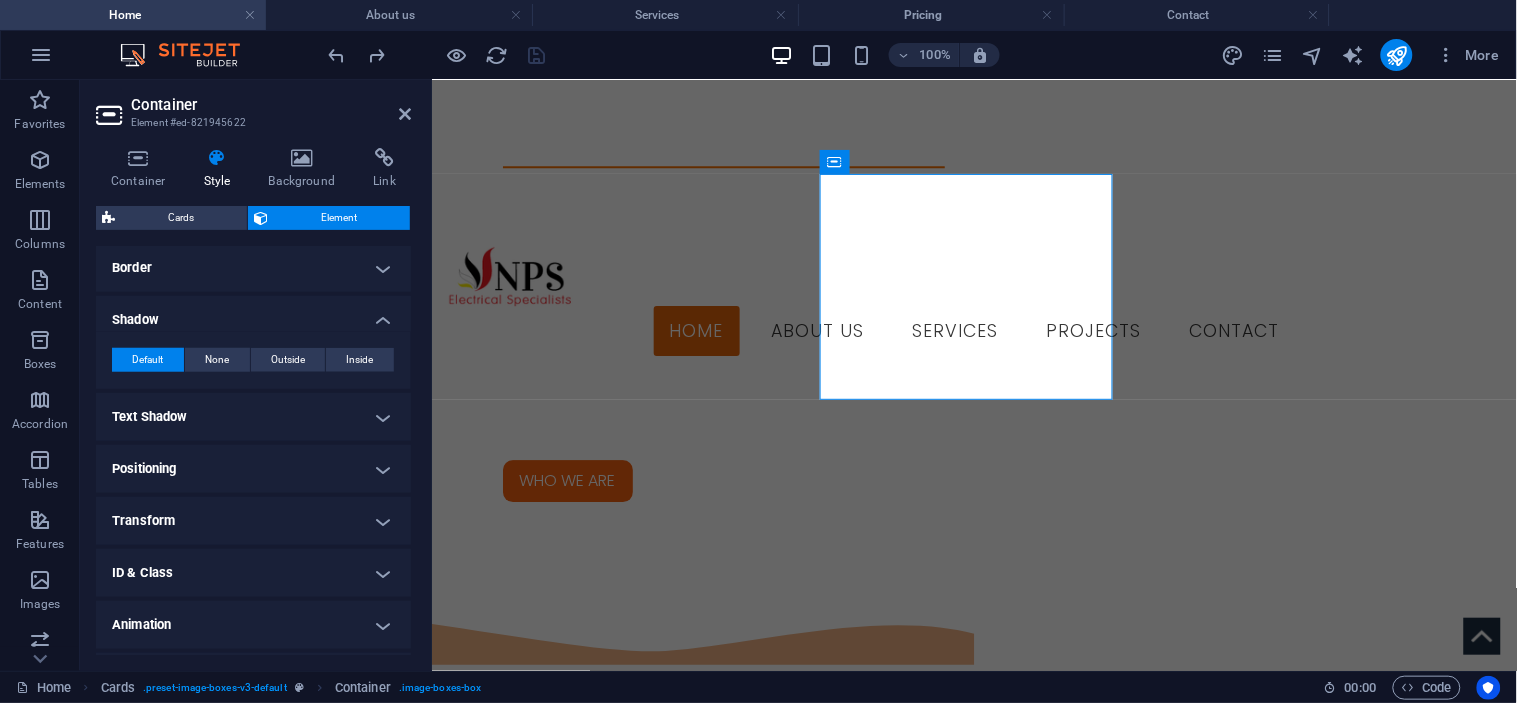 type on "2" 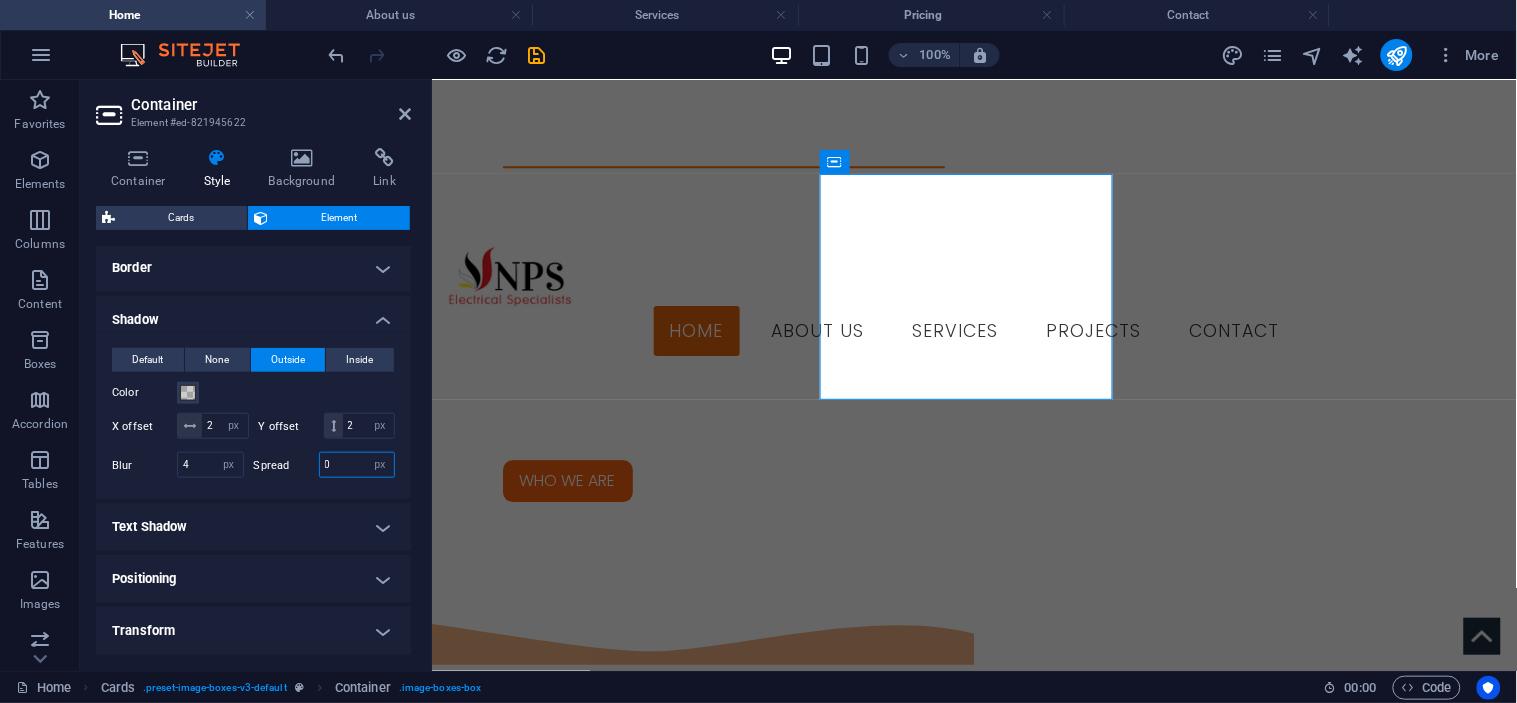 click on "0" at bounding box center (357, 465) 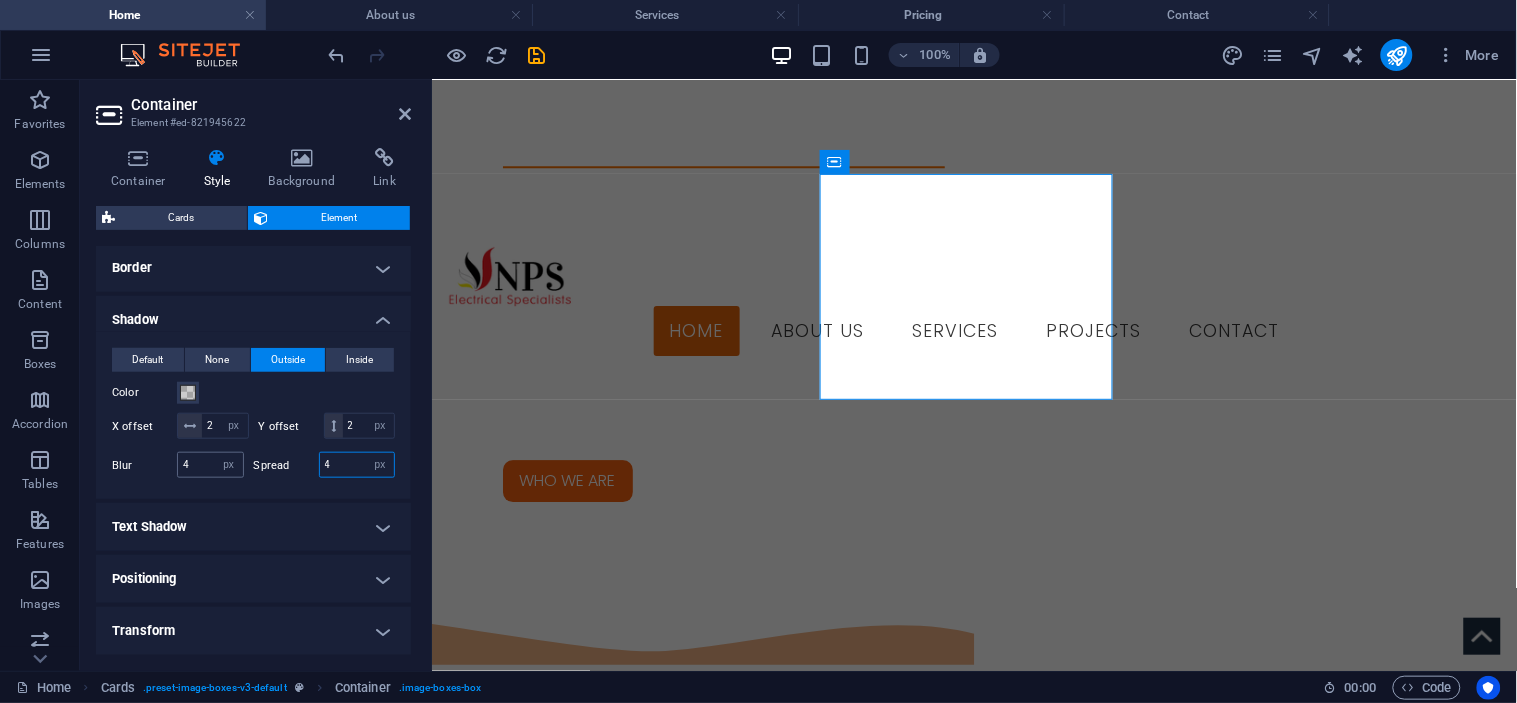 type on "4" 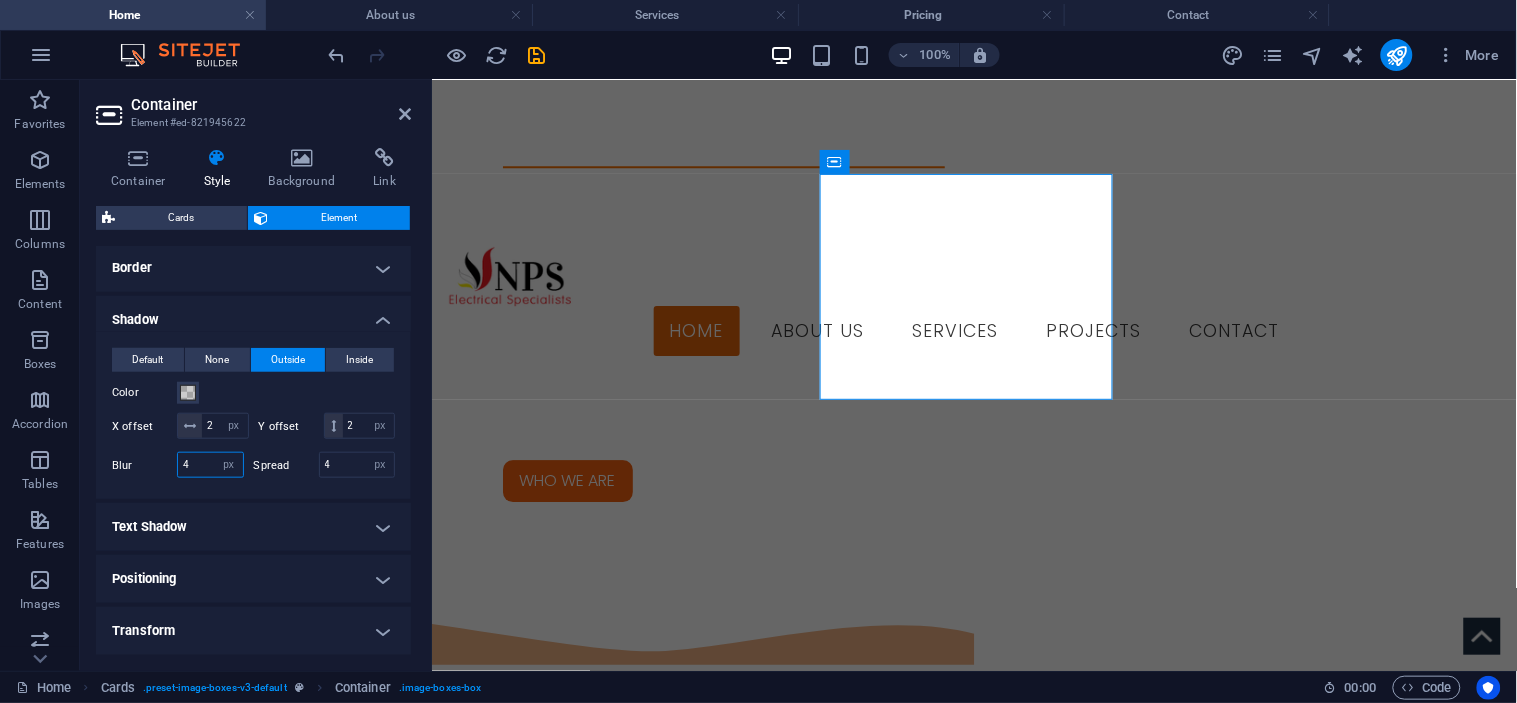 click on "4" at bounding box center (210, 465) 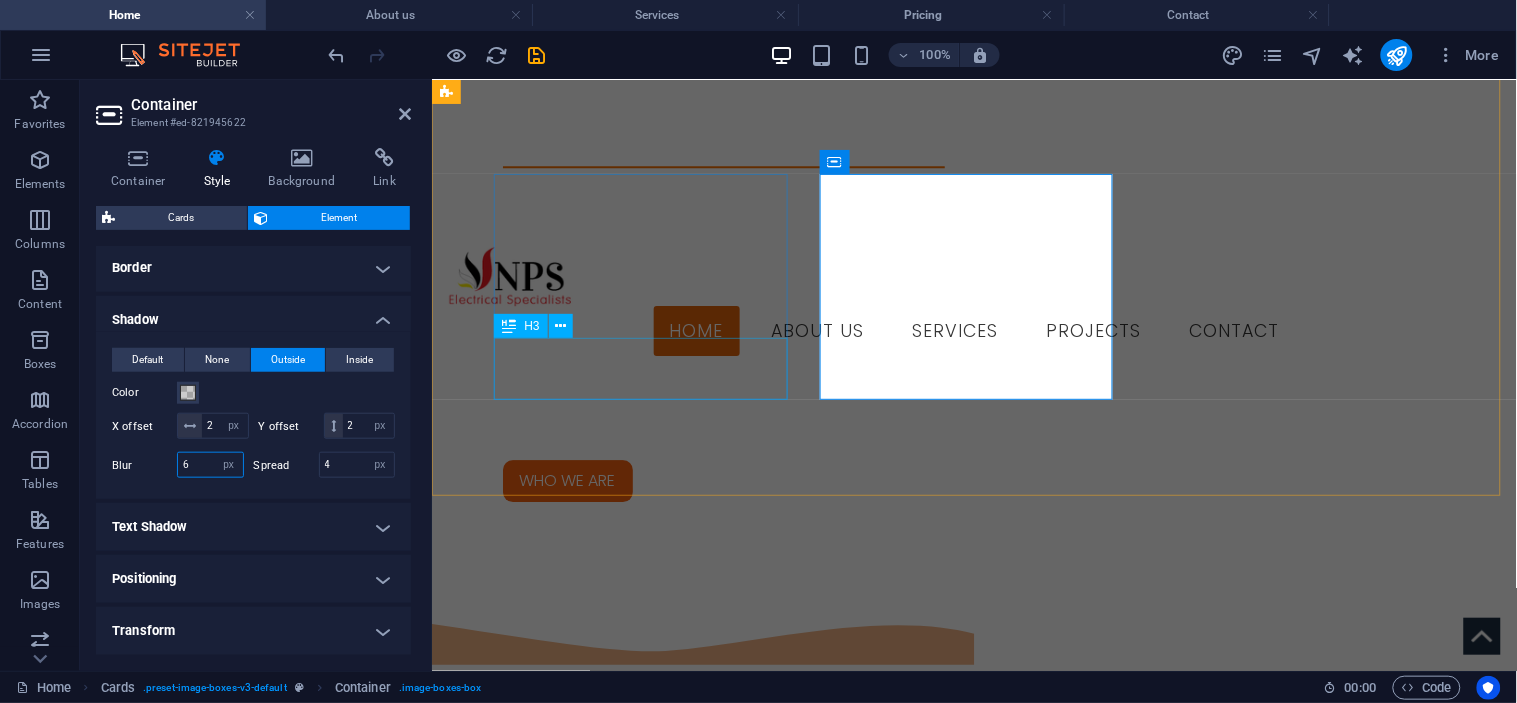 type on "6" 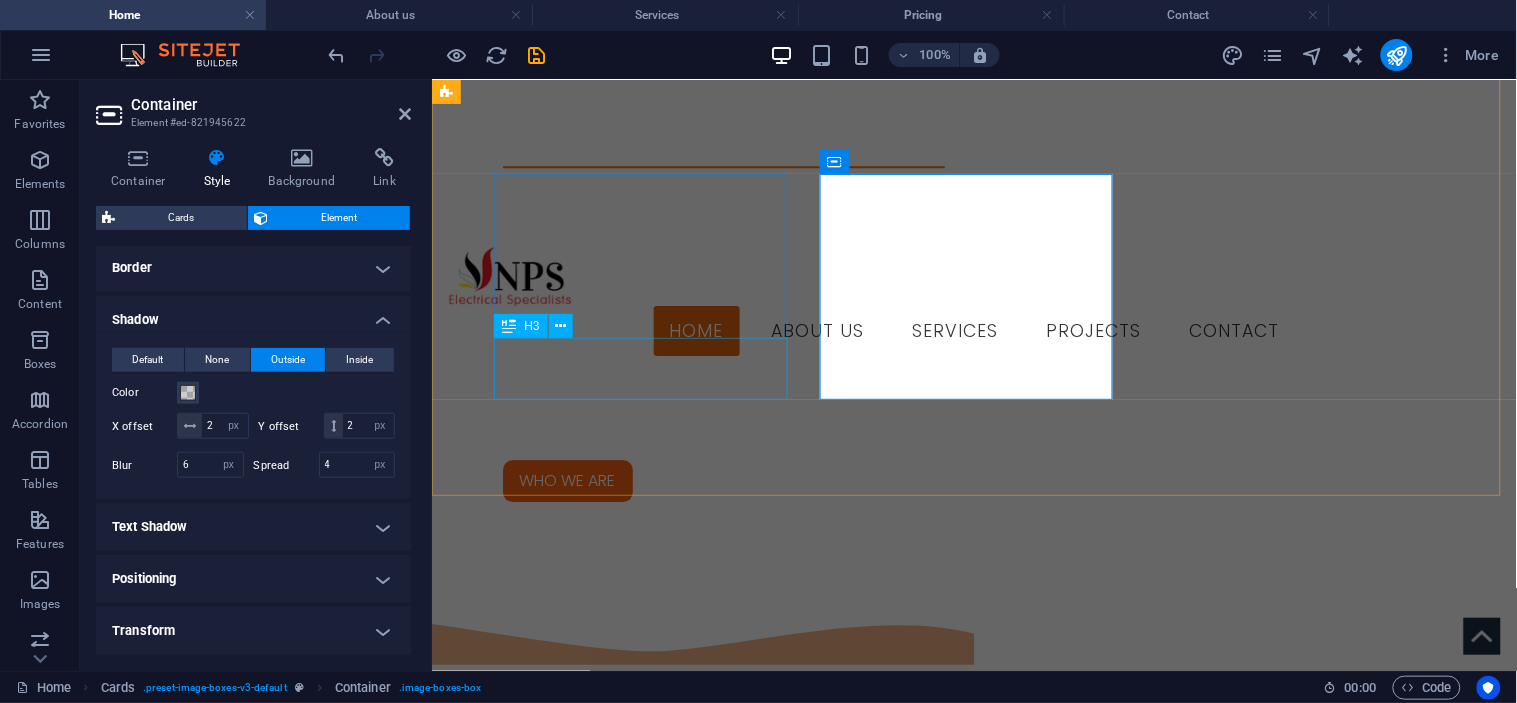 click on "INDUSTRIAL" at bounding box center [593, 2143] 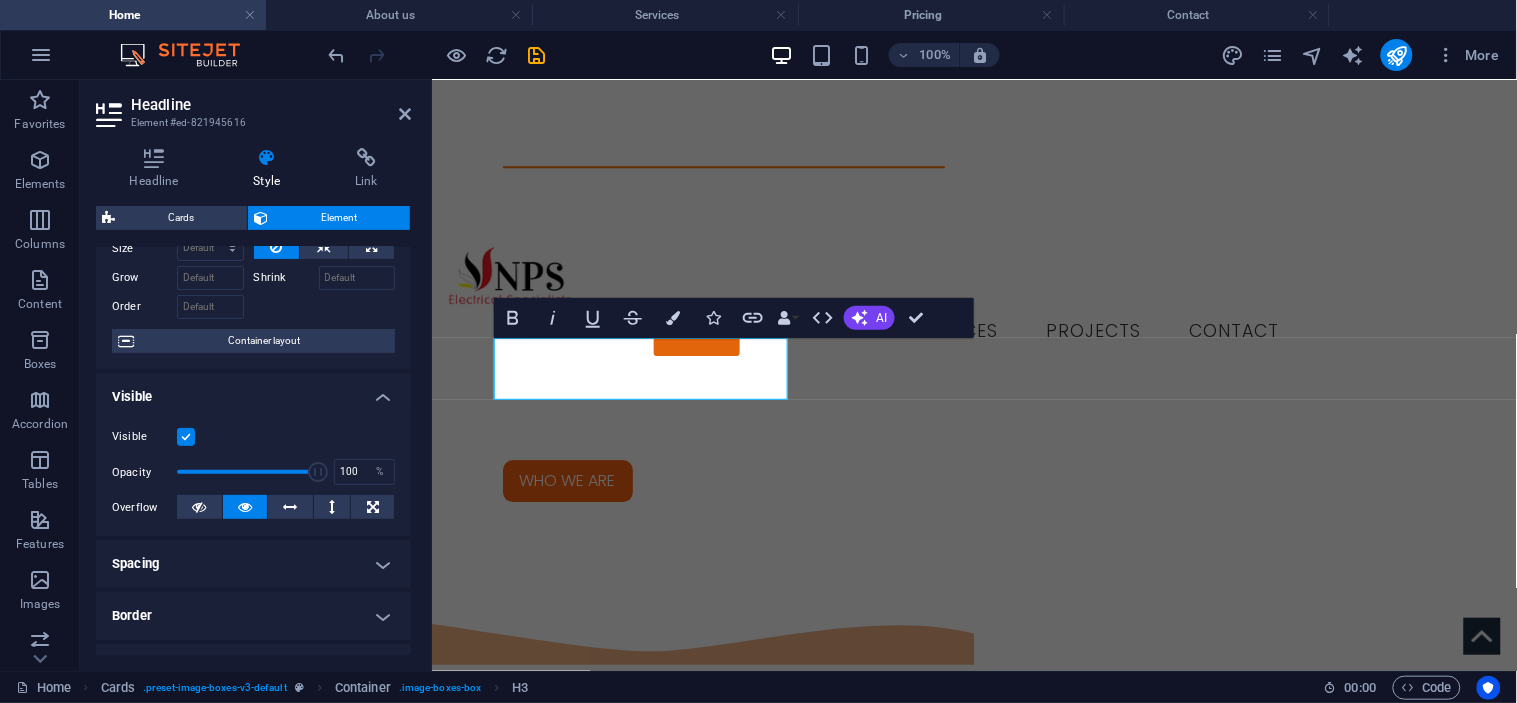scroll, scrollTop: 333, scrollLeft: 0, axis: vertical 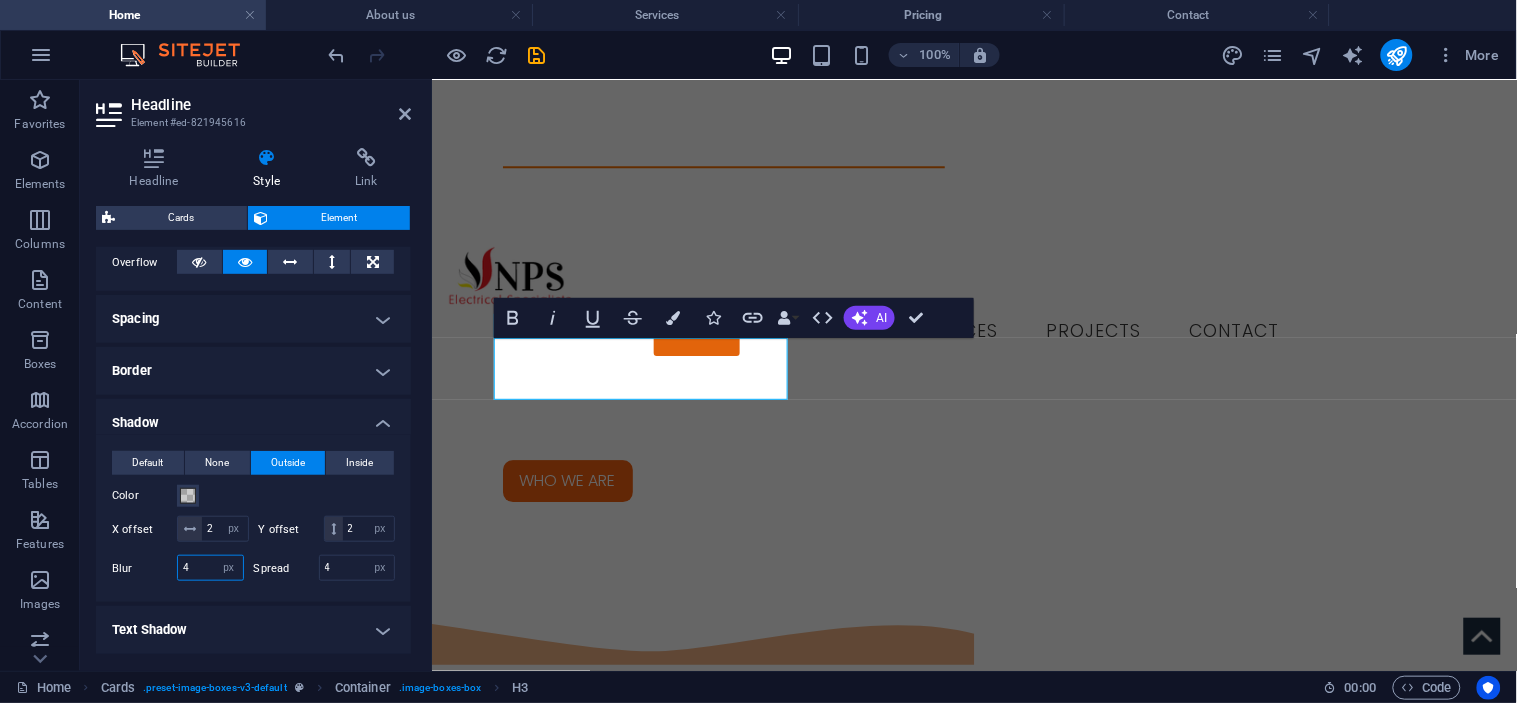 click on "4" at bounding box center (210, 568) 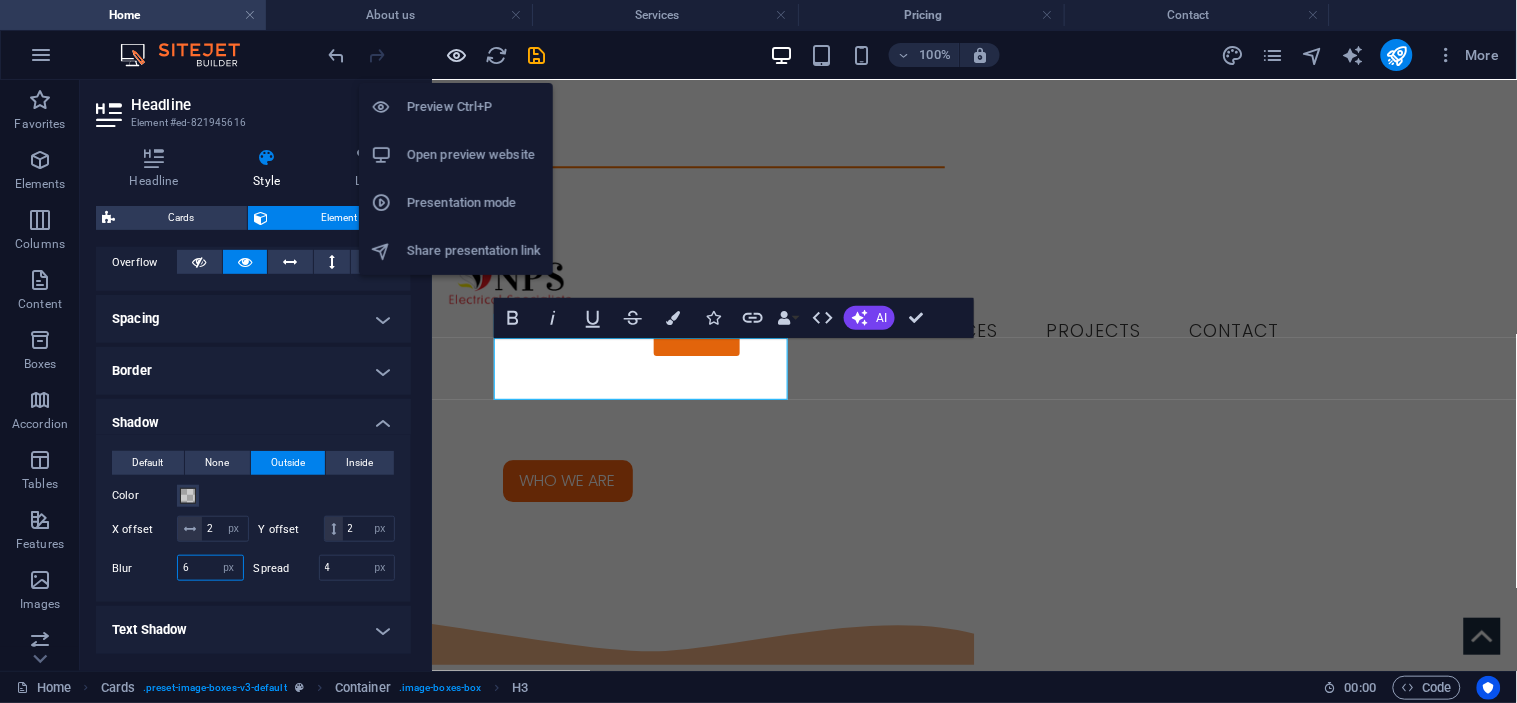 type on "6" 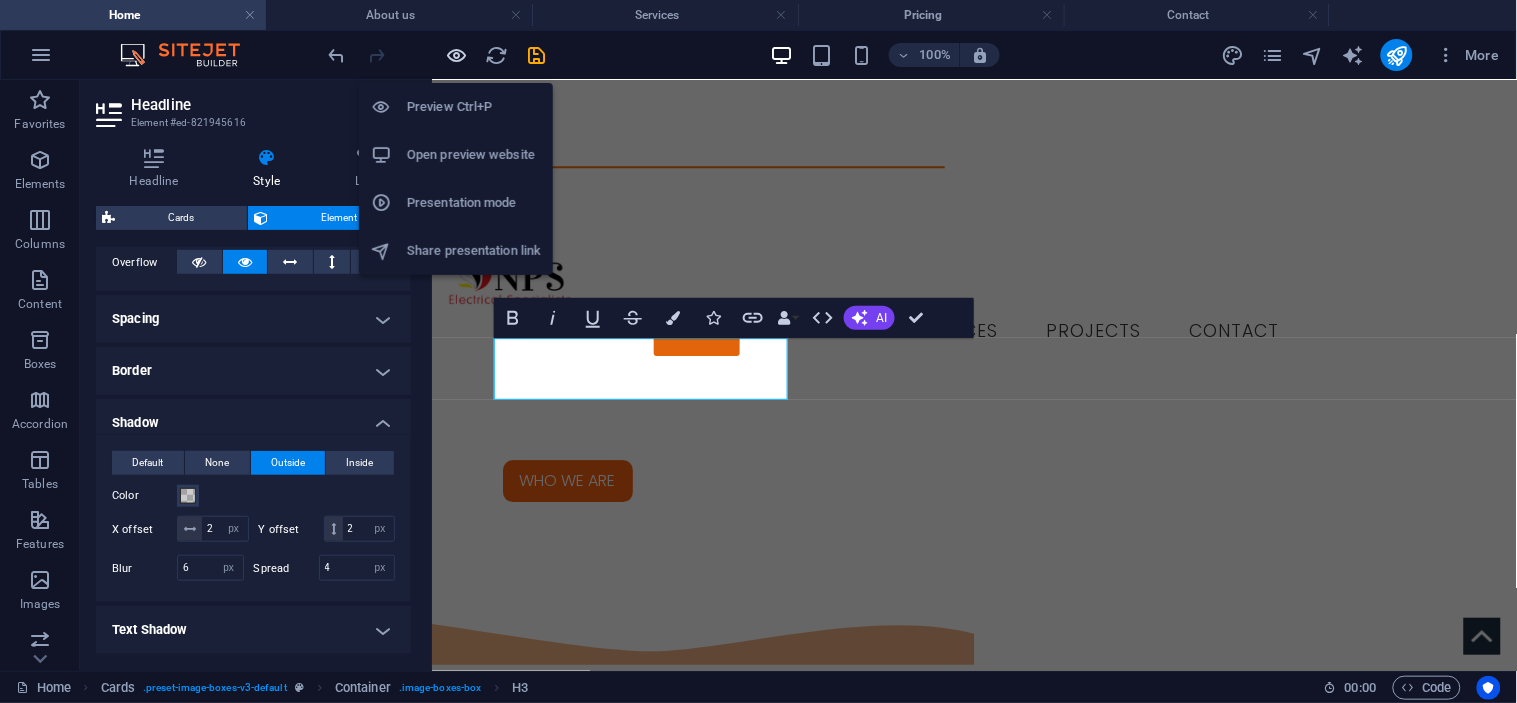 click at bounding box center (457, 55) 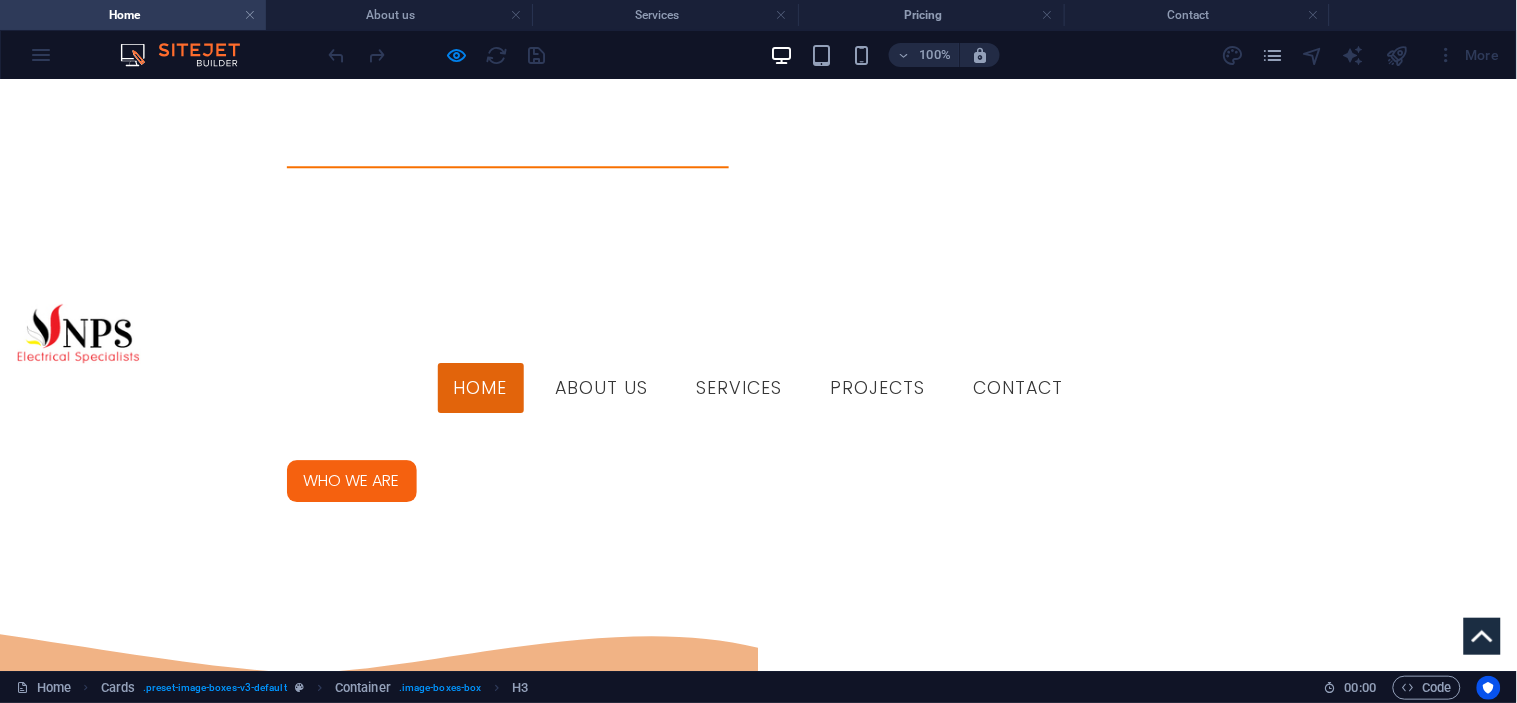 scroll, scrollTop: 1232, scrollLeft: 0, axis: vertical 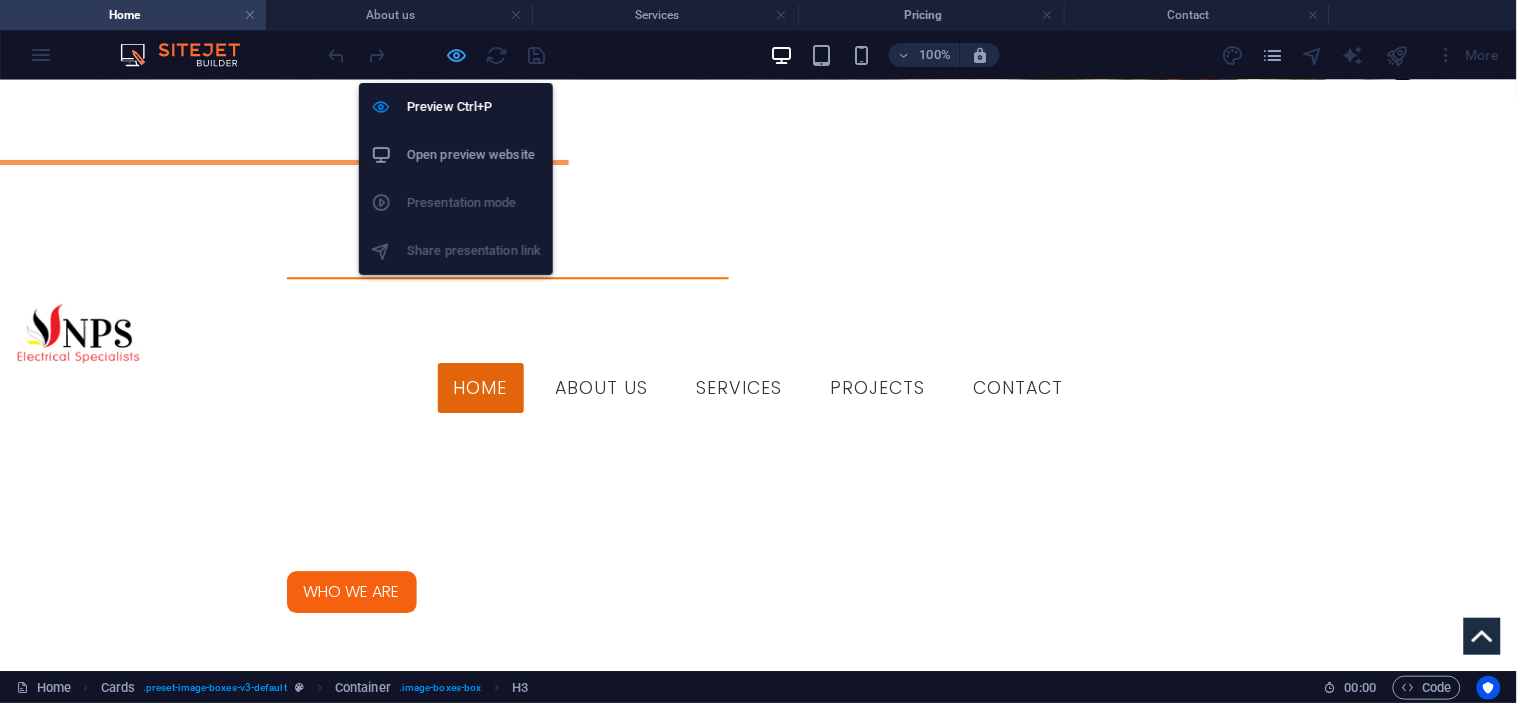 click at bounding box center (457, 55) 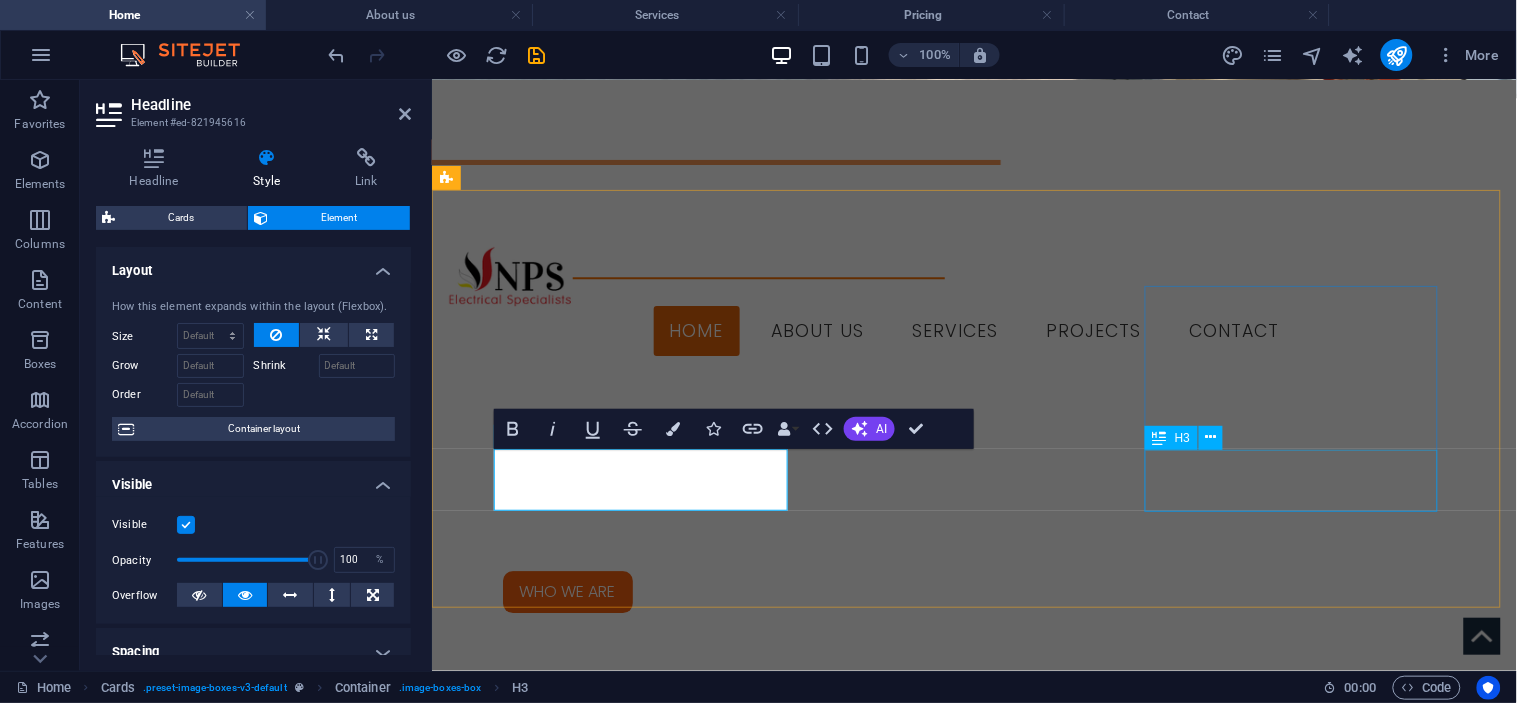 click on "DOMESTIC" at bounding box center (593, 2738) 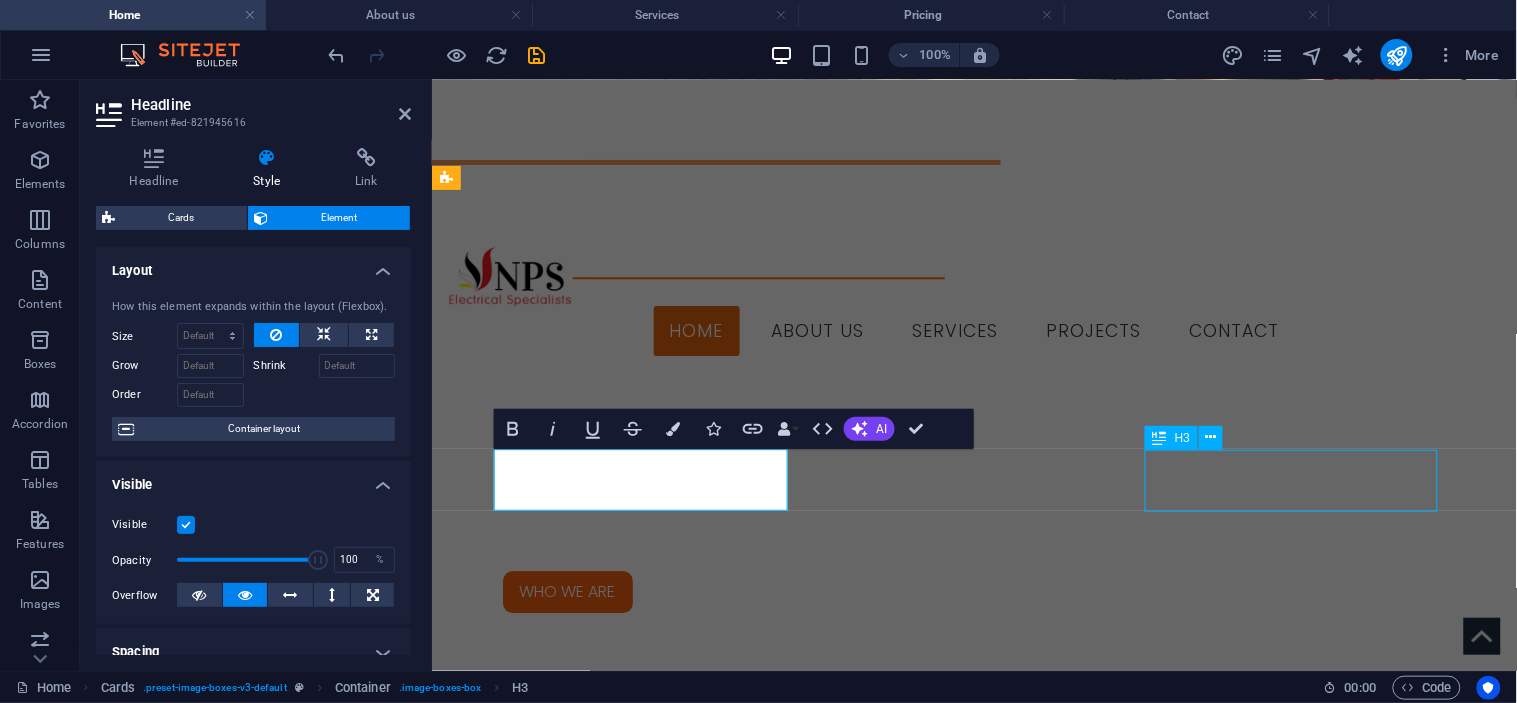 click on "DOMESTIC" at bounding box center [593, 2738] 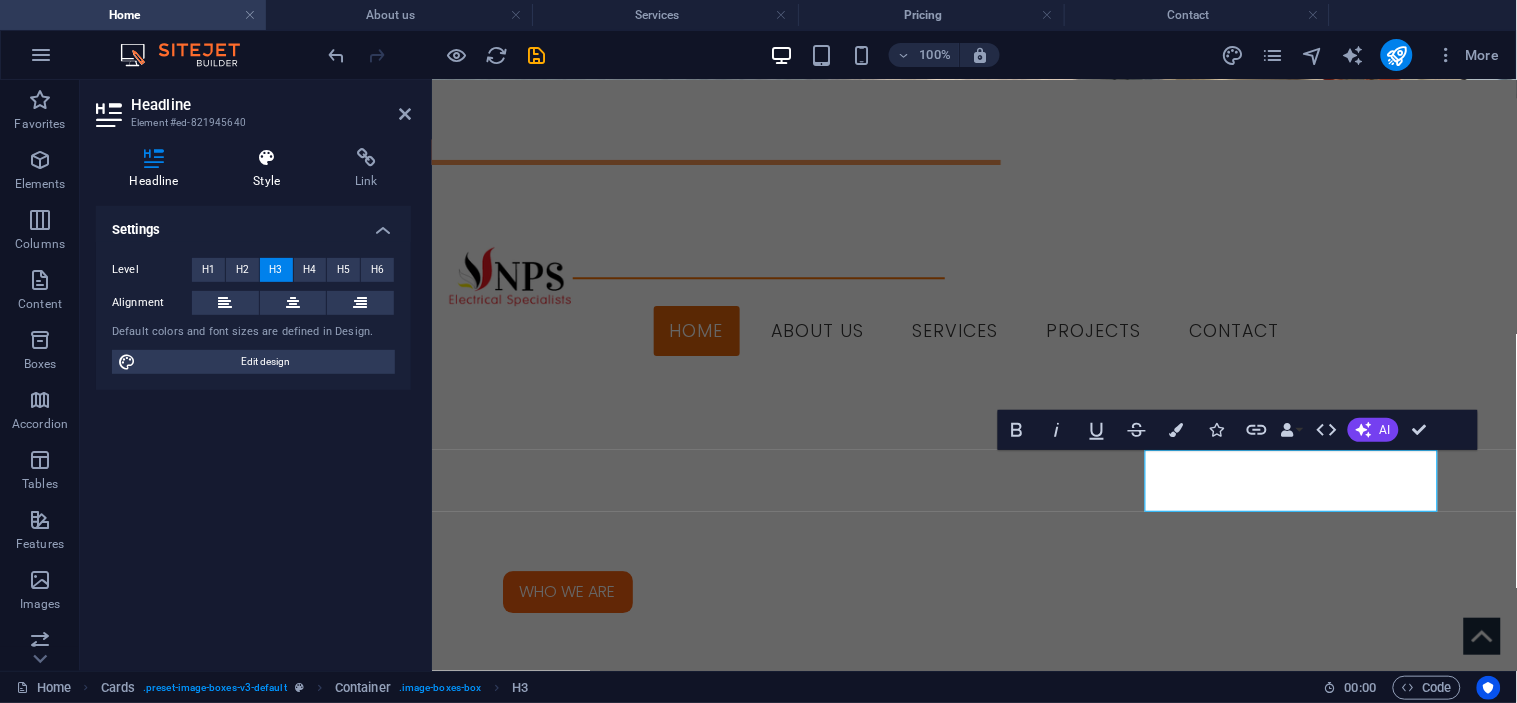 click at bounding box center [267, 158] 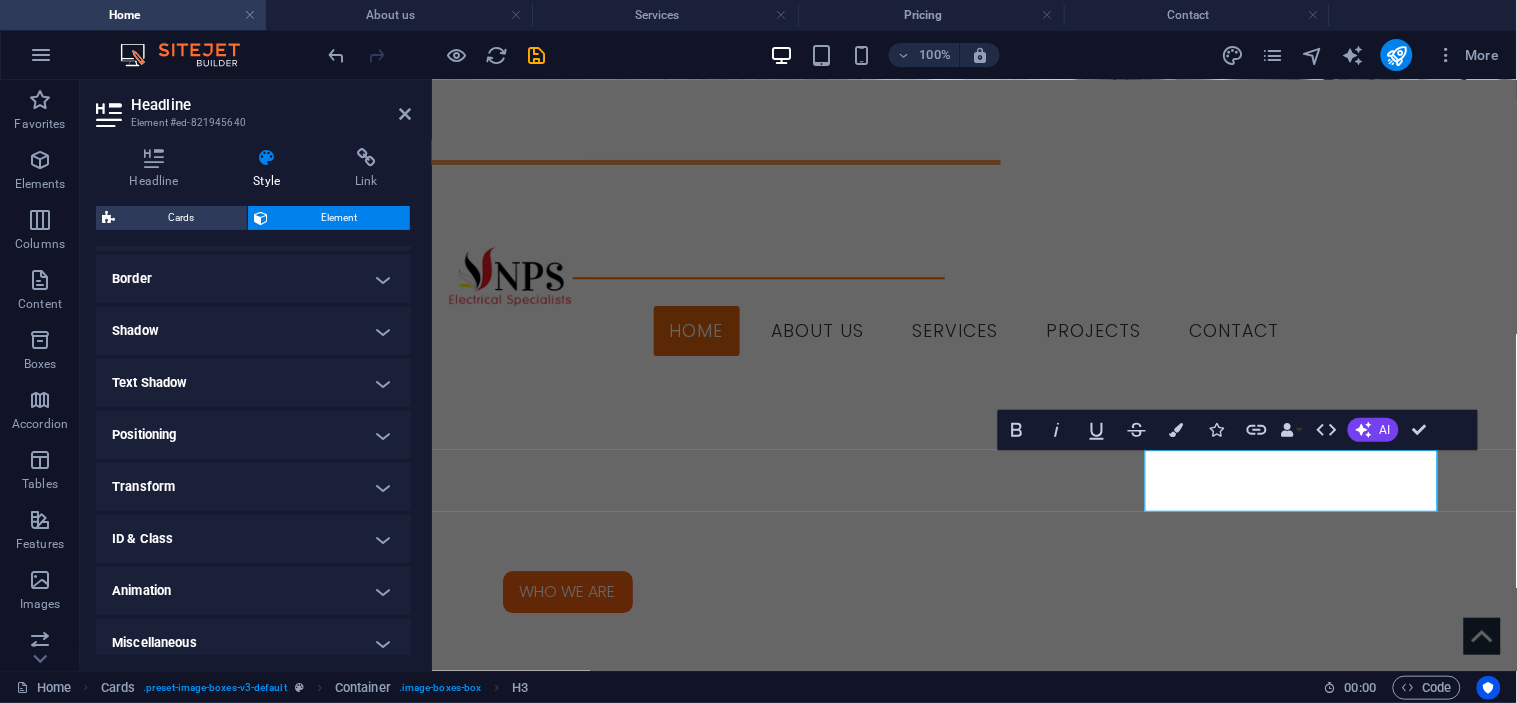 scroll, scrollTop: 436, scrollLeft: 0, axis: vertical 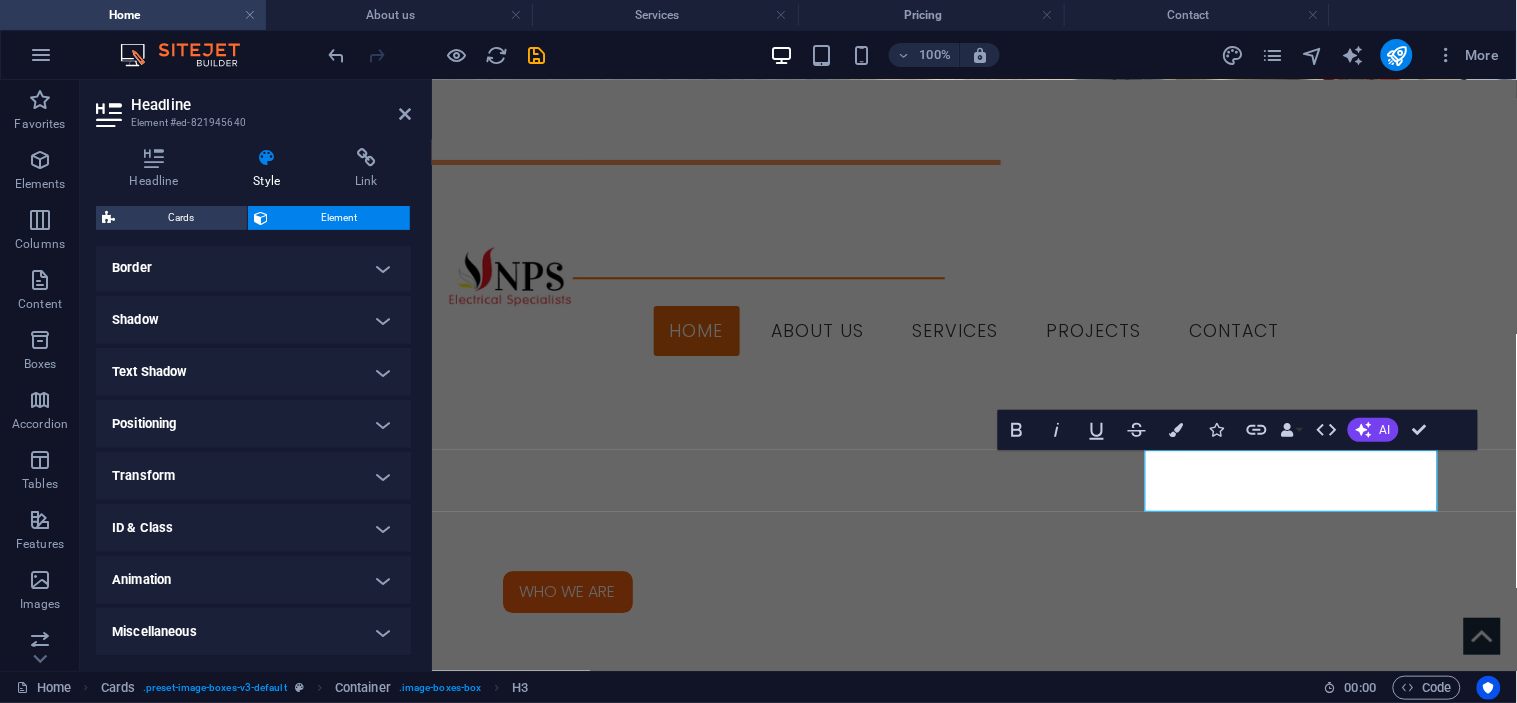 click on "Shadow" at bounding box center [253, 320] 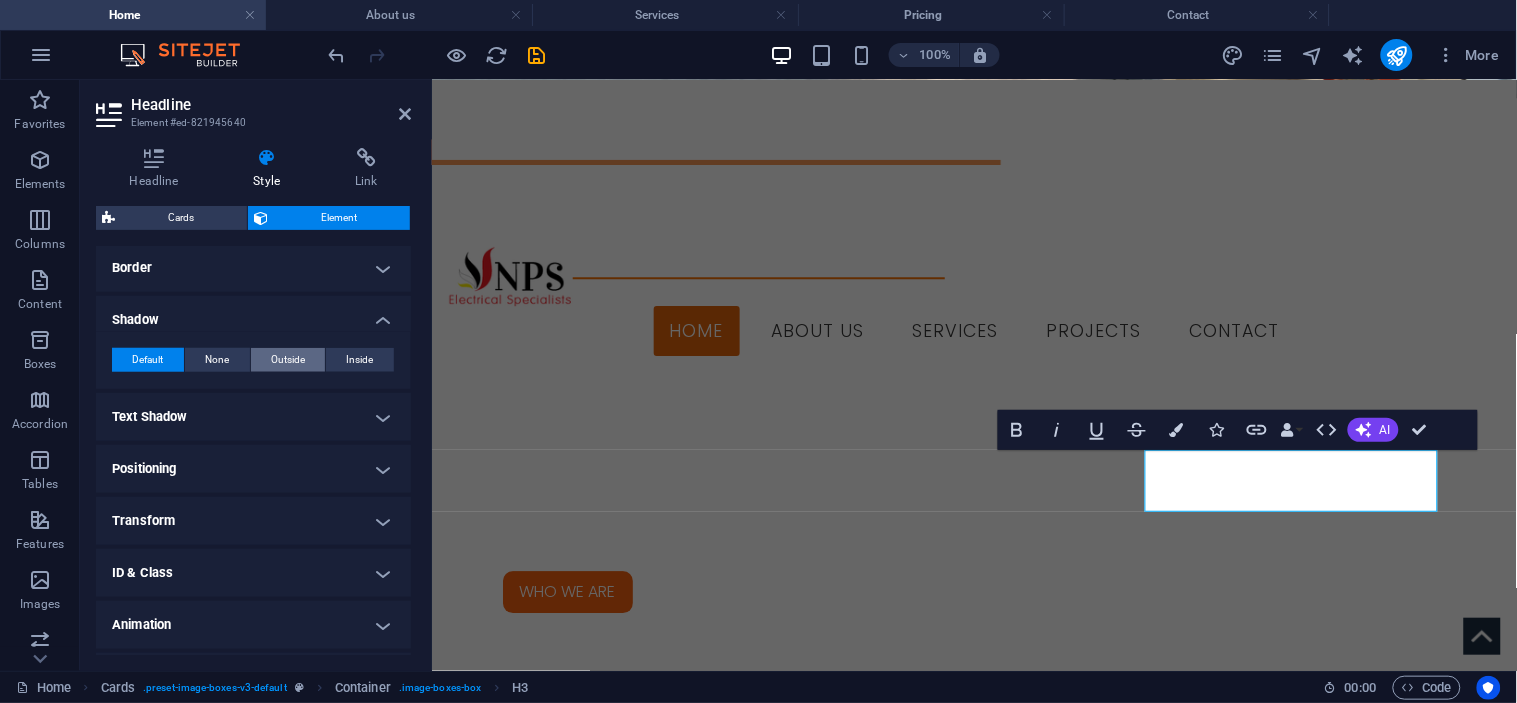 click on "Outside" at bounding box center (288, 360) 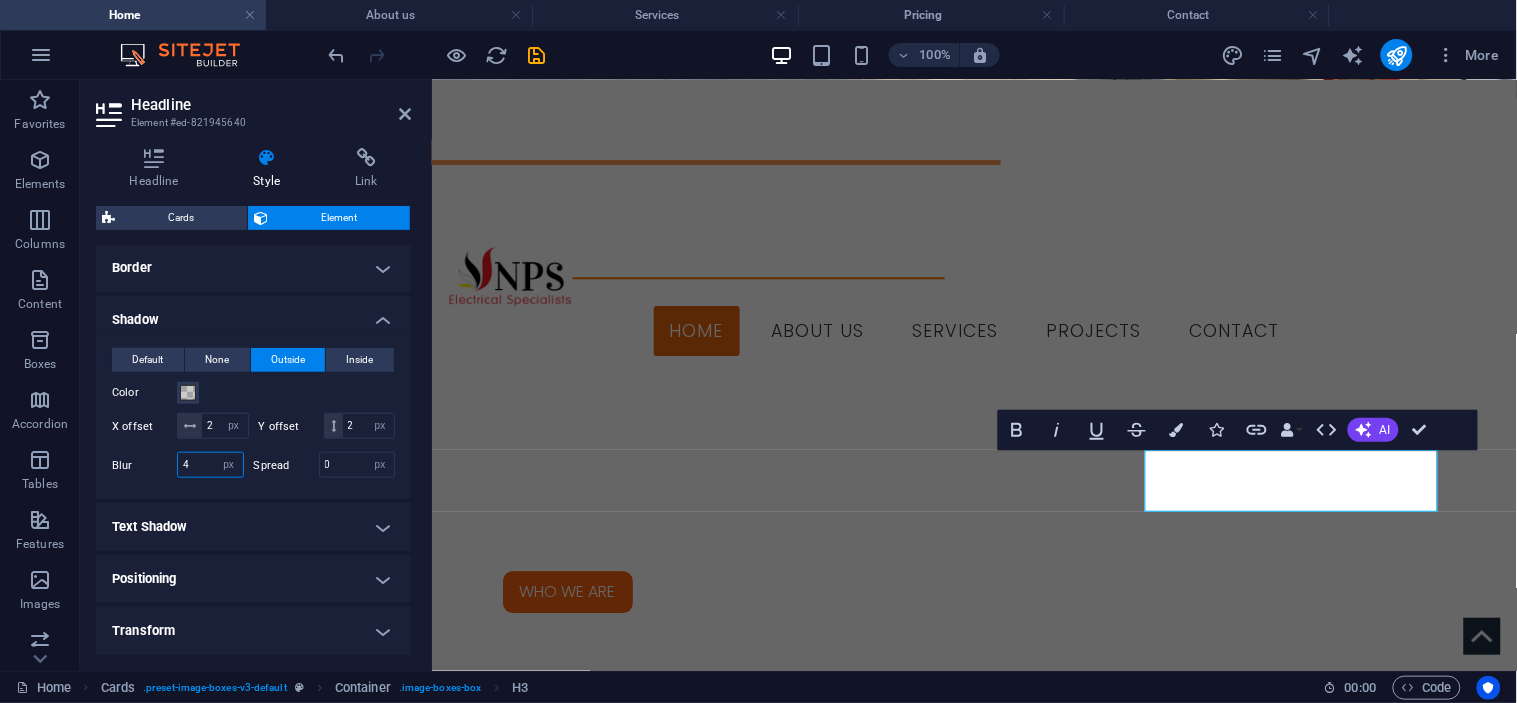 click on "4" at bounding box center (210, 465) 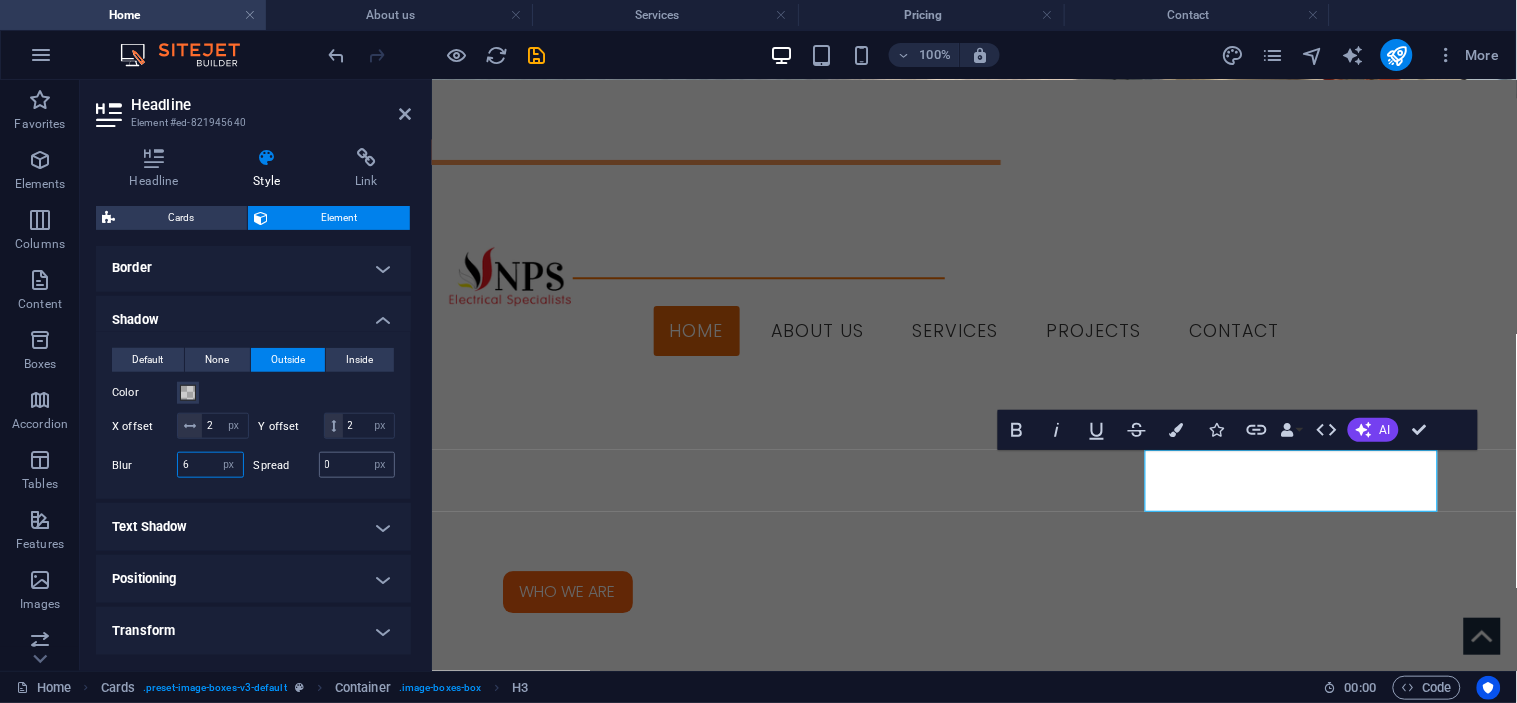 type on "6" 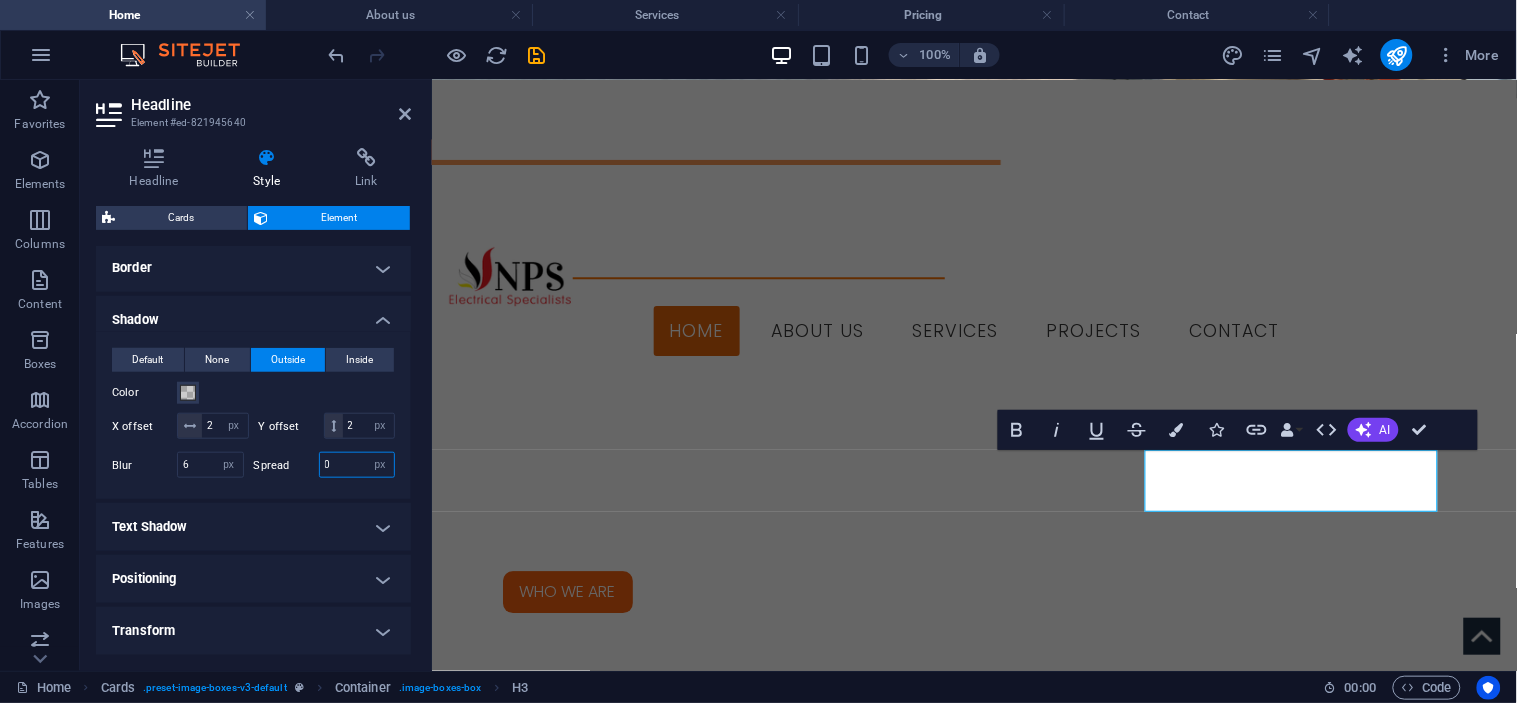 click on "0" at bounding box center (357, 465) 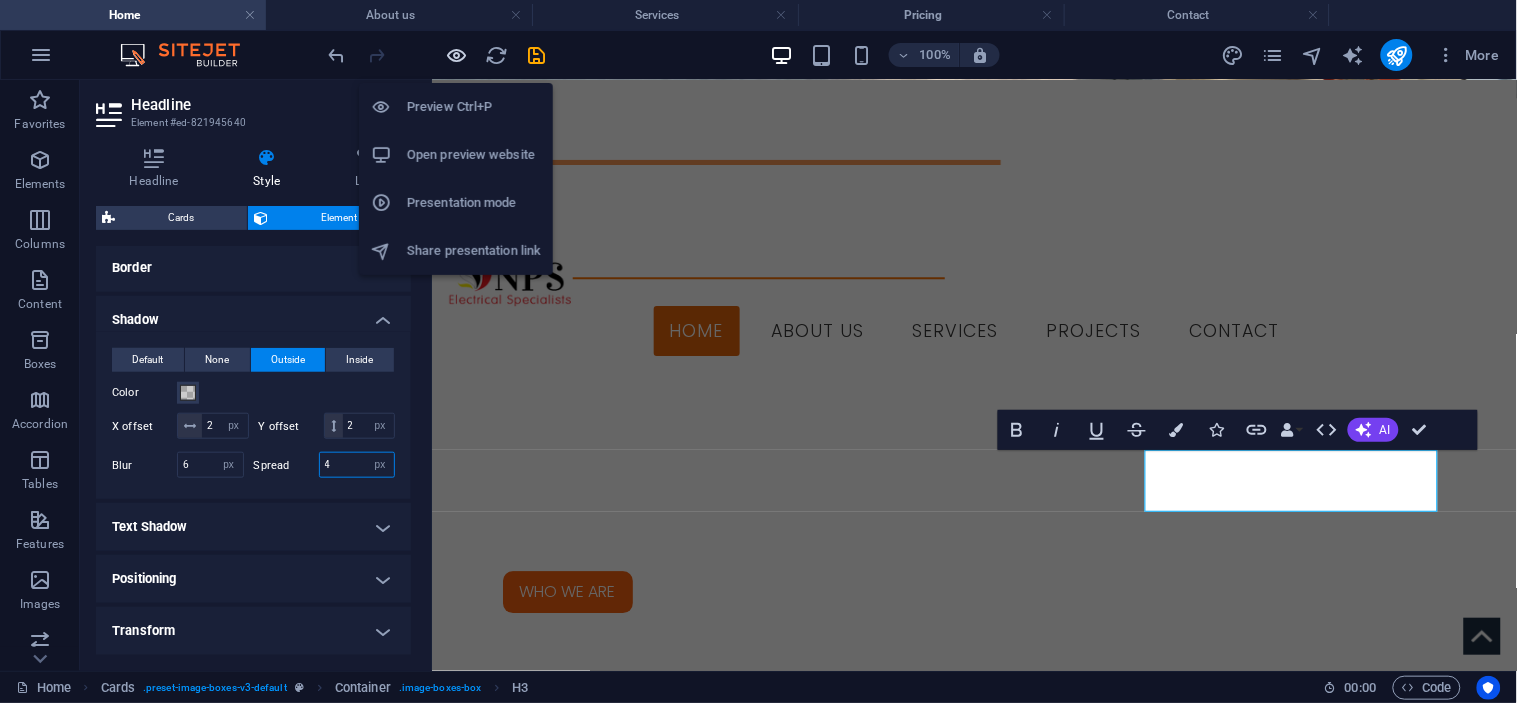 type on "4" 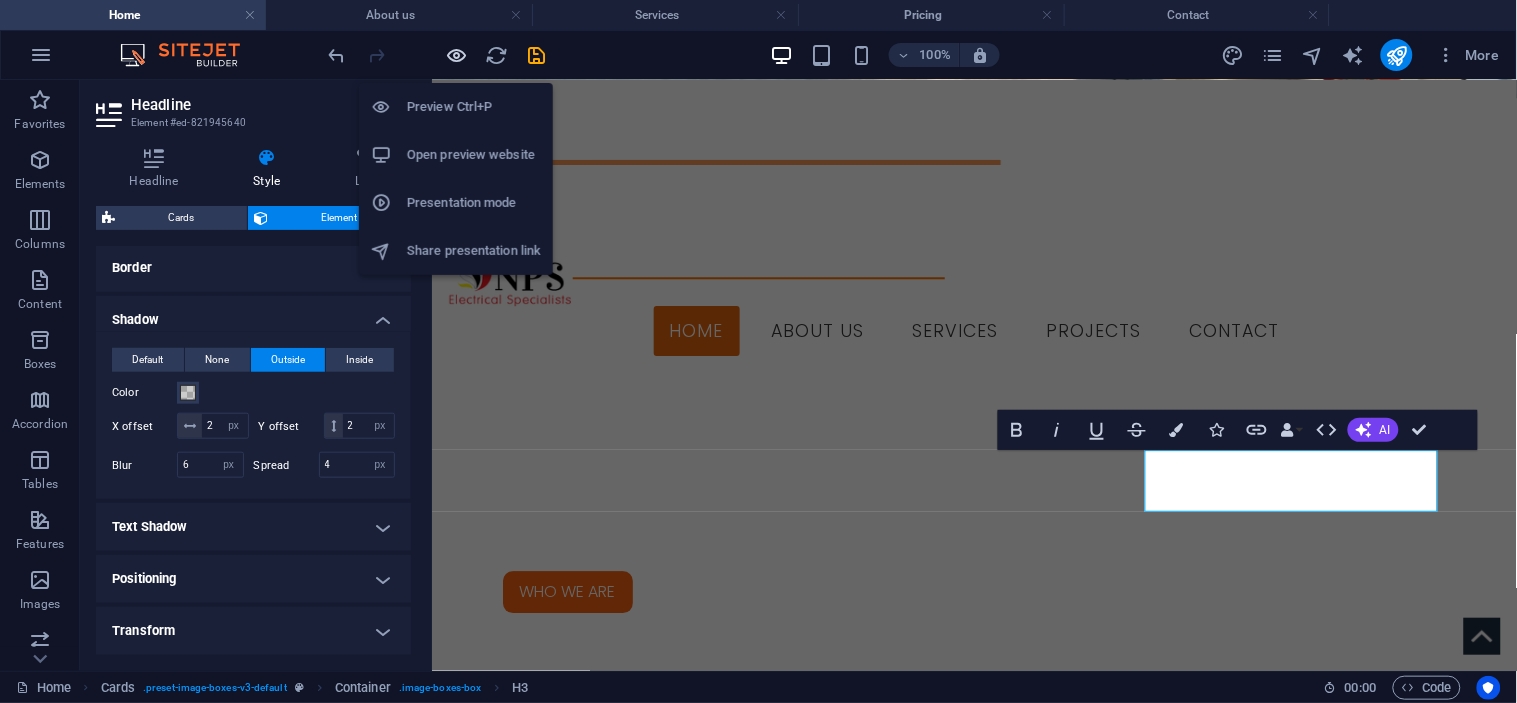 click at bounding box center [457, 55] 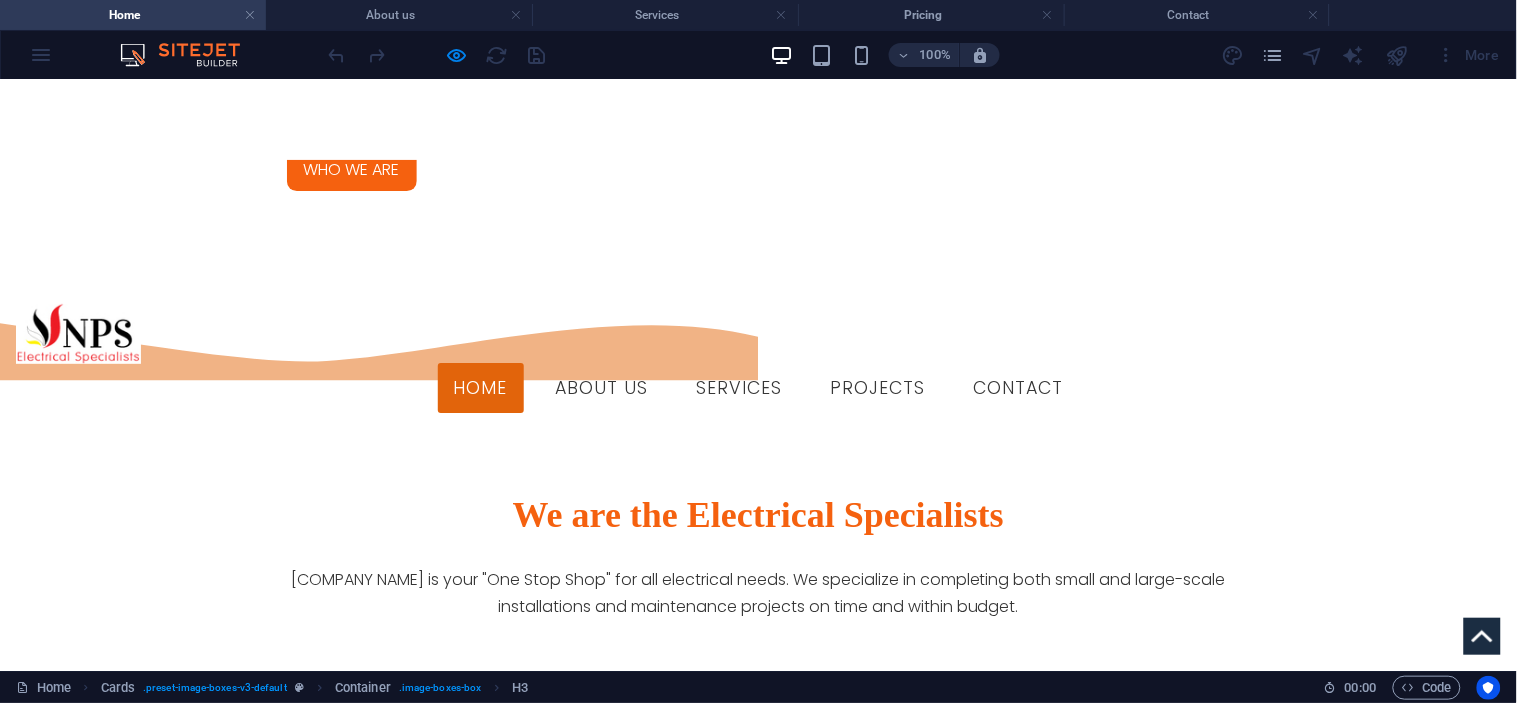 scroll, scrollTop: 1676, scrollLeft: 0, axis: vertical 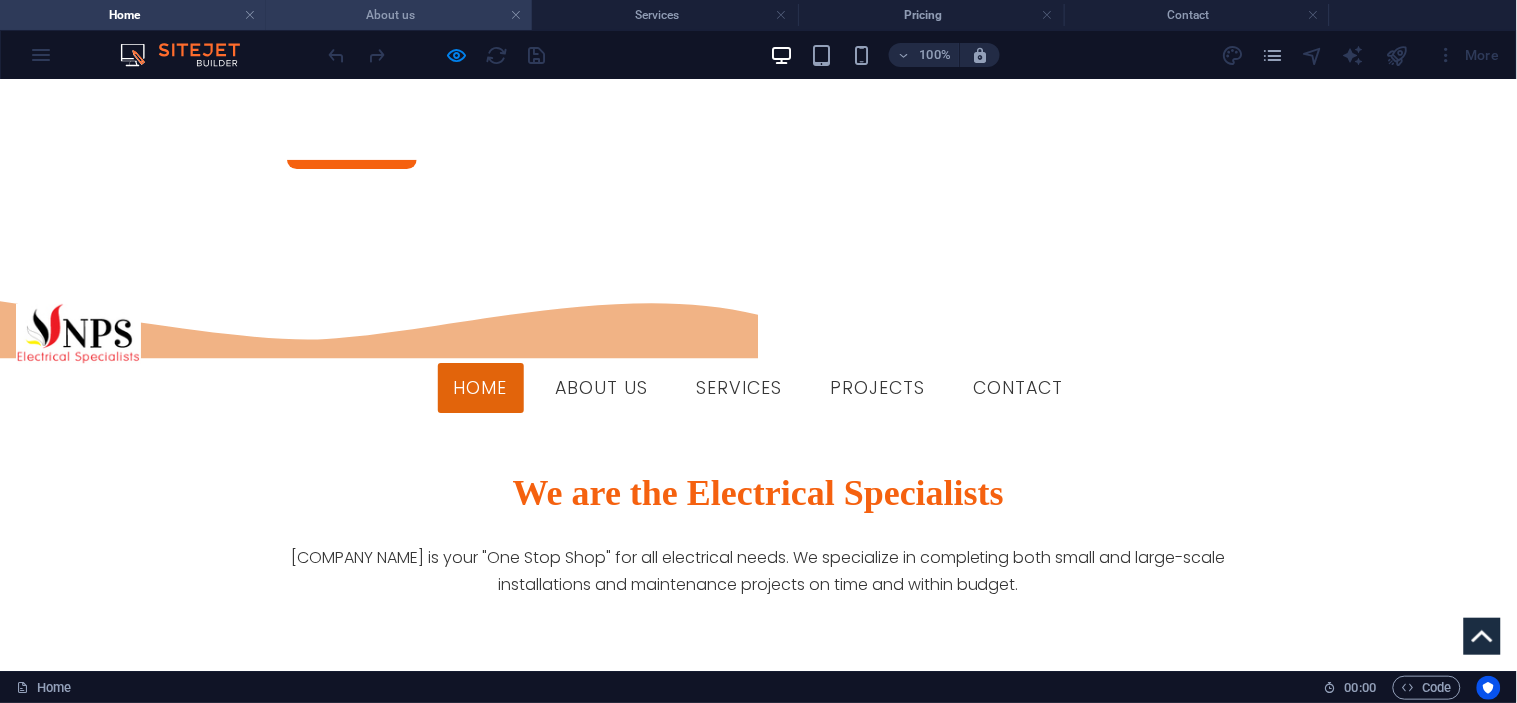 click on "About us" at bounding box center (399, 15) 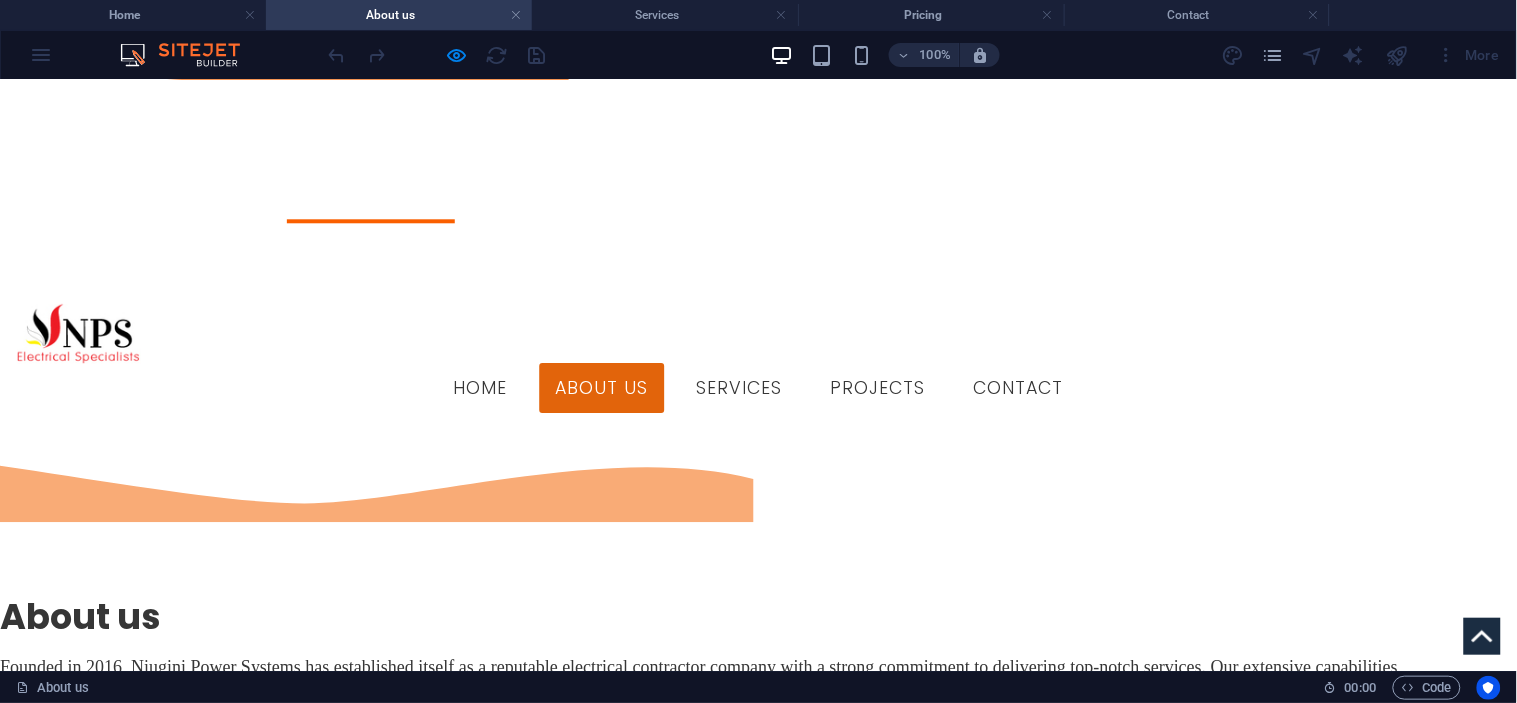 scroll, scrollTop: 1187, scrollLeft: 0, axis: vertical 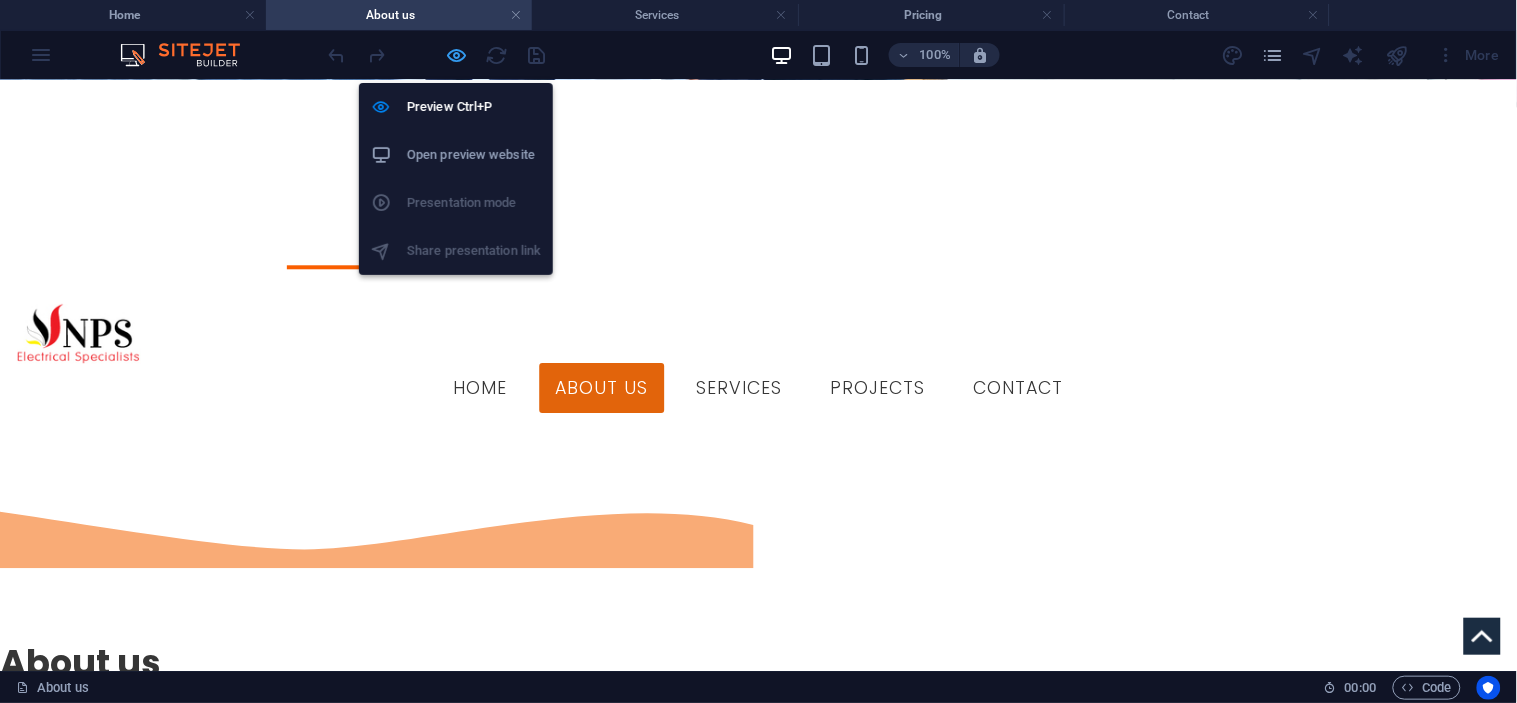 click at bounding box center [457, 55] 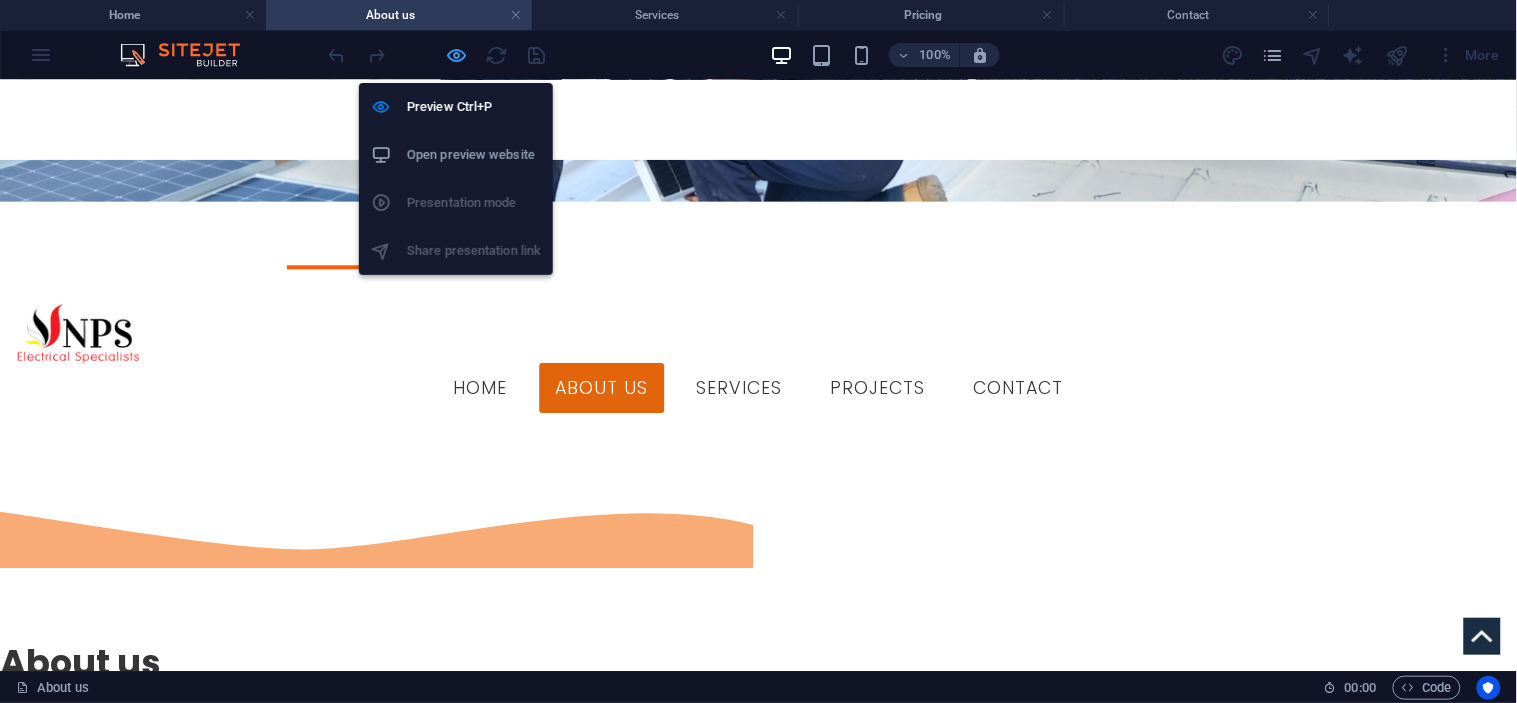 select on "px" 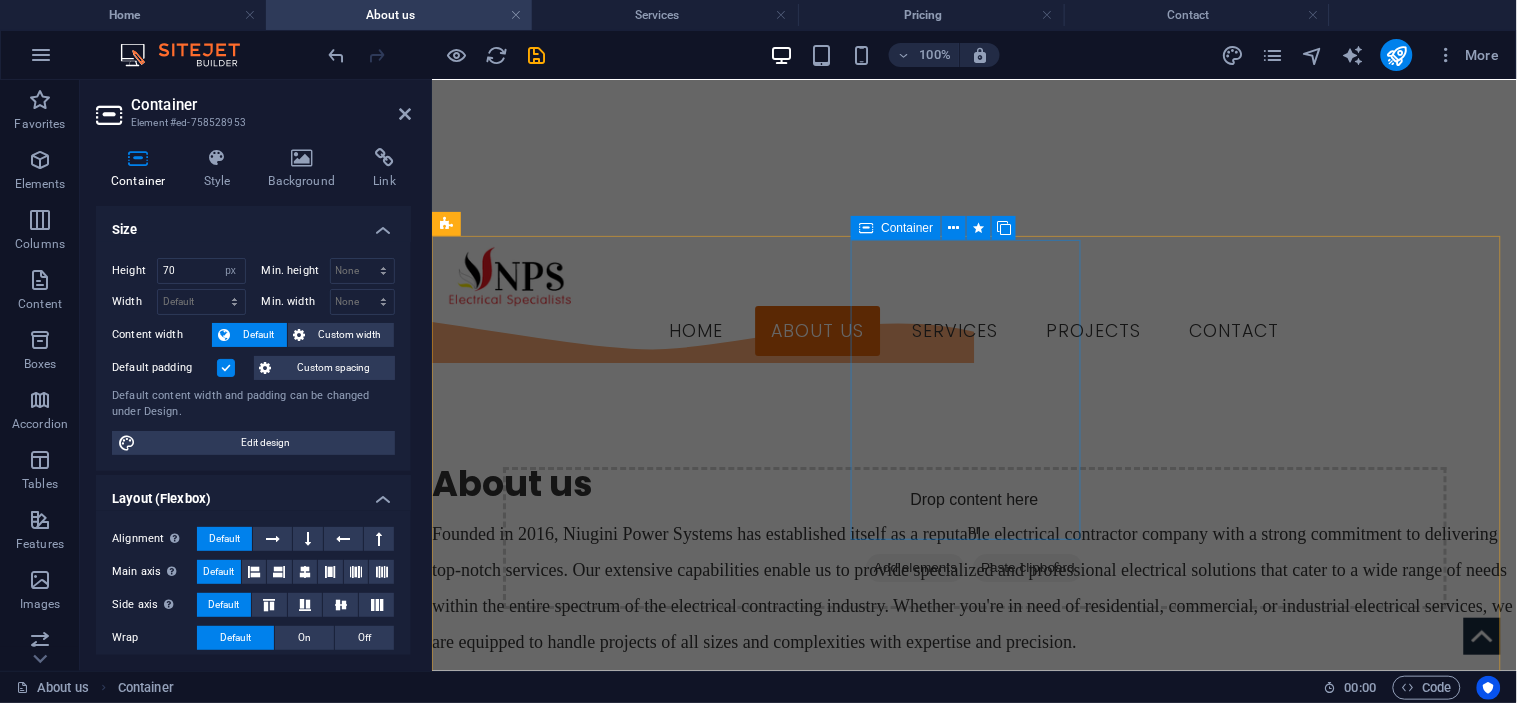scroll, scrollTop: 1255, scrollLeft: 0, axis: vertical 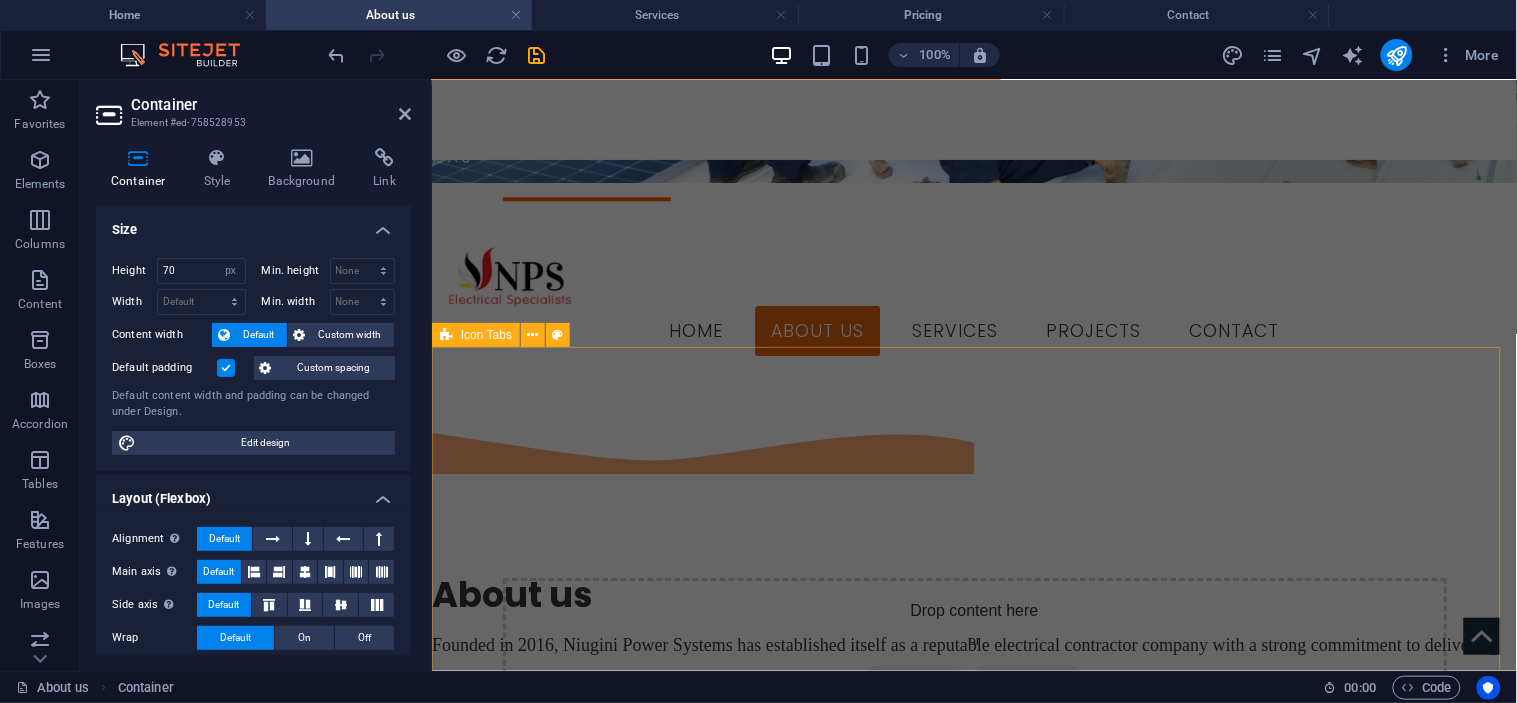 click on "Electrical We provide our clients with complete Domestic/ Industrial electrical solutions Generators We provide quality Generator hire, Installations, Service/Repair/Maintenance solutions. Refrigeration/Air-conditioning We provide installations and Service to all types of Refrigeration and Air-conditioning, including large HVAC systems Renewable Energy, Voice/Data, Fire/ Alarm Systems We design build and service, flexible and effective systems and solutions for our clients" at bounding box center (973, 2262) 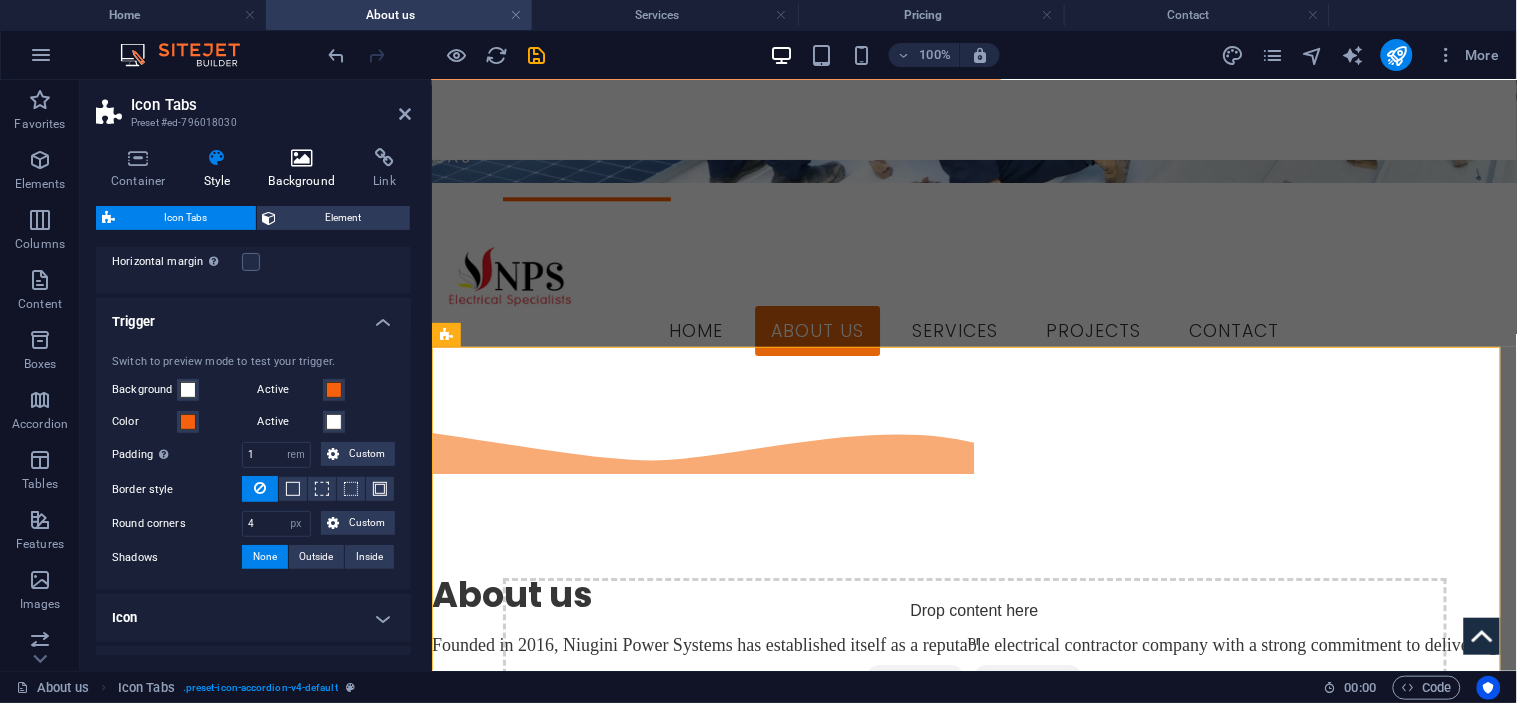 scroll, scrollTop: 47, scrollLeft: 0, axis: vertical 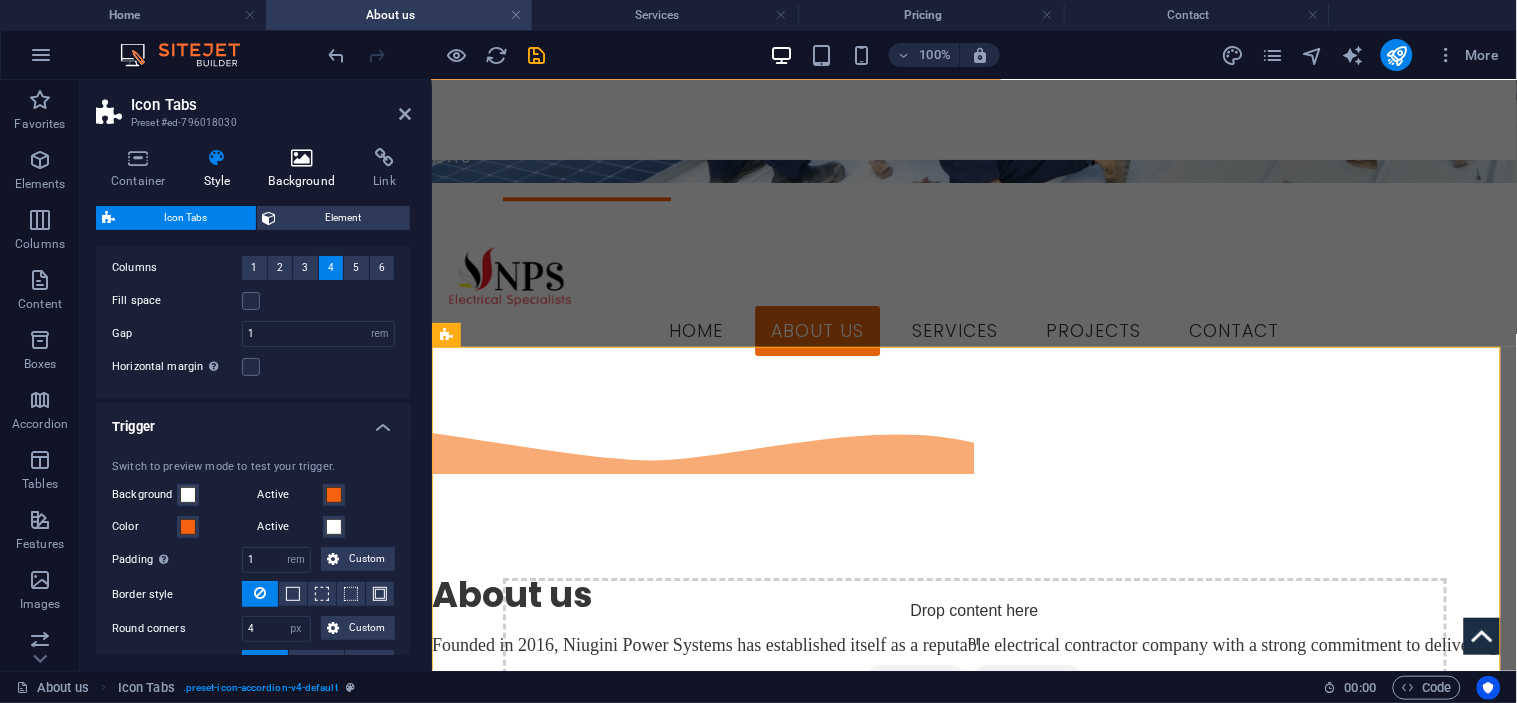 click at bounding box center (302, 158) 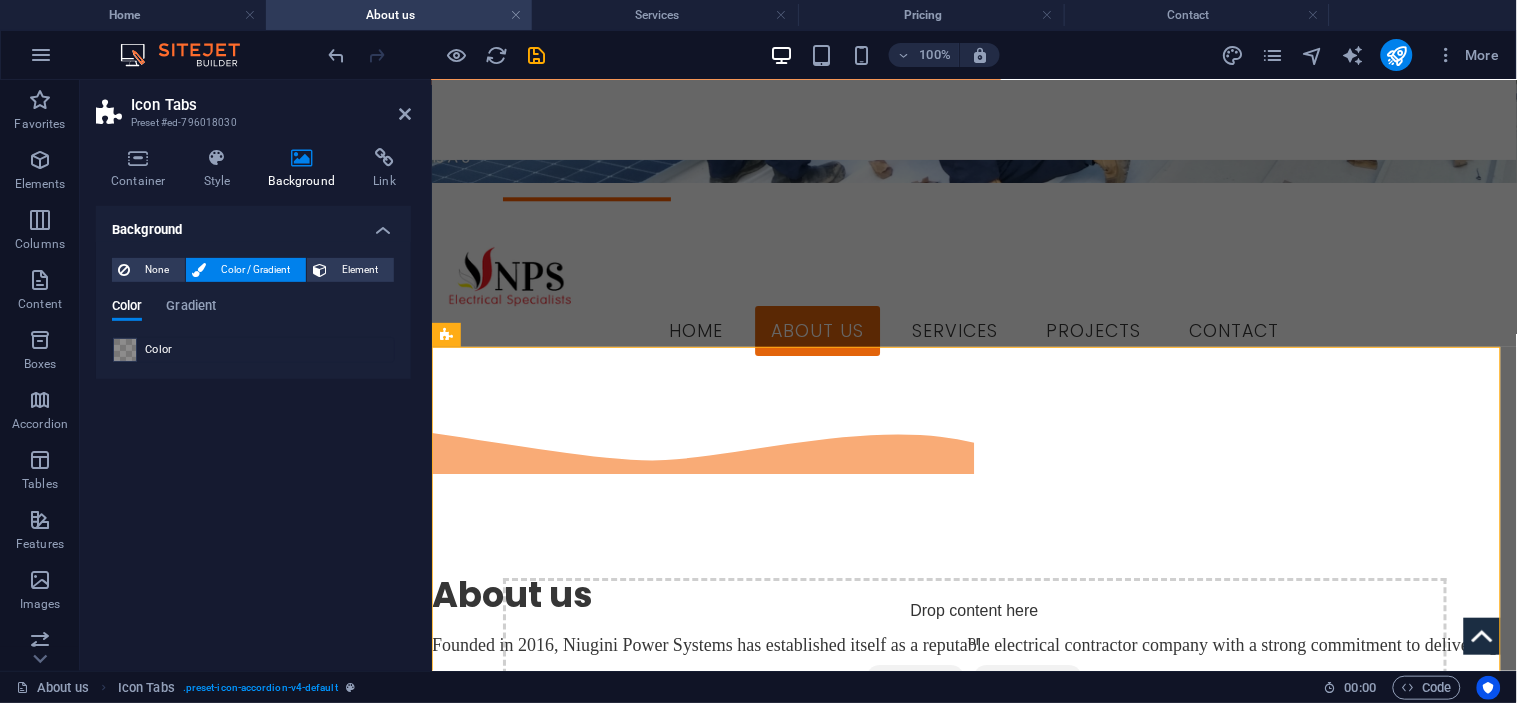 click at bounding box center (125, 350) 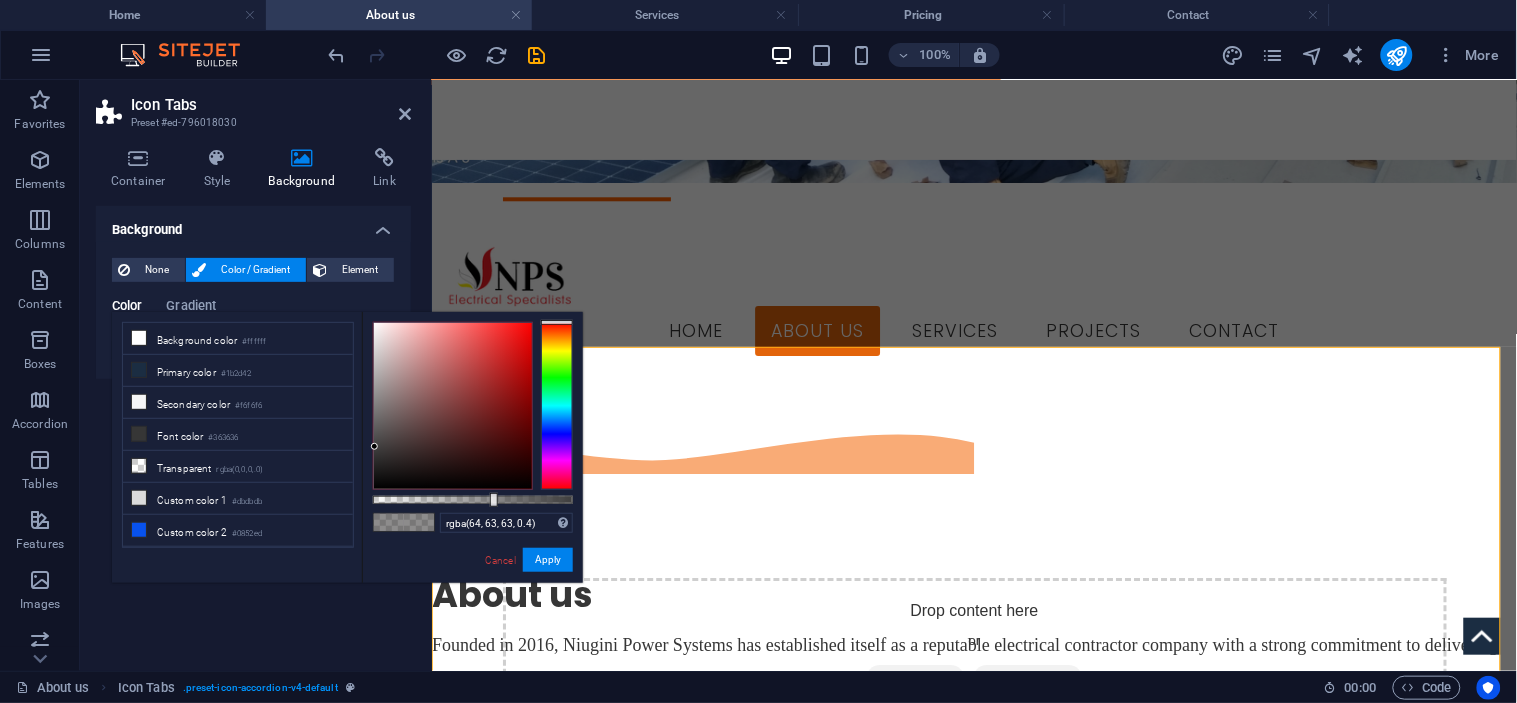 click at bounding box center [473, 500] 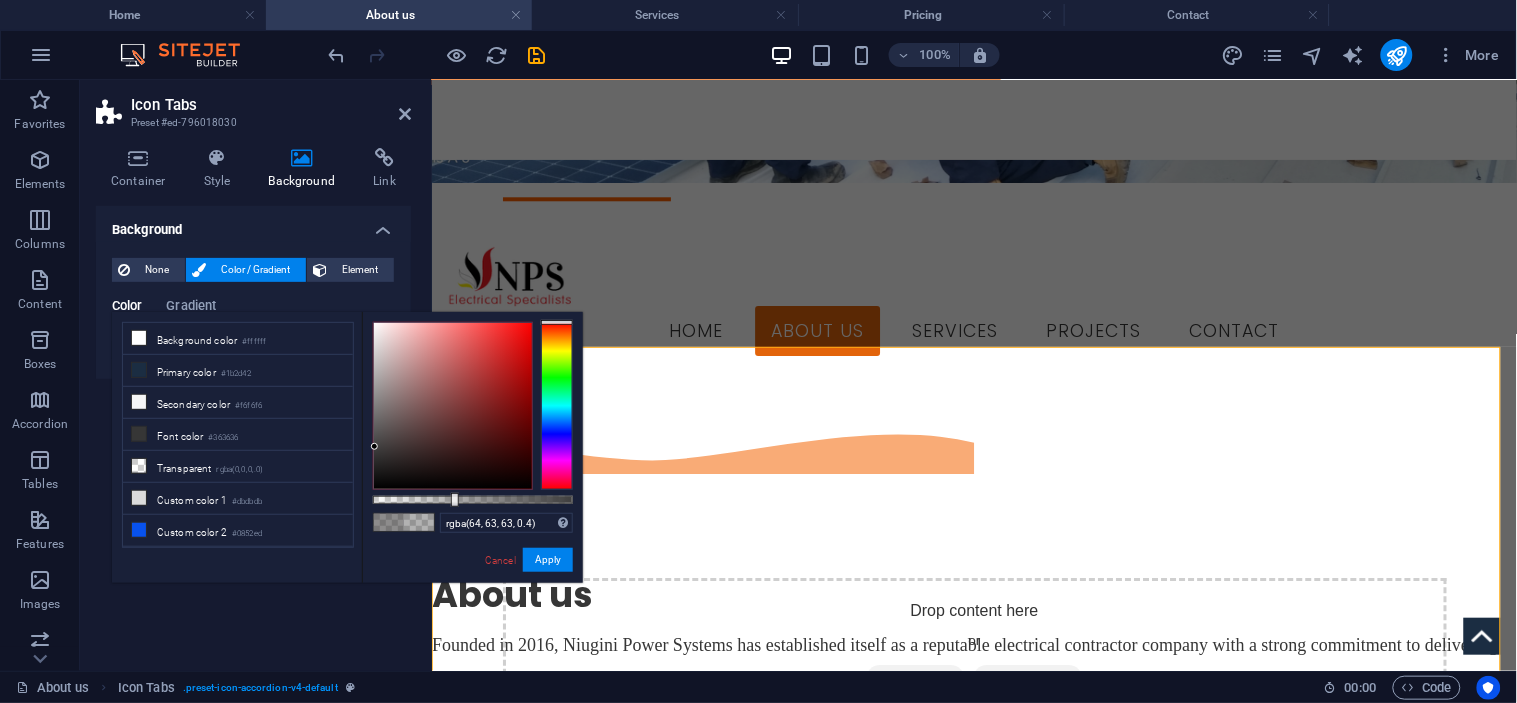 type on "rgba(64, 63, 63, 0.2)" 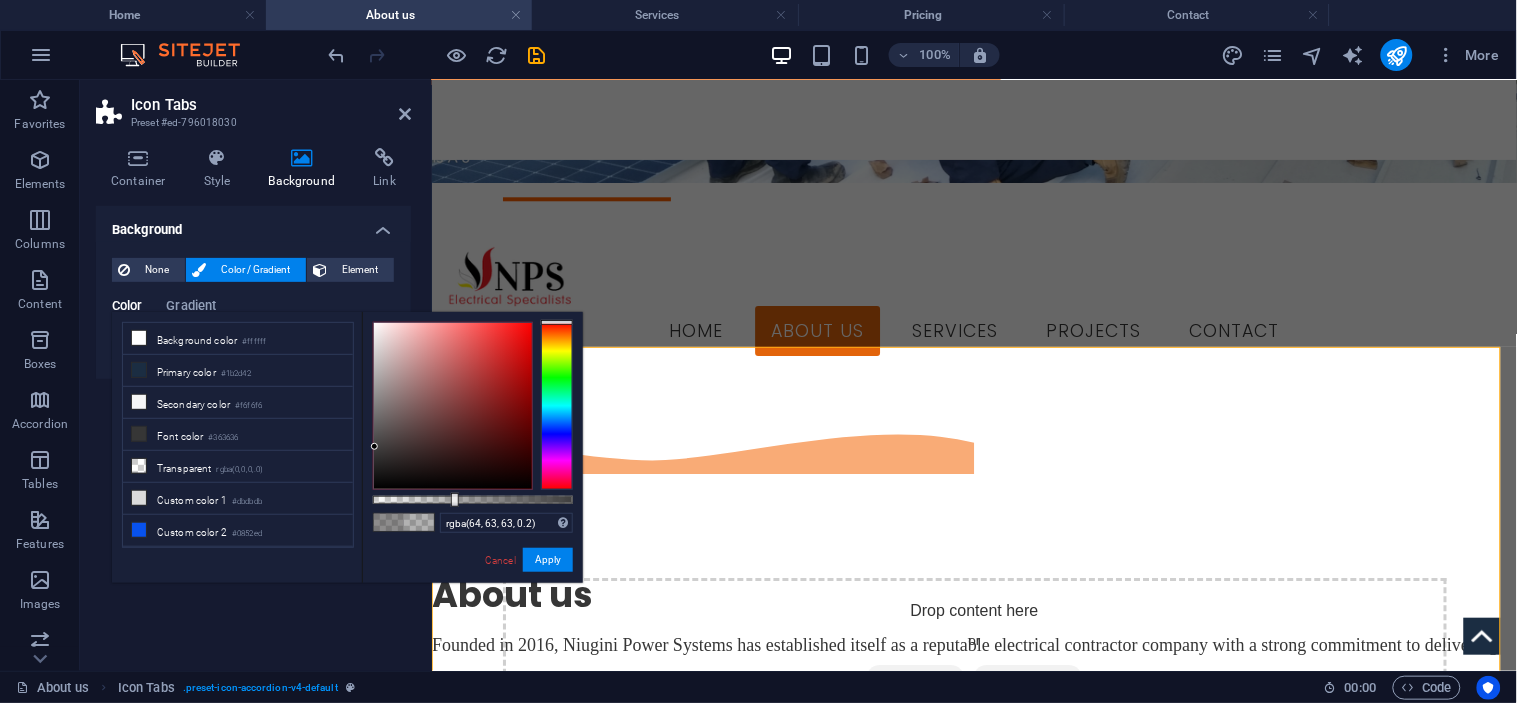 click at bounding box center [473, 500] 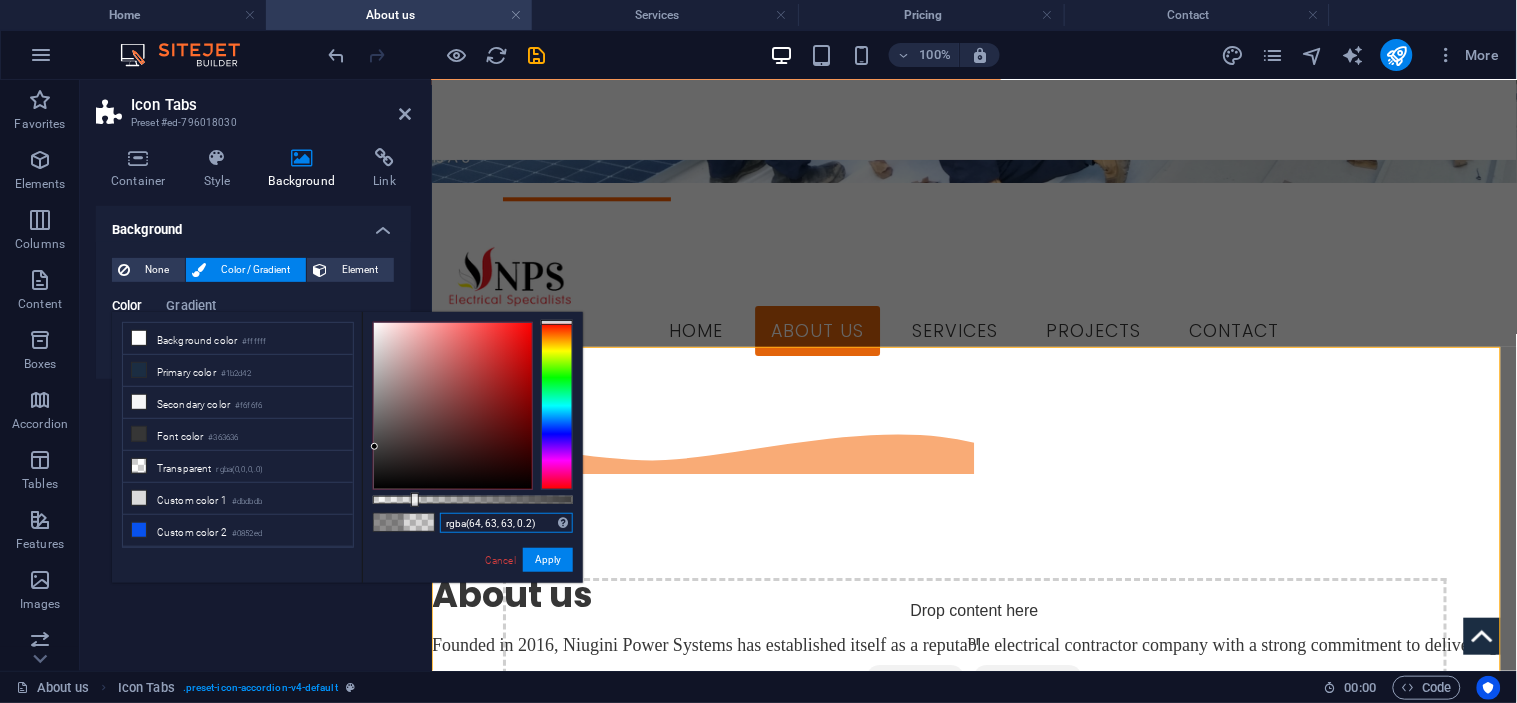 drag, startPoint x: 542, startPoint y: 527, endPoint x: 440, endPoint y: 530, distance: 102.044106 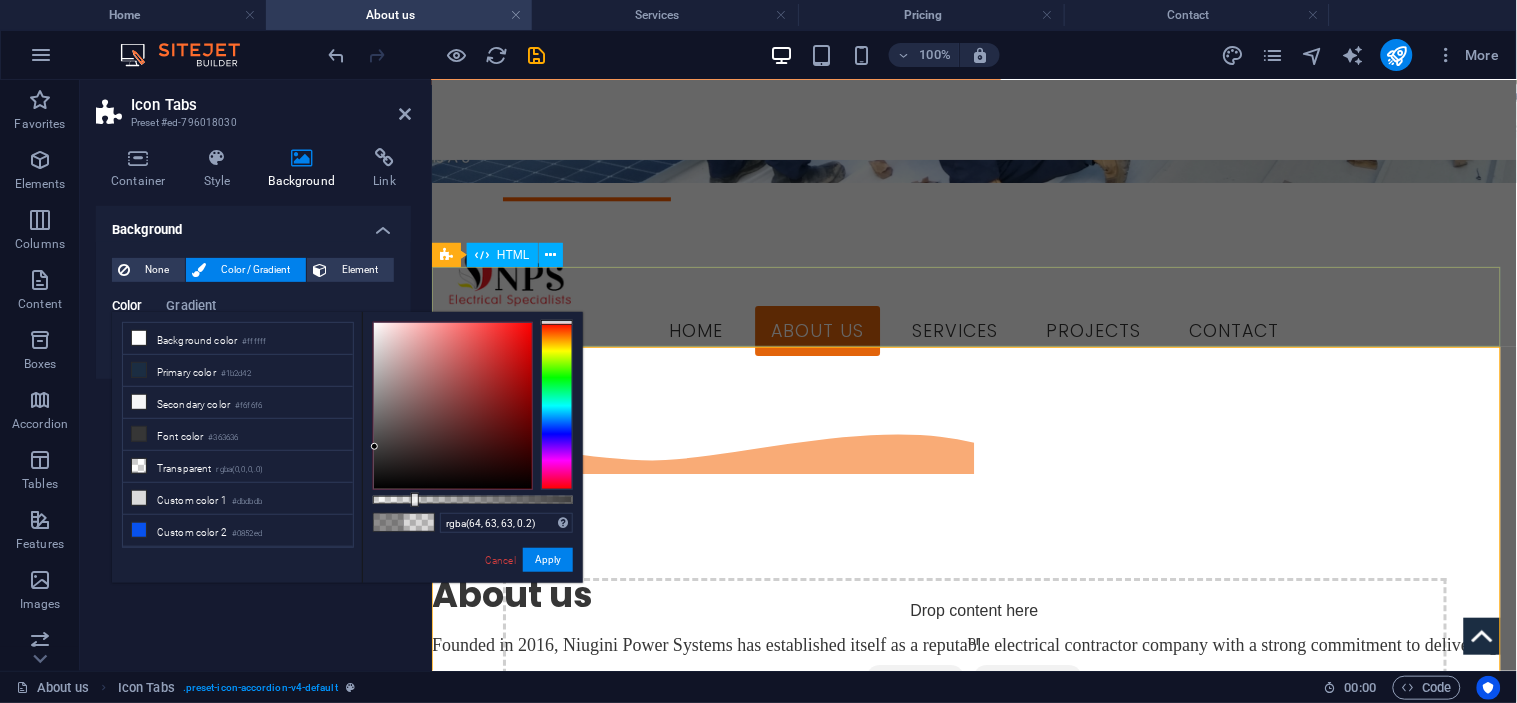 click at bounding box center [973, 1525] 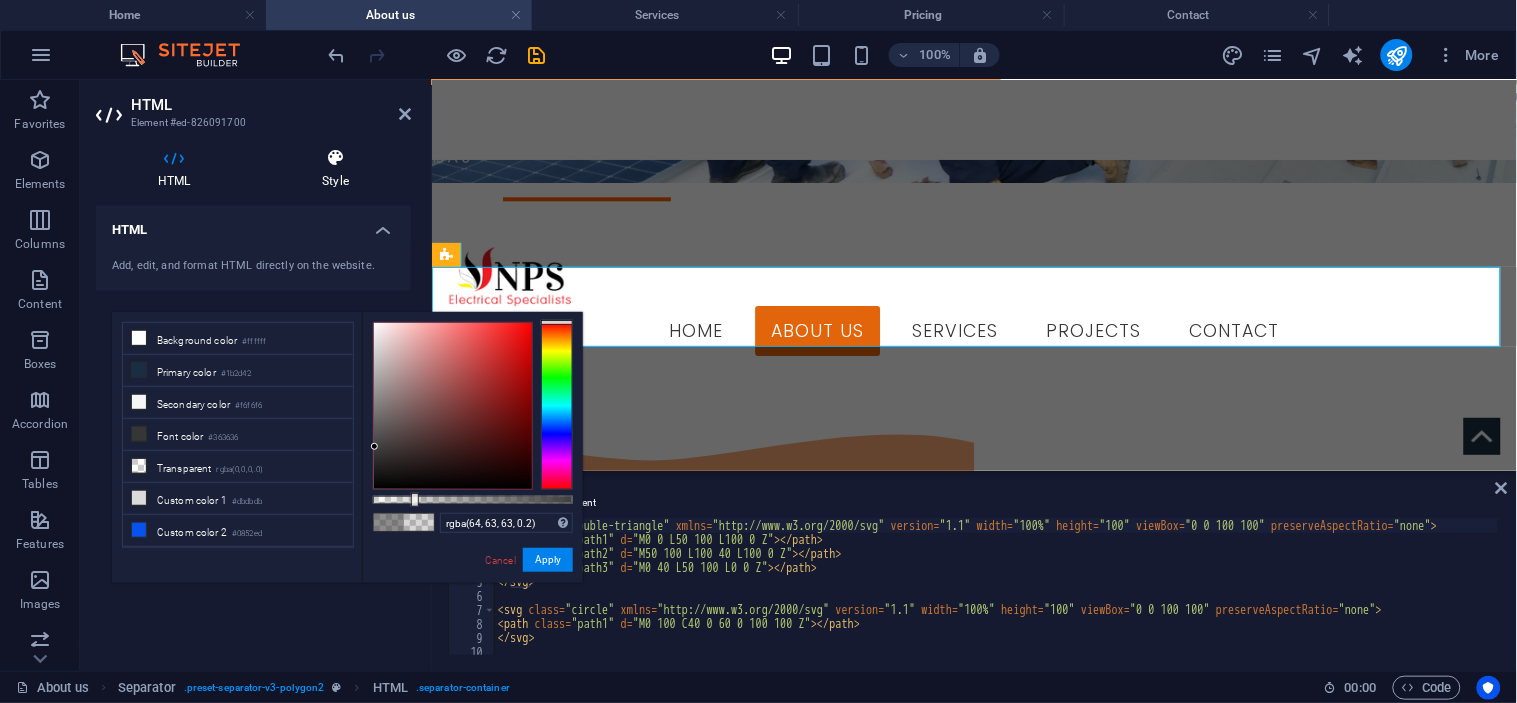 click at bounding box center (335, 158) 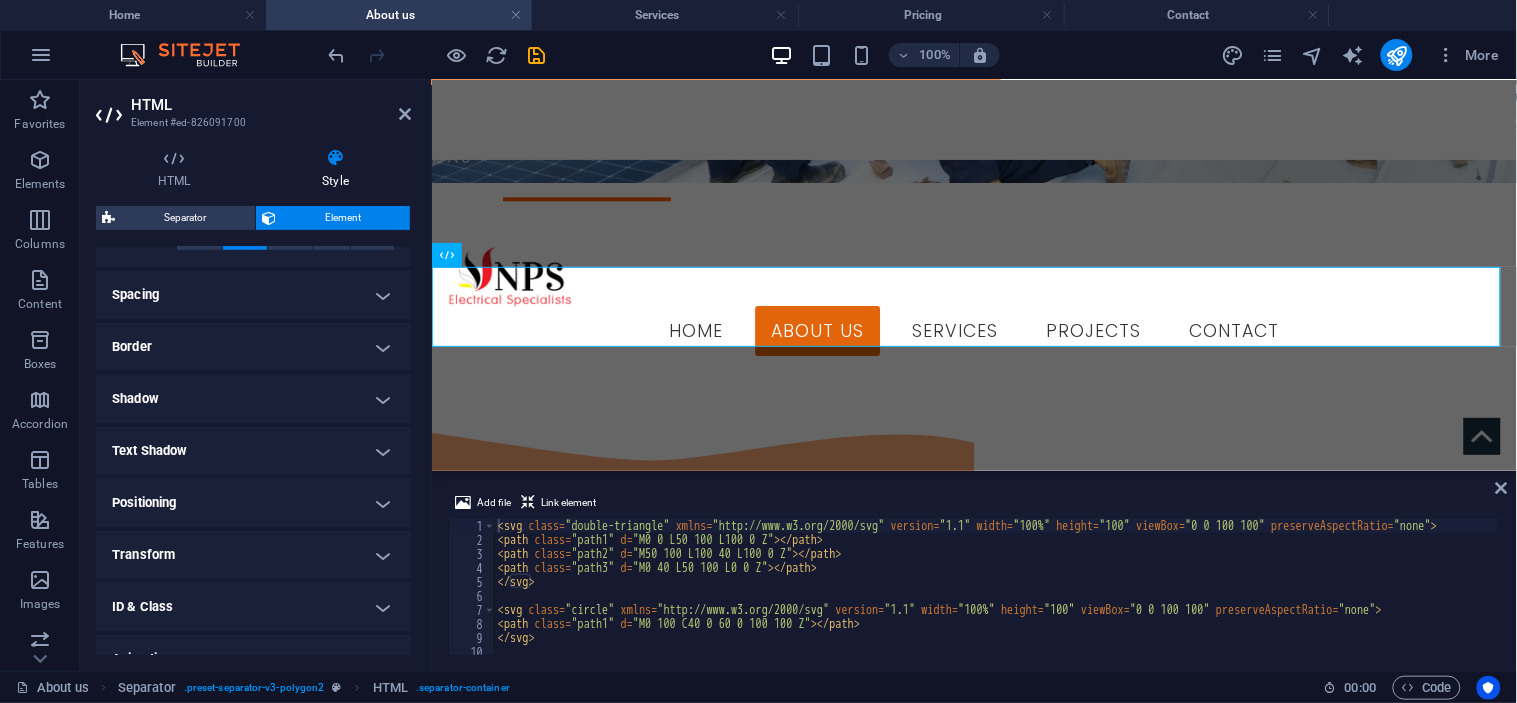 scroll, scrollTop: 436, scrollLeft: 0, axis: vertical 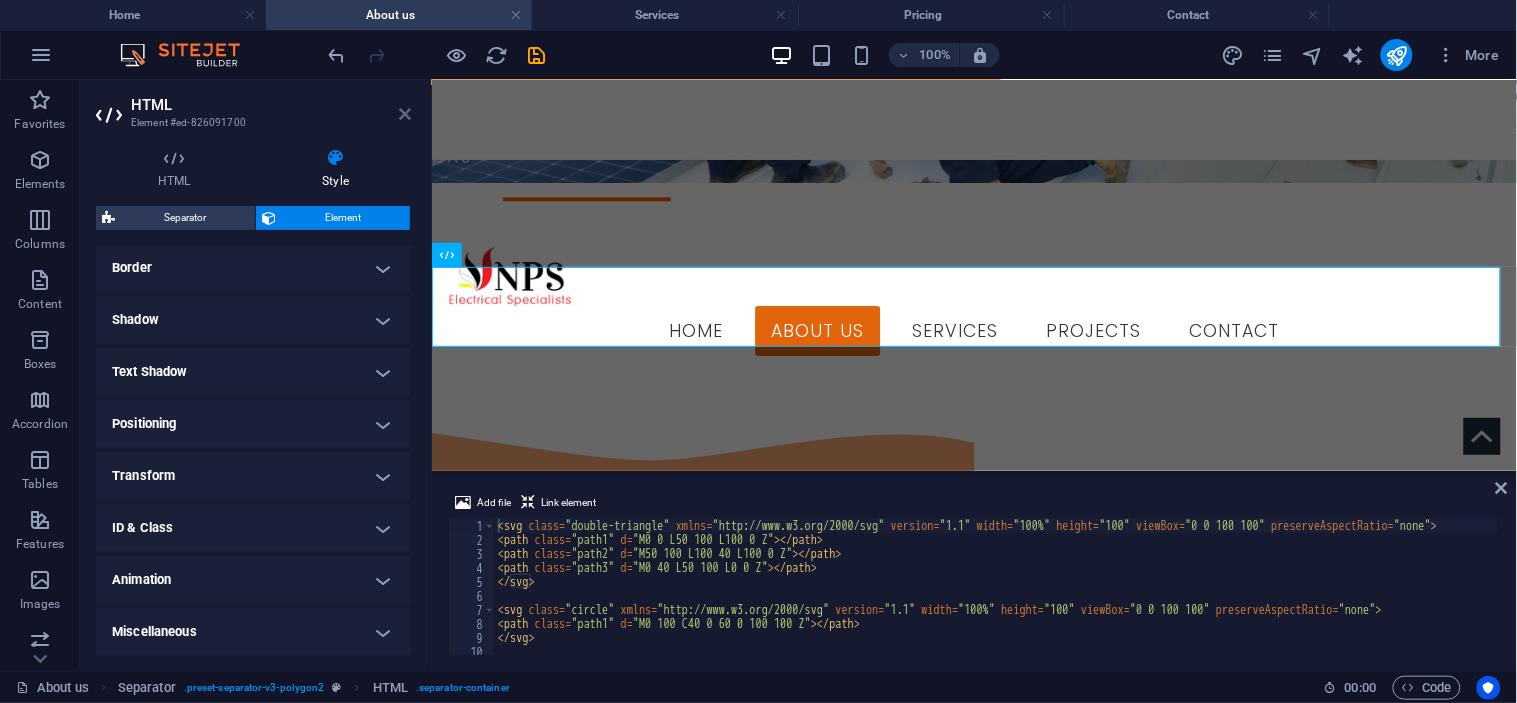 click at bounding box center [405, 114] 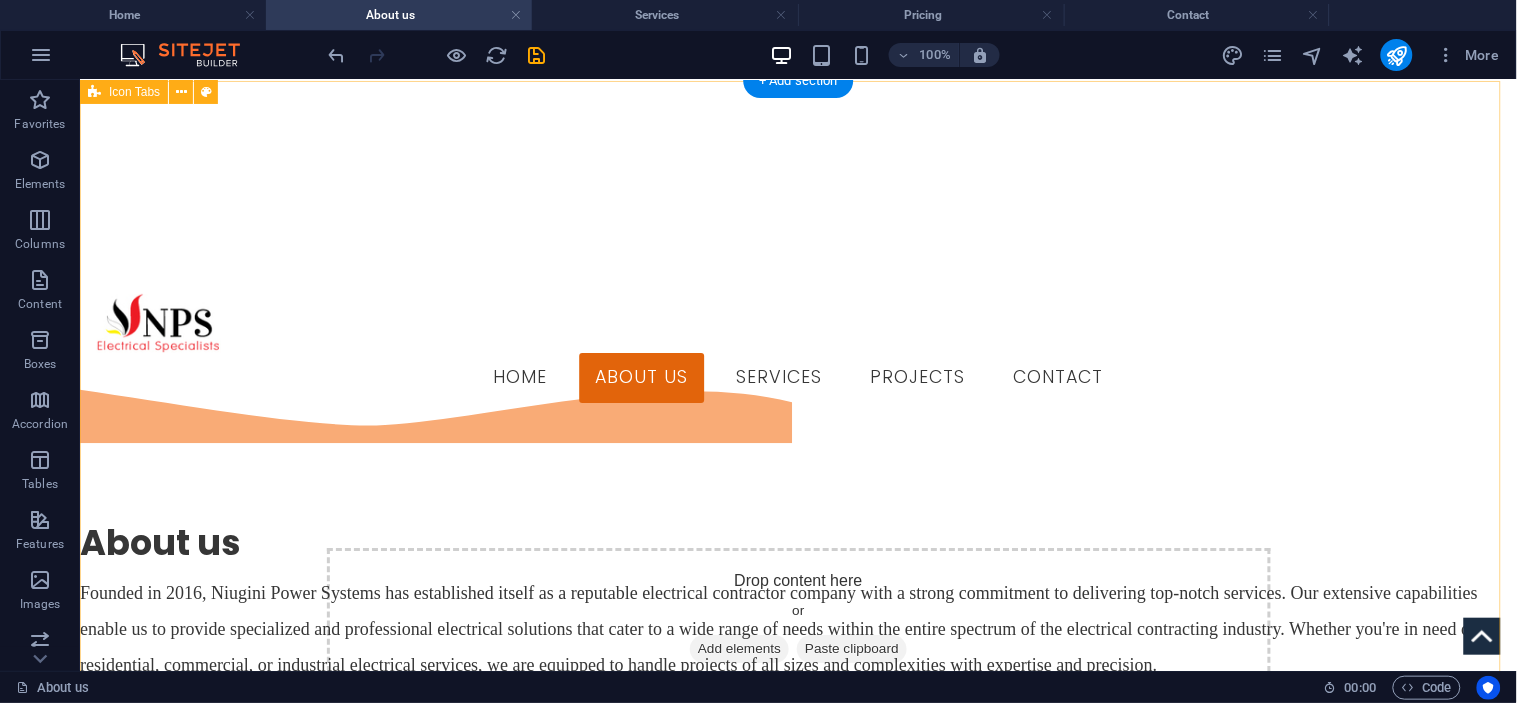 scroll, scrollTop: 1294, scrollLeft: 0, axis: vertical 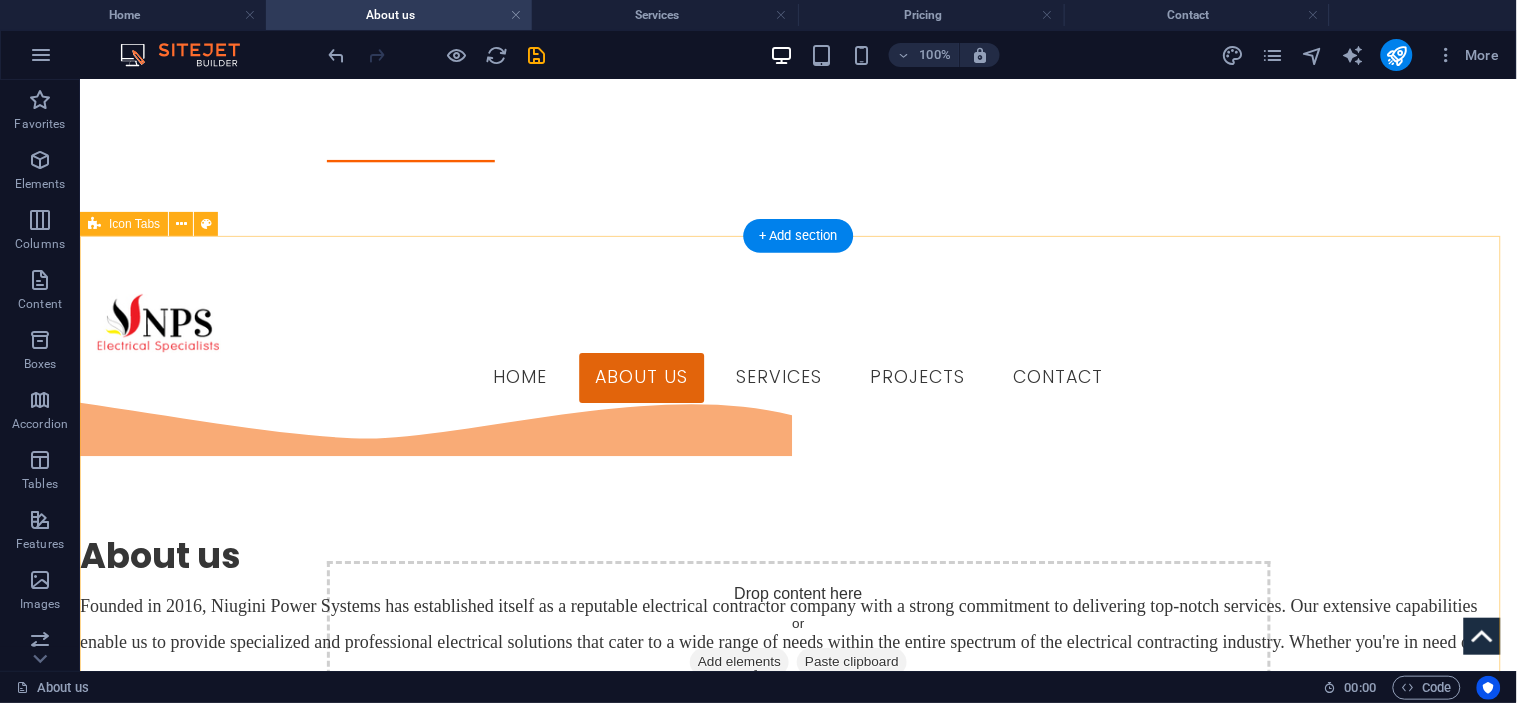 click on "Electrical We provide our clients with complete Domestic/ Industrial electrical solutions Generators We provide quality Generator hire, Installations, Service/Repair/Maintenance solutions. Refrigeration/Air-conditioning We provide installations and Service to all types of Refrigeration and Air-conditioning, including large HVAC systems Renewable Energy, Voice/Data, Fire/ Alarm Systems We design build and service, flexible and effective systems and solutions for our clients" at bounding box center (797, 2187) 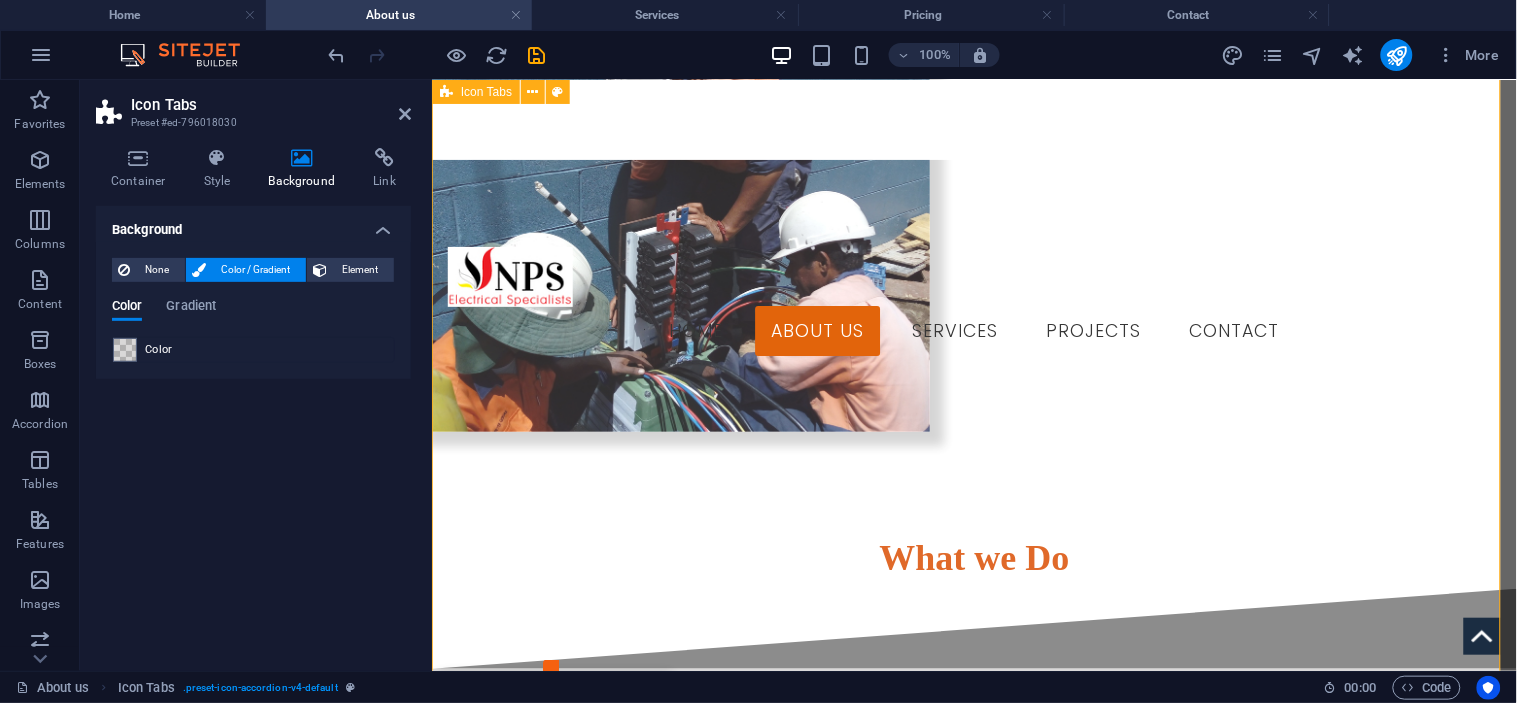 scroll, scrollTop: 2183, scrollLeft: 0, axis: vertical 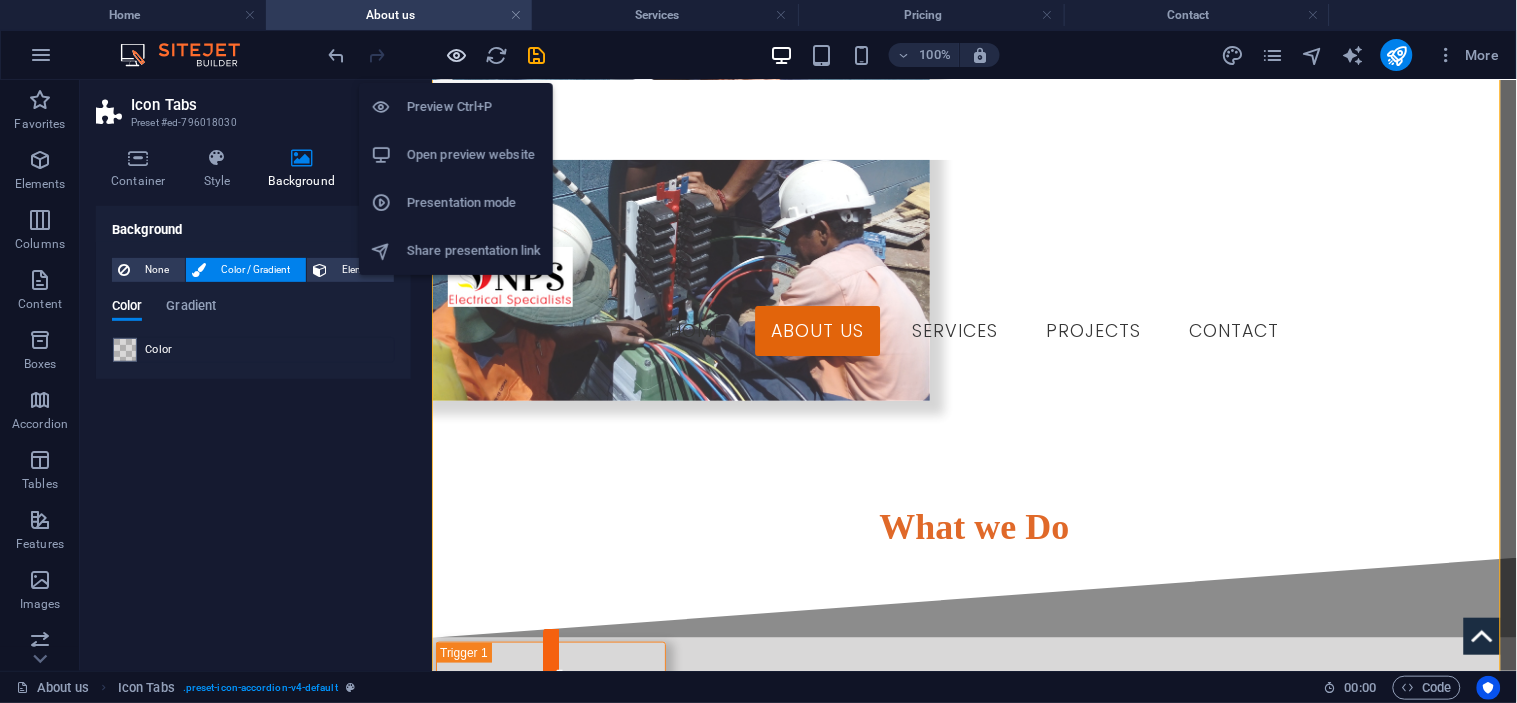 click at bounding box center (457, 55) 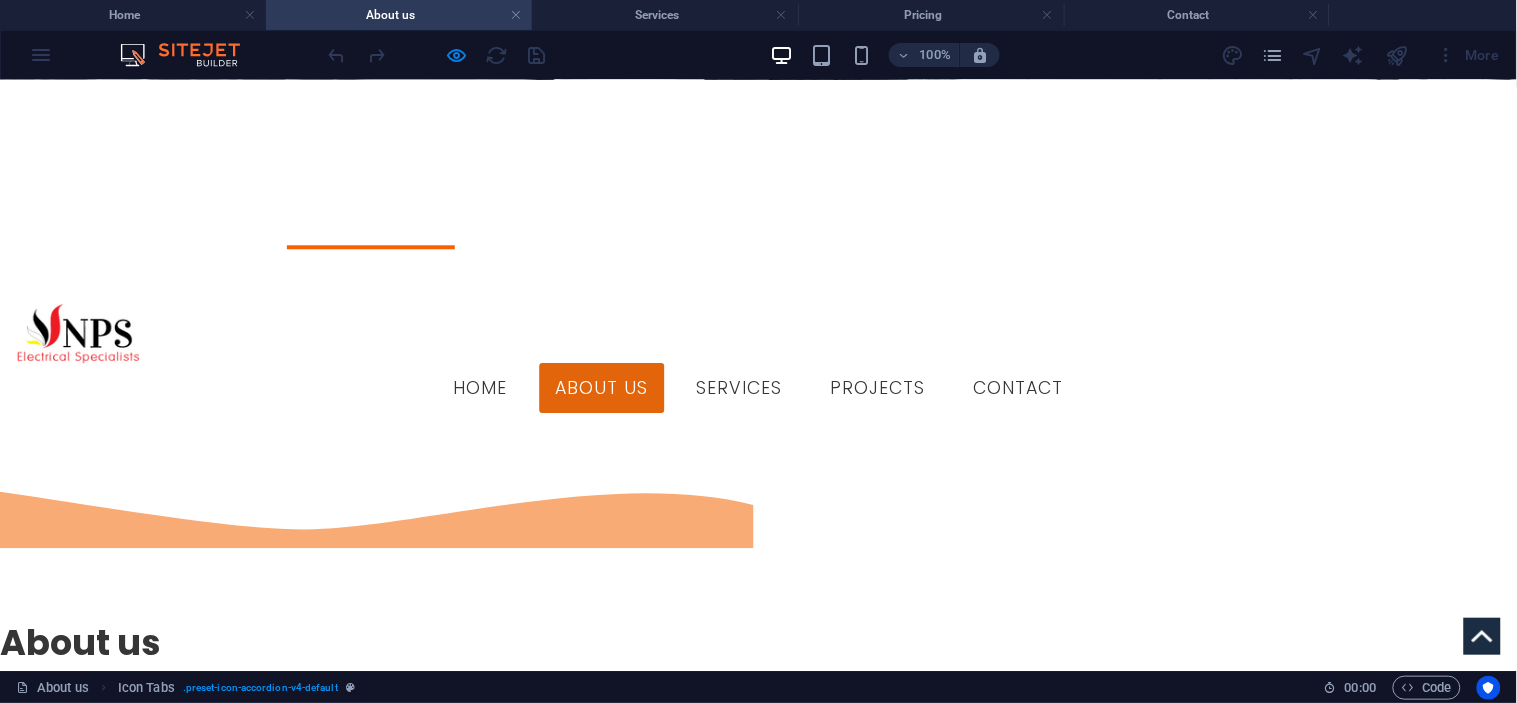scroll, scrollTop: 1187, scrollLeft: 0, axis: vertical 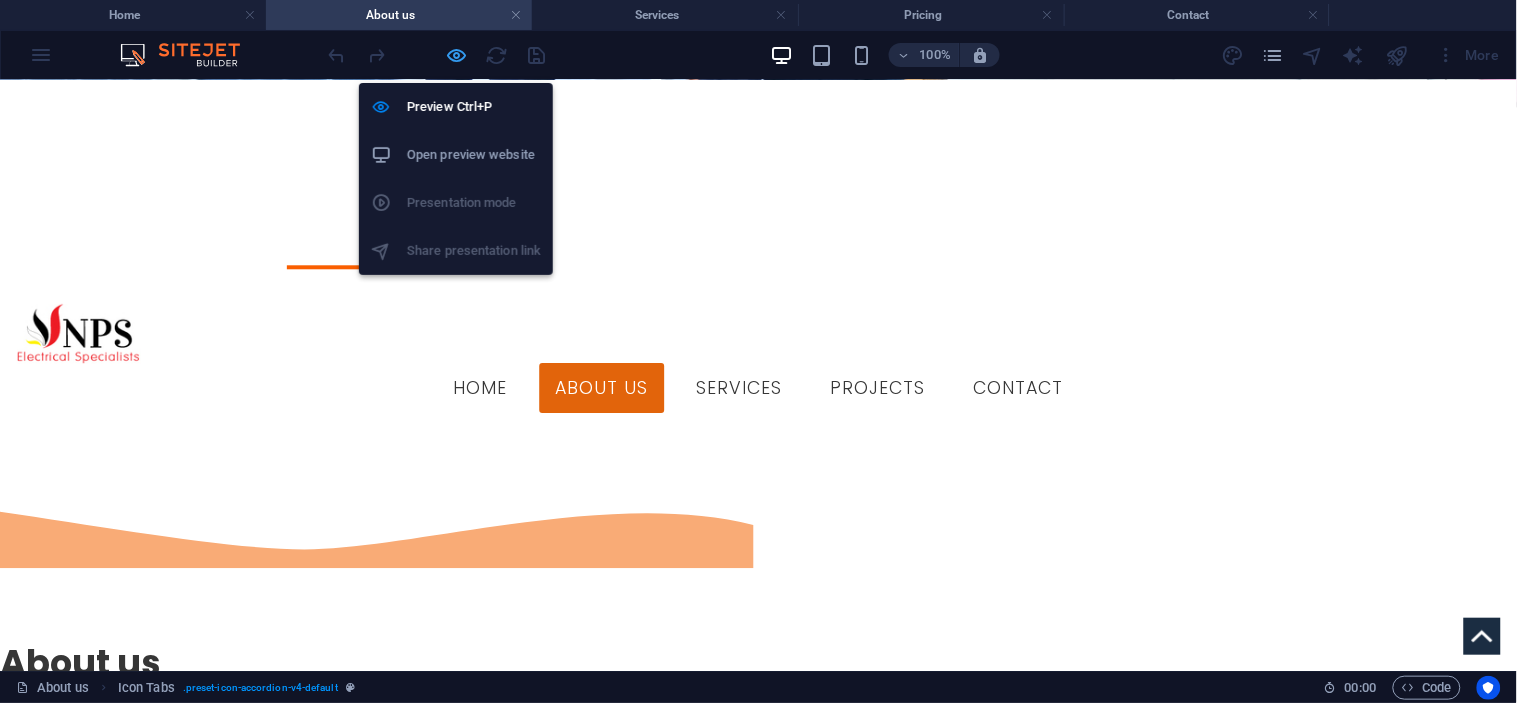 click at bounding box center (457, 55) 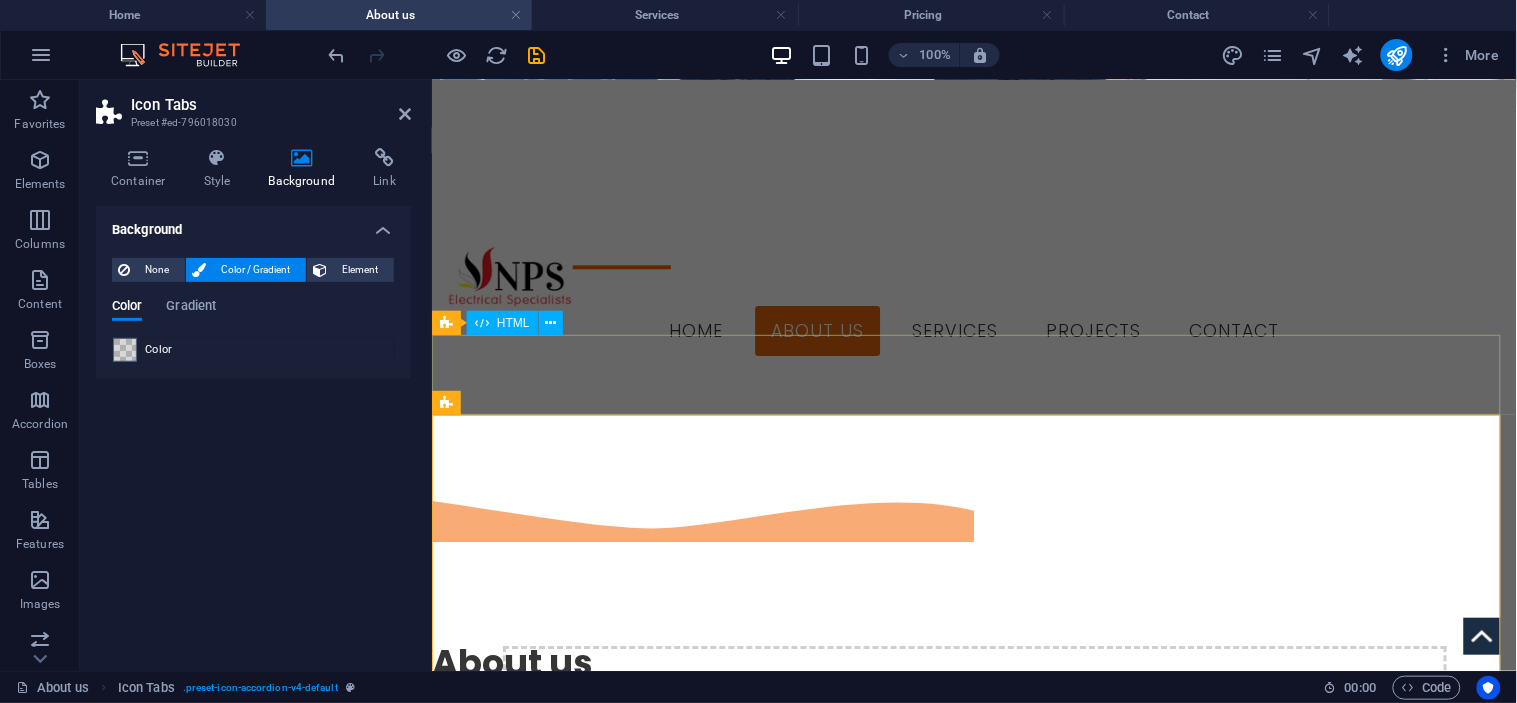 click at bounding box center [973, 1593] 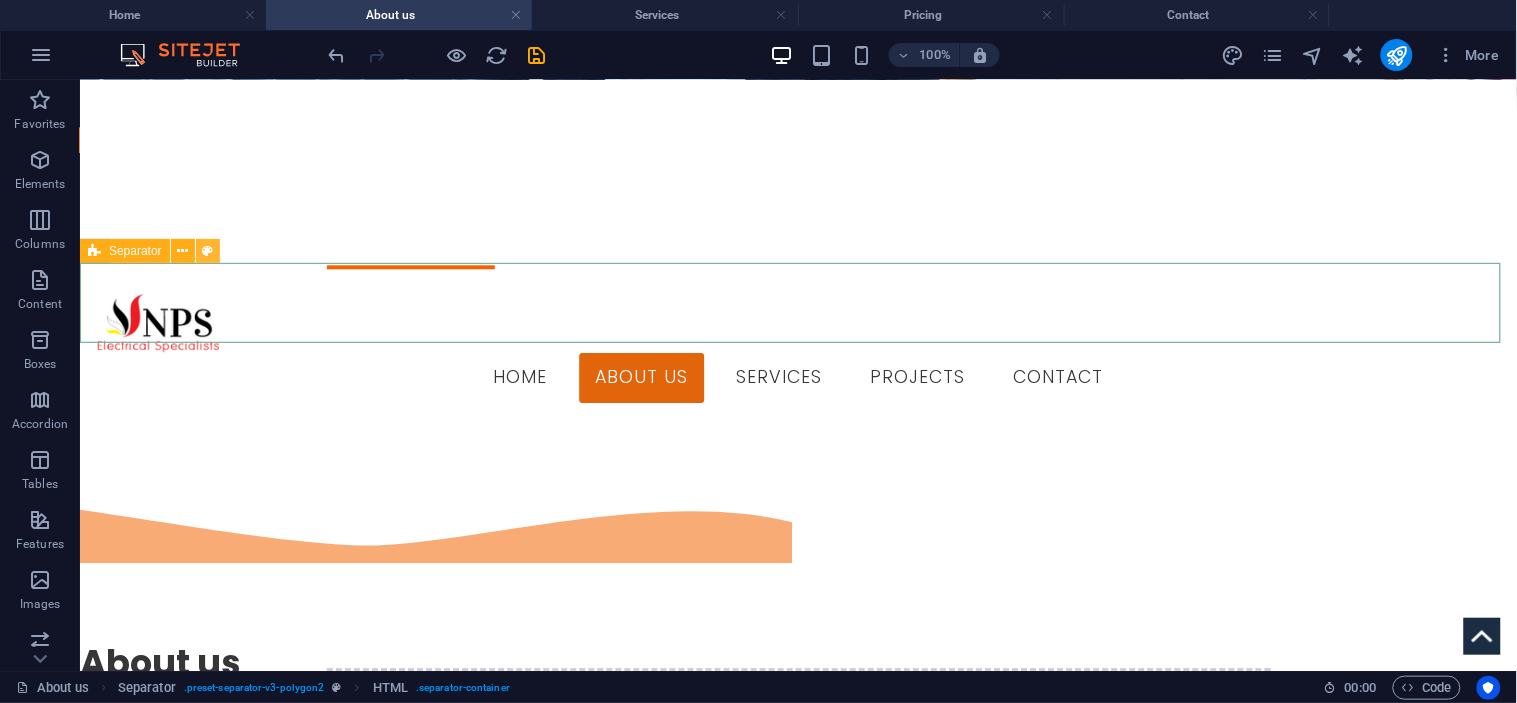click at bounding box center [208, 251] 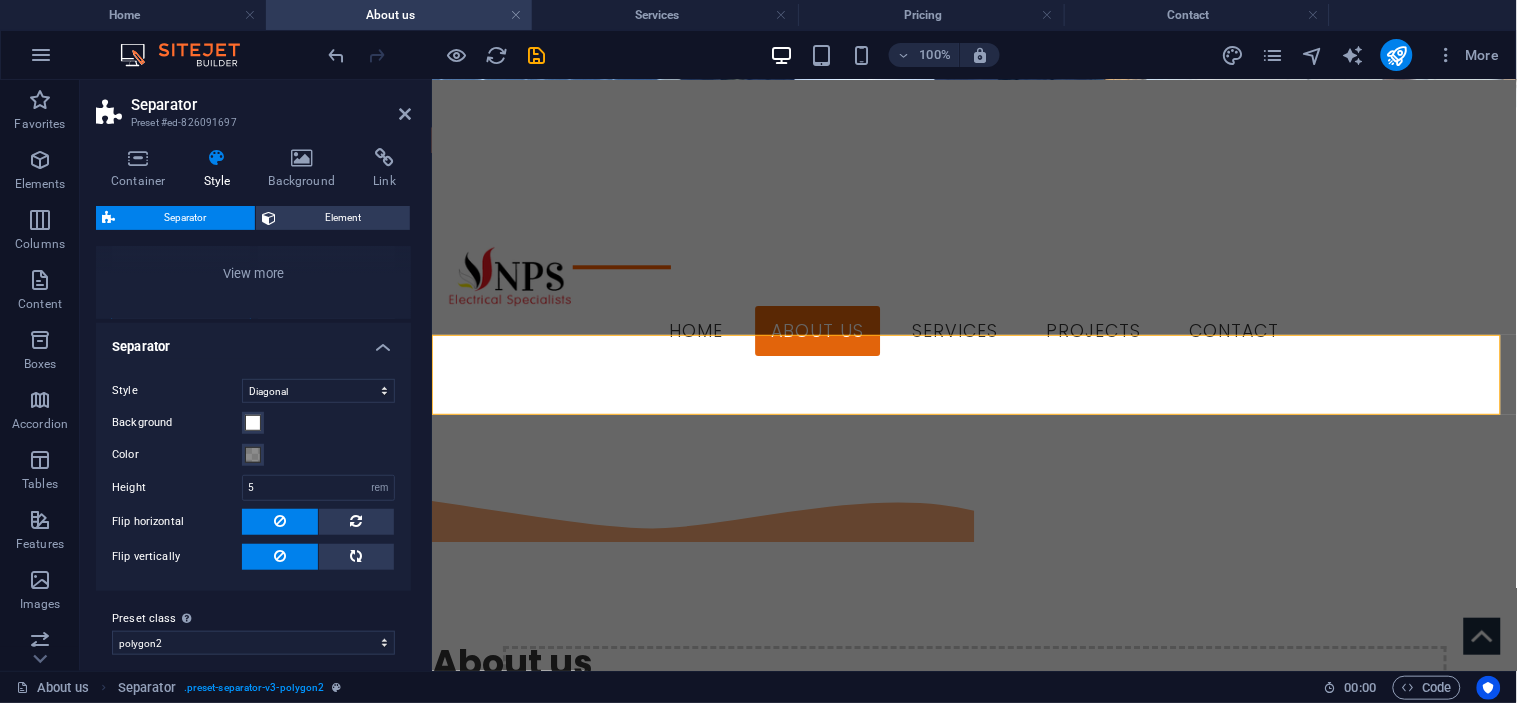 scroll, scrollTop: 276, scrollLeft: 0, axis: vertical 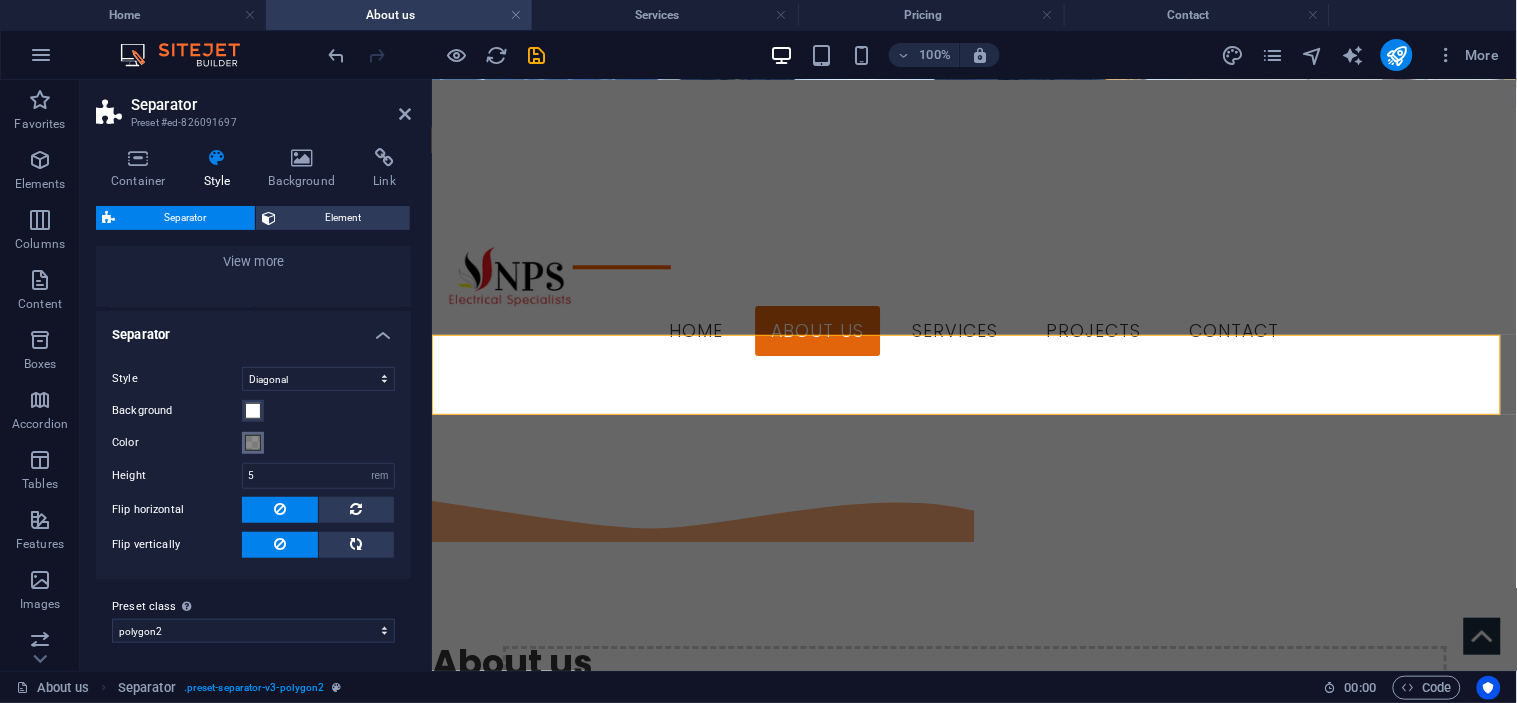 click at bounding box center [253, 443] 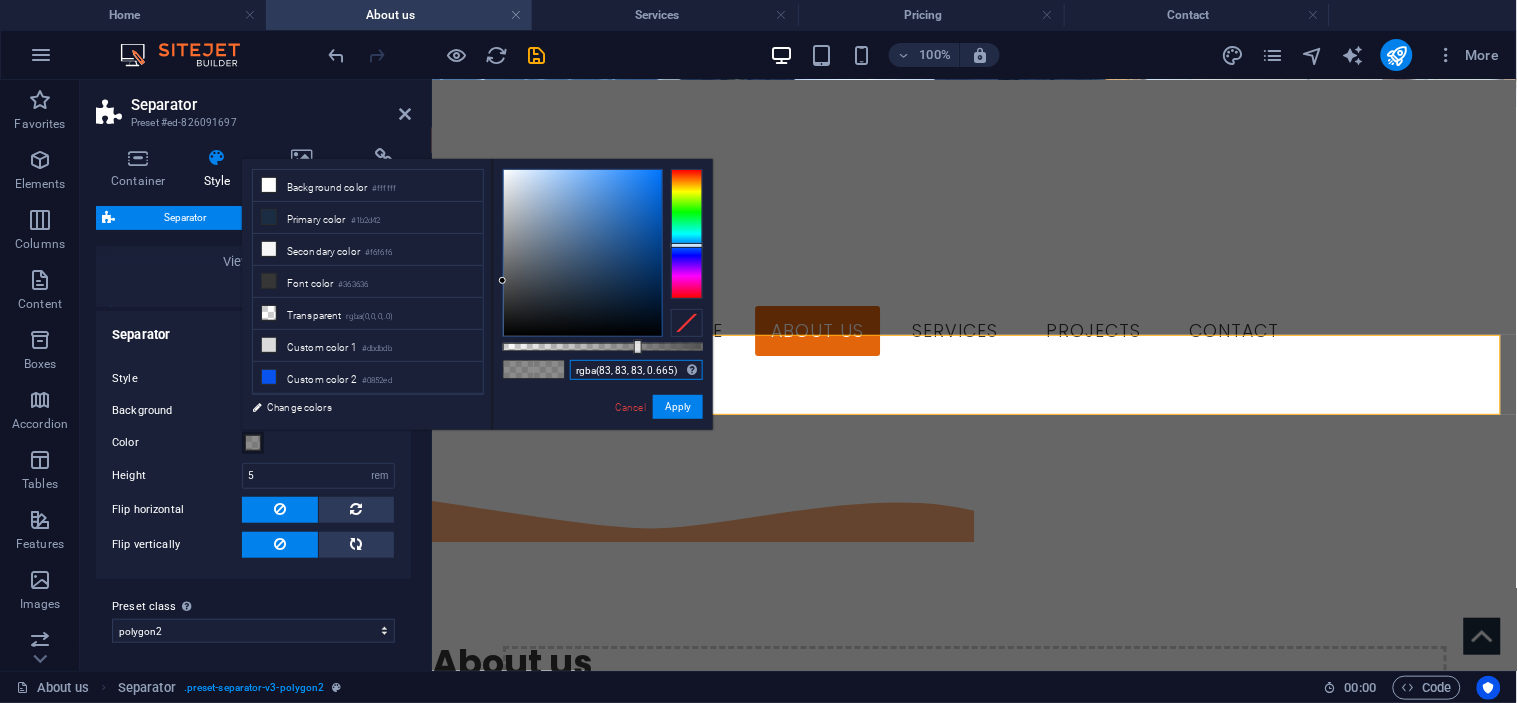 click on "rgba(83, 83, 83, 0.665)" at bounding box center (636, 370) 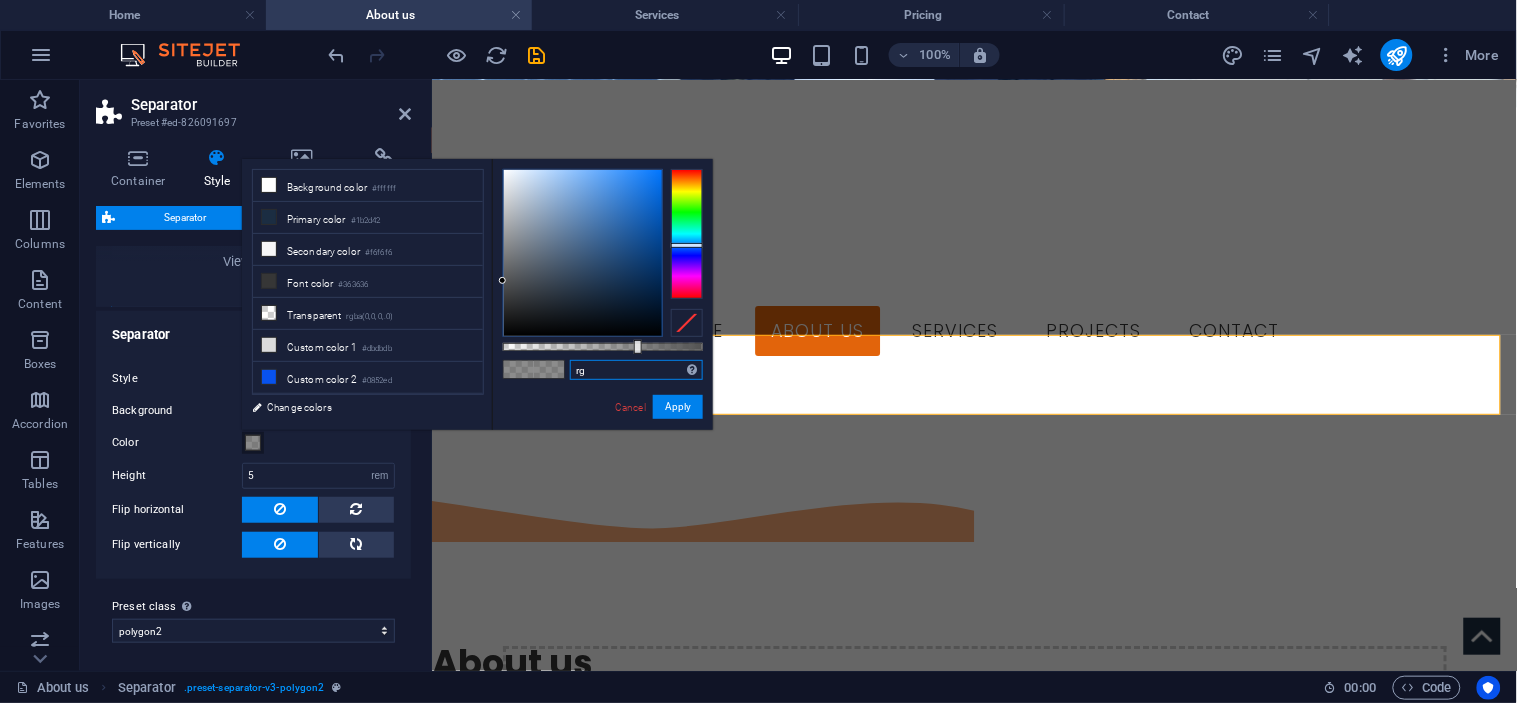 type on "r" 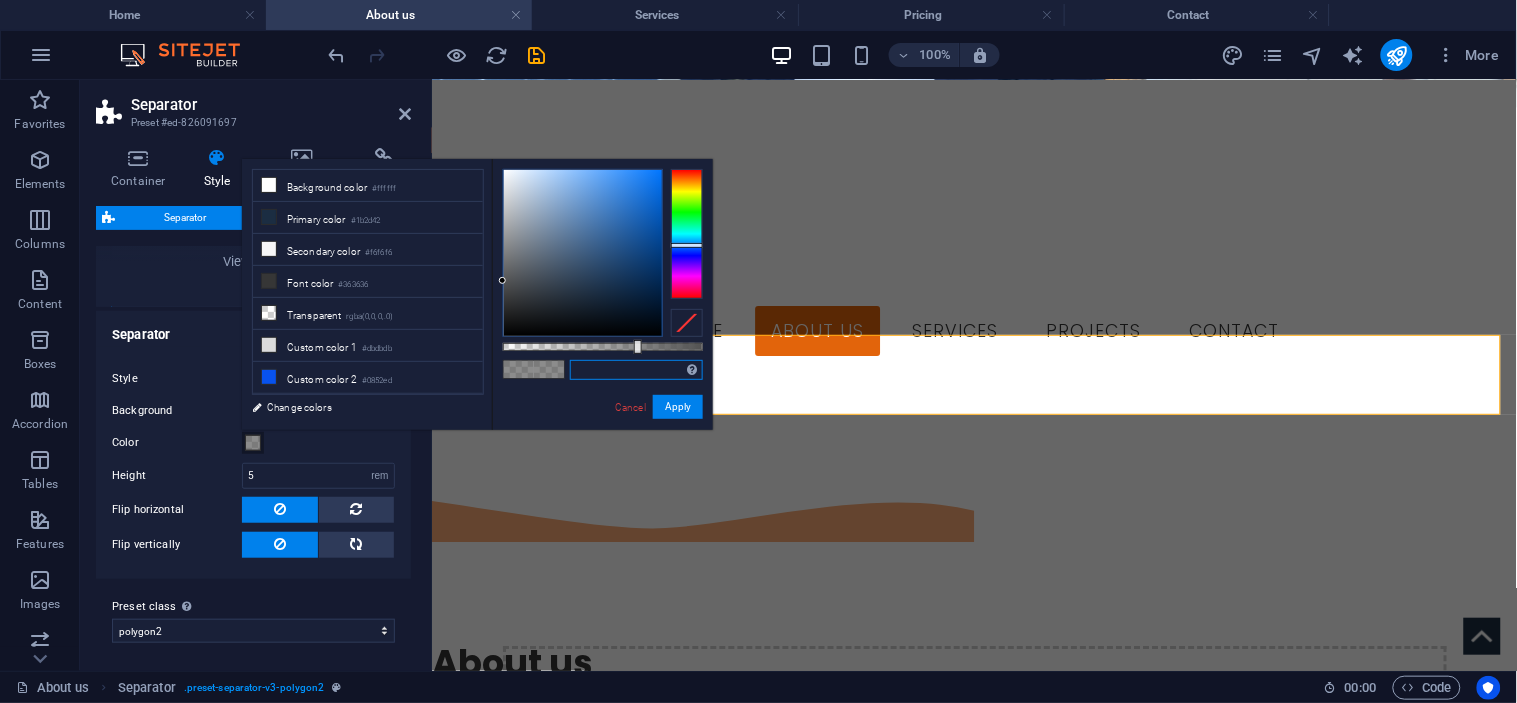 paste on "rgba(64, 63, 63, 0.2)" 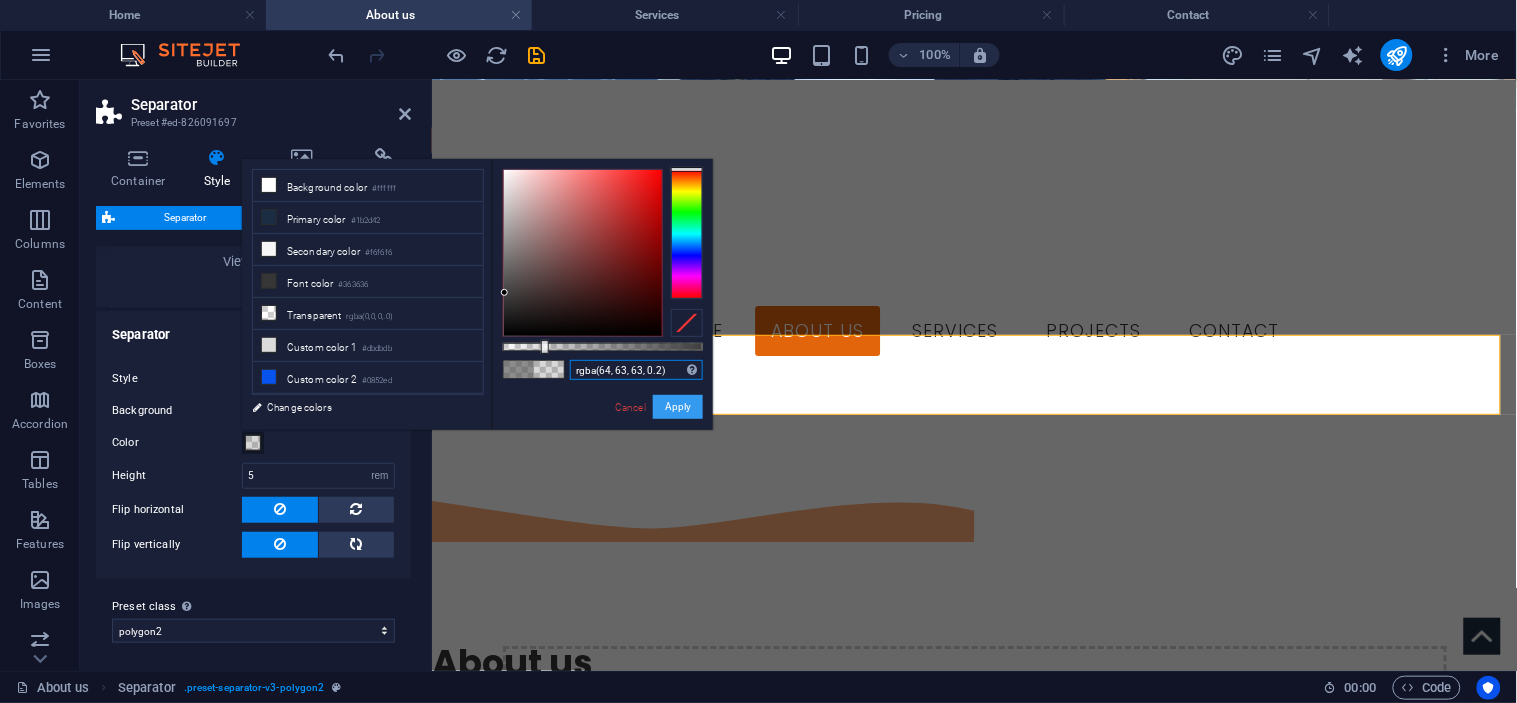 type on "rgba(64, 63, 63, 0.2)" 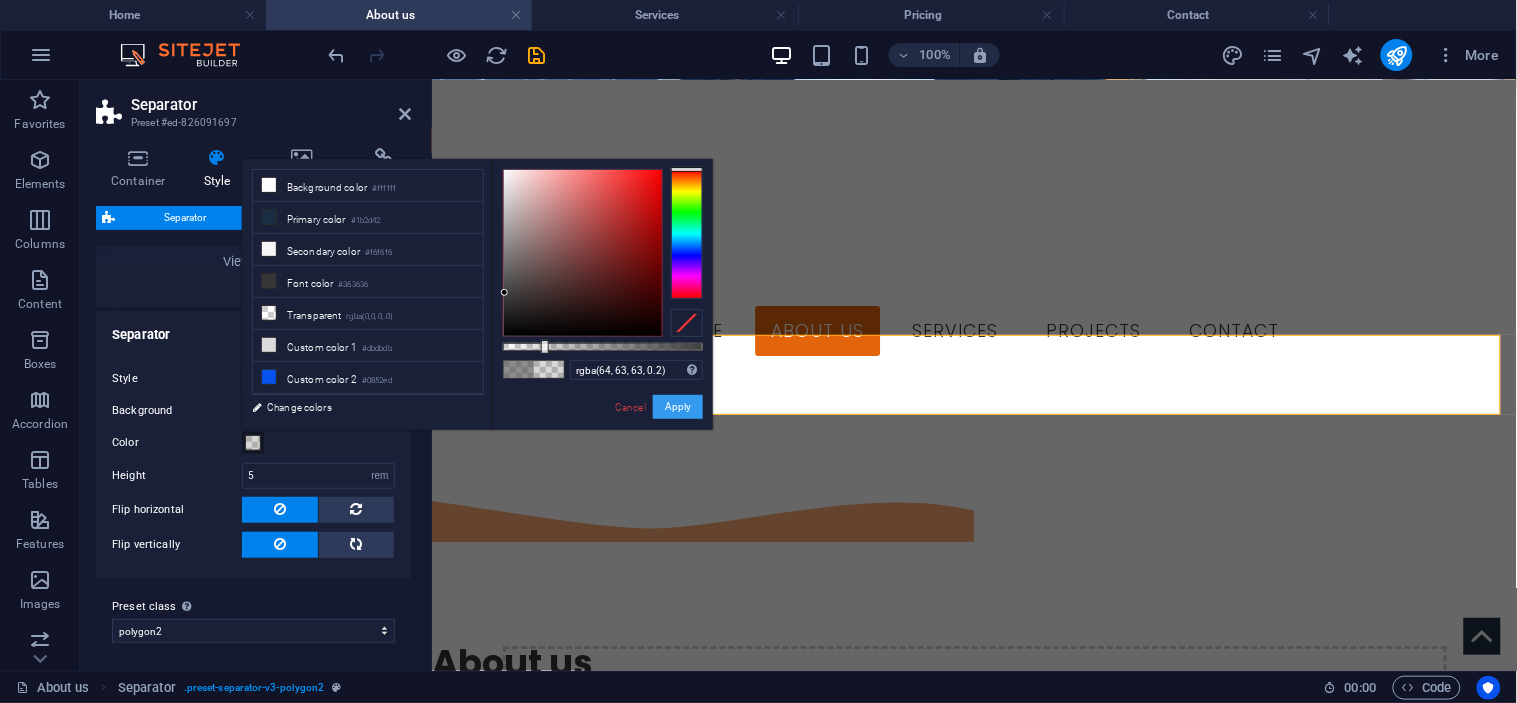 click on "Apply" at bounding box center (678, 407) 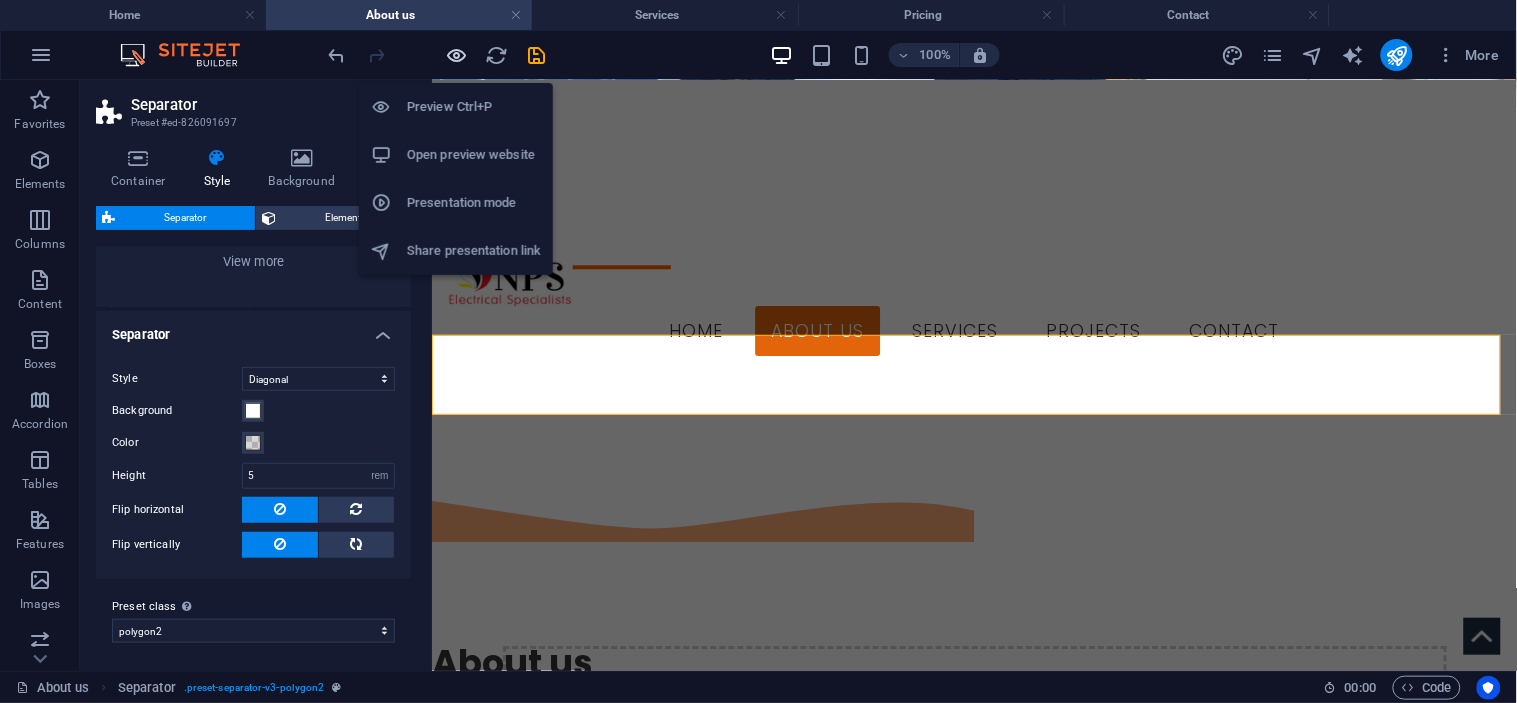 click at bounding box center (457, 55) 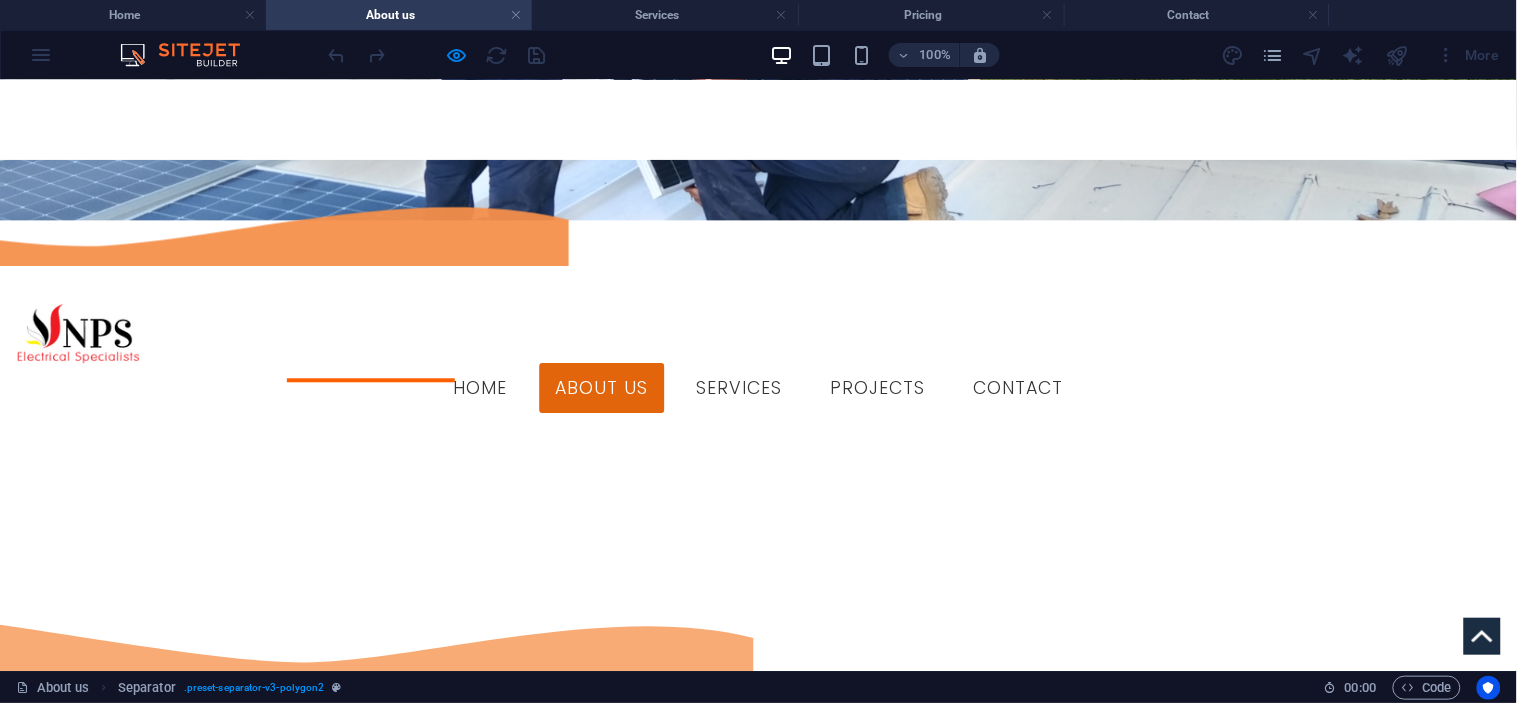 scroll, scrollTop: 1076, scrollLeft: 0, axis: vertical 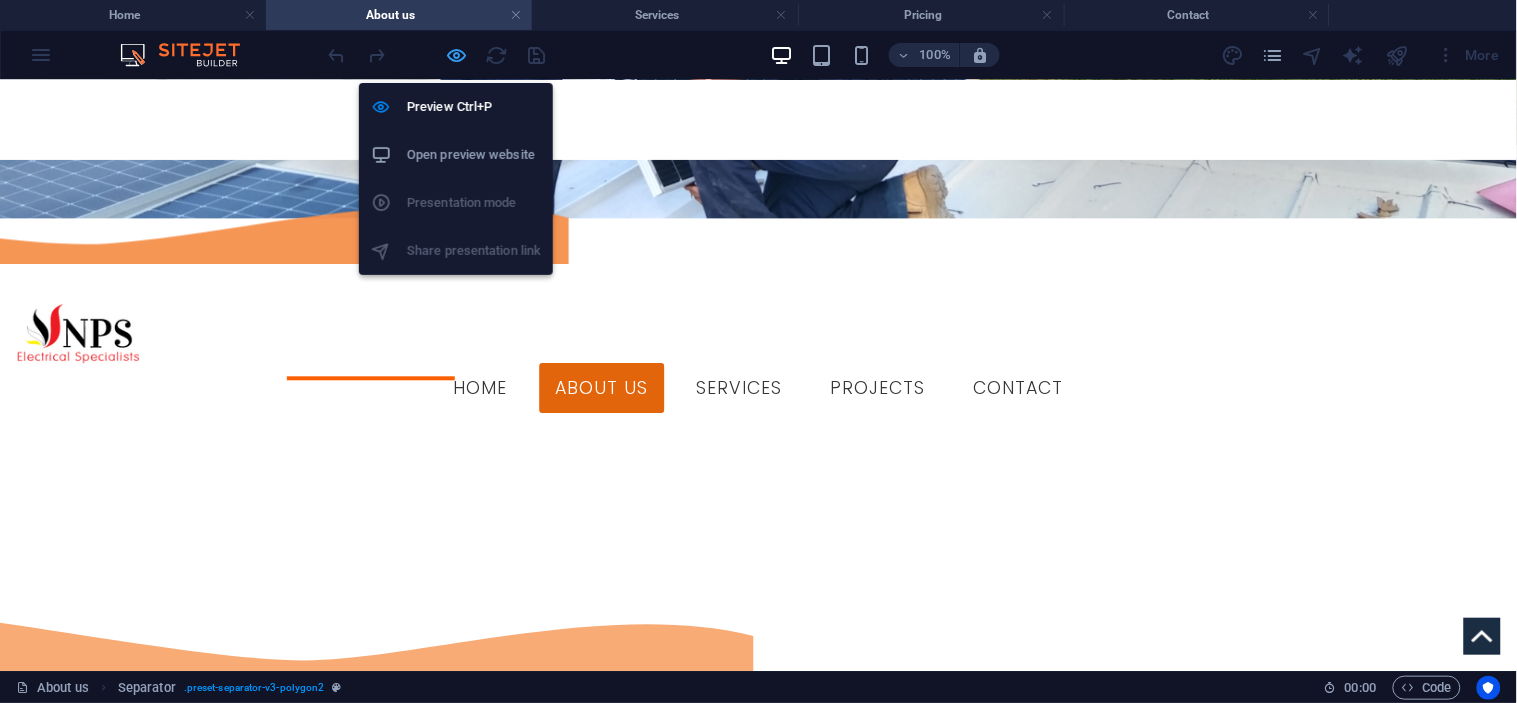 click at bounding box center [457, 55] 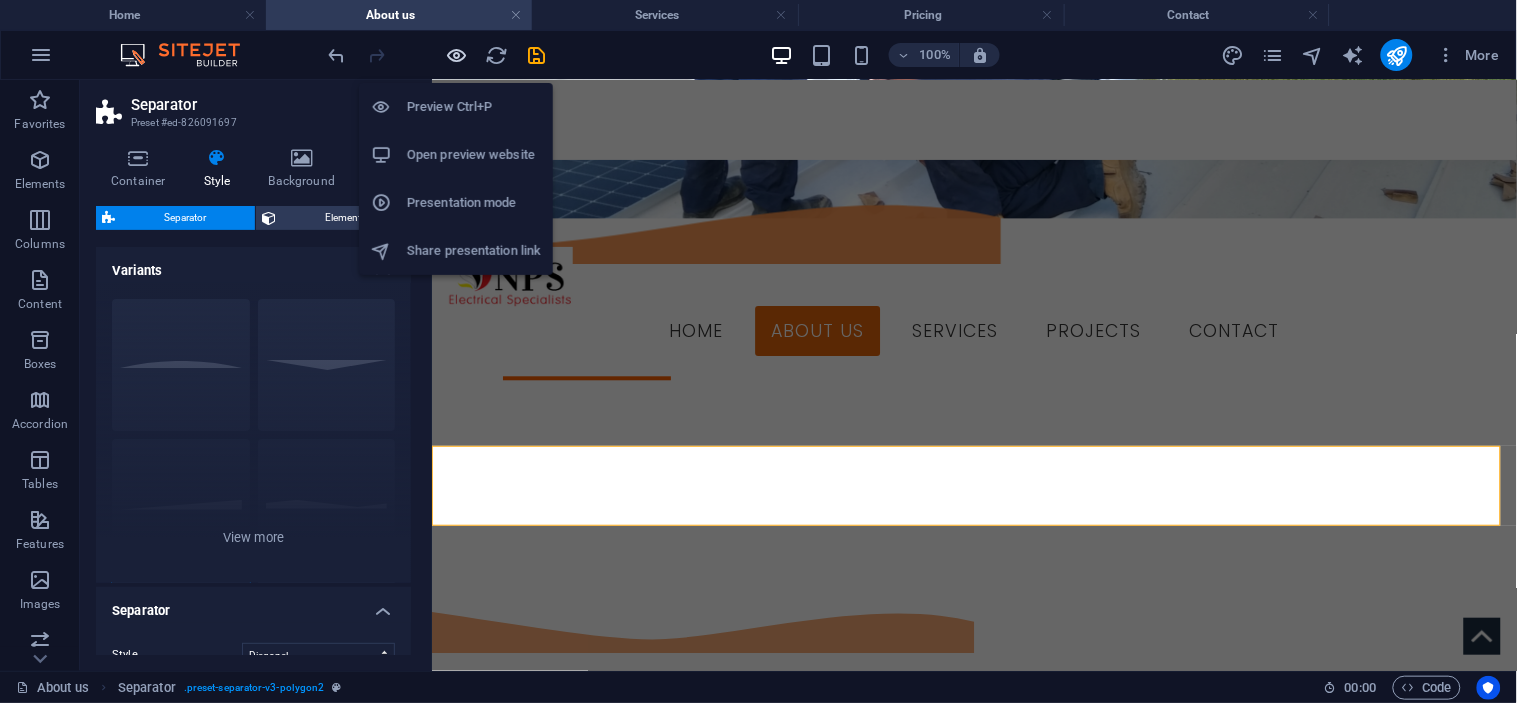 click at bounding box center [457, 55] 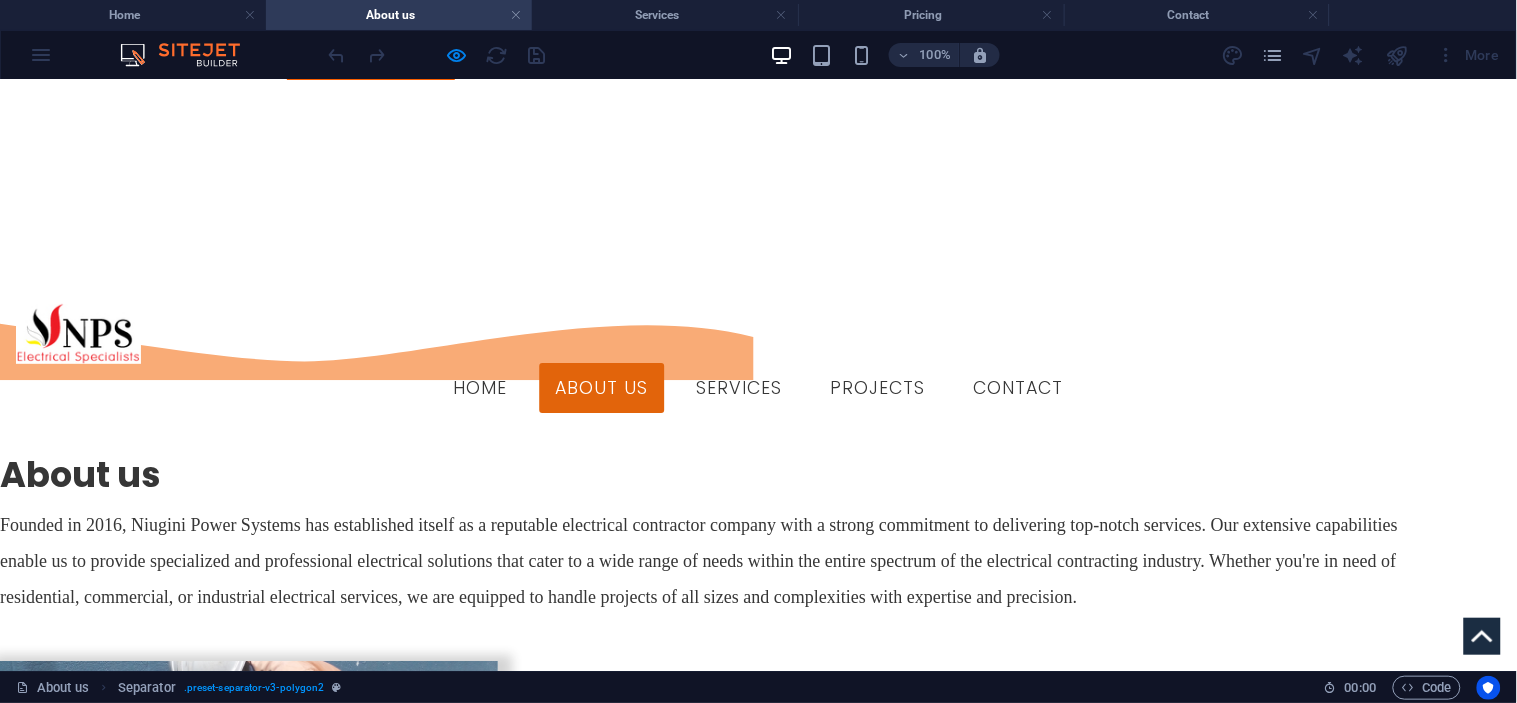 scroll, scrollTop: 1410, scrollLeft: 0, axis: vertical 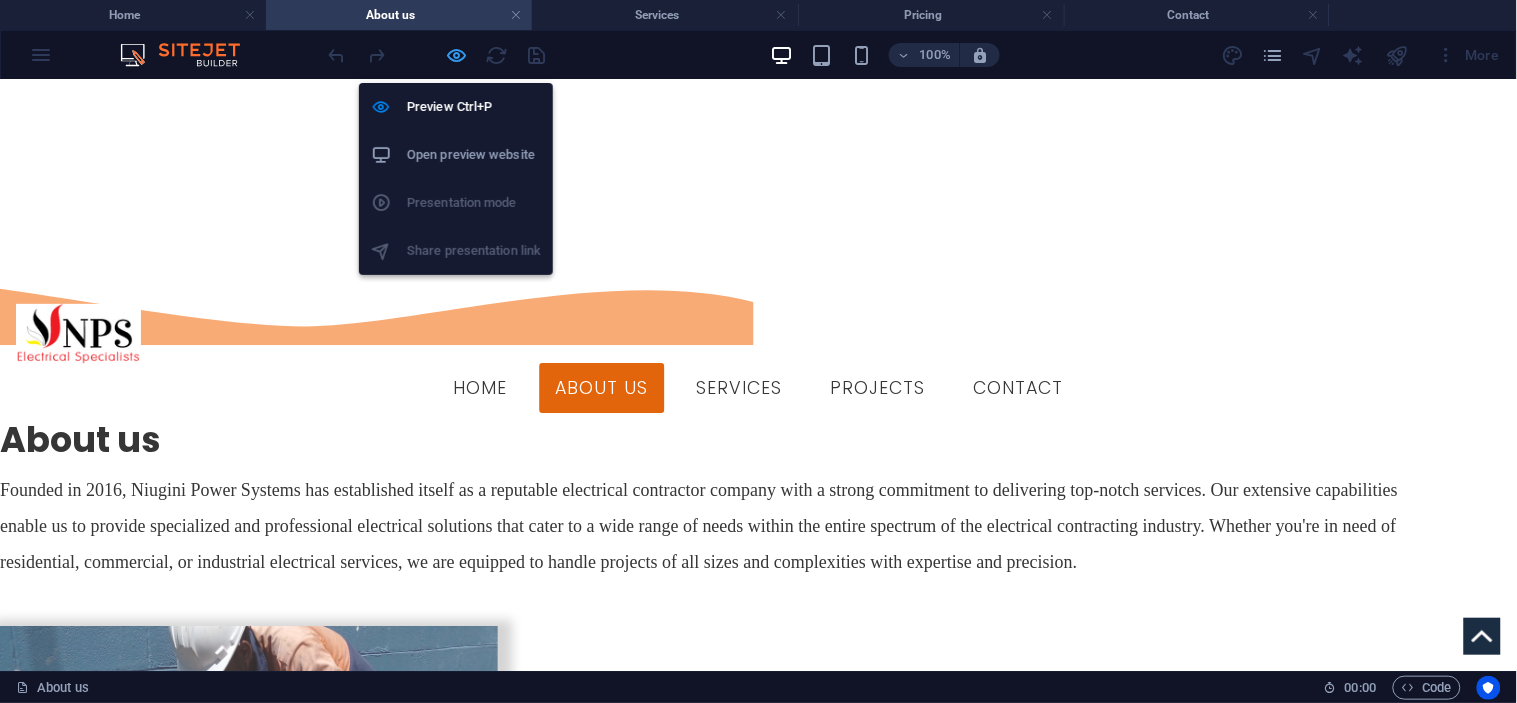 click at bounding box center (457, 55) 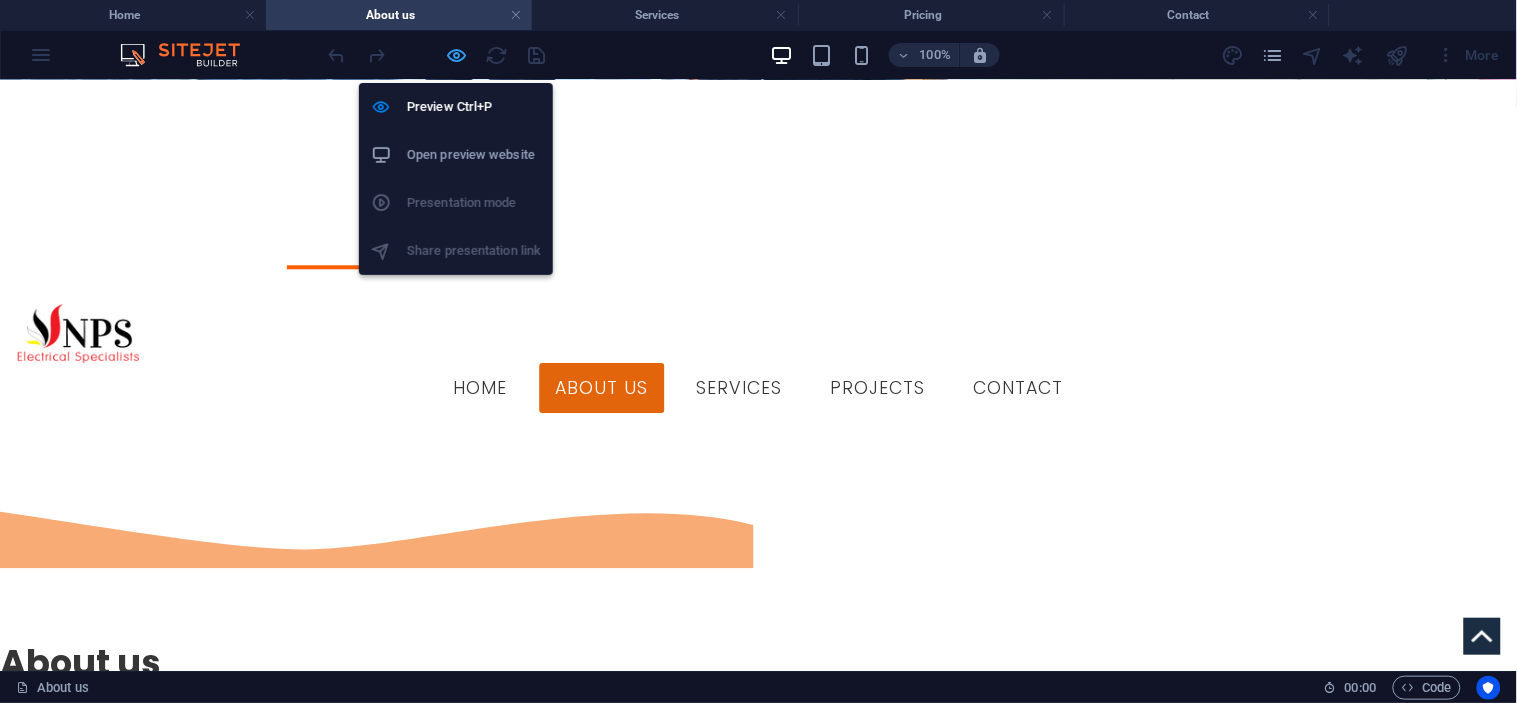 select on "diagonal" 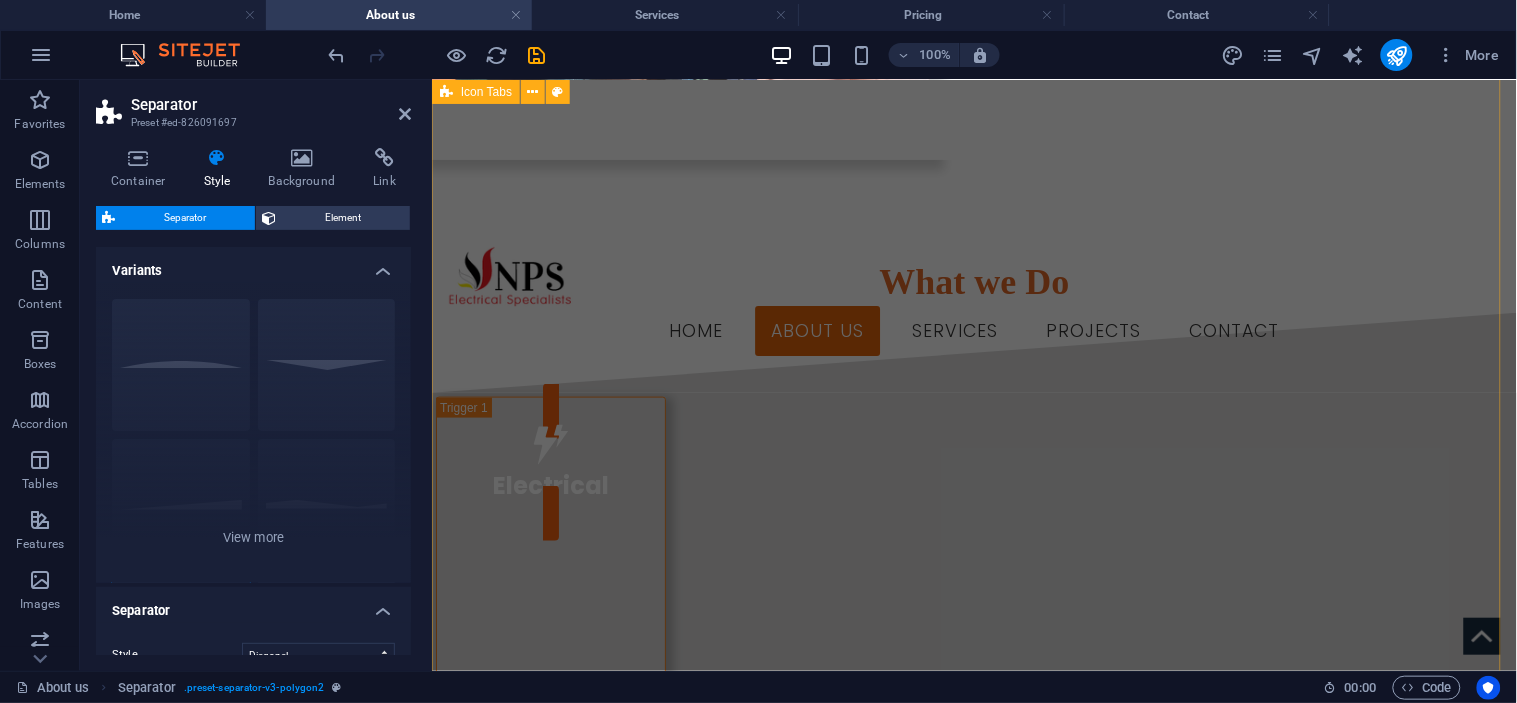 scroll, scrollTop: 2632, scrollLeft: 0, axis: vertical 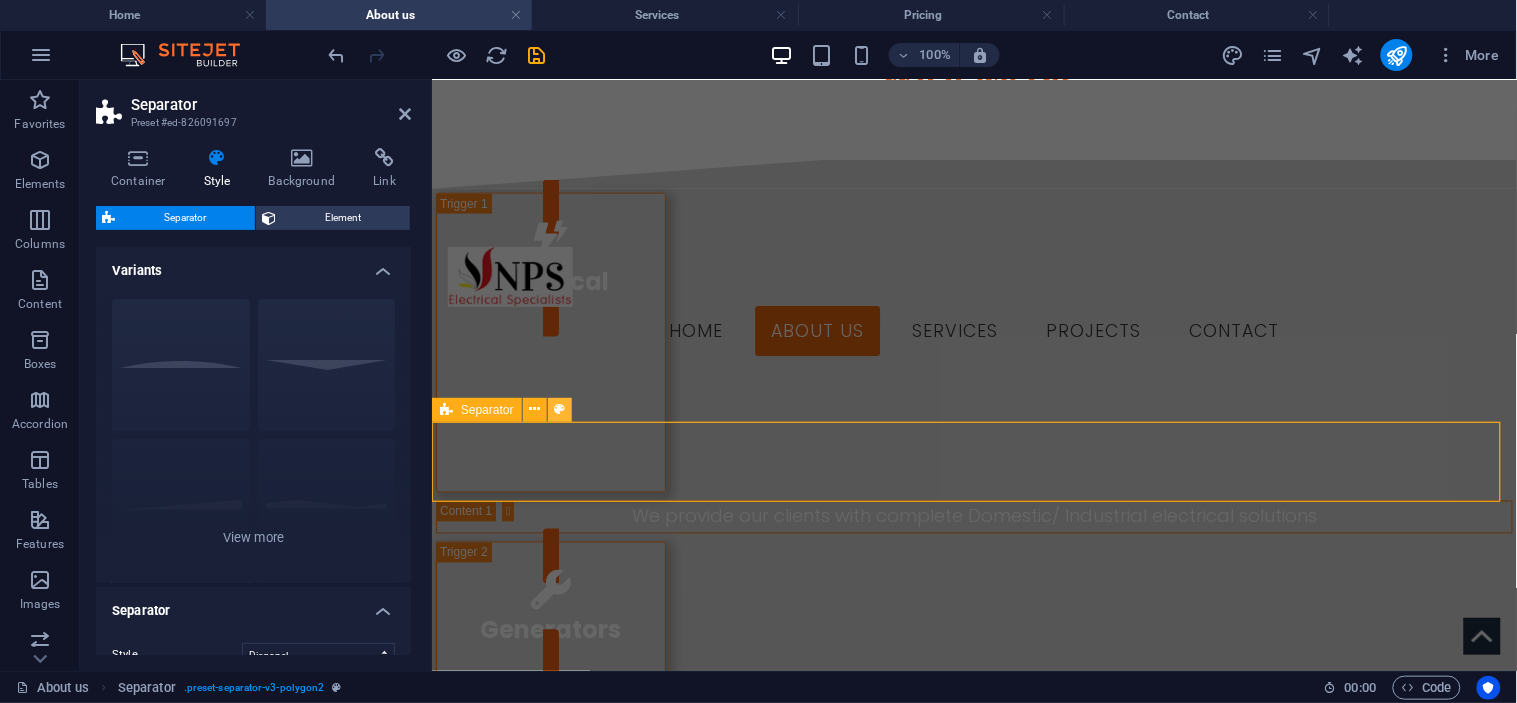 click at bounding box center [559, 409] 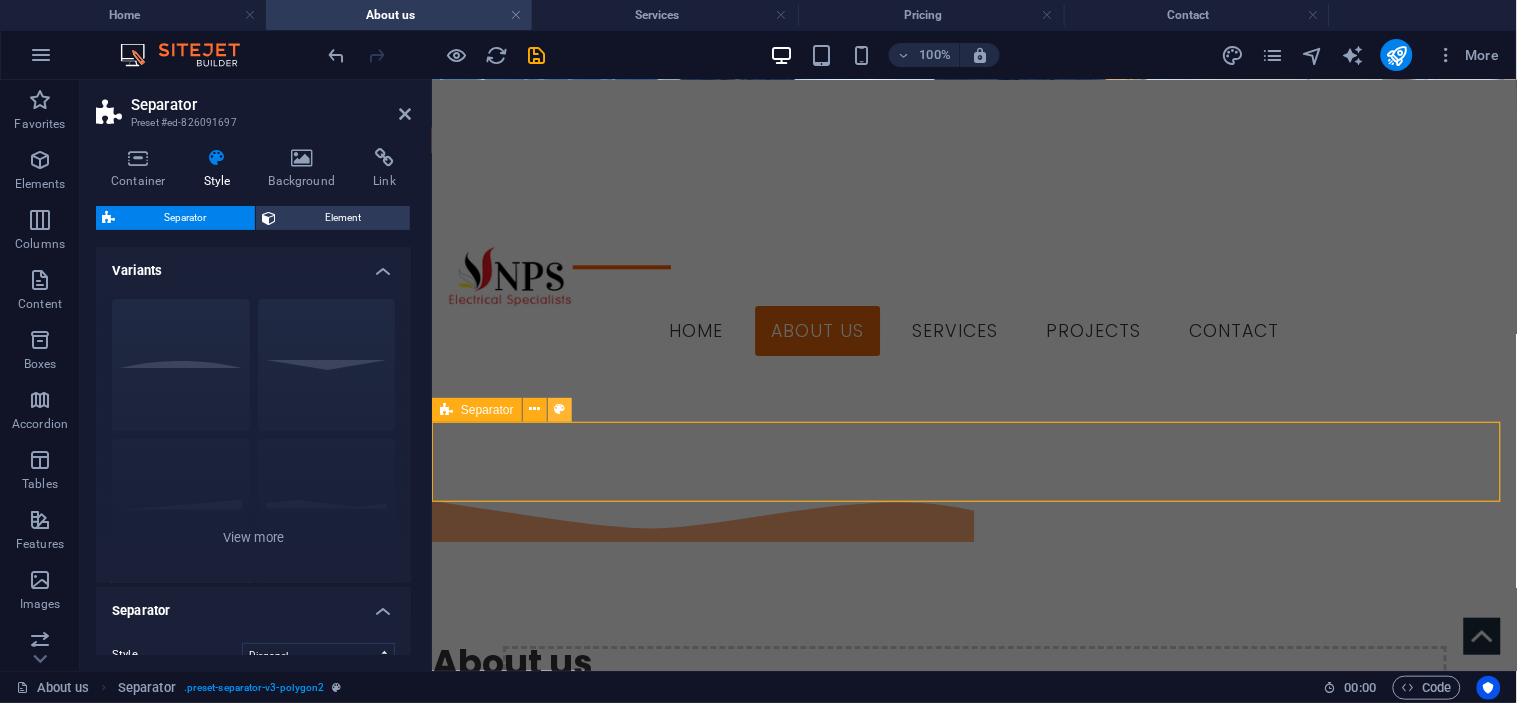 select on "diagonal" 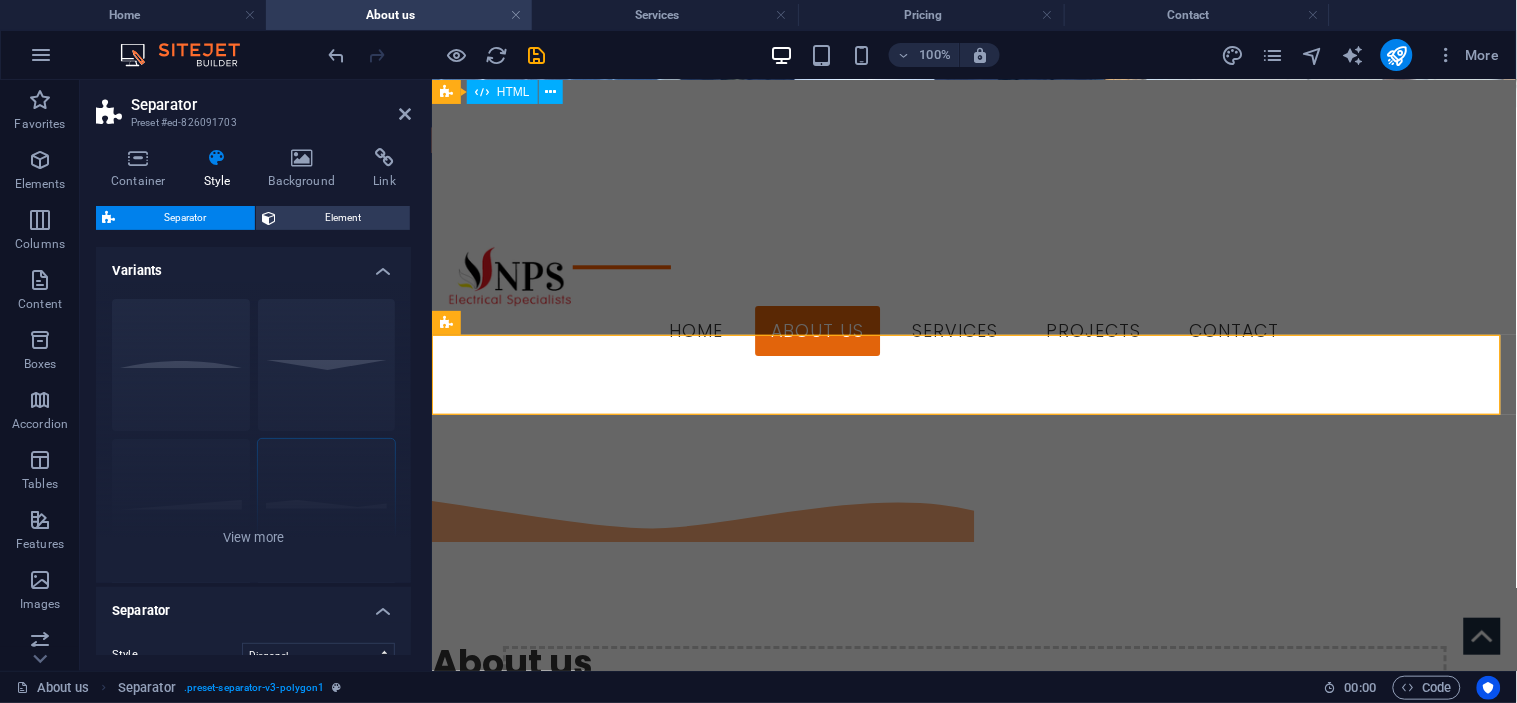 scroll, scrollTop: 2718, scrollLeft: 0, axis: vertical 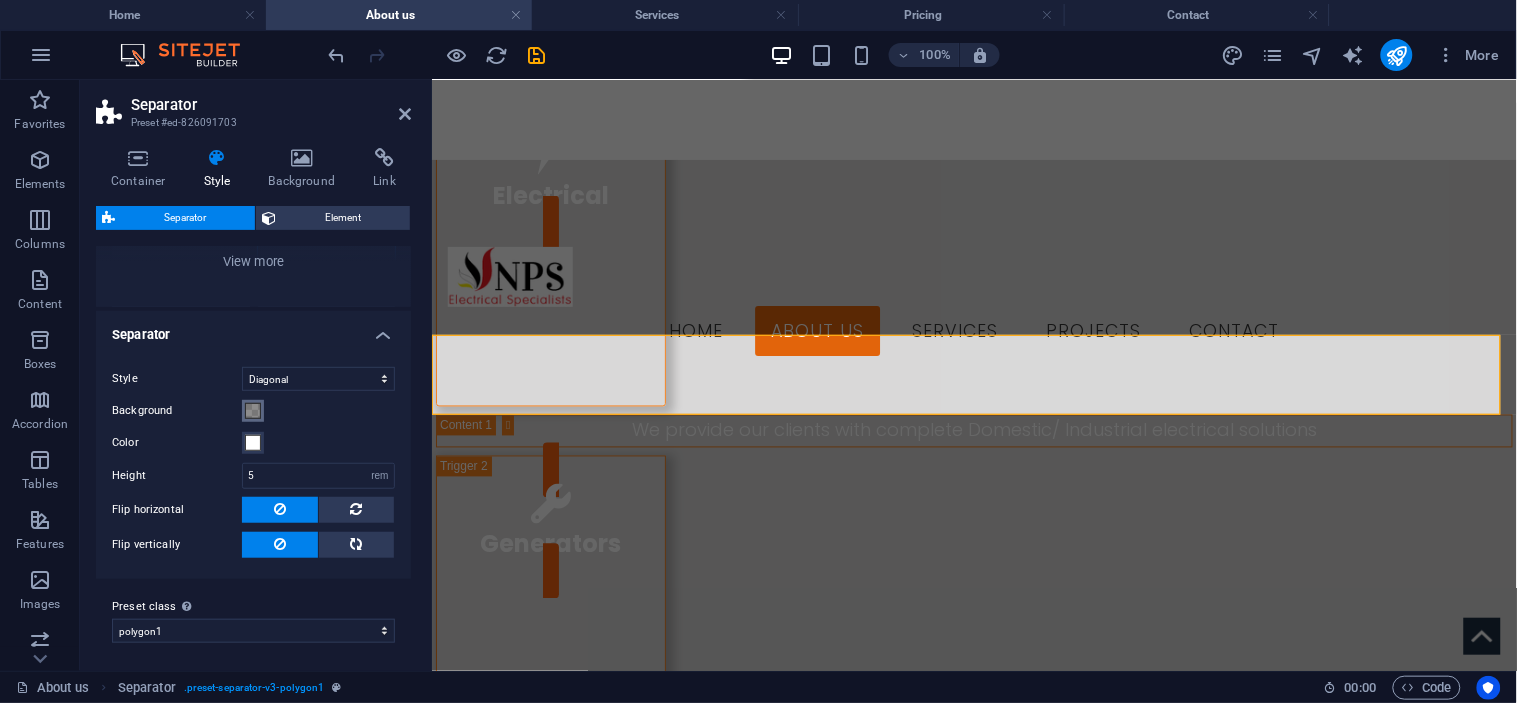 click at bounding box center [253, 411] 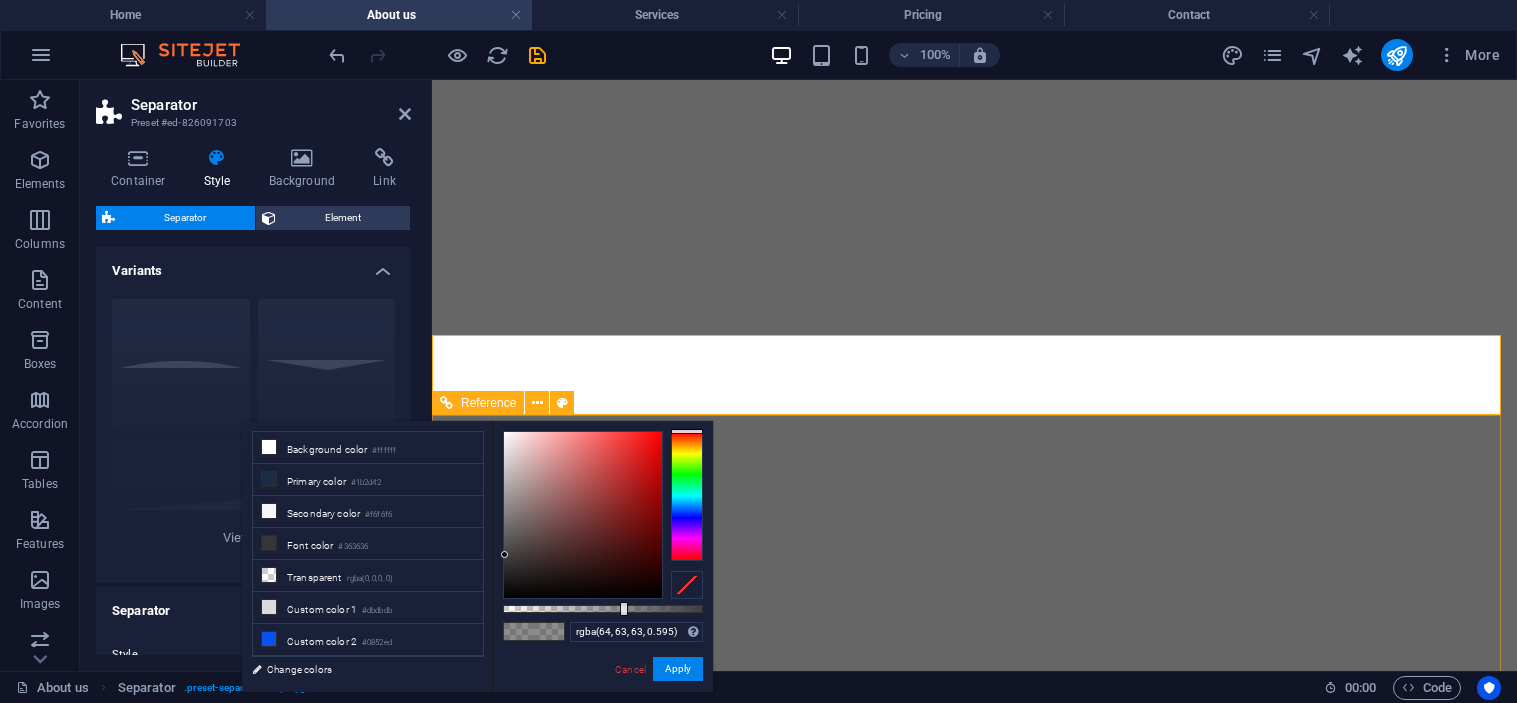 select on "diagonal" 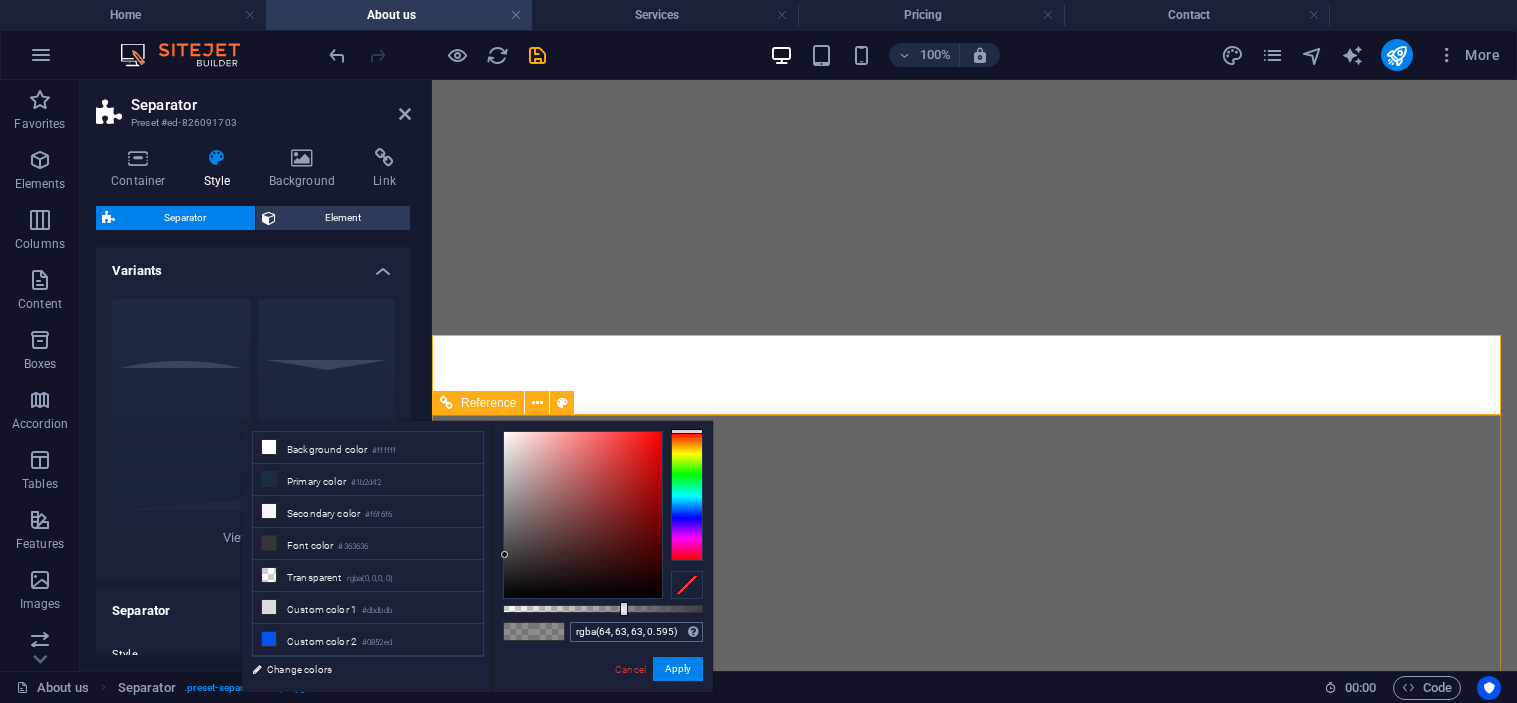 scroll, scrollTop: 0, scrollLeft: 0, axis: both 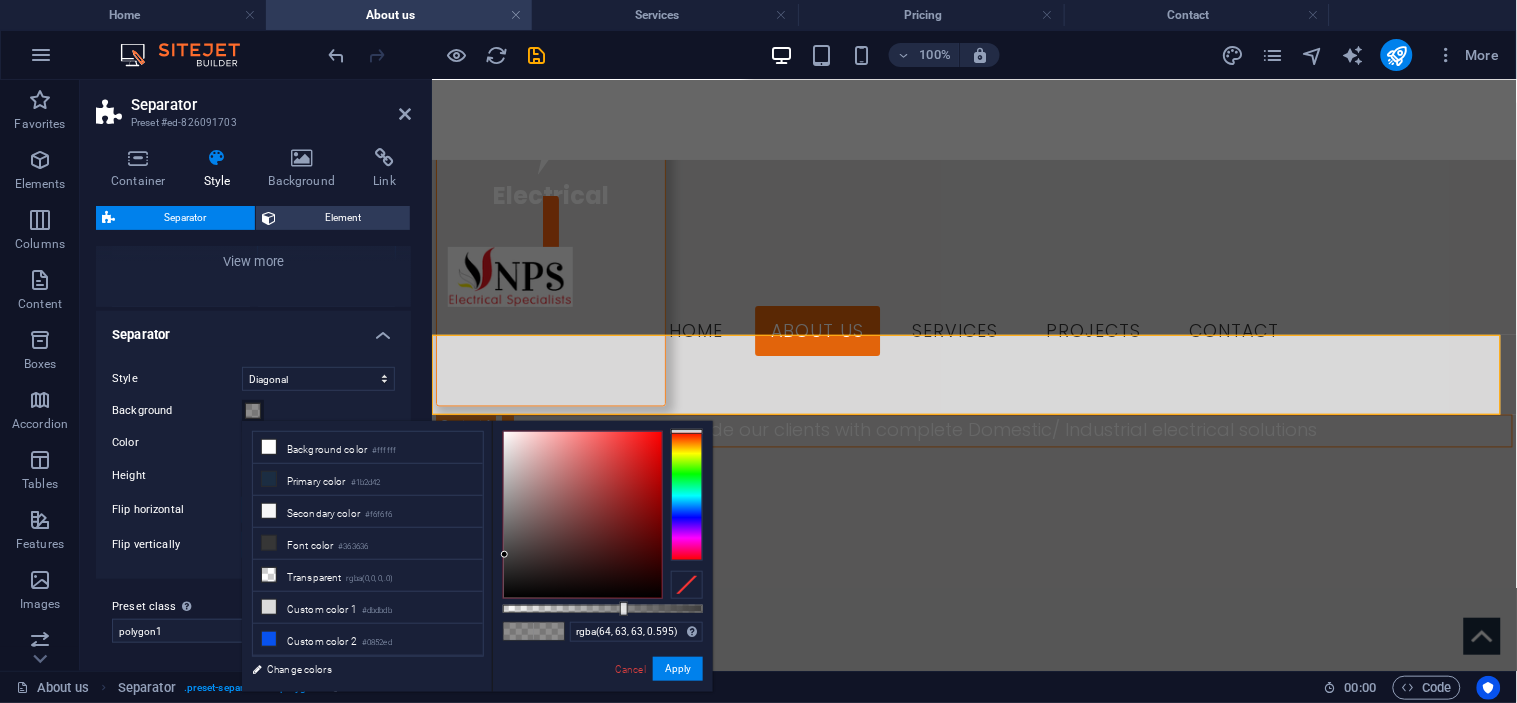 drag, startPoint x: 676, startPoint y: 630, endPoint x: 560, endPoint y: 633, distance: 116.03879 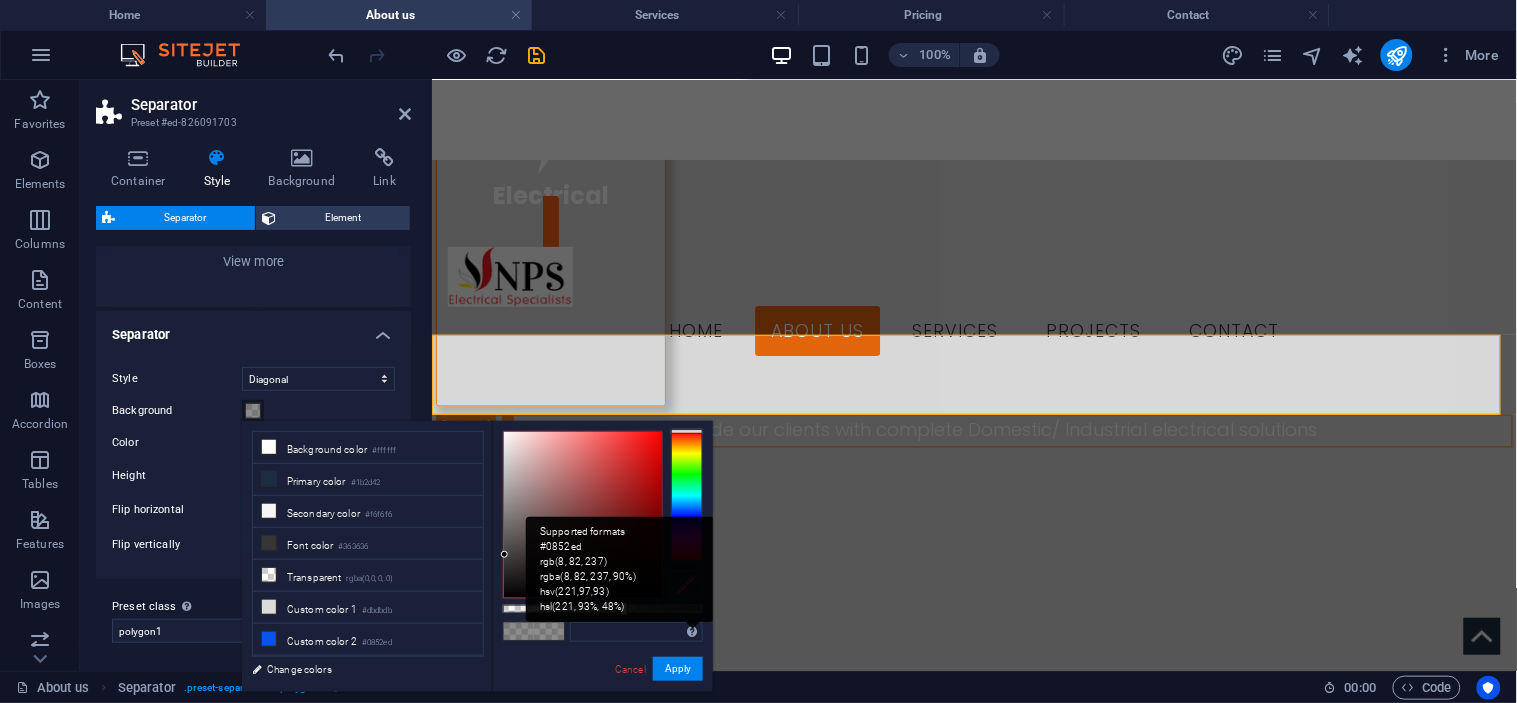 type on "rgba(64, 63, 63, 0.2)" 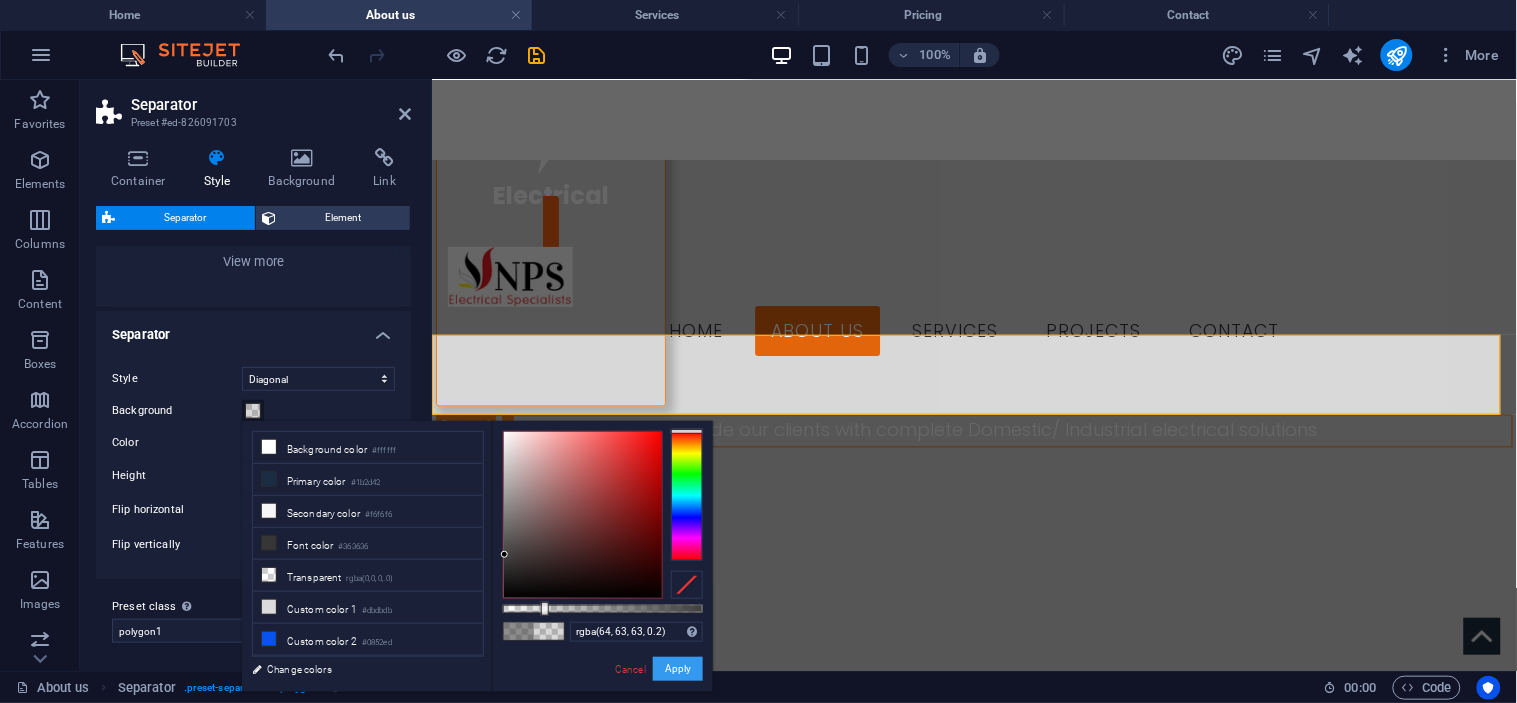 click on "Apply" at bounding box center [678, 669] 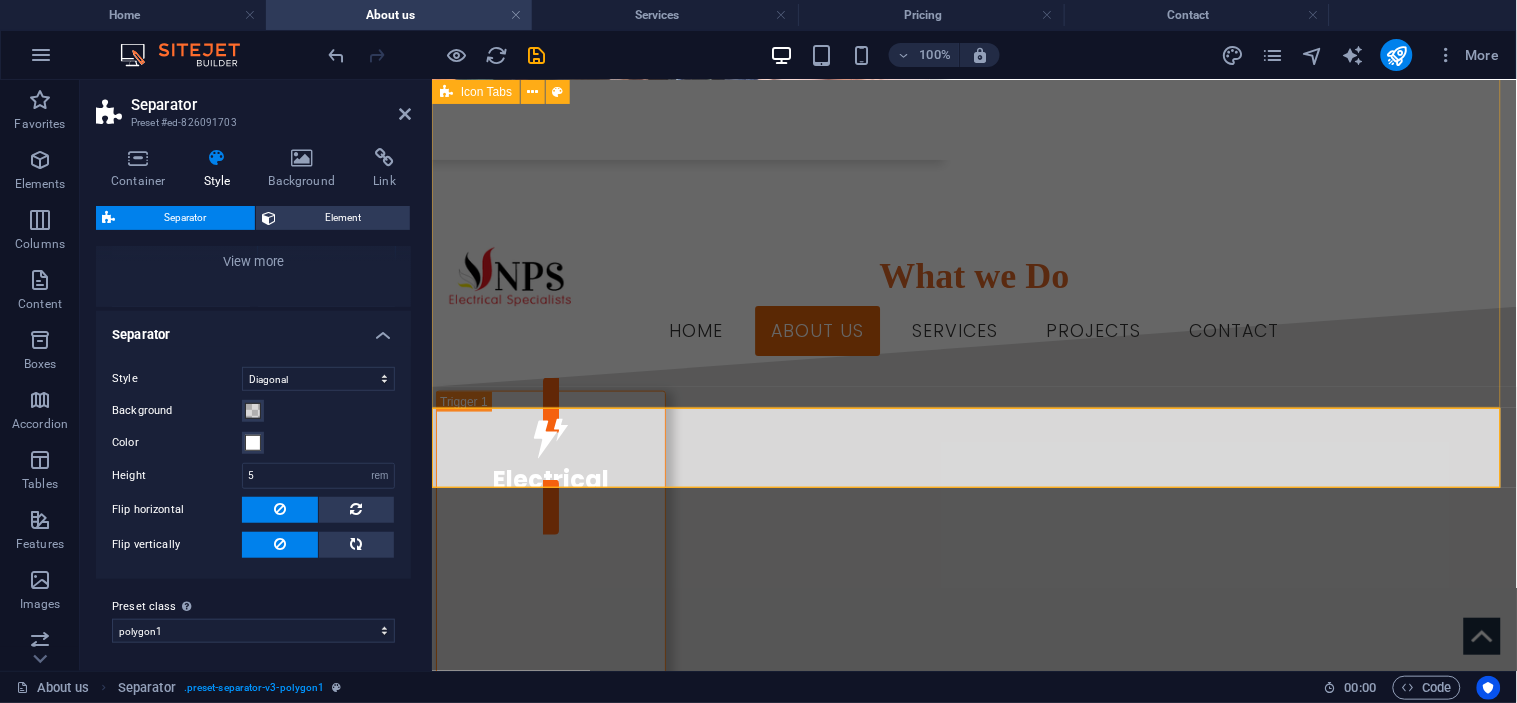 scroll, scrollTop: 2426, scrollLeft: 0, axis: vertical 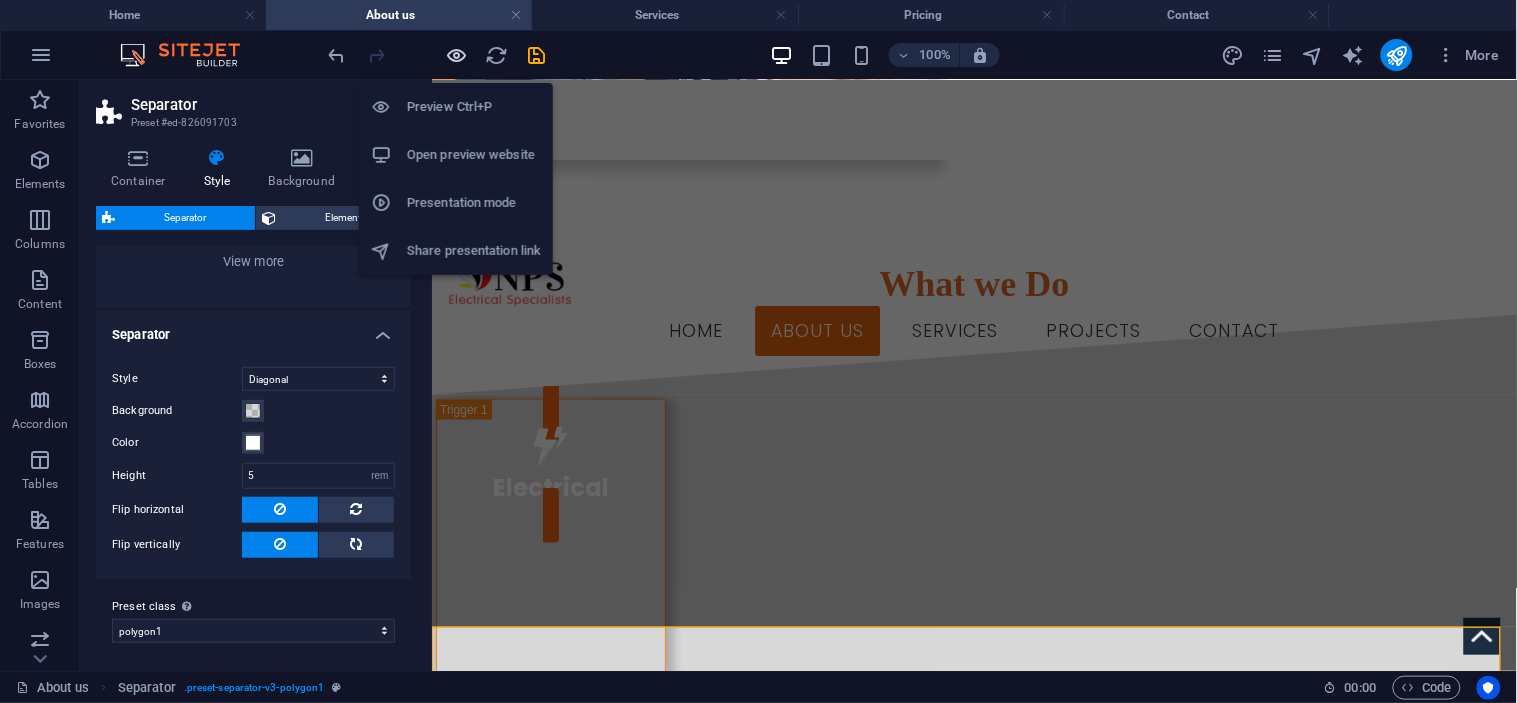 click at bounding box center [457, 55] 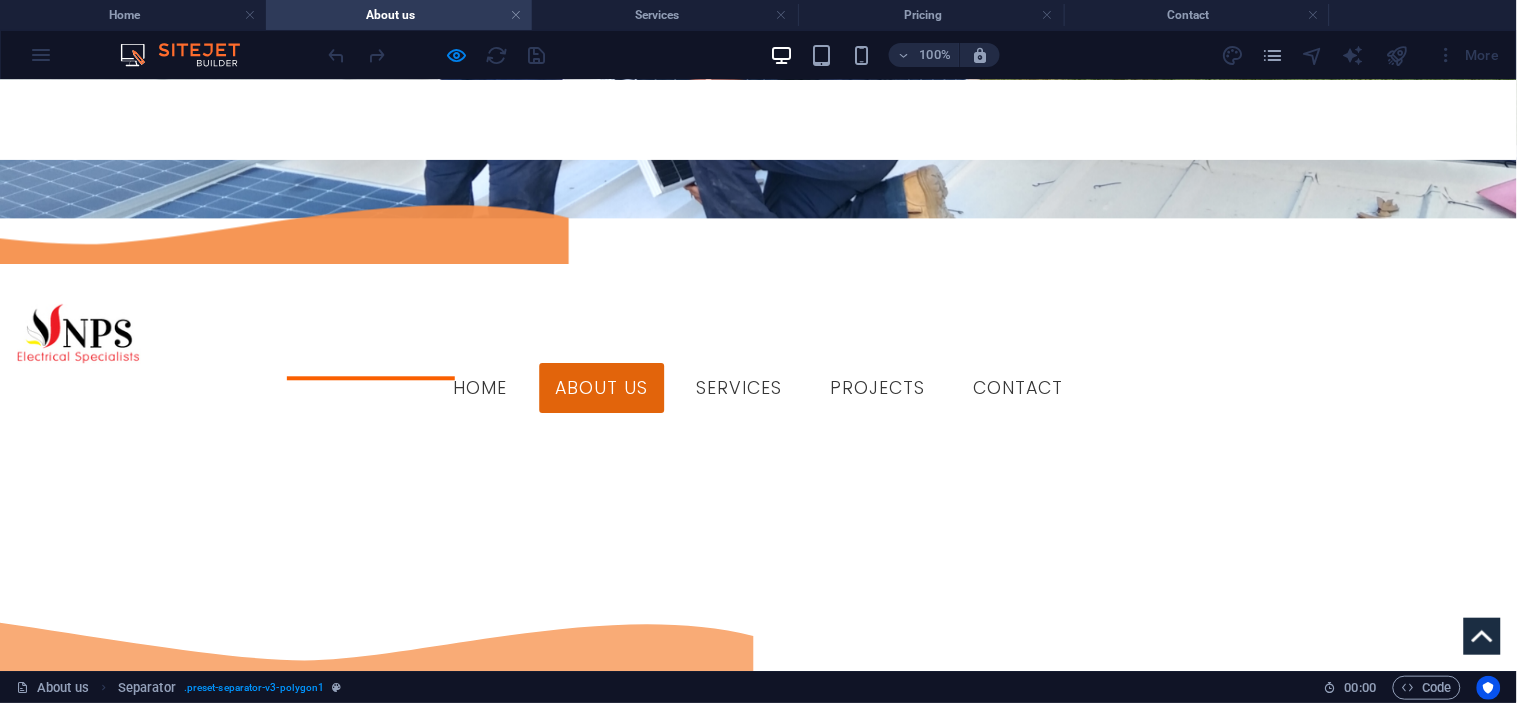 scroll, scrollTop: 1187, scrollLeft: 0, axis: vertical 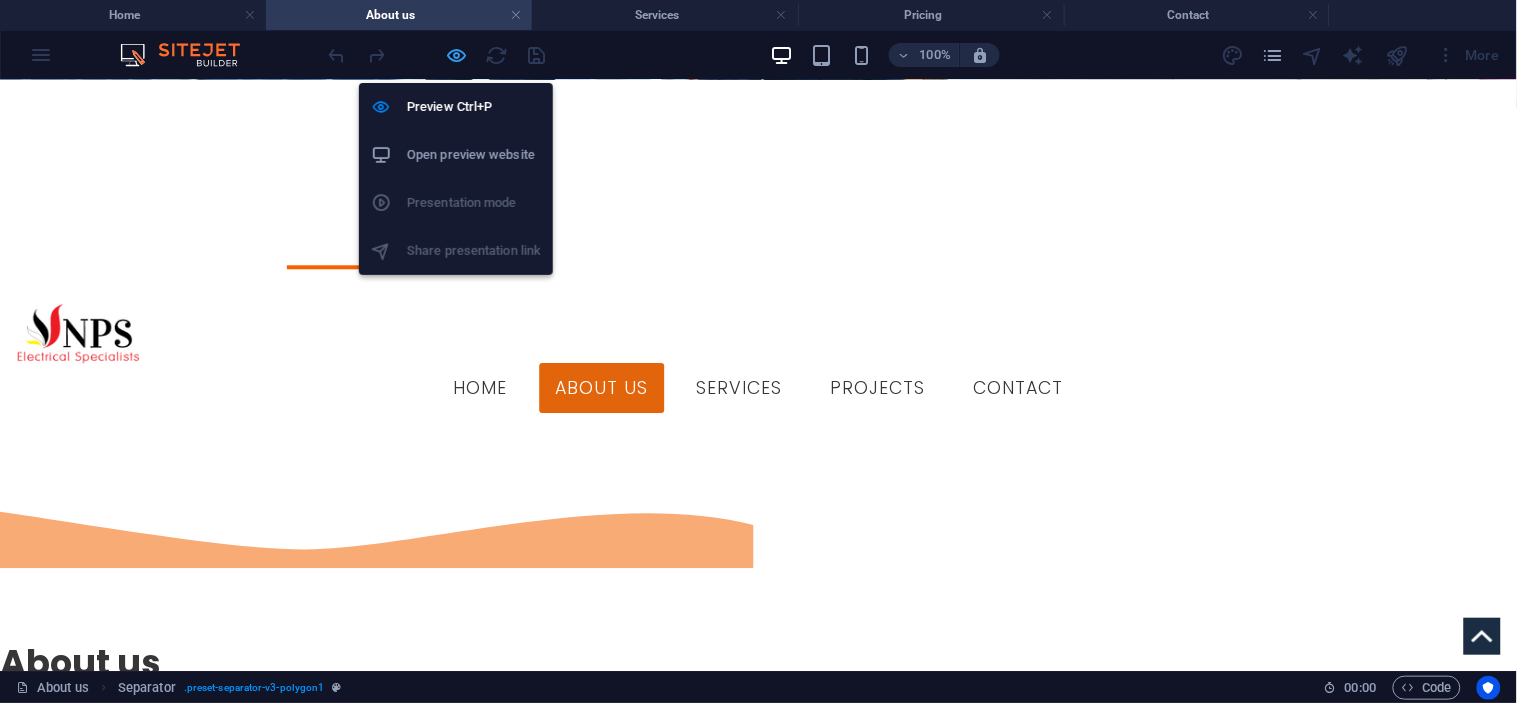 click at bounding box center [457, 55] 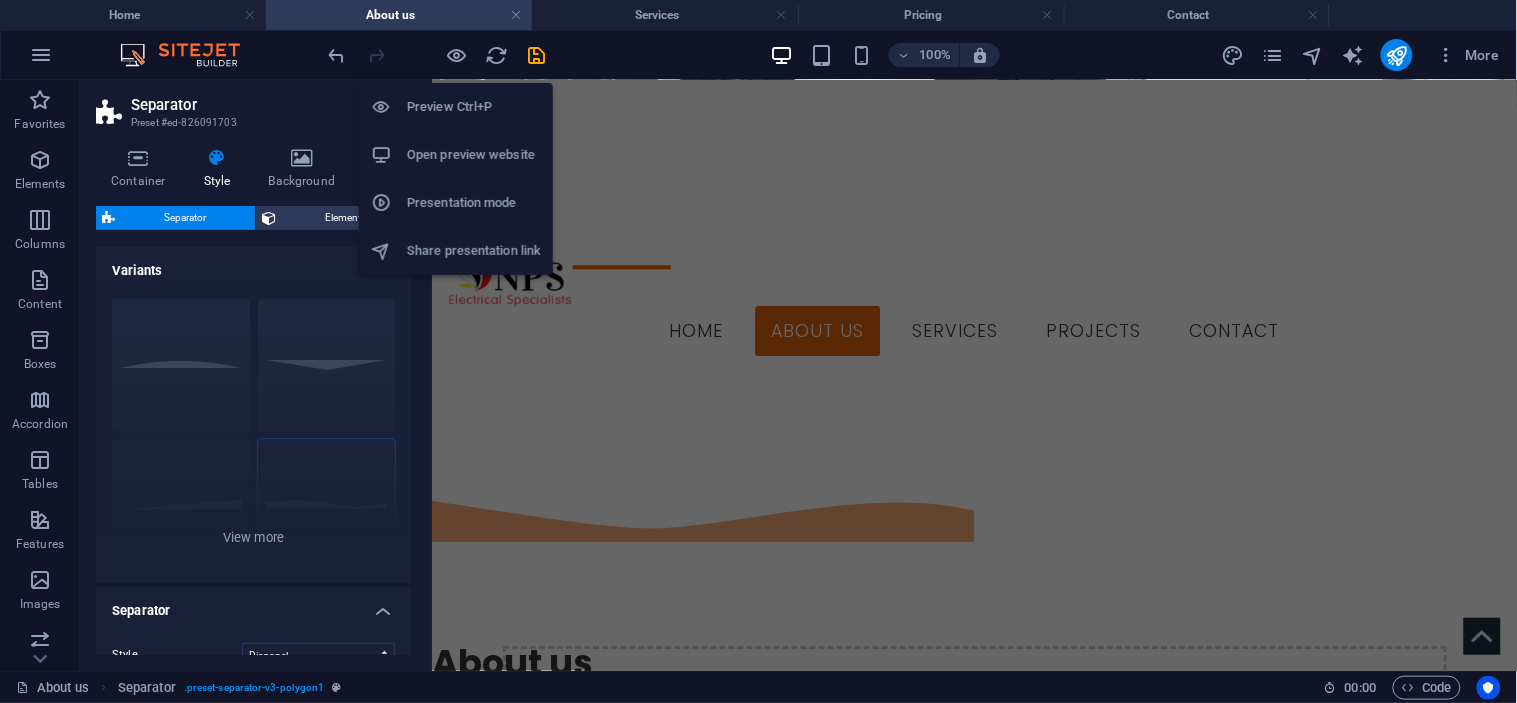scroll, scrollTop: 2718, scrollLeft: 0, axis: vertical 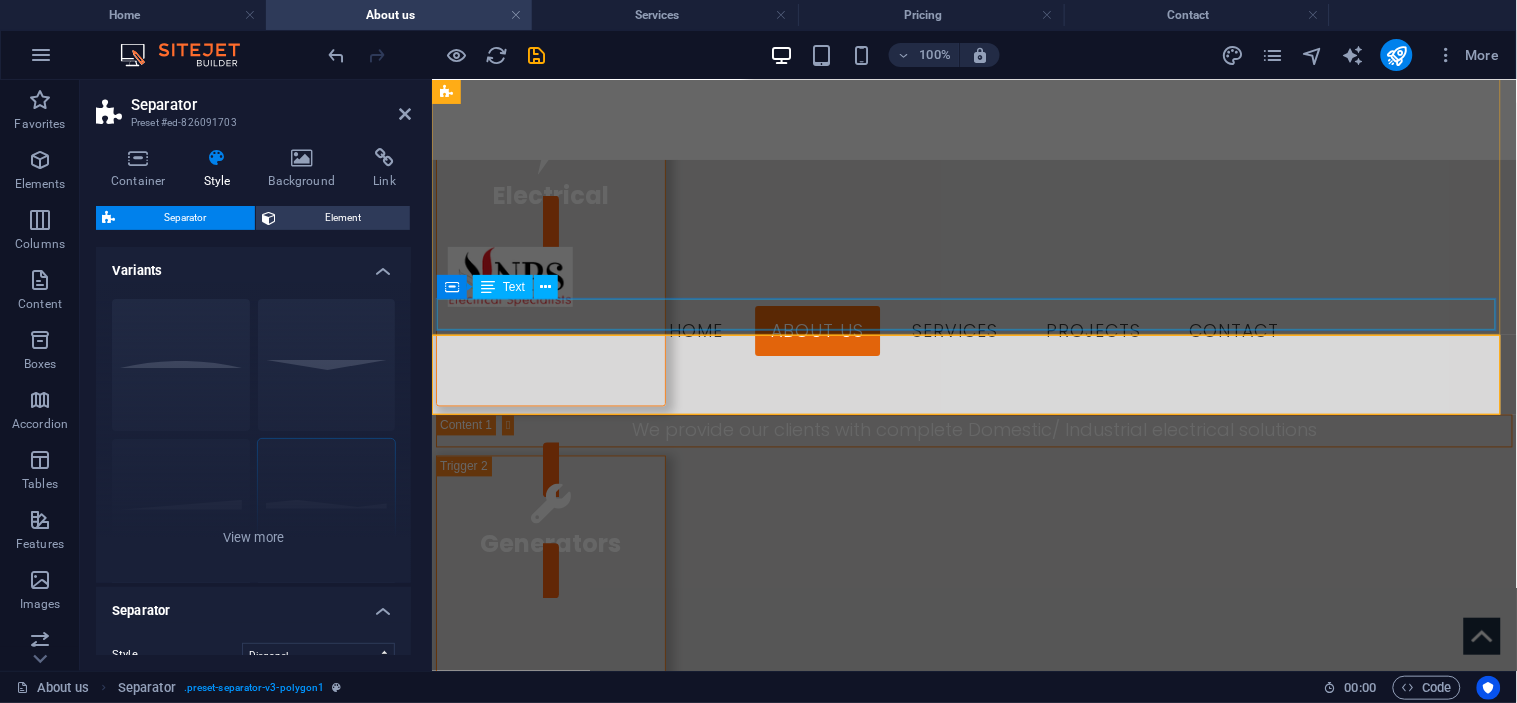 click on "We design build and service, flexible and effective systems and solutions for our clients" at bounding box center (973, 1476) 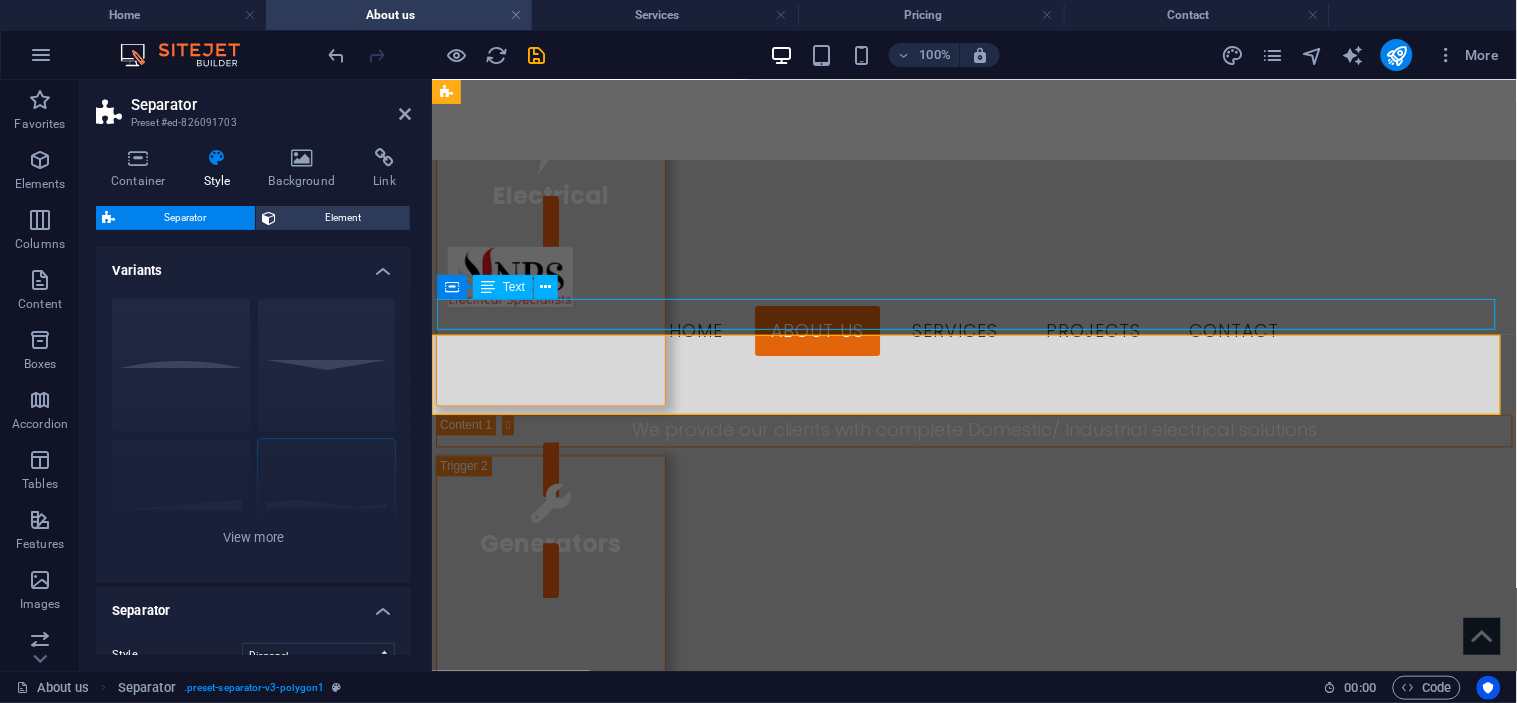 click on "We design build and service, flexible and effective systems and solutions for our clients" at bounding box center [973, 1476] 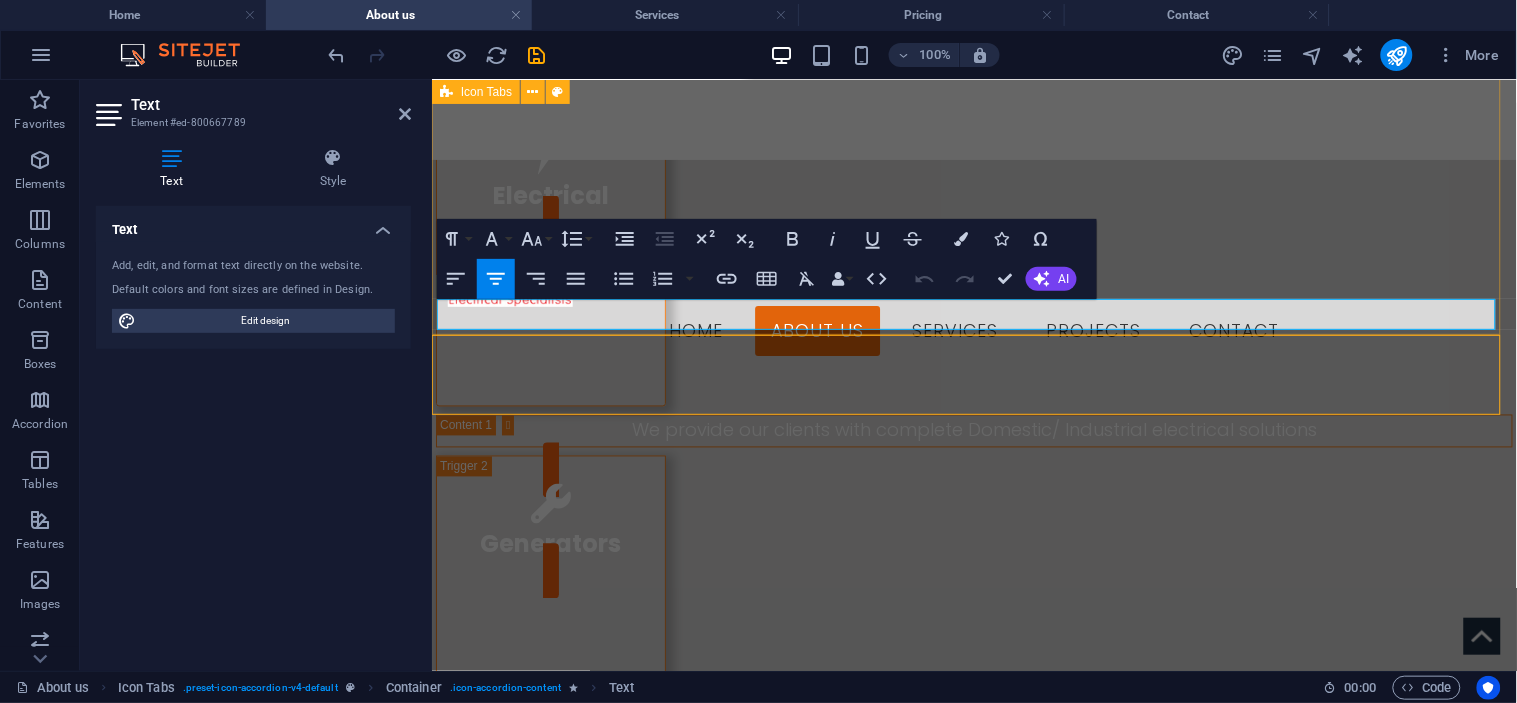 drag, startPoint x: 1359, startPoint y: 309, endPoint x: 569, endPoint y: 277, distance: 790.6478 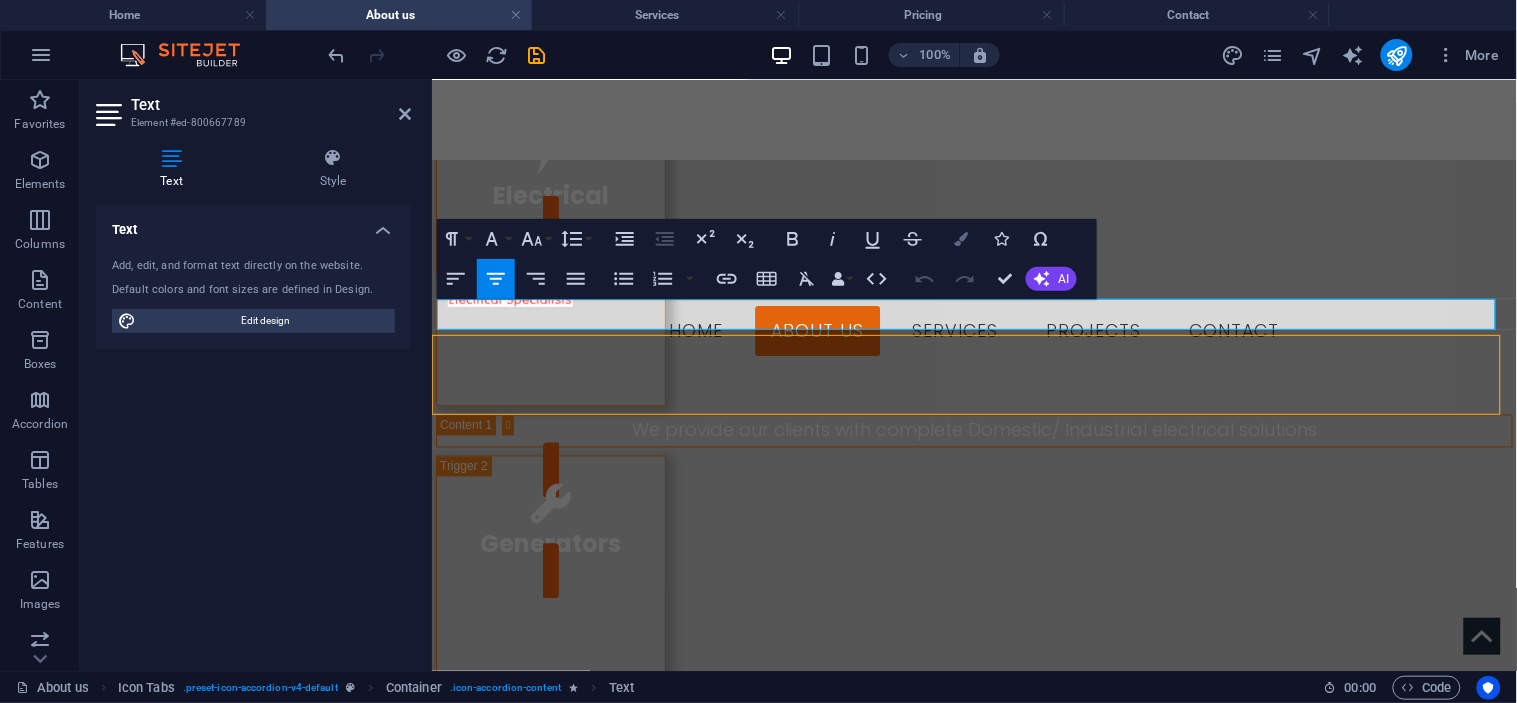 click on "Colors" at bounding box center [961, 239] 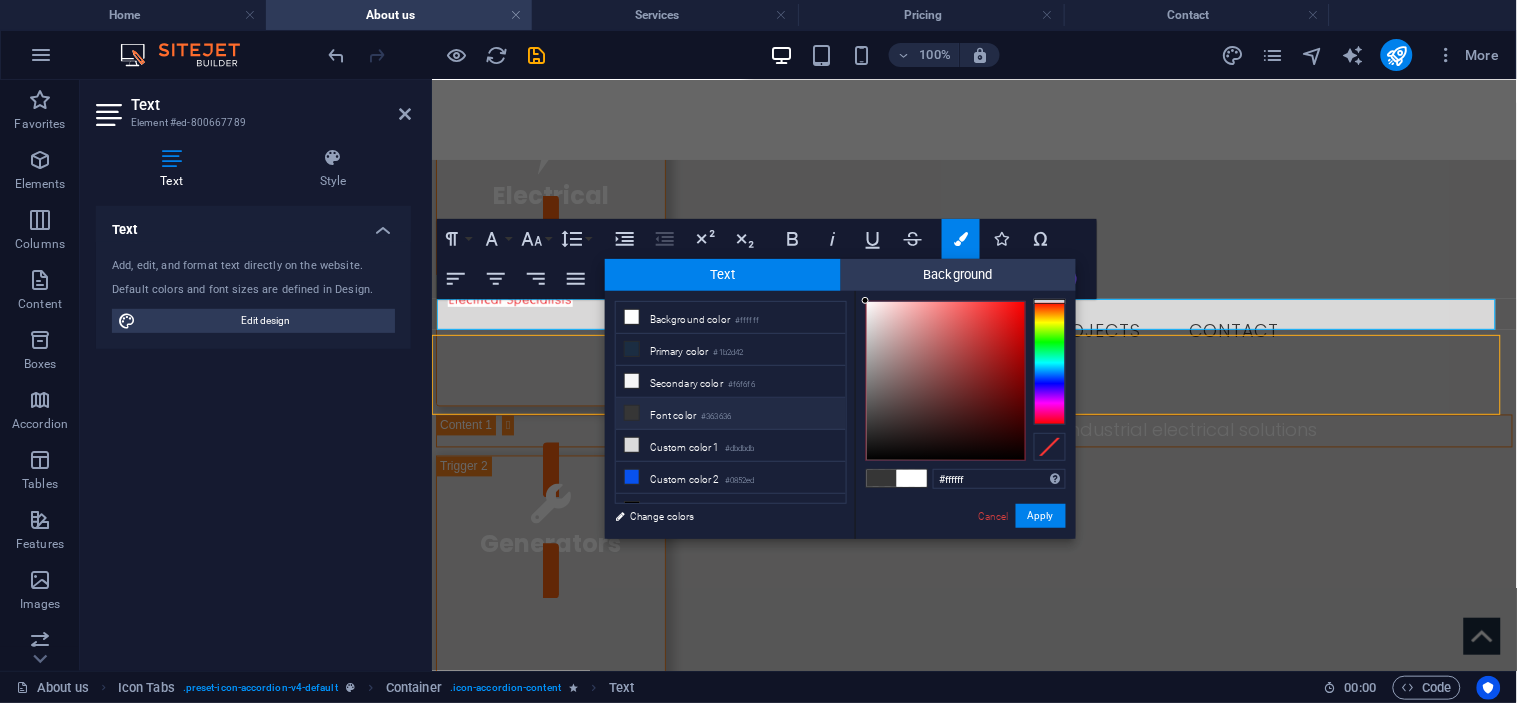 type on "#121212" 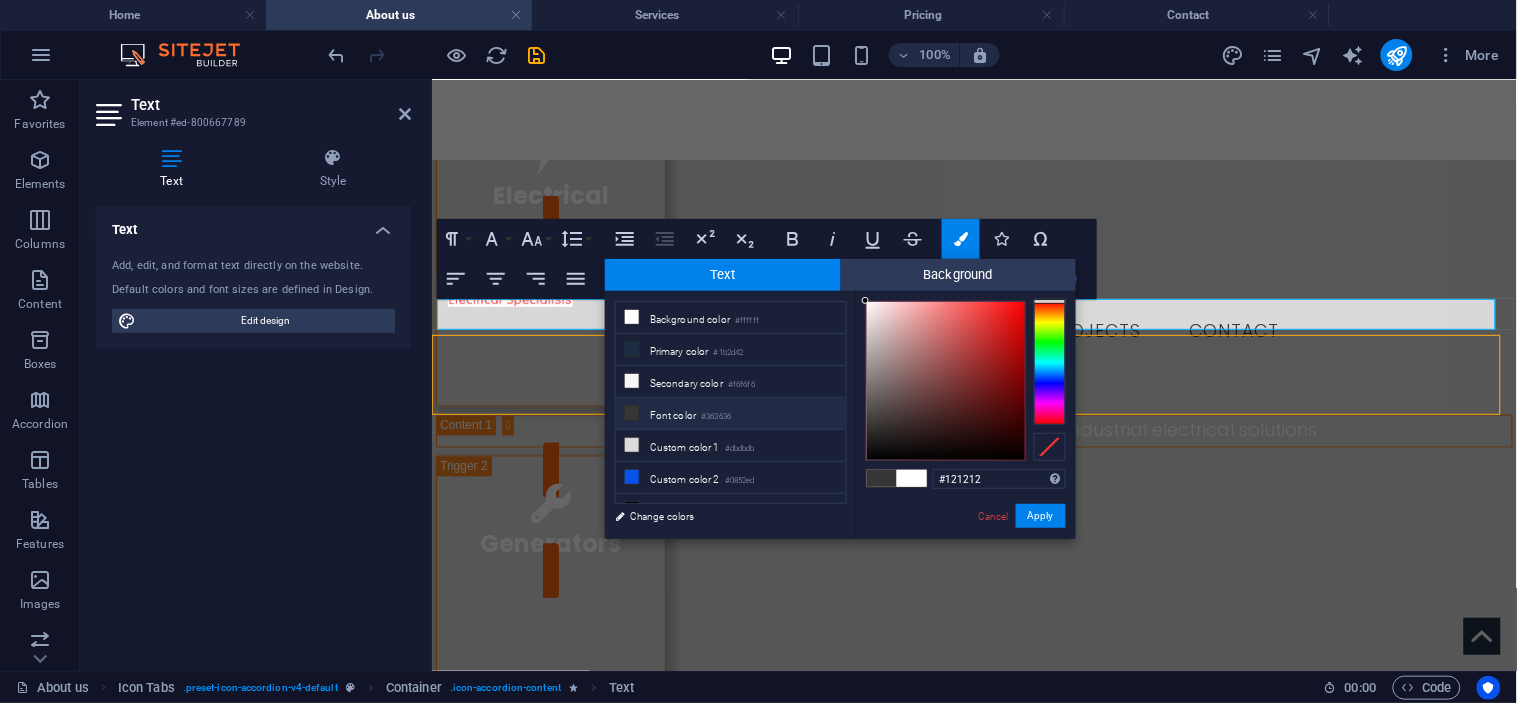 click at bounding box center [946, 381] 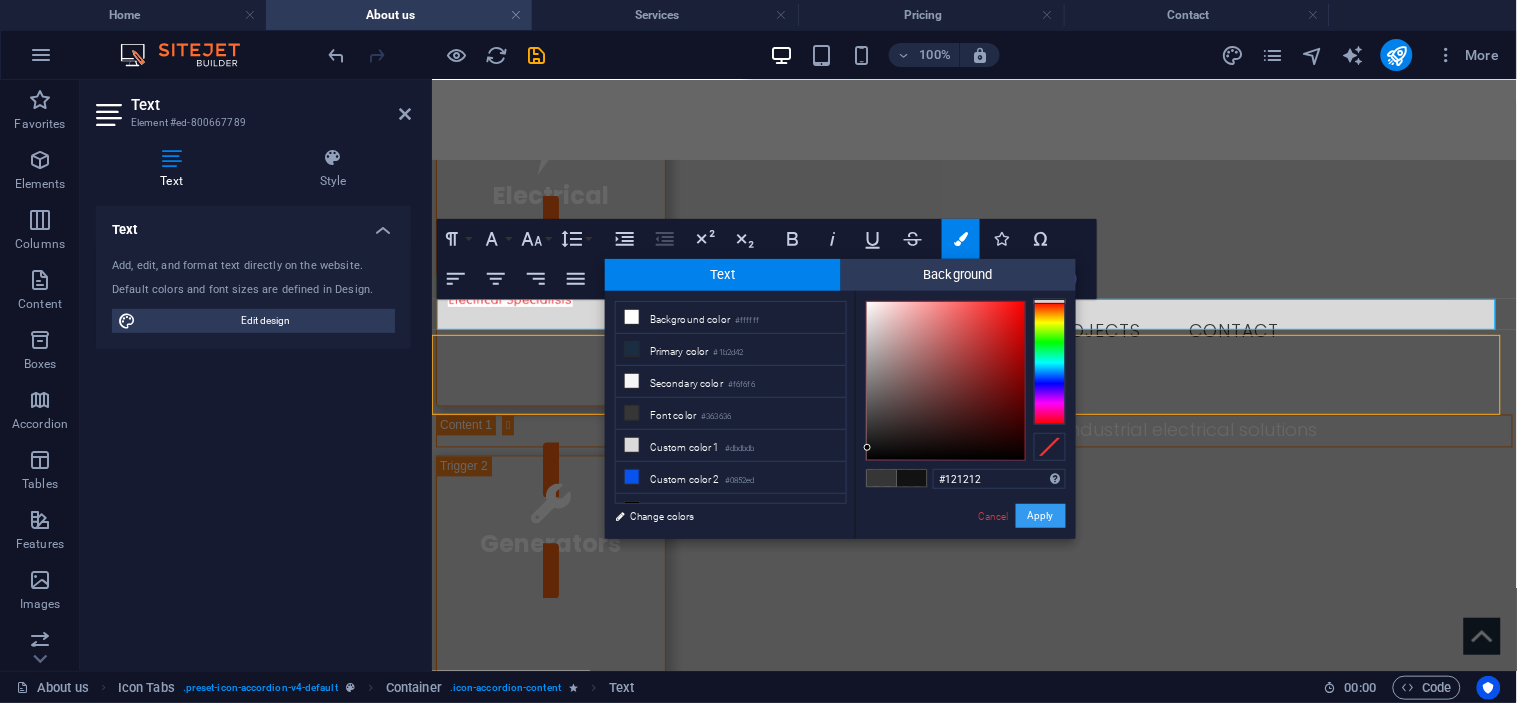 click on "Apply" at bounding box center (1041, 516) 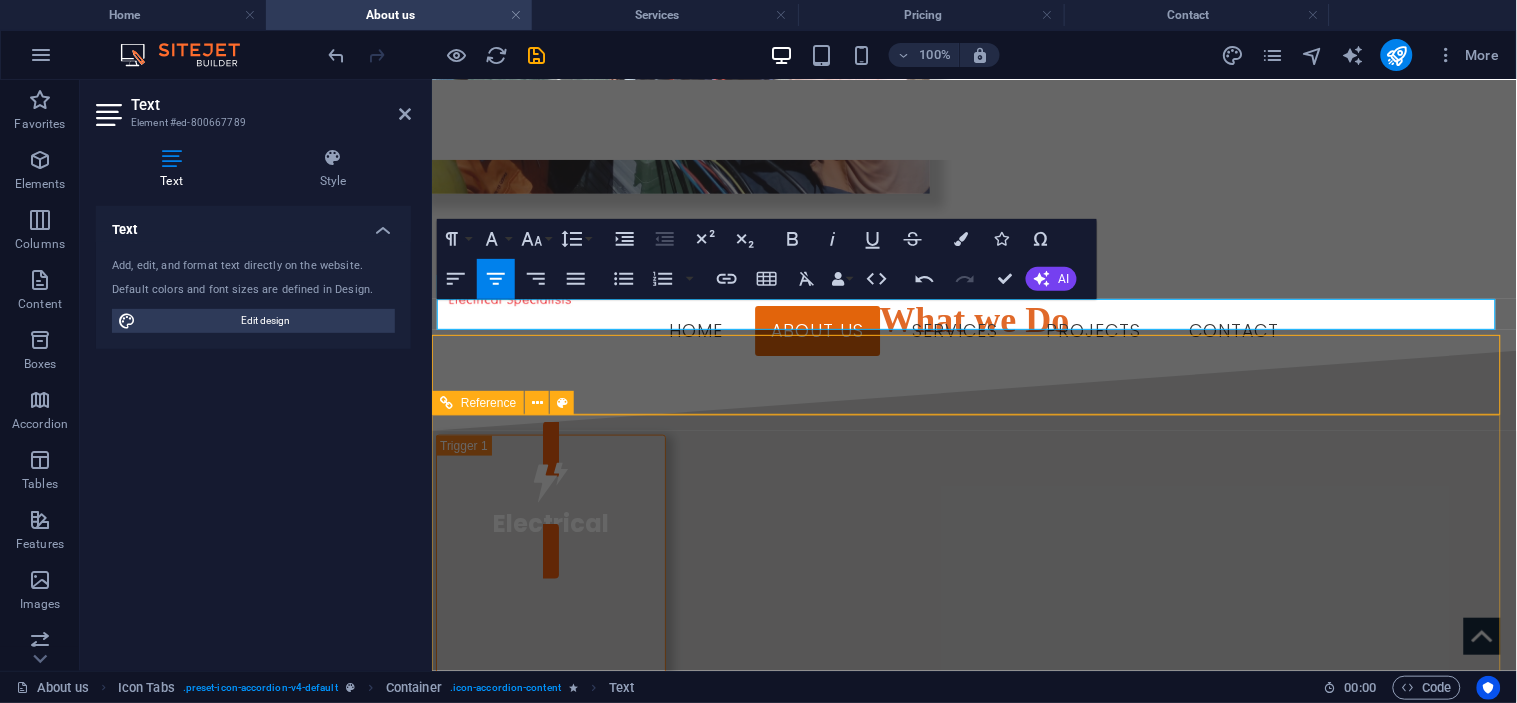 scroll, scrollTop: 2385, scrollLeft: 0, axis: vertical 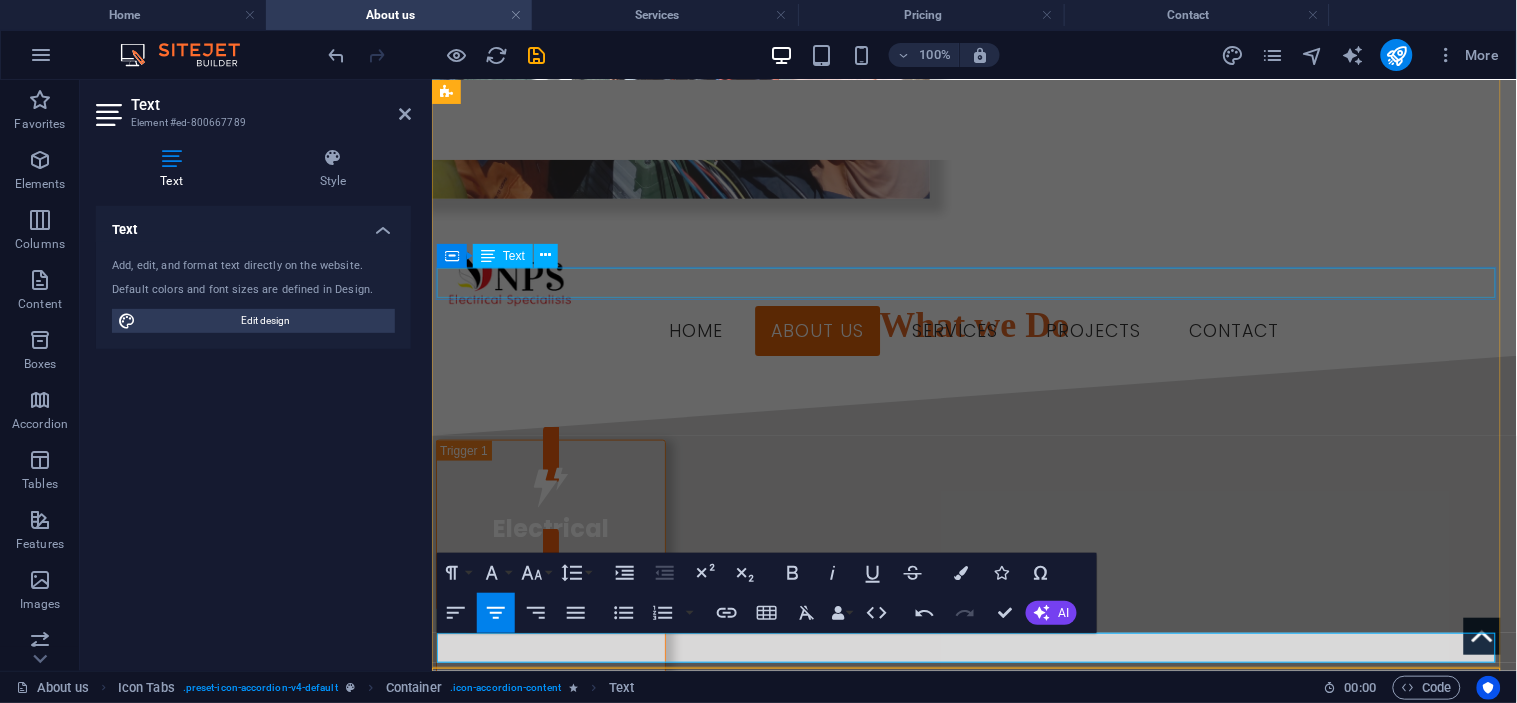 click on "We provide installations and Service to all types of Refrigeration and Air-conditioning, including large HVAC systems" at bounding box center (973, 1460) 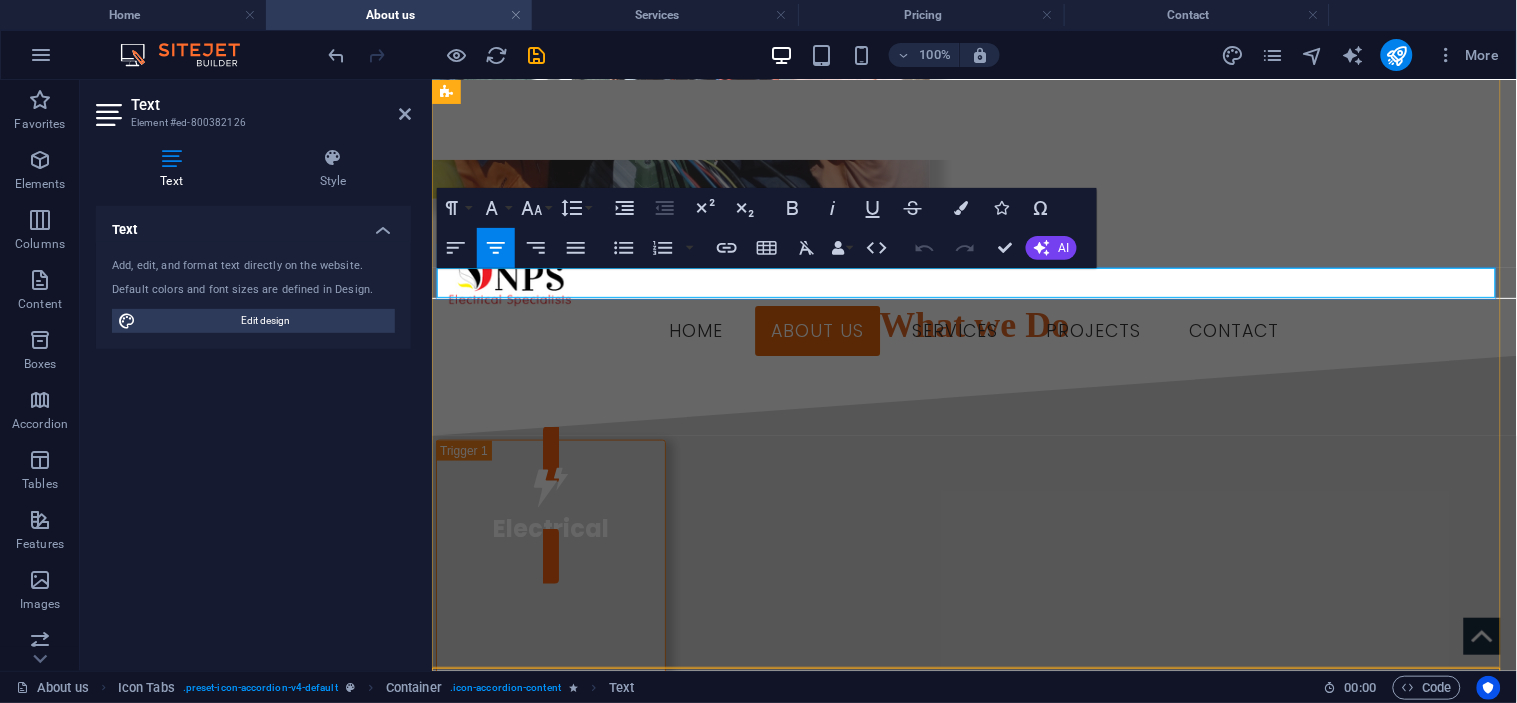 drag, startPoint x: 1481, startPoint y: 282, endPoint x: 445, endPoint y: 270, distance: 1036.0695 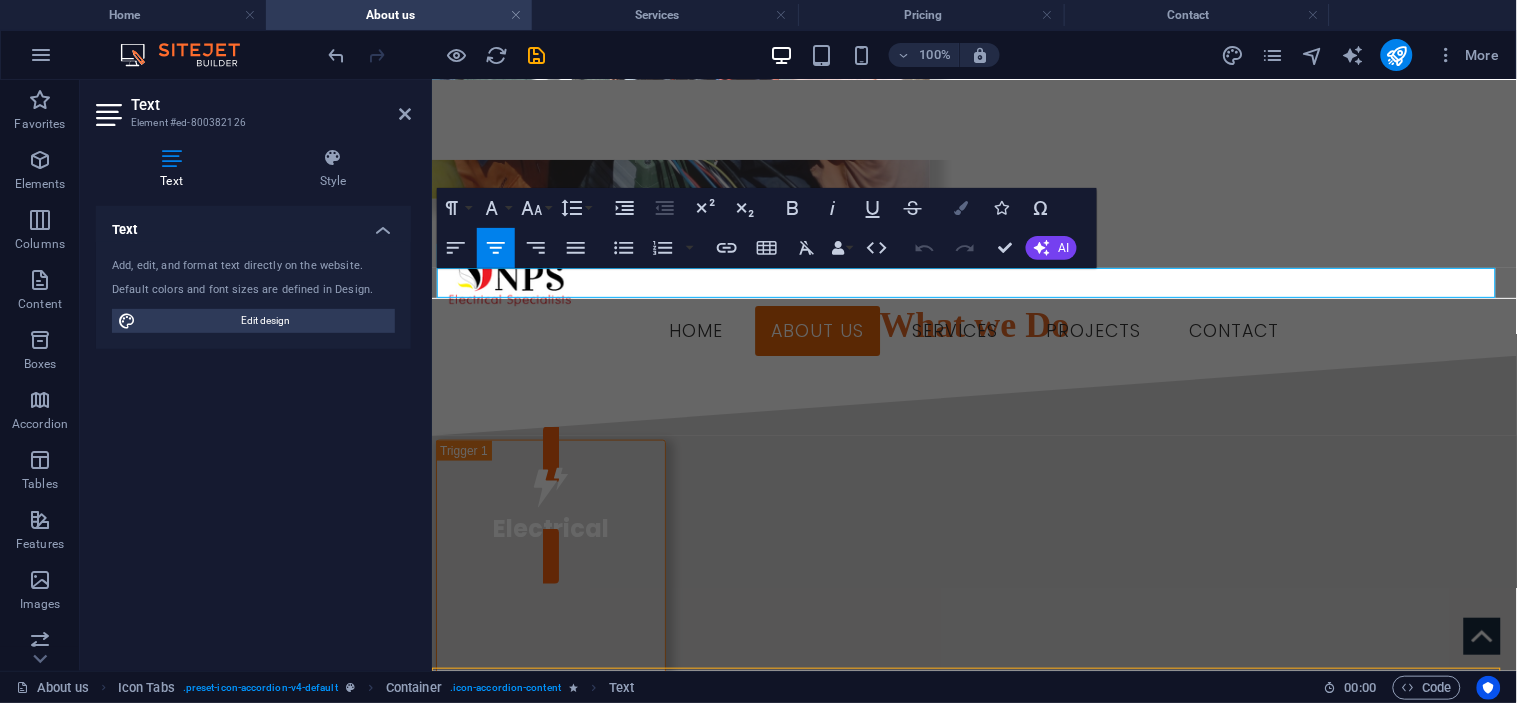 click on "Colors" at bounding box center (961, 208) 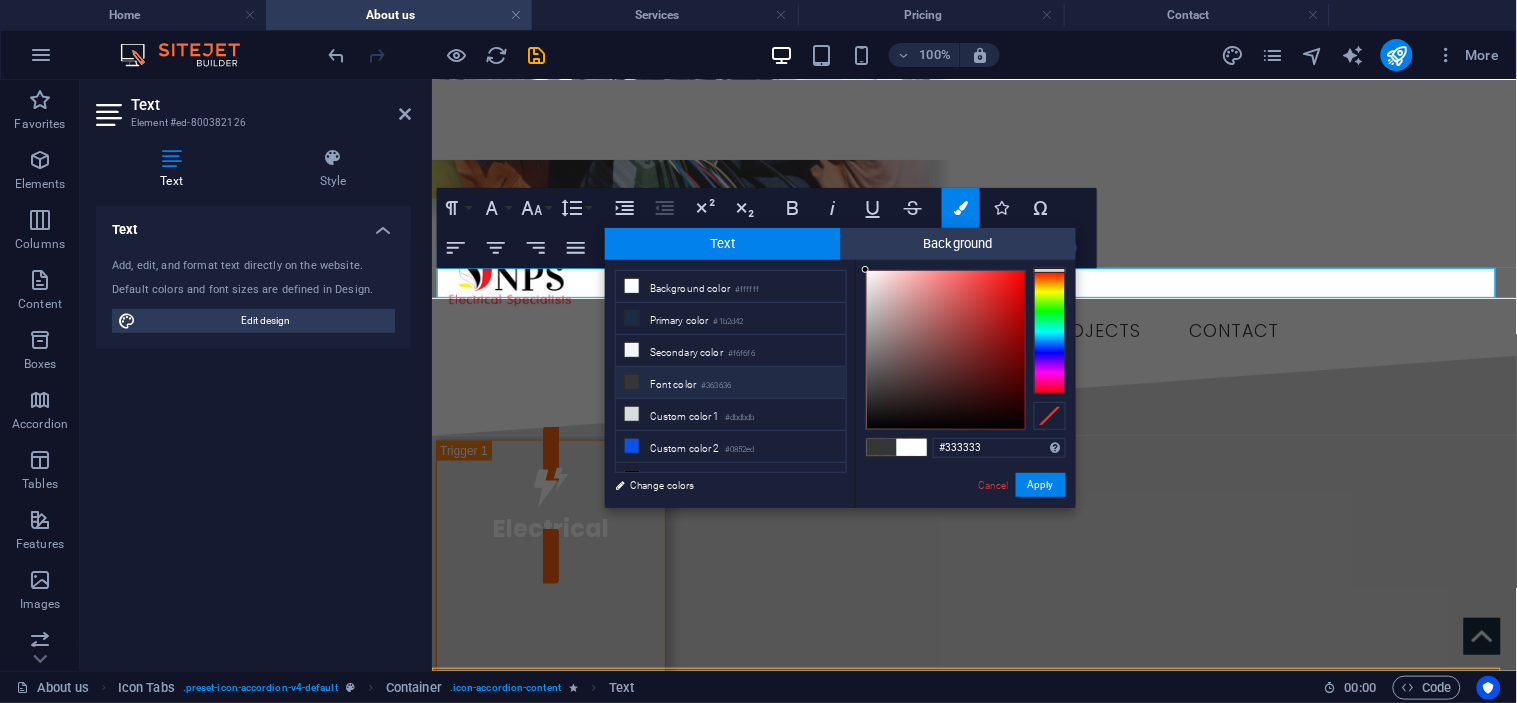click at bounding box center (946, 350) 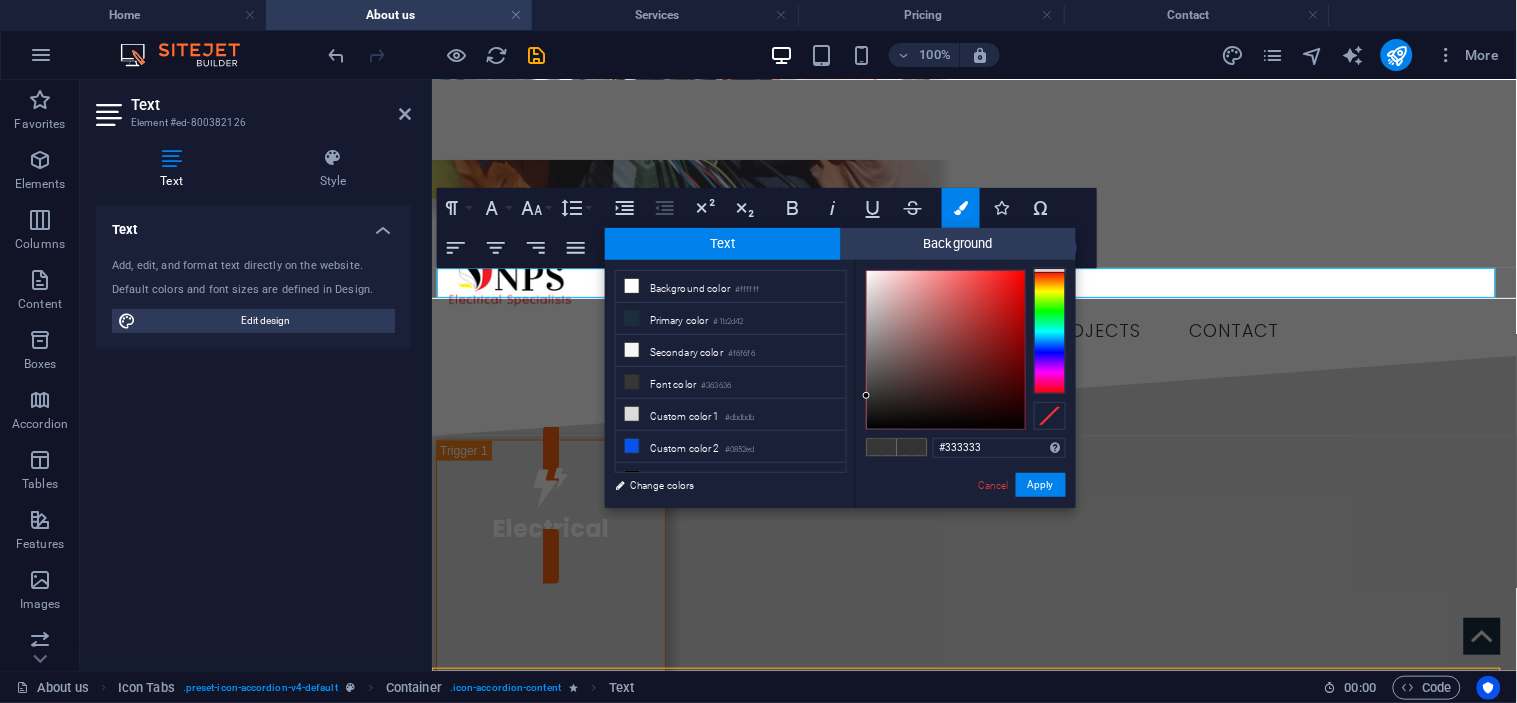 type on "#181717" 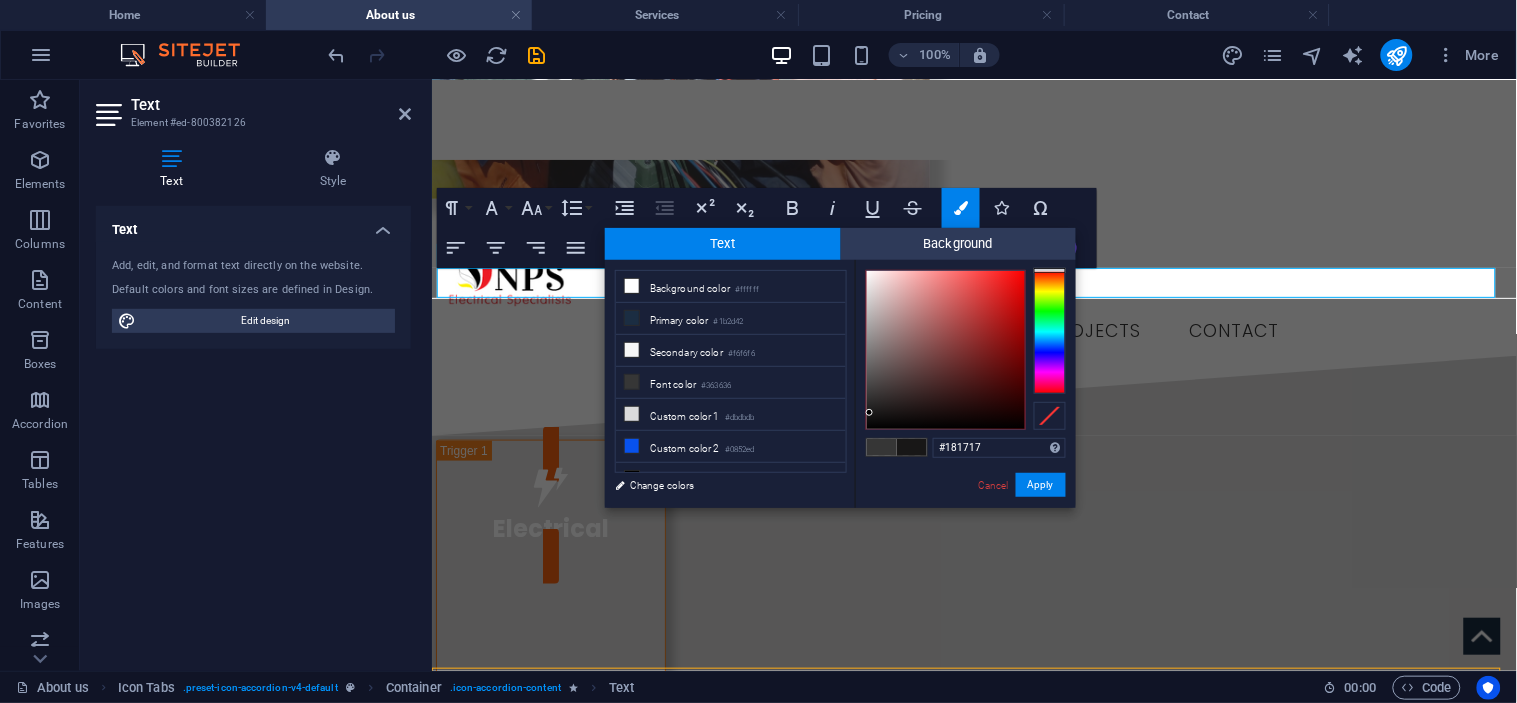 click at bounding box center (946, 350) 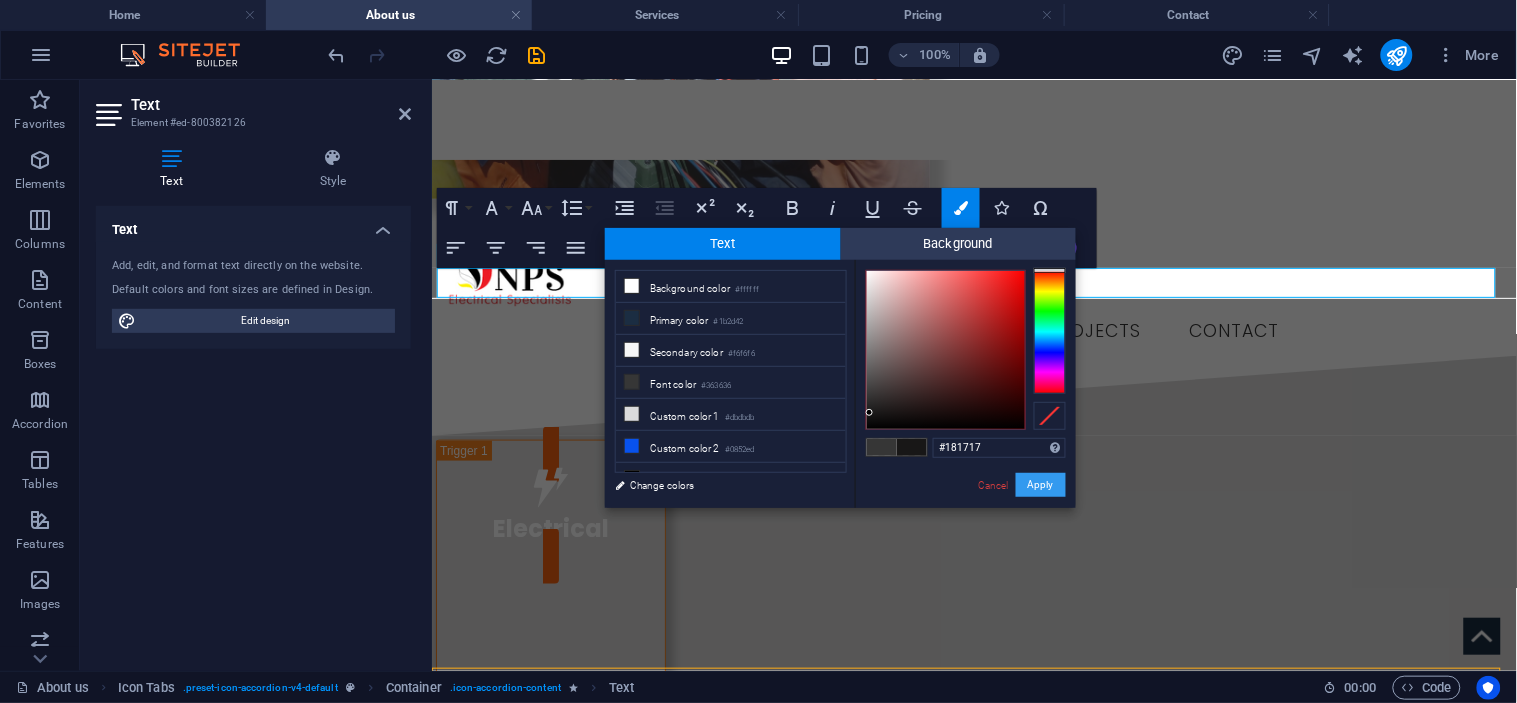 click on "Apply" at bounding box center (1041, 485) 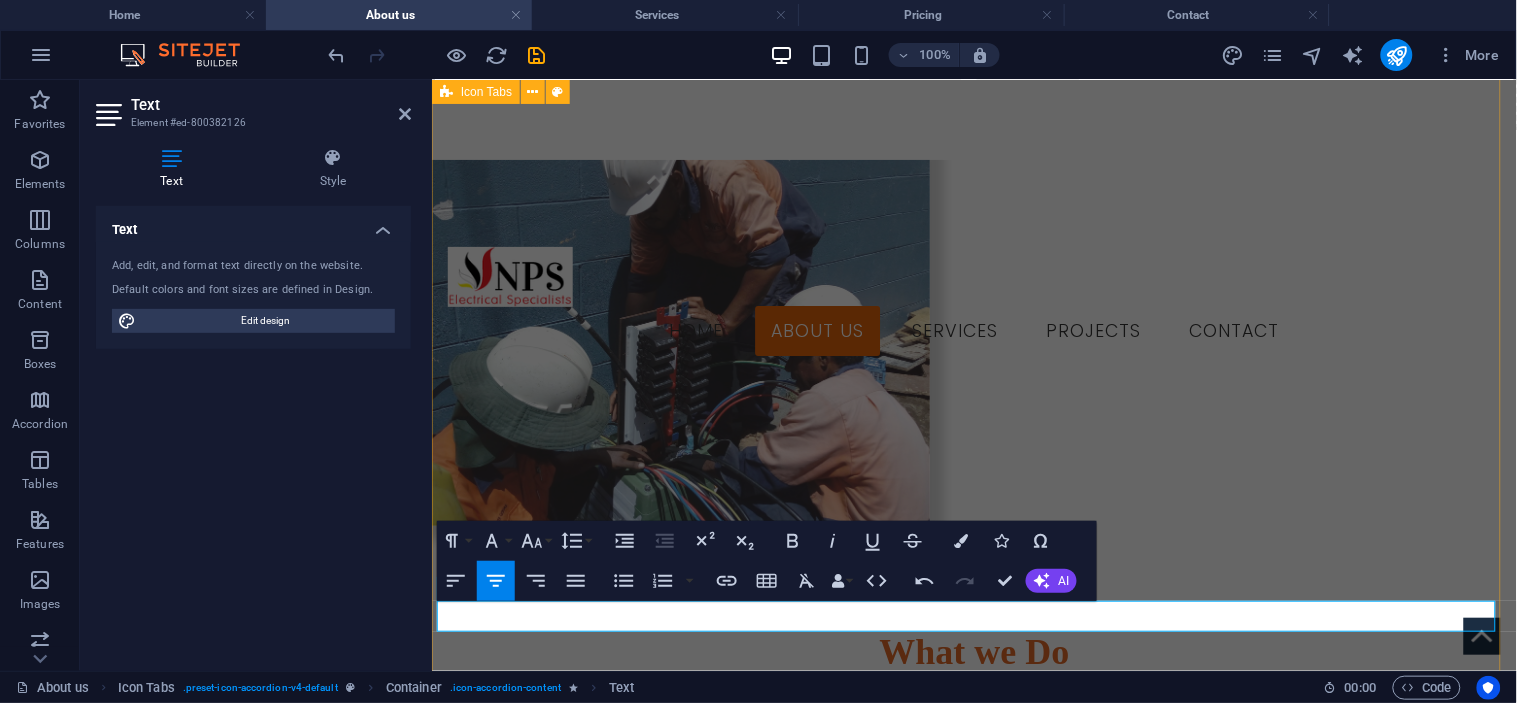scroll, scrollTop: 2052, scrollLeft: 0, axis: vertical 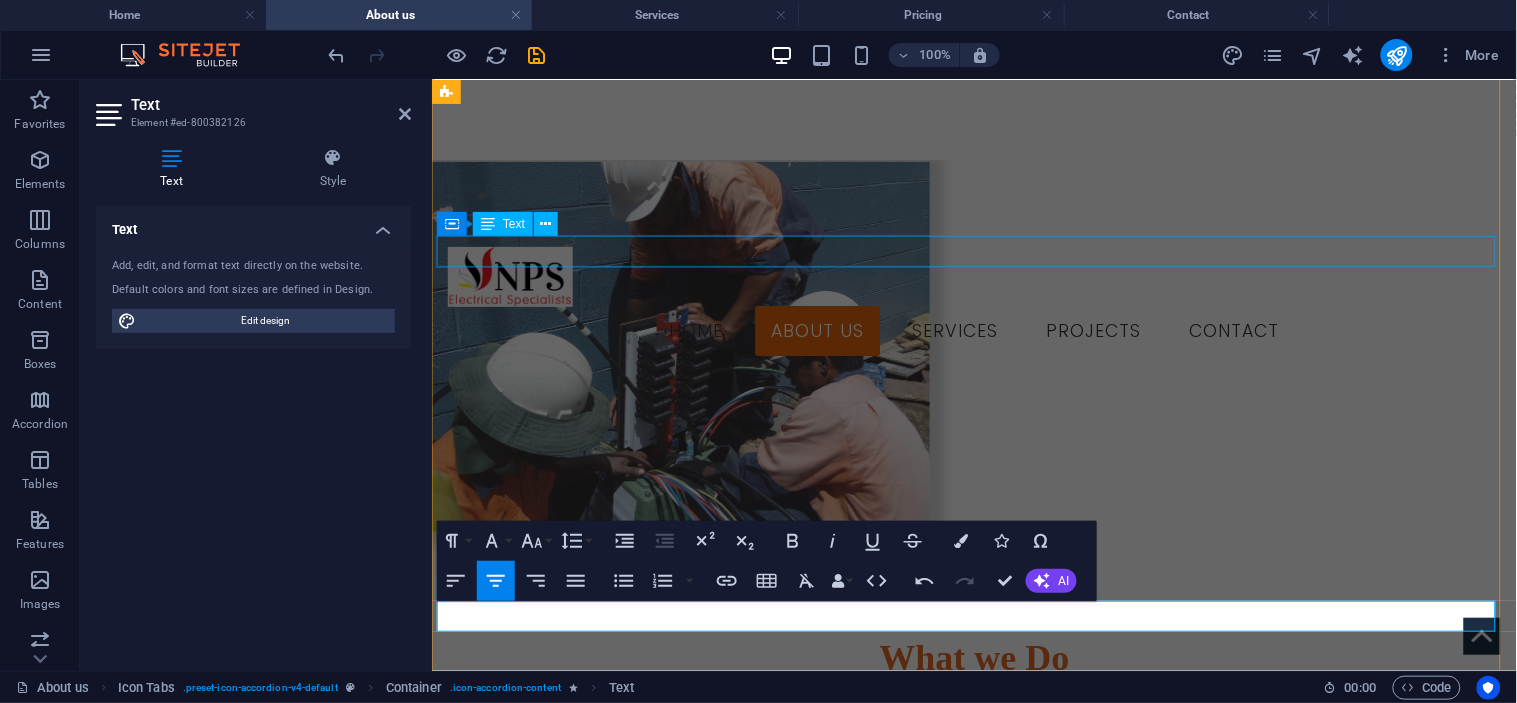 click on "We provide quality Generator hire, Installations, Service/Repair/Maintenance solutions." at bounding box center (973, 1445) 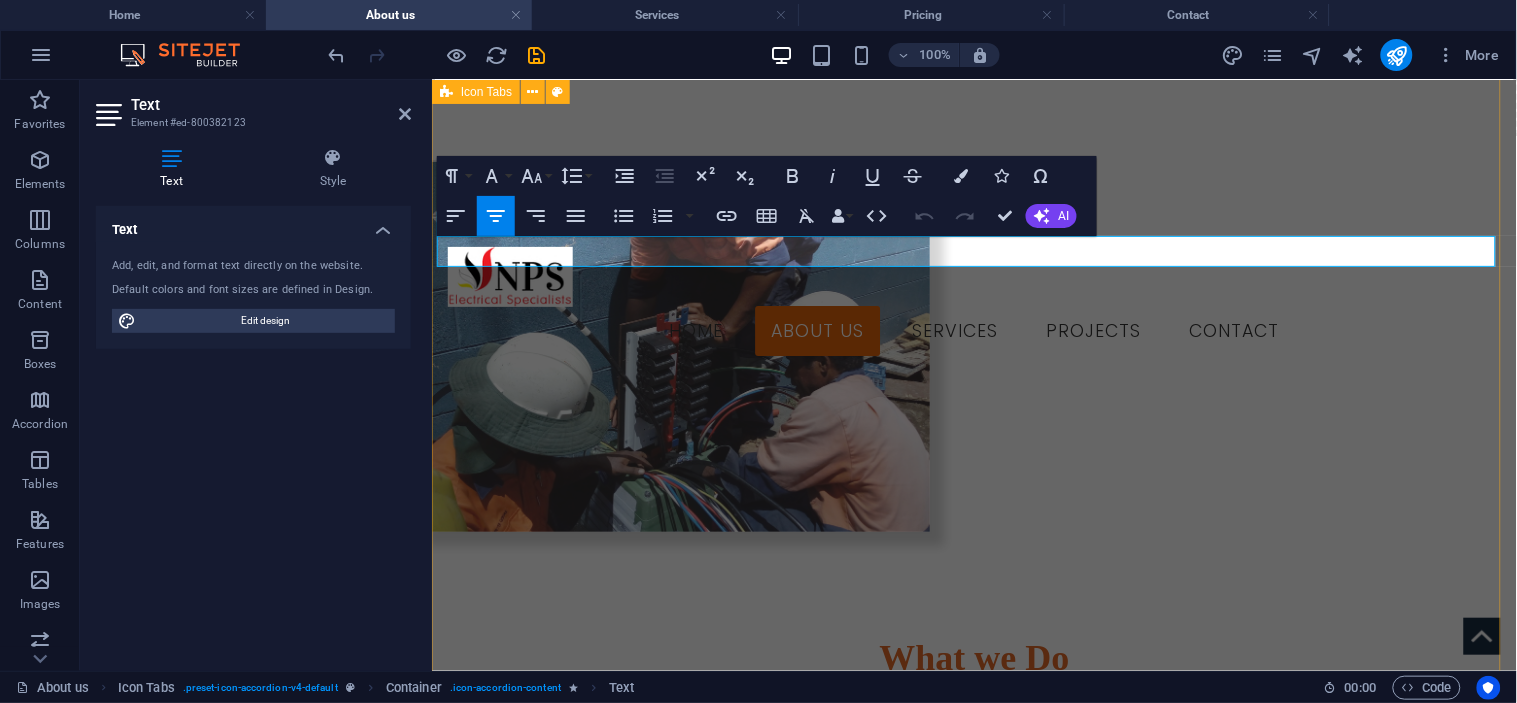 drag, startPoint x: 1375, startPoint y: 256, endPoint x: 532, endPoint y: 291, distance: 843.72626 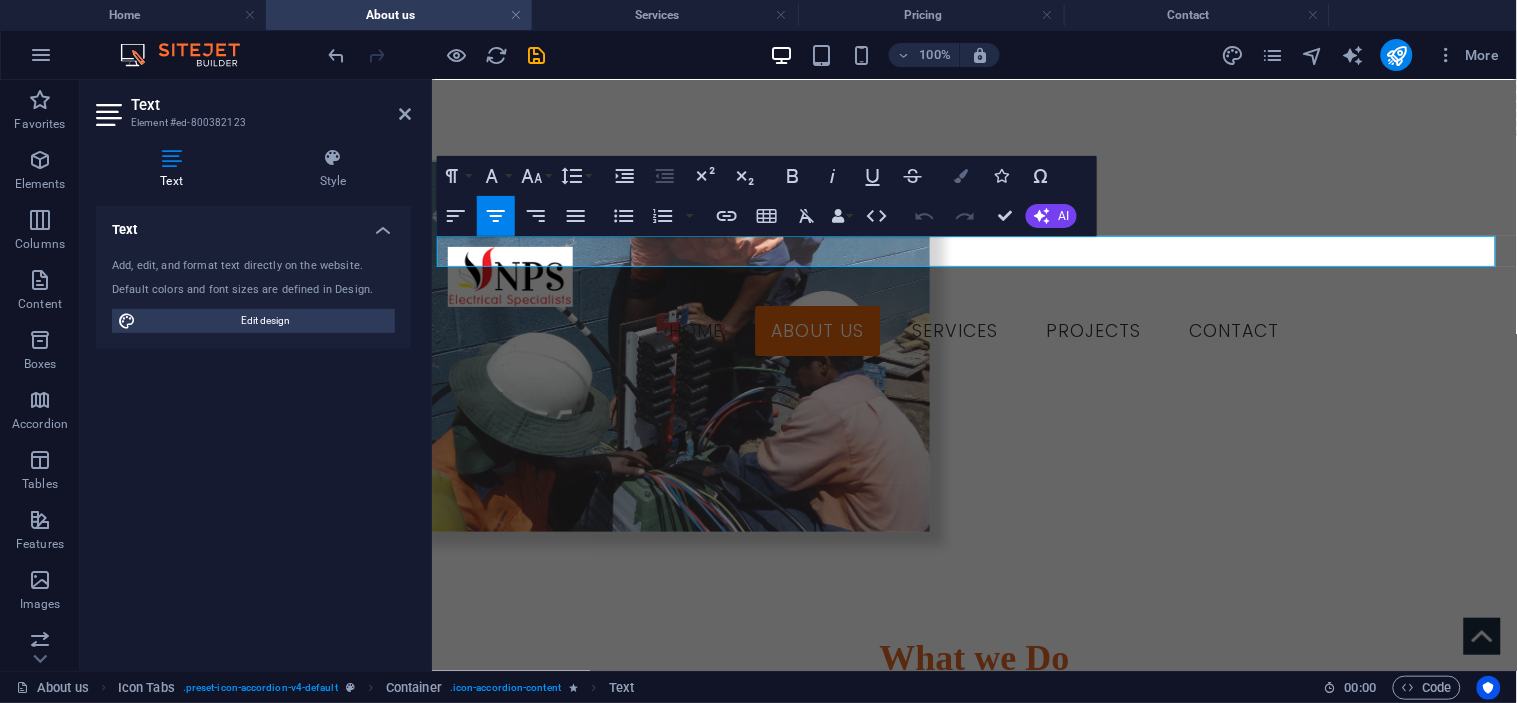 click at bounding box center [961, 176] 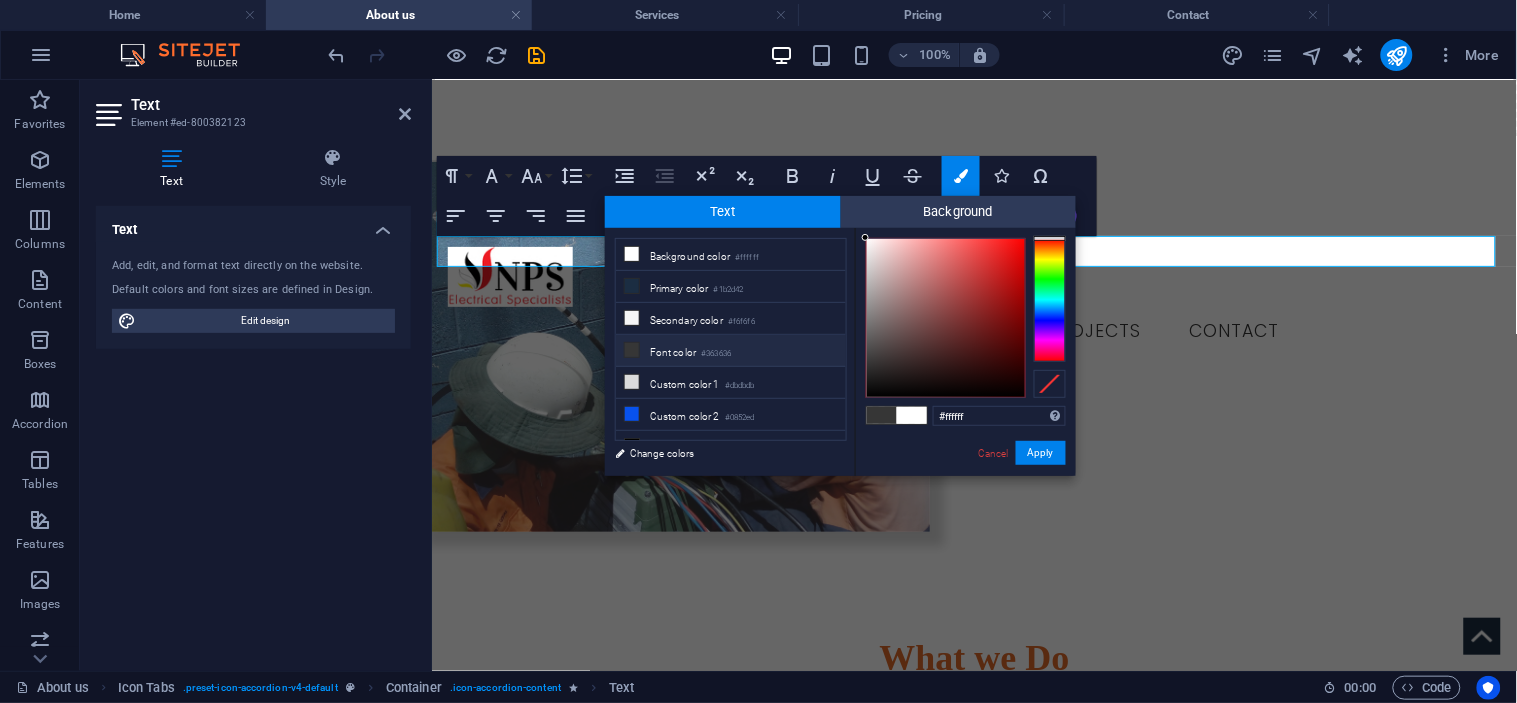 type on "#191818" 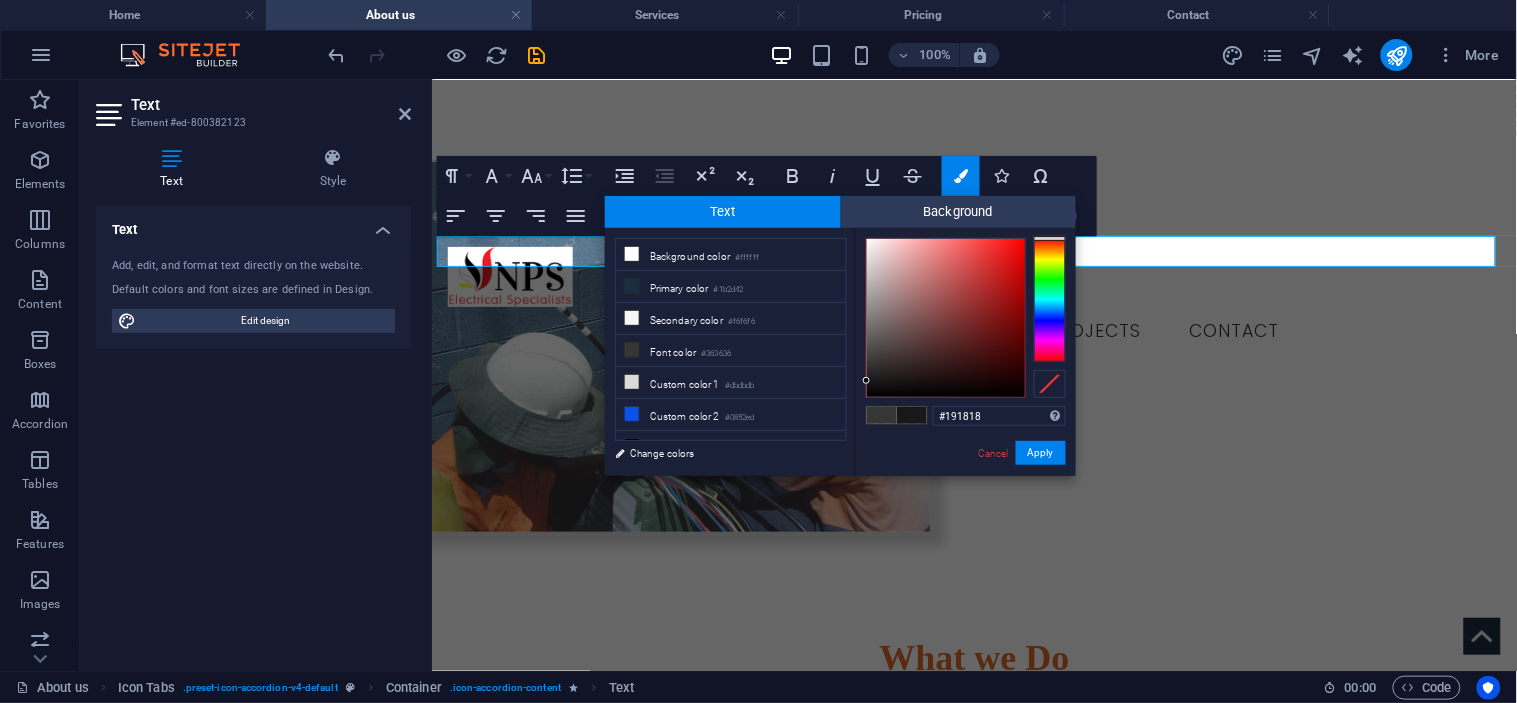 click at bounding box center (946, 318) 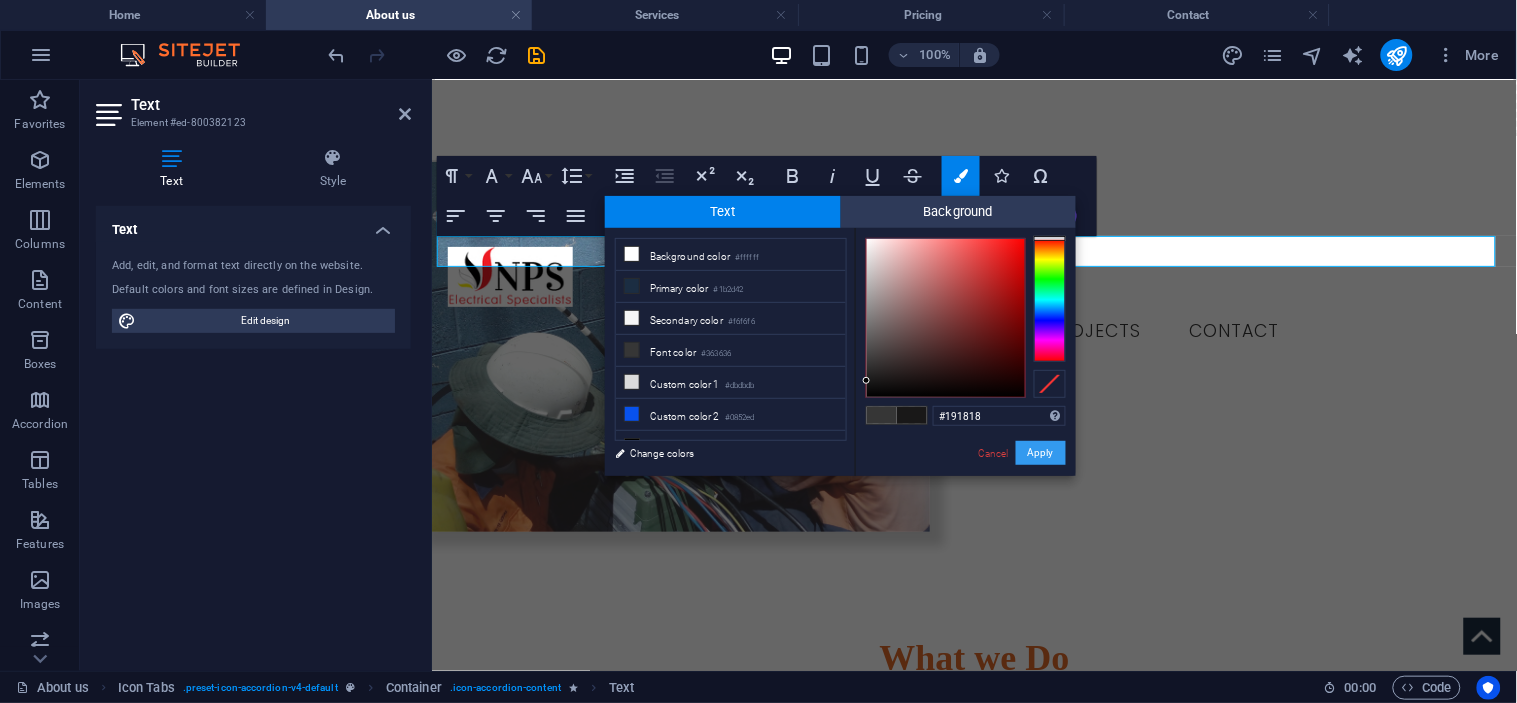 click on "Apply" at bounding box center (1041, 453) 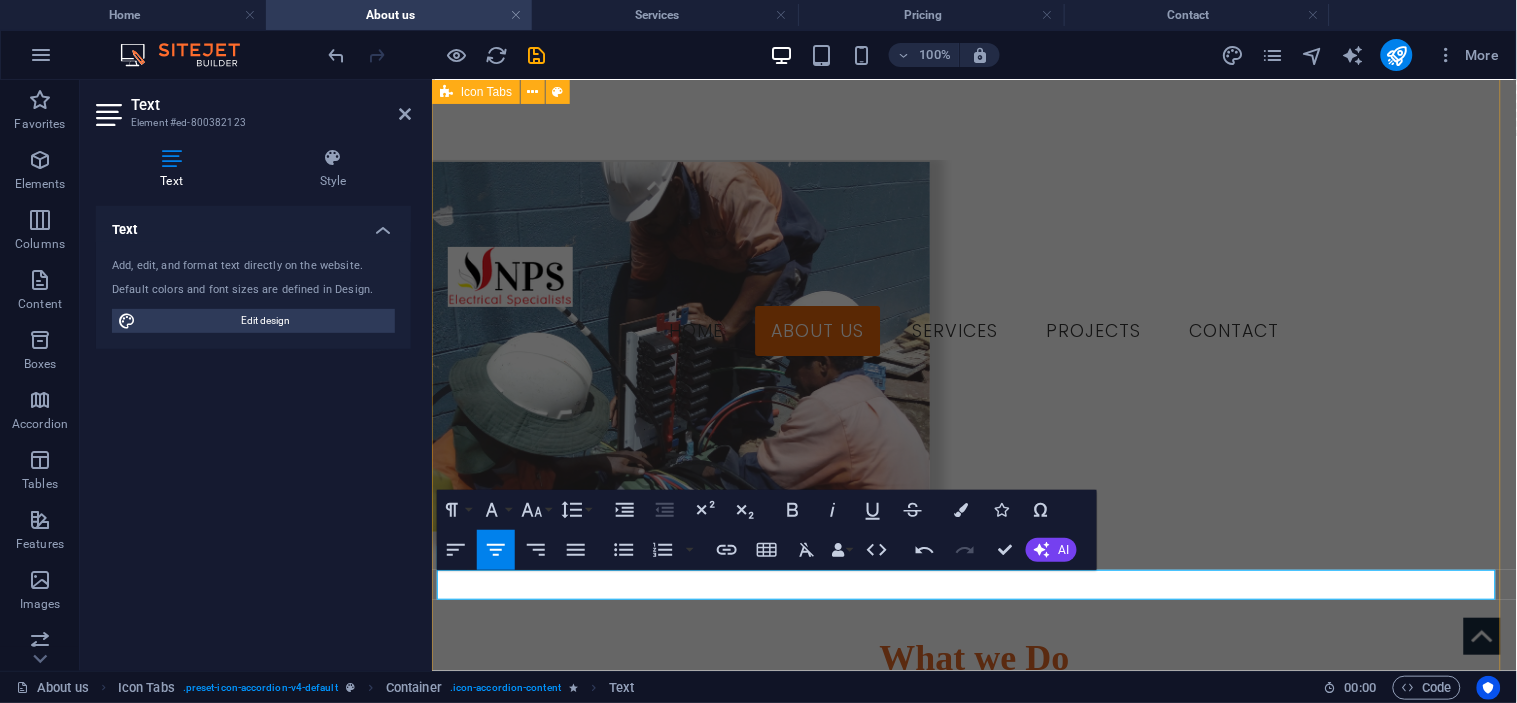 scroll, scrollTop: 1718, scrollLeft: 0, axis: vertical 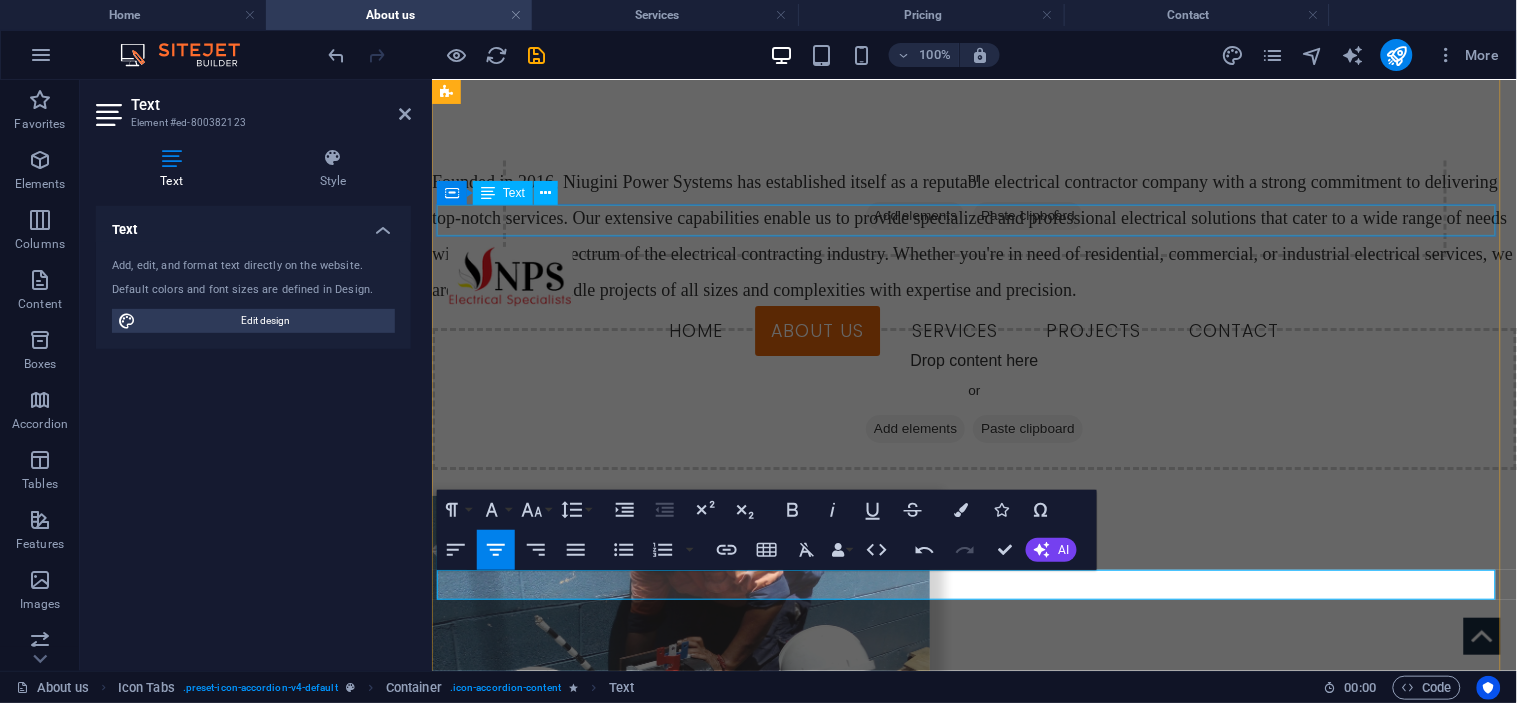 click on "We provide our clients with complete Domestic/ Industrial electrical solutions" at bounding box center [973, 1430] 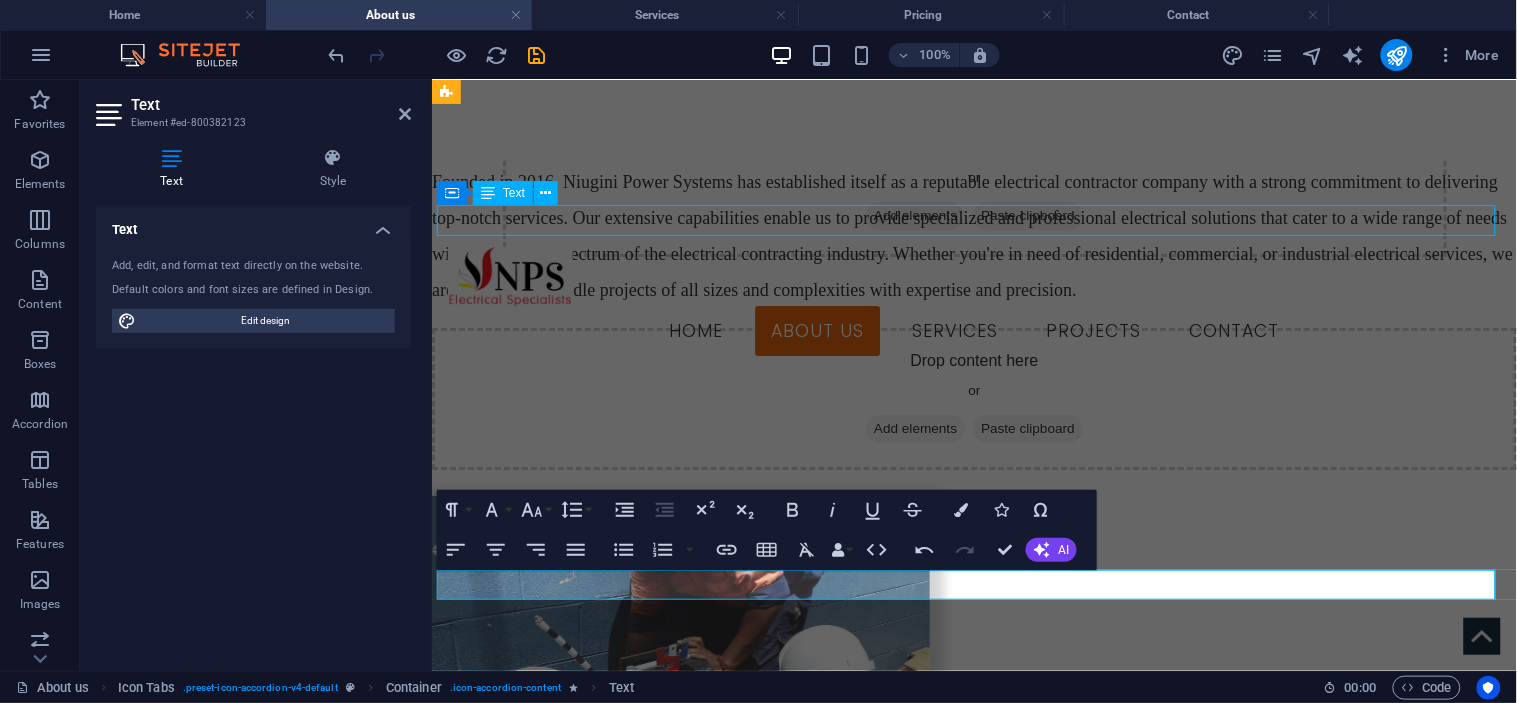click on "We provide our clients with complete Domestic/ Industrial electrical solutions" at bounding box center [973, 1430] 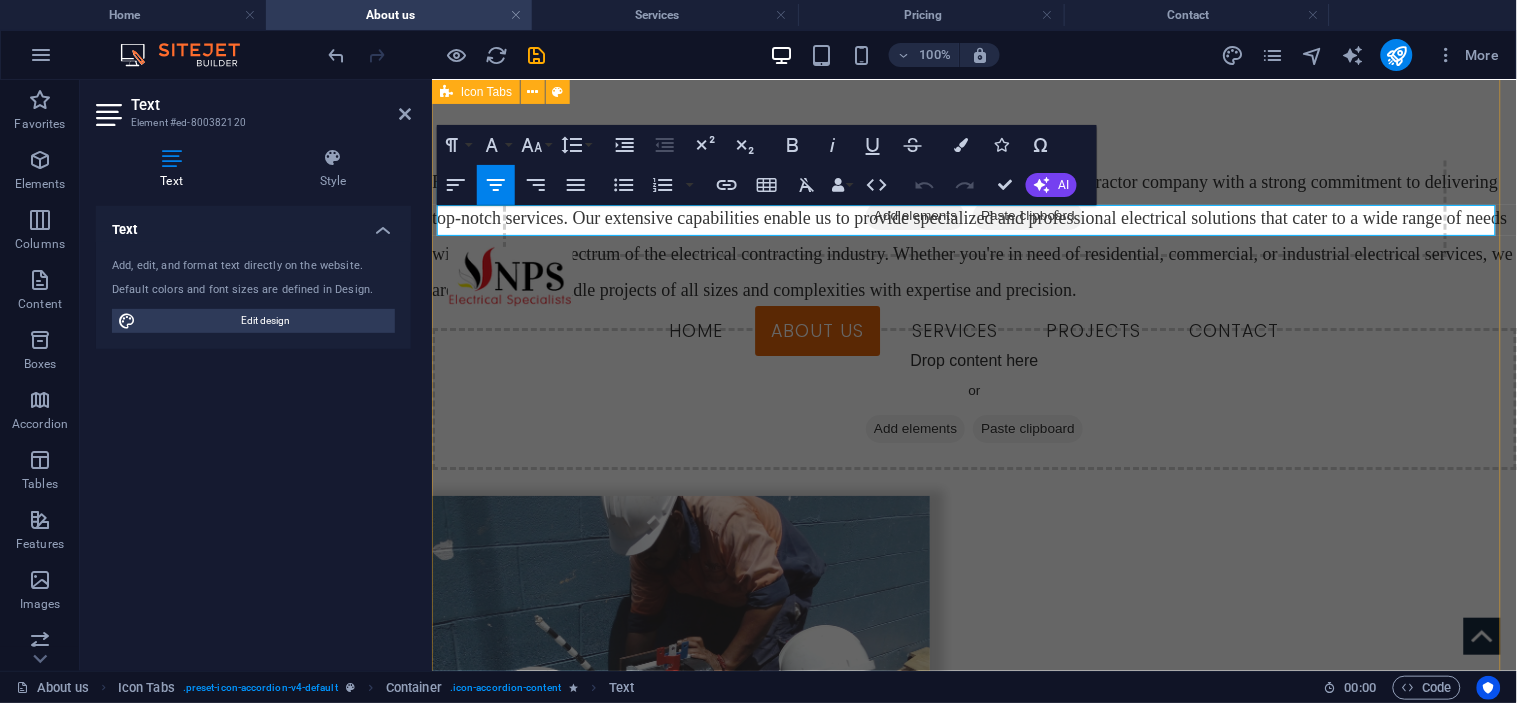 drag, startPoint x: 653, startPoint y: 233, endPoint x: 447, endPoint y: 253, distance: 206.9686 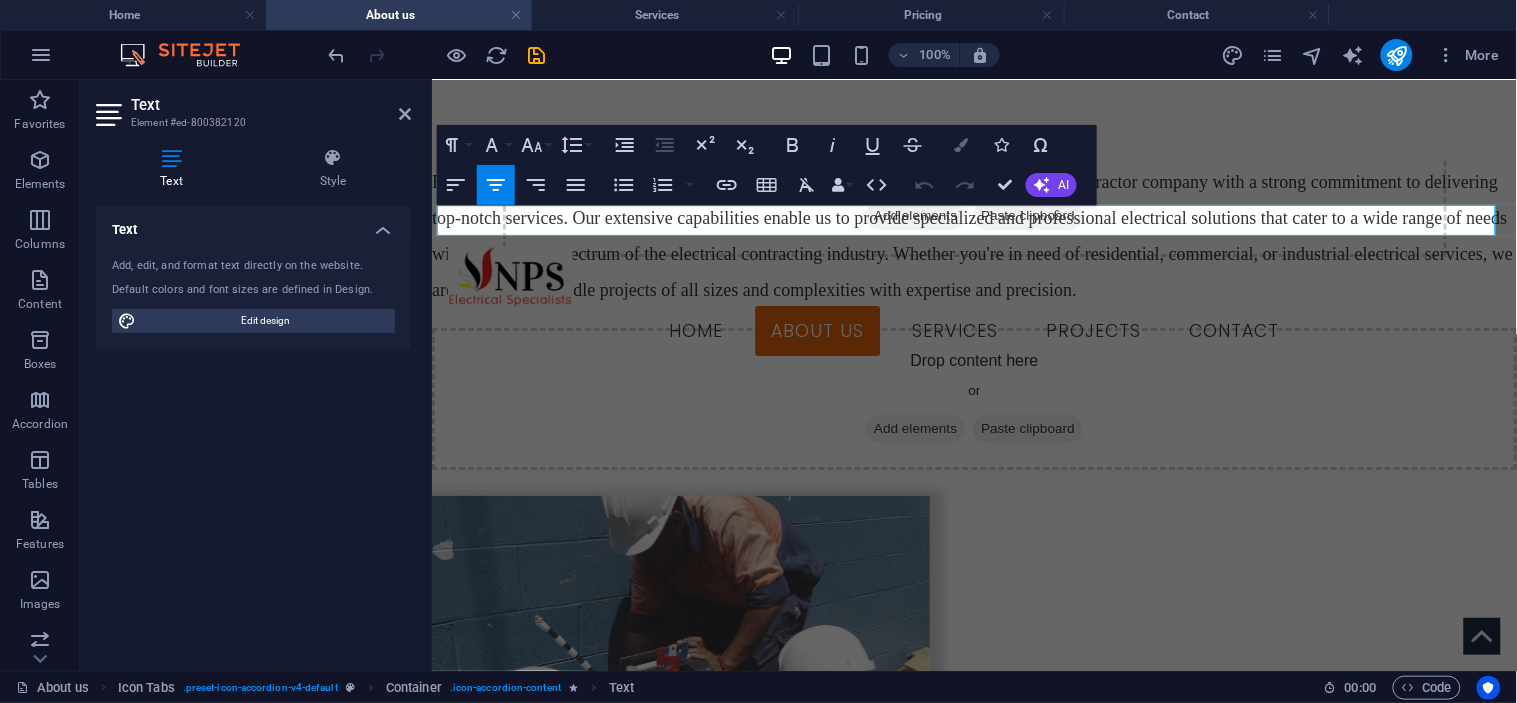 click at bounding box center [961, 145] 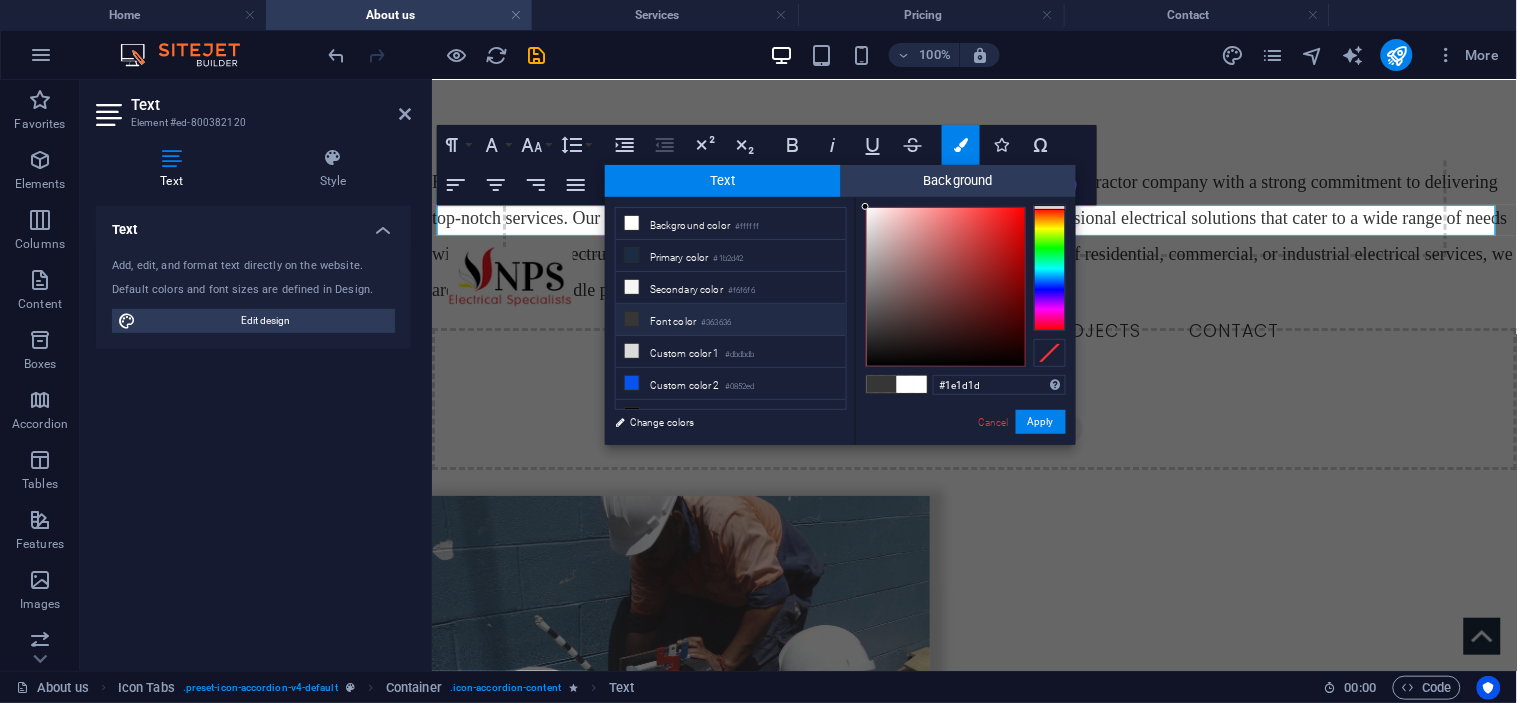 click at bounding box center [946, 287] 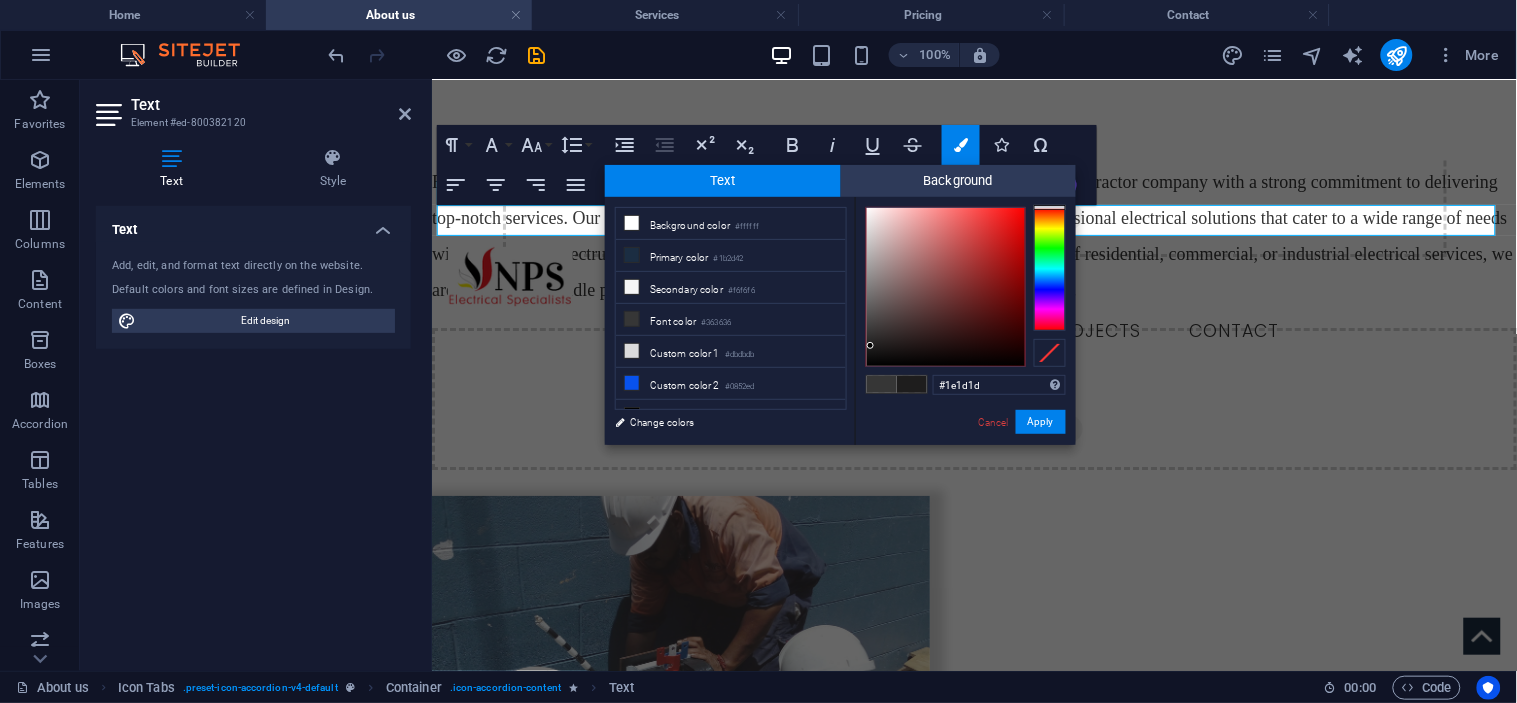 type on "#131313" 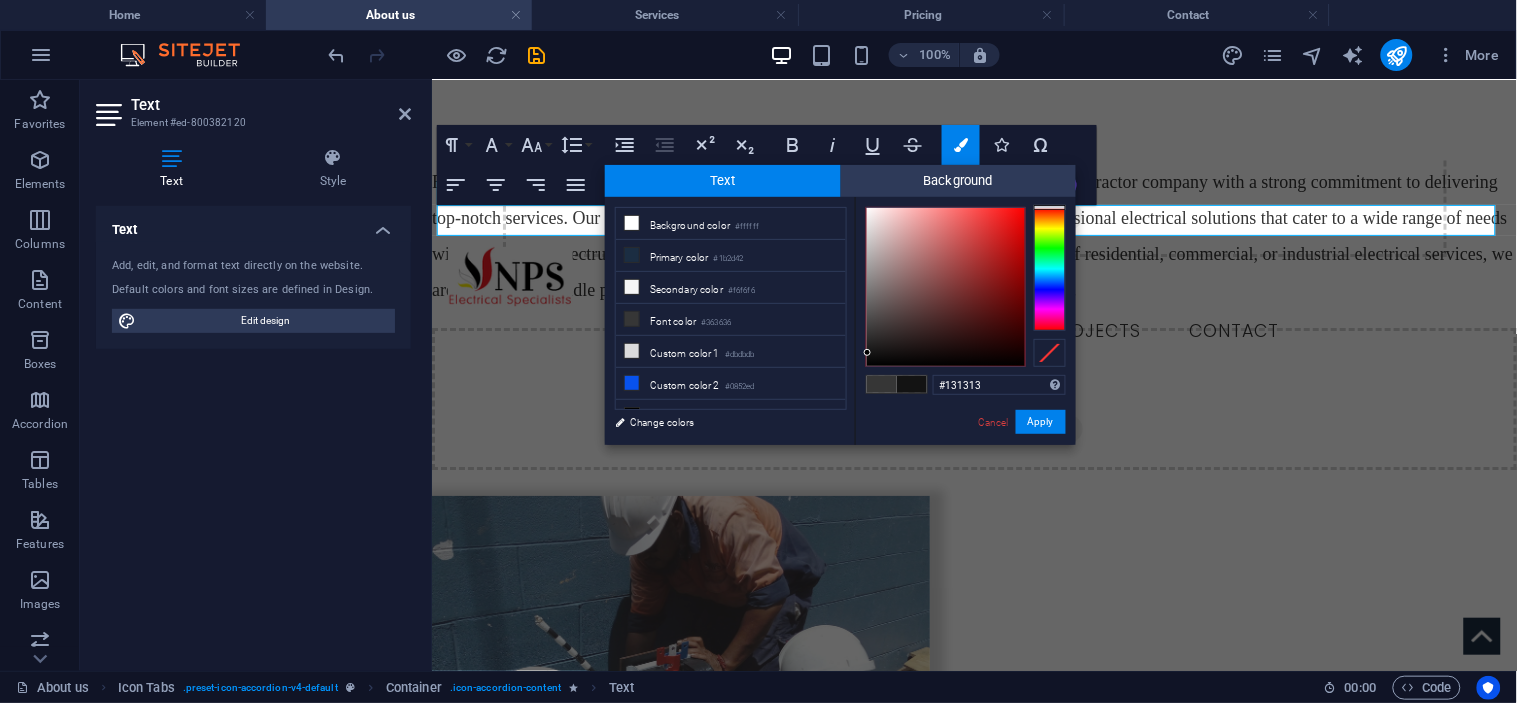 click at bounding box center (946, 287) 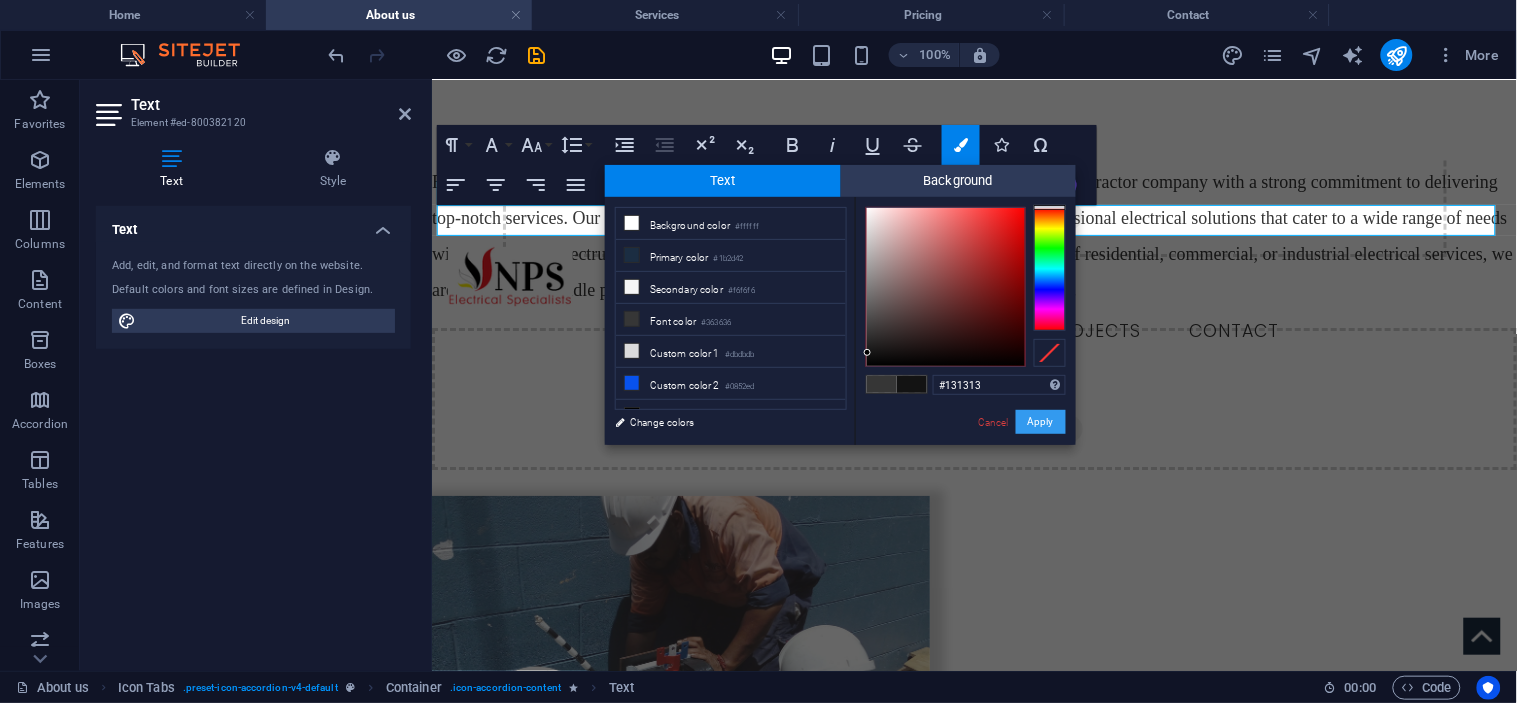drag, startPoint x: 1037, startPoint y: 416, endPoint x: 569, endPoint y: 315, distance: 478.77448 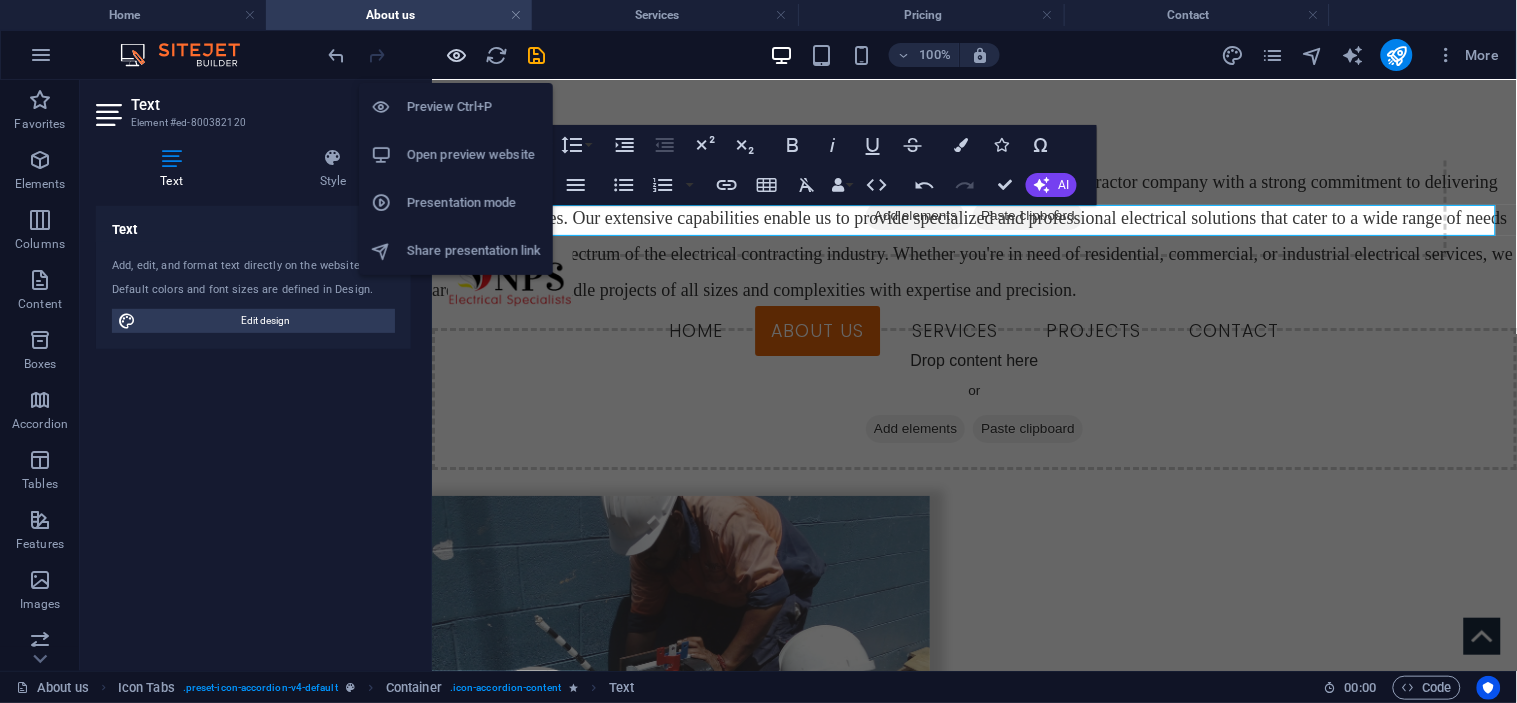 click at bounding box center (457, 55) 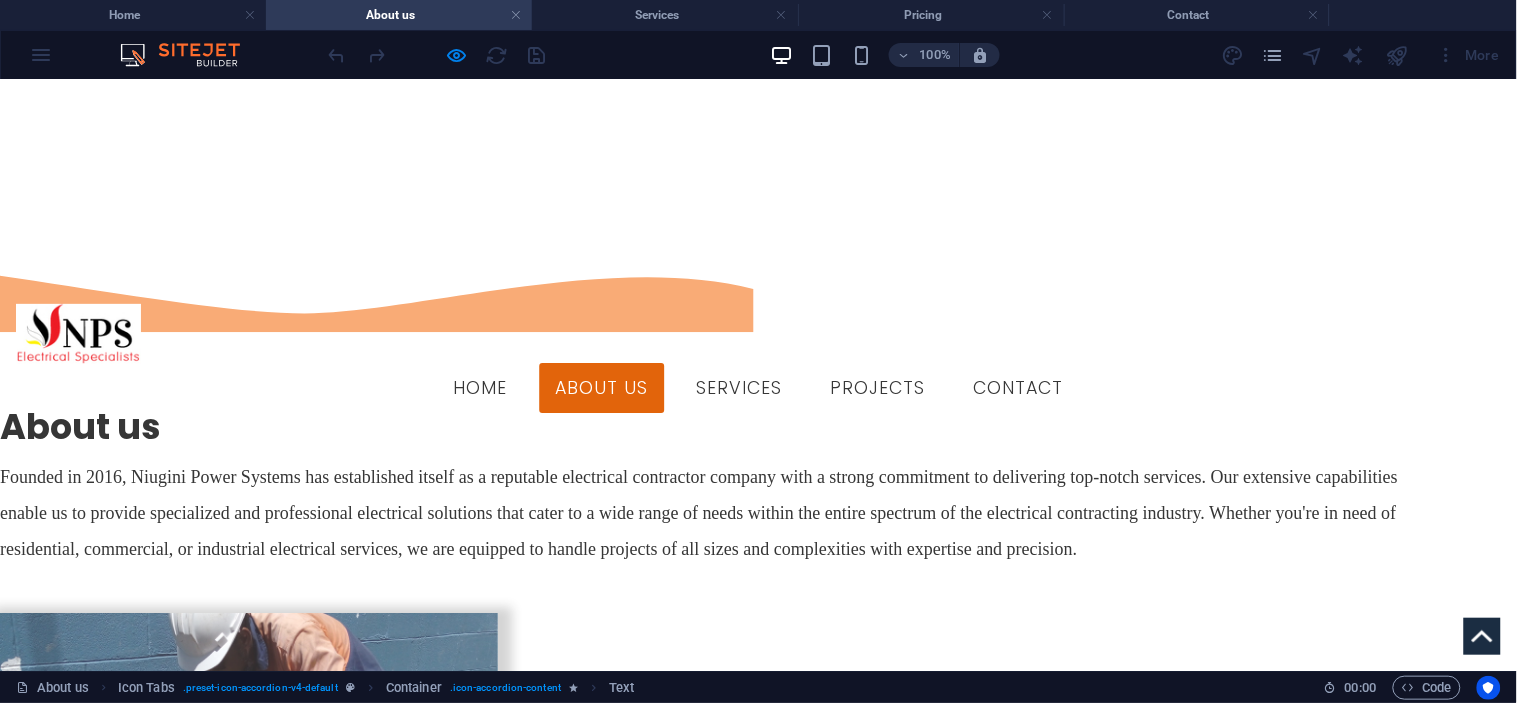 scroll, scrollTop: 1298, scrollLeft: 0, axis: vertical 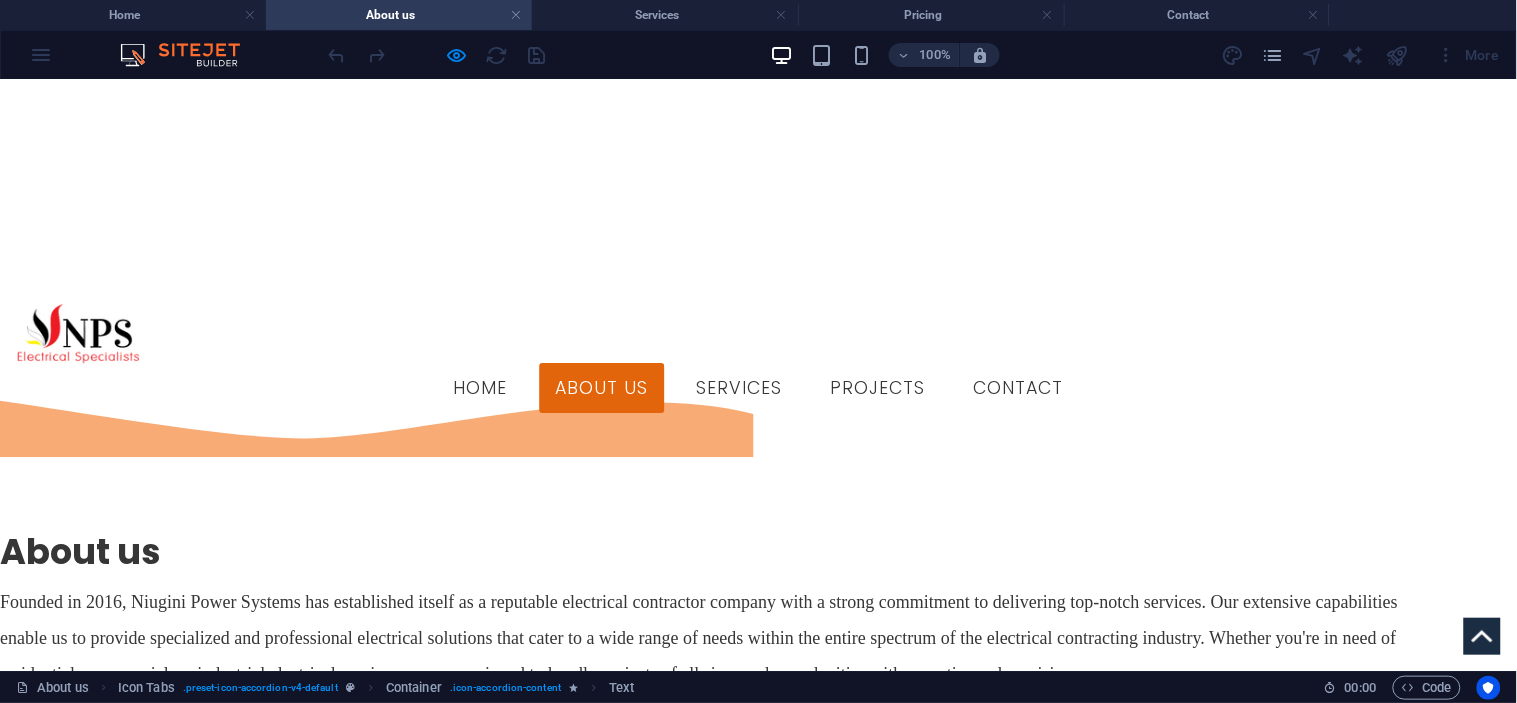 drag, startPoint x: 685, startPoint y: 265, endPoint x: 682, endPoint y: 296, distance: 31.144823 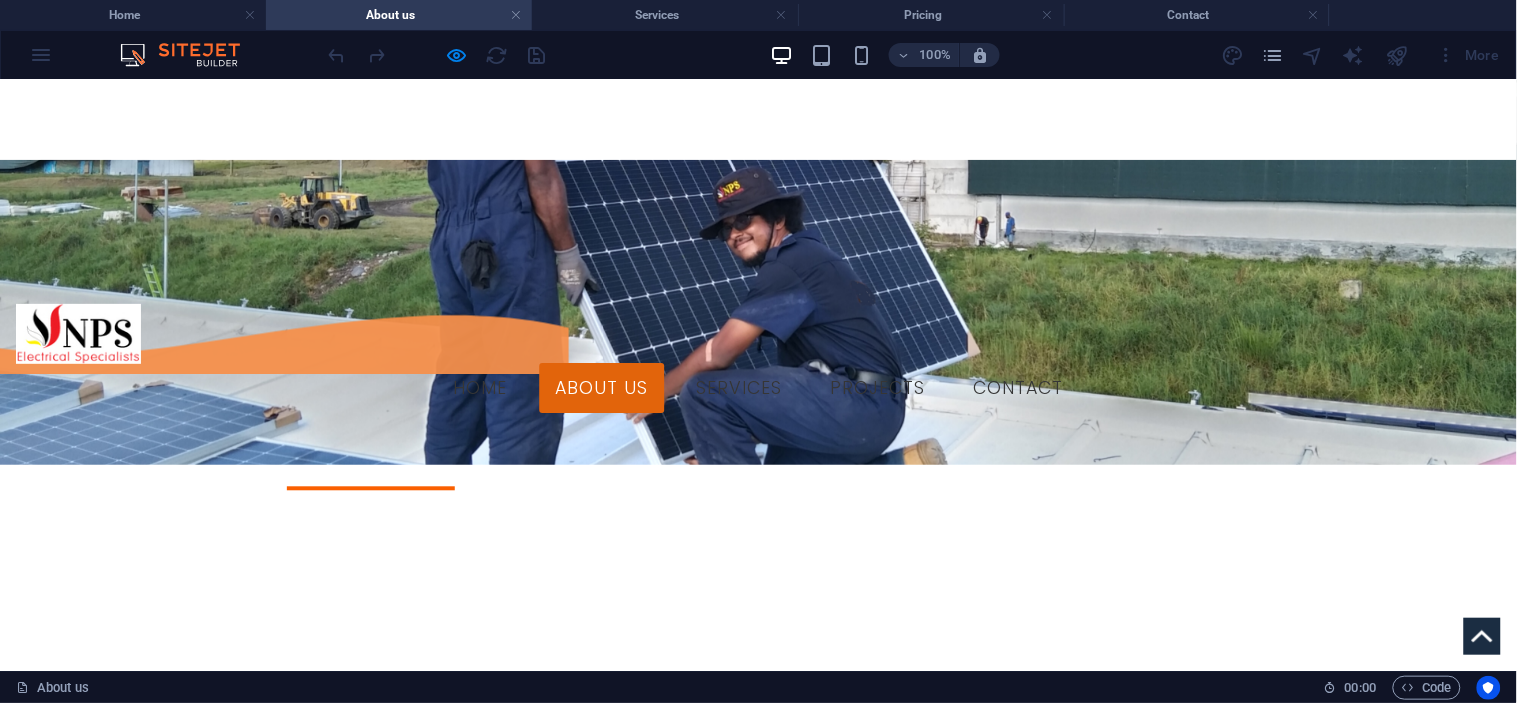 scroll, scrollTop: 1187, scrollLeft: 0, axis: vertical 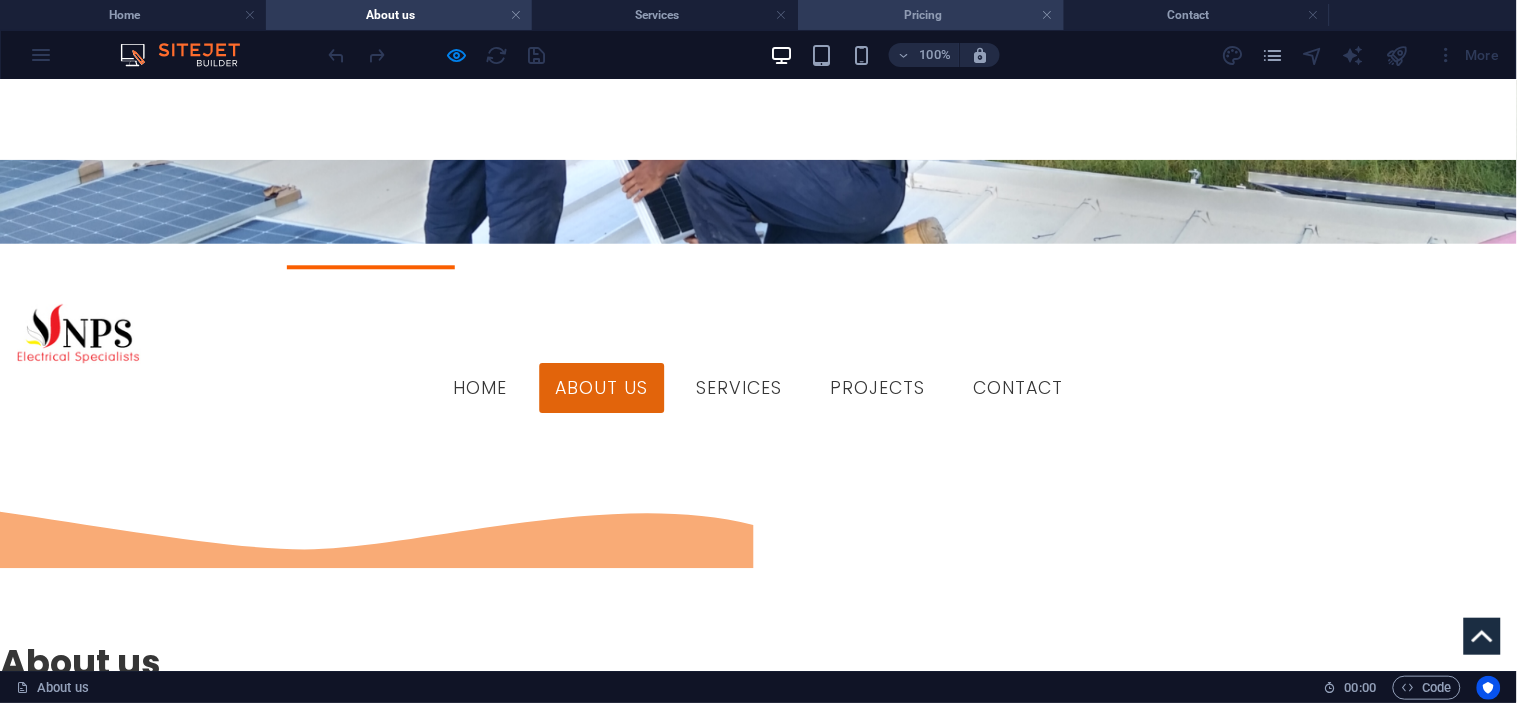 click on "Pricing" at bounding box center (931, 15) 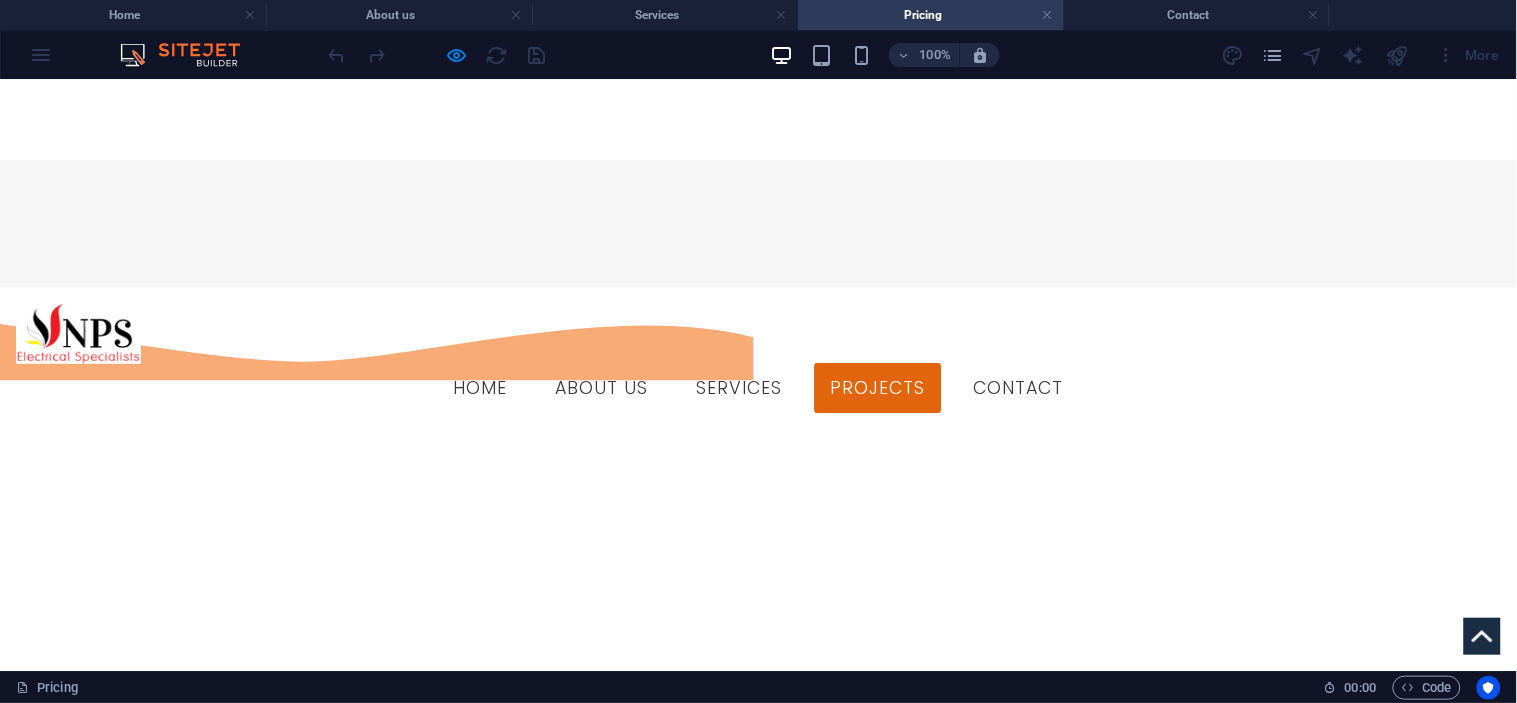 scroll, scrollTop: 541, scrollLeft: 0, axis: vertical 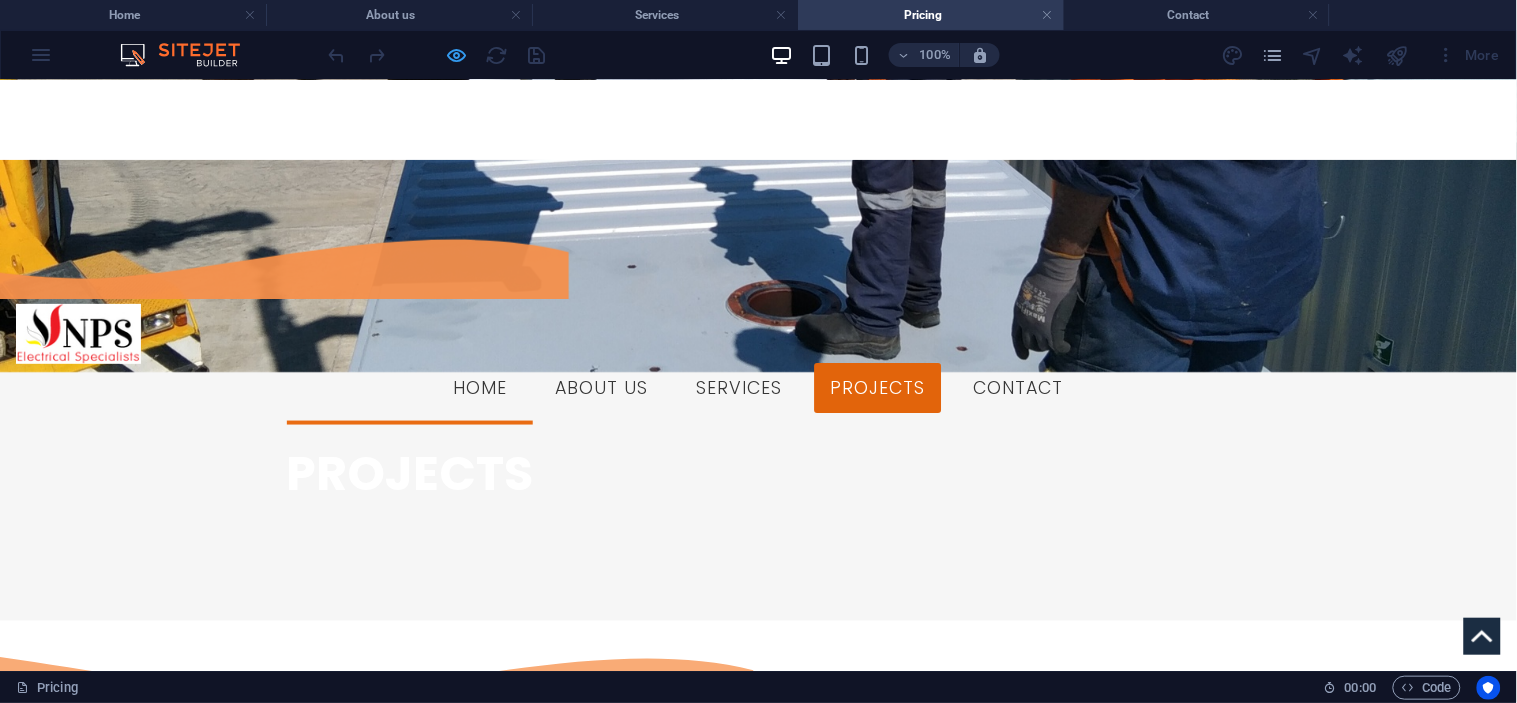 click at bounding box center (457, 55) 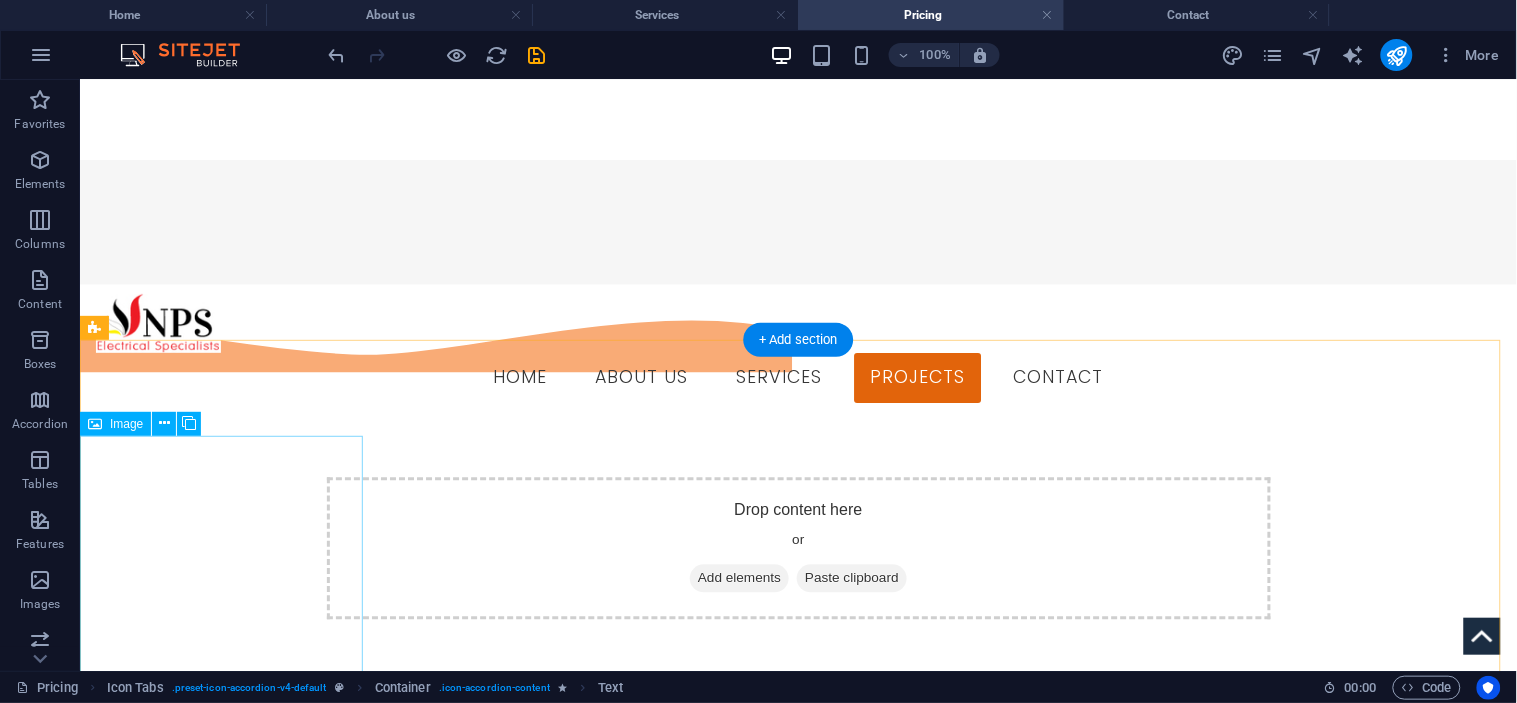 scroll, scrollTop: 985, scrollLeft: 0, axis: vertical 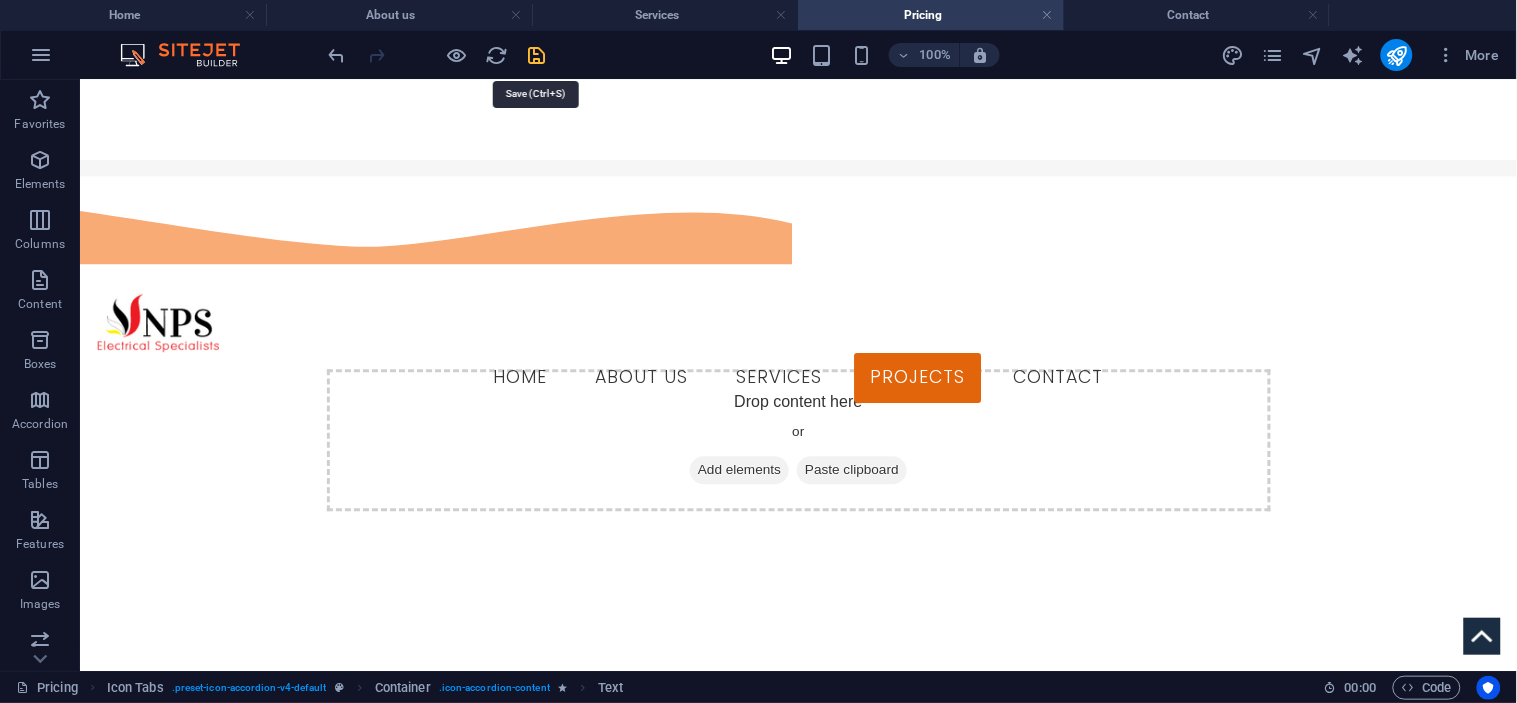 click at bounding box center (537, 55) 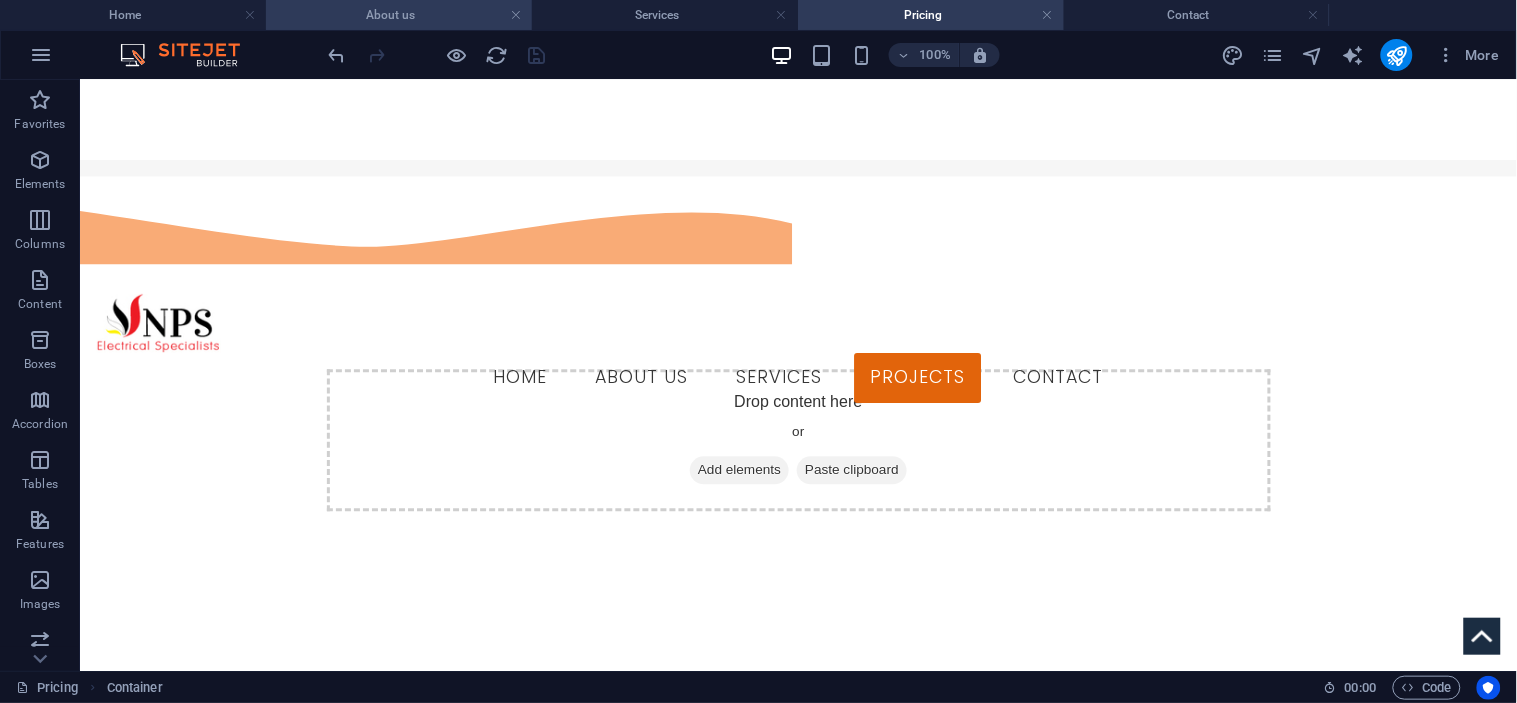click on "About us" at bounding box center (399, 15) 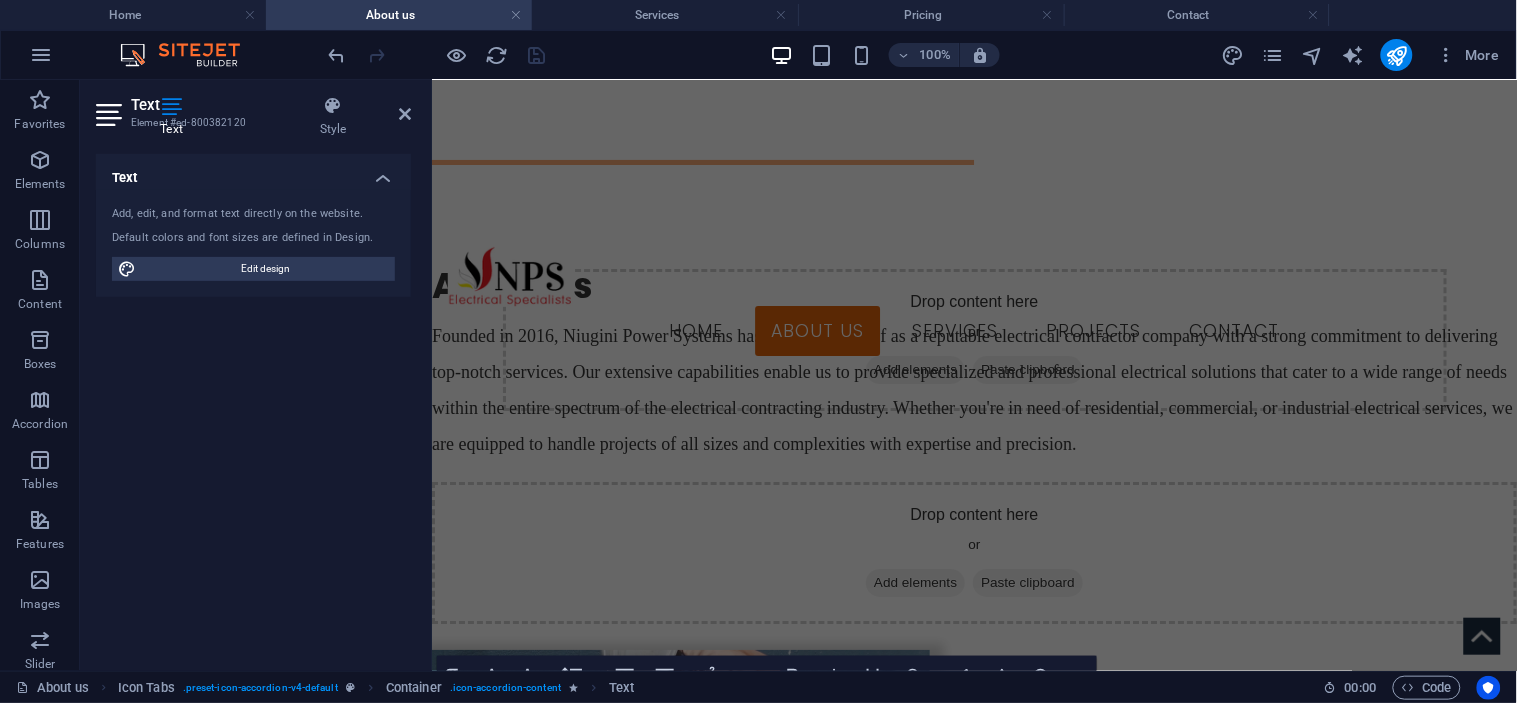 scroll, scrollTop: 1187, scrollLeft: 0, axis: vertical 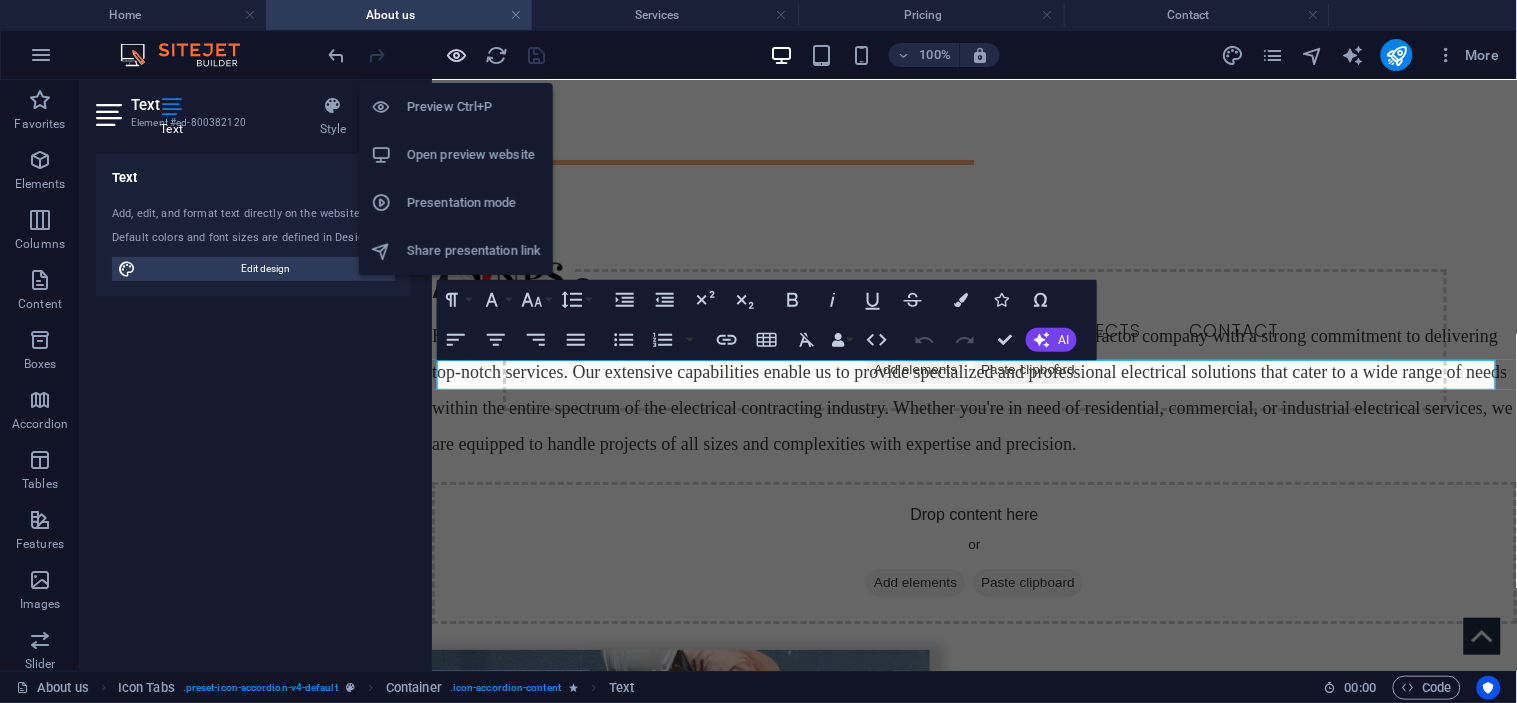 click at bounding box center (457, 55) 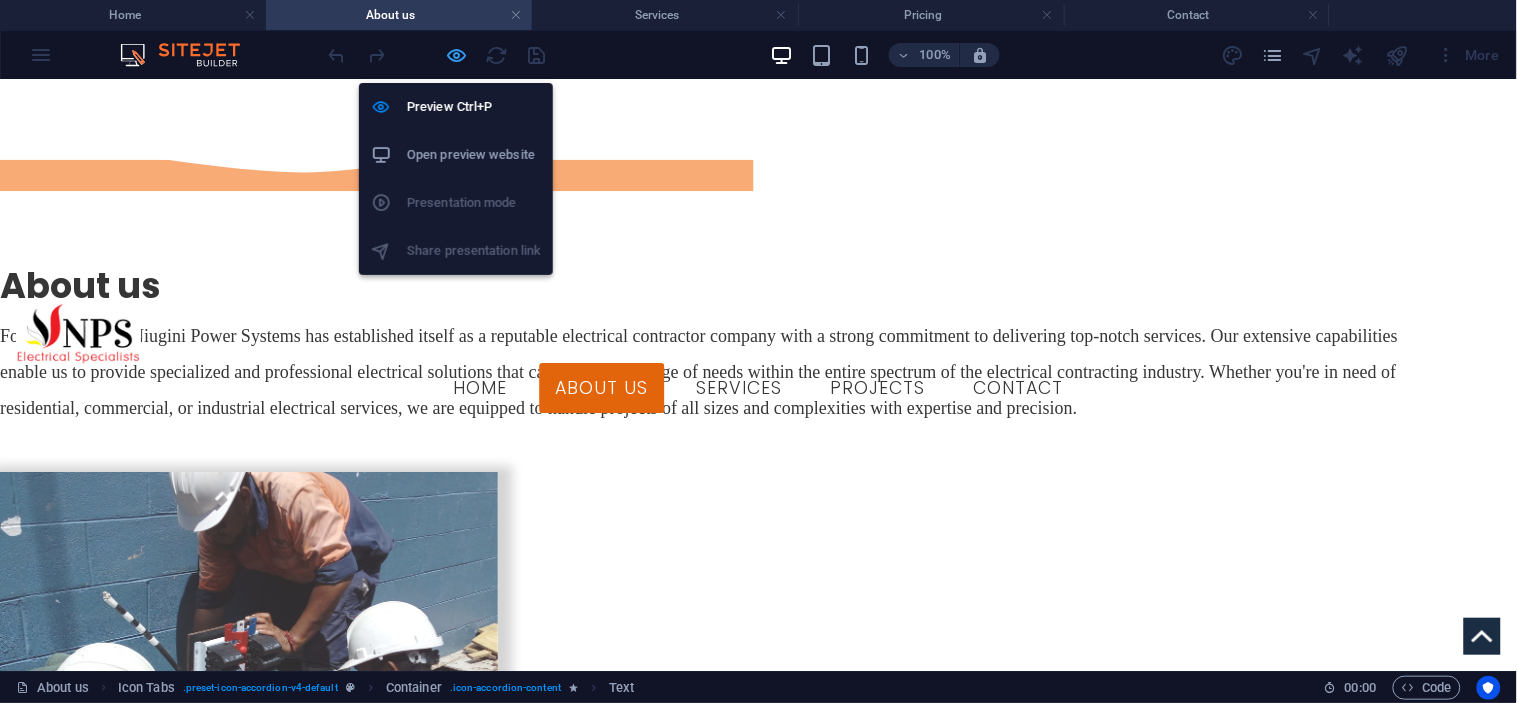 scroll, scrollTop: 1421, scrollLeft: 0, axis: vertical 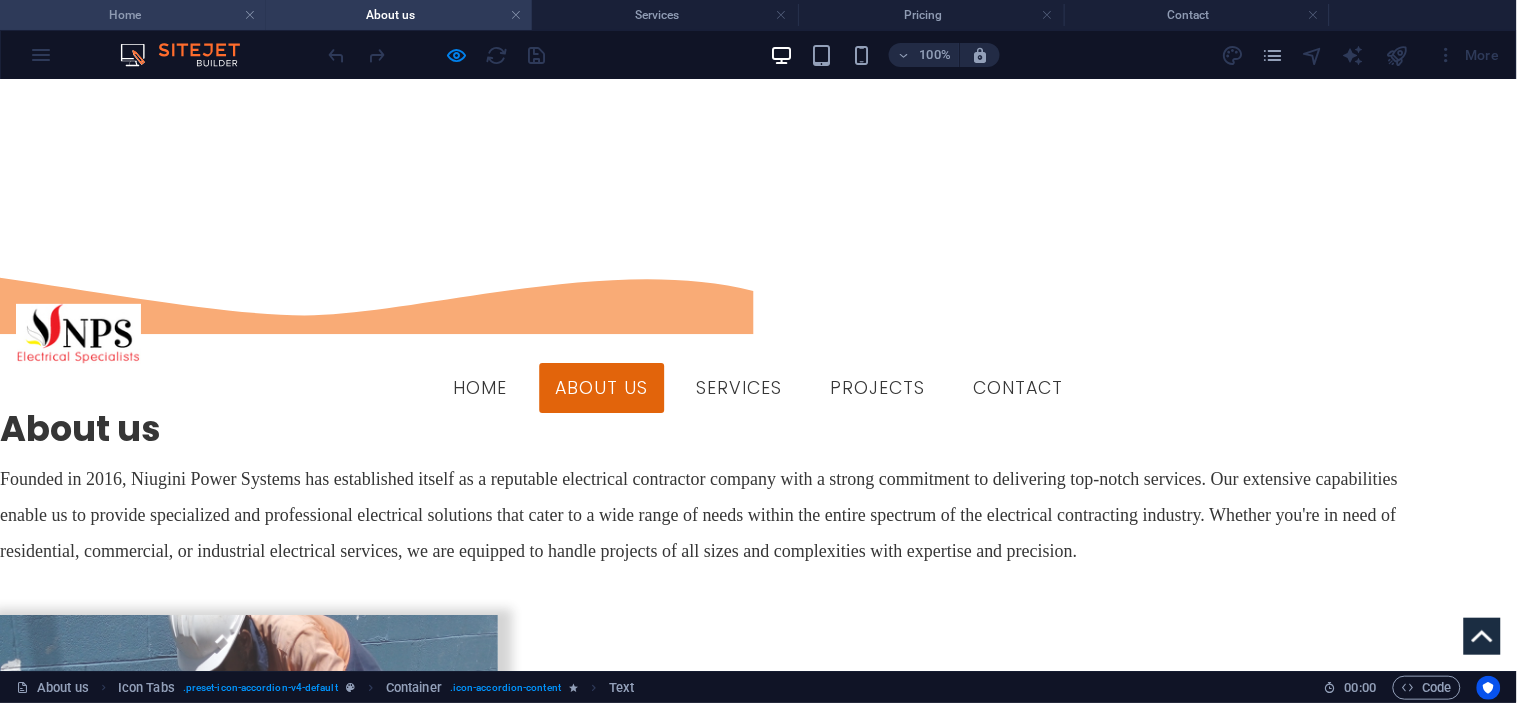 click on "Home" at bounding box center [133, 15] 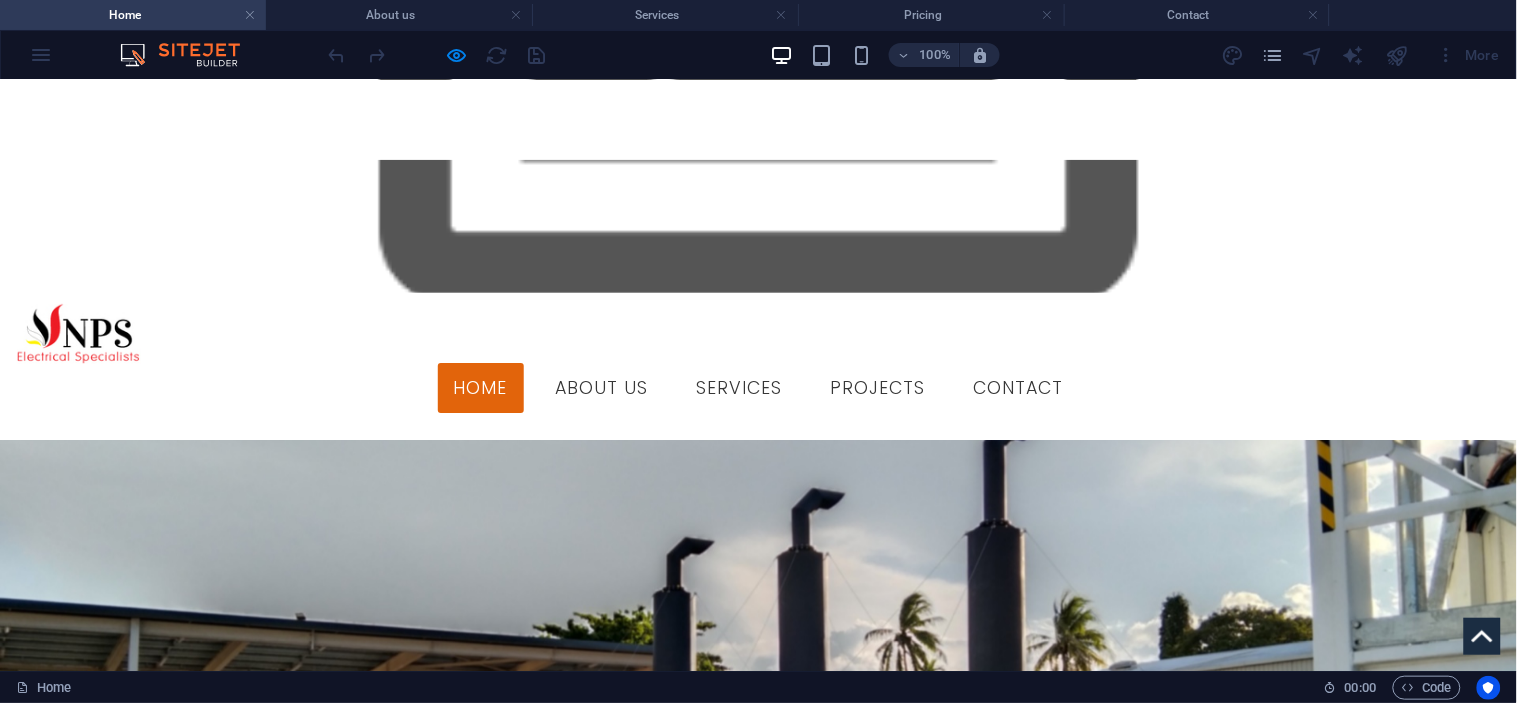 scroll, scrollTop: 343, scrollLeft: 0, axis: vertical 